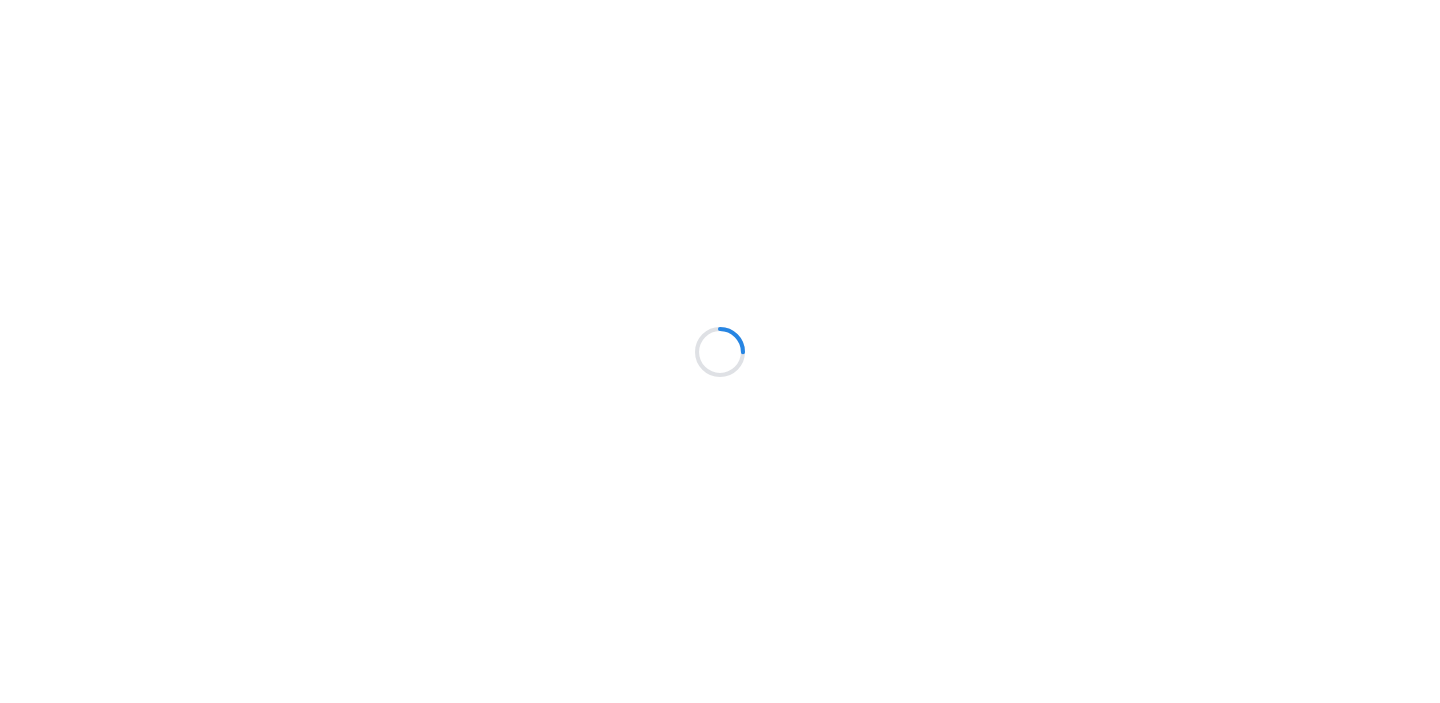 scroll, scrollTop: 0, scrollLeft: 0, axis: both 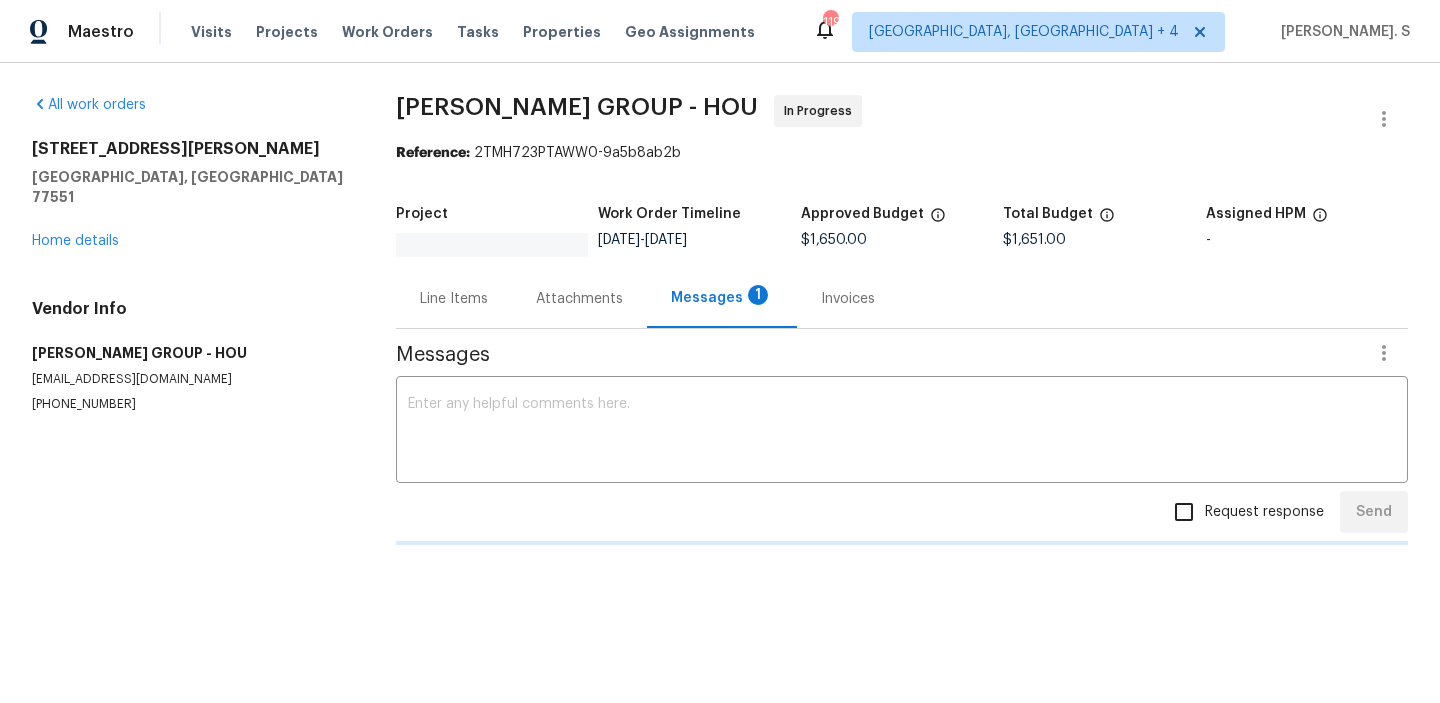 click on "x ​" at bounding box center (902, 432) 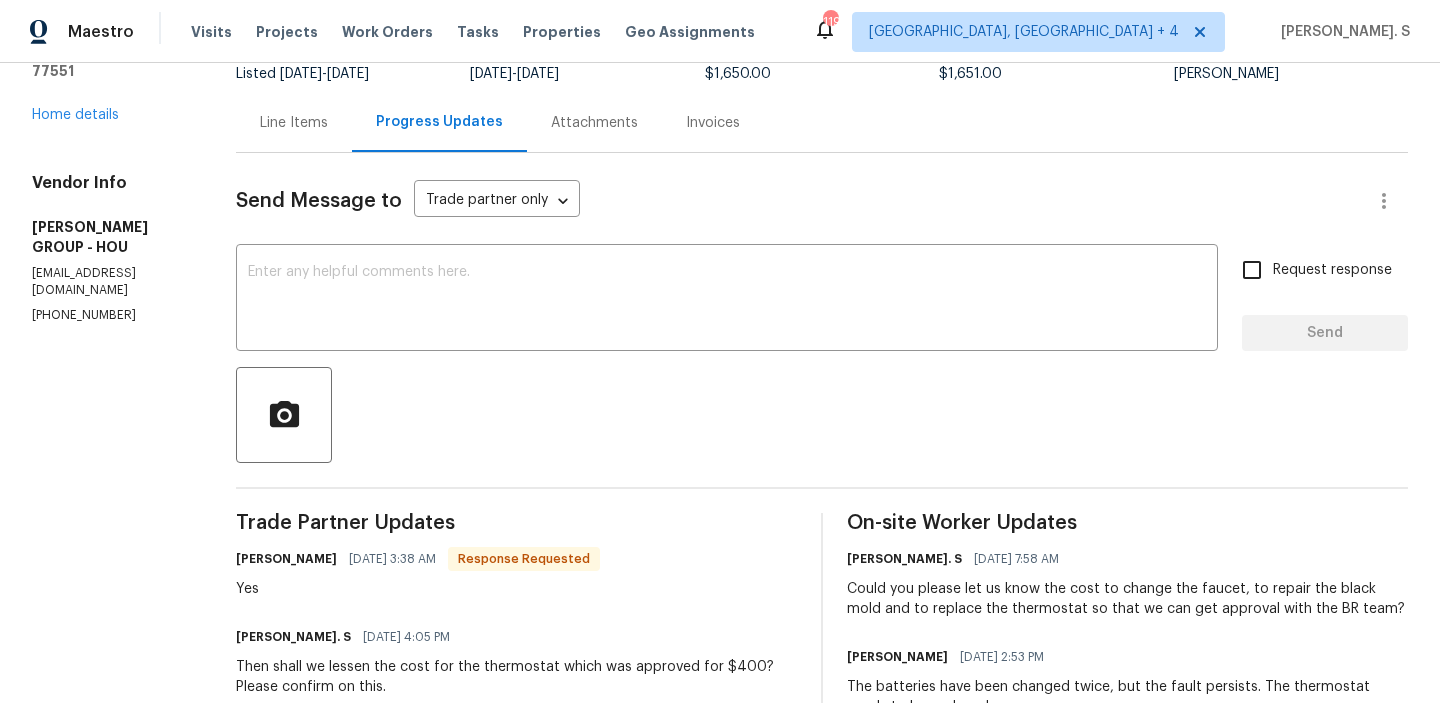 scroll, scrollTop: 0, scrollLeft: 0, axis: both 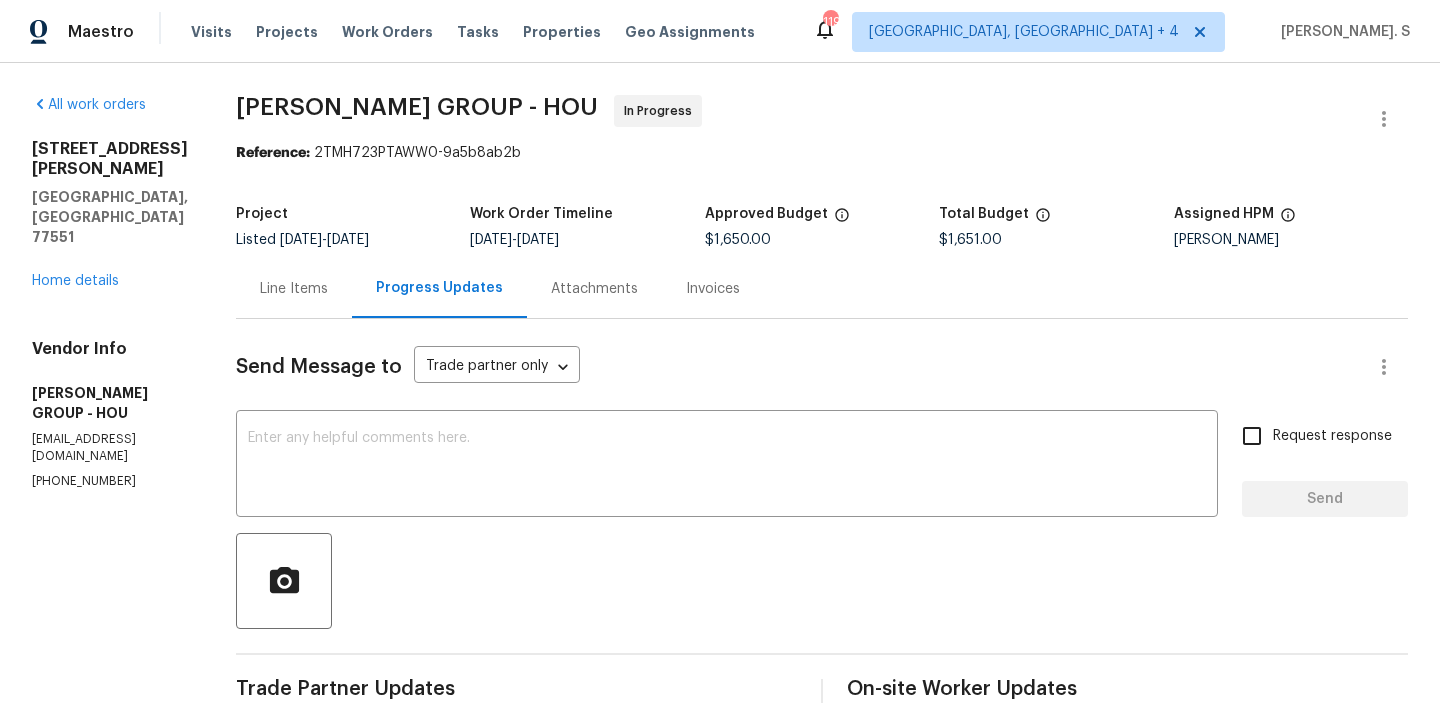 click on "Line Items" at bounding box center [294, 289] 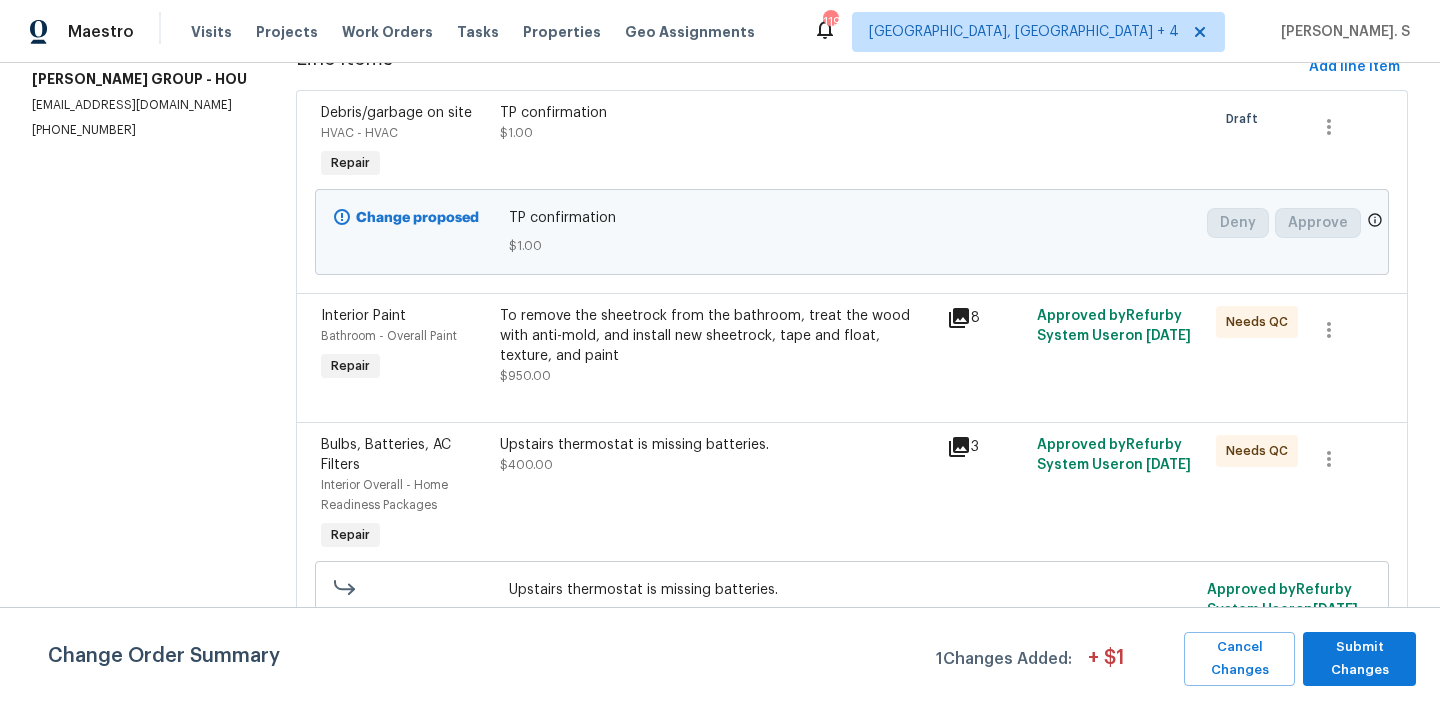 scroll, scrollTop: 327, scrollLeft: 0, axis: vertical 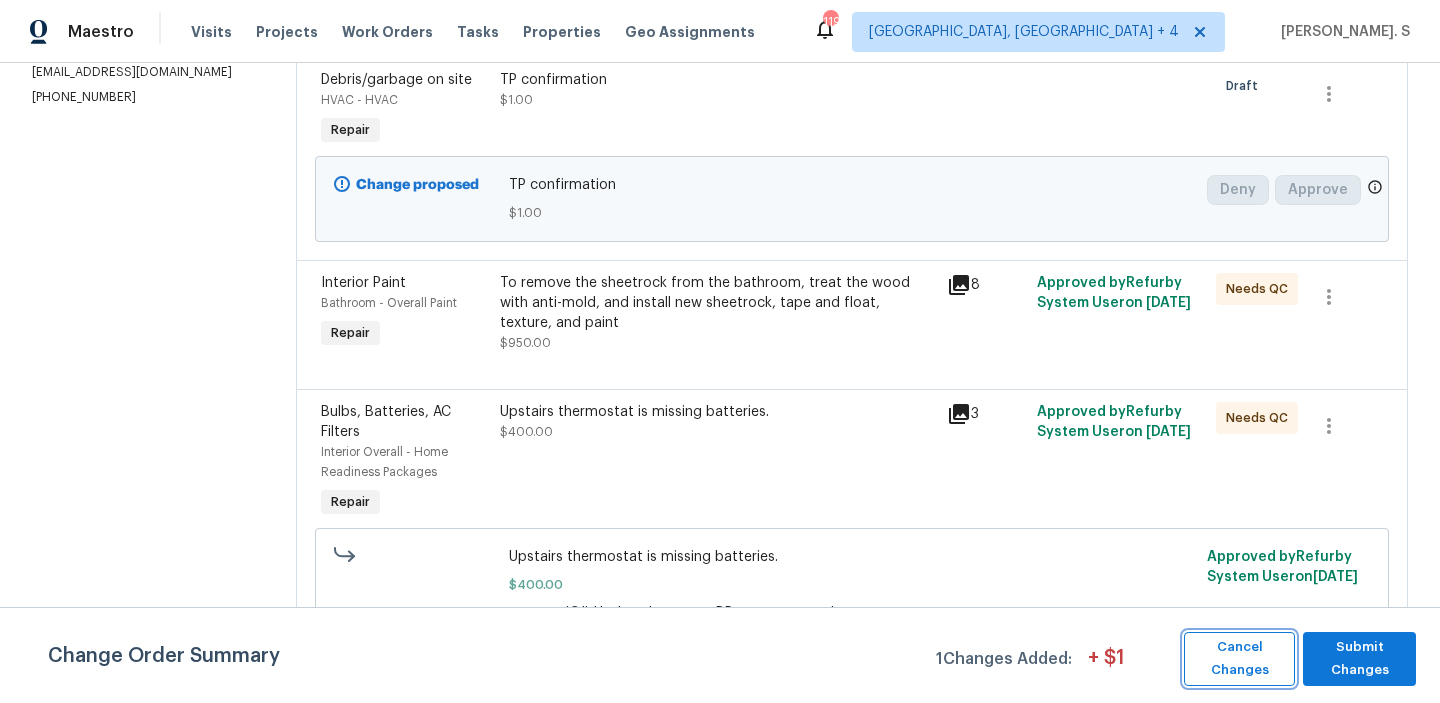 click on "Cancel Changes" at bounding box center [1239, 659] 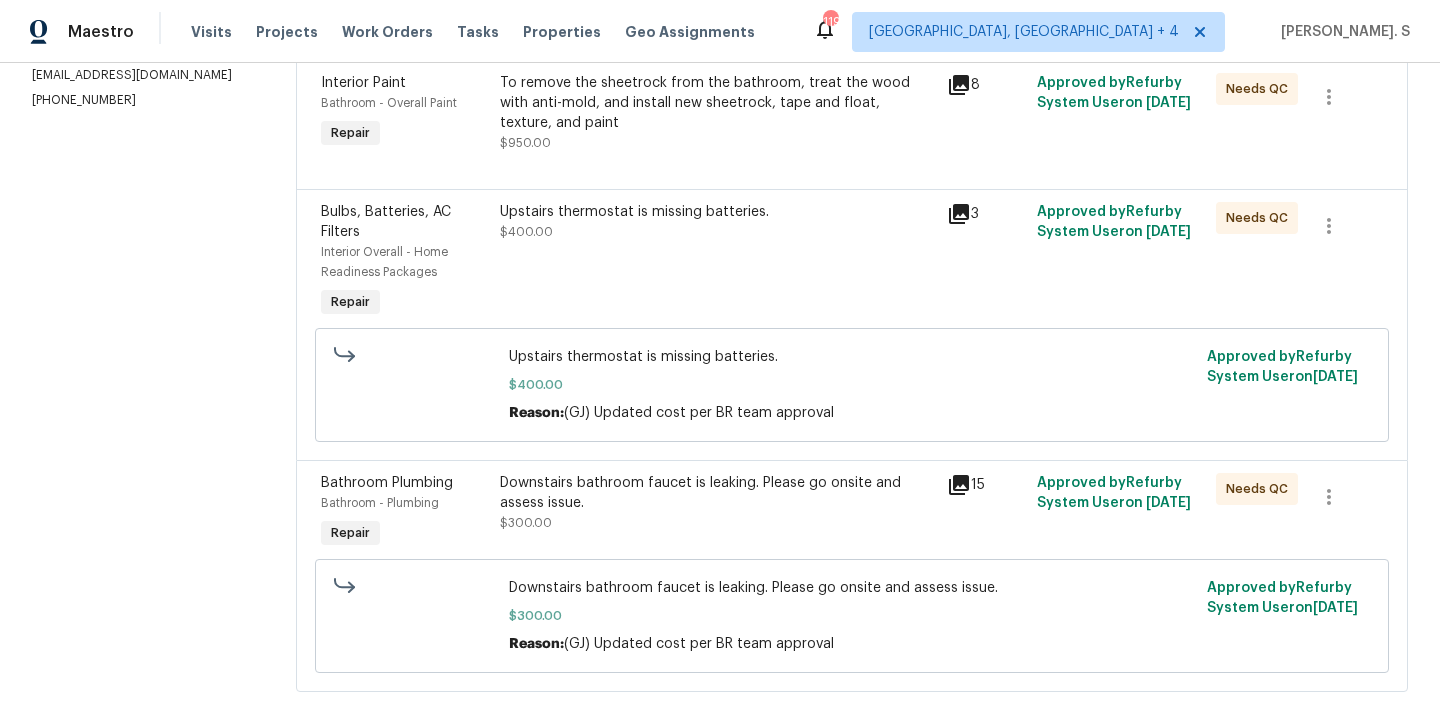 scroll, scrollTop: 335, scrollLeft: 0, axis: vertical 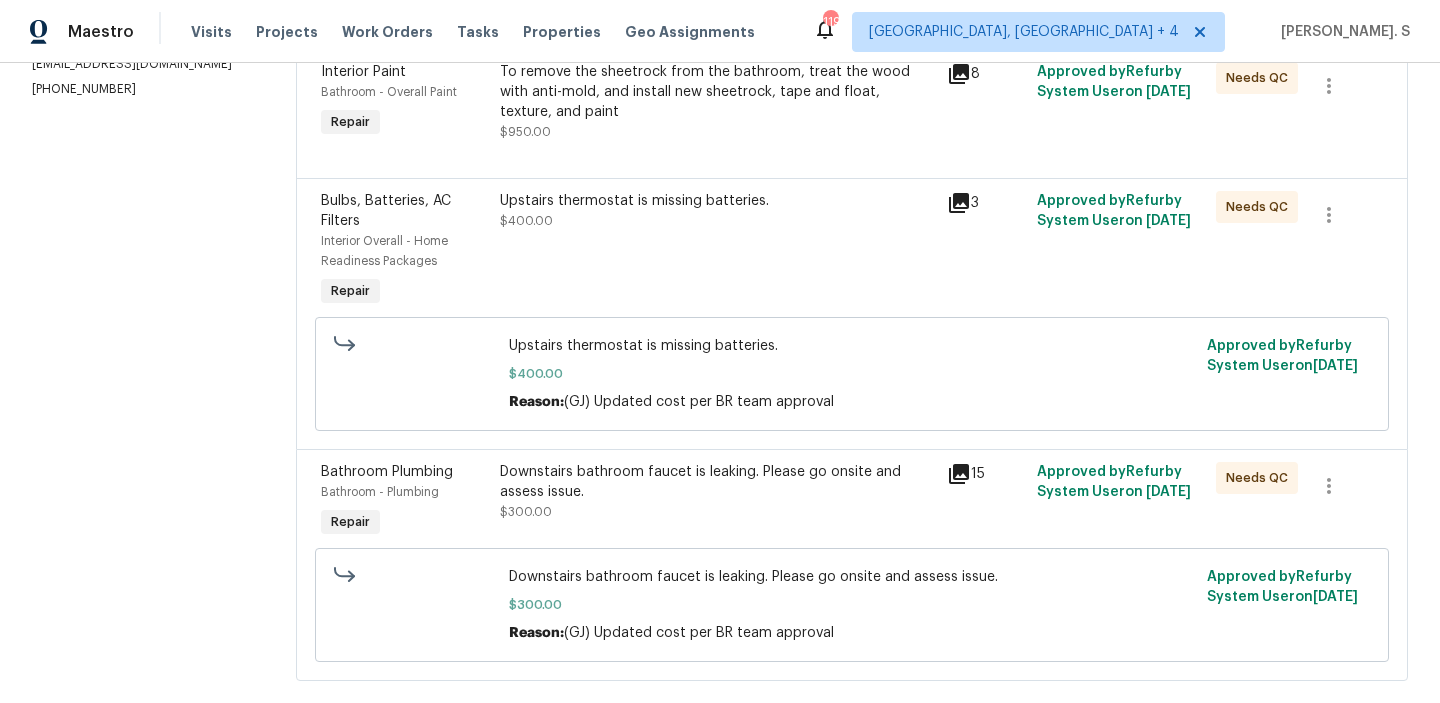 click on "Upstairs thermostat is missing batteries. $400.00" at bounding box center [718, 211] 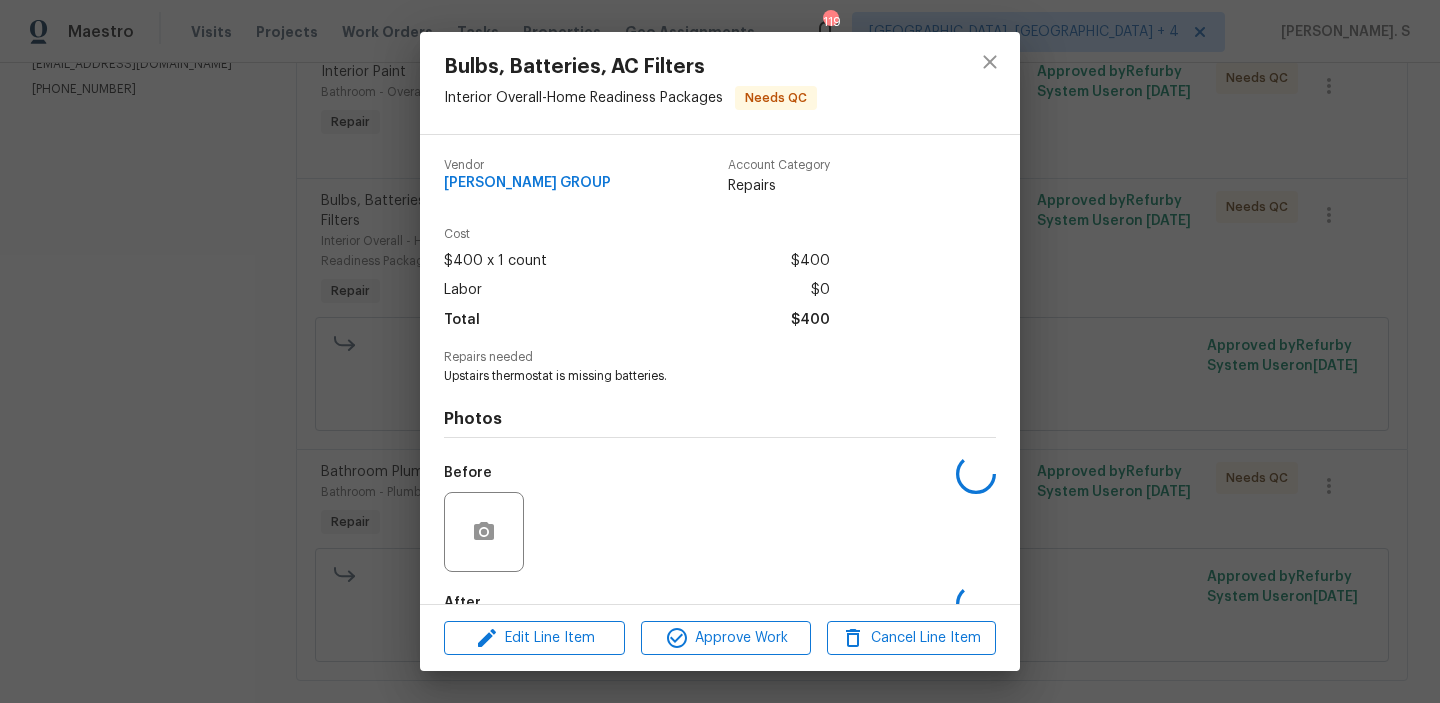 scroll, scrollTop: 118, scrollLeft: 0, axis: vertical 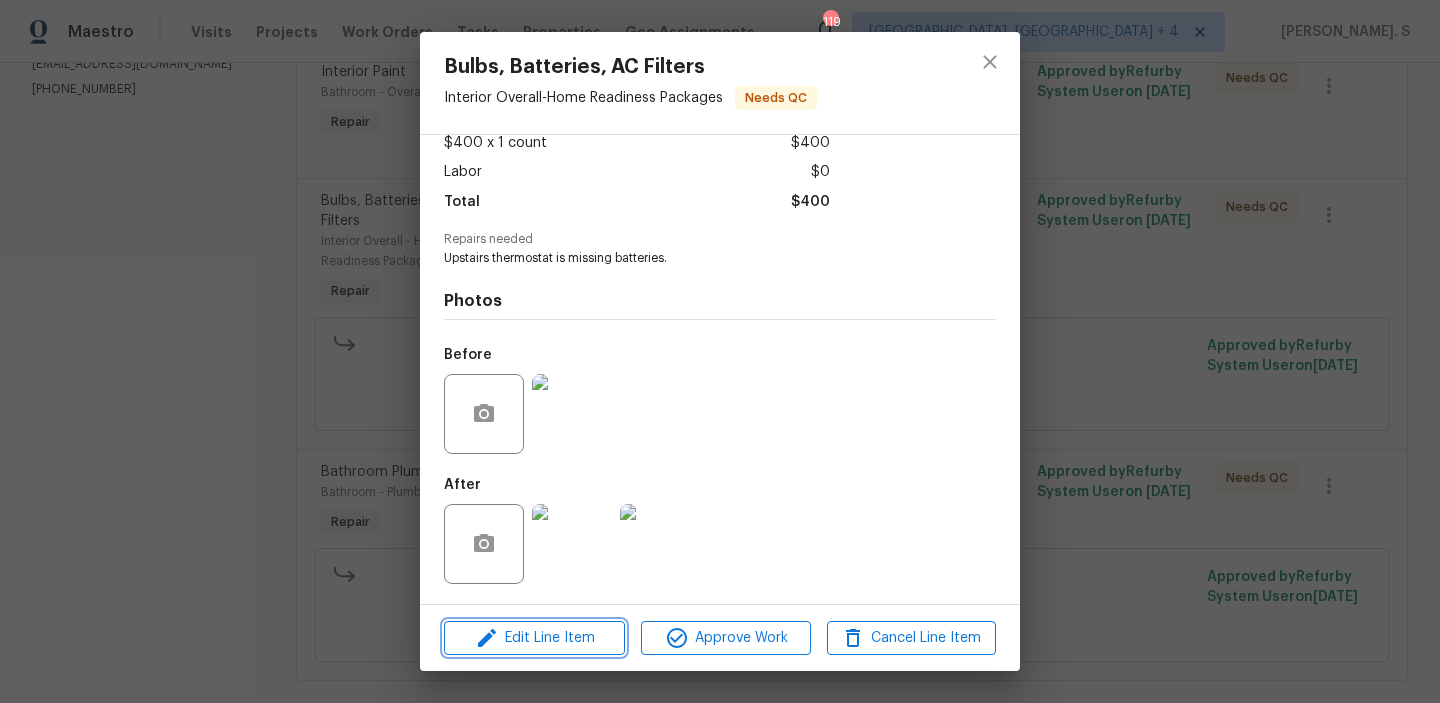 click on "Edit Line Item" at bounding box center [534, 638] 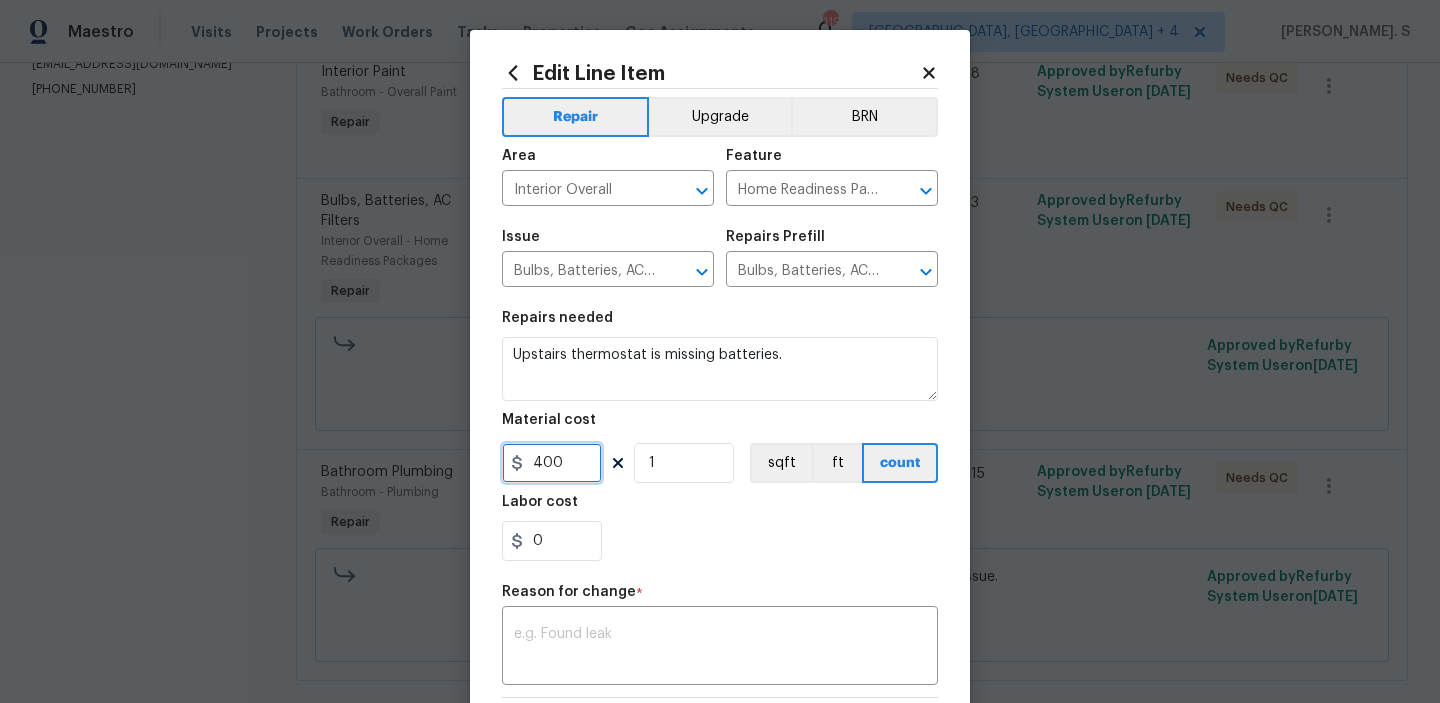 click on "400" at bounding box center [552, 463] 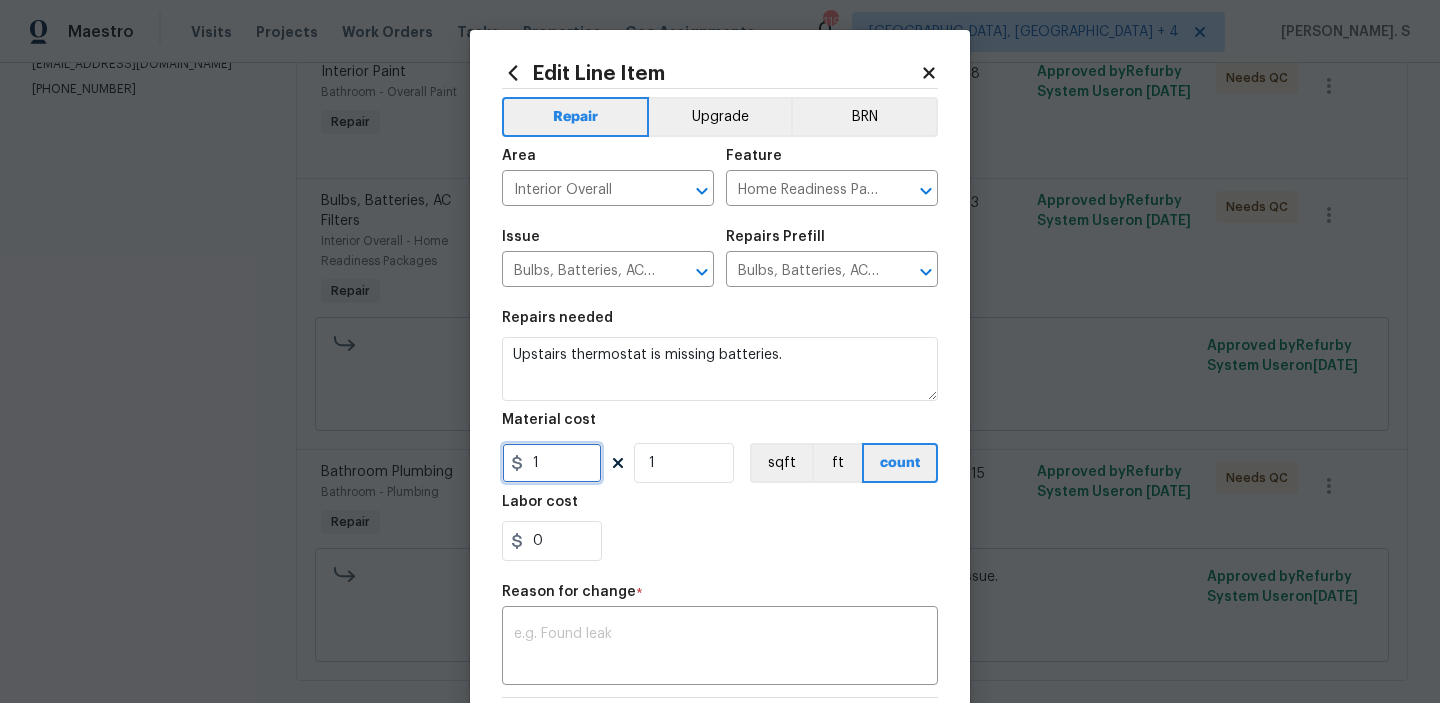 scroll, scrollTop: 237, scrollLeft: 0, axis: vertical 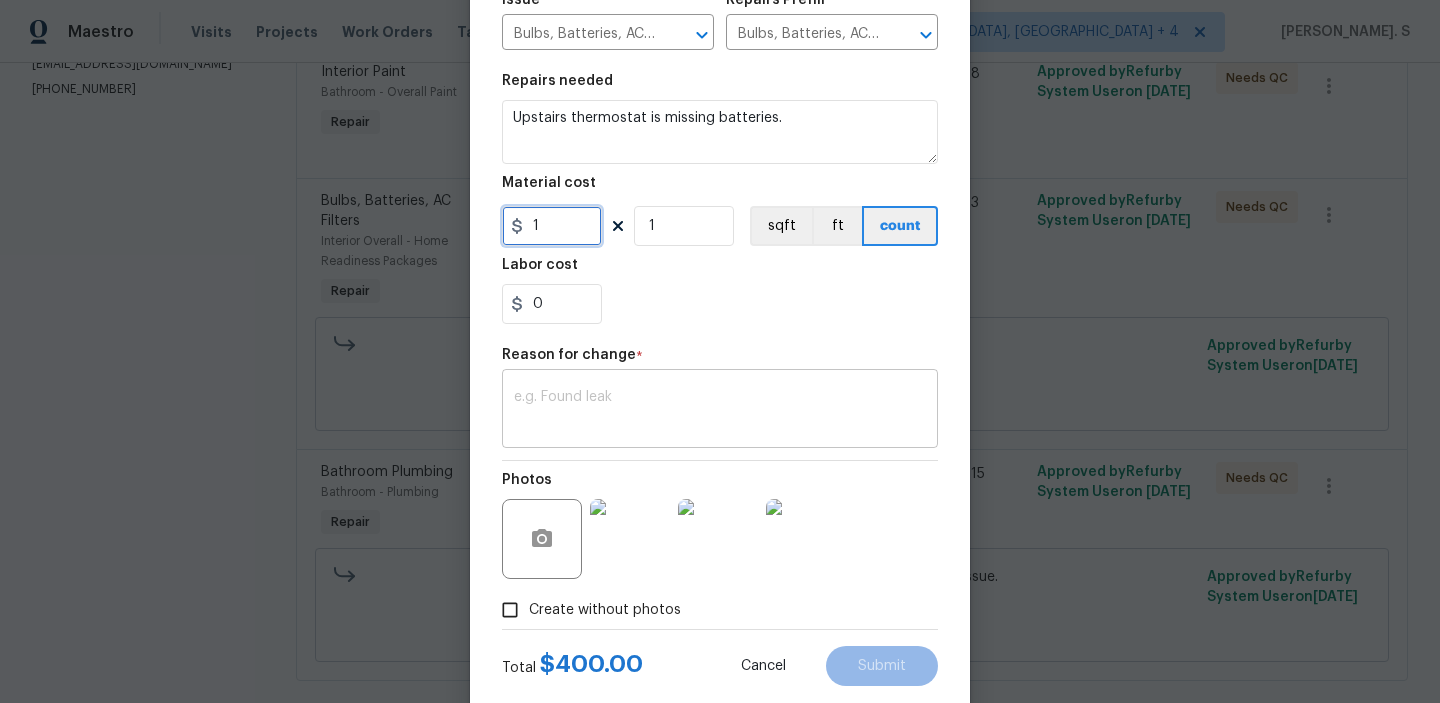 type on "1" 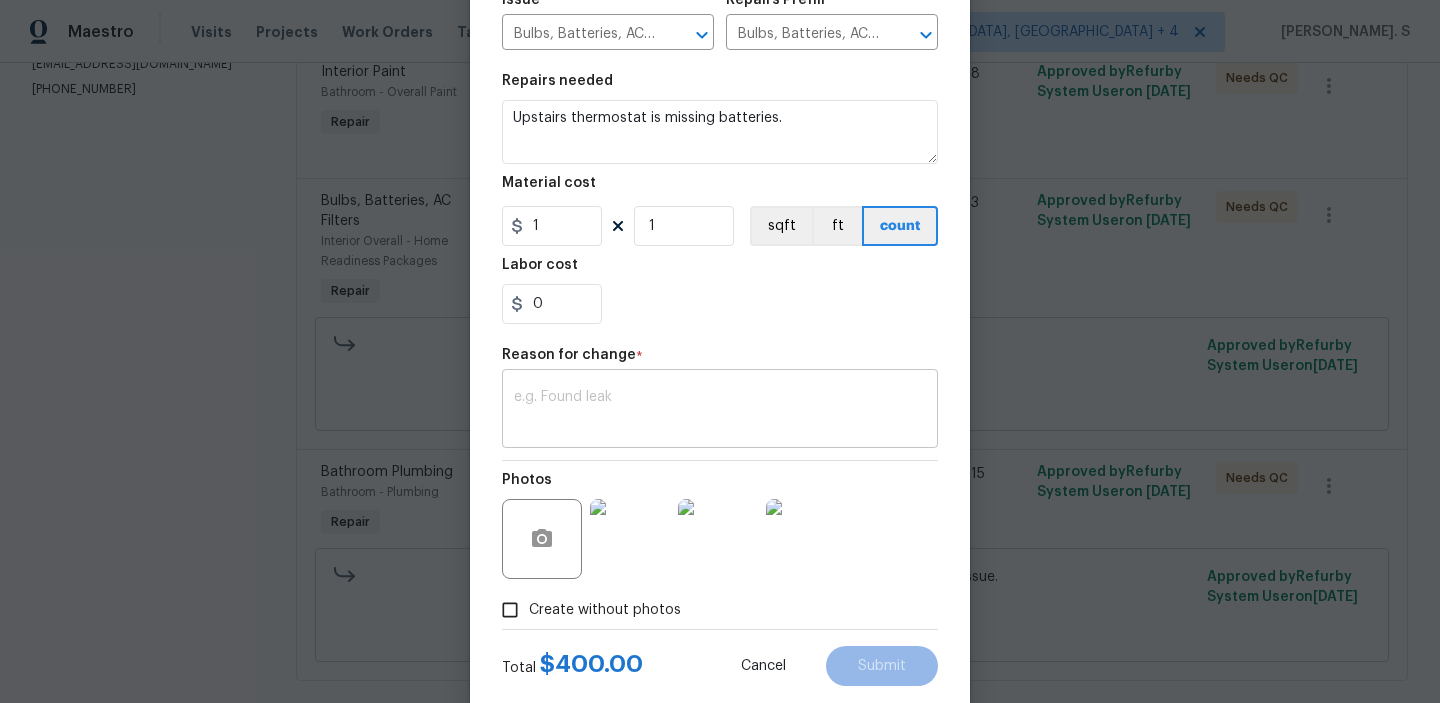 click at bounding box center (720, 411) 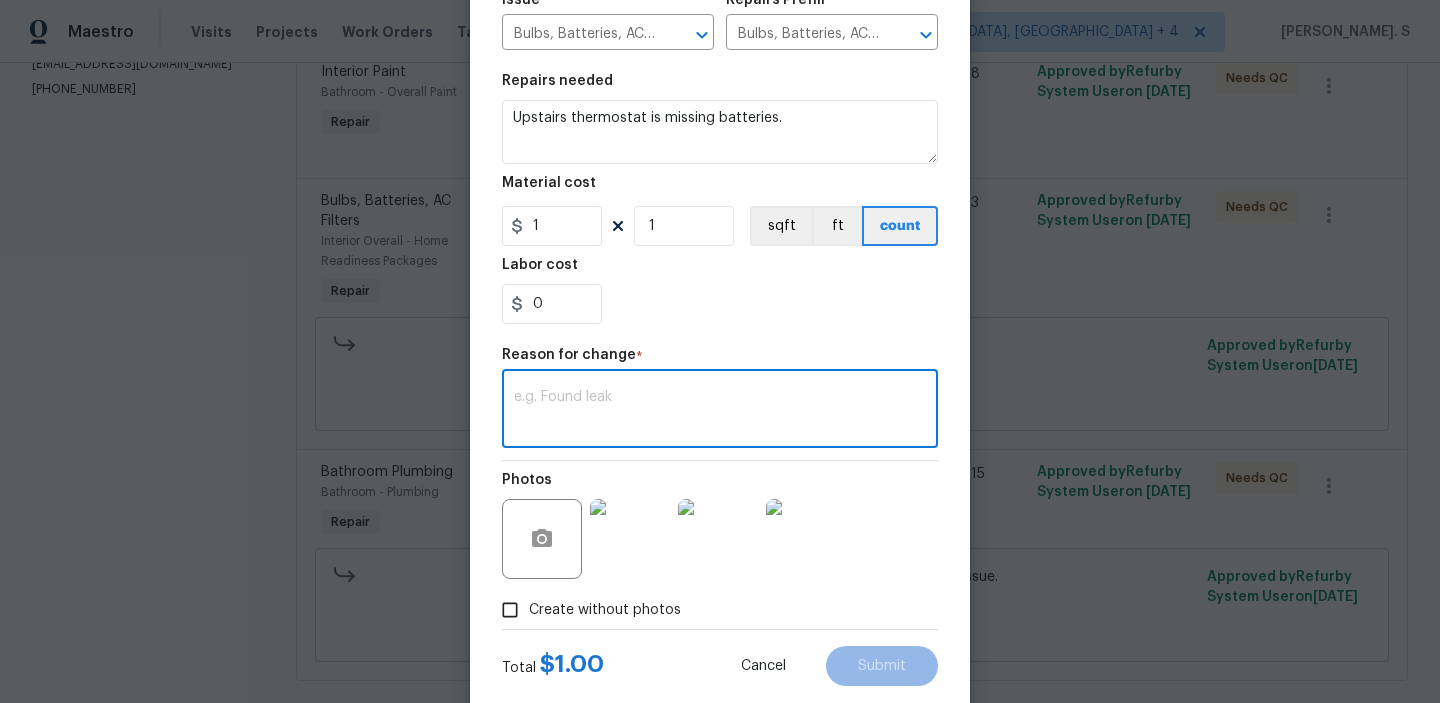 click at bounding box center [720, 411] 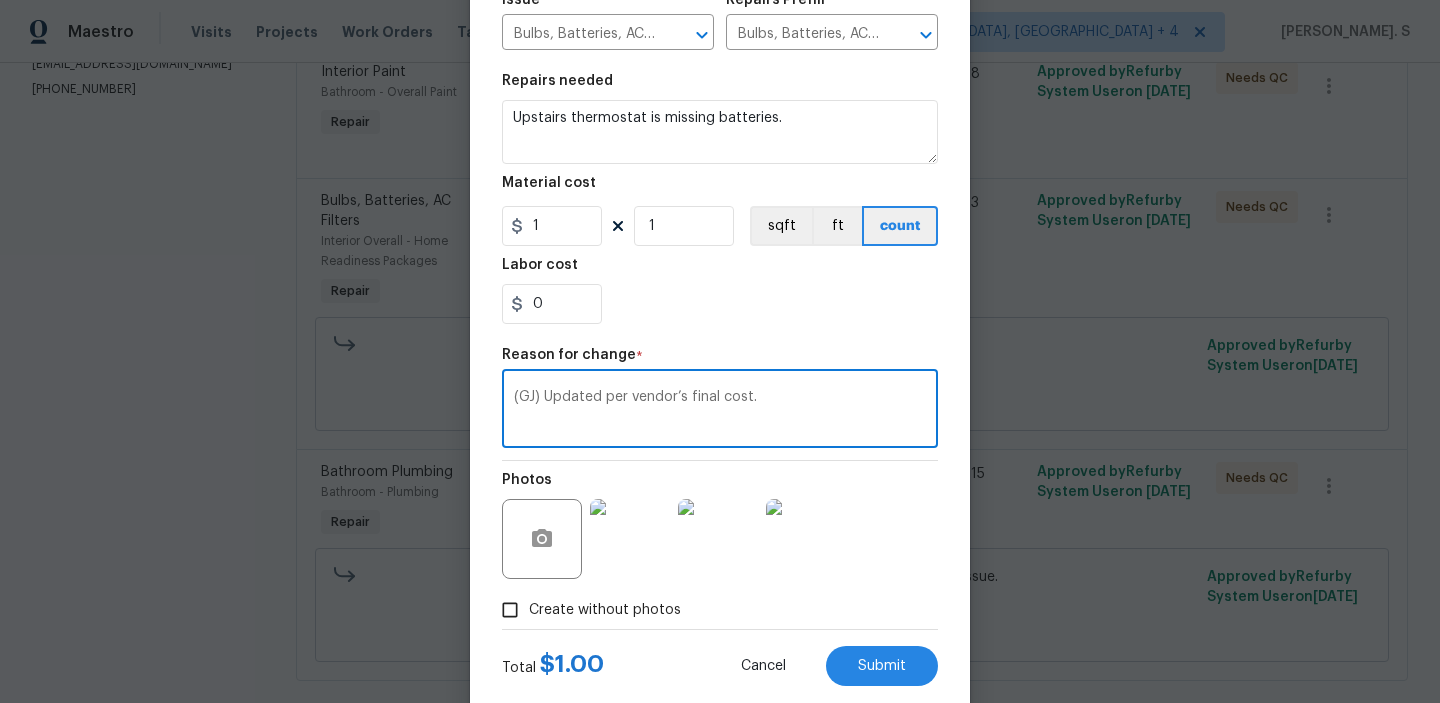scroll, scrollTop: 283, scrollLeft: 0, axis: vertical 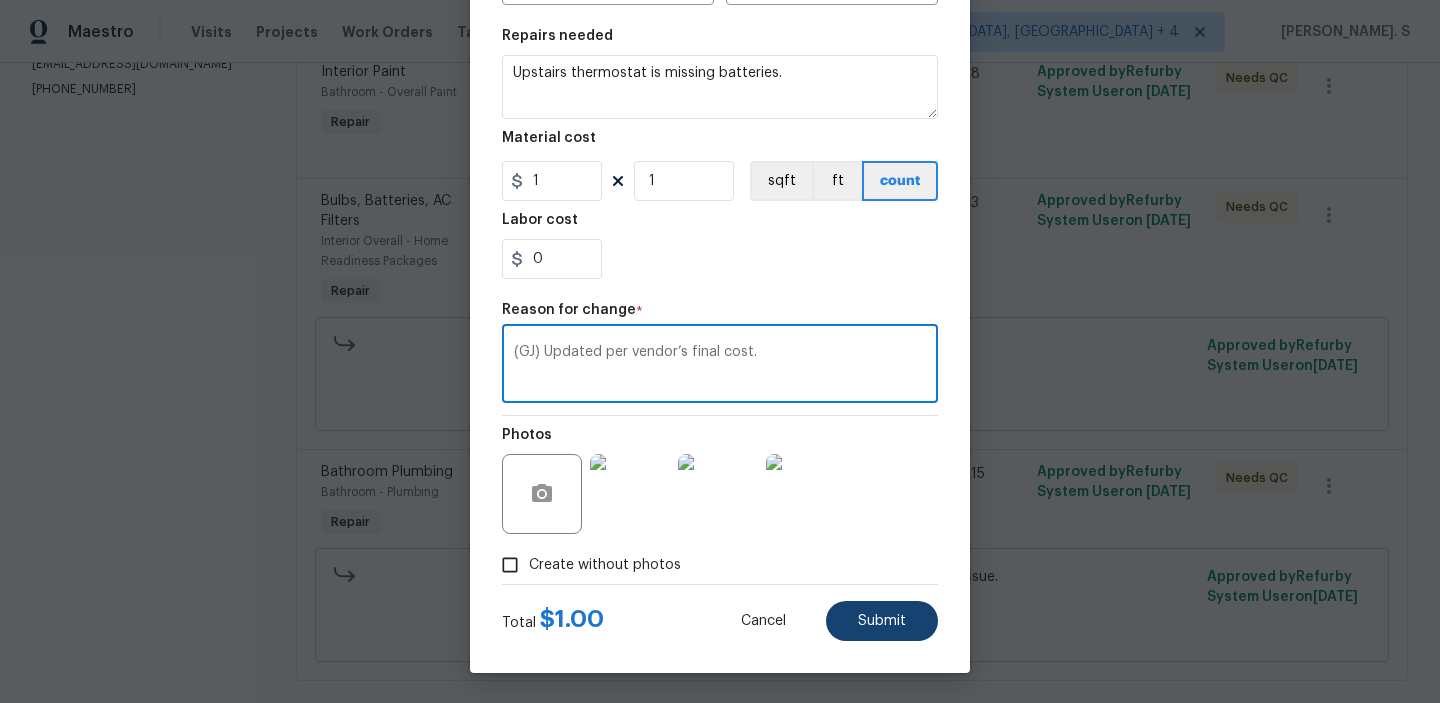 type on "(GJ) Updated per vendor’s final cost." 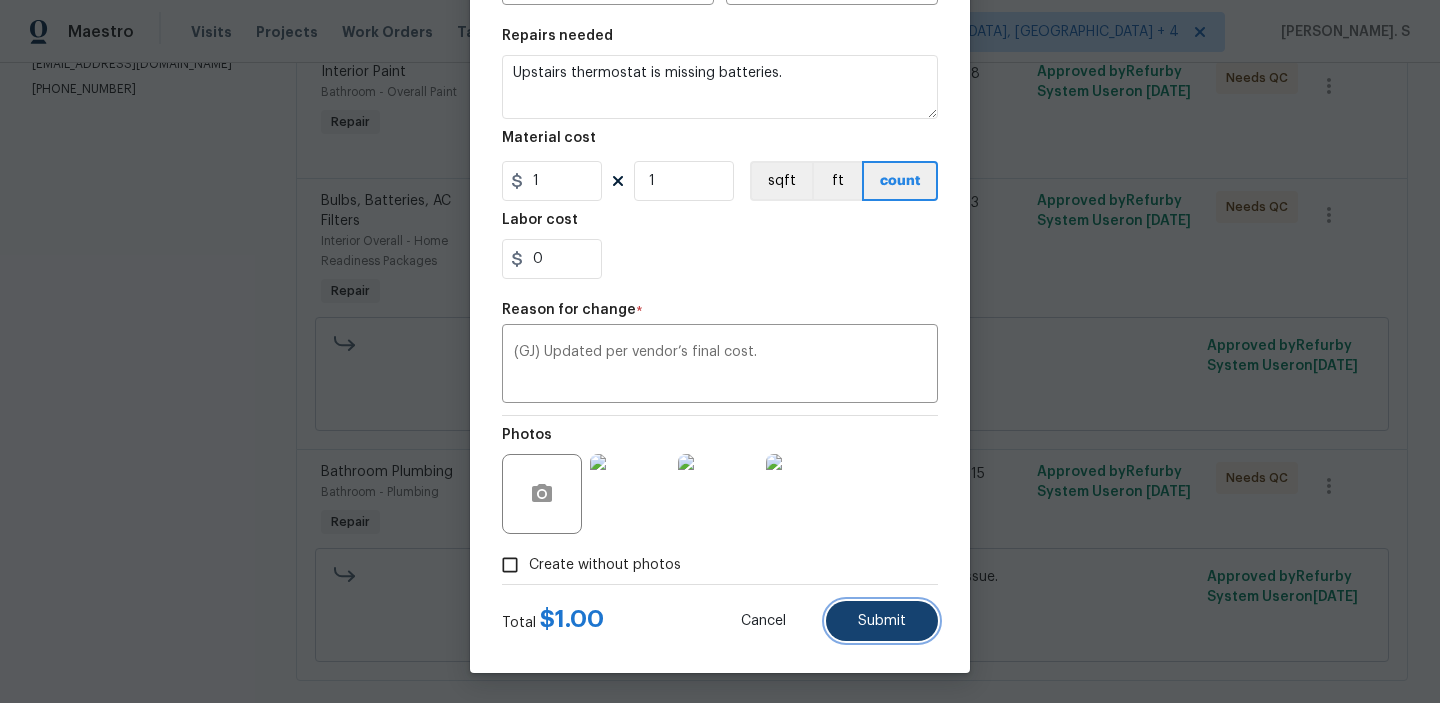 click on "Submit" at bounding box center [882, 621] 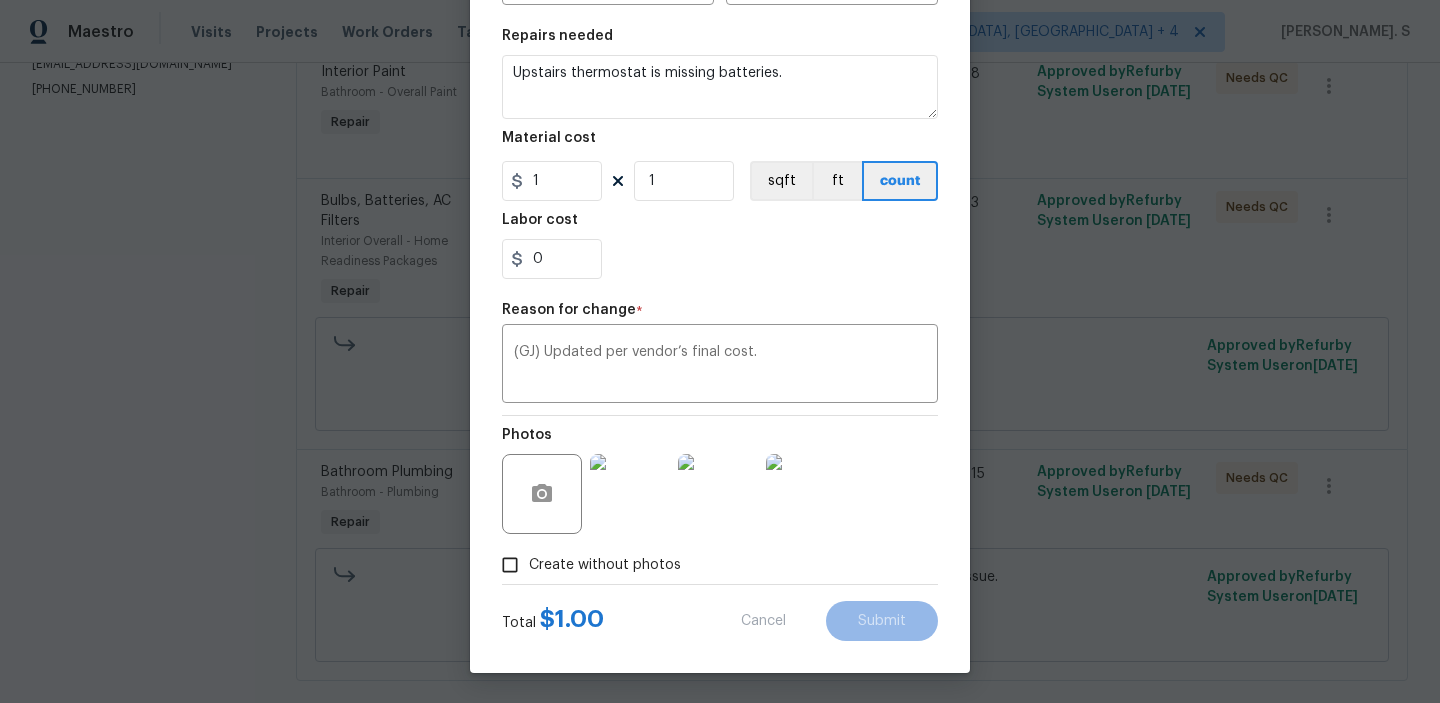 type on "400" 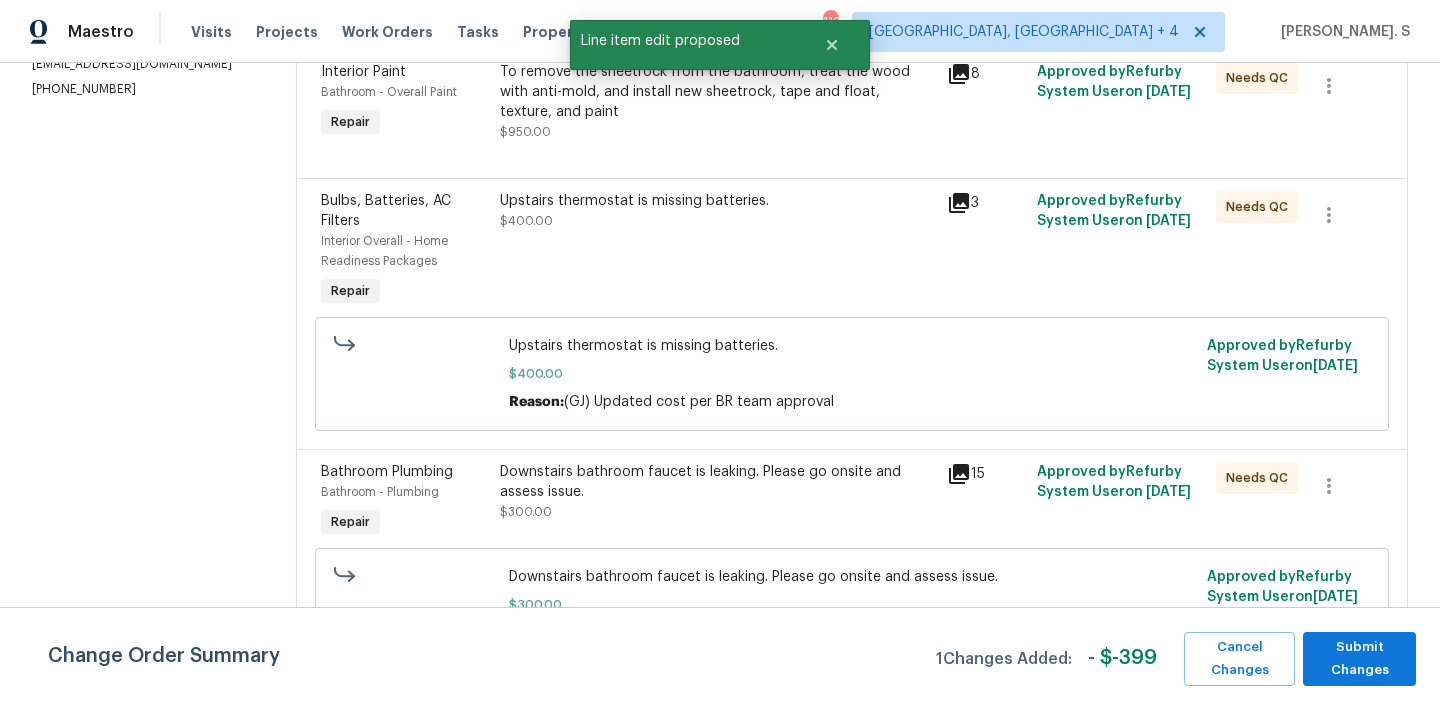 scroll, scrollTop: 0, scrollLeft: 0, axis: both 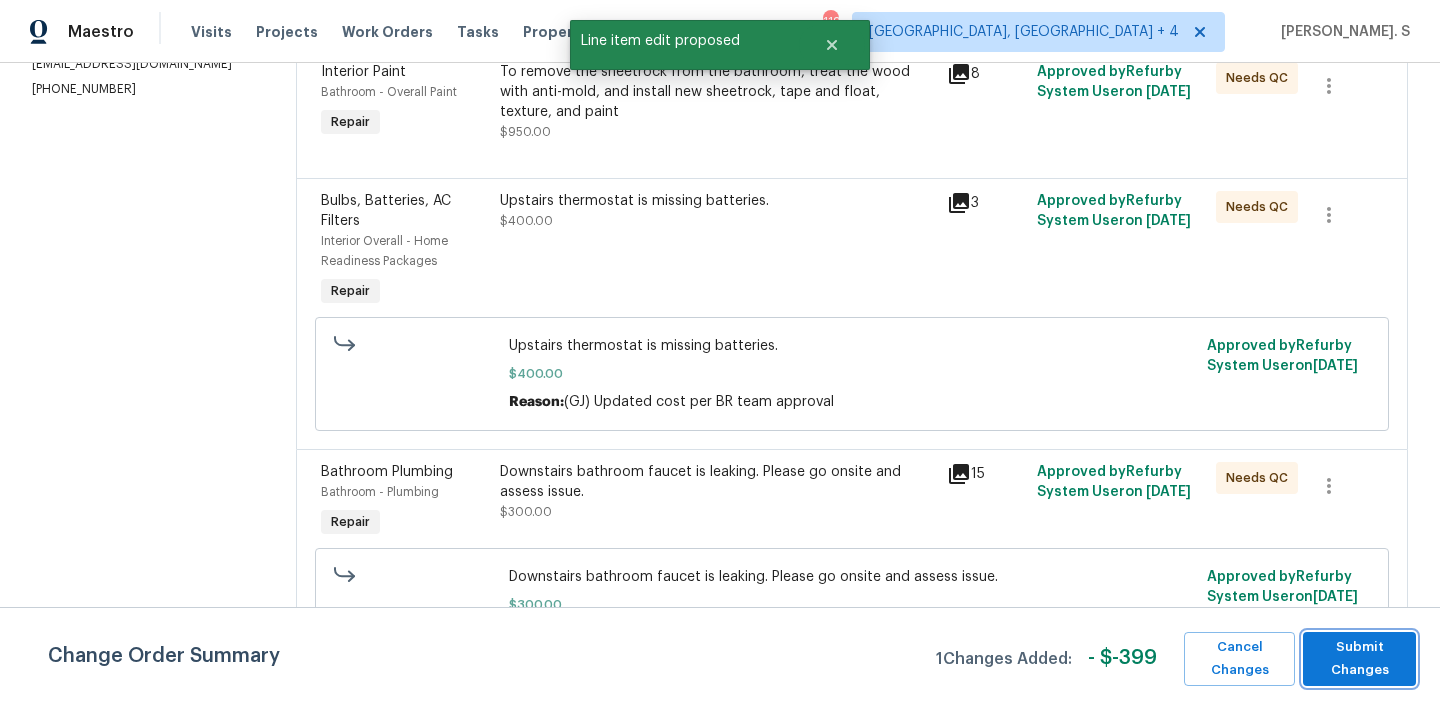 click on "Submit Changes" at bounding box center (1359, 659) 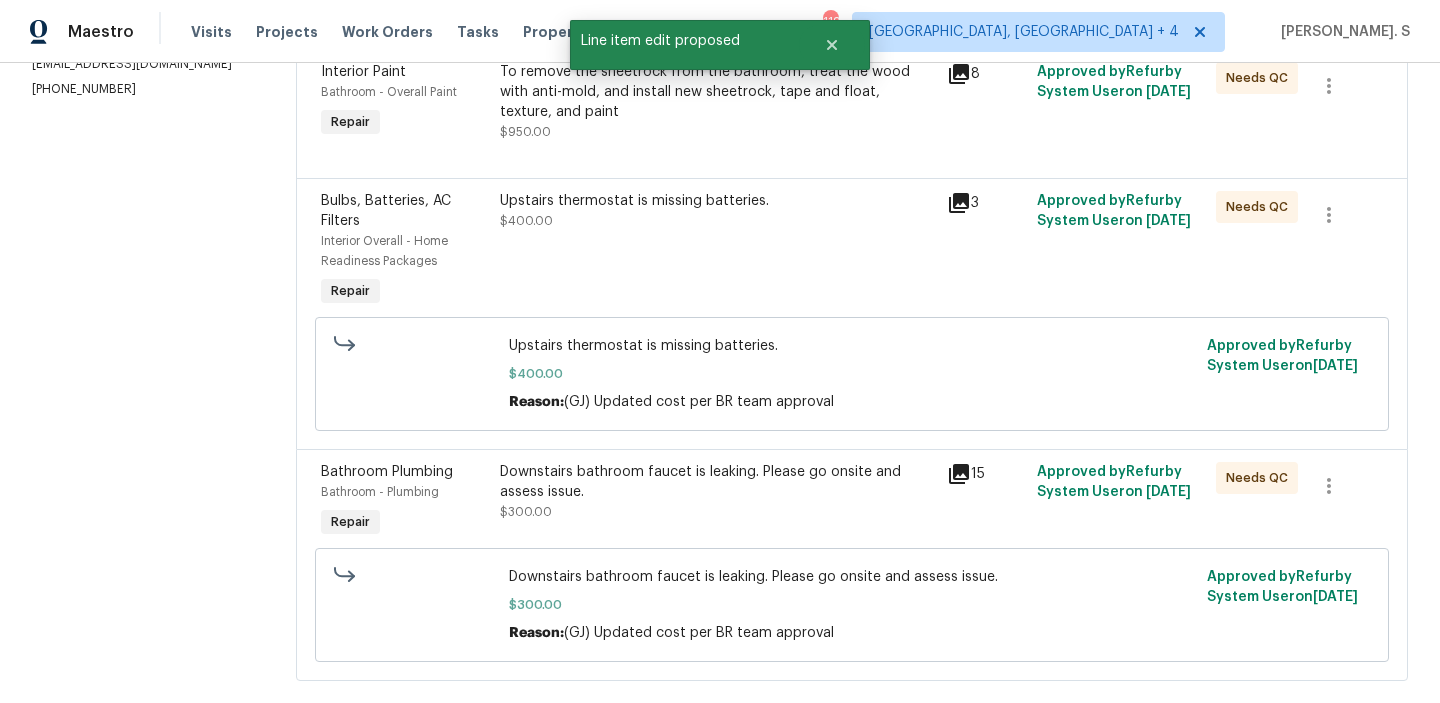 scroll, scrollTop: 0, scrollLeft: 0, axis: both 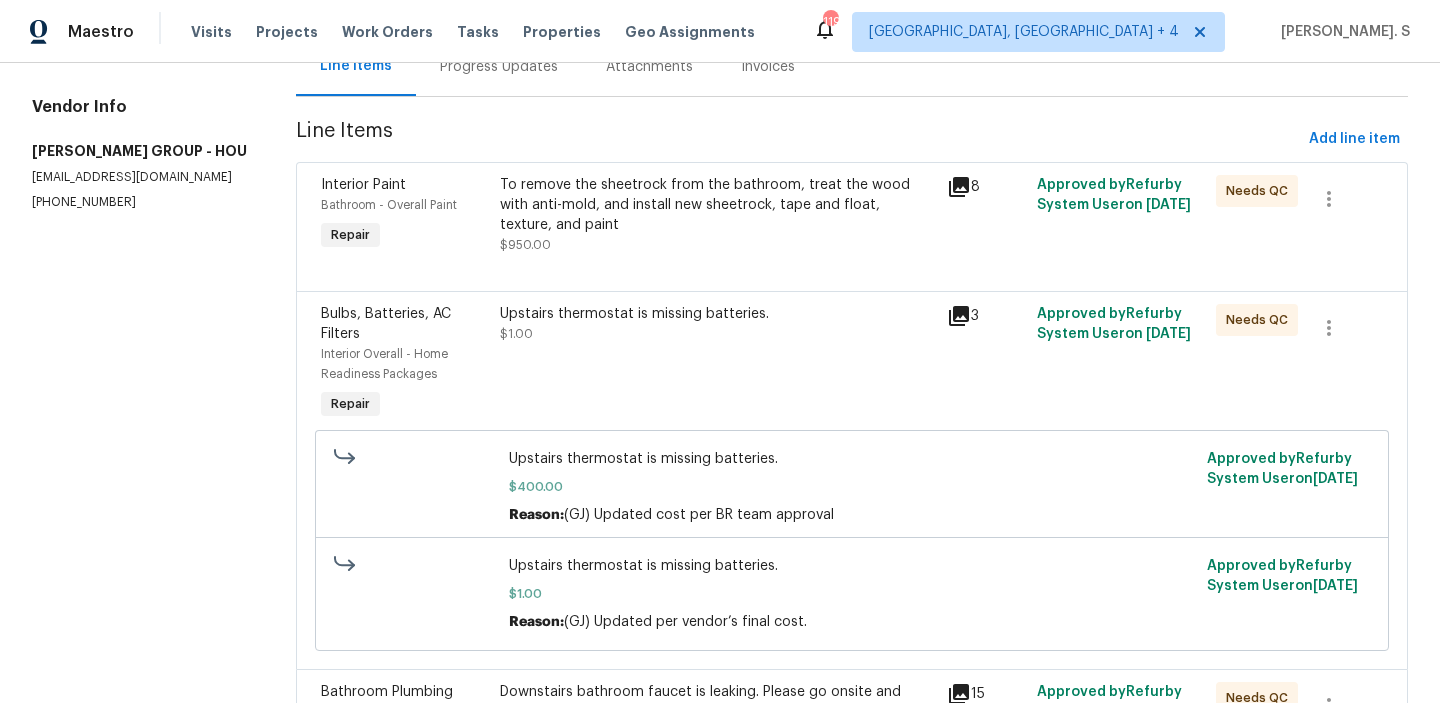 click on "To remove the sheetrock from the bathroom, treat the wood with anti-mold, and install new sheetrock, tape and float, texture, and paint" at bounding box center (718, 205) 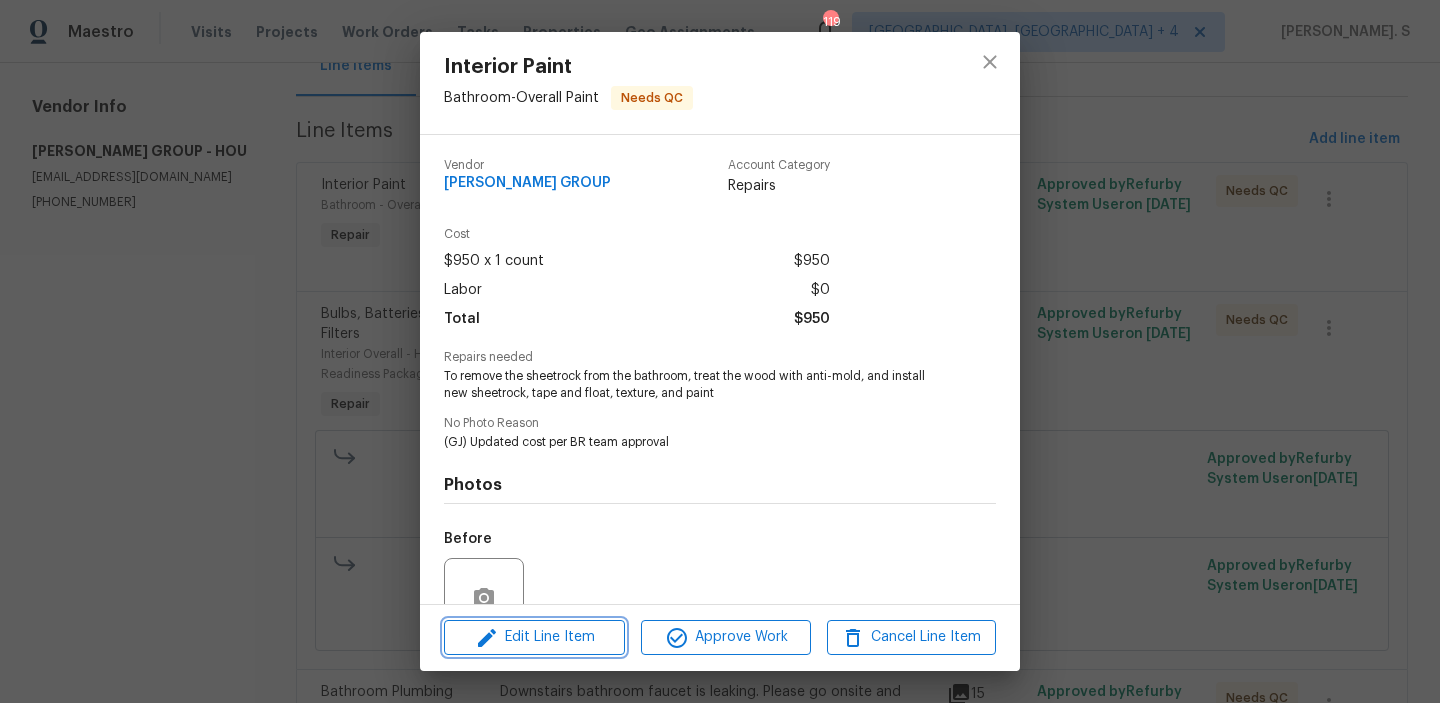 click on "Edit Line Item" at bounding box center [534, 637] 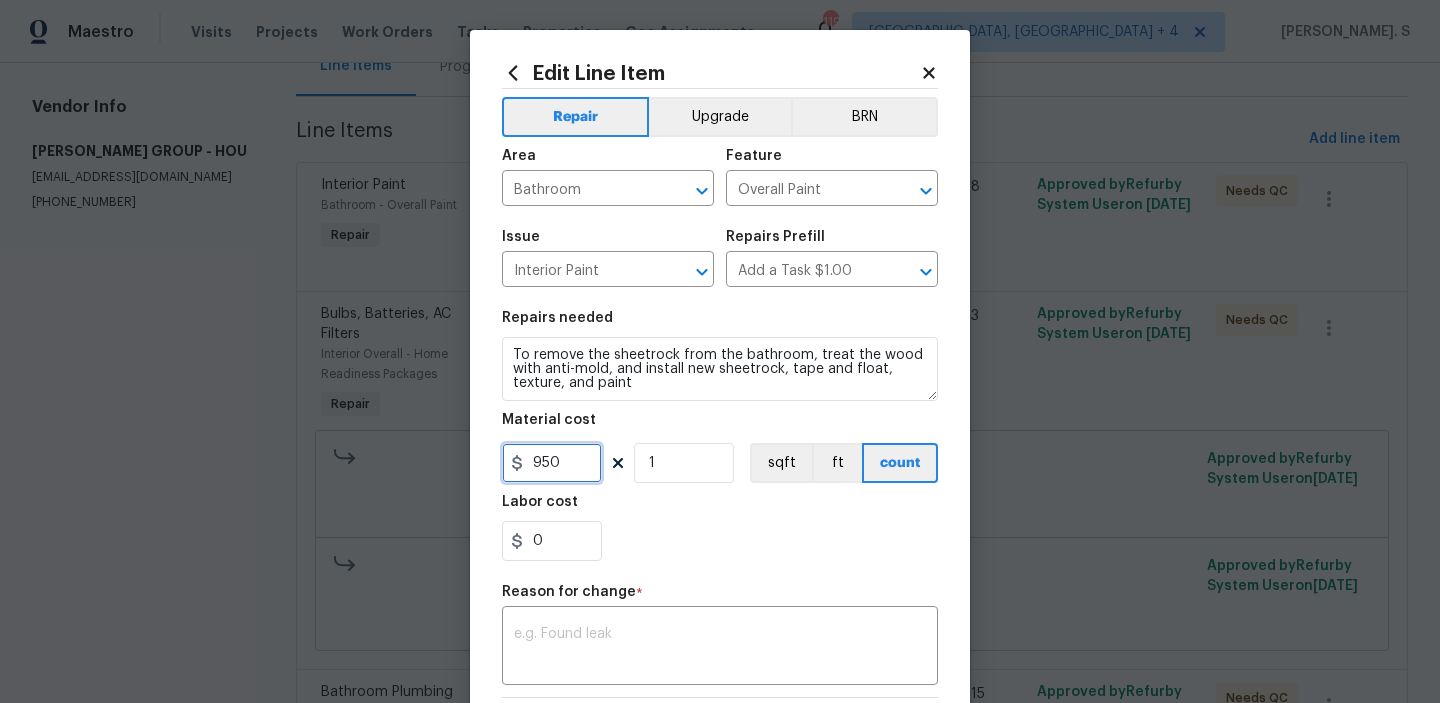 click on "950" at bounding box center (552, 463) 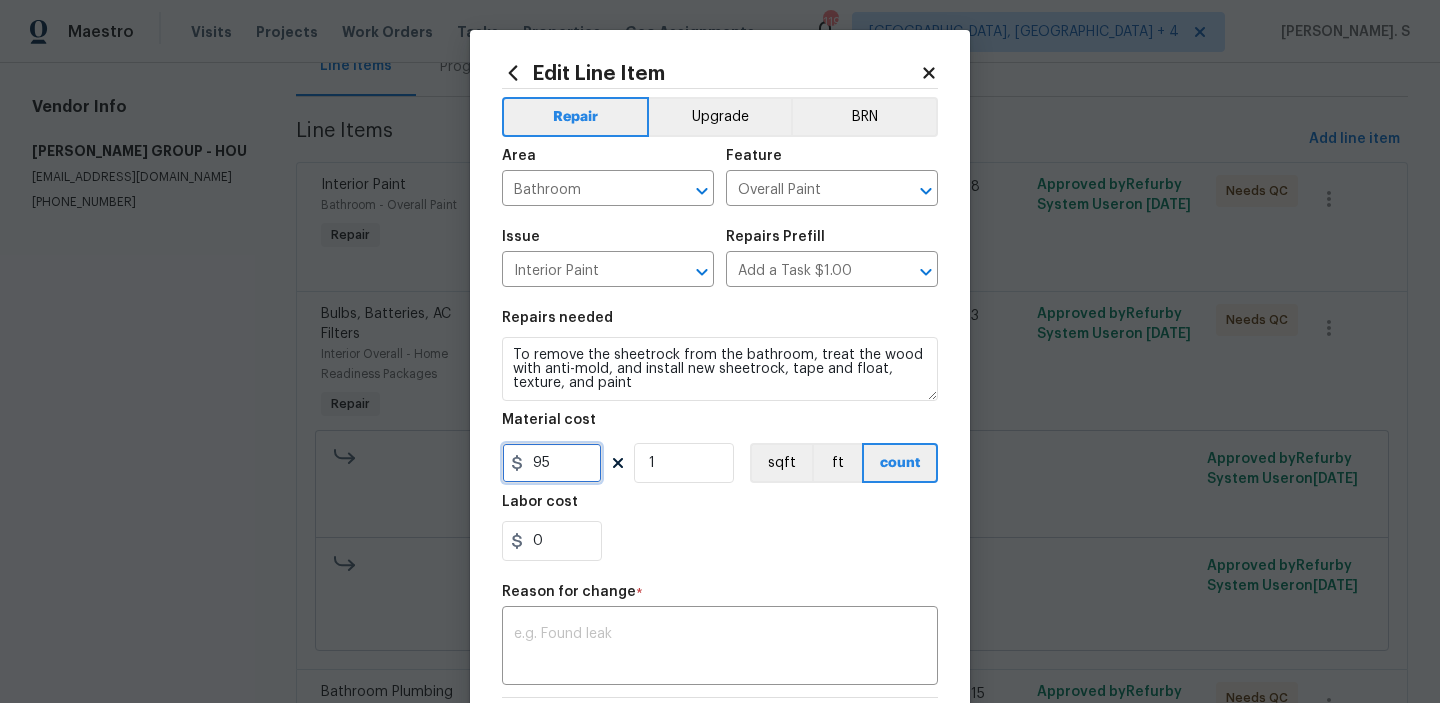 type on "95" 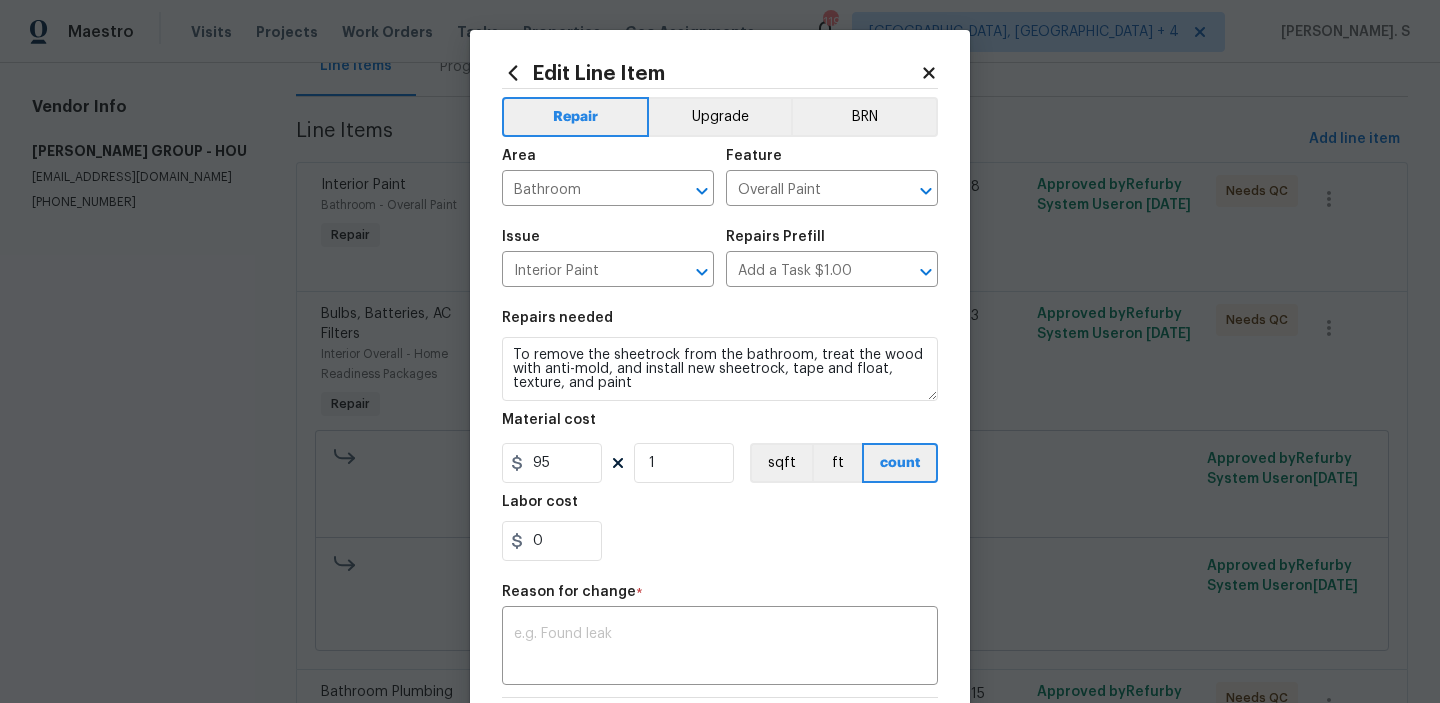 click 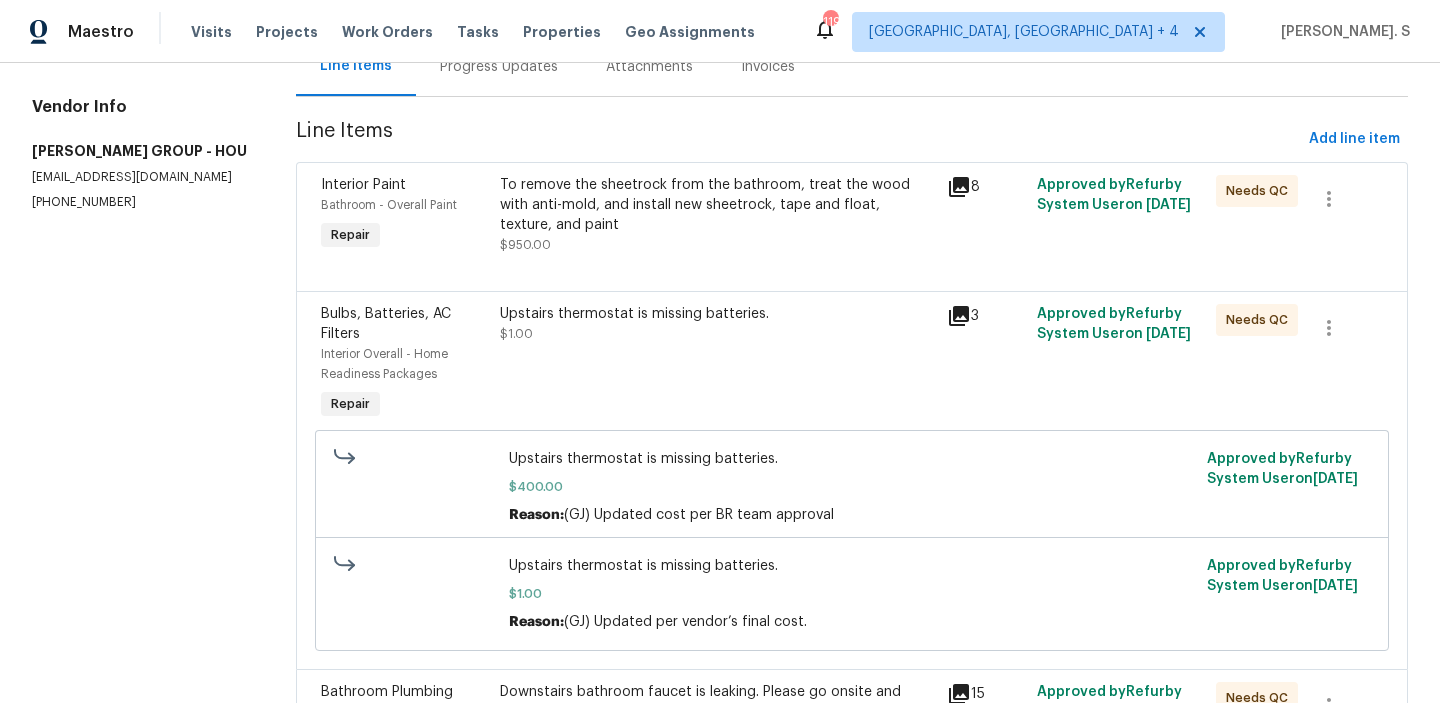 click on "To remove the sheetrock from the bathroom, treat the wood with anti-mold, and install new sheetrock, tape and float, texture, and paint" at bounding box center (718, 205) 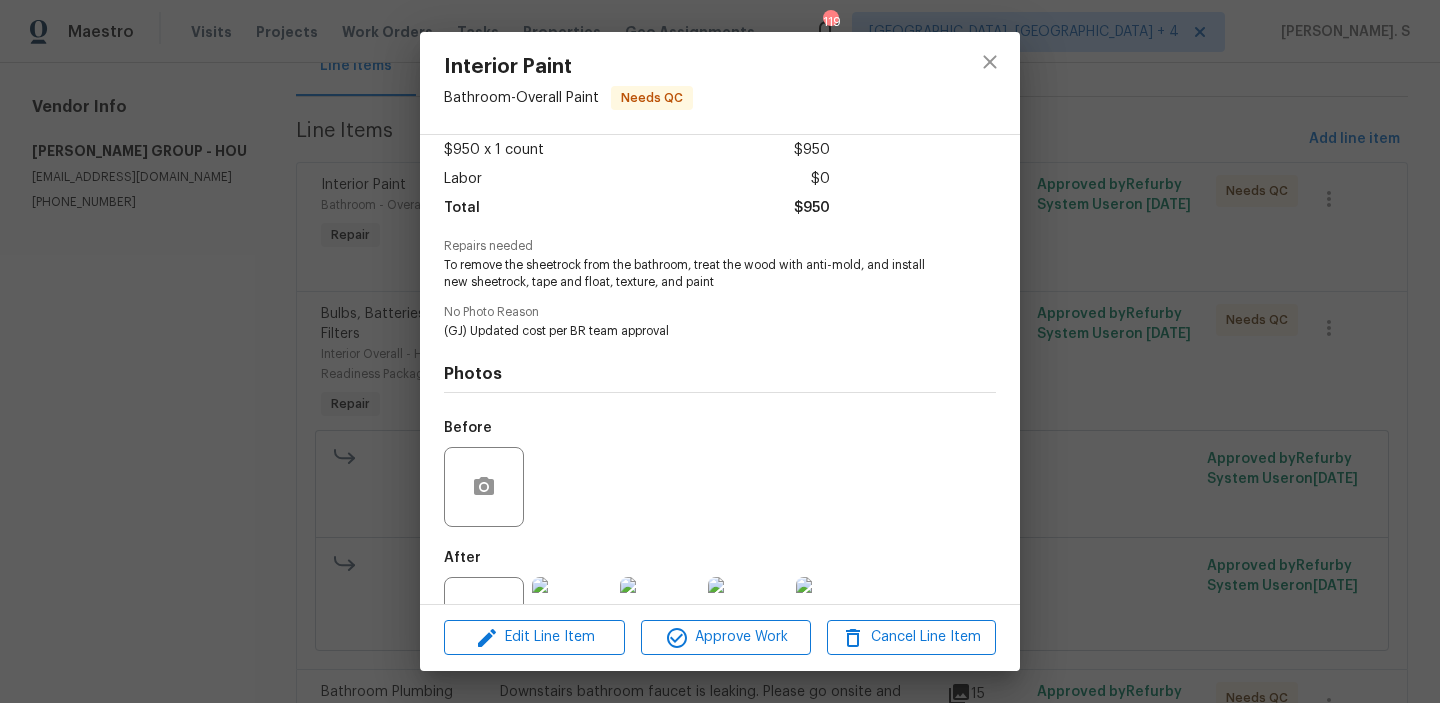 scroll, scrollTop: 184, scrollLeft: 0, axis: vertical 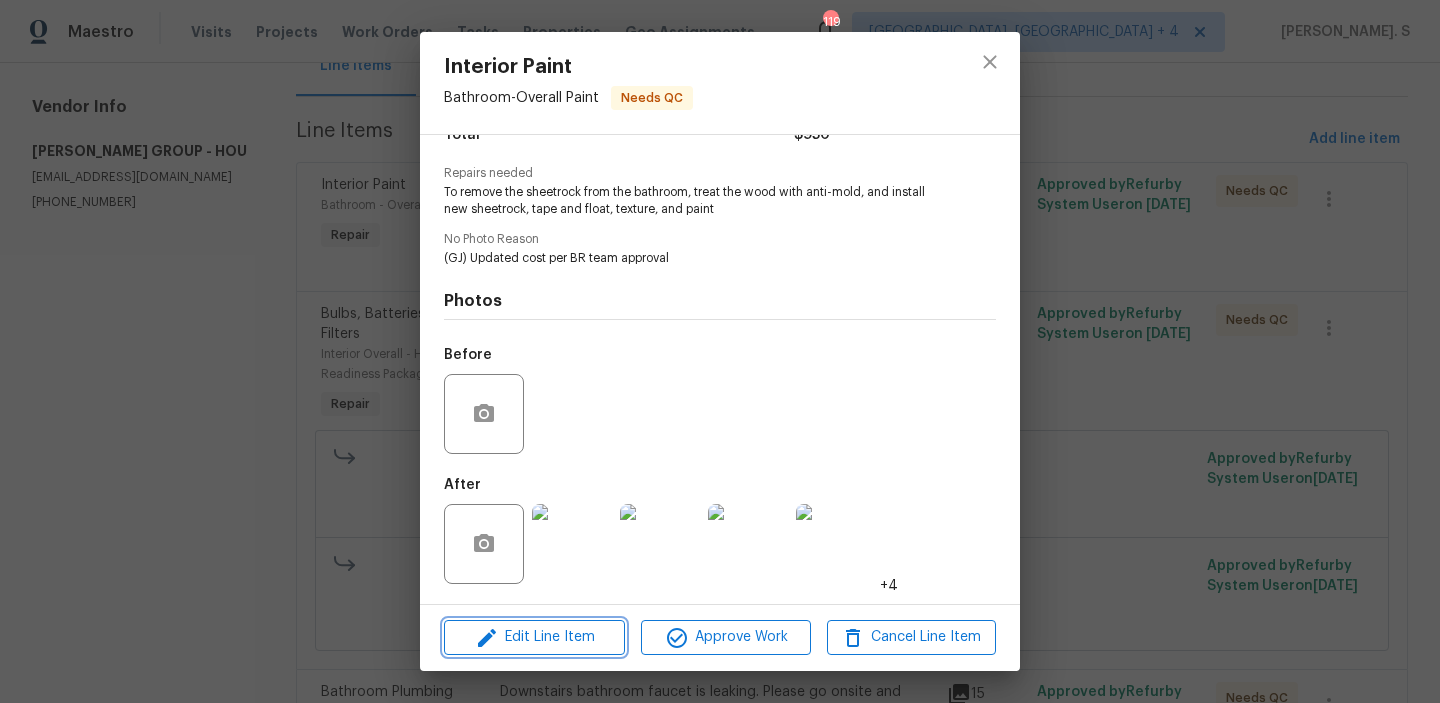 click on "Edit Line Item" at bounding box center (534, 637) 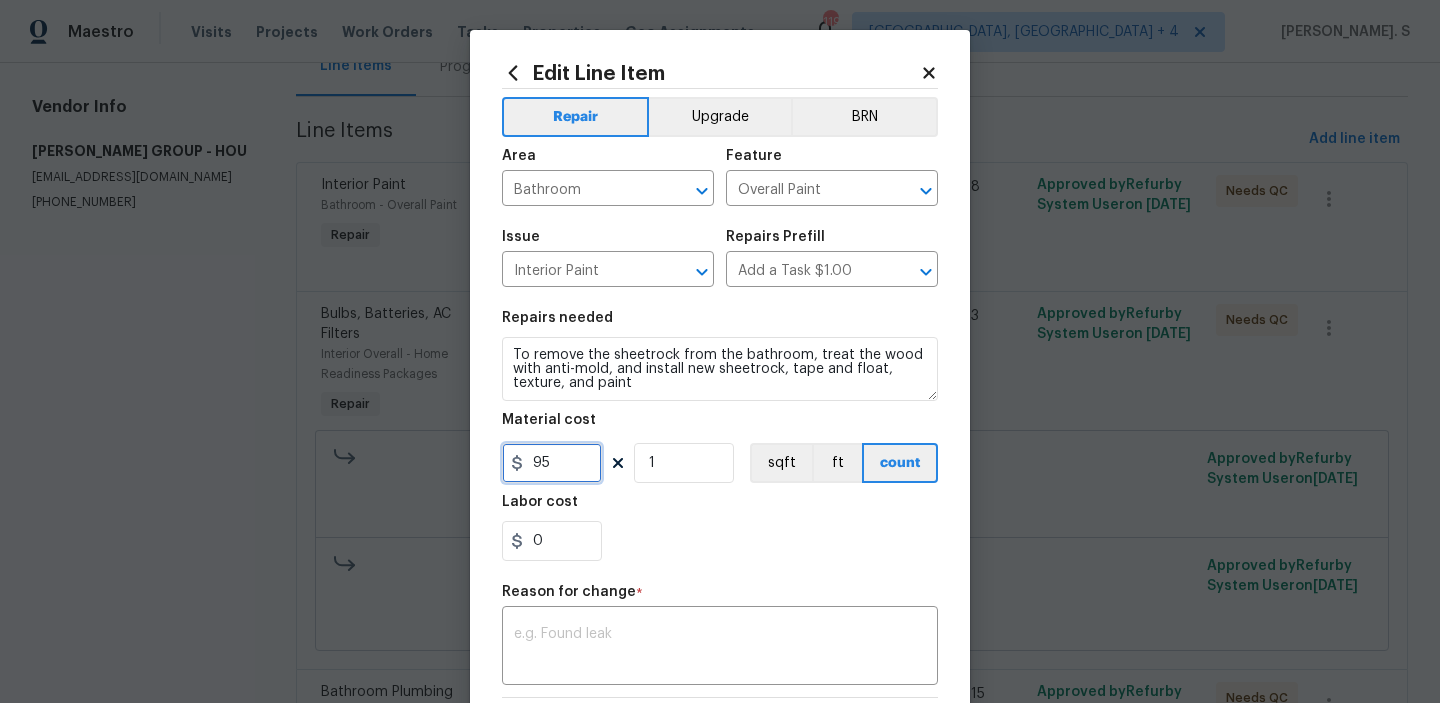 click on "95" at bounding box center (552, 463) 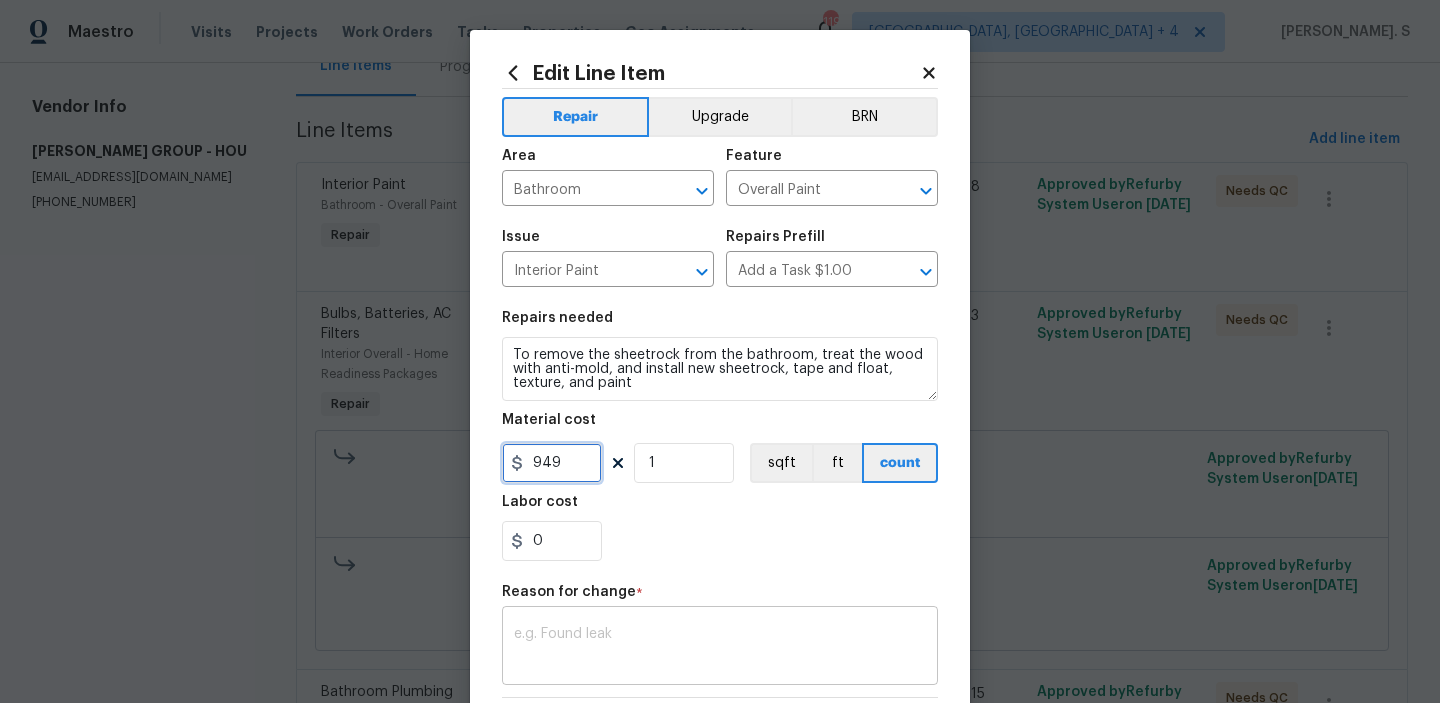 type on "949" 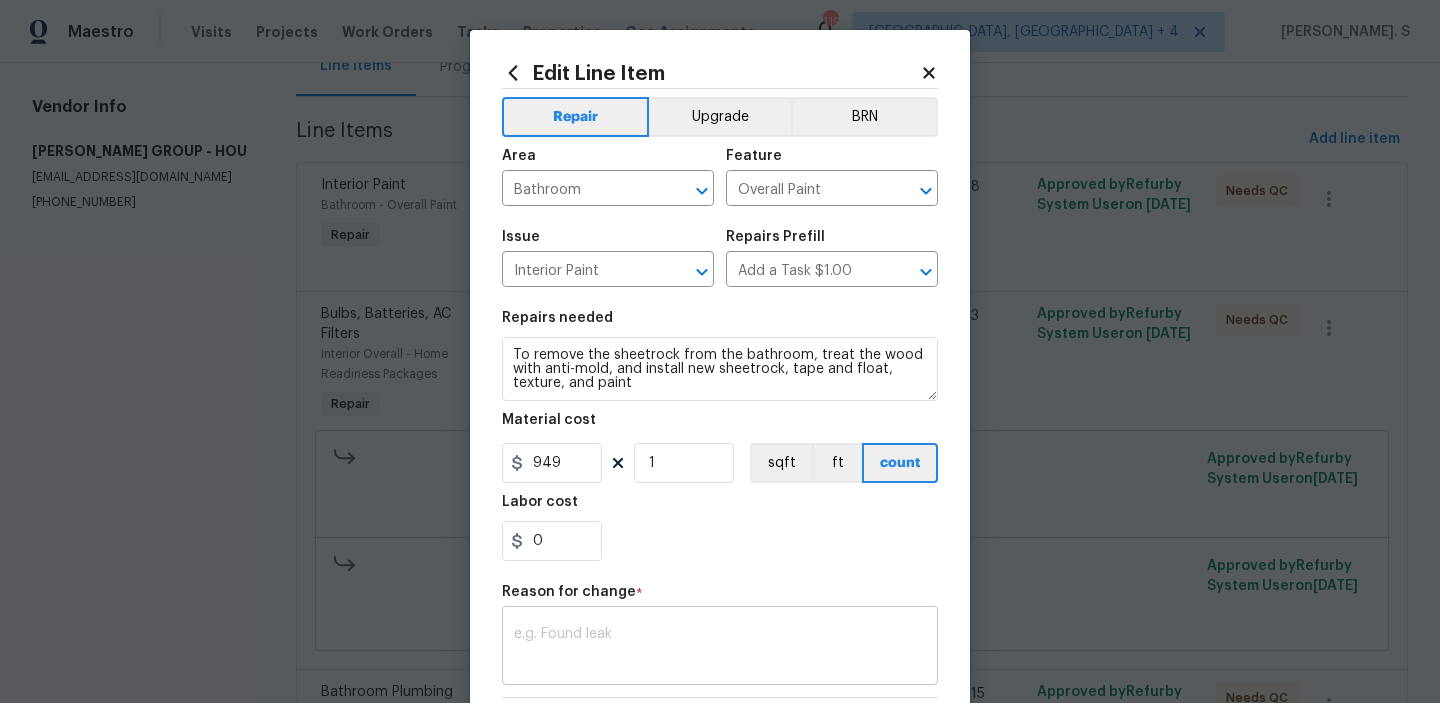 click at bounding box center (720, 648) 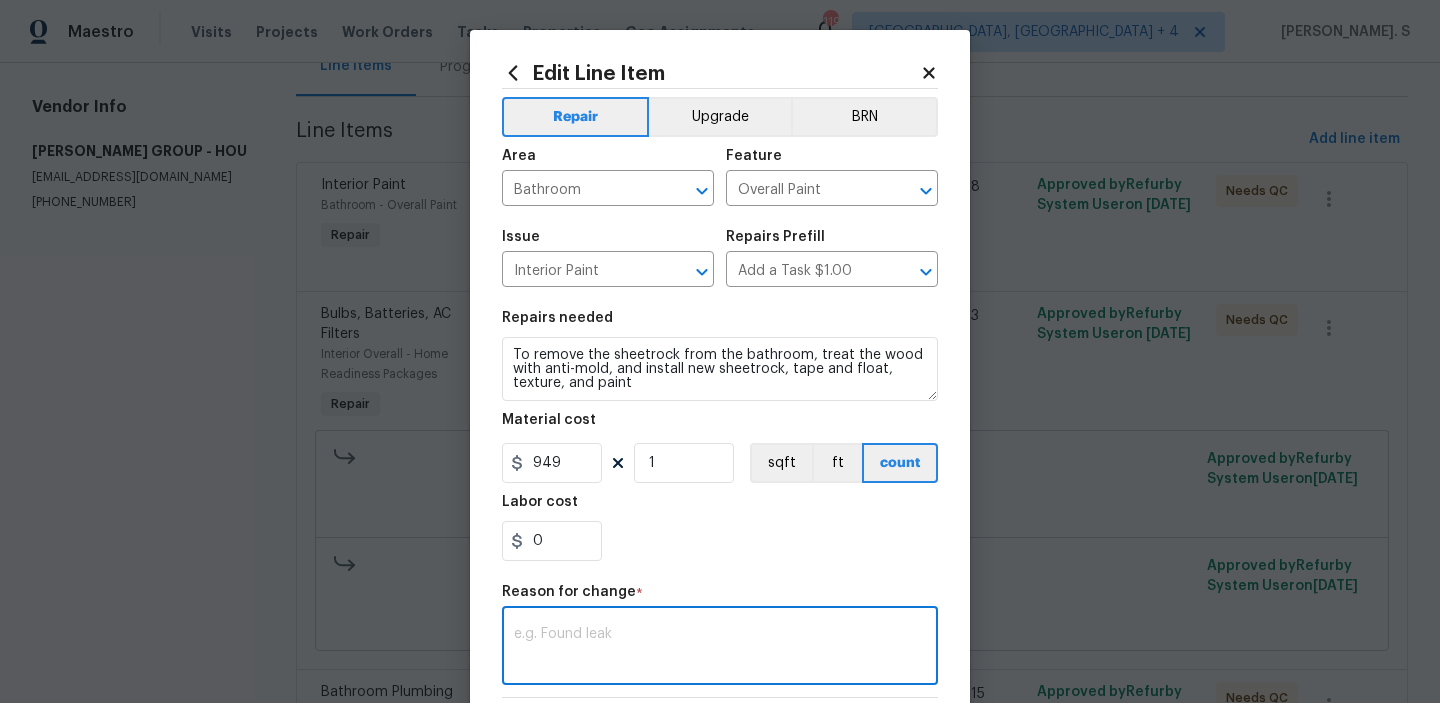 paste on "(GJ) Updated per vendor’s final cost." 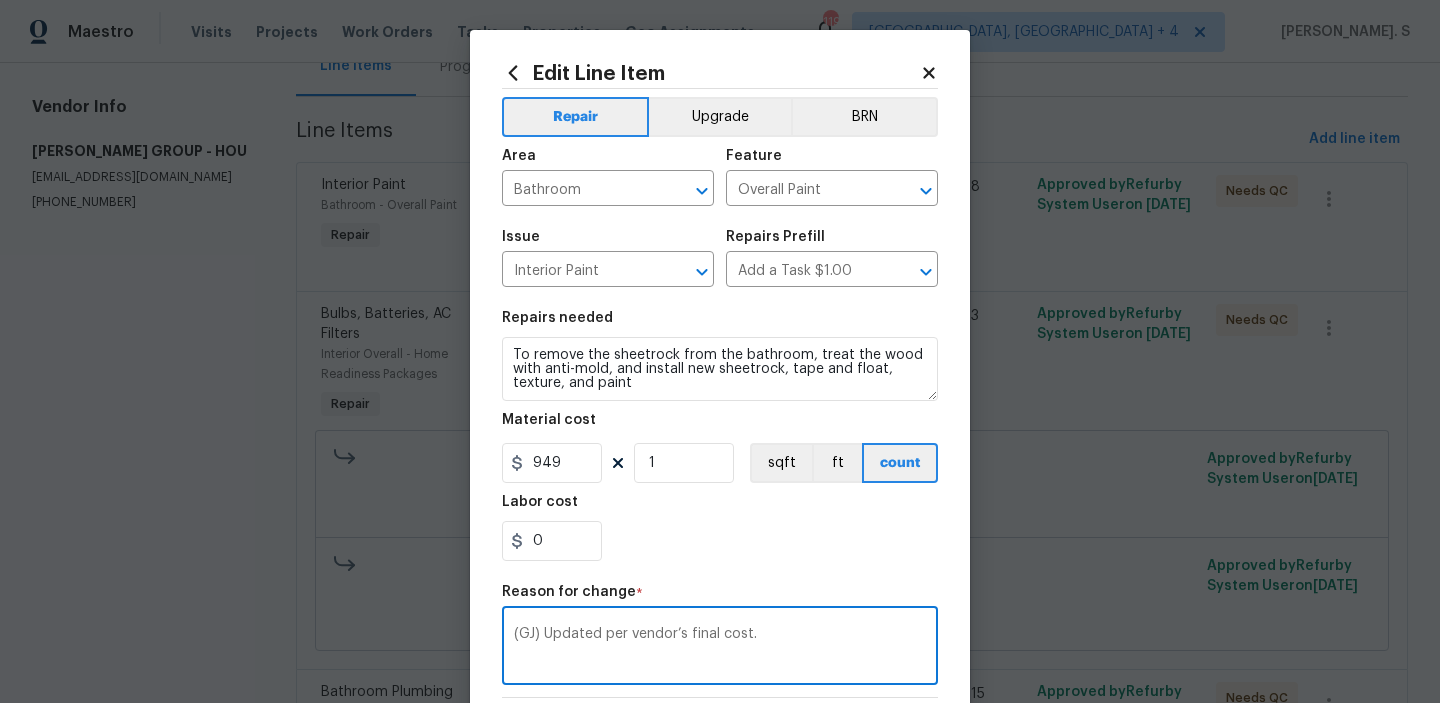 scroll, scrollTop: 303, scrollLeft: 0, axis: vertical 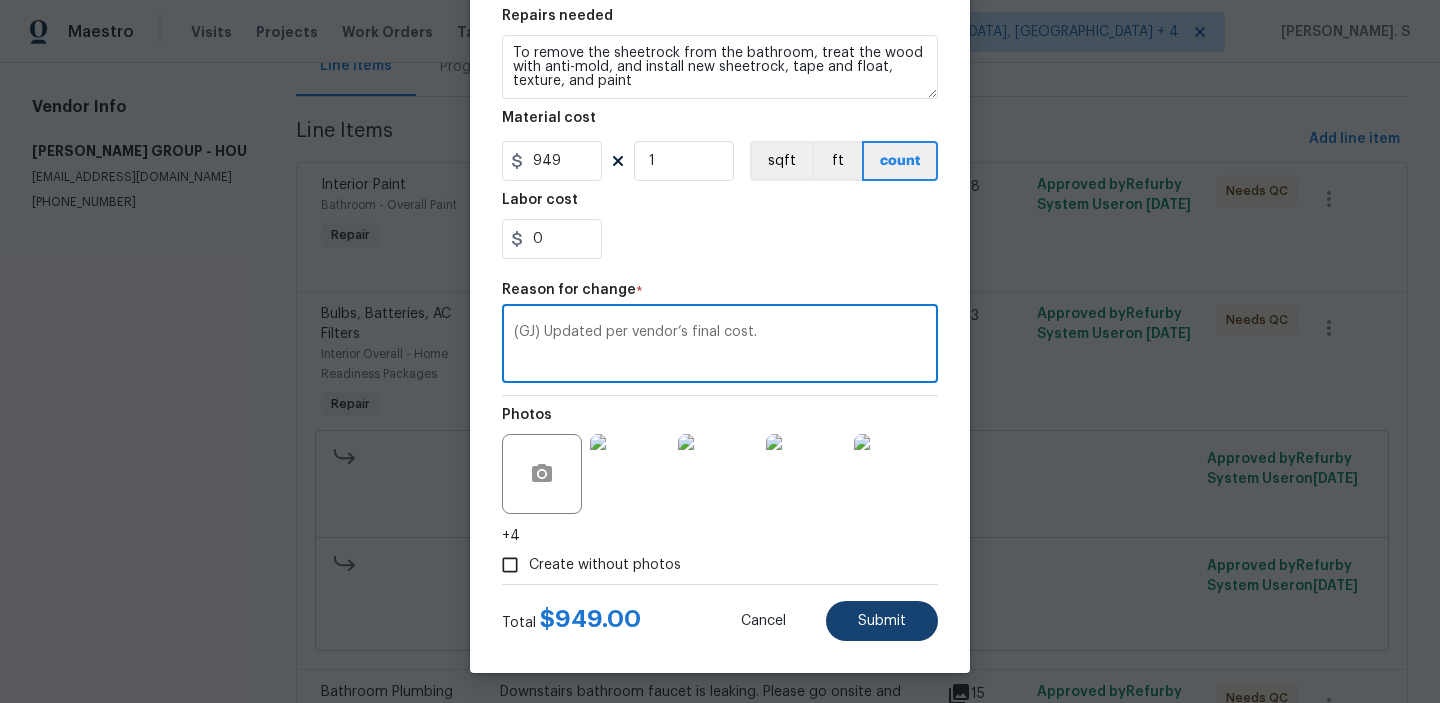 type on "(GJ) Updated per vendor’s final cost." 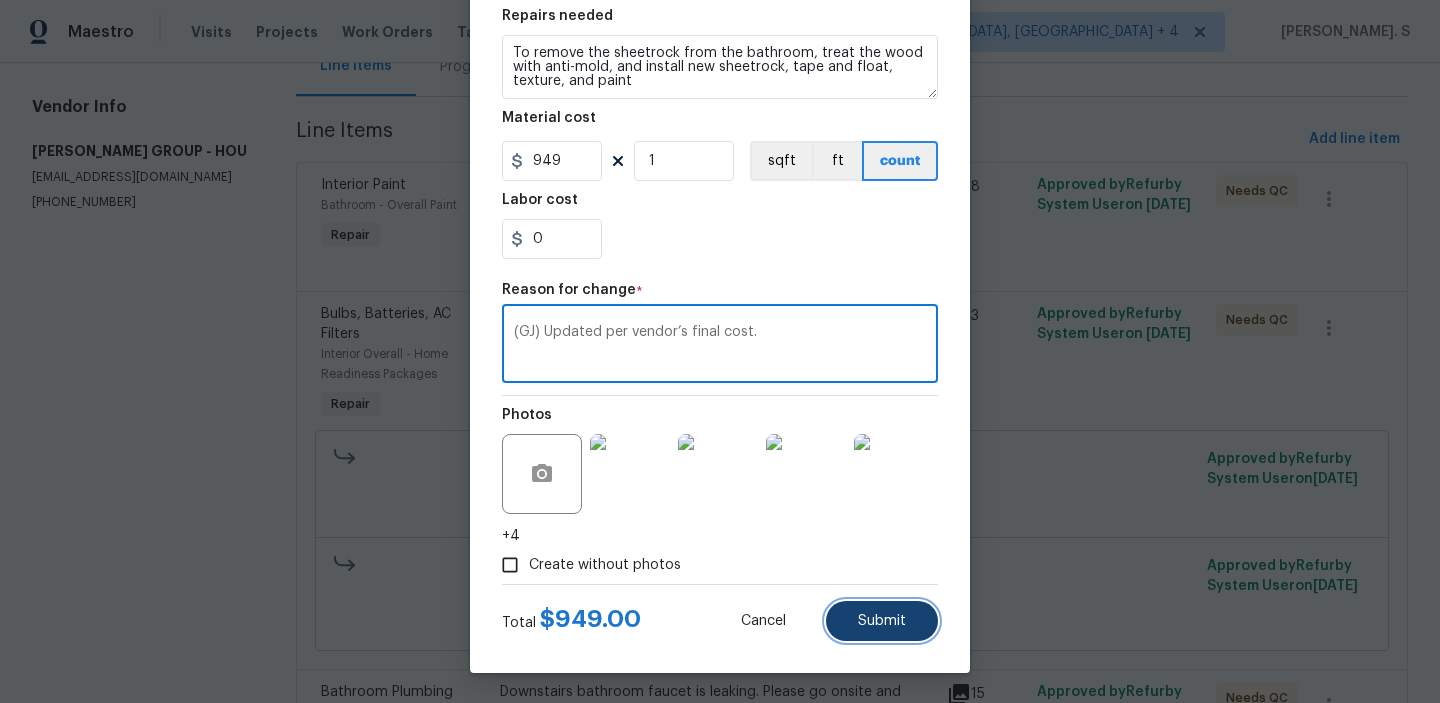 click on "Submit" at bounding box center [882, 621] 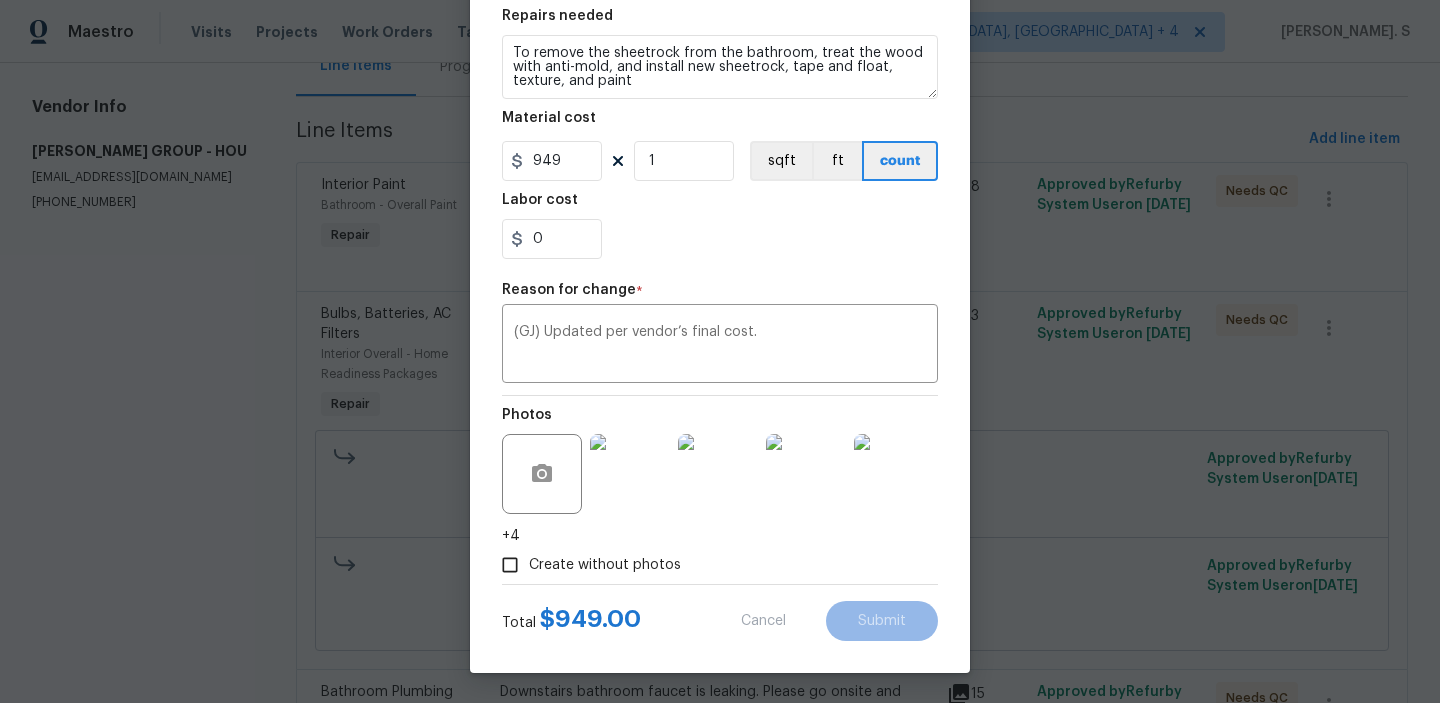 type on "950" 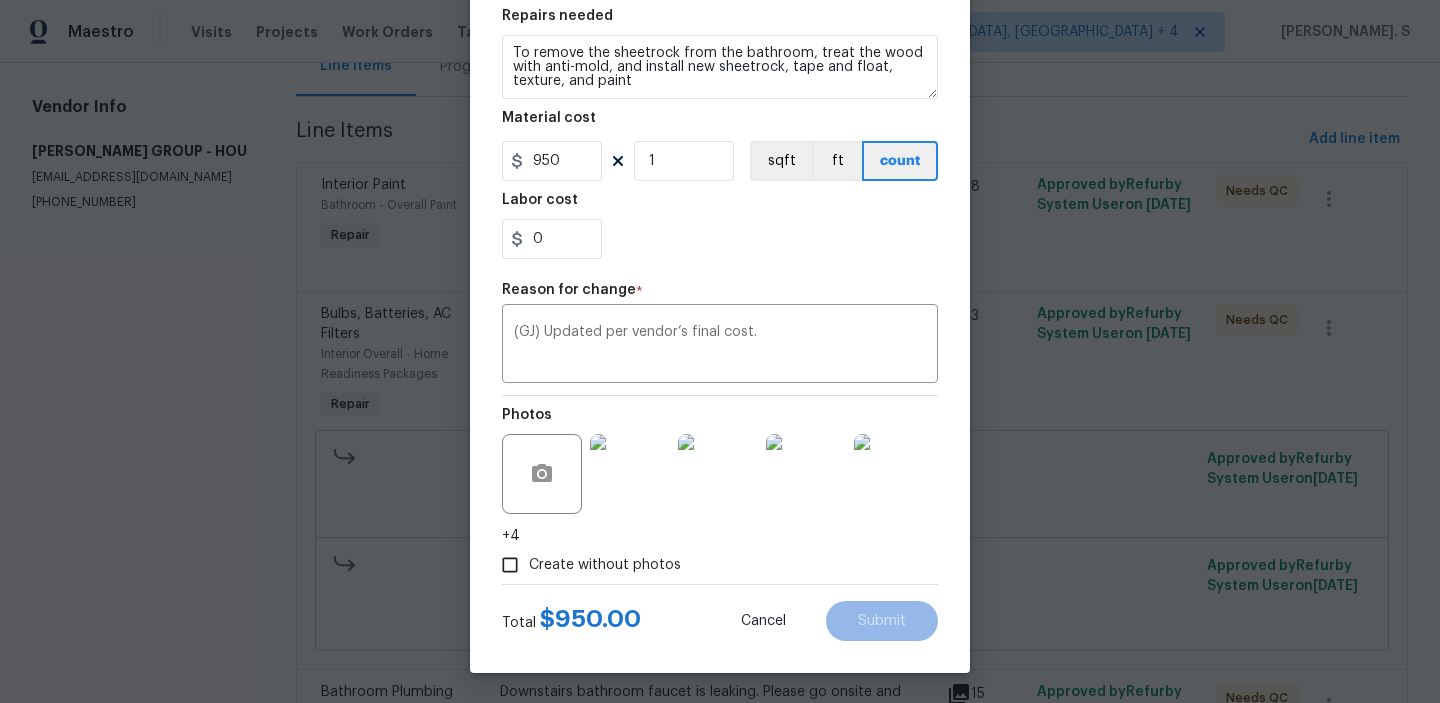 click on "Maestro Visits Projects Work Orders Tasks Properties Geo Assignments 119 Greensboro, NC + 4 Glory Joyce. S All work orders 4802 Sherman Blvd Galveston, TX 77551 Home details Vendor Info BARAKEL VENZ GROUP - HOU barakelvenz@gmail.com (832) 507-3564 BARAKEL VENZ GROUP - HOU Needs QC Reference:   2TMH723PTAWW0-9a5b8ab2b Project Listed   6/20/2025  -  7/2/2025 Work Order Timeline 6/23/2025  -  6/25/2025 Total Budget $1,251.00 Assigned HPM Navid Ranjbar Line Items Progress Updates Attachments Invoices Line Items Add line item Interior Paint Bathroom - Overall Paint Repair To remove the sheetrock from the bathroom, treat the wood with anti-mold, and install new sheetrock, tape and float, texture, and paint $950.00   8 Approved by  Refurby System User  on   7/2/2025 Needs QC Bulbs, Batteries, AC Filters Interior Overall - Home Readiness Packages Repair Upstairs thermostat is missing batteries. $1.00   3 Approved by  Refurby System User  on   7/10/2025 Needs QC Upstairs thermostat is missing batteries. $400.00  on" at bounding box center [720, 351] 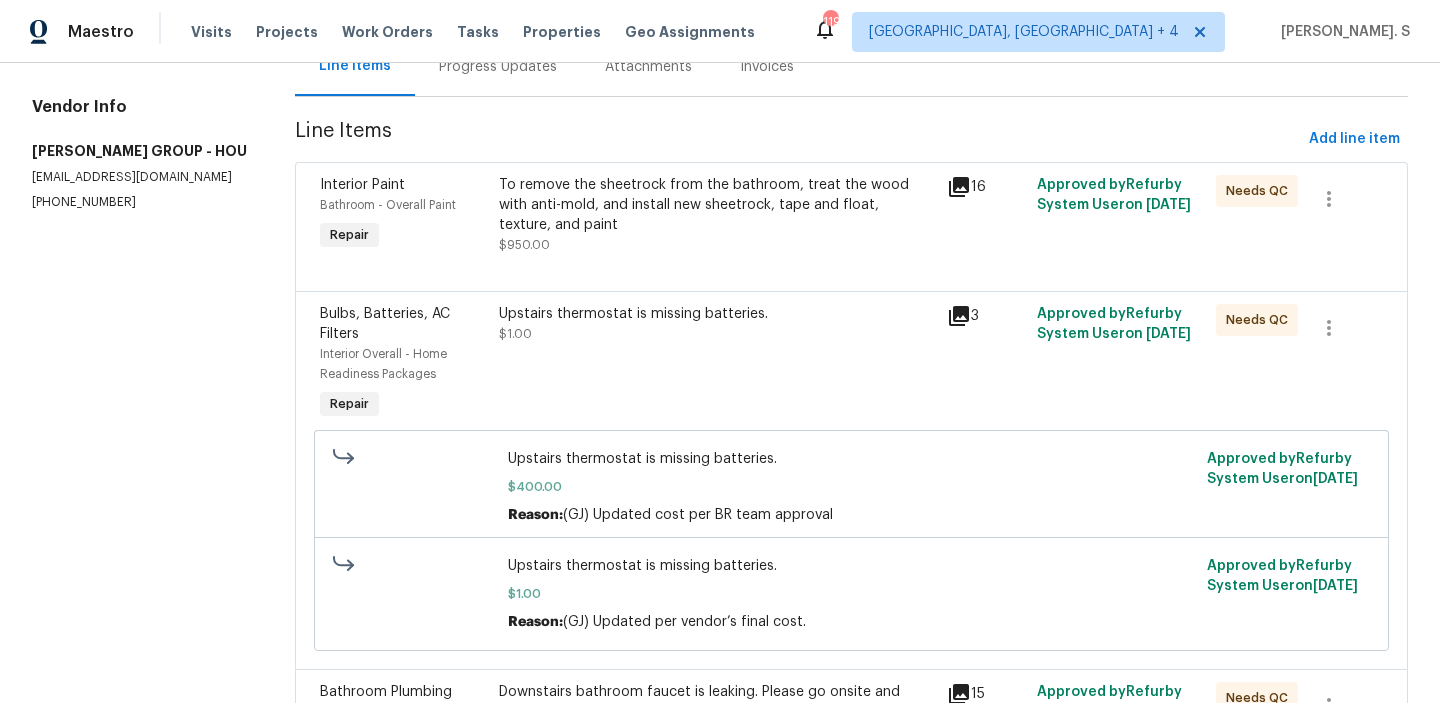 click on "Bathroom Plumbing Bathroom - Plumbing Repair Downstairs bathroom faucet is leaking. Please go onsite and assess issue. $300.00   15 Approved by  Refurby System User  on   7/2/2025 Needs QC Downstairs bathroom faucet is leaking. Please go onsite and assess issue. $300.00 Reason:  (GJ) Updated cost per BR team approval Approved by  Refurby System User  on  7/2/2025" at bounding box center [851, 785] 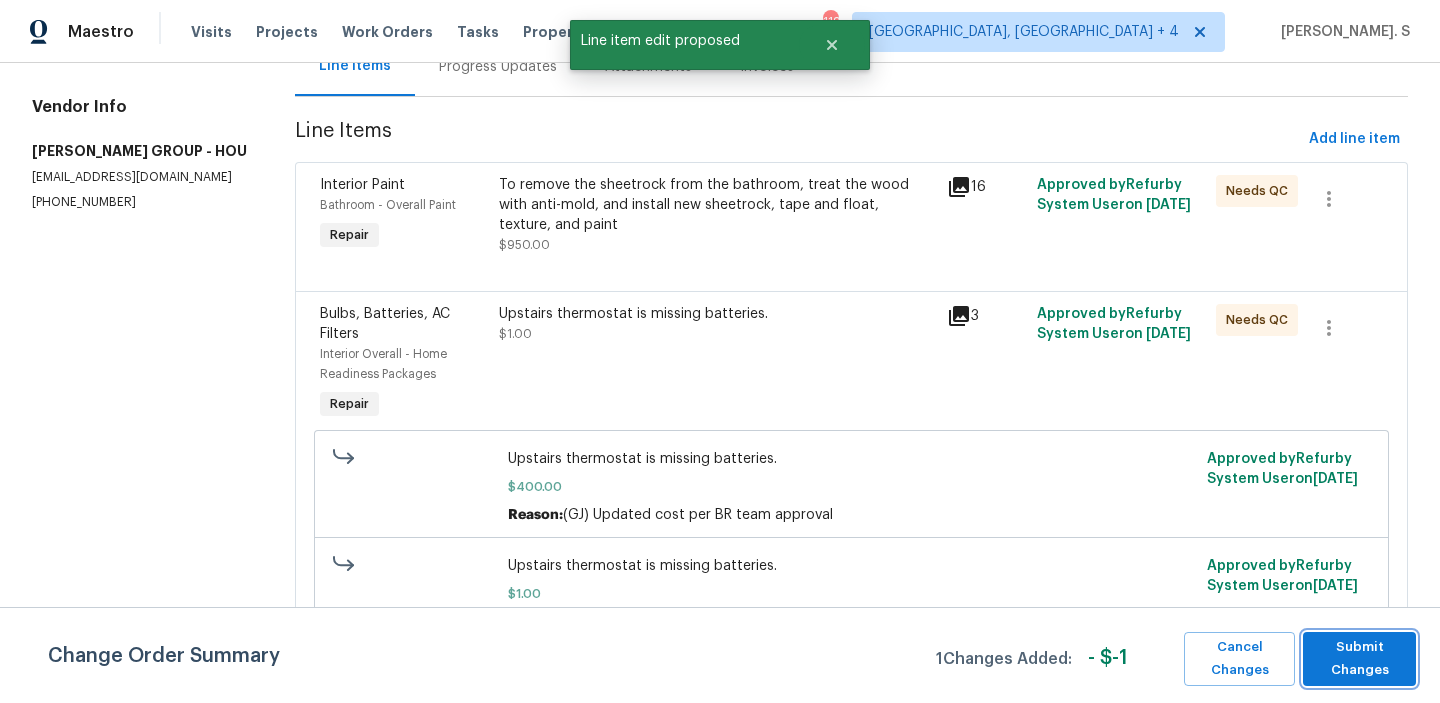 click on "Submit Changes" at bounding box center (1359, 659) 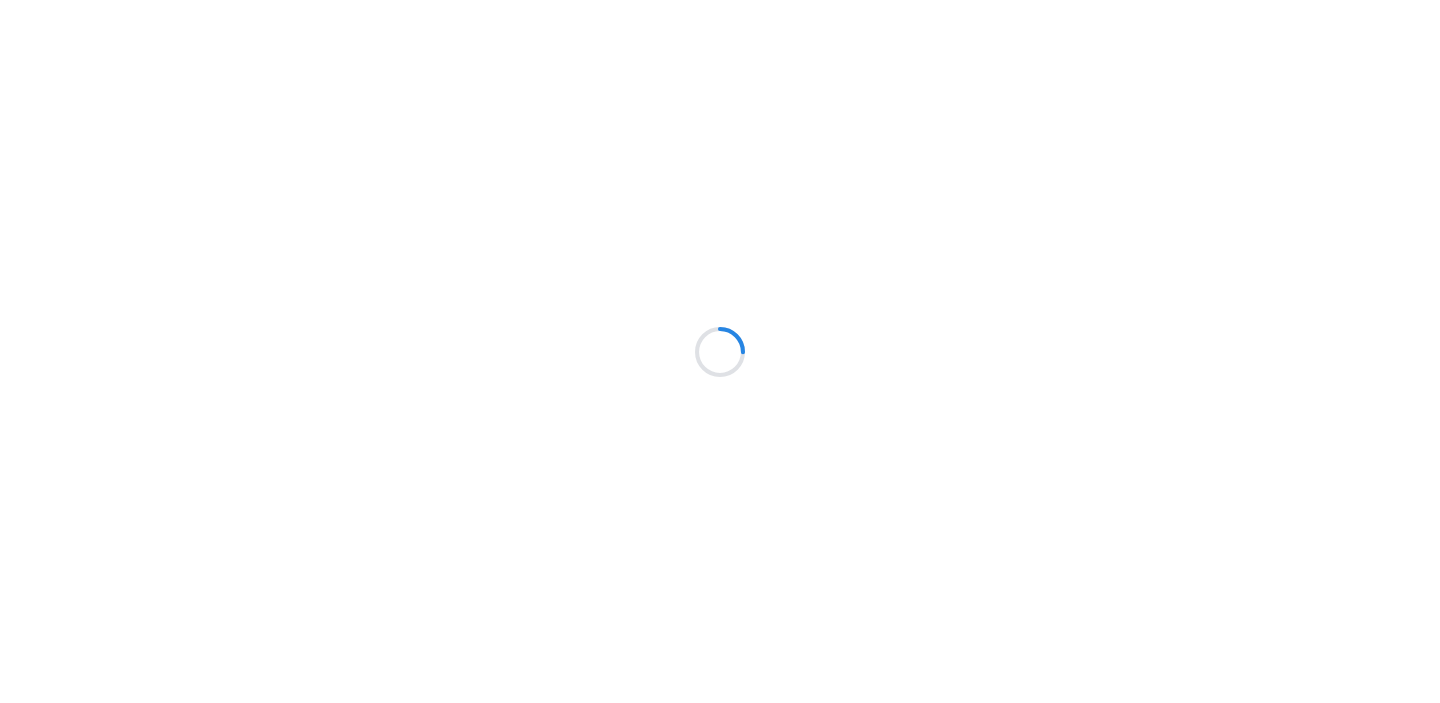 scroll, scrollTop: 0, scrollLeft: 0, axis: both 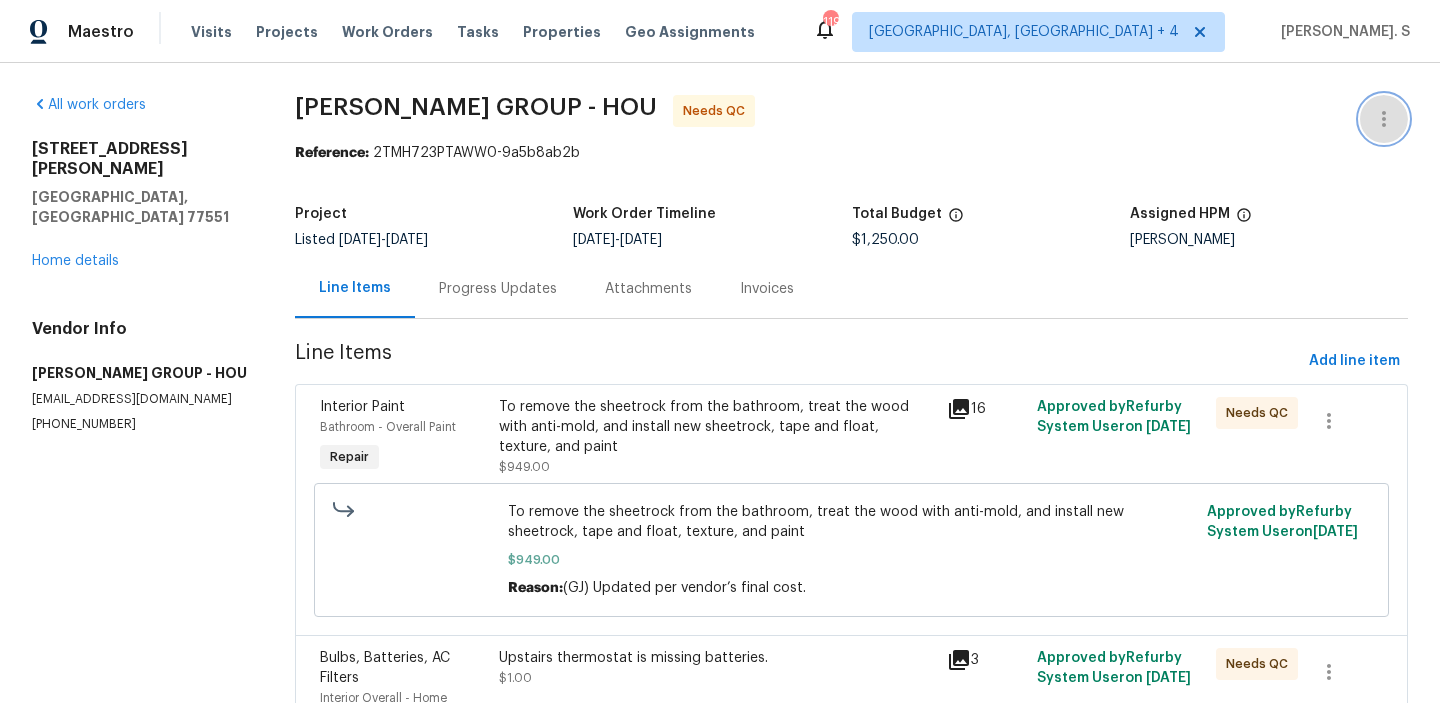 click 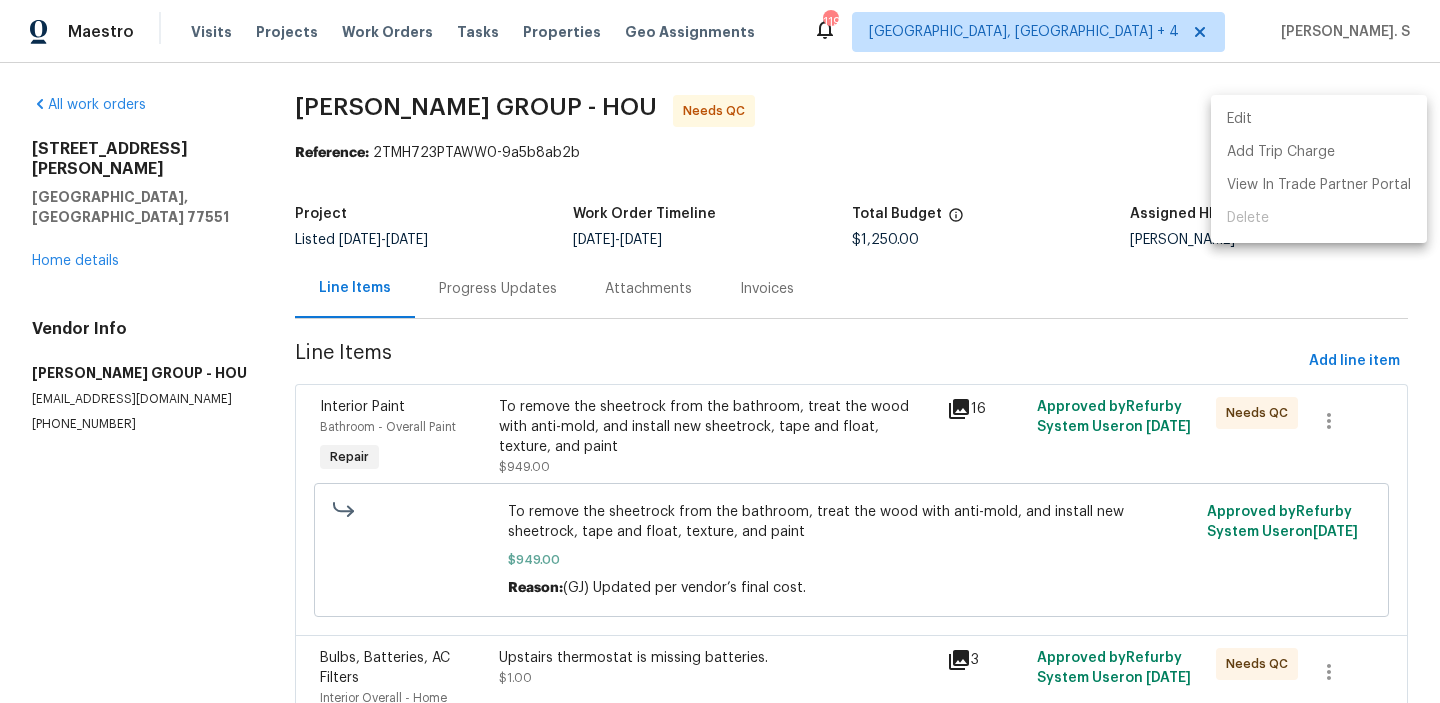 click on "Edit" at bounding box center [1319, 119] 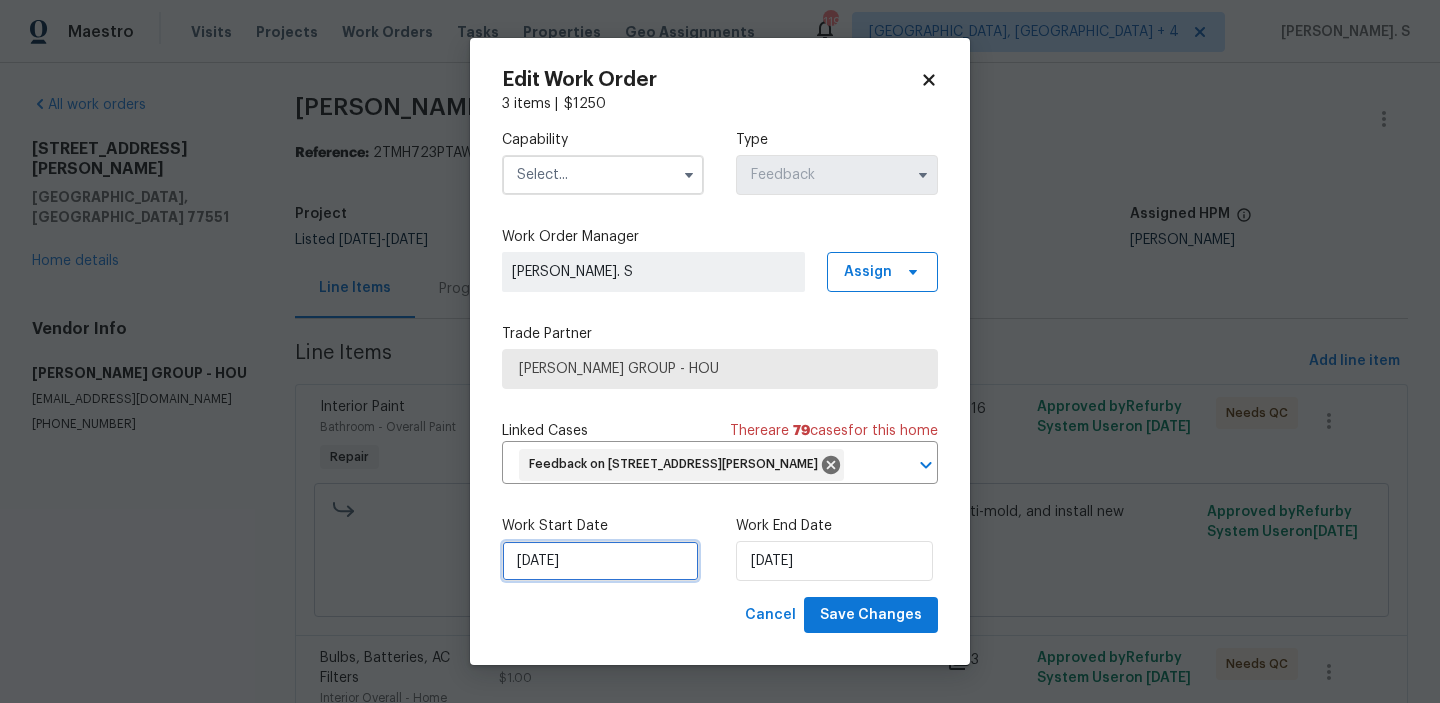 click on "[DATE]" at bounding box center (600, 561) 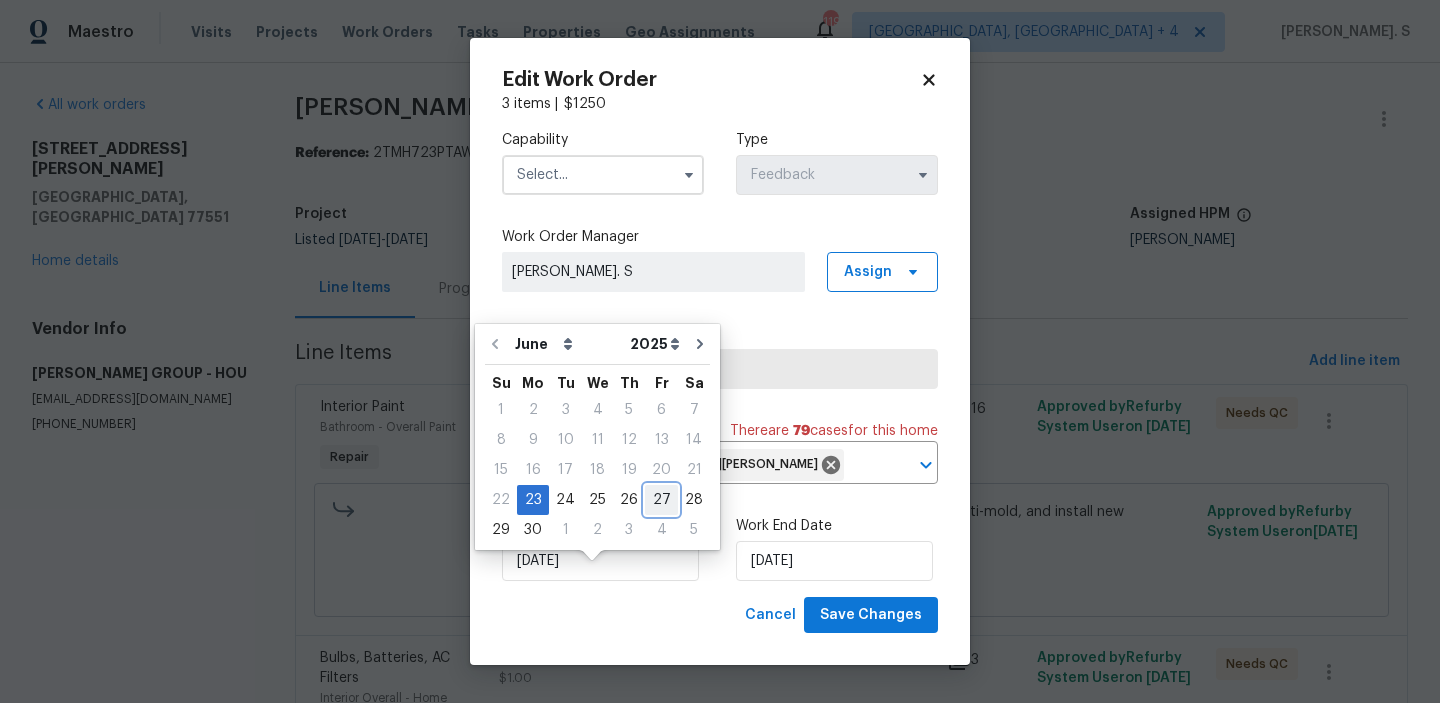 click on "27" at bounding box center [661, 500] 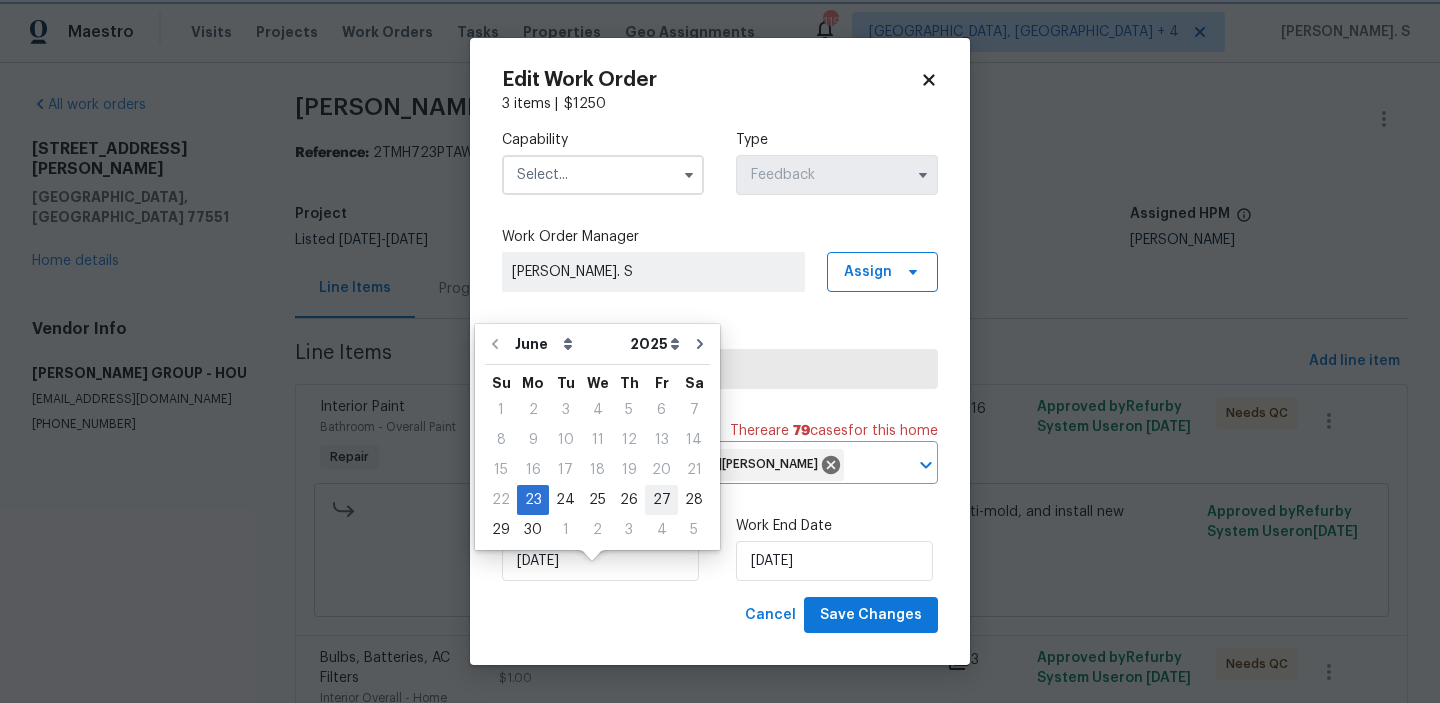 type on "[DATE]" 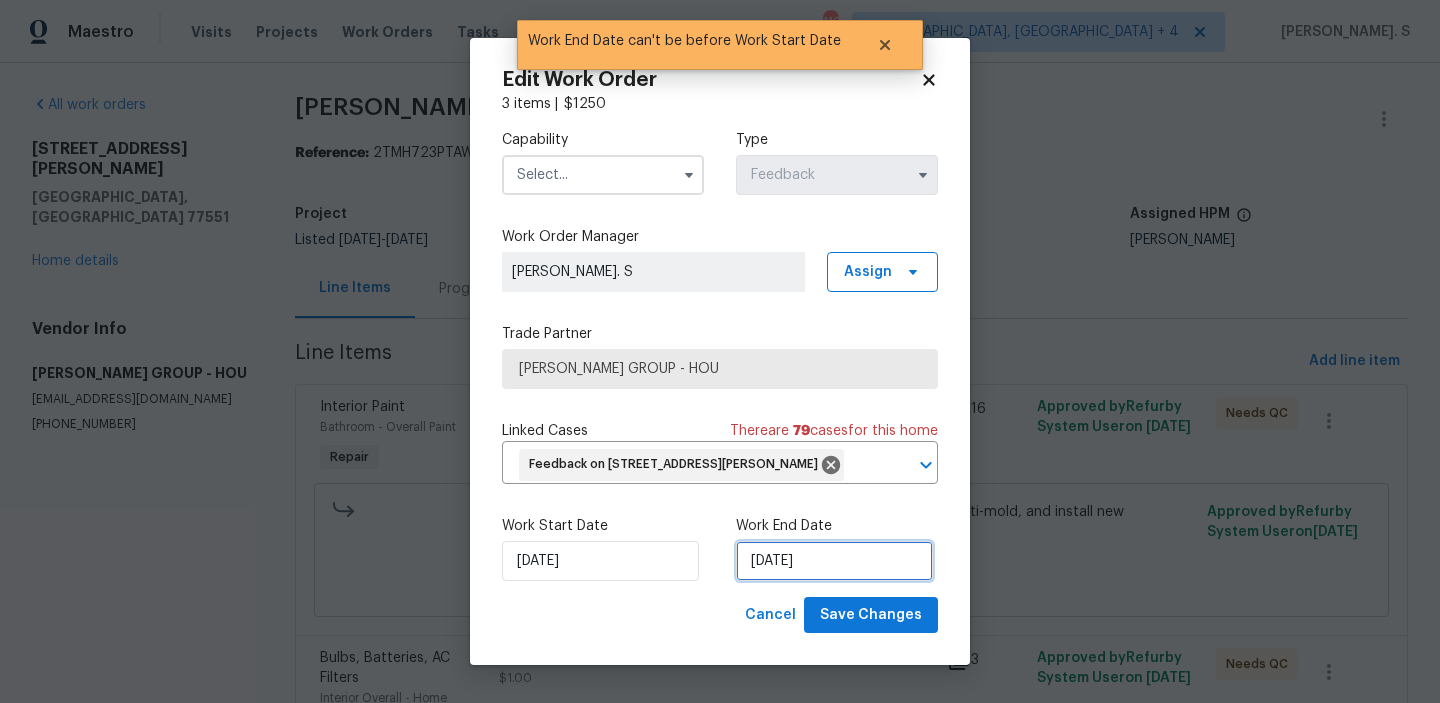 click on "[DATE]" at bounding box center (834, 561) 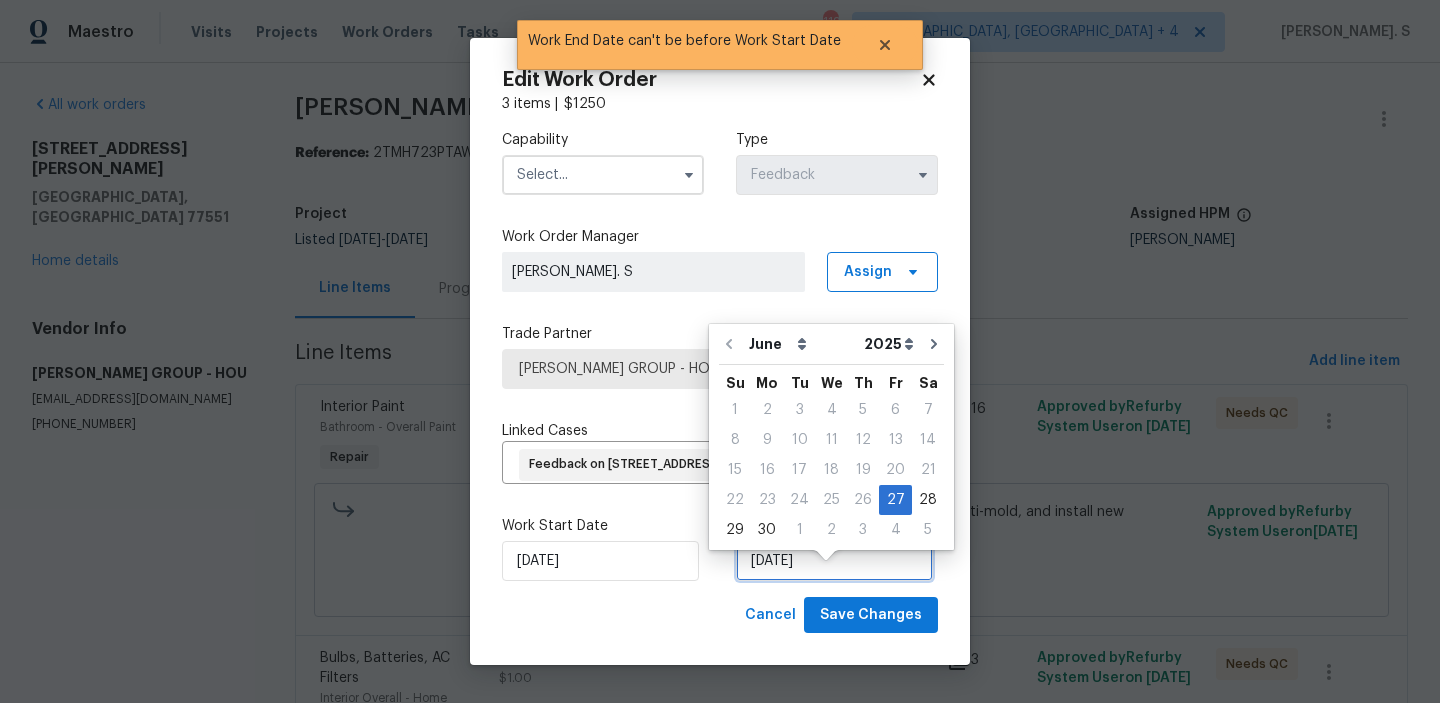 click on "6/27/2025" at bounding box center [834, 561] 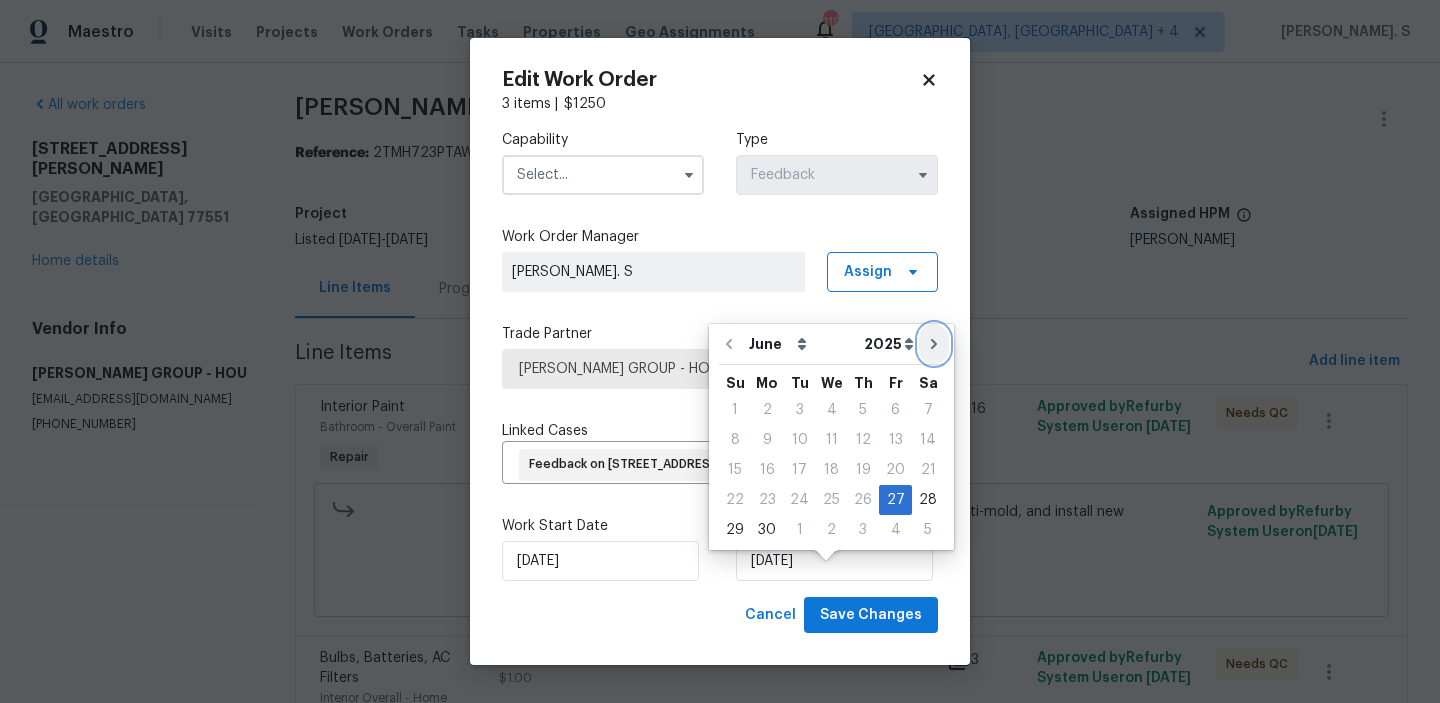 click at bounding box center [934, 344] 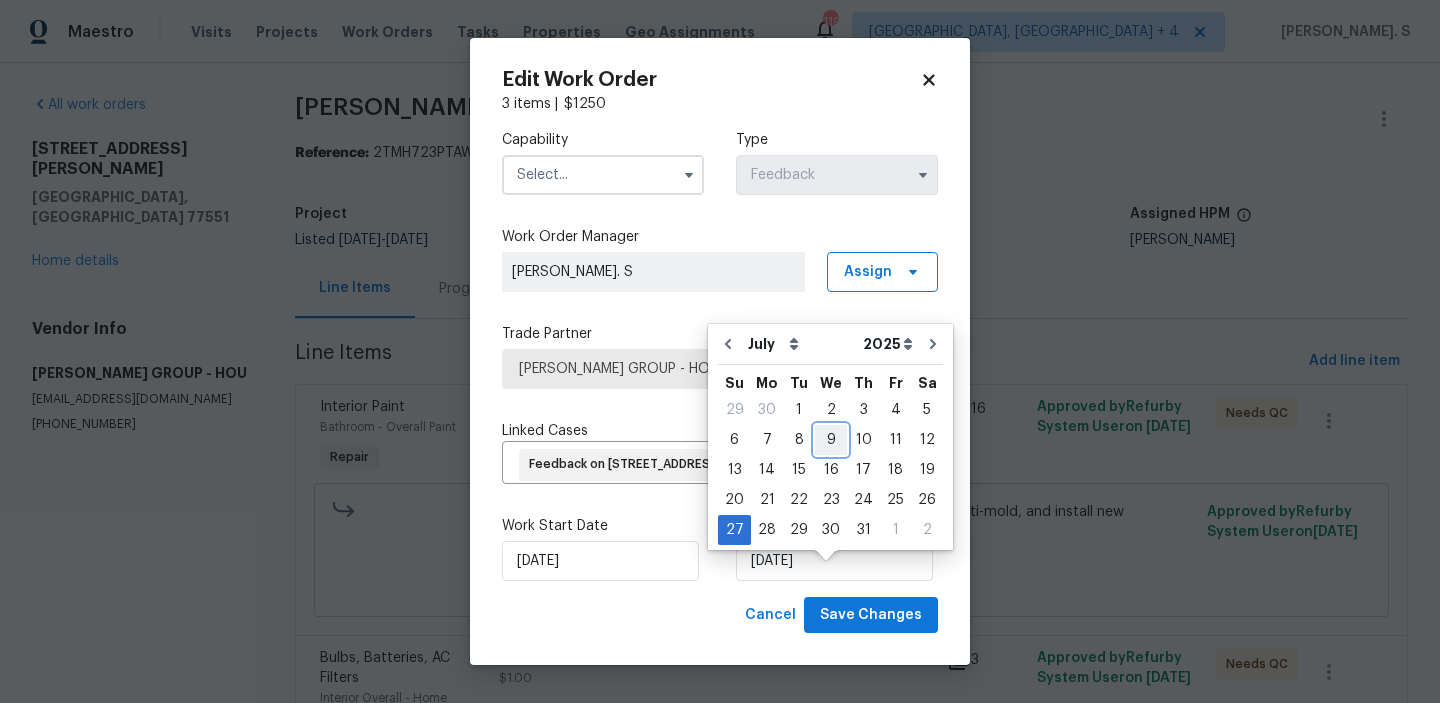click on "9" at bounding box center (831, 440) 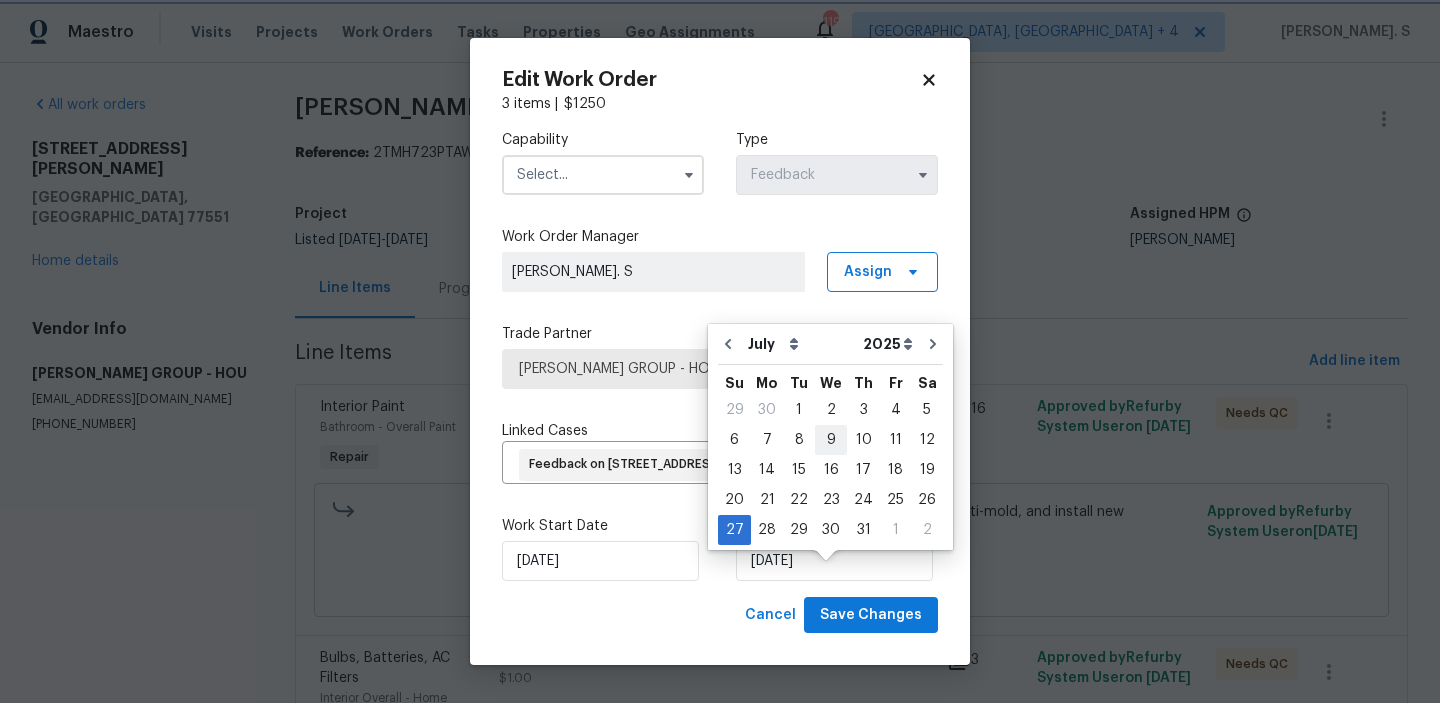 type on "[DATE]" 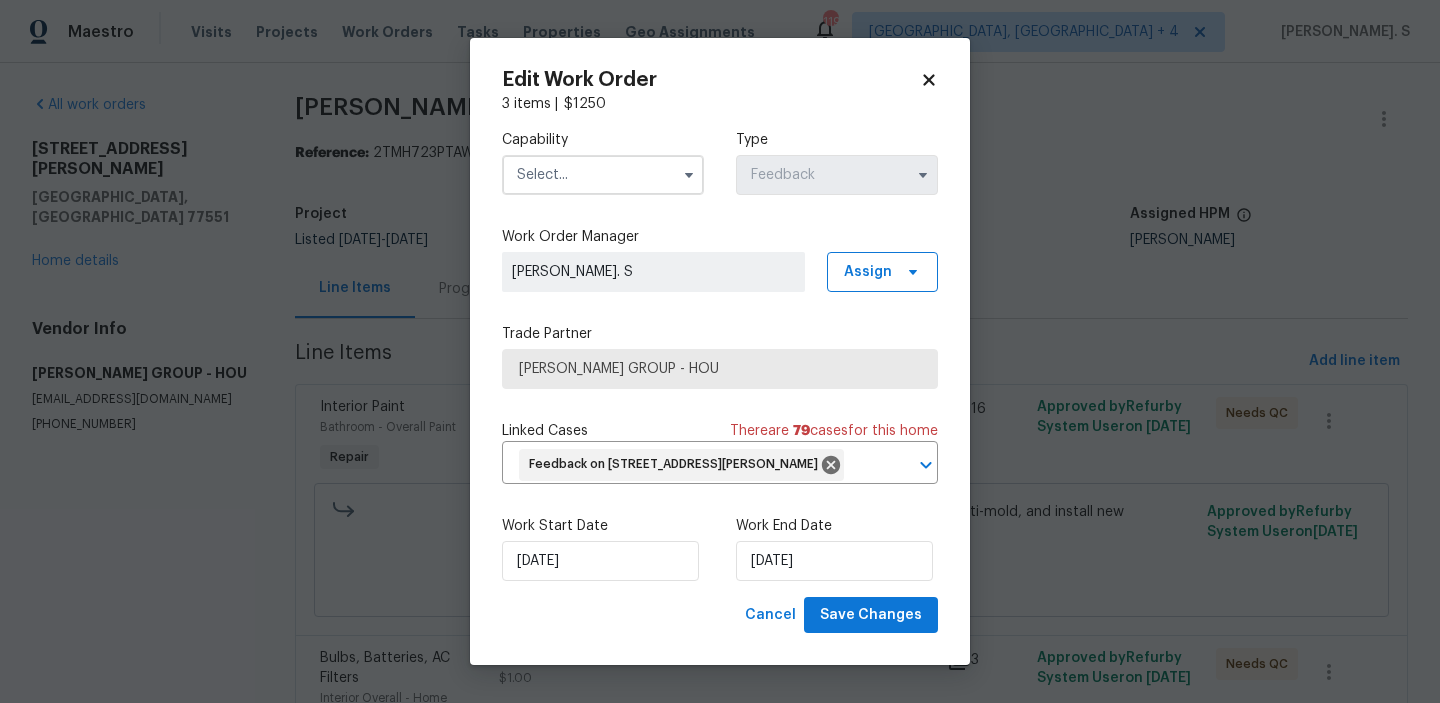 click at bounding box center (603, 175) 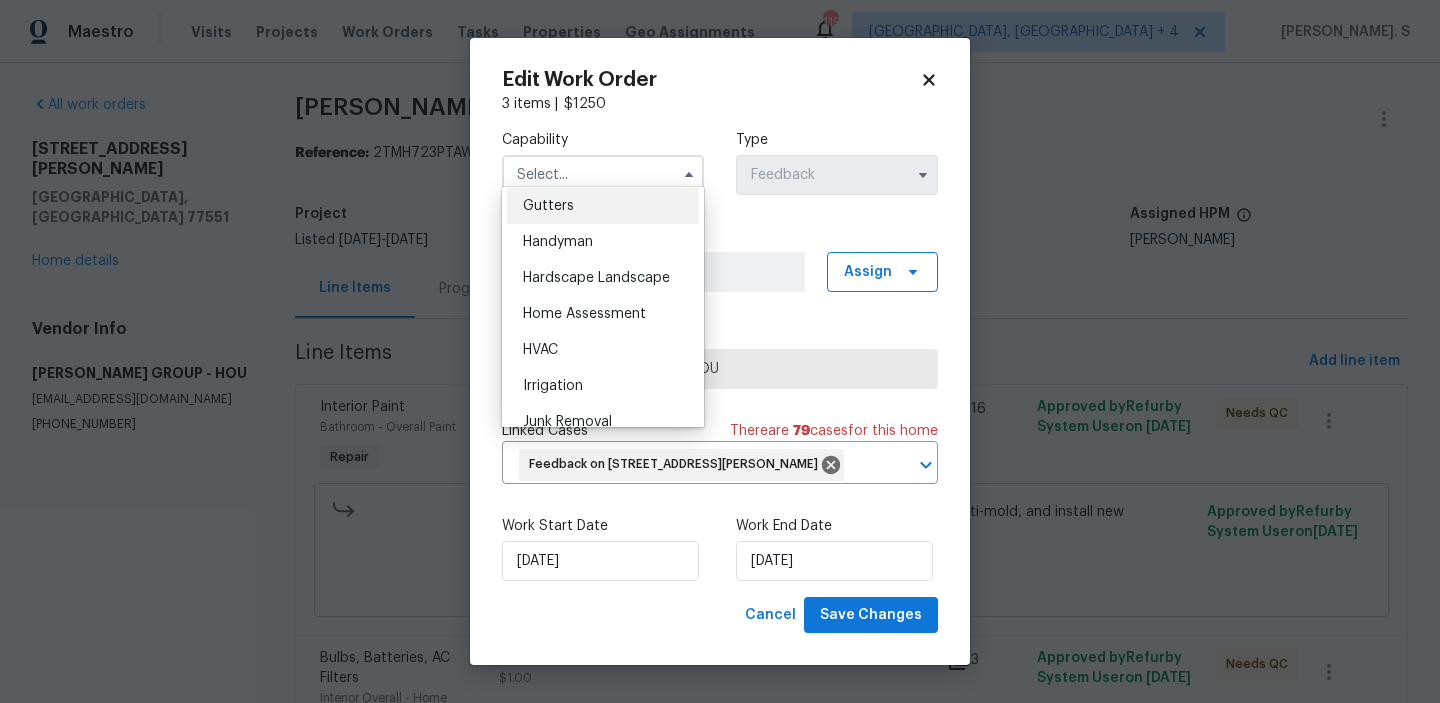 scroll, scrollTop: 1069, scrollLeft: 0, axis: vertical 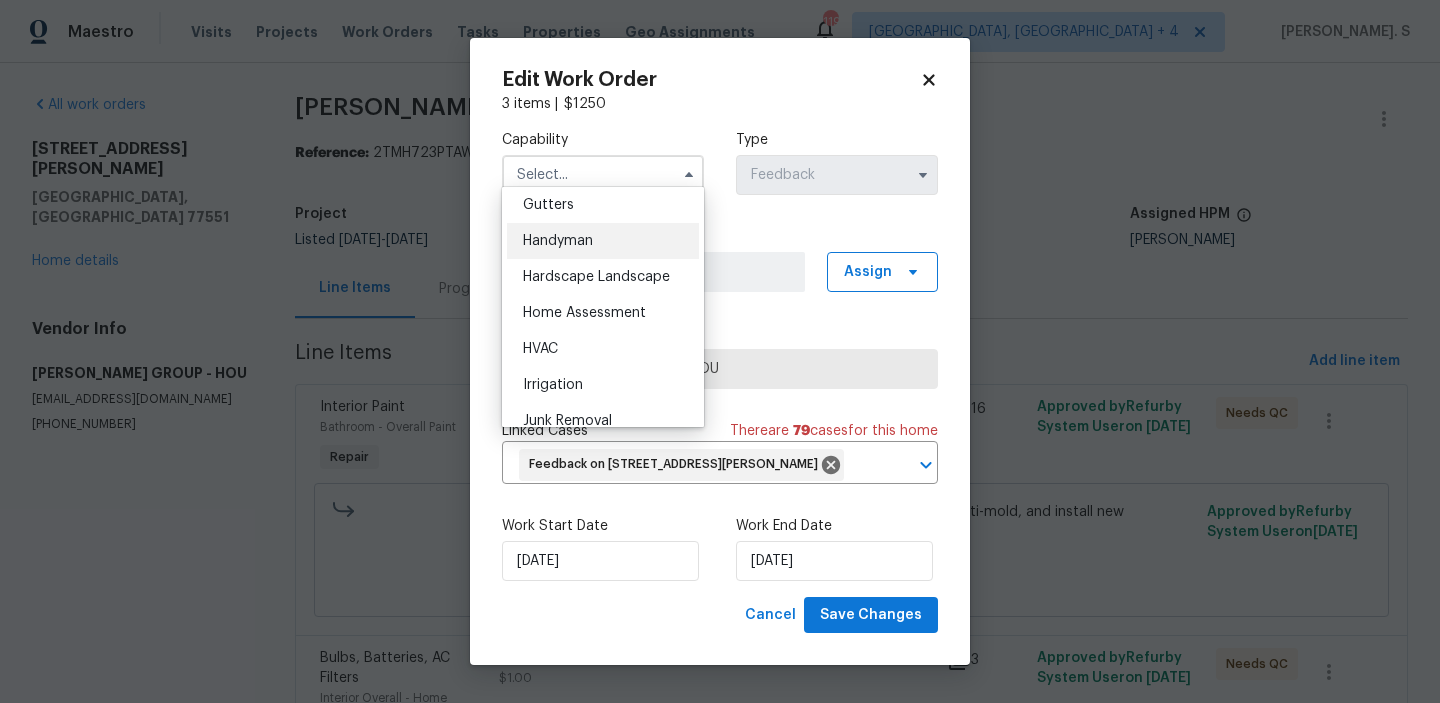click on "Handyman" at bounding box center (558, 241) 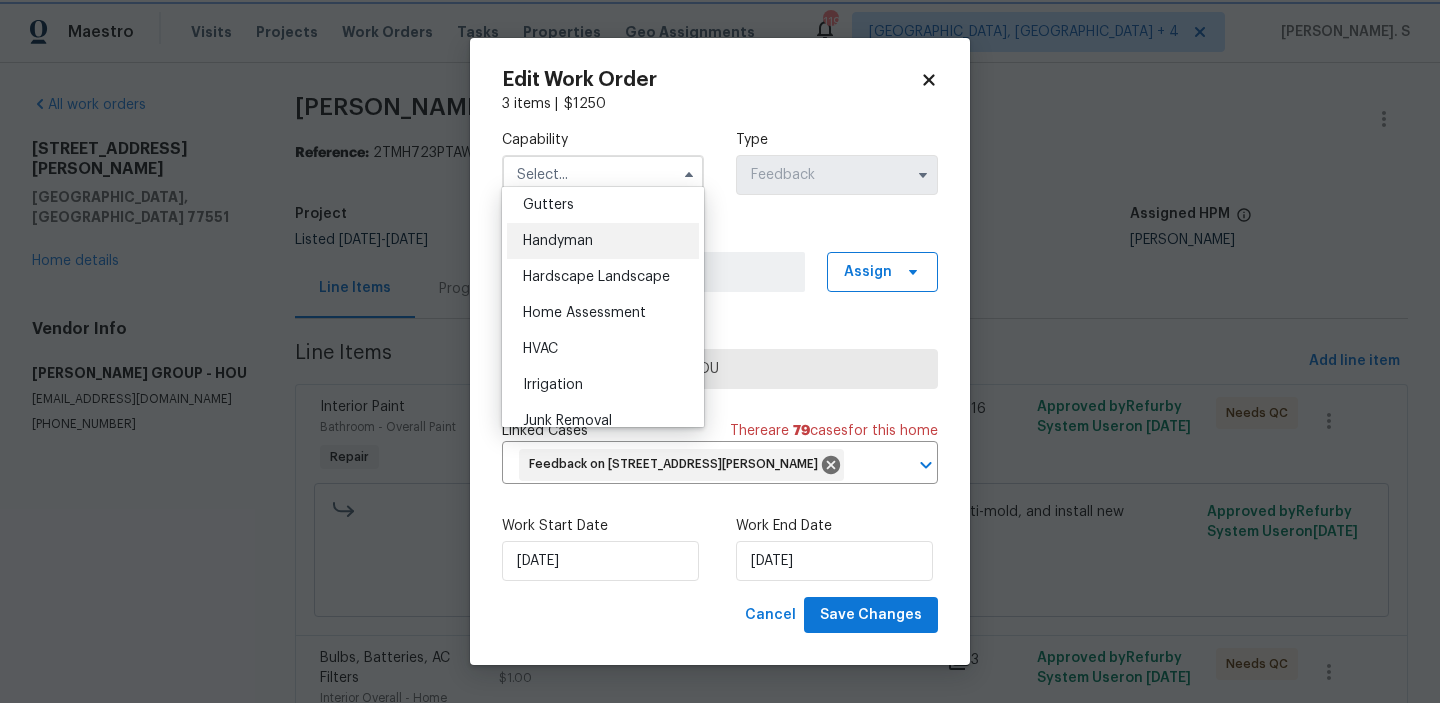 type on "Handyman" 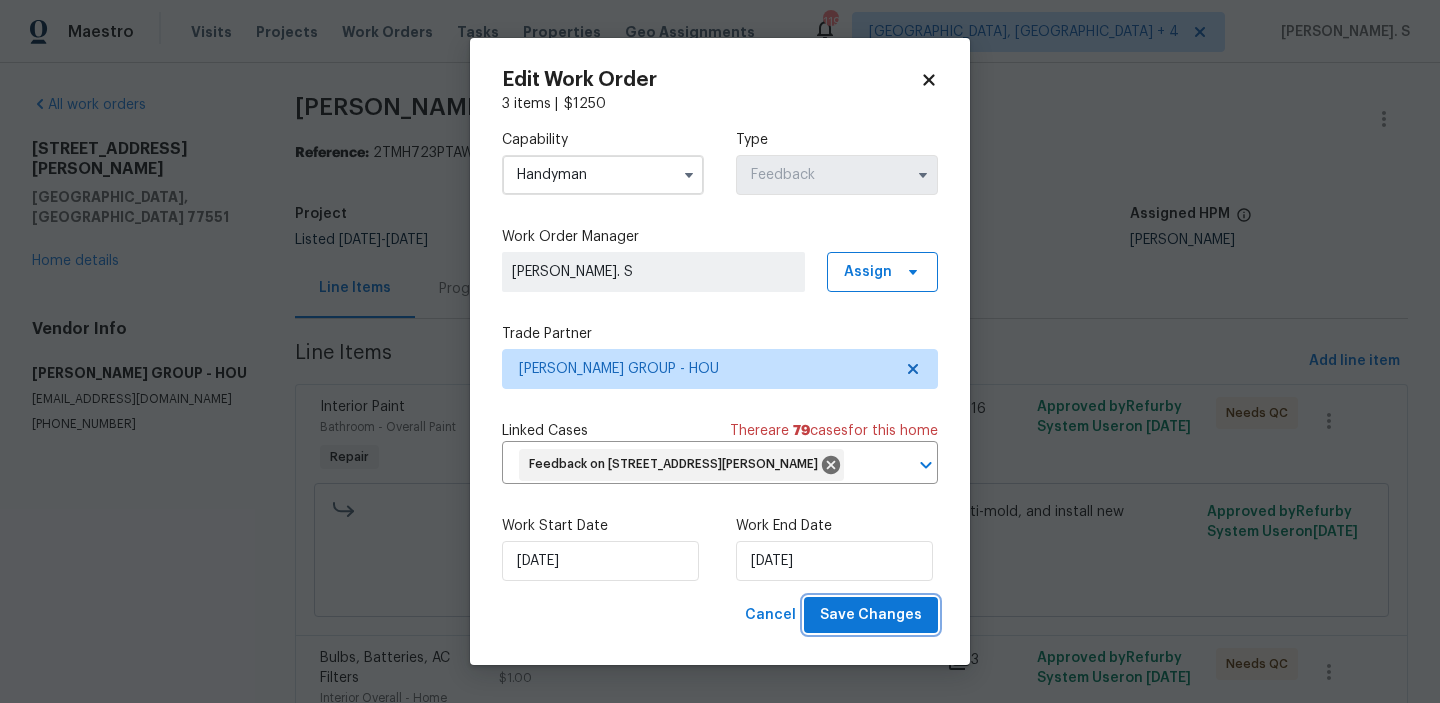 click on "Save Changes" at bounding box center (871, 615) 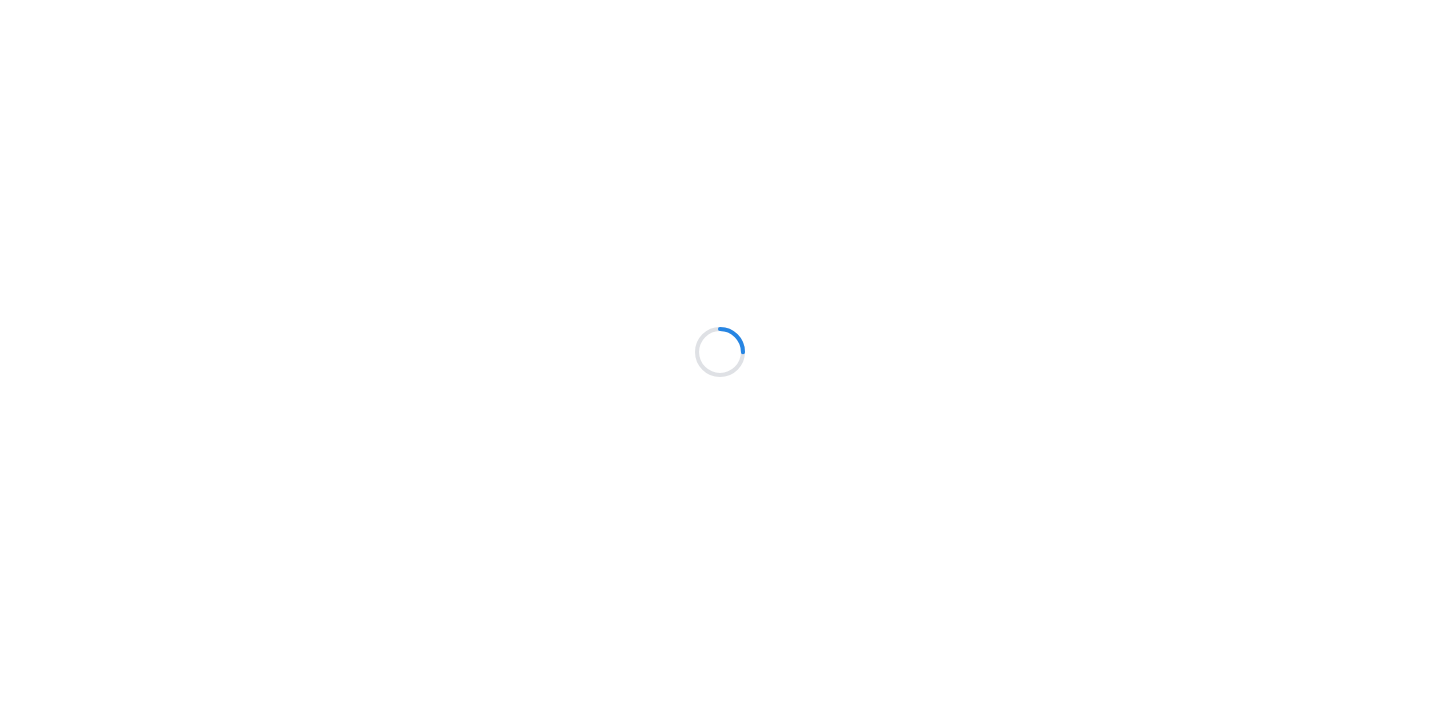 scroll, scrollTop: 0, scrollLeft: 0, axis: both 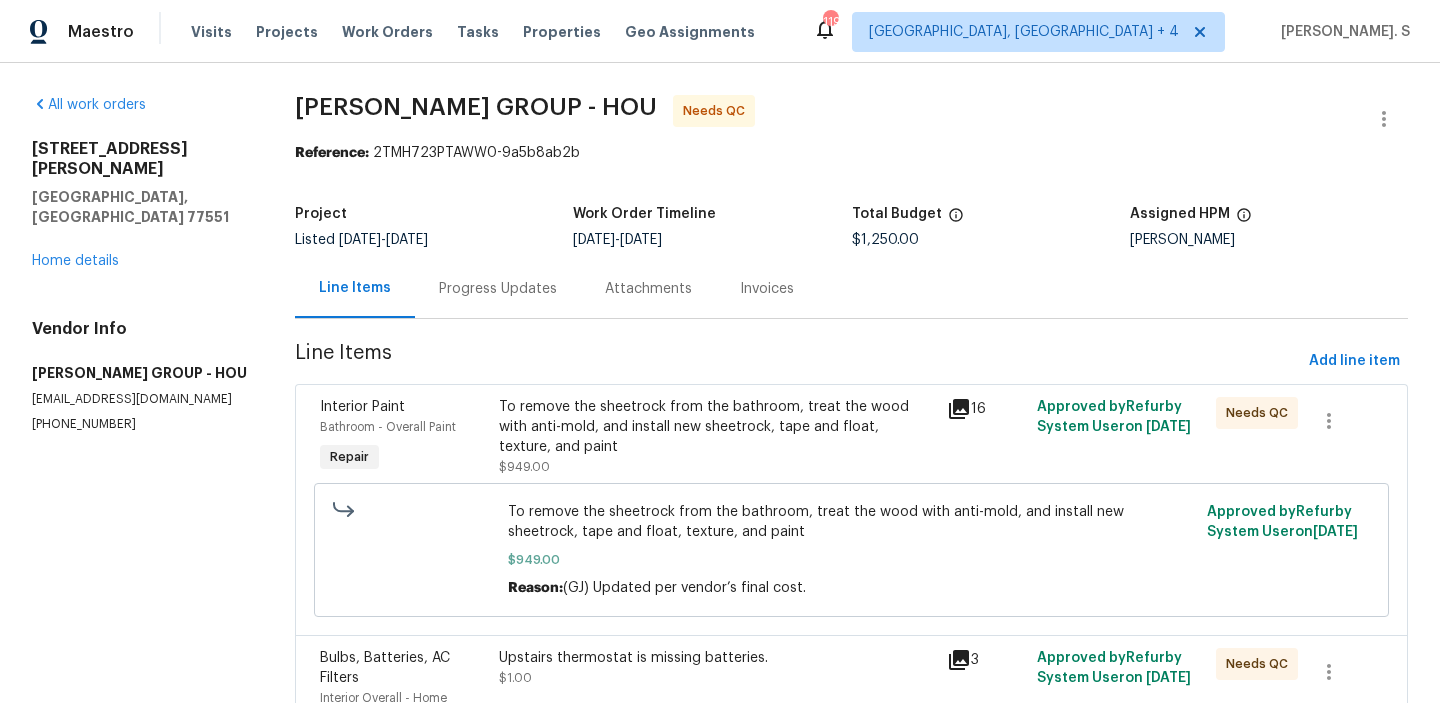 click on "To remove the sheetrock from the bathroom, treat the wood with anti-mold, and install new sheetrock, tape and float, texture, and paint $949.00 Reason:  (GJ) Updated per vendor’s final cost. Approved by  Refurby System User  on  7/10/2025" at bounding box center (851, 550) 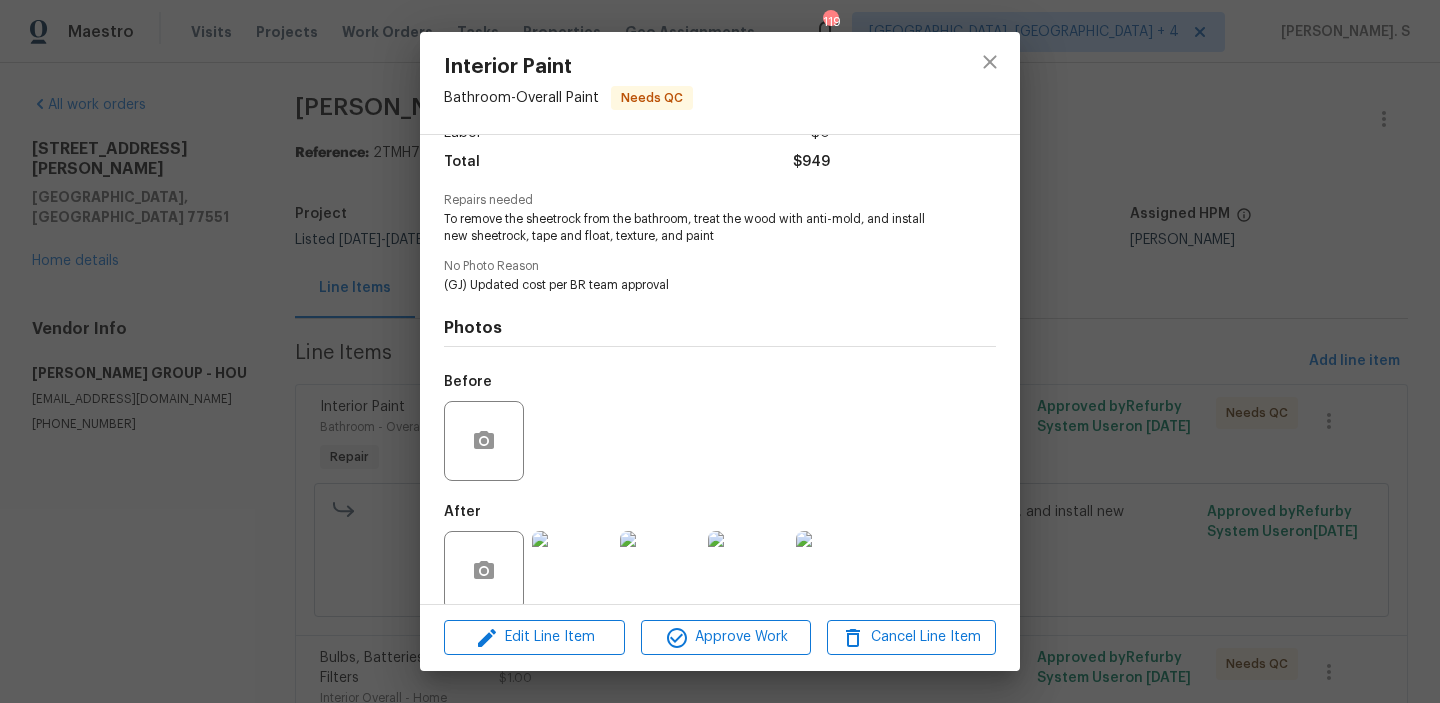 scroll, scrollTop: 184, scrollLeft: 0, axis: vertical 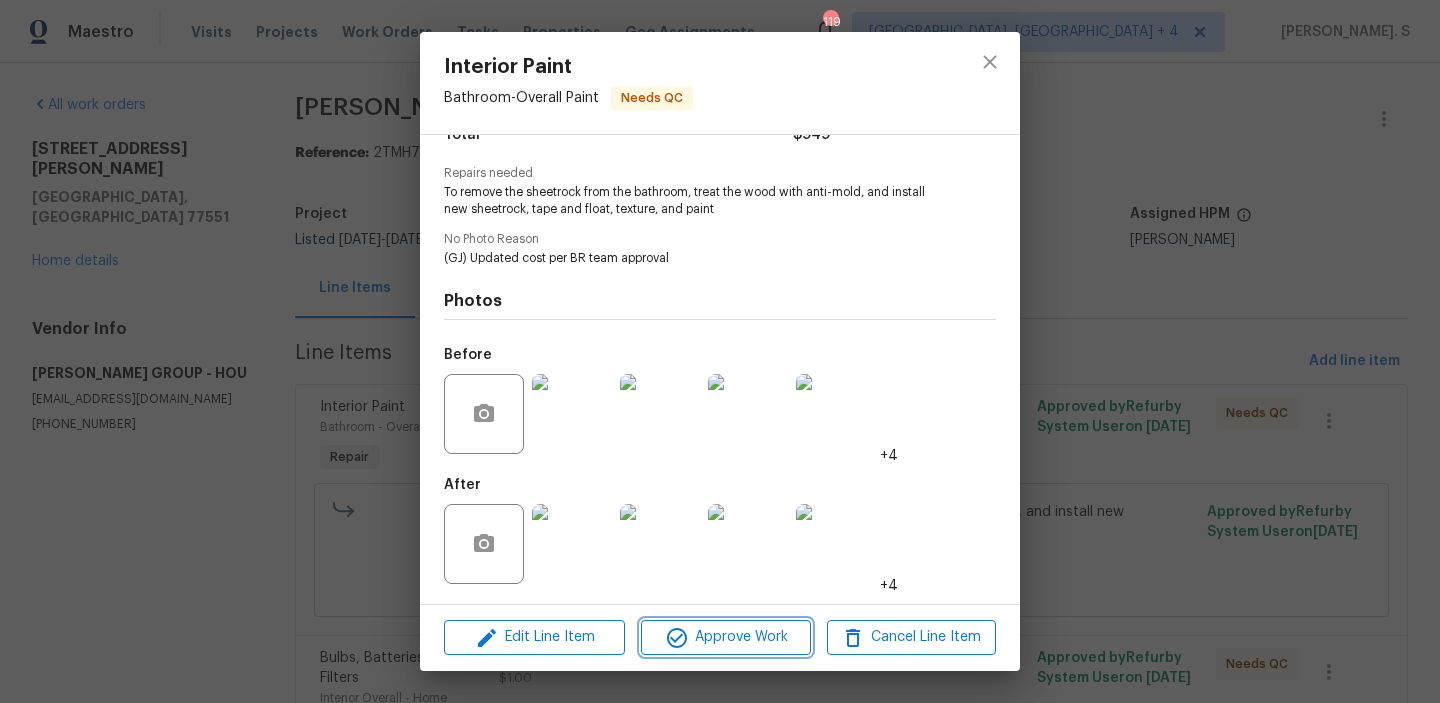 click on "Approve Work" at bounding box center [725, 637] 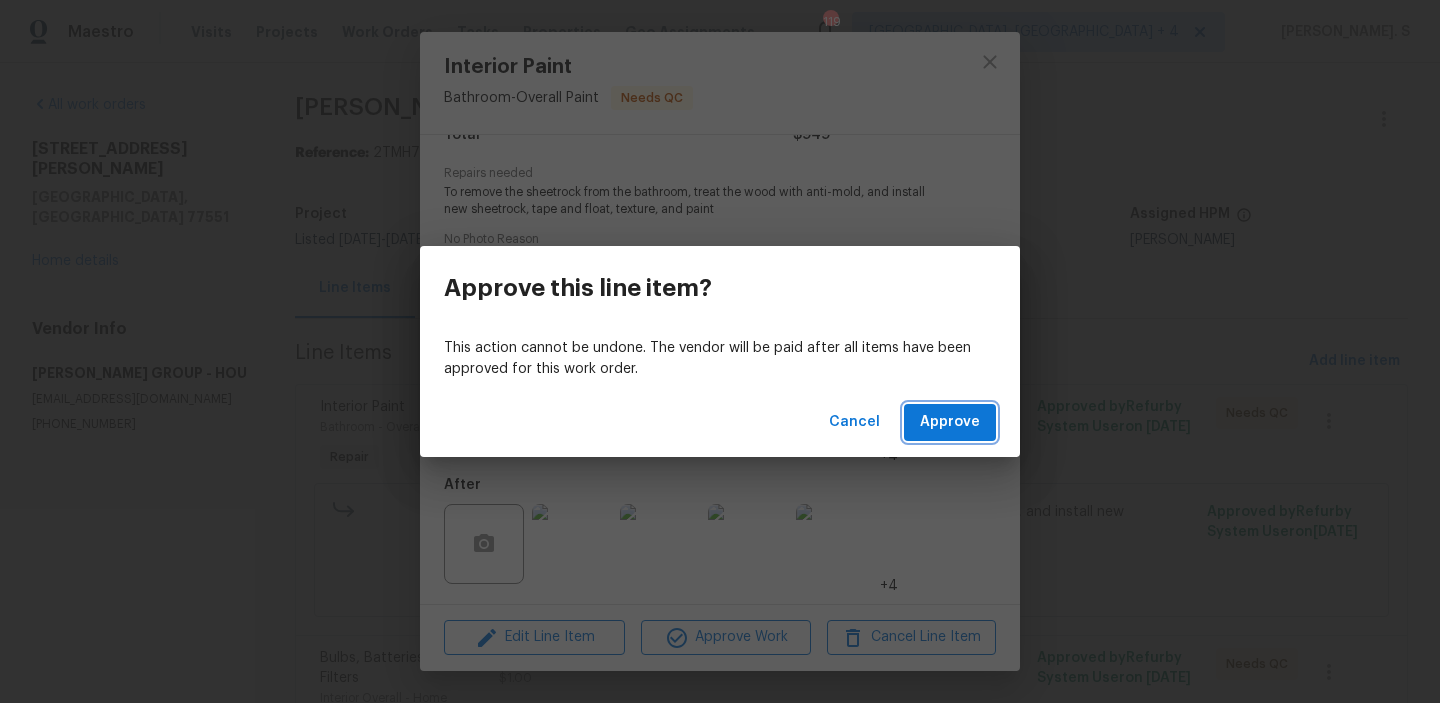 click on "Approve" at bounding box center (950, 422) 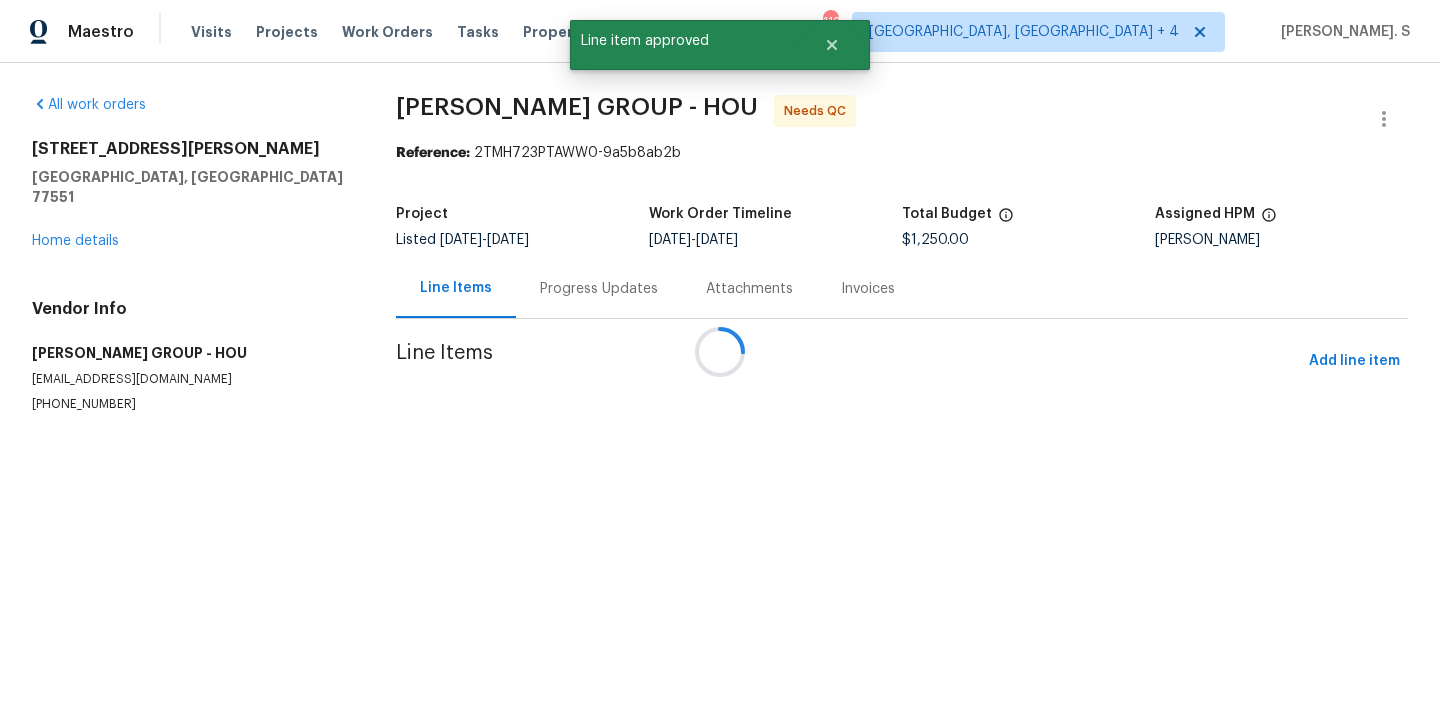 click at bounding box center [720, 351] 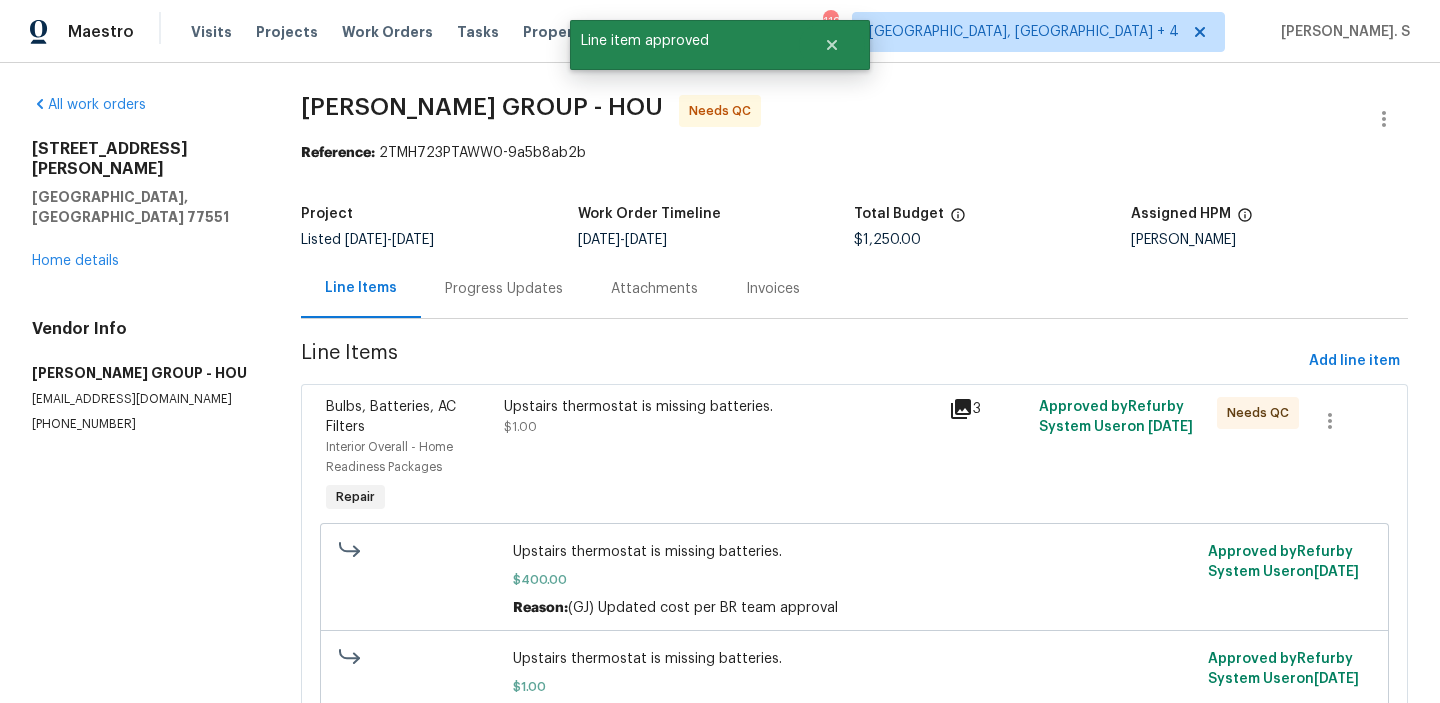 click on "Upstairs thermostat is missing batteries. $1.00" at bounding box center [721, 417] 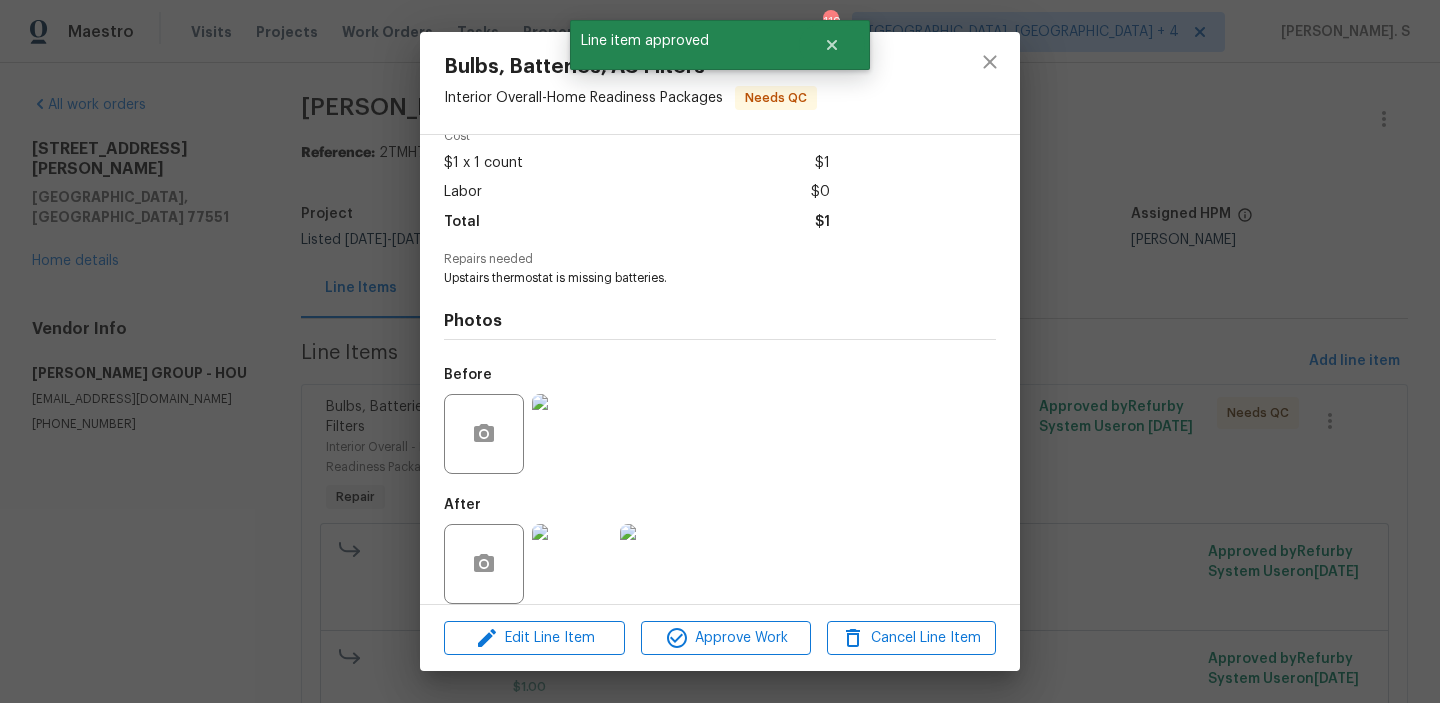 scroll, scrollTop: 118, scrollLeft: 0, axis: vertical 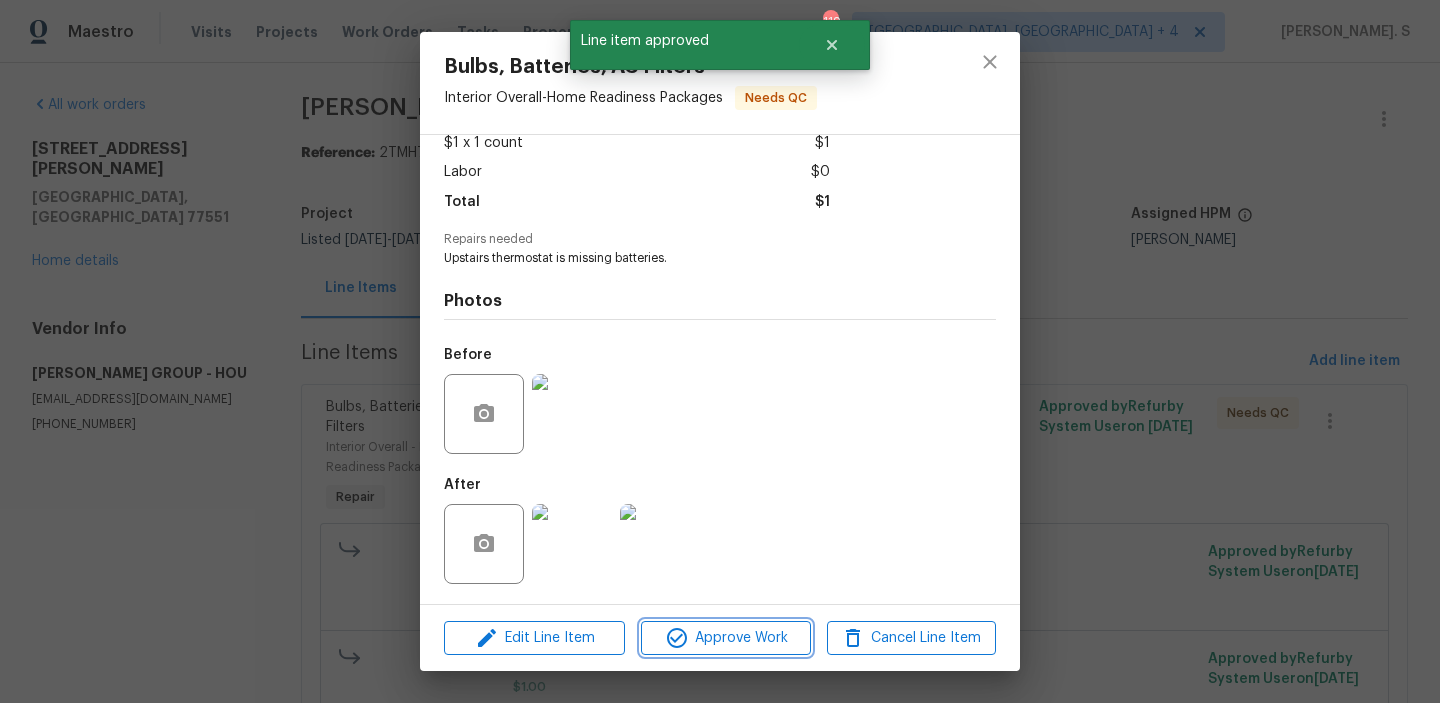click on "Approve Work" at bounding box center (725, 638) 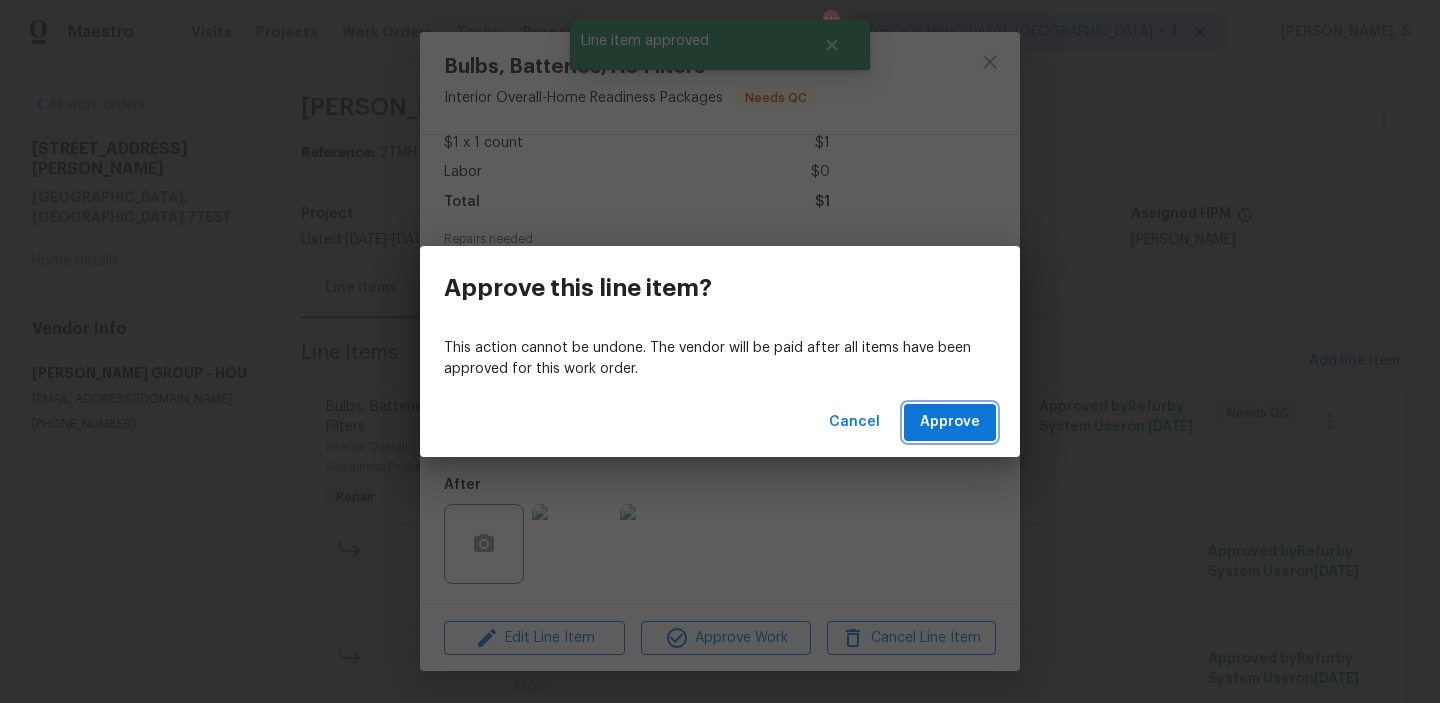 click on "Approve" at bounding box center (950, 422) 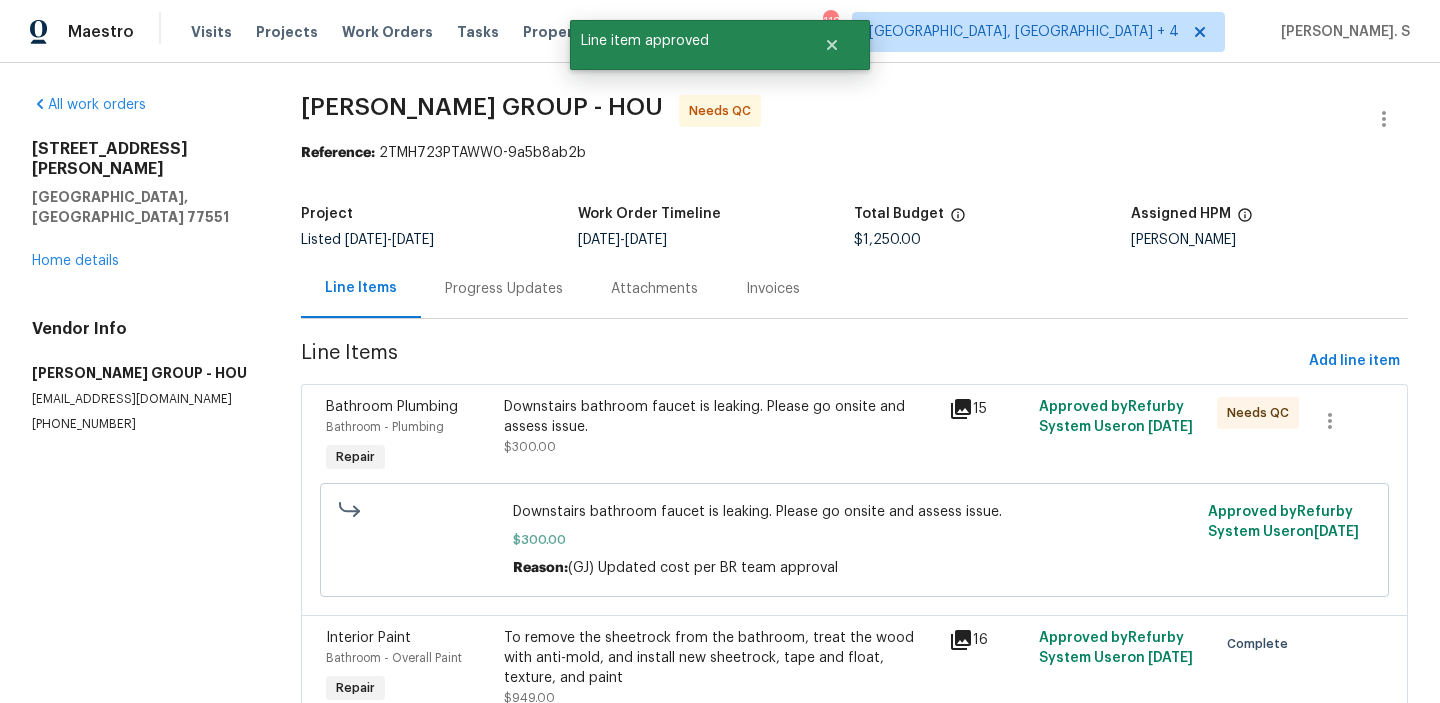 click on "Downstairs bathroom faucet is leaking. Please go onsite and assess issue. $300.00" at bounding box center (721, 427) 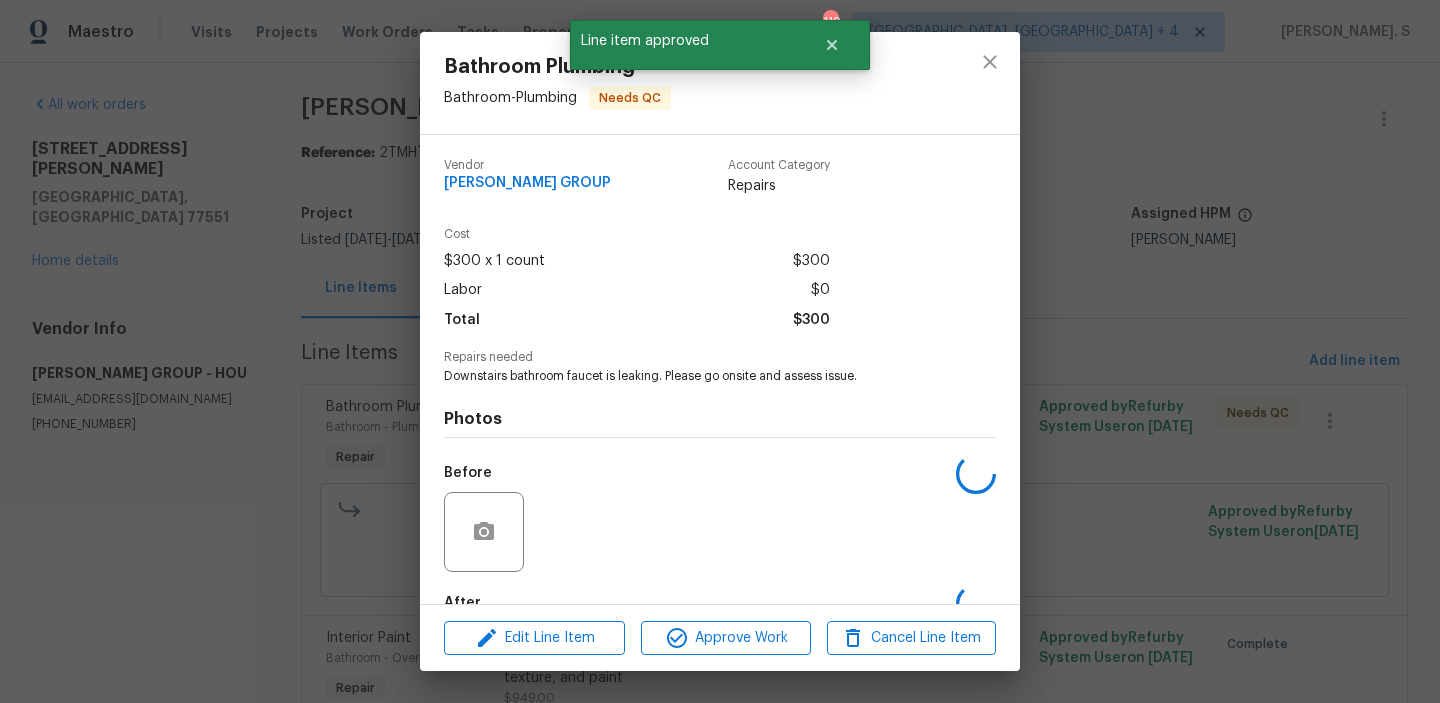 scroll, scrollTop: 118, scrollLeft: 0, axis: vertical 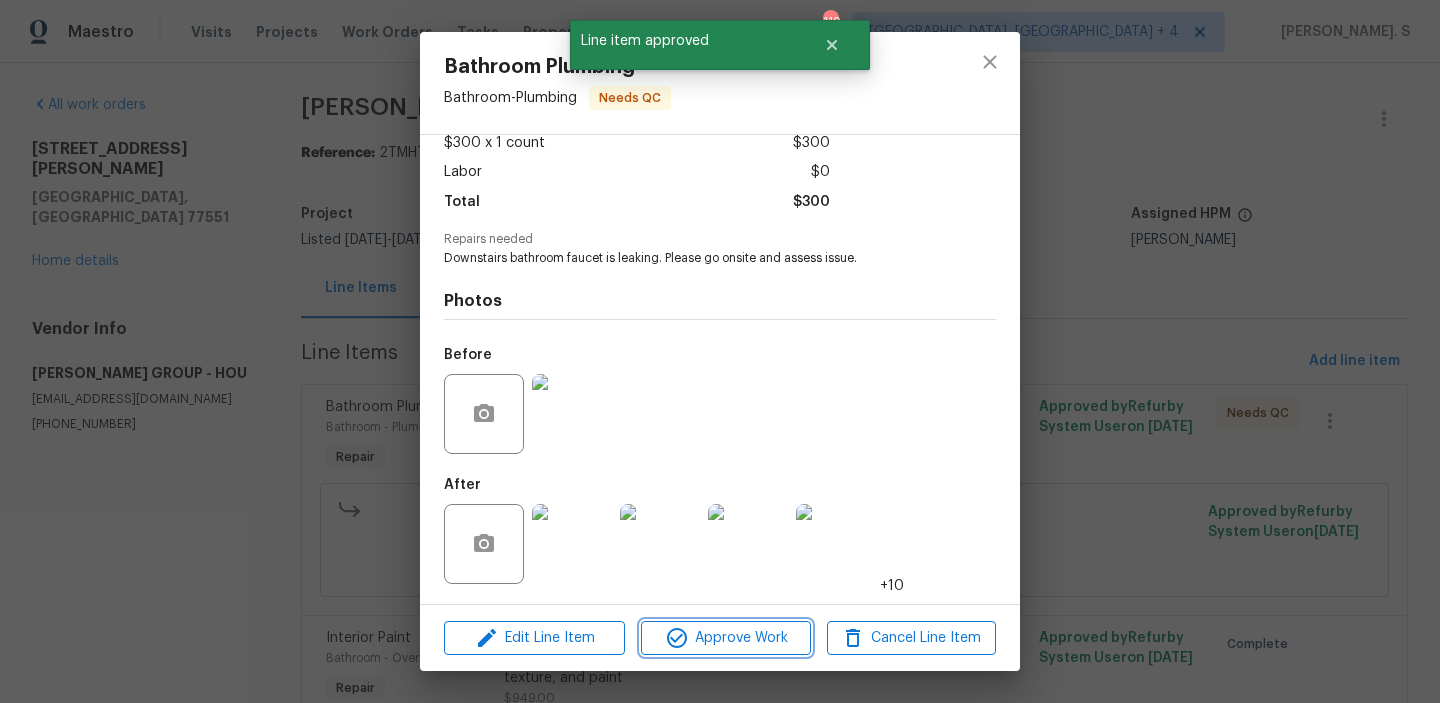 click on "Approve Work" at bounding box center (725, 638) 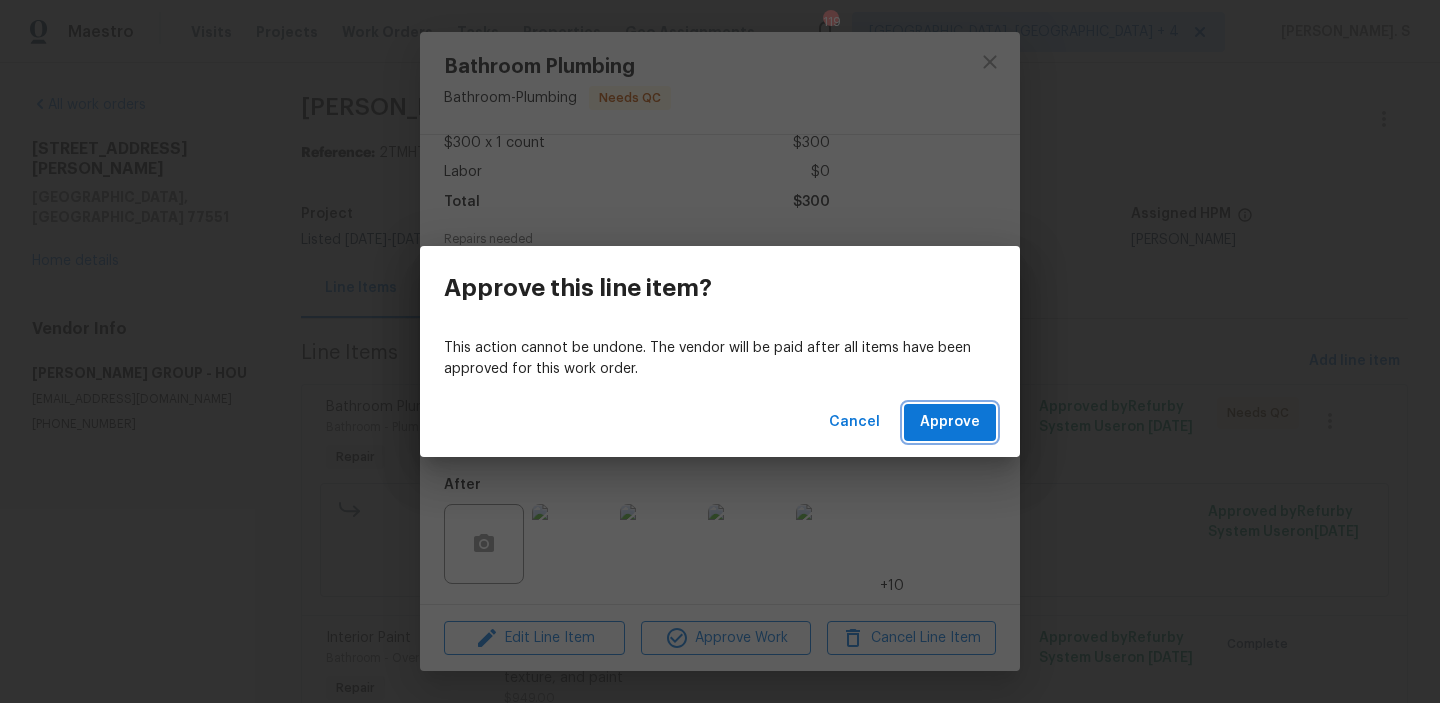 click on "Approve" at bounding box center (950, 422) 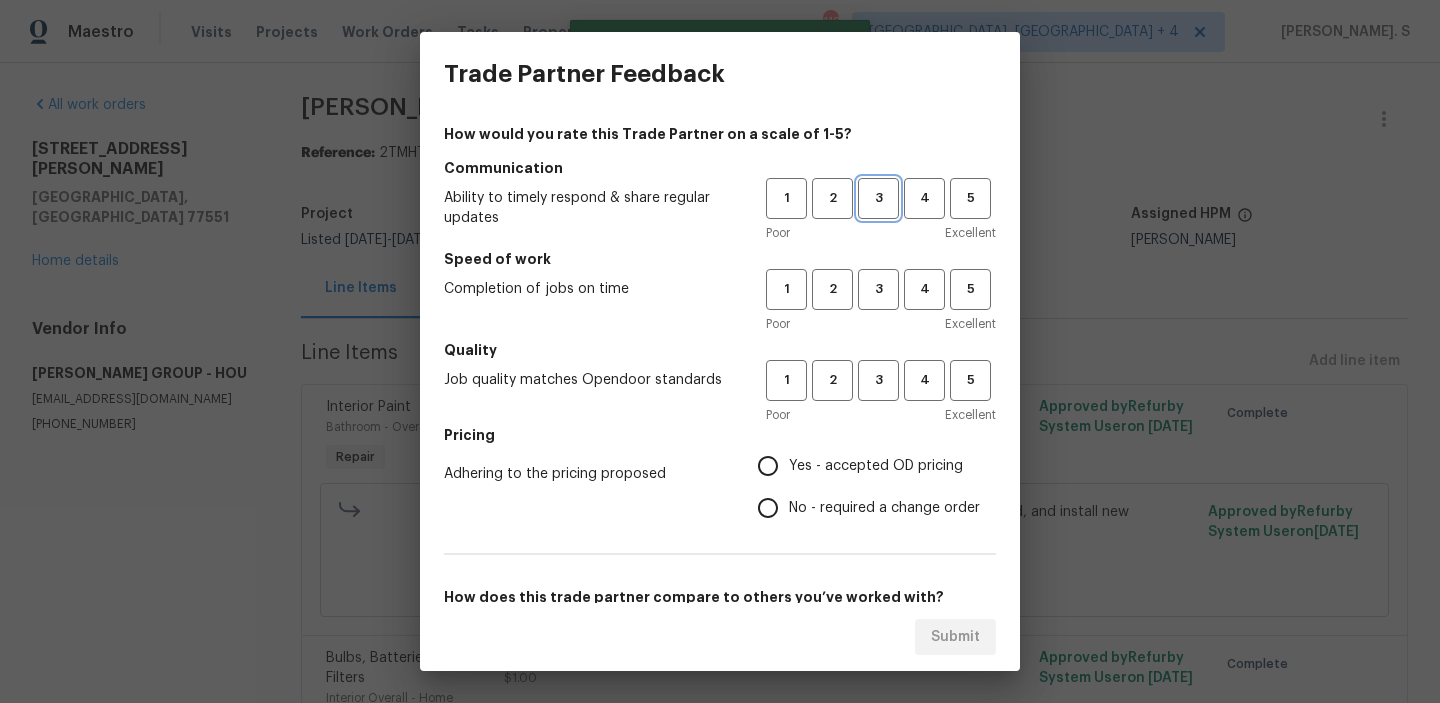 click on "3" at bounding box center (878, 198) 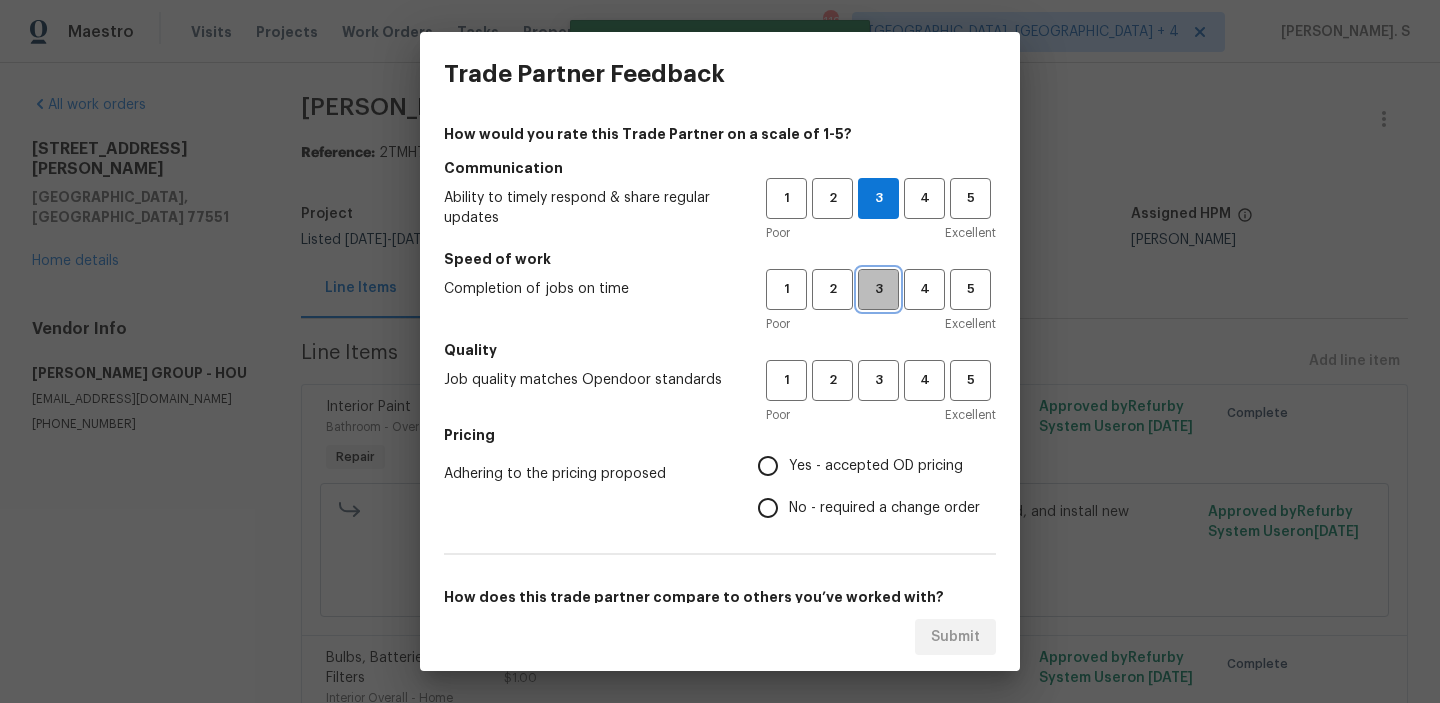 click on "3" at bounding box center (878, 289) 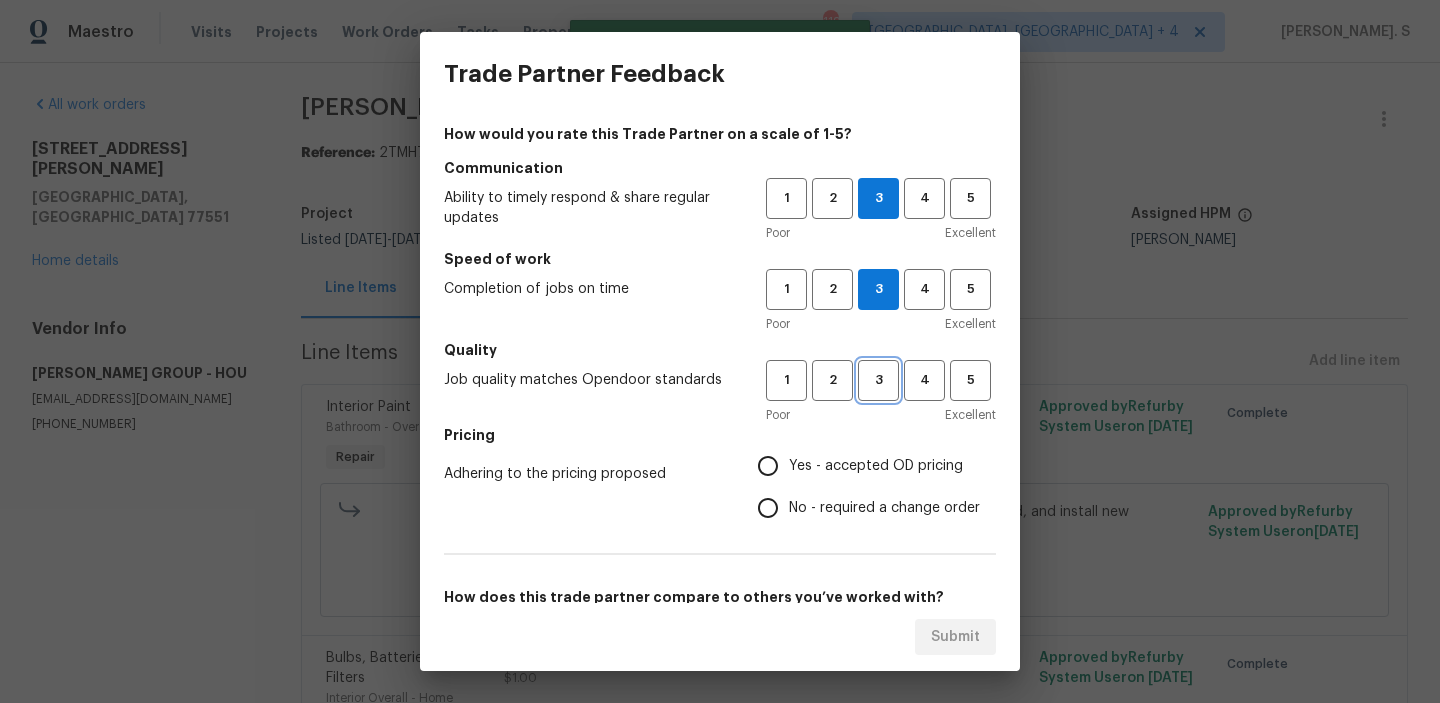click on "3" at bounding box center (878, 380) 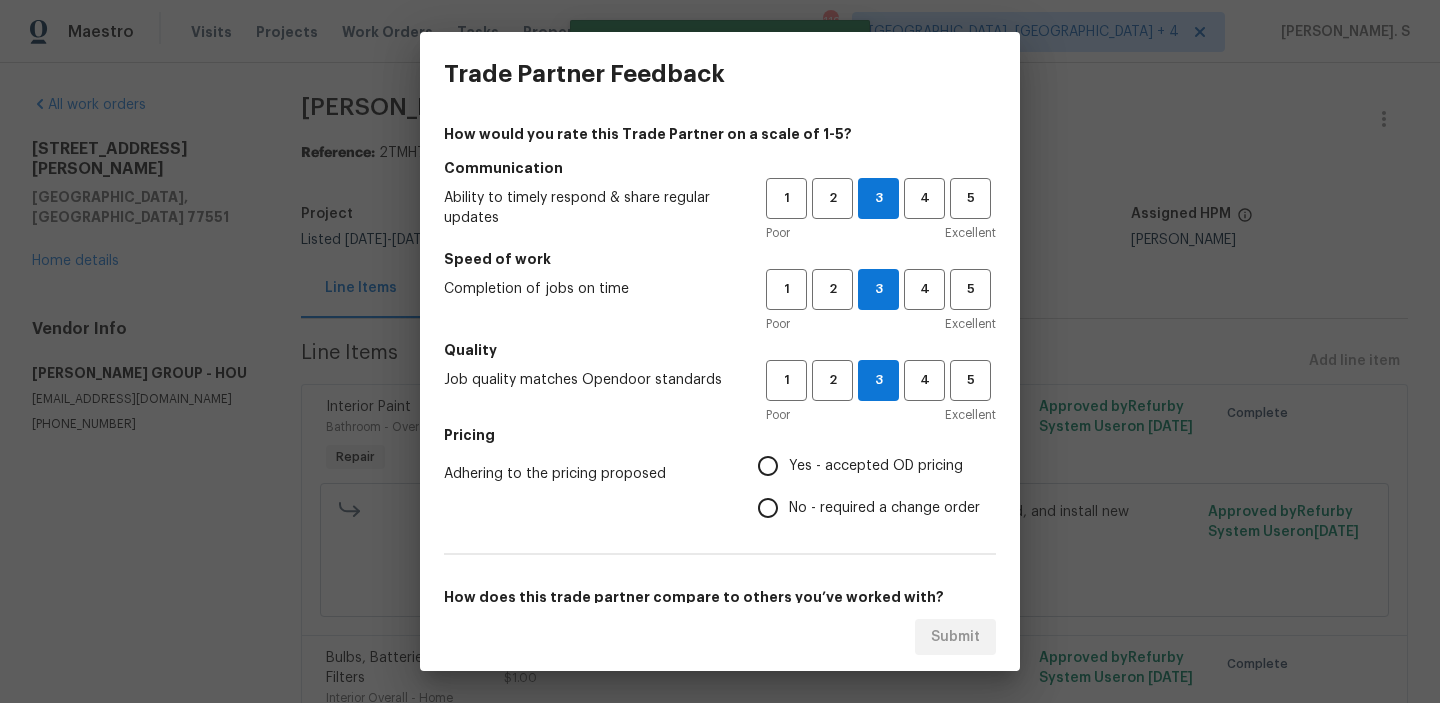 click on "No - required a change order" at bounding box center (863, 508) 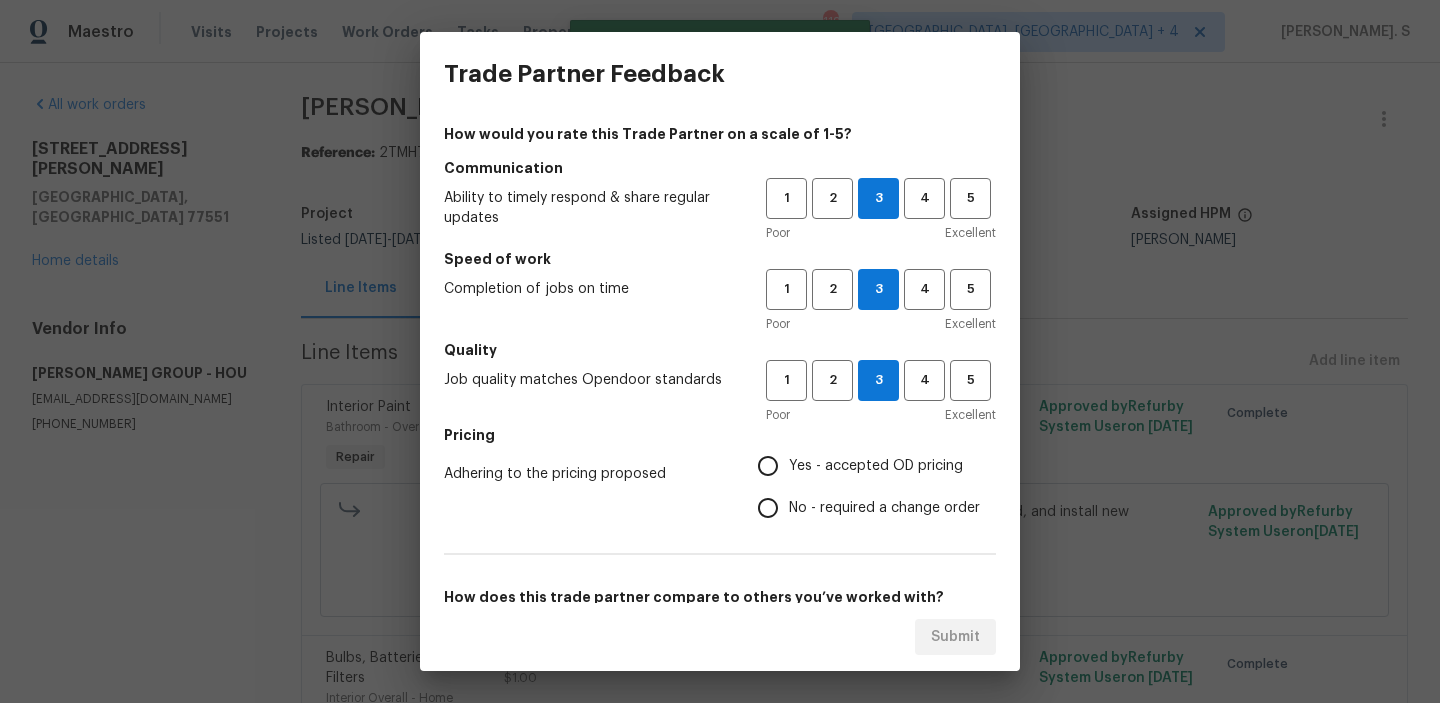 click on "No - required a change order" at bounding box center (768, 508) 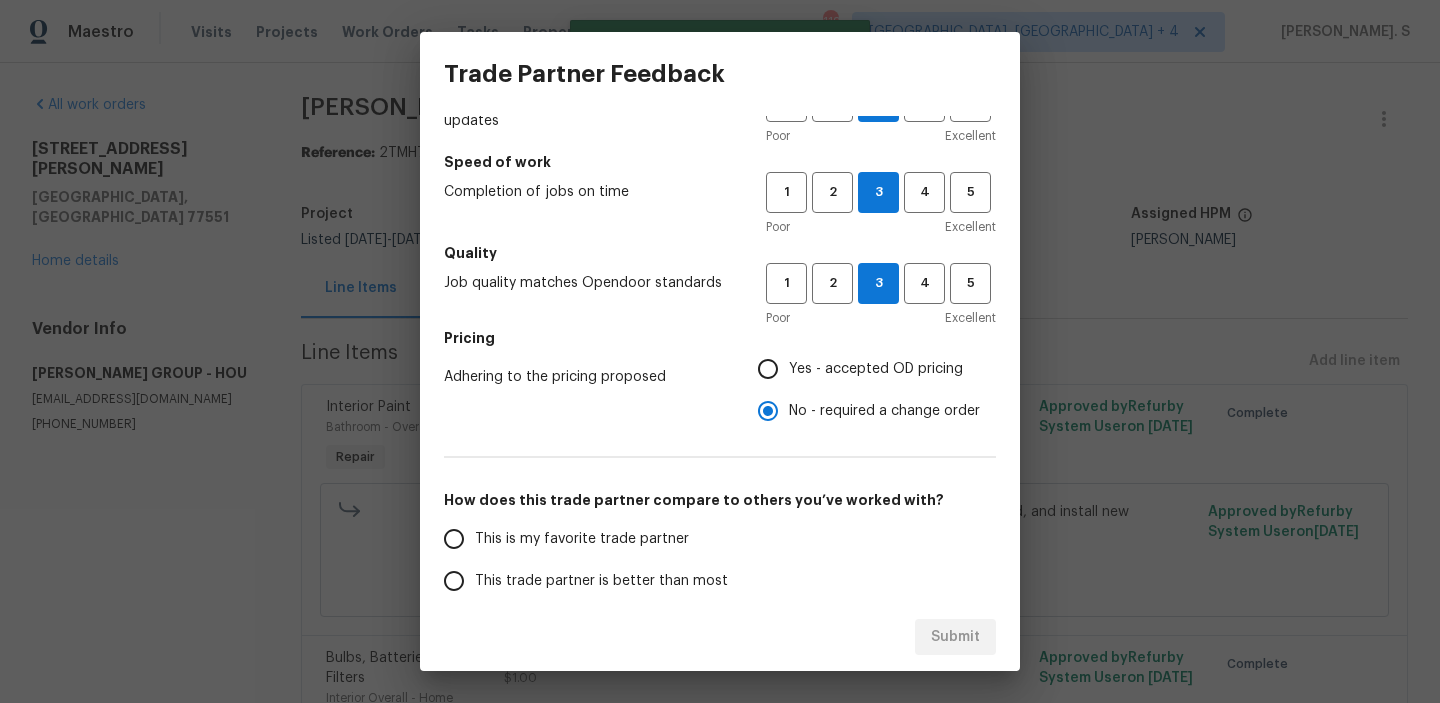 scroll, scrollTop: 260, scrollLeft: 0, axis: vertical 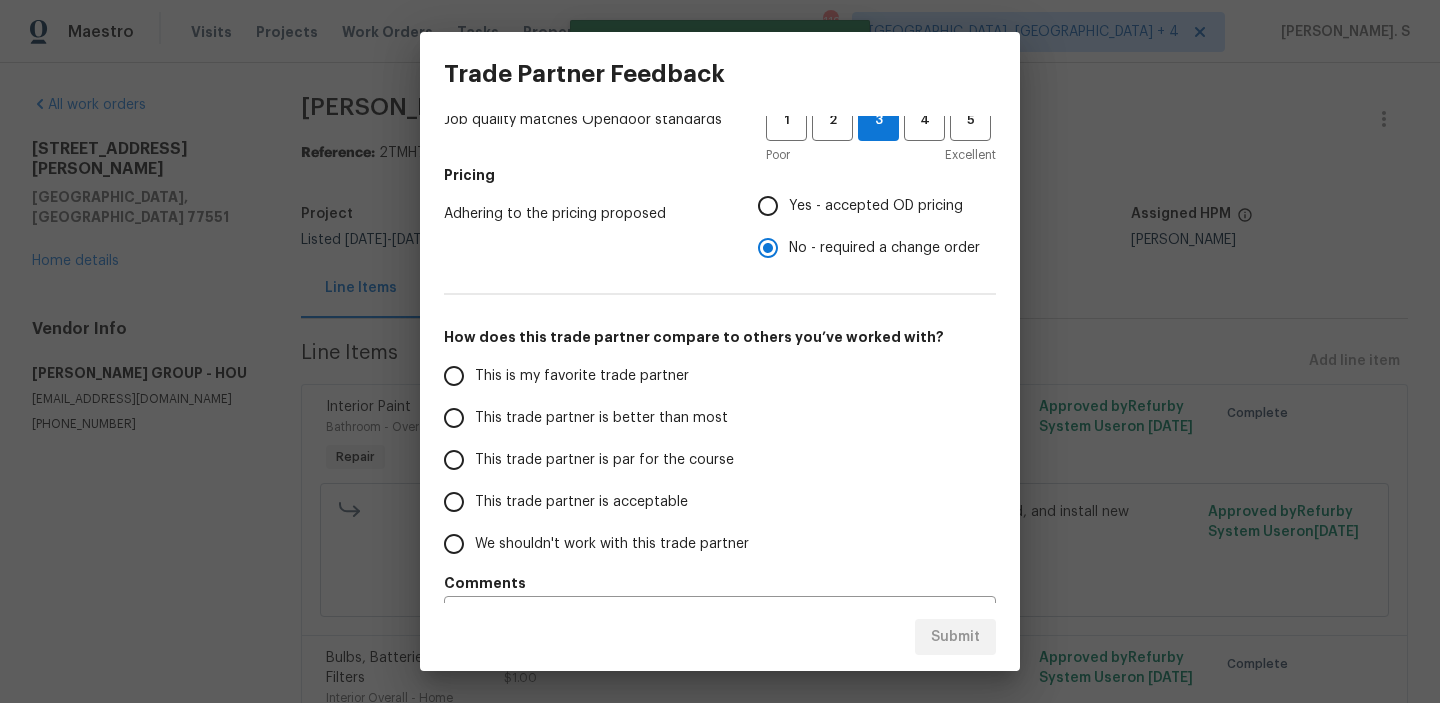 click on "This trade partner is par for the course" at bounding box center (604, 460) 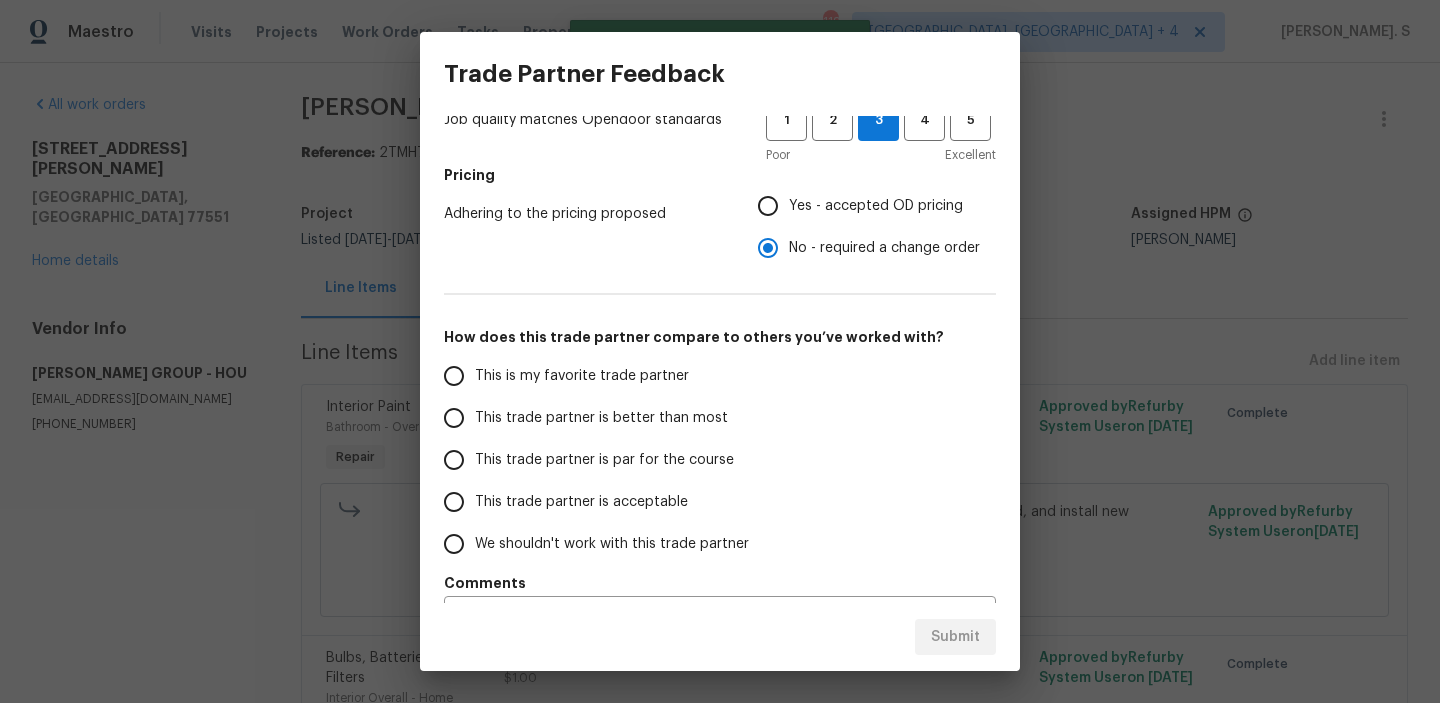 click on "This trade partner is par for the course" at bounding box center [454, 460] 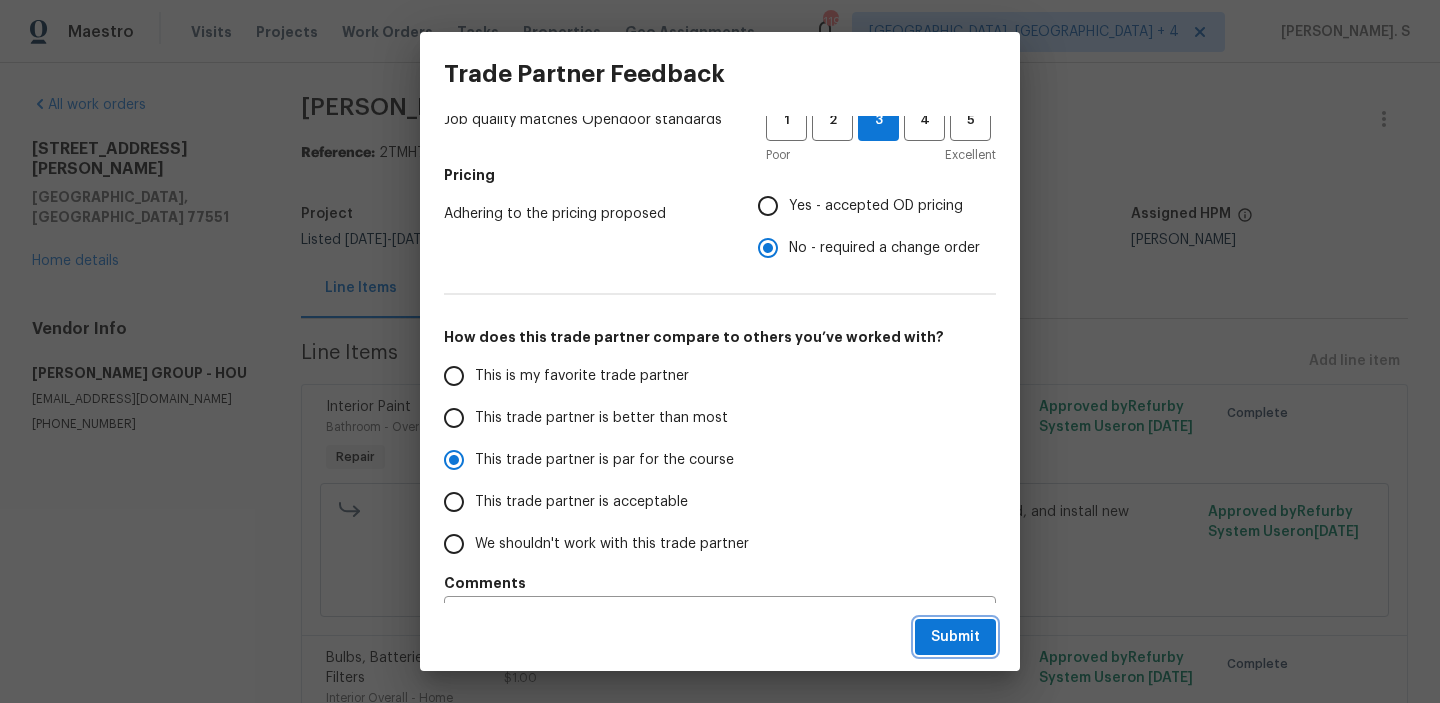 click on "Submit" at bounding box center [955, 637] 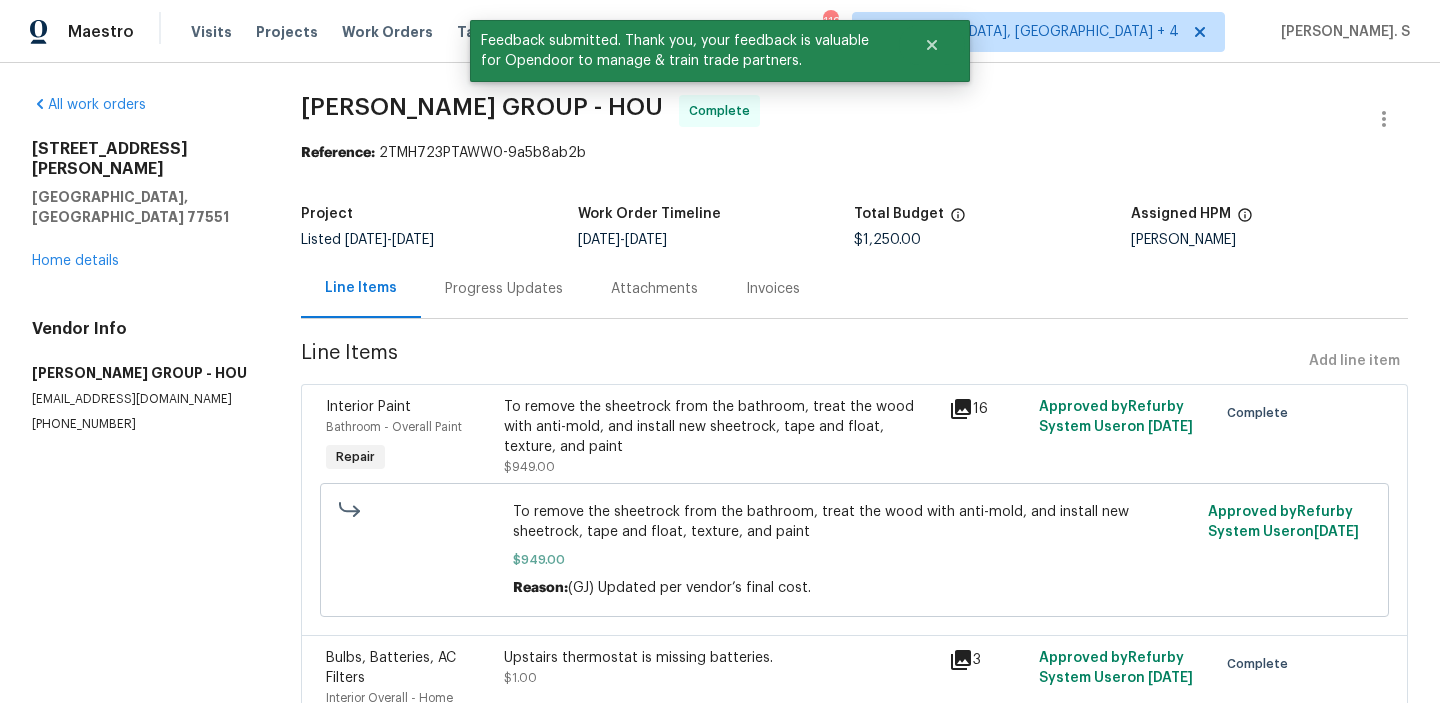 click on "To remove the sheetrock from the bathroom, treat the wood with anti-mold, and install new sheetrock, tape and float, texture, and paint" at bounding box center [721, 427] 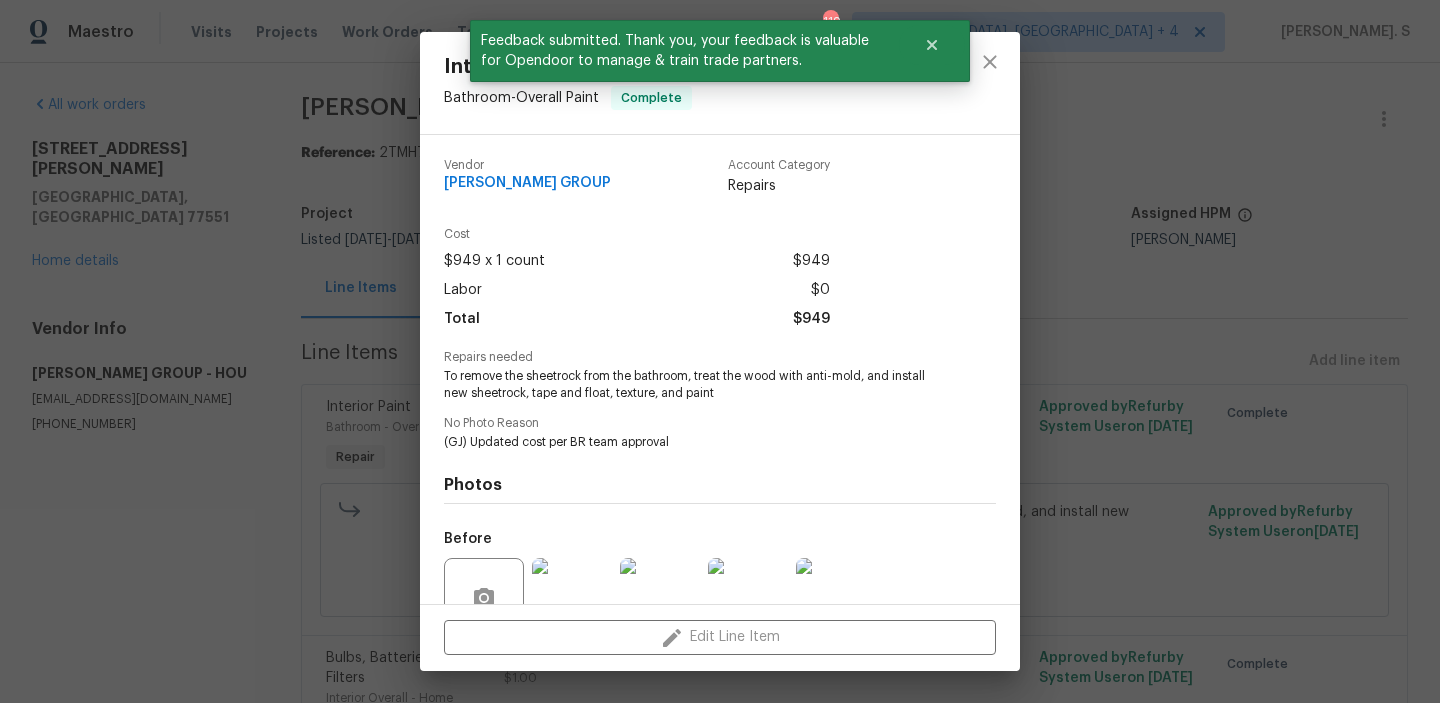 scroll, scrollTop: 184, scrollLeft: 0, axis: vertical 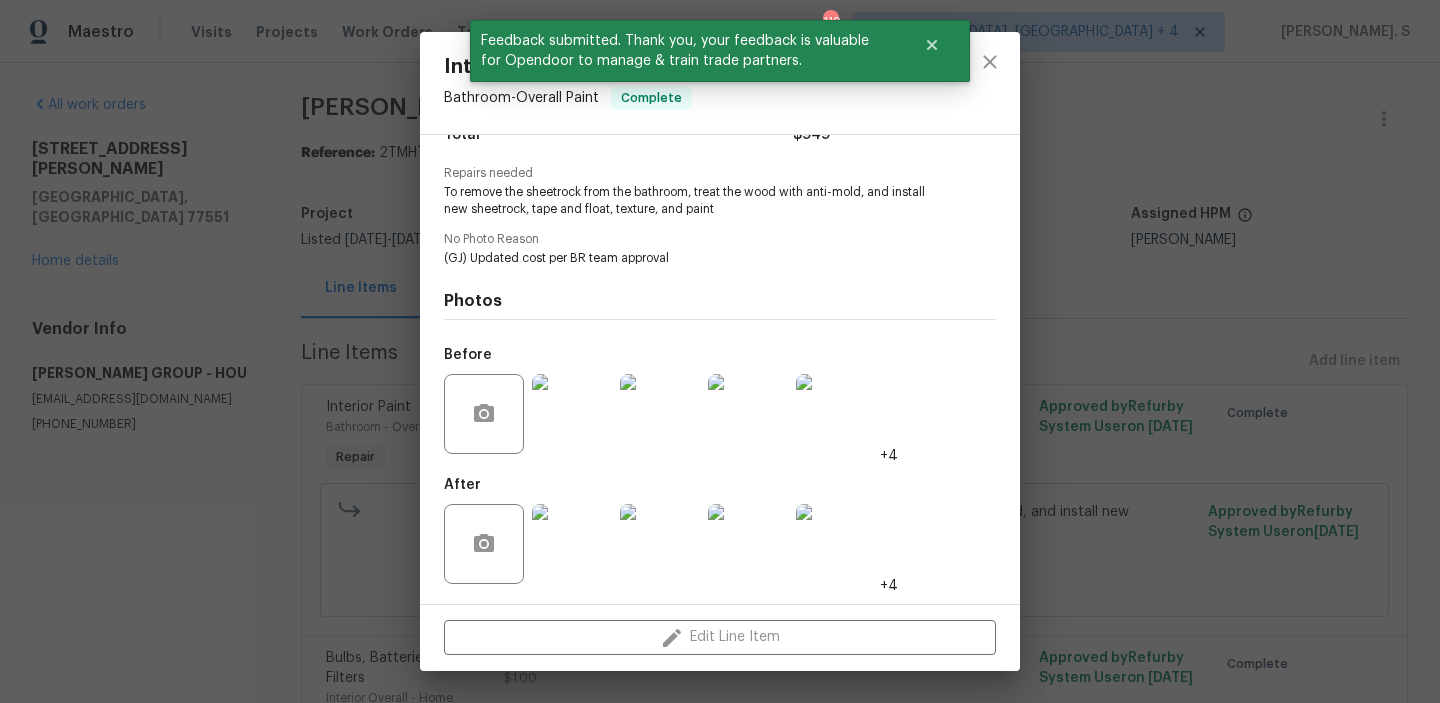 click at bounding box center (572, 544) 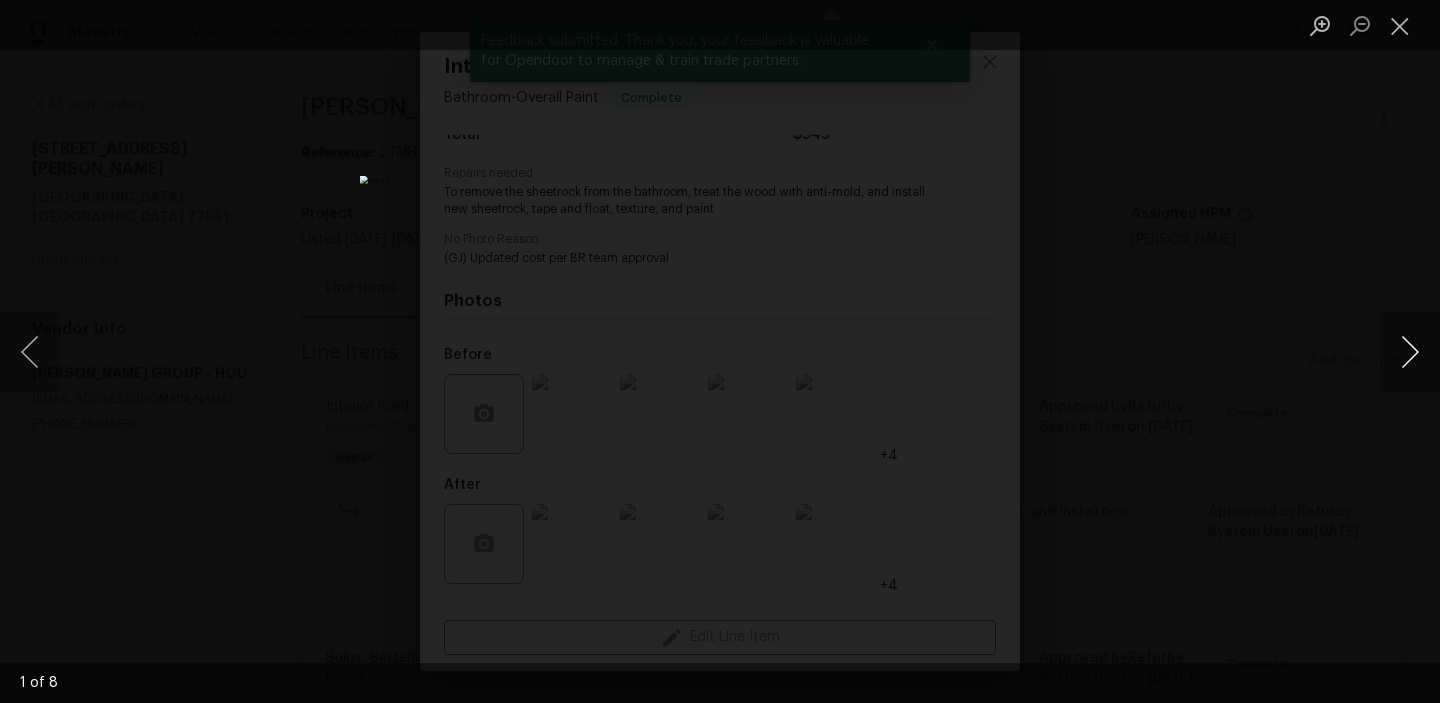 click at bounding box center (1410, 352) 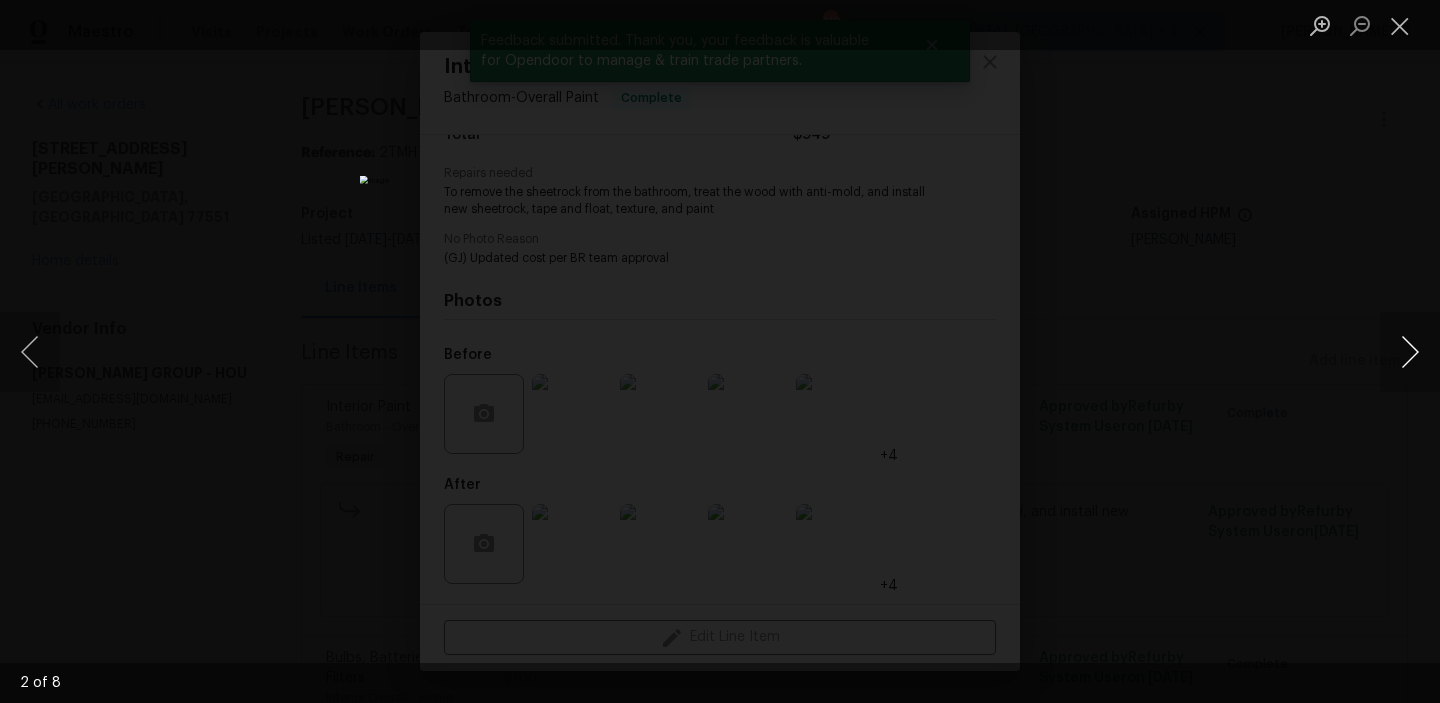 click at bounding box center (1410, 352) 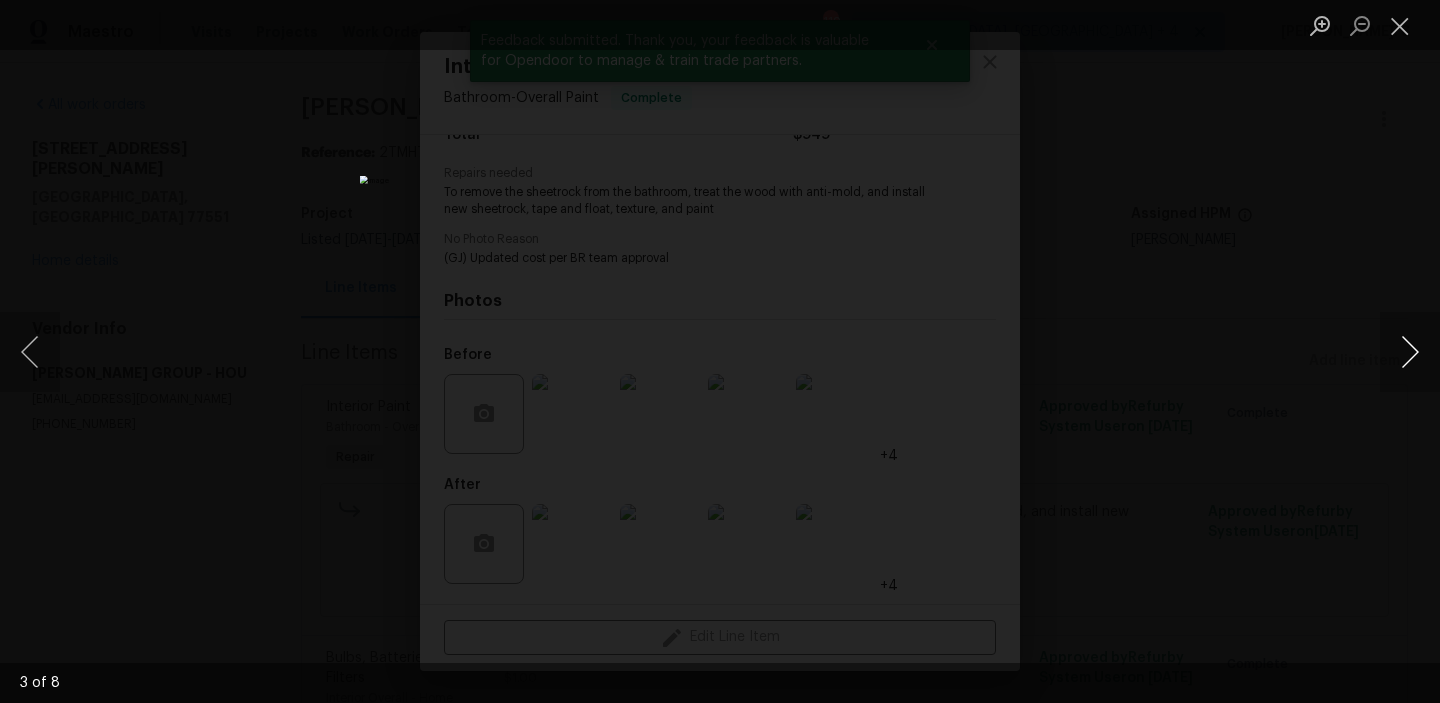 click at bounding box center [1410, 352] 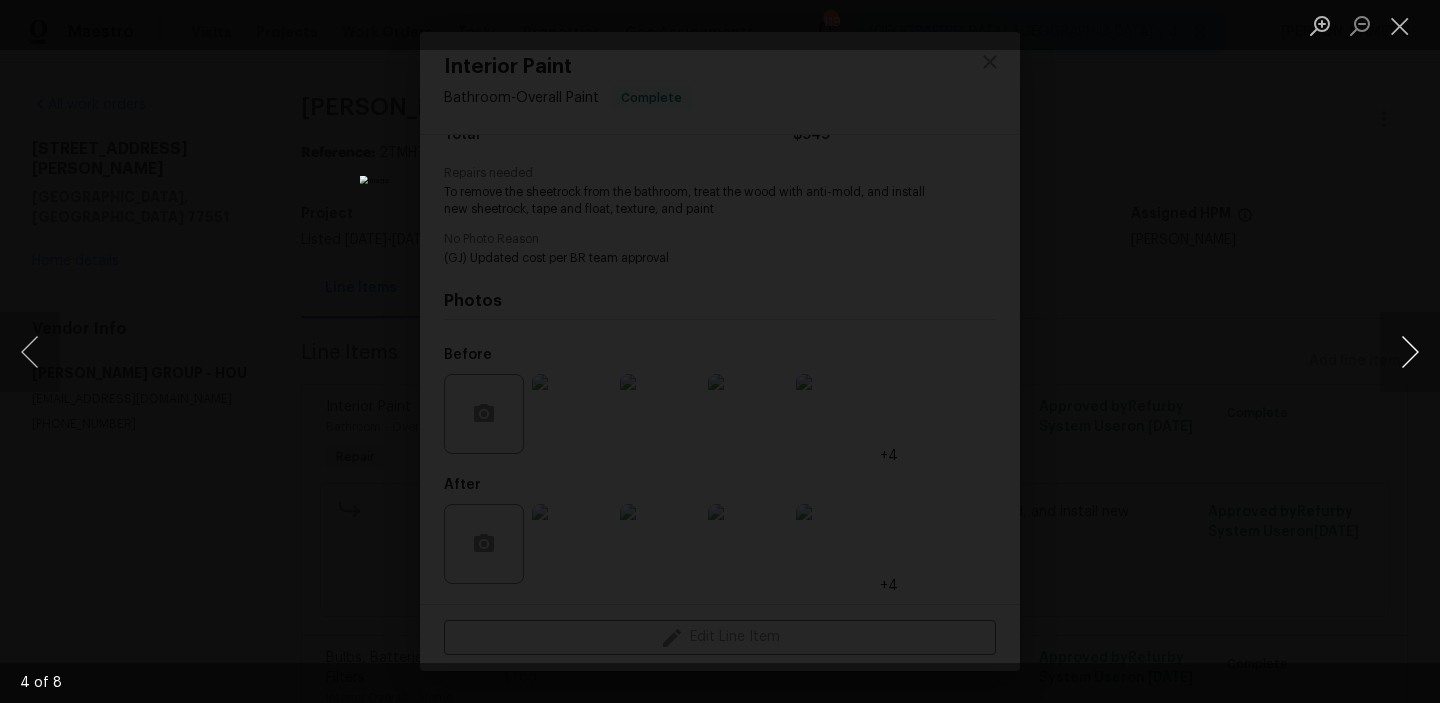 click at bounding box center [1410, 352] 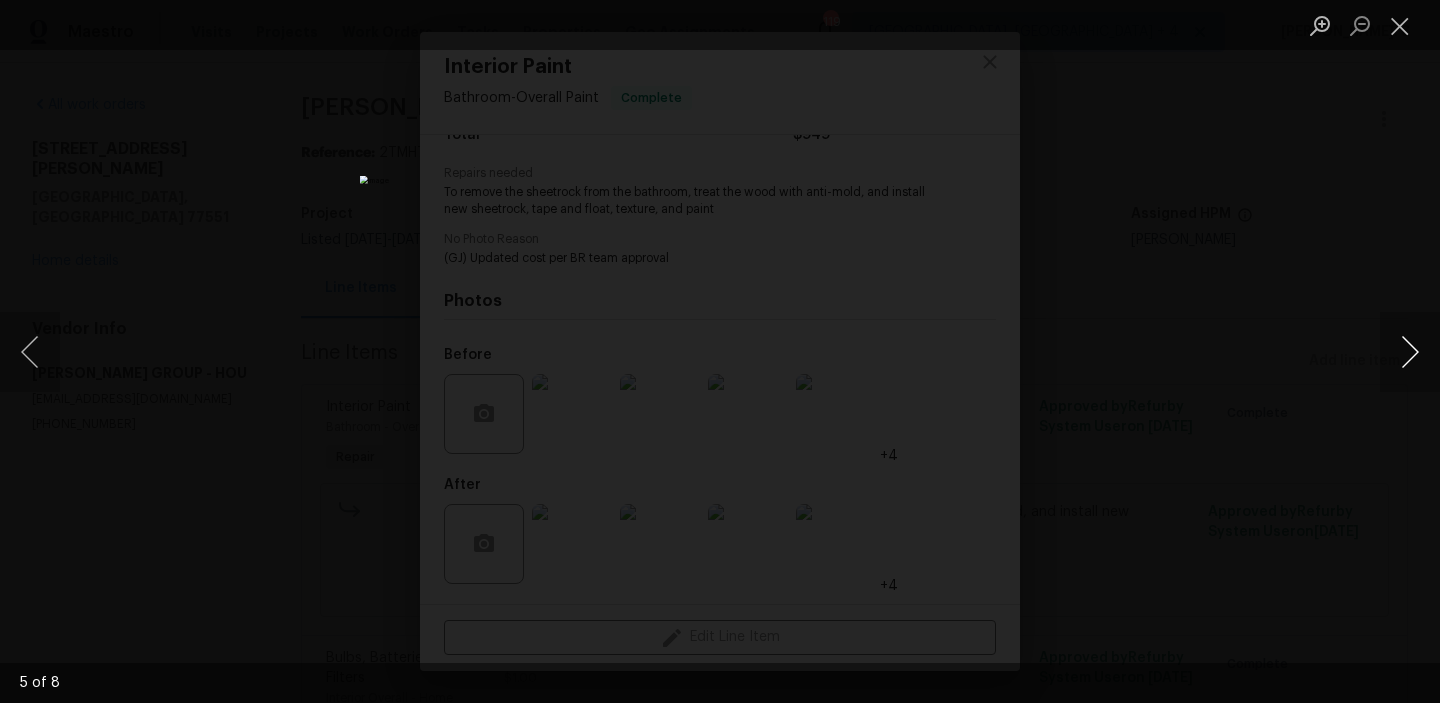 click at bounding box center (1410, 352) 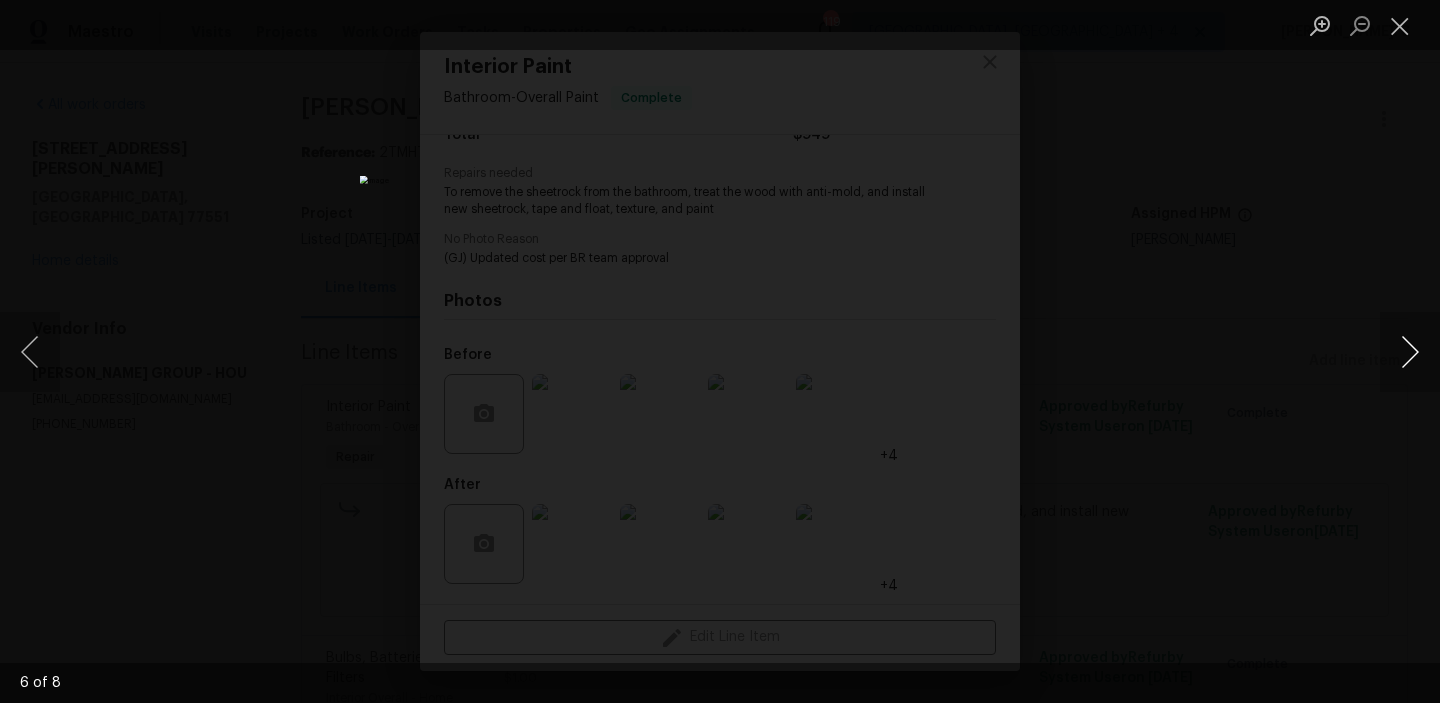 click at bounding box center (1410, 352) 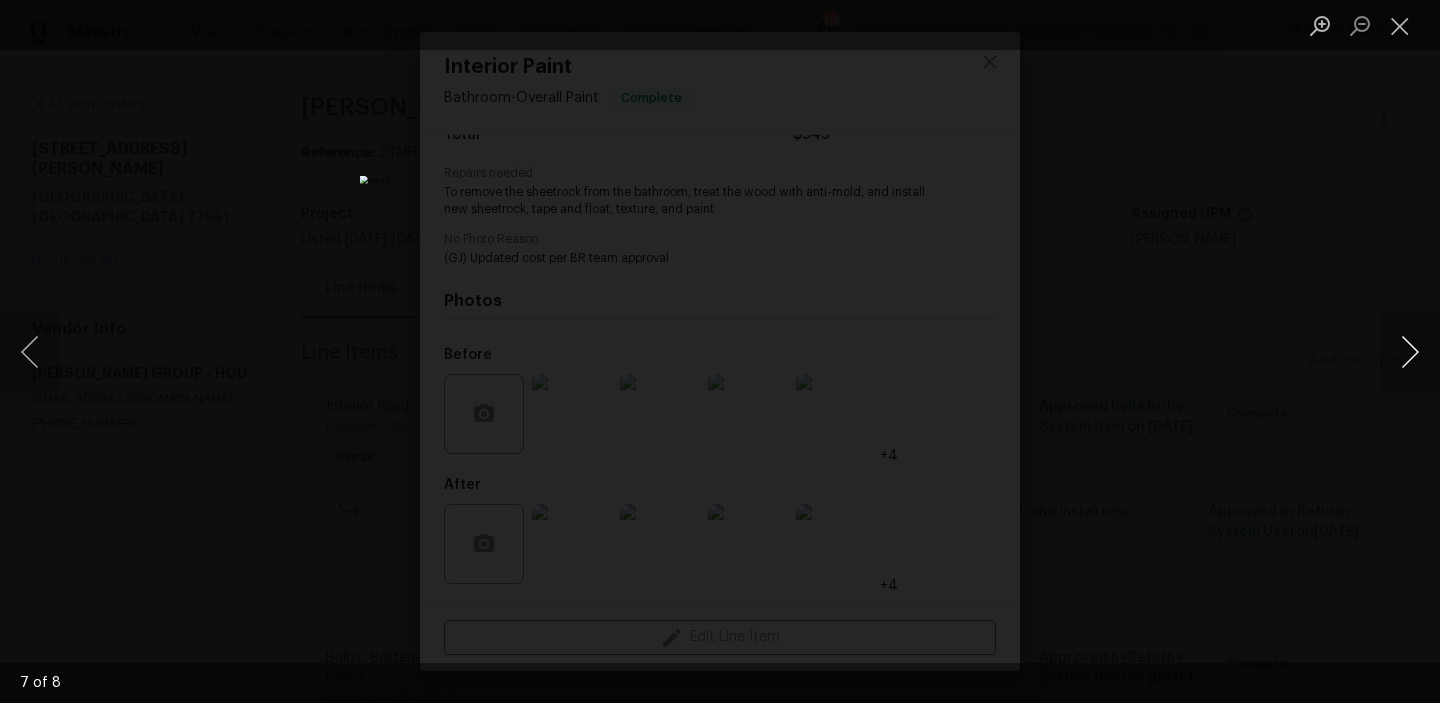 click at bounding box center [1410, 352] 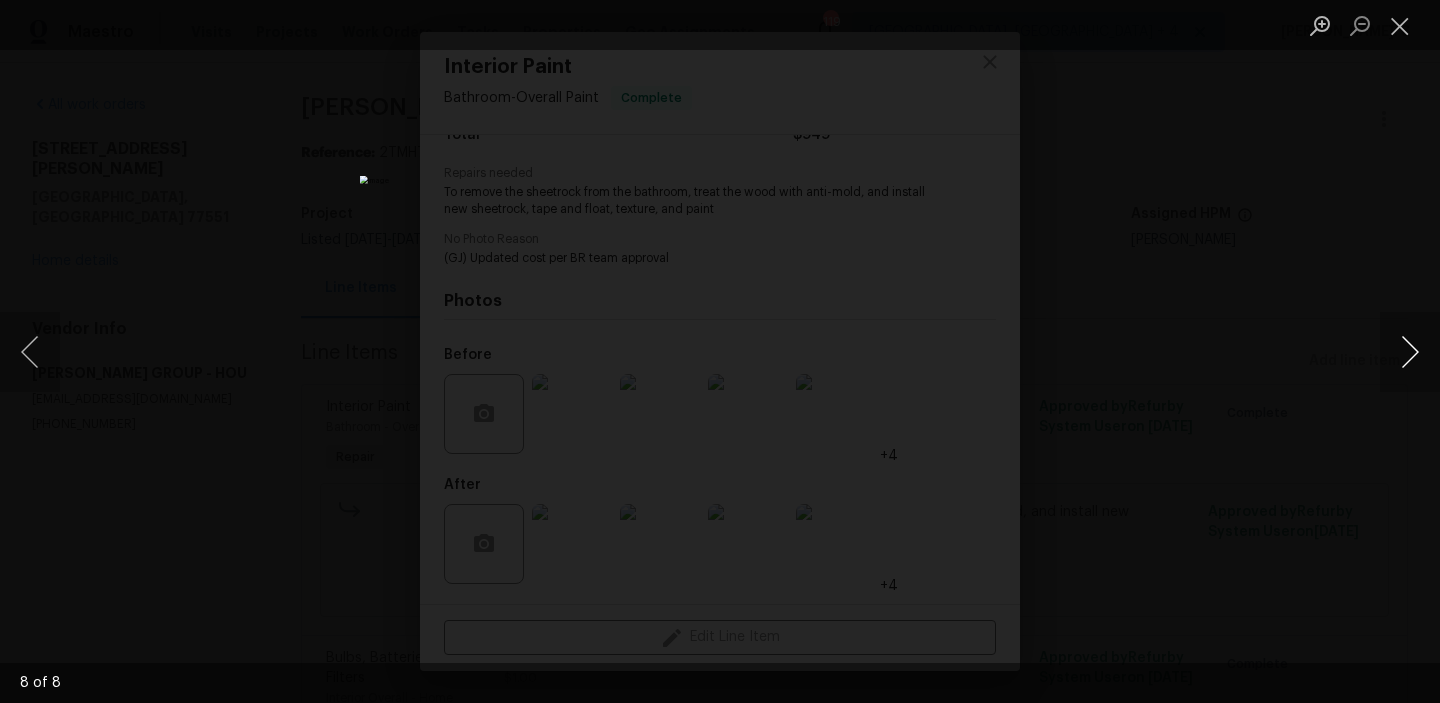 click at bounding box center [1410, 352] 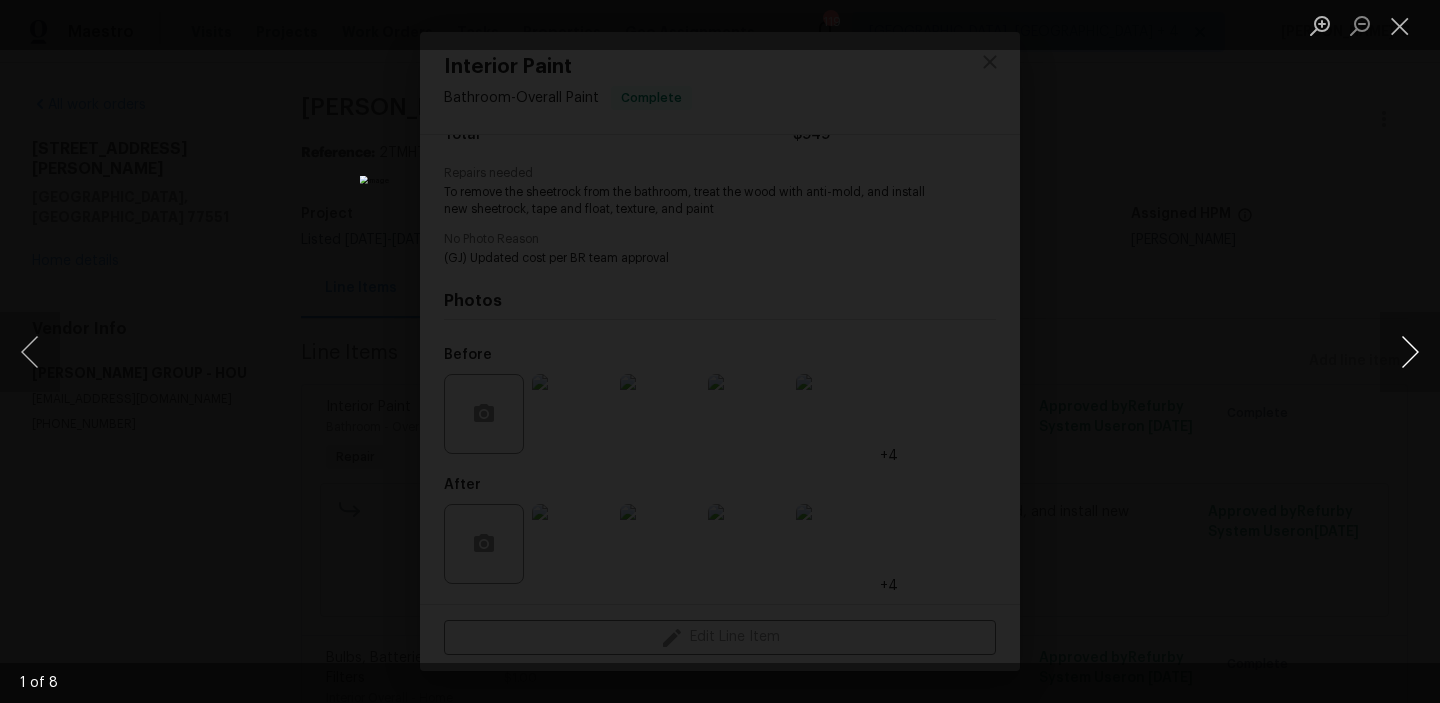 click at bounding box center [1410, 352] 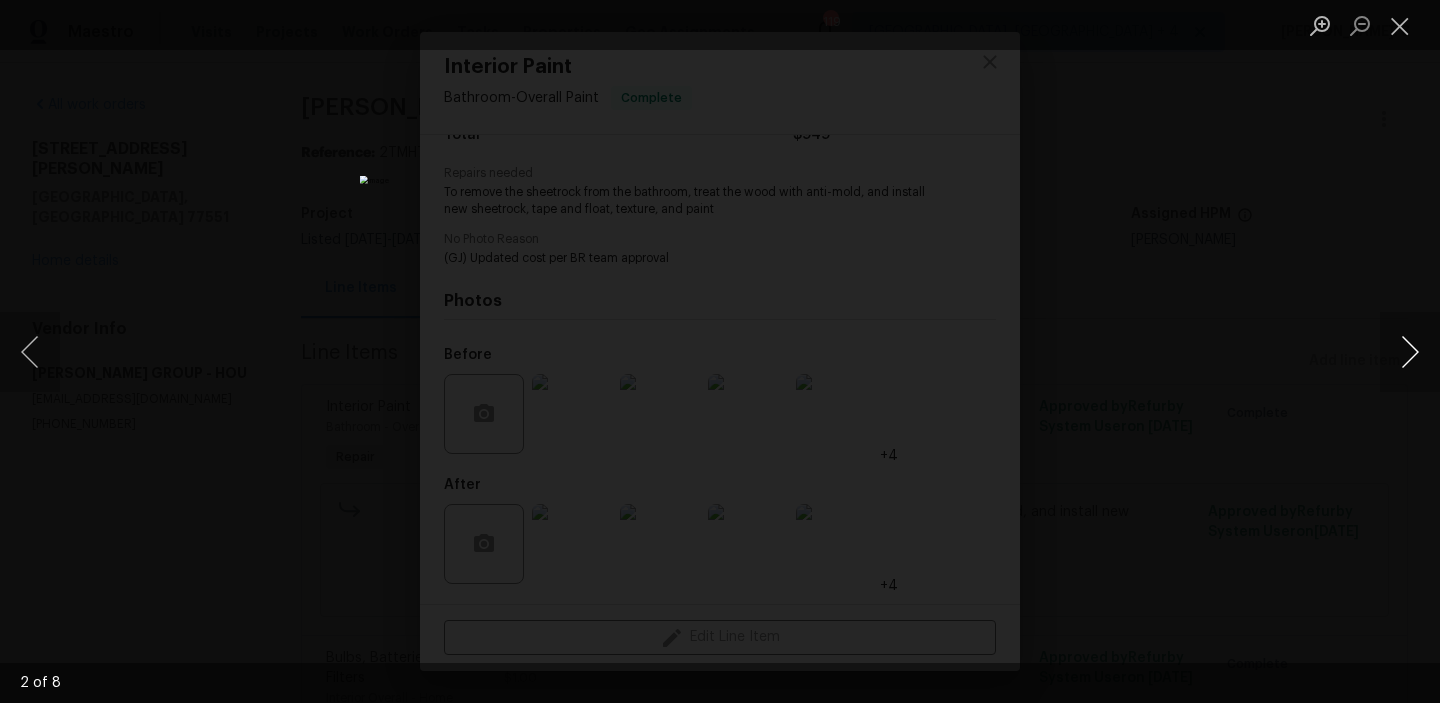 click at bounding box center [1410, 352] 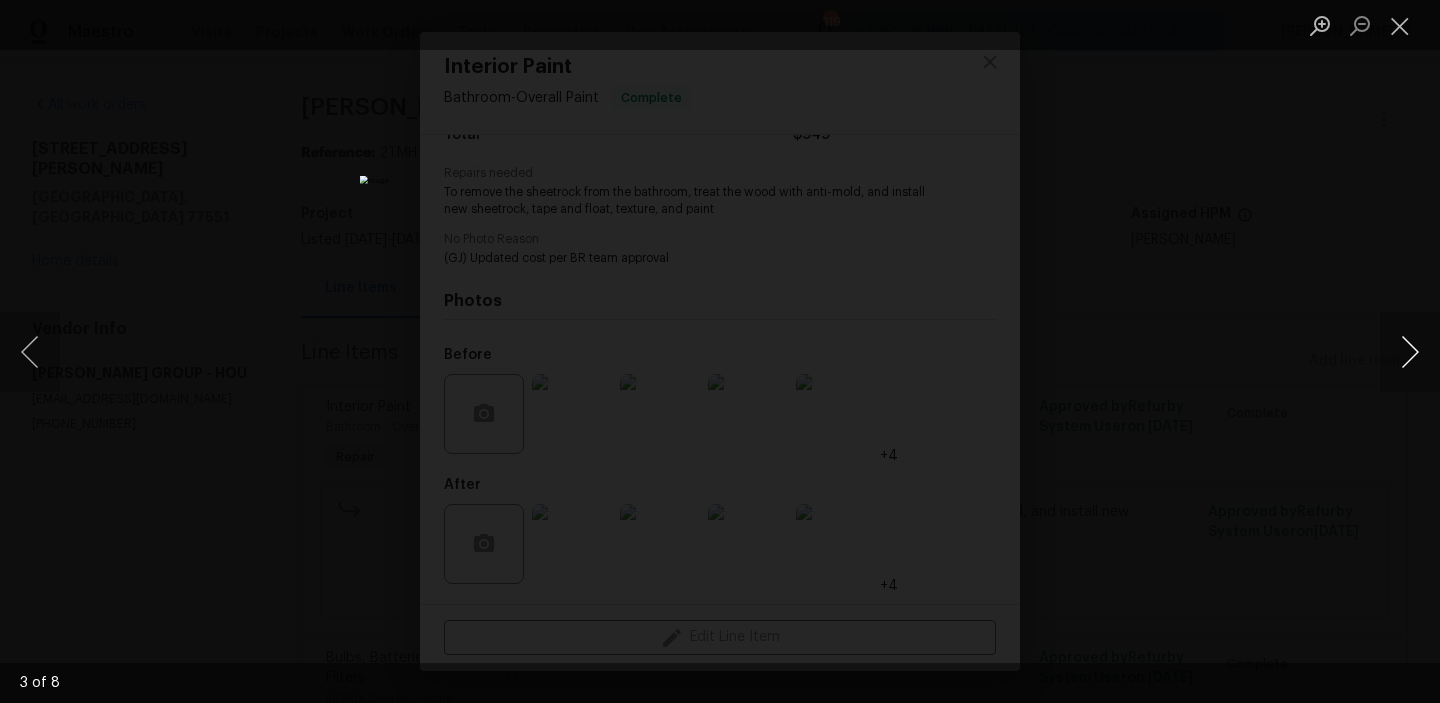 click at bounding box center (1410, 352) 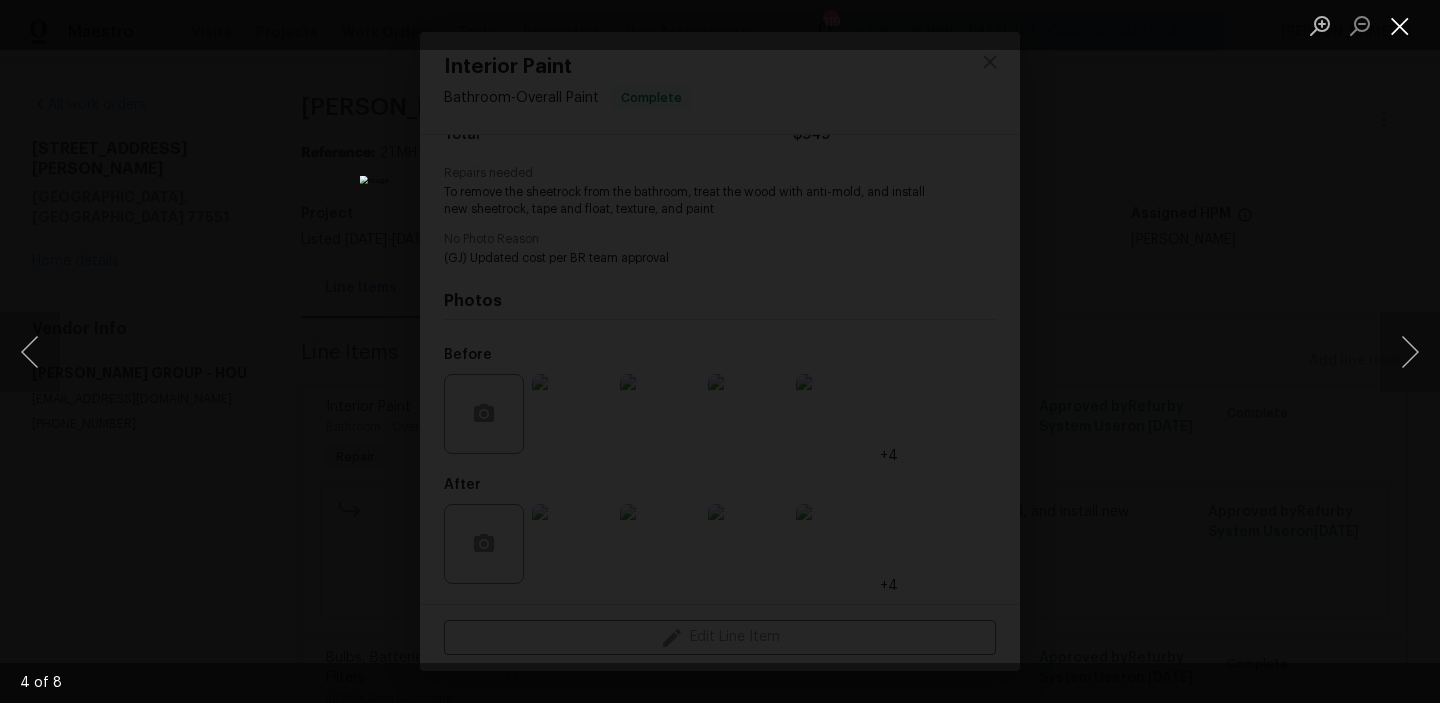 click at bounding box center (1400, 25) 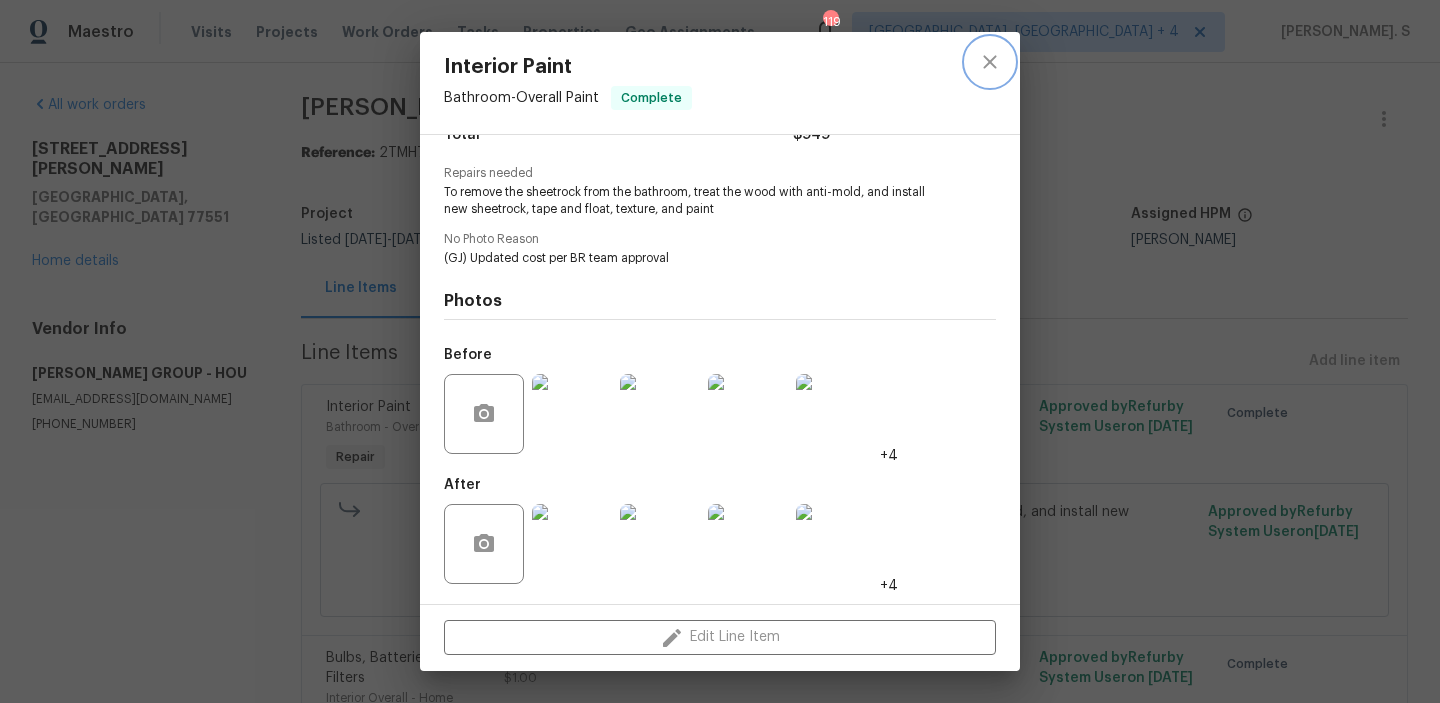 click 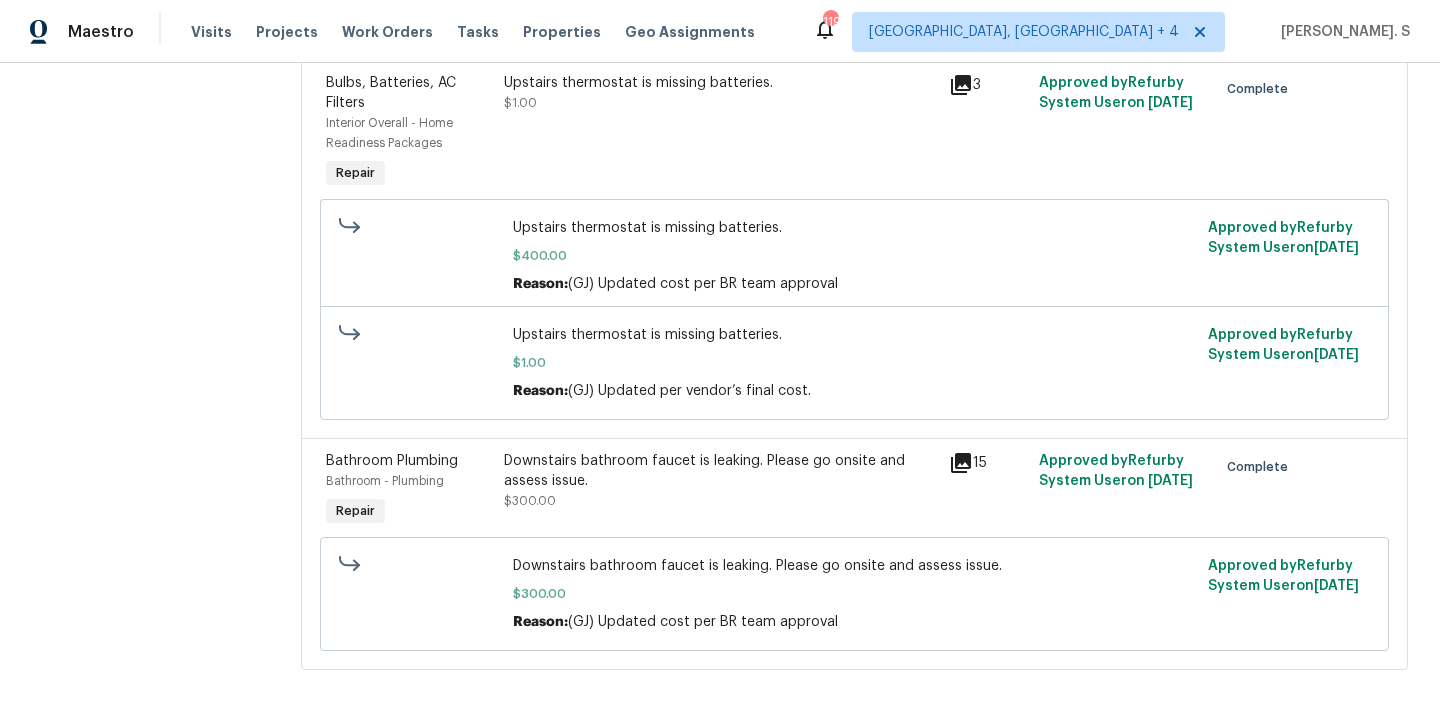scroll, scrollTop: 602, scrollLeft: 0, axis: vertical 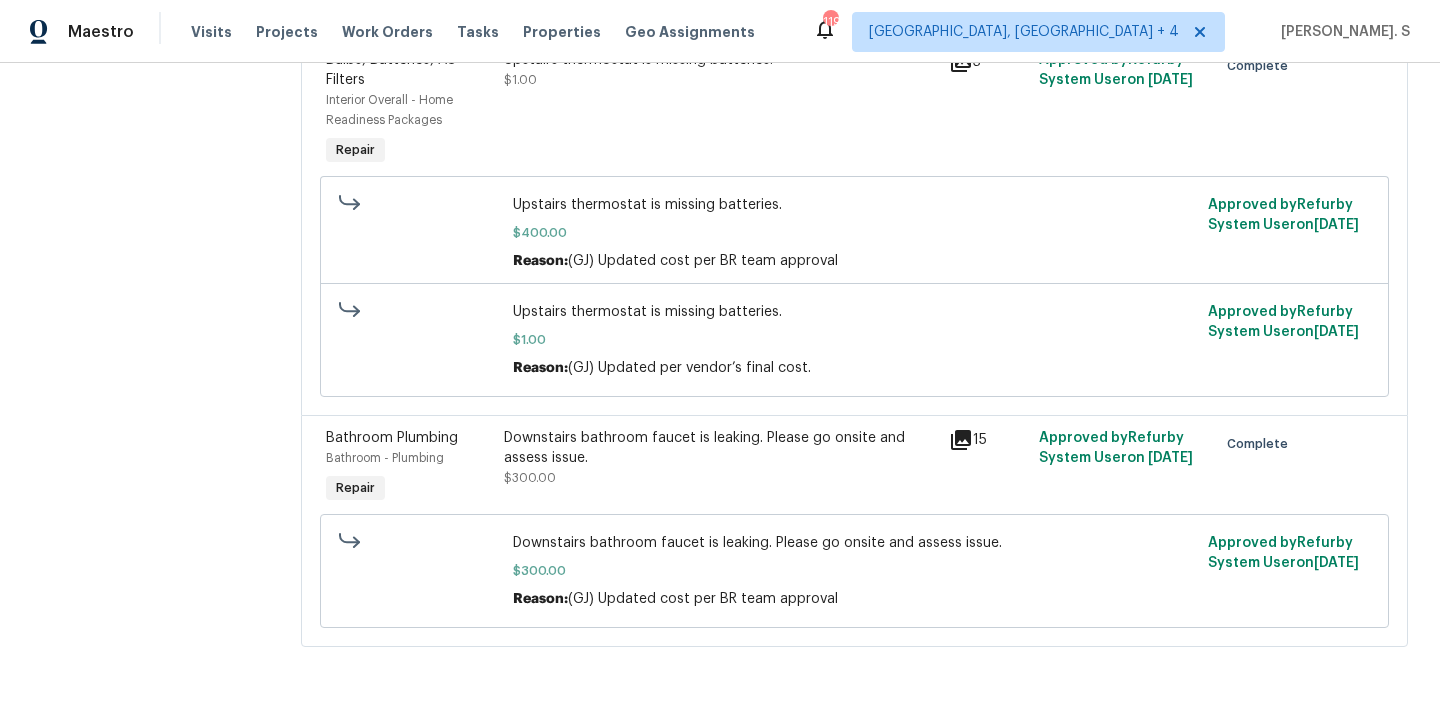 click on "Downstairs bathroom faucet is leaking. Please go onsite and assess issue. $300.00" at bounding box center [721, 458] 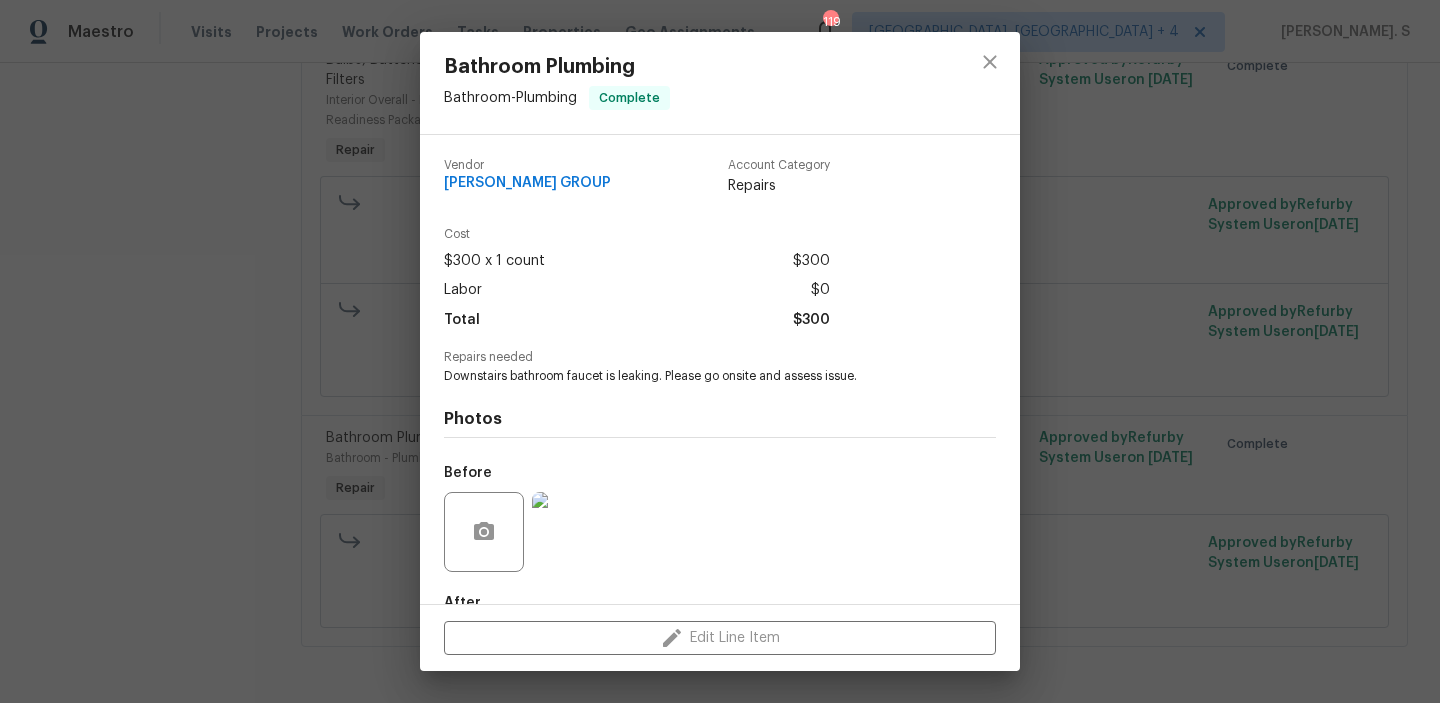 scroll, scrollTop: 118, scrollLeft: 0, axis: vertical 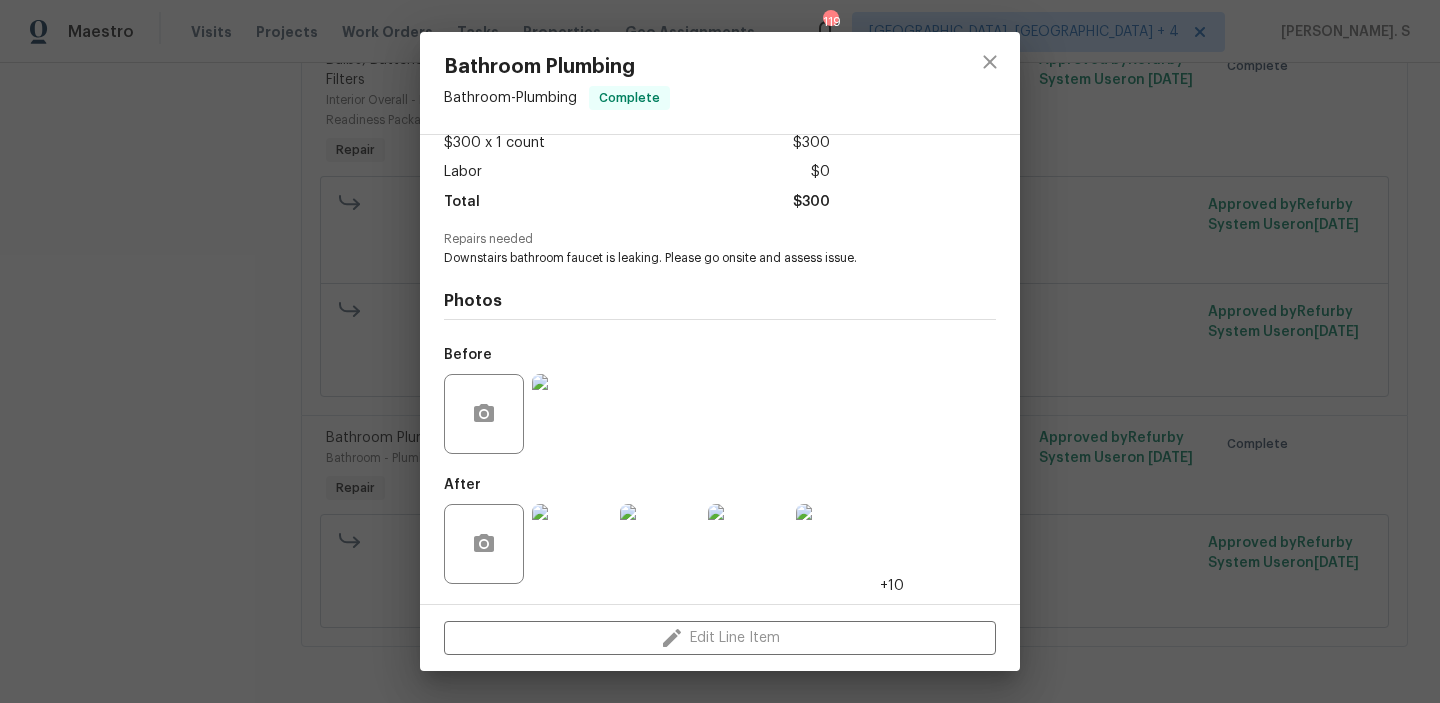 click at bounding box center [572, 544] 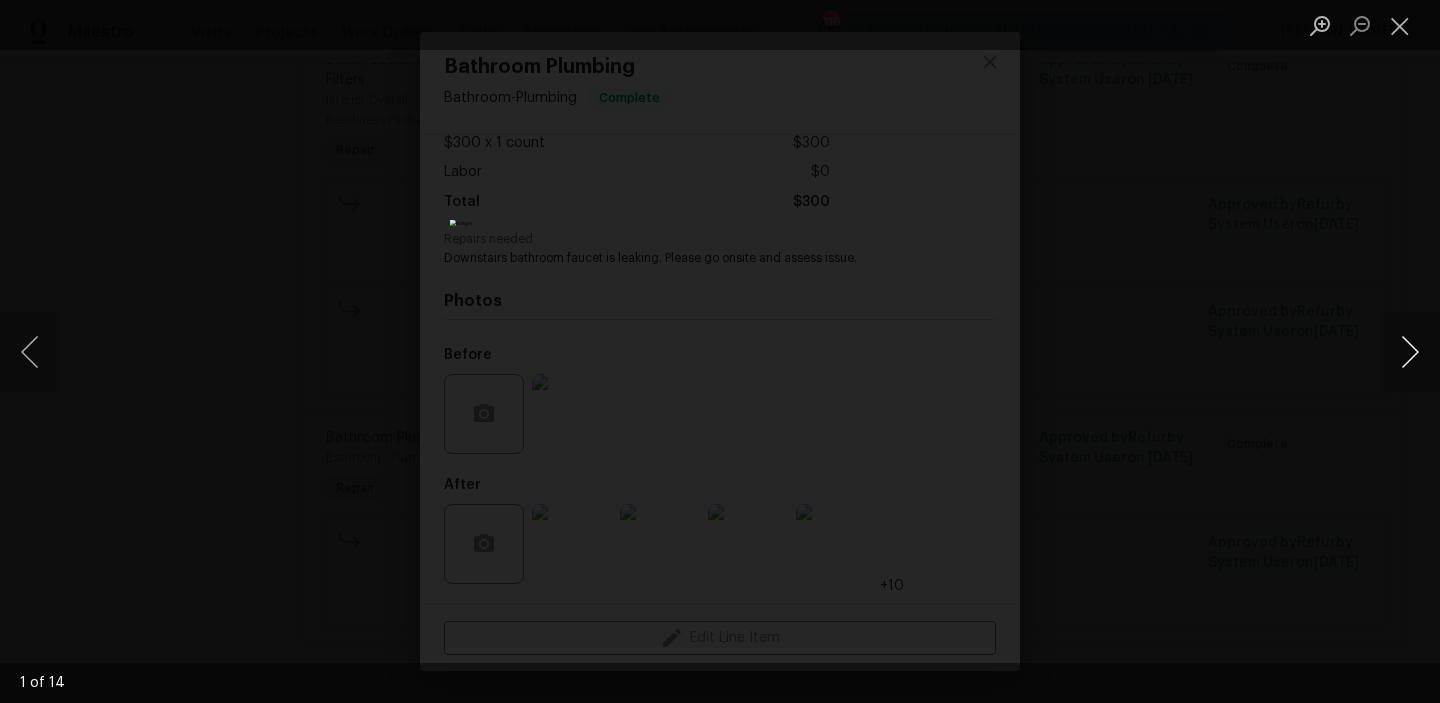 click at bounding box center [1410, 352] 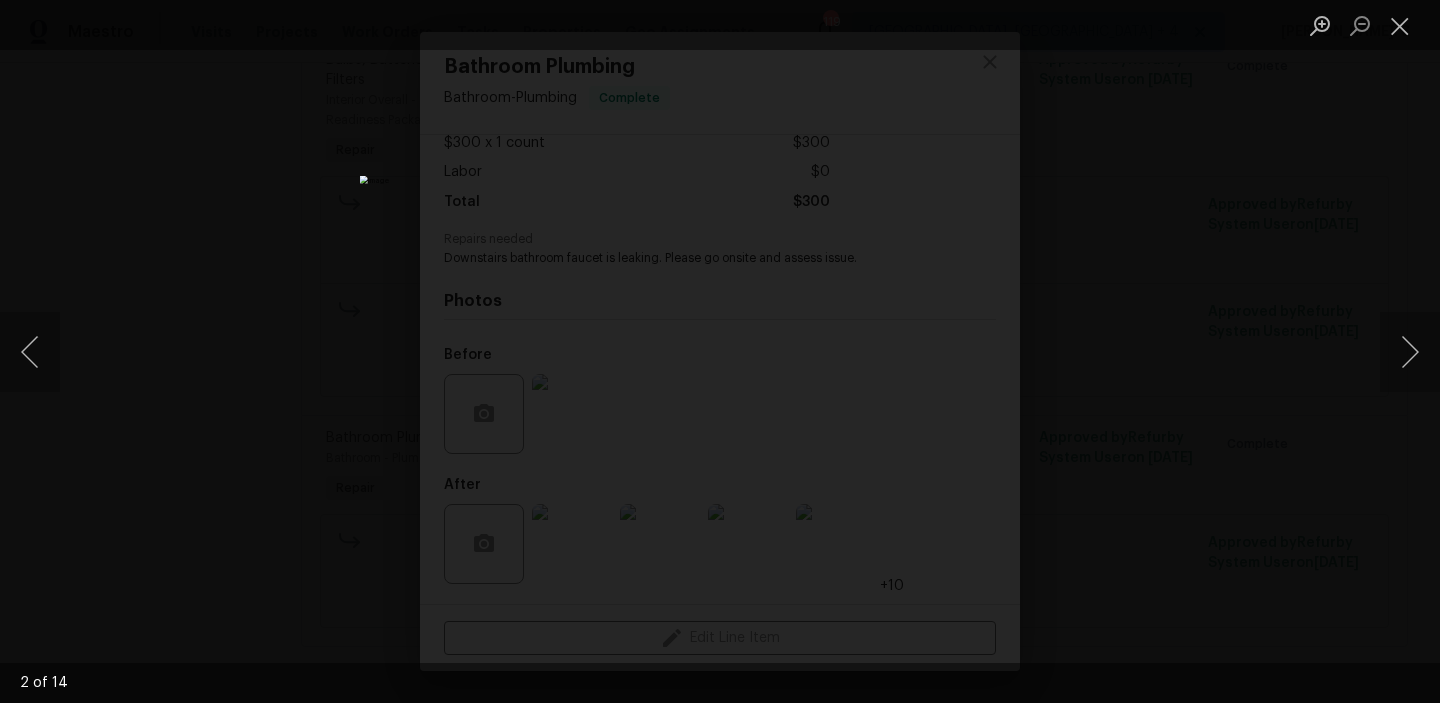 click at bounding box center (1400, 25) 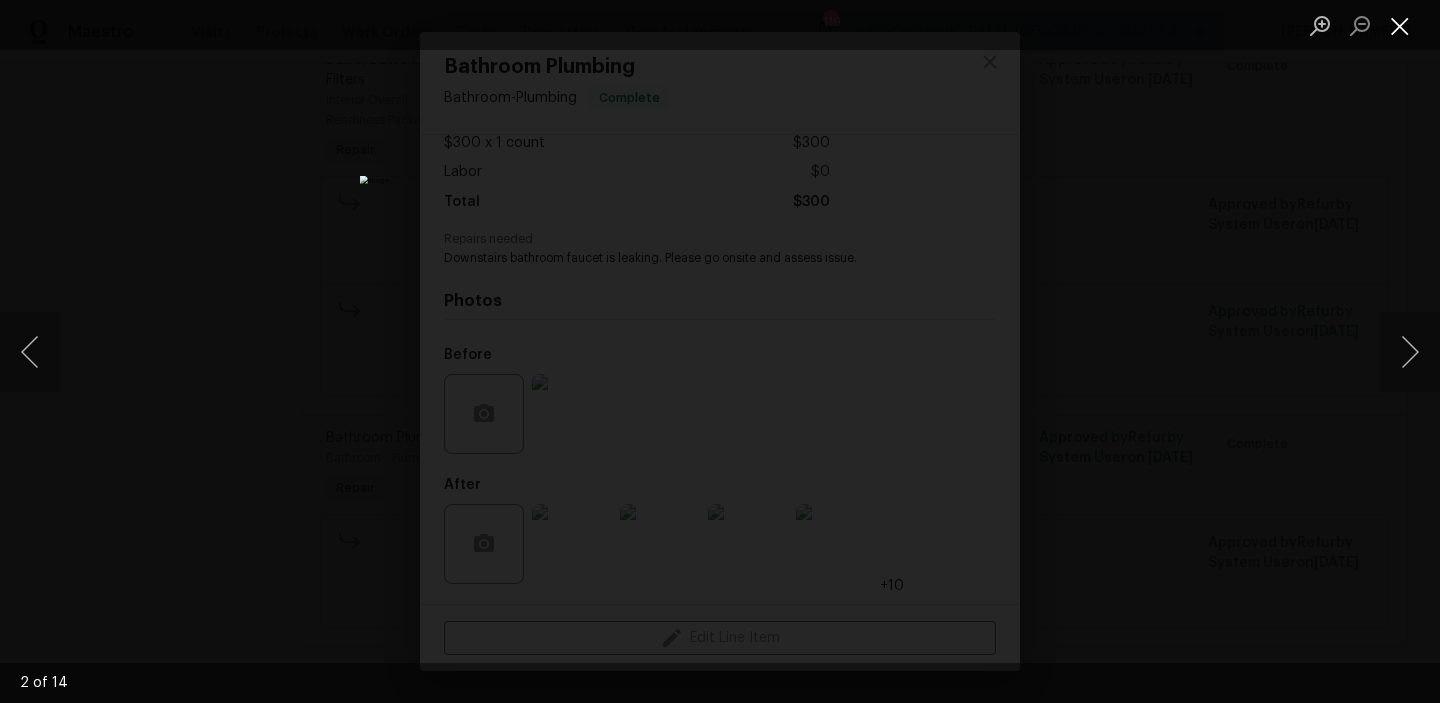 click at bounding box center [1400, 25] 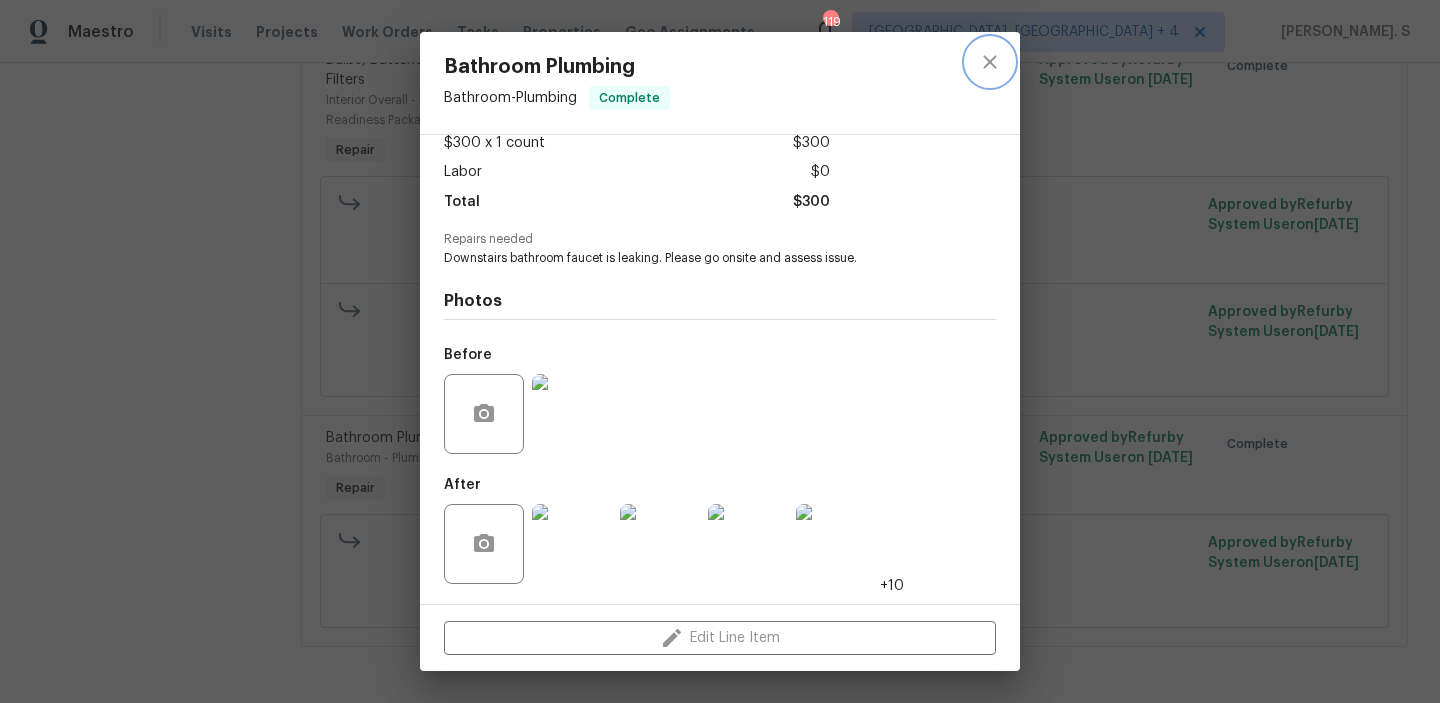 click 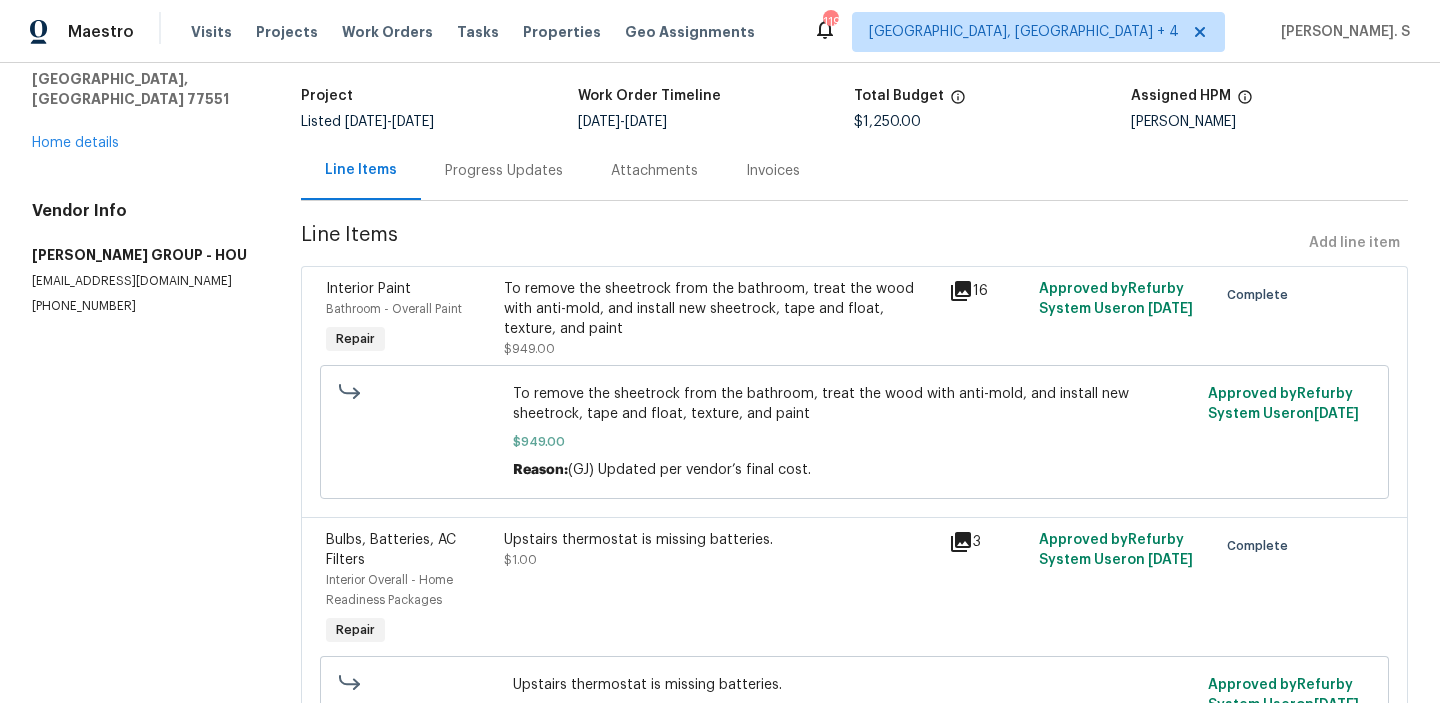 click on "Progress Updates" at bounding box center [504, 170] 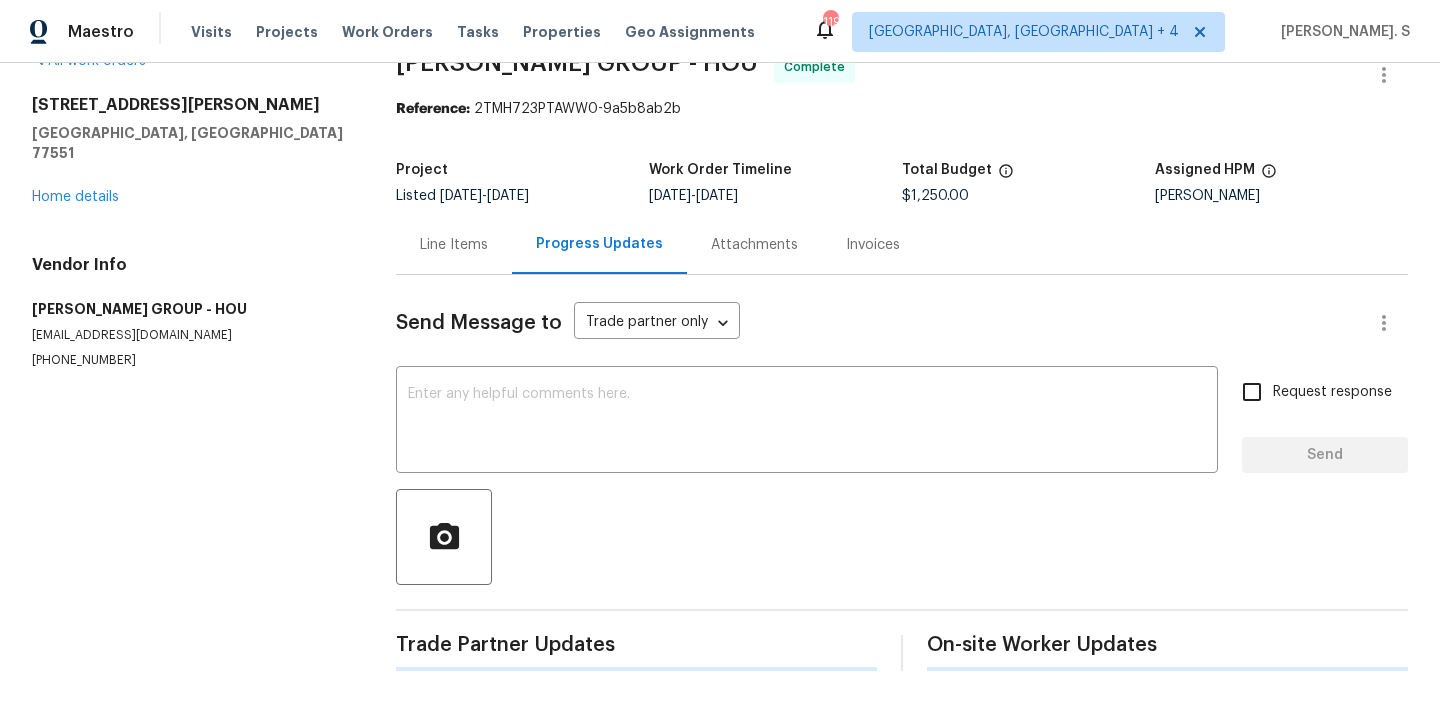 scroll, scrollTop: 138, scrollLeft: 0, axis: vertical 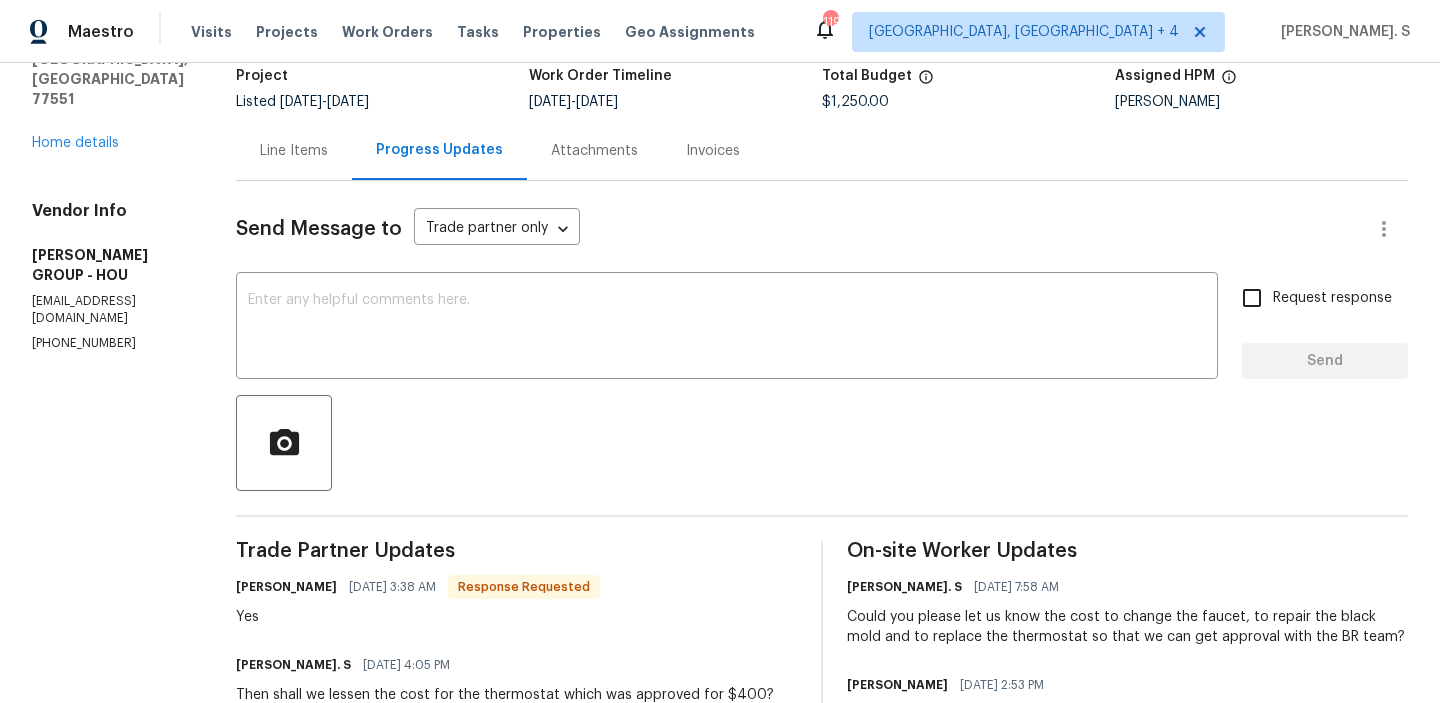 click at bounding box center (822, 443) 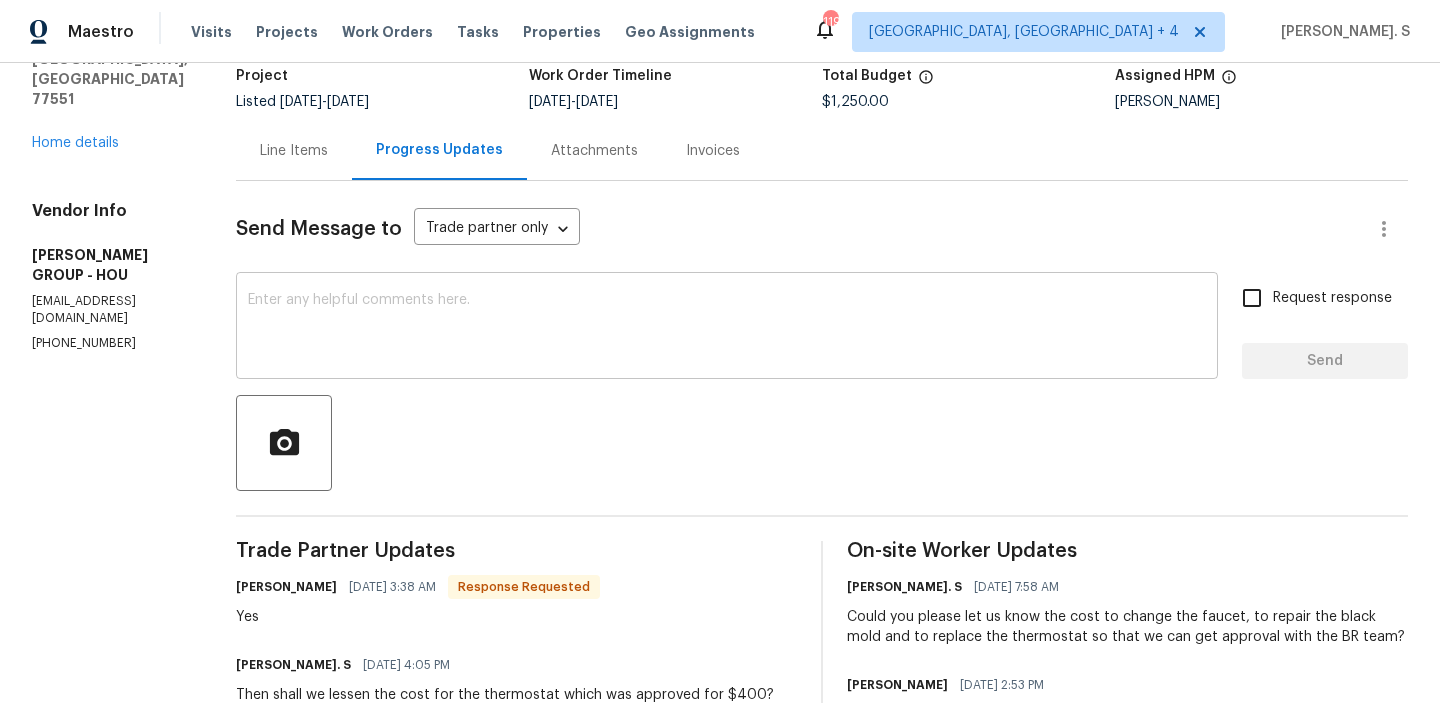 click at bounding box center (727, 328) 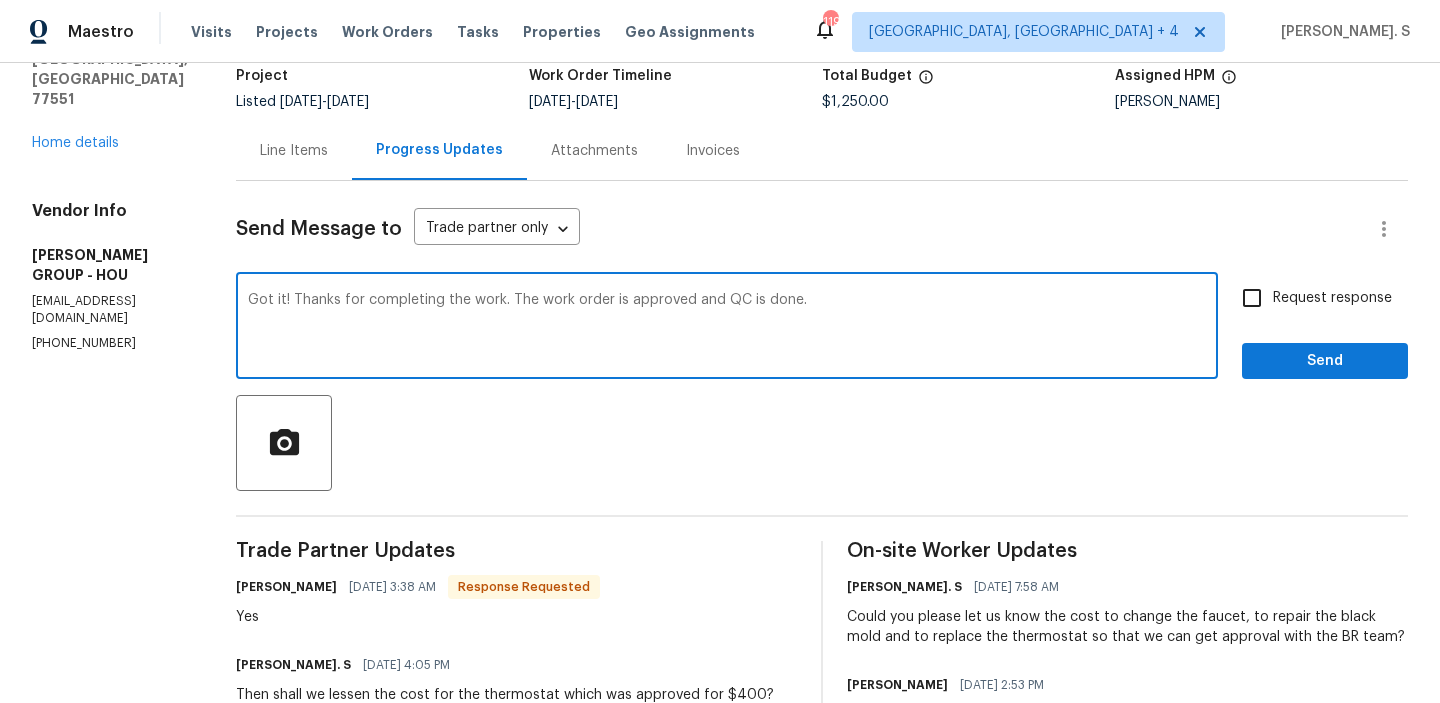 click on "Got it! Thanks for completing the work. The work order is approved and QC is done." at bounding box center [727, 328] 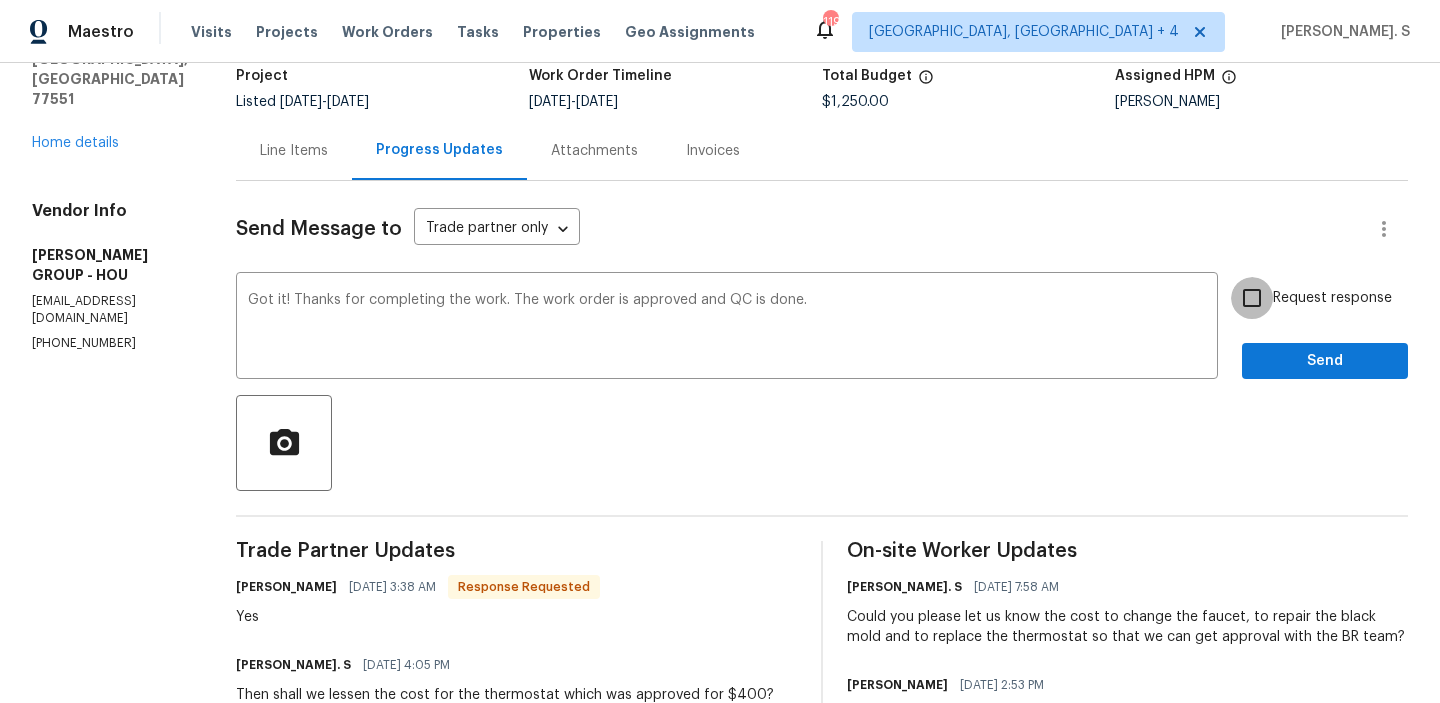 click on "Request response" at bounding box center (1252, 298) 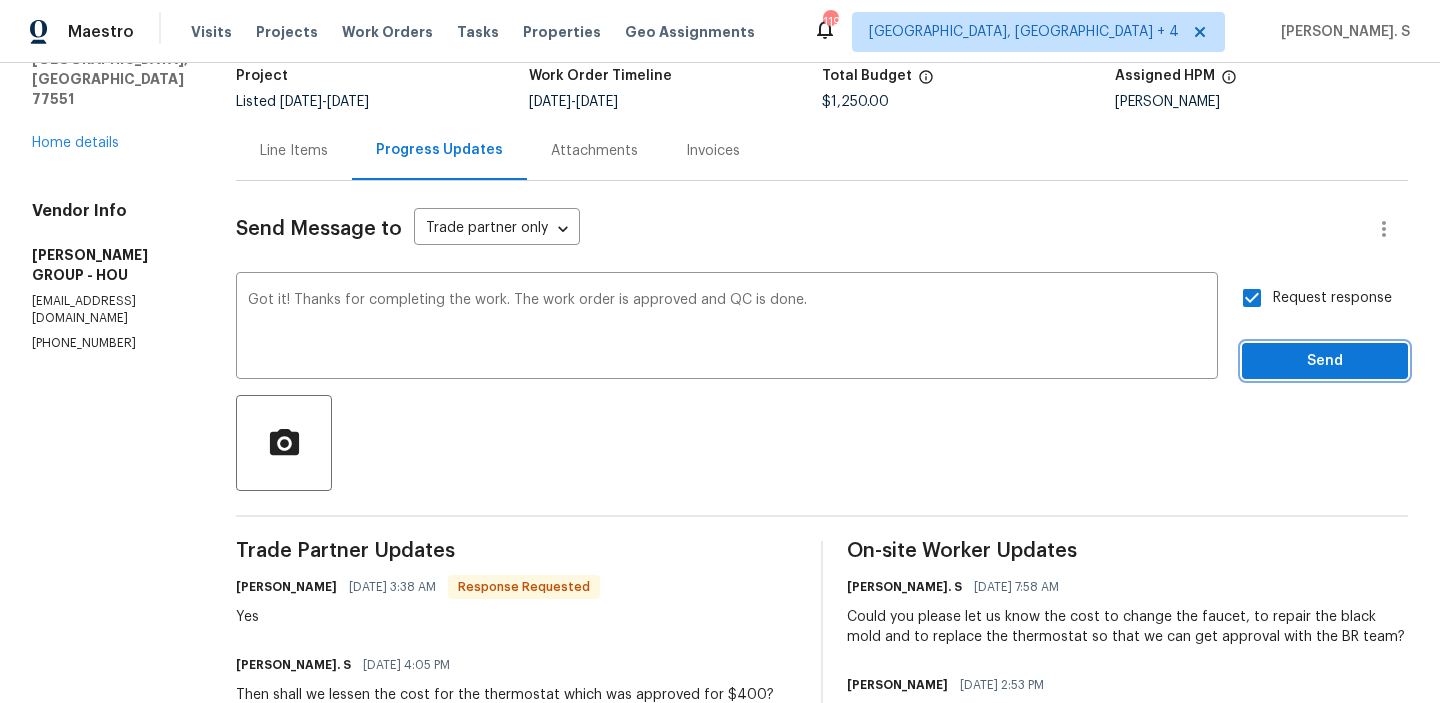 click on "Send" at bounding box center [1325, 361] 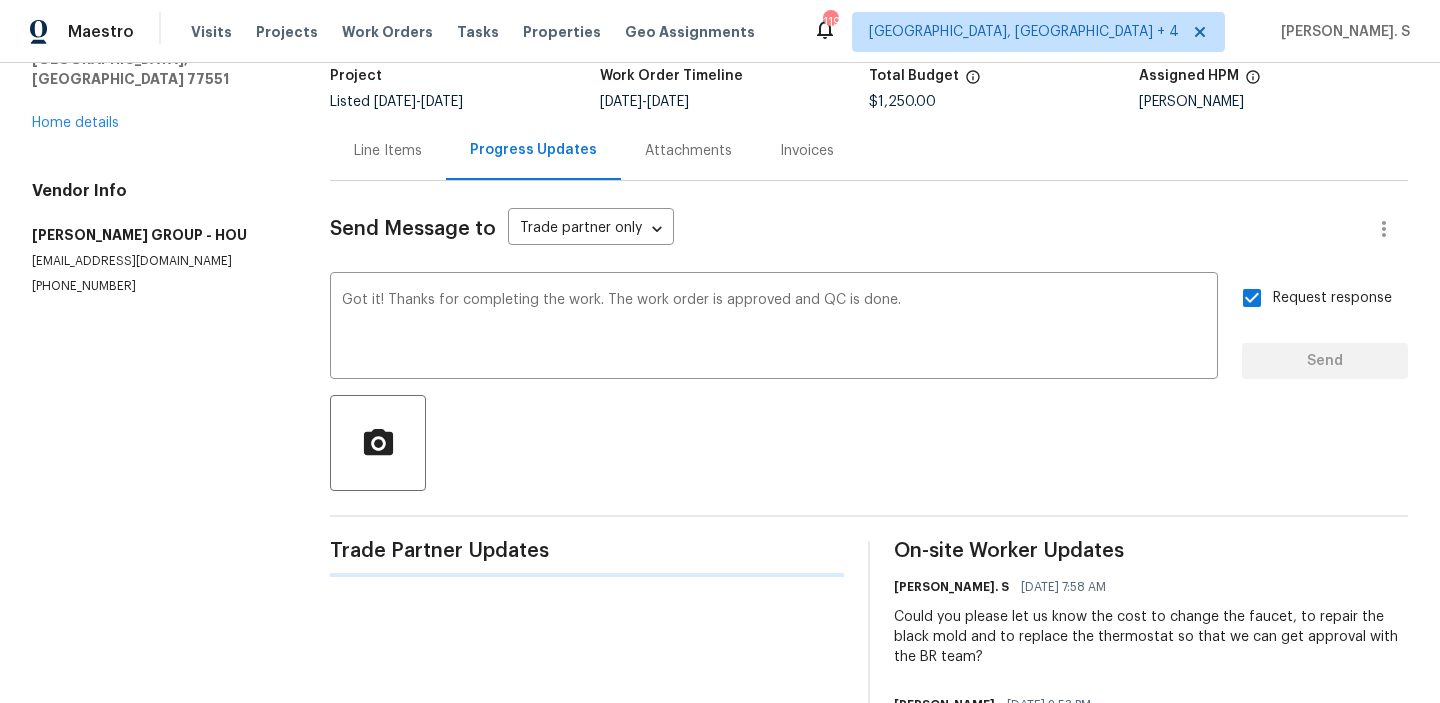 scroll, scrollTop: 118, scrollLeft: 0, axis: vertical 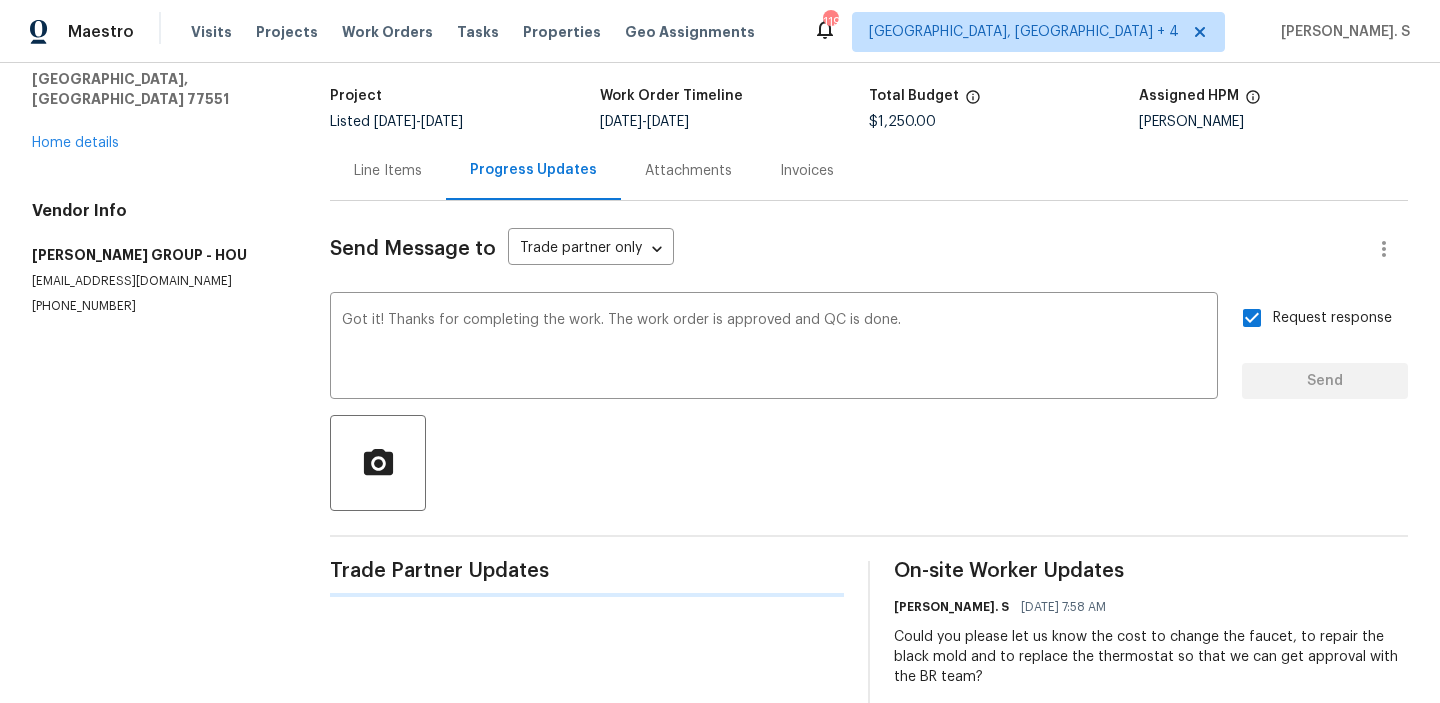 type 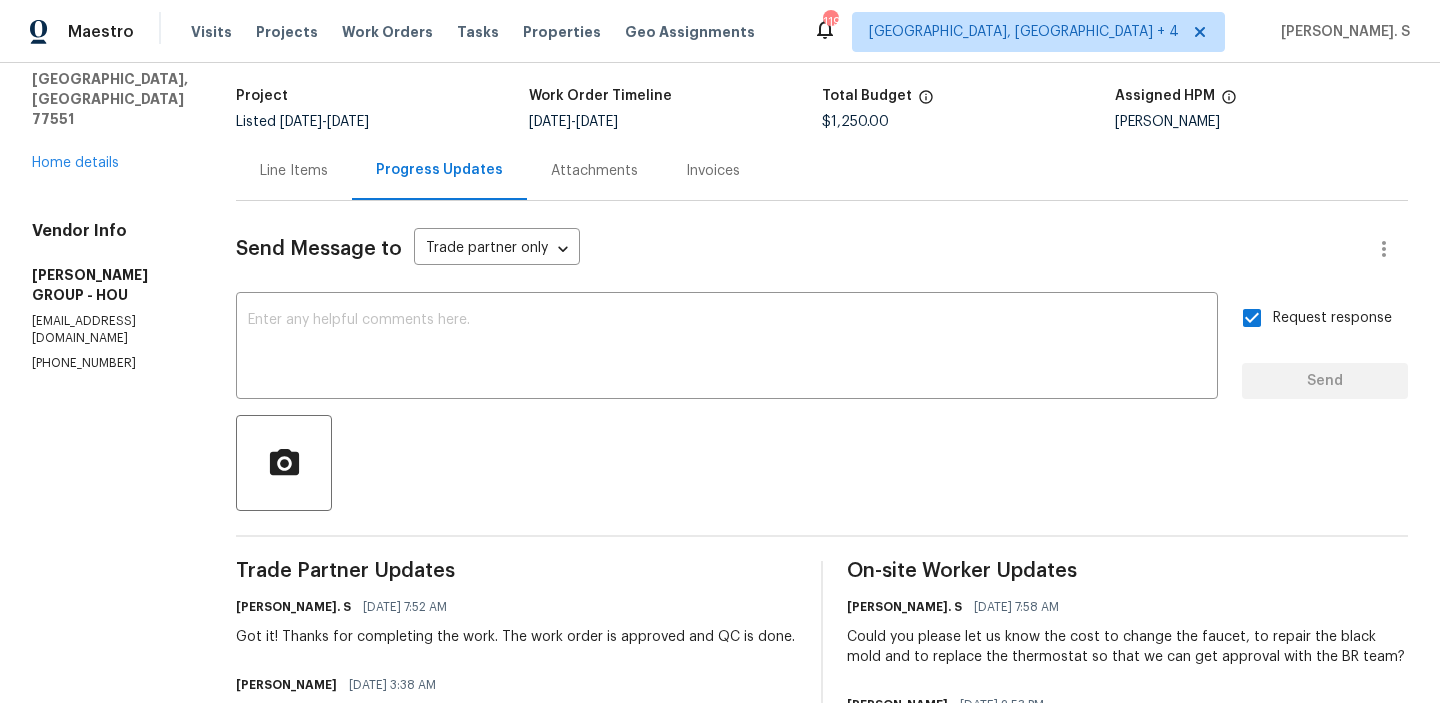 scroll, scrollTop: 138, scrollLeft: 0, axis: vertical 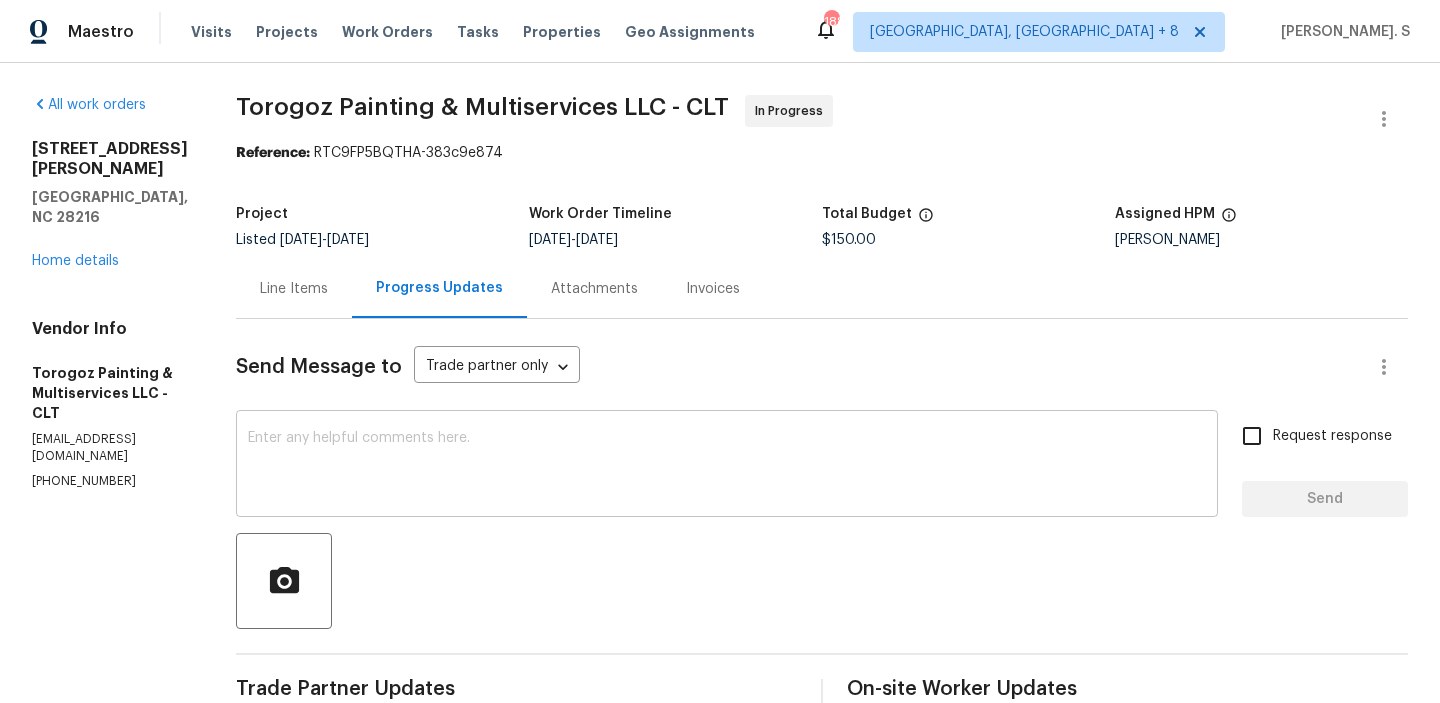click at bounding box center (727, 466) 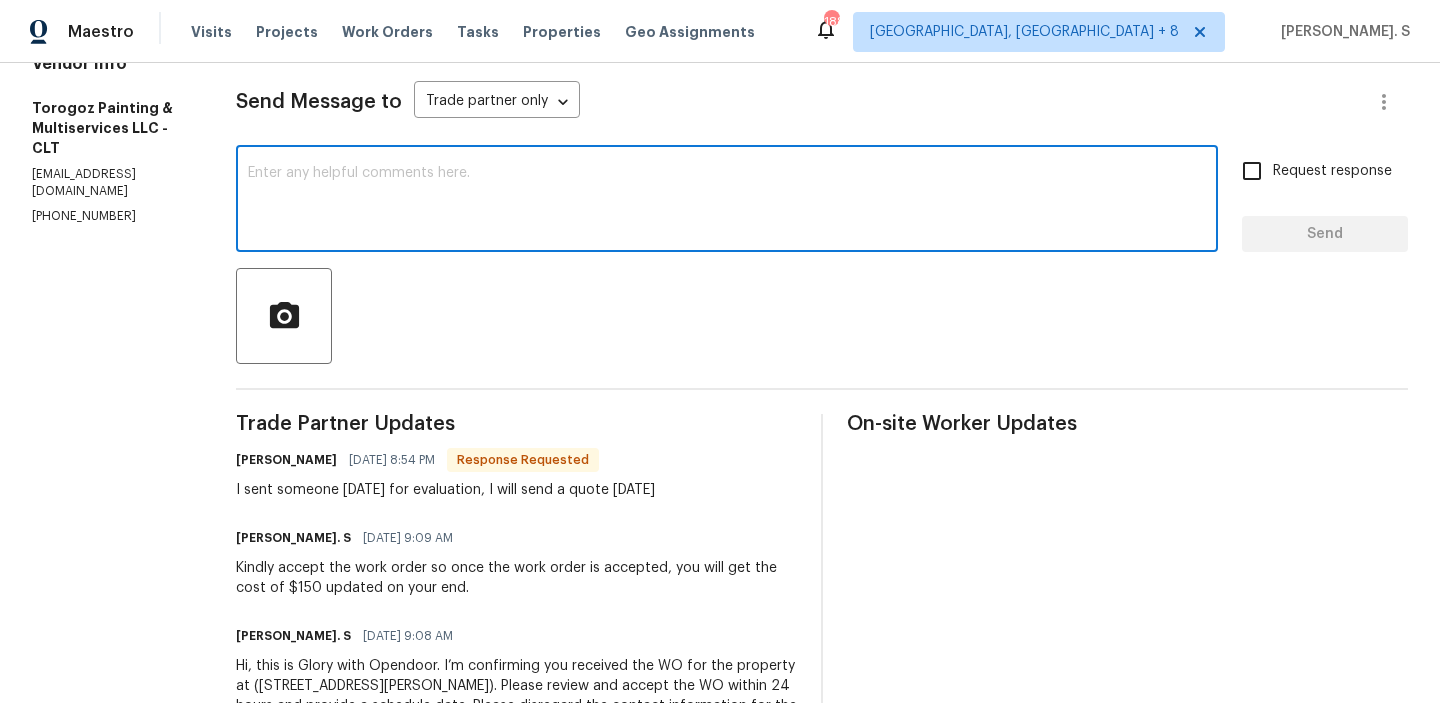 scroll, scrollTop: 270, scrollLeft: 0, axis: vertical 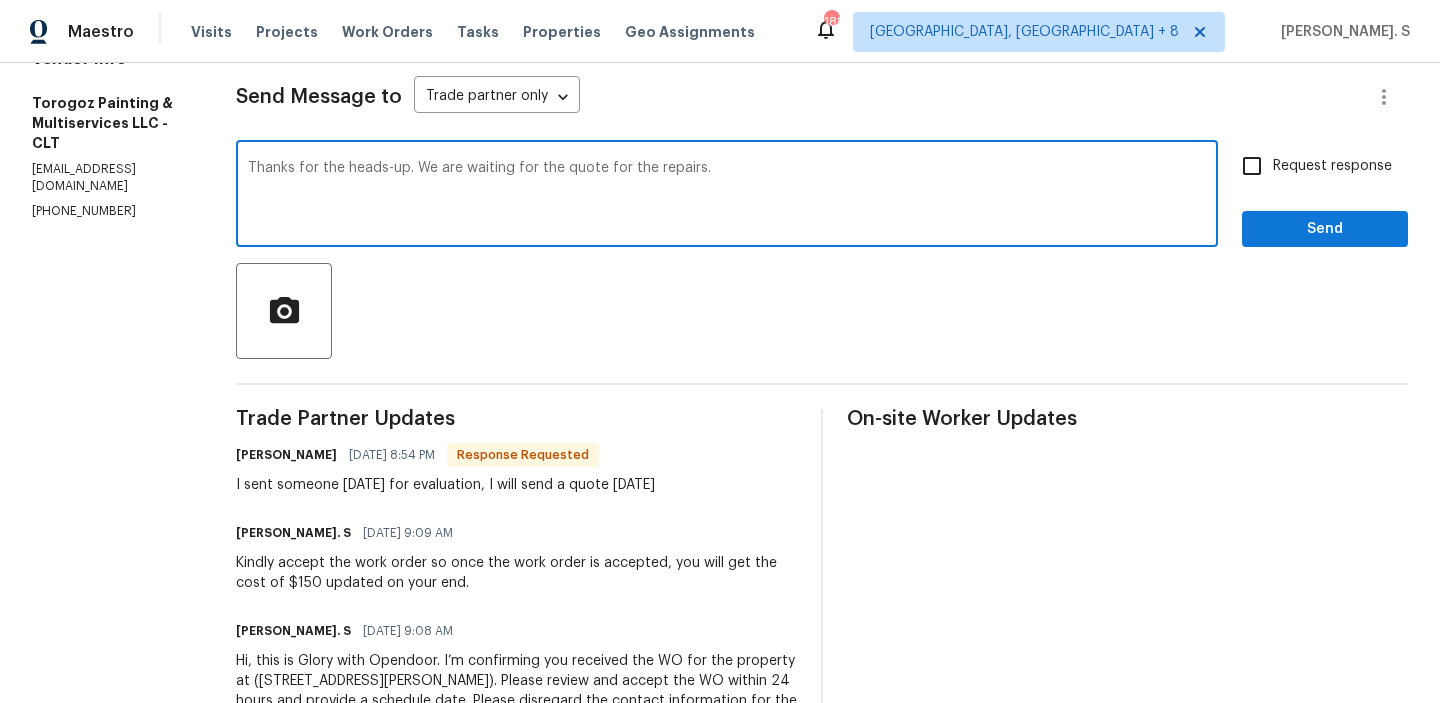 type on "Thanks for the heads-up. We are waiting for the quote for the repairs." 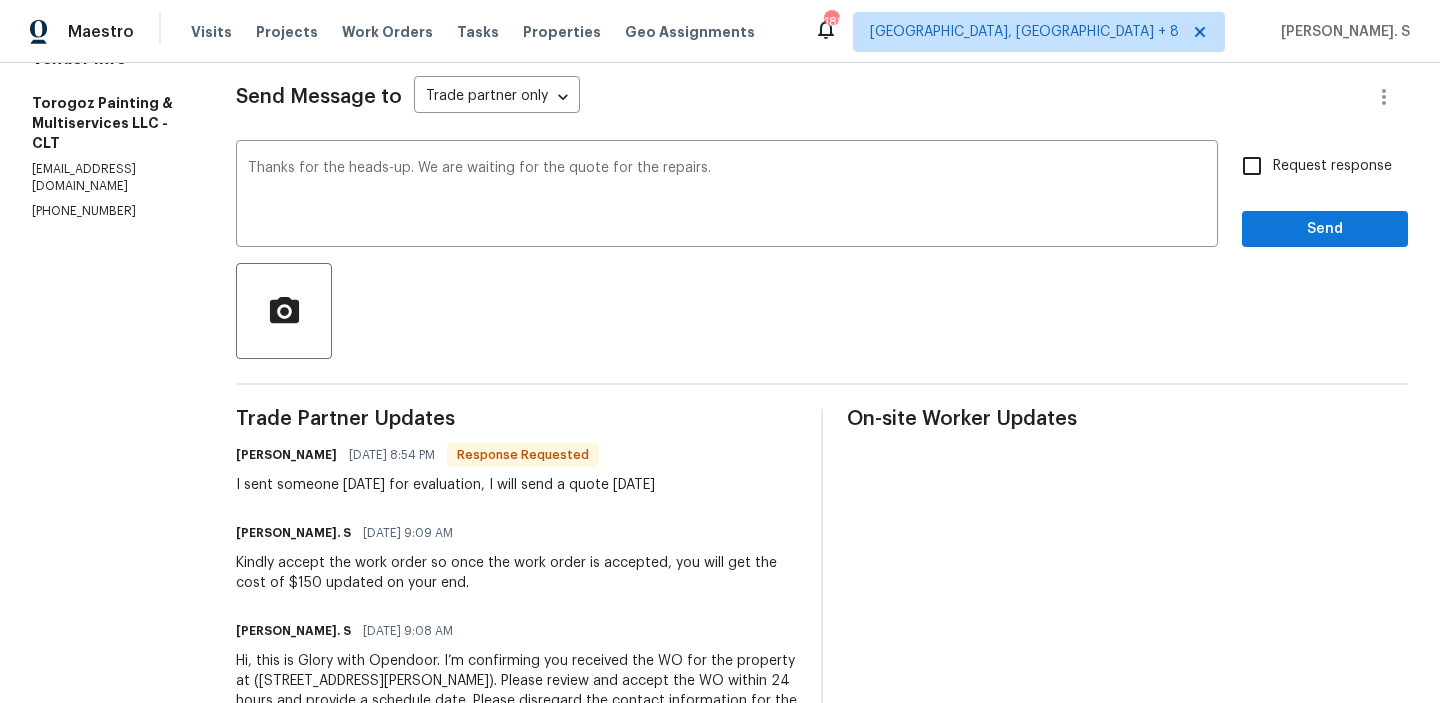 click on "[PERSON_NAME] [DATE] 8:54 PM Response Requested I sent someone [DATE] for evaluation, I will send a quote [DATE]" at bounding box center [445, 468] 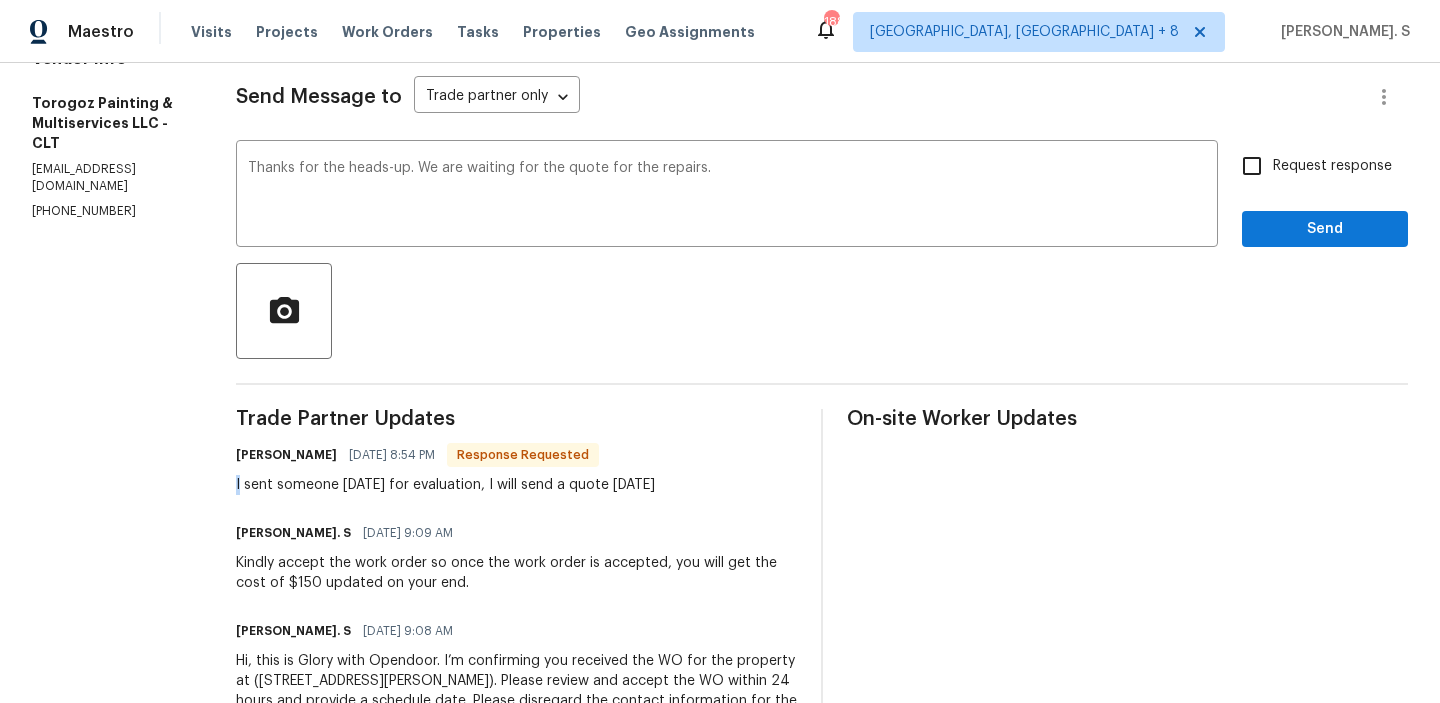 click on "[PERSON_NAME] [DATE] 8:54 PM Response Requested I sent someone [DATE] for evaluation, I will send a quote [DATE]" at bounding box center [445, 468] 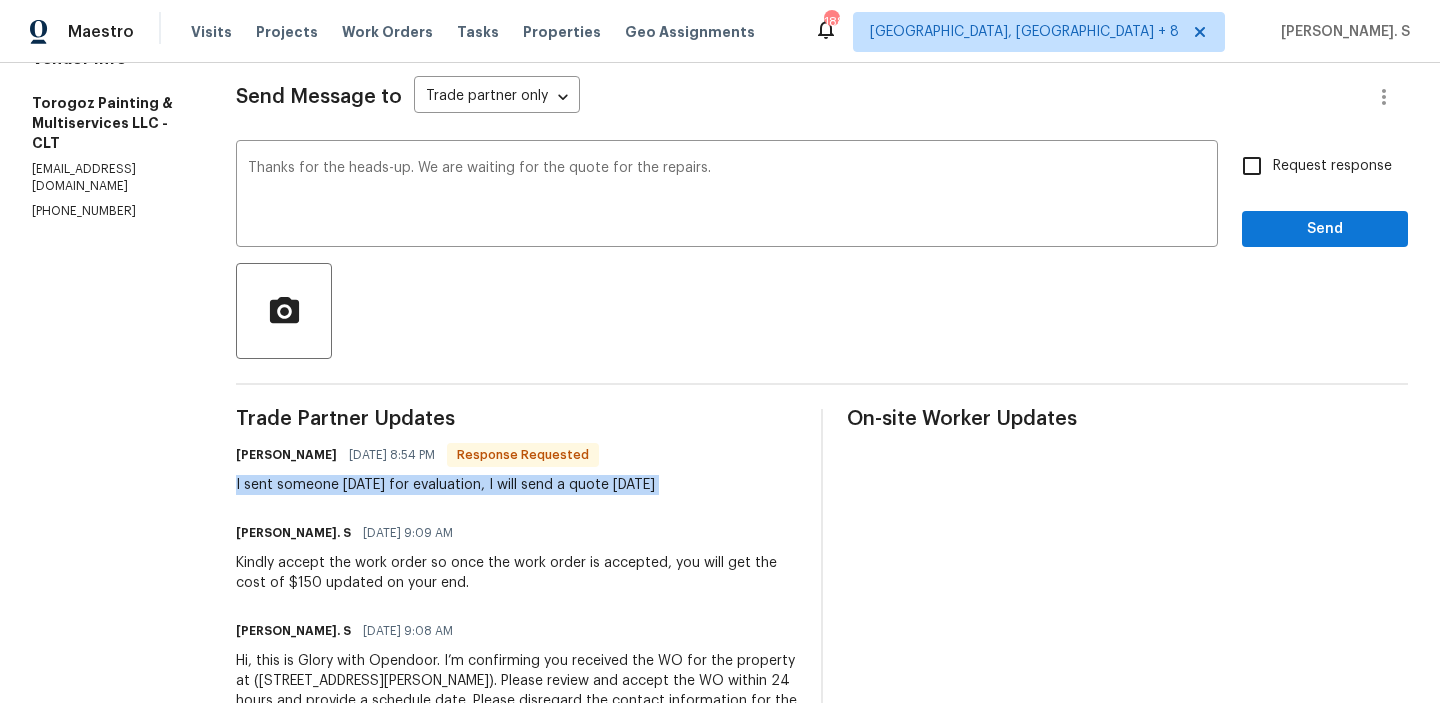 click on "[PERSON_NAME] [DATE] 8:54 PM Response Requested I sent someone [DATE] for evaluation, I will send a quote [DATE]" at bounding box center (445, 468) 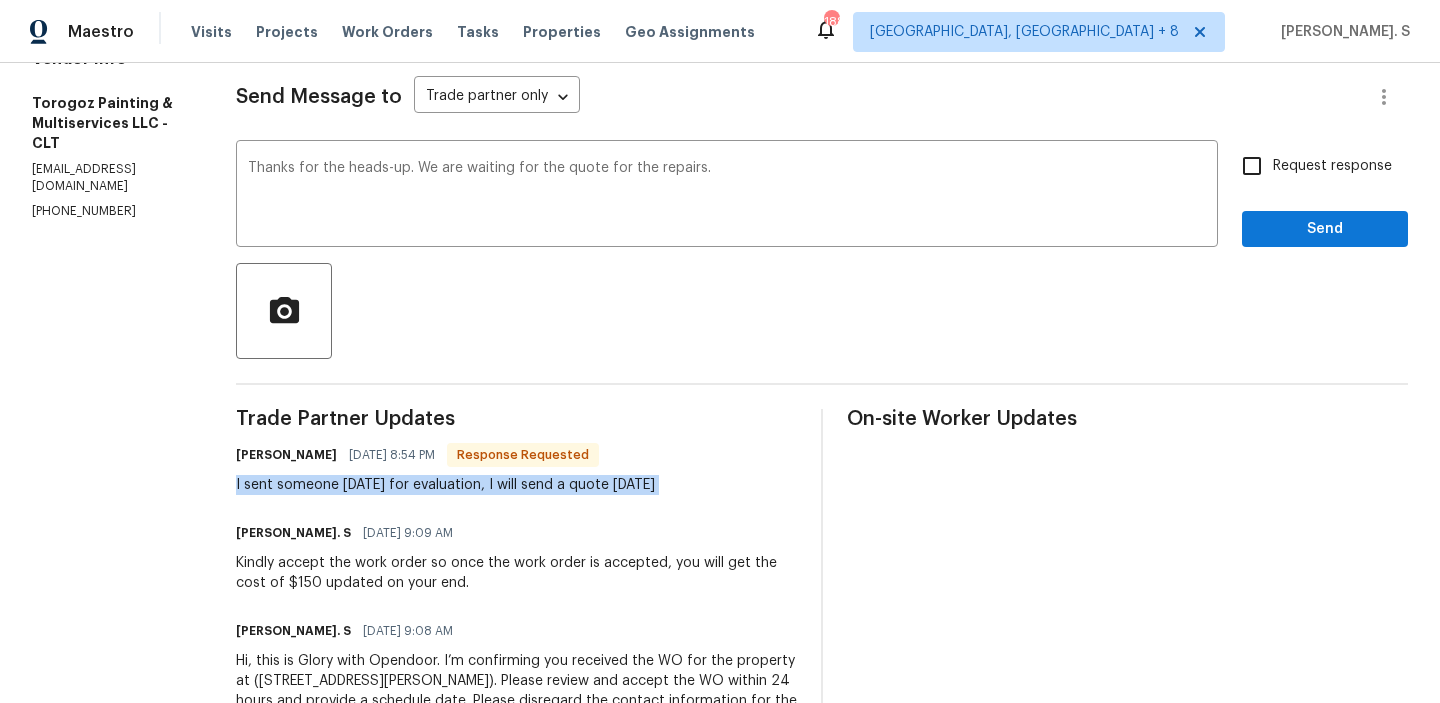 copy on "I sent someone today for evaluation, I will send a quote tomorrow" 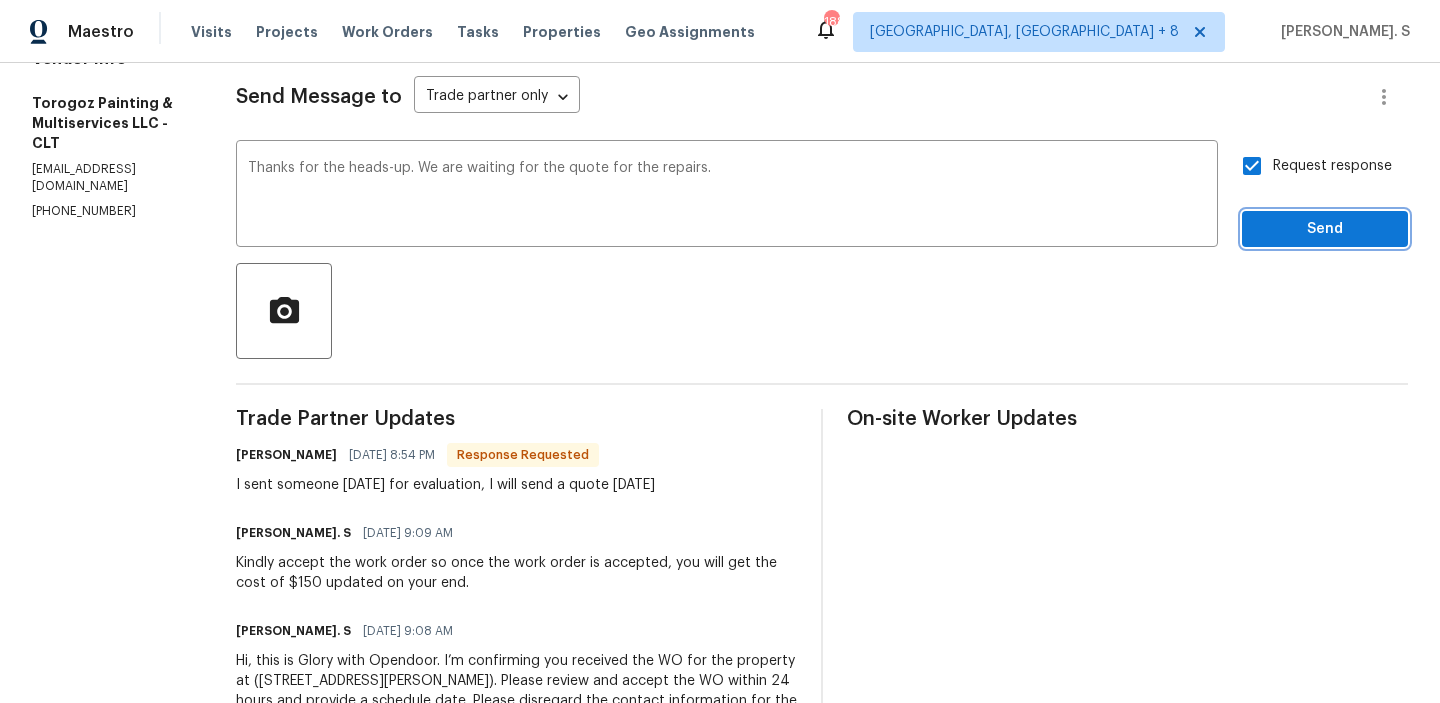 click on "Send" at bounding box center [1325, 229] 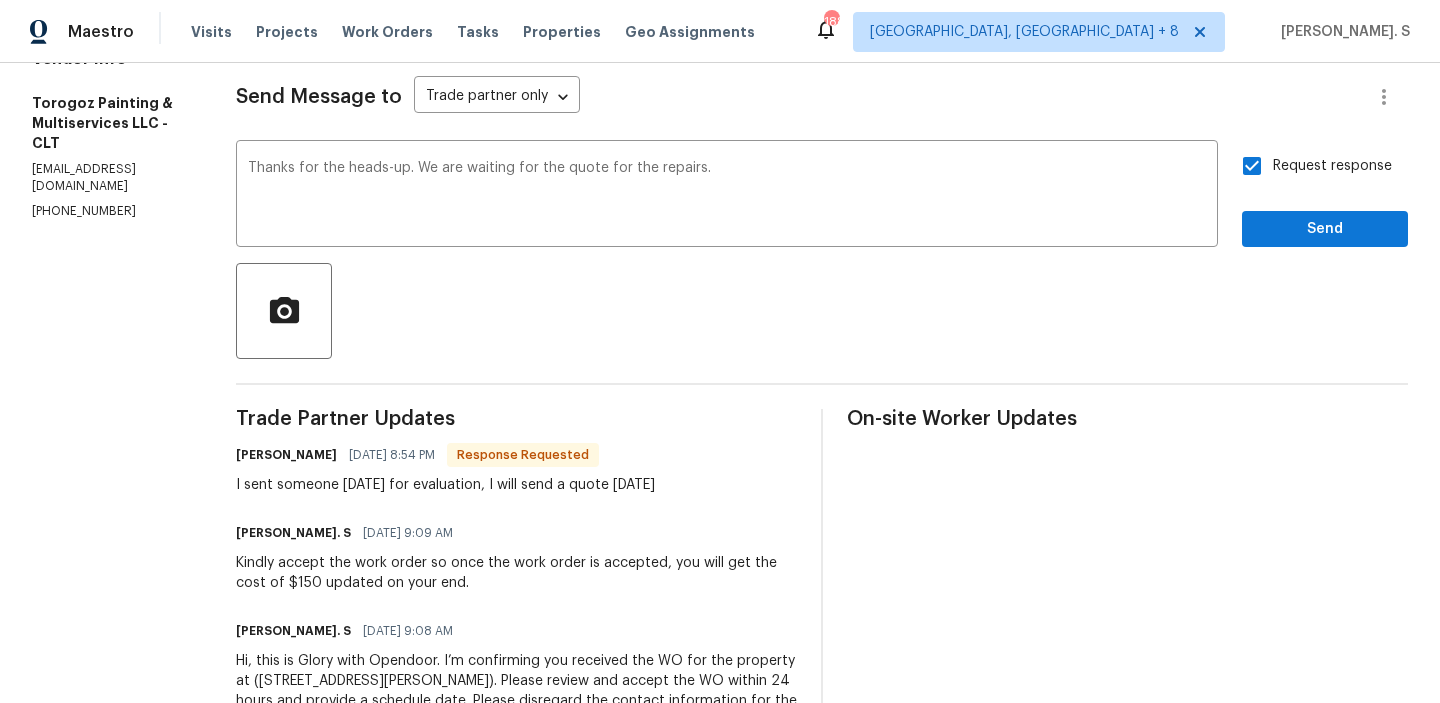 scroll, scrollTop: 44, scrollLeft: 0, axis: vertical 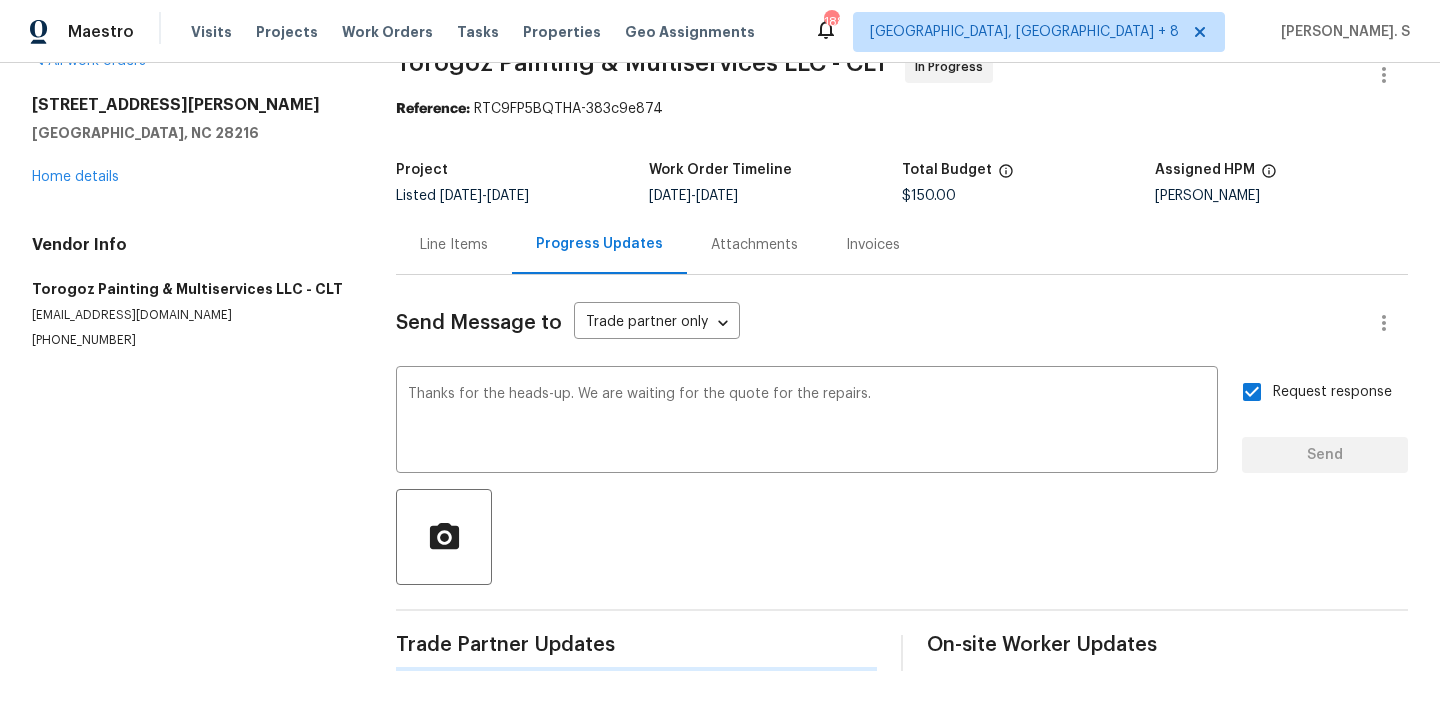 type 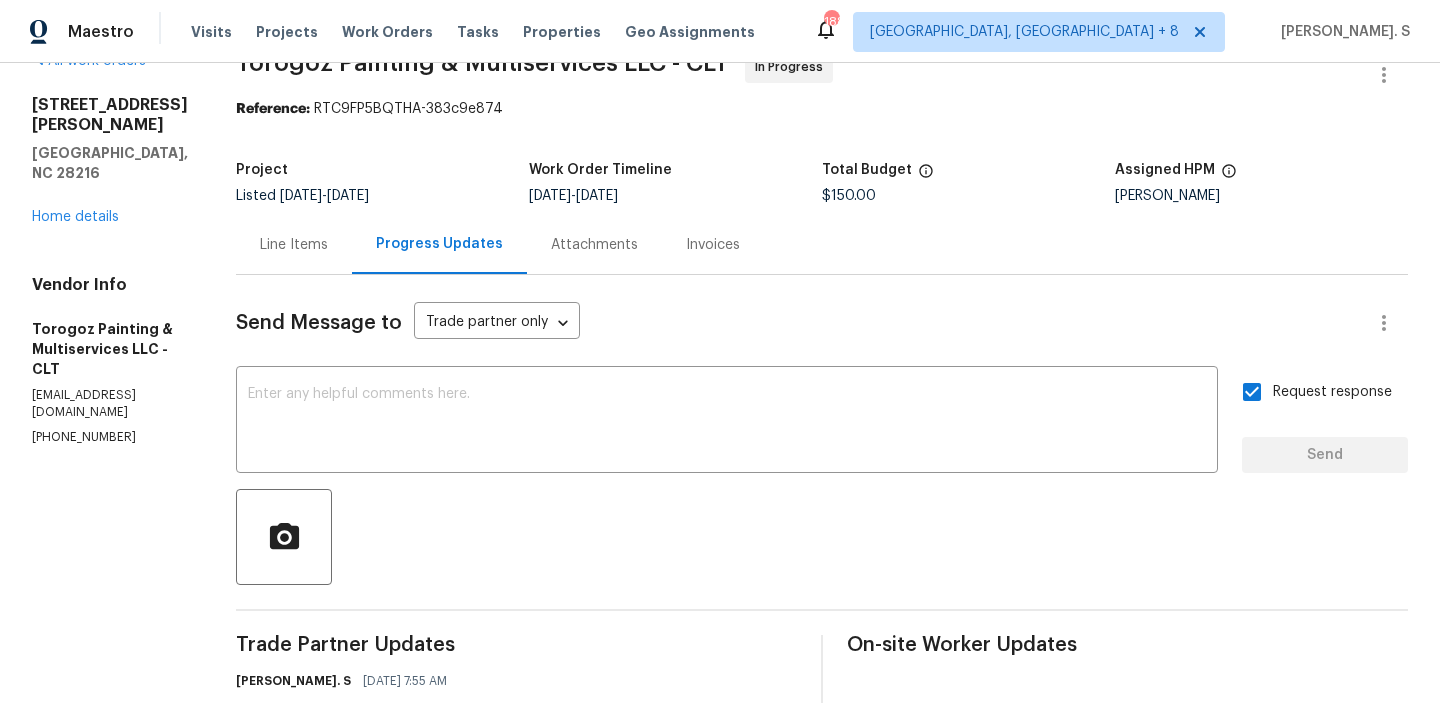 scroll, scrollTop: 270, scrollLeft: 0, axis: vertical 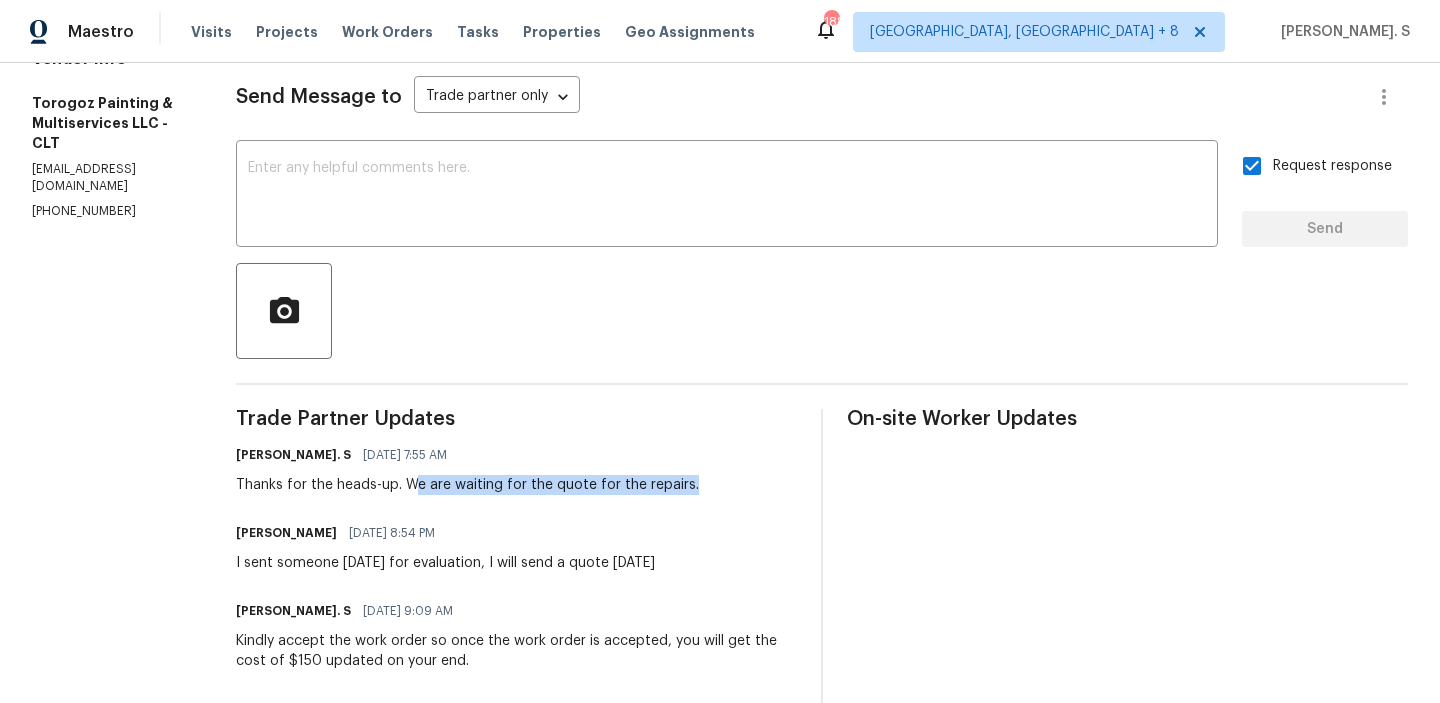 drag, startPoint x: 460, startPoint y: 488, endPoint x: 786, endPoint y: 488, distance: 326 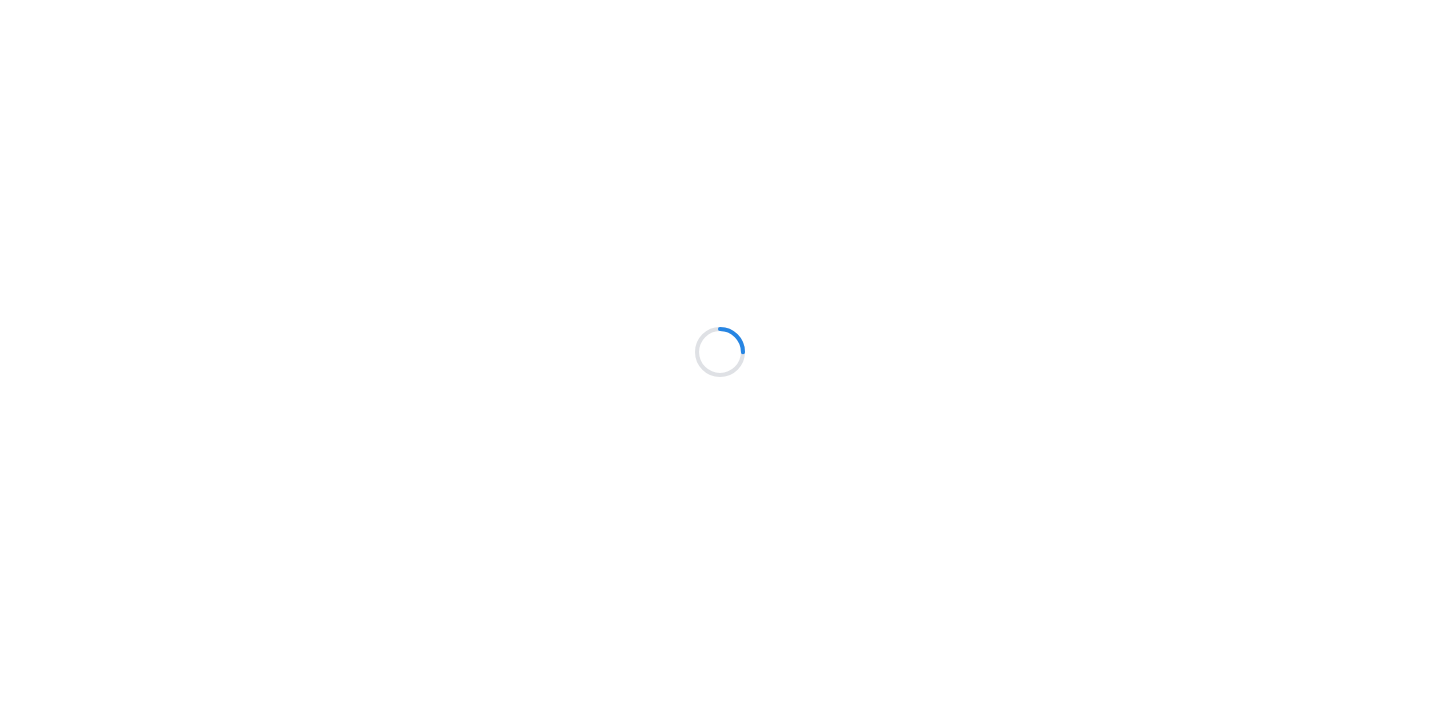scroll, scrollTop: 0, scrollLeft: 0, axis: both 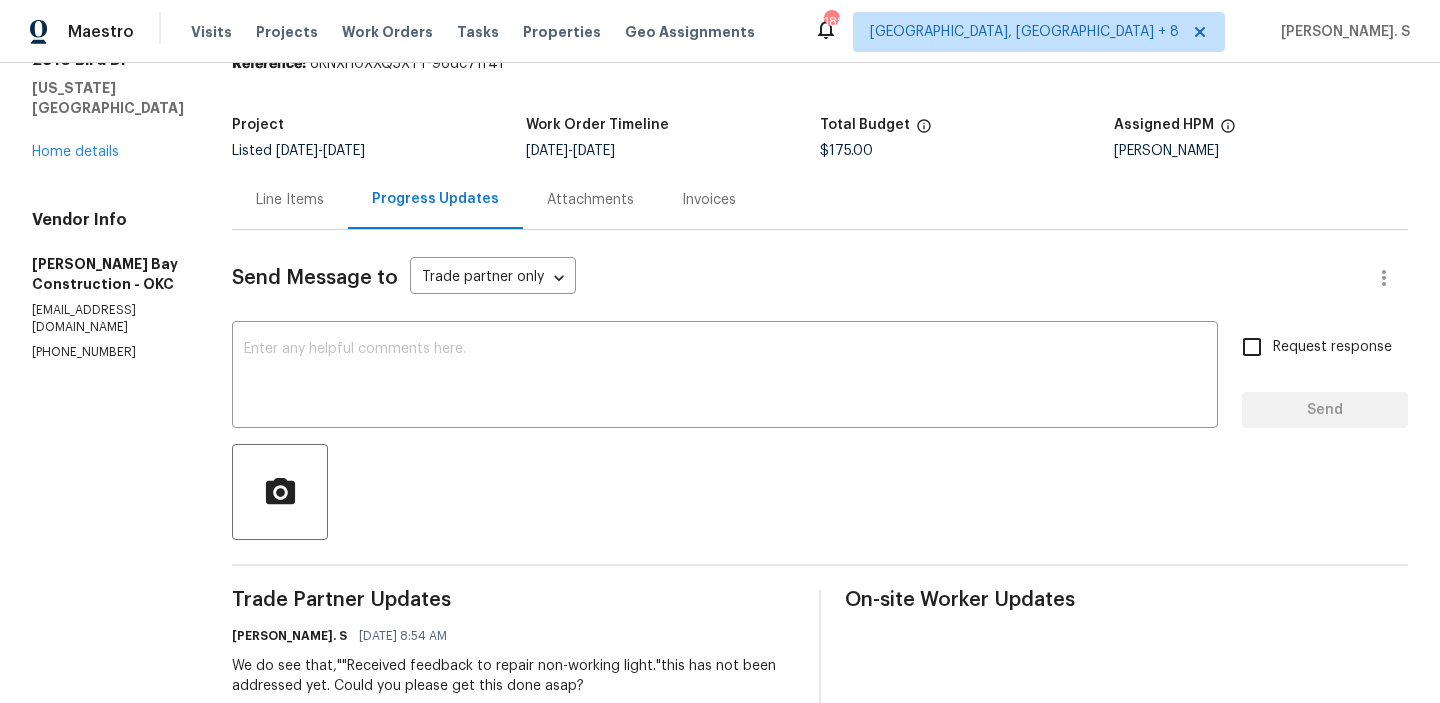 click on "Line Items" at bounding box center (290, 199) 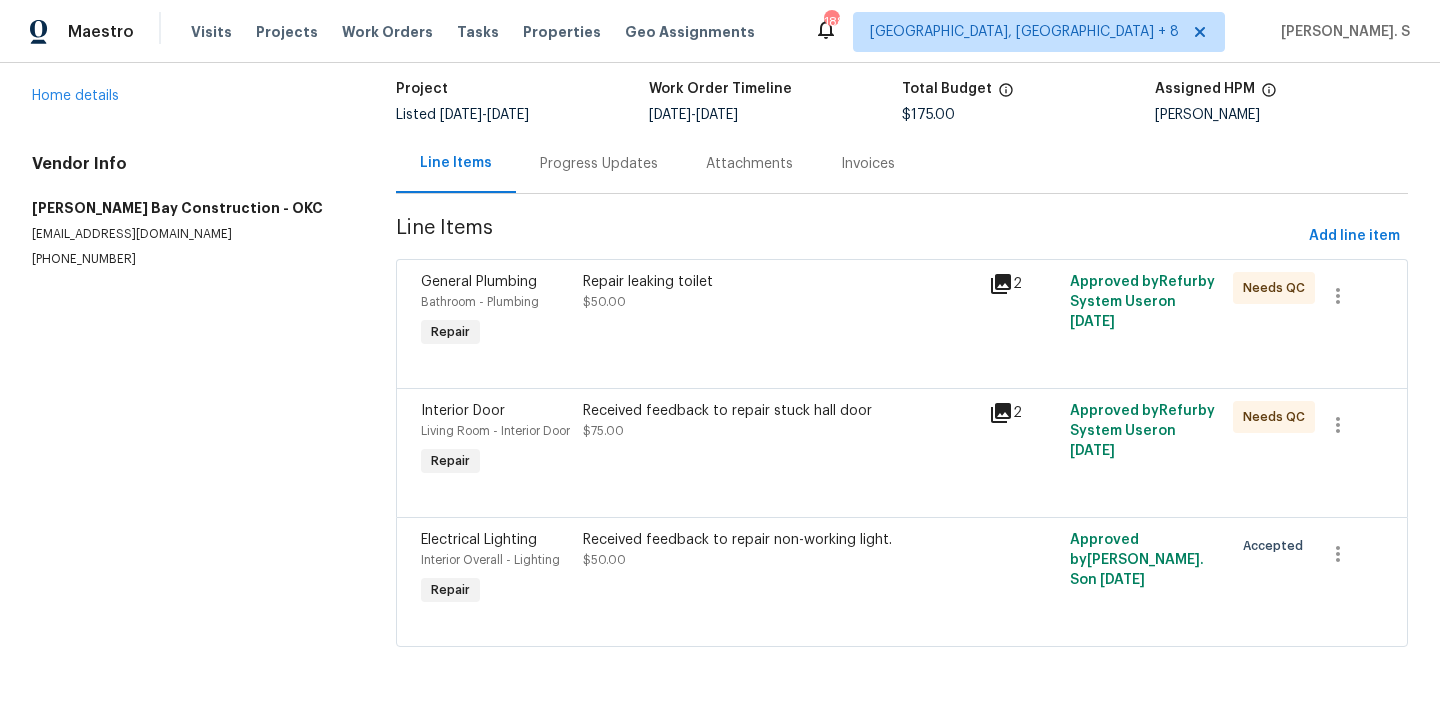 scroll, scrollTop: 147, scrollLeft: 0, axis: vertical 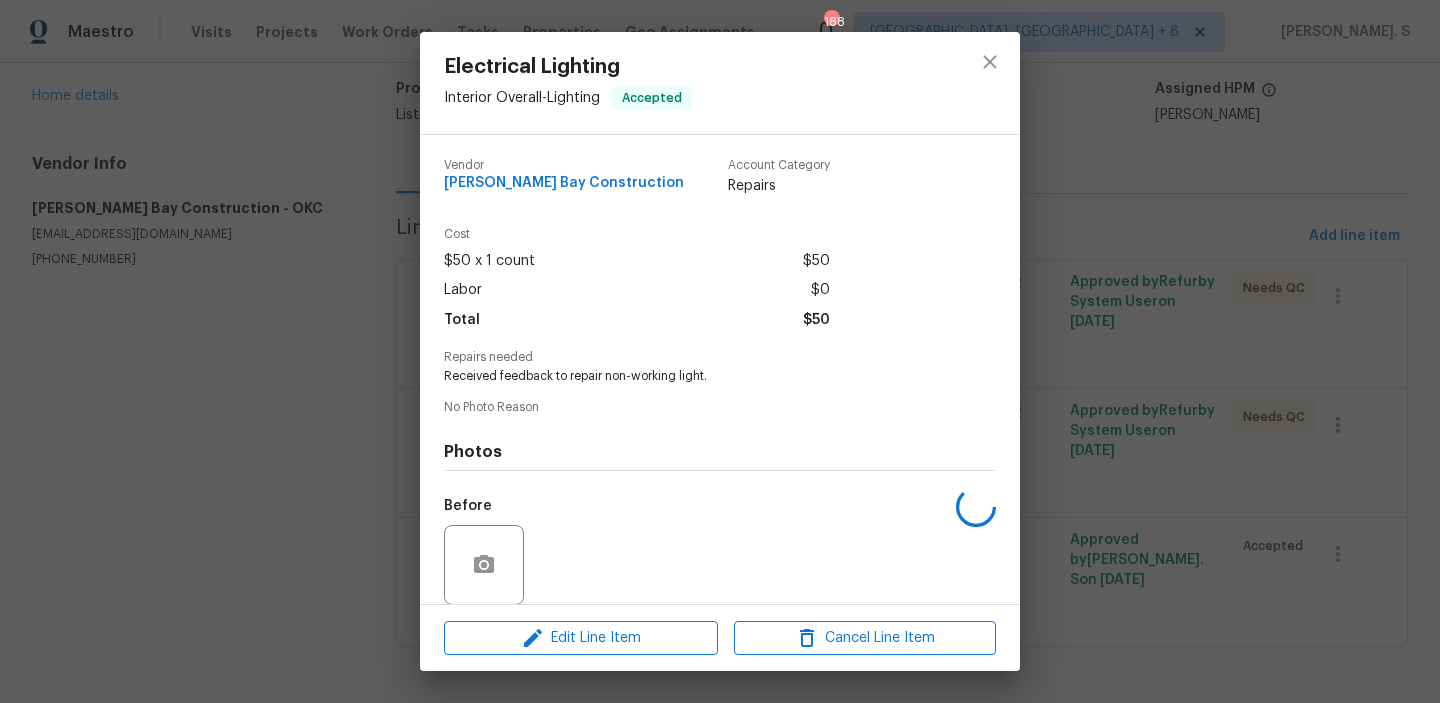 click on "Before" at bounding box center (720, 552) 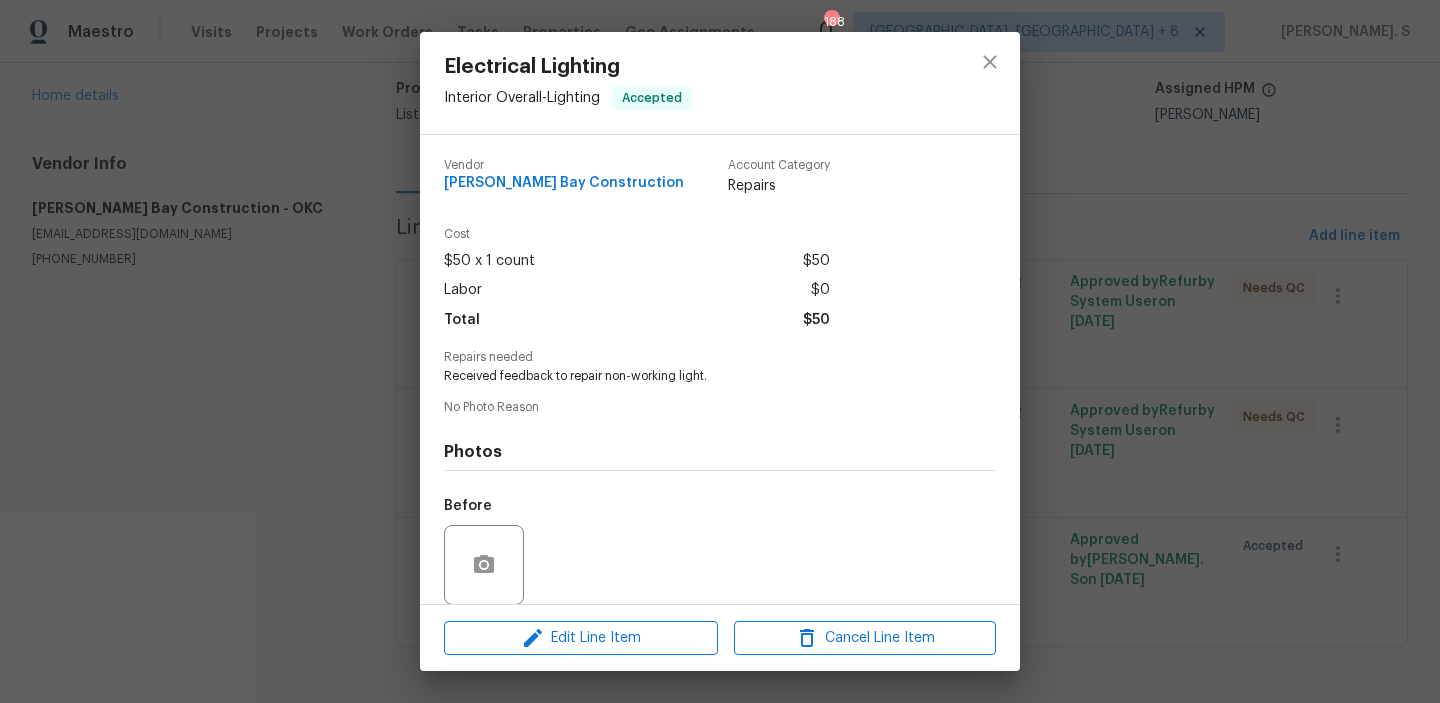 click on "Vendor Alton Bay Construction Account Category Repairs Cost $50 x 1 count $50 Labor $0 Total $50 Repairs needed Received feedback to repair non-working light. No Photo Reason   Photos Before After" at bounding box center [720, 445] 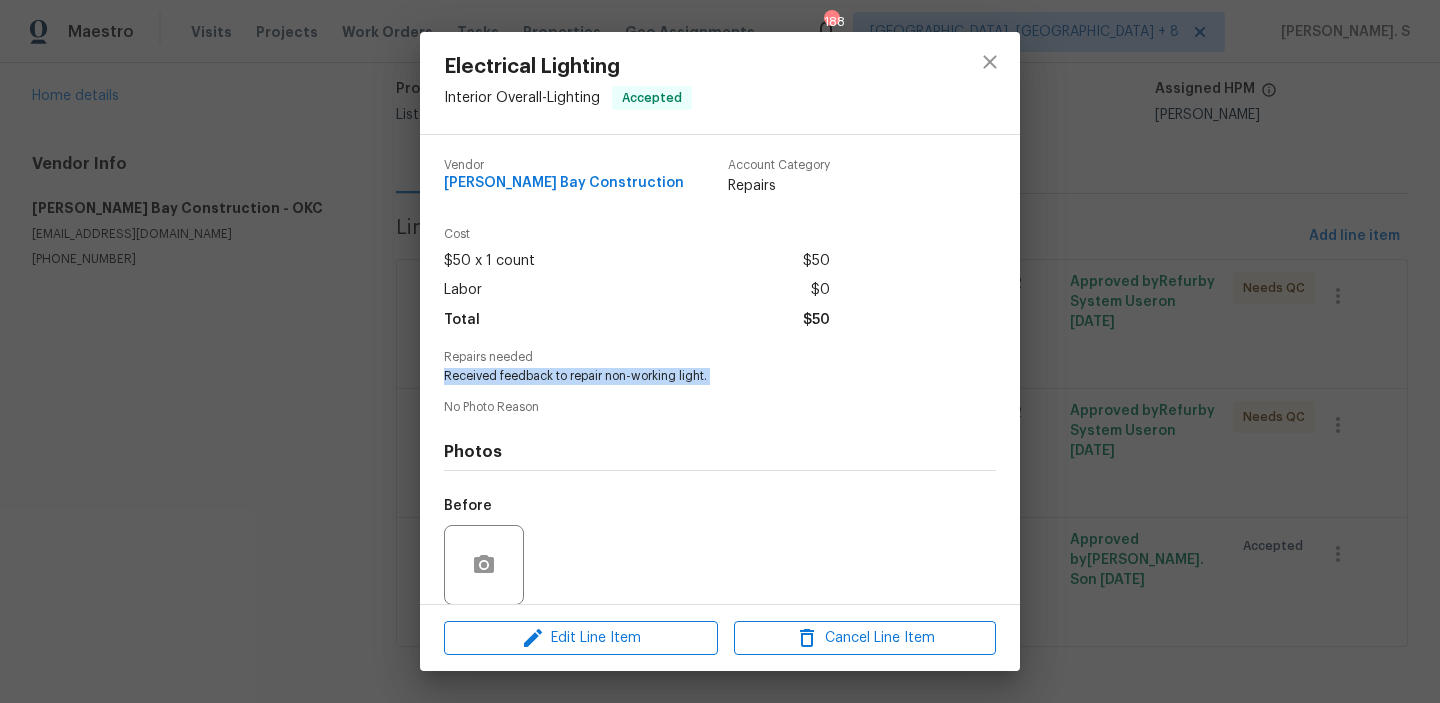 copy on "Received feedback to repair non-working light." 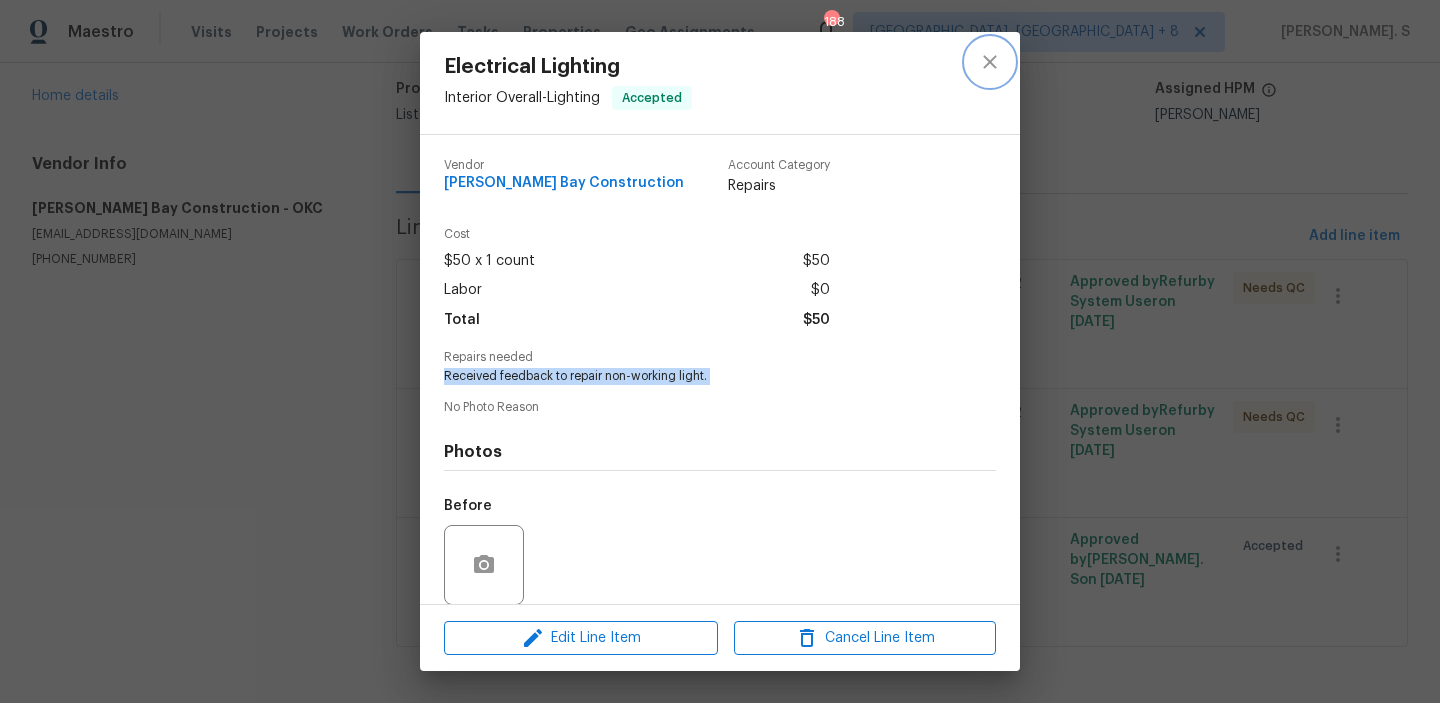 click 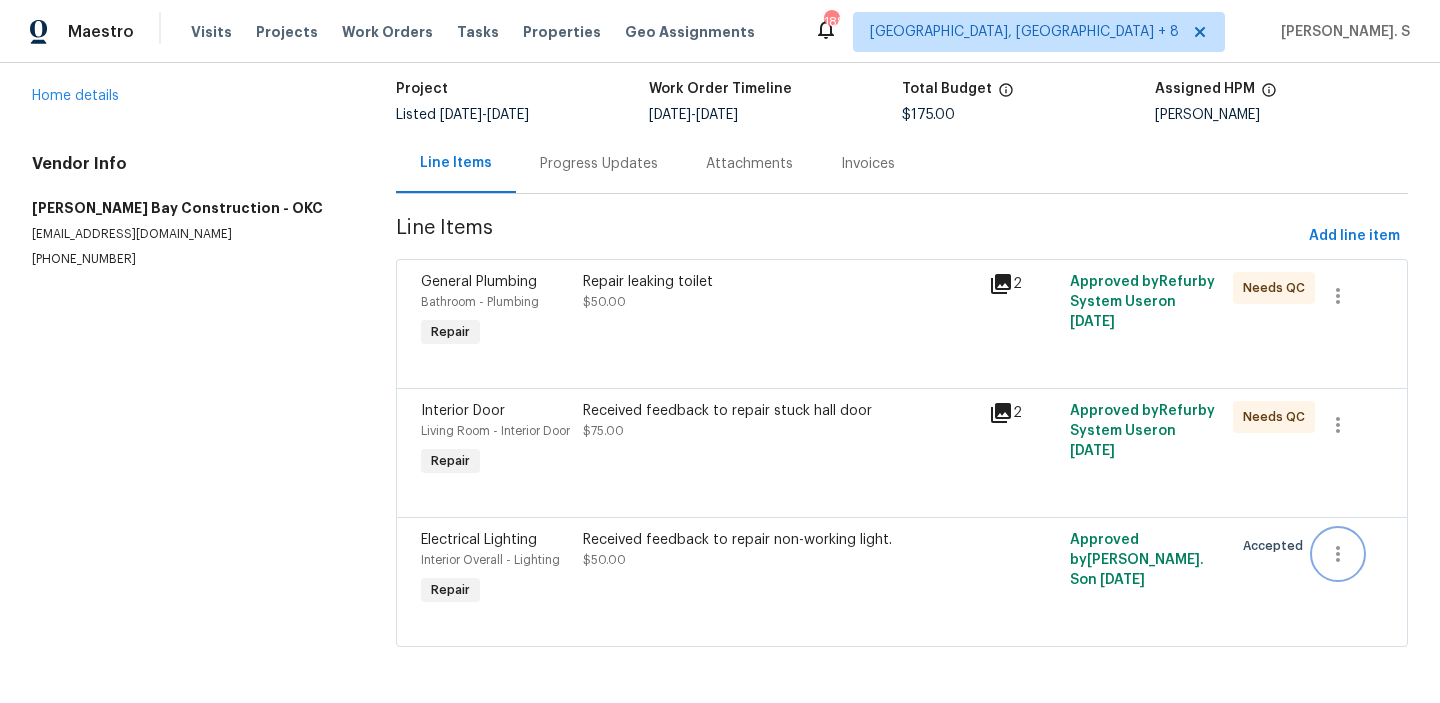 click 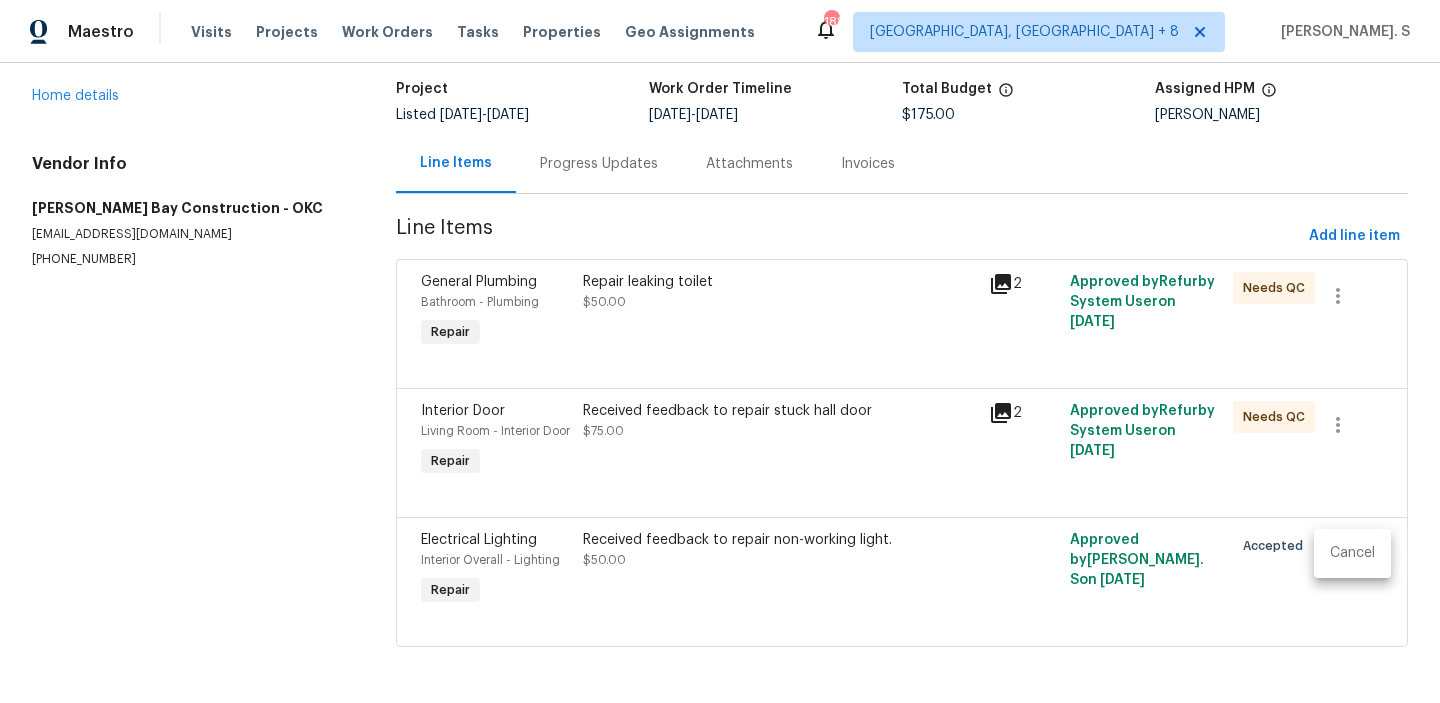 click on "Cancel" at bounding box center (1352, 553) 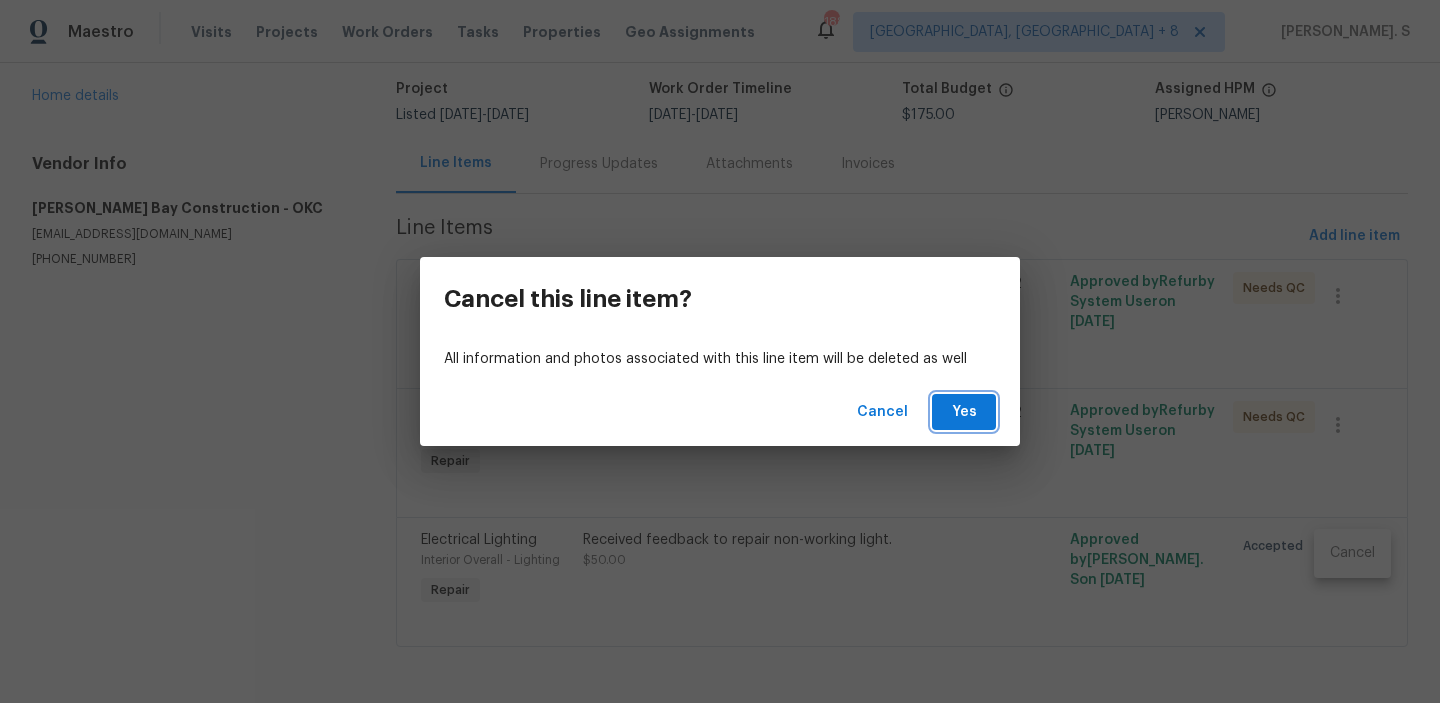 click on "Yes" at bounding box center (964, 412) 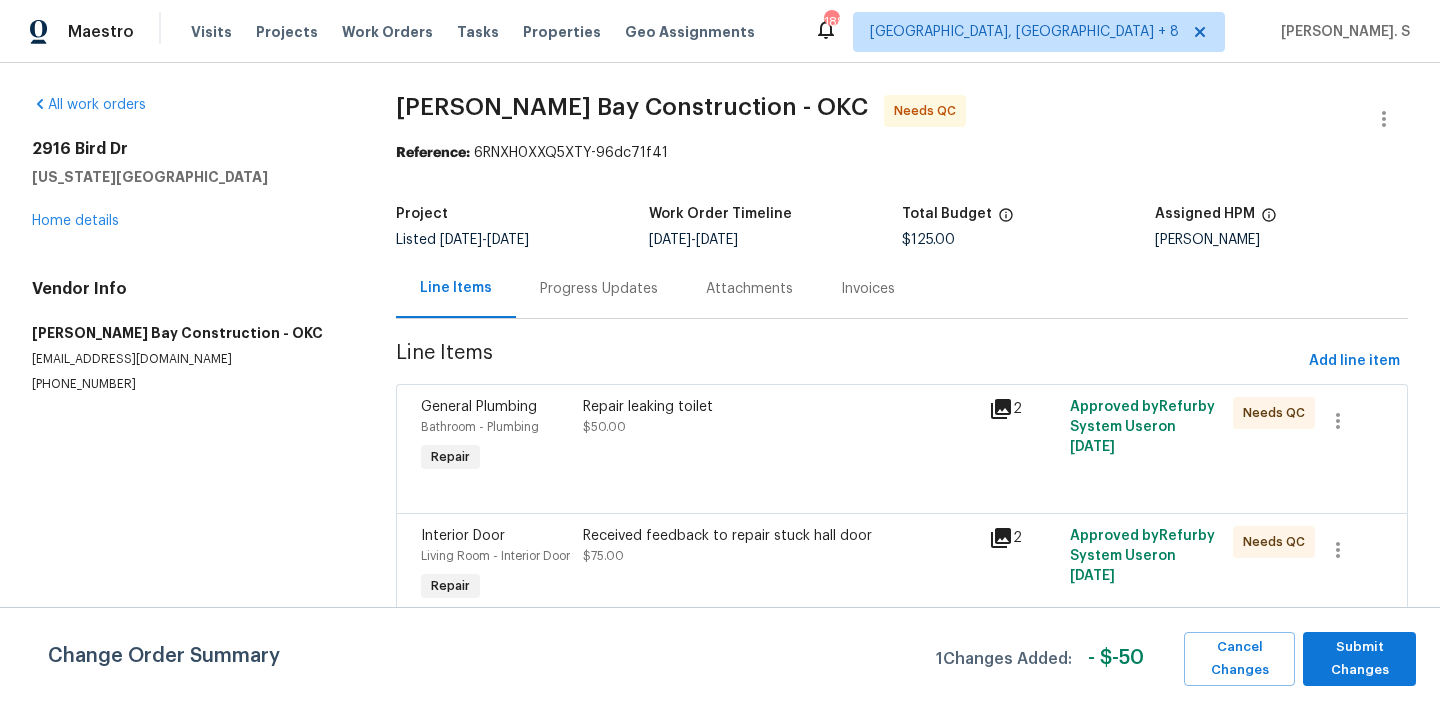scroll, scrollTop: 17, scrollLeft: 0, axis: vertical 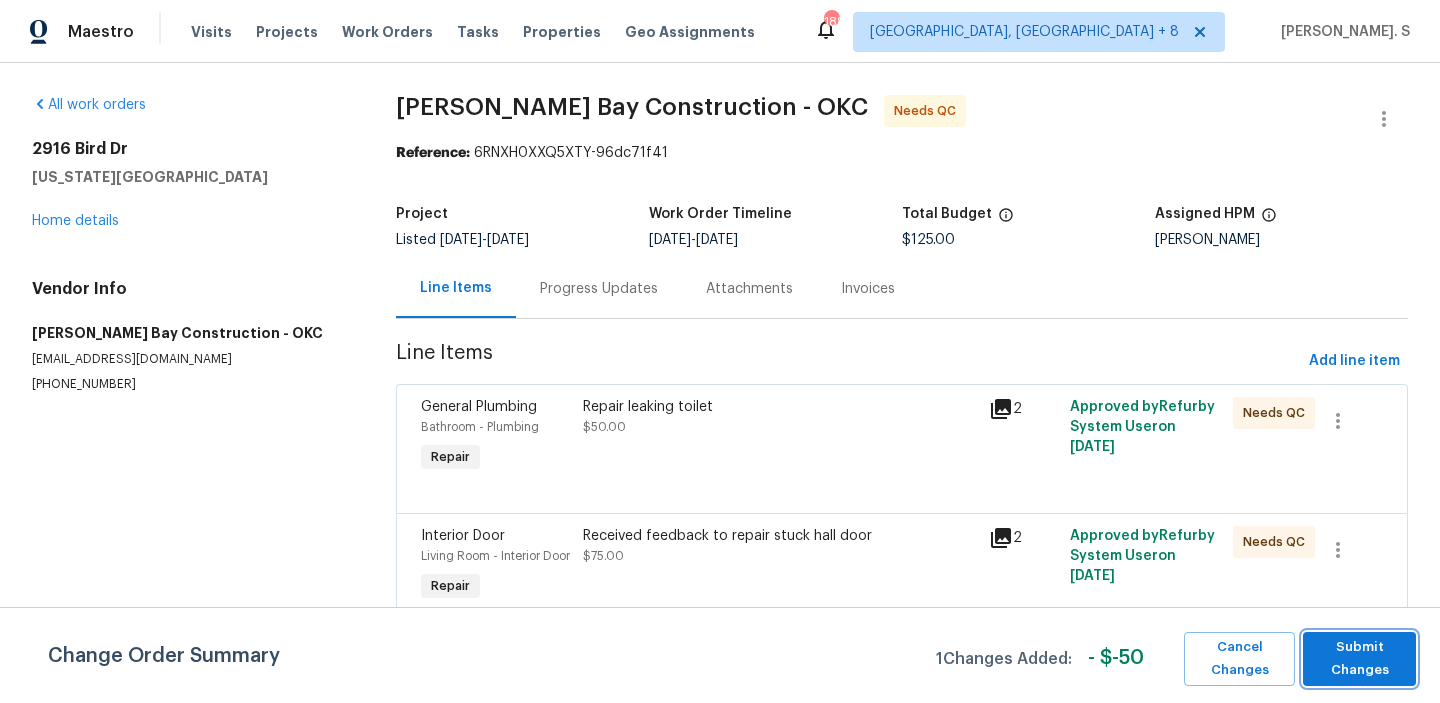 click on "Submit Changes" at bounding box center [1359, 659] 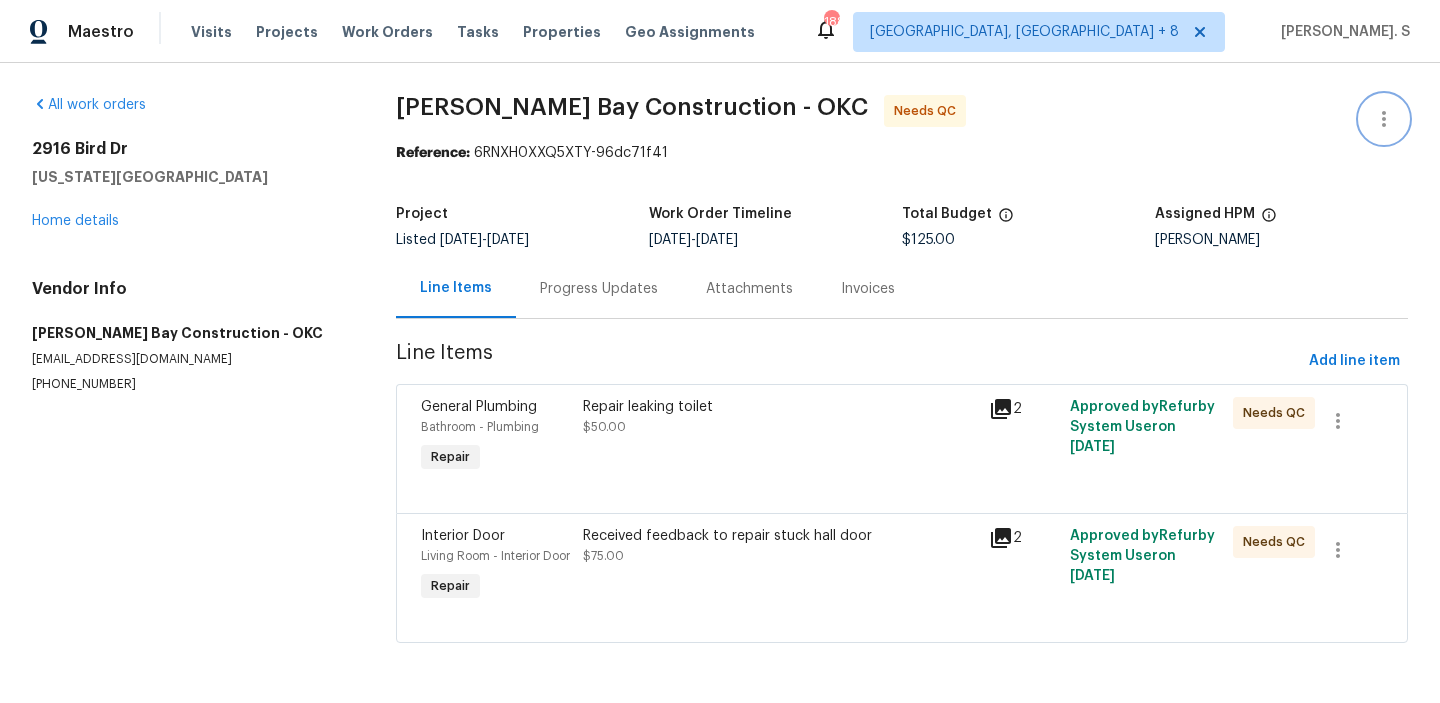 click at bounding box center (1384, 119) 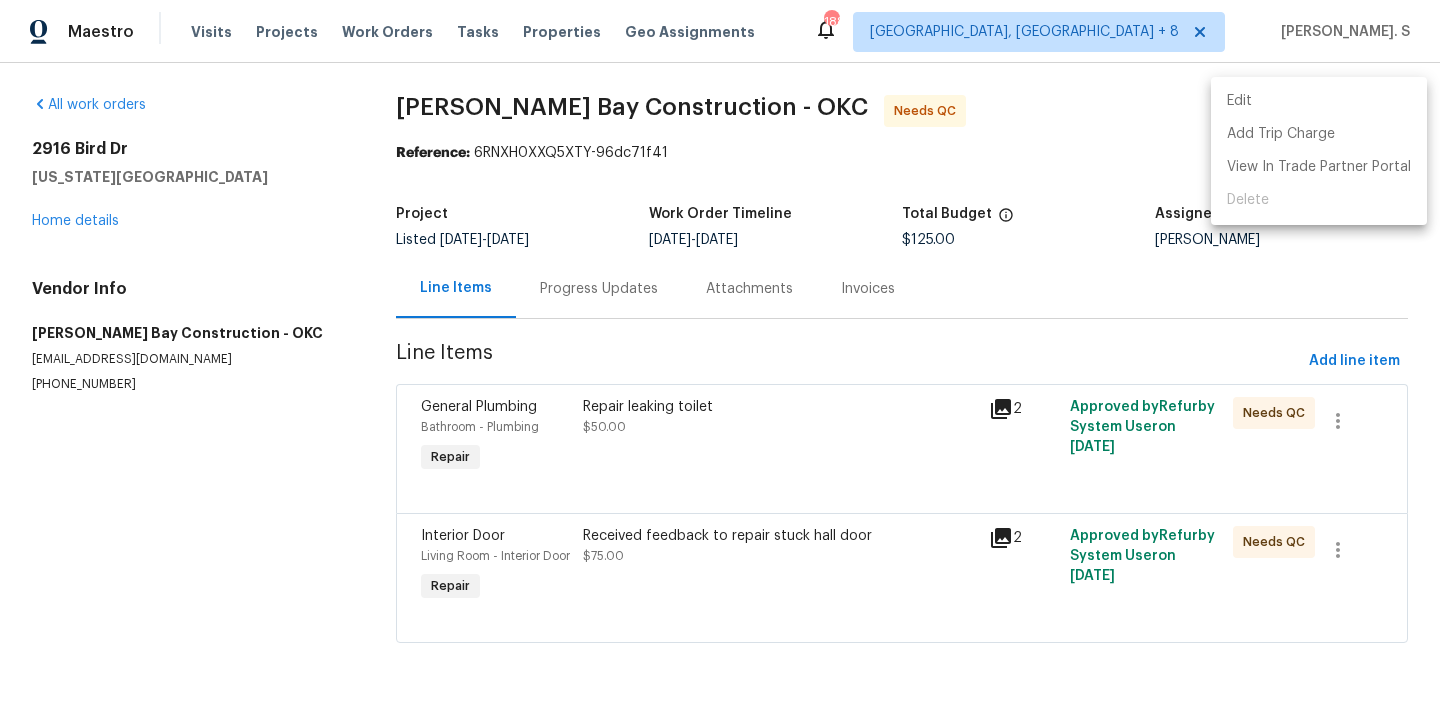 click on "Edit" at bounding box center [1319, 101] 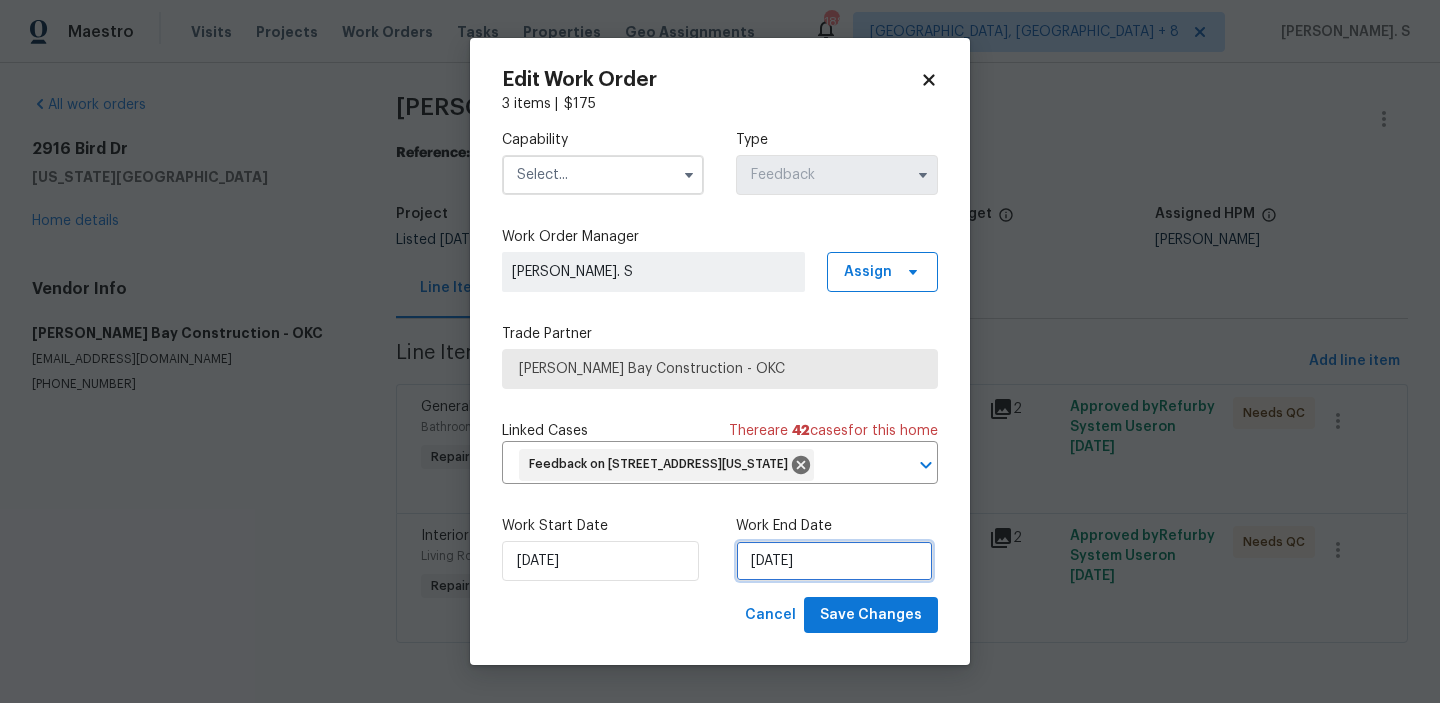 click on "7/2/2025" at bounding box center [834, 561] 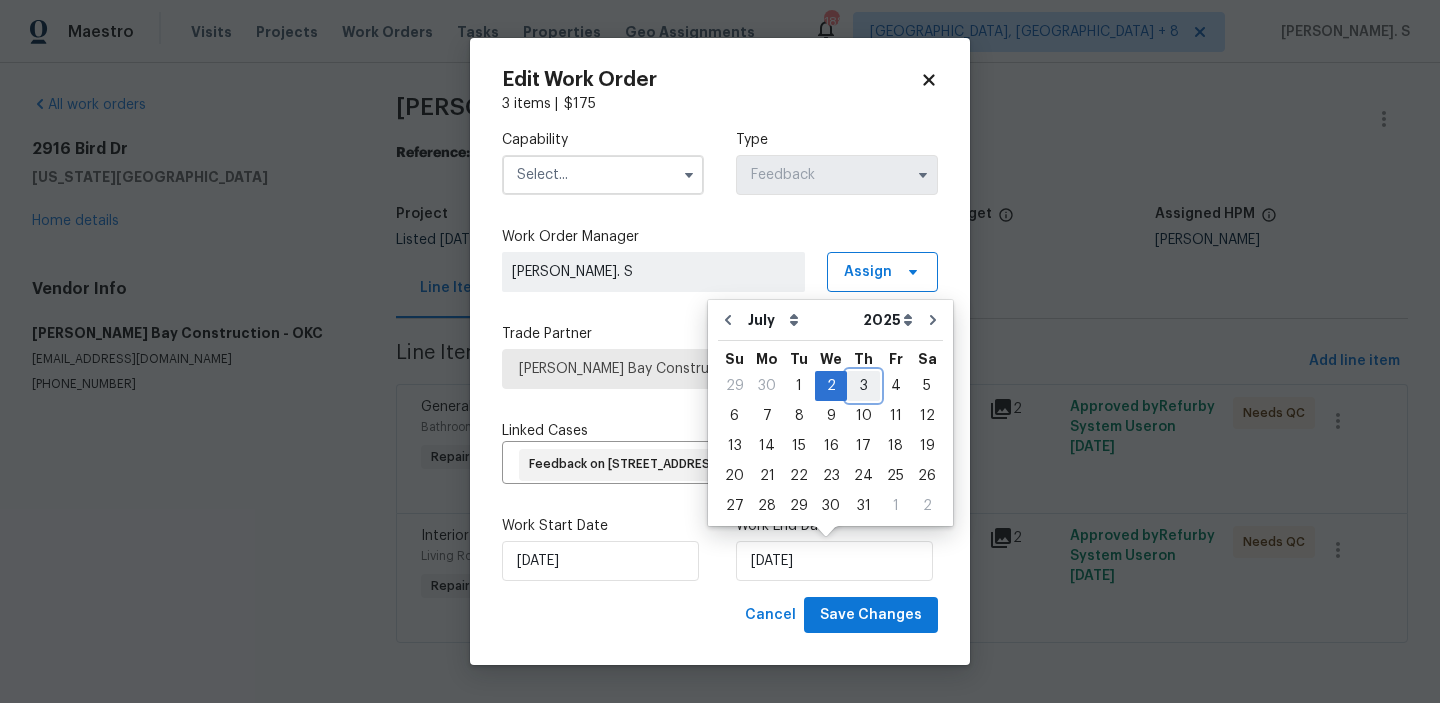click on "3" at bounding box center [863, 386] 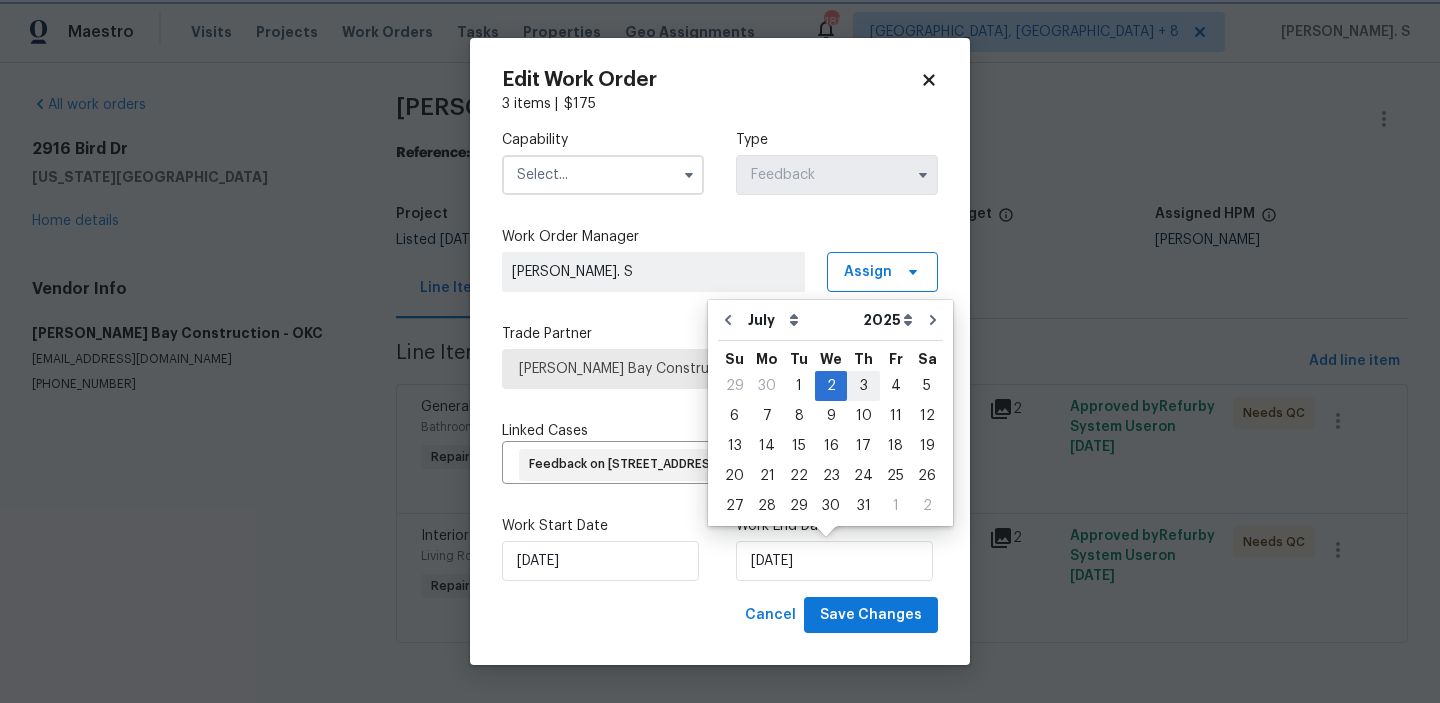 type on "7/3/2025" 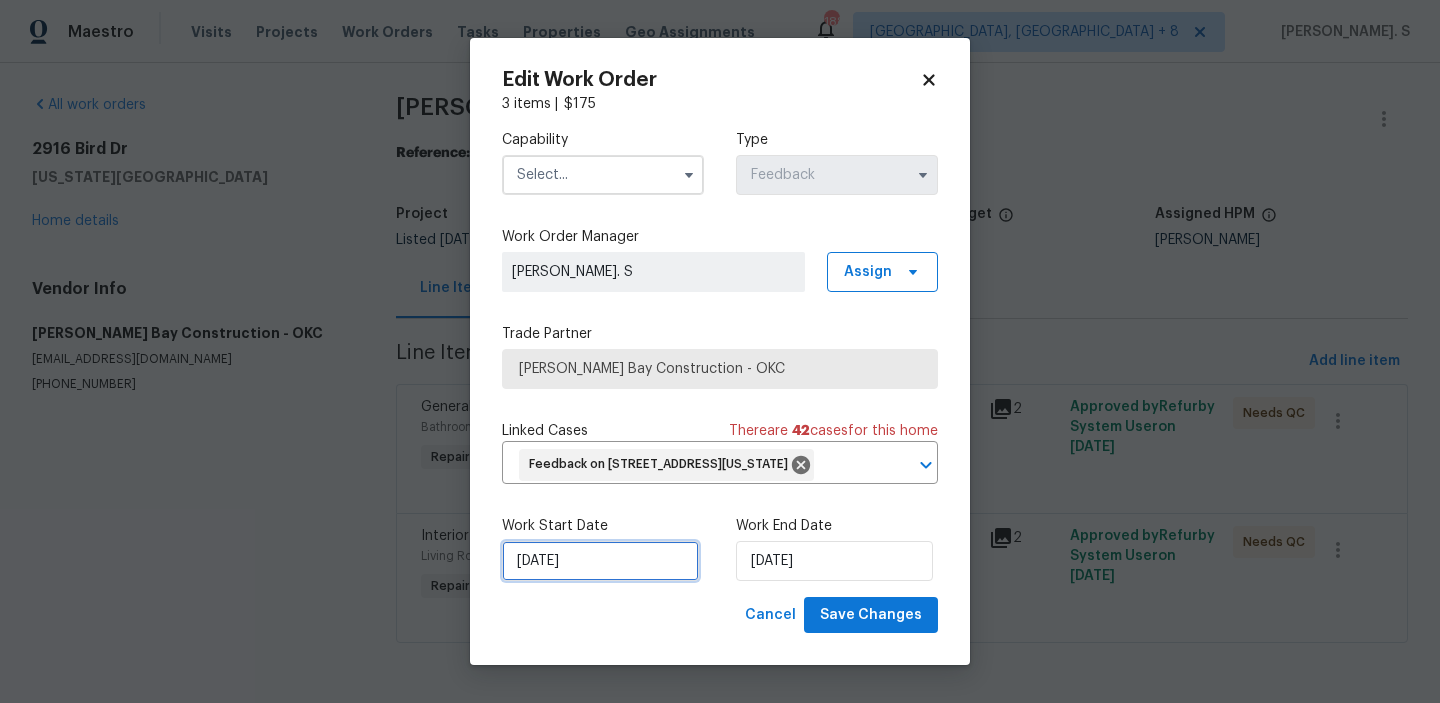 click on "6/30/2025" at bounding box center (600, 561) 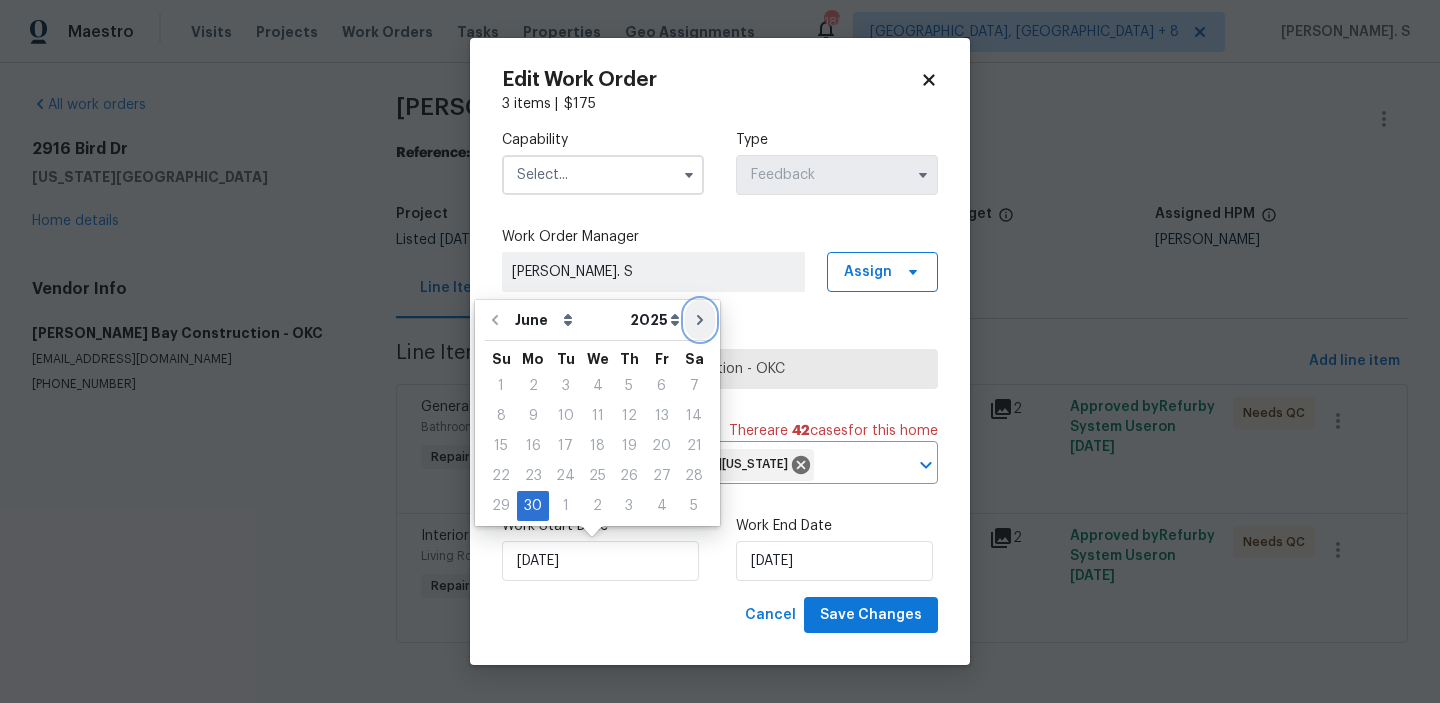 click 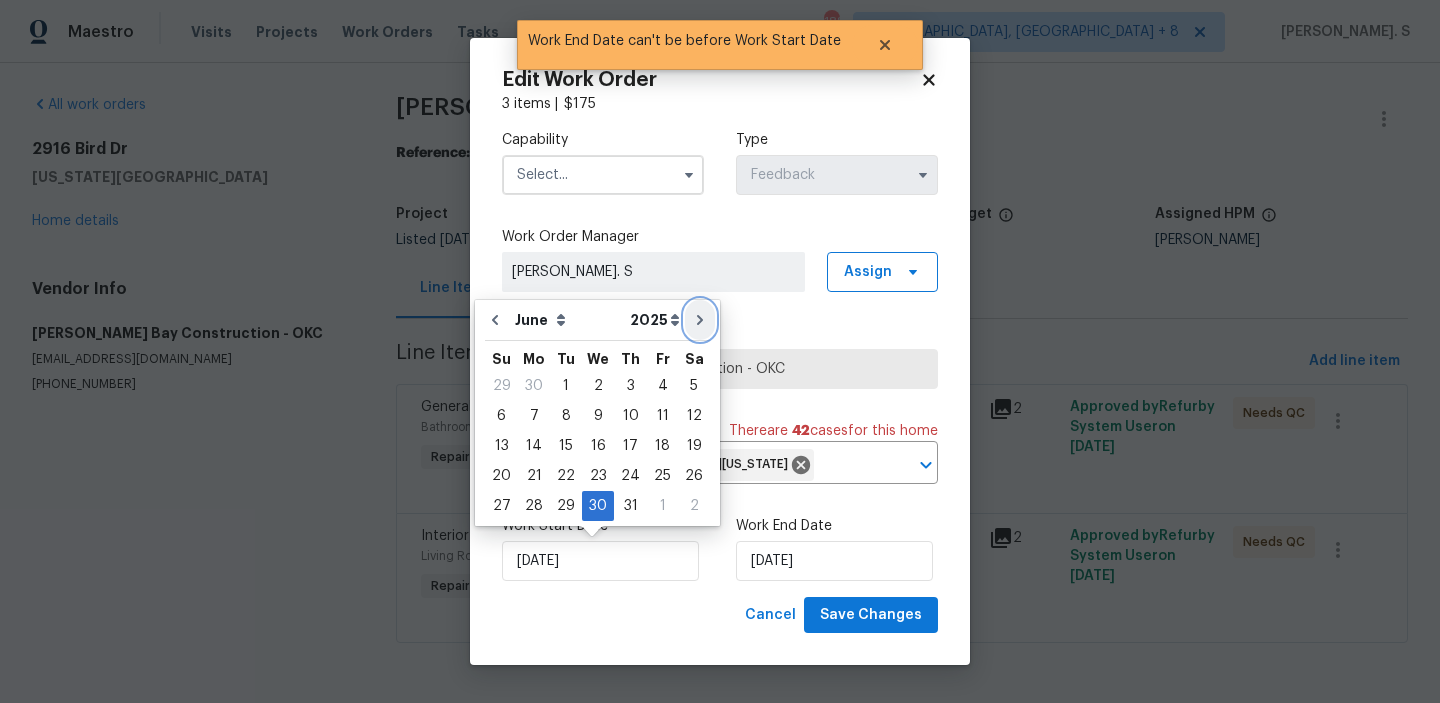 type on "7/30/2025" 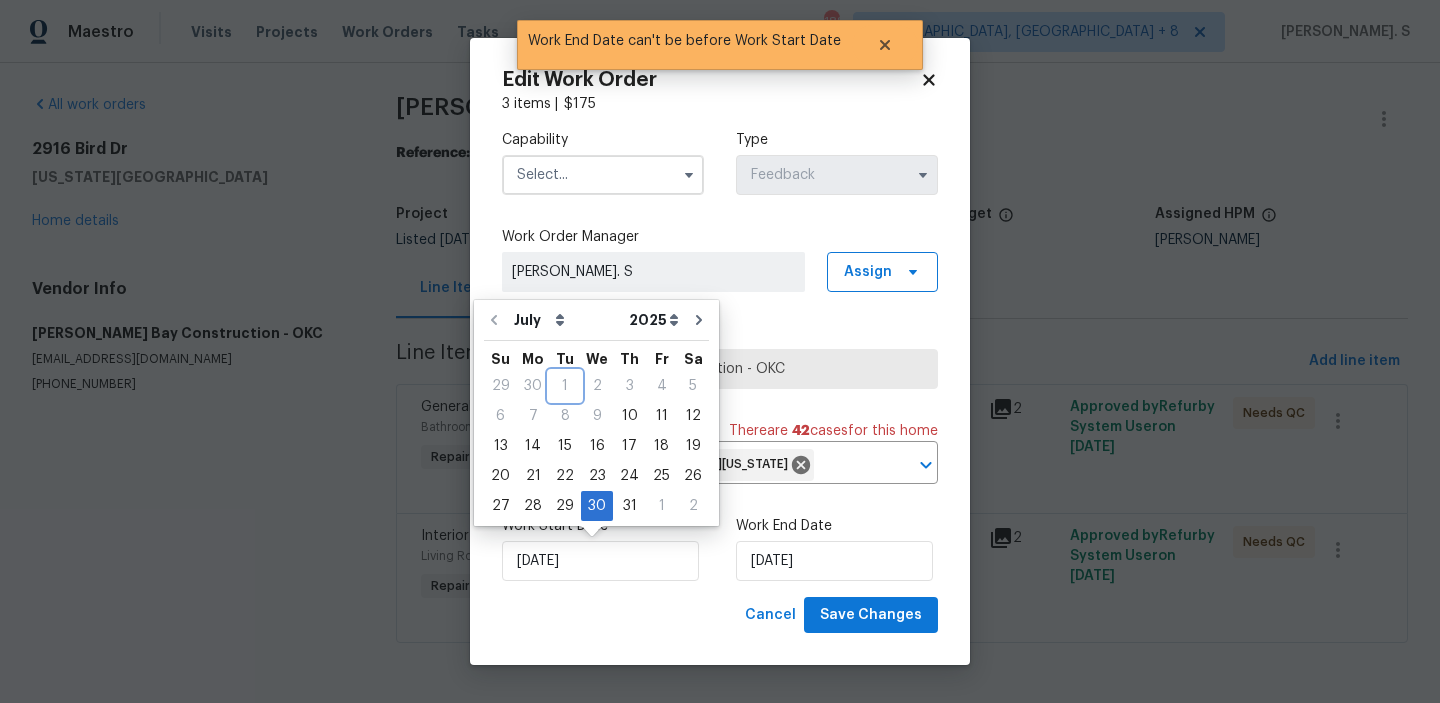 click on "1" at bounding box center (565, 386) 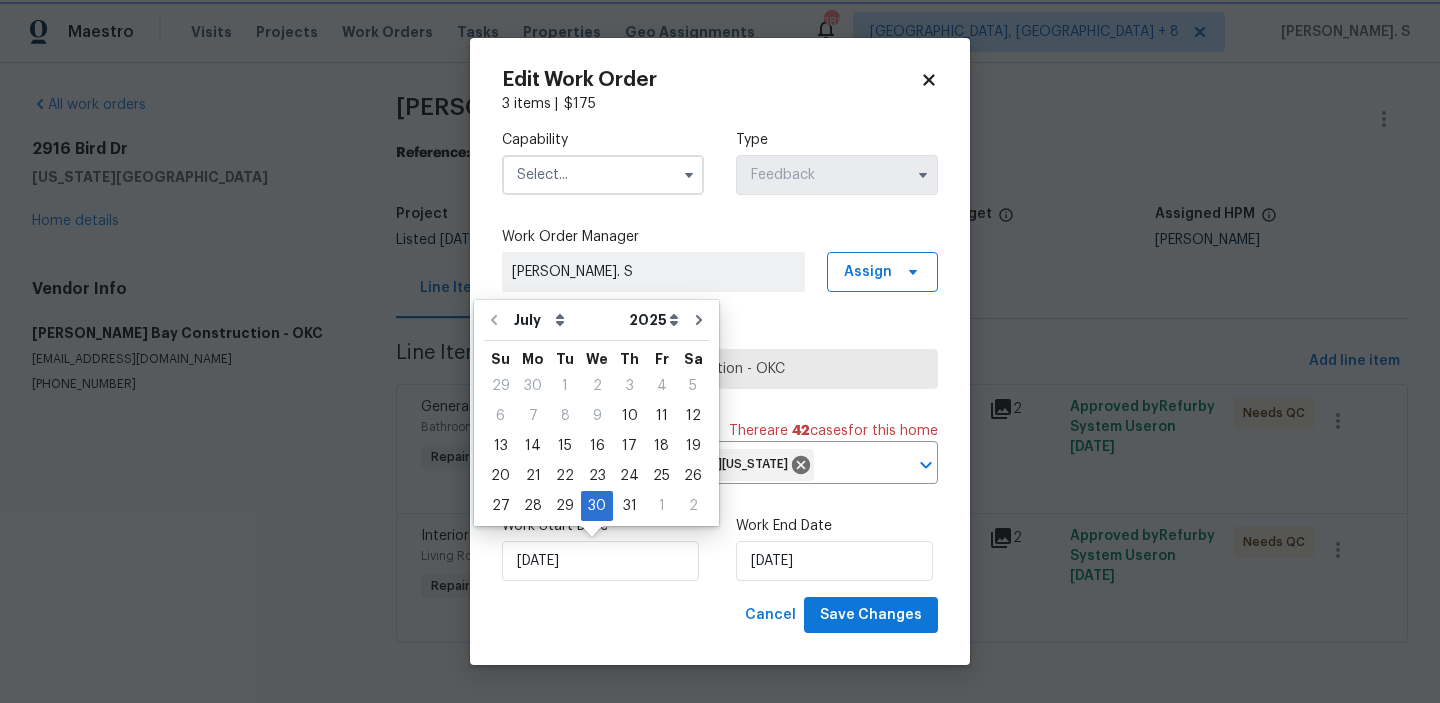 click 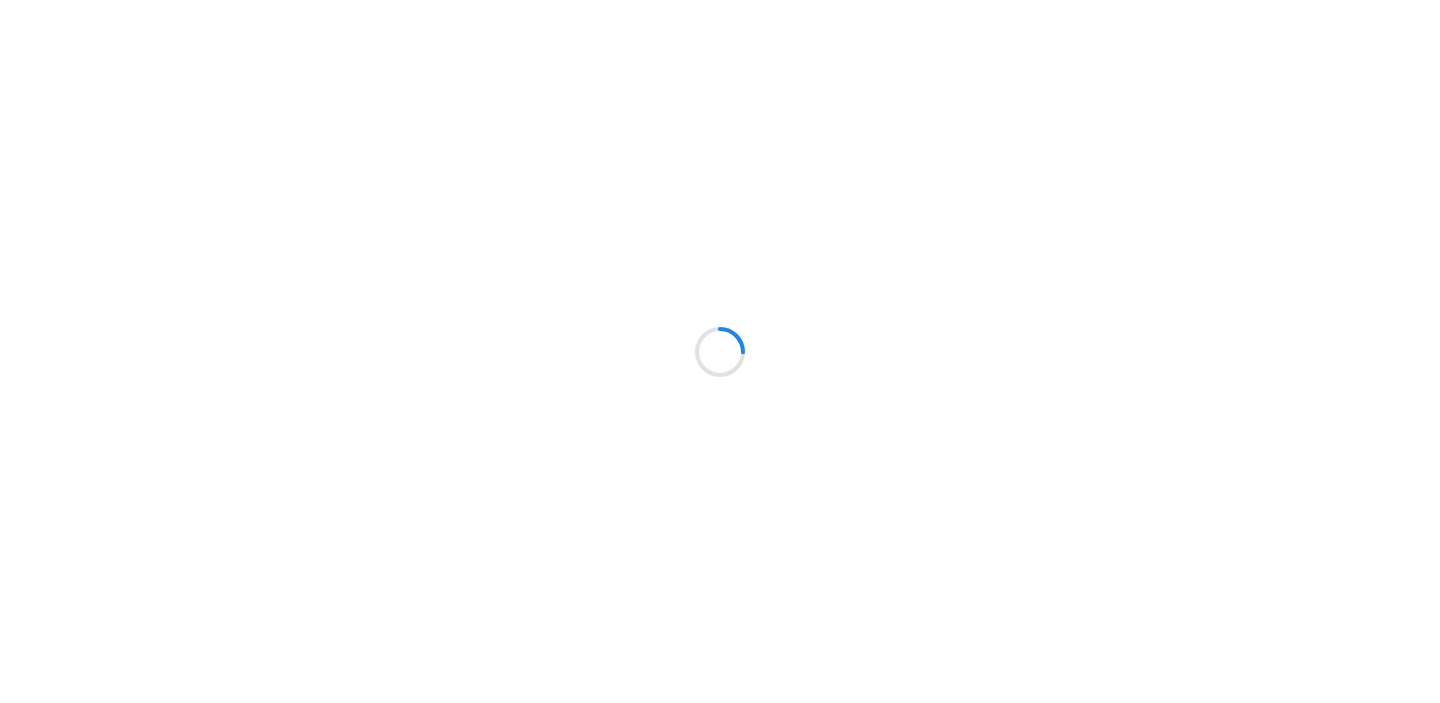 scroll, scrollTop: 0, scrollLeft: 0, axis: both 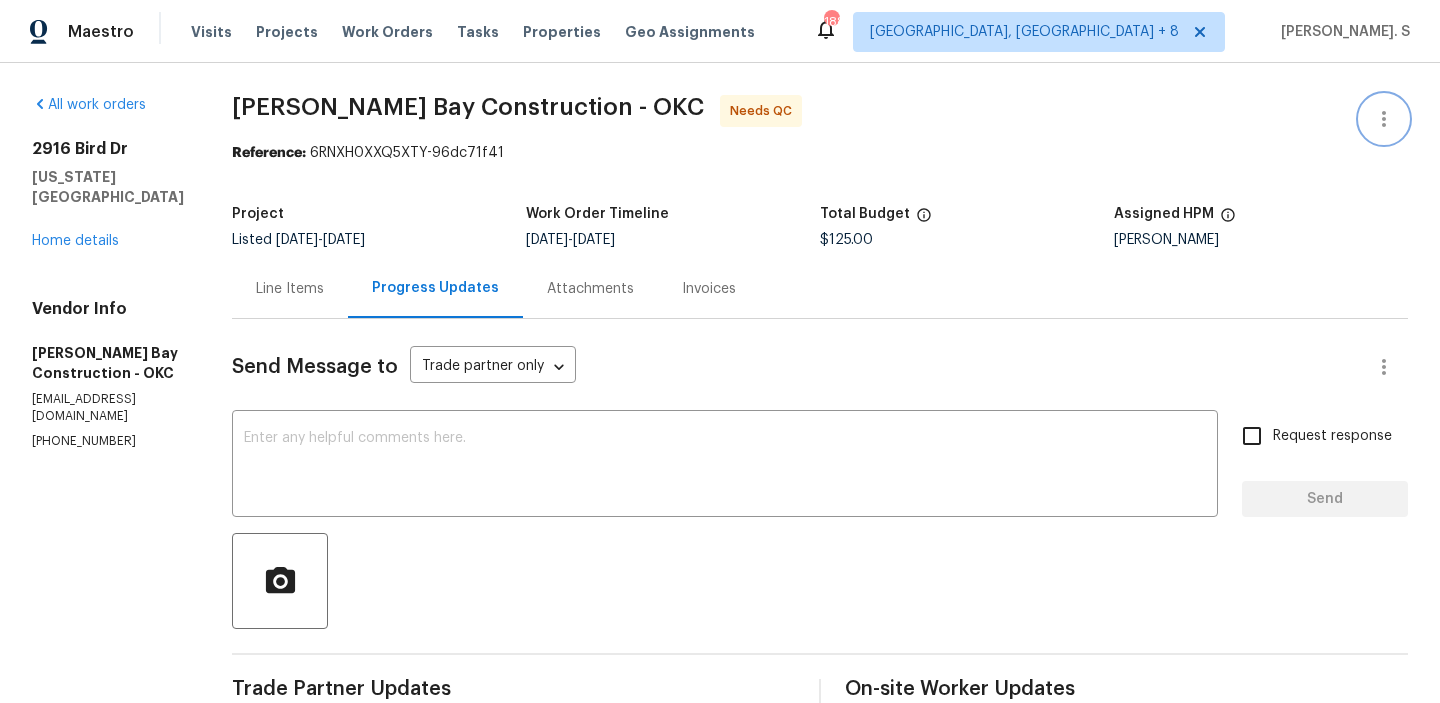 click at bounding box center [1384, 119] 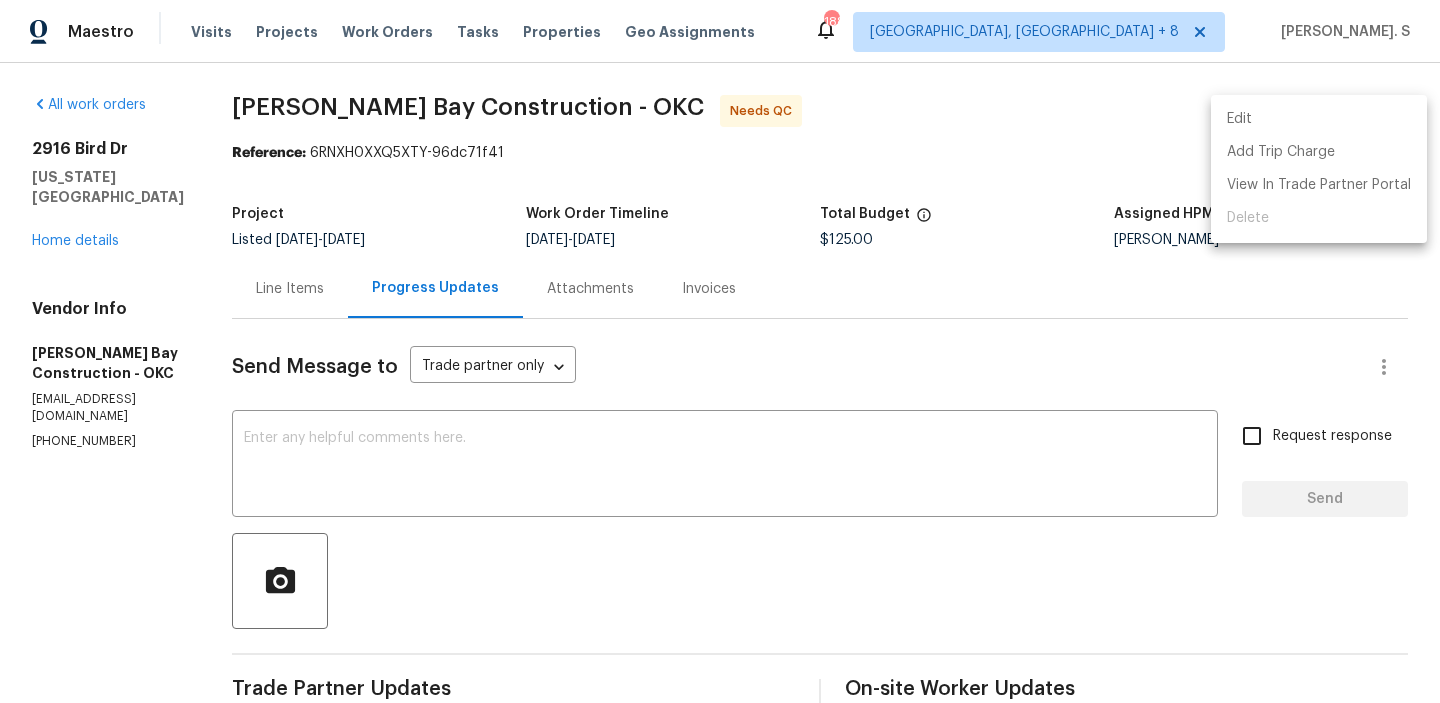 click on "Edit" at bounding box center [1319, 119] 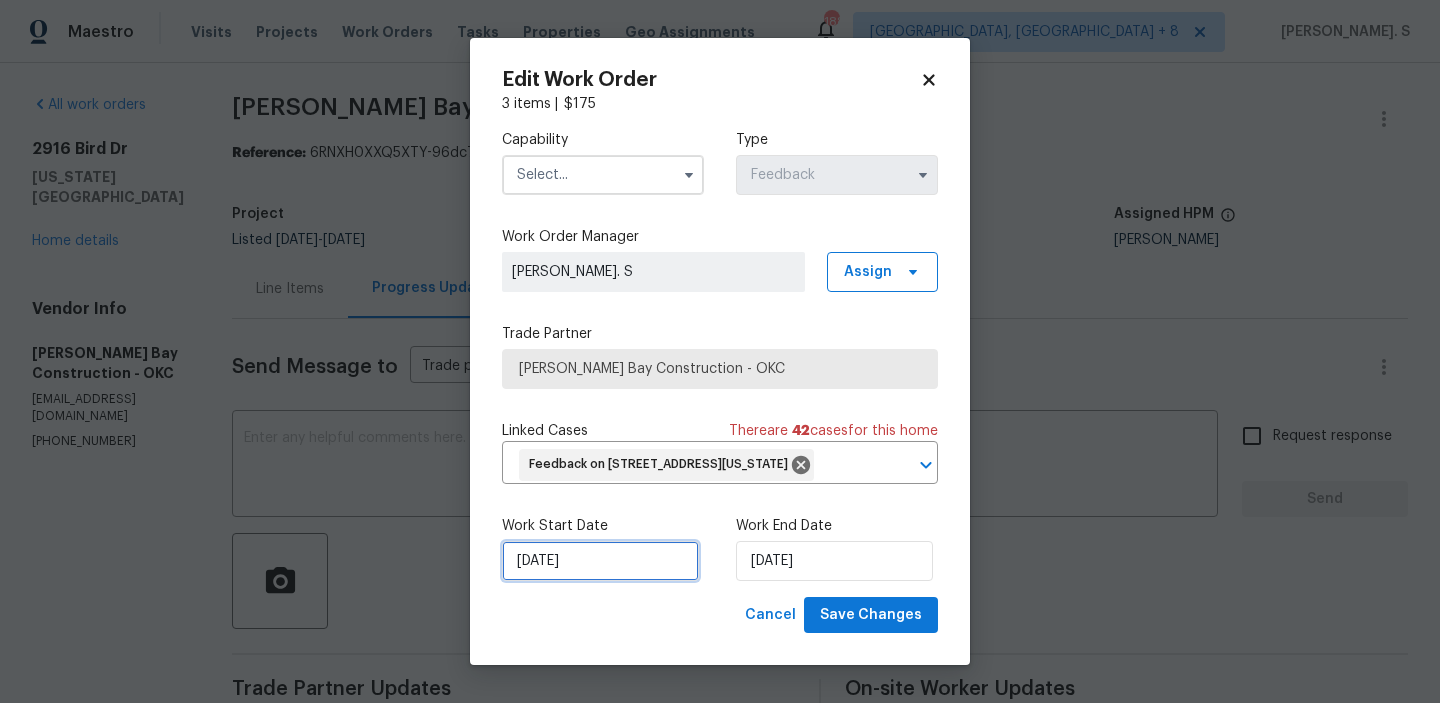 click on "6/30/2025" at bounding box center [600, 561] 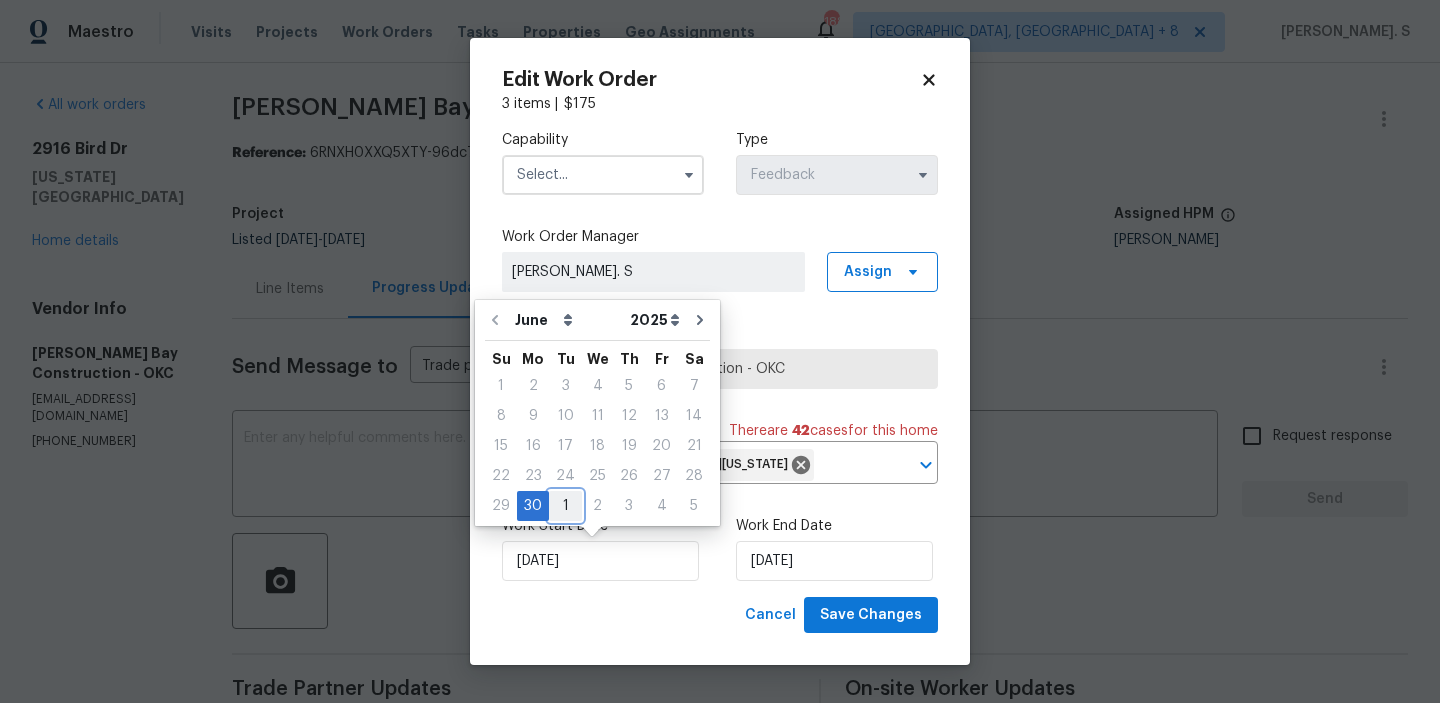 click on "1" at bounding box center [565, 506] 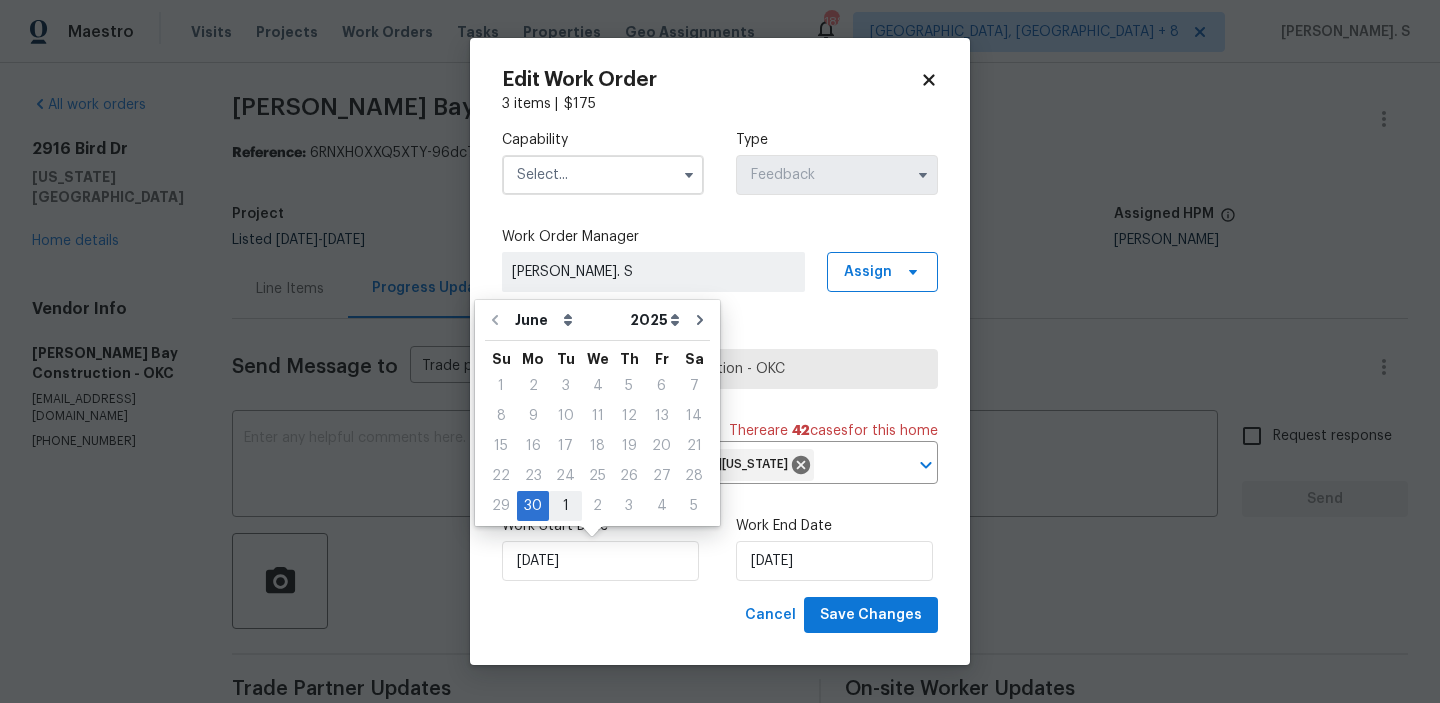 type on "7/1/2025" 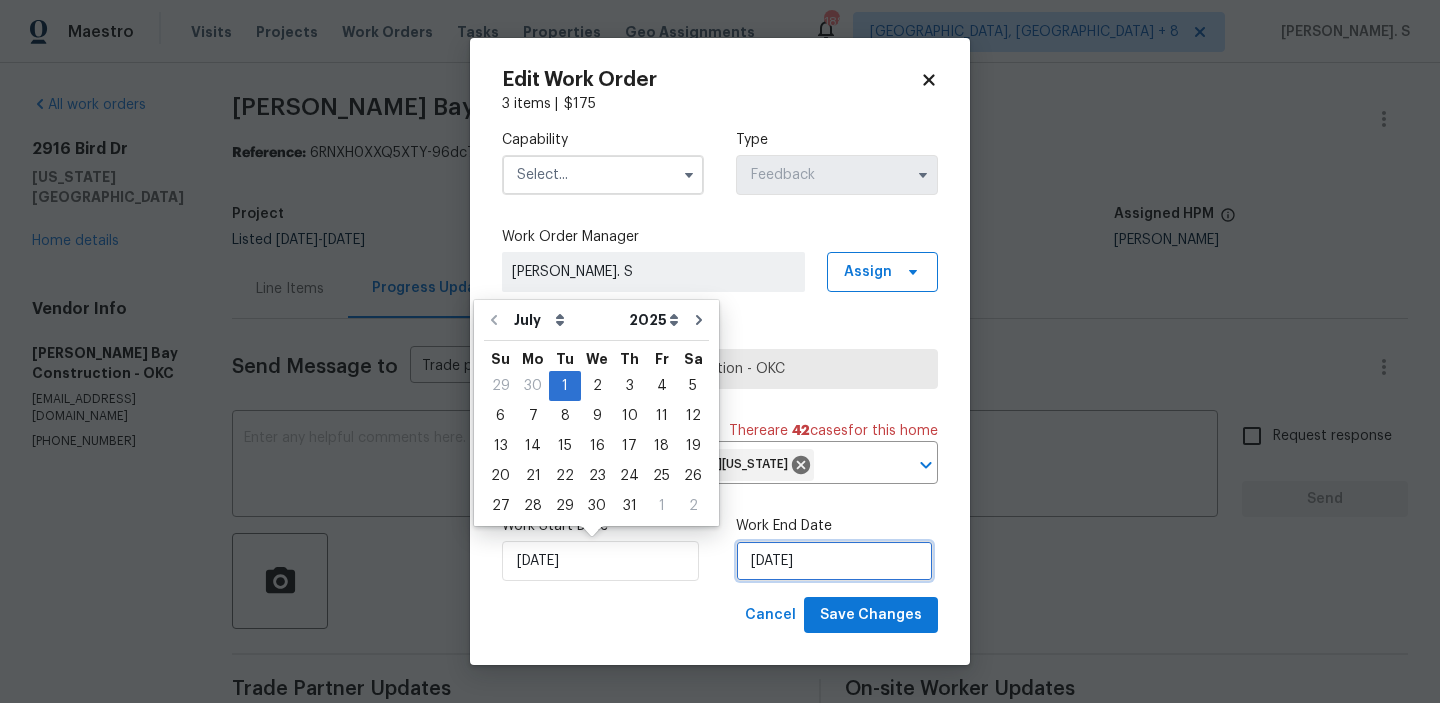 click on "7/2/2025" at bounding box center [834, 561] 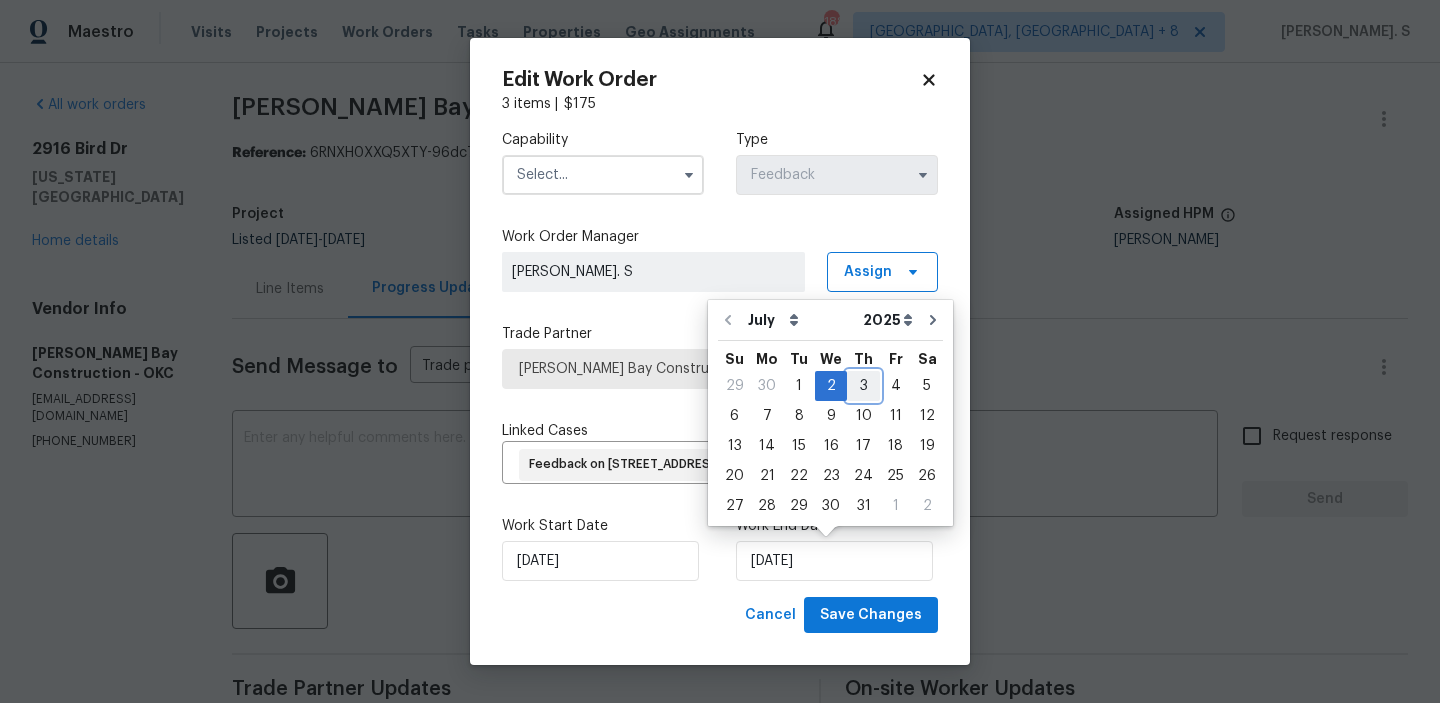 click on "3" at bounding box center (863, 386) 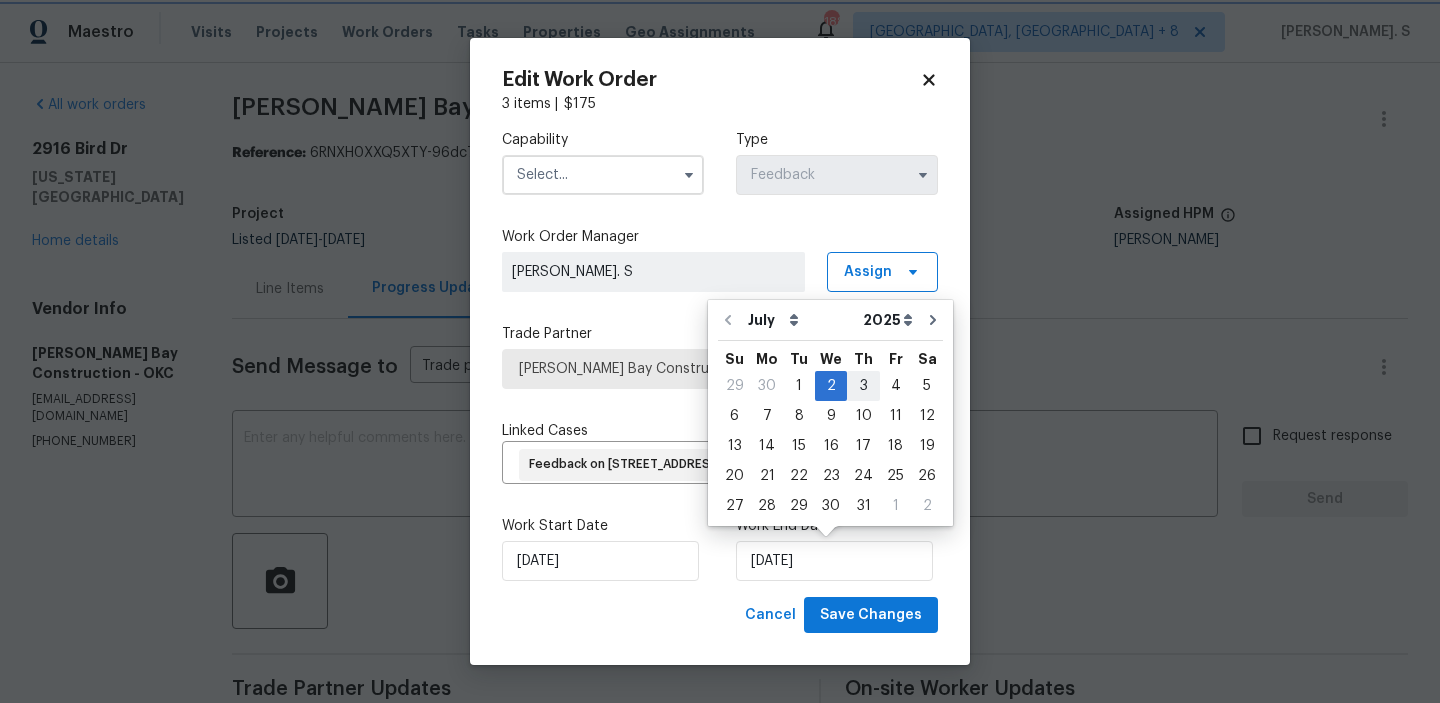 type on "7/3/2025" 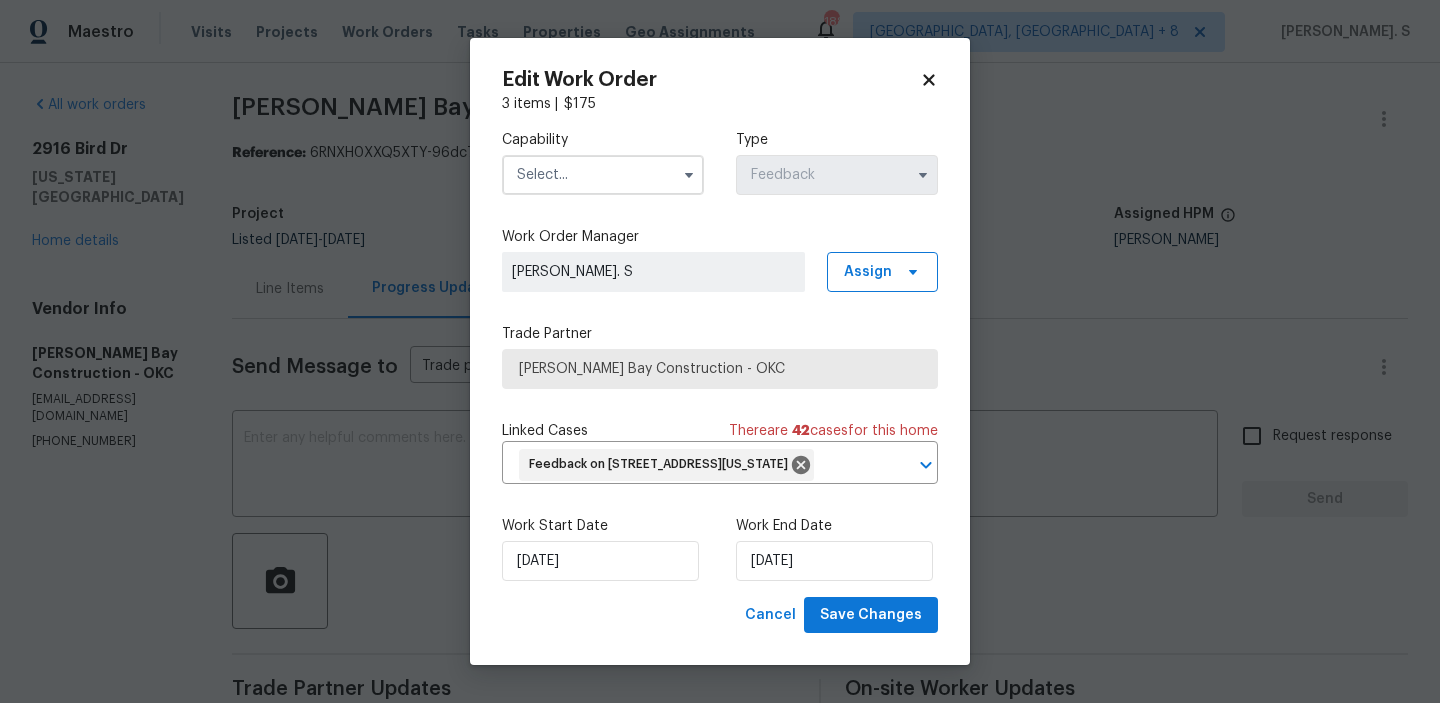 click at bounding box center [603, 175] 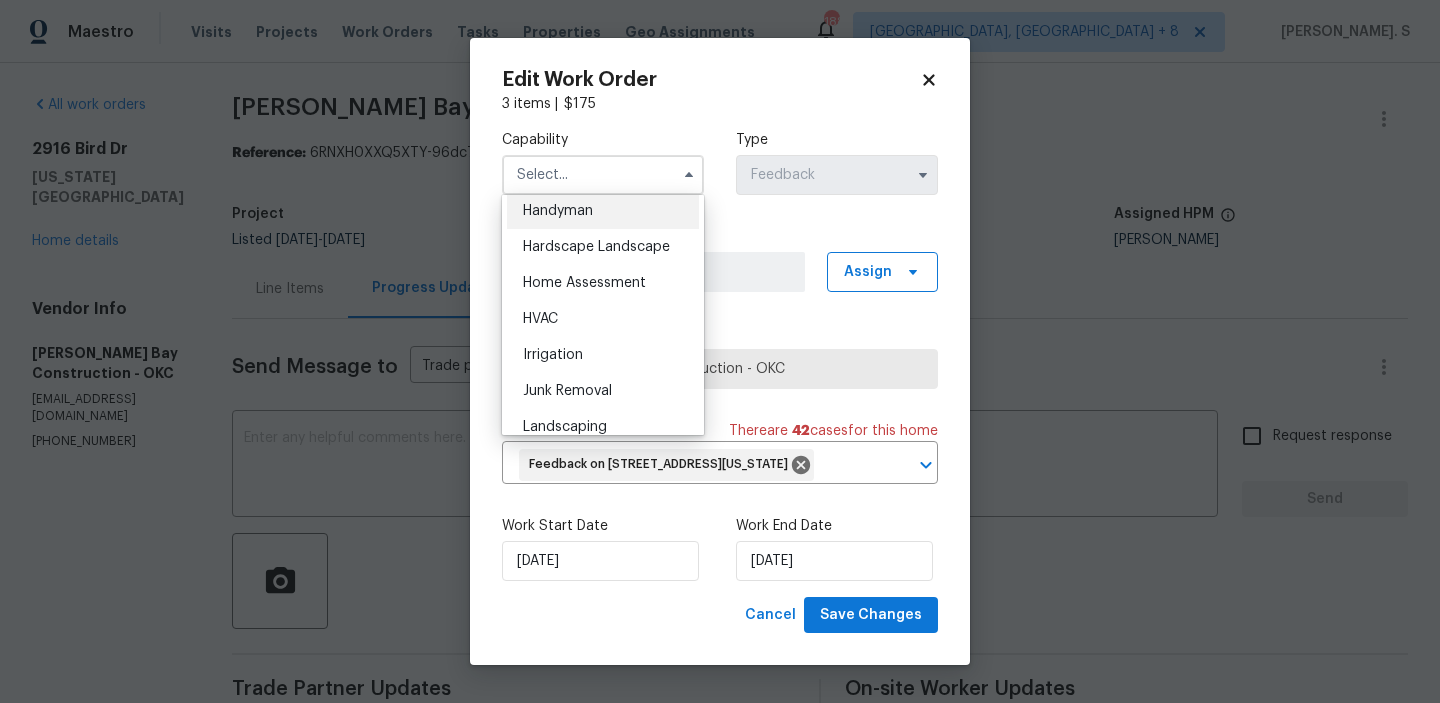 click on "Handyman" at bounding box center [558, 211] 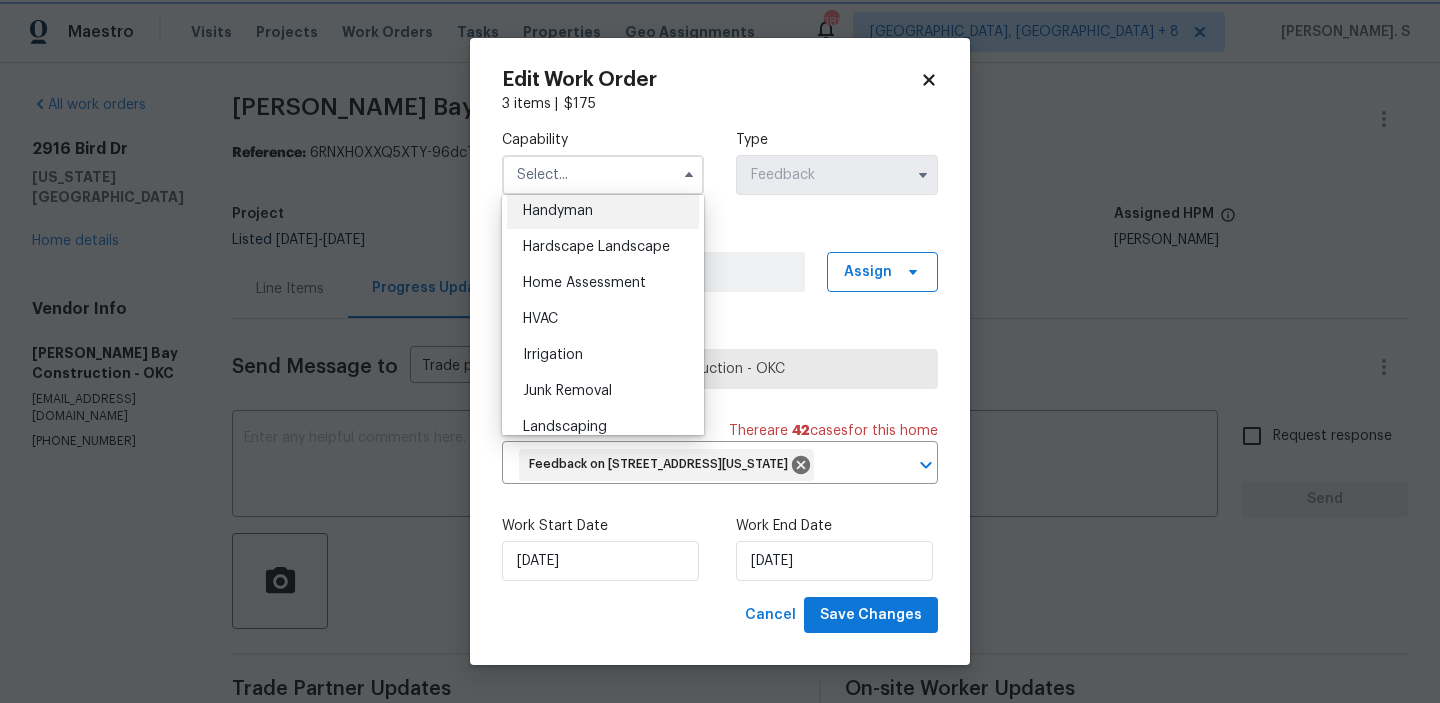 type on "Handyman" 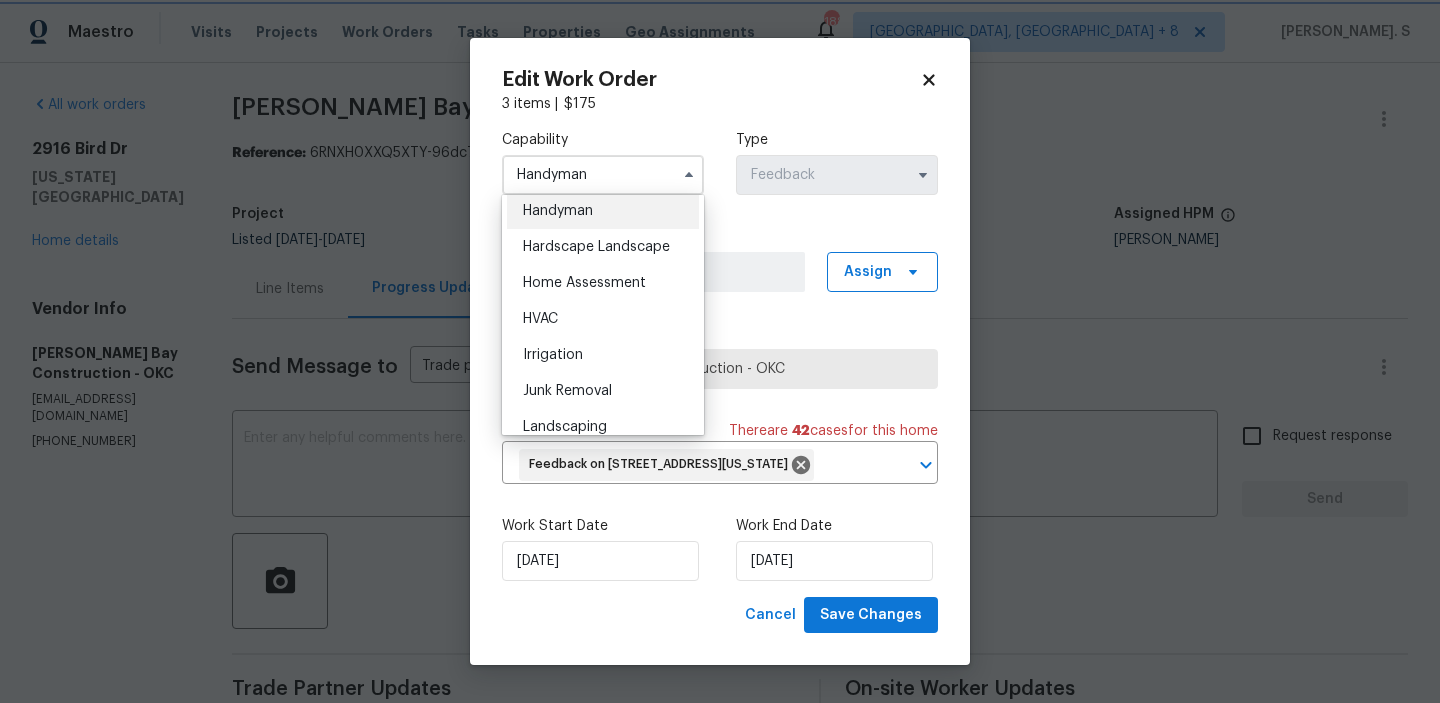 scroll, scrollTop: 1064, scrollLeft: 0, axis: vertical 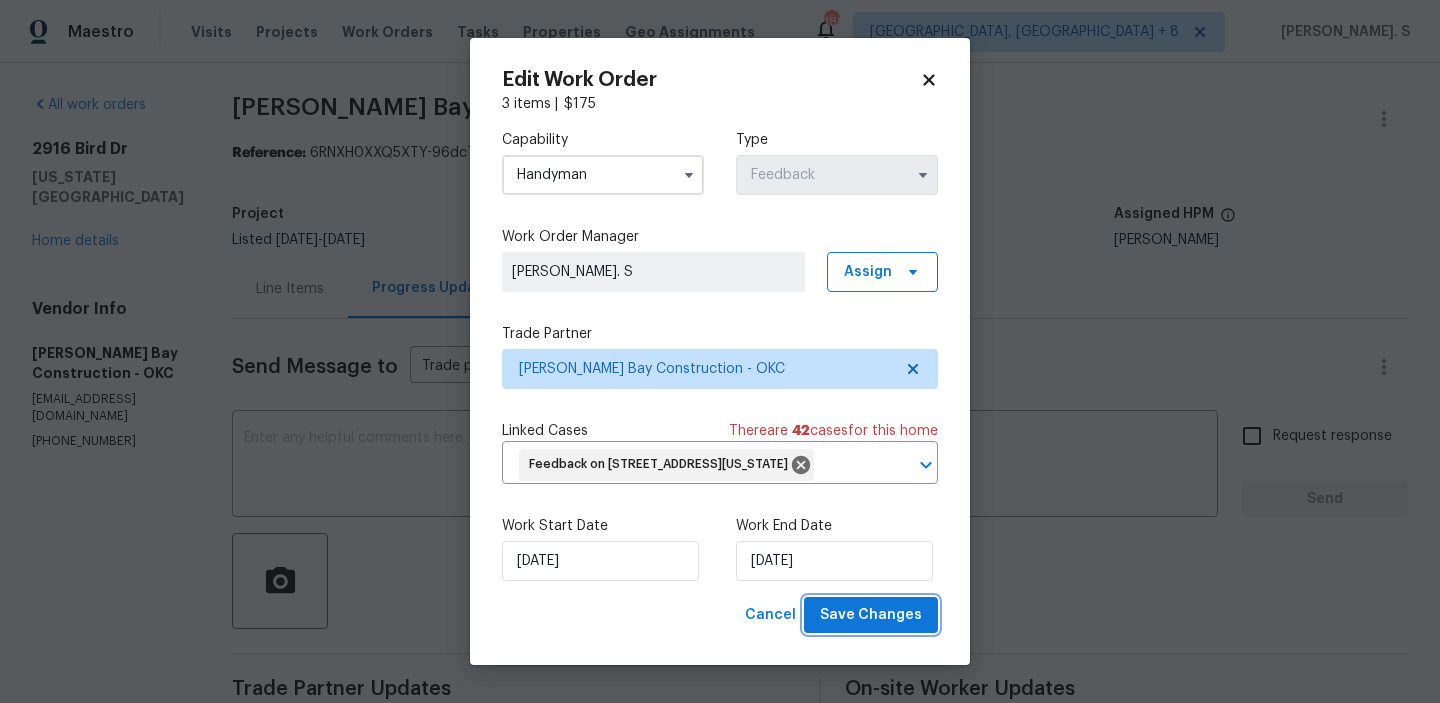 click on "Save Changes" at bounding box center (871, 615) 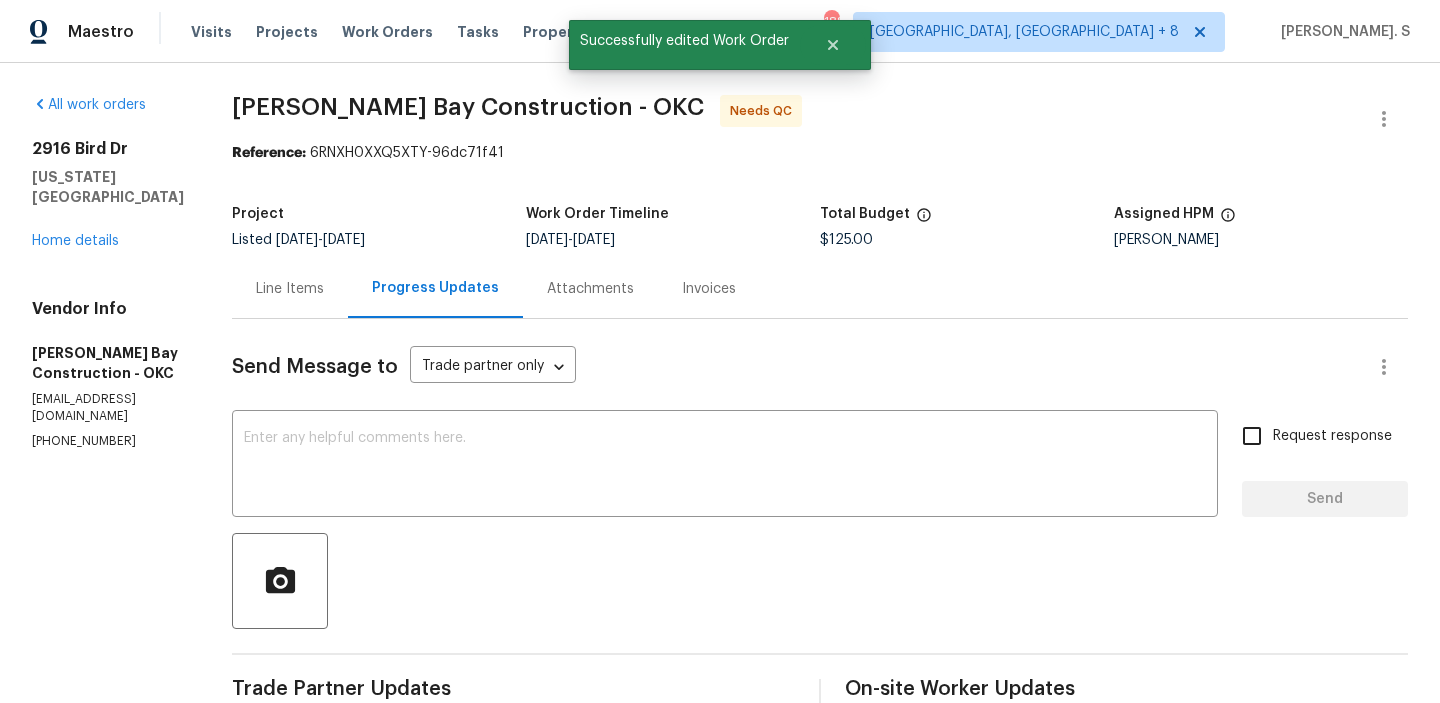 click on "Line Items" at bounding box center (290, 288) 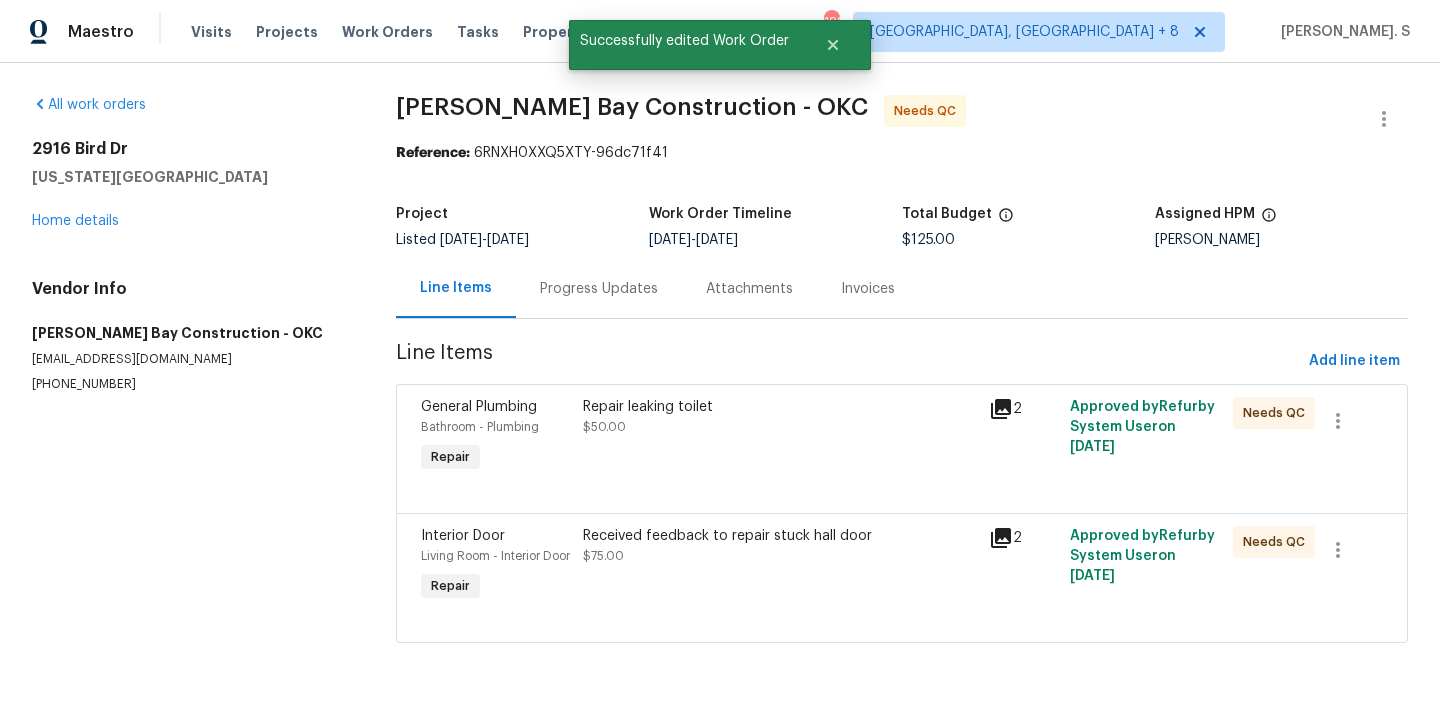 click on "Repair leaking toilet $50.00" at bounding box center [780, 417] 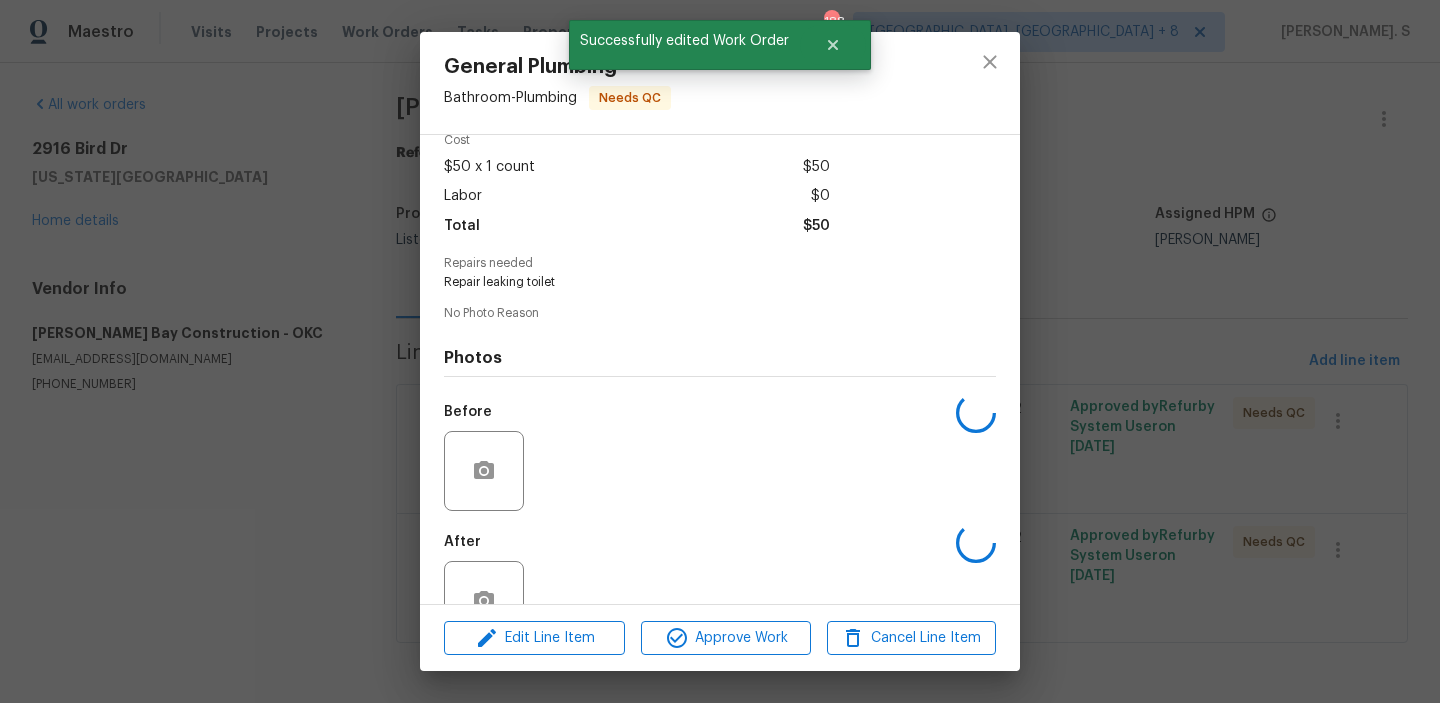 scroll, scrollTop: 150, scrollLeft: 0, axis: vertical 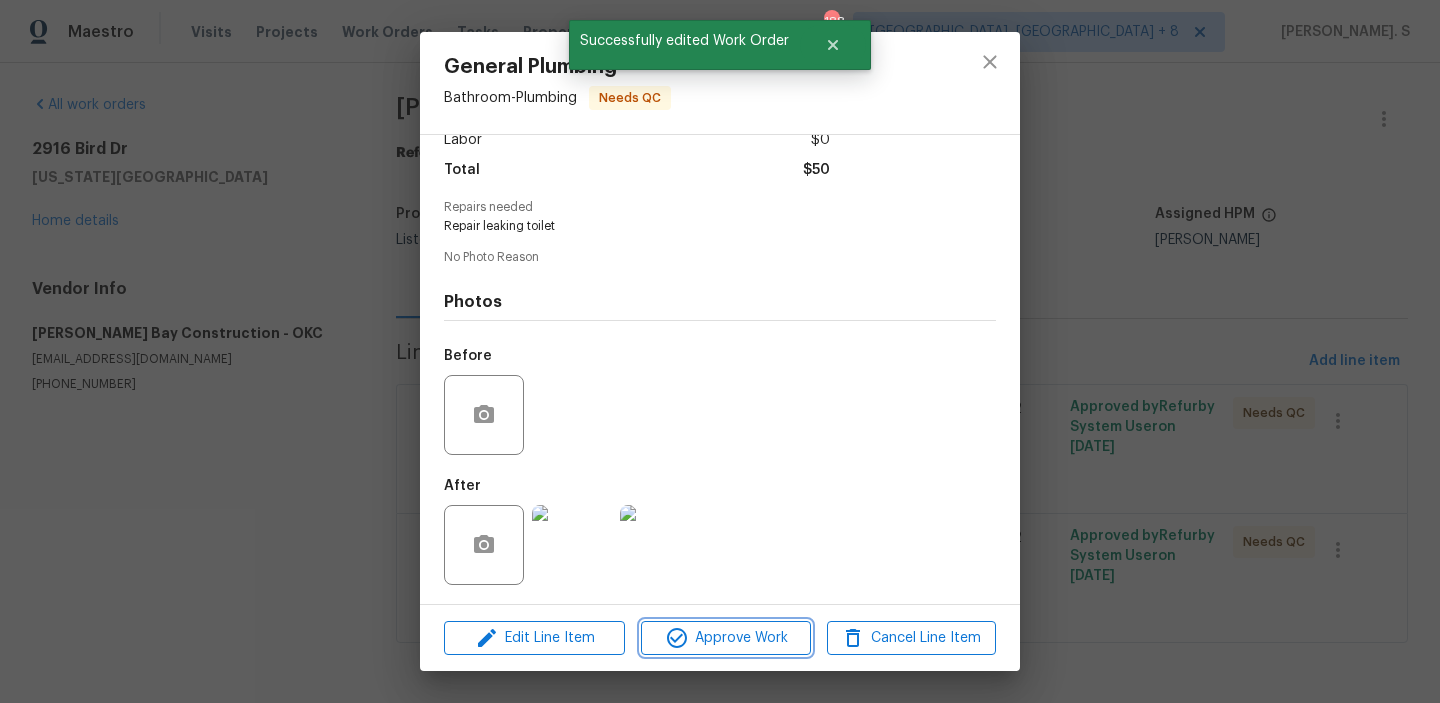 click on "Approve Work" at bounding box center (725, 638) 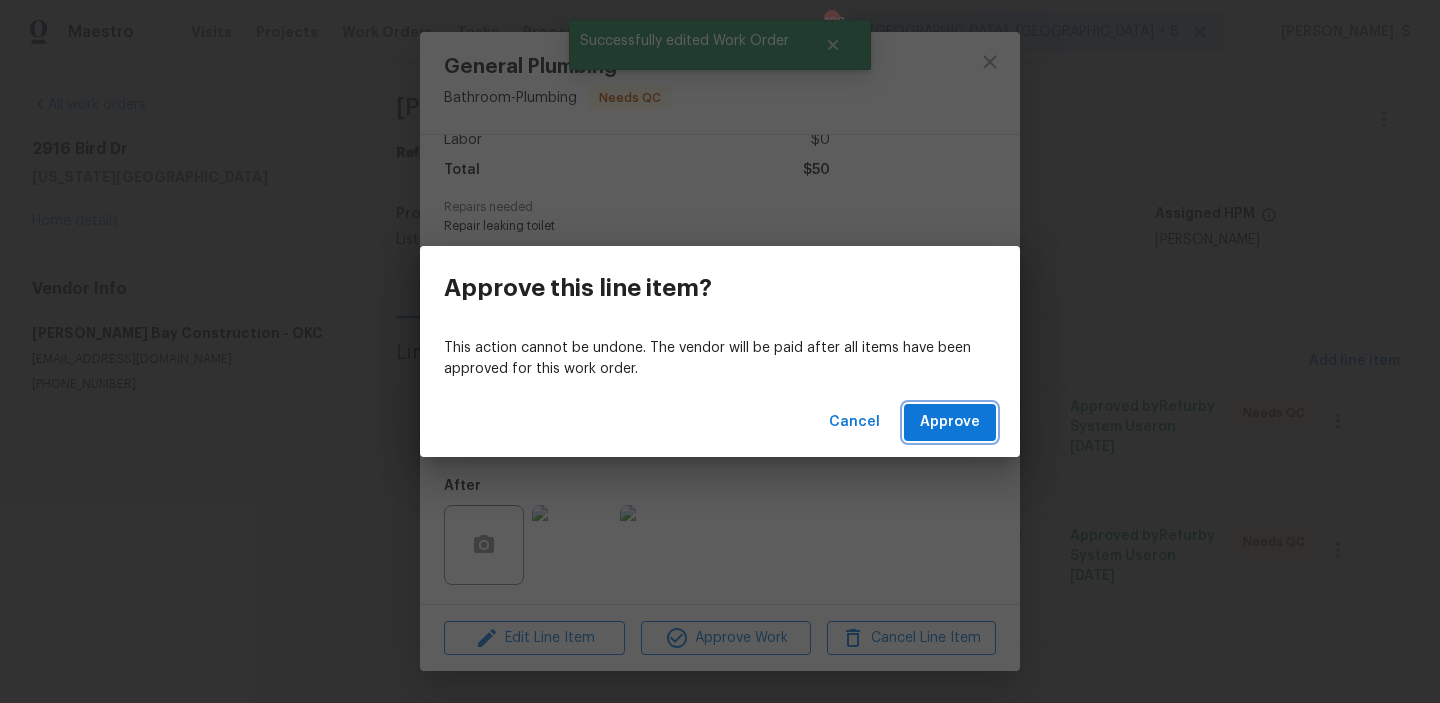 click on "Approve" at bounding box center (950, 422) 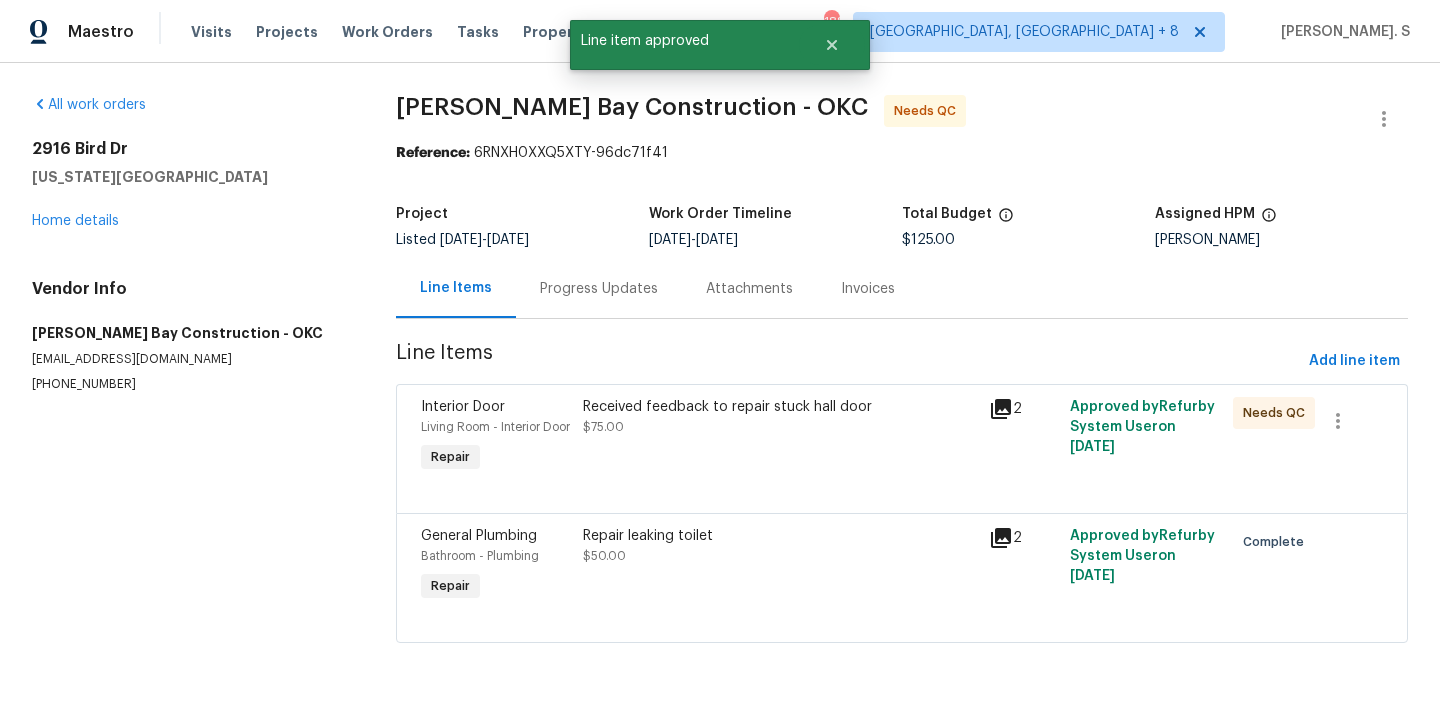 click on "Received feedback to repair stuck hall door $75.00" at bounding box center [780, 437] 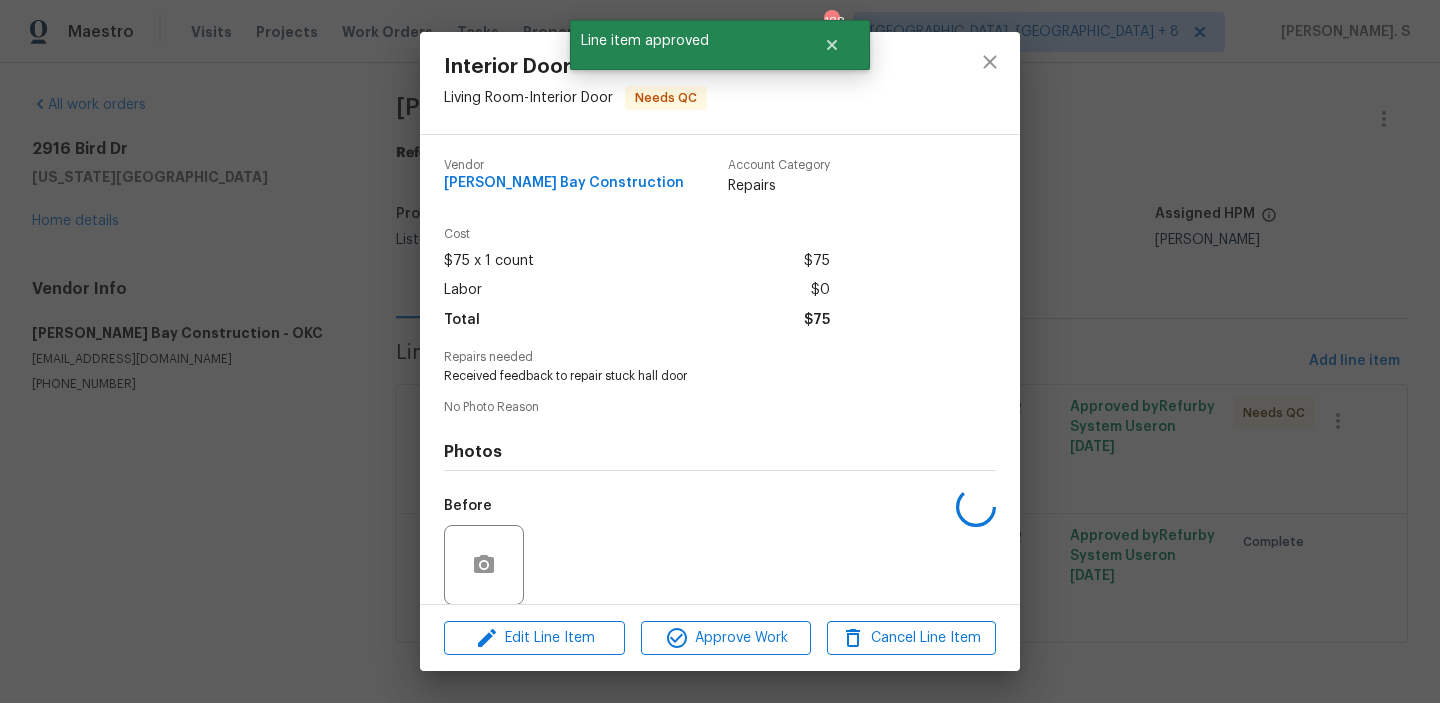 scroll, scrollTop: 150, scrollLeft: 0, axis: vertical 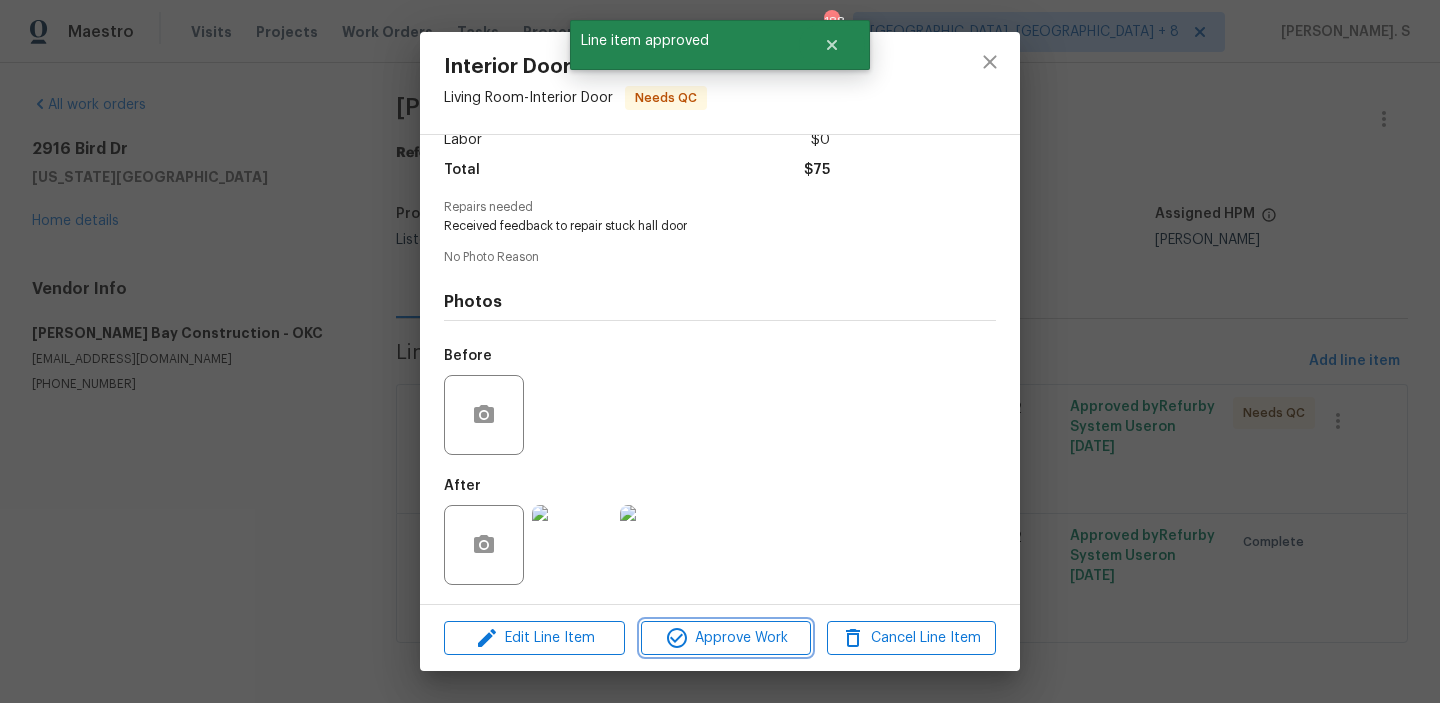 click on "Approve Work" at bounding box center (725, 638) 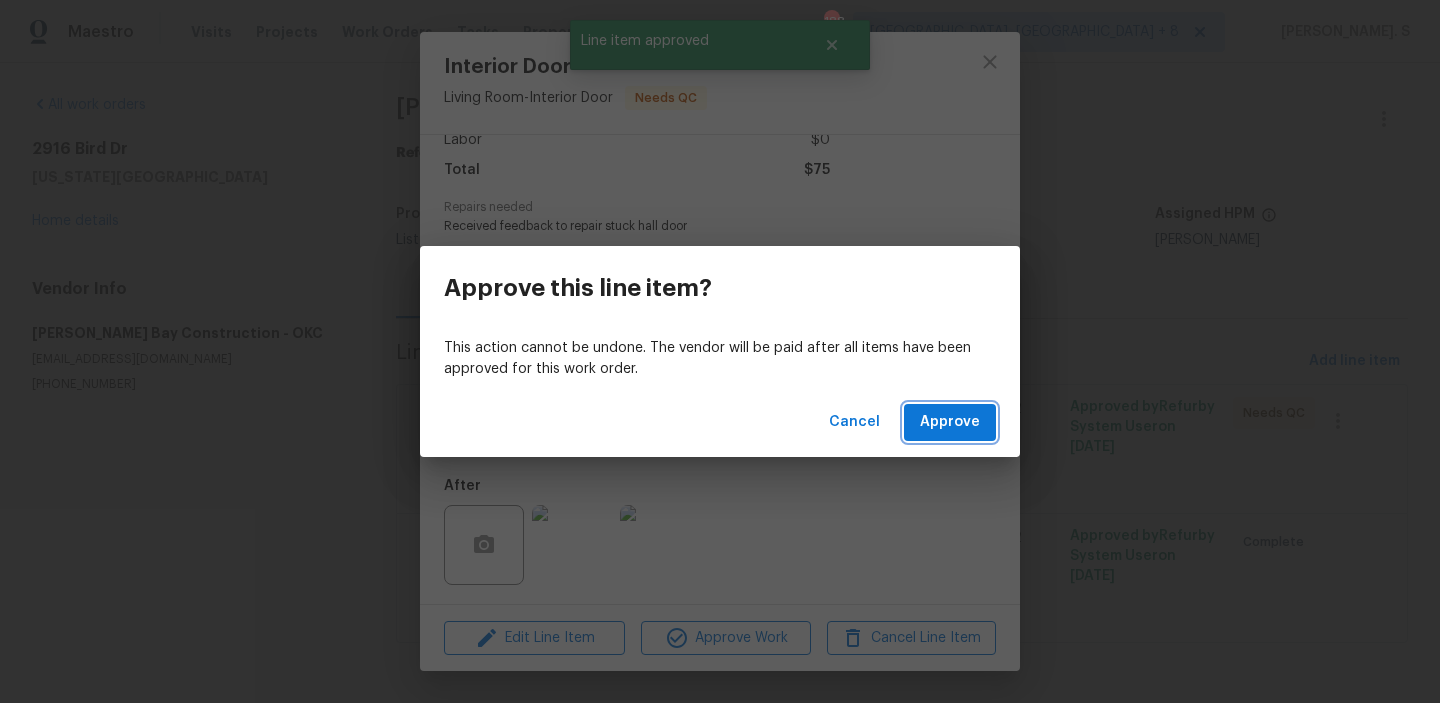 click on "Approve" at bounding box center (950, 422) 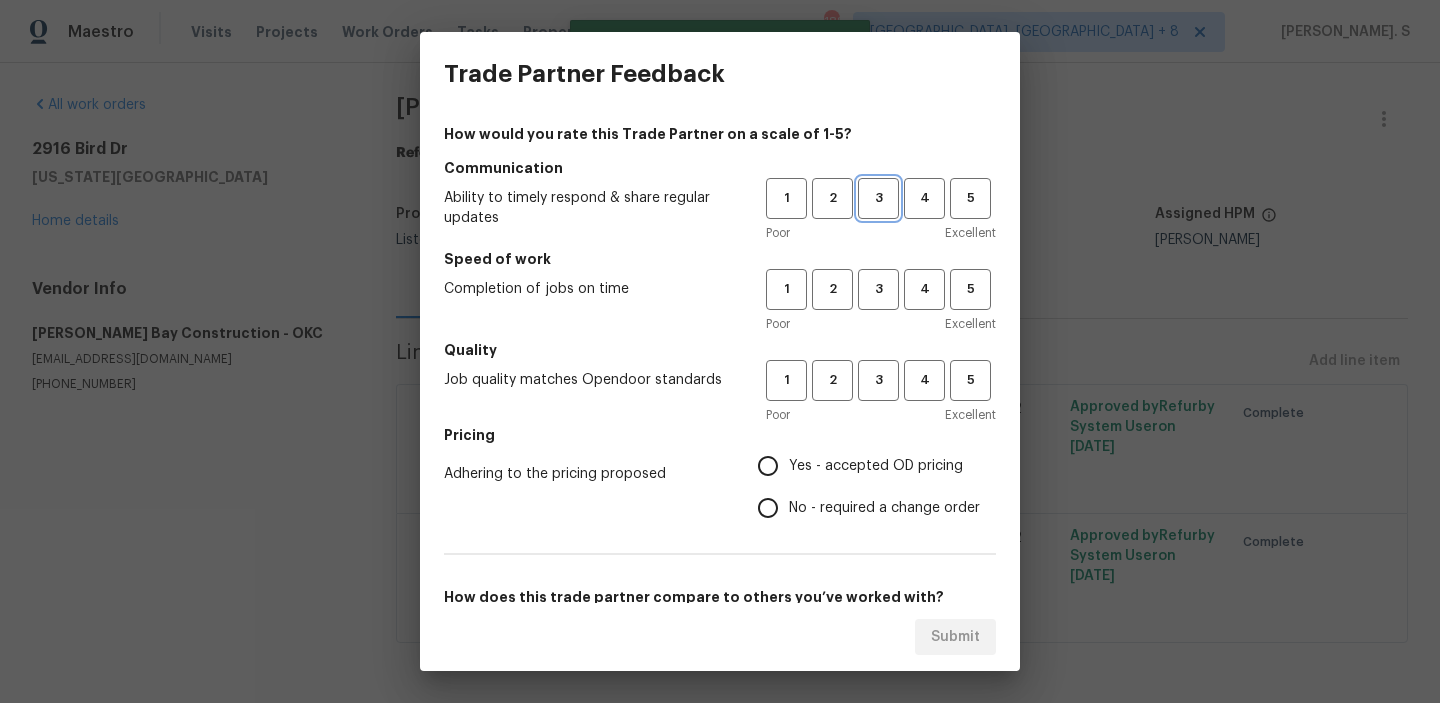 click on "3" at bounding box center [878, 198] 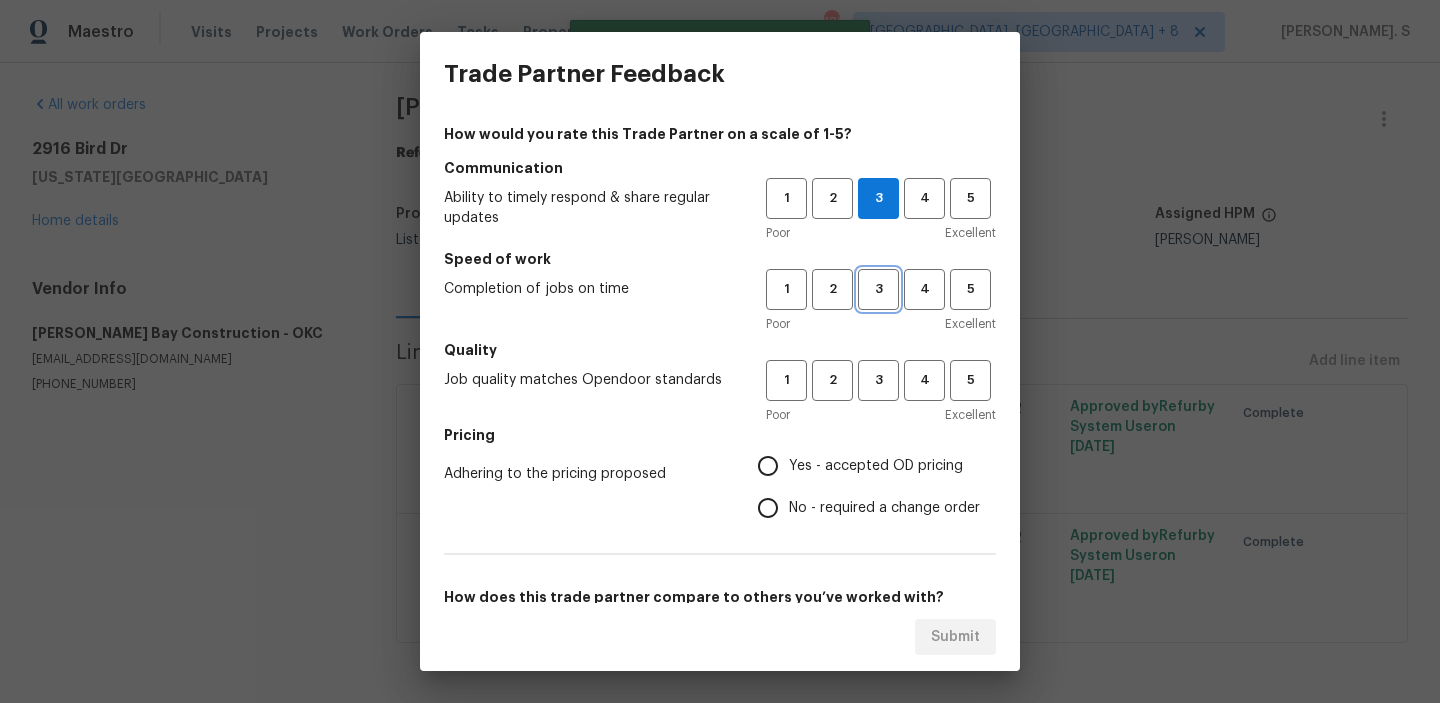 click on "3" at bounding box center (878, 289) 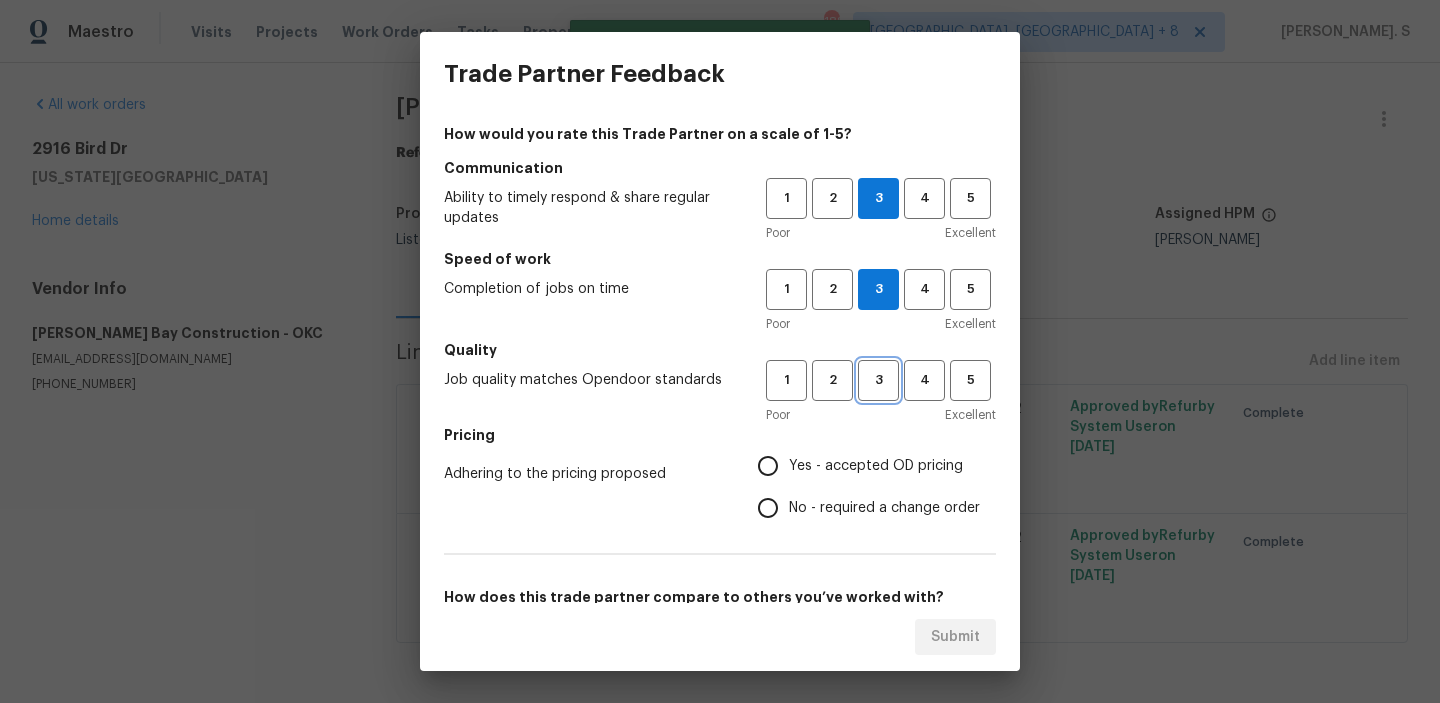 click on "3" at bounding box center [878, 380] 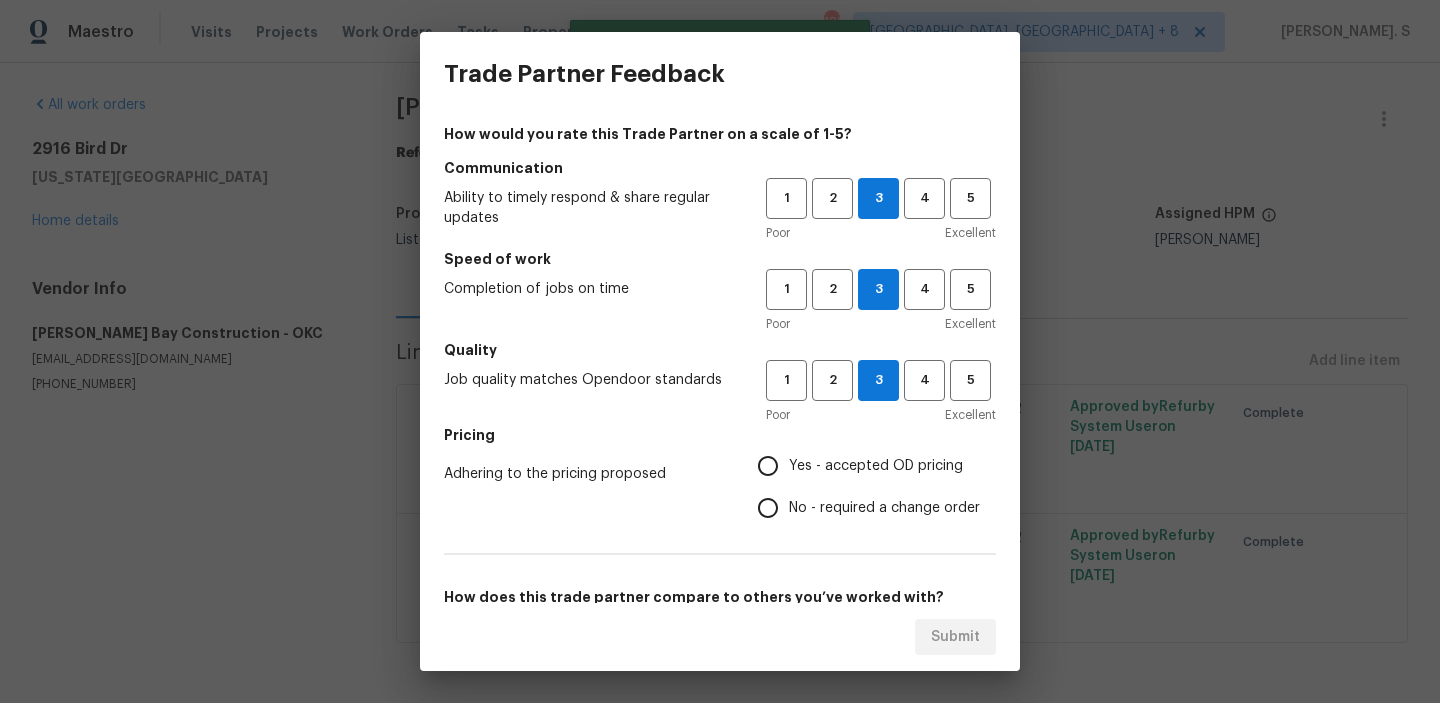 click on "No - required a change order" at bounding box center (863, 508) 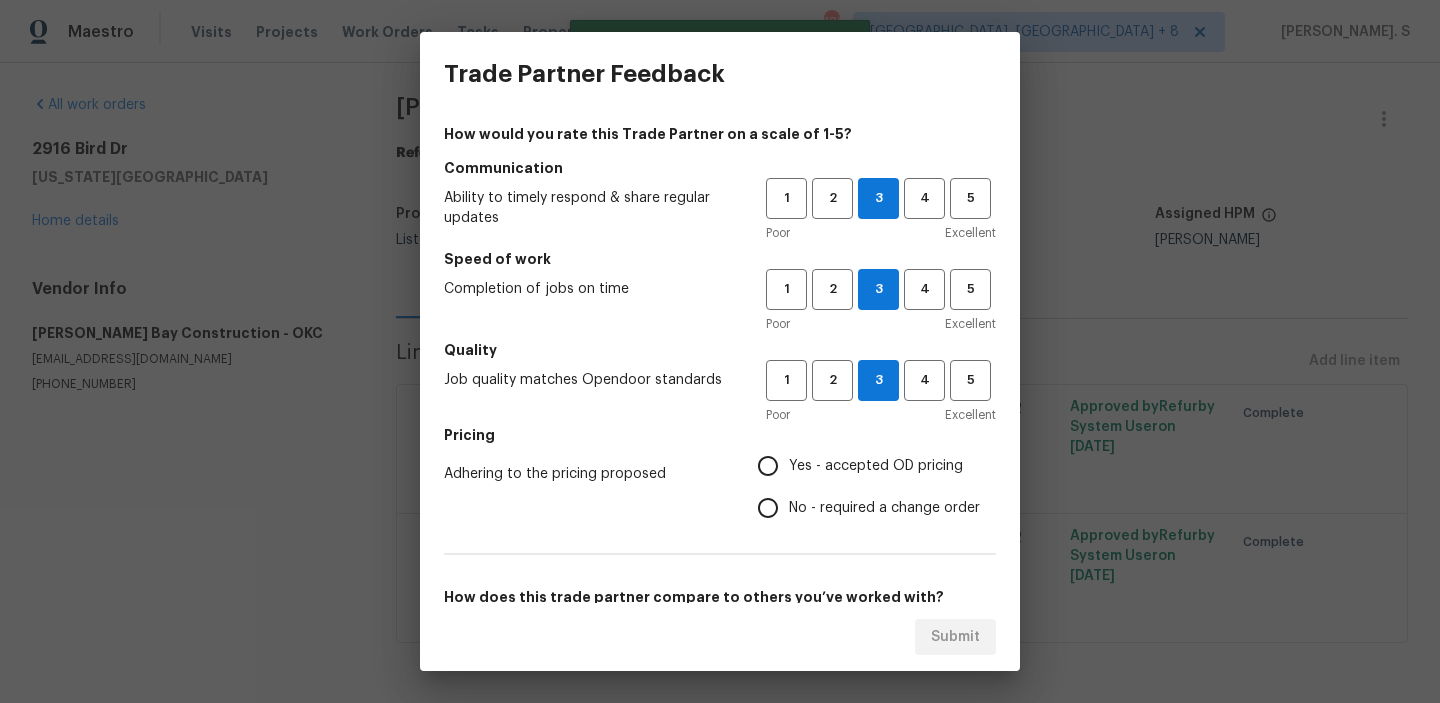 click on "No - required a change order" at bounding box center (768, 508) 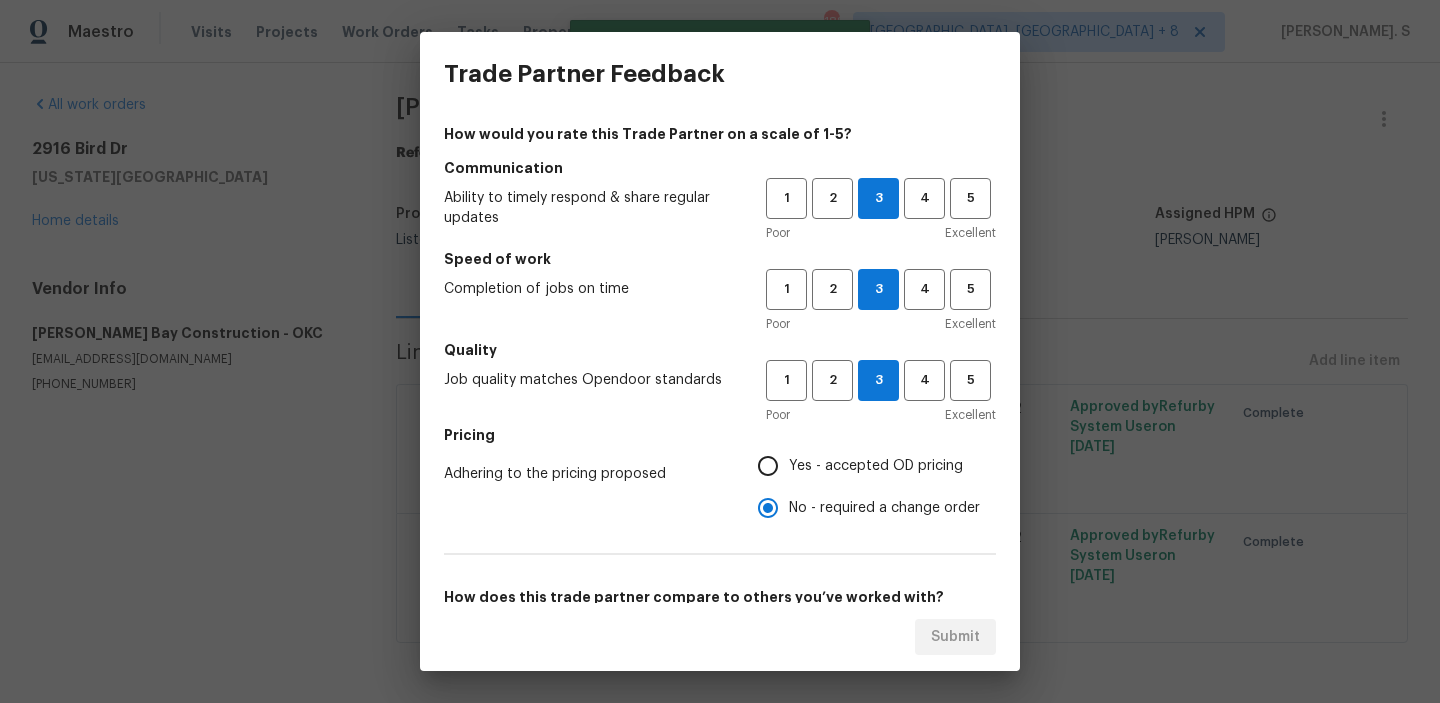 click on "Yes - accepted OD pricing" at bounding box center [863, 466] 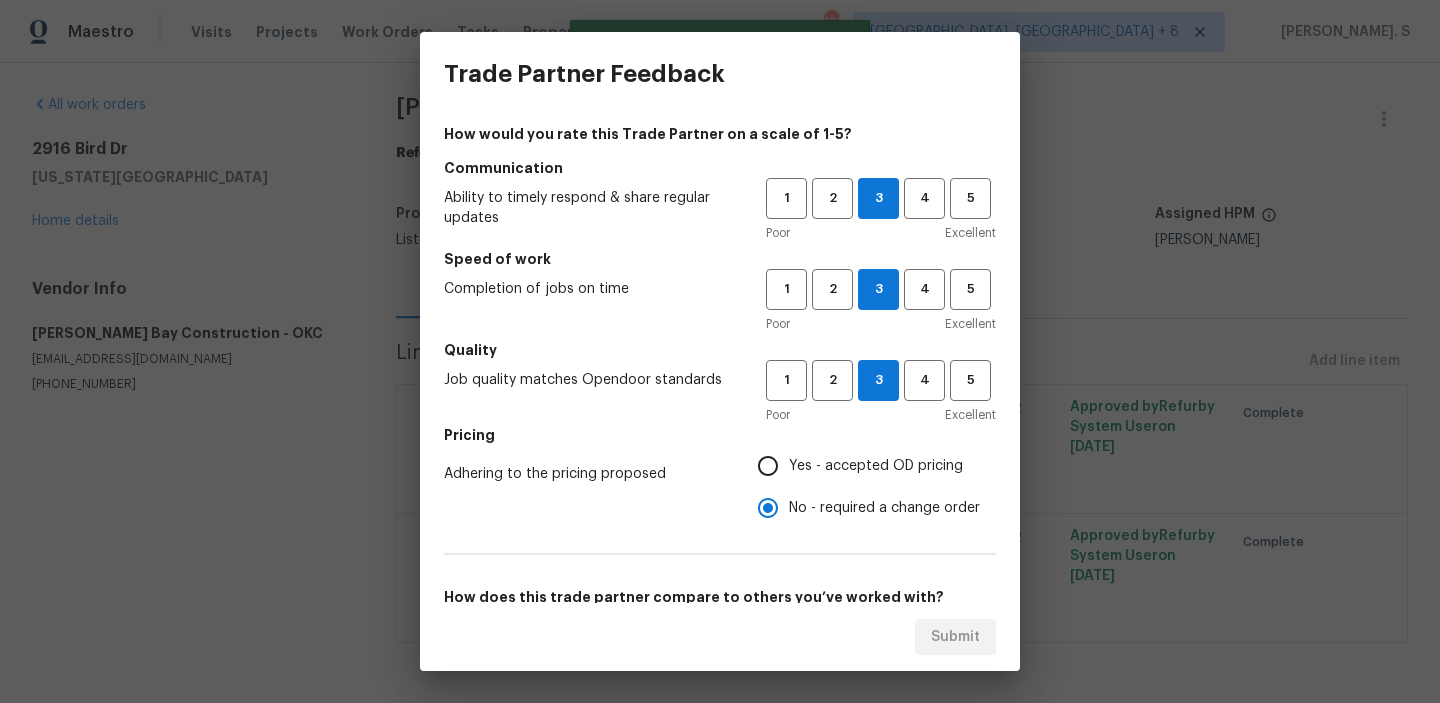radio on "true" 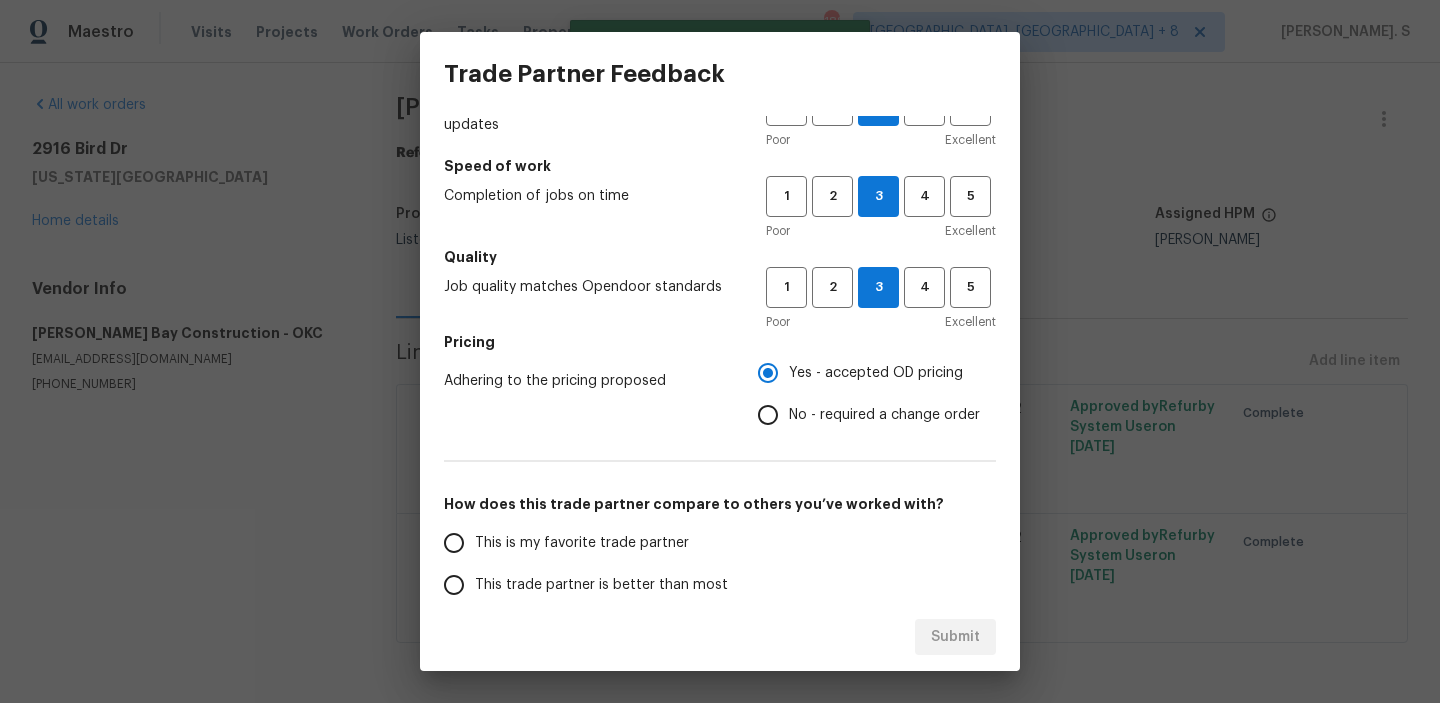 scroll, scrollTop: 183, scrollLeft: 0, axis: vertical 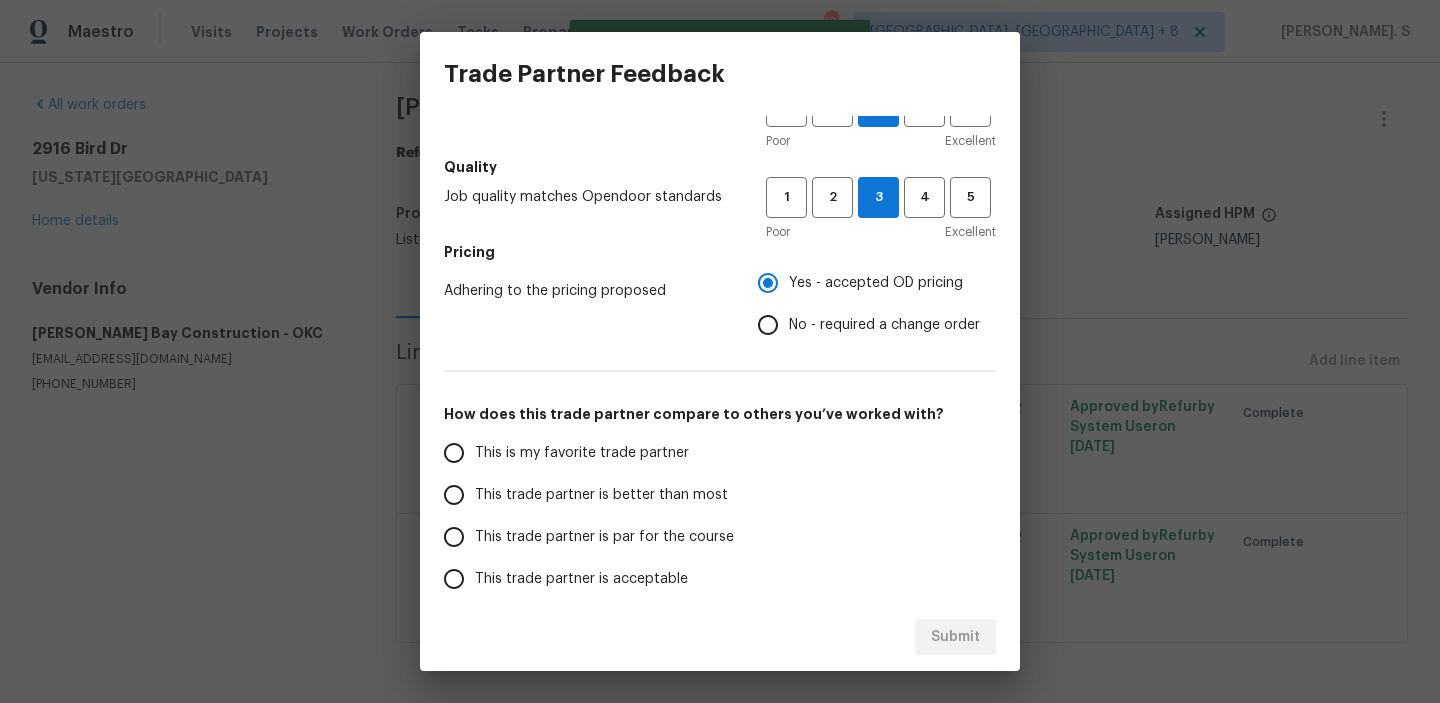 click on "This trade partner is par for the course" at bounding box center [591, 537] 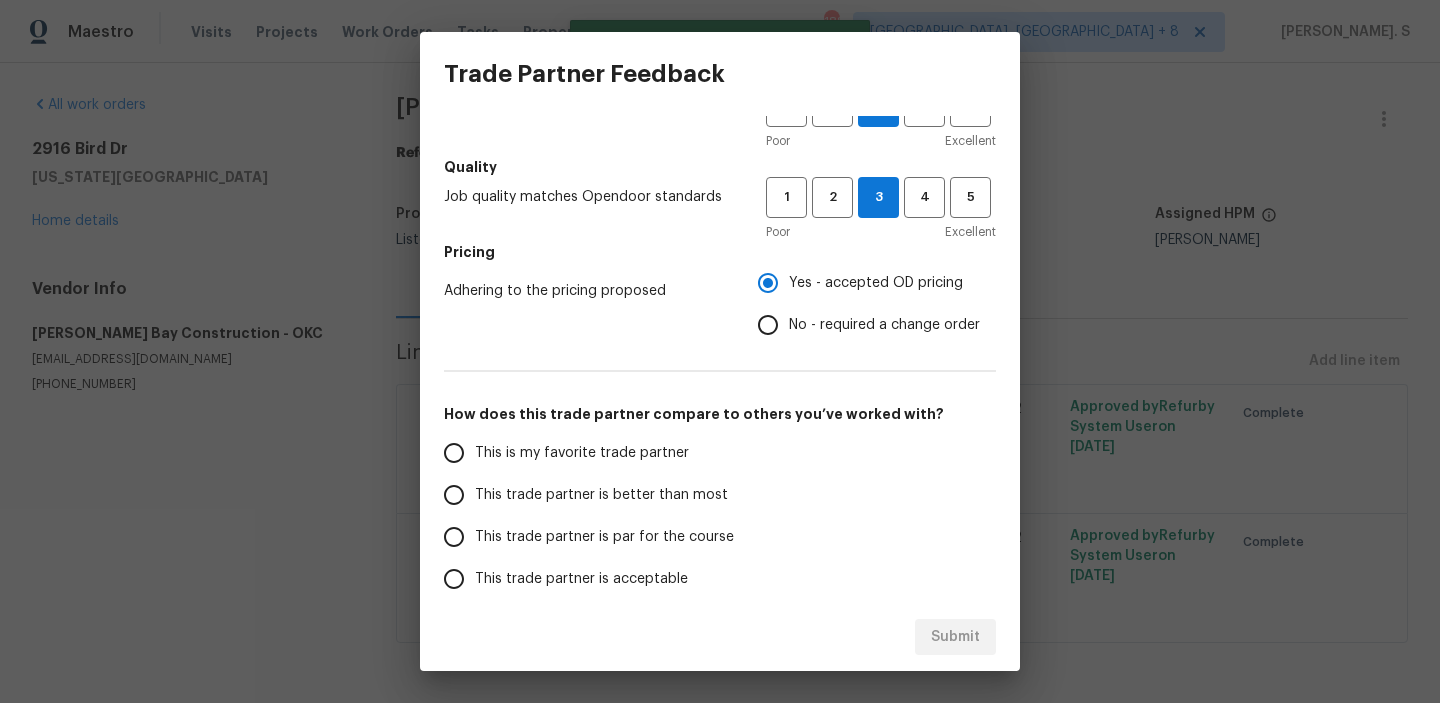click on "This trade partner is par for the course" at bounding box center [454, 537] 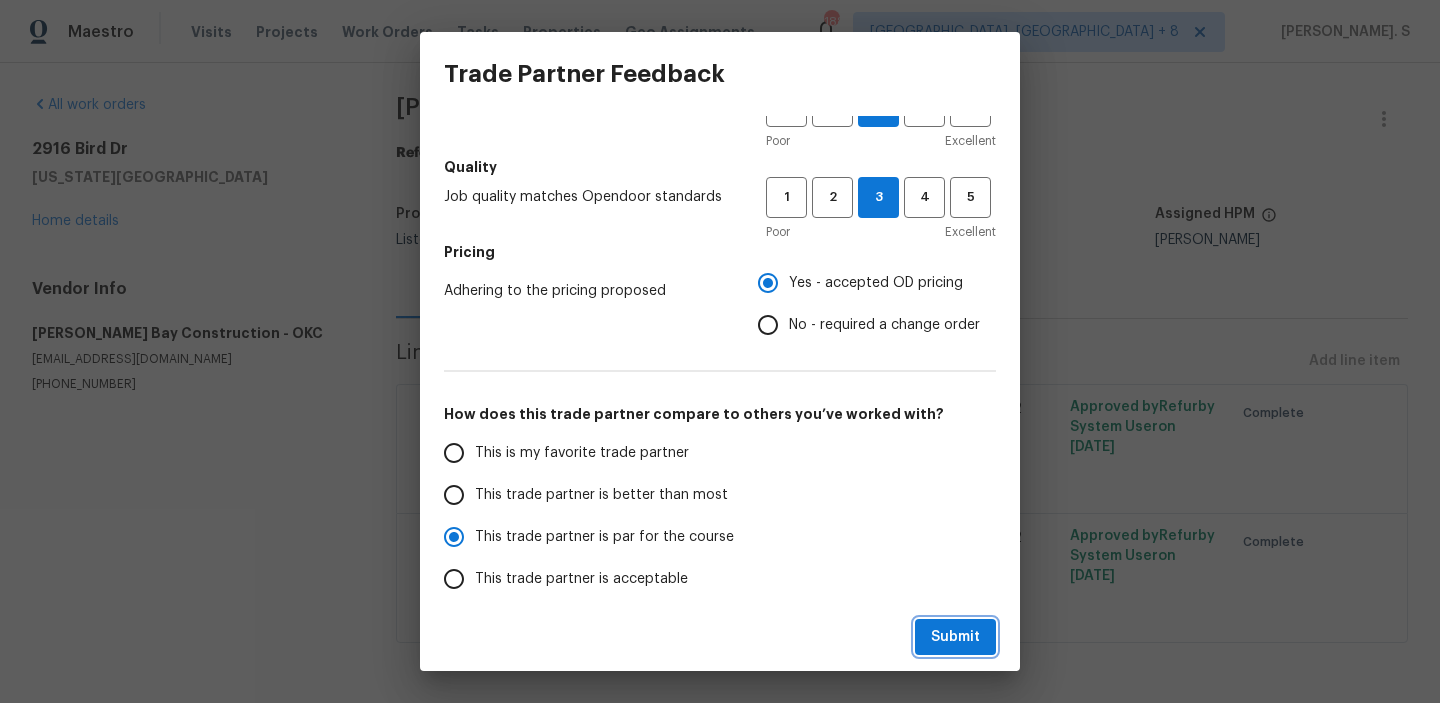 click on "Submit" at bounding box center (955, 637) 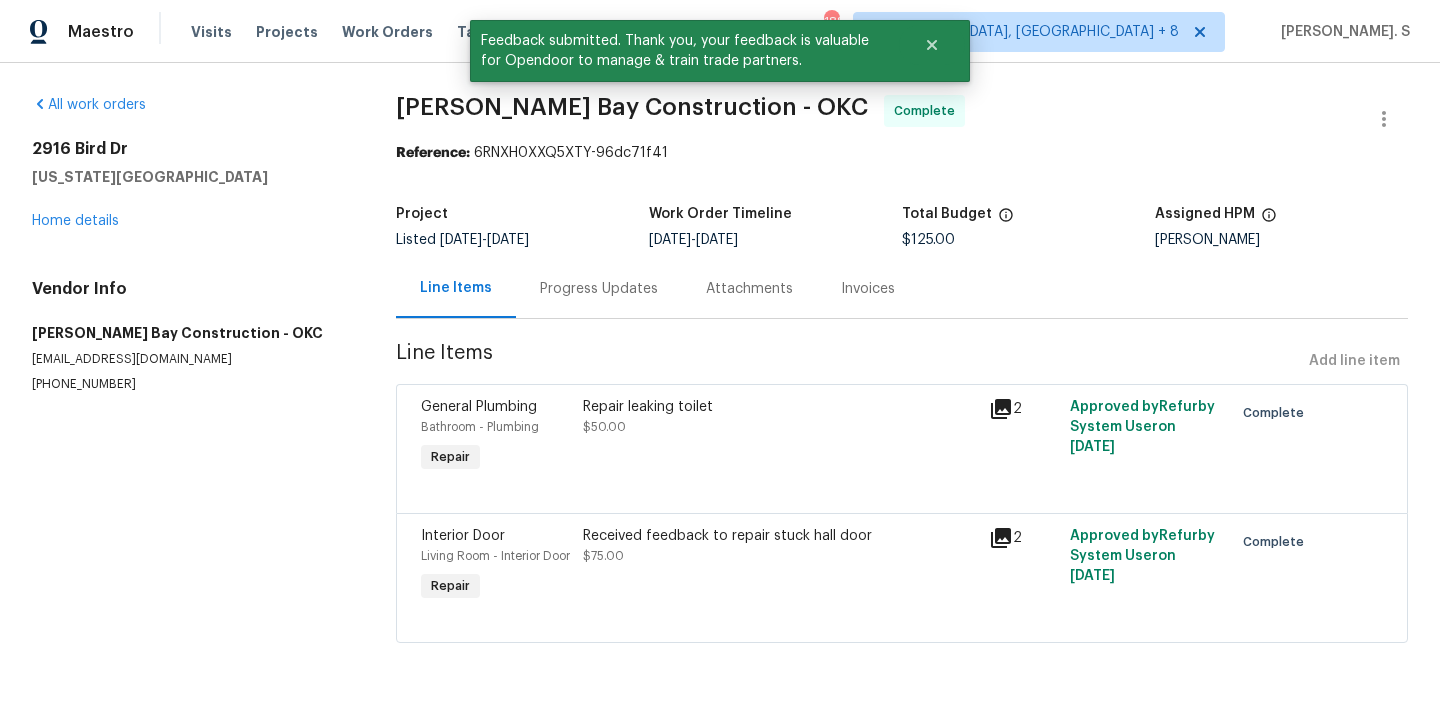 click on "Progress Updates" at bounding box center [599, 289] 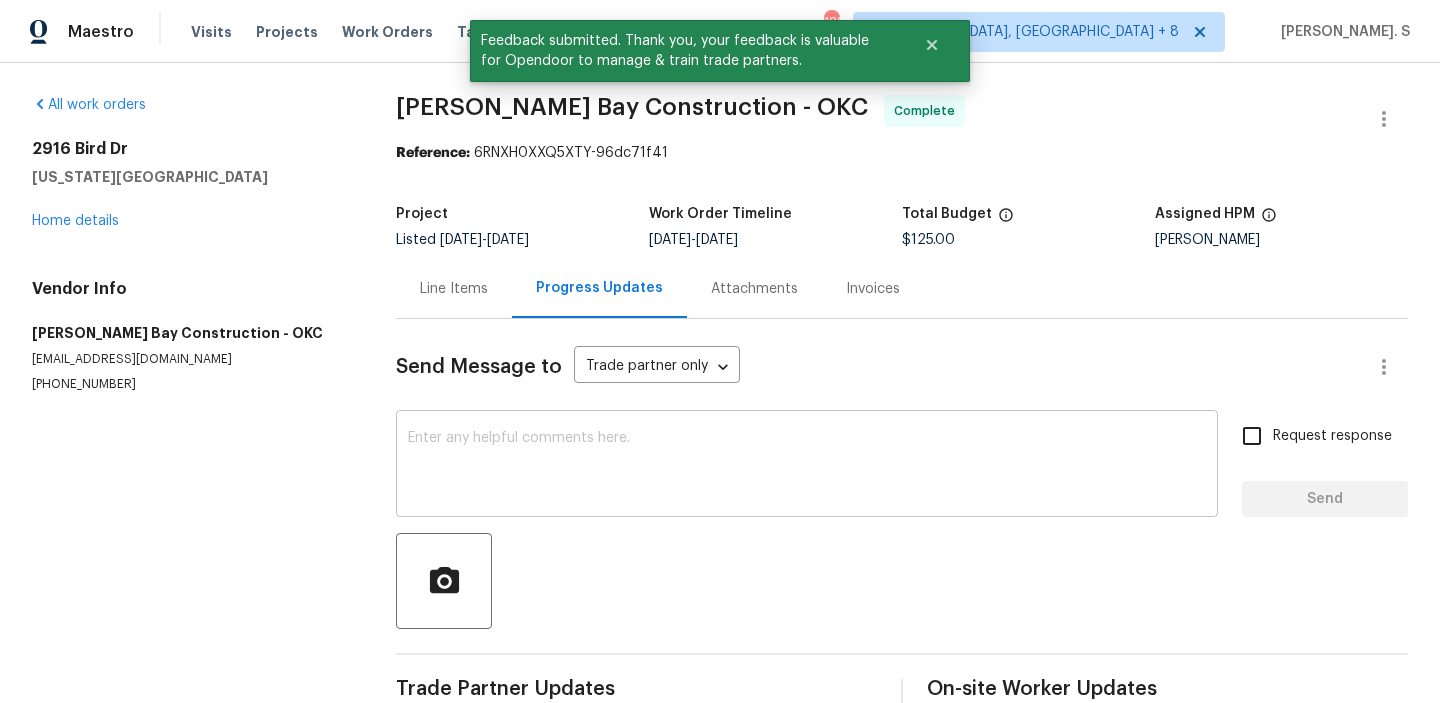 click at bounding box center (807, 466) 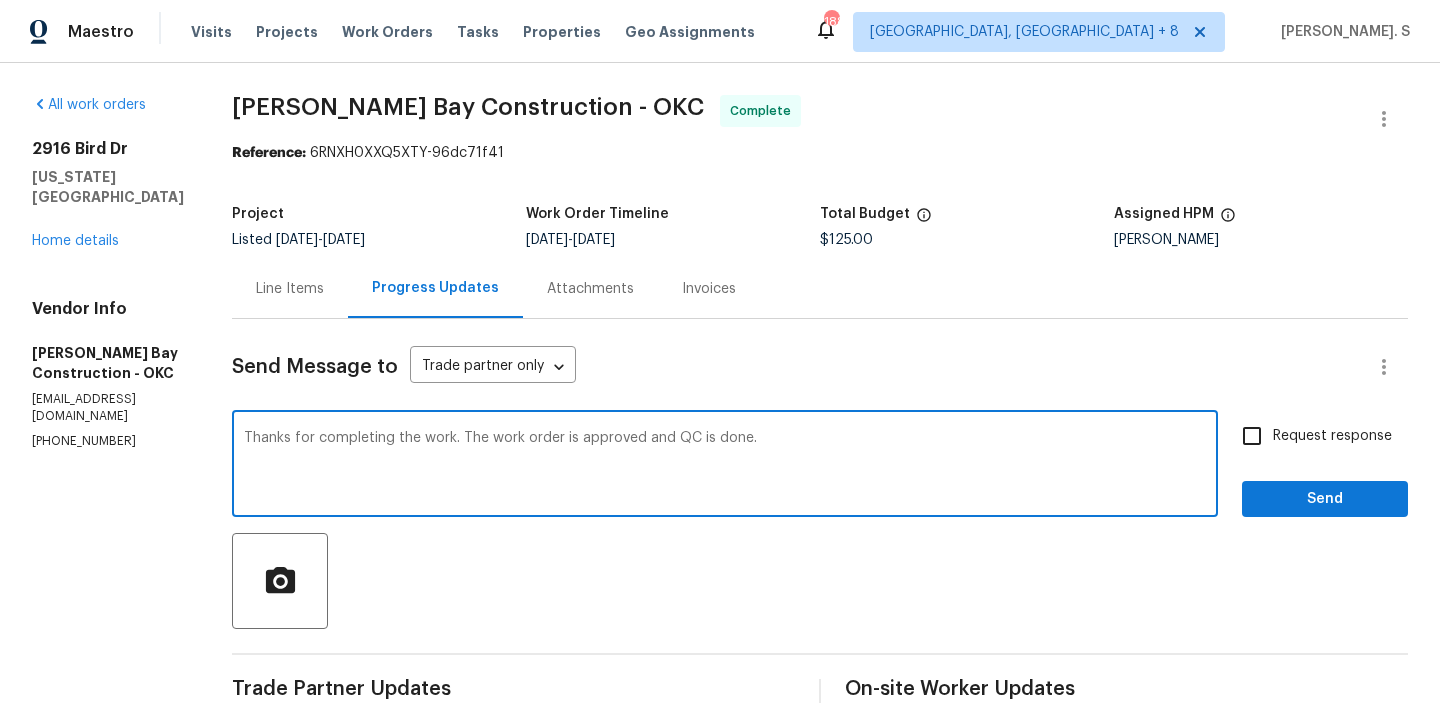 click on "Thanks for completing the work. The work order is approved and QC is done." at bounding box center [725, 466] 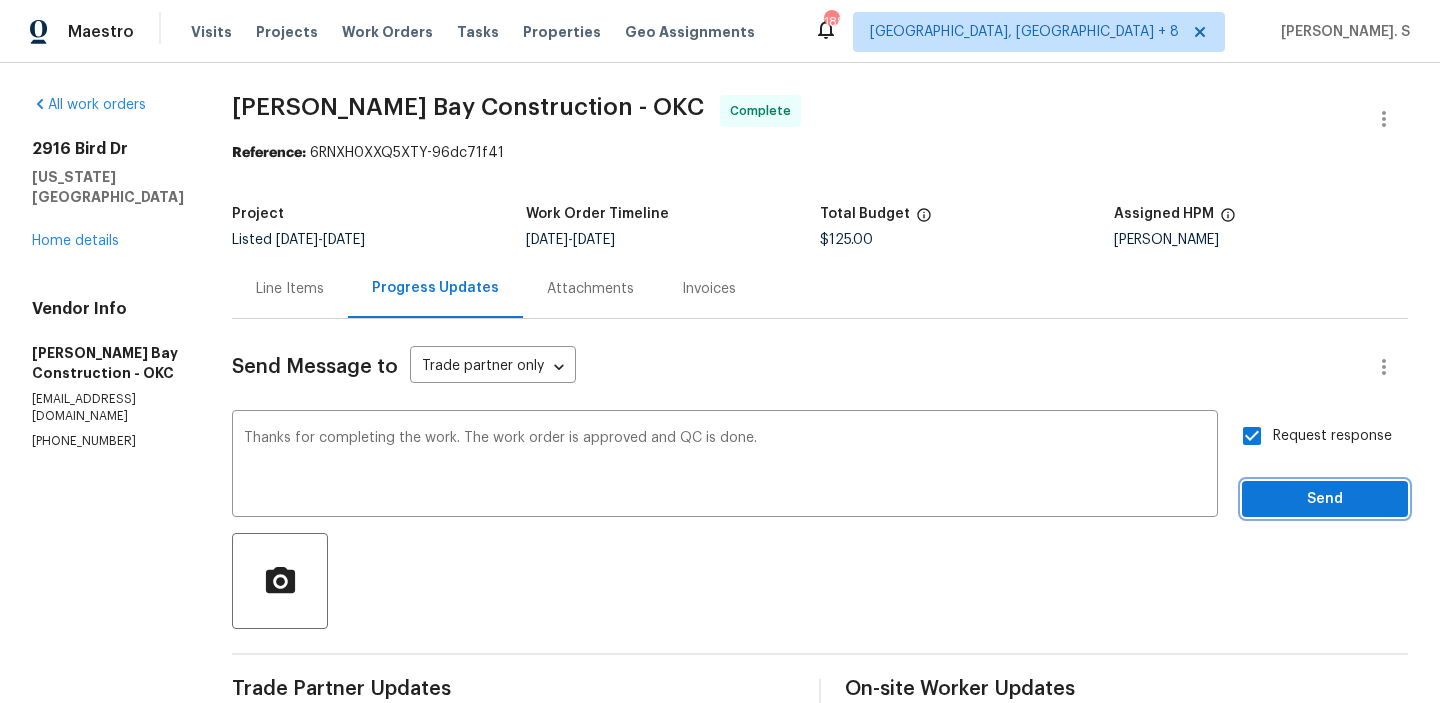 click on "Send" at bounding box center (1325, 499) 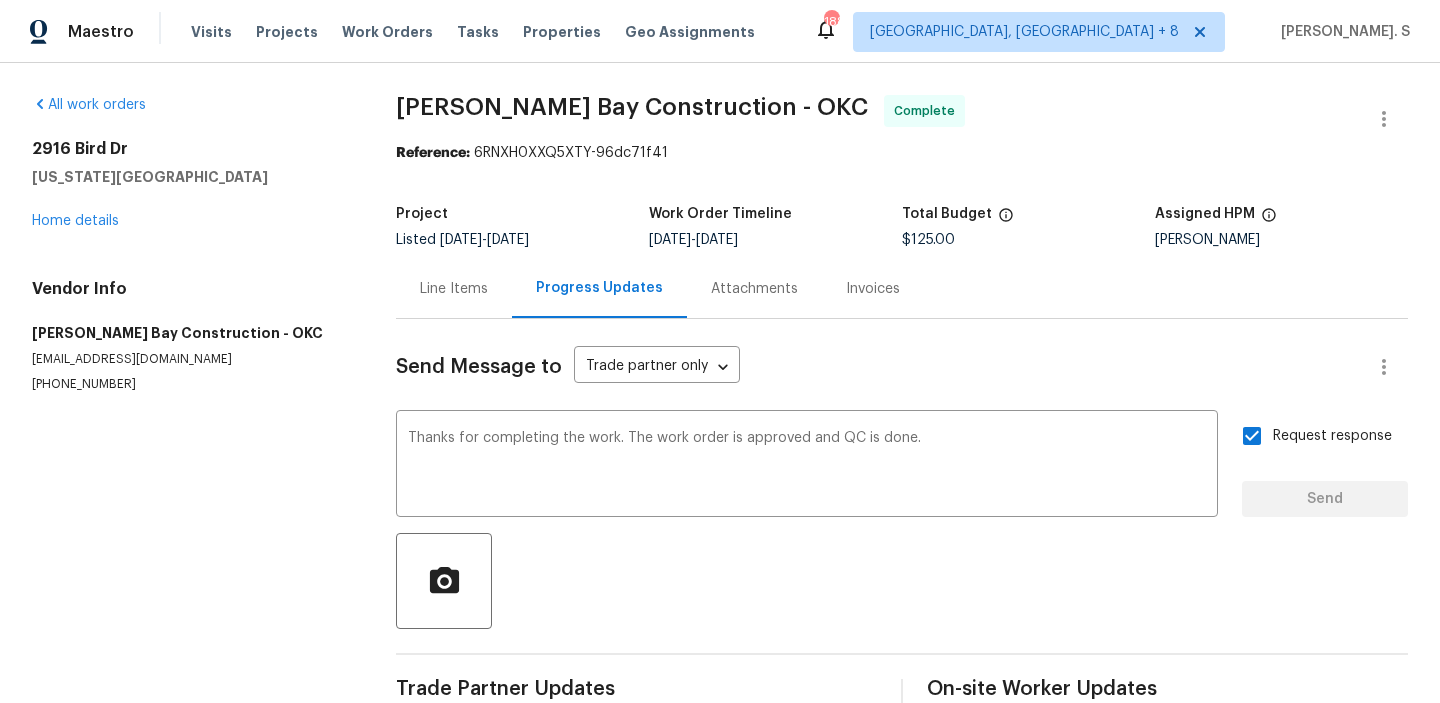type 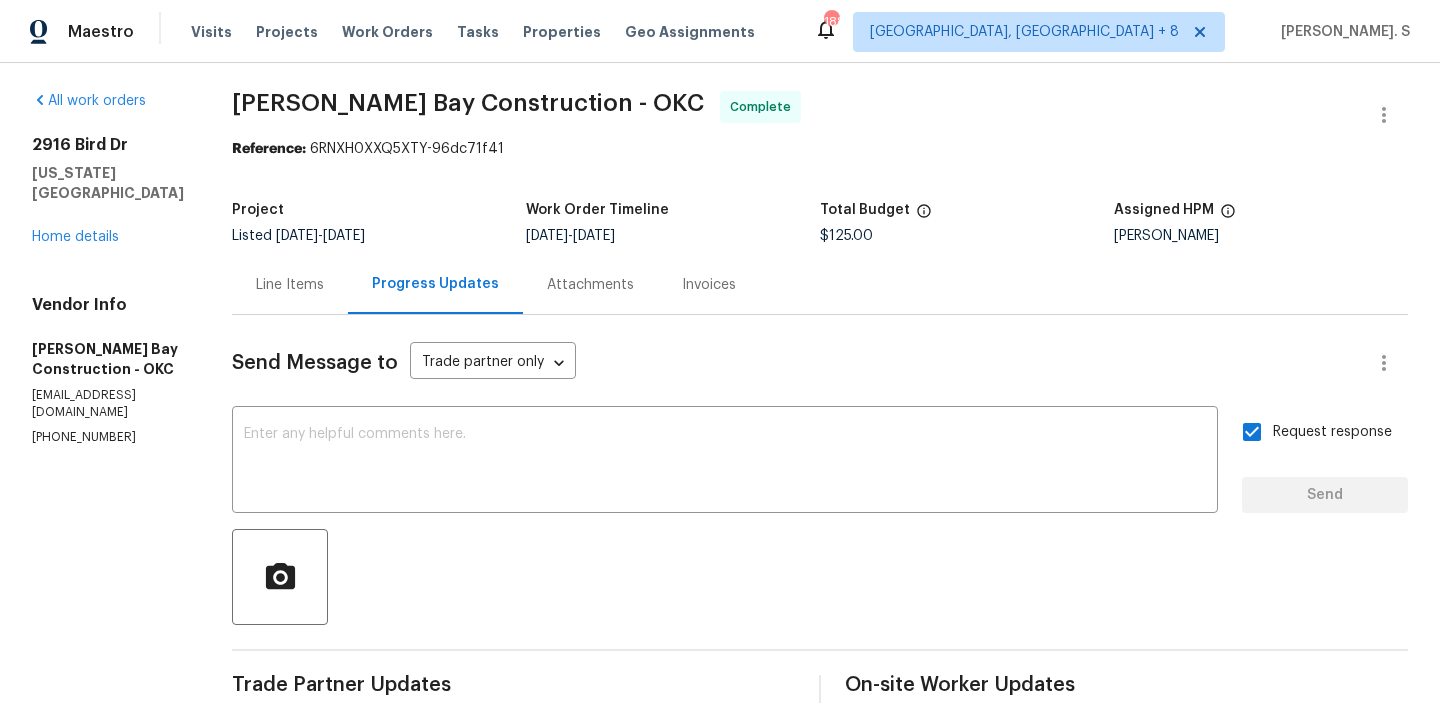 scroll, scrollTop: 0, scrollLeft: 0, axis: both 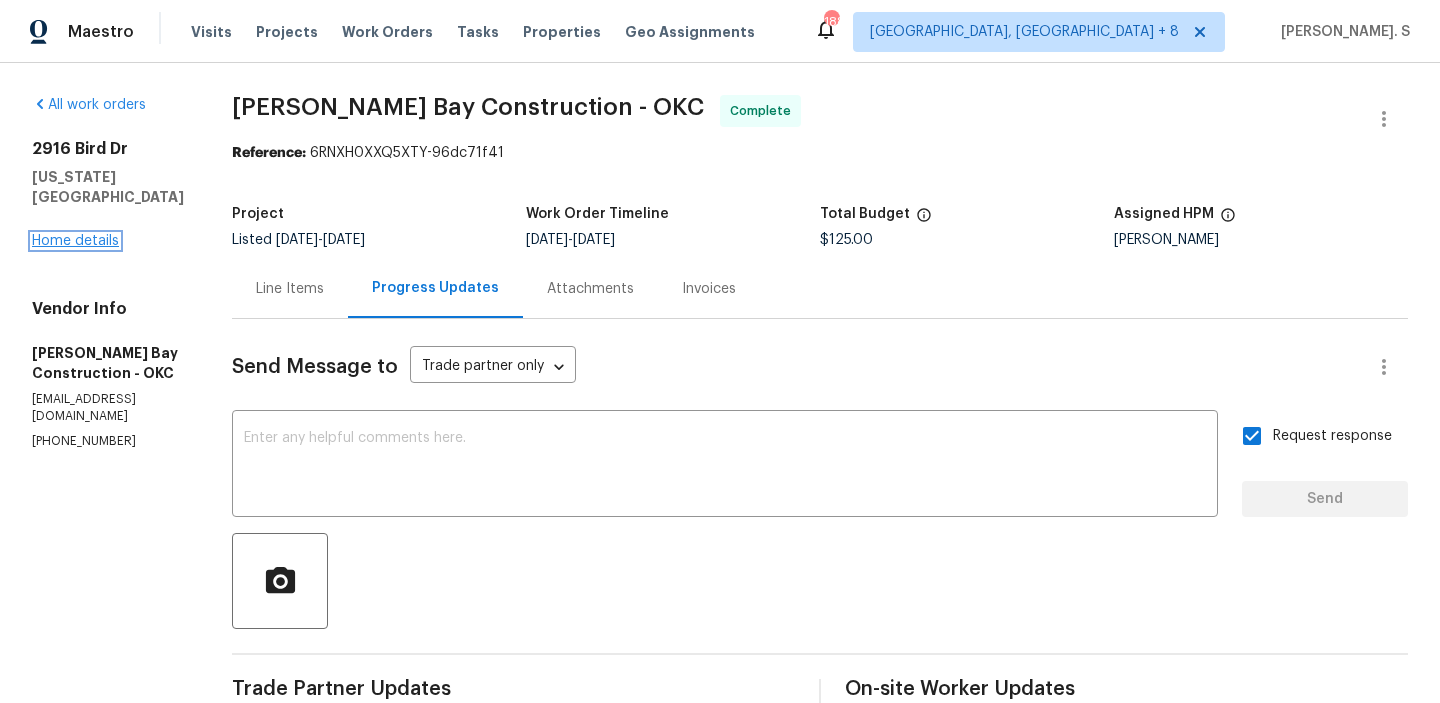 click on "Home details" at bounding box center (75, 241) 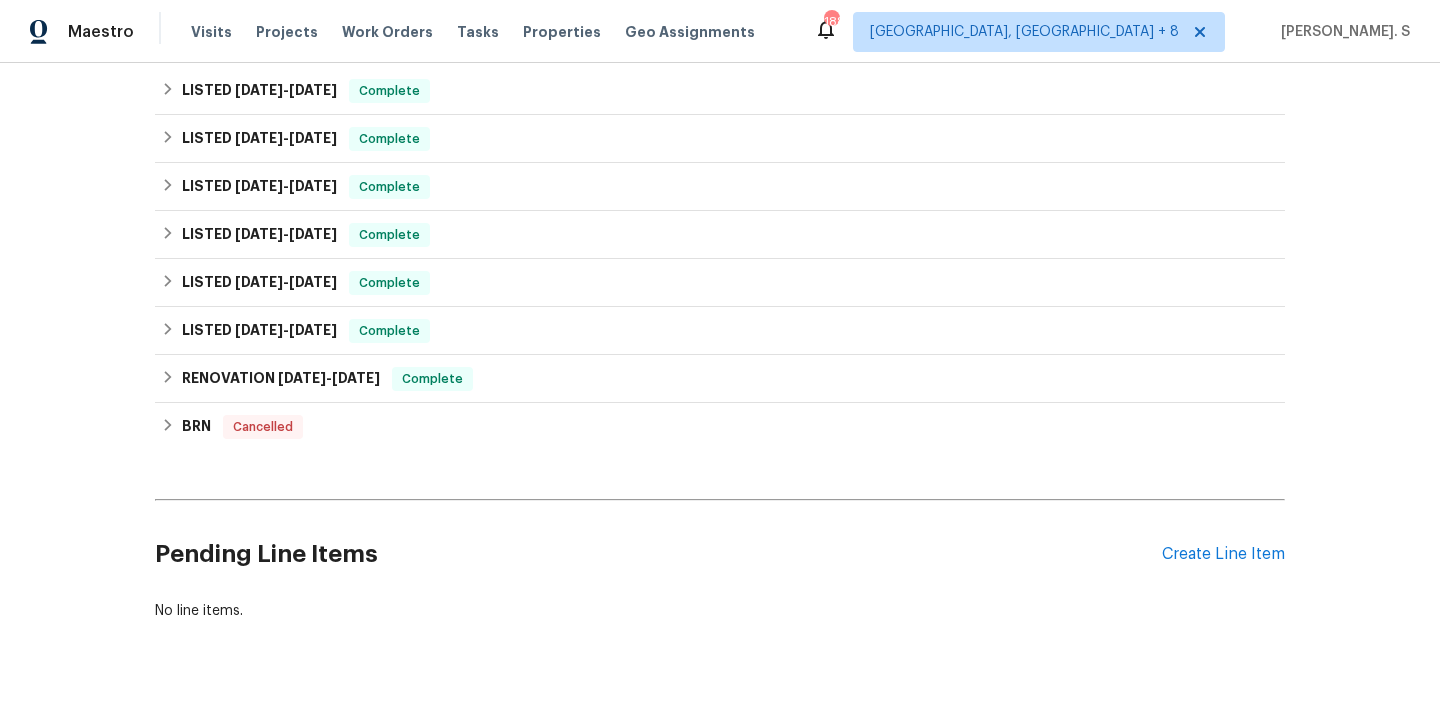 scroll, scrollTop: 602, scrollLeft: 0, axis: vertical 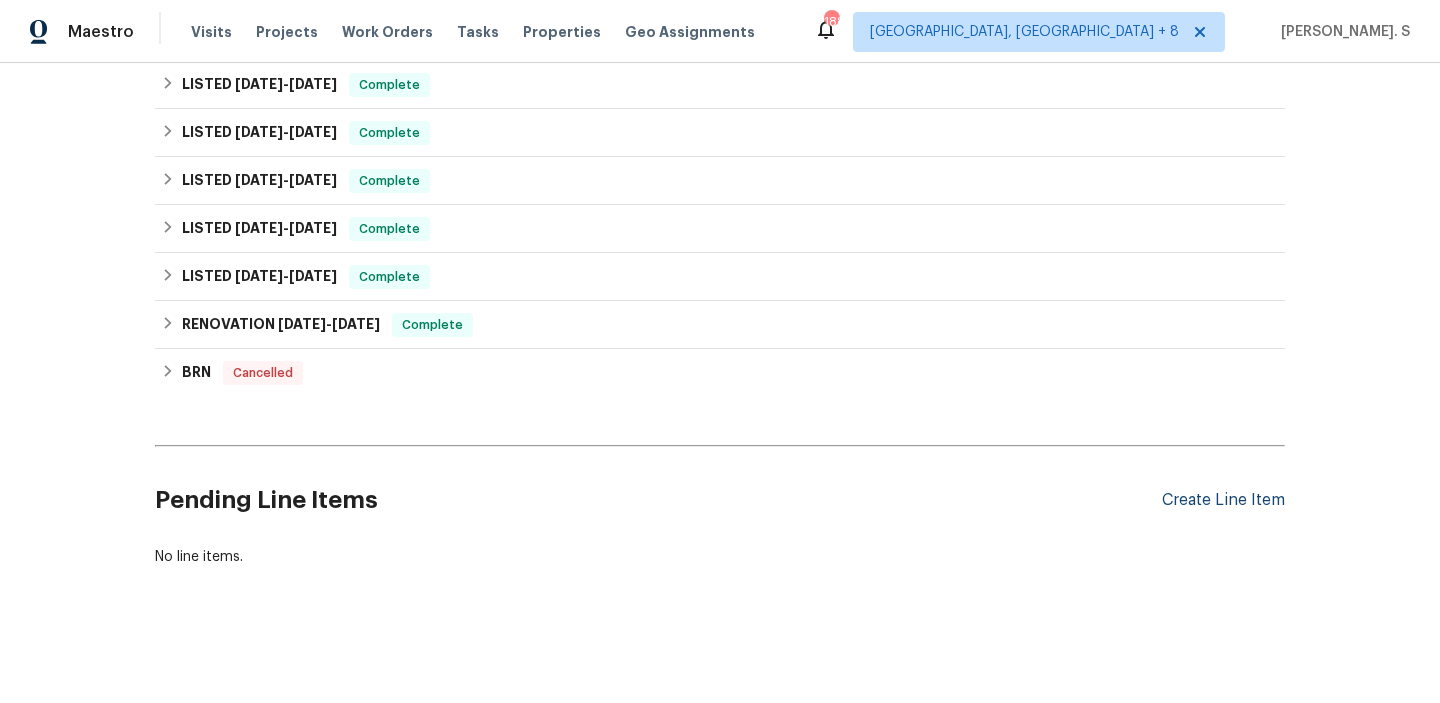 click on "Create Line Item" at bounding box center [1223, 500] 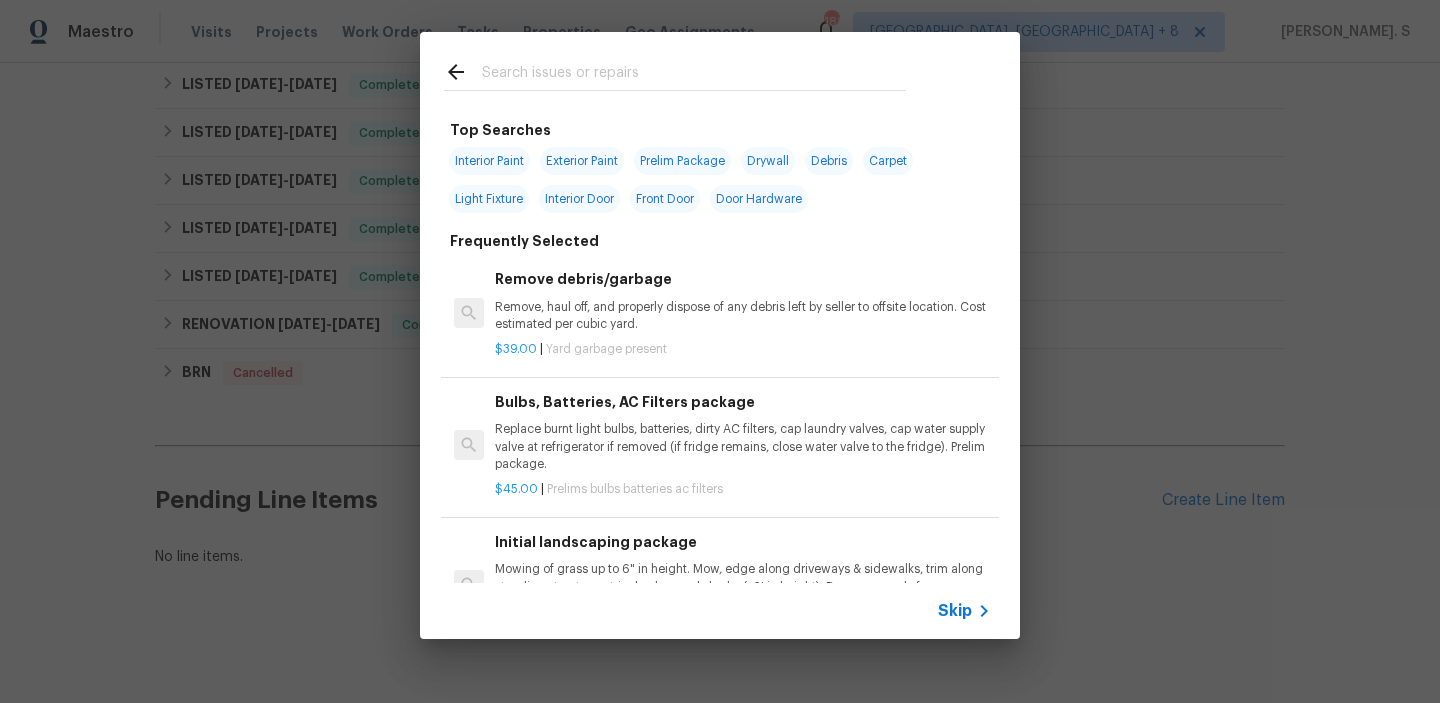 click on "Remove debris/garbage Remove, haul off, and properly dispose of any debris left by seller to offsite location. Cost estimated per cubic yard." at bounding box center (743, 300) 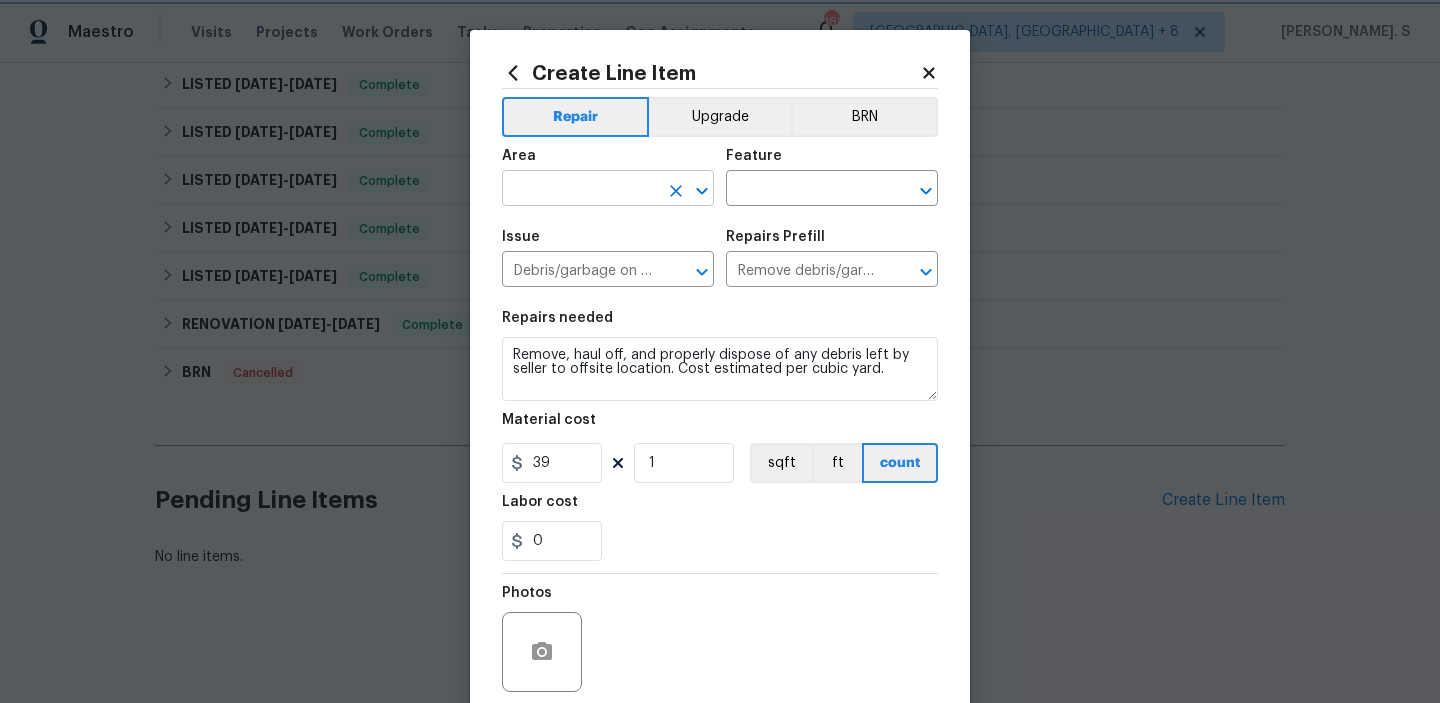 click 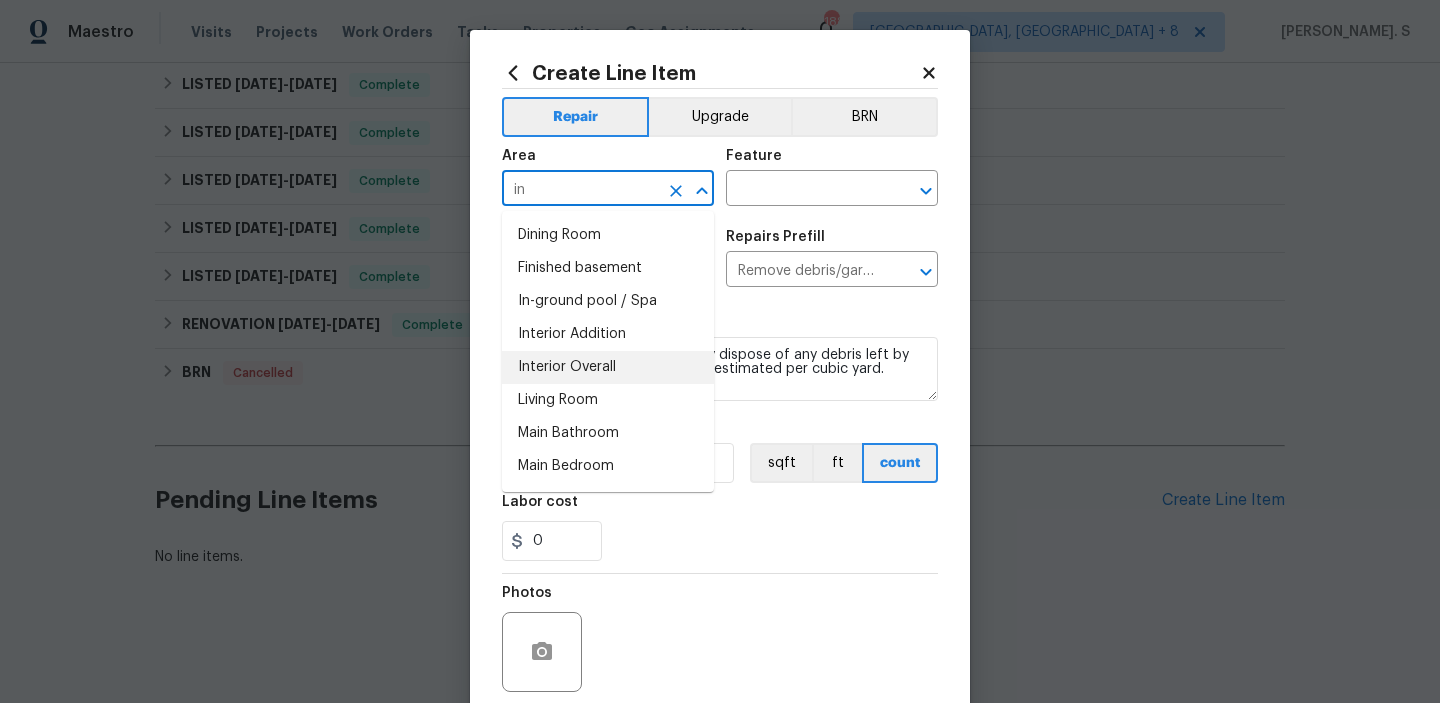 click on "Interior Overall" at bounding box center (608, 367) 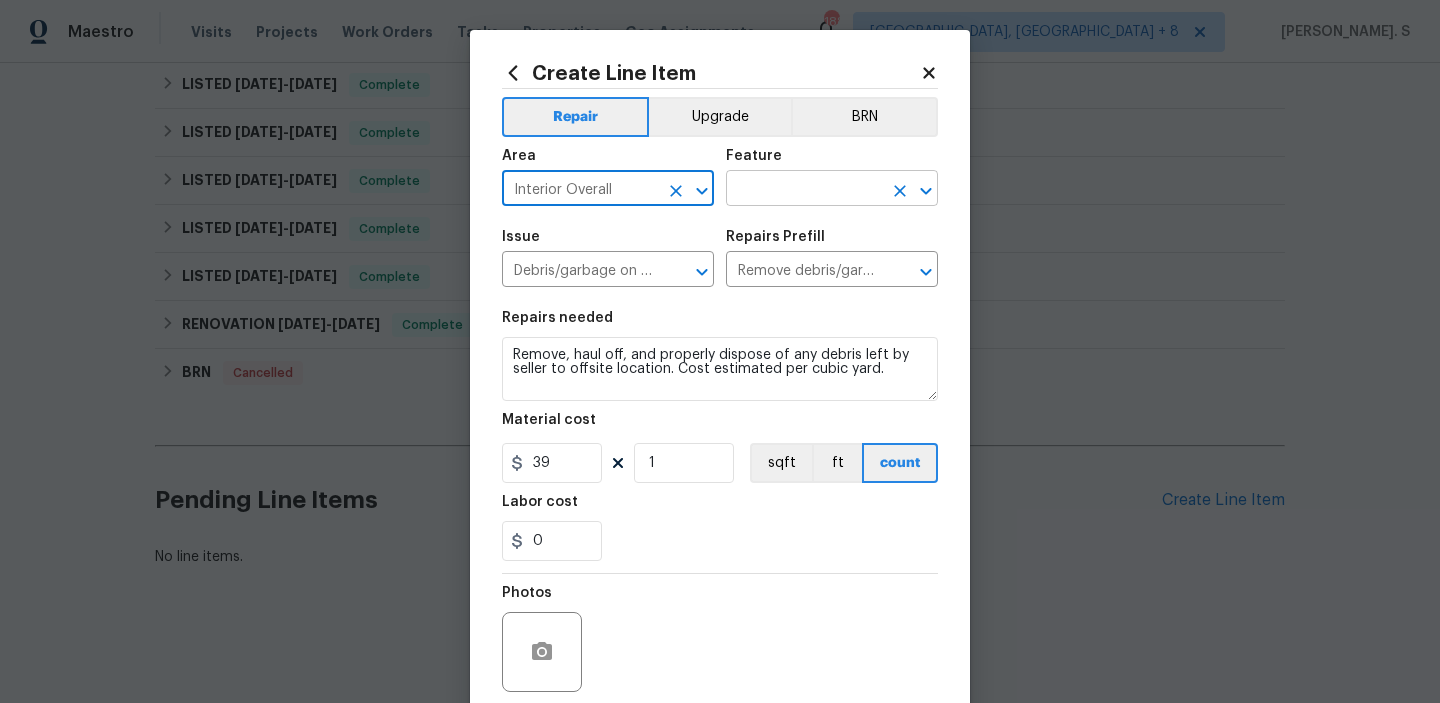 click 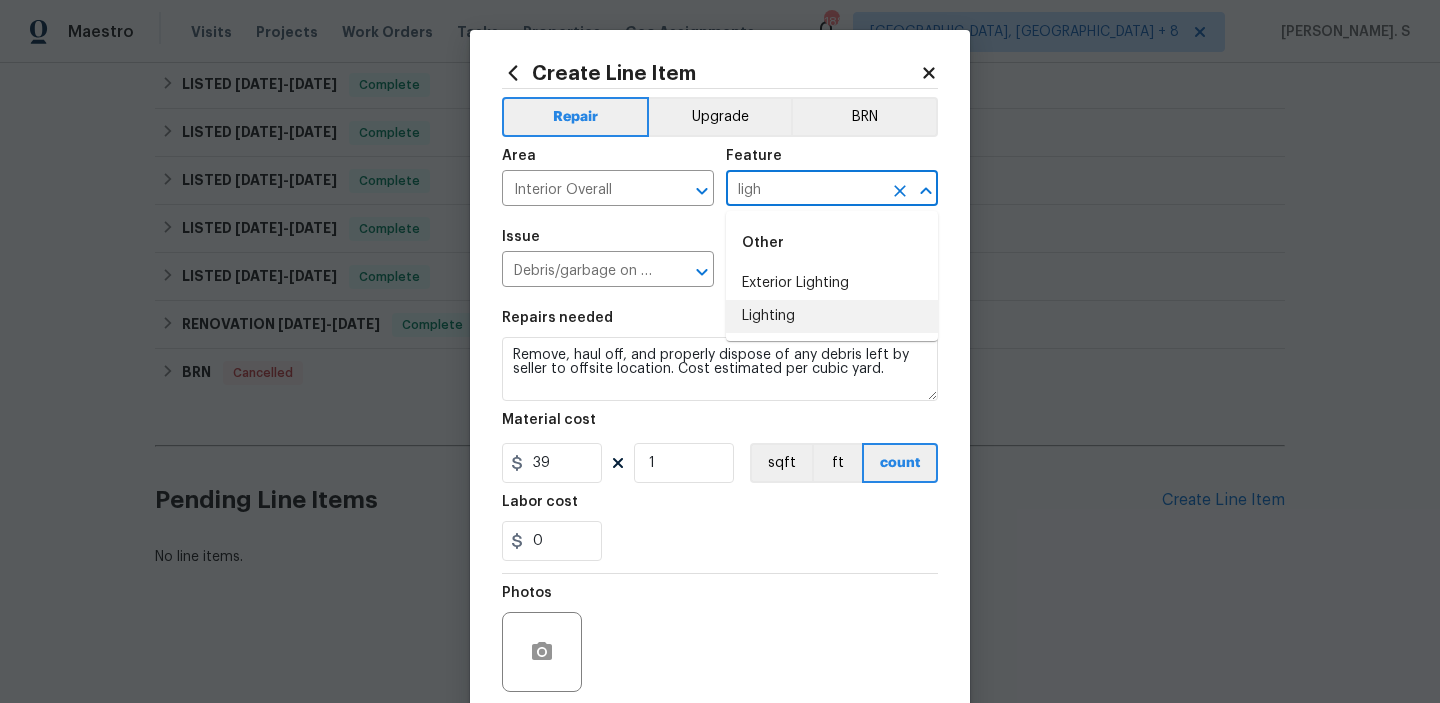 click on "Lighting" at bounding box center (832, 316) 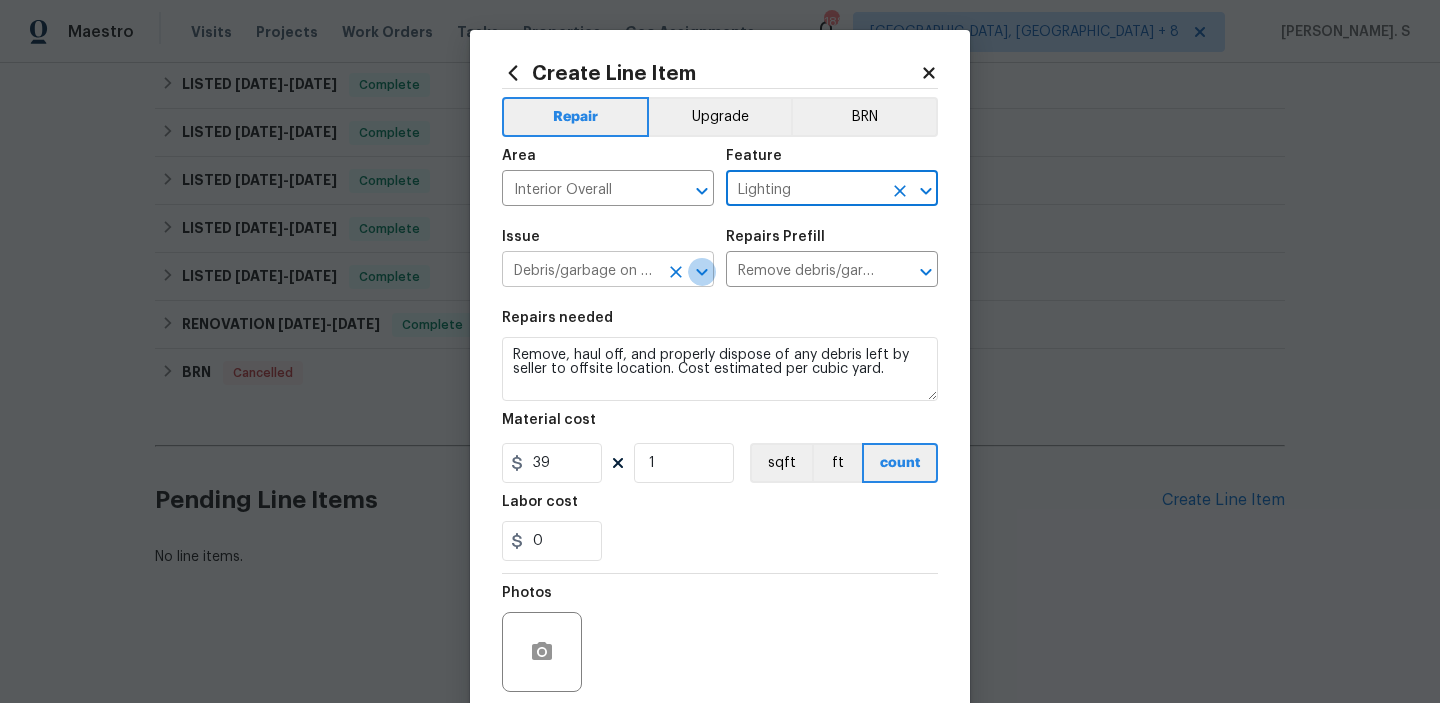 click 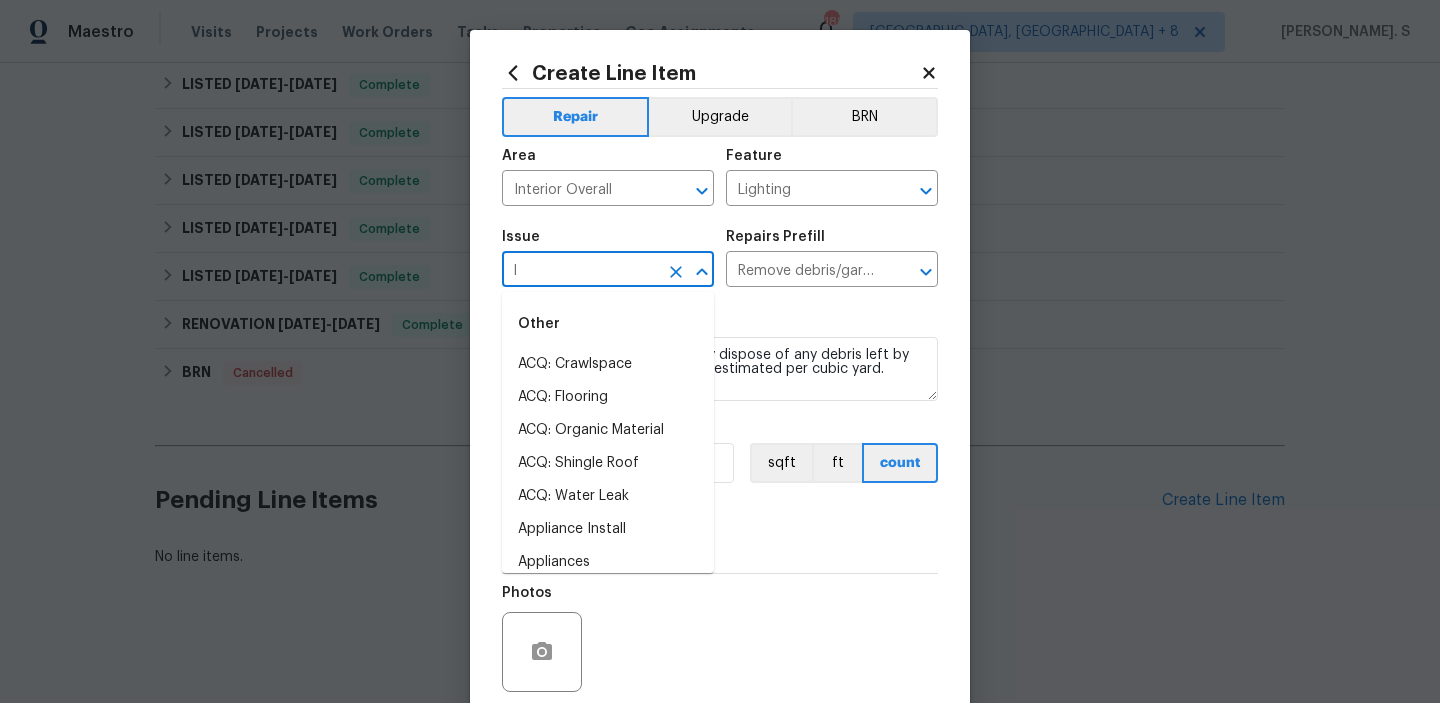 scroll, scrollTop: 0, scrollLeft: 0, axis: both 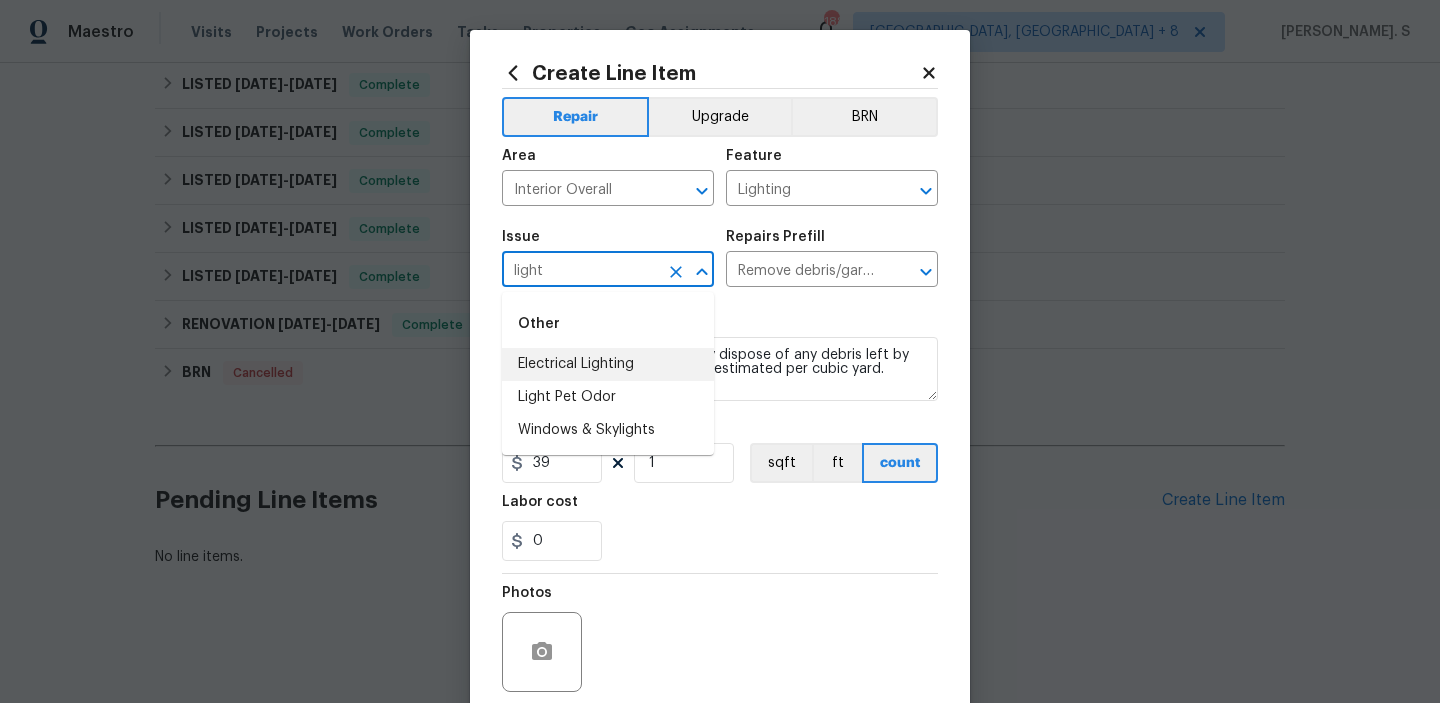 click on "Electrical Lighting" at bounding box center (608, 364) 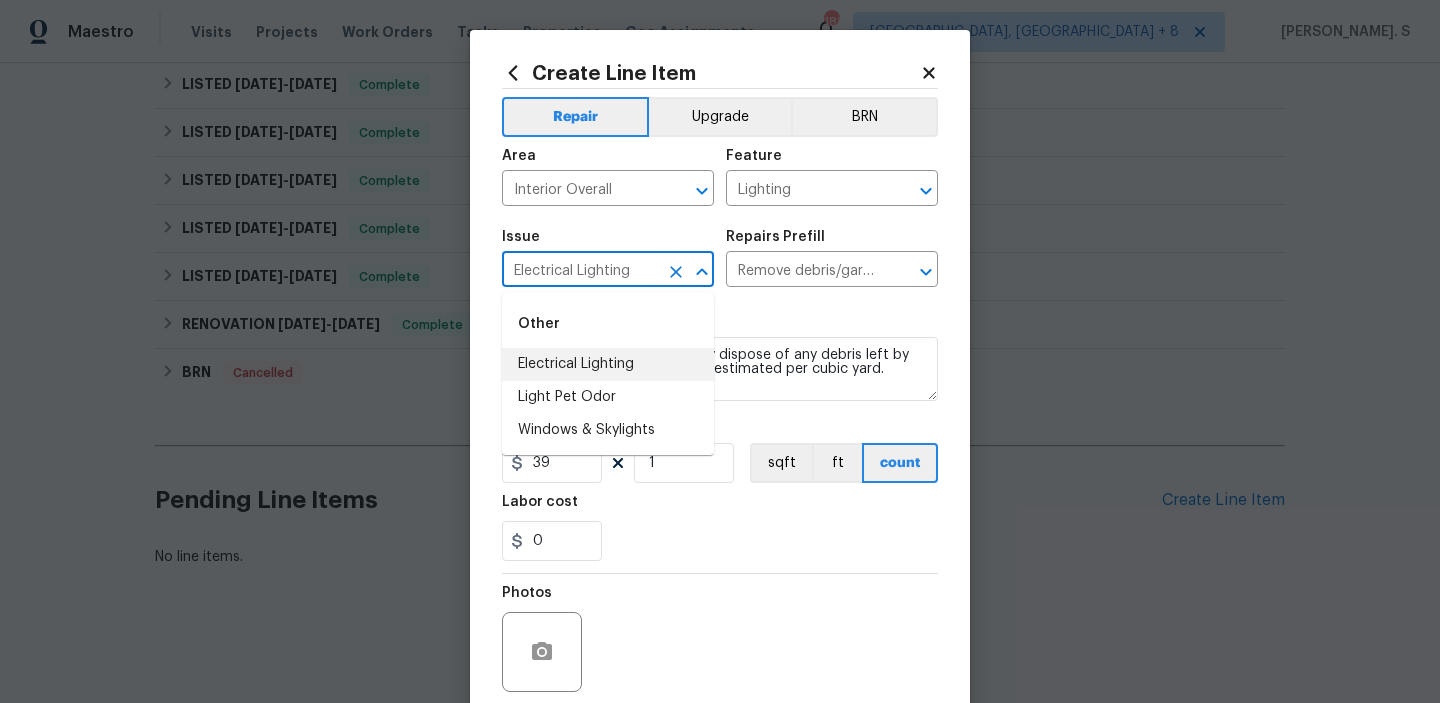 type 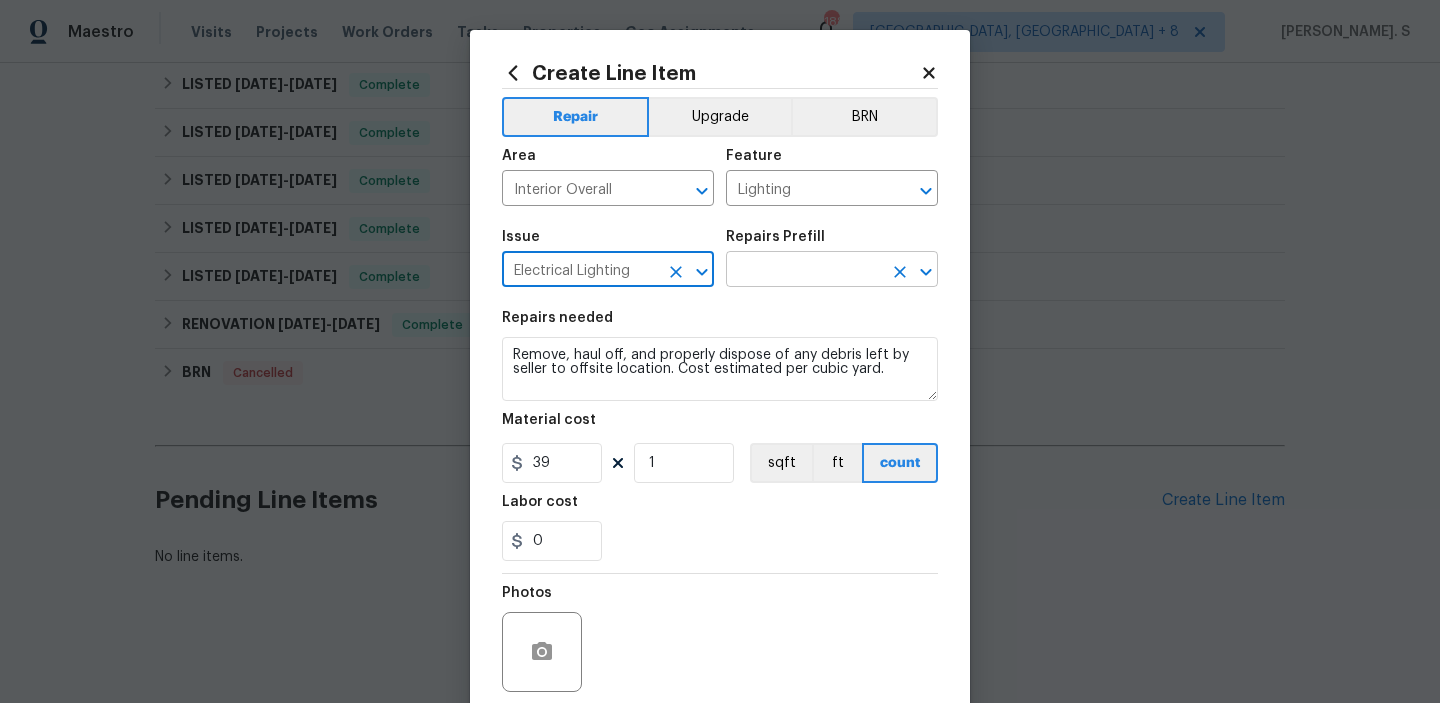 click 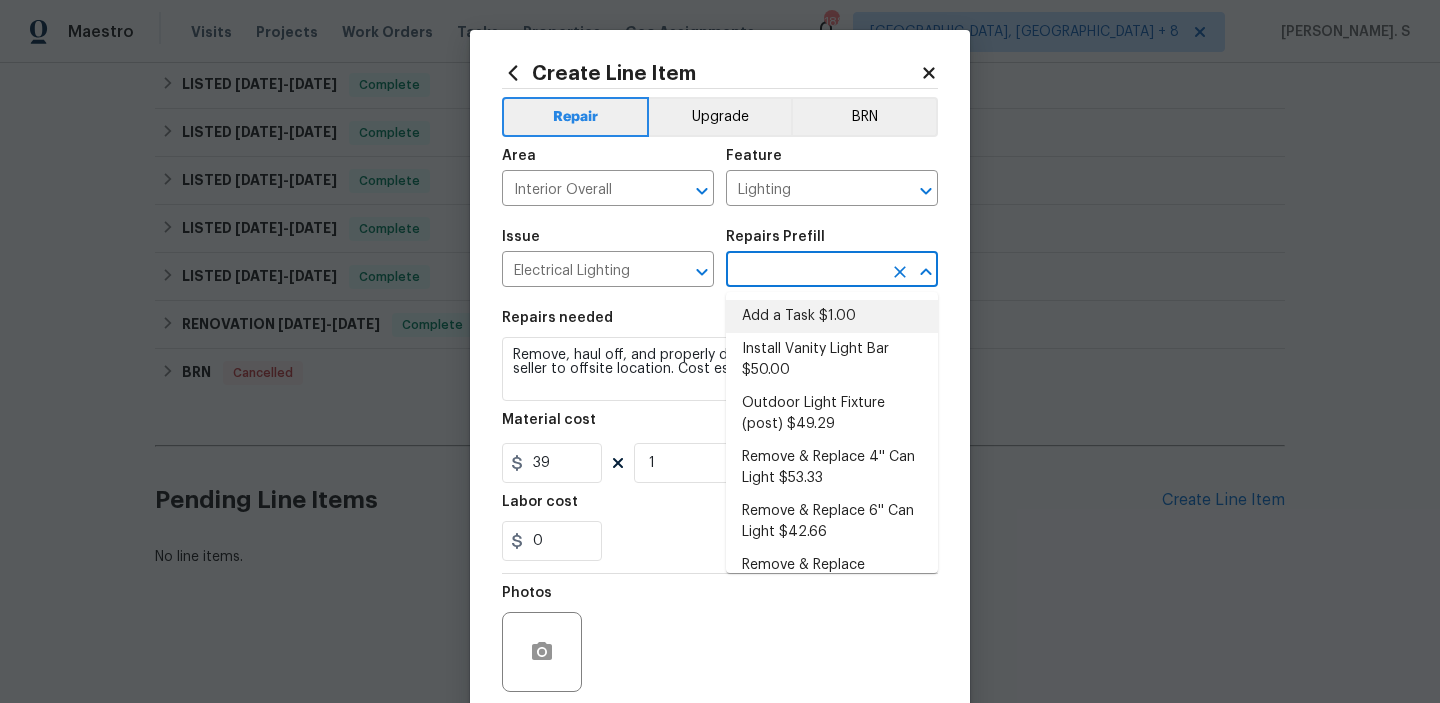 click on "Add a Task $1.00" at bounding box center (832, 316) 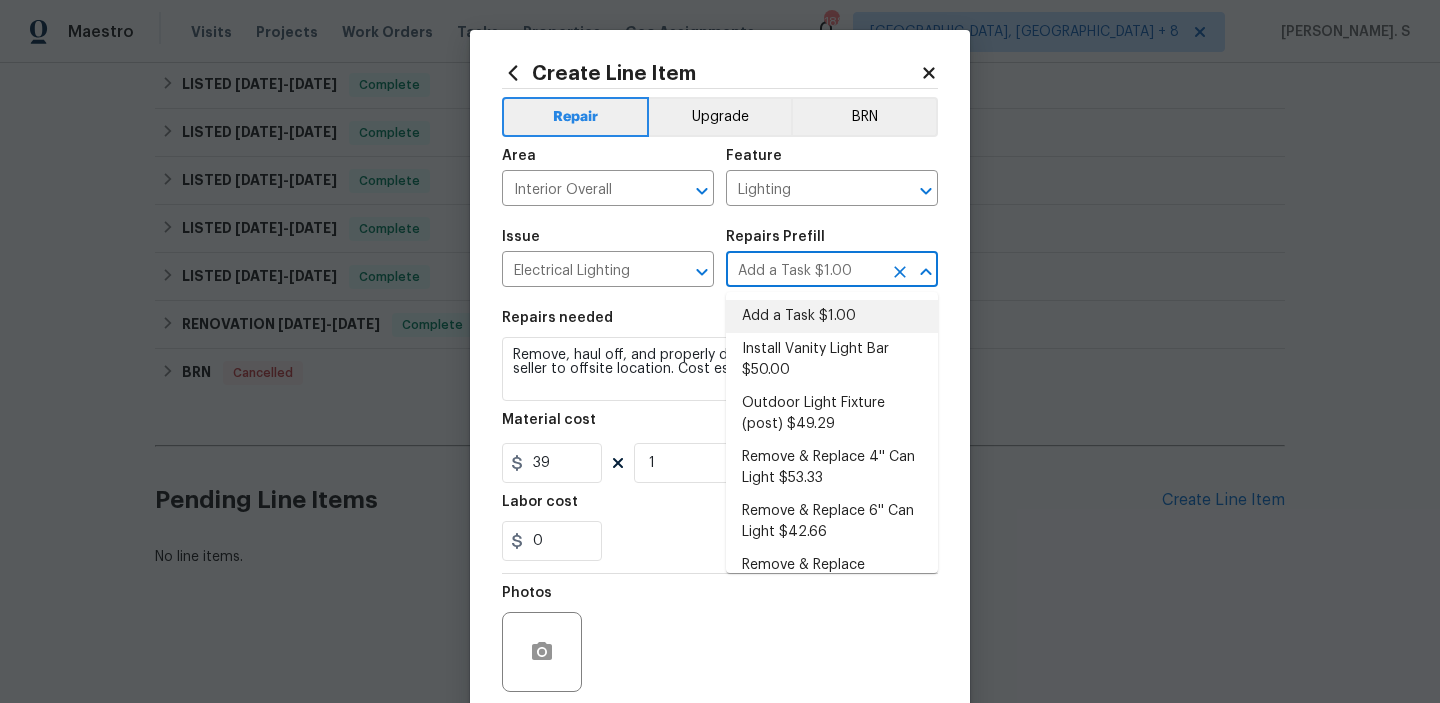 type on "HPM to detail" 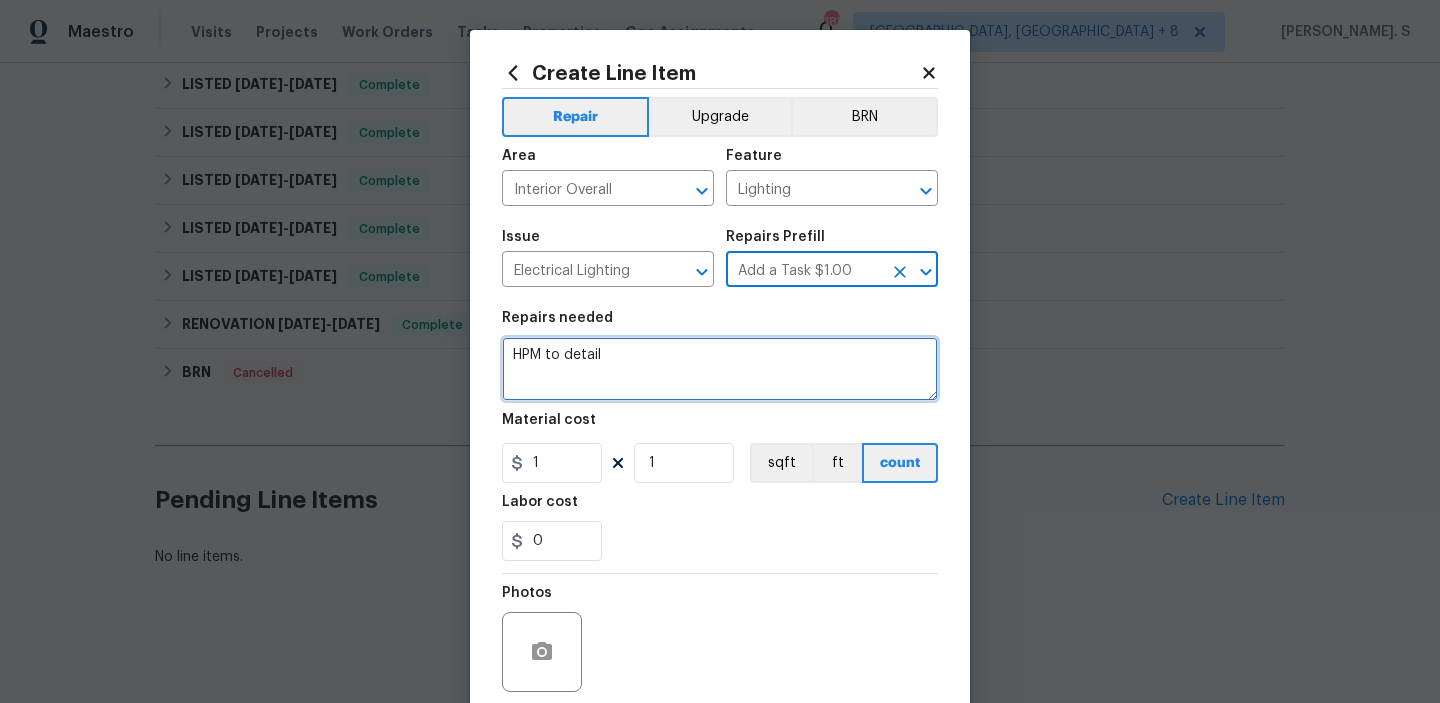 click on "HPM to detail" at bounding box center (720, 369) 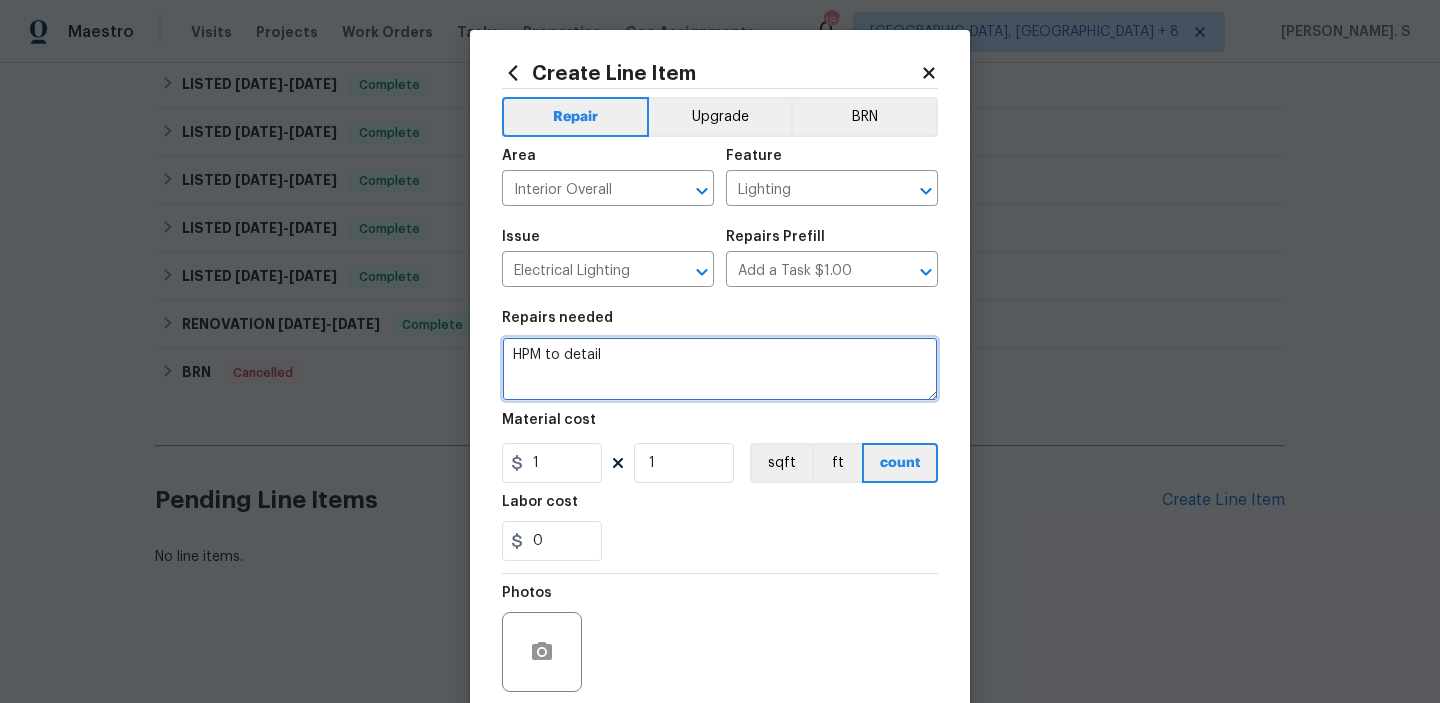 click on "HPM to detail" at bounding box center (720, 369) 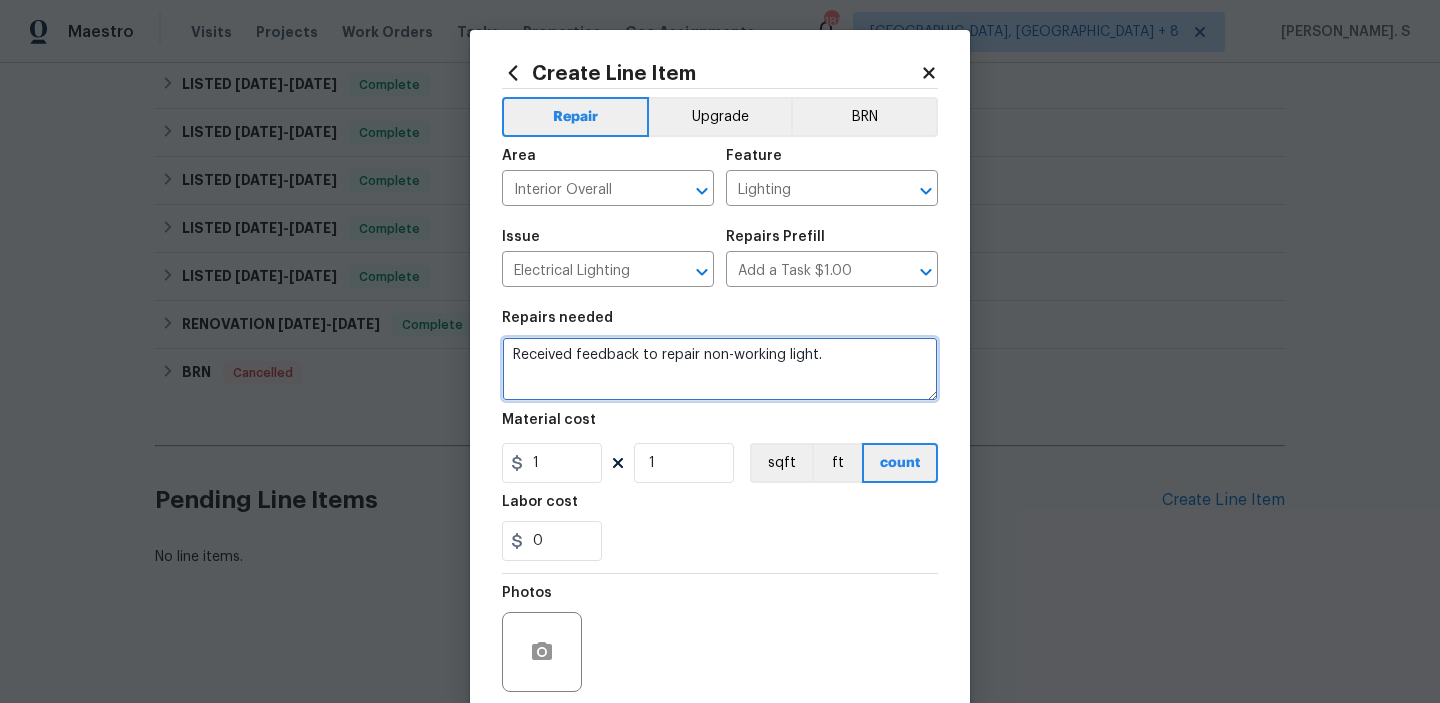 type on "Received feedback to repair non-working light." 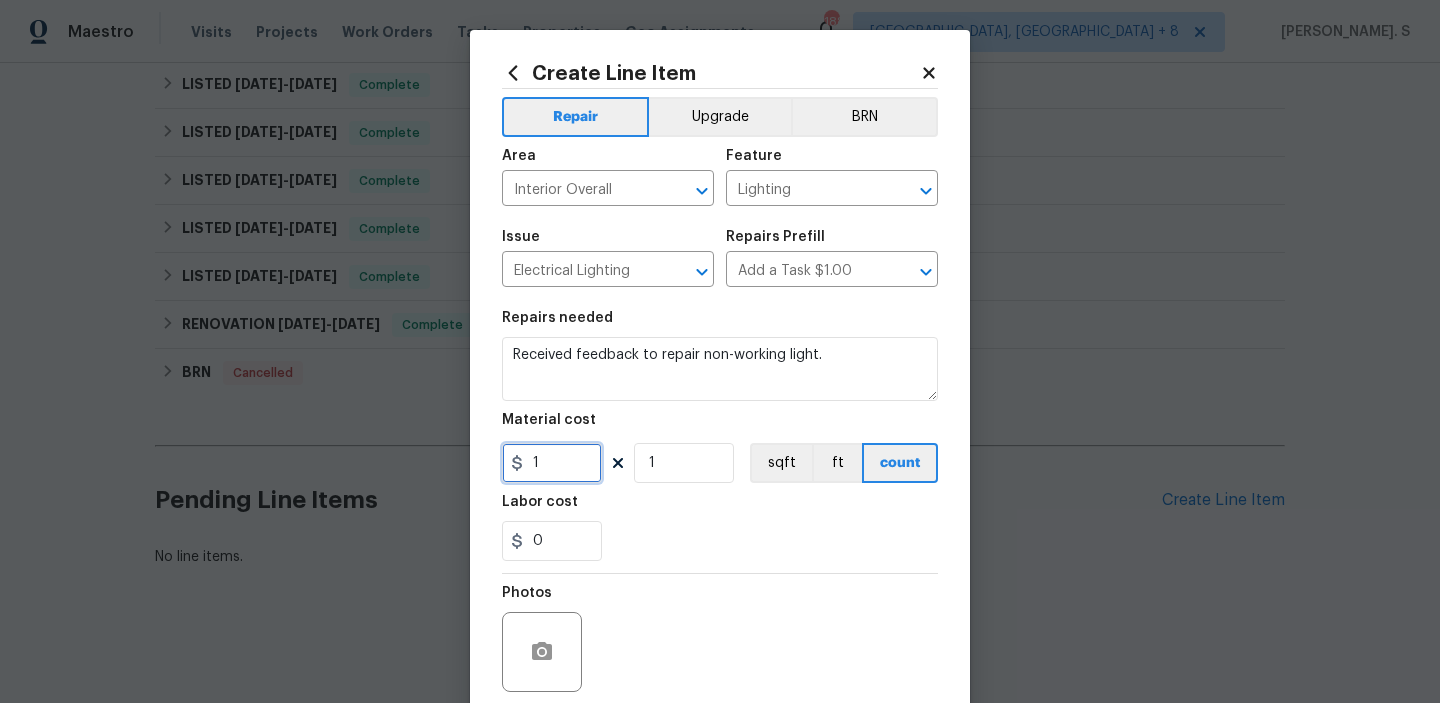 click on "1" at bounding box center (552, 463) 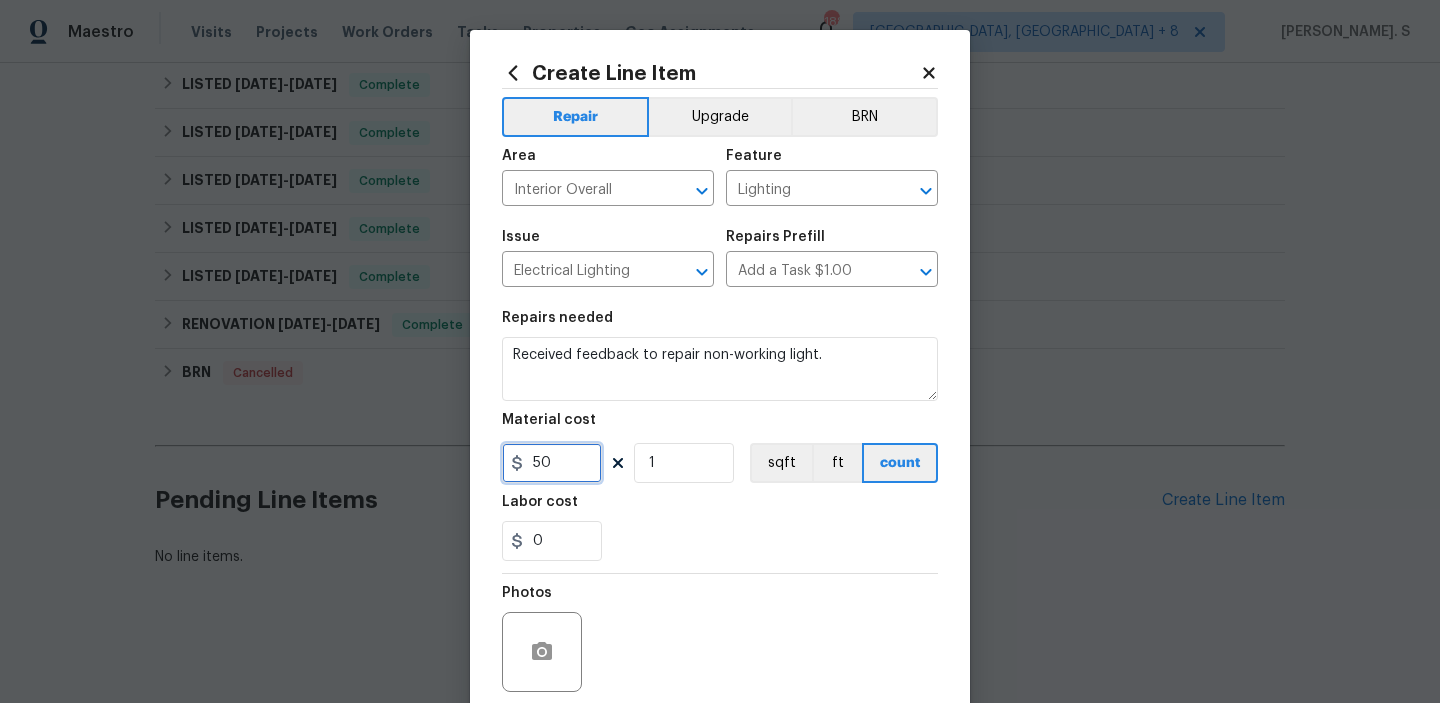scroll, scrollTop: 159, scrollLeft: 0, axis: vertical 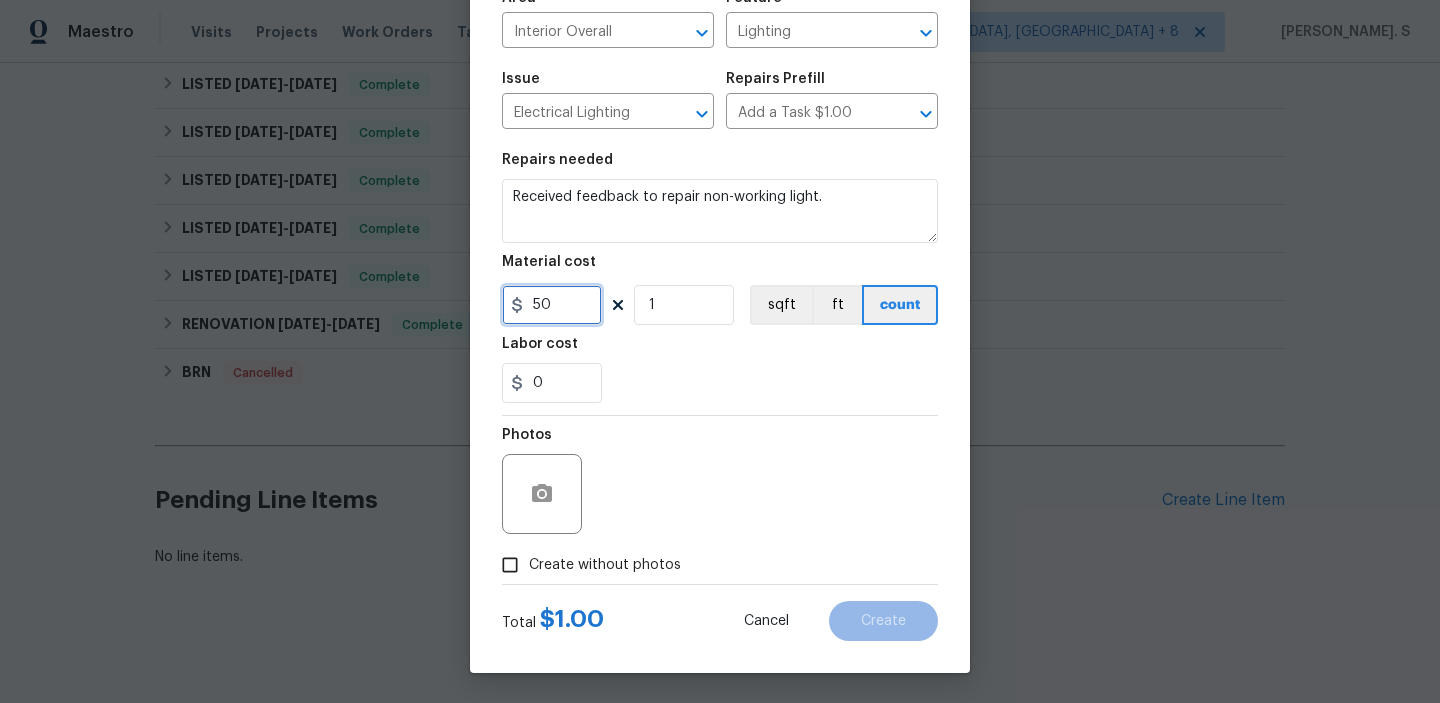 type on "50" 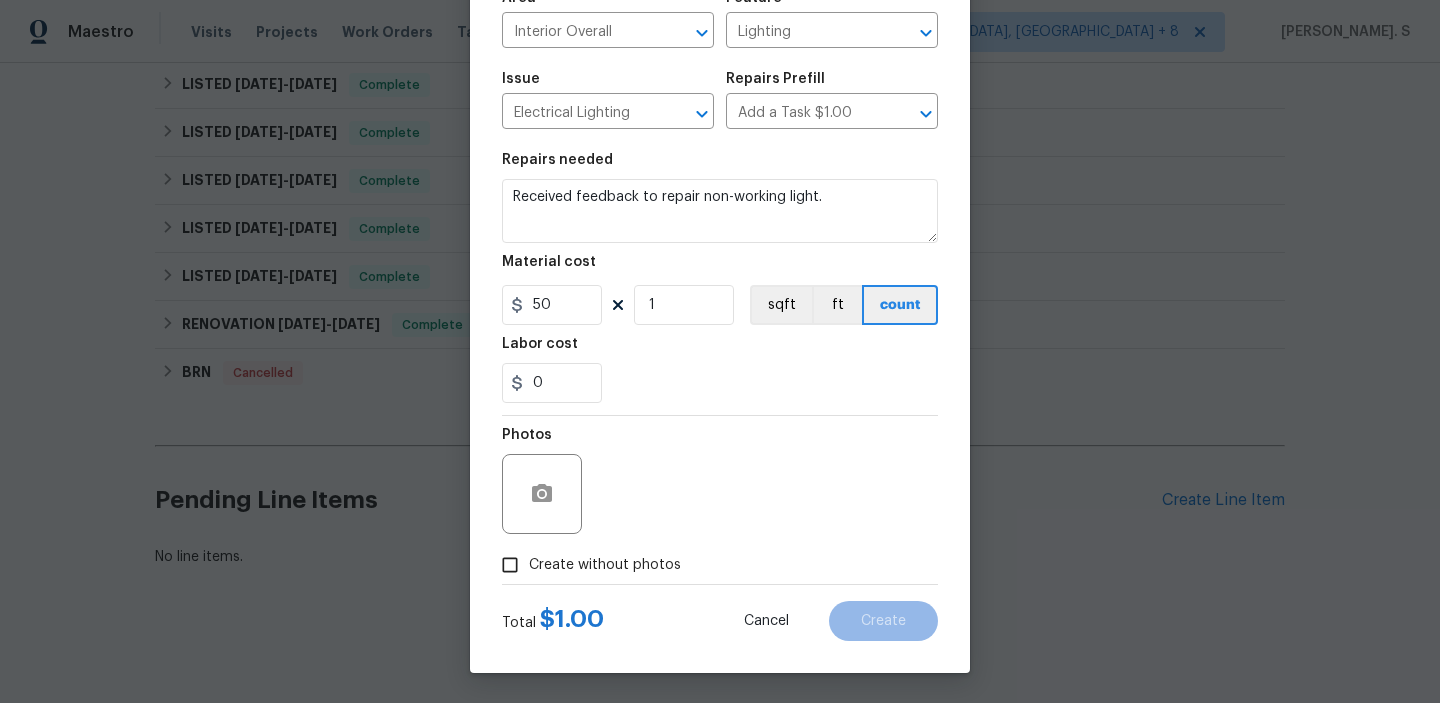 click on "Create without photos" at bounding box center (586, 565) 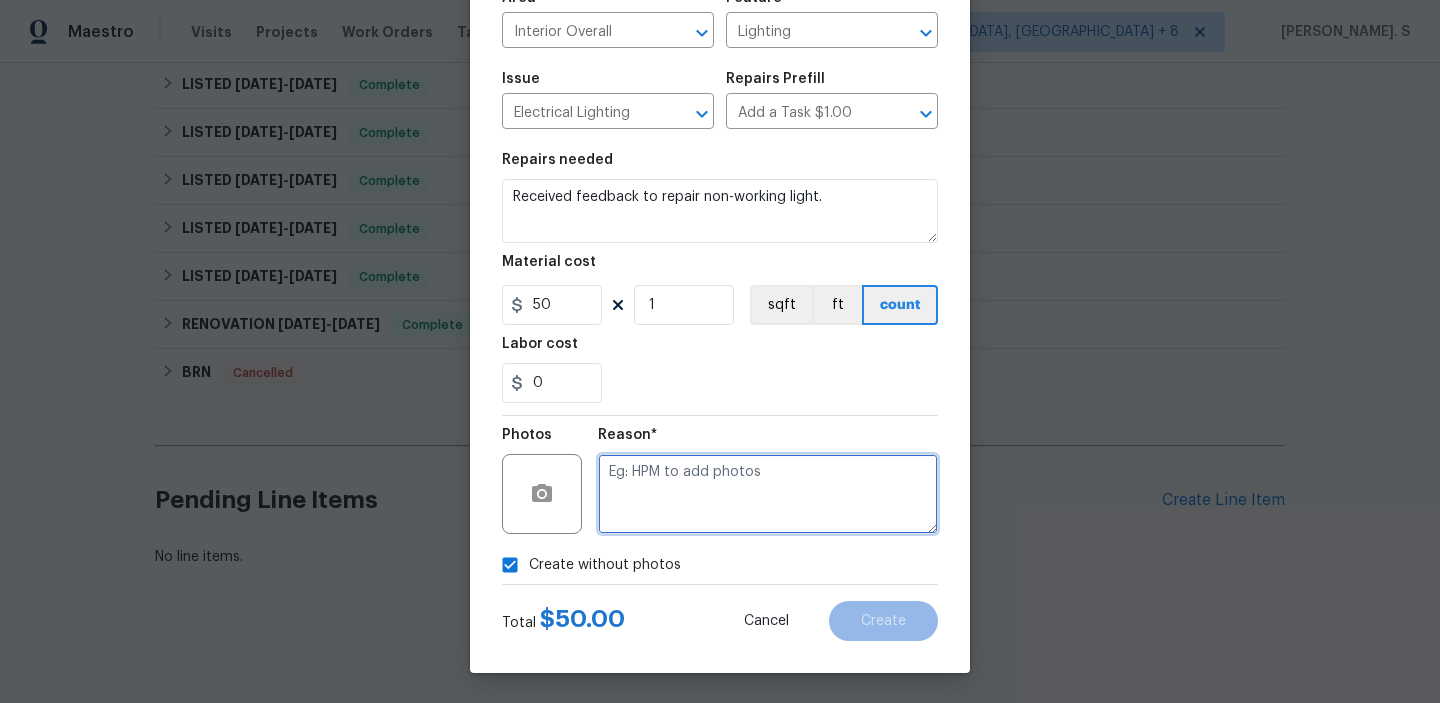 click at bounding box center (768, 494) 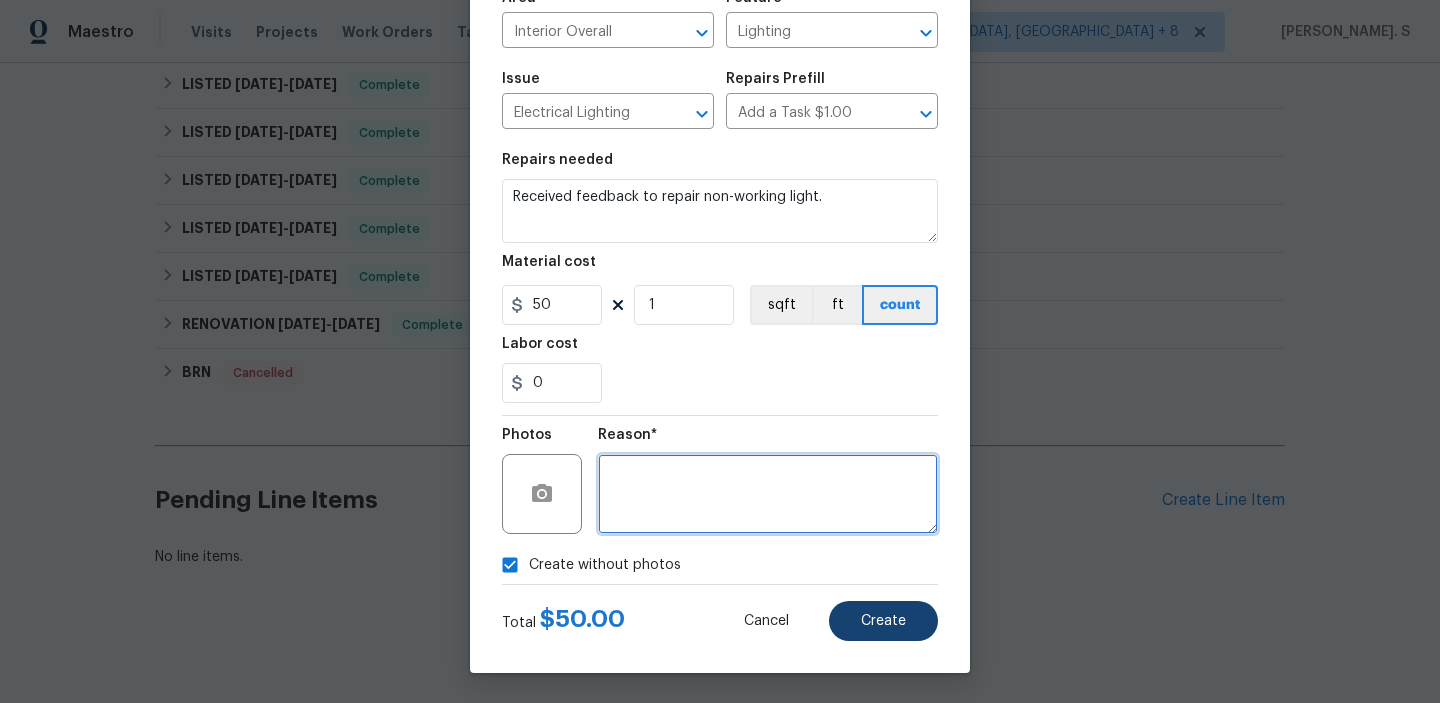 type 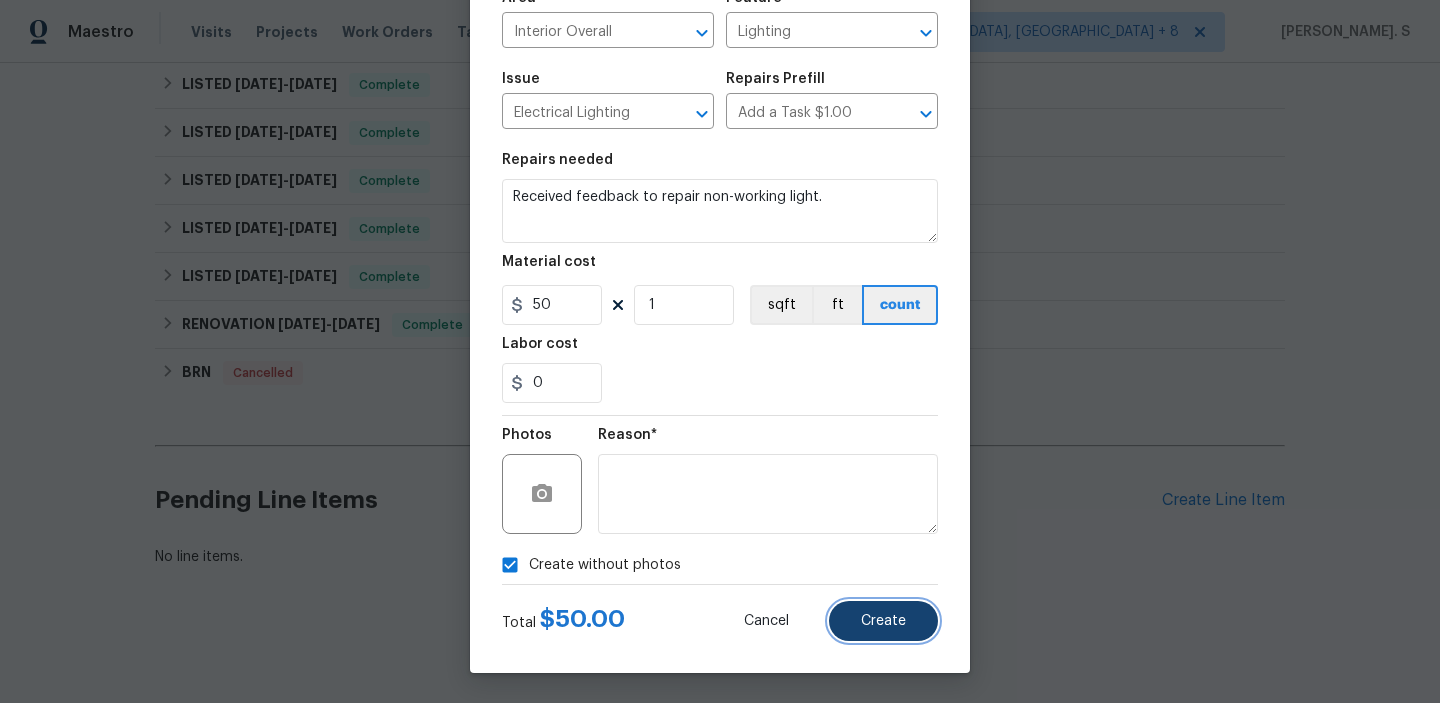 click on "Create" at bounding box center (883, 621) 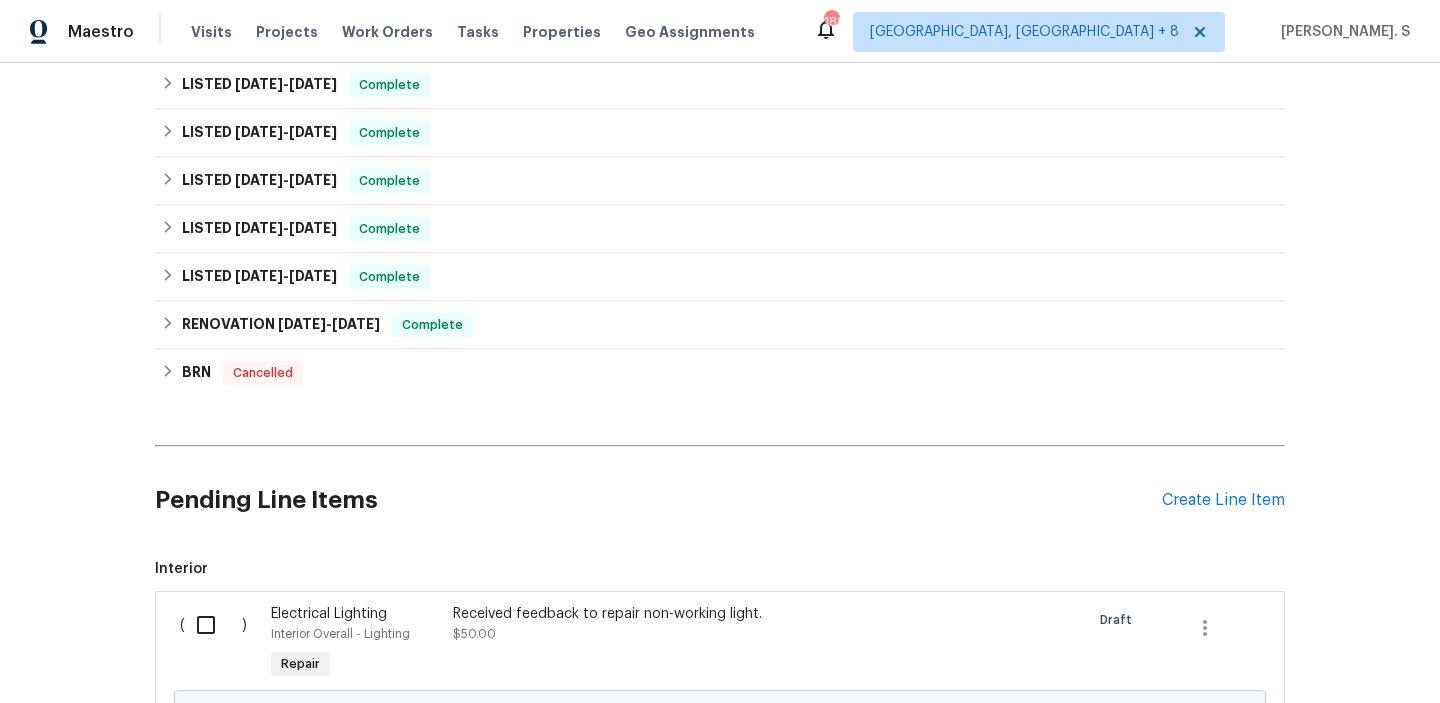 scroll, scrollTop: 772, scrollLeft: 0, axis: vertical 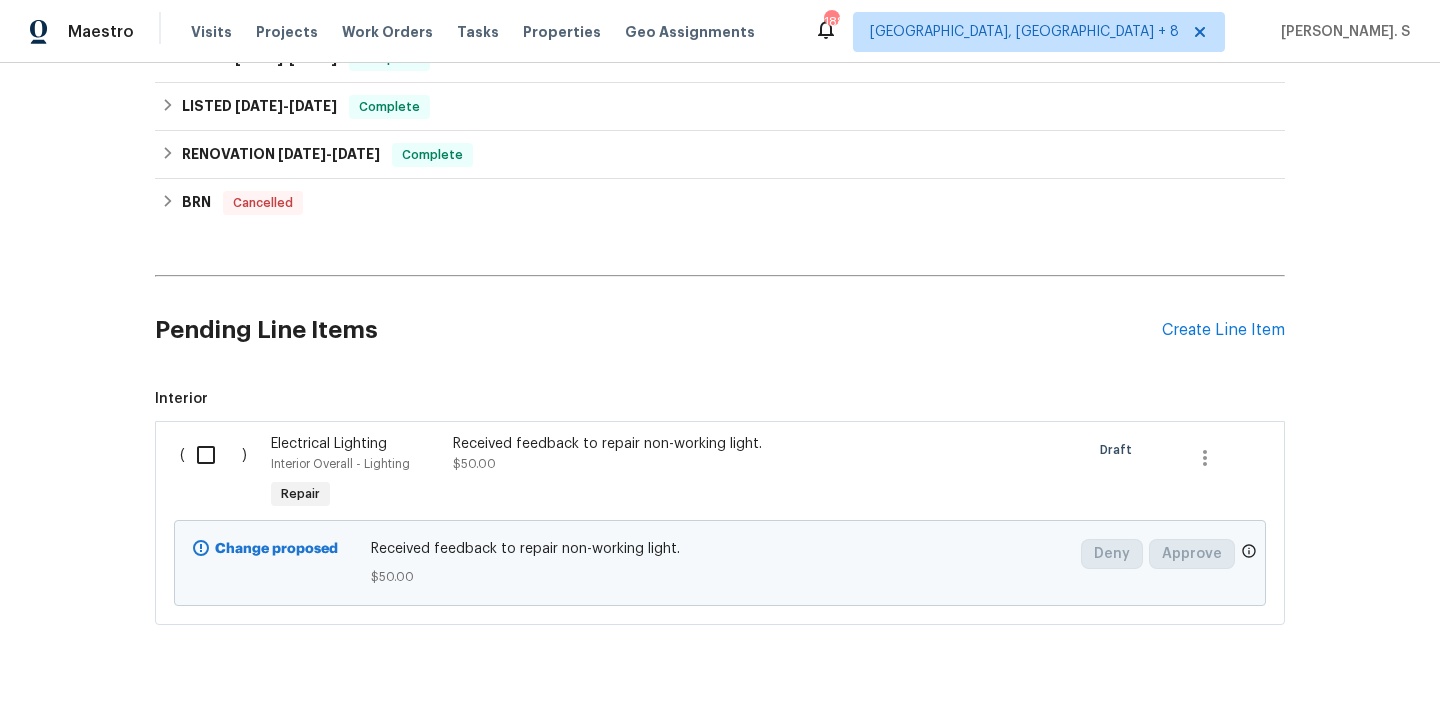 click at bounding box center [213, 455] 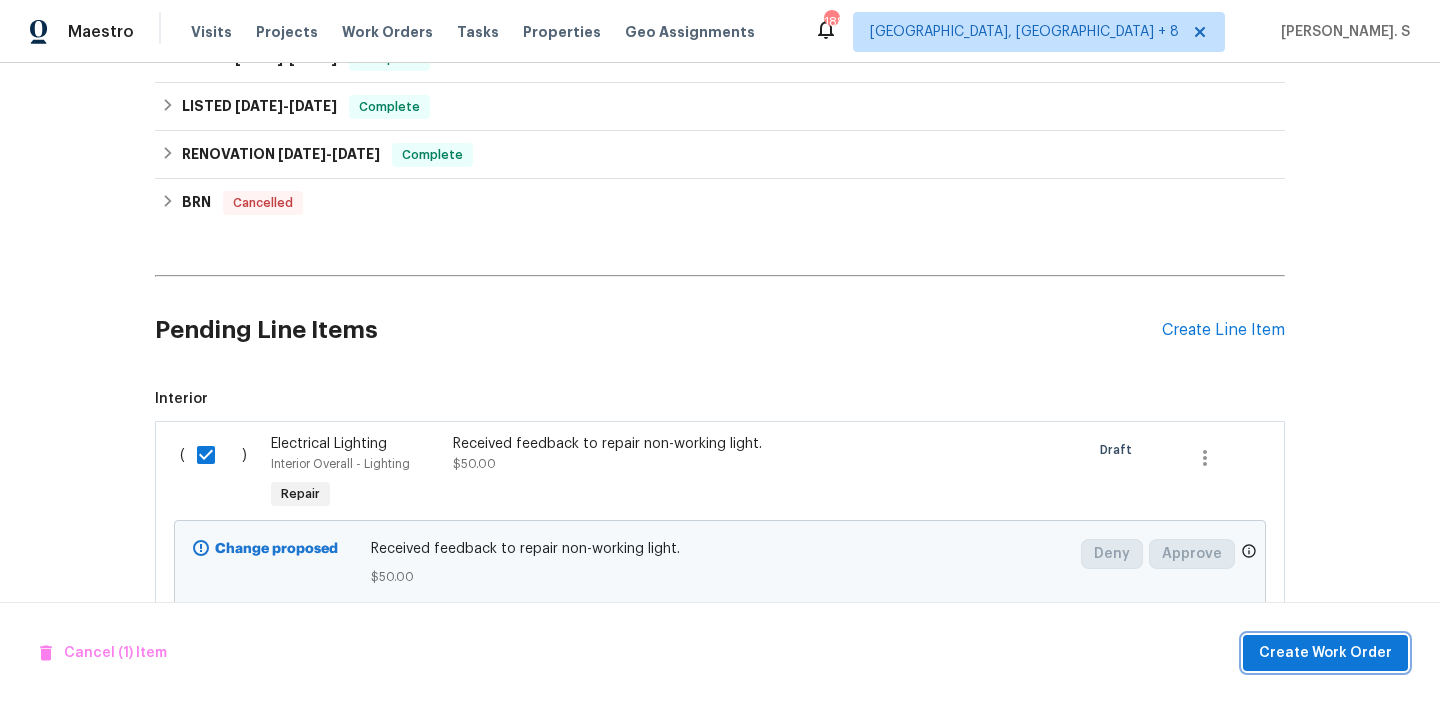 click on "Create Work Order" at bounding box center [1325, 653] 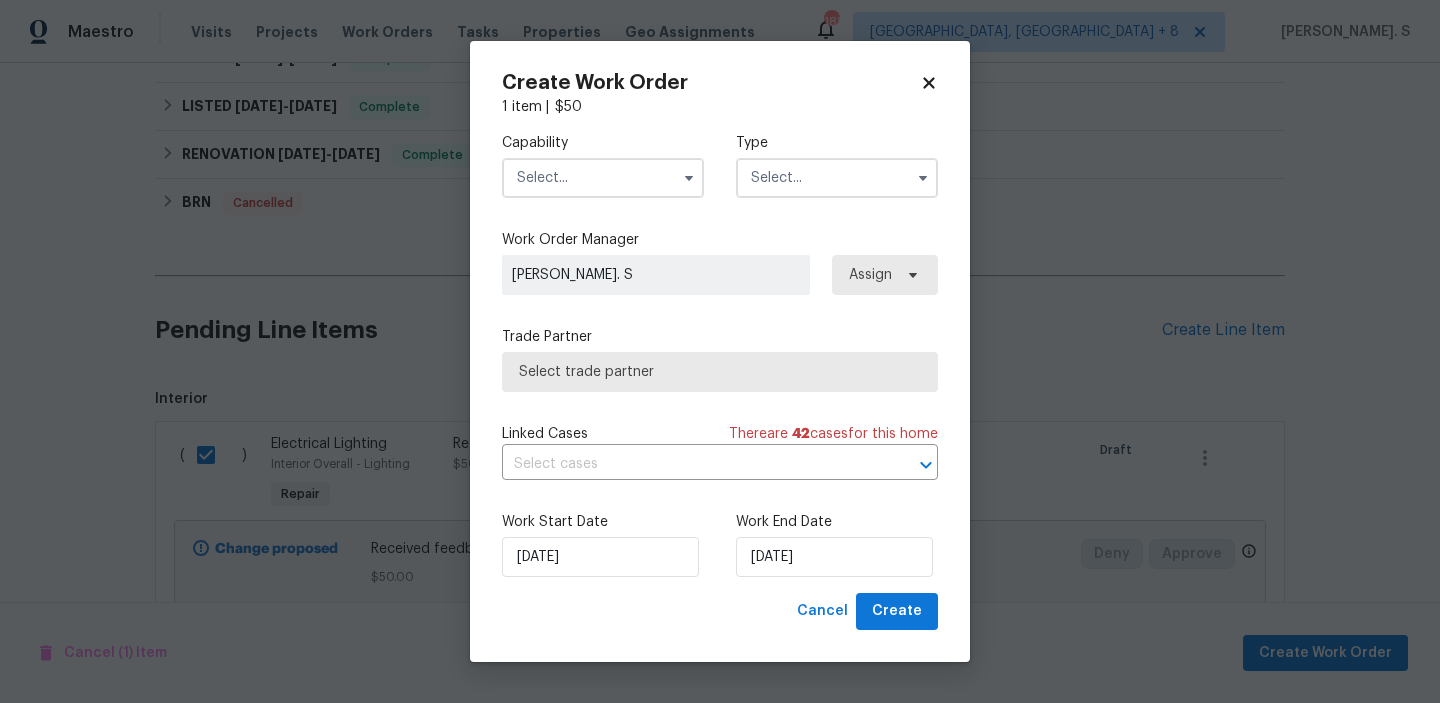 click on "Capability" at bounding box center [603, 165] 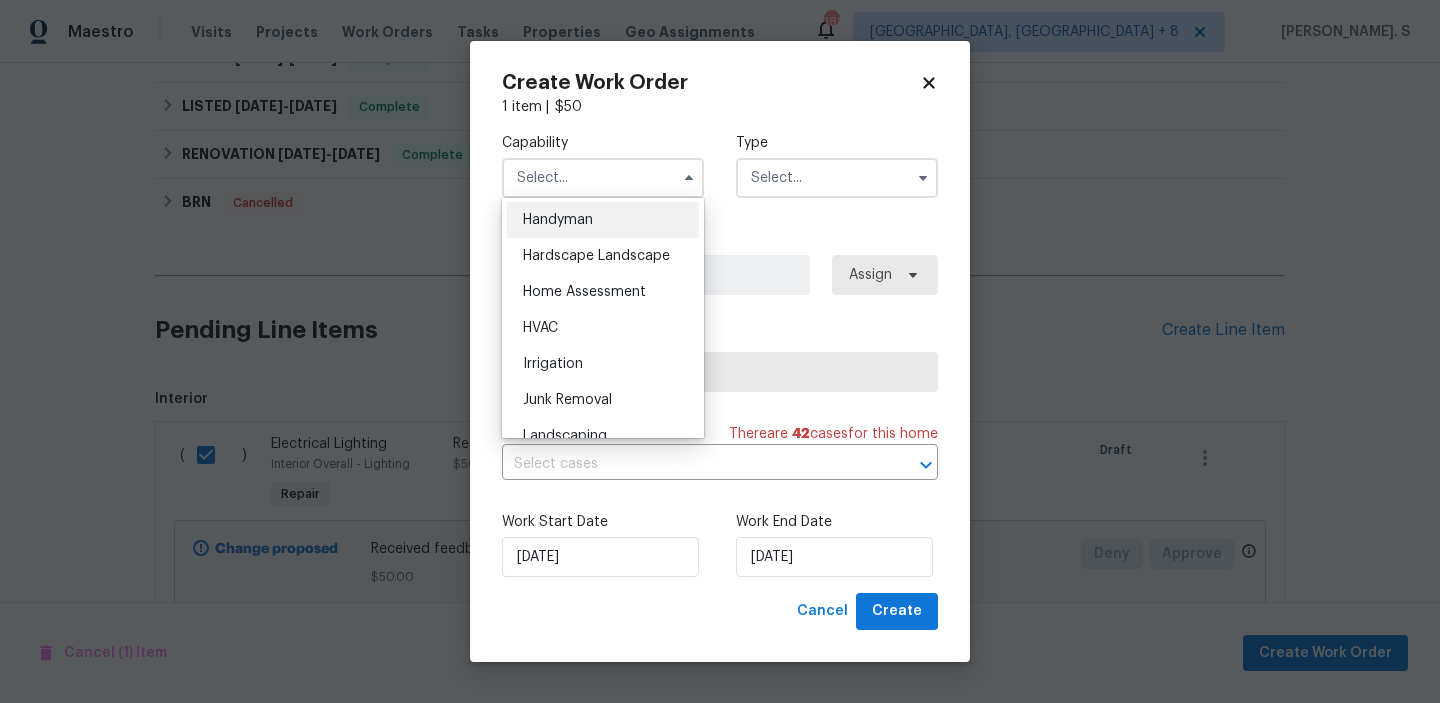 scroll, scrollTop: 1070, scrollLeft: 0, axis: vertical 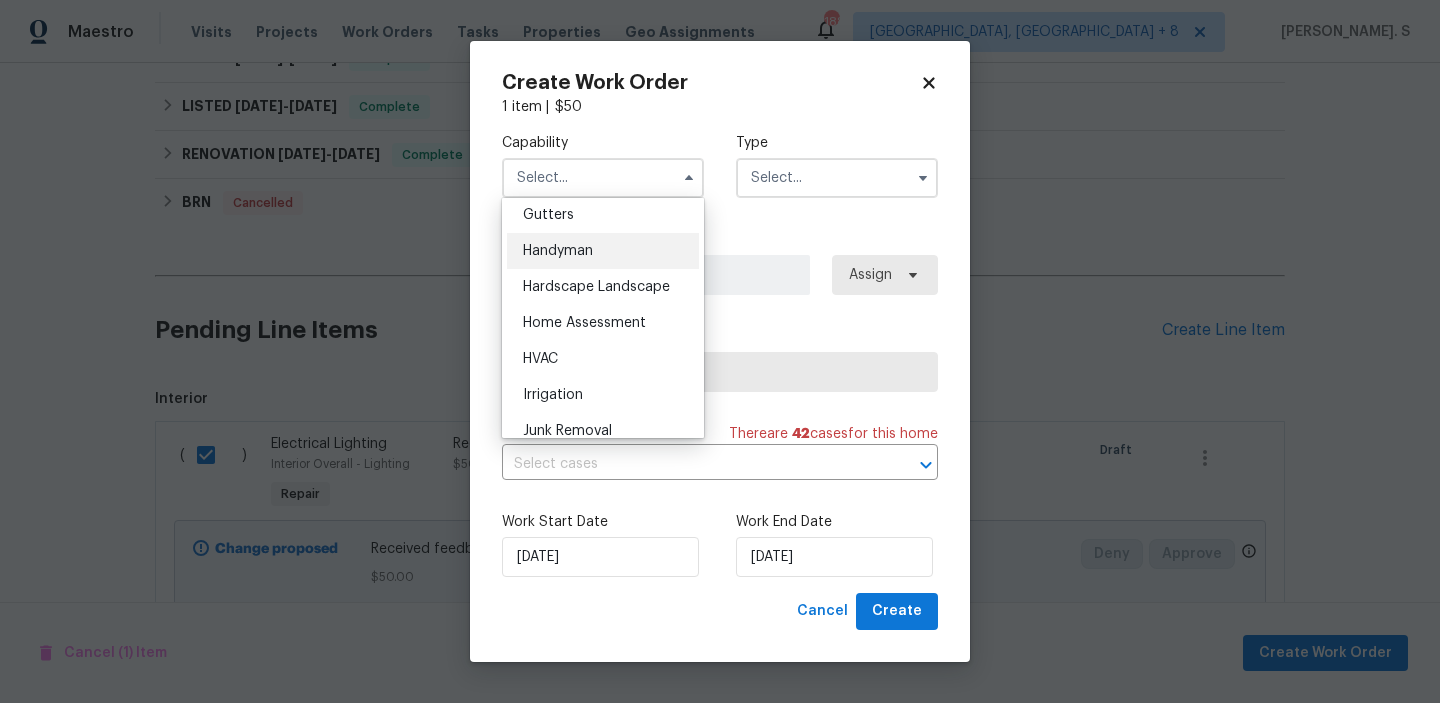 click on "Handyman" at bounding box center (603, 251) 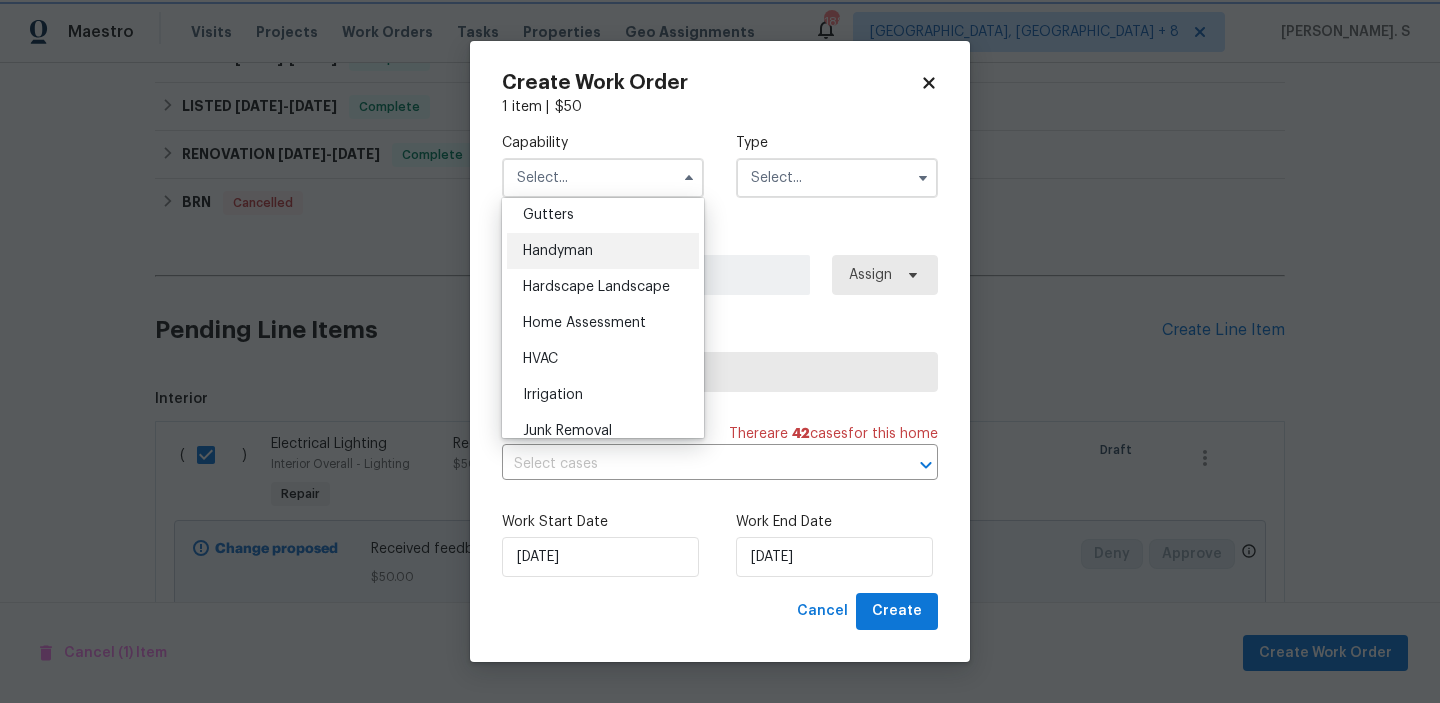 type on "Handyman" 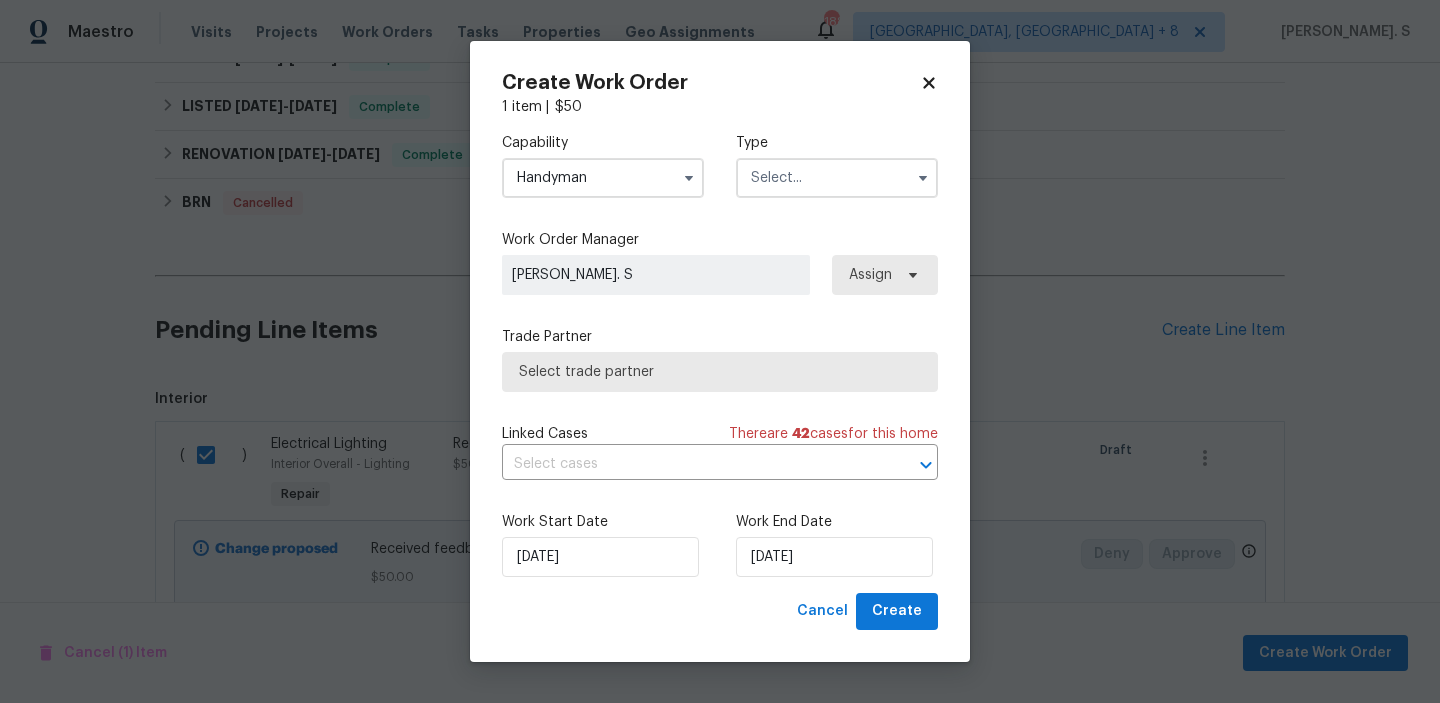 click at bounding box center [837, 178] 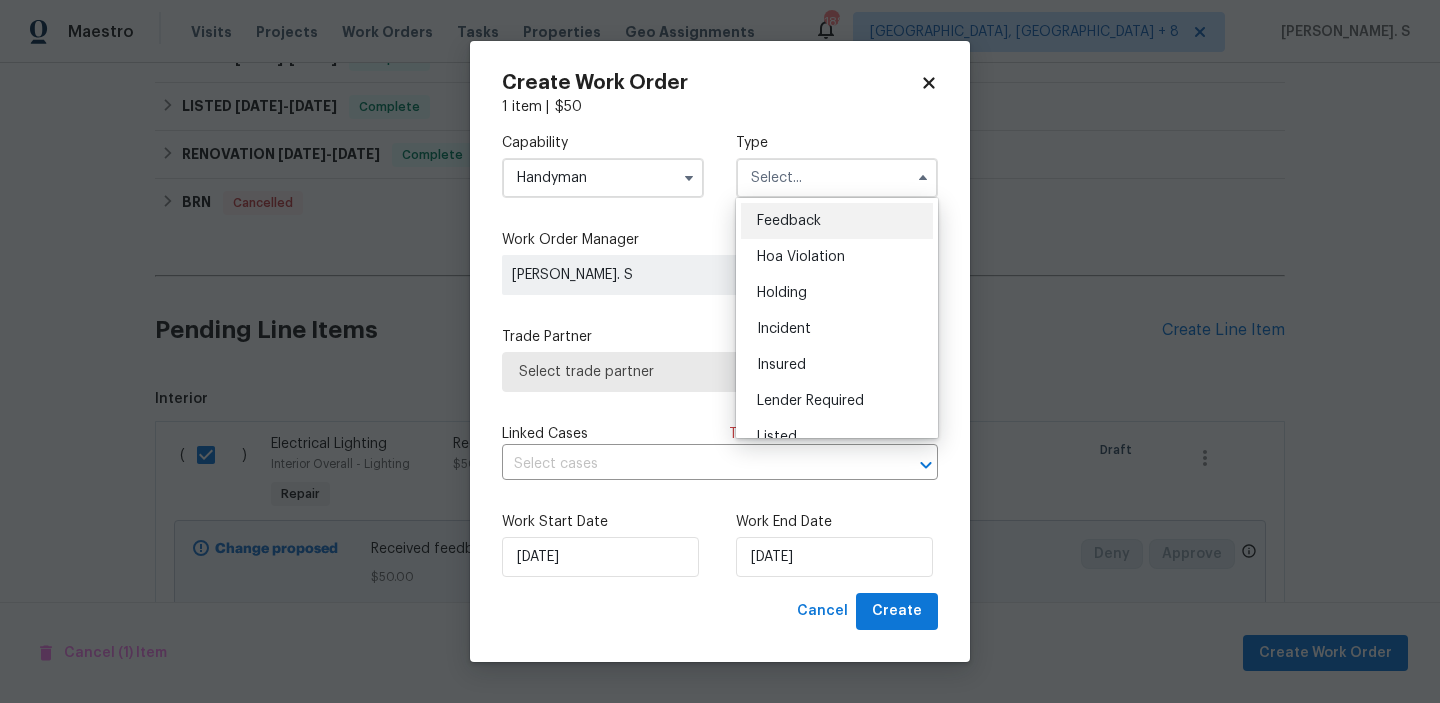 click on "Feedback" at bounding box center (837, 221) 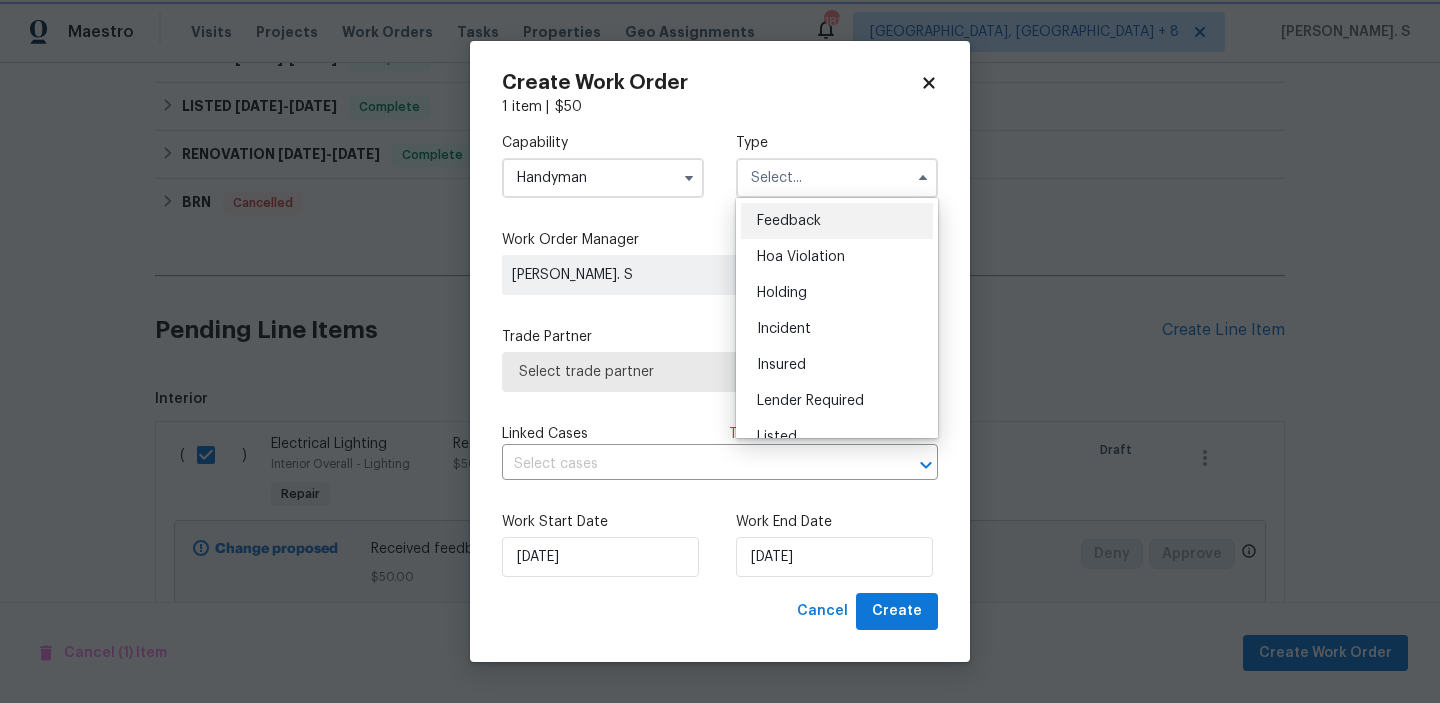 type on "Feedback" 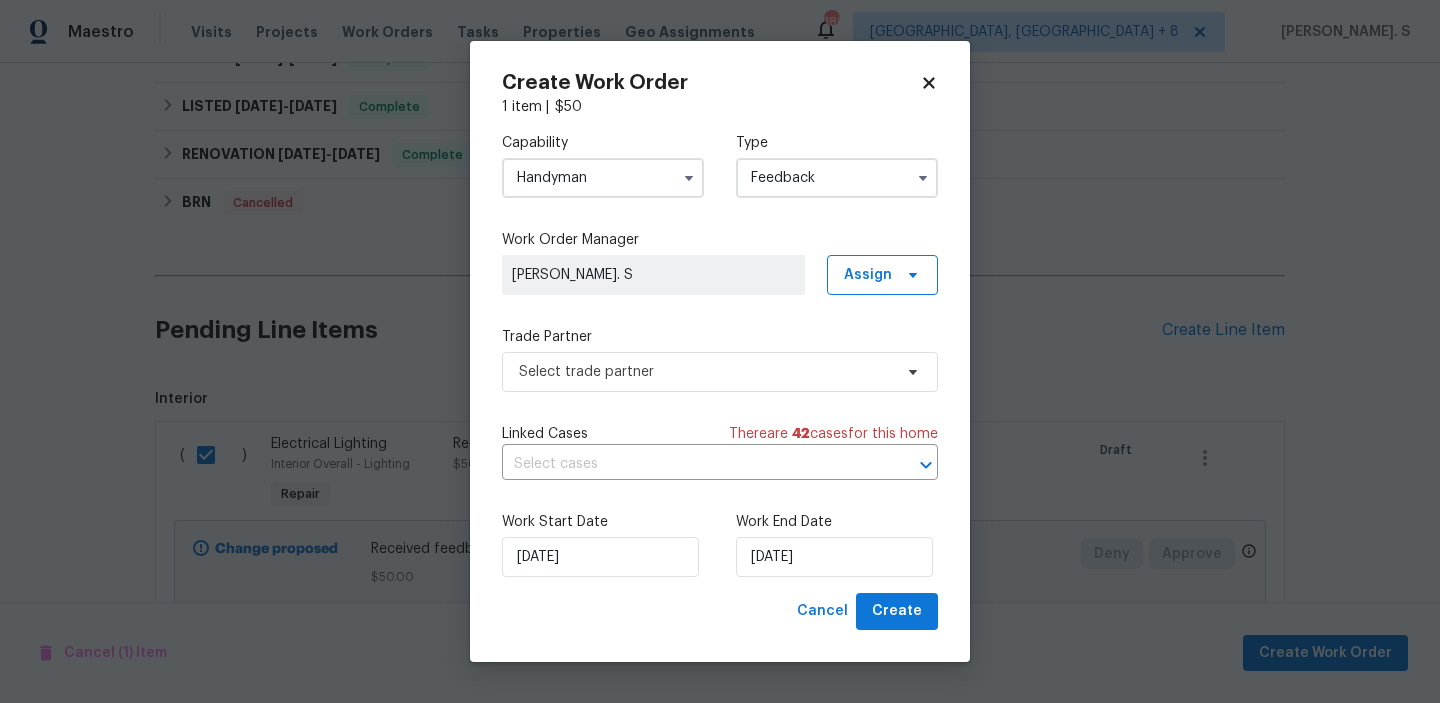 click on "Capability   Handyman Type   Feedback Work Order Manager   Glory Joyce. S Assign Trade Partner   Select trade partner Linked Cases There  are   42  case s  for this home   ​ Work Start Date   7/10/2025 Work End Date   7/10/2025" at bounding box center [720, 355] 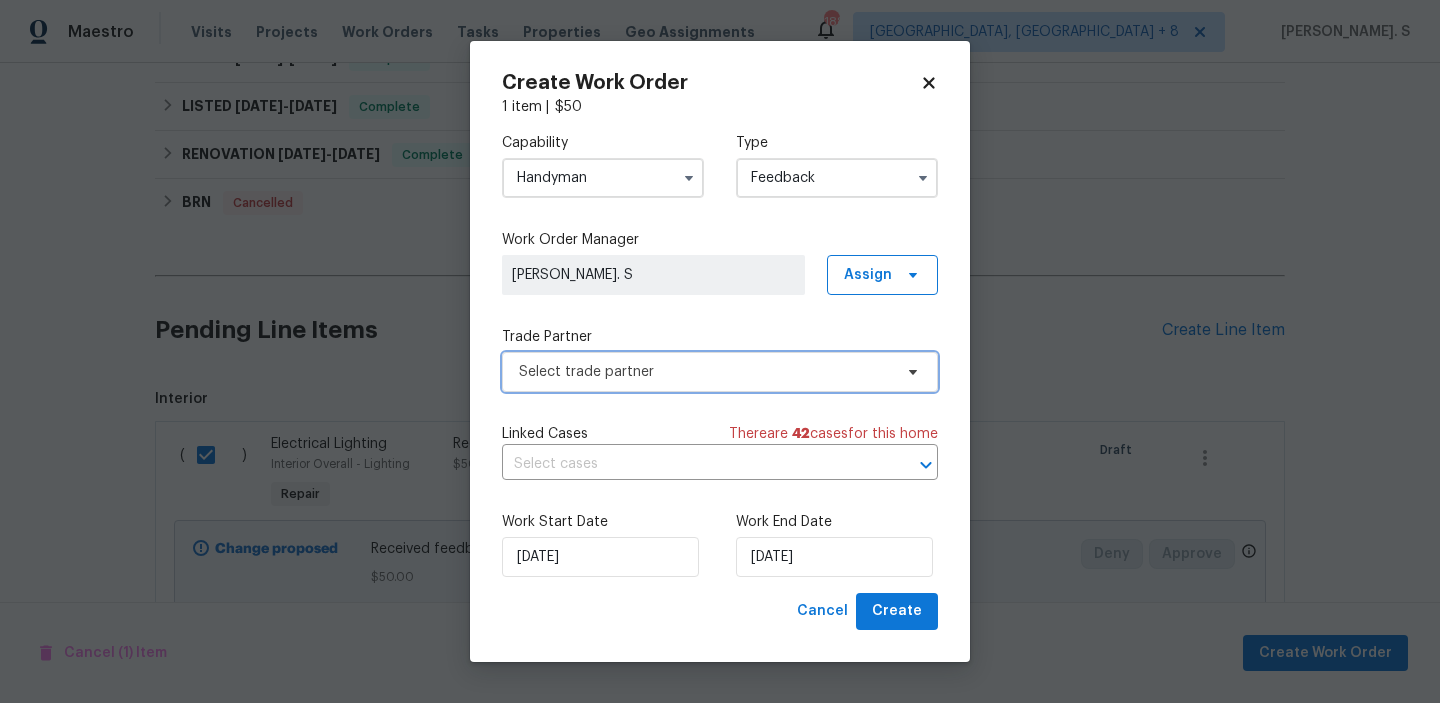 click on "Select trade partner" at bounding box center (720, 372) 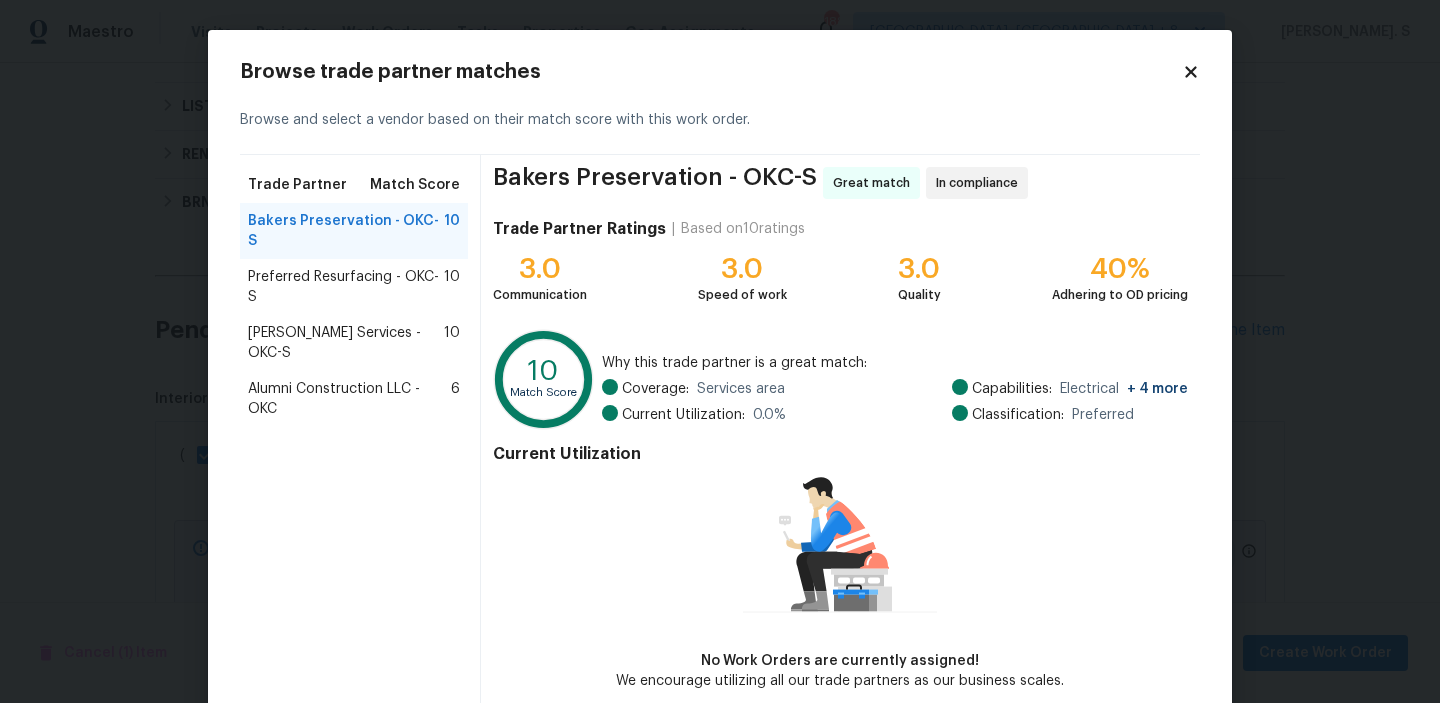 click on "Preferred Resurfacing - OKC-S" at bounding box center (346, 287) 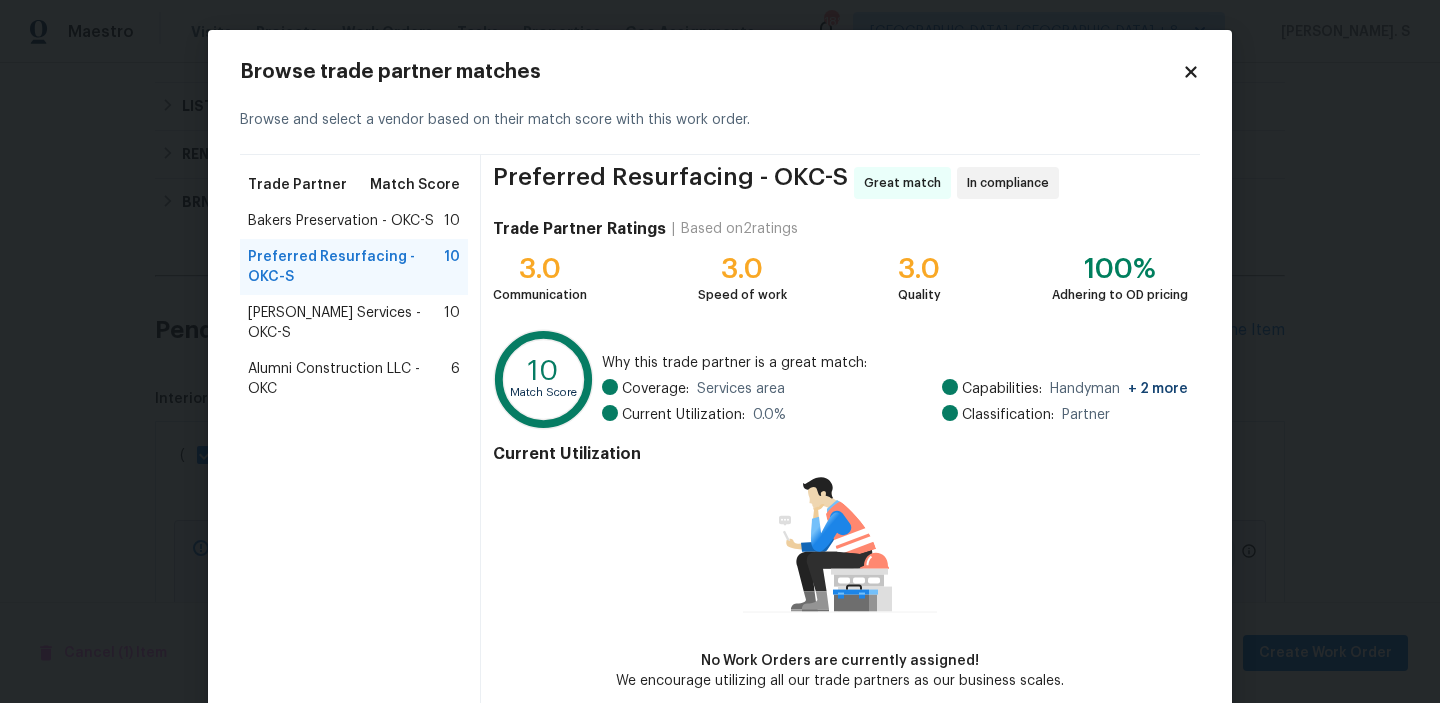 click on "Guardado Services - OKC-S 10" at bounding box center [354, 323] 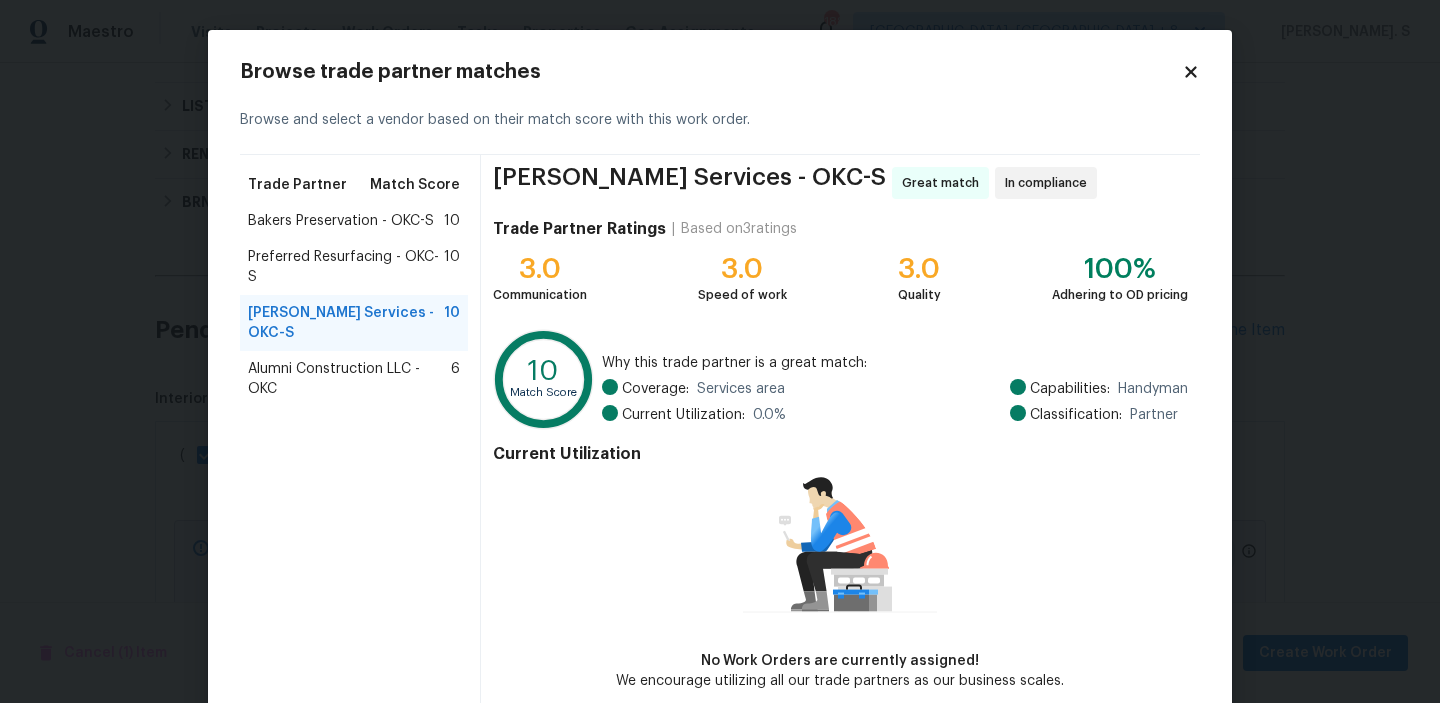 click on "Preferred Resurfacing - OKC-S" at bounding box center [346, 267] 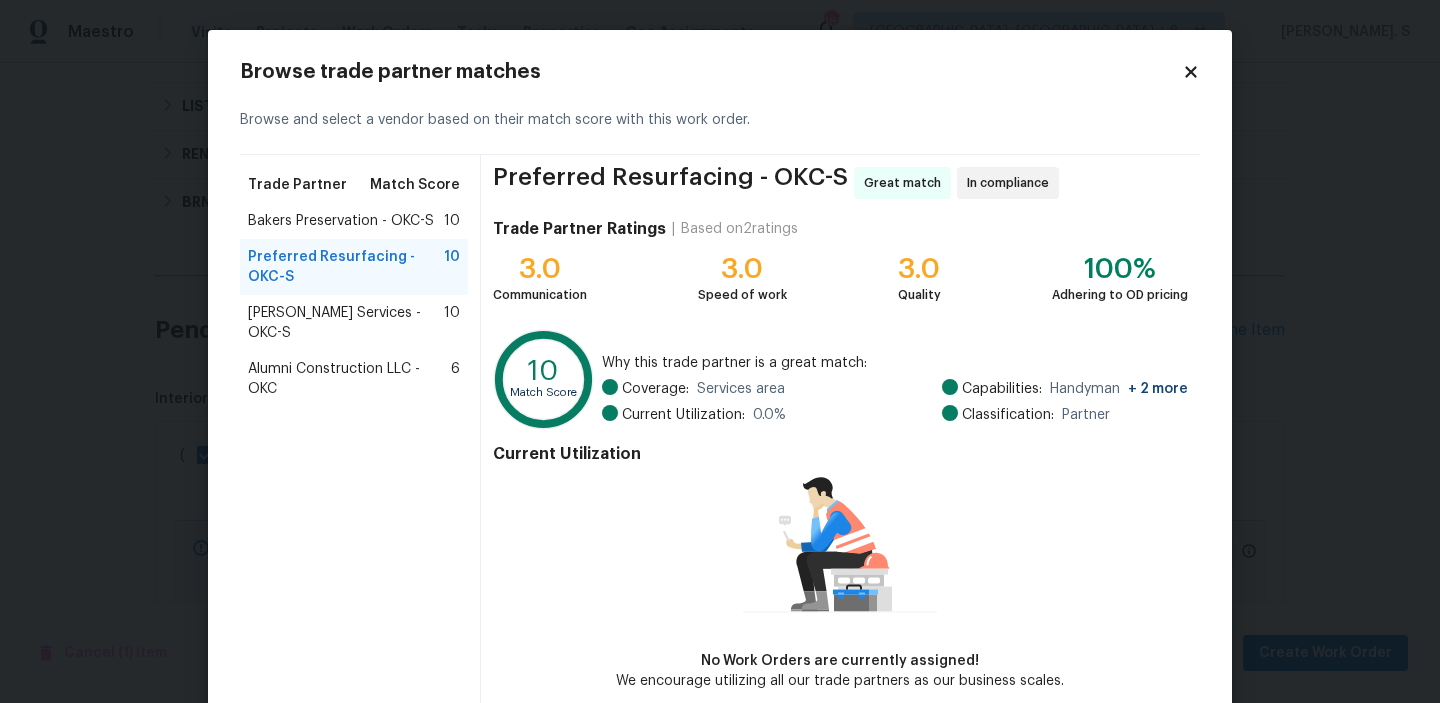 click on "Bakers Preservation - OKC-S" at bounding box center (341, 221) 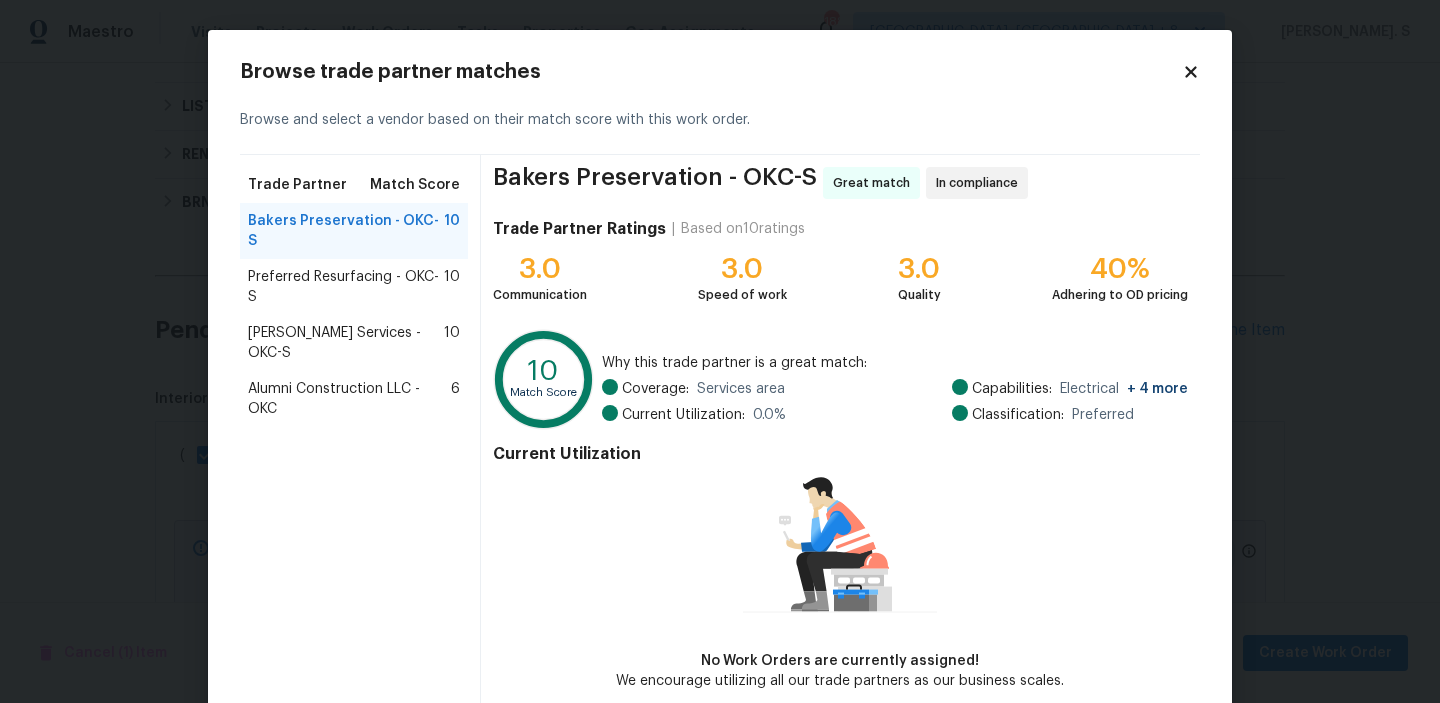 click on "Preferred Resurfacing - OKC-S" at bounding box center [346, 287] 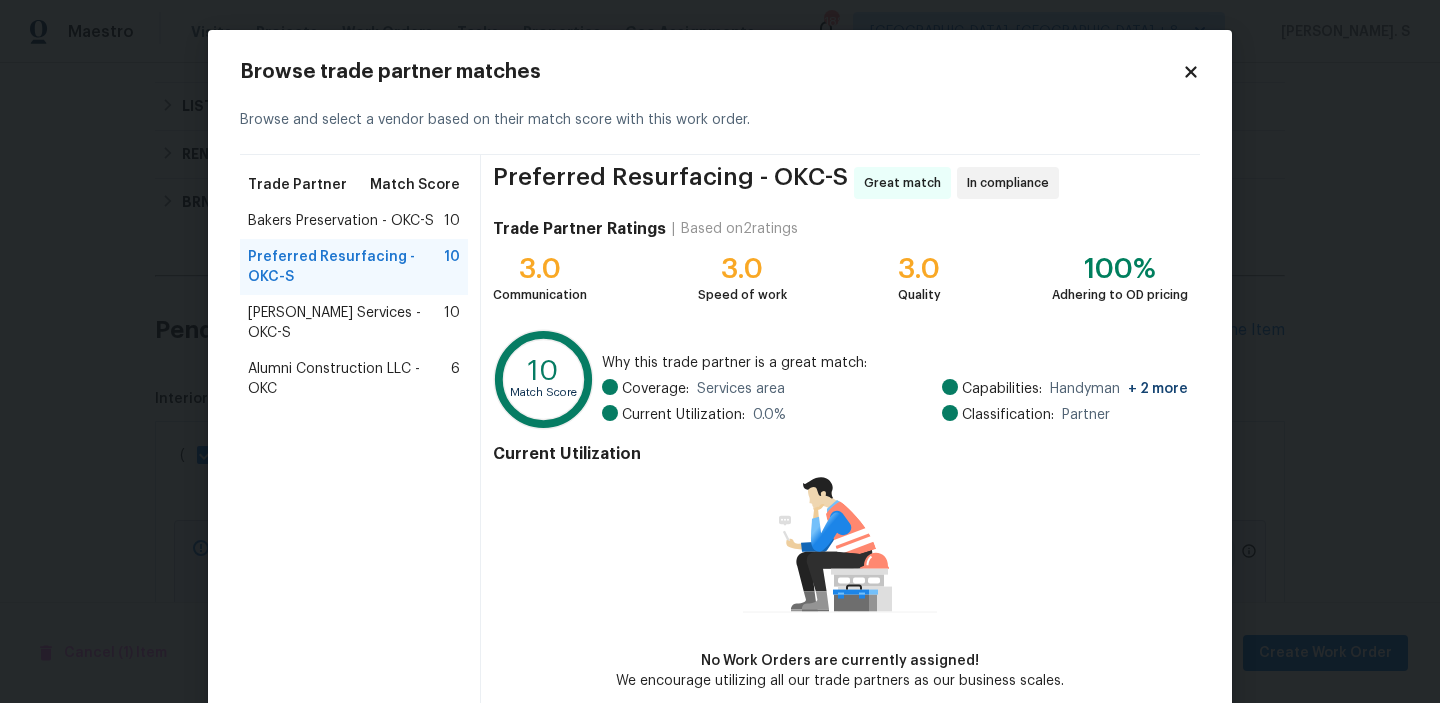 scroll, scrollTop: 97, scrollLeft: 0, axis: vertical 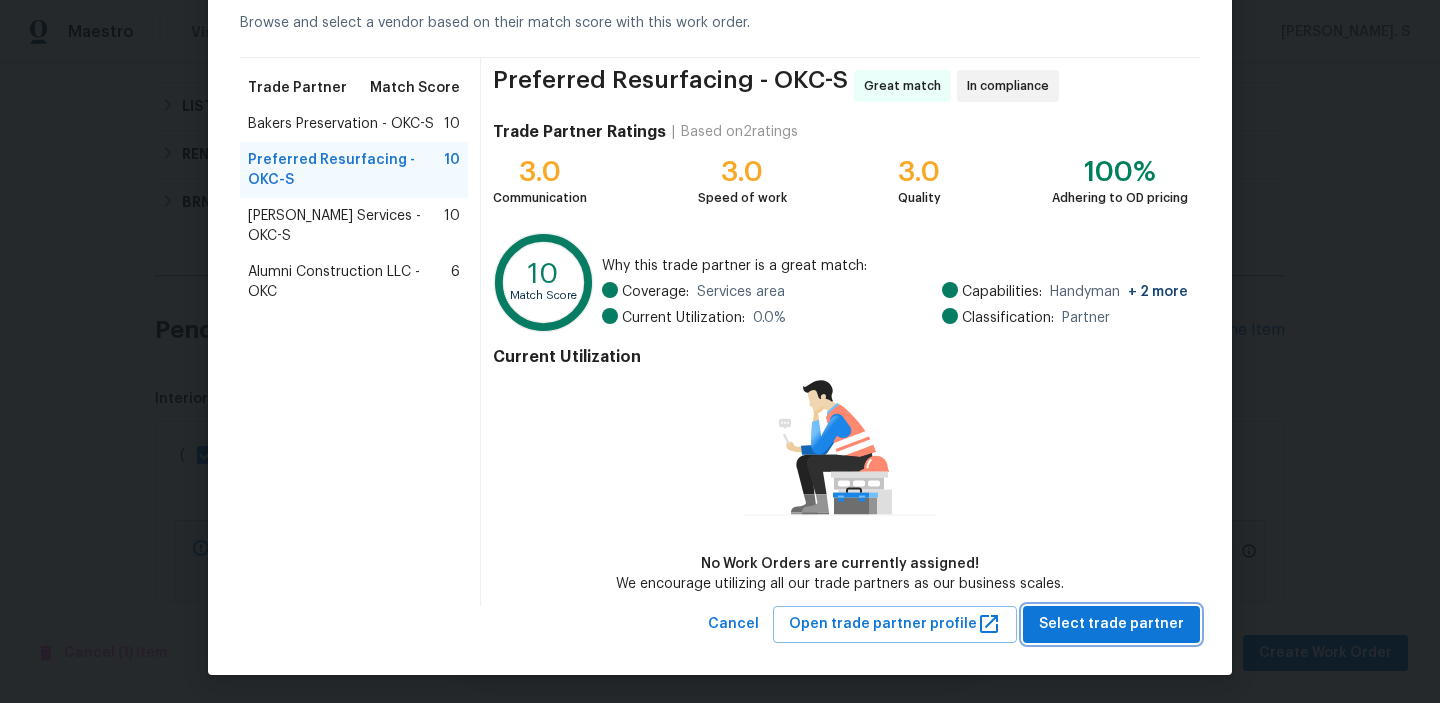 click on "Select trade partner" at bounding box center (1111, 624) 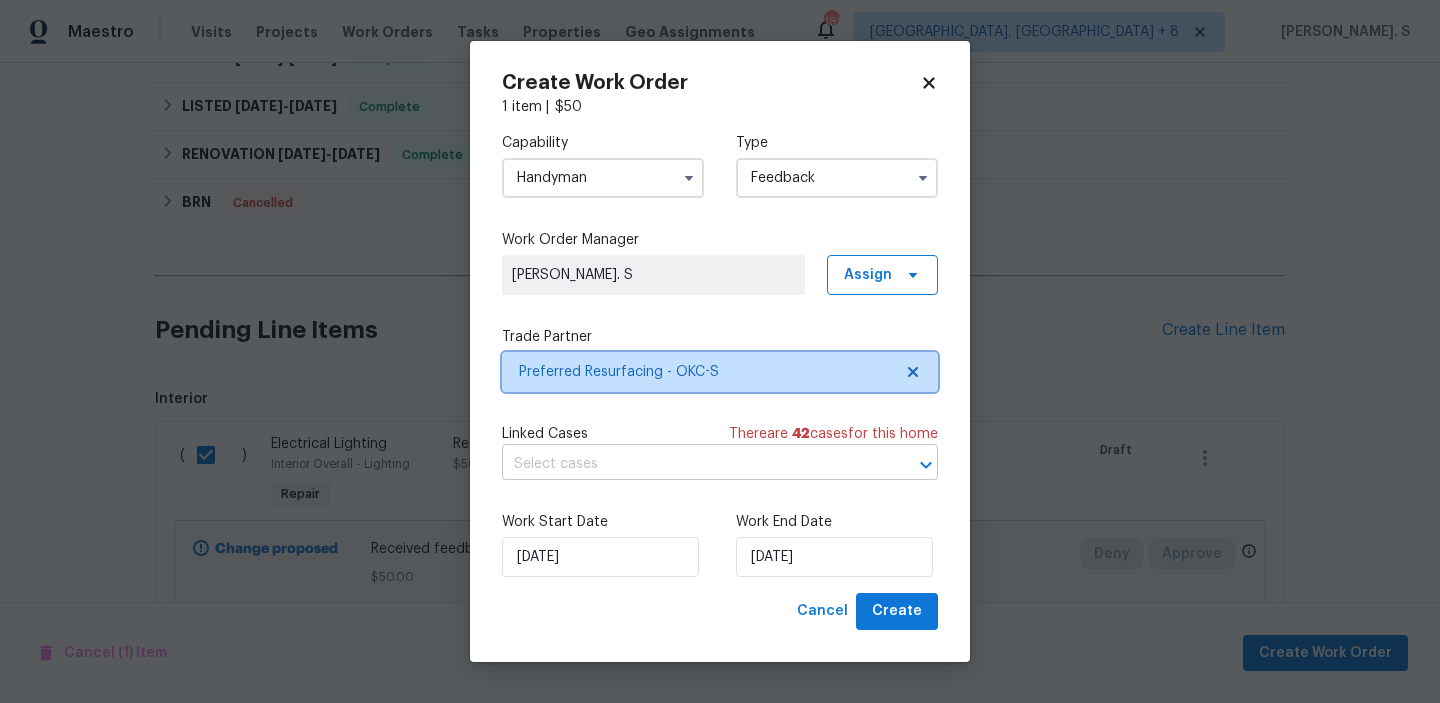scroll, scrollTop: 0, scrollLeft: 0, axis: both 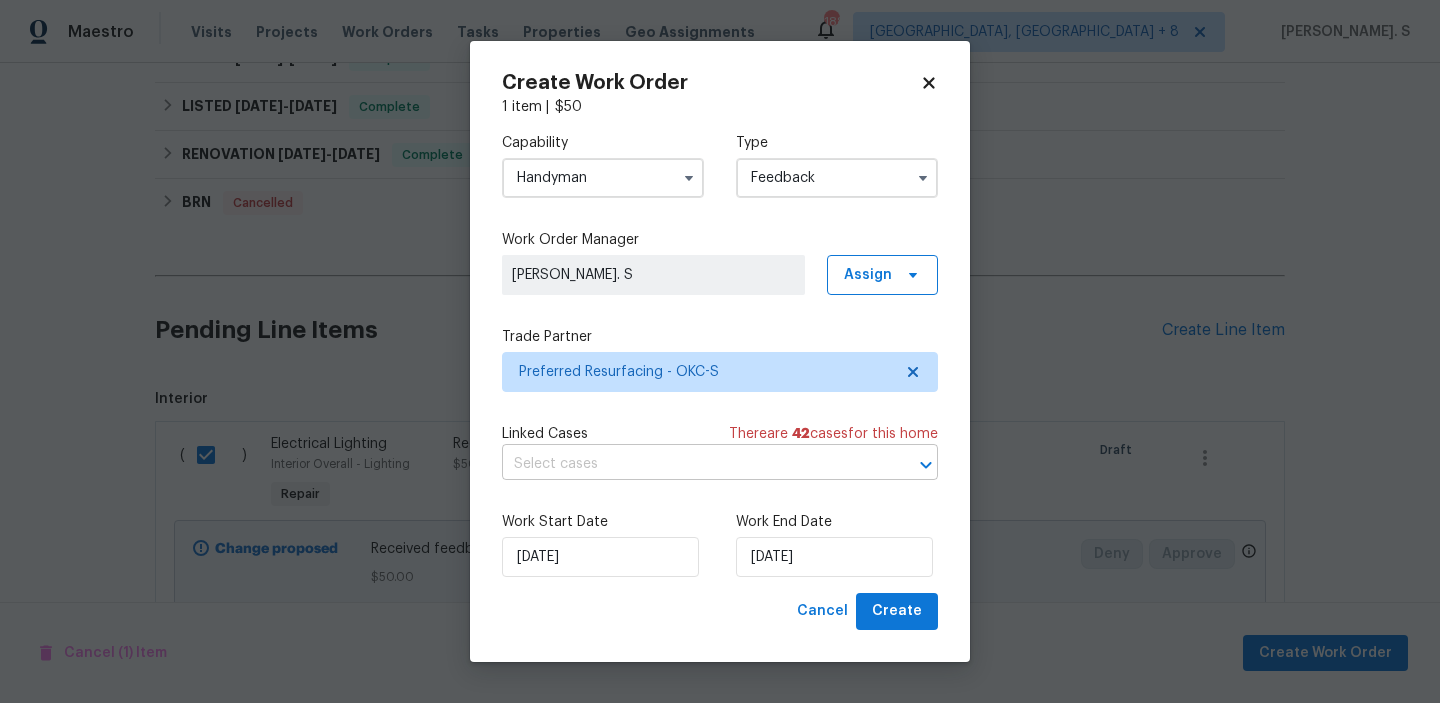 click at bounding box center [692, 464] 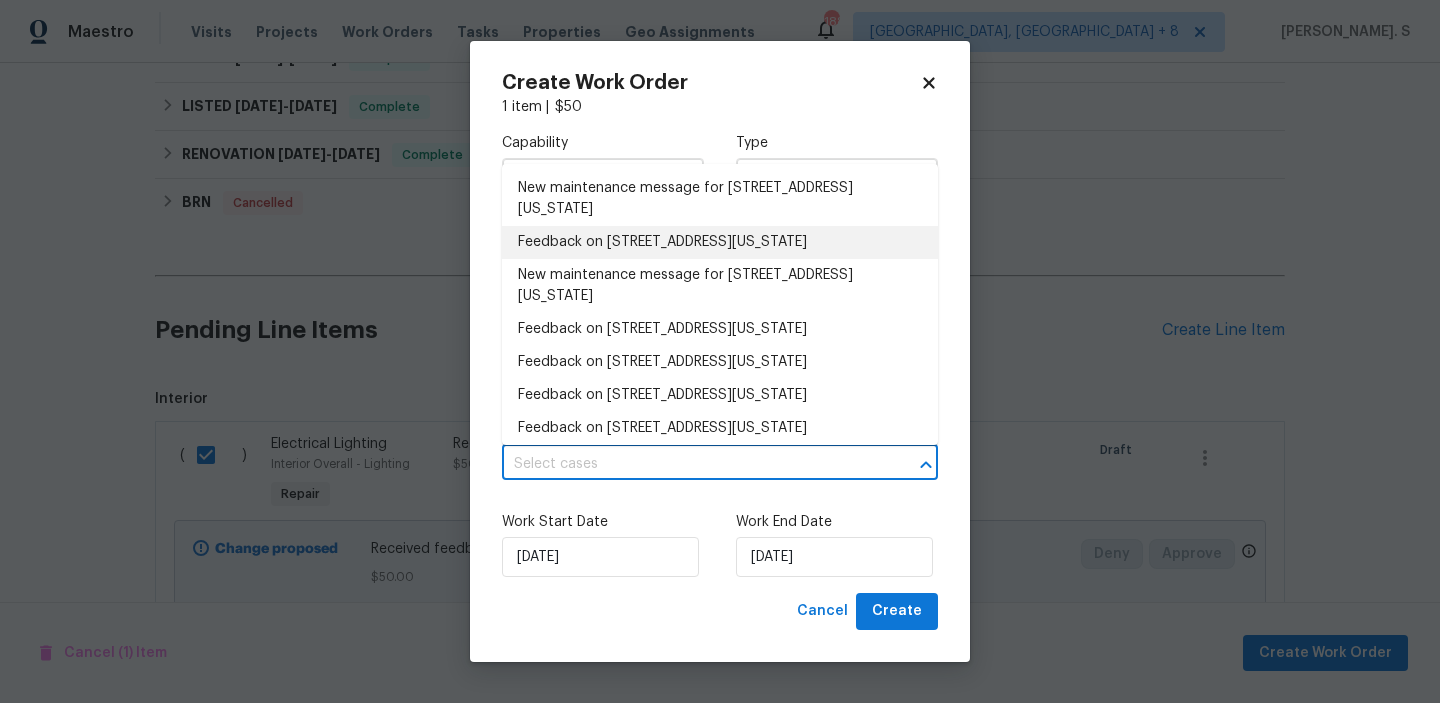click on "Feedback on 2916 Bird Dr, Oklahoma City, OK 73121" at bounding box center [720, 242] 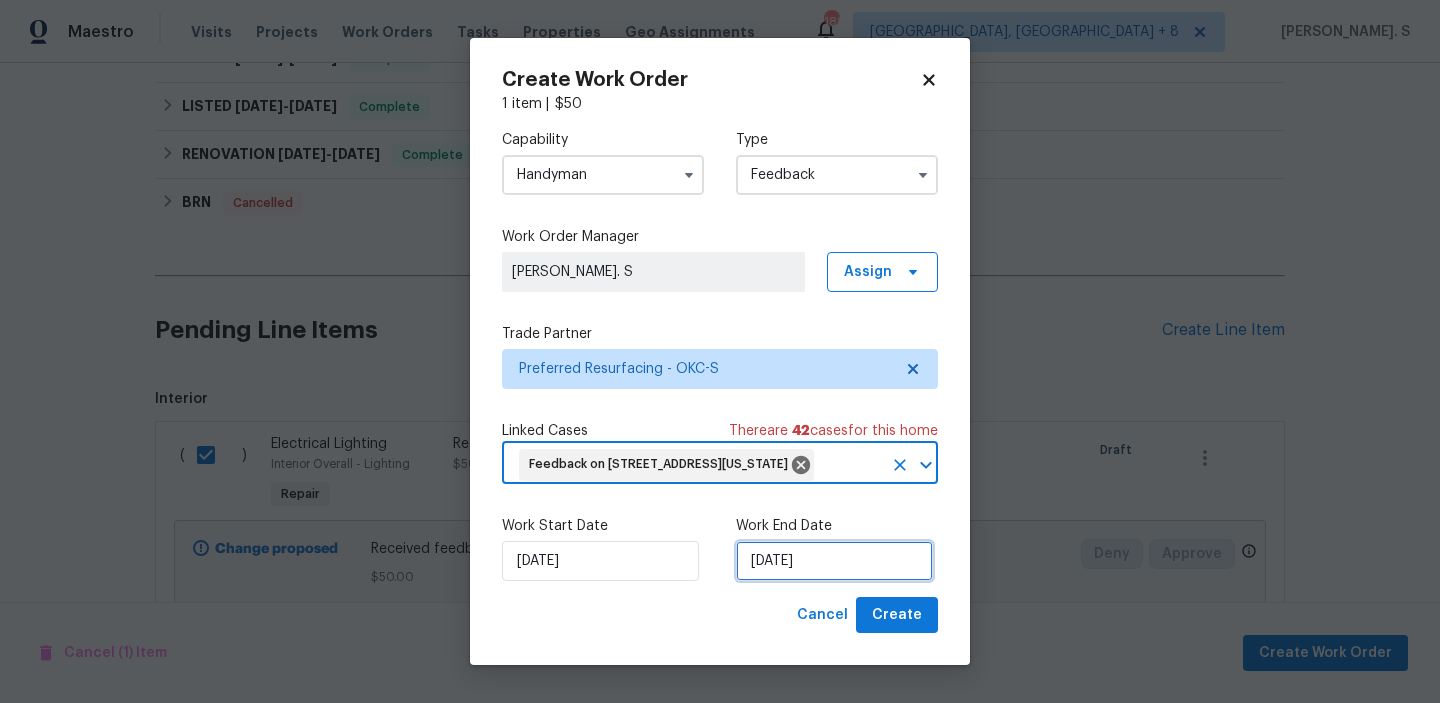 click on "7/10/2025" at bounding box center [834, 561] 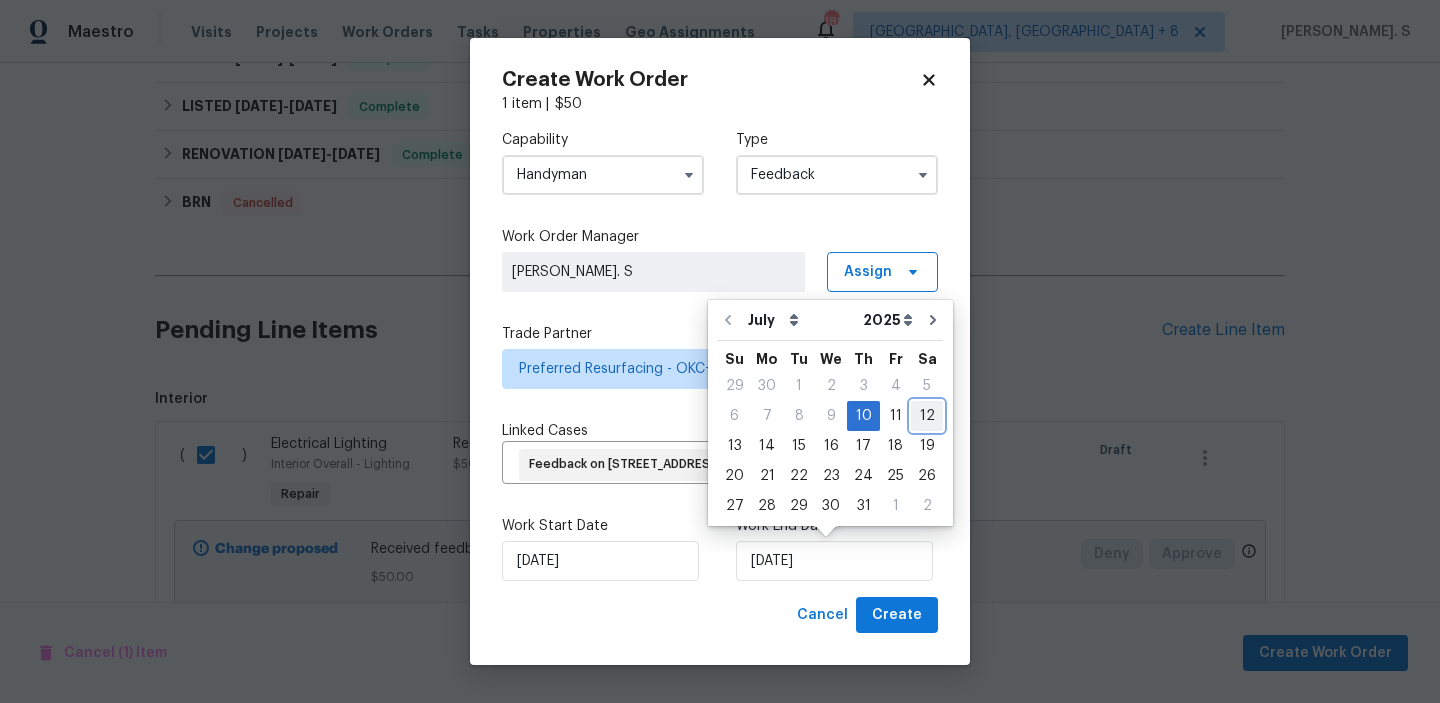 click on "12" at bounding box center (927, 416) 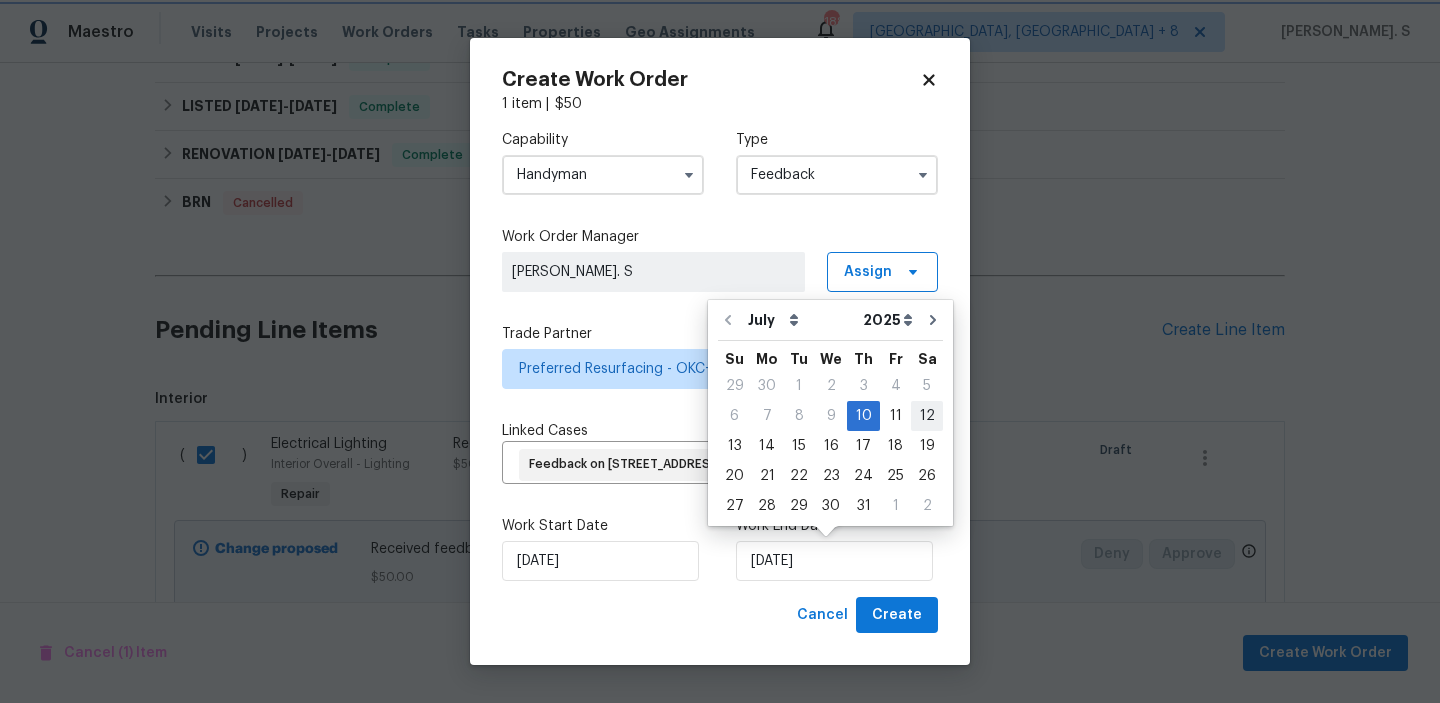 type on "[DATE]" 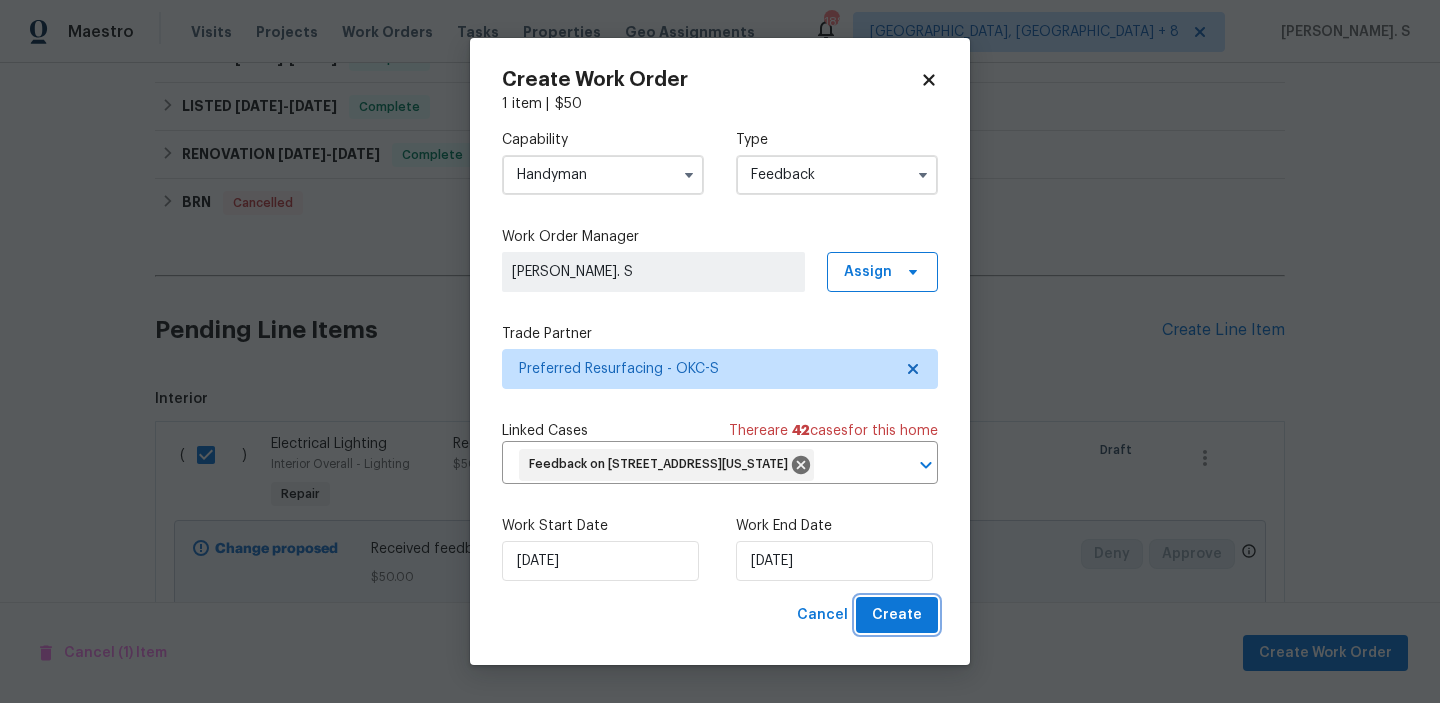 click on "Create" at bounding box center [897, 615] 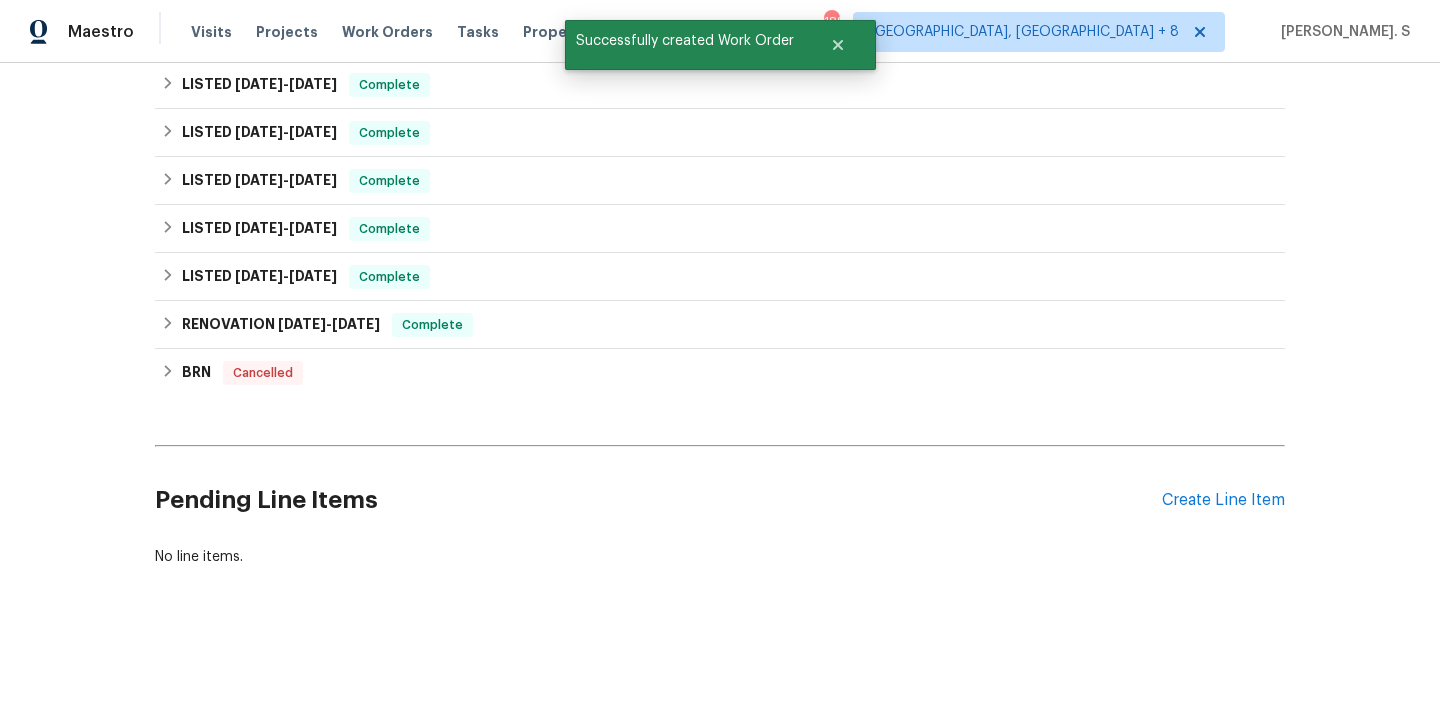 scroll, scrollTop: 0, scrollLeft: 0, axis: both 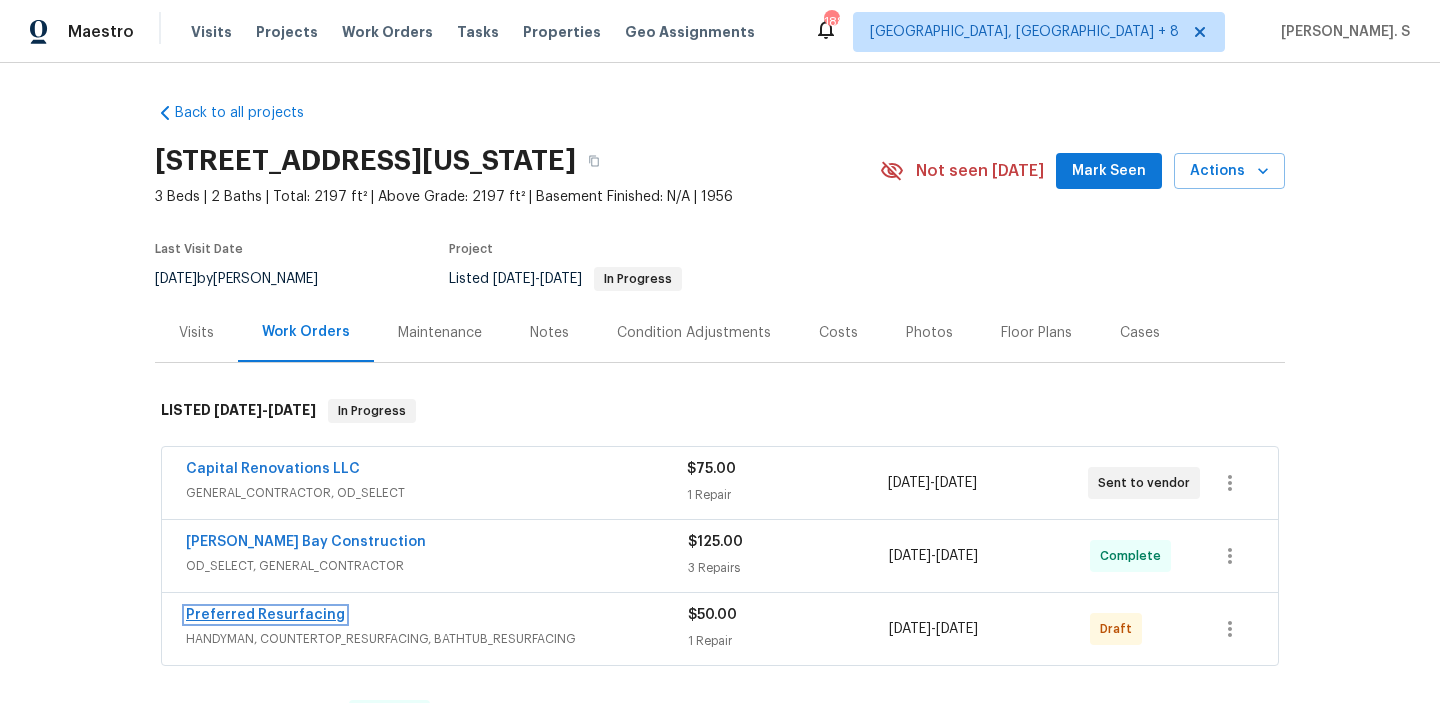 click on "Preferred Resurfacing" at bounding box center [265, 615] 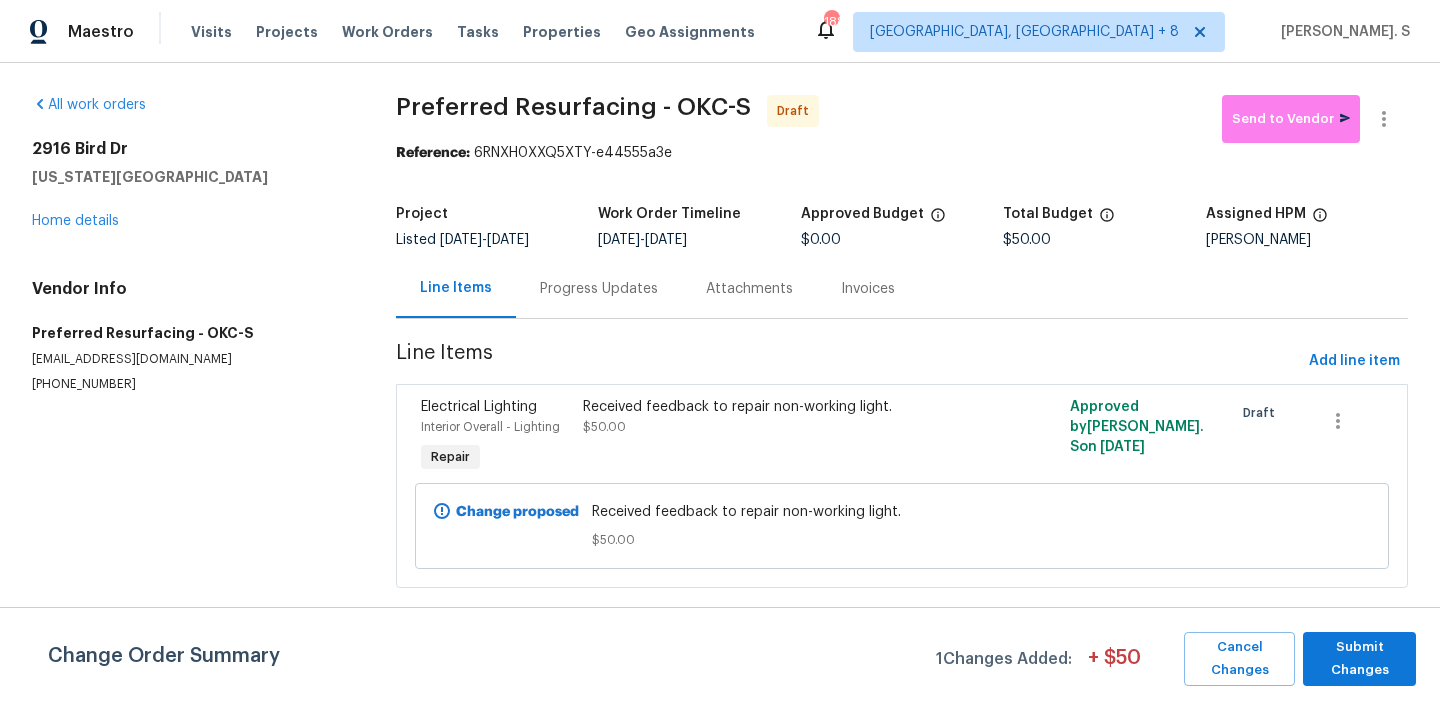 click on "Line Items Progress Updates Attachments Invoices" at bounding box center (902, 289) 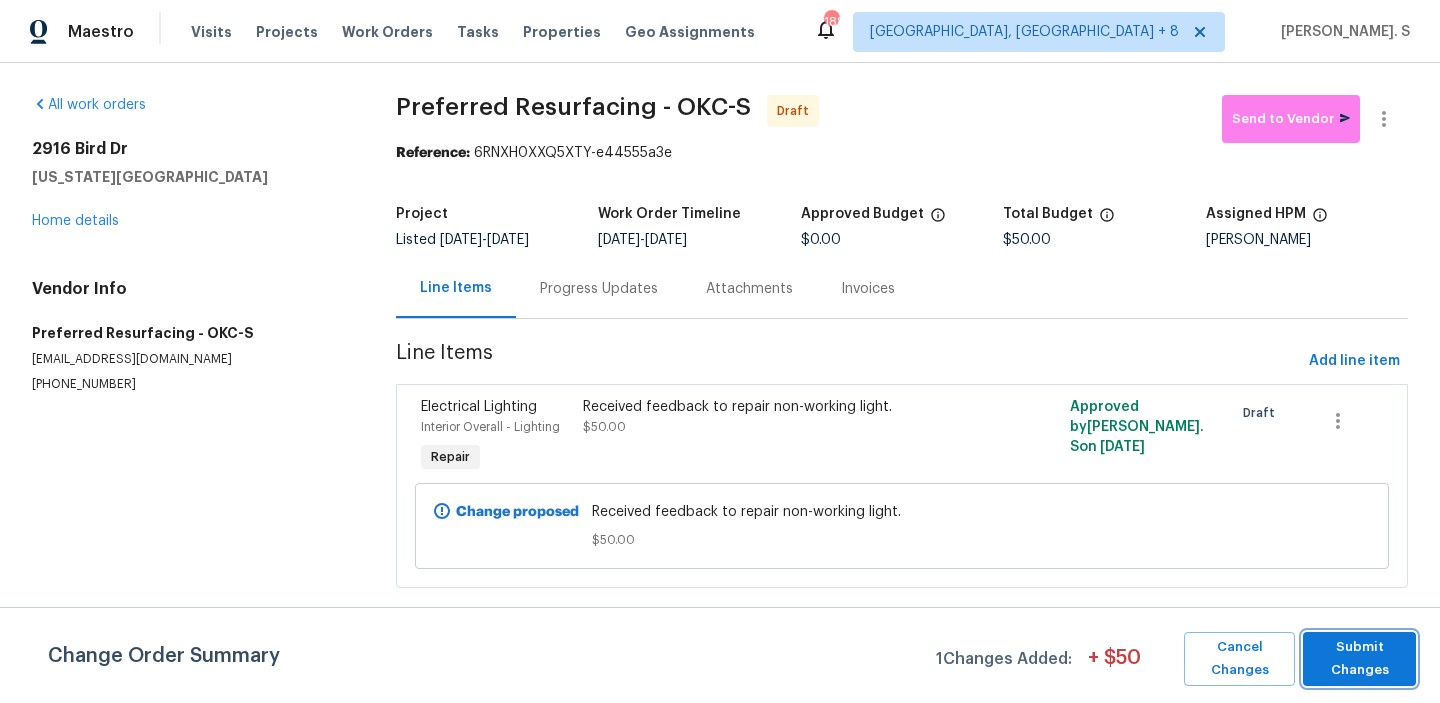 click on "Submit Changes" at bounding box center [1359, 659] 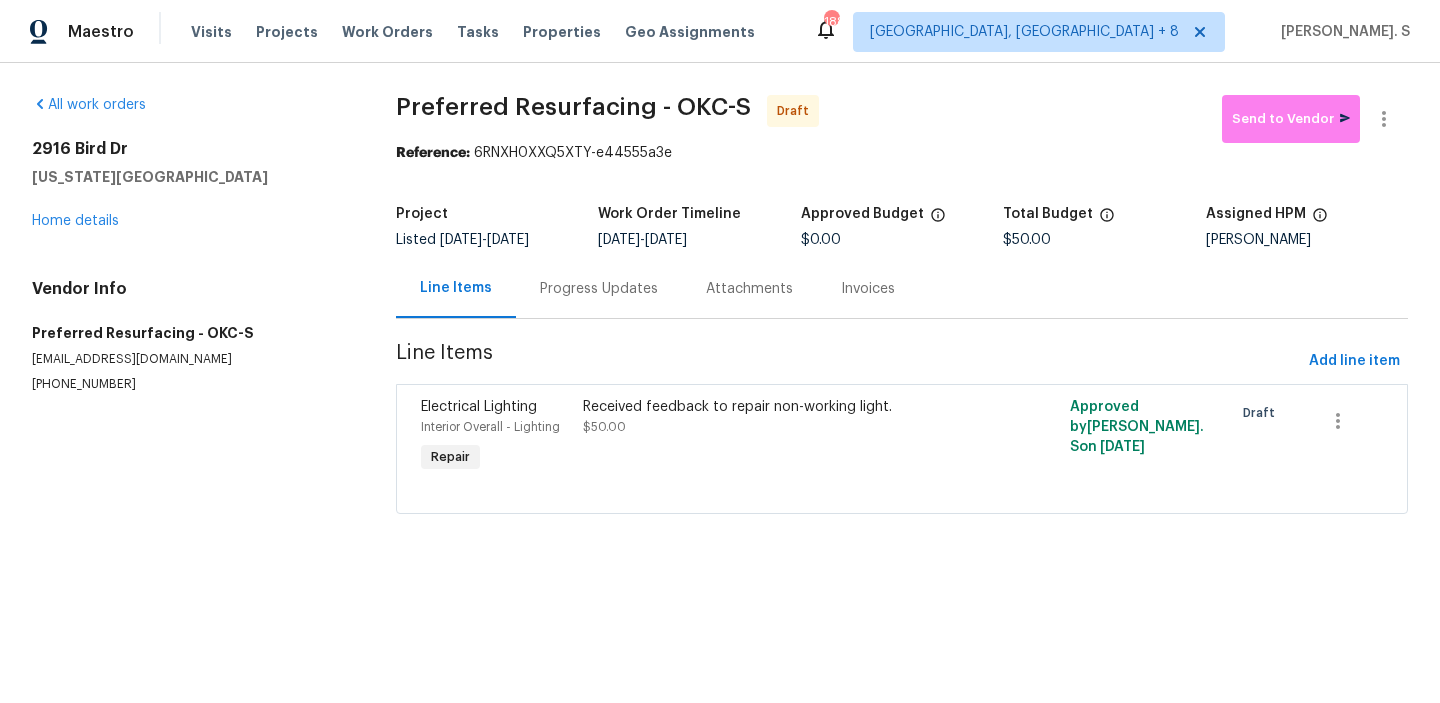 click on "Progress Updates" at bounding box center (599, 288) 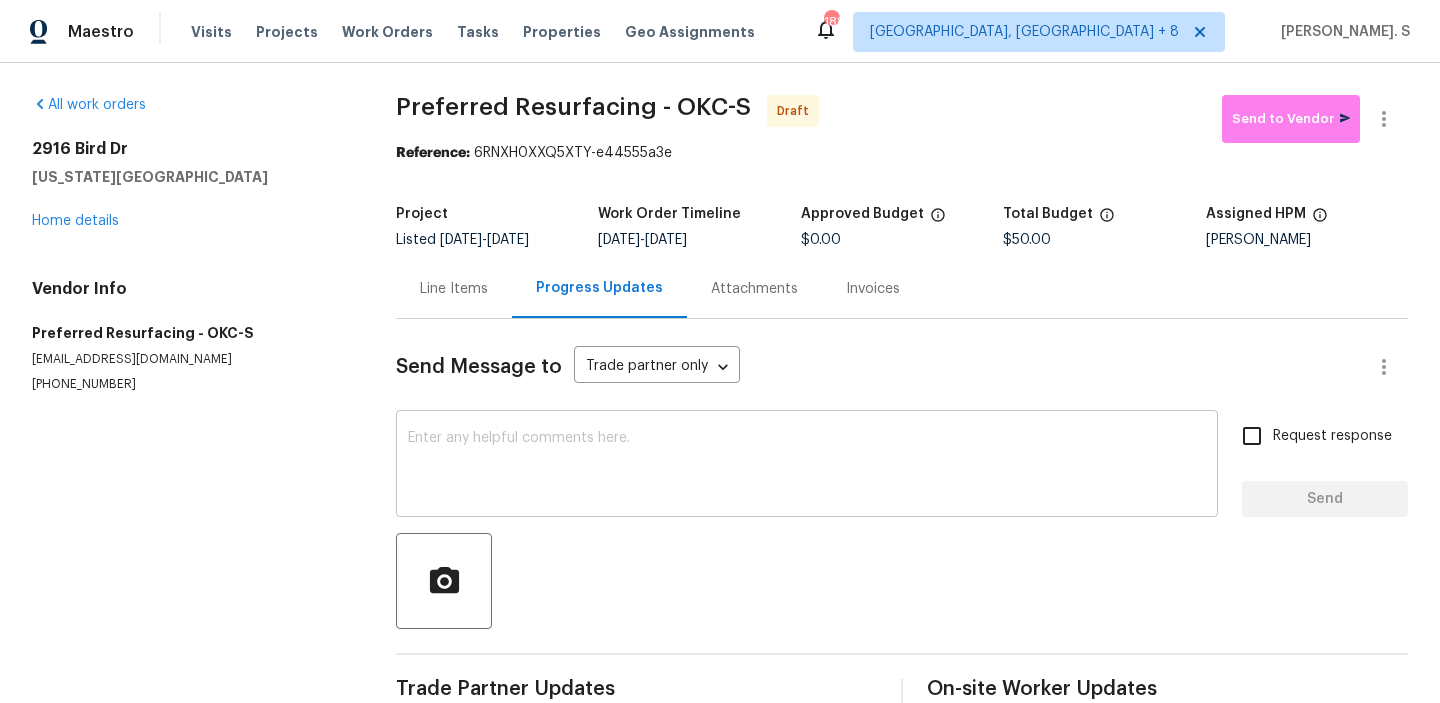 click at bounding box center (807, 466) 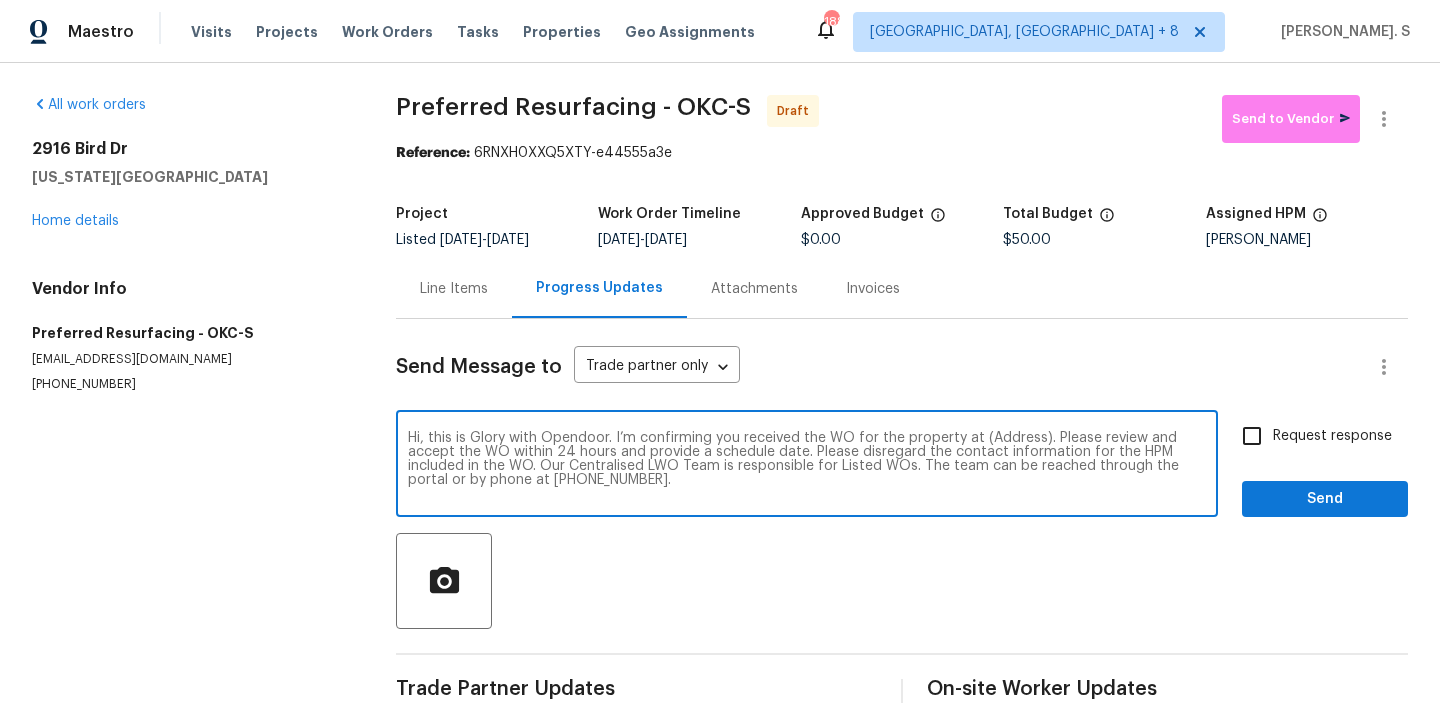click on "Hi, this is Glory with Opendoor. I’m confirming you received the WO for the property at (Address). Please review and accept the WO within 24 hours and provide a schedule date. Please disregard the contact information for the HPM included in the WO. Our Centralised LWO Team is responsible for Listed WOs. The team can be reached through the portal or by phone at (480) 478-0155." at bounding box center [807, 466] 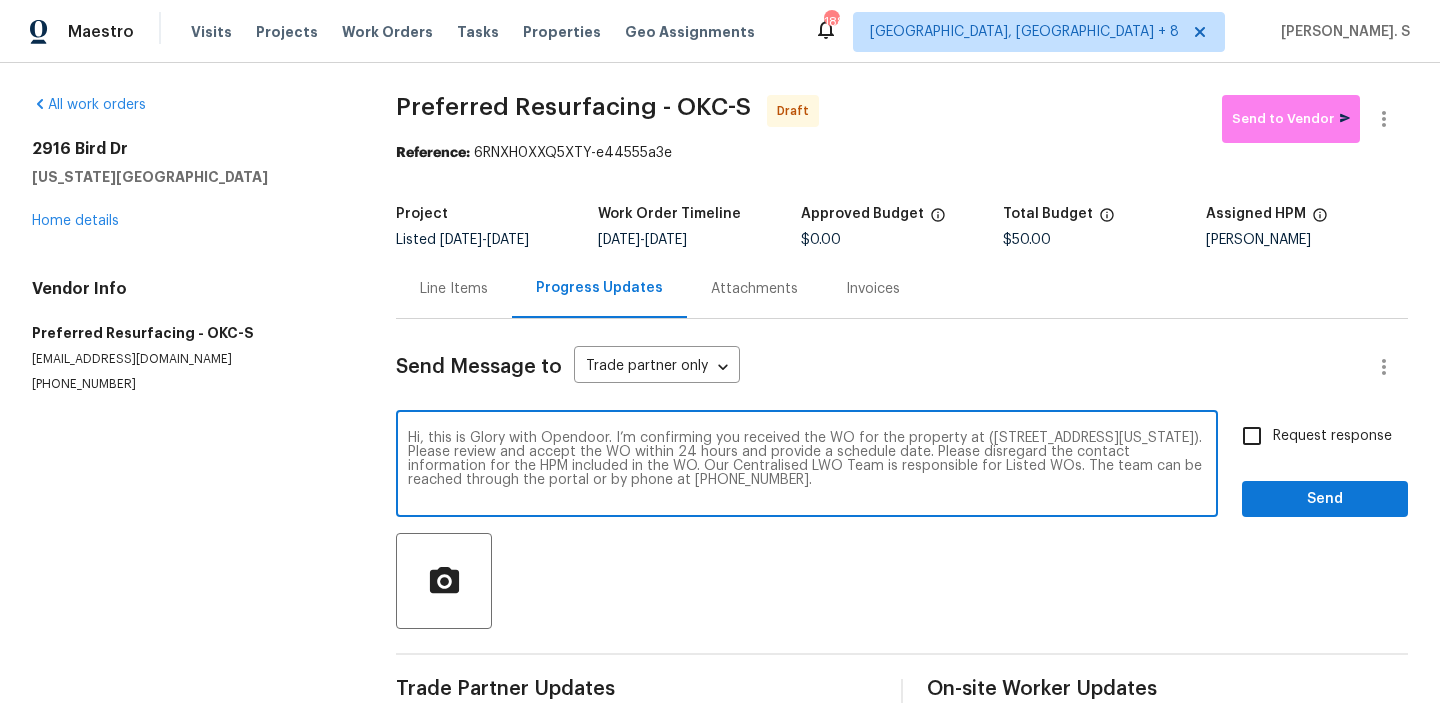 type on "Hi, this is Glory with Opendoor. I’m confirming you received the WO for the property at (2916 Bird Dr, Oklahoma City, OK 73121). Please review and accept the WO within 24 hours and provide a schedule date. Please disregard the contact information for the HPM included in the WO. Our Centralised LWO Team is responsible for Listed WOs. The team can be reached through the portal or by phone at (480) 478-0155." 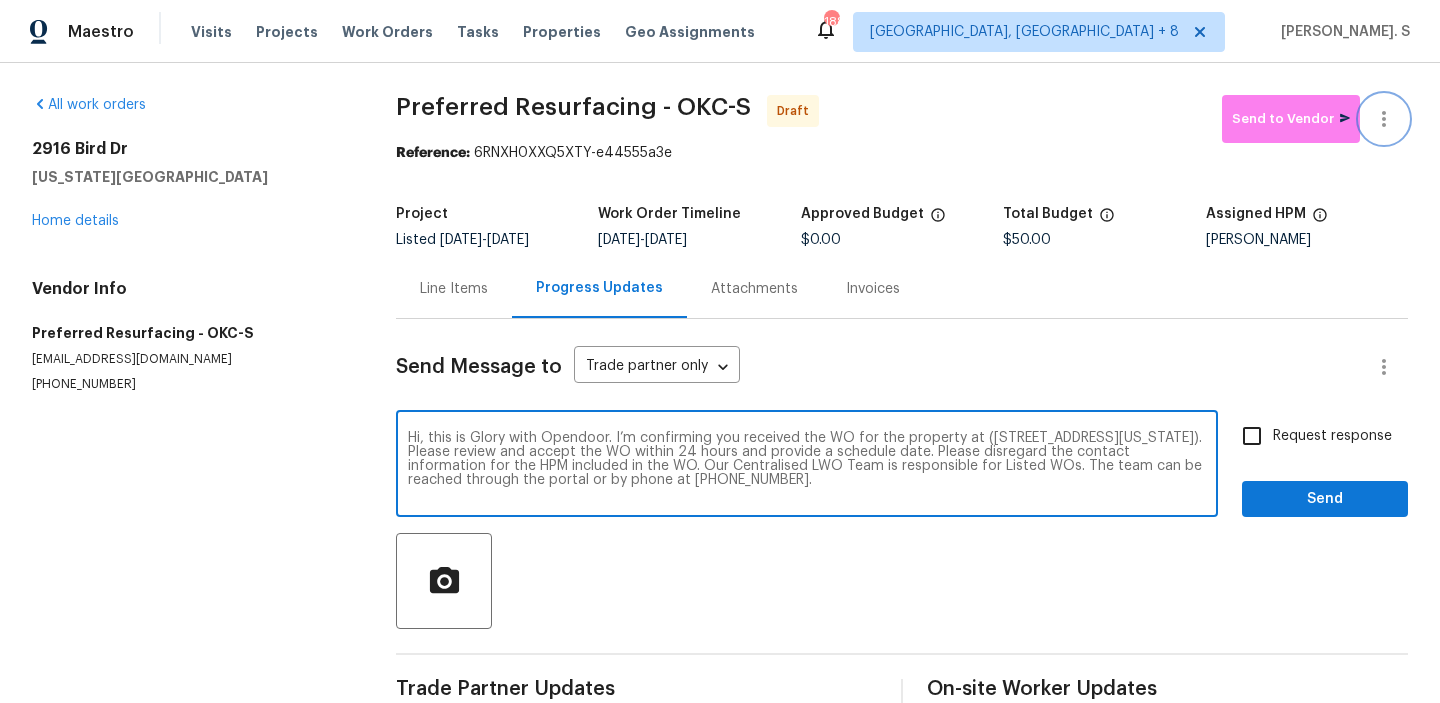 click 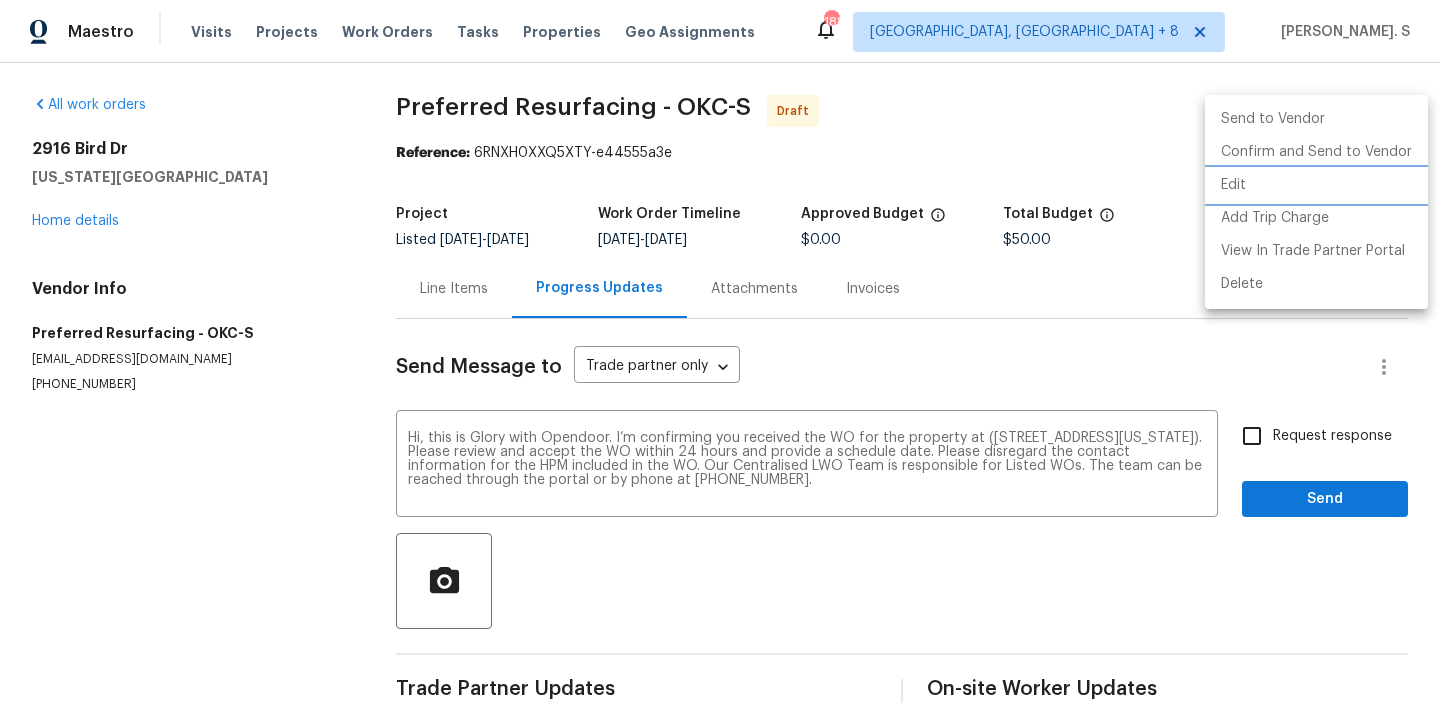 click on "Edit" at bounding box center [1316, 185] 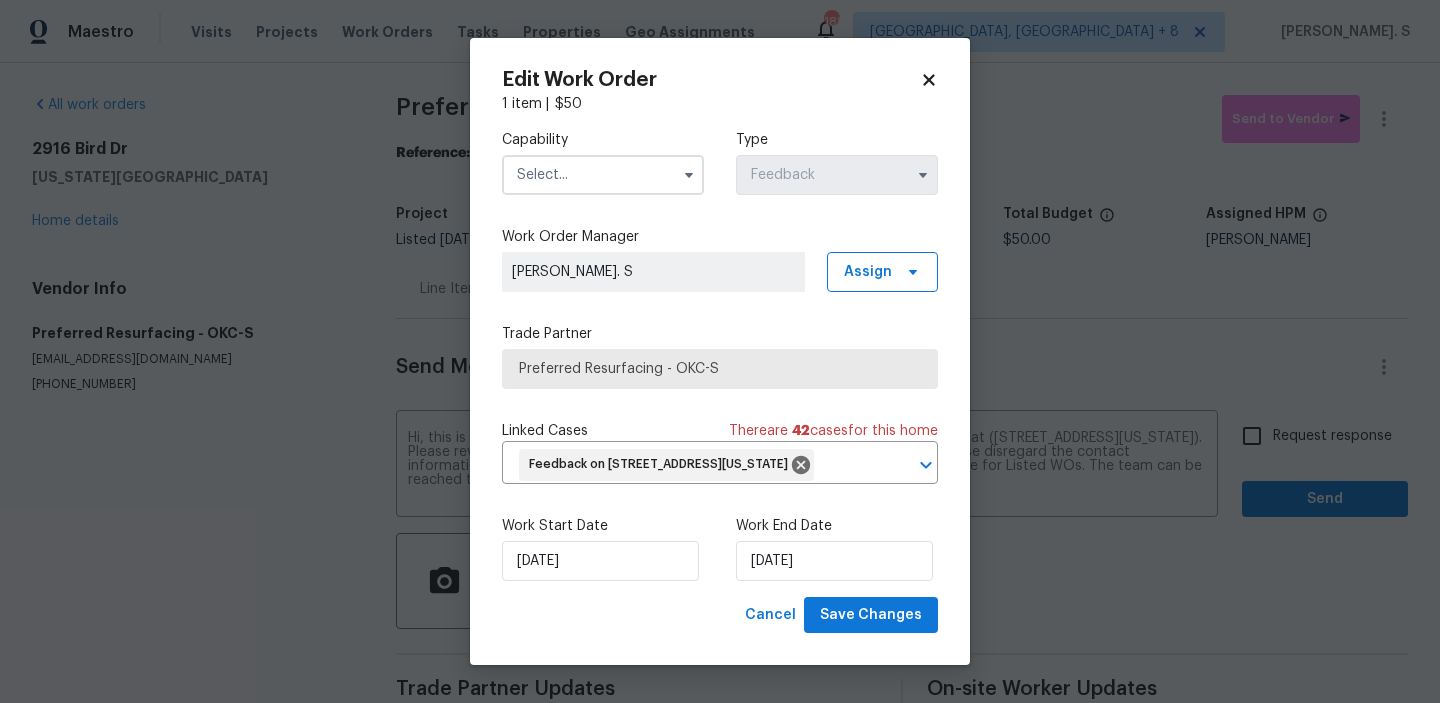 click at bounding box center [603, 175] 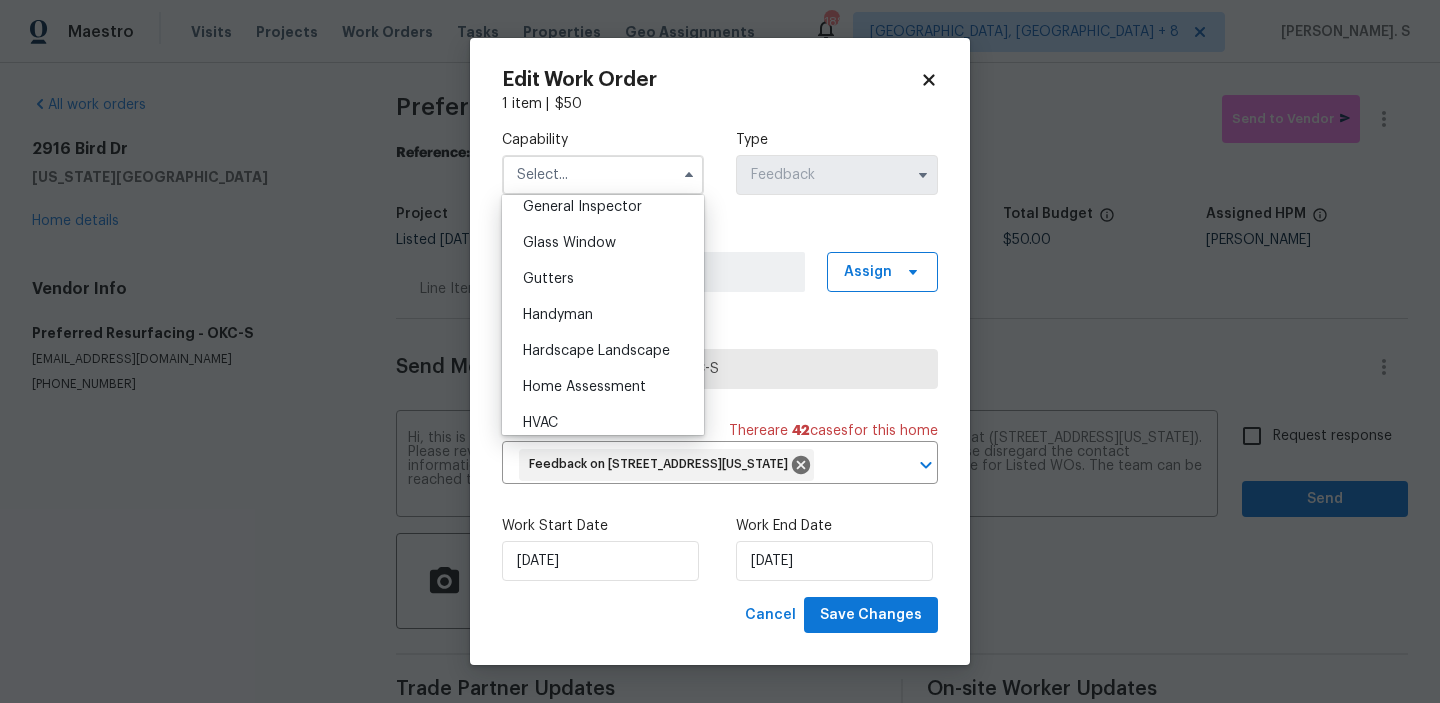 scroll, scrollTop: 1033, scrollLeft: 0, axis: vertical 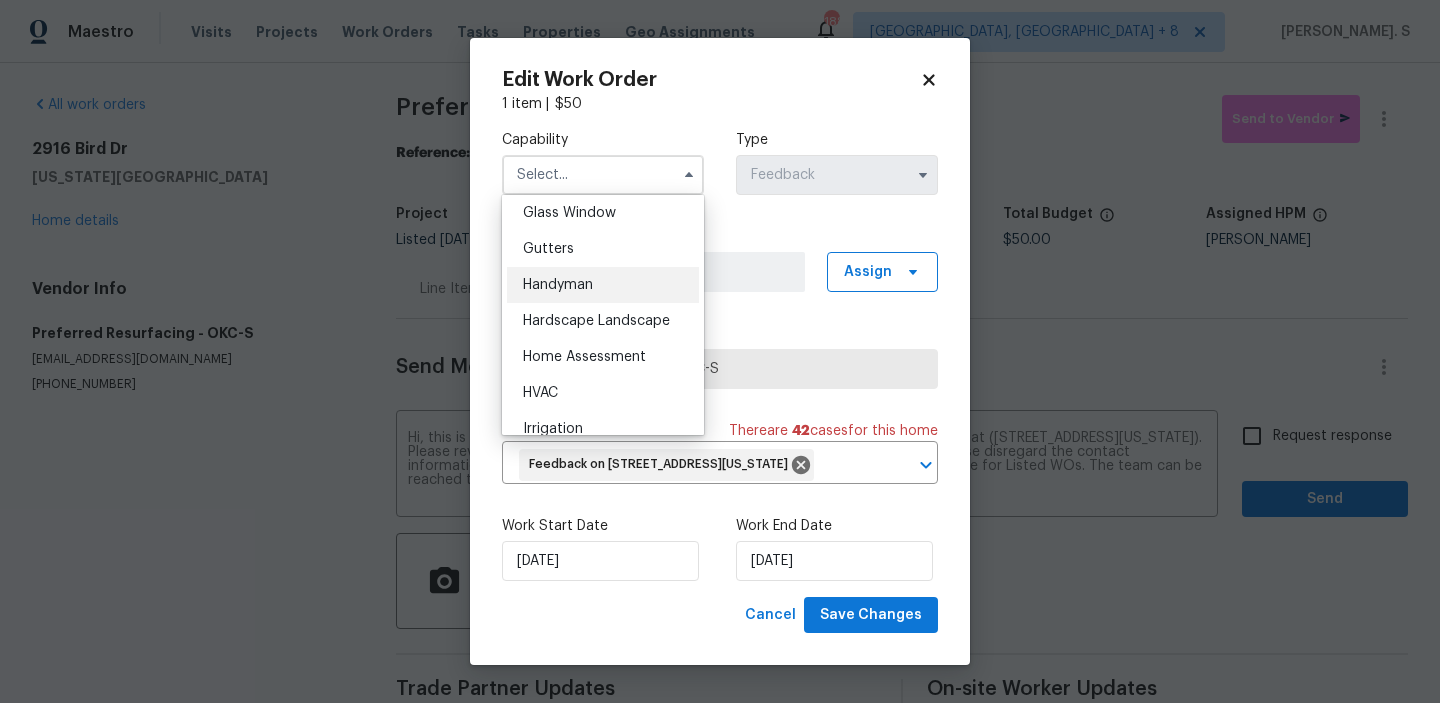 click on "Handyman" at bounding box center (603, 285) 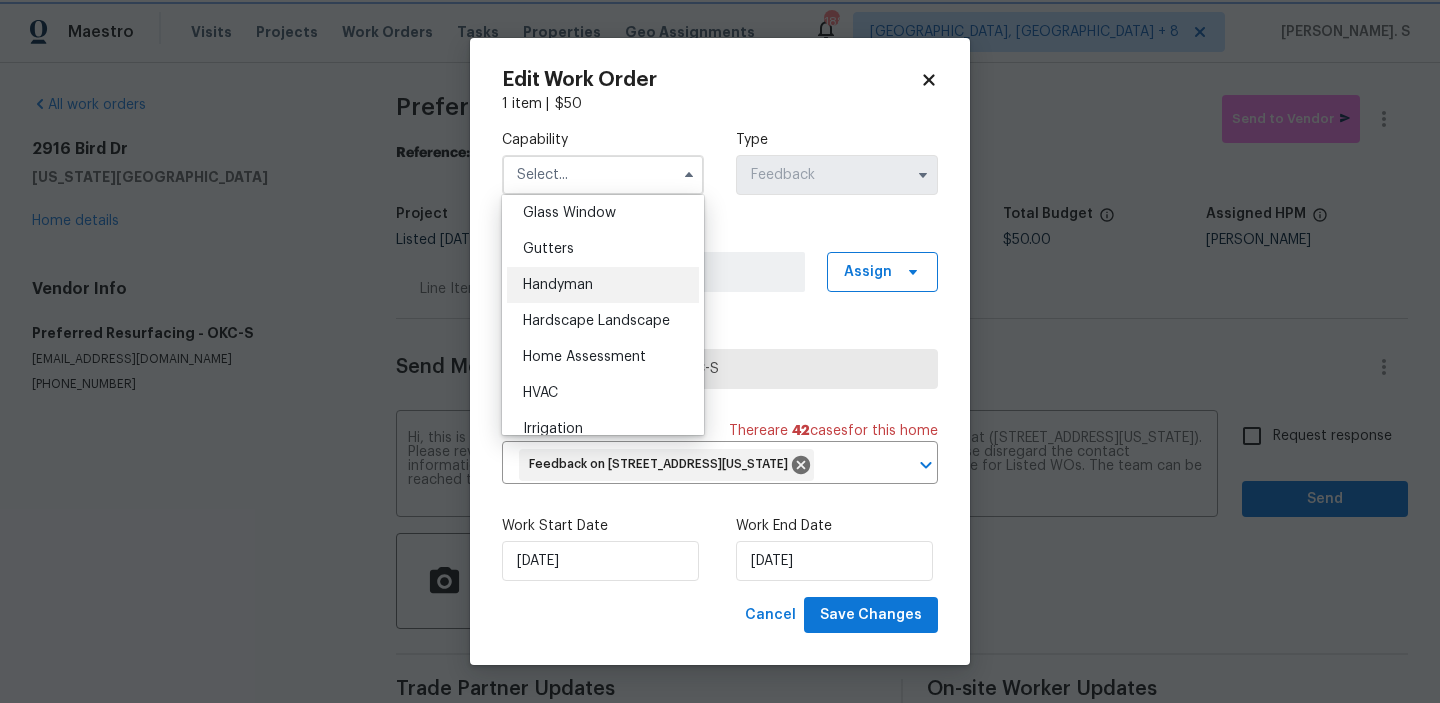 type on "Handyman" 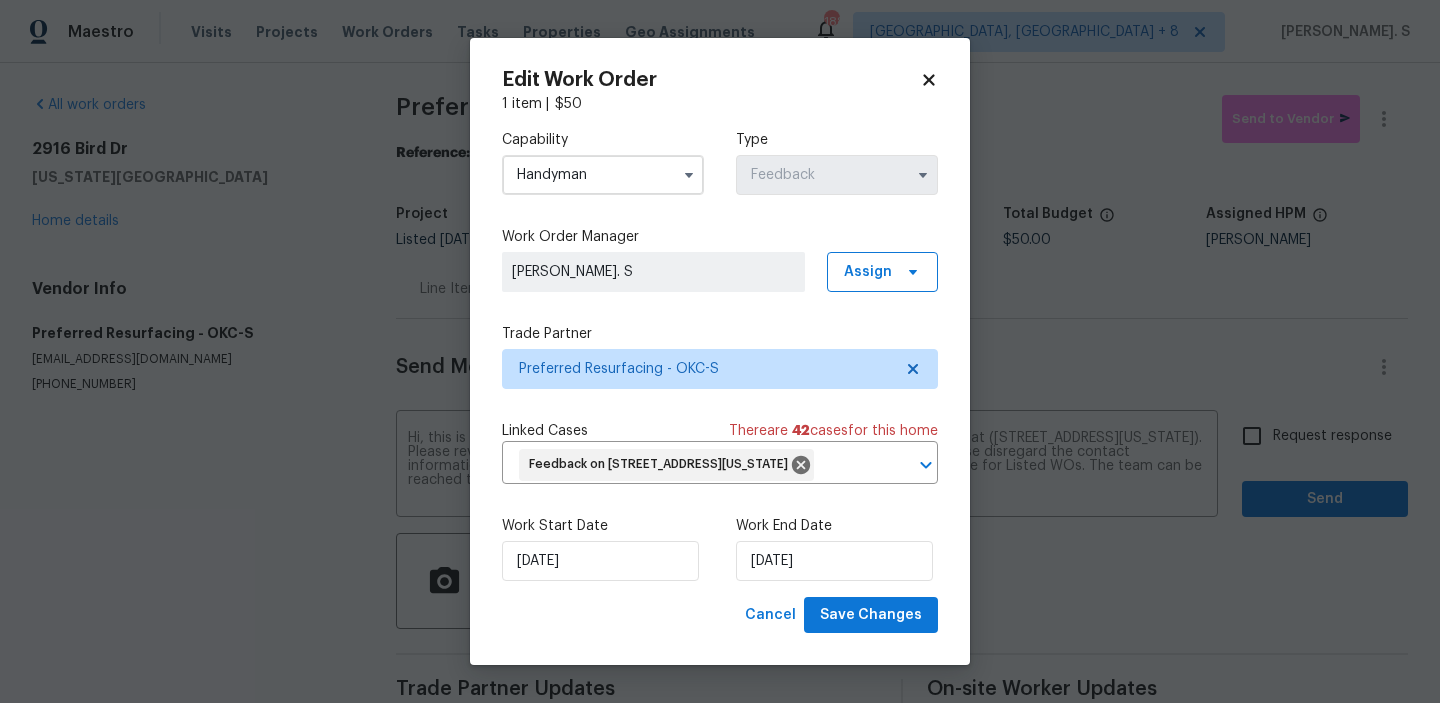click on "Capability   Handyman Agent Appliance Bathtub Resurfacing BRN And Lrr Broker Cabinets Carpet Cleaning Chimney Cleaning Cleaning Maintenance Concrete Flatwork Countertop Countertop Resurfacing Crawl Space Data Labeling Day One Walk Dispatch Electrical Engineering Fencing Fireplace Flooring Floor Refinishing Foundation Garage Door Gas Line Service General Contractor General Inspector Glass Window Gutters Handyman Hardscape Landscape Home Assessment HVAC Irrigation Junk Removal Landscaping Maintenance Land Surveying Living Area Measurement Locksmith Masonry Mold Remediation Odor Remediation Od Select Oil Tank Services Painting Pests Photography Plumbing Pool Pool Repair Pressure Washing Radon Testing Reno Valuations Restoration Roof Security Septic Sewer Inspections And Repairs Siding Snow Structural Tree Services Valuations Wells Wildlife Type   Feedback Work Order Manager   Glory Joyce. S Assign Trade Partner   Preferred Resurfacing - OKC-S Linked Cases There  are   42  case s  for this home   ​   7/10/2025" at bounding box center [720, 355] 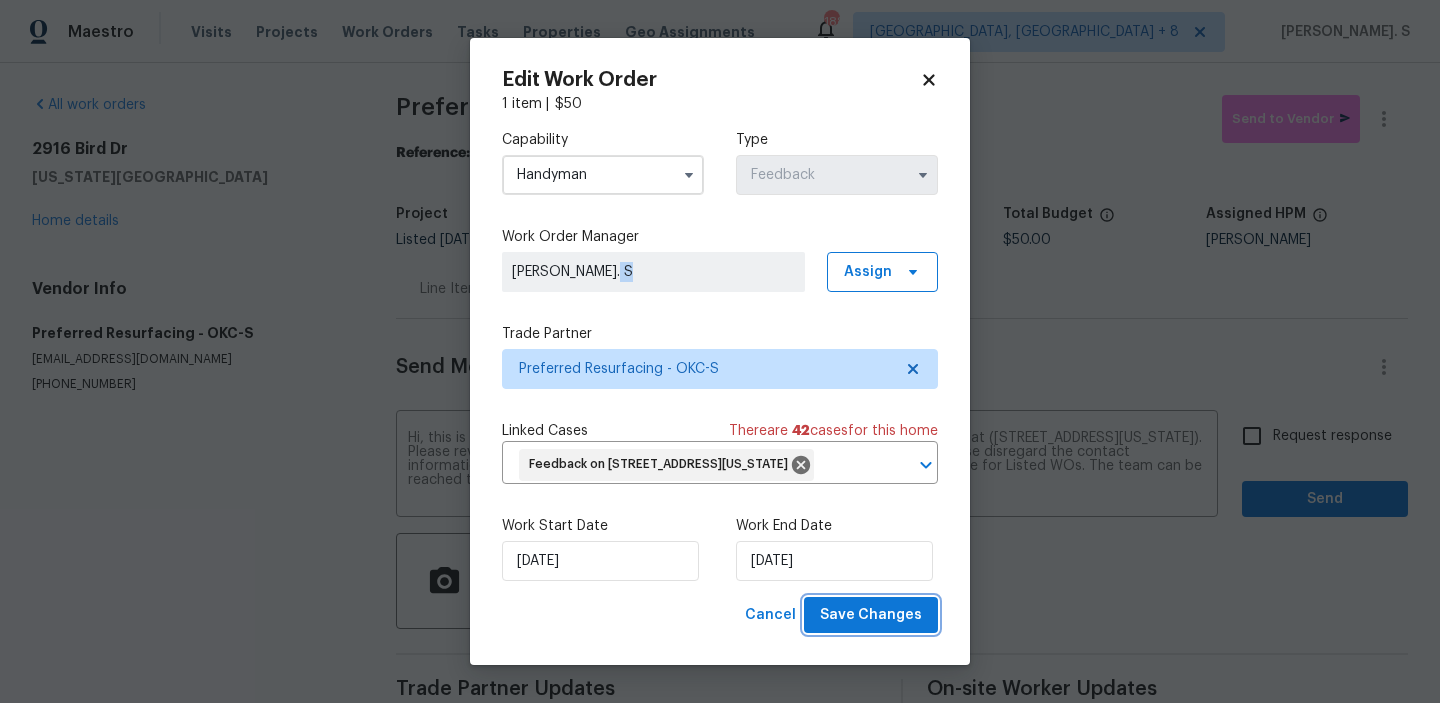 click on "Save Changes" at bounding box center [871, 615] 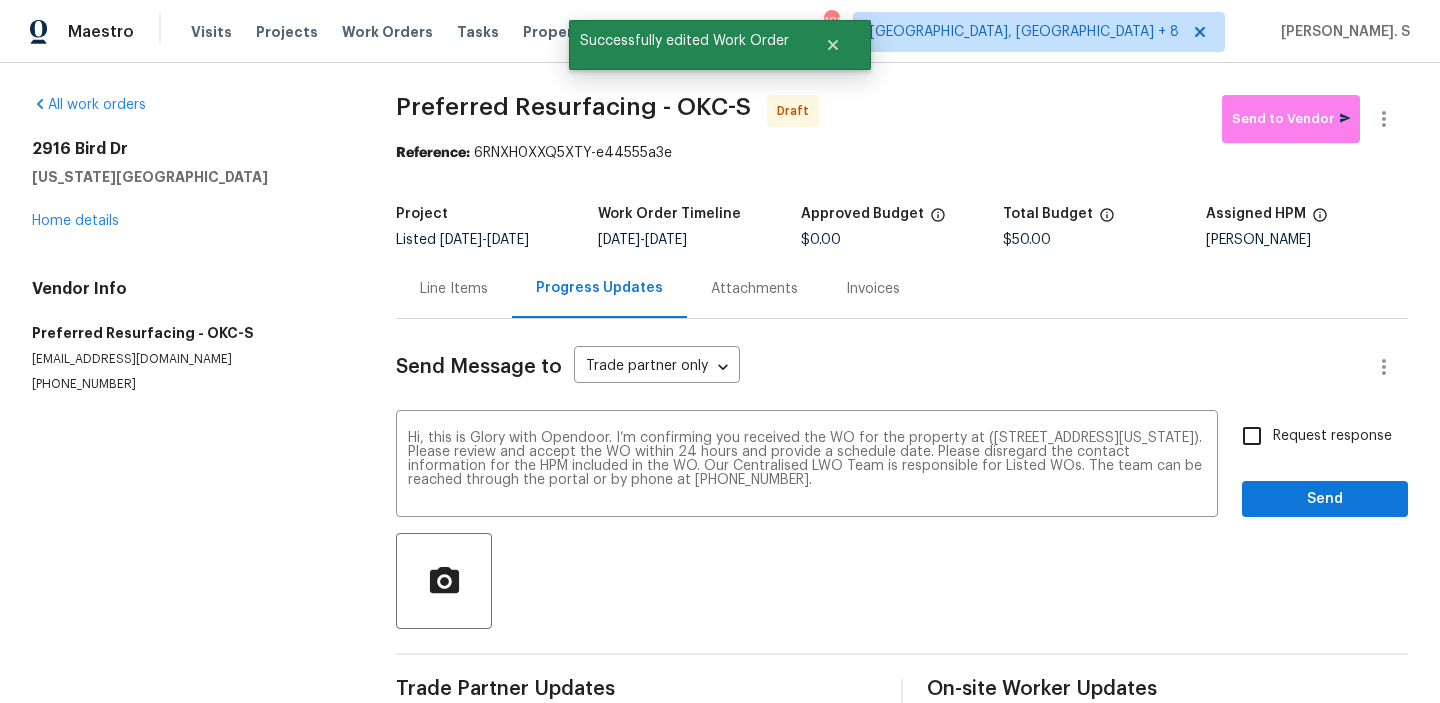 click on "Request response" at bounding box center (1332, 436) 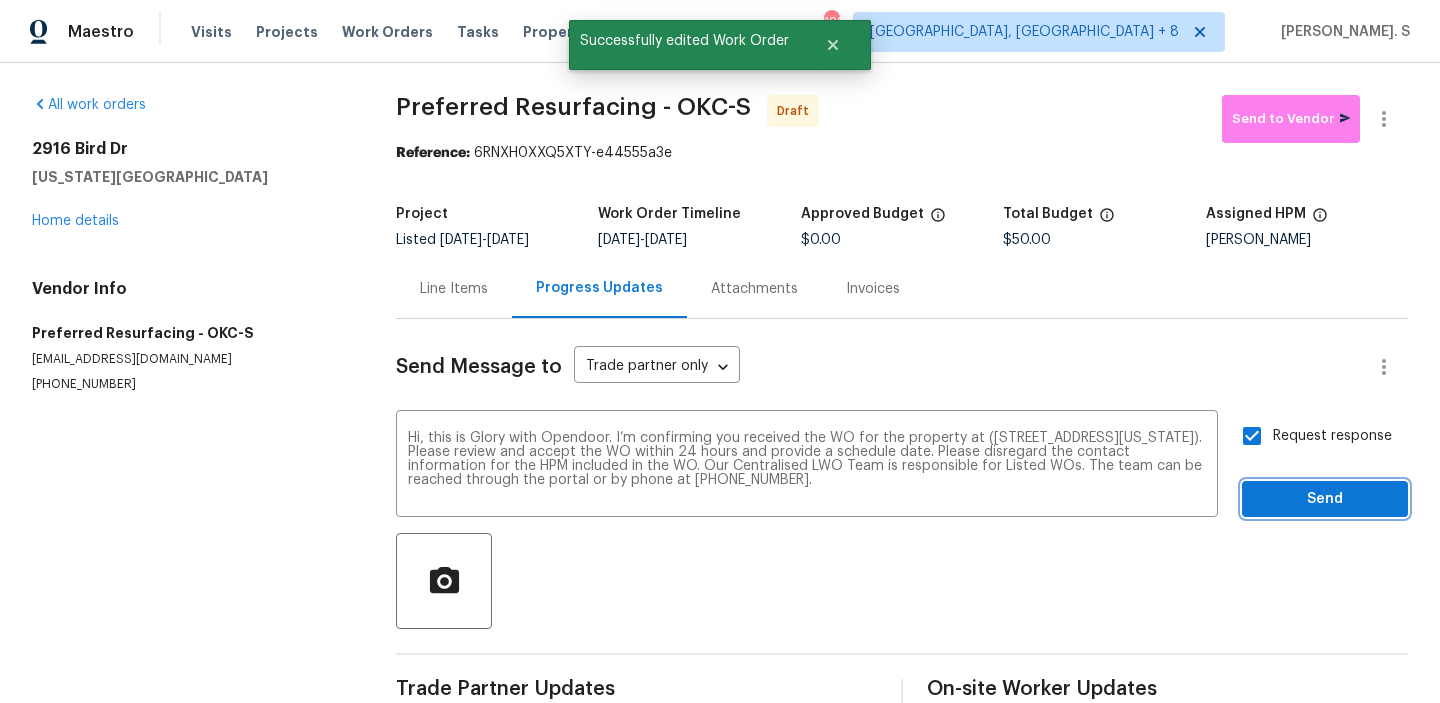 click on "Send" at bounding box center [1325, 499] 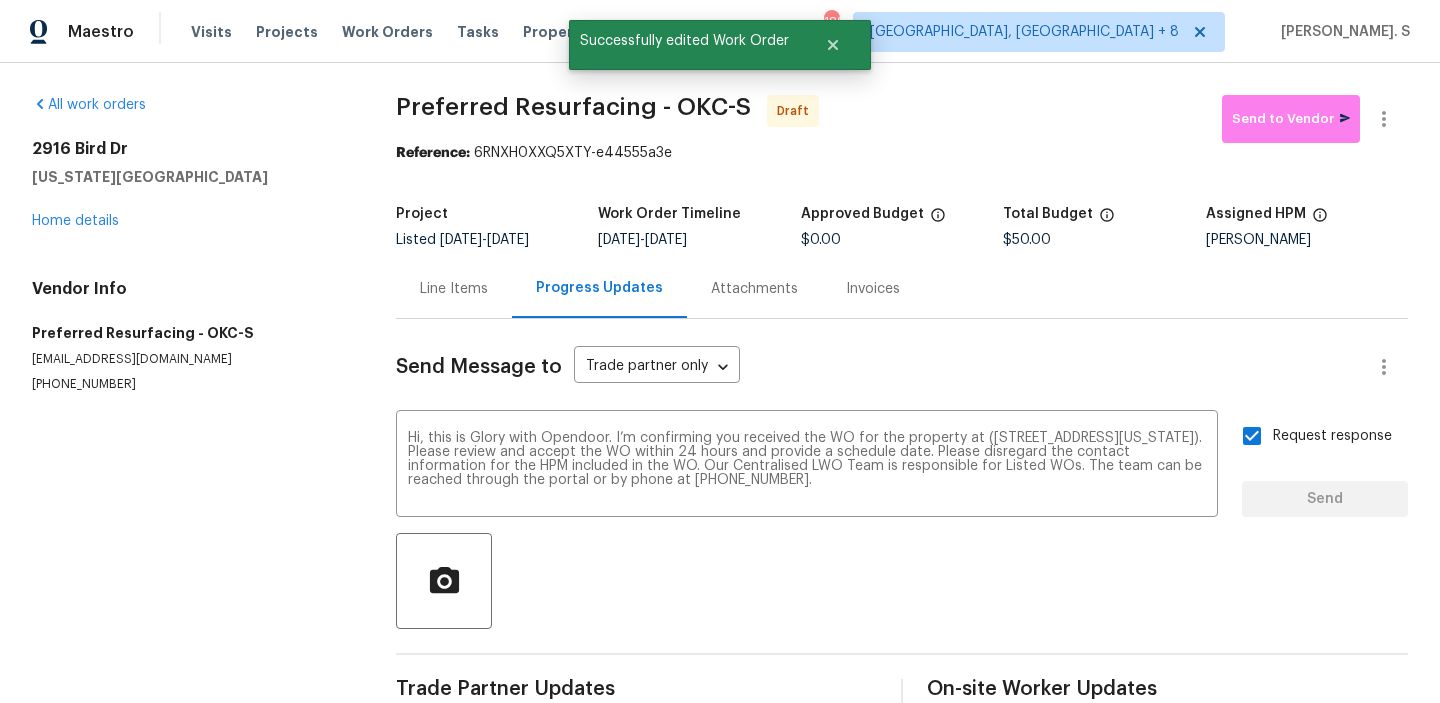type 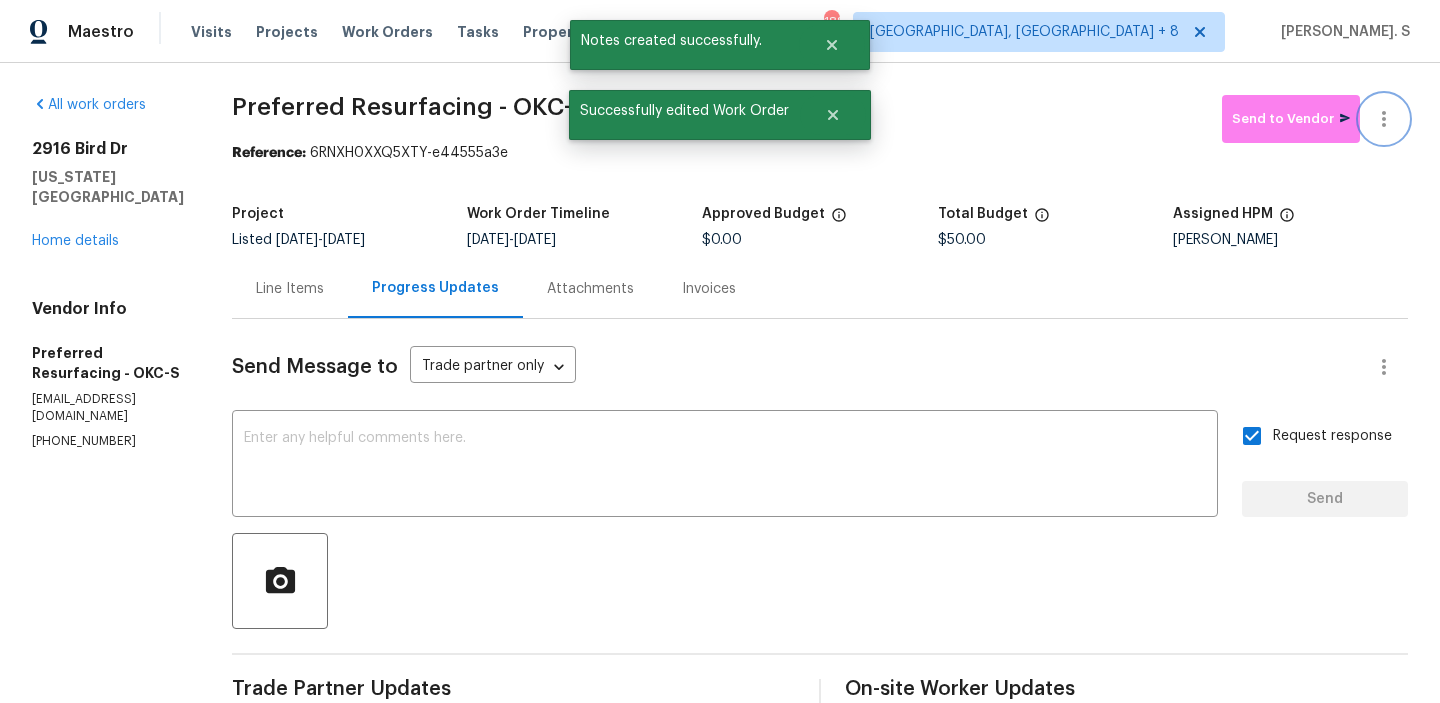 click 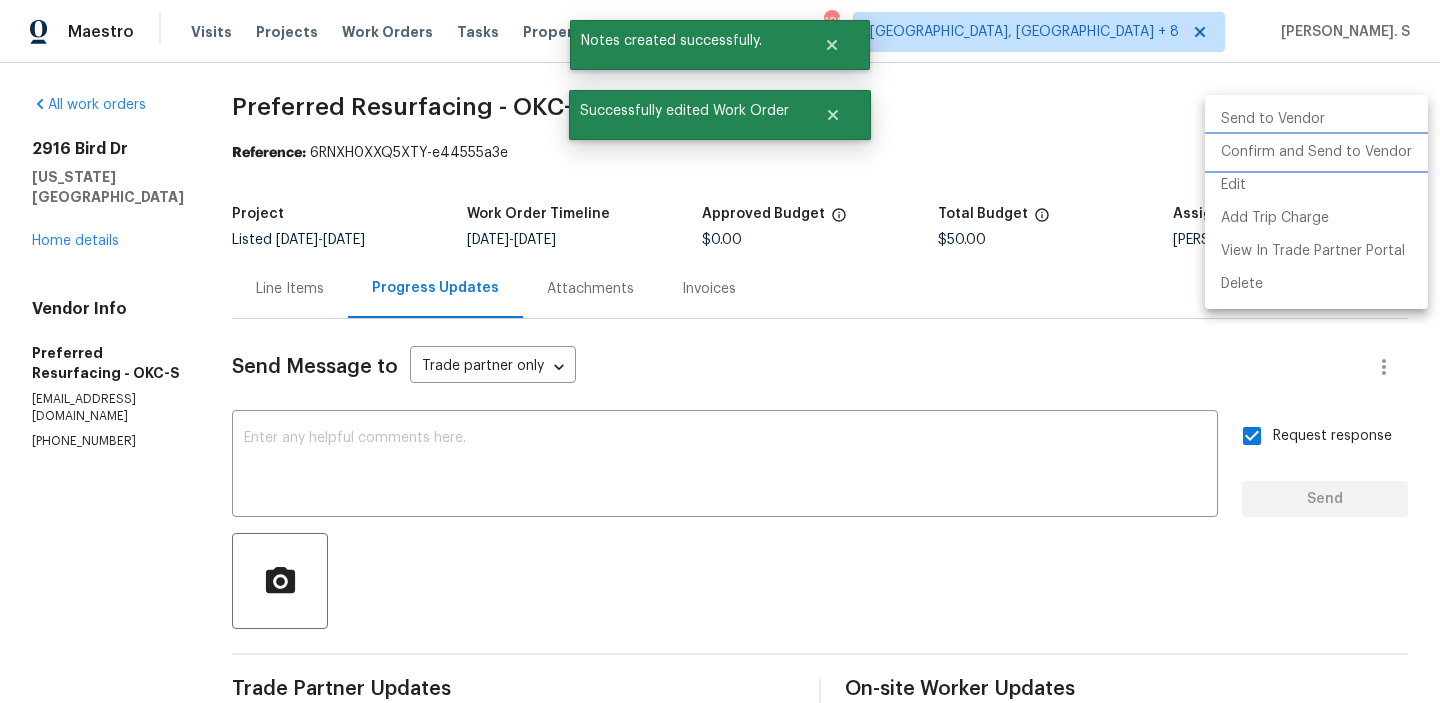 click on "Confirm and Send to Vendor" at bounding box center (1316, 152) 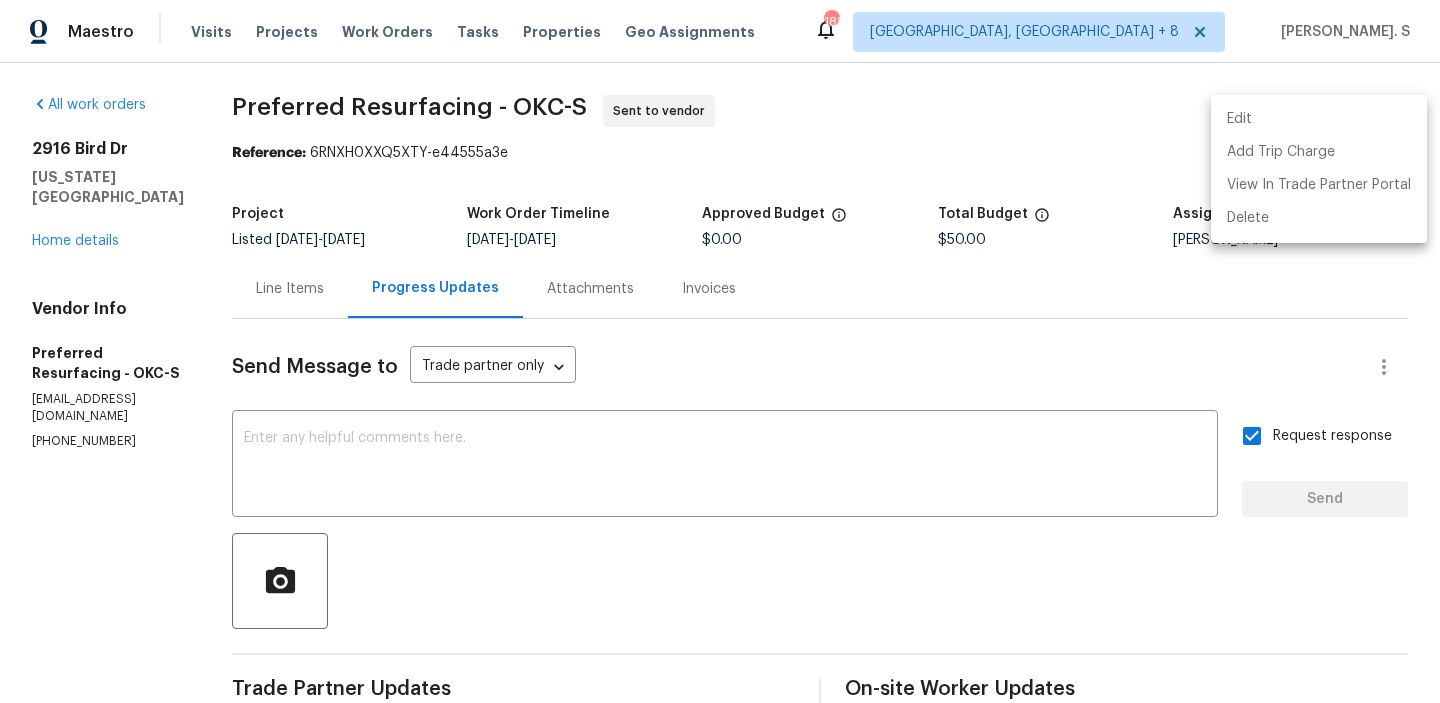 click at bounding box center [720, 351] 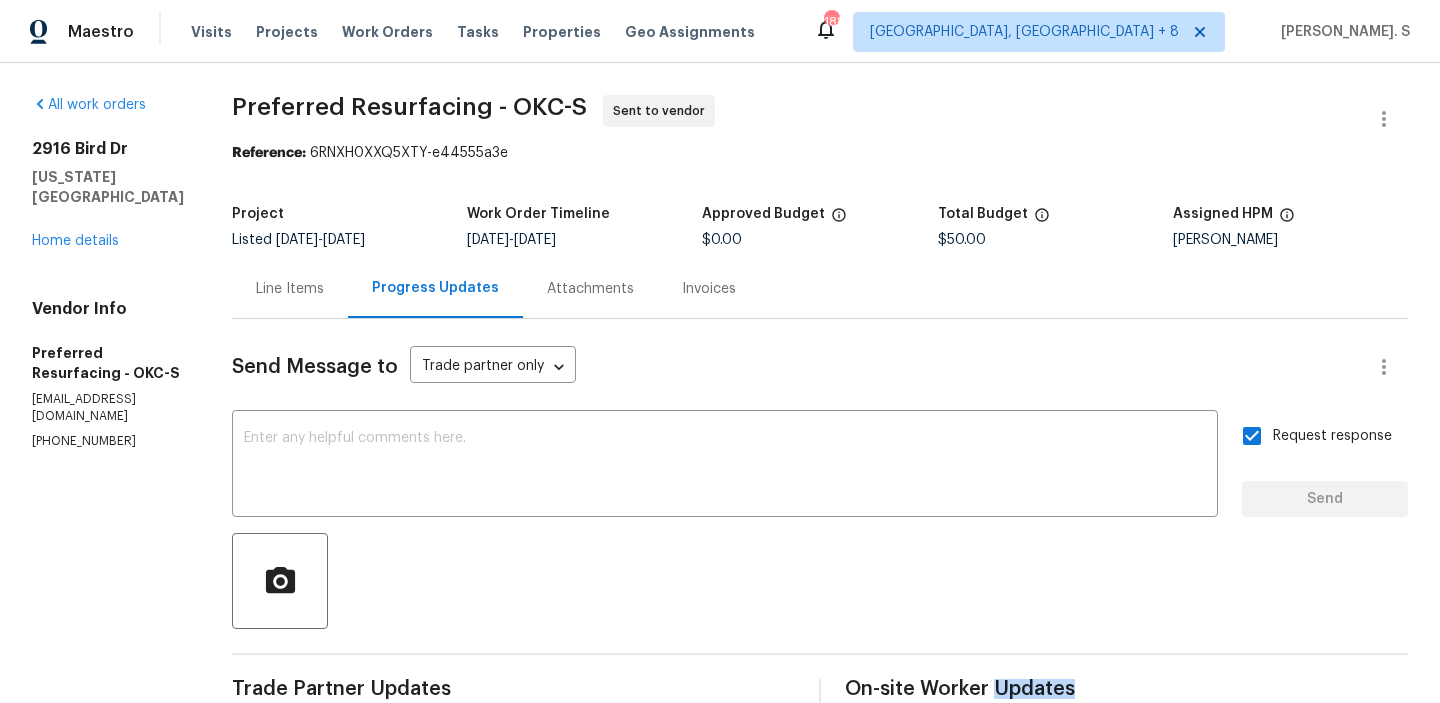 click on "Edit Add Trip Charge View In Trade Partner Portal Delete" at bounding box center (720, 351) 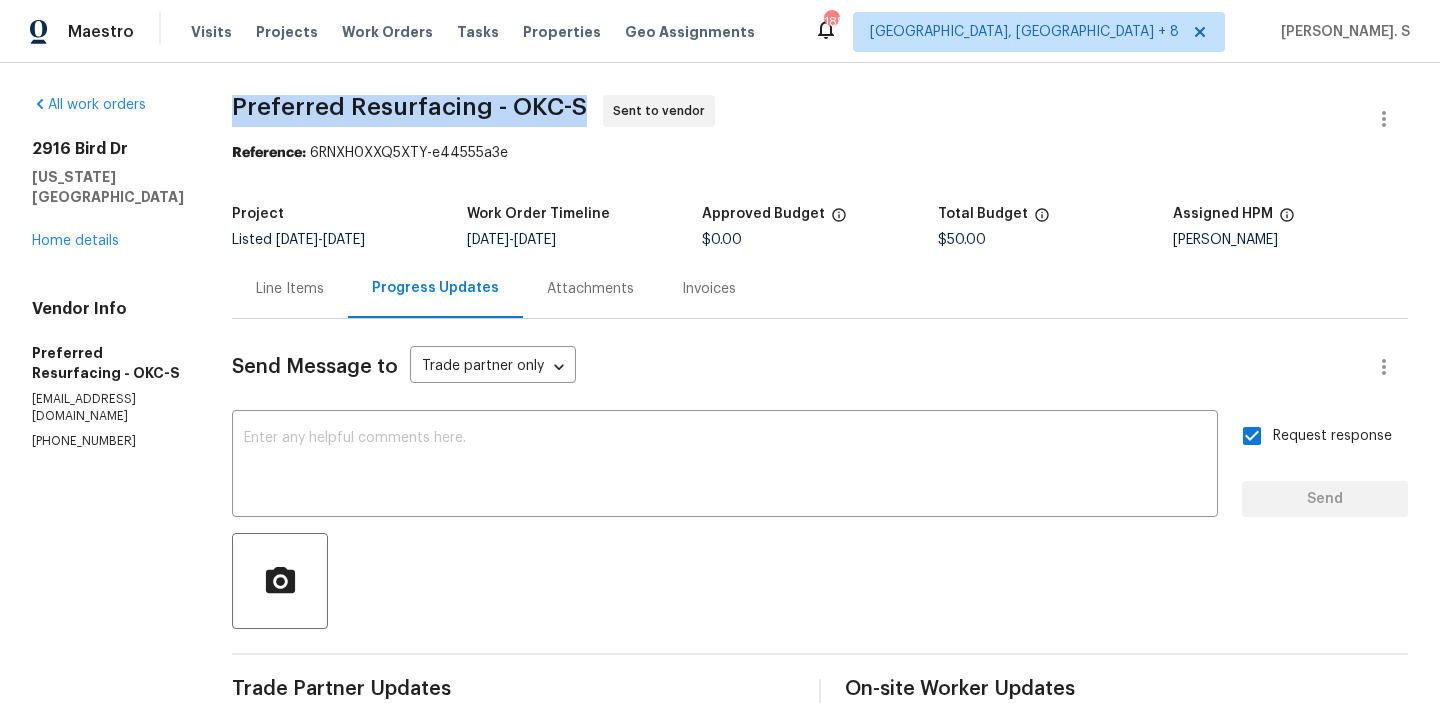 copy on "Preferred Resurfacing - OKC-S" 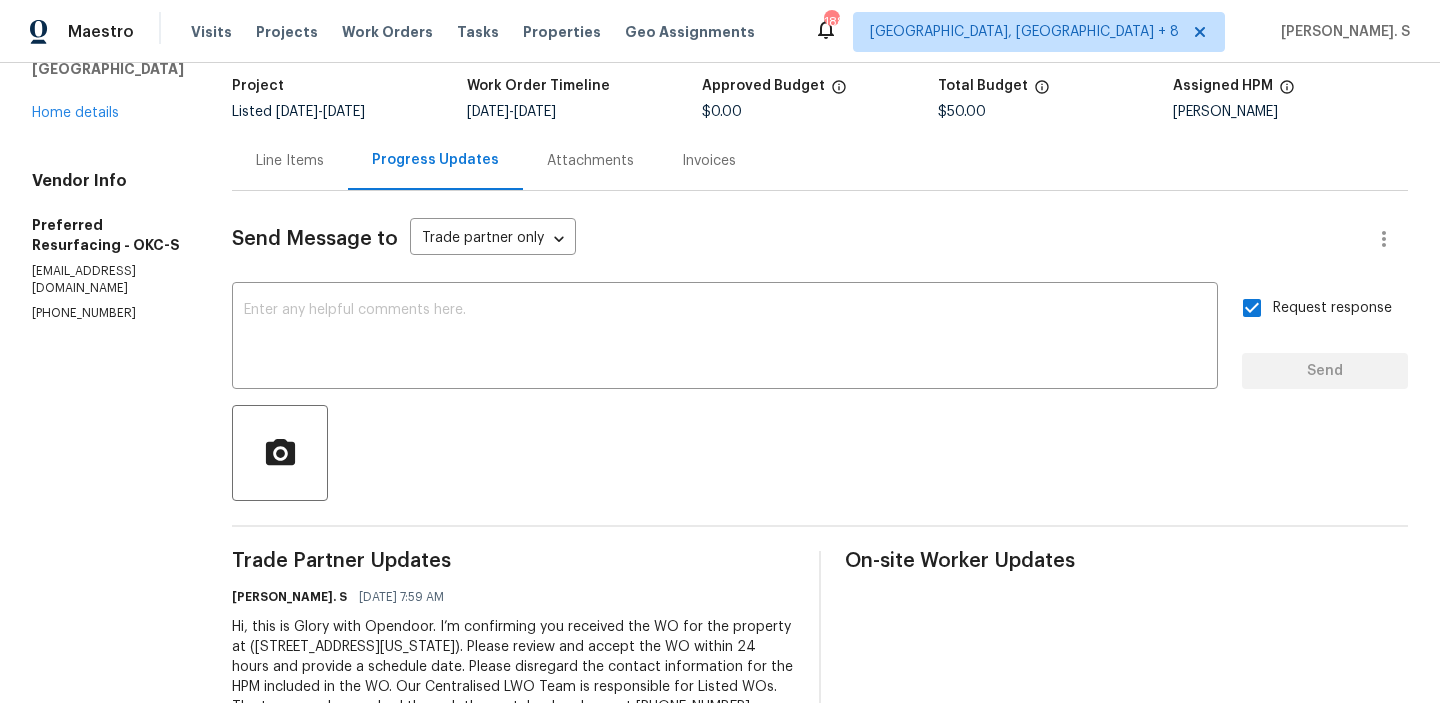 scroll, scrollTop: 65, scrollLeft: 0, axis: vertical 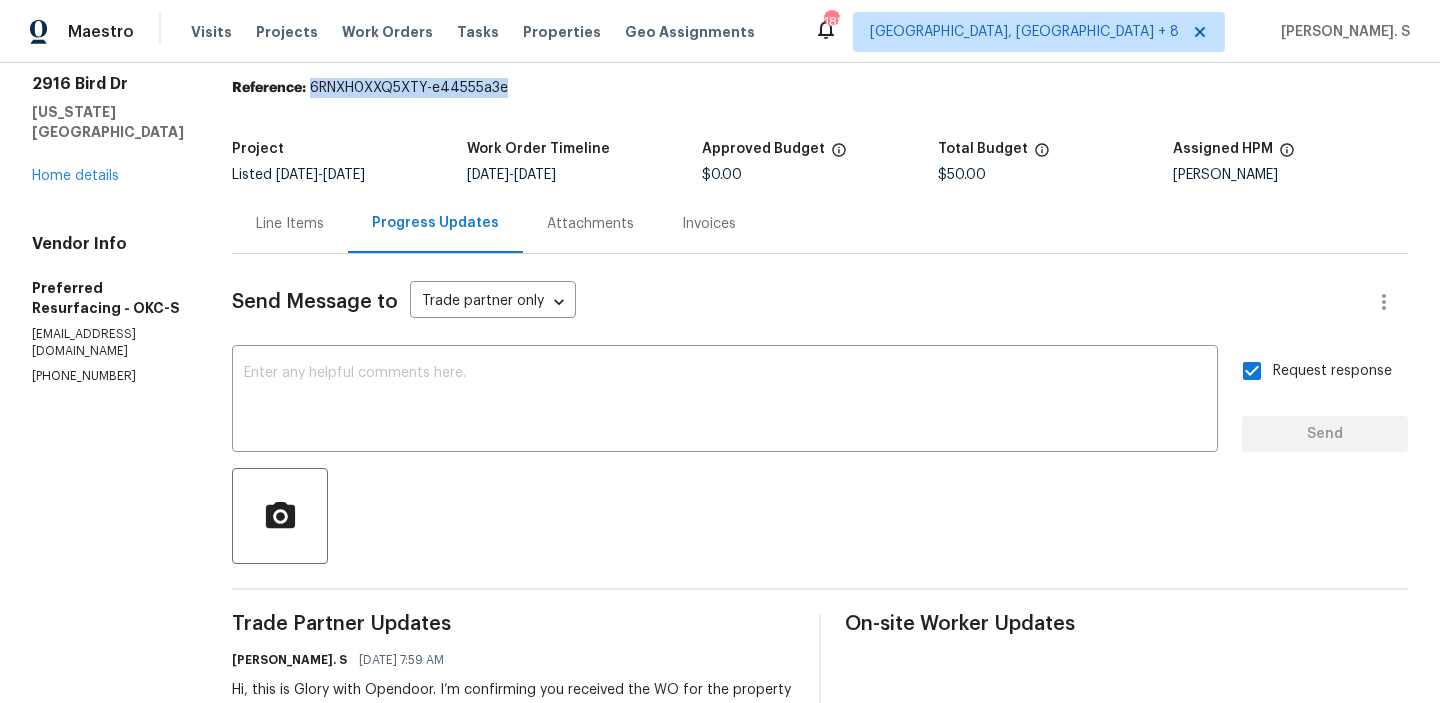 drag, startPoint x: 347, startPoint y: 81, endPoint x: 723, endPoint y: 81, distance: 376 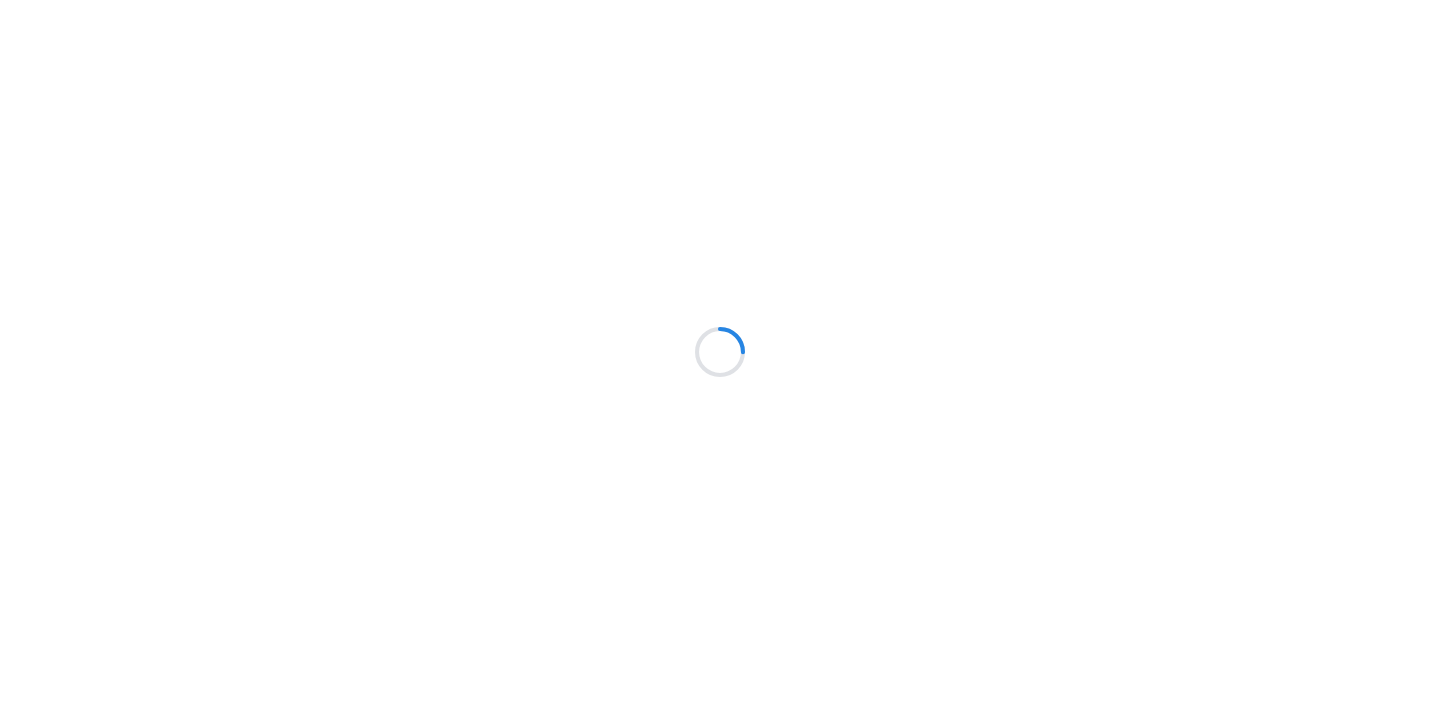 scroll, scrollTop: 0, scrollLeft: 0, axis: both 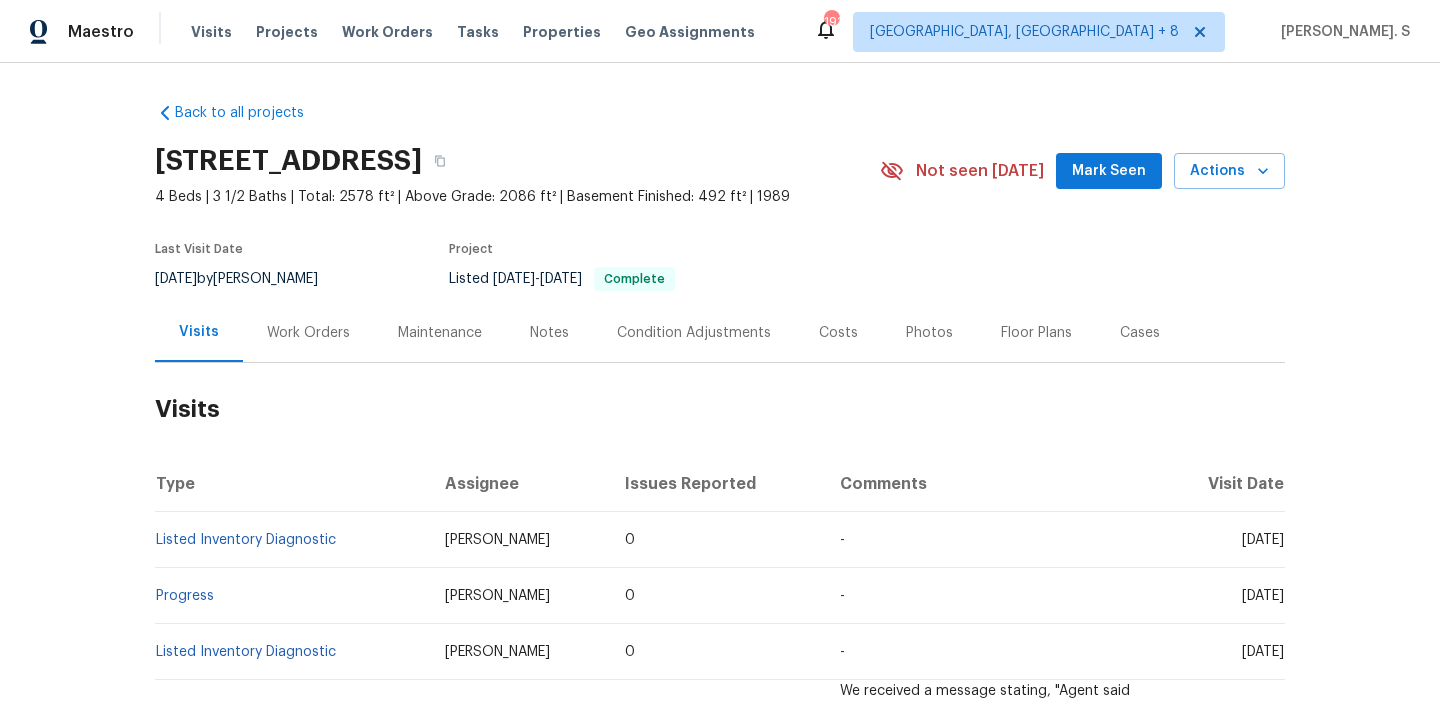 click on "Visits" at bounding box center (199, 332) 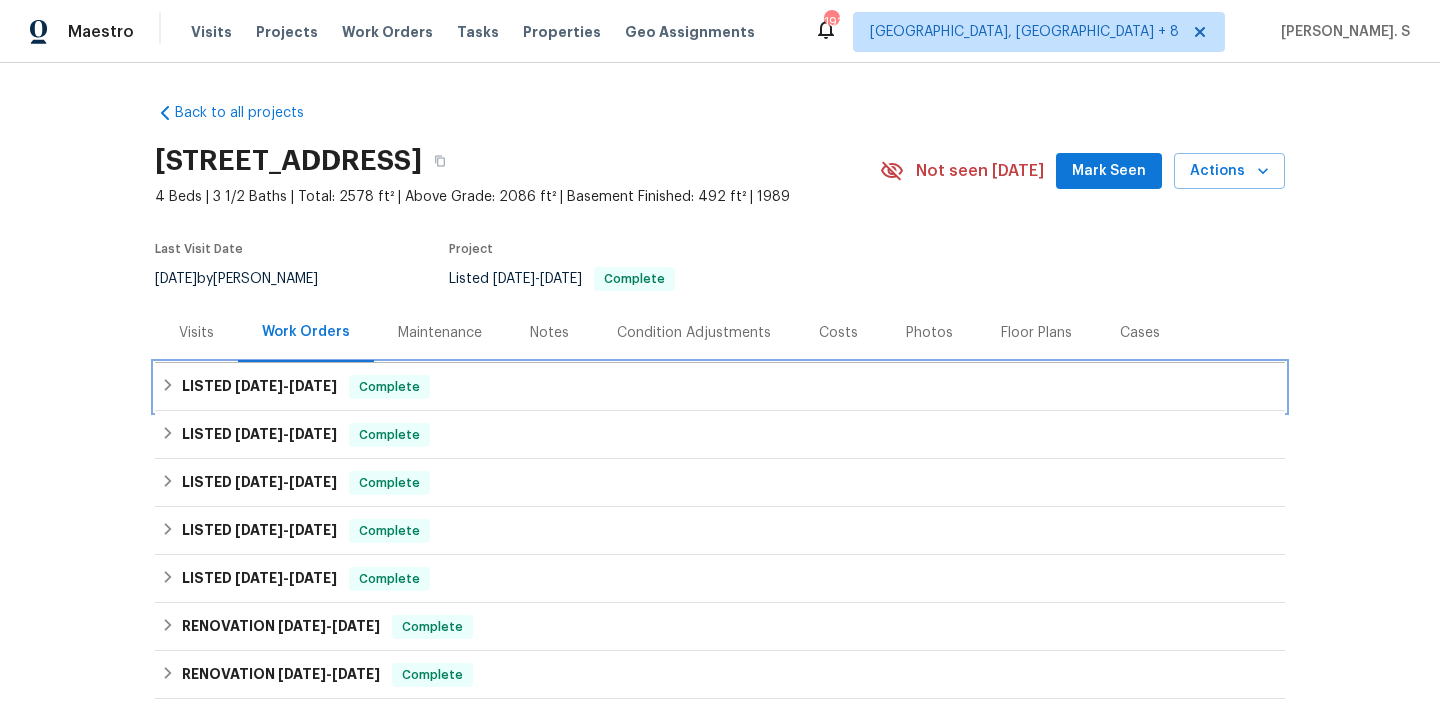 click on "[DATE]  -  [DATE]" at bounding box center (286, 386) 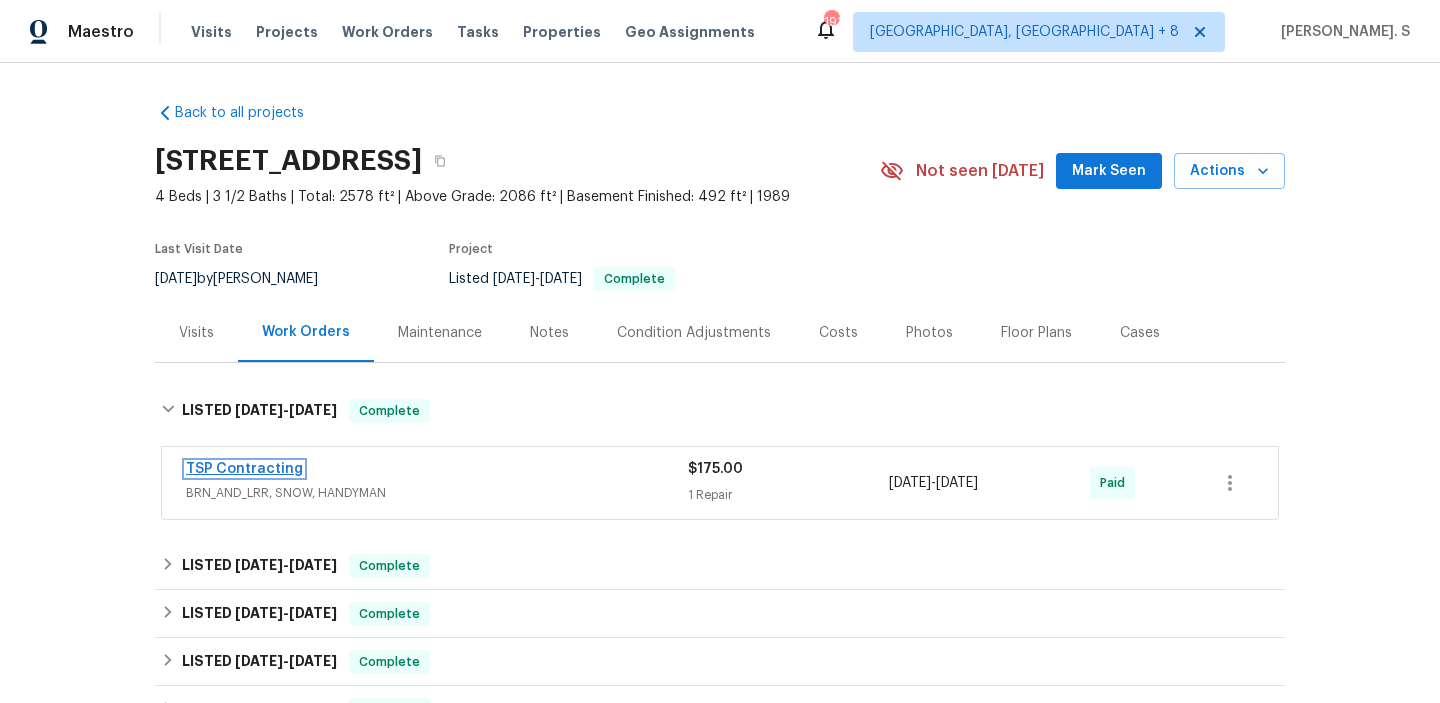 click on "TSP Contracting" at bounding box center (244, 469) 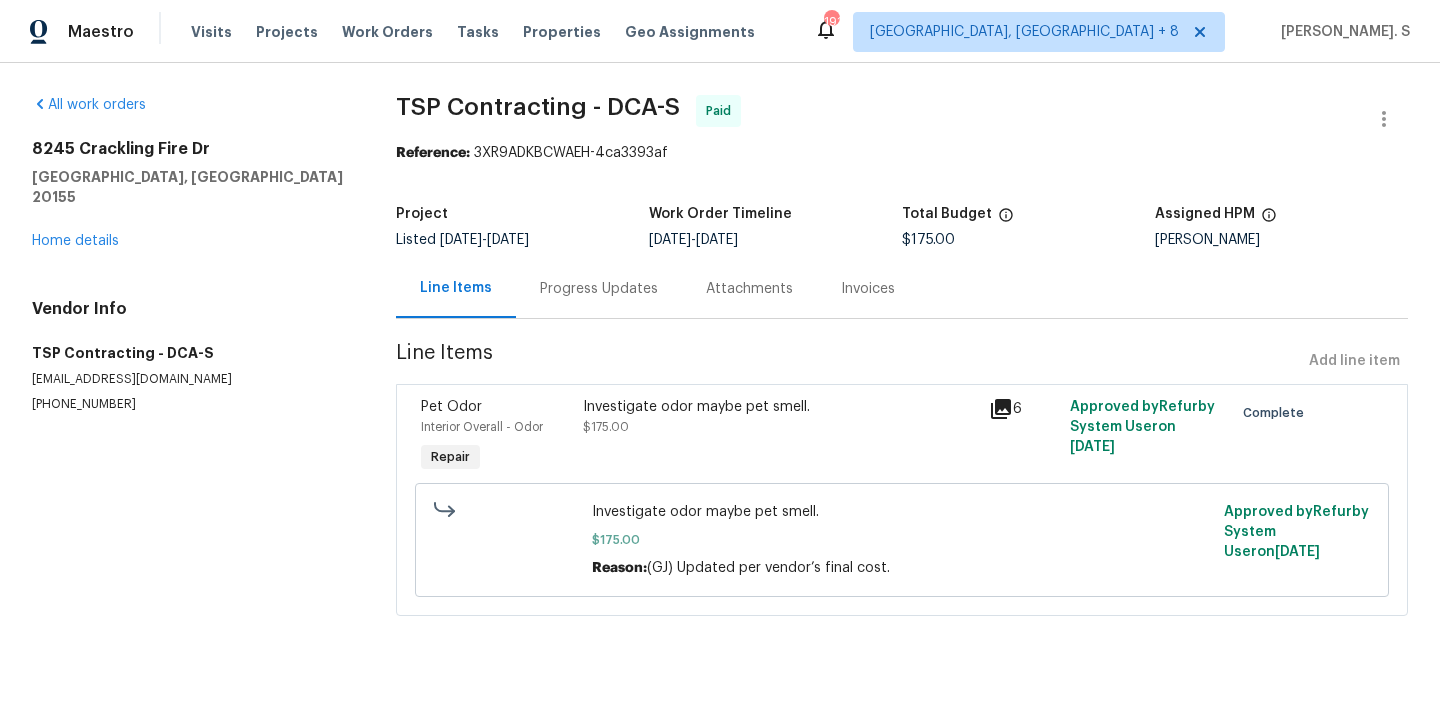 click on "Progress Updates" at bounding box center (599, 289) 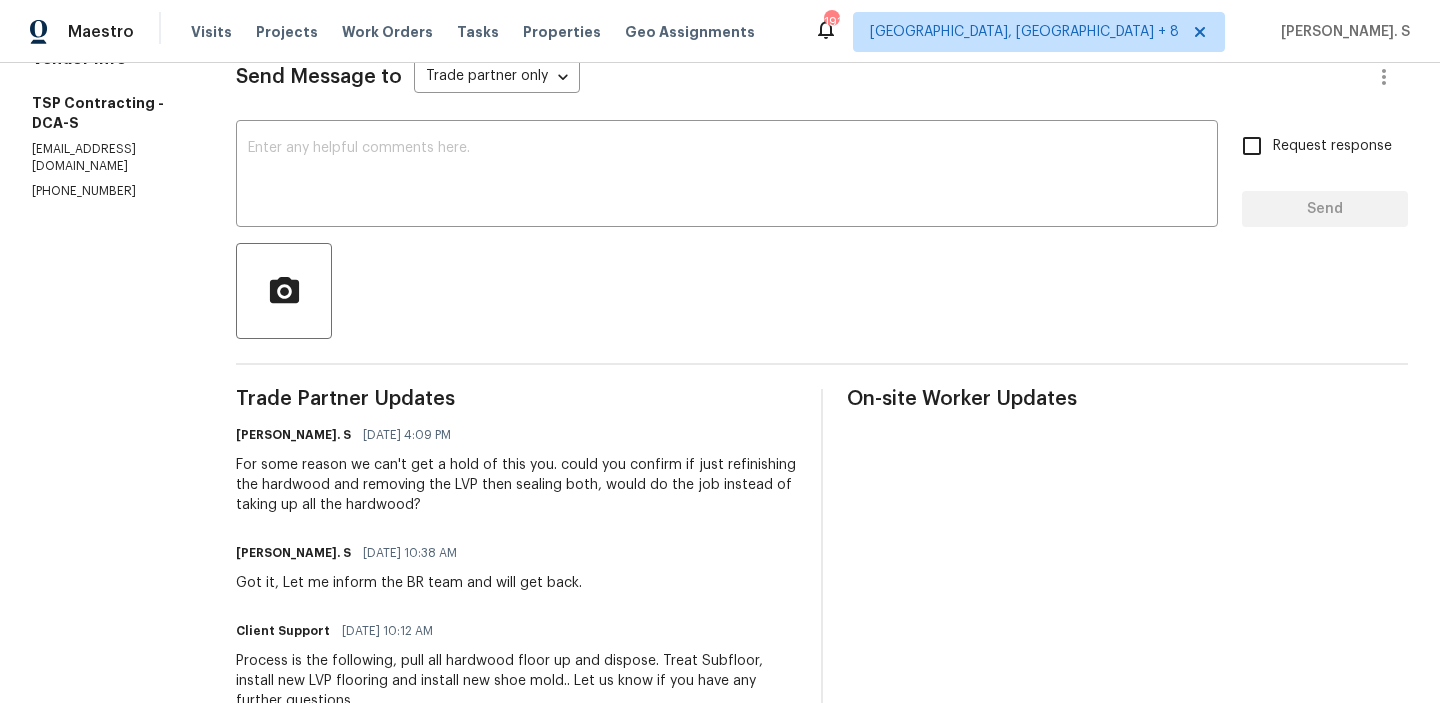 scroll, scrollTop: 301, scrollLeft: 0, axis: vertical 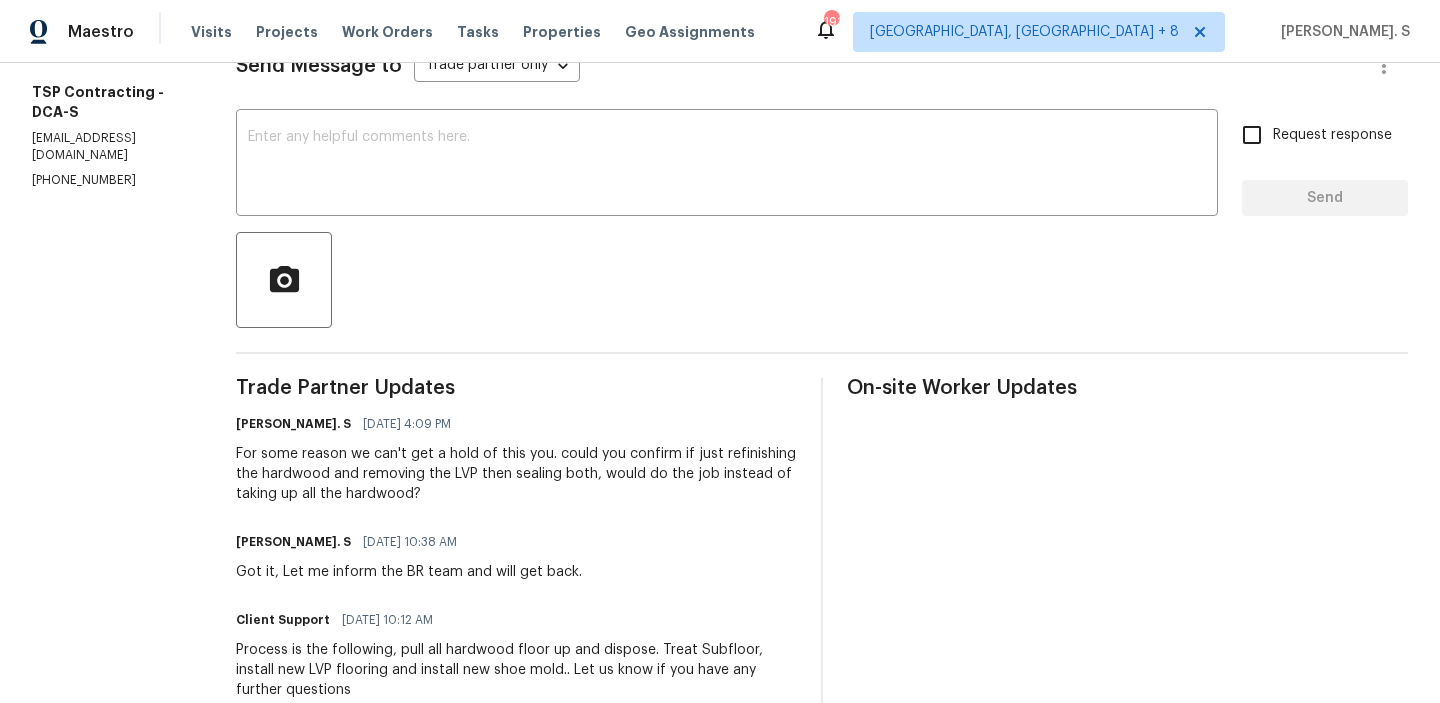 click on "For some reason we can't get a hold of this you.  could you confirm if just refinishing the hardwood and removing the LVP then sealing both, would do the job instead of taking up all the hardwood?" at bounding box center [516, 474] 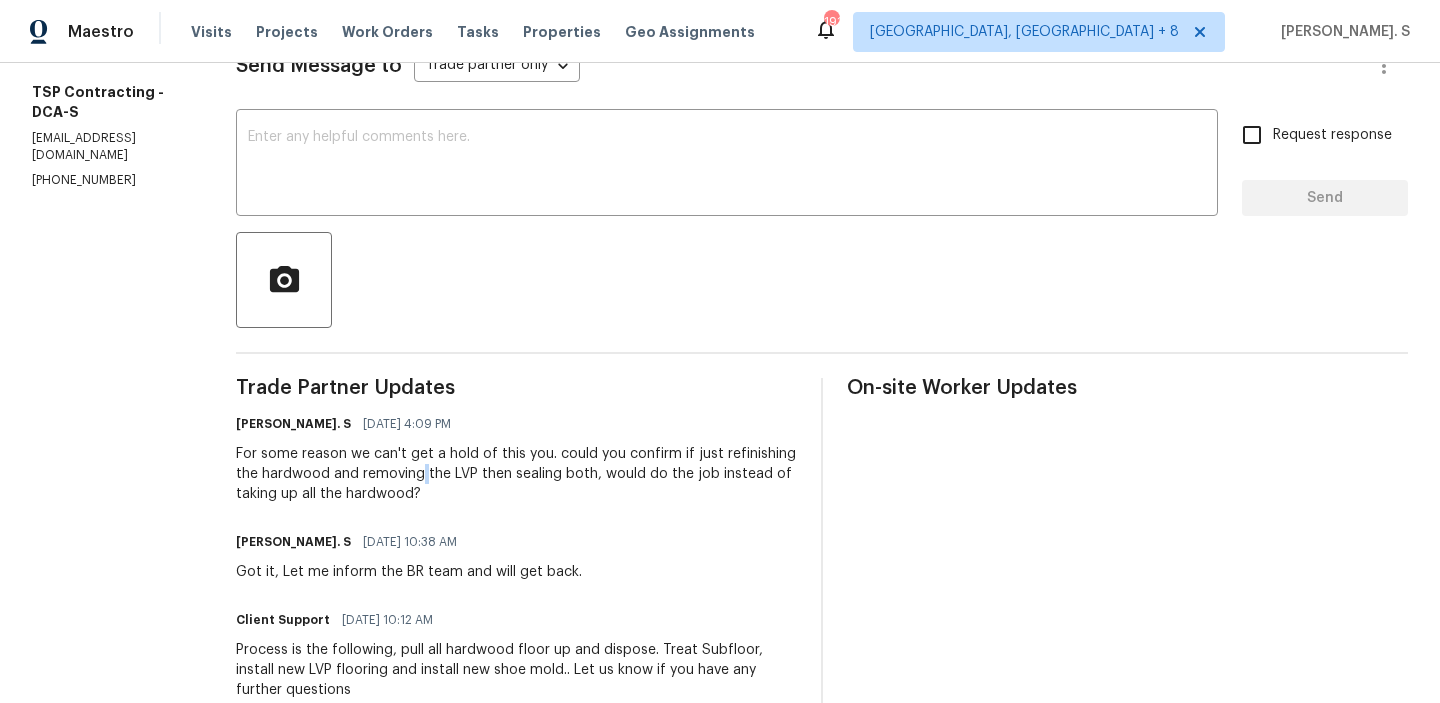 click on "For some reason we can't get a hold of this you.  could you confirm if just refinishing the hardwood and removing the LVP then sealing both, would do the job instead of taking up all the hardwood?" at bounding box center [516, 474] 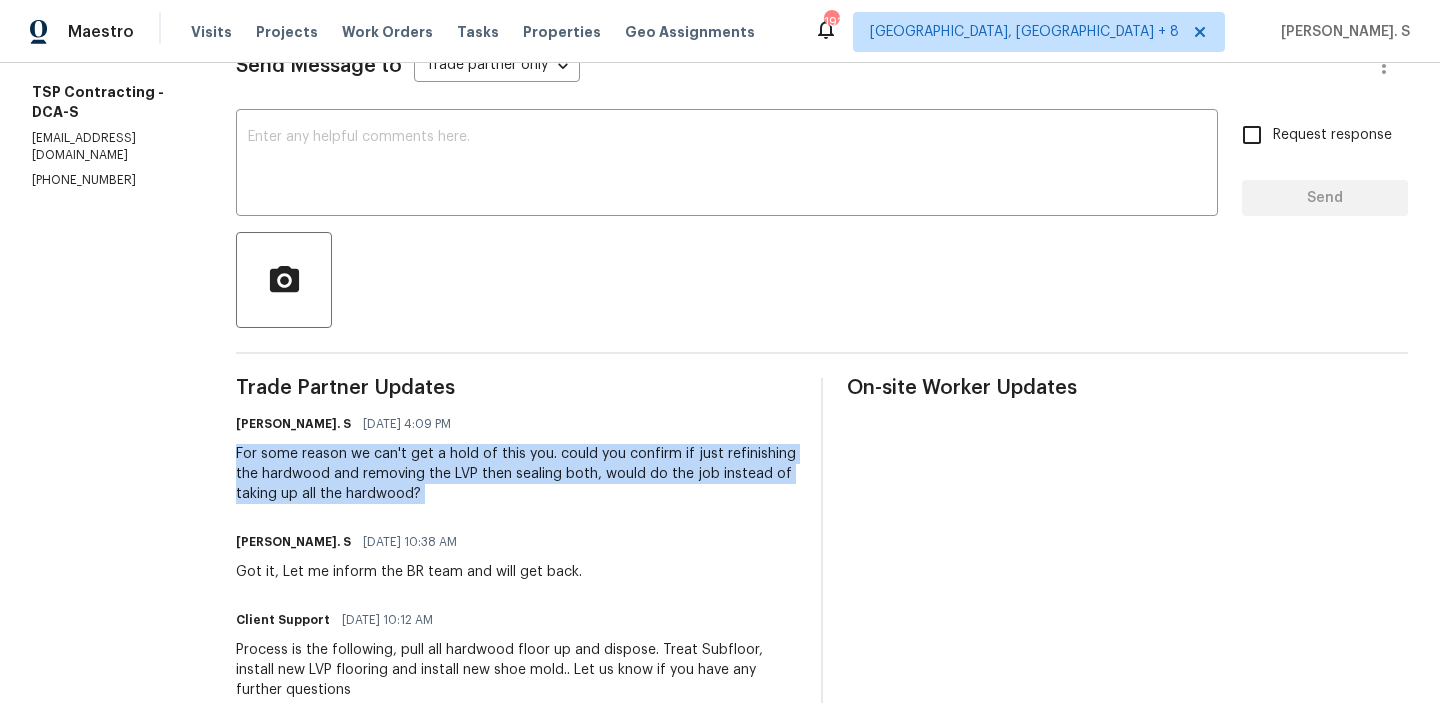 click on "For some reason we can't get a hold of this you.  could you confirm if just refinishing the hardwood and removing the LVP then sealing both, would do the job instead of taking up all the hardwood?" at bounding box center (516, 474) 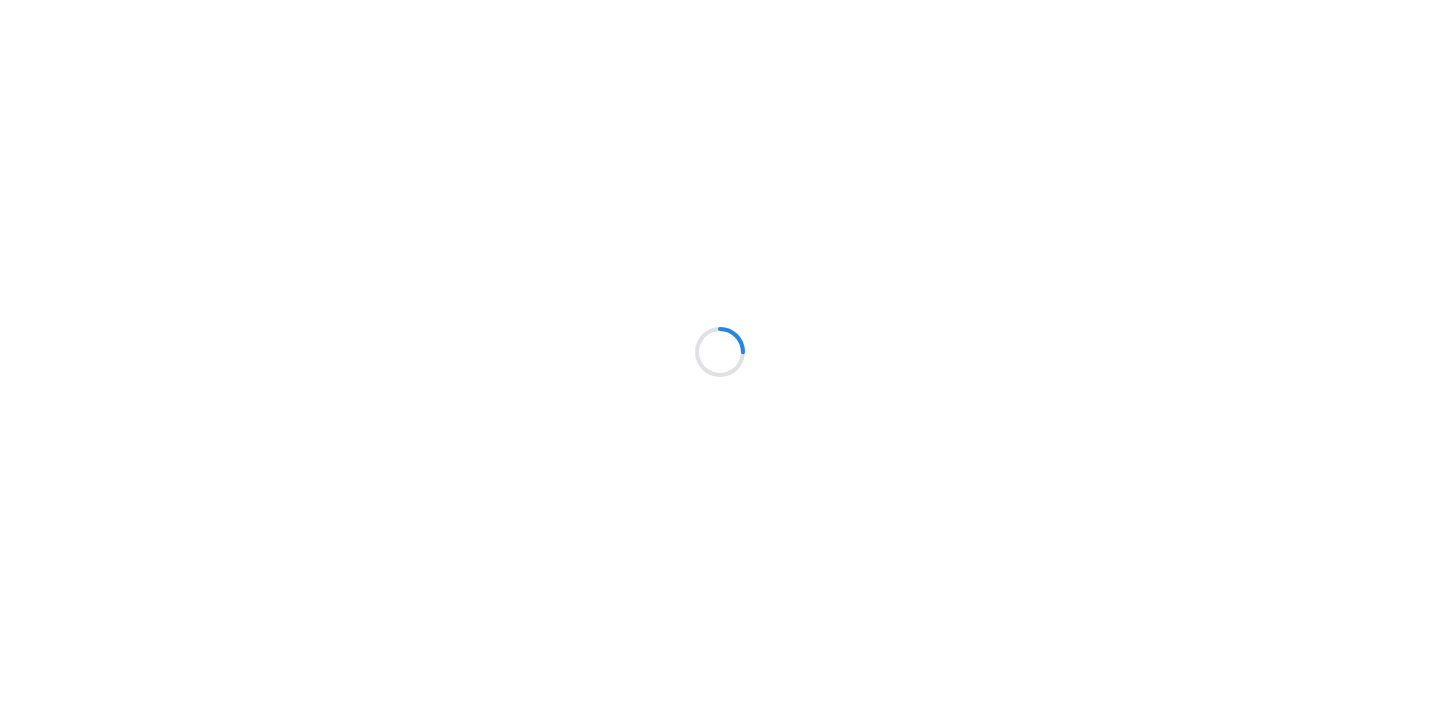 scroll, scrollTop: 0, scrollLeft: 0, axis: both 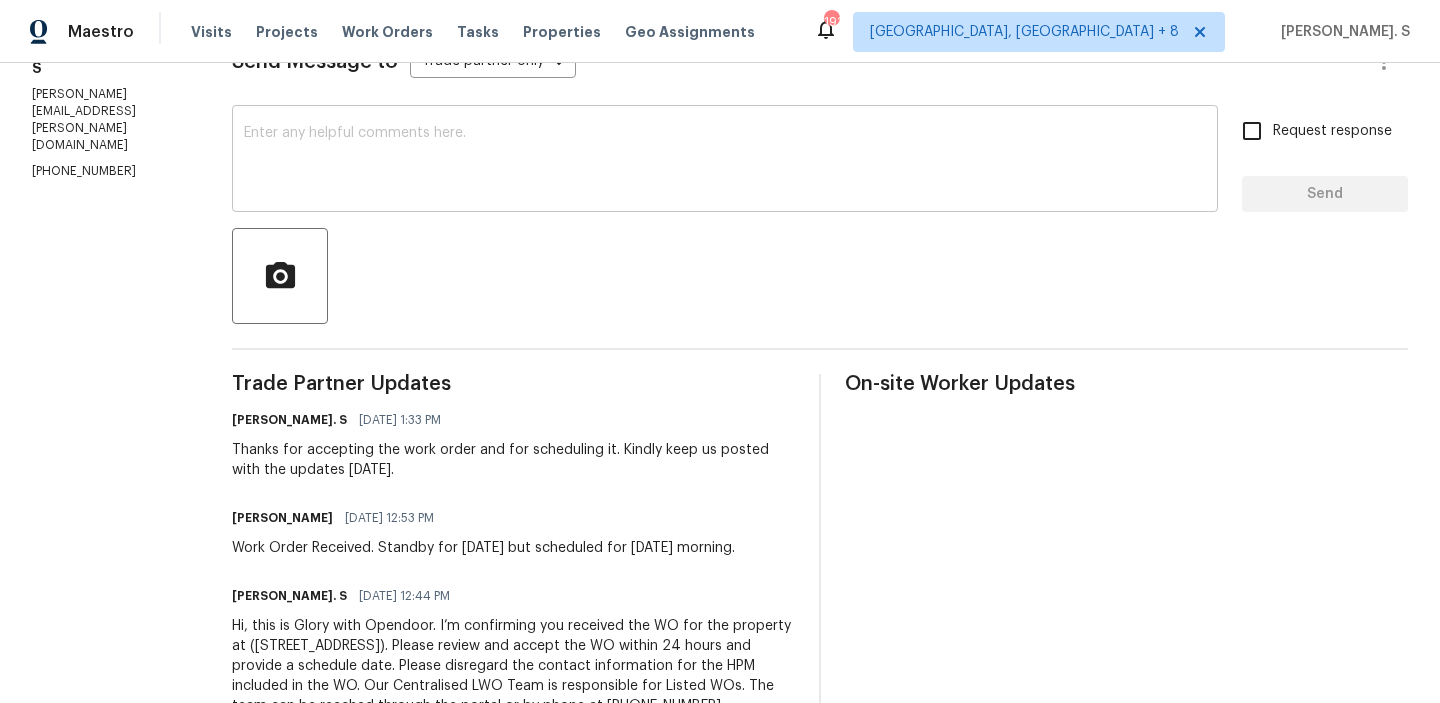 click at bounding box center (725, 161) 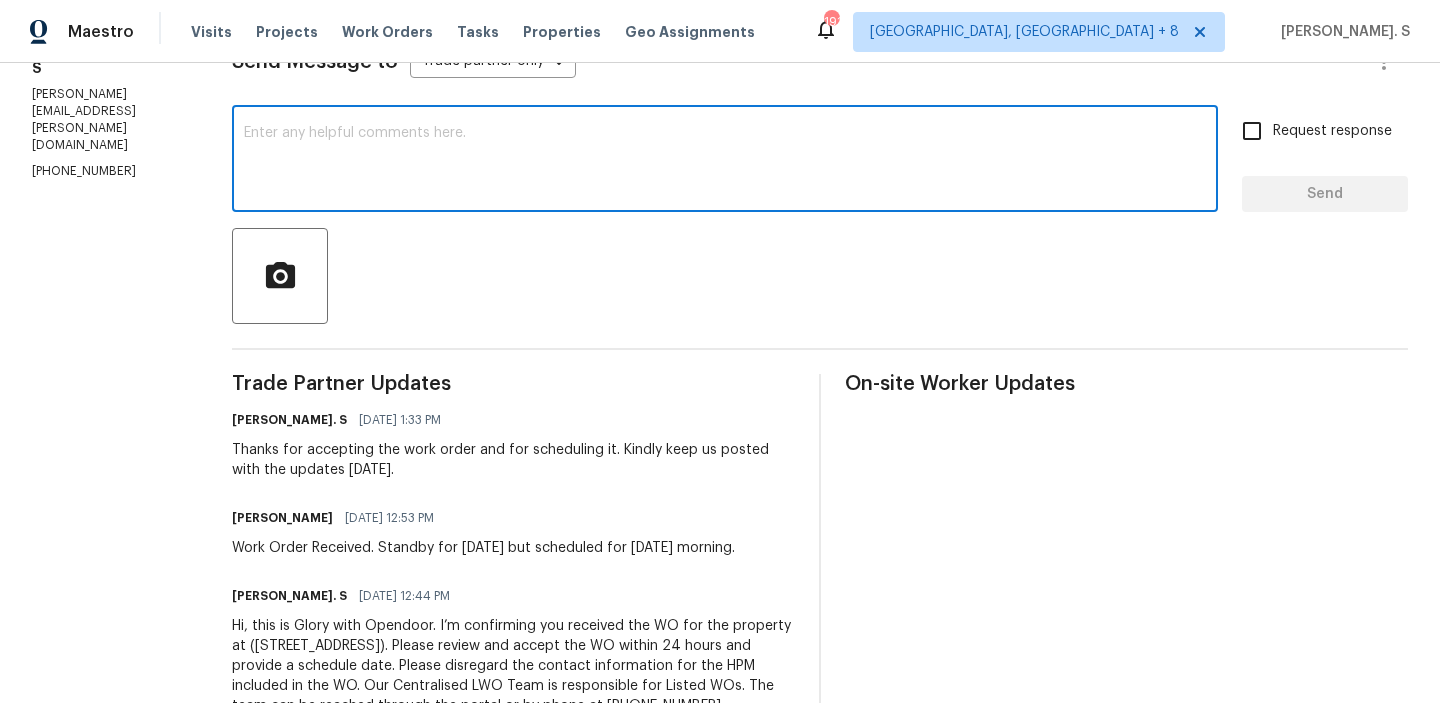 paste on "May we have an update on the progress of the work order?" 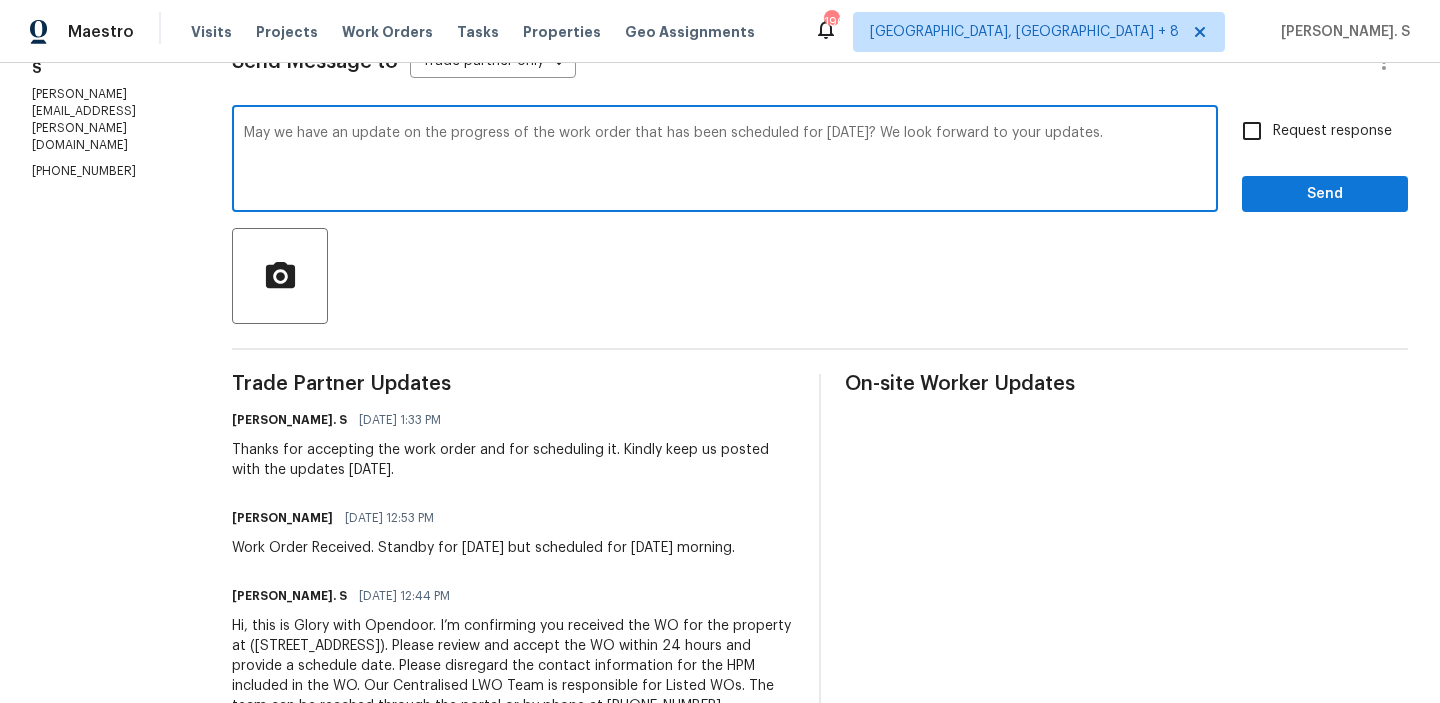type on "May we have an update on the progress of the work order that has been scheduled for [DATE]? We look forward to your updates." 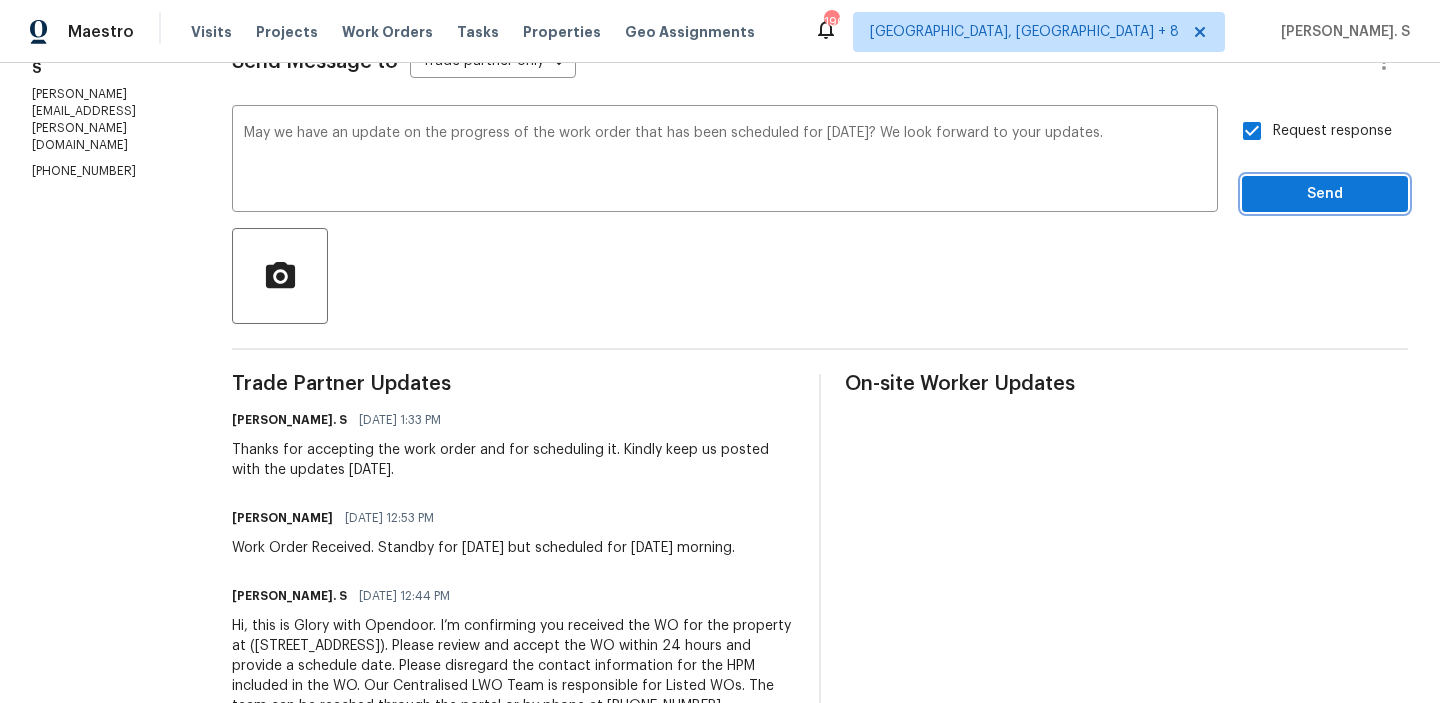 click on "Send" at bounding box center (1325, 194) 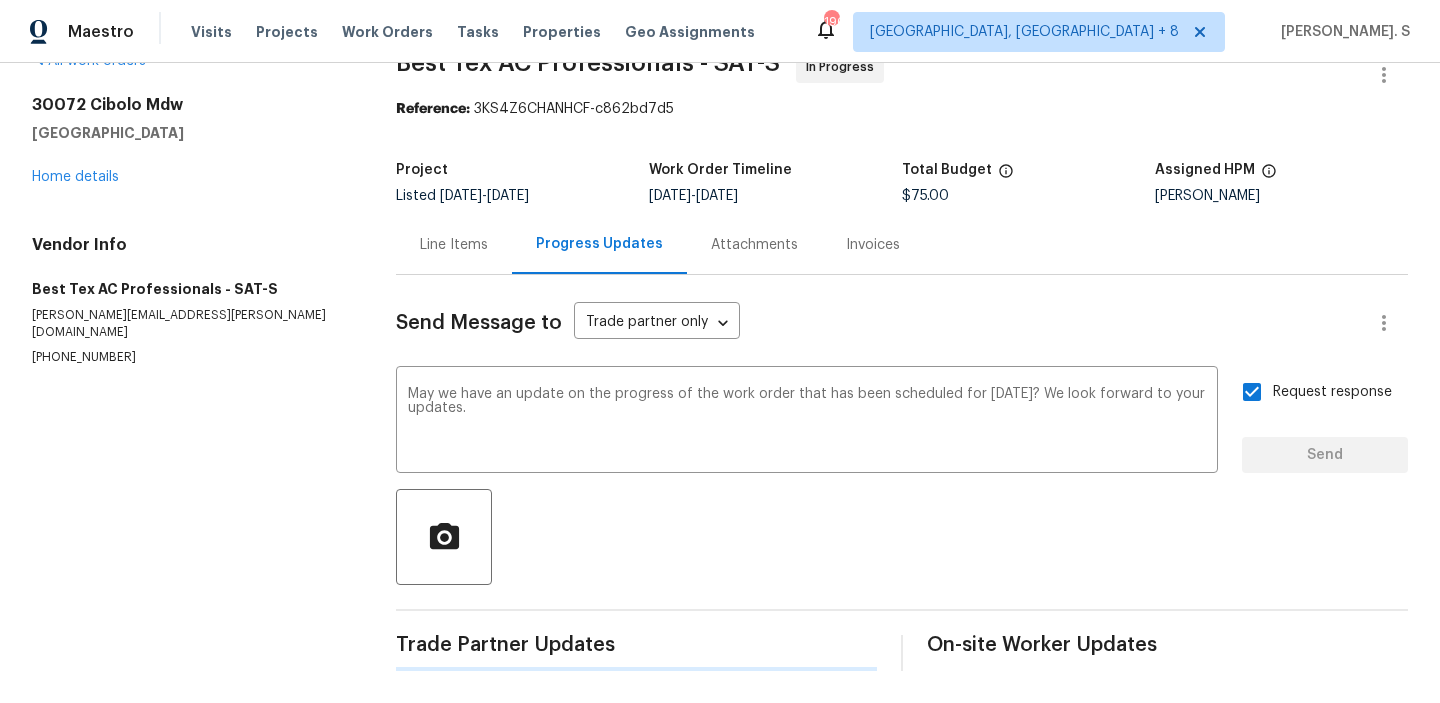 scroll, scrollTop: 44, scrollLeft: 0, axis: vertical 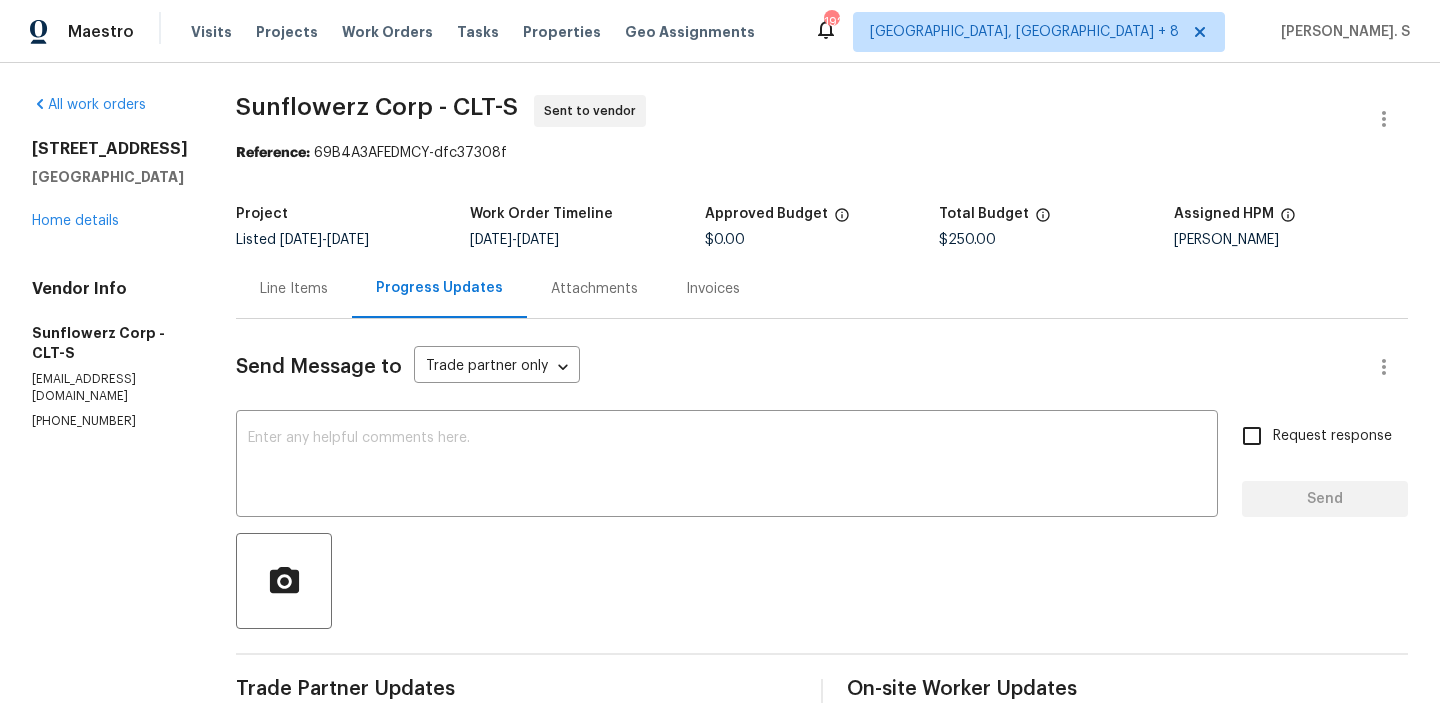 click on "[PHONE_NUMBER]" at bounding box center (110, 421) 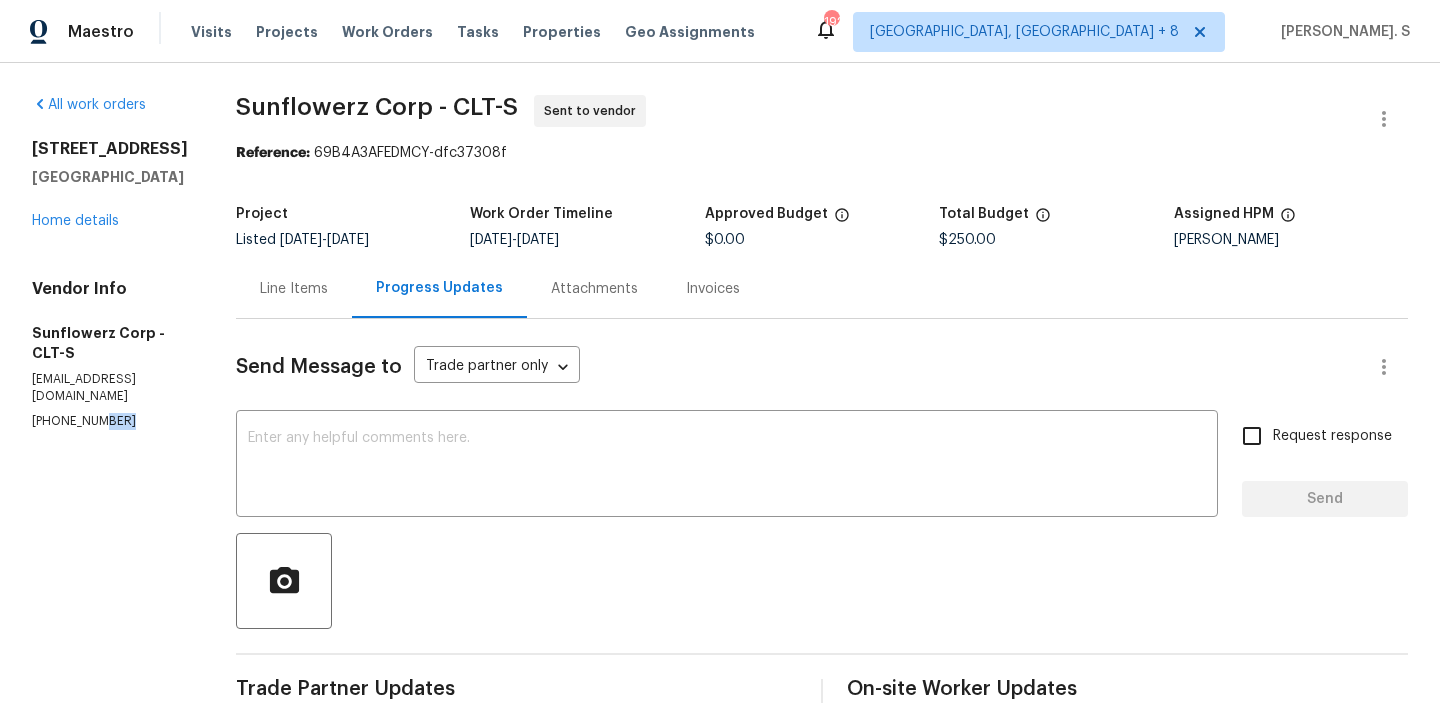 click on "[PHONE_NUMBER]" at bounding box center [110, 421] 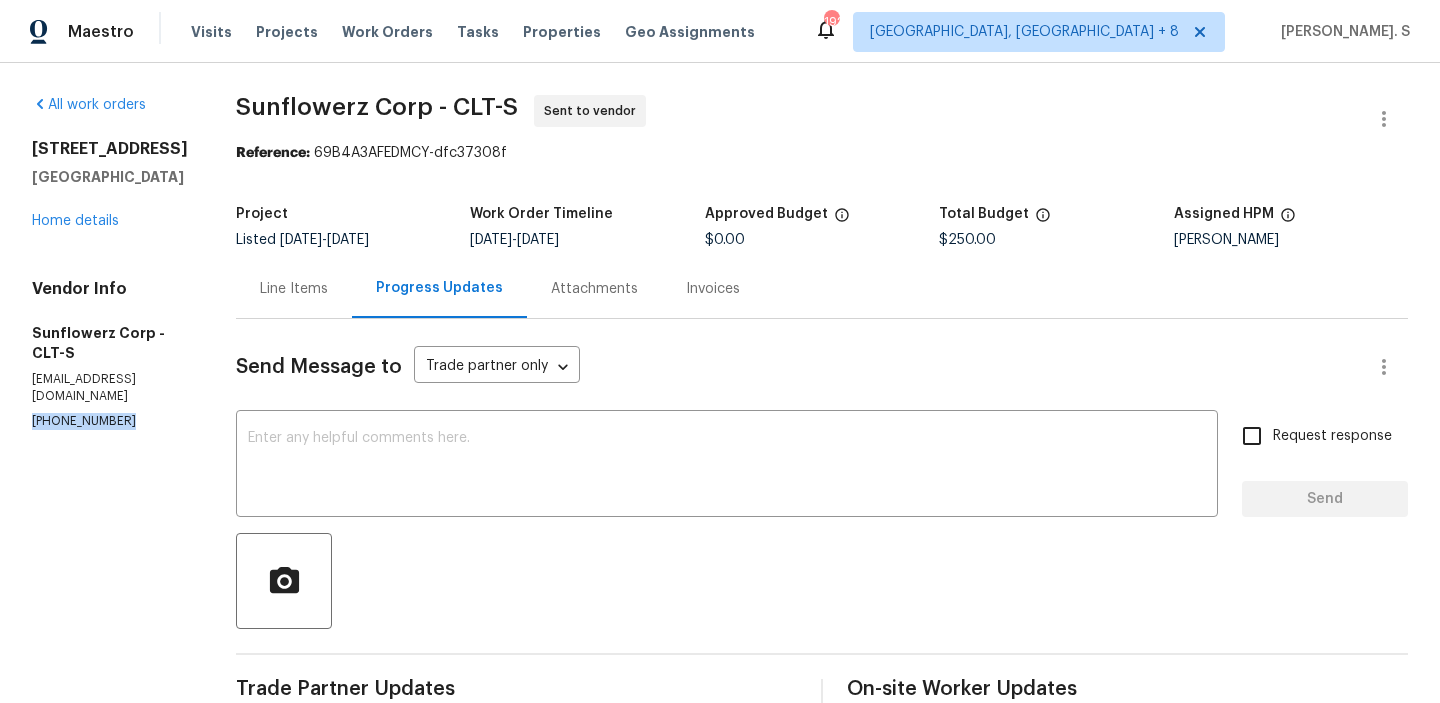 copy on "[PHONE_NUMBER]" 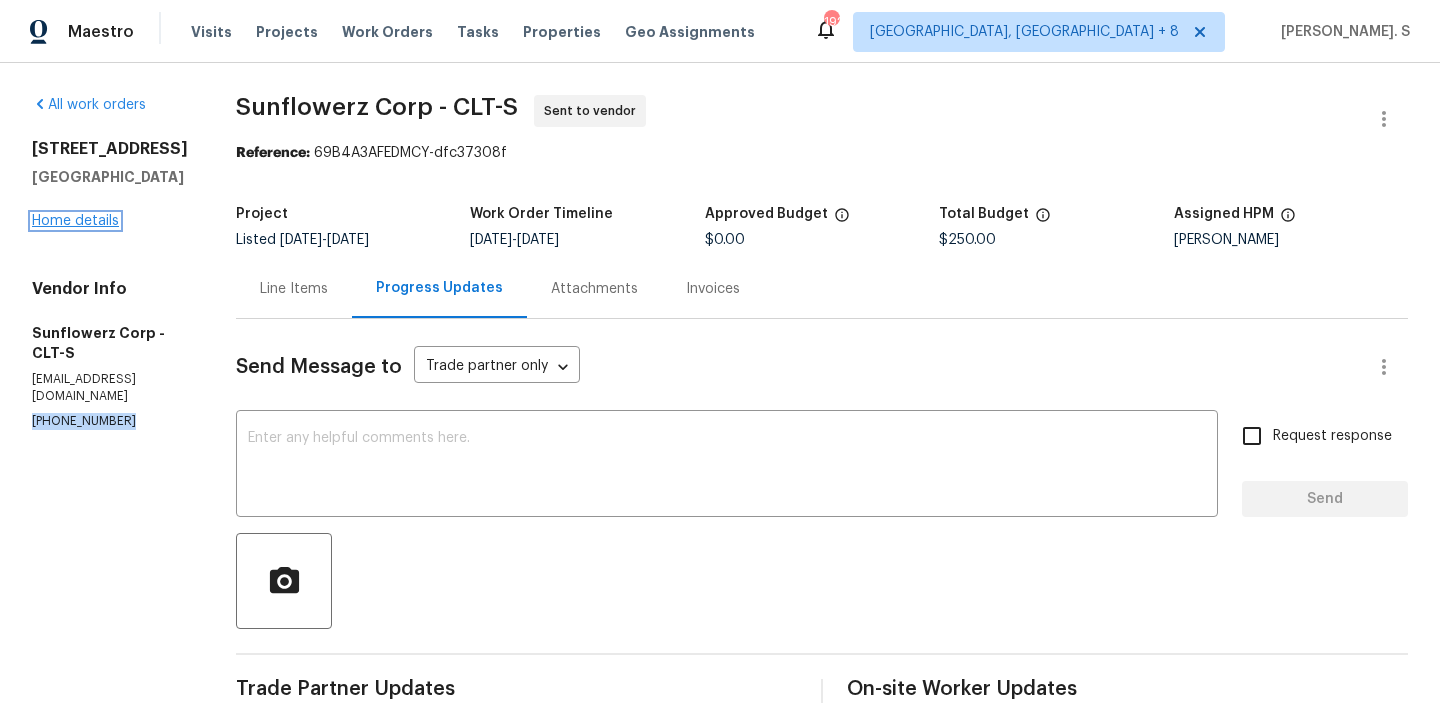 click on "Home details" at bounding box center (75, 221) 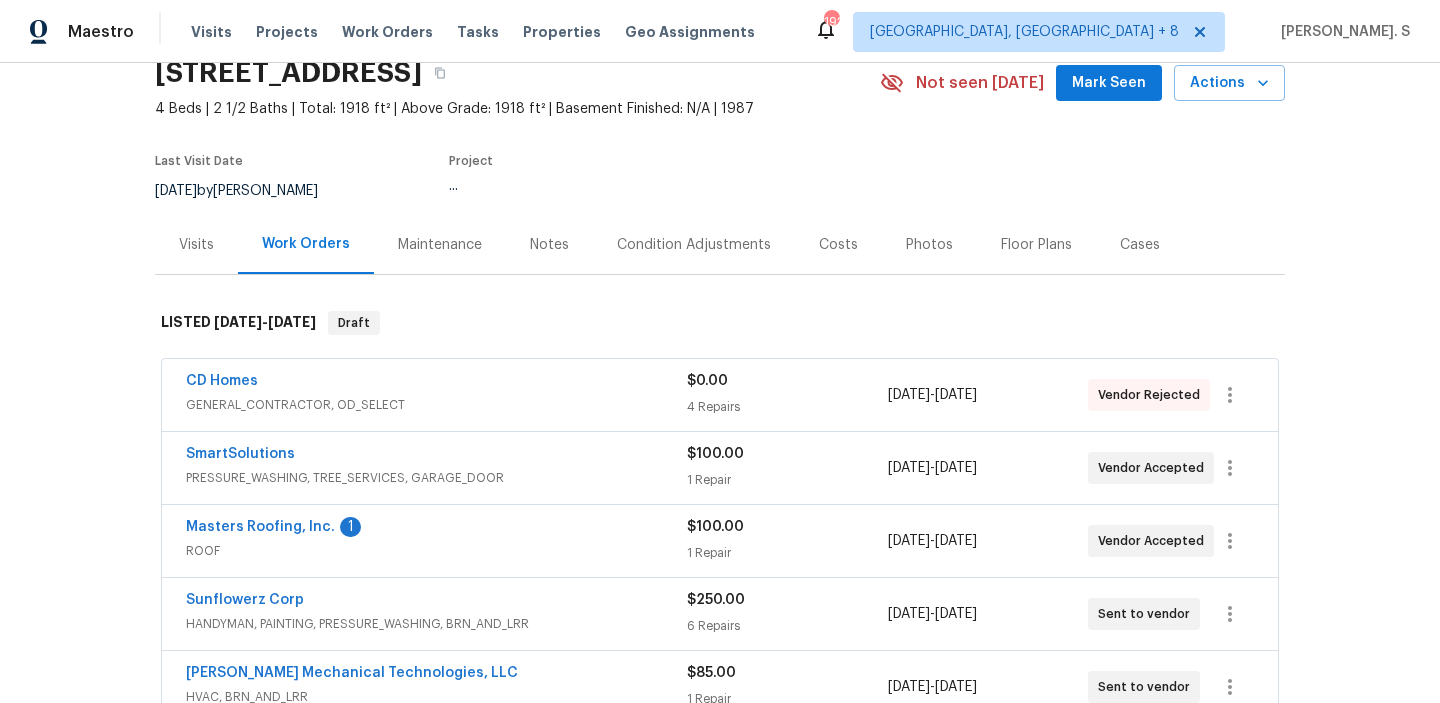 scroll, scrollTop: 157, scrollLeft: 0, axis: vertical 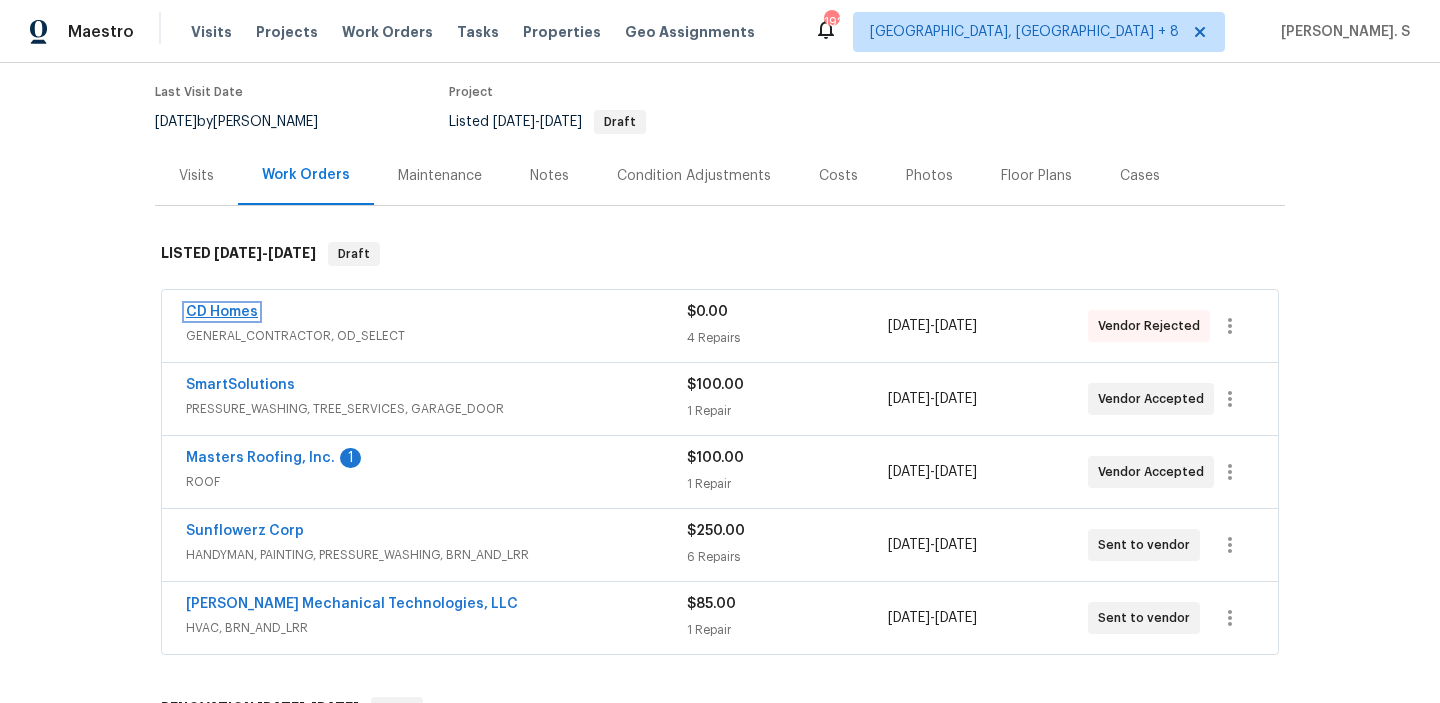 click on "CD Homes" at bounding box center (222, 312) 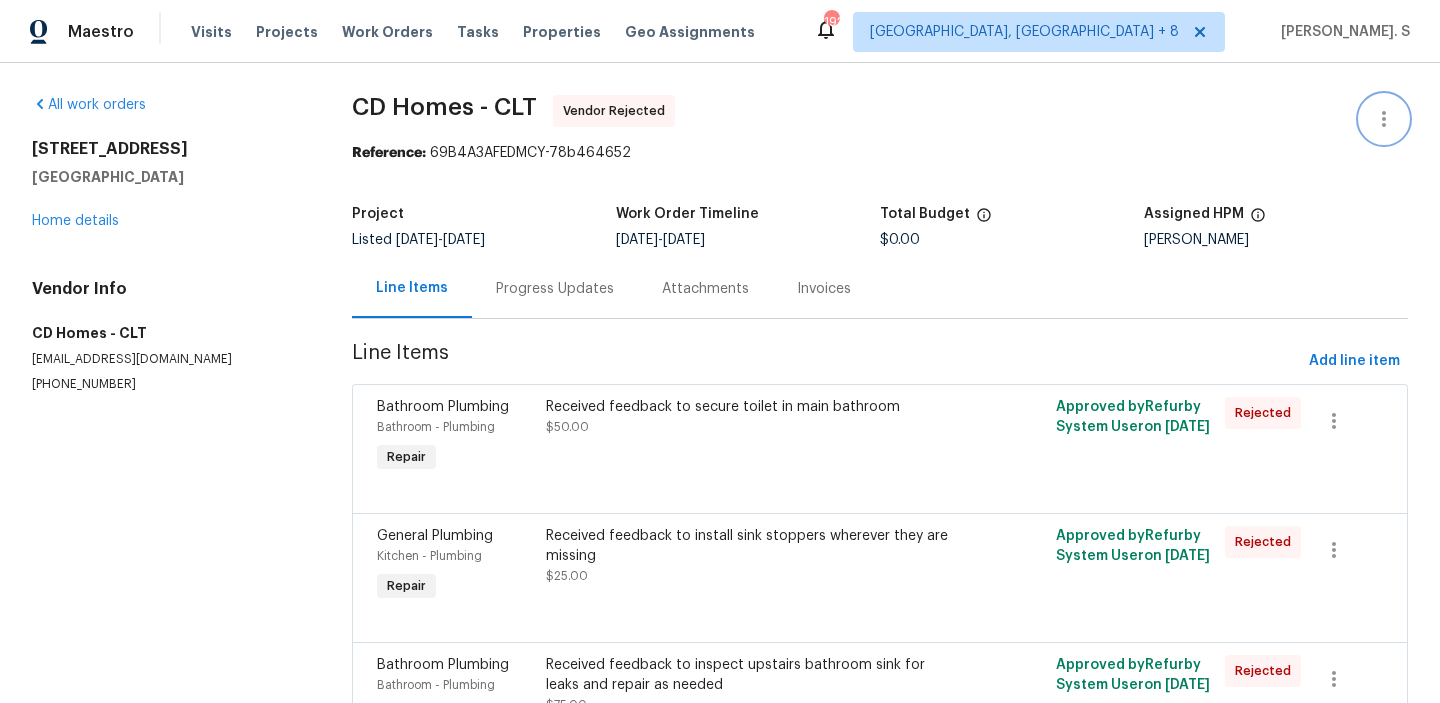 click 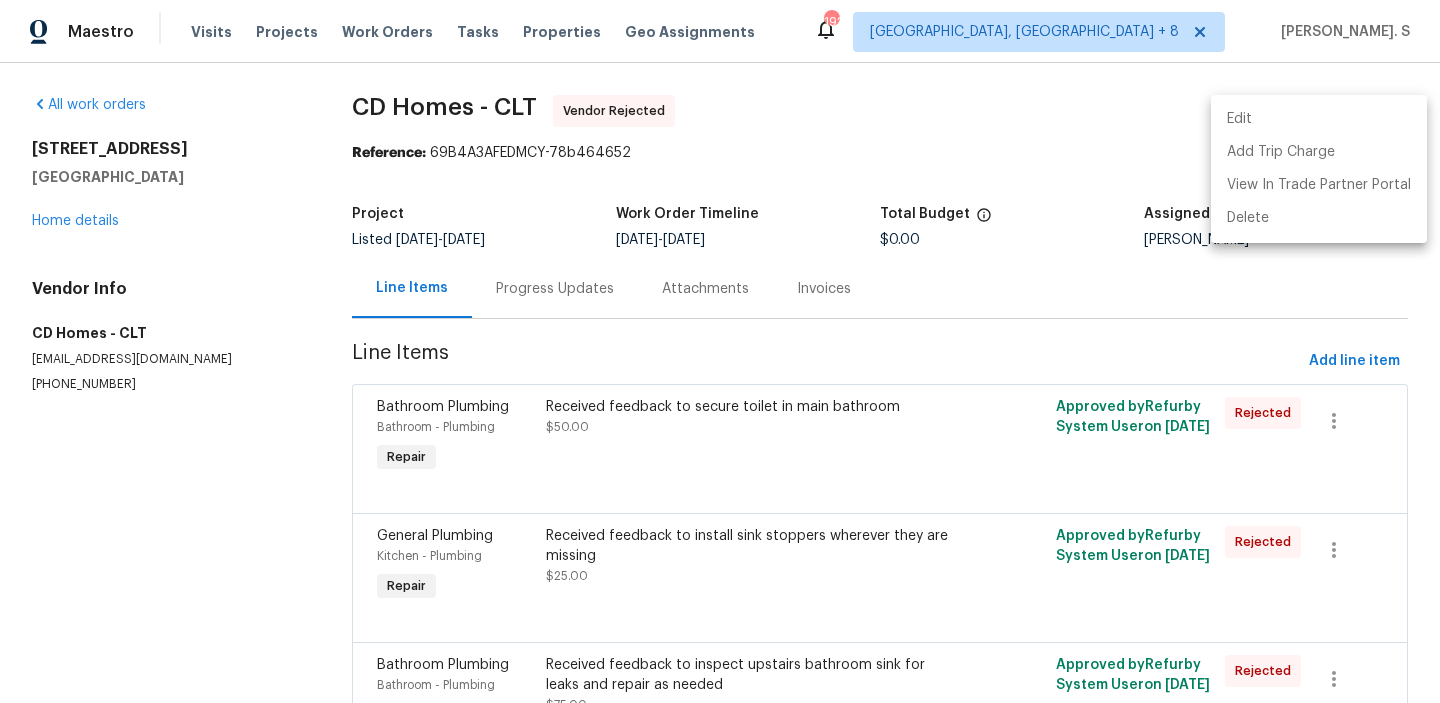 click on "Edit" at bounding box center (1319, 119) 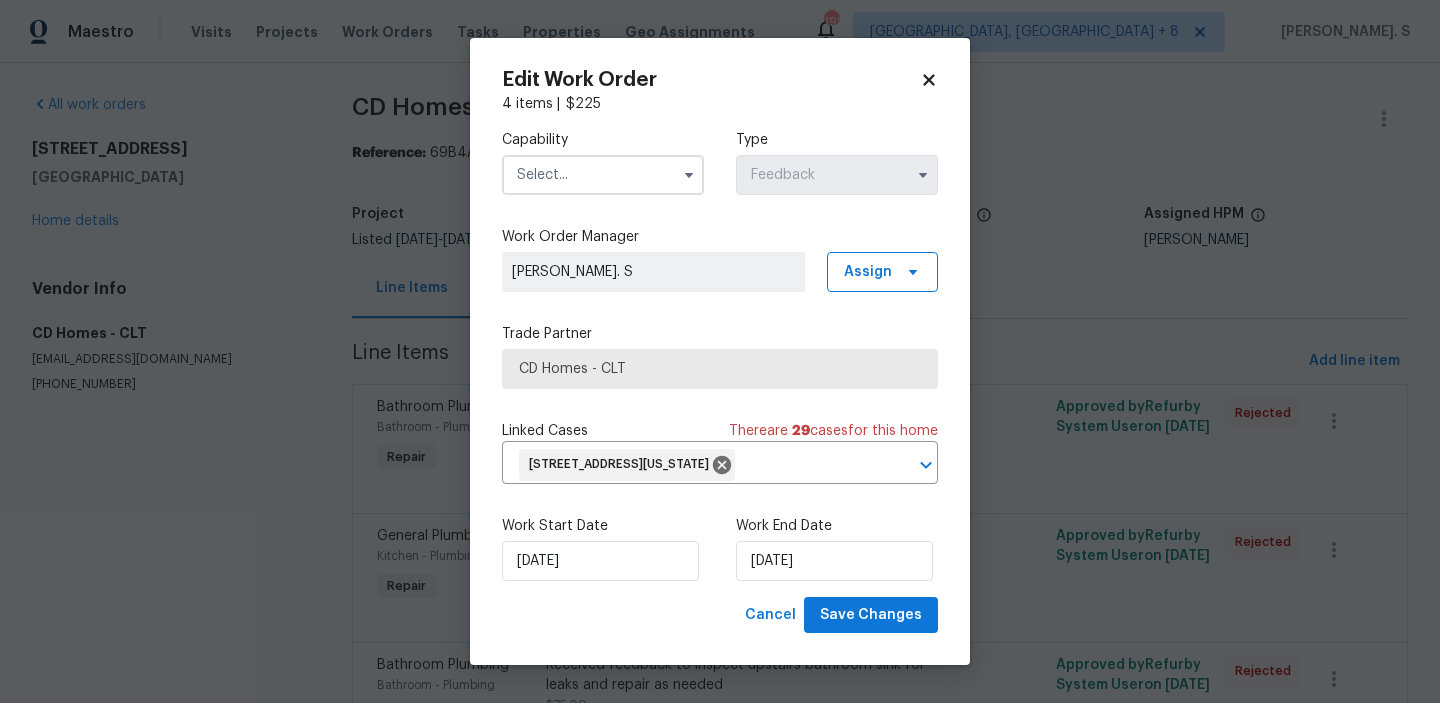 click at bounding box center [603, 175] 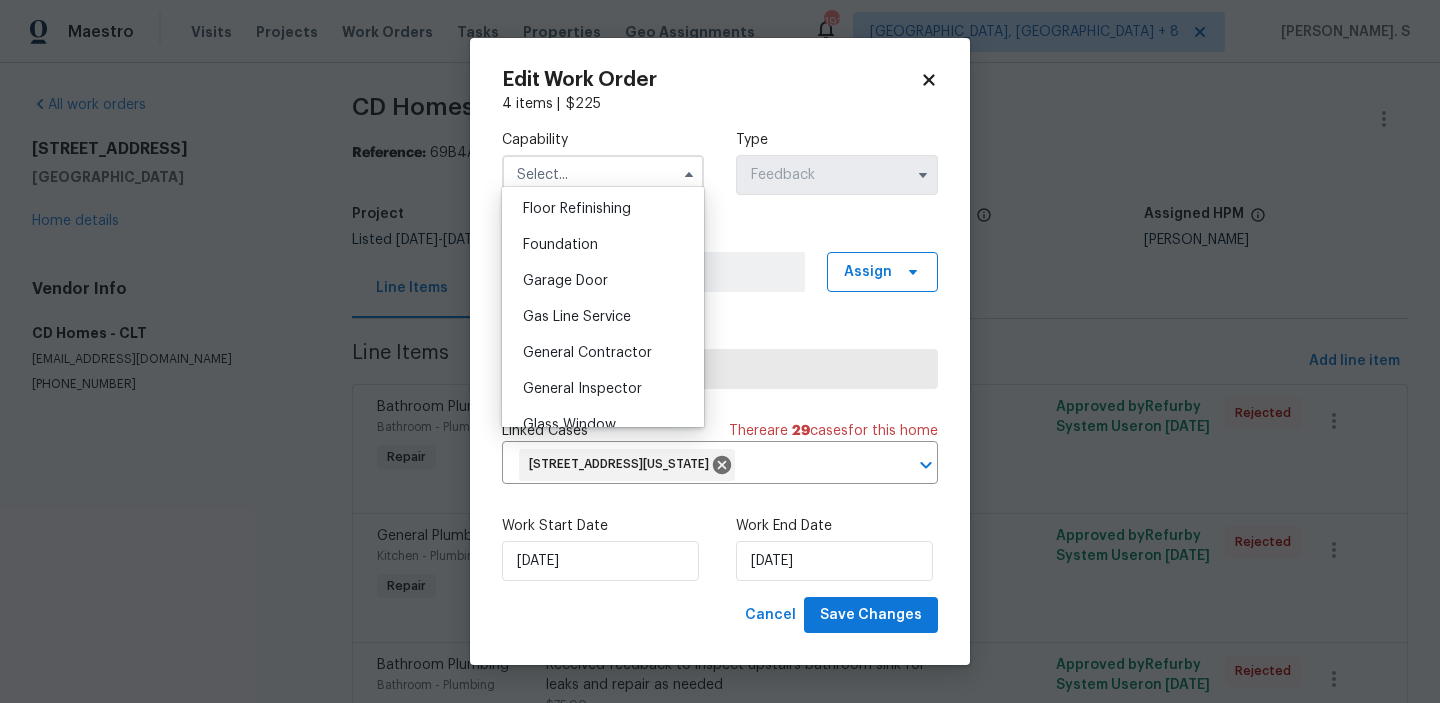 scroll, scrollTop: 830, scrollLeft: 0, axis: vertical 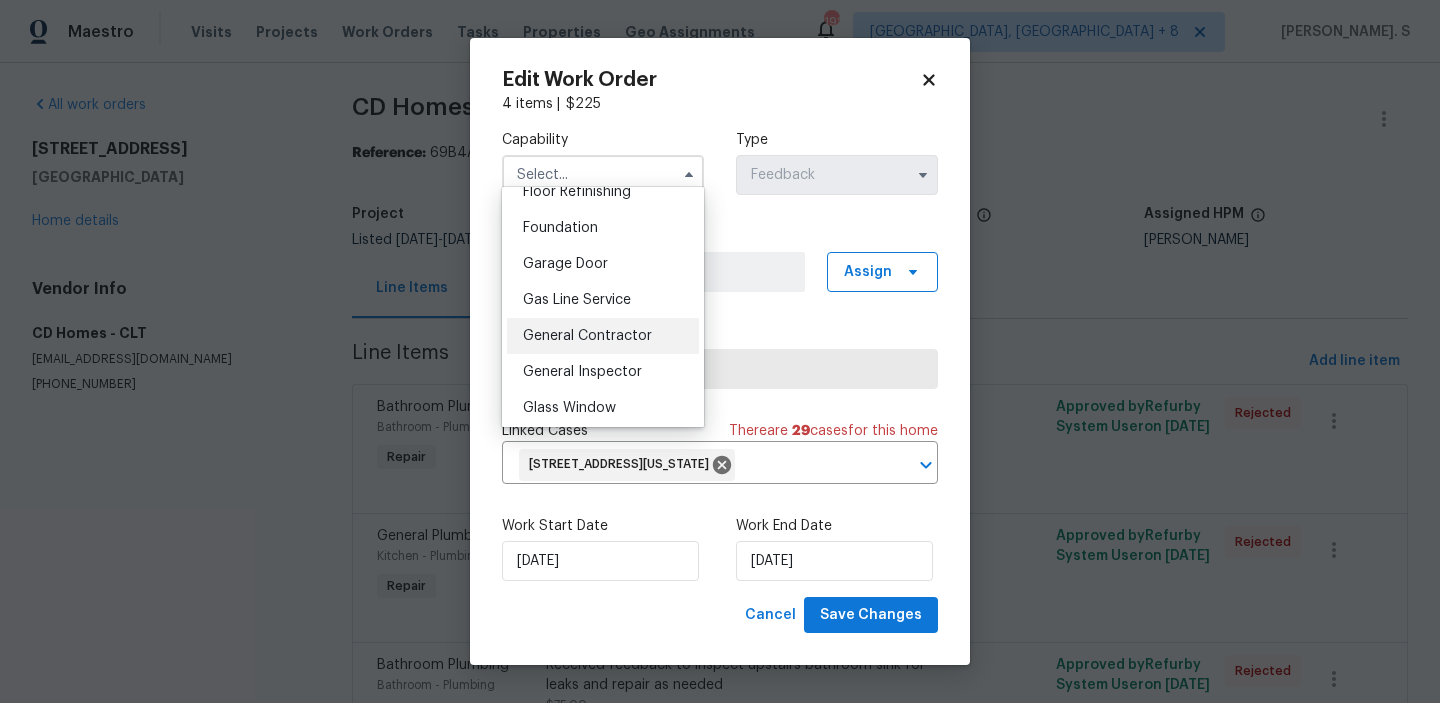 click on "General Contractor" at bounding box center (603, 336) 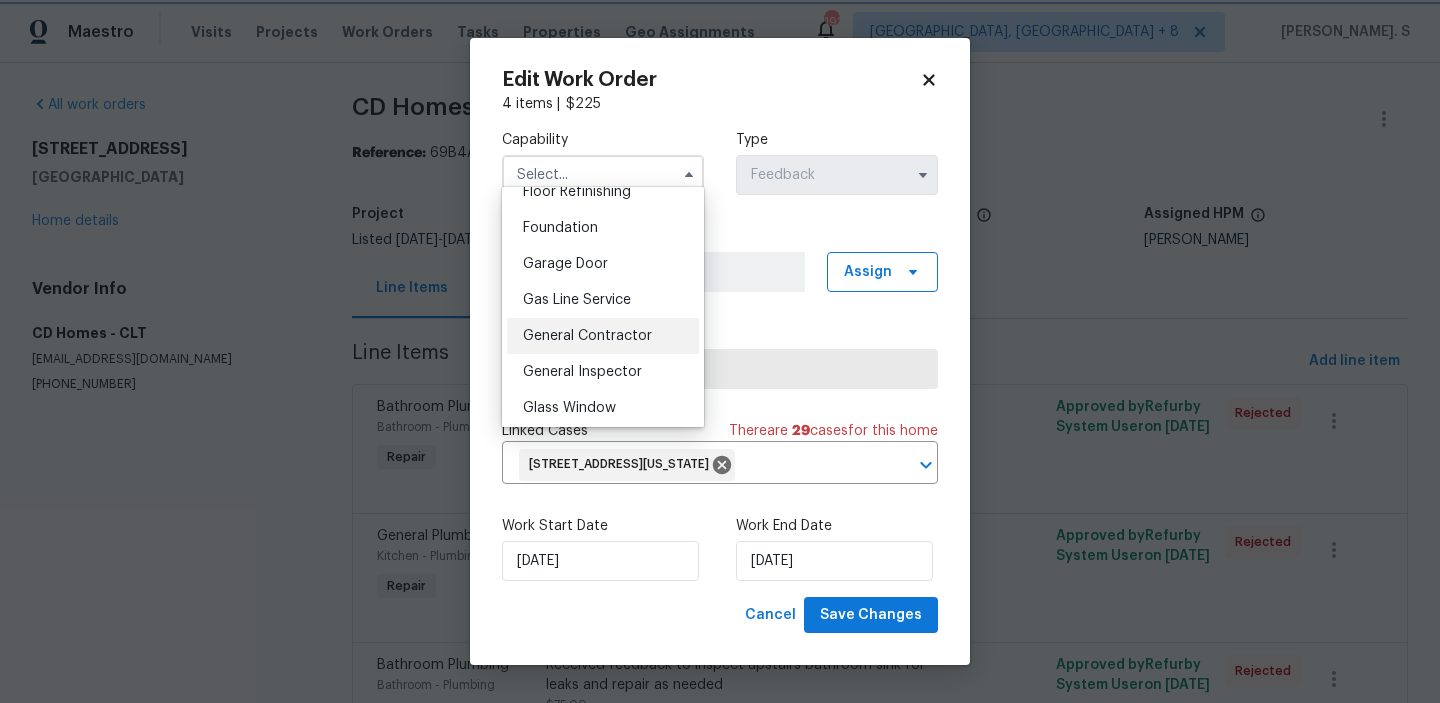 type on "General Contractor" 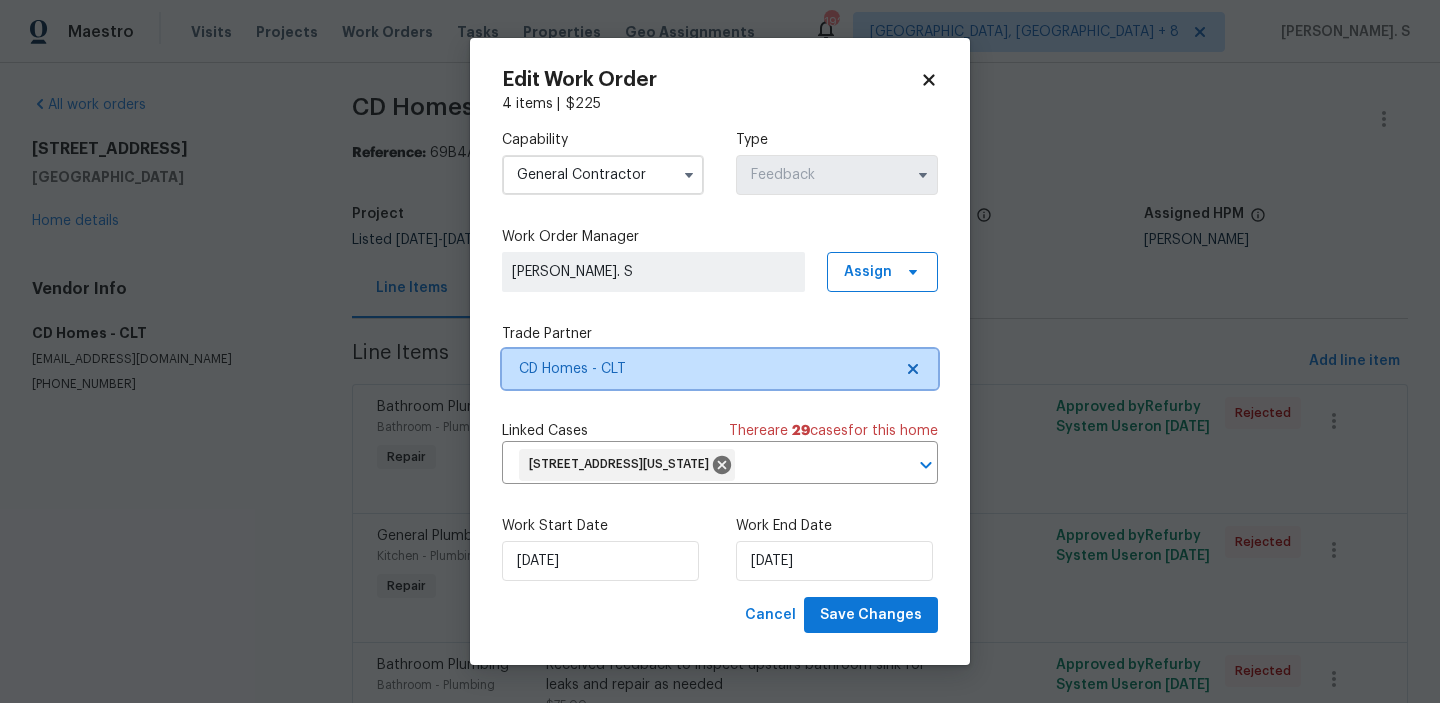 click 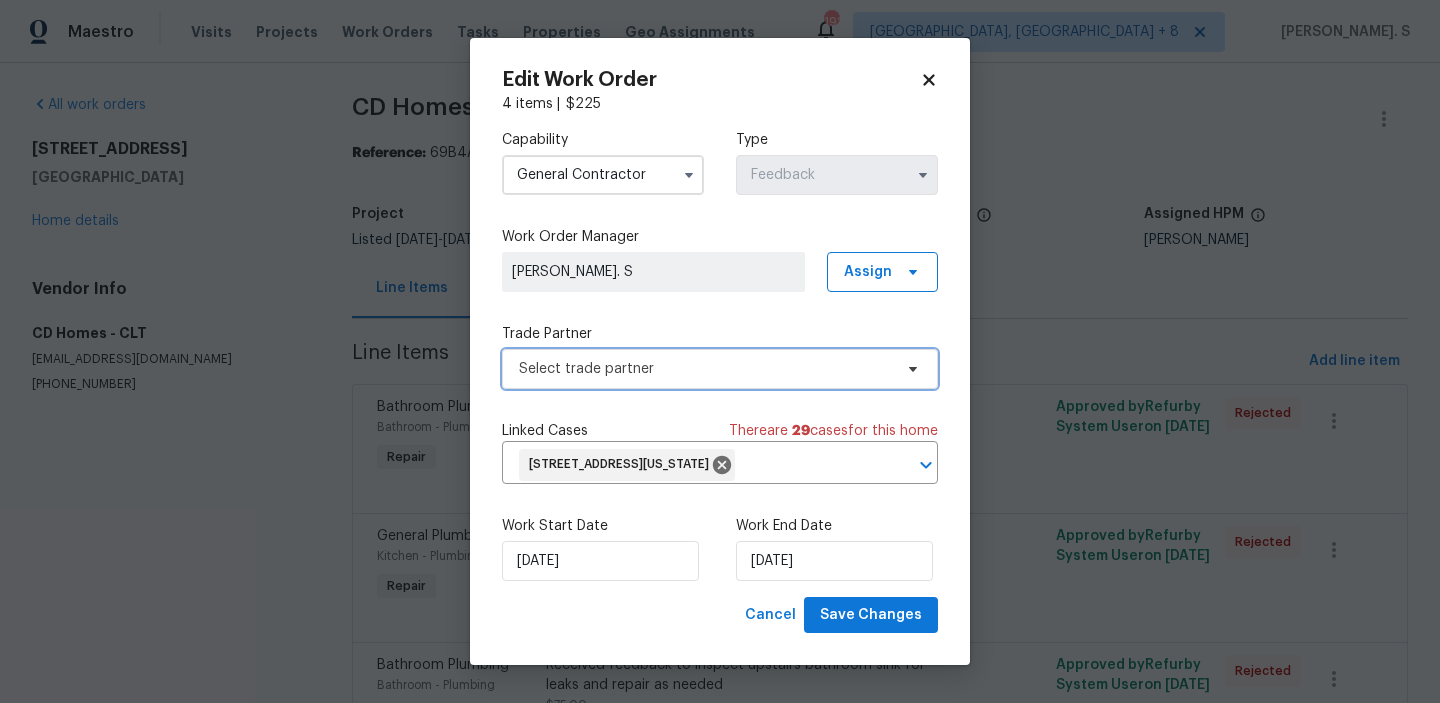 click 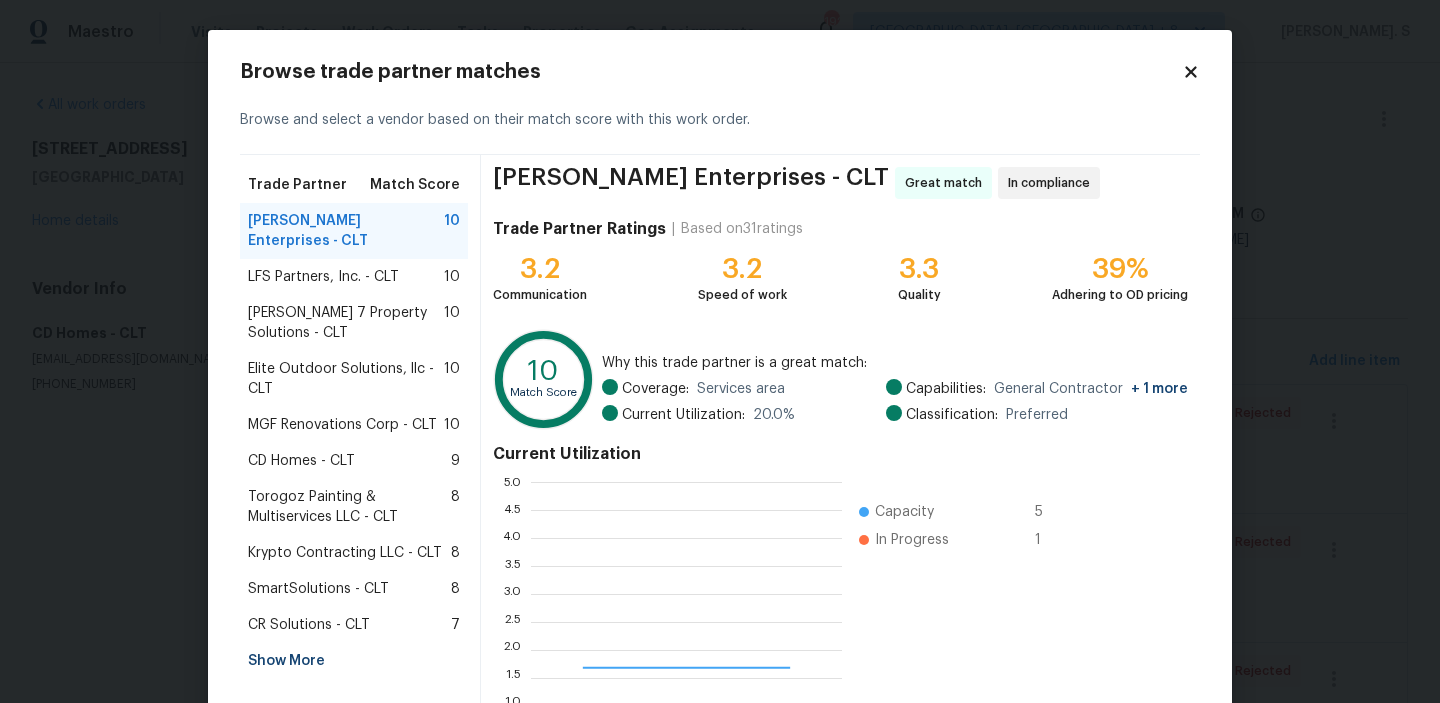 scroll, scrollTop: 2, scrollLeft: 1, axis: both 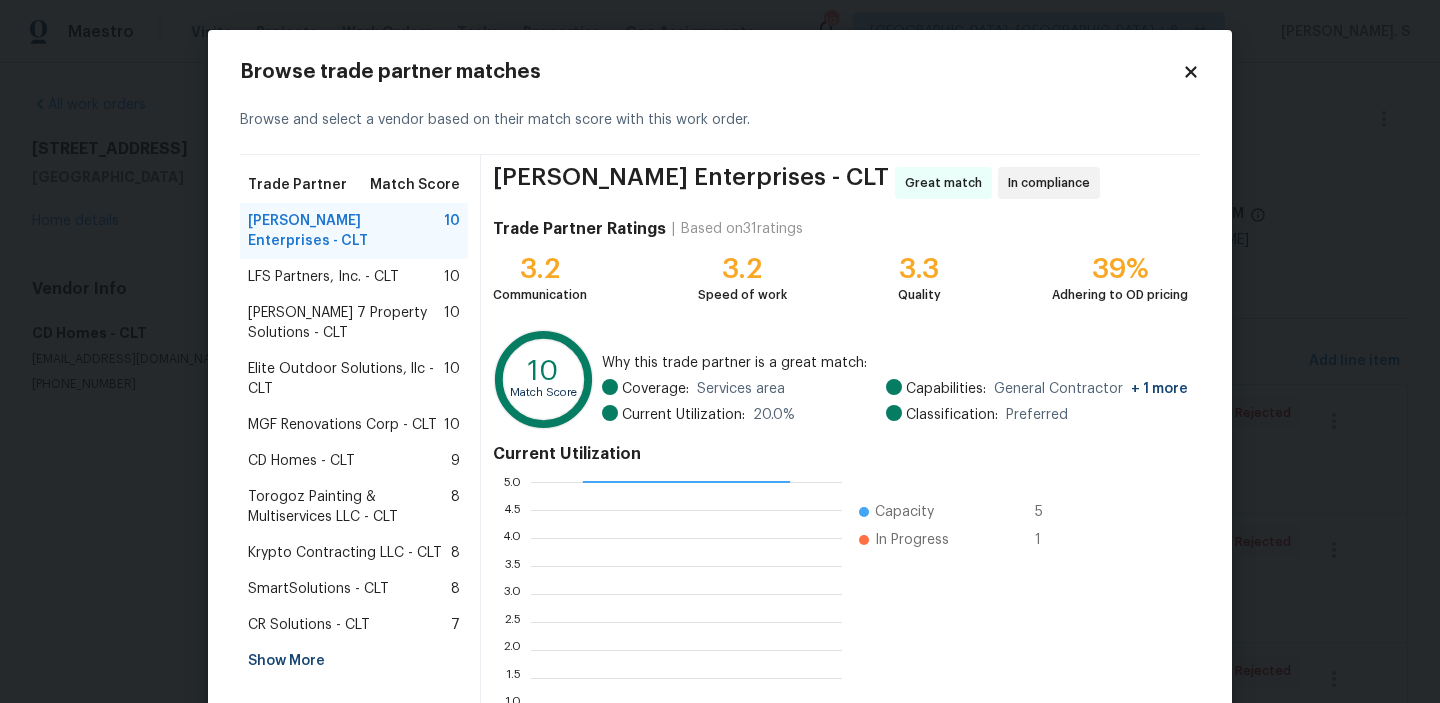 click on "Harris 7 Property Solutions - CLT" at bounding box center [346, 323] 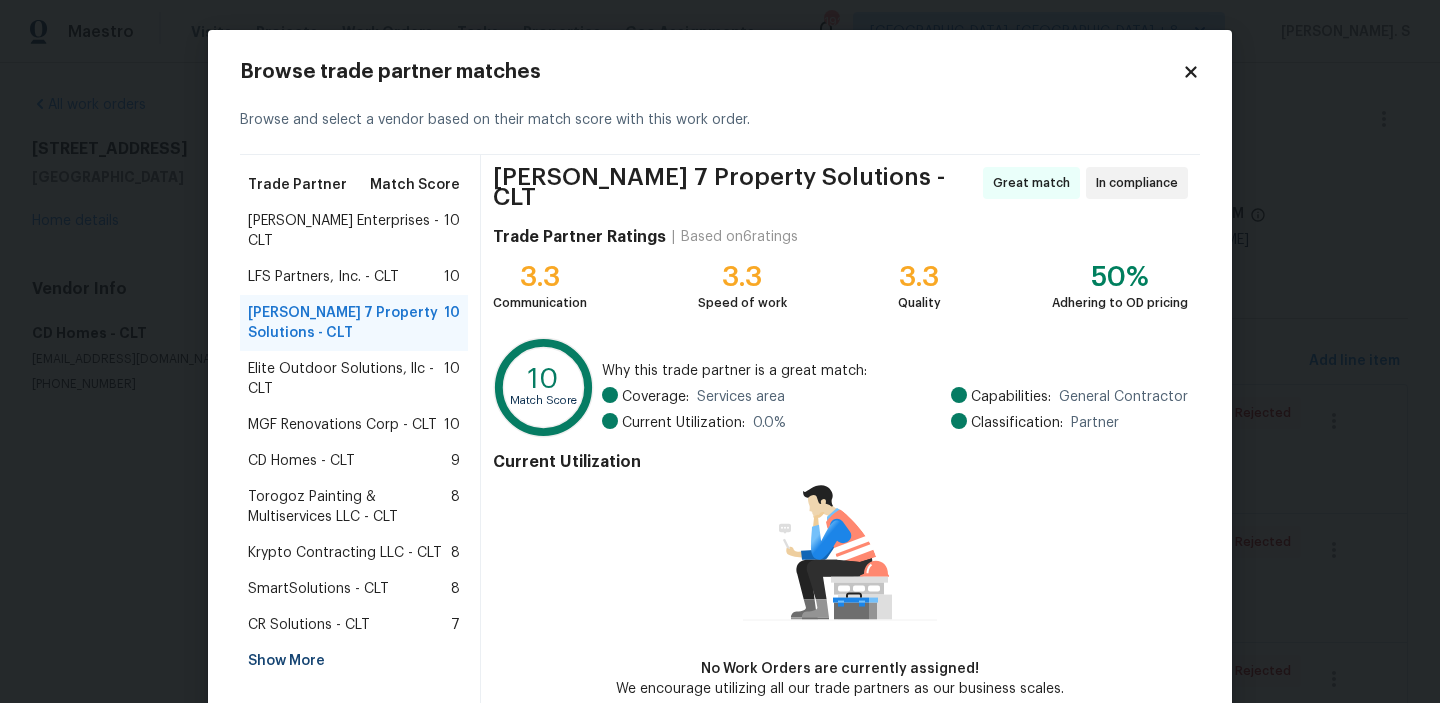scroll, scrollTop: 97, scrollLeft: 0, axis: vertical 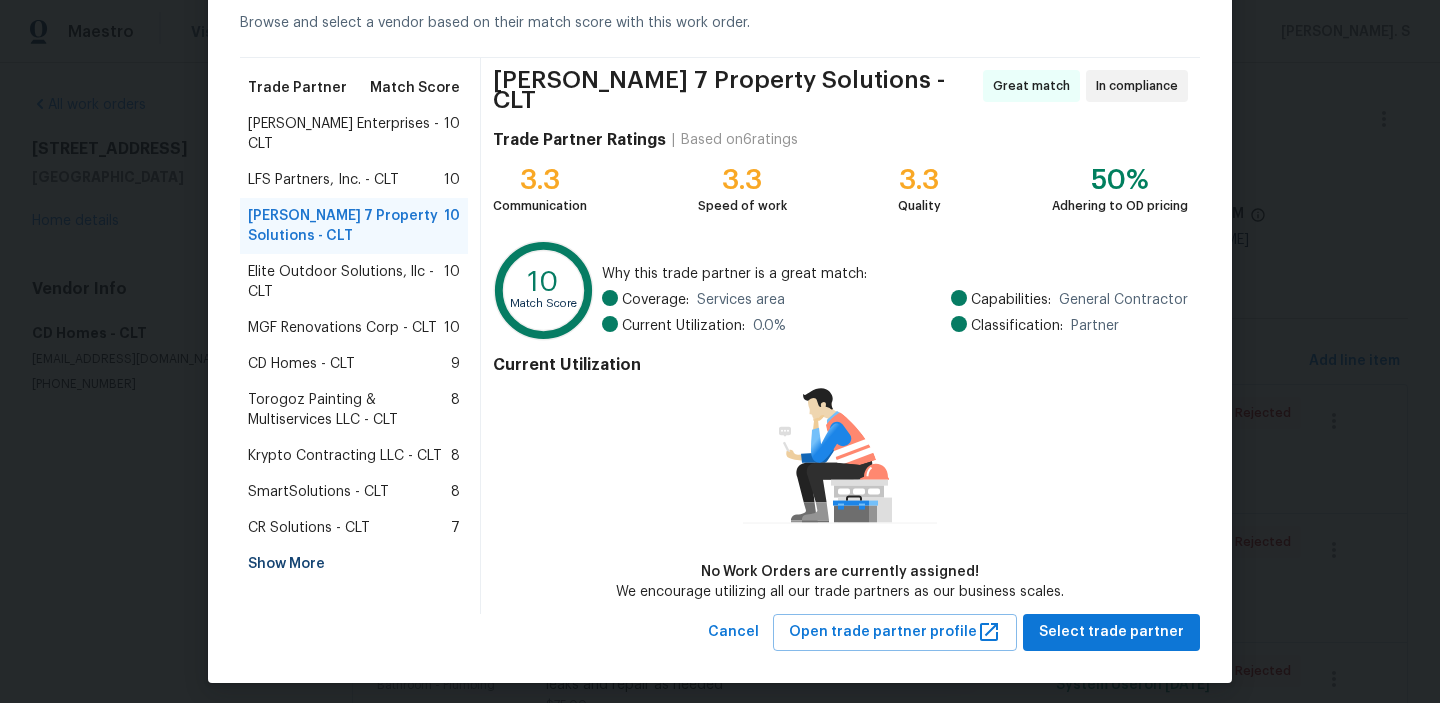 click on "Elite Outdoor Solutions, llc - CLT" at bounding box center [346, 282] 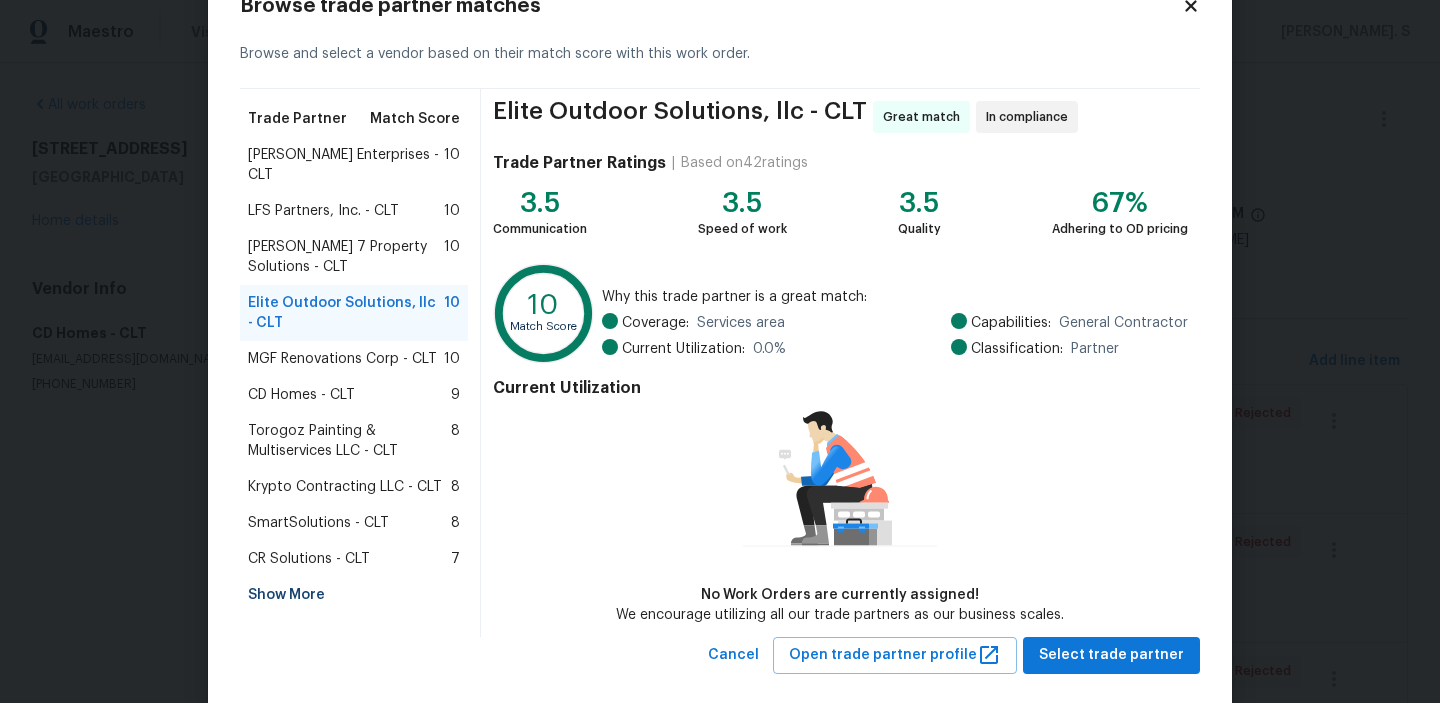 scroll, scrollTop: 97, scrollLeft: 0, axis: vertical 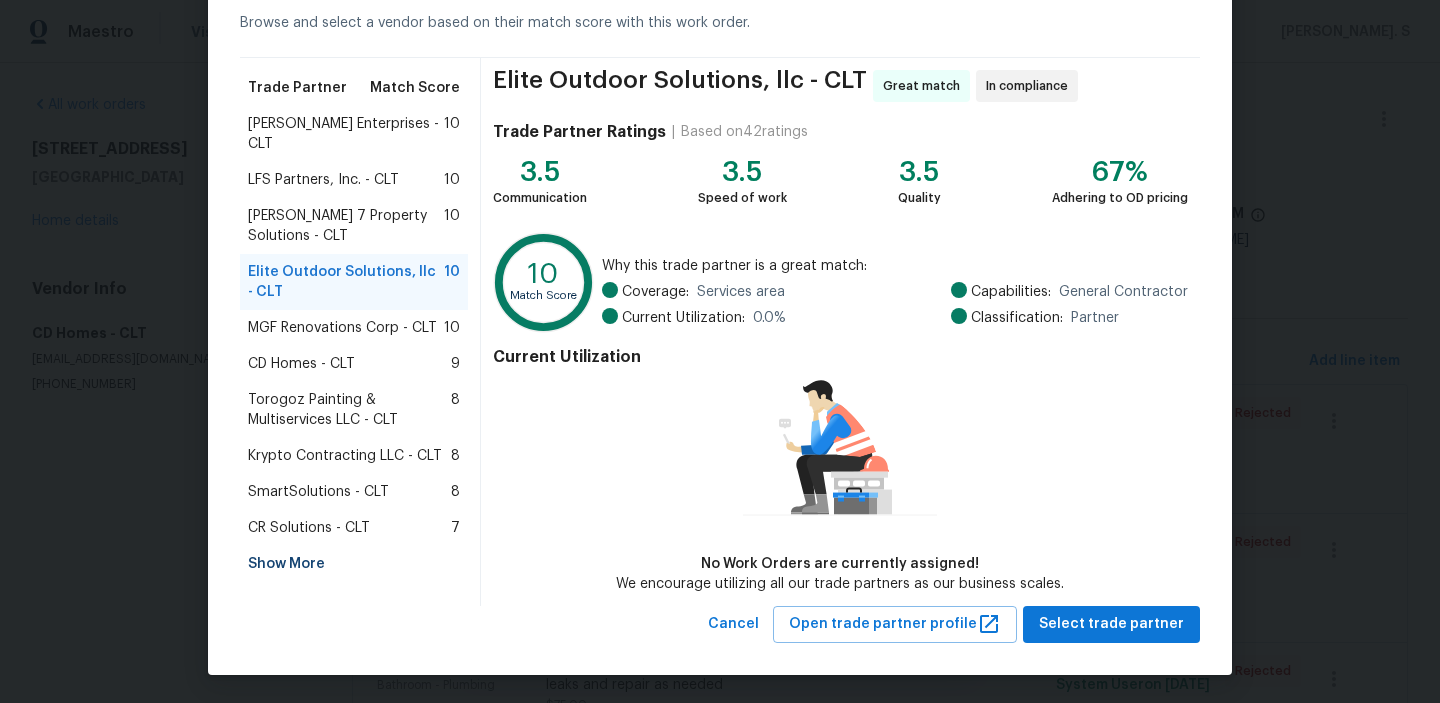 click on "Harris 7 Property Solutions - CLT" at bounding box center (346, 226) 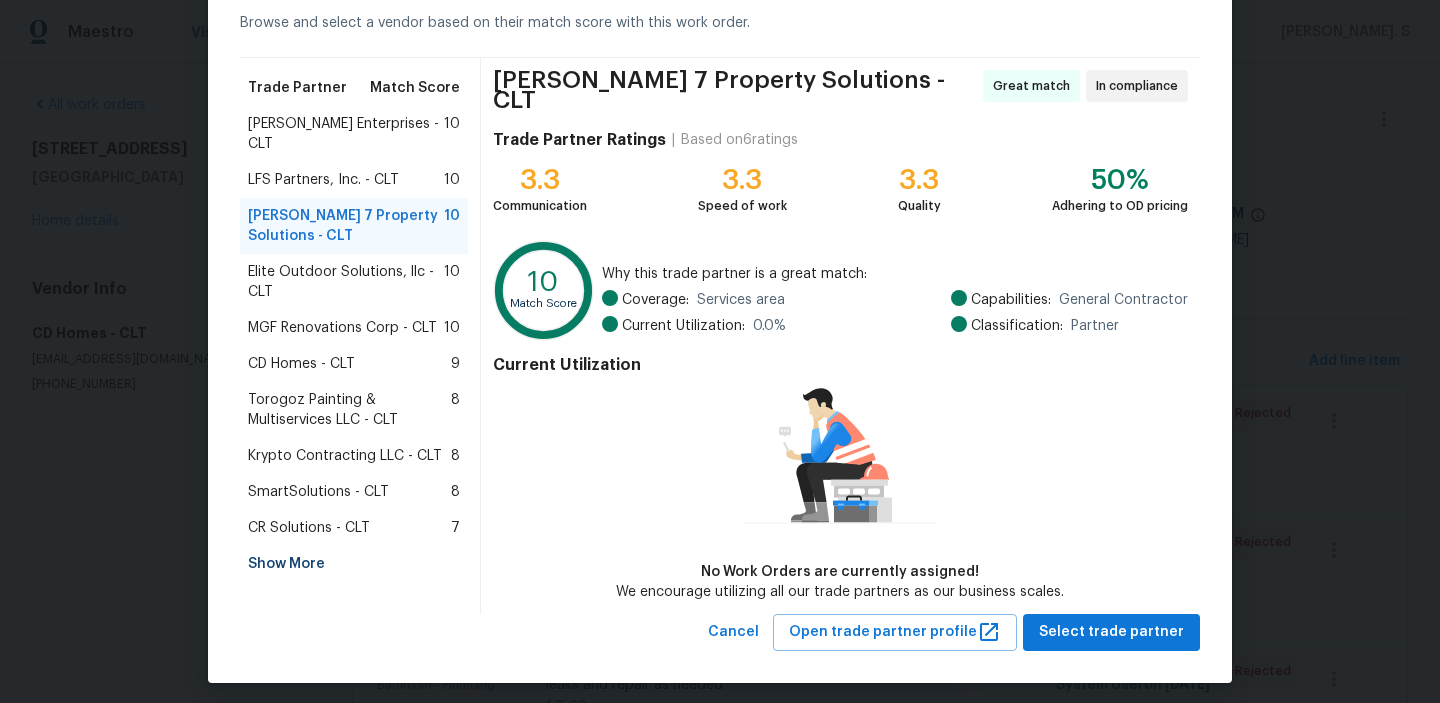 click on "Elite Outdoor Solutions, llc - CLT" at bounding box center [346, 282] 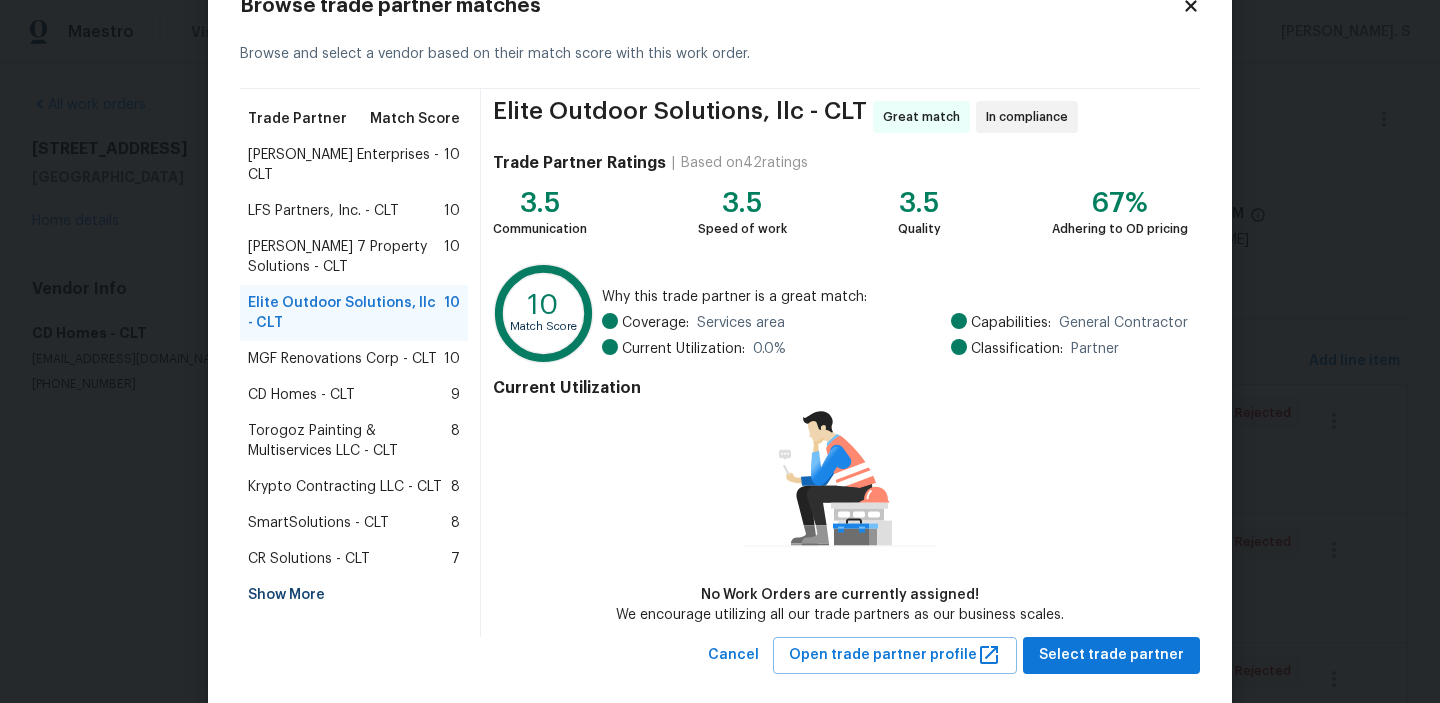 scroll, scrollTop: 97, scrollLeft: 0, axis: vertical 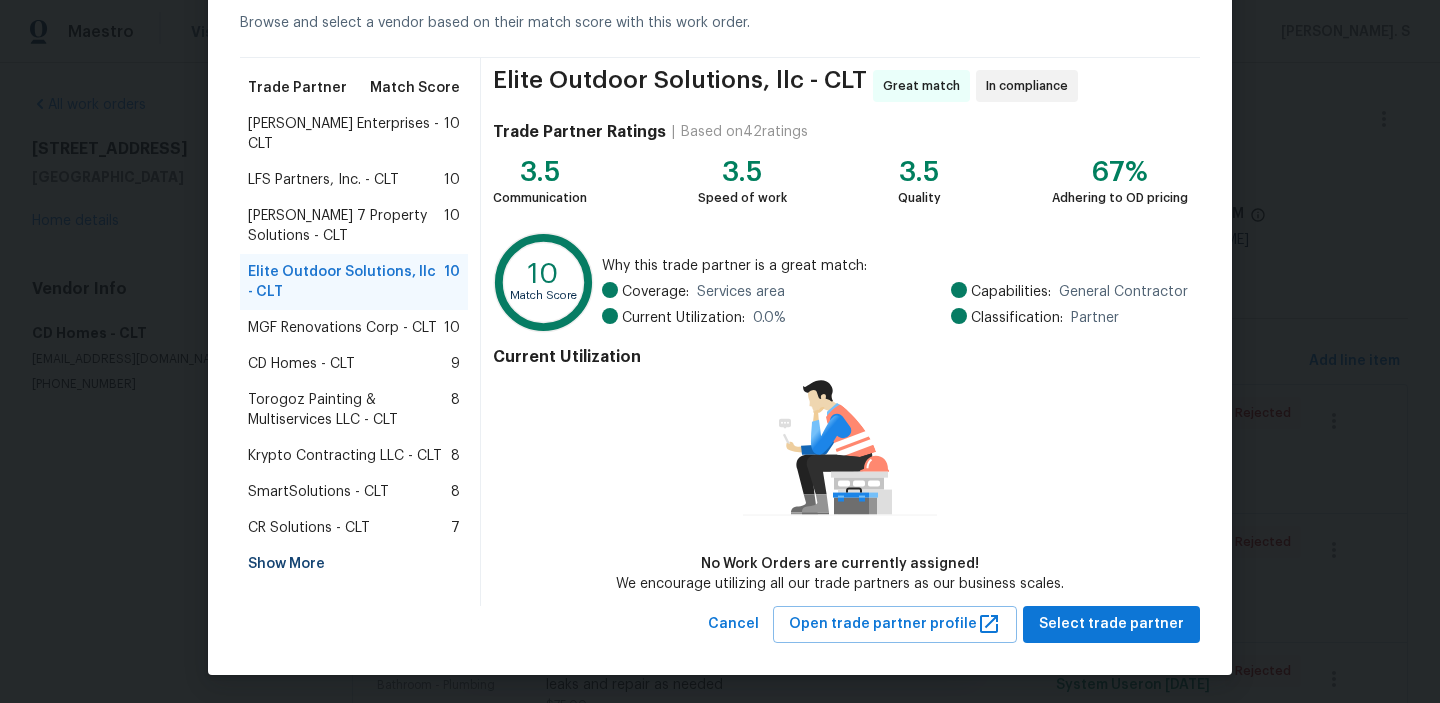 click on "MGF Renovations Corp - CLT" at bounding box center (342, 328) 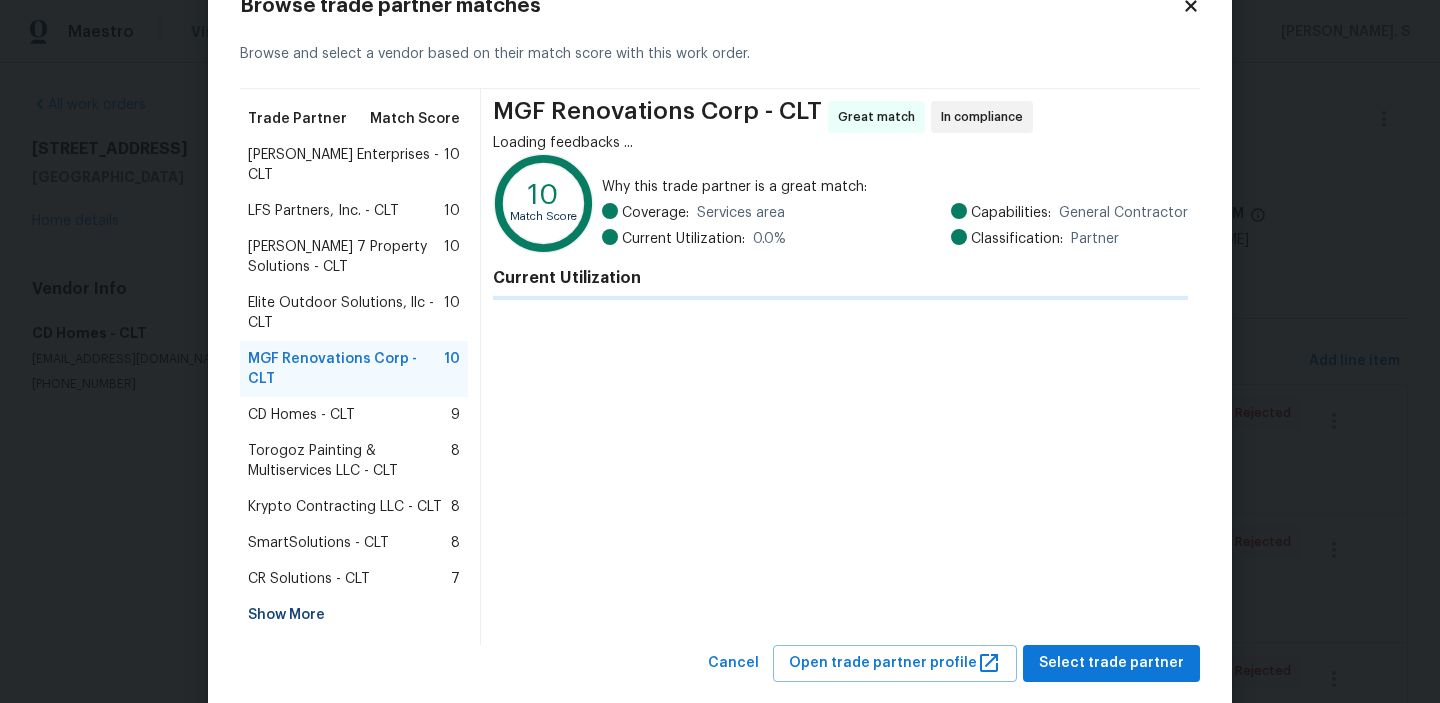 scroll, scrollTop: 97, scrollLeft: 0, axis: vertical 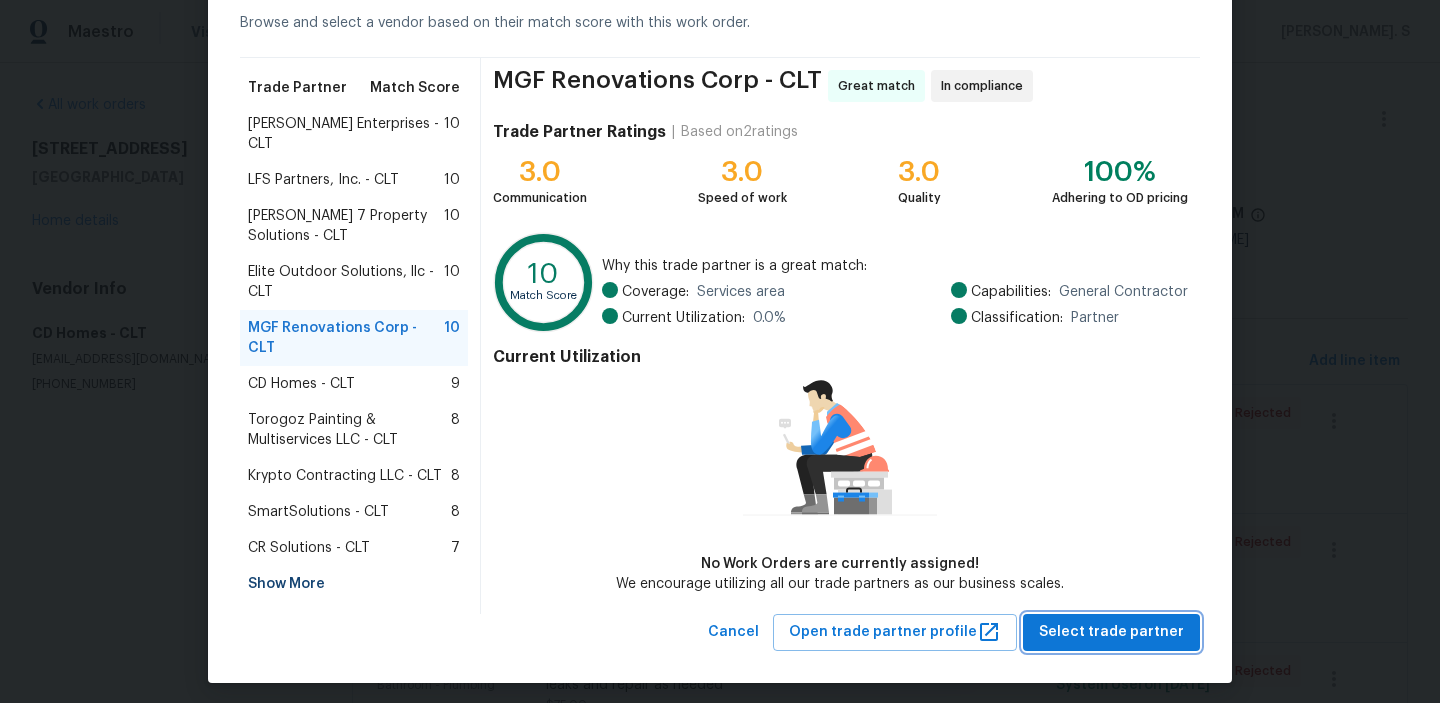click on "Select trade partner" at bounding box center (1111, 632) 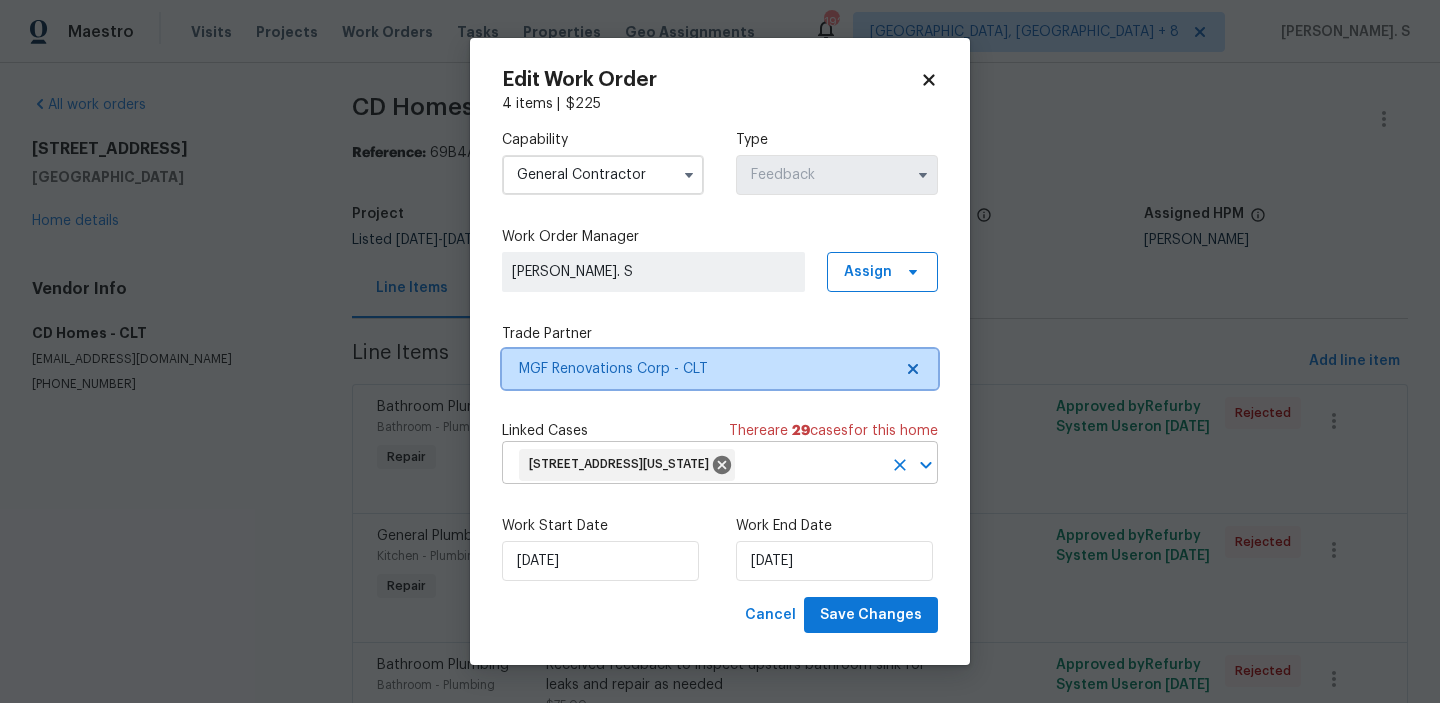 scroll, scrollTop: 0, scrollLeft: 0, axis: both 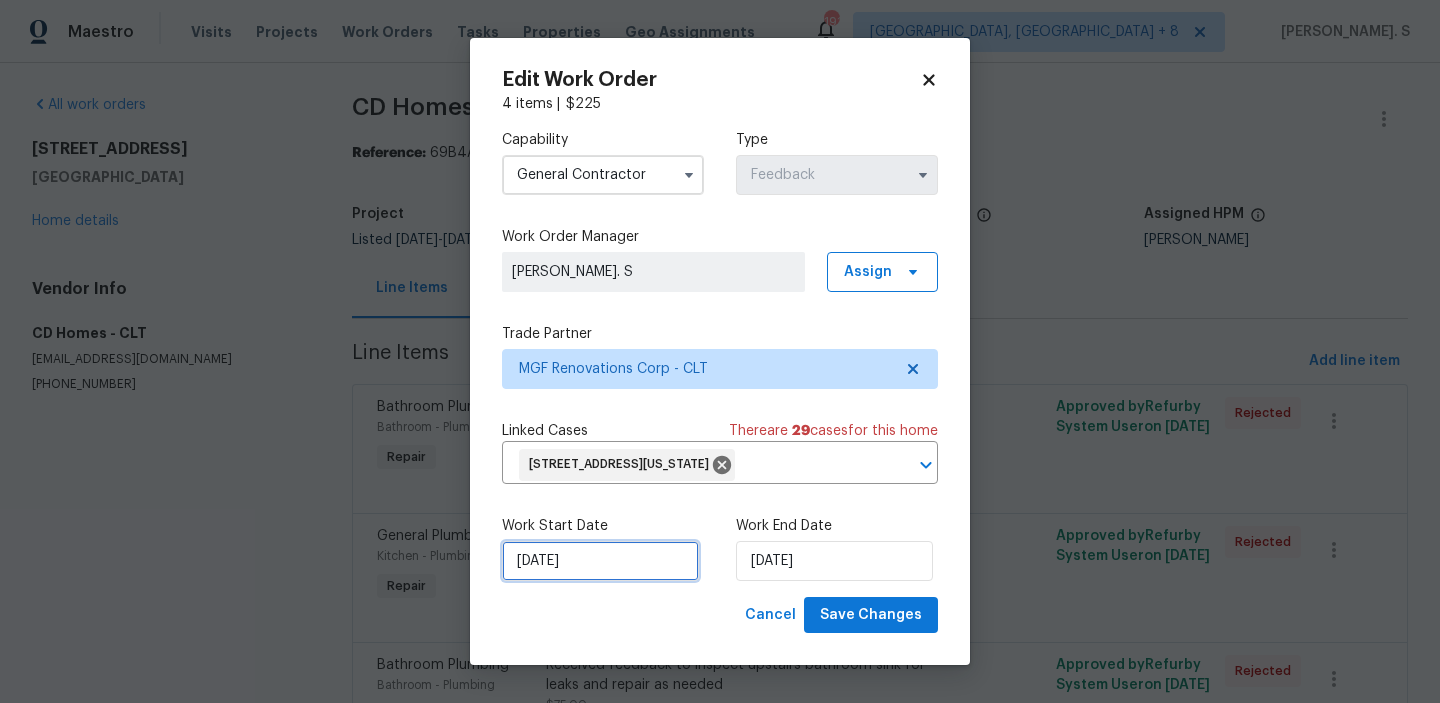 click on "7/9/2025" at bounding box center [600, 561] 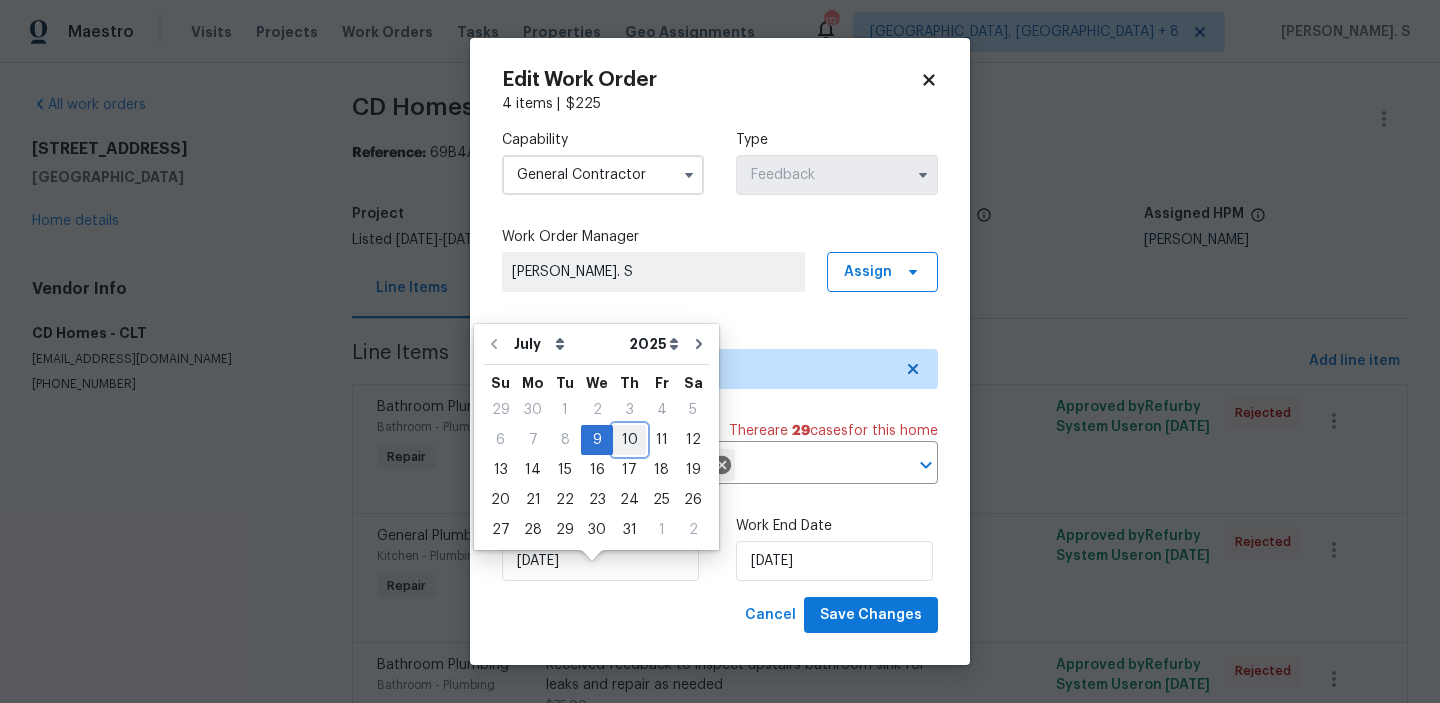 click on "10" at bounding box center (629, 440) 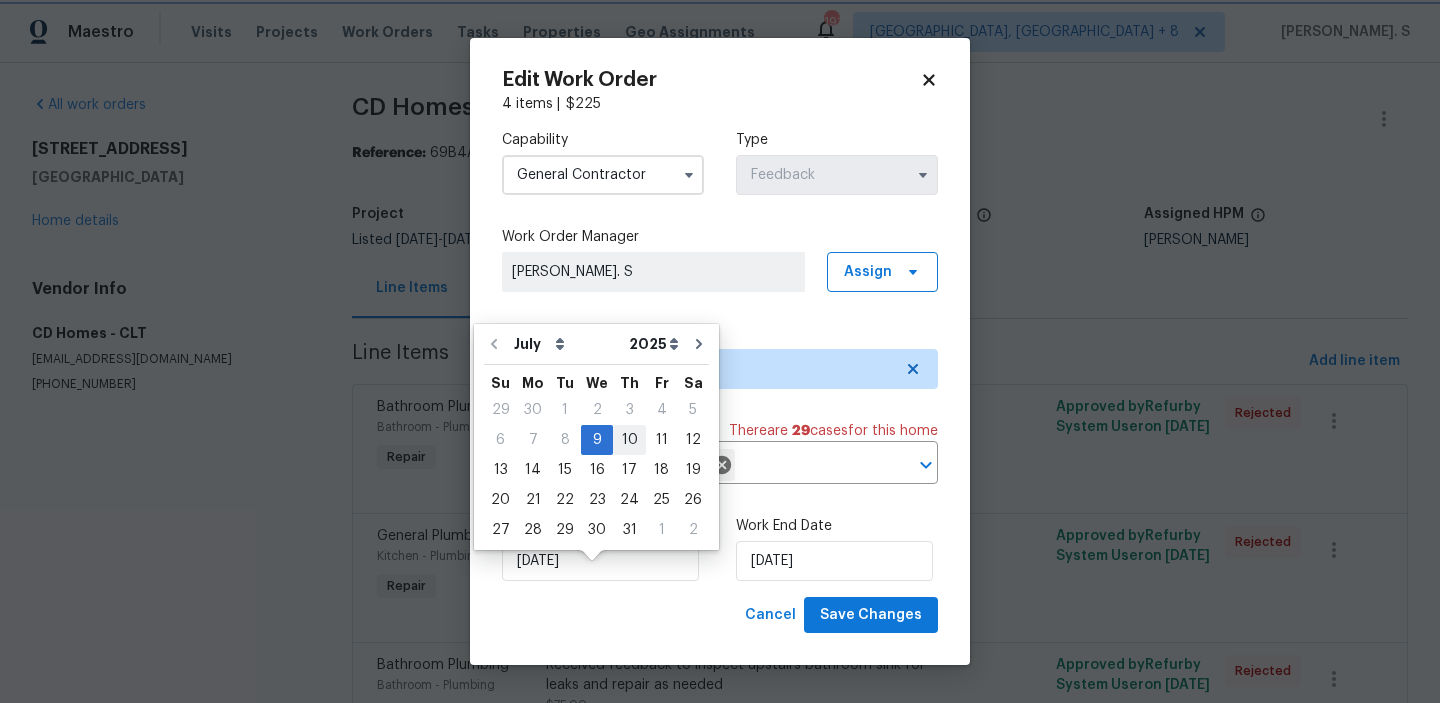 type on "7/10/2025" 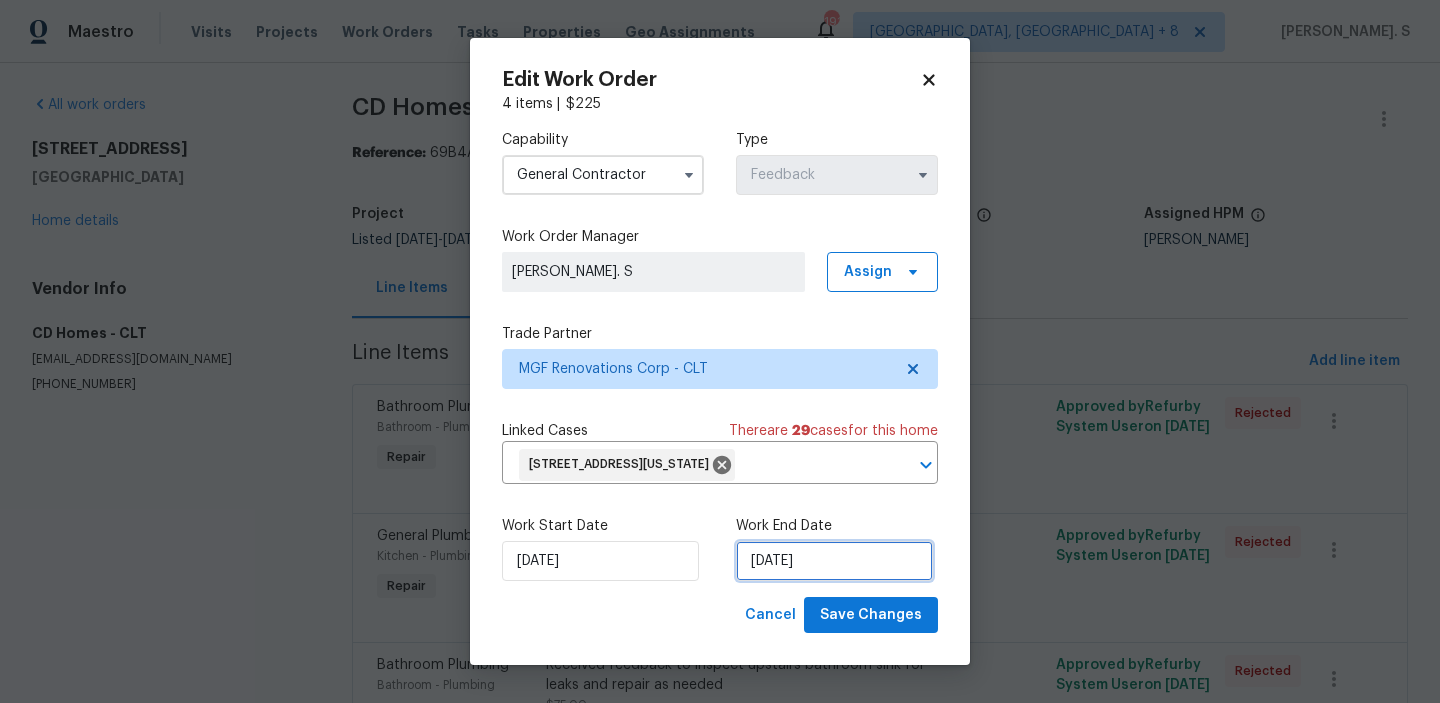click on "7/11/2025" at bounding box center [834, 561] 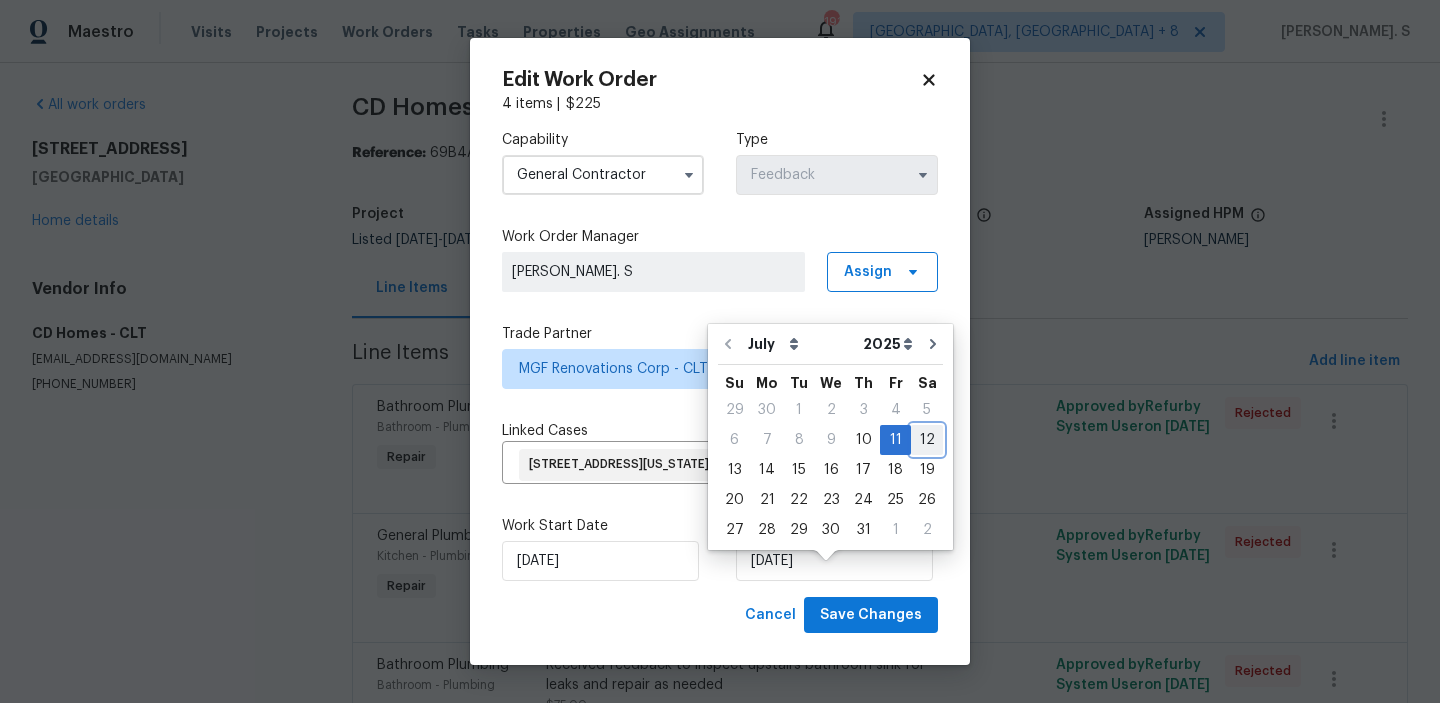 click on "12" at bounding box center [927, 440] 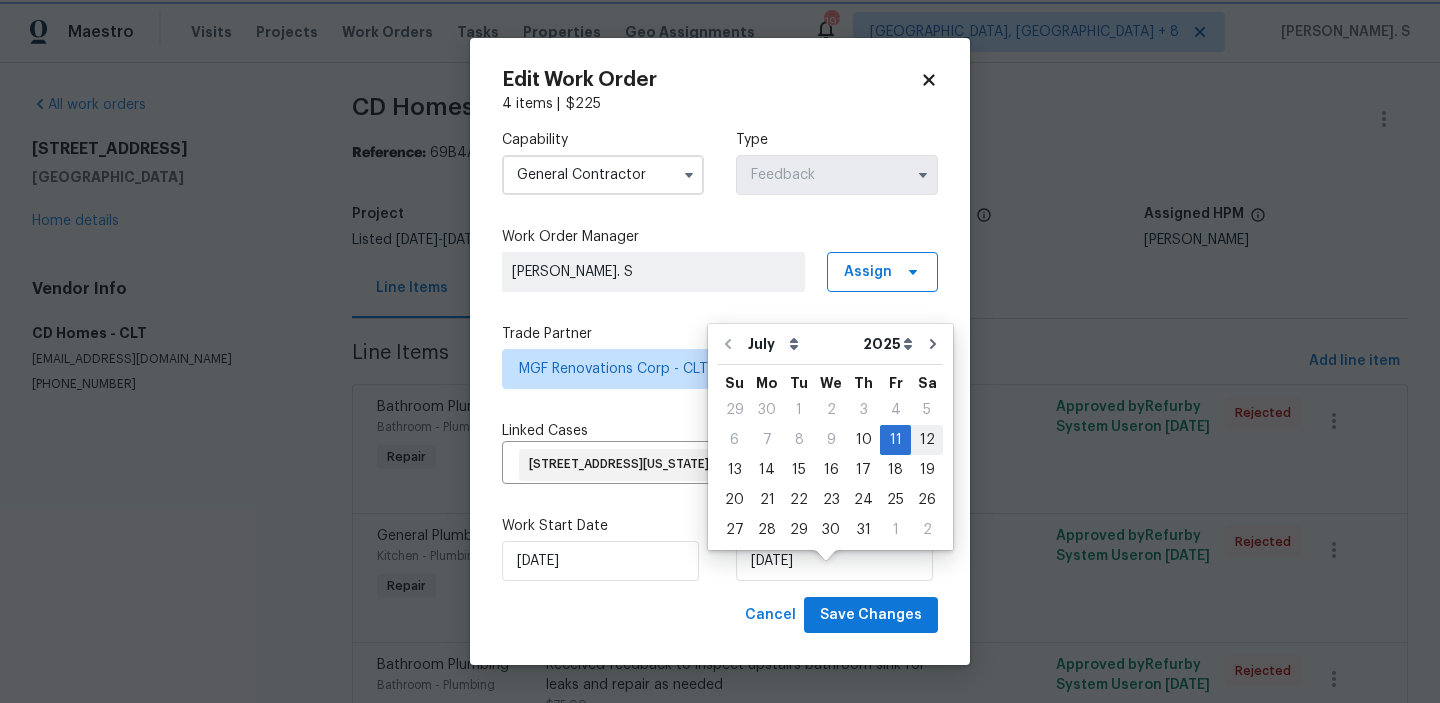 type on "7/12/2025" 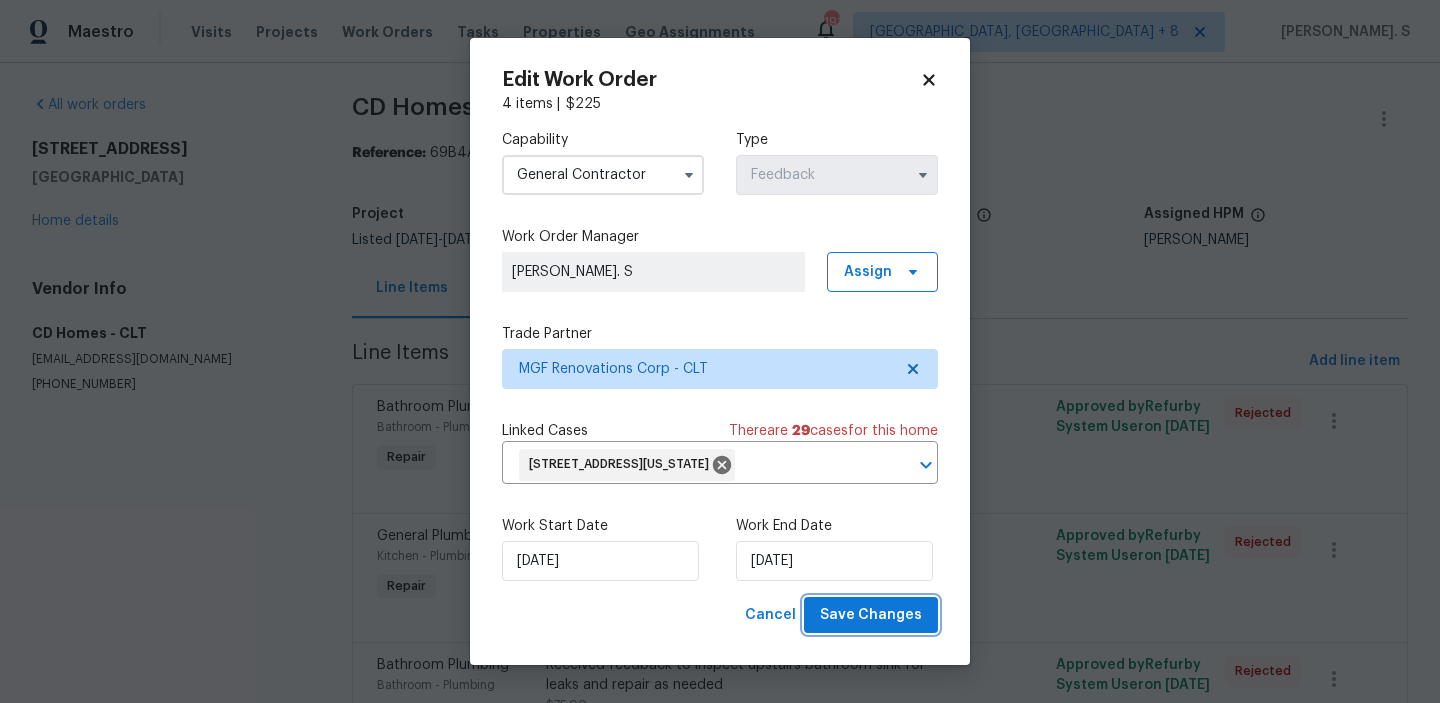 click on "Save Changes" at bounding box center [871, 615] 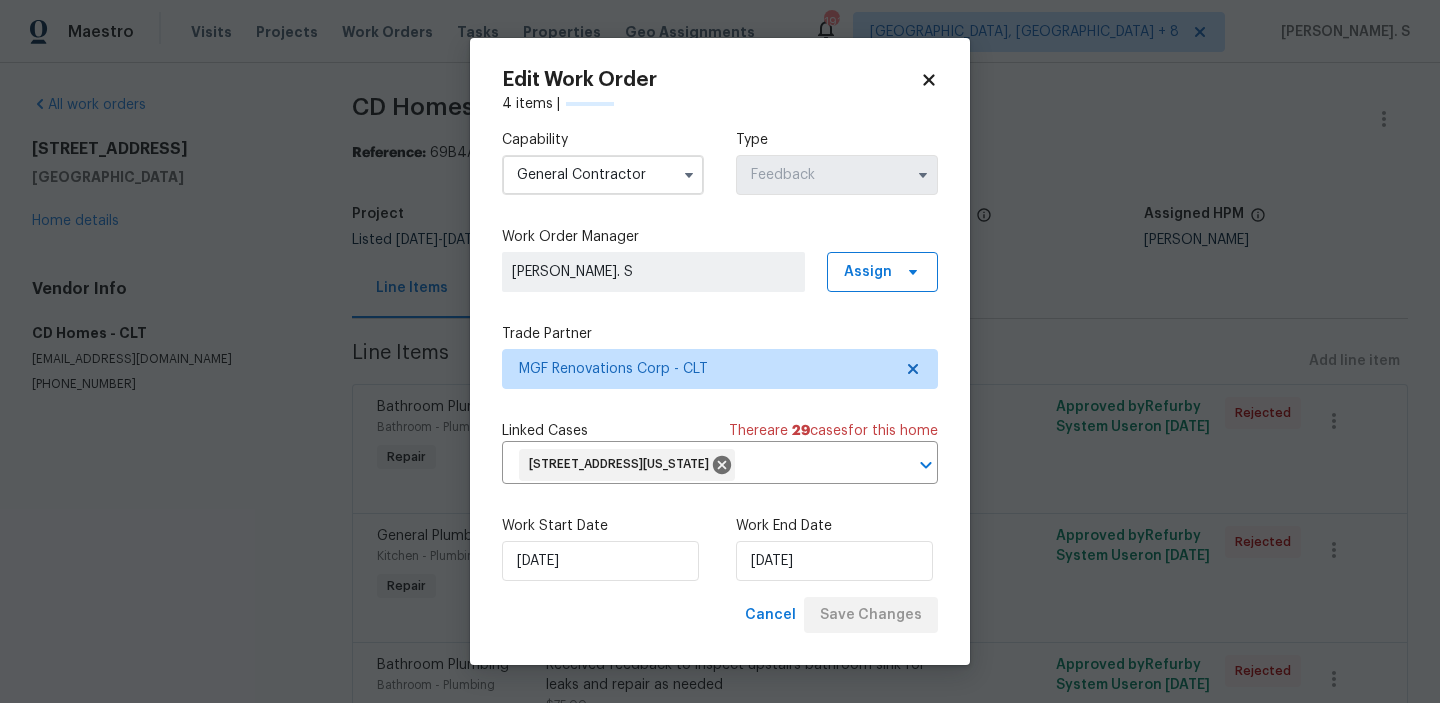click on "Maestro Visits Projects Work Orders Tasks Properties Geo Assignments 191 Albuquerque, NM + 8 Glory Joyce. S All work orders 7737 Batavia Ln Charlotte, NC 28213 Home details Vendor Info CD Homes - CLT craigdecurtis@aol.com (704) 622-9078 CD Homes - CLT Canceled Reference:   69B4A3AFEDMCY-78b464652 Project Listed   7/9/2025  -  7/16/2025 Work Order Timeline 7/9/2025  -  7/11/2025 Total Budget $0.00 Assigned HPM Jason Bouque Line Items Progress Updates Attachments Invoices Line Items Add line item Bathroom Plumbing Bathroom - Plumbing Repair Received feedback to secure toilet in main bathroom $50.00 Approved by  Refurby System User  on   7/9/2025 Rejected General Plumbing Kitchen - Plumbing Repair Received feedback to install sink stoppers wherever they are missing $25.00 Approved by  Refurby System User  on   7/9/2025 Rejected Bathroom Plumbing Bathroom - Plumbing Repair Received feedback to inspect upstairs bathroom sink for leaks and repair as needed $75.00 Approved by  Refurby System User  on   7/9/2025  on" at bounding box center (720, 351) 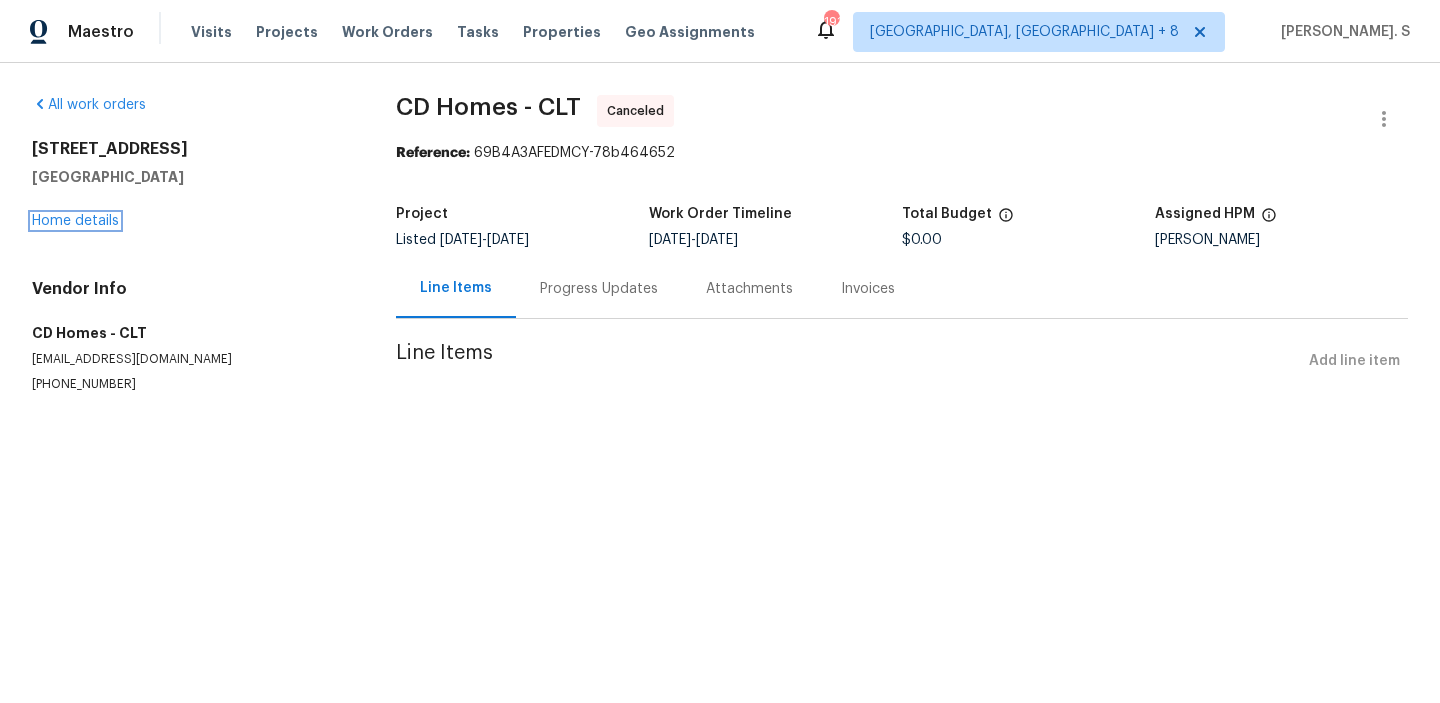 click on "Home details" at bounding box center (75, 221) 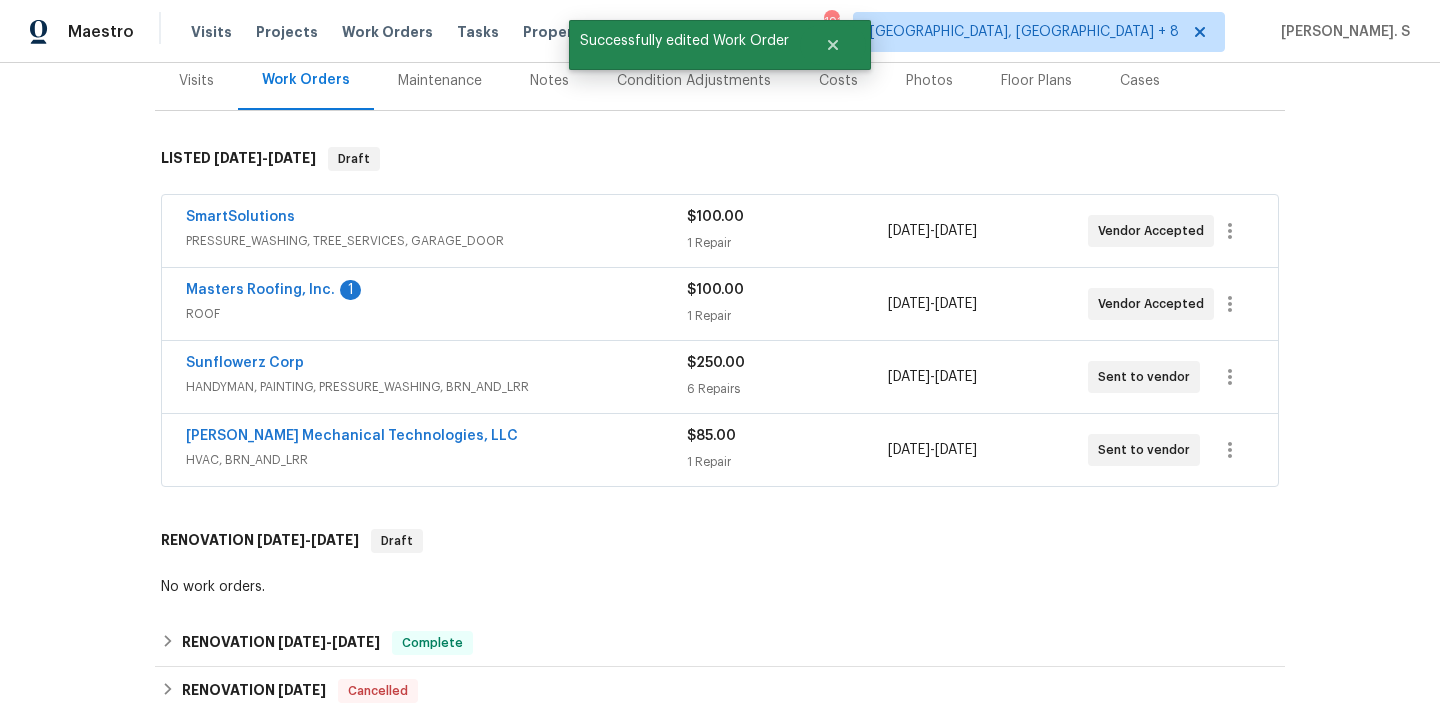 scroll, scrollTop: 279, scrollLeft: 0, axis: vertical 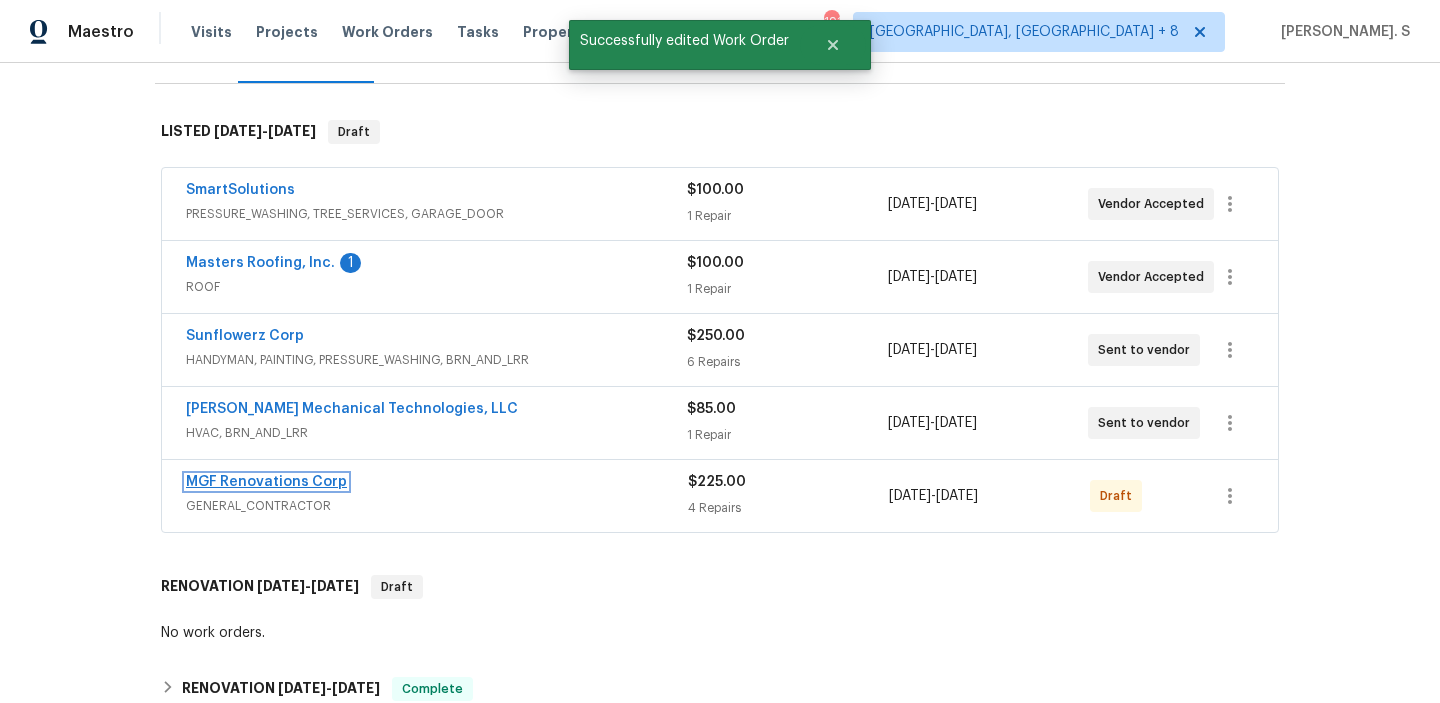 click on "MGF Renovations Corp" at bounding box center (266, 482) 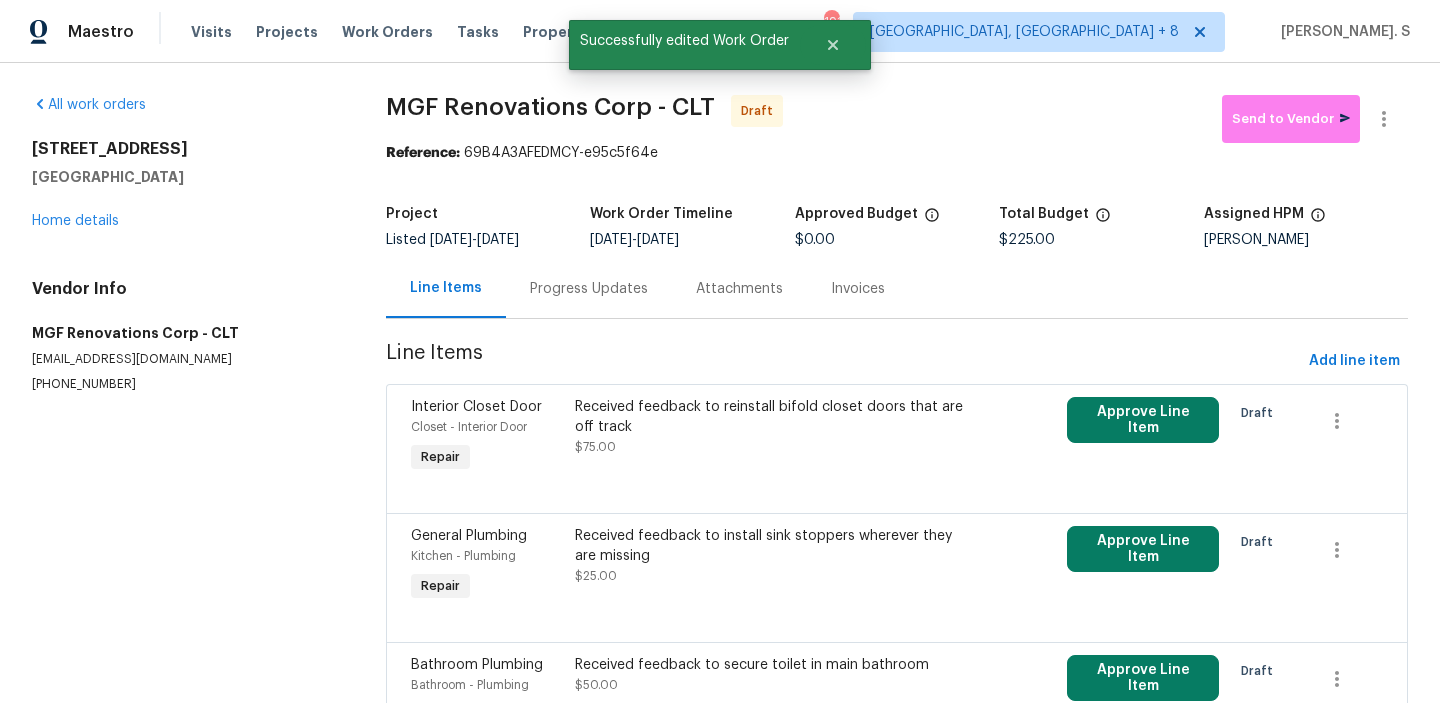 click on "Received feedback to reinstall bifold closet doors that are off track" at bounding box center [774, 417] 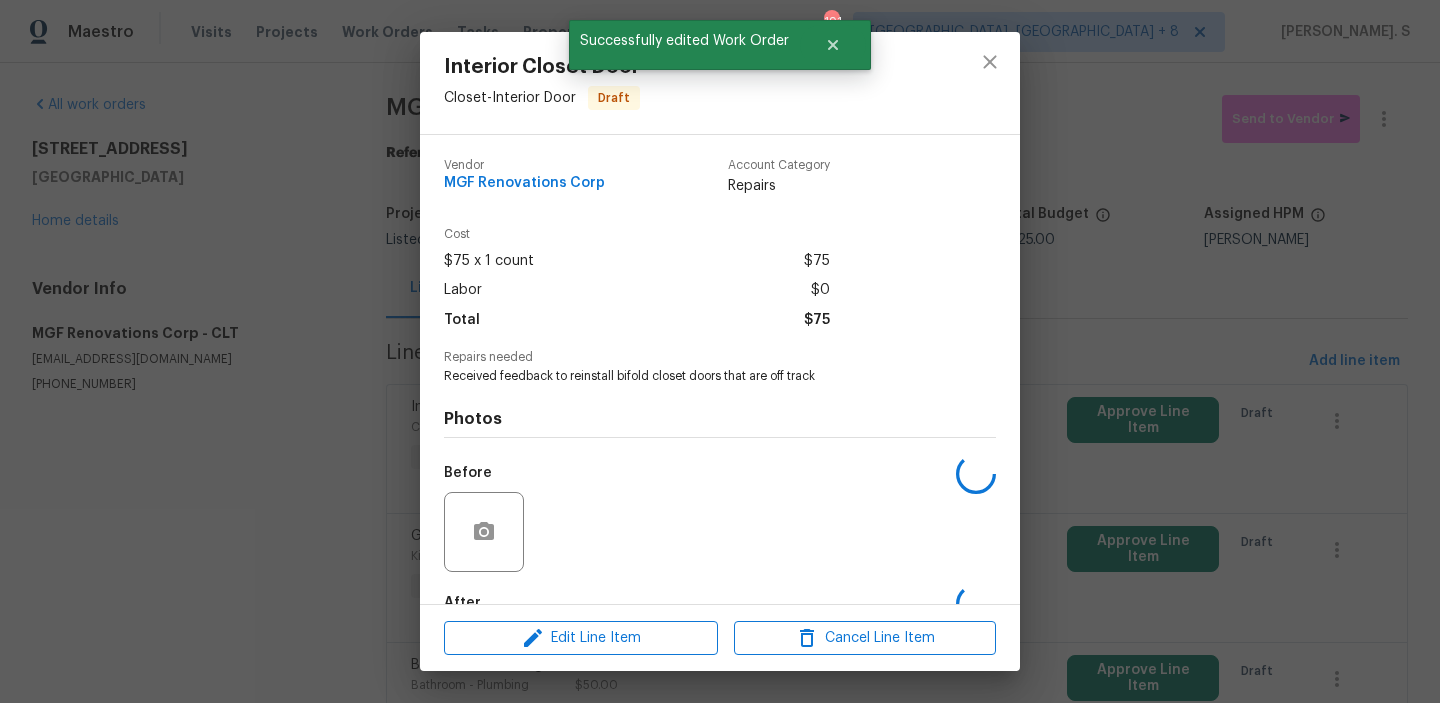 scroll, scrollTop: 118, scrollLeft: 0, axis: vertical 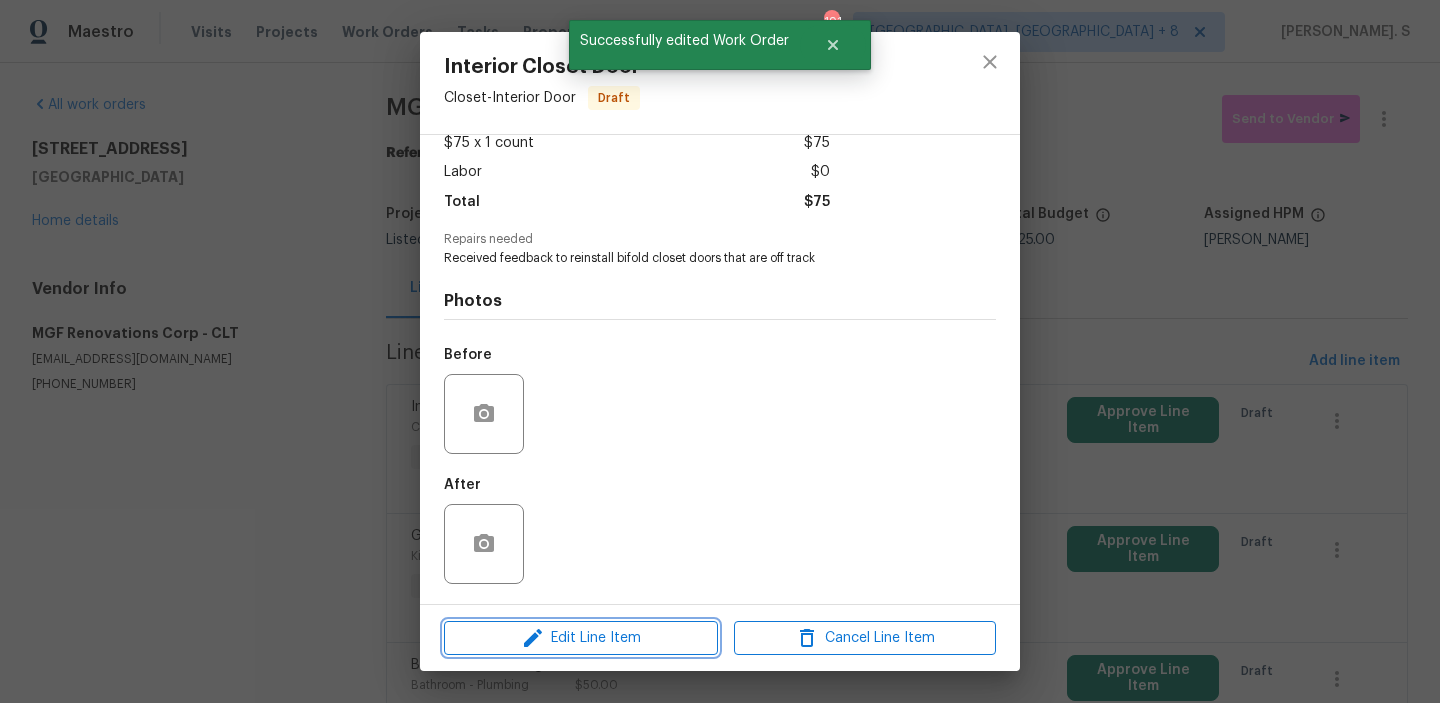 click on "Edit Line Item" at bounding box center [581, 638] 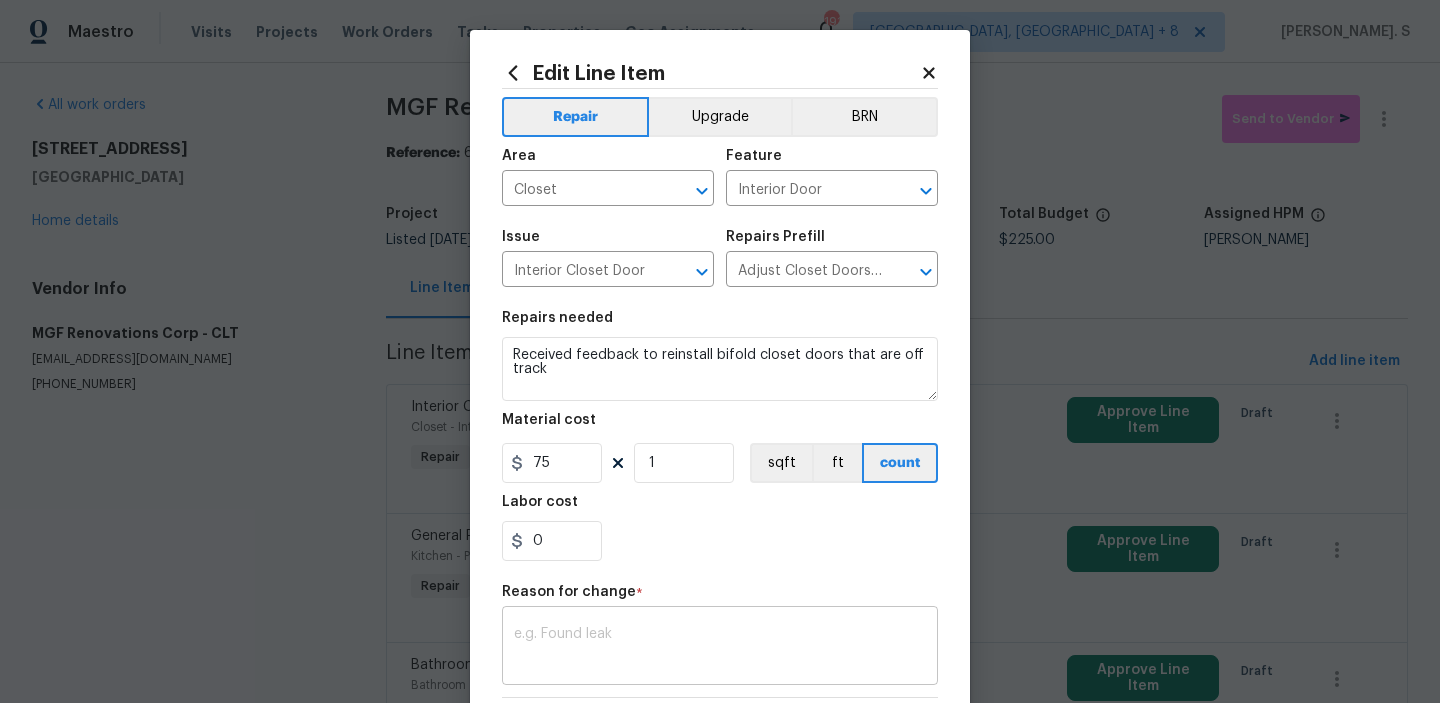 click at bounding box center [720, 648] 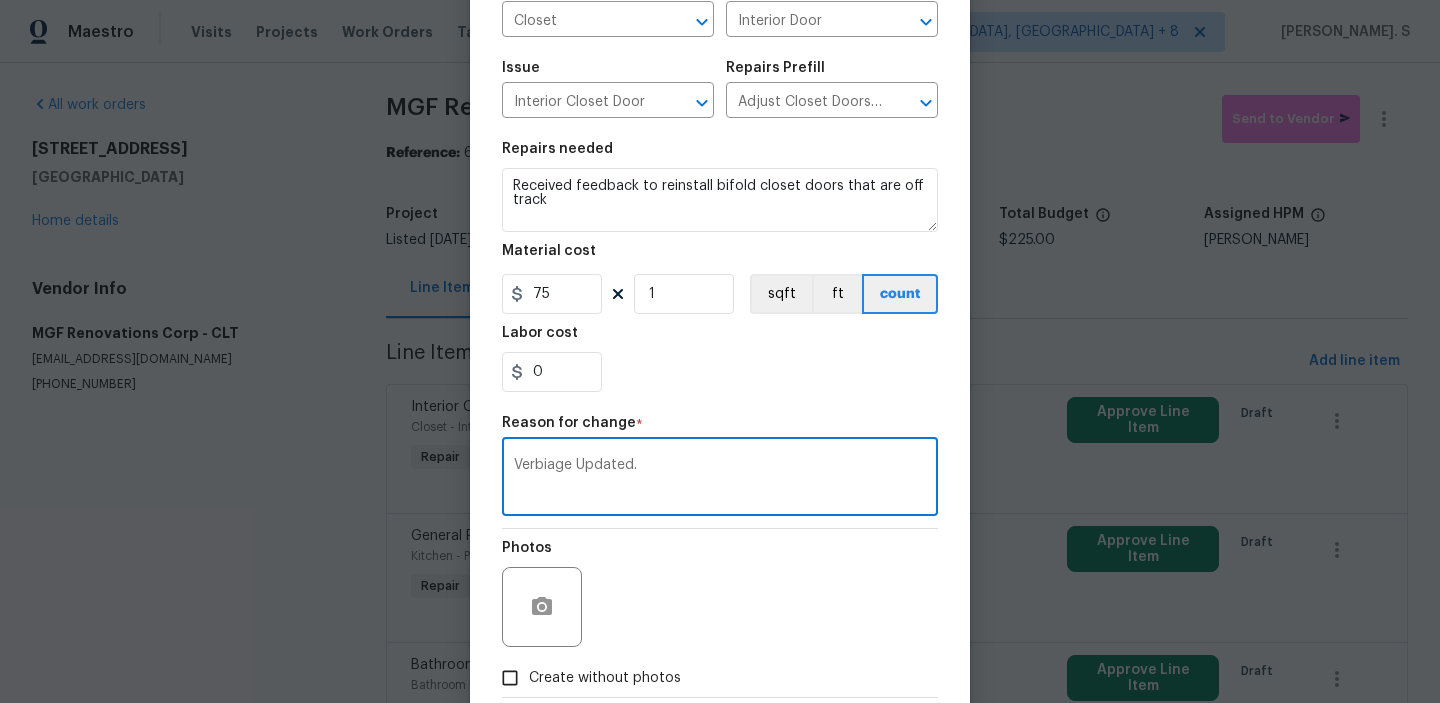 scroll, scrollTop: 283, scrollLeft: 0, axis: vertical 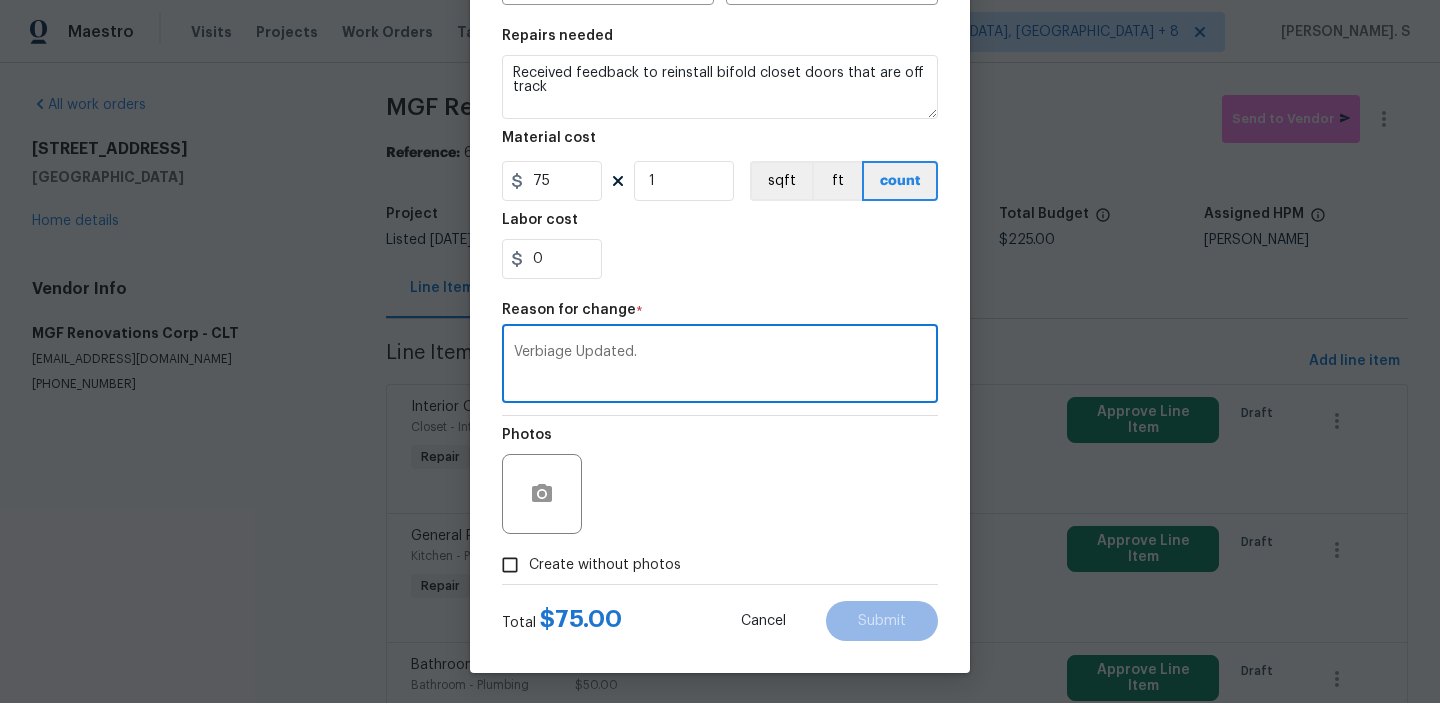 type on "Verbiage Updated." 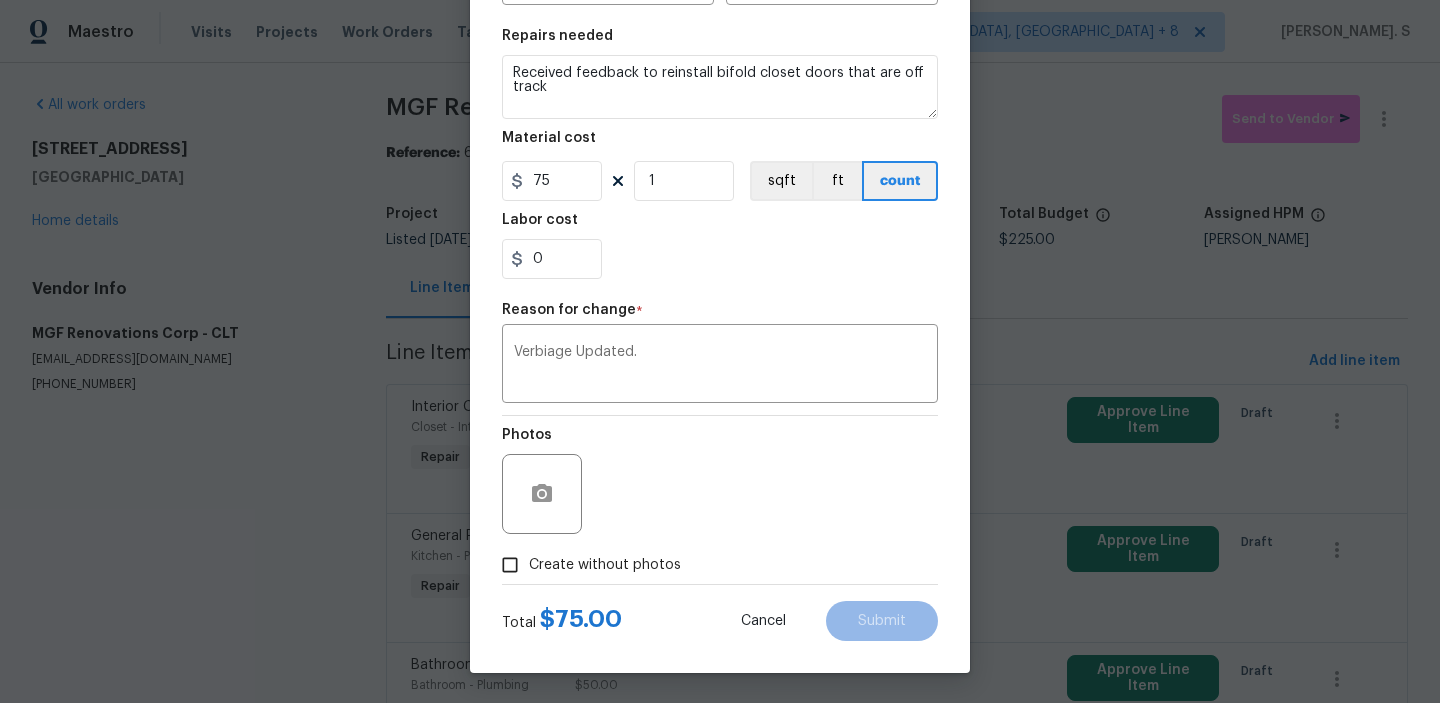 click on "Create without photos" at bounding box center (605, 565) 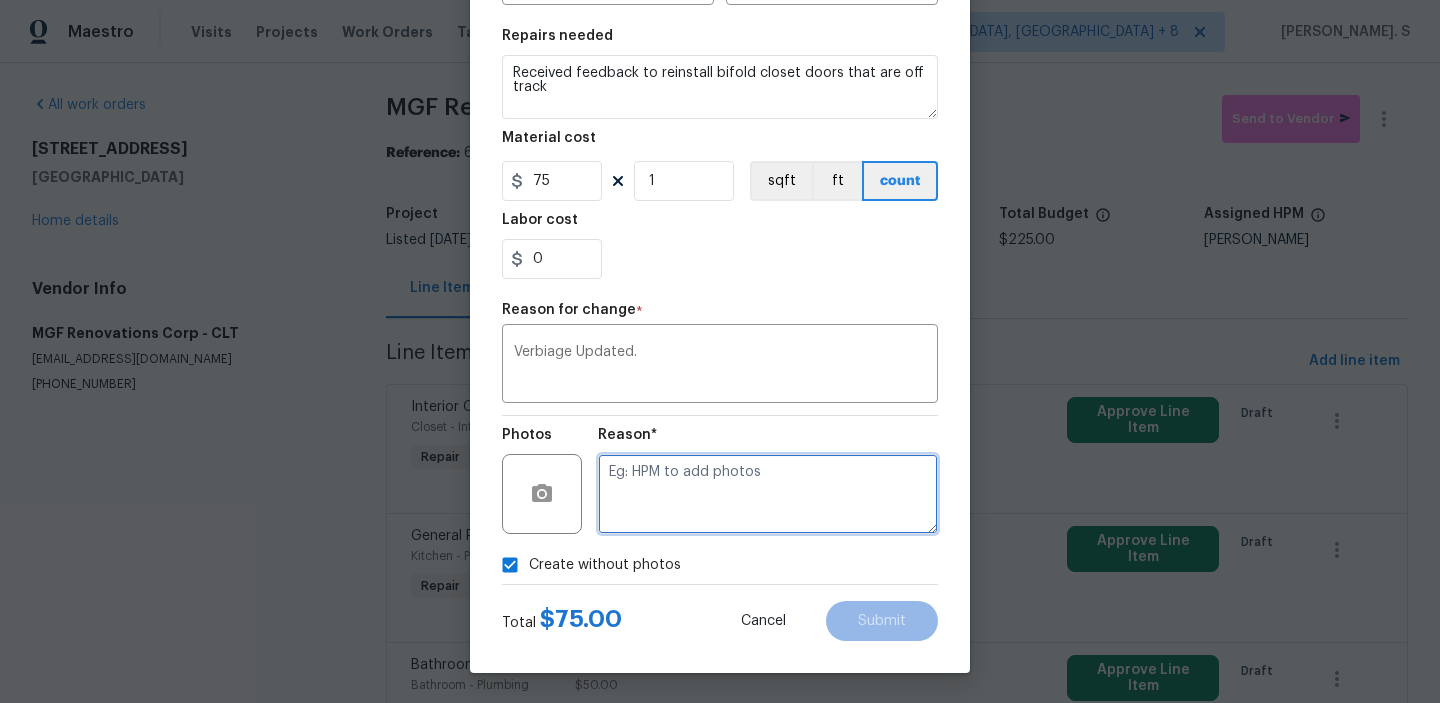 click at bounding box center (768, 494) 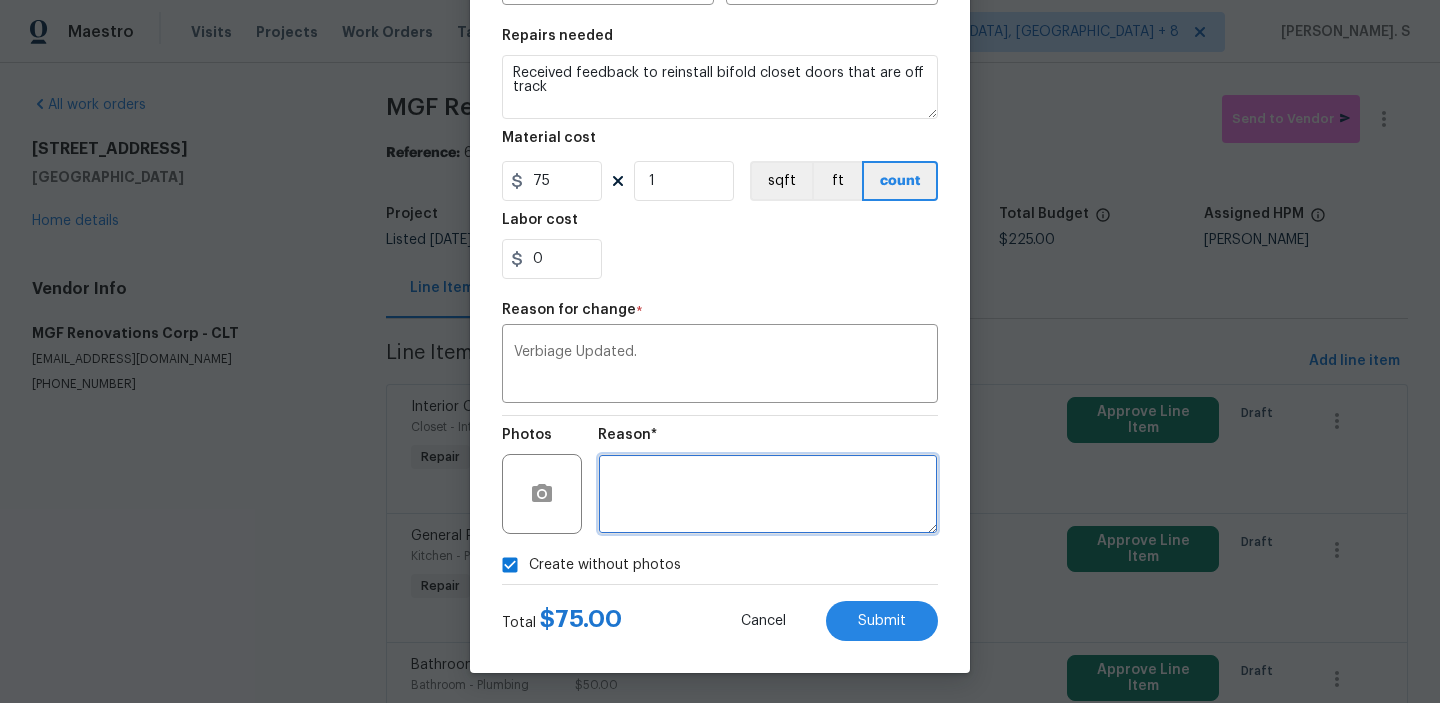 type 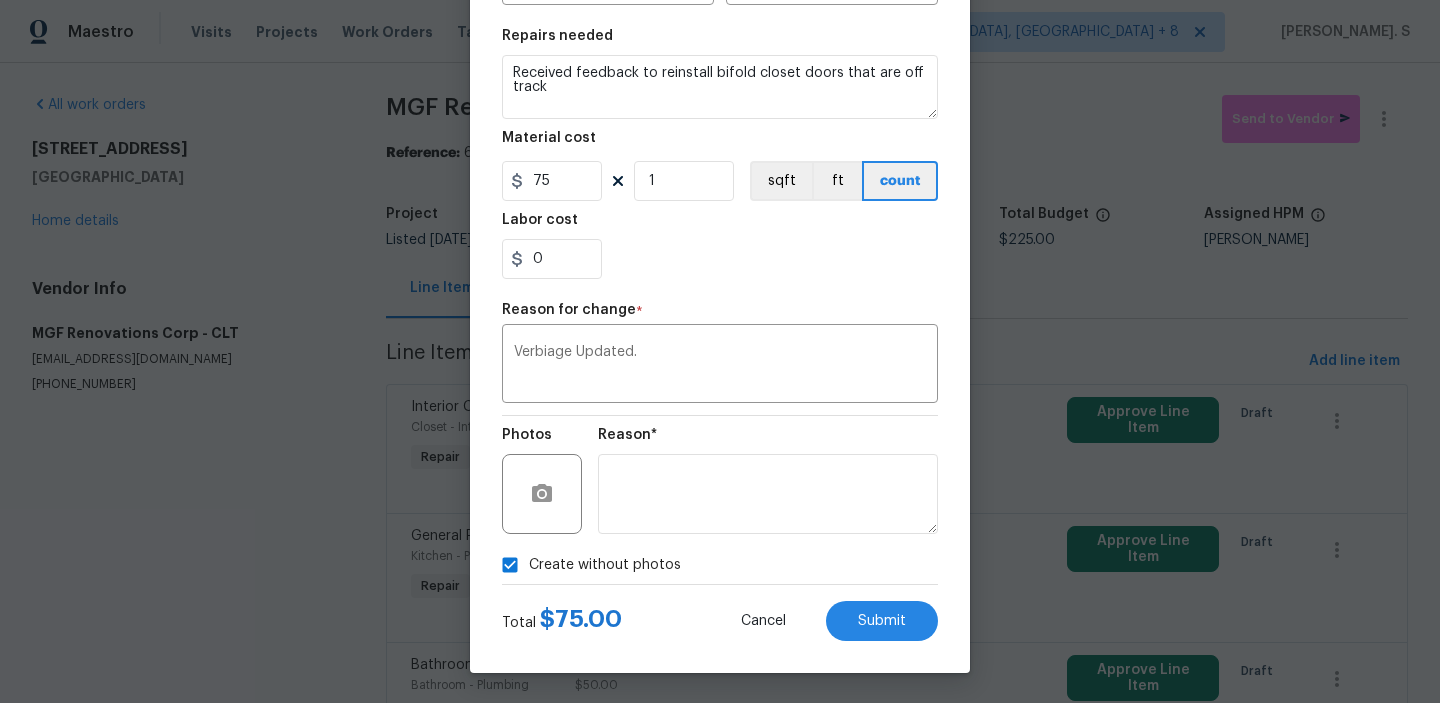 click on "Create without photos" at bounding box center [720, 565] 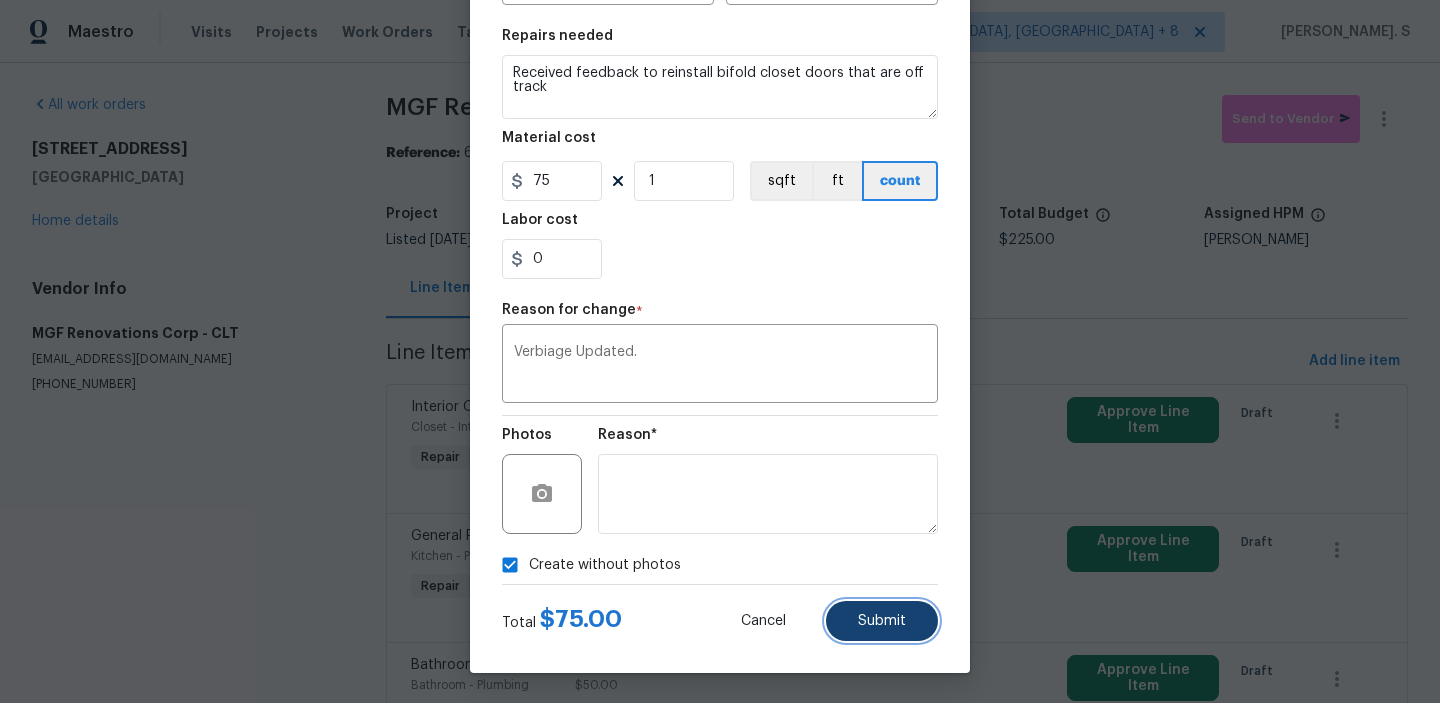 click on "Submit" at bounding box center (882, 621) 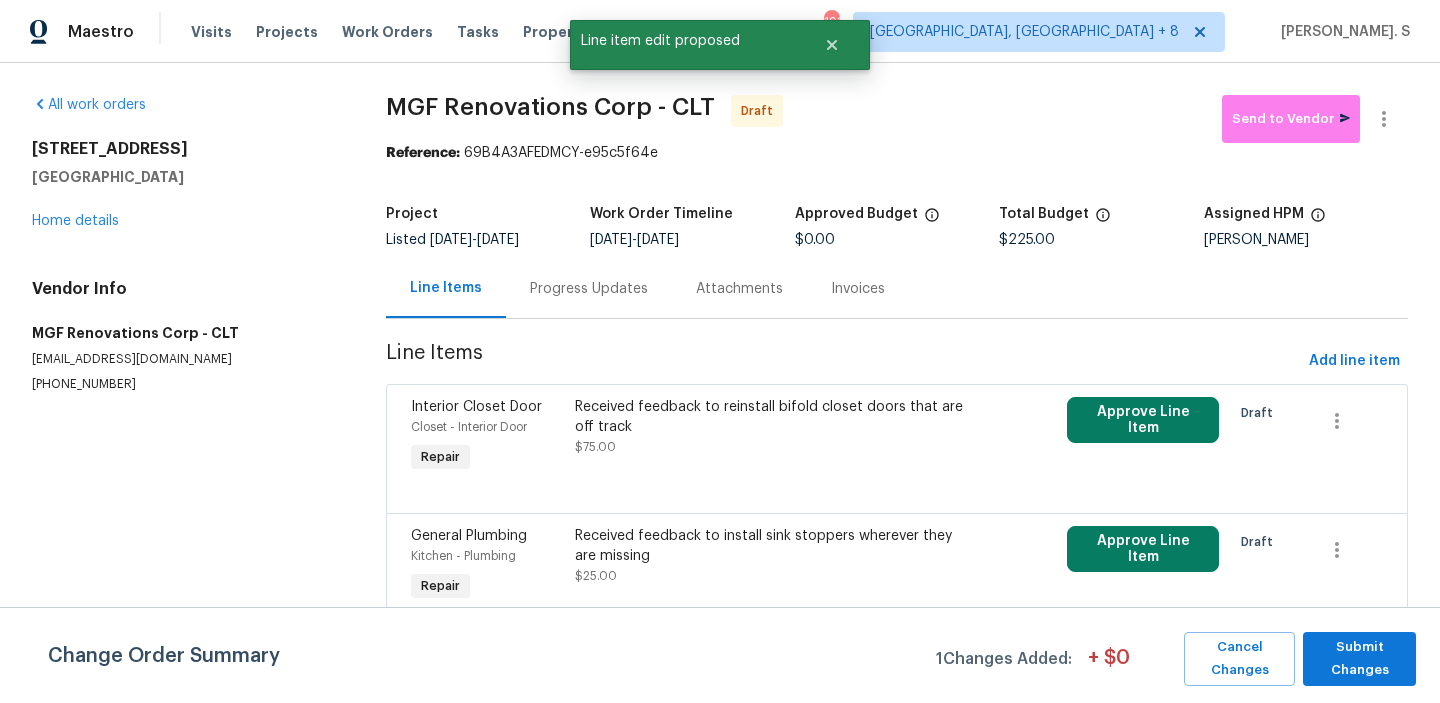 scroll, scrollTop: 0, scrollLeft: 0, axis: both 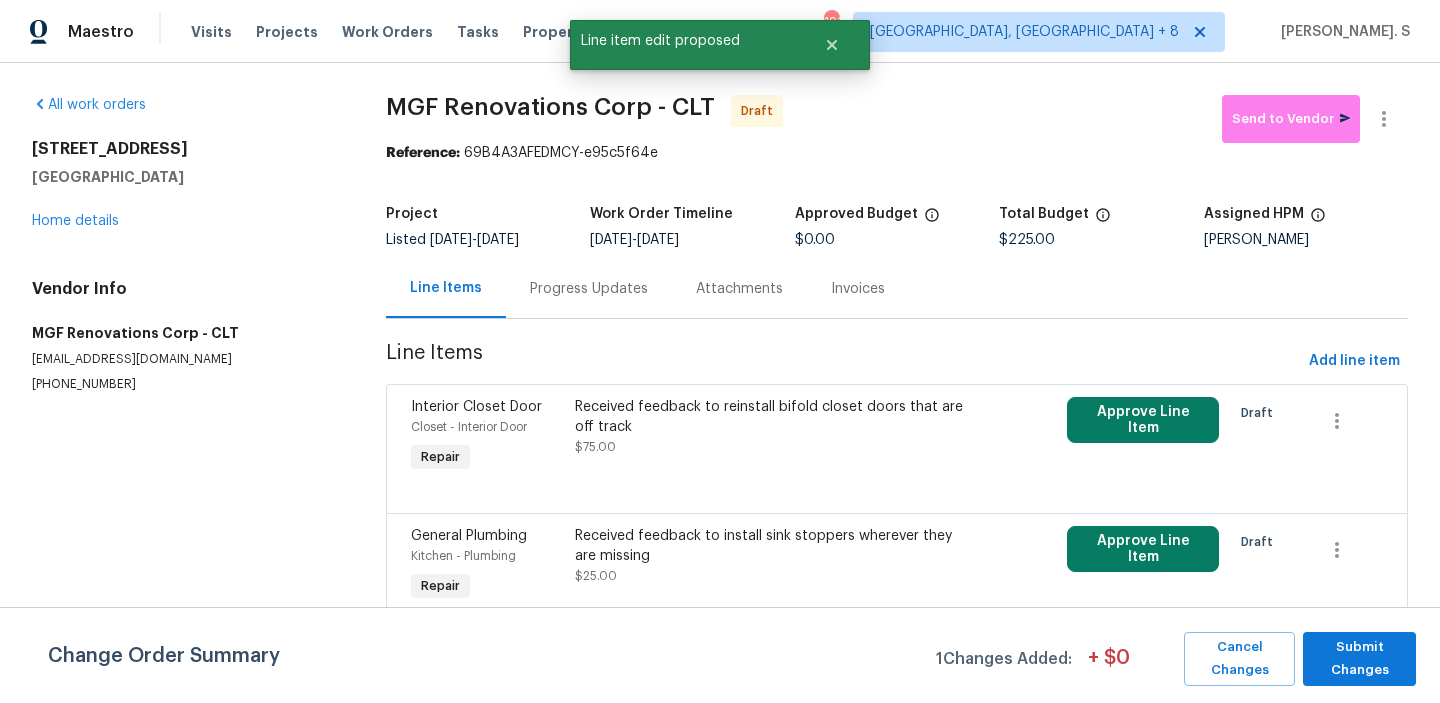 click at bounding box center [897, 489] 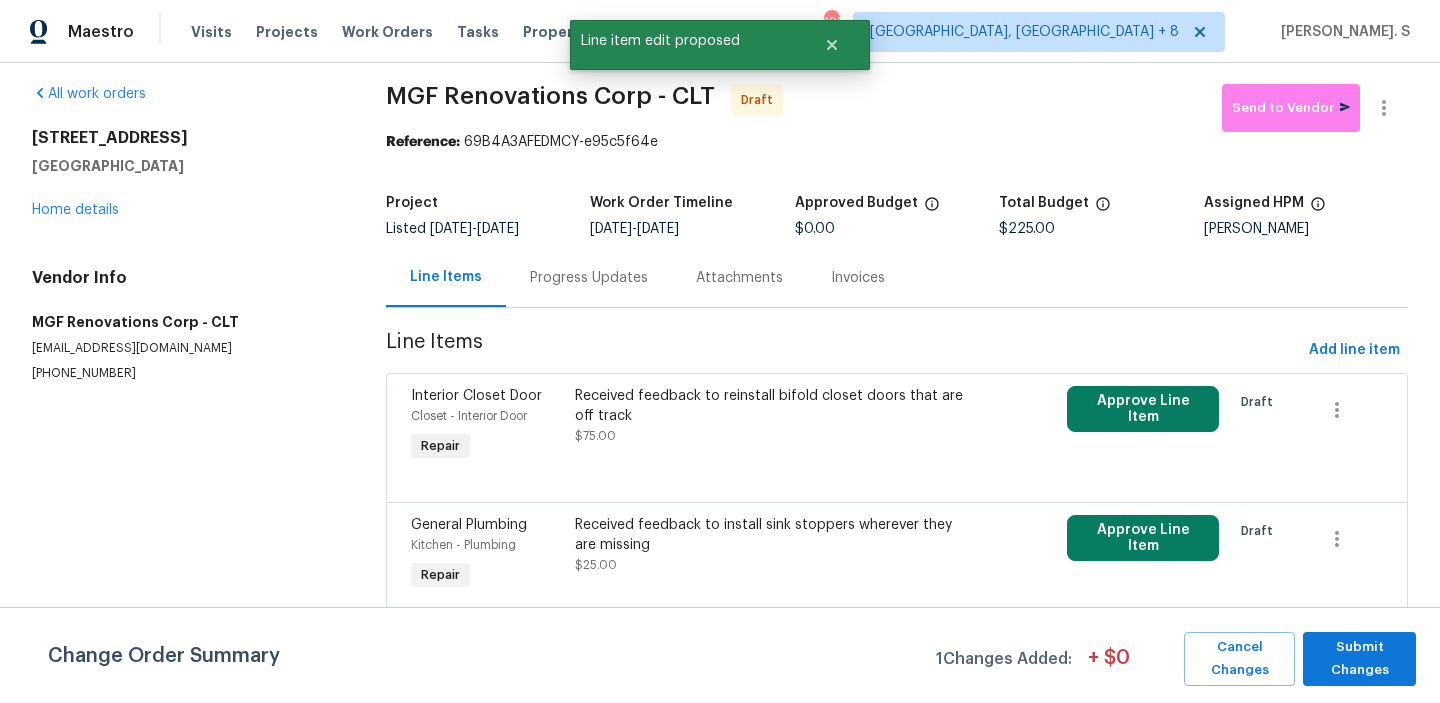 click on "Received feedback to reinstall bifold closet doors that are off track" at bounding box center (774, 406) 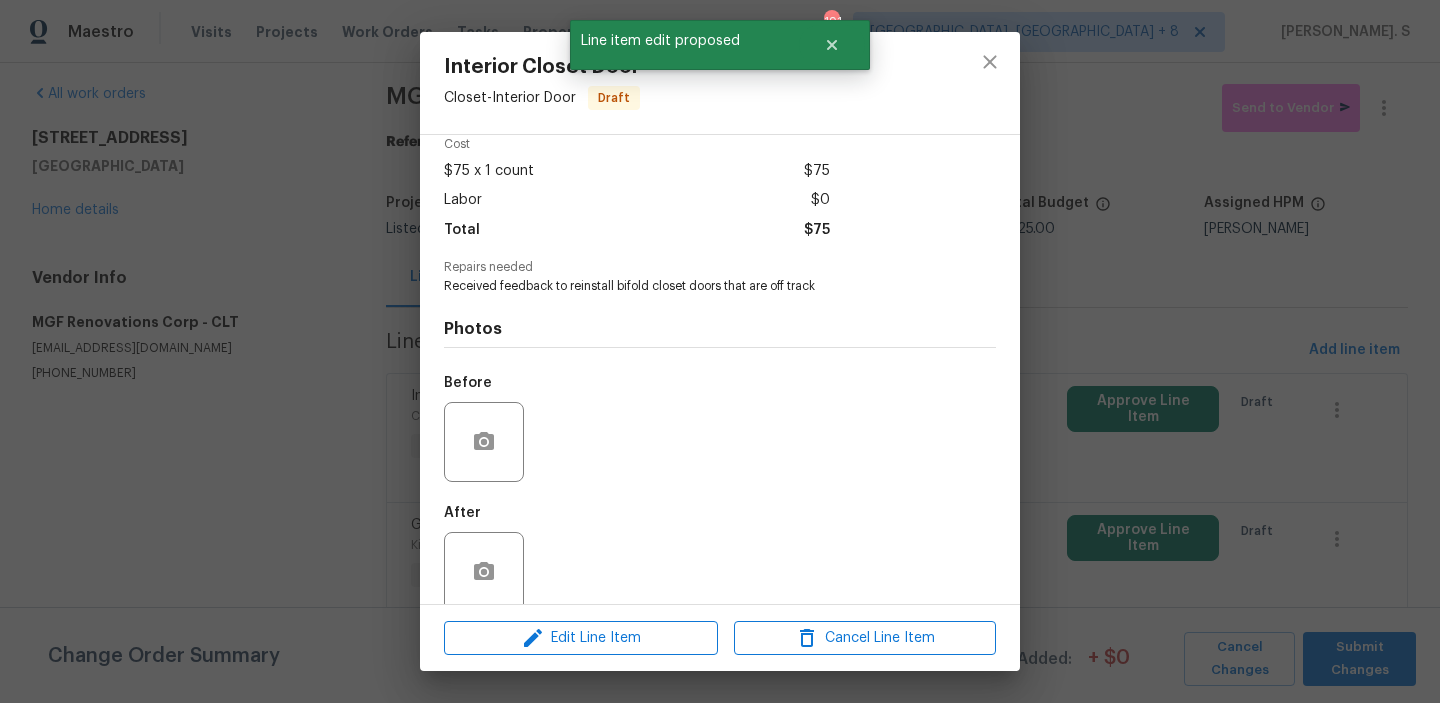 scroll, scrollTop: 118, scrollLeft: 0, axis: vertical 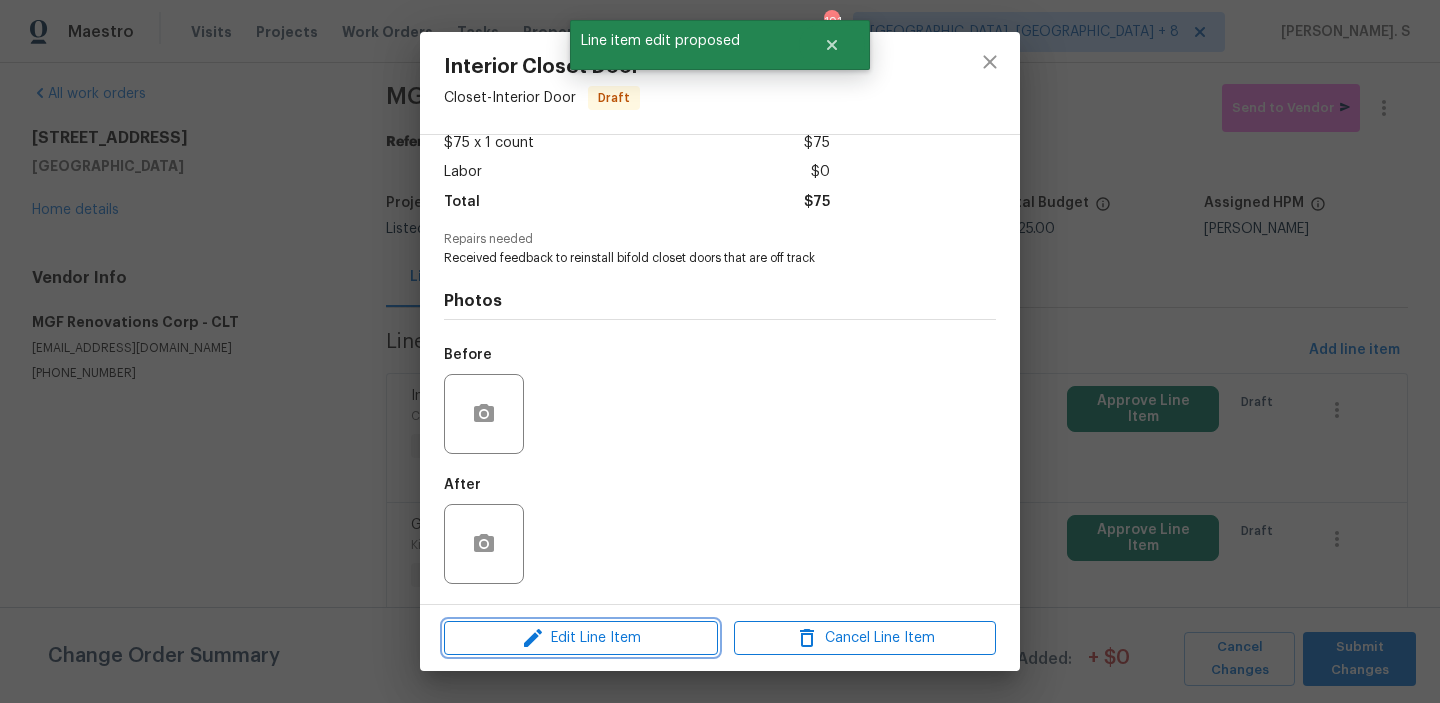 click on "Edit Line Item" at bounding box center (581, 638) 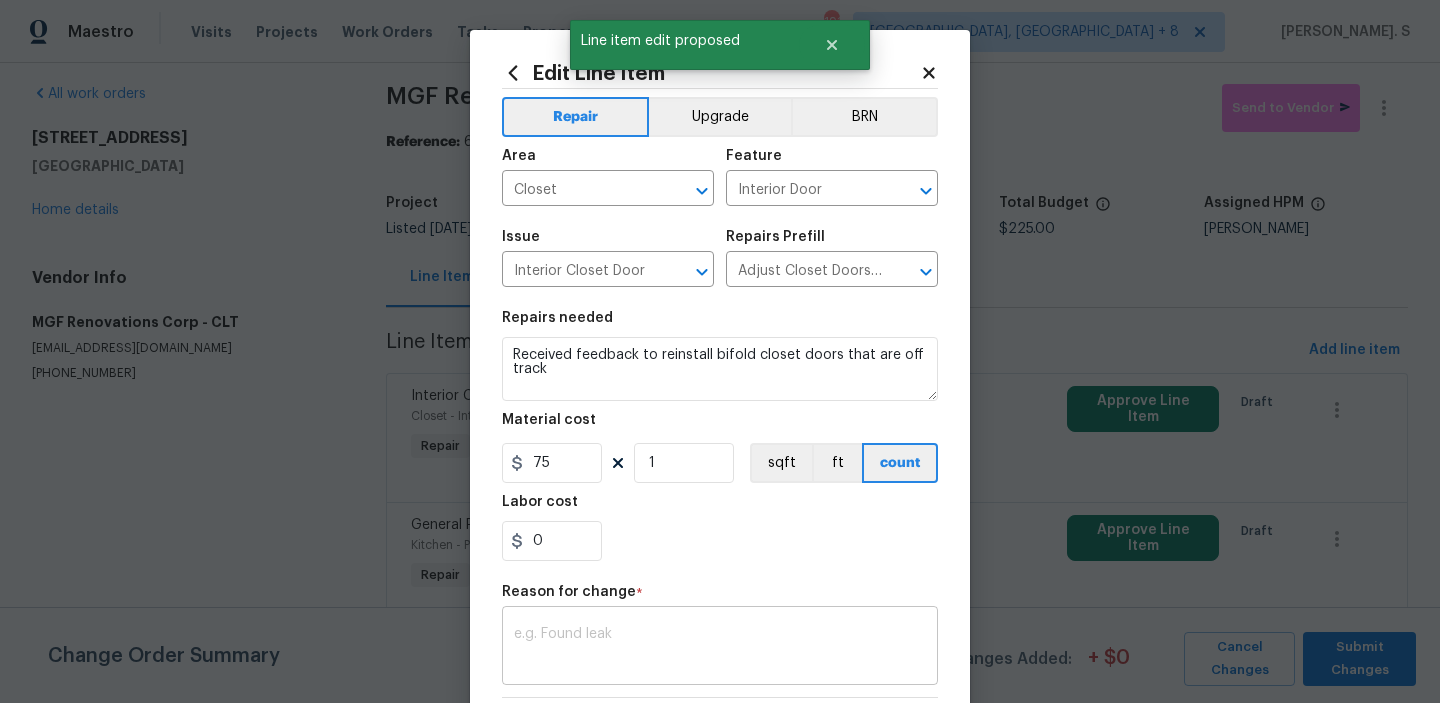 click at bounding box center [720, 648] 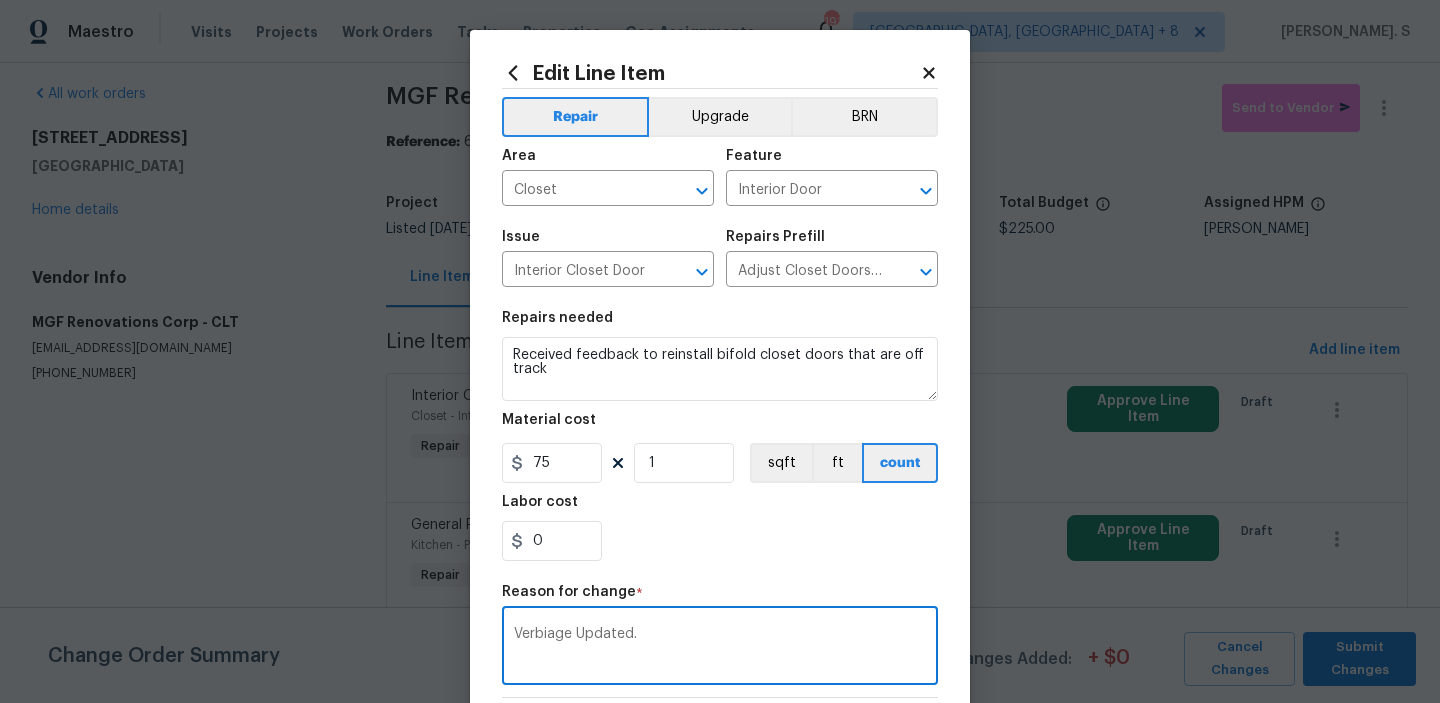 scroll, scrollTop: 283, scrollLeft: 0, axis: vertical 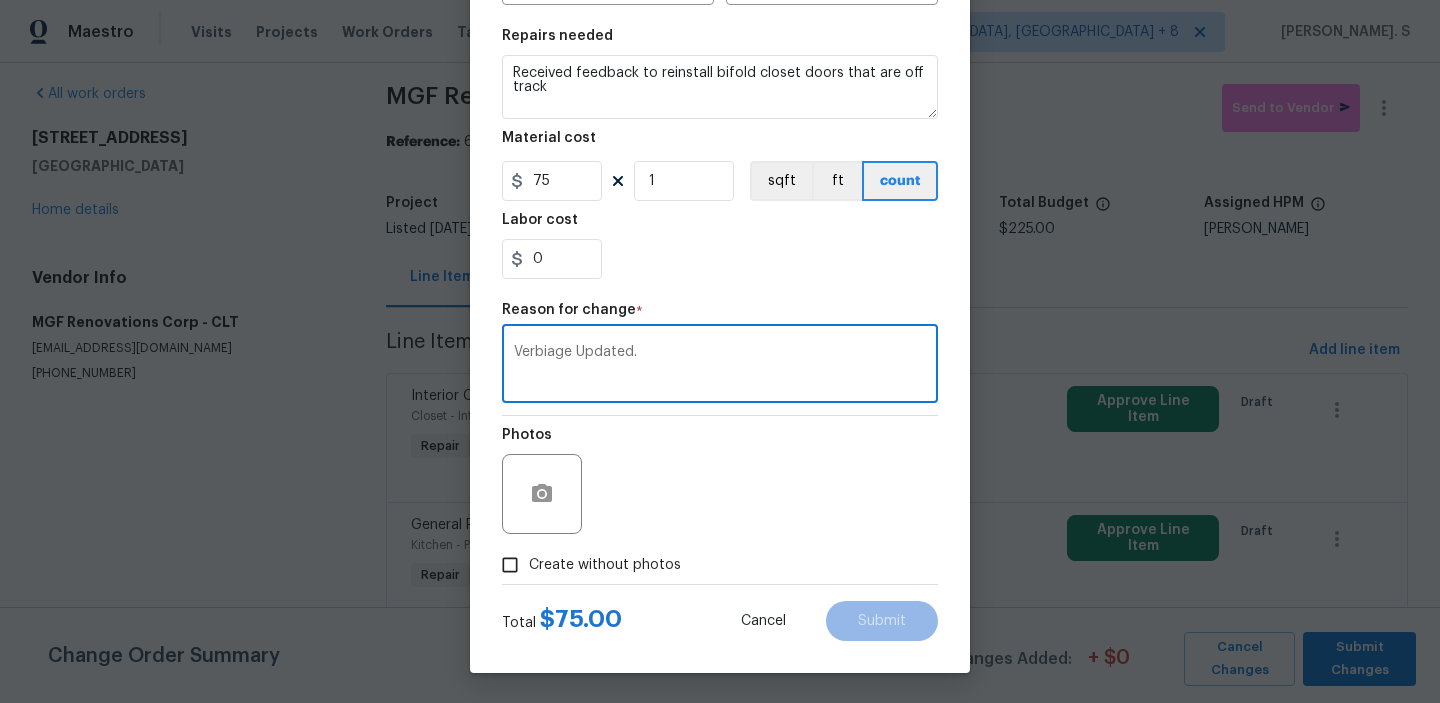 type on "Verbiage Updated." 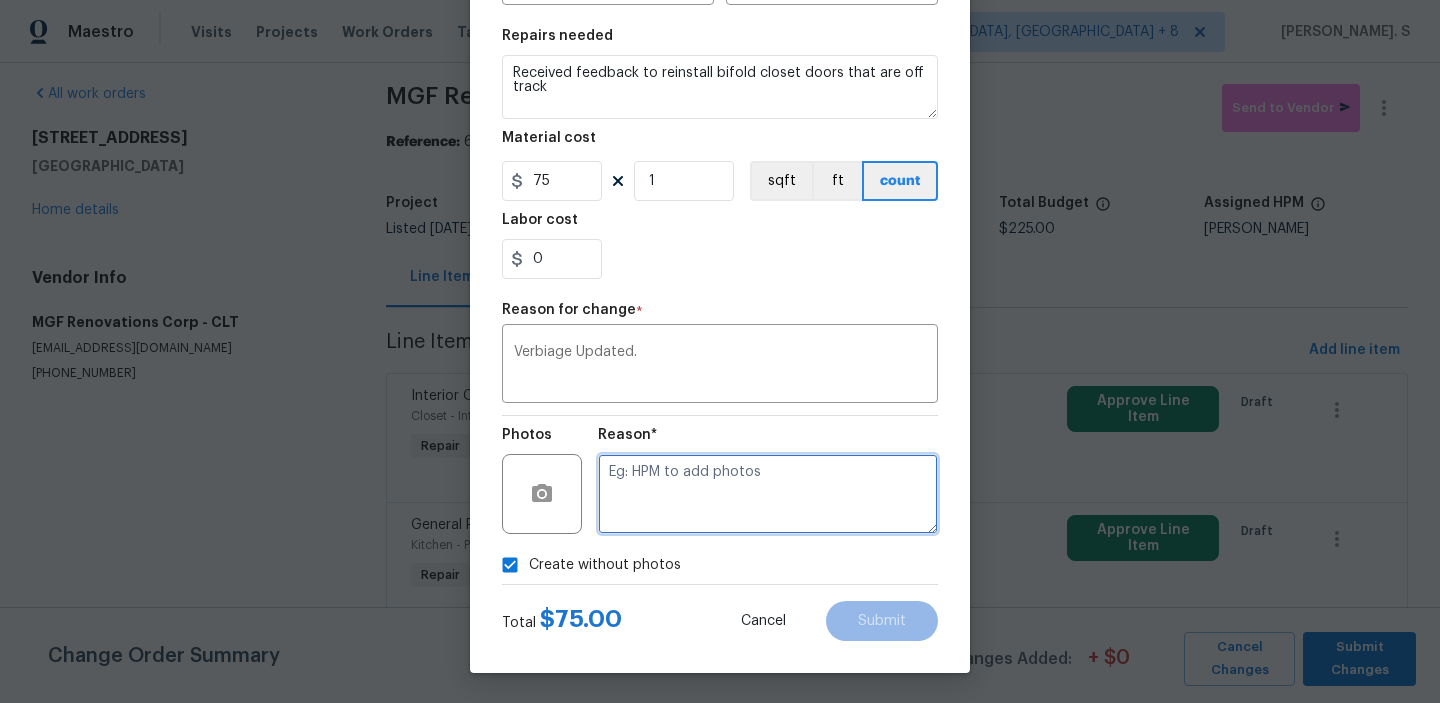 click at bounding box center (768, 494) 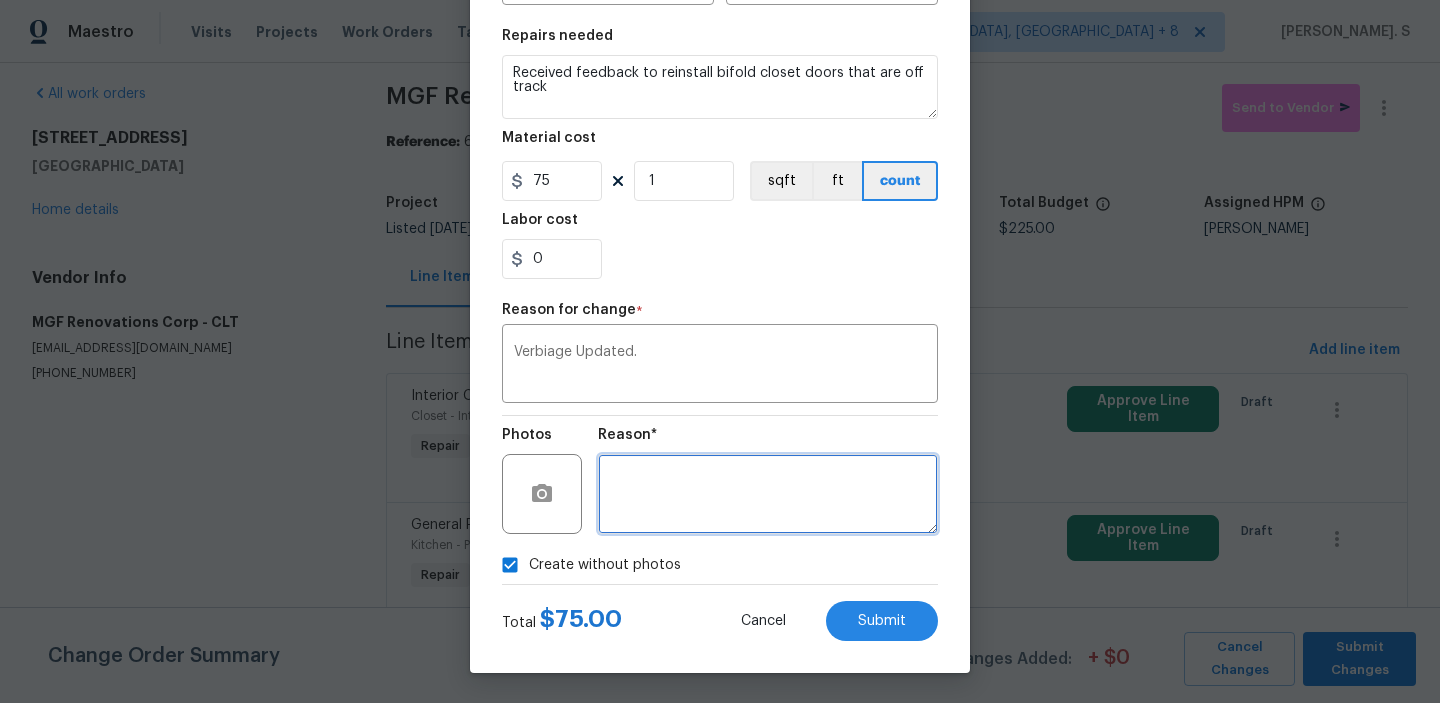 type 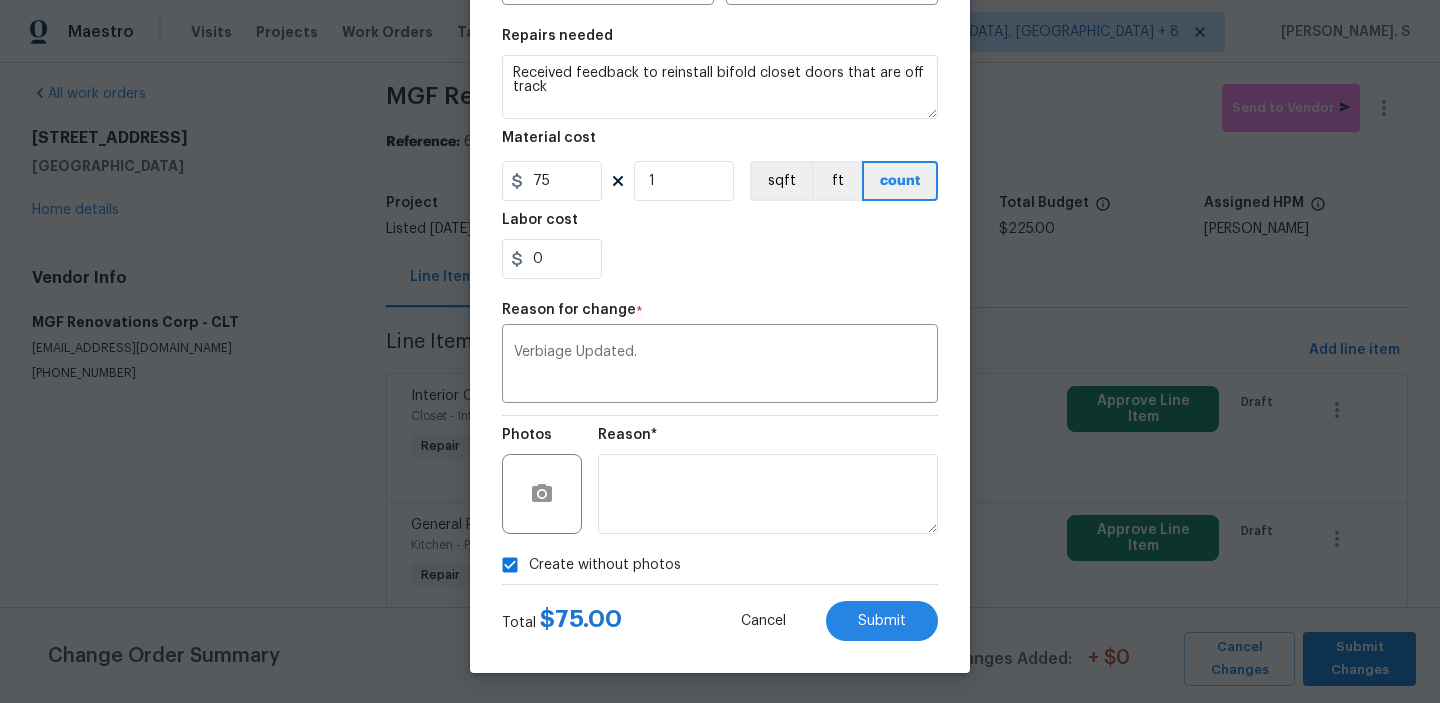 click on "Edit Line Item Repair Upgrade BRN Area Closet ​ Feature Interior Door ​ Issue Interior Closet Door ​ Repairs Prefill Adjust Closet Doors $5.00 ​ Repairs needed Received feedback to reinstall bifold closet doors that are off track Material cost 75 1 sqft ft count Labor cost 0 Reason for change * Verbiage Updated. x ​ Photos Reason*   Create without photos Total   $ 75.00 Cancel Submit" at bounding box center (720, 210) 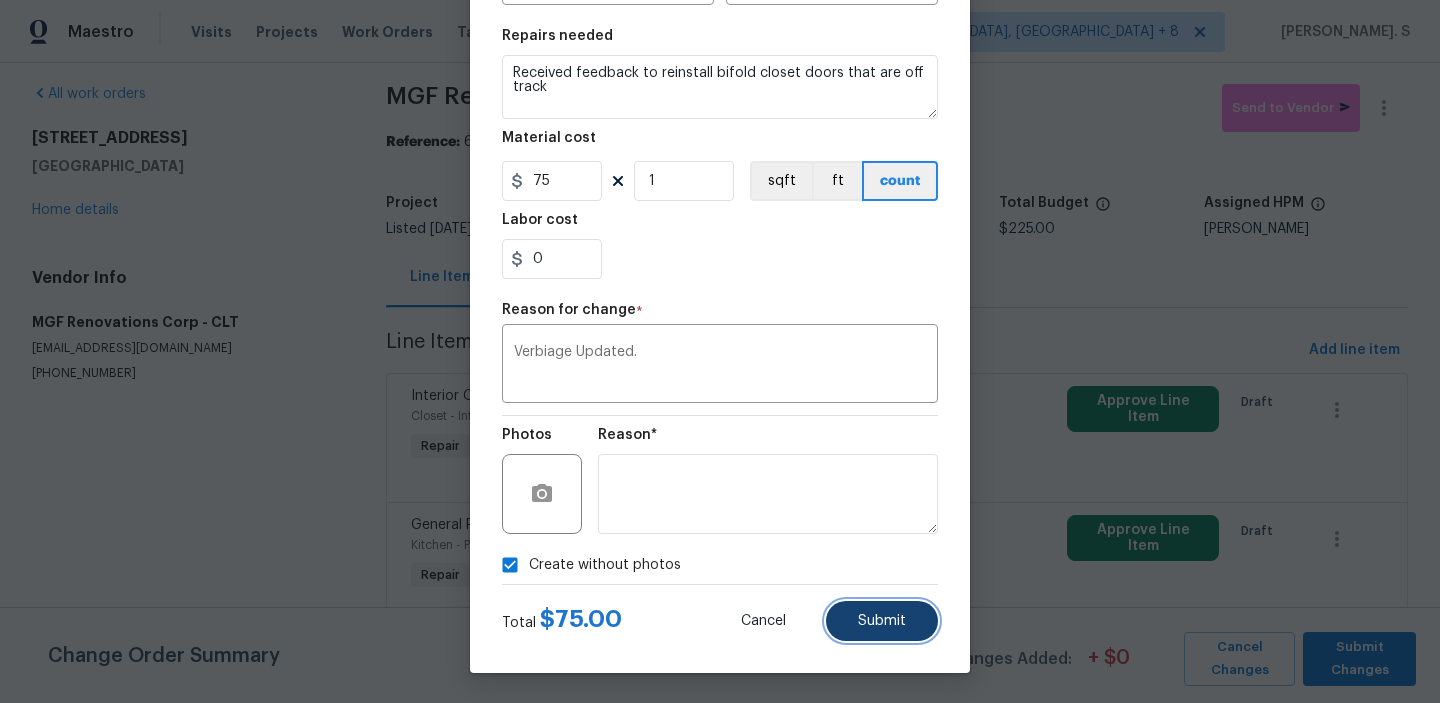 click on "Submit" at bounding box center (882, 621) 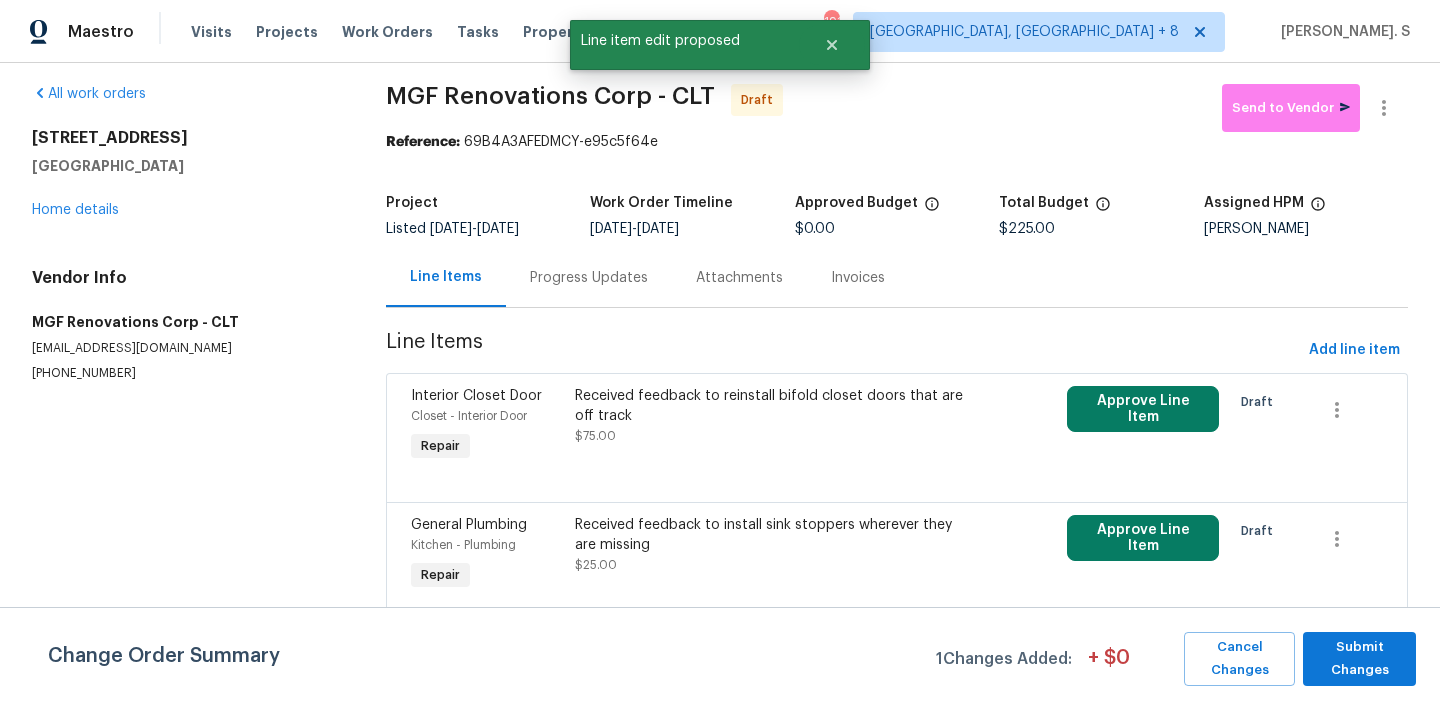 scroll, scrollTop: 0, scrollLeft: 0, axis: both 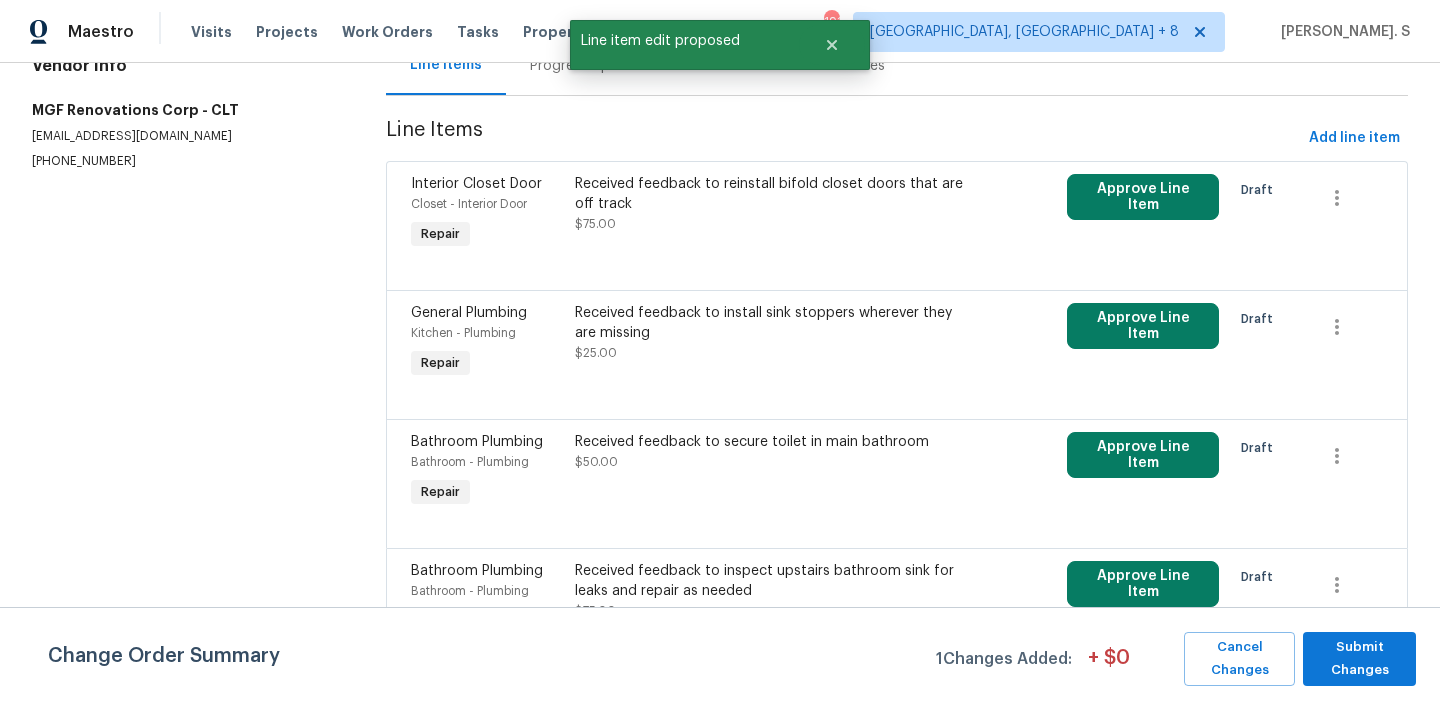 click on "Received feedback to install sink stoppers wherever they are missing" at bounding box center (774, 323) 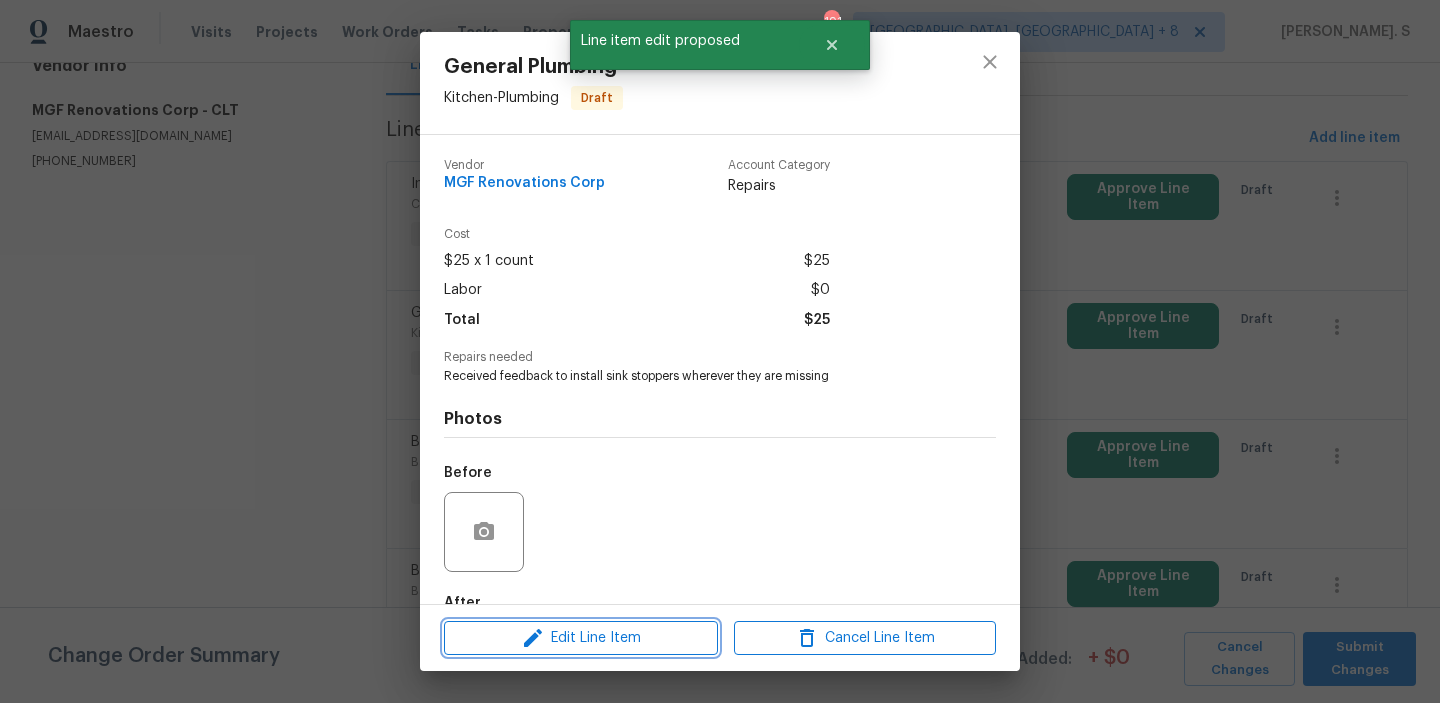 click on "Edit Line Item" at bounding box center (581, 638) 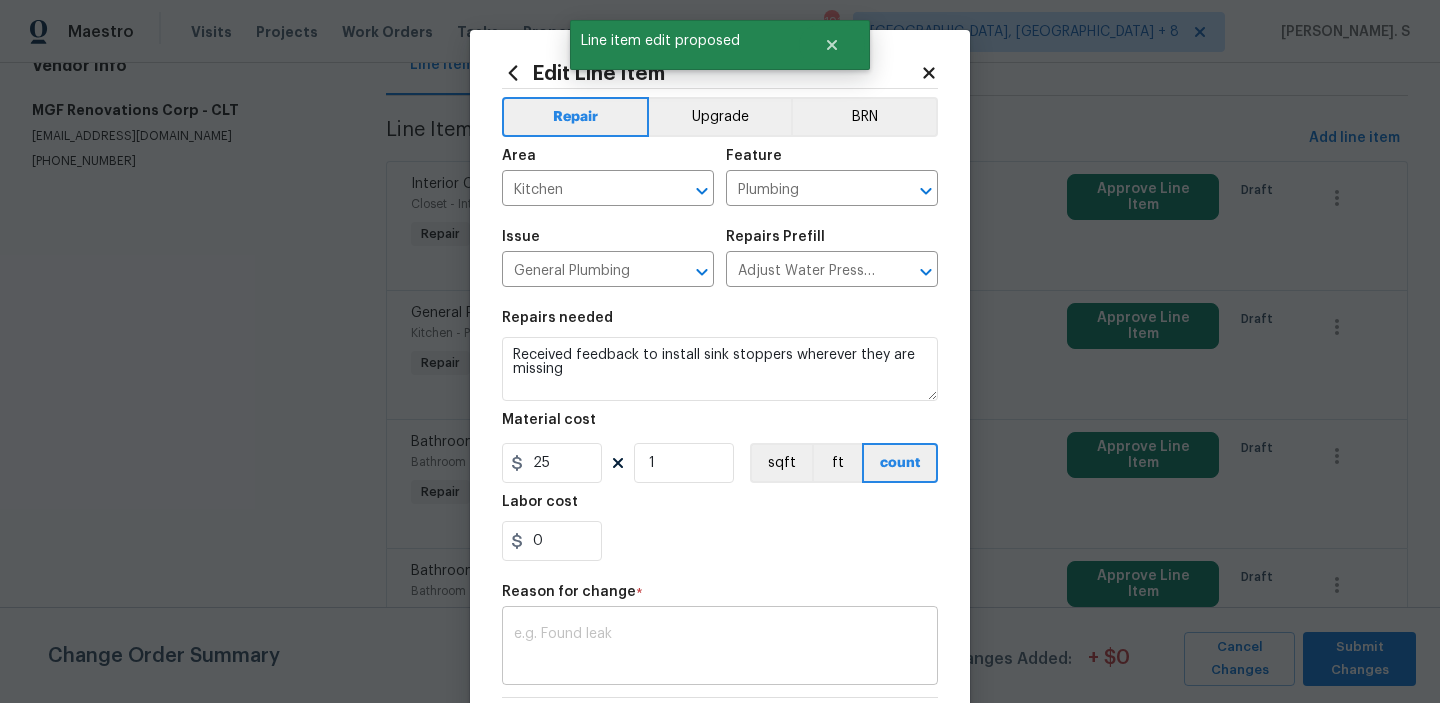 click at bounding box center [720, 648] 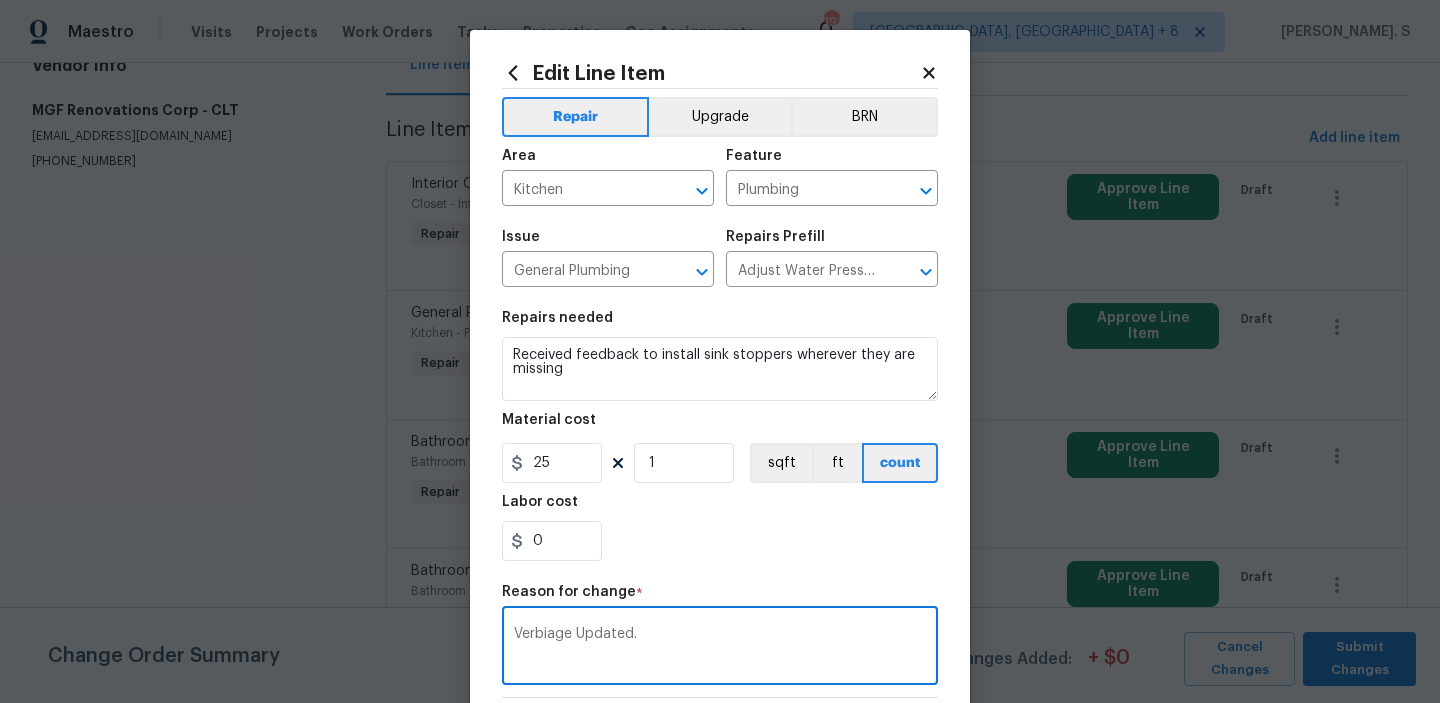 scroll, scrollTop: 283, scrollLeft: 0, axis: vertical 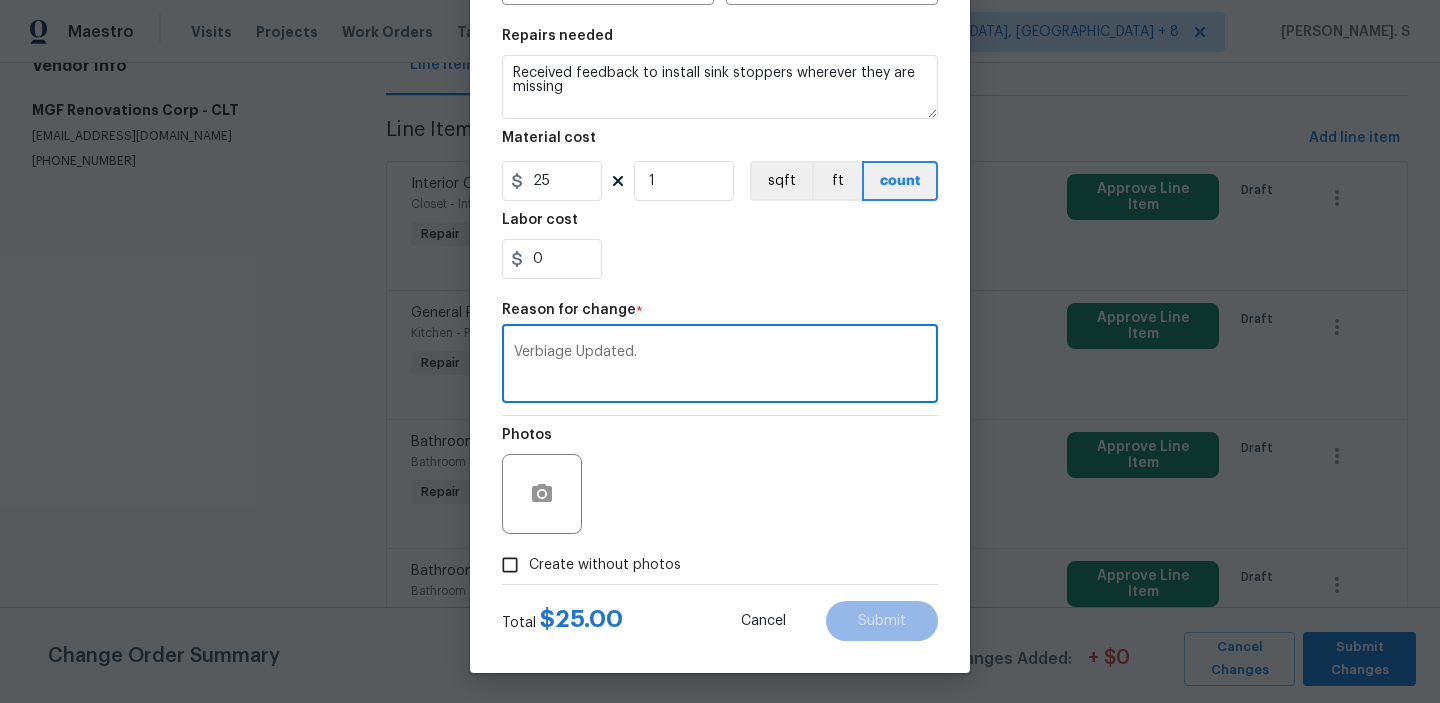 type on "Verbiage Updated." 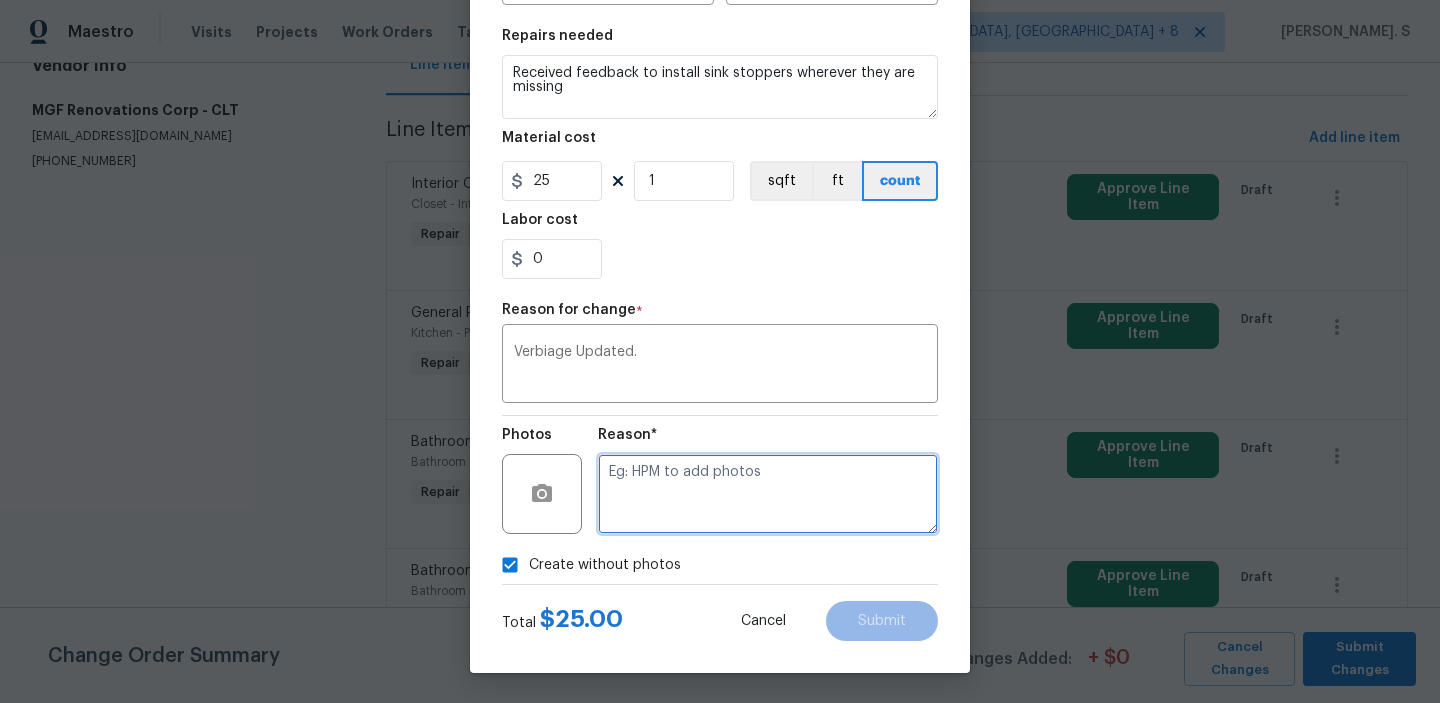 click at bounding box center (768, 494) 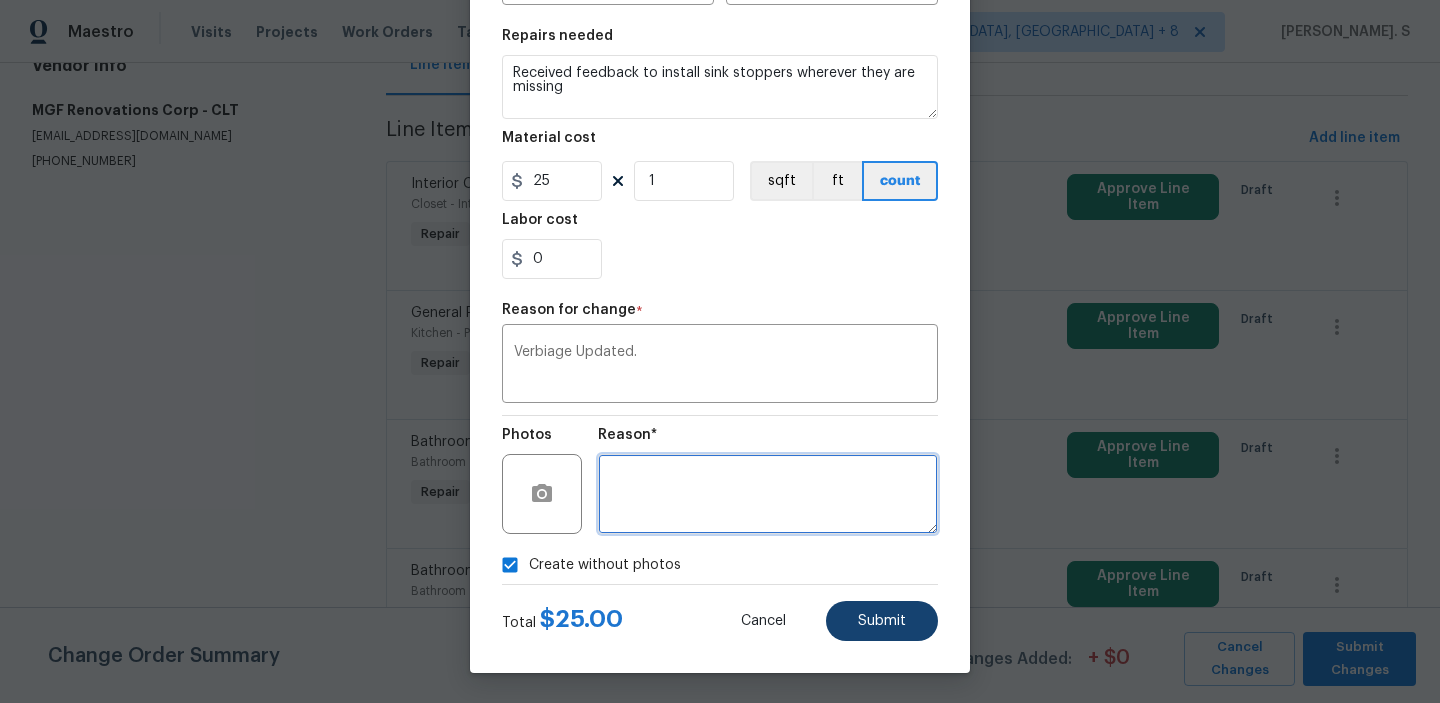 type 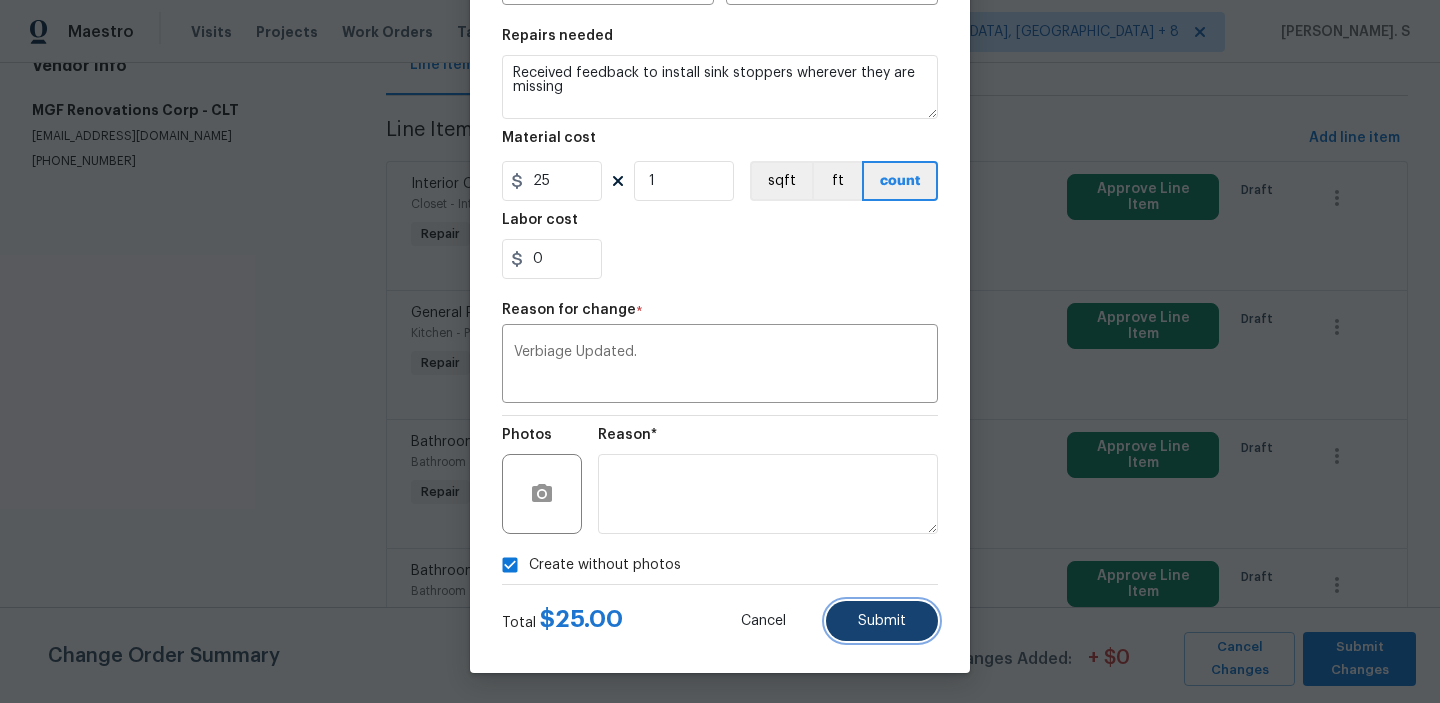 click on "Submit" at bounding box center [882, 621] 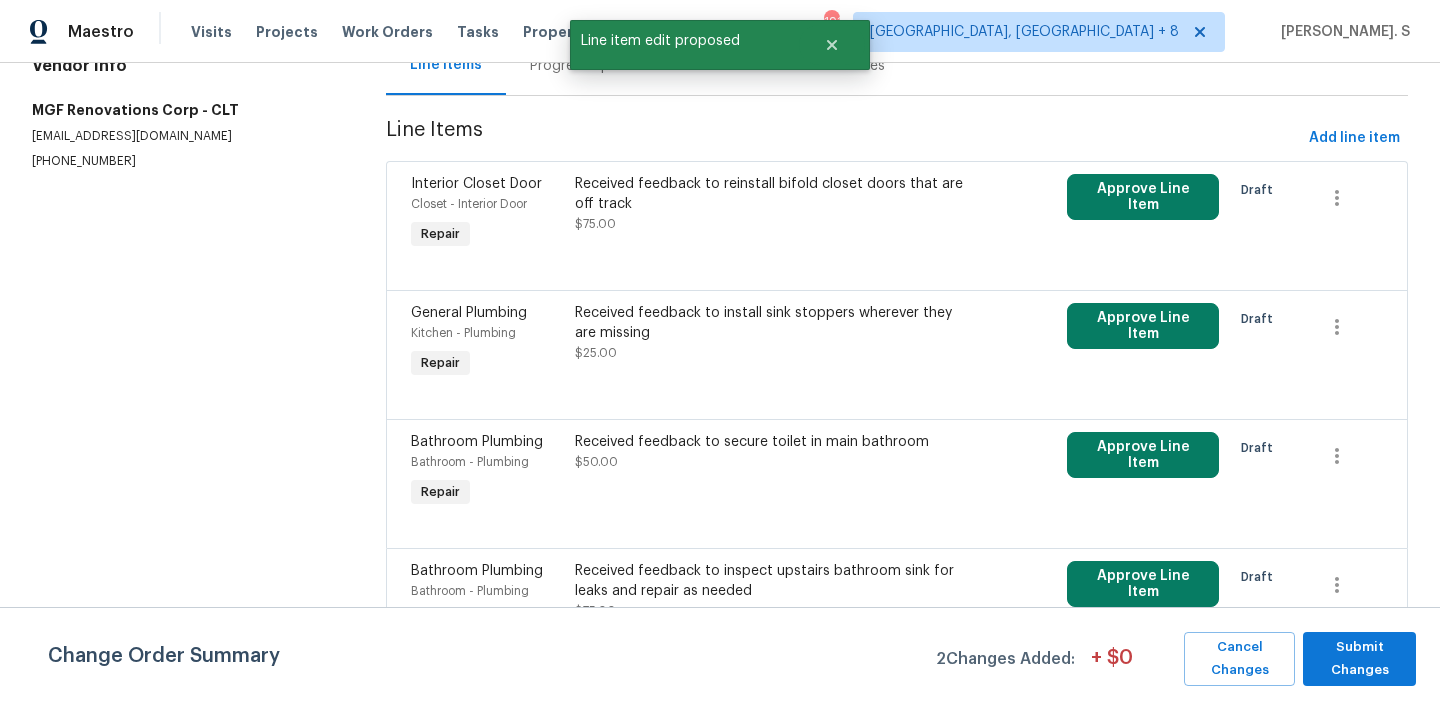 scroll, scrollTop: 0, scrollLeft: 0, axis: both 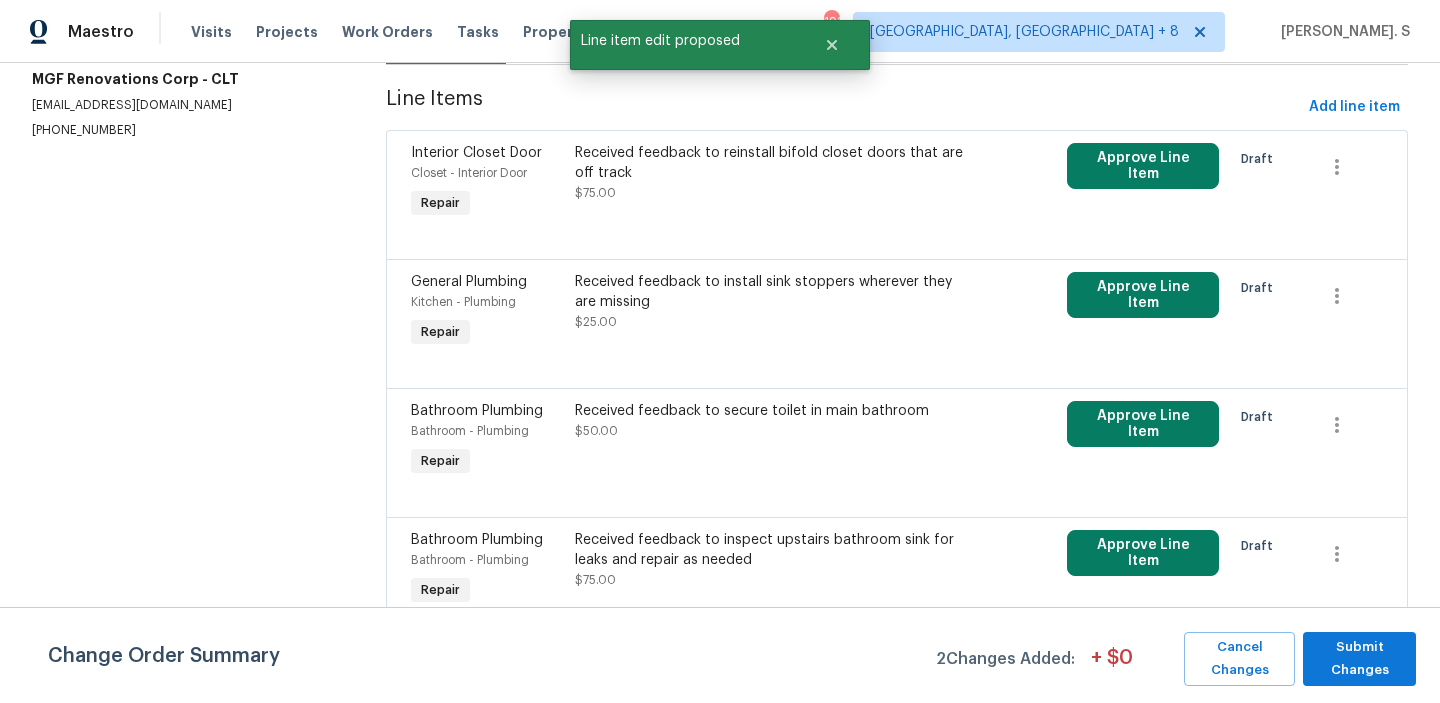 click on "Received feedback to secure toilet in main bathroom $50.00" at bounding box center [774, 441] 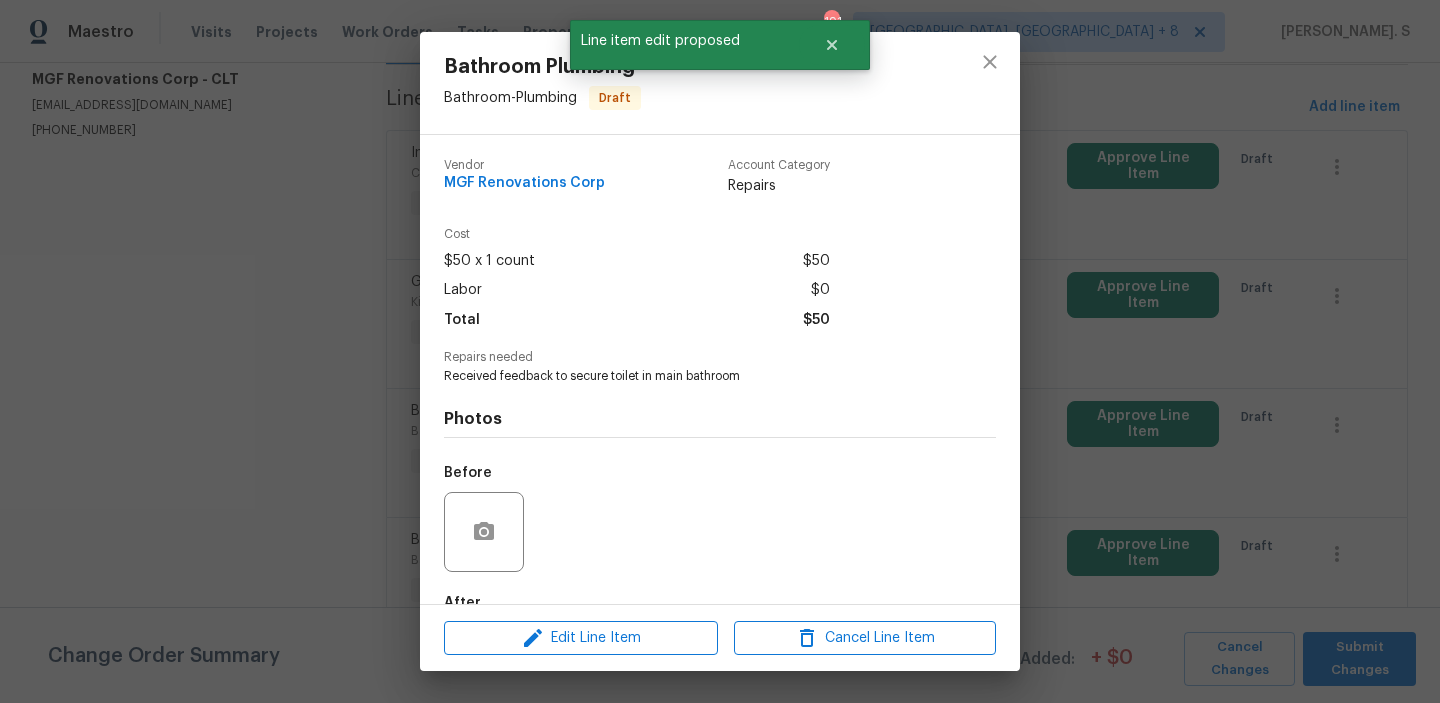 scroll, scrollTop: 8, scrollLeft: 0, axis: vertical 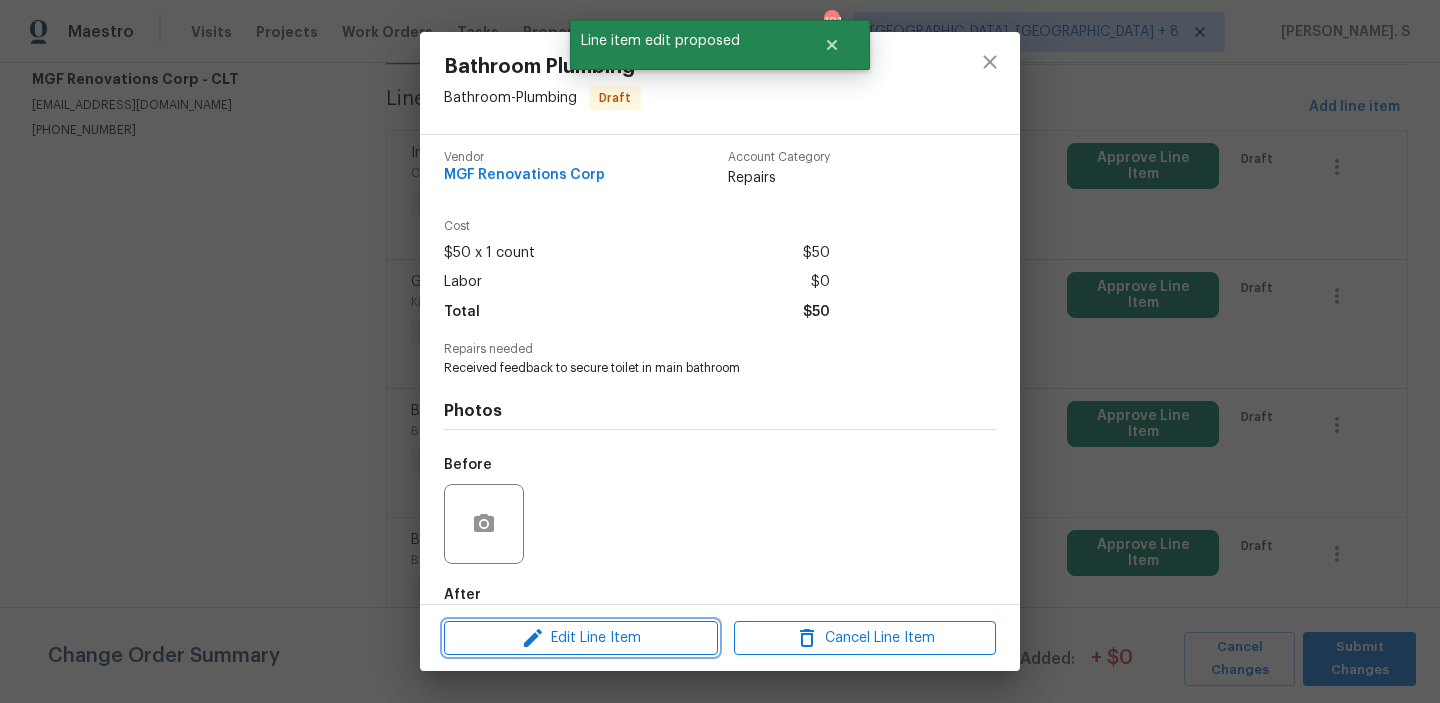 click on "Edit Line Item" at bounding box center (581, 638) 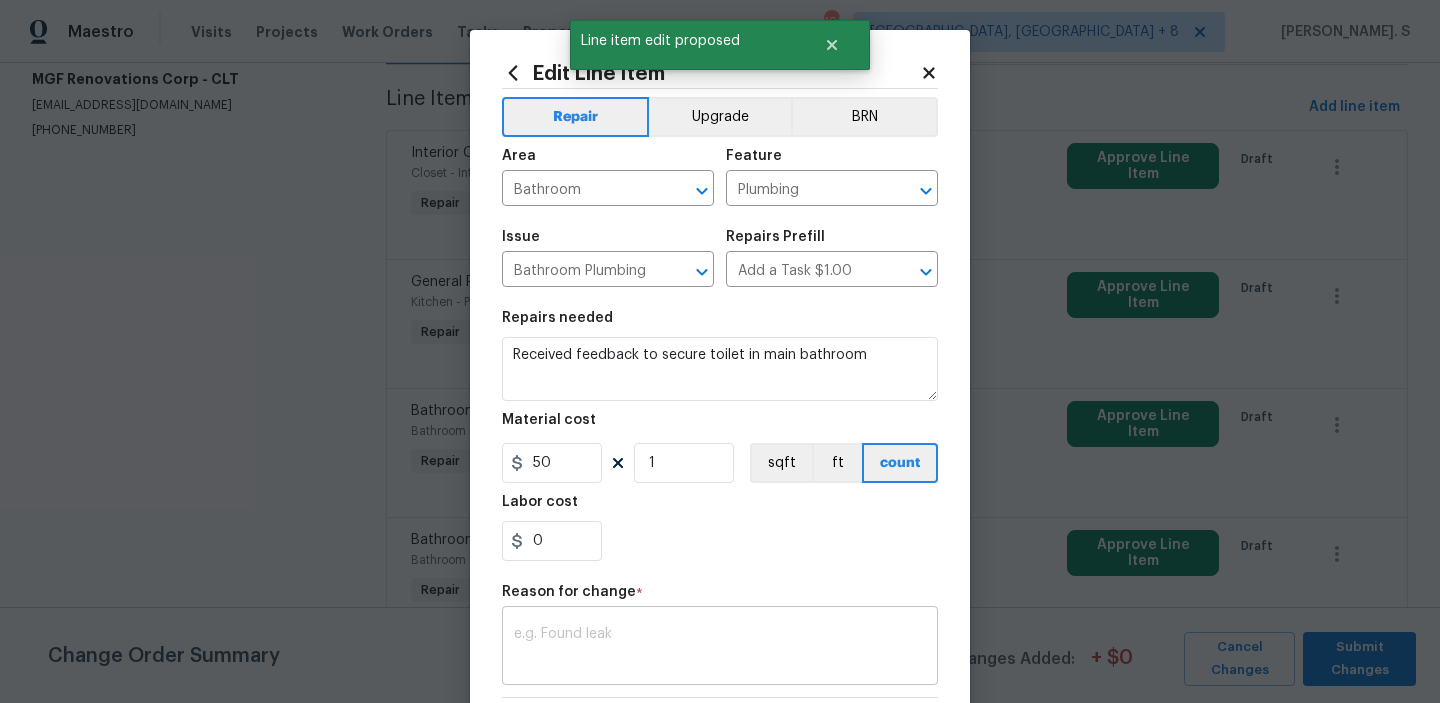 click at bounding box center [720, 648] 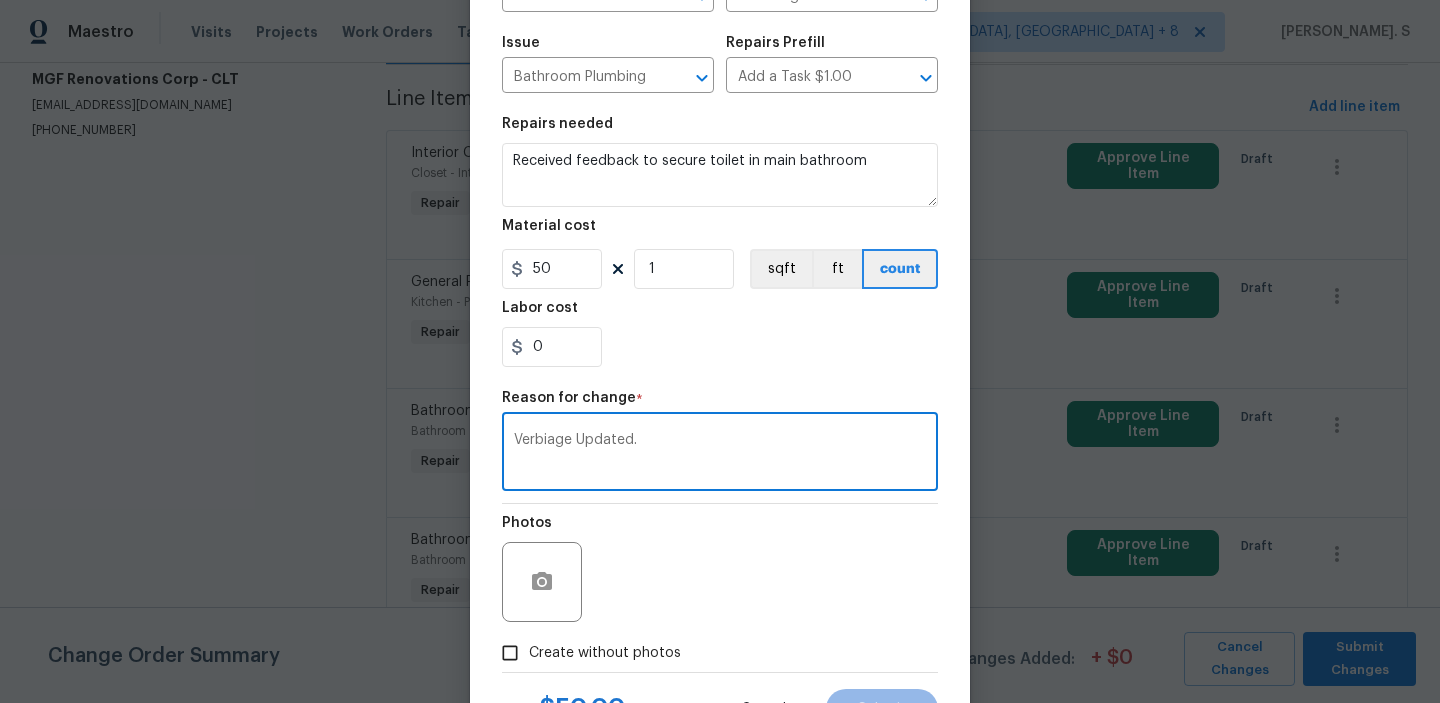 scroll, scrollTop: 283, scrollLeft: 0, axis: vertical 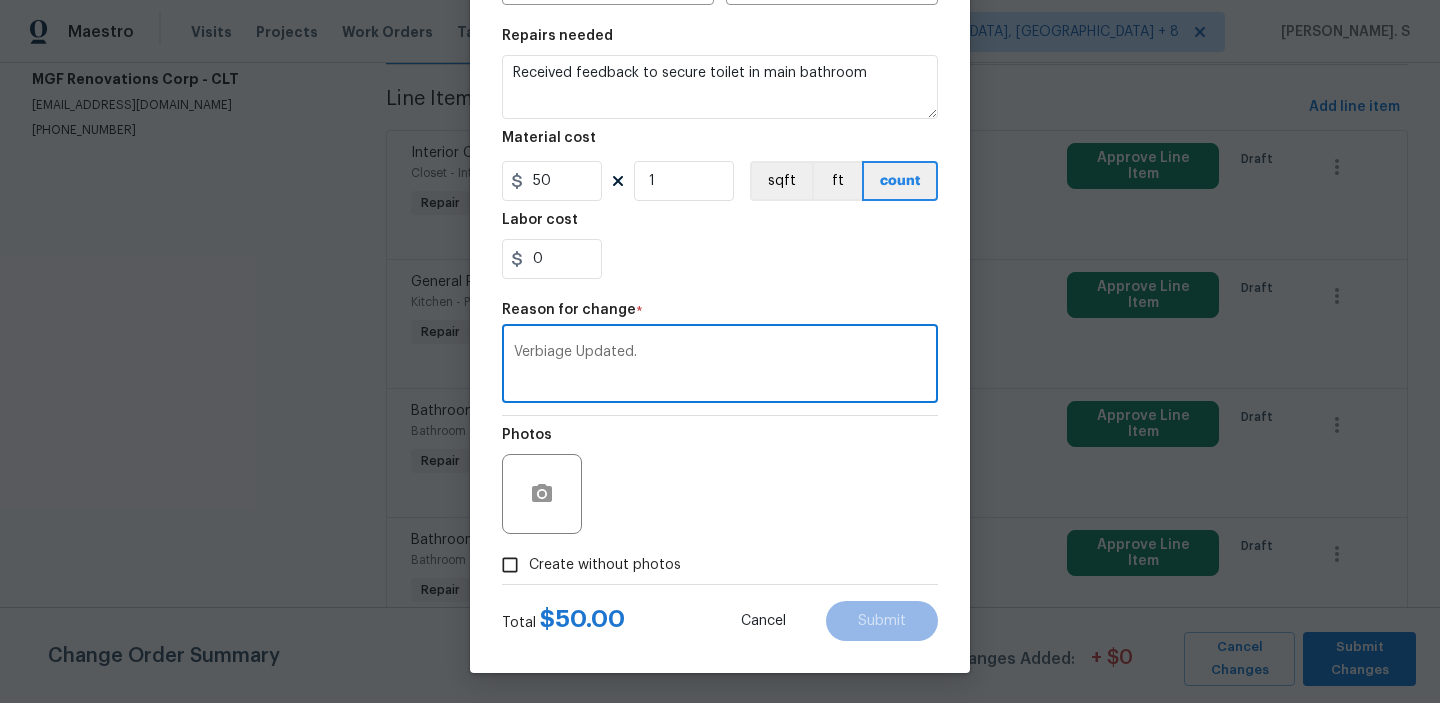 type on "Verbiage Updated." 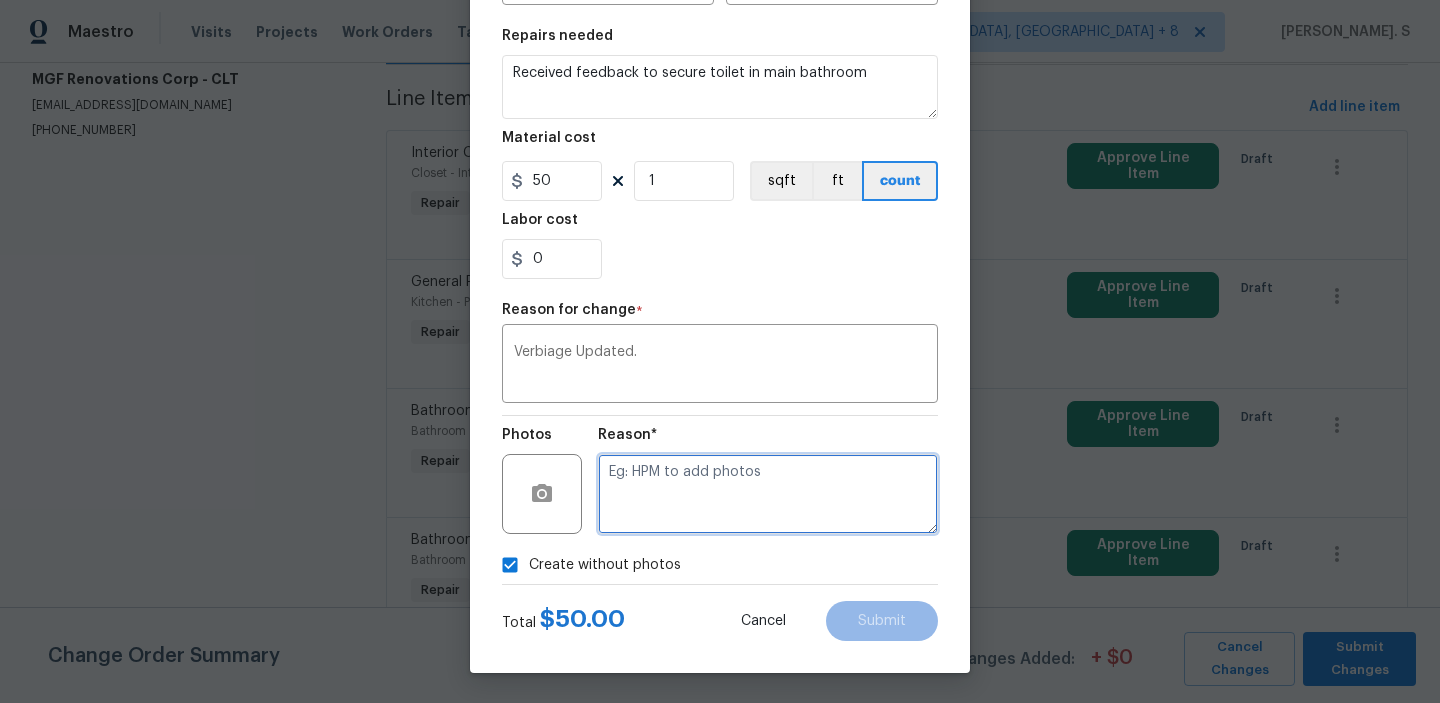 click at bounding box center (768, 494) 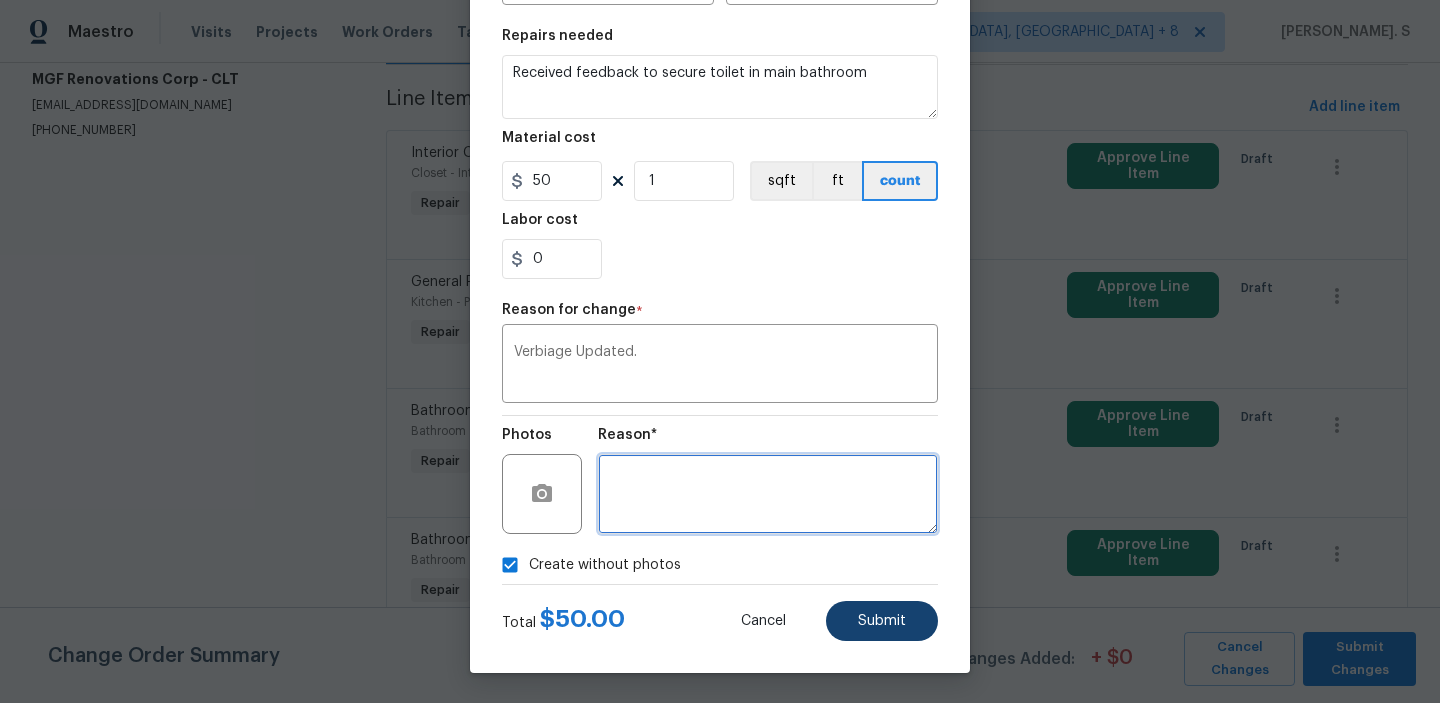 type 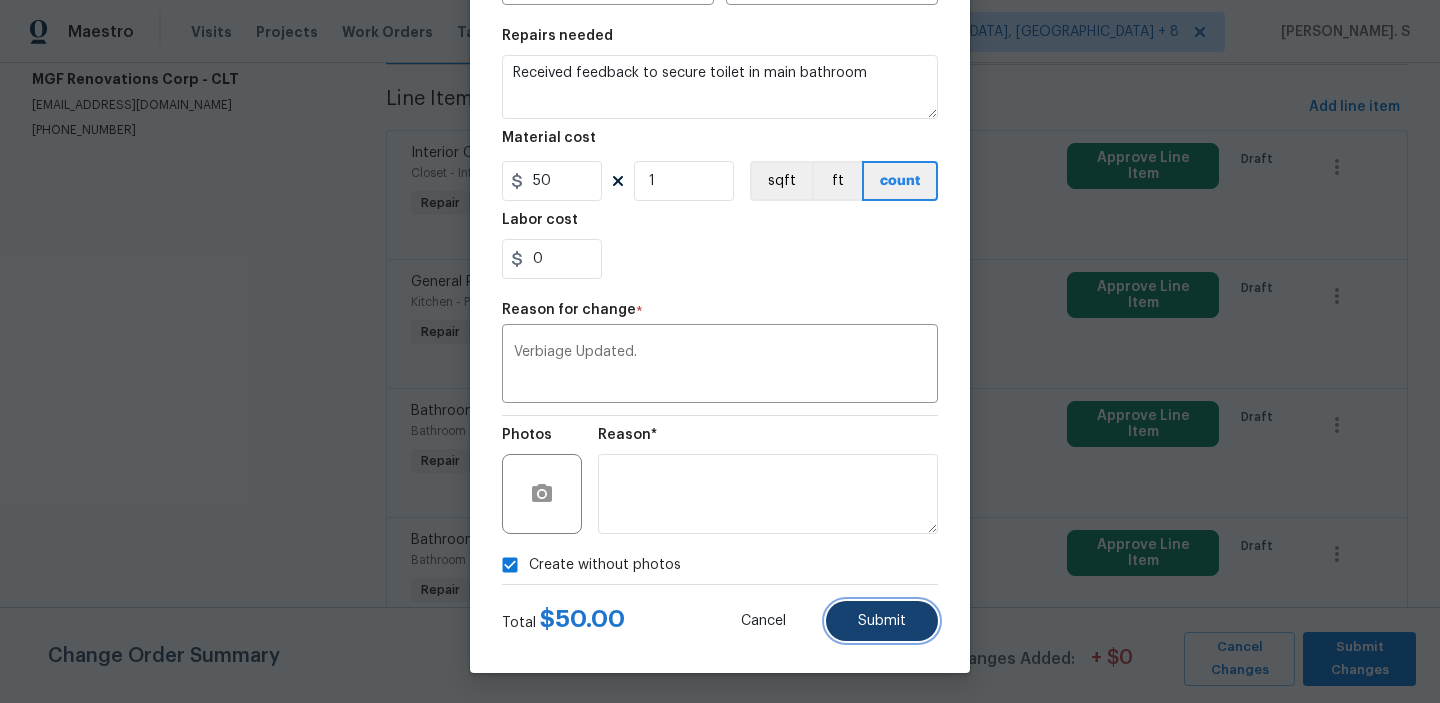click on "Submit" at bounding box center (882, 621) 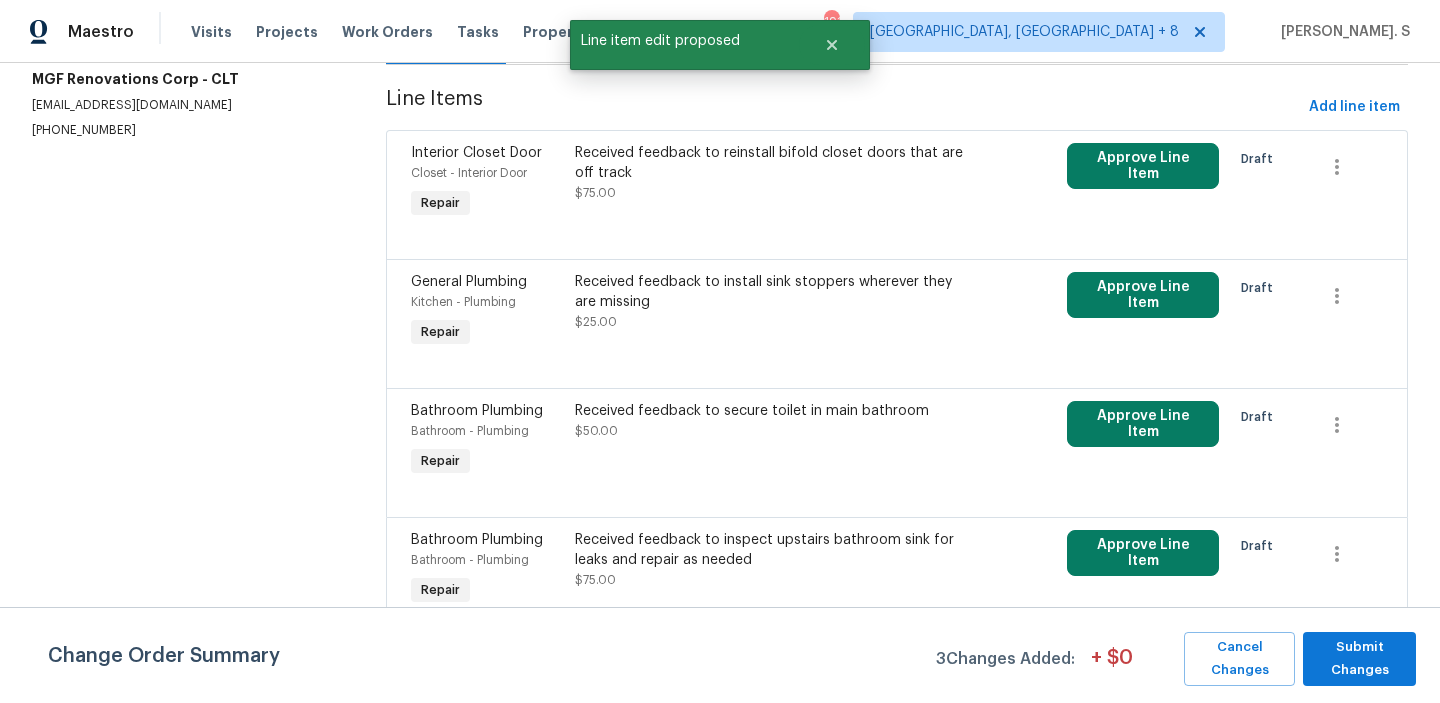 scroll, scrollTop: 0, scrollLeft: 0, axis: both 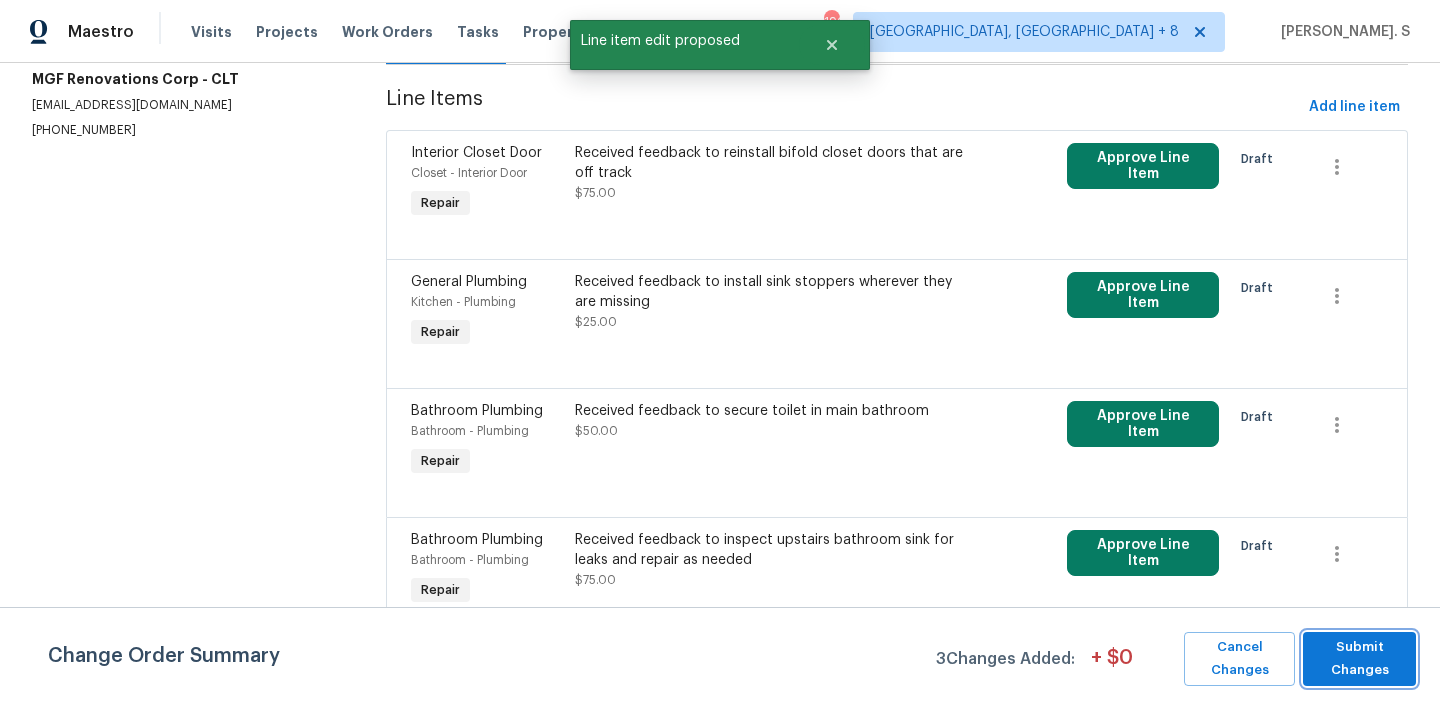 click on "Submit Changes" at bounding box center [1359, 659] 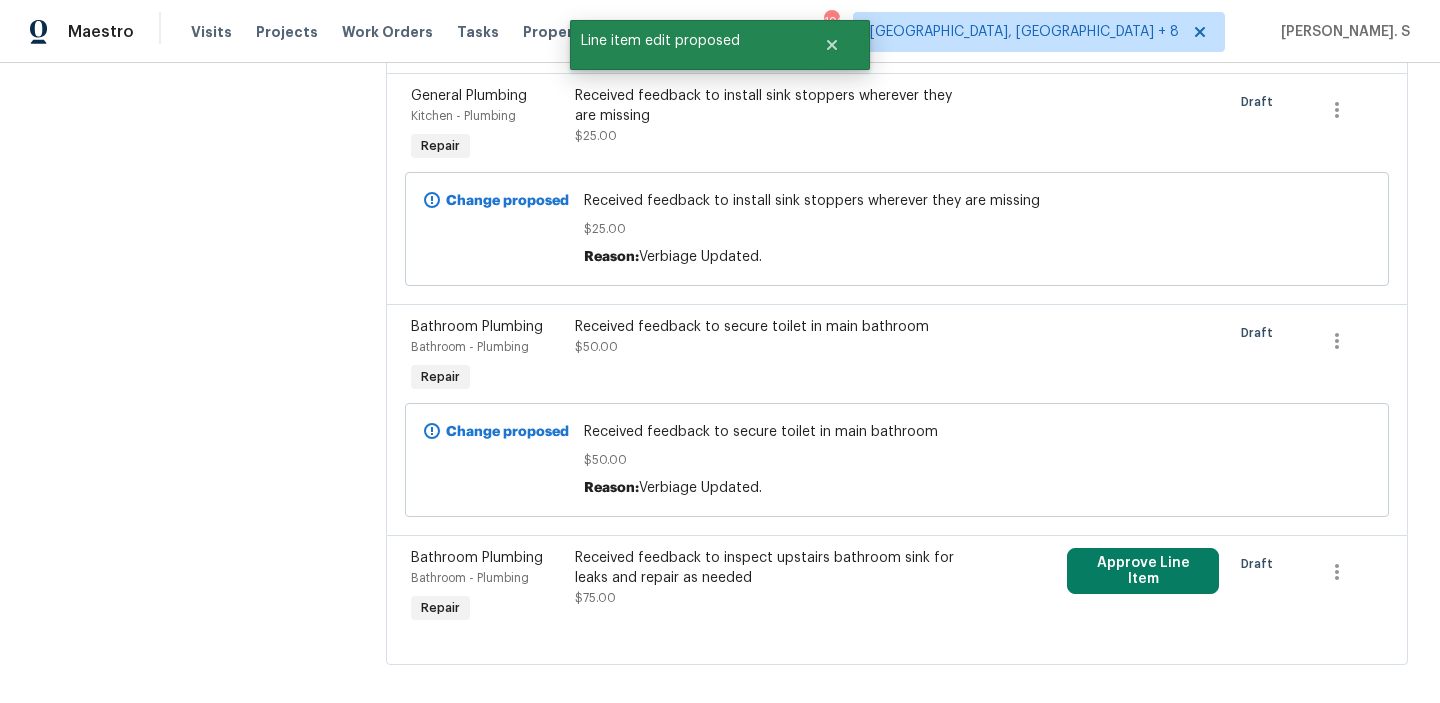 scroll, scrollTop: 563, scrollLeft: 0, axis: vertical 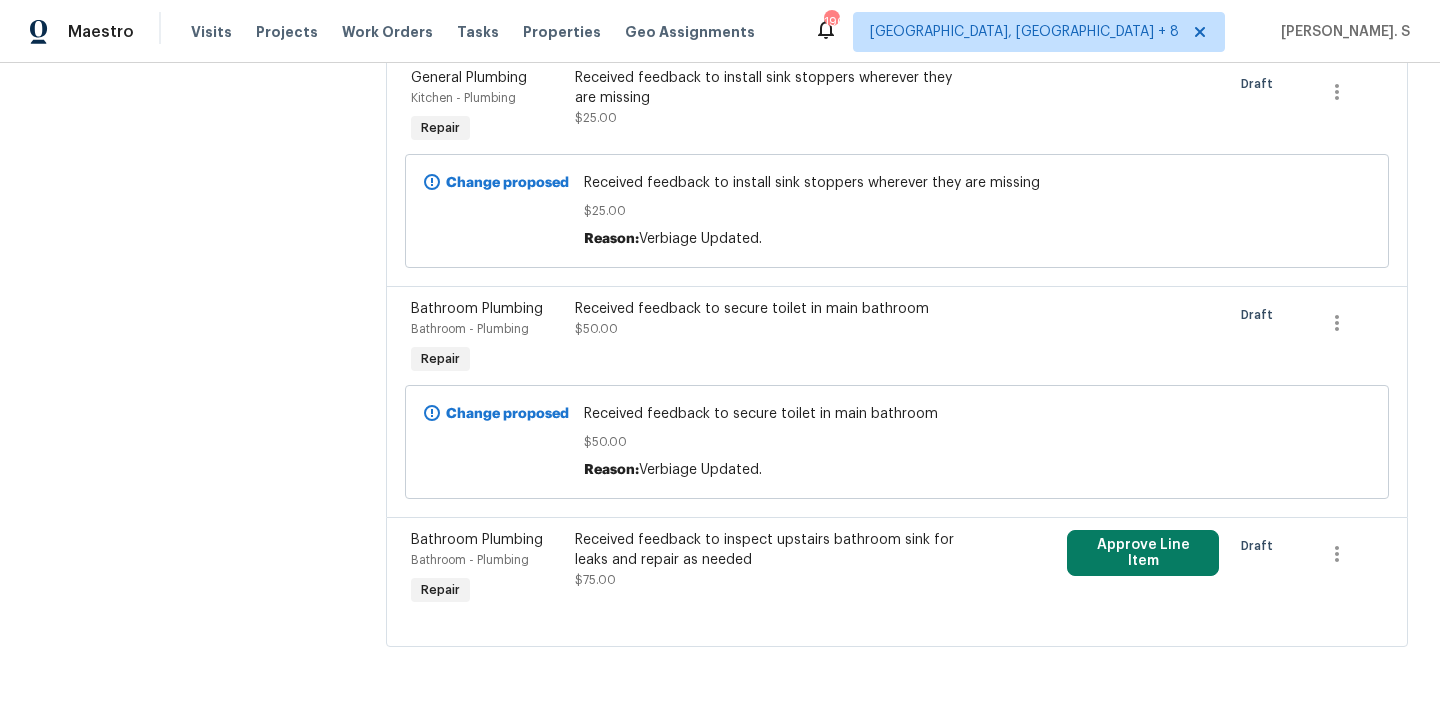 click on "Received feedback to inspect upstairs bathroom sink for leaks and repair as needed $75.00" at bounding box center [774, 570] 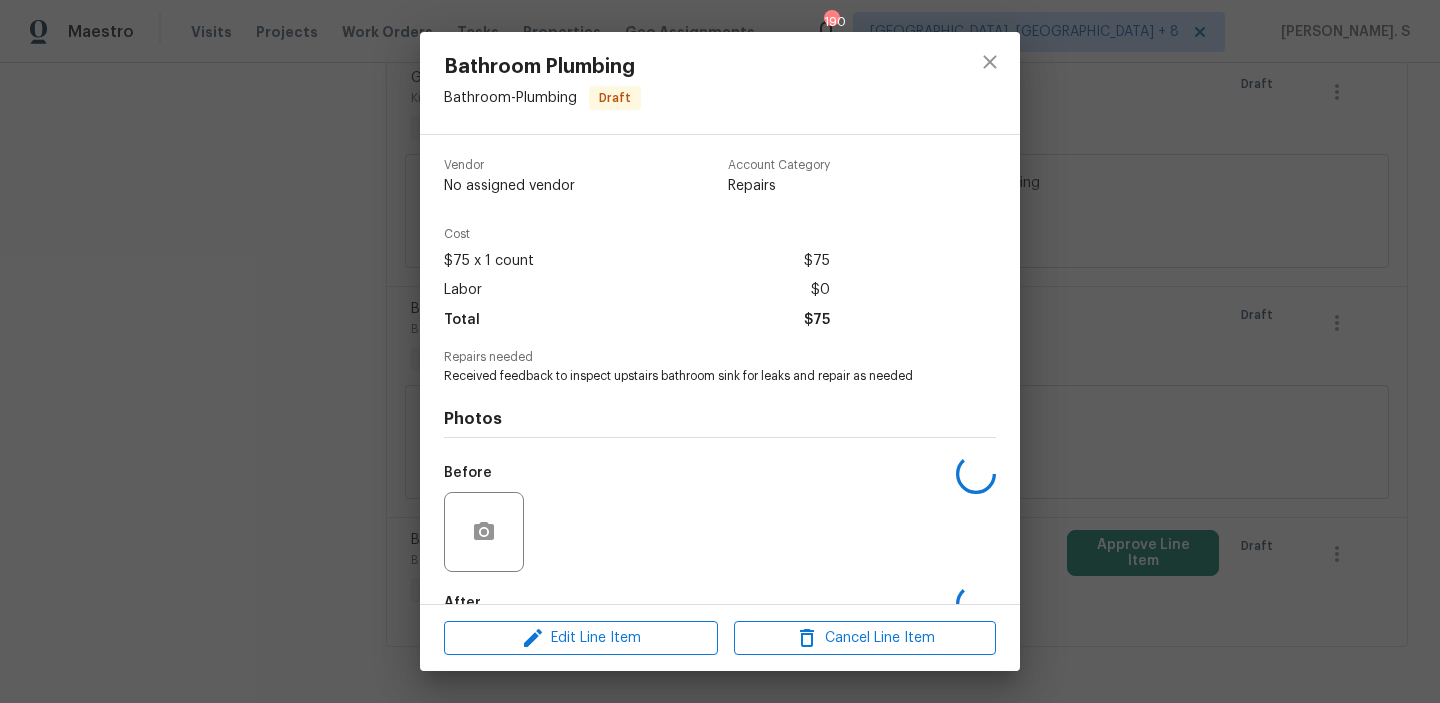 scroll, scrollTop: 118, scrollLeft: 0, axis: vertical 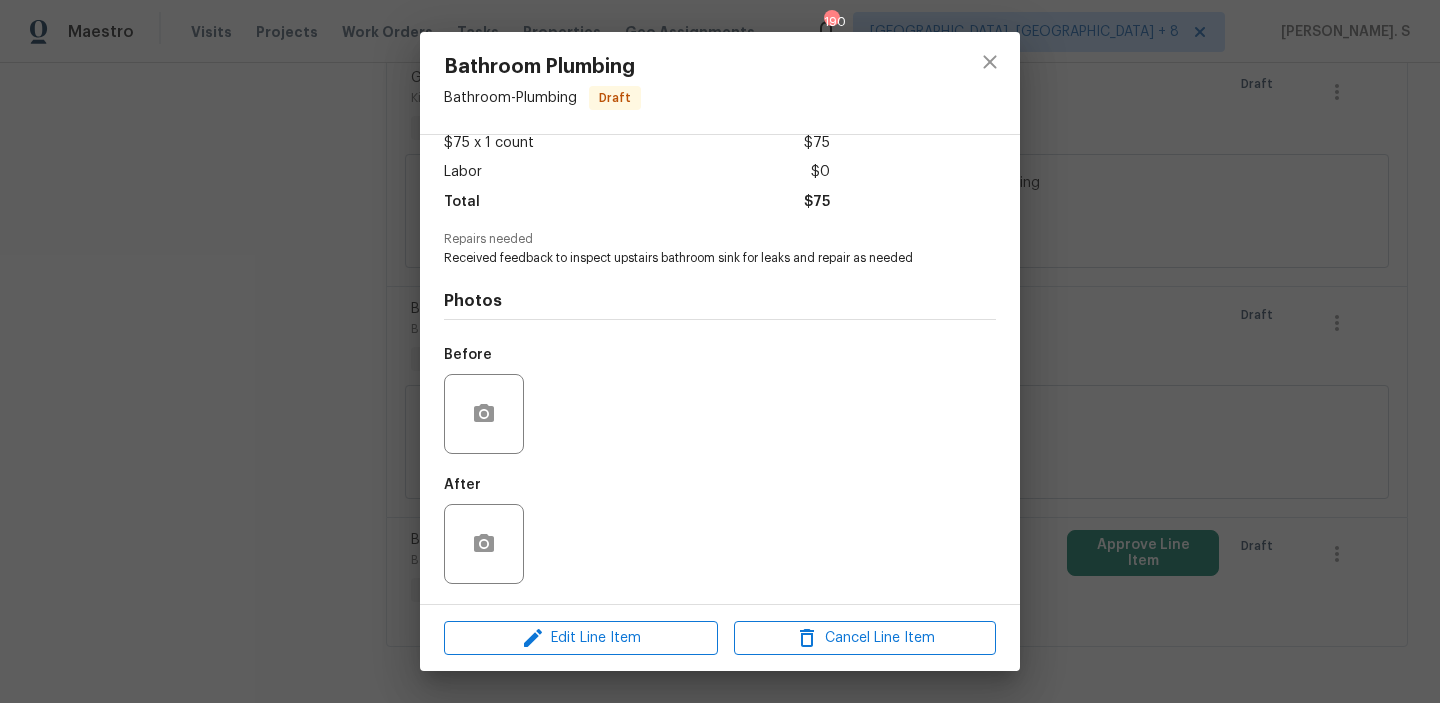 click on "Edit Line Item  Cancel Line Item" at bounding box center [720, 638] 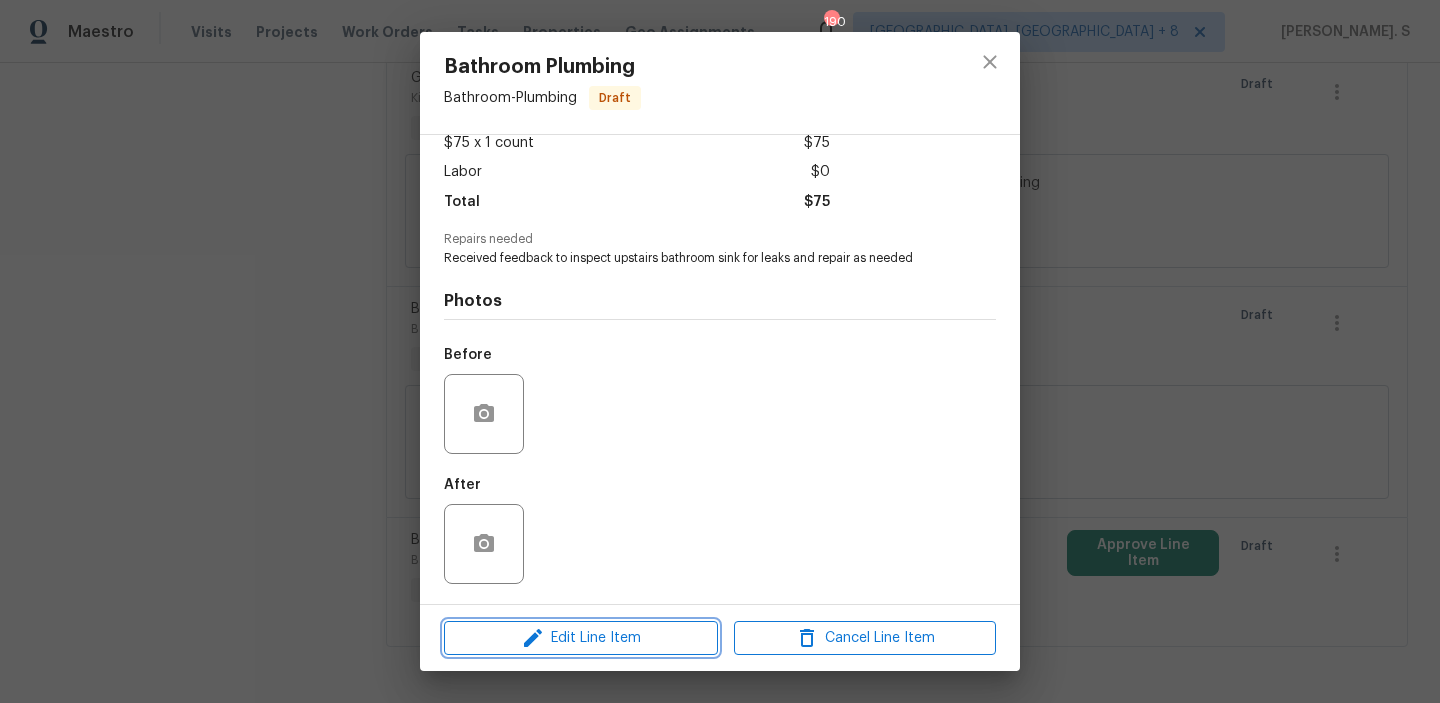 click on "Edit Line Item" at bounding box center (581, 638) 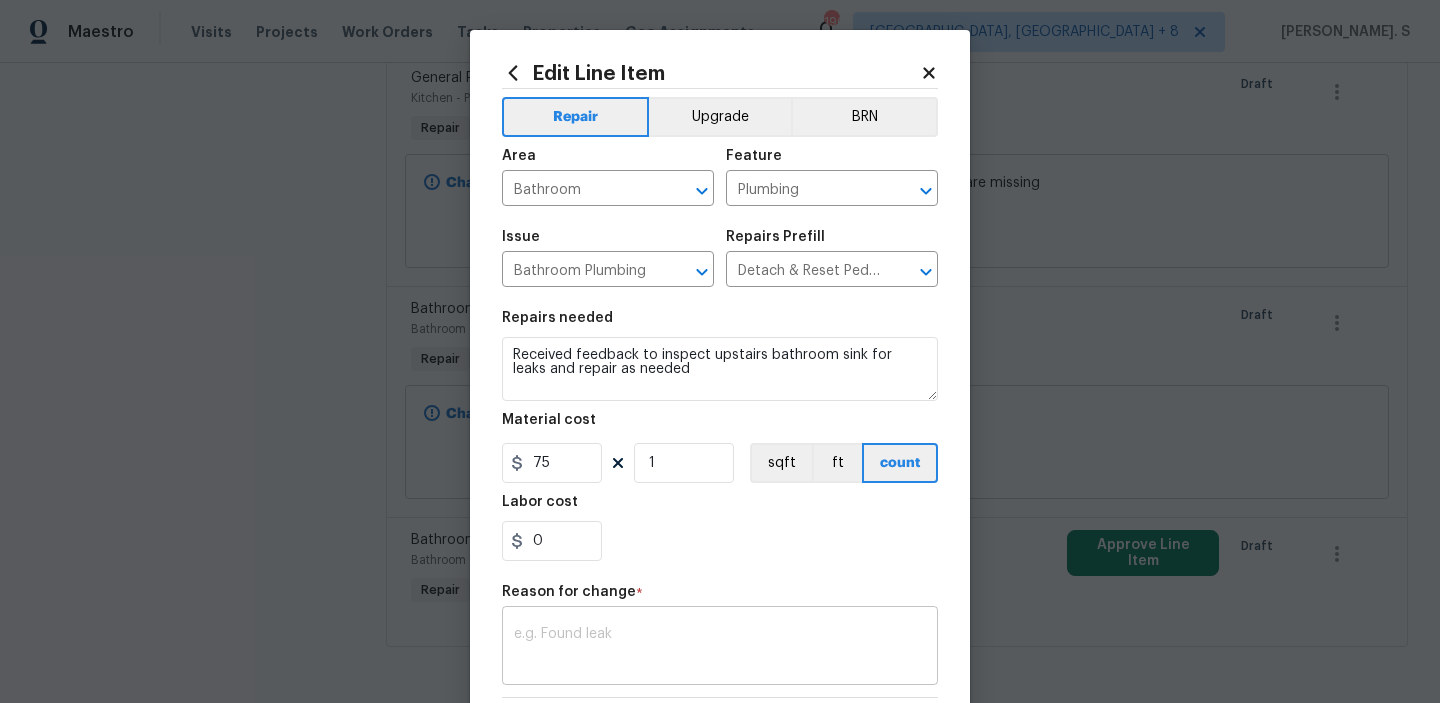 click at bounding box center [720, 648] 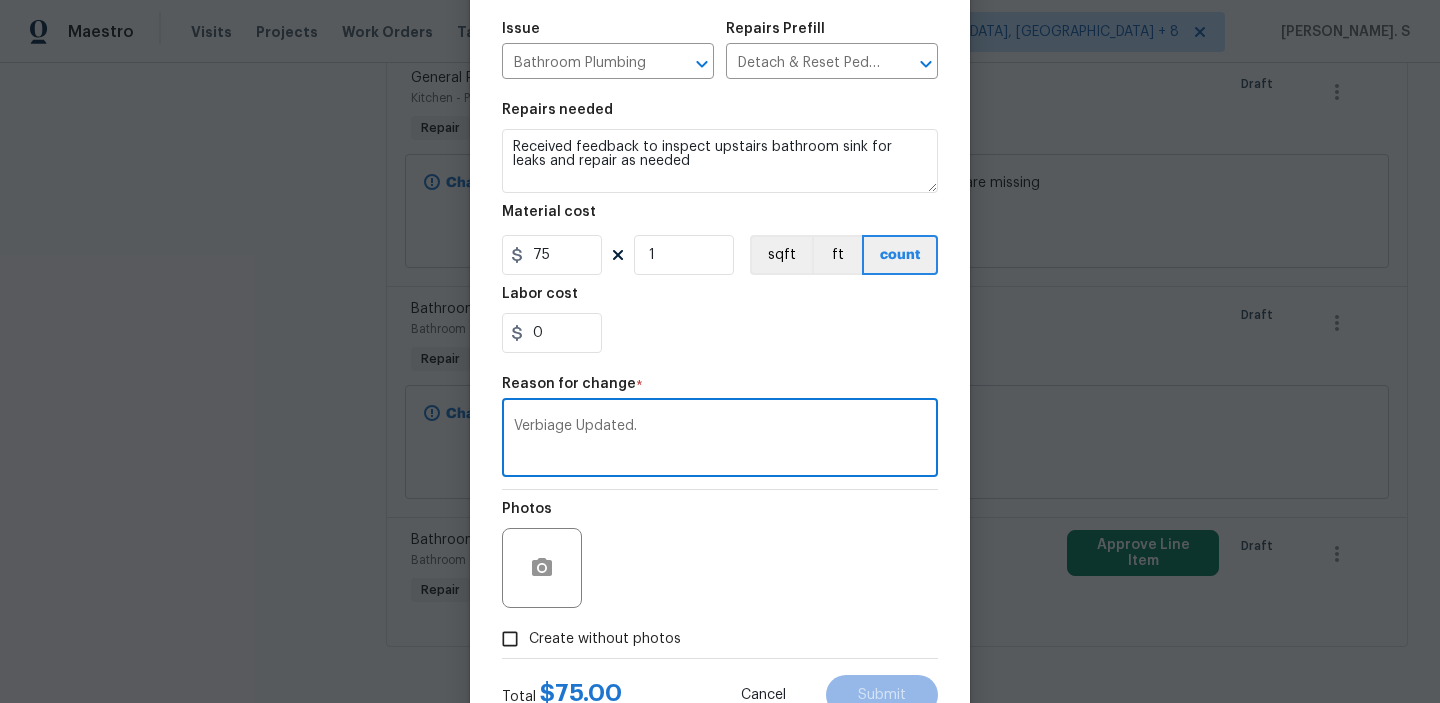 scroll, scrollTop: 250, scrollLeft: 0, axis: vertical 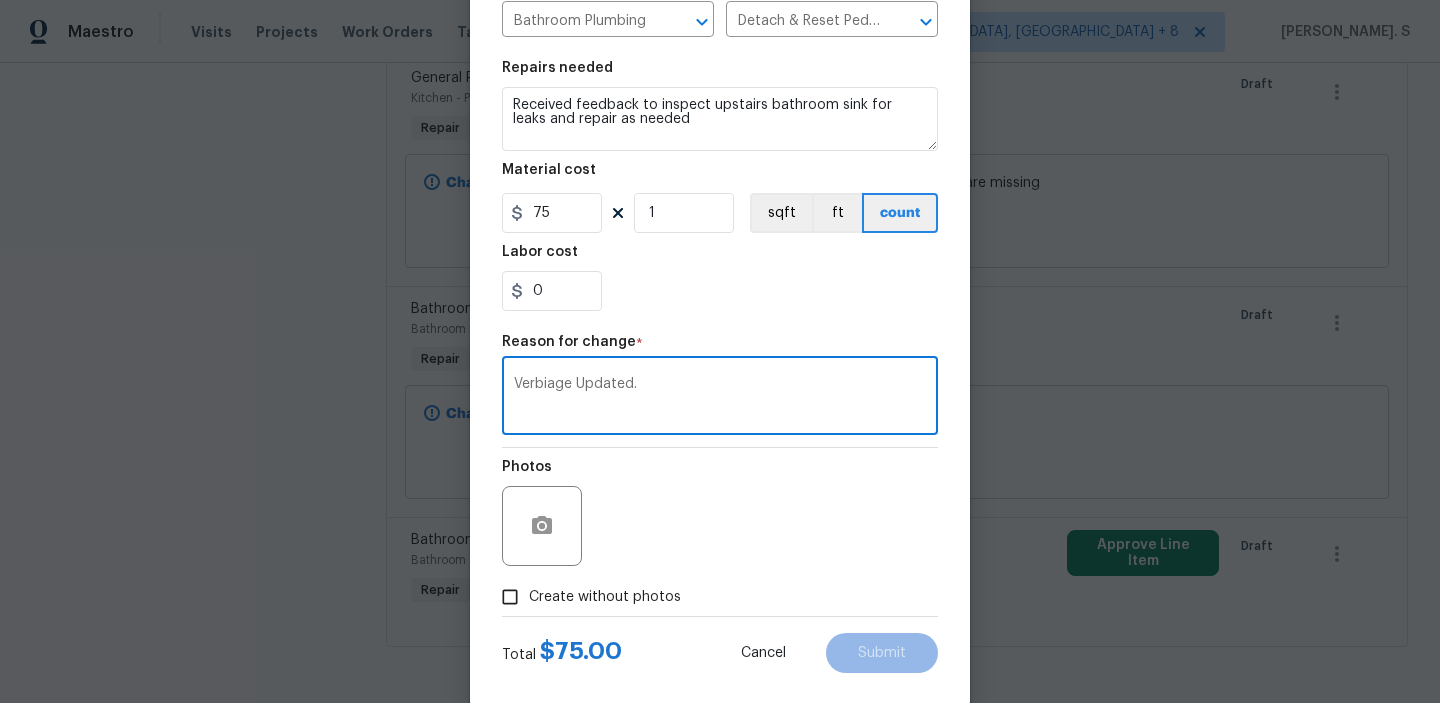 type on "Verbiage Updated." 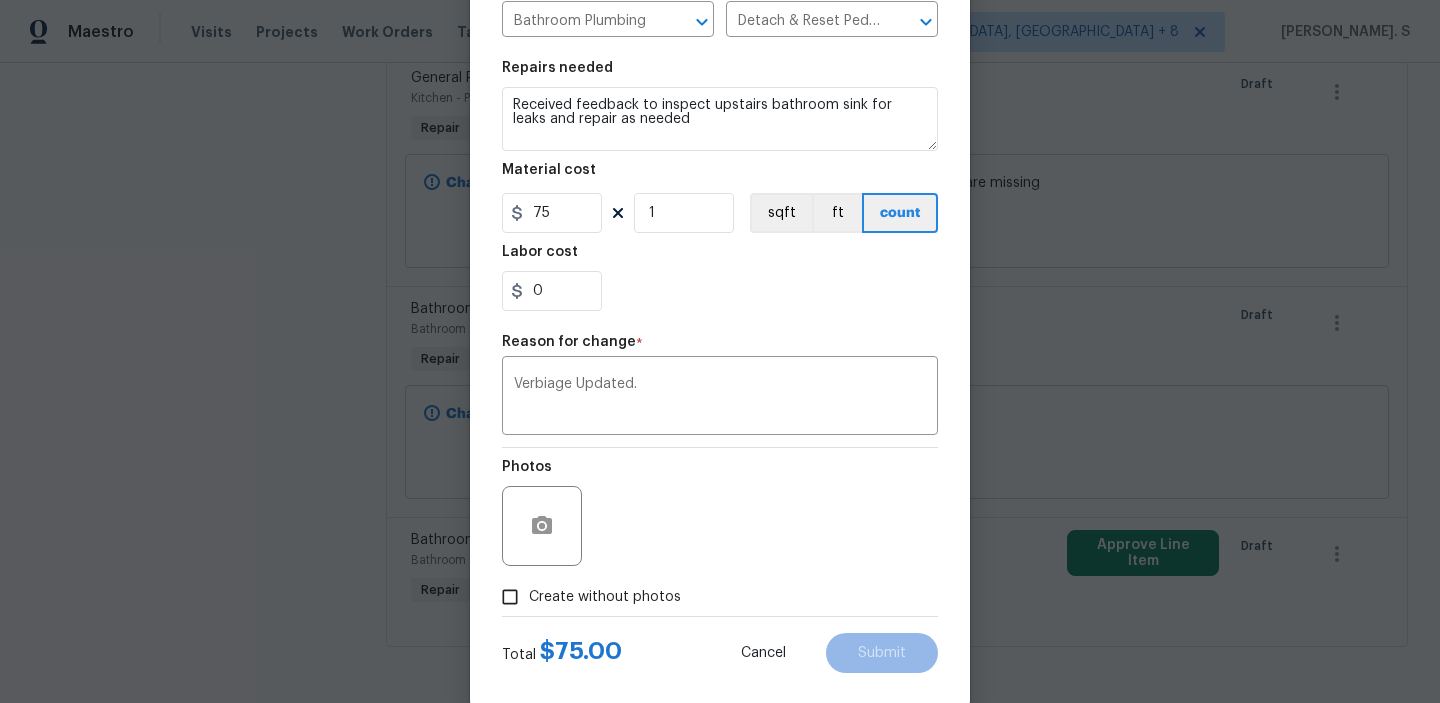 click on "Create without photos" at bounding box center [586, 597] 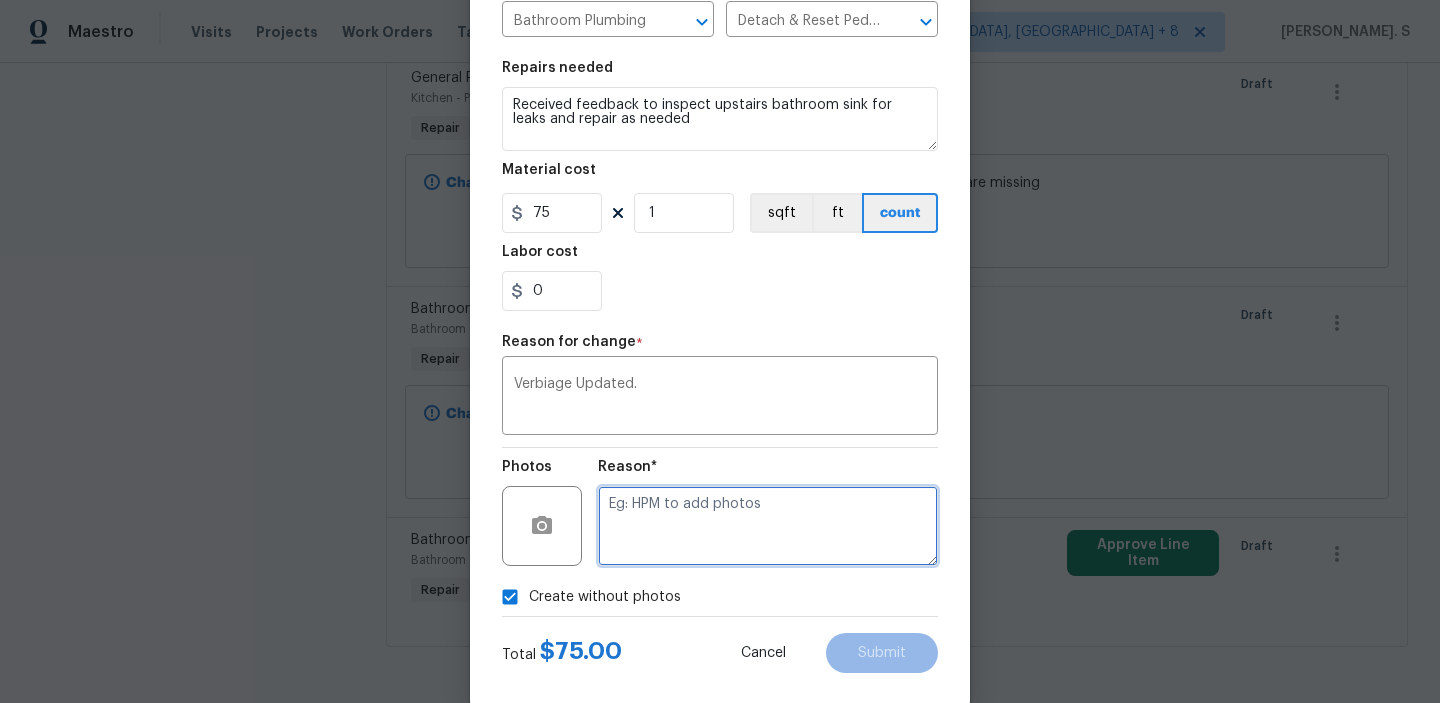 click at bounding box center [768, 526] 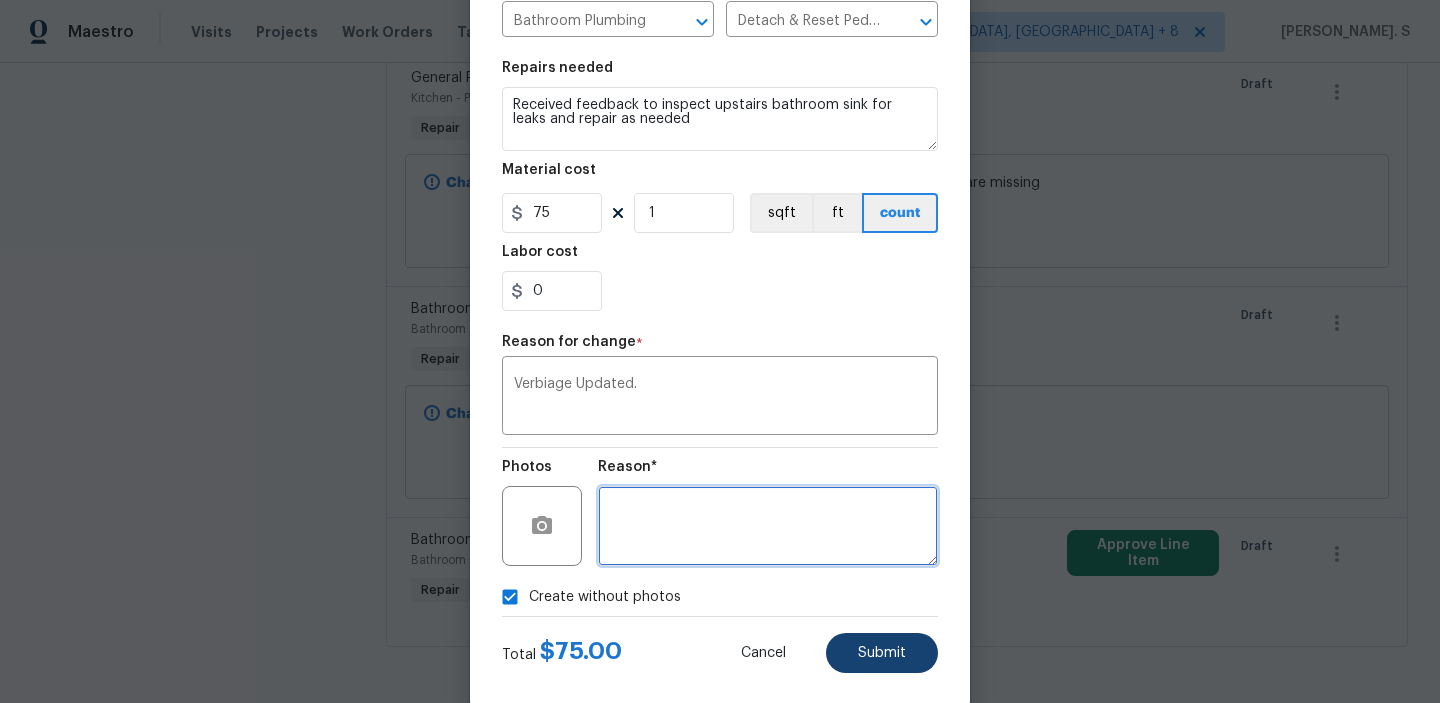 type 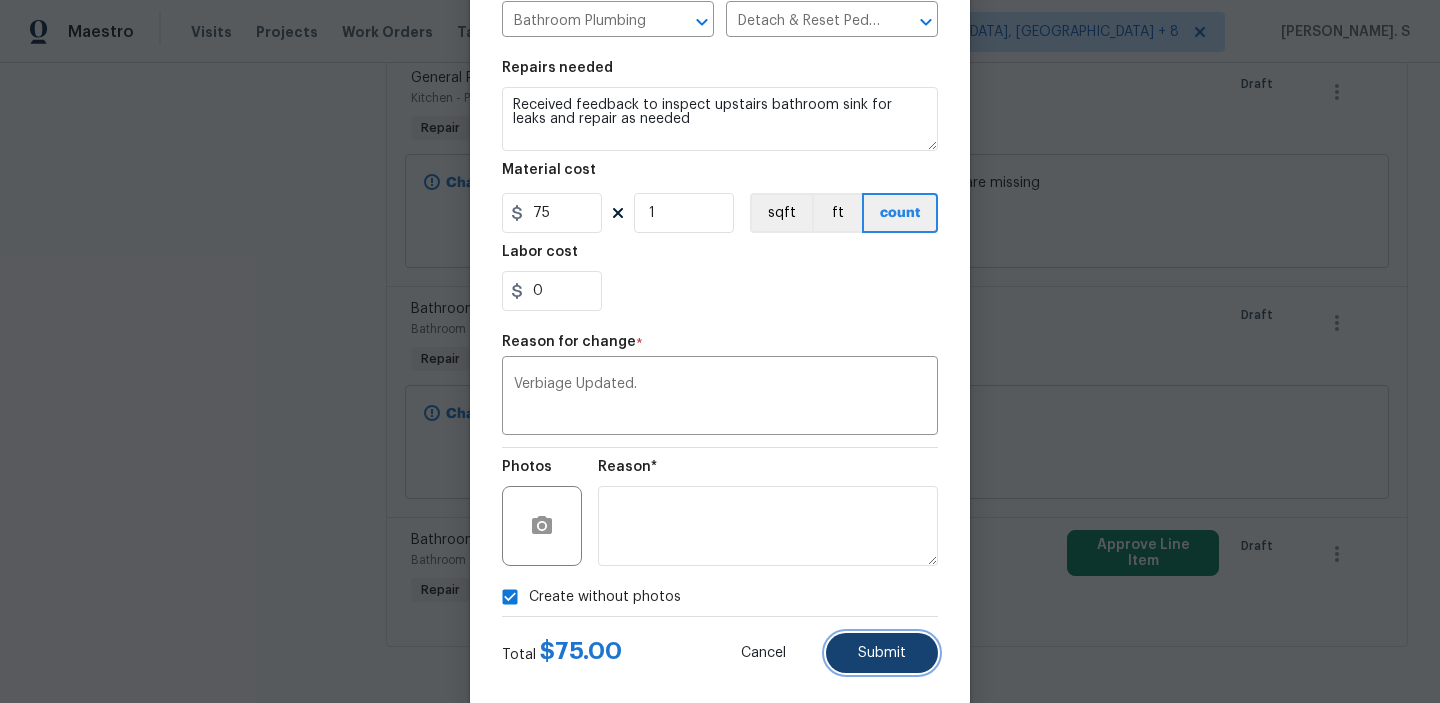 click on "Submit" at bounding box center [882, 653] 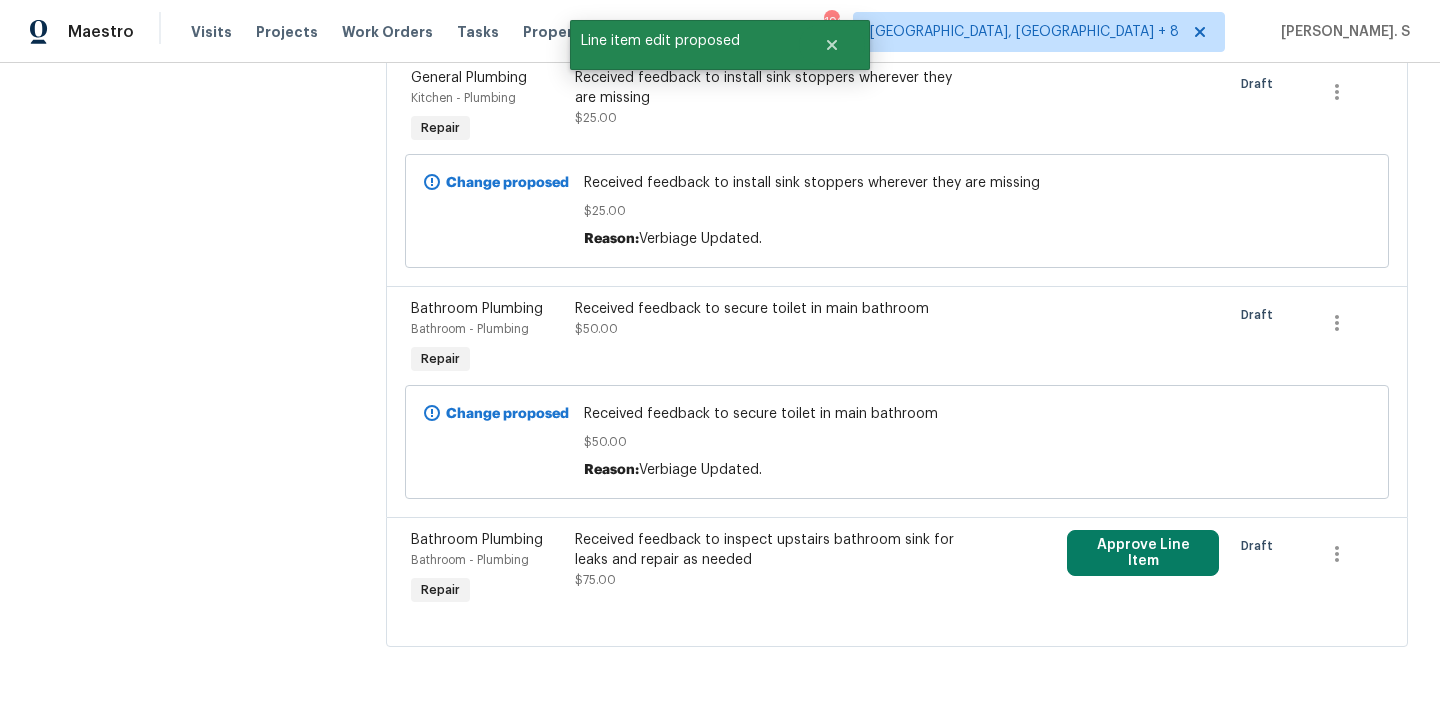 scroll, scrollTop: 0, scrollLeft: 0, axis: both 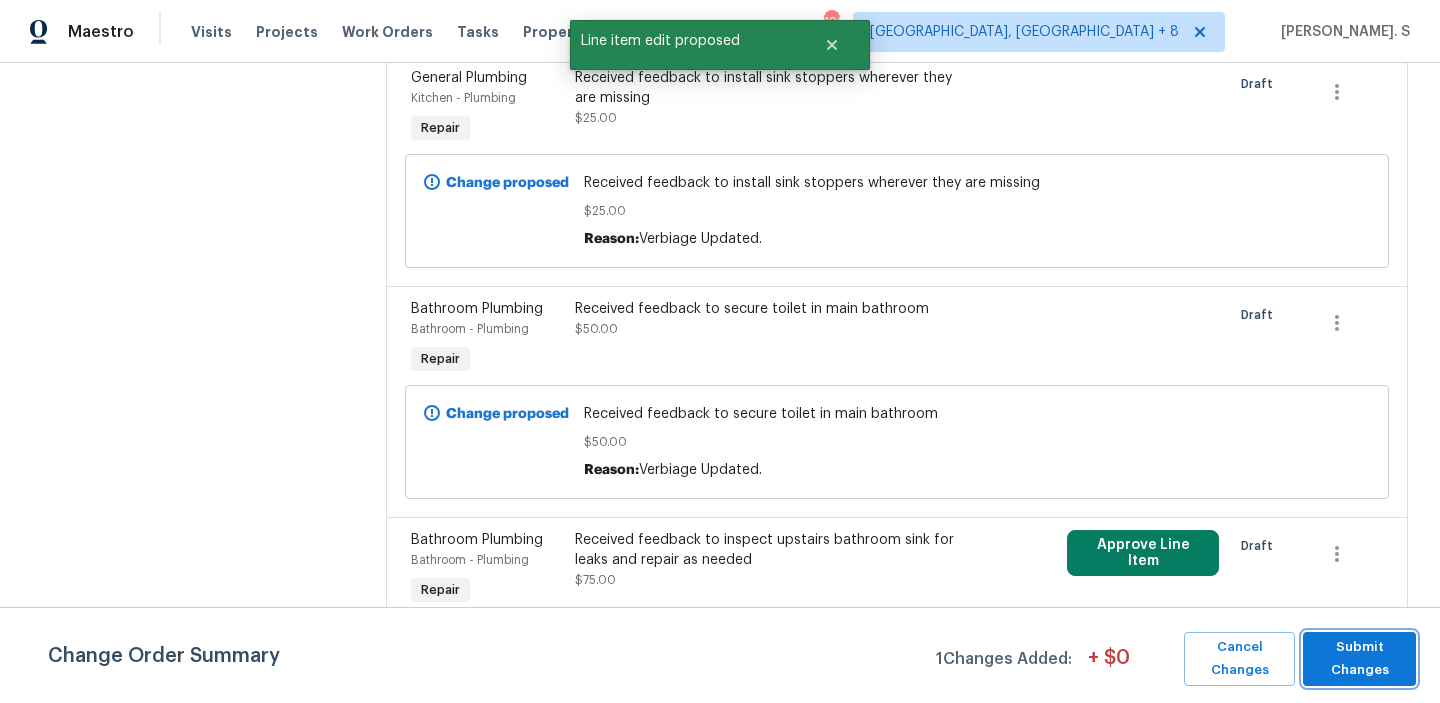 click on "Submit Changes" at bounding box center [1359, 659] 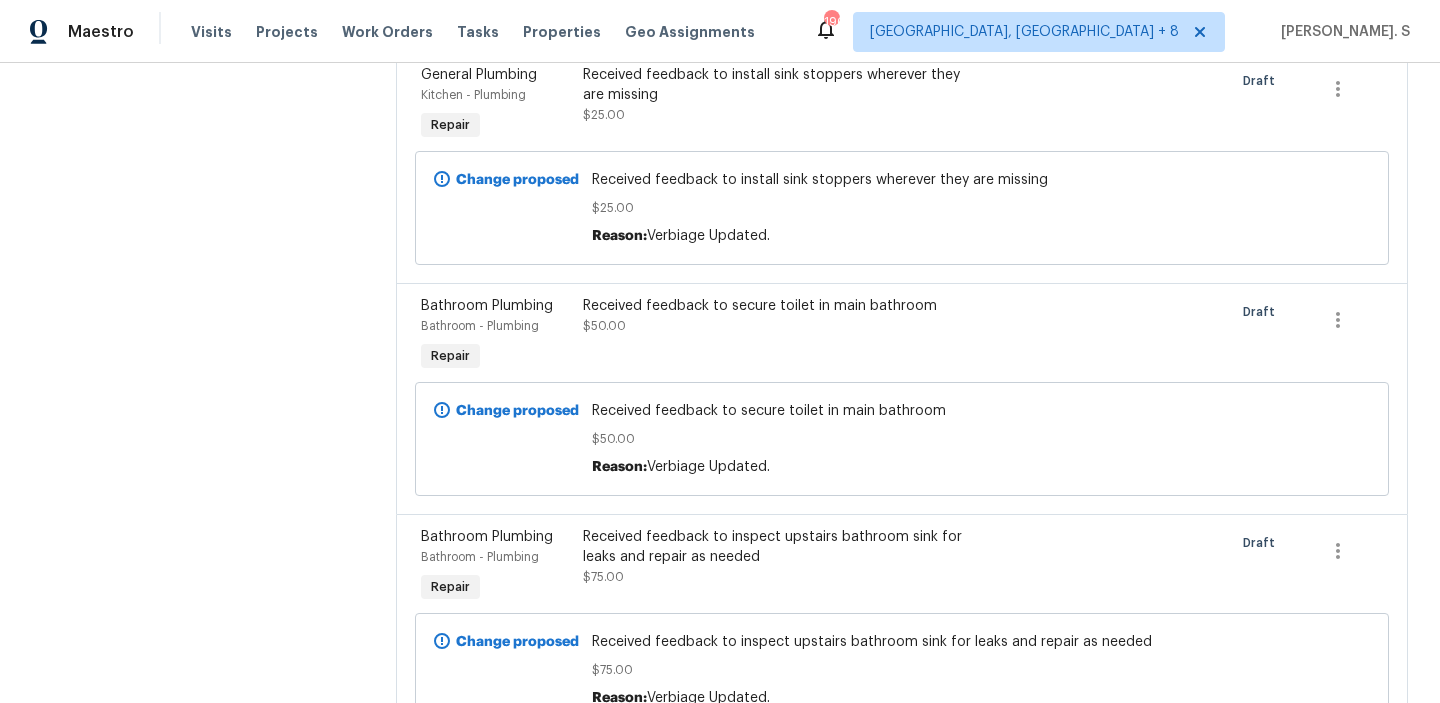 scroll, scrollTop: 0, scrollLeft: 0, axis: both 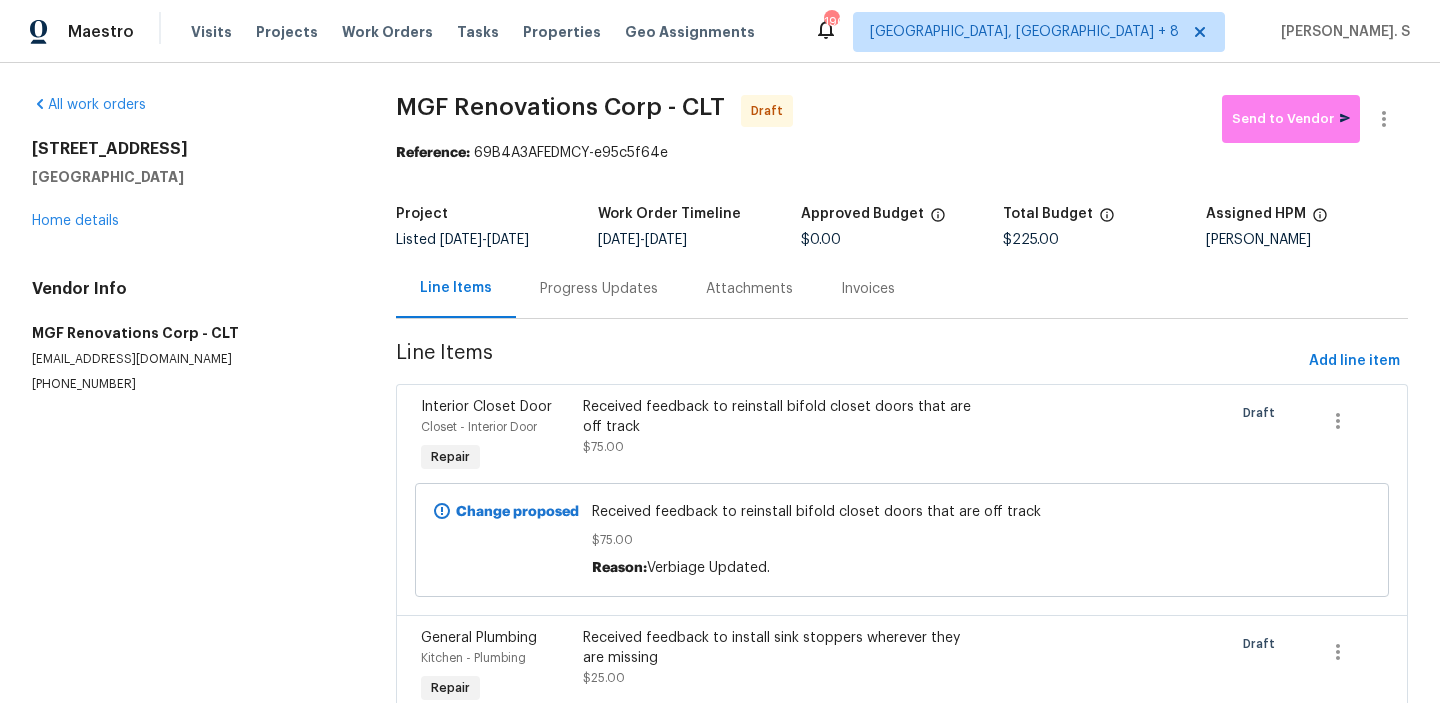 click on "All work orders 7737 Batavia Ln Charlotte, NC 28213 Home details Vendor Info MGF Renovations Corp - CLT  mgfrenovationscorp@gmail.com (818) 331-3920 MGF Renovations Corp - CLT  Draft Send to Vendor   Reference:   69B4A3AFEDMCY-e95c5f64e Project Listed   7/9/2025  -  7/16/2025 Work Order Timeline 7/10/2025  -  7/12/2025 Approved Budget $0.00 Total Budget $225.00 Assigned HPM Jason Bouque Line Items Progress Updates Attachments Invoices Line Items Add line item Interior Closet Door Closet - Interior Door Repair Received feedback to reinstall bifold closet doors that are off track $75.00 Draft Change proposed Received feedback to reinstall bifold closet doors that are off track $75.00 Reason:  Verbiage Updated. General Plumbing Kitchen - Plumbing Repair Received feedback to install sink stoppers wherever they are missing $25.00 Draft Change proposed Received feedback to install sink stoppers wherever they are missing $25.00 Reason:  Verbiage Updated. Bathroom Plumbing Bathroom - Plumbing Repair $50.00 Draft" at bounding box center [720, 714] 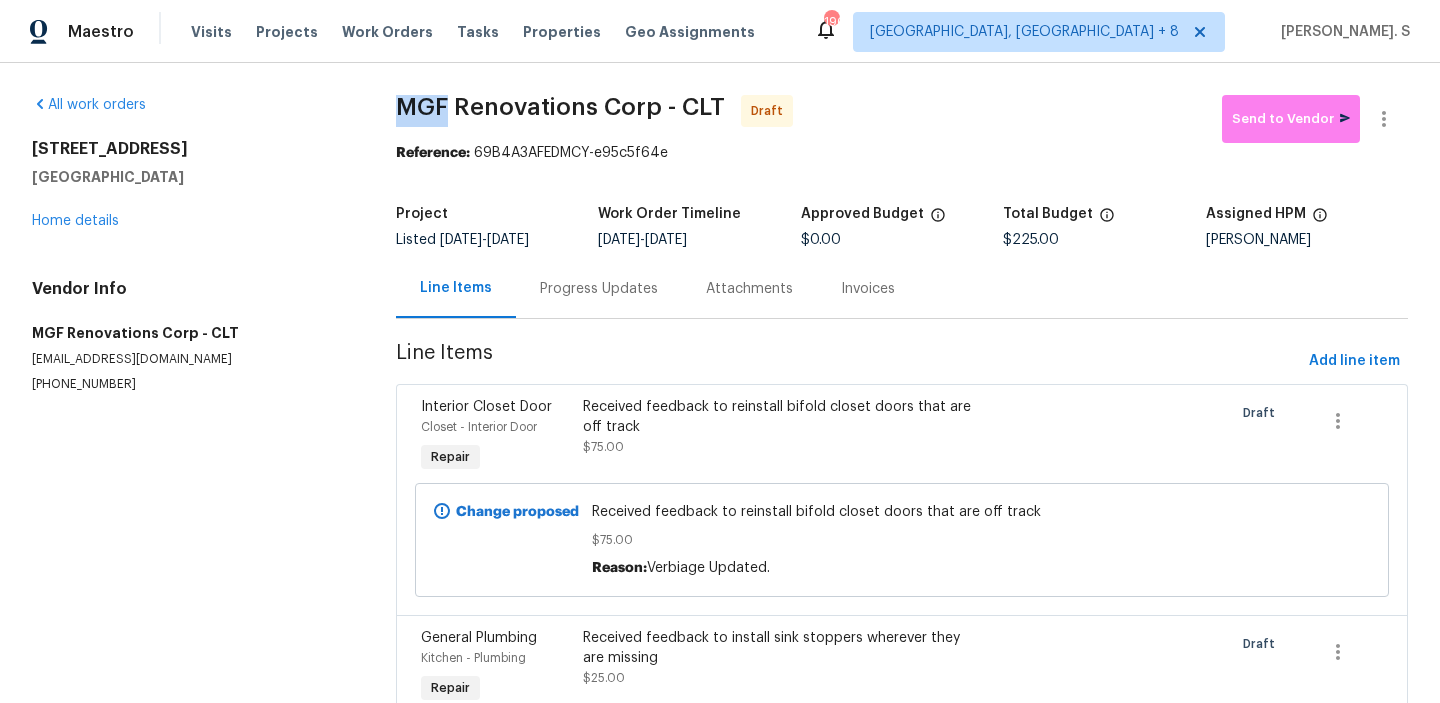 click on "All work orders 7737 Batavia Ln Charlotte, NC 28213 Home details Vendor Info MGF Renovations Corp - CLT  mgfrenovationscorp@gmail.com (818) 331-3920 MGF Renovations Corp - CLT  Draft Send to Vendor   Reference:   69B4A3AFEDMCY-e95c5f64e Project Listed   7/9/2025  -  7/16/2025 Work Order Timeline 7/10/2025  -  7/12/2025 Approved Budget $0.00 Total Budget $225.00 Assigned HPM Jason Bouque Line Items Progress Updates Attachments Invoices Line Items Add line item Interior Closet Door Closet - Interior Door Repair Received feedback to reinstall bifold closet doors that are off track $75.00 Draft Change proposed Received feedback to reinstall bifold closet doors that are off track $75.00 Reason:  Verbiage Updated. General Plumbing Kitchen - Plumbing Repair Received feedback to install sink stoppers wherever they are missing $25.00 Draft Change proposed Received feedback to install sink stoppers wherever they are missing $25.00 Reason:  Verbiage Updated. Bathroom Plumbing Bathroom - Plumbing Repair $50.00 Draft" at bounding box center [720, 714] 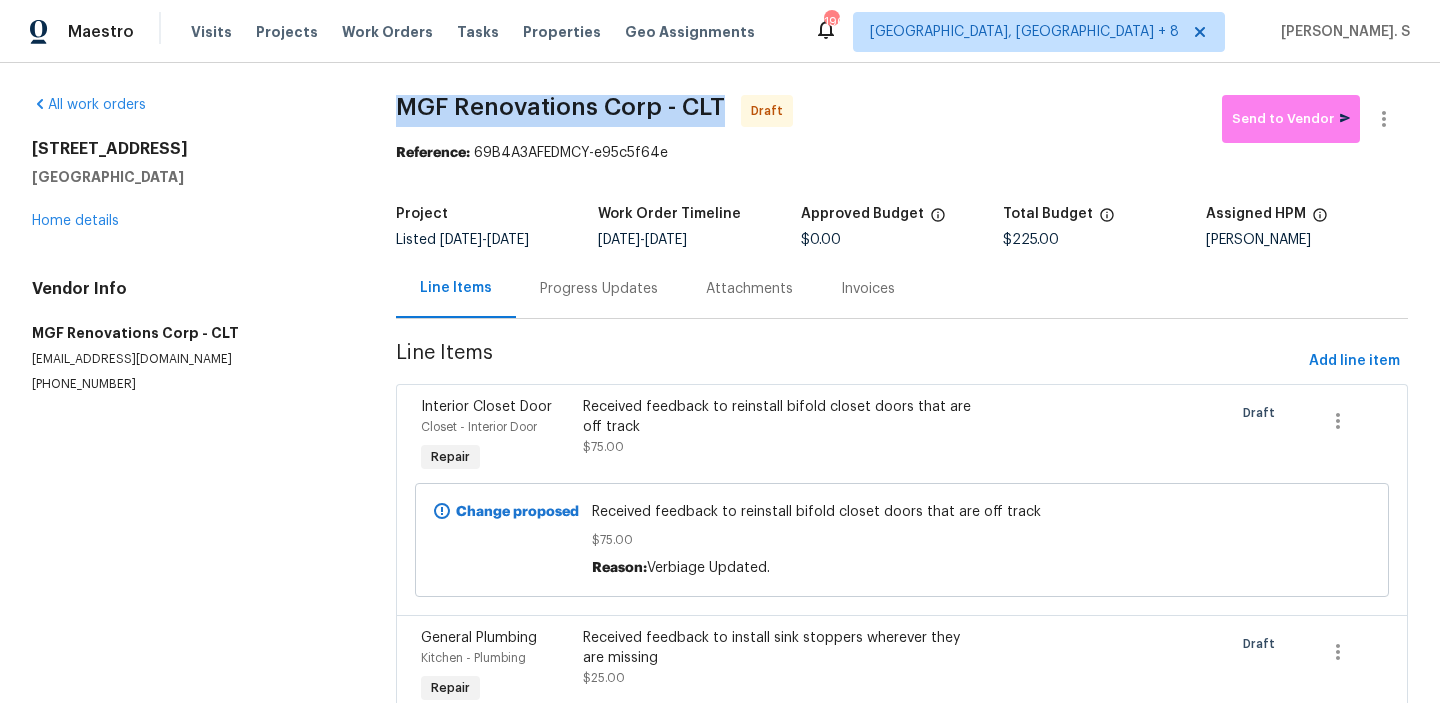 copy on "MGF Renovations Corp - CLT" 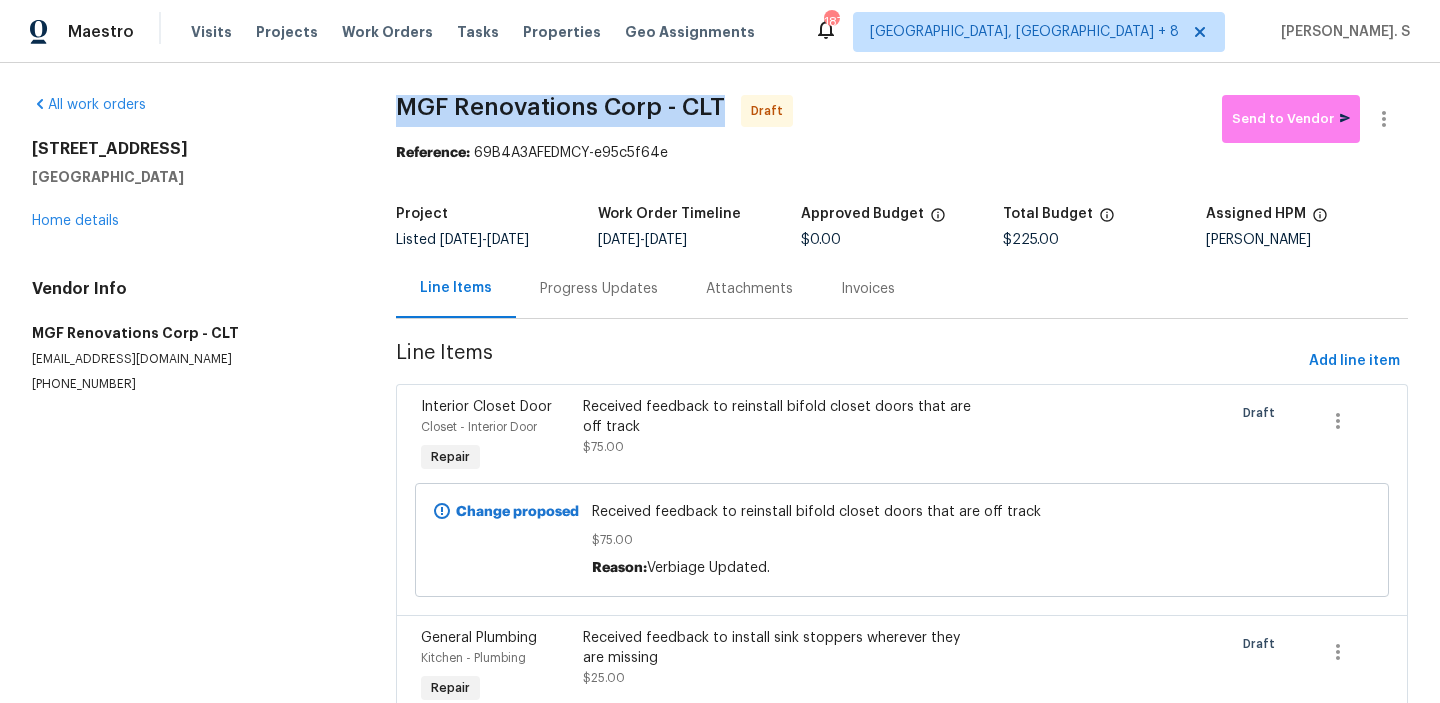 click on "Progress Updates" at bounding box center (599, 288) 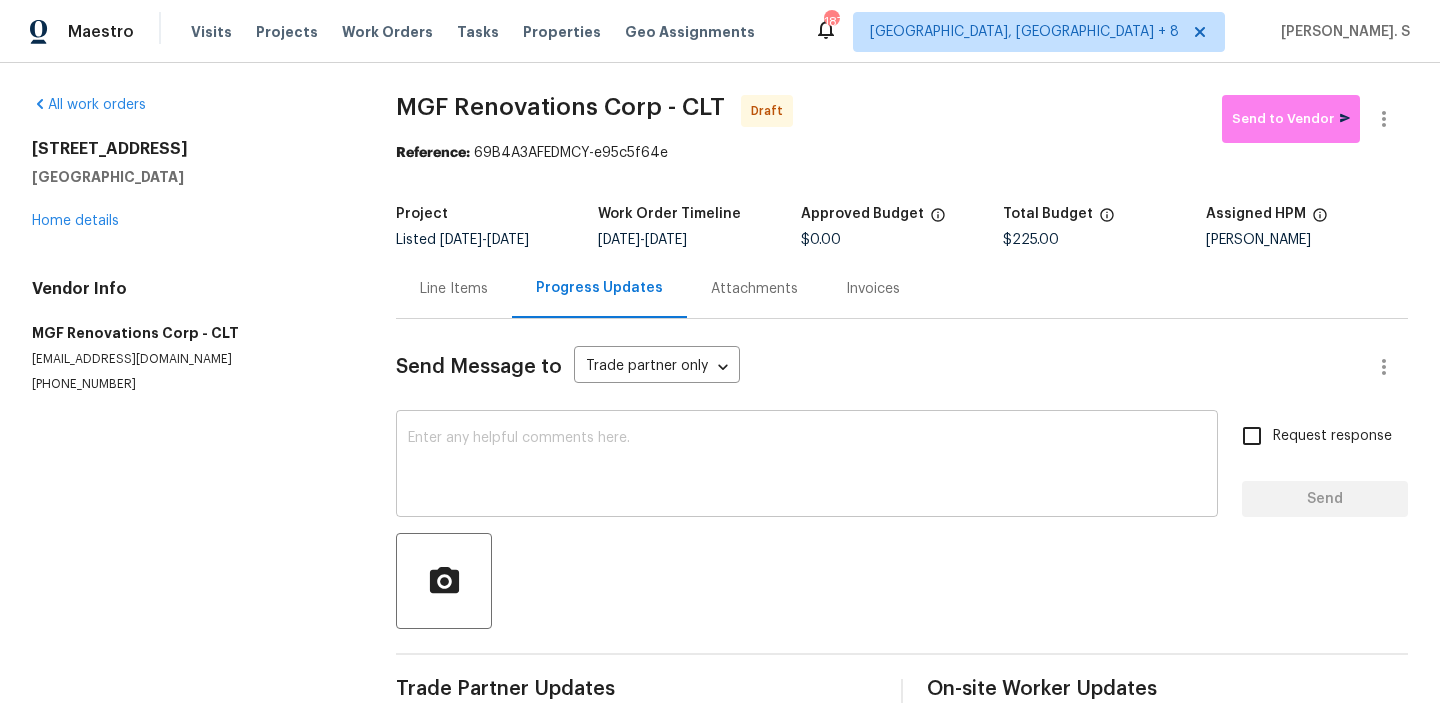 click at bounding box center (807, 466) 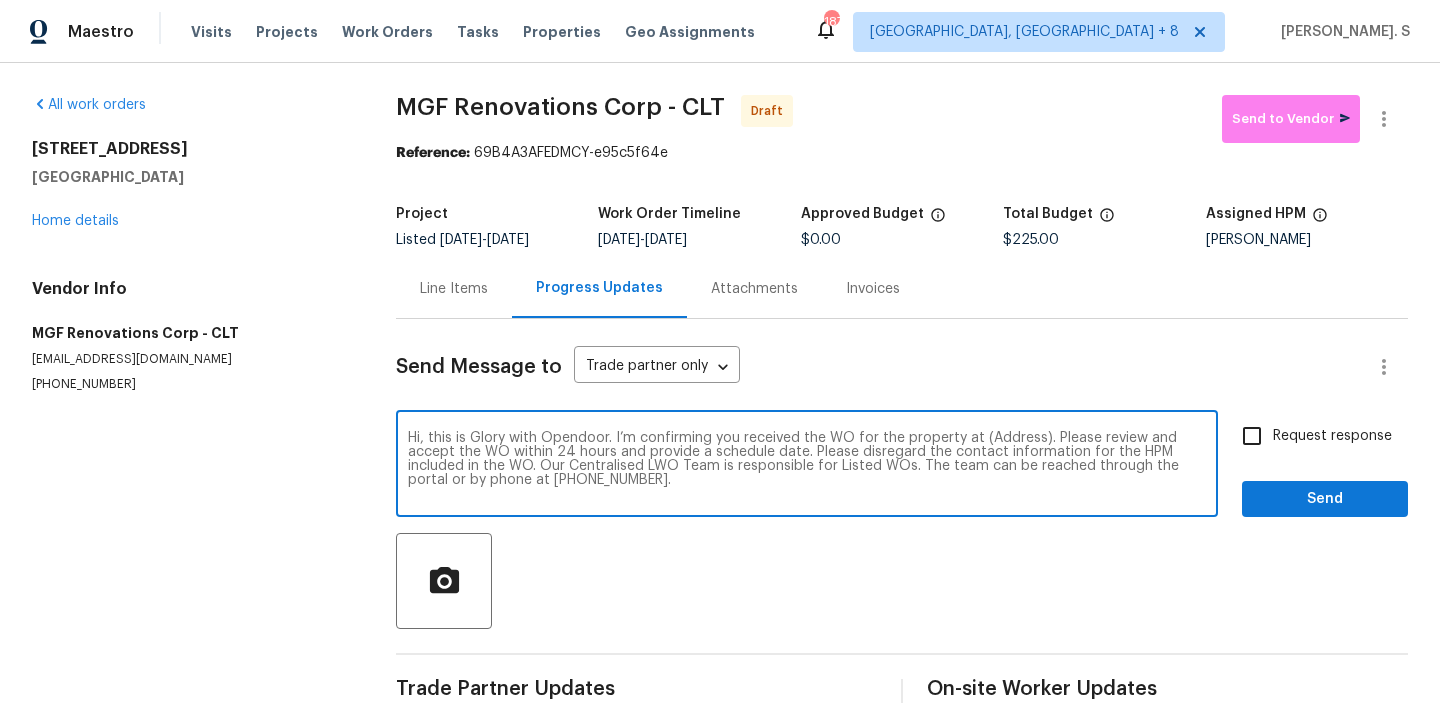 click on "Hi, this is Glory with Opendoor. I’m confirming you received the WO for the property at (Address). Please review and accept the WO within 24 hours and provide a schedule date. Please disregard the contact information for the HPM included in the WO. Our Centralised LWO Team is responsible for Listed WOs. The team can be reached through the portal or by phone at (480) 478-0155." at bounding box center (807, 466) 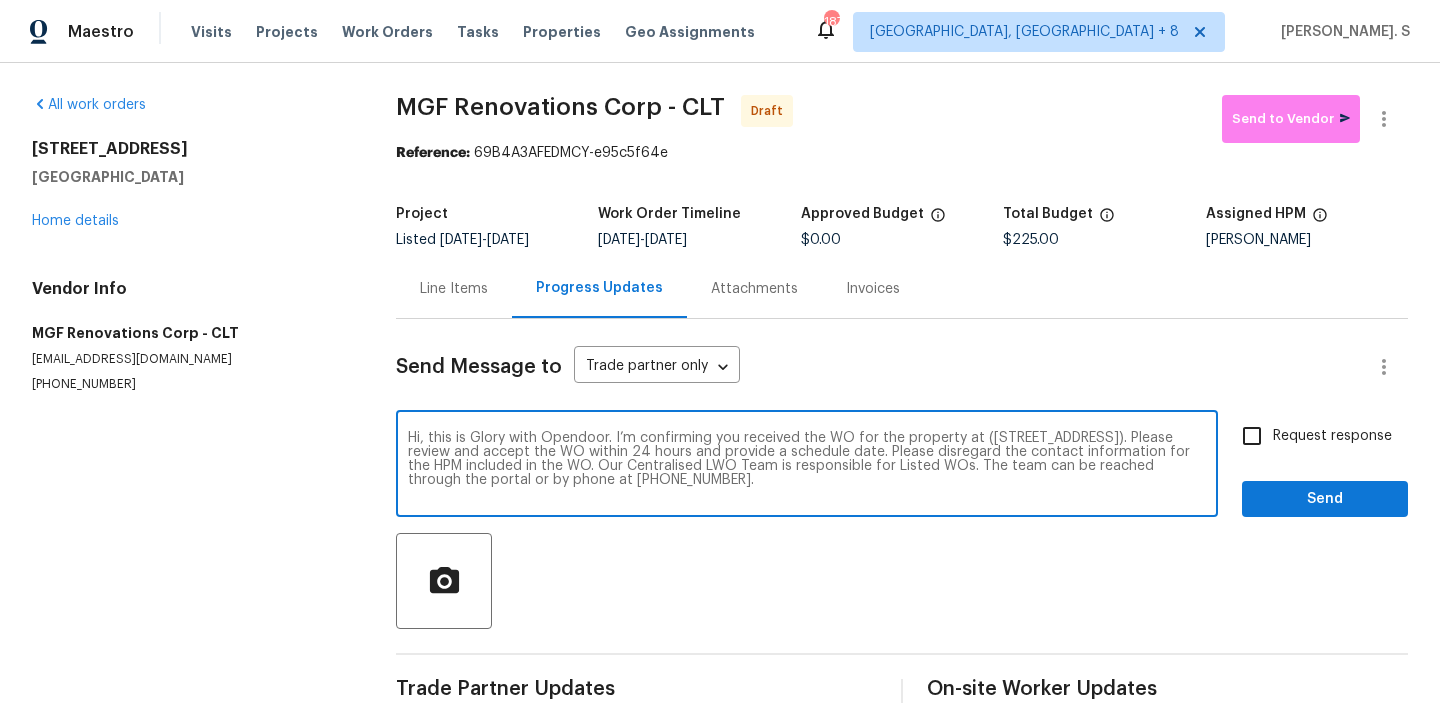 type on "Hi, this is Glory with Opendoor. I’m confirming you received the WO for the property at (7737 Batavia Ln Charlotte NC 28213). Please review and accept the WO within 24 hours and provide a schedule date. Please disregard the contact information for the HPM included in the WO. Our Centralised LWO Team is responsible for Listed WOs. The team can be reached through the portal or by phone at (480) 478-0155." 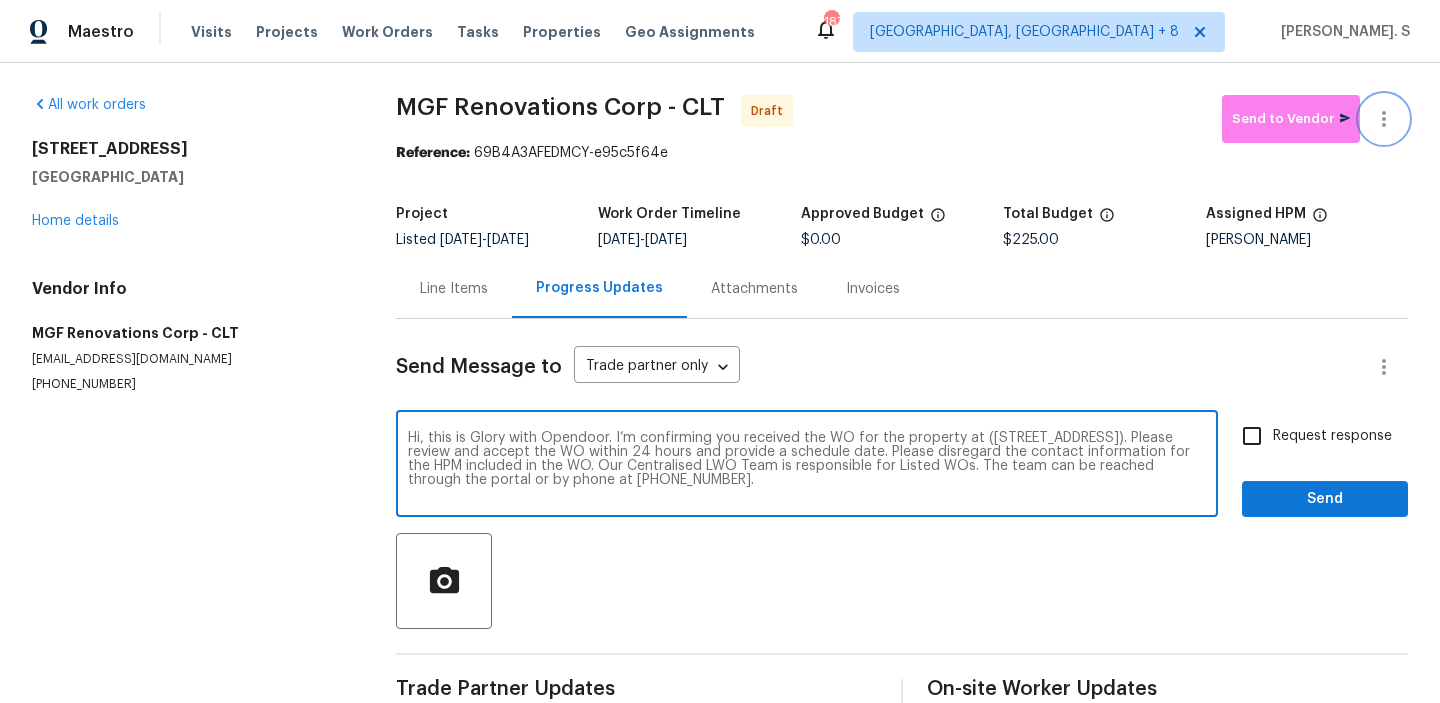 click 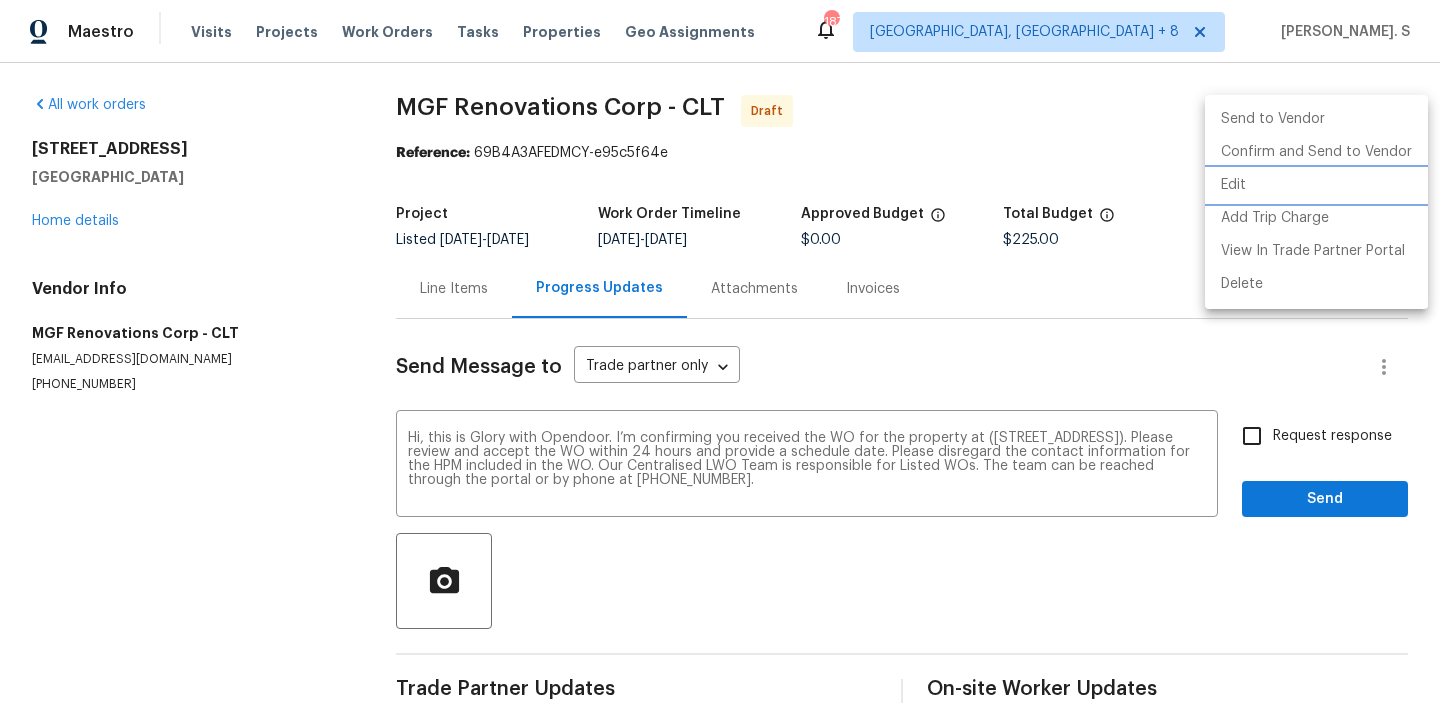 click on "Edit" at bounding box center [1316, 185] 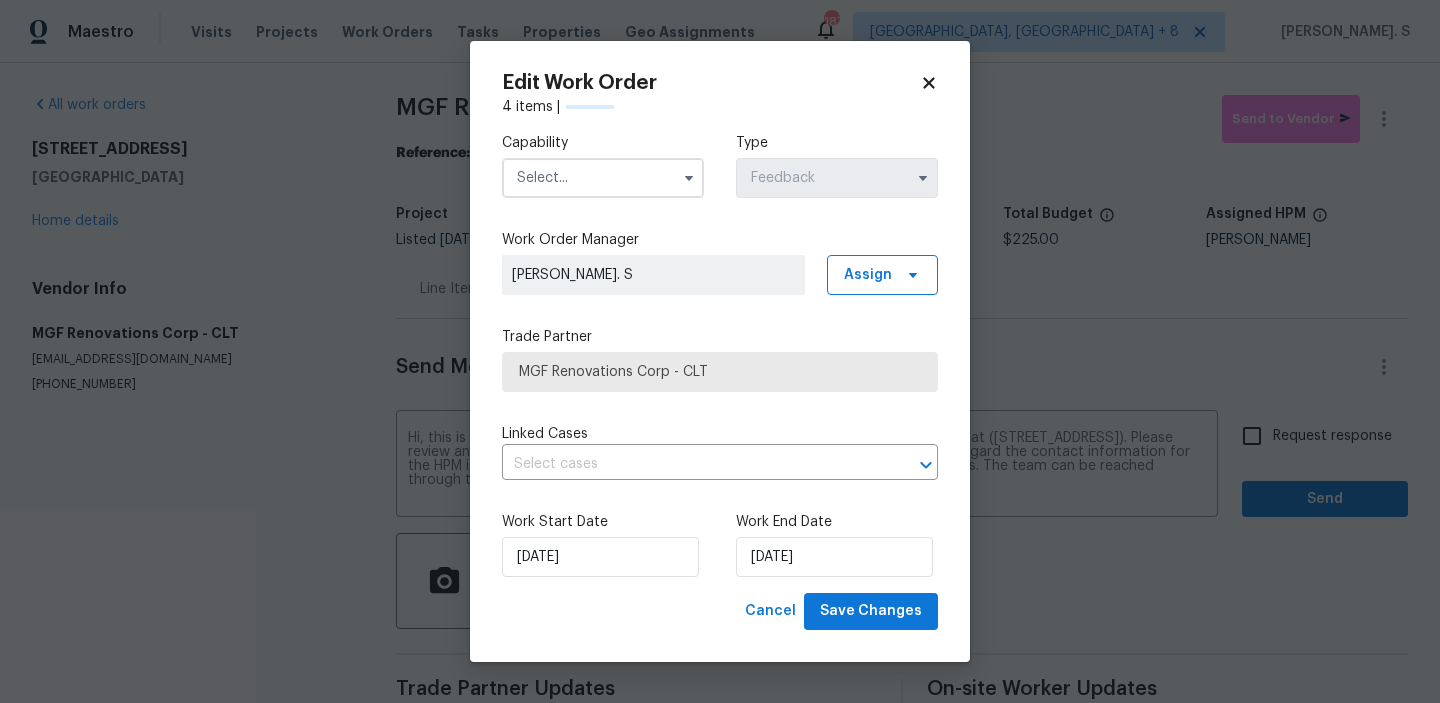 click at bounding box center [603, 178] 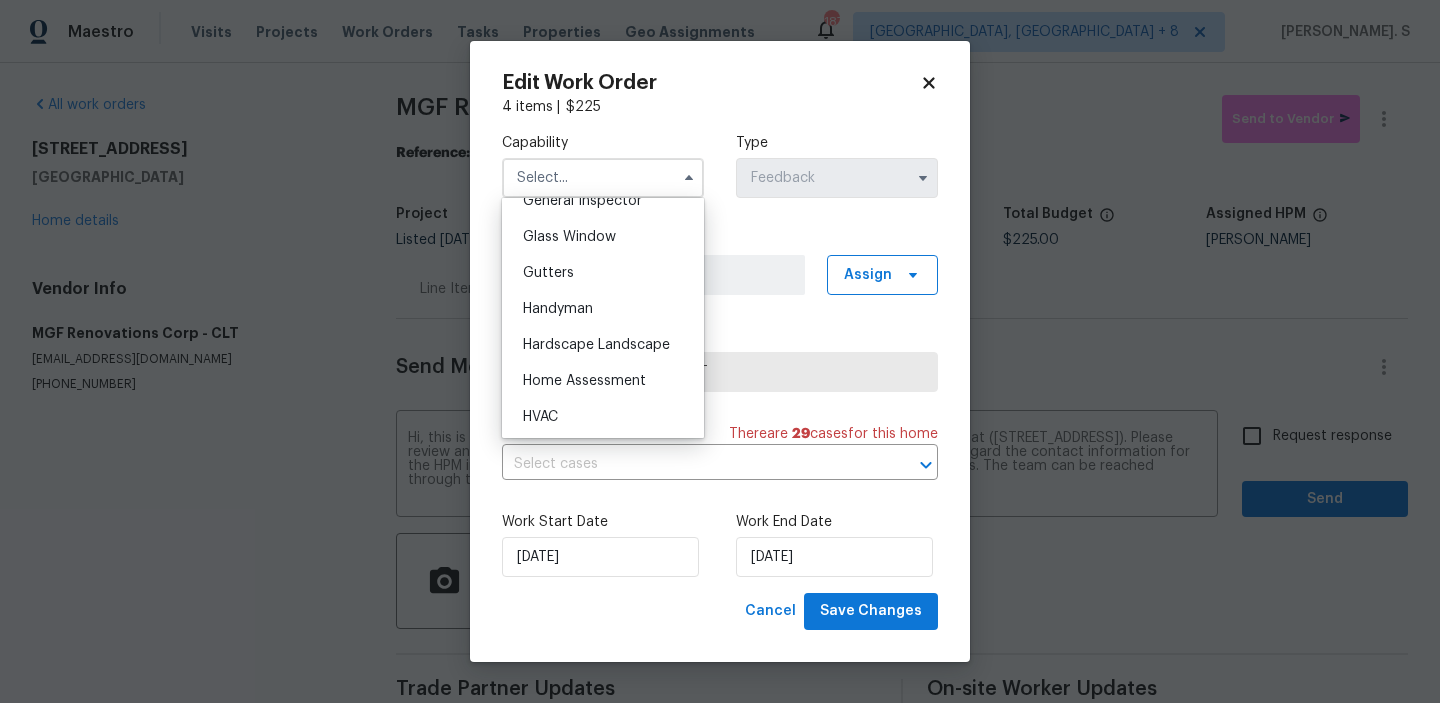 scroll, scrollTop: 1021, scrollLeft: 0, axis: vertical 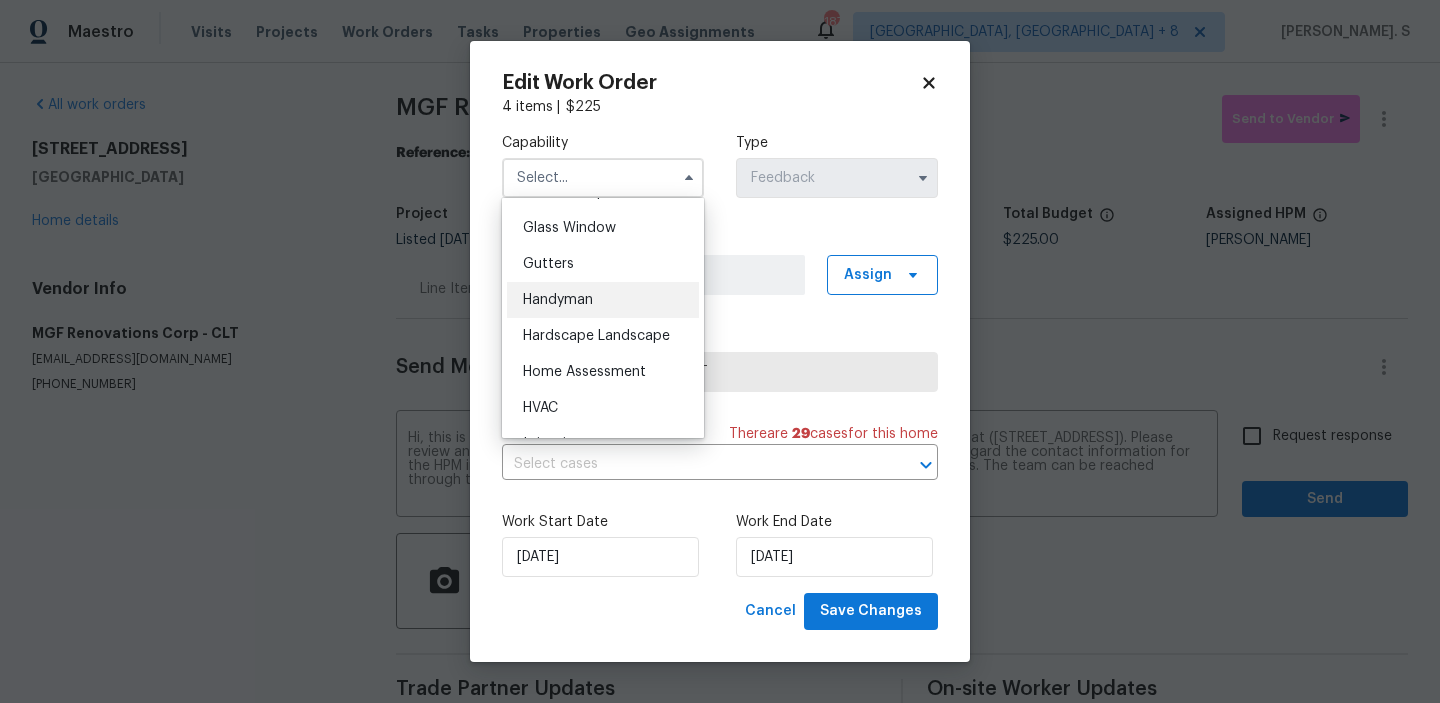 click on "Handyman" at bounding box center [558, 300] 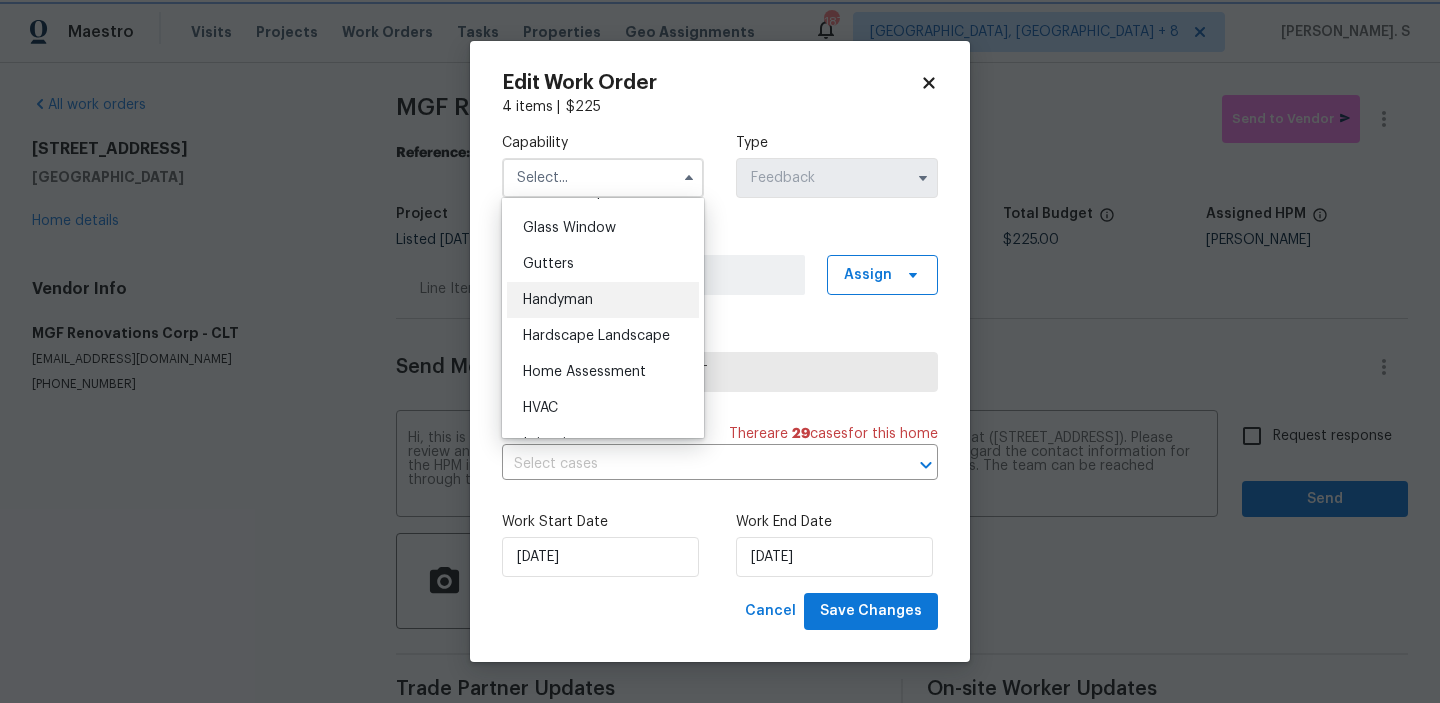 type on "Handyman" 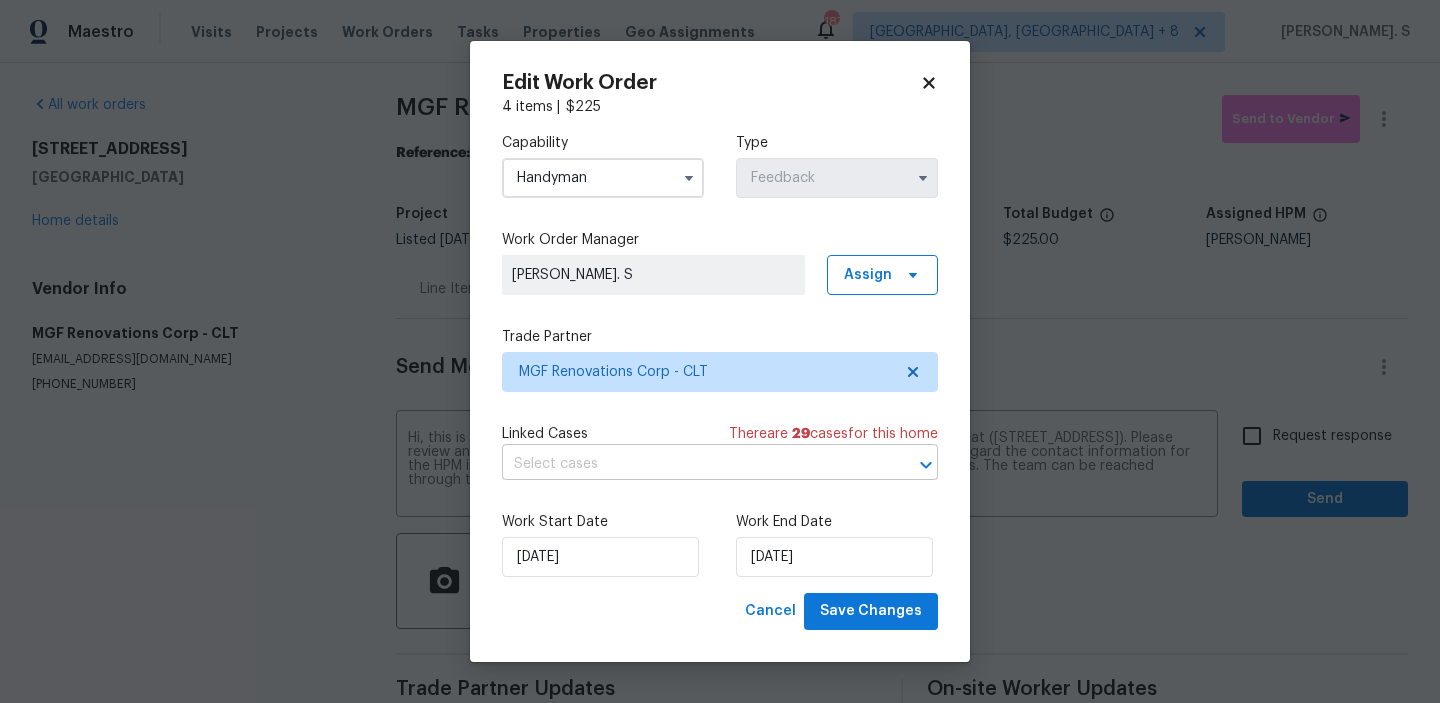 click at bounding box center (692, 464) 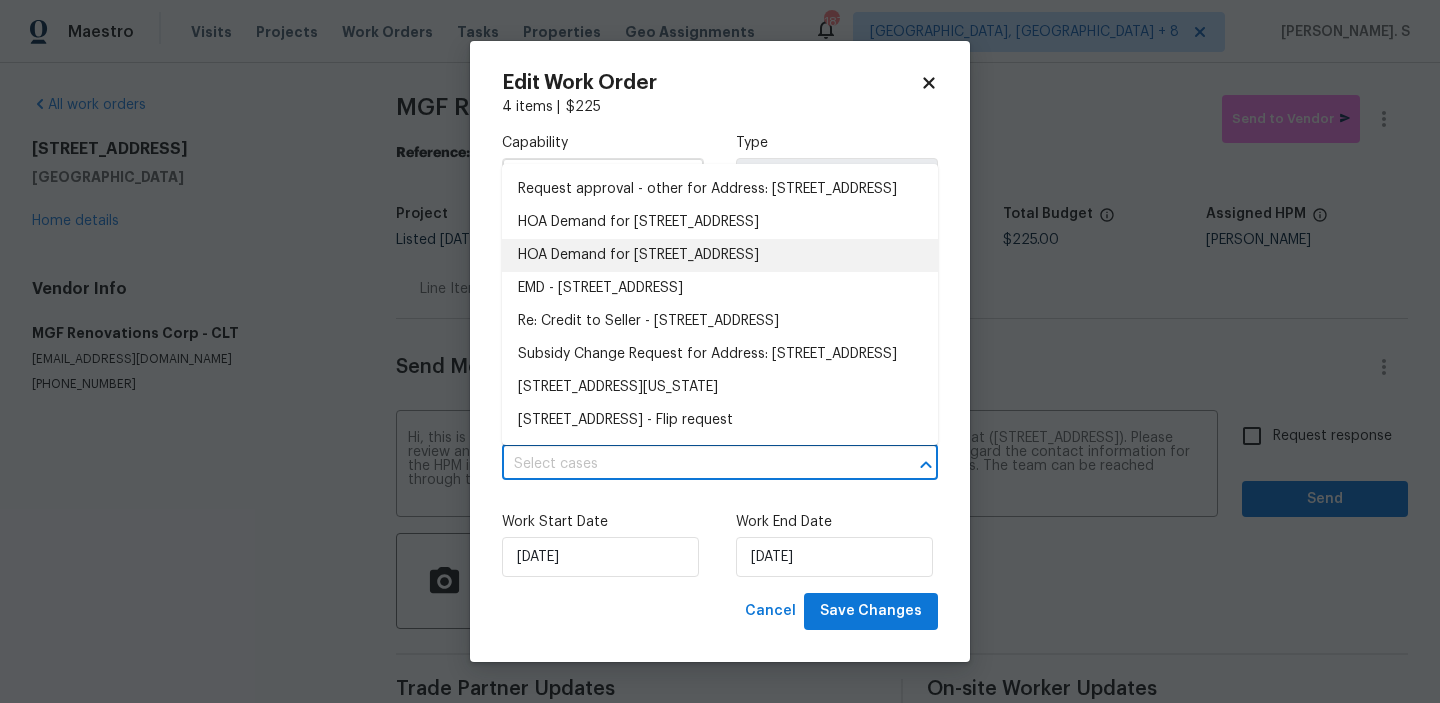 scroll, scrollTop: 818, scrollLeft: 0, axis: vertical 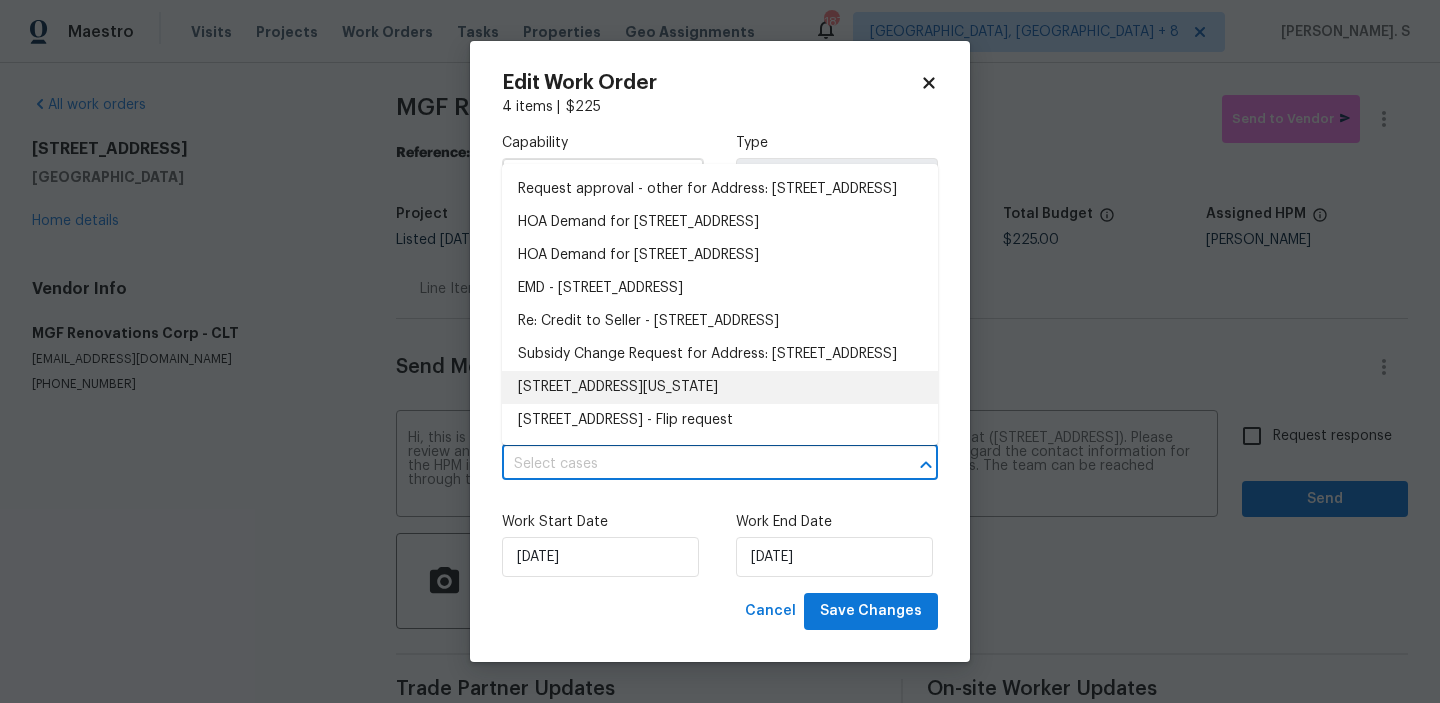 click on "7737 BATAVIA LN, CHARLOTTE, North Carolina, 28213" at bounding box center [720, 387] 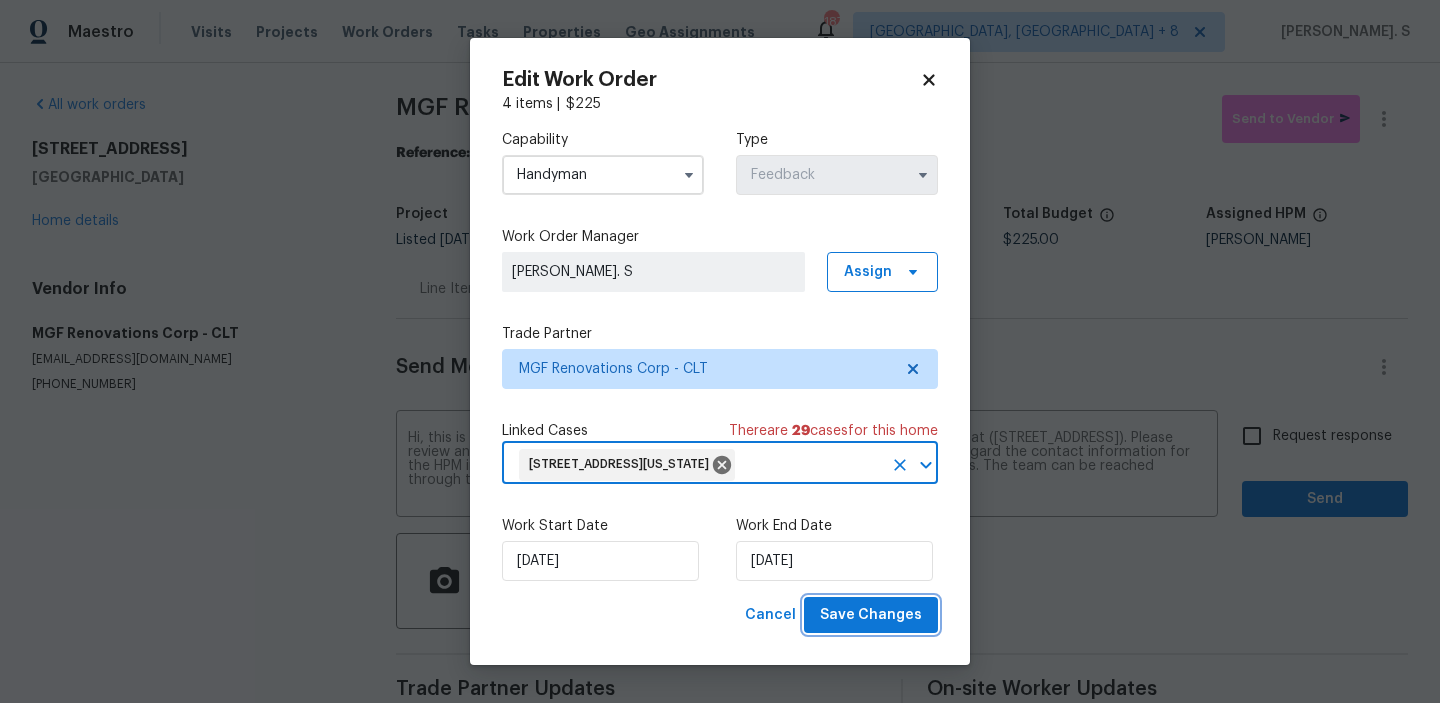 click on "Save Changes" at bounding box center (871, 615) 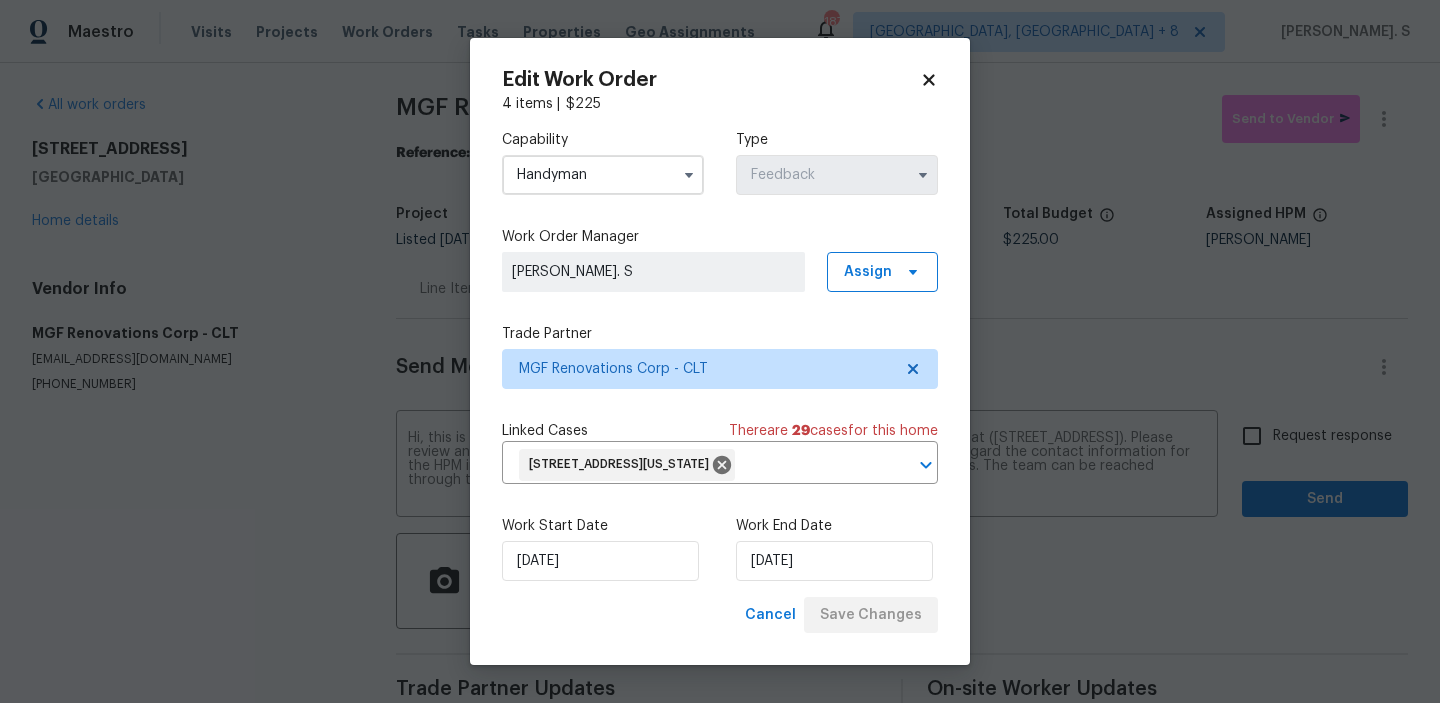 click on "Maestro Visits Projects Work Orders Tasks Properties Geo Assignments 187 Albuquerque, NM + 8 Glory Joyce. S All work orders 7737 Batavia Ln Charlotte, NC 28213 Home details Vendor Info MGF Renovations Corp - CLT  mgfrenovationscorp@gmail.com (818) 331-3920 MGF Renovations Corp - CLT  Draft Send to Vendor   Reference:   69B4A3AFEDMCY-e95c5f64e Project Listed   7/9/2025  -  7/16/2025 Work Order Timeline 7/10/2025  -  7/12/2025 Approved Budget $0.00 Total Budget $225.00 Assigned HPM Jason Bouque Line Items Progress Updates Attachments Invoices Send Message to Trade partner only Trade partner only ​ Hi, this is Glory with Opendoor. I’m confirming you received the WO for the property at (7737 Batavia Ln Charlotte NC 28213). Please review and accept the WO within 24 hours and provide a schedule date. Please disregard the contact information for the HPM included in the WO. Our Centralised LWO Team is responsible for Listed WOs. The team can be reached through the portal or by phone at (480) 478-0155.
x ​ Send" at bounding box center (720, 351) 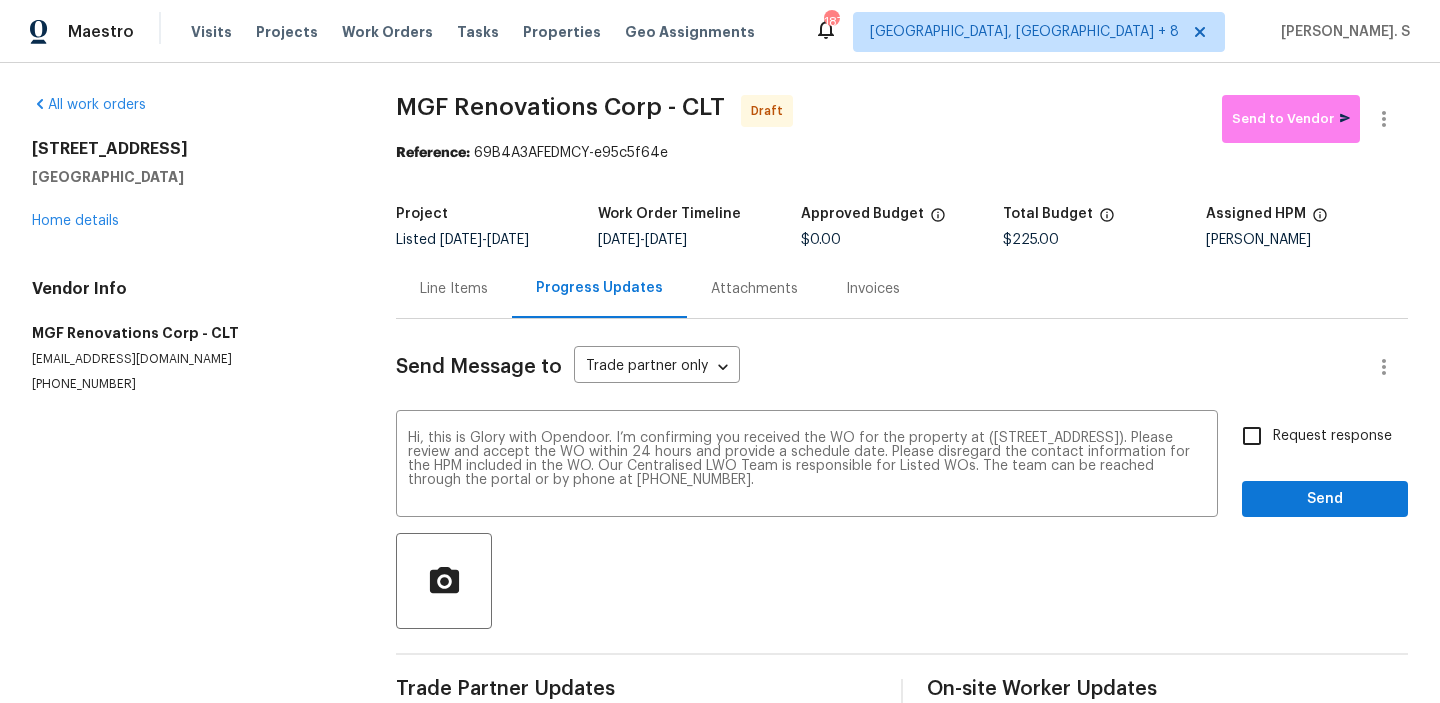 click on "Request response" at bounding box center (1311, 436) 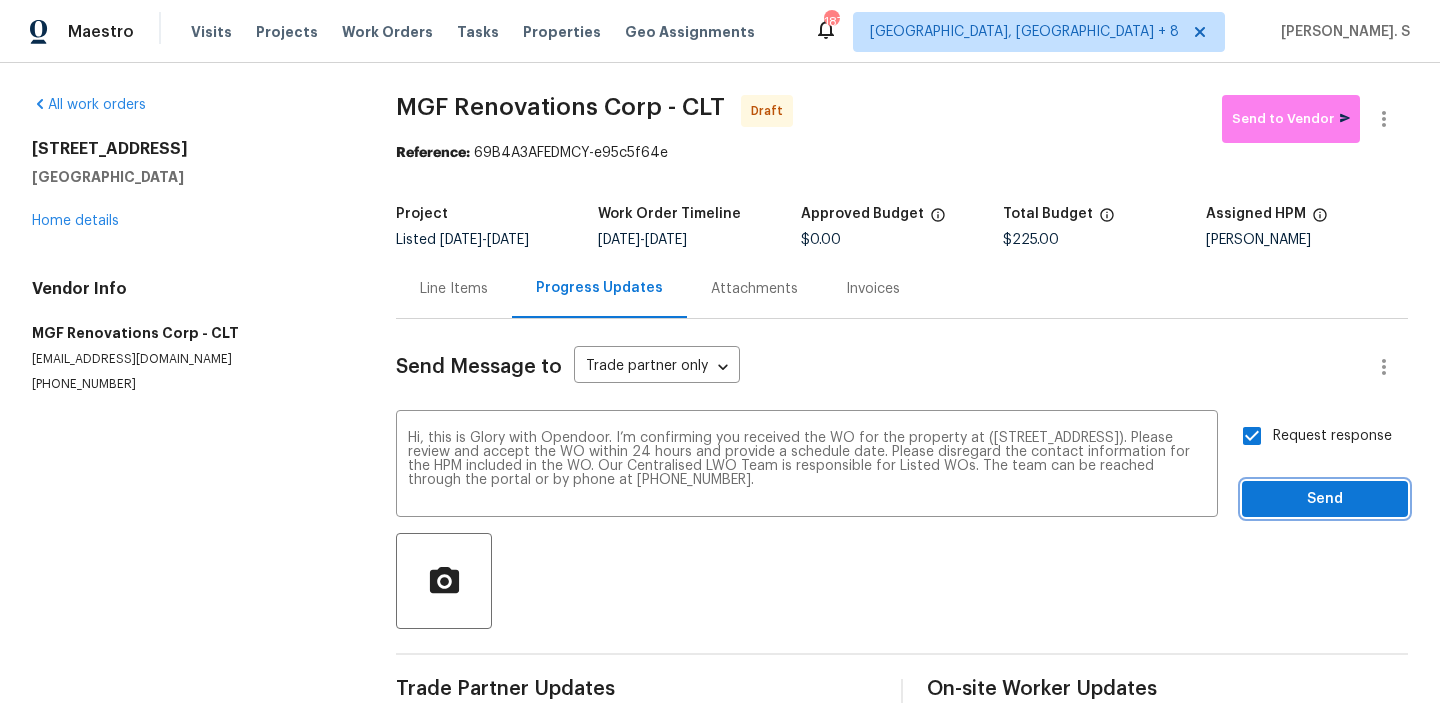 click on "Send" at bounding box center [1325, 499] 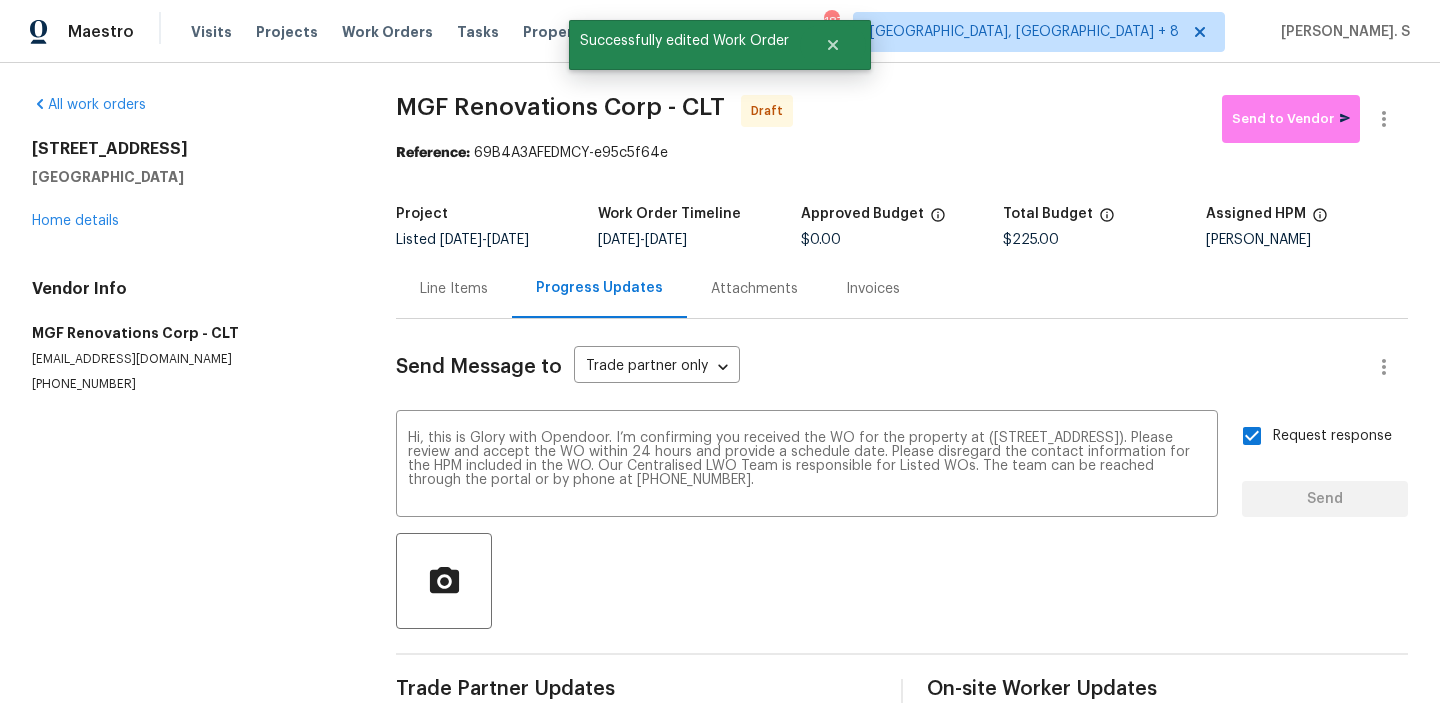 click on "Request response Send" at bounding box center [1325, 466] 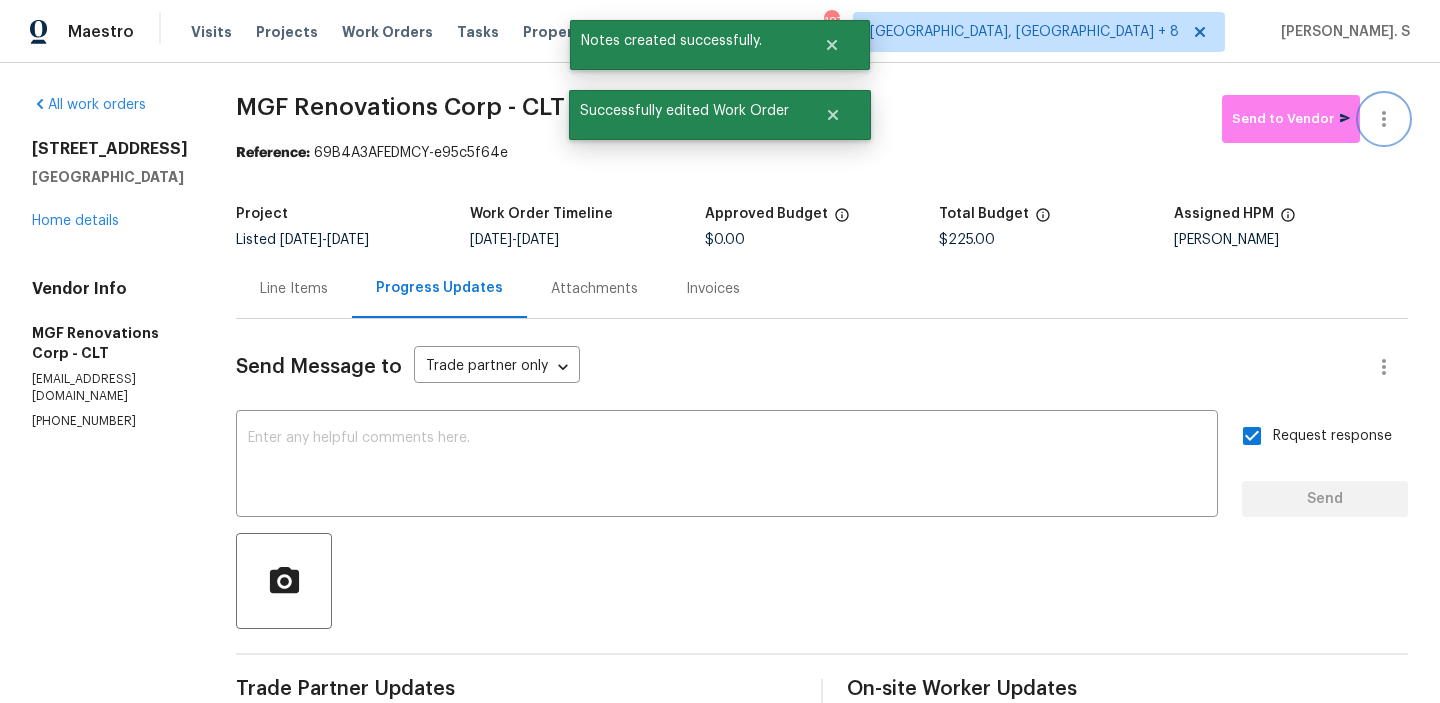 click at bounding box center (1384, 119) 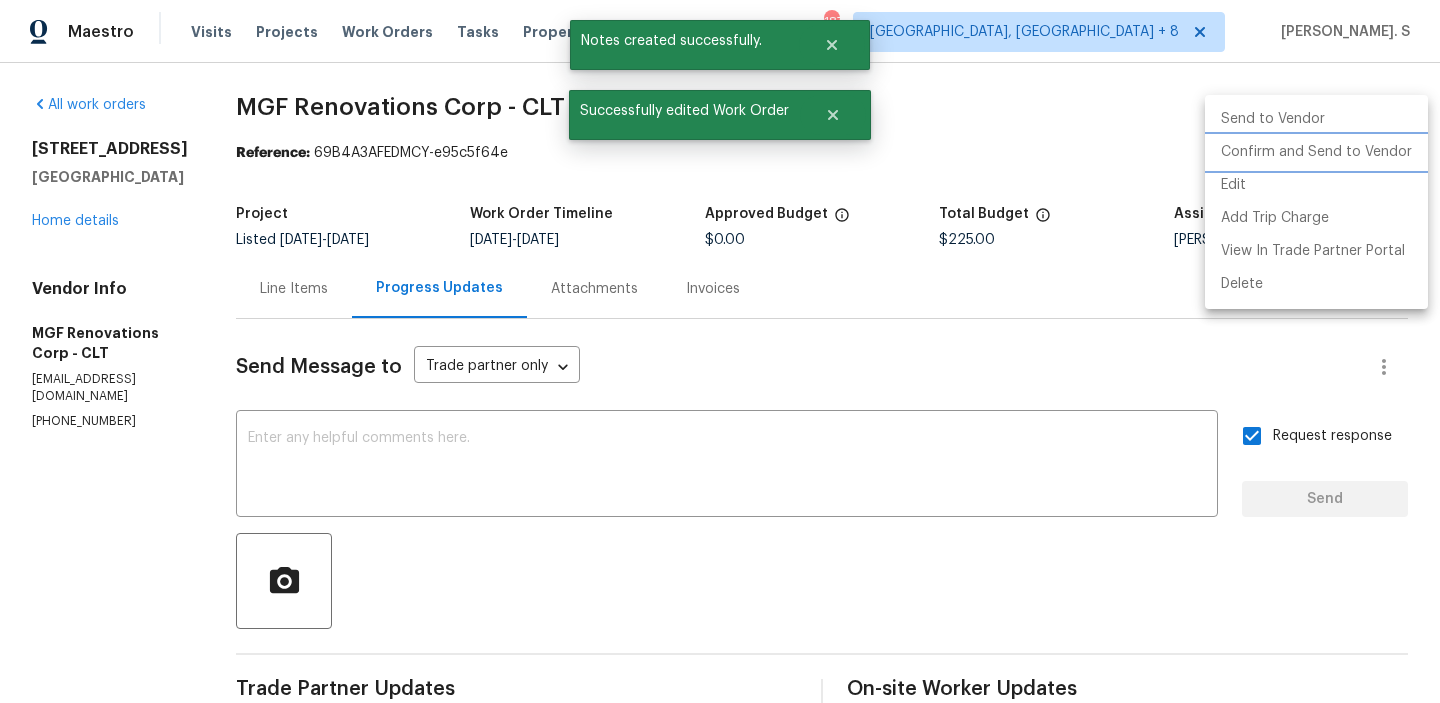 click on "Confirm and Send to Vendor" at bounding box center [1316, 152] 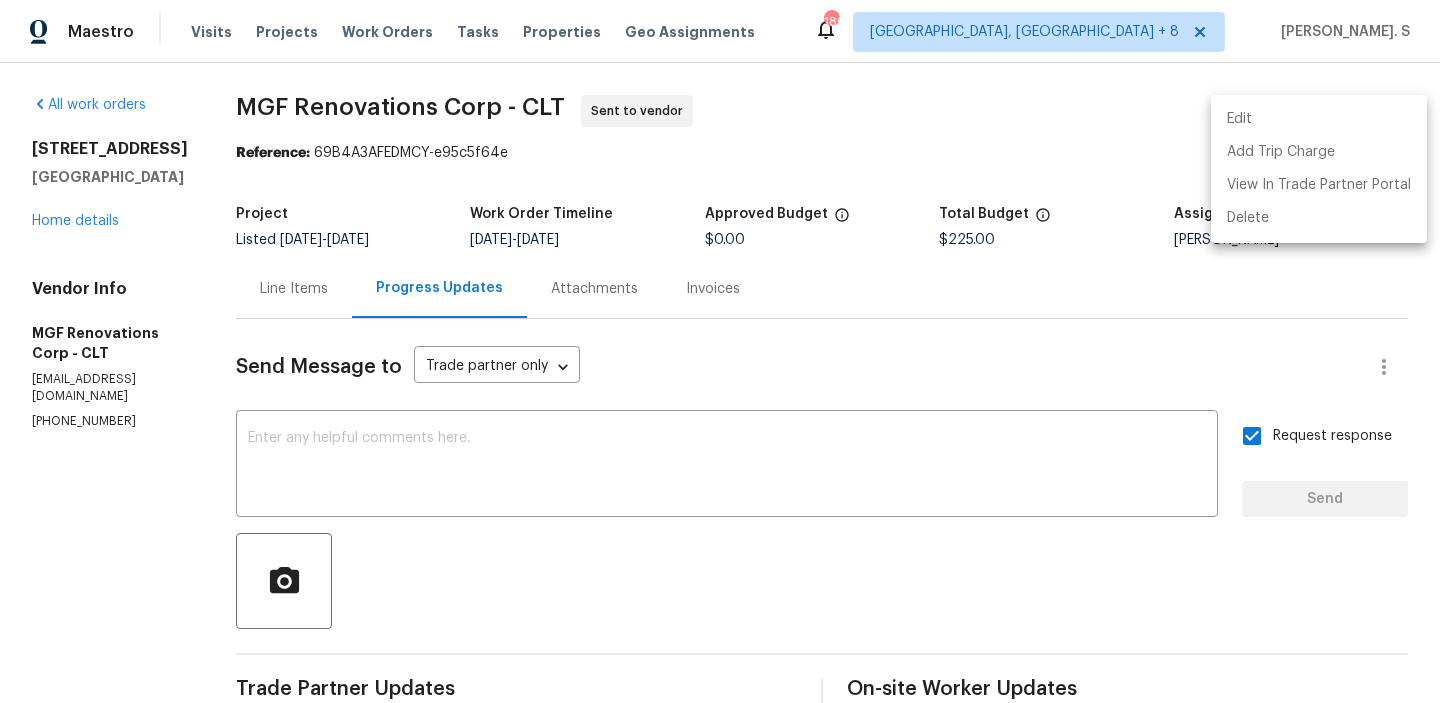 click at bounding box center (720, 351) 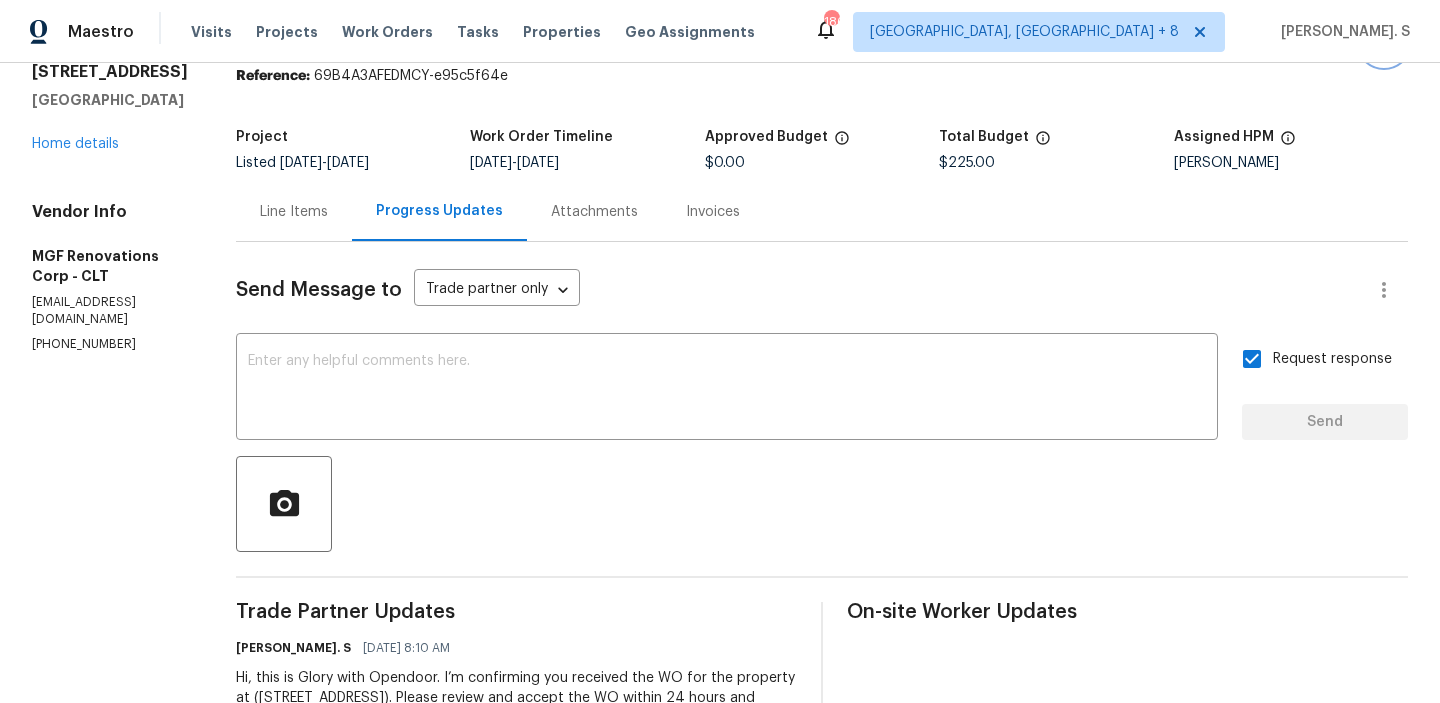 scroll, scrollTop: 212, scrollLeft: 0, axis: vertical 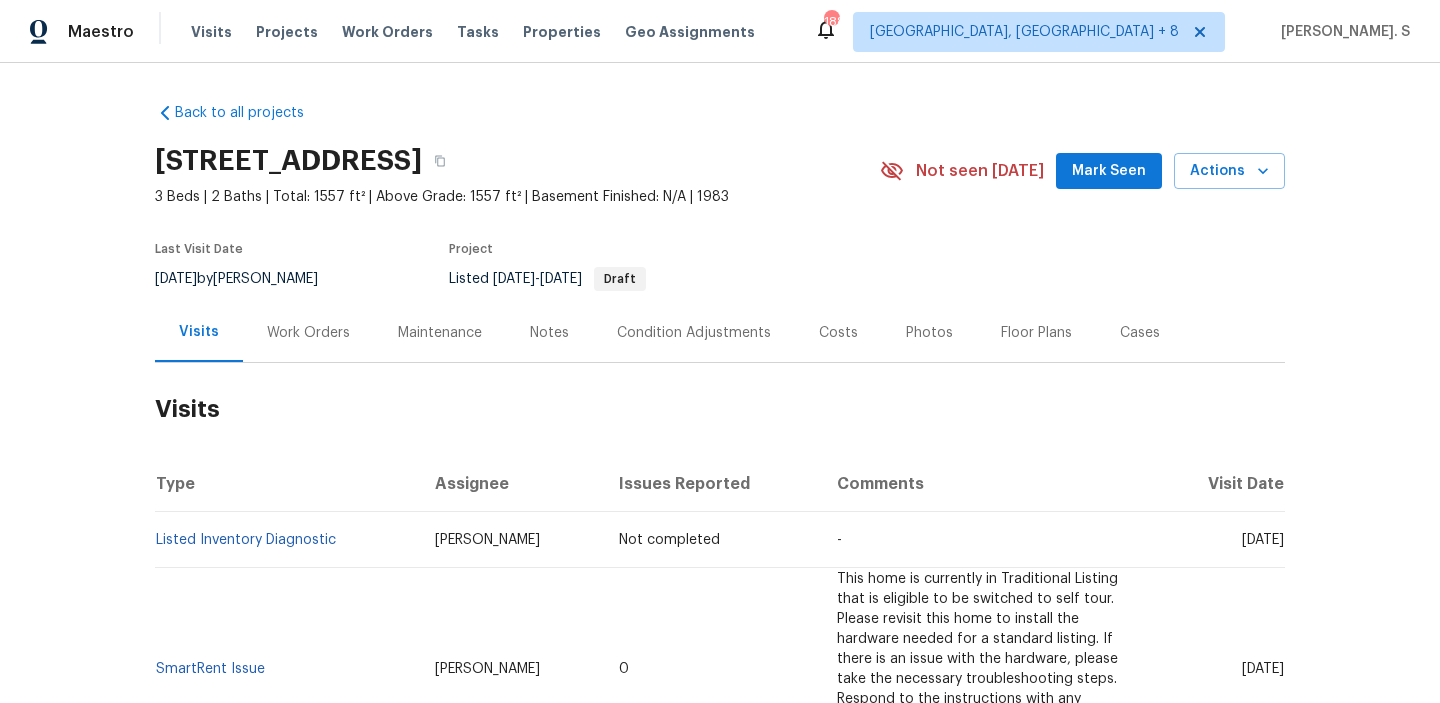 click on "Work Orders" at bounding box center [308, 333] 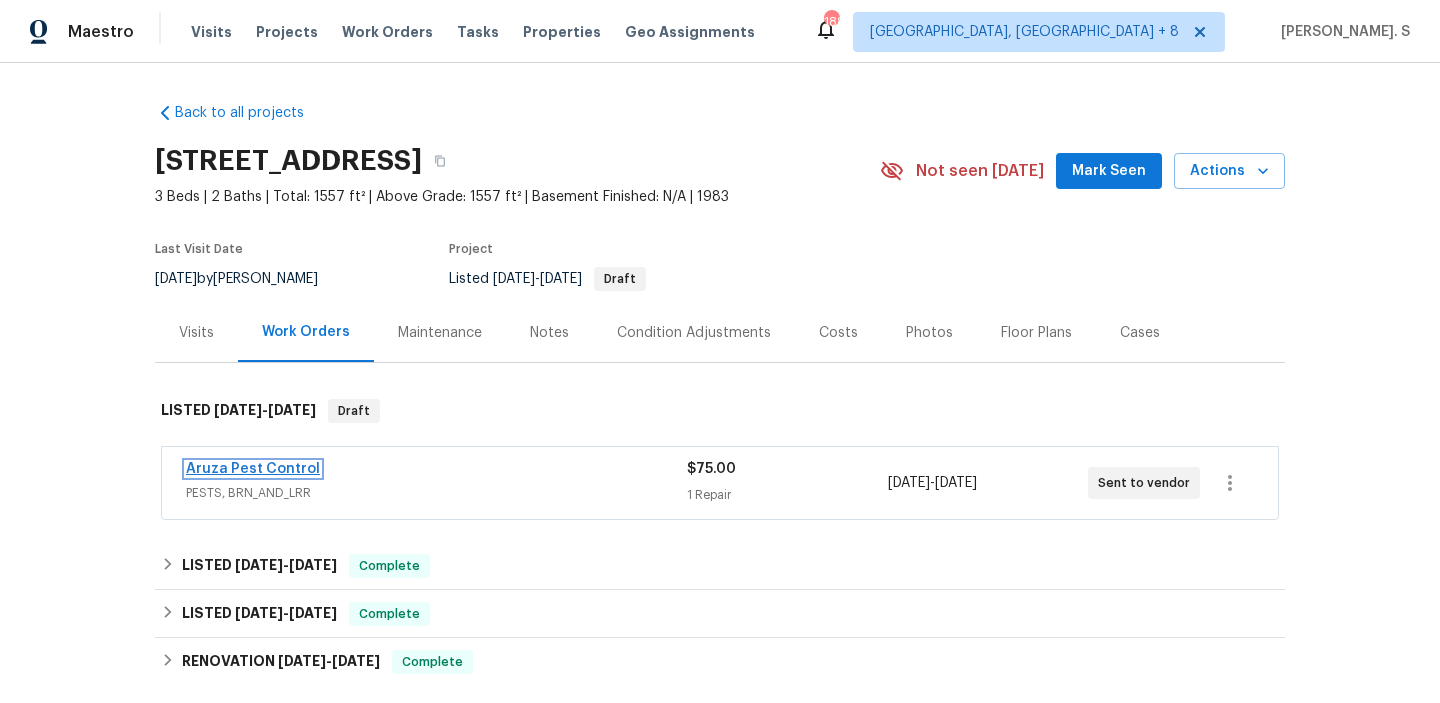 click on "Aruza Pest Control" at bounding box center [253, 469] 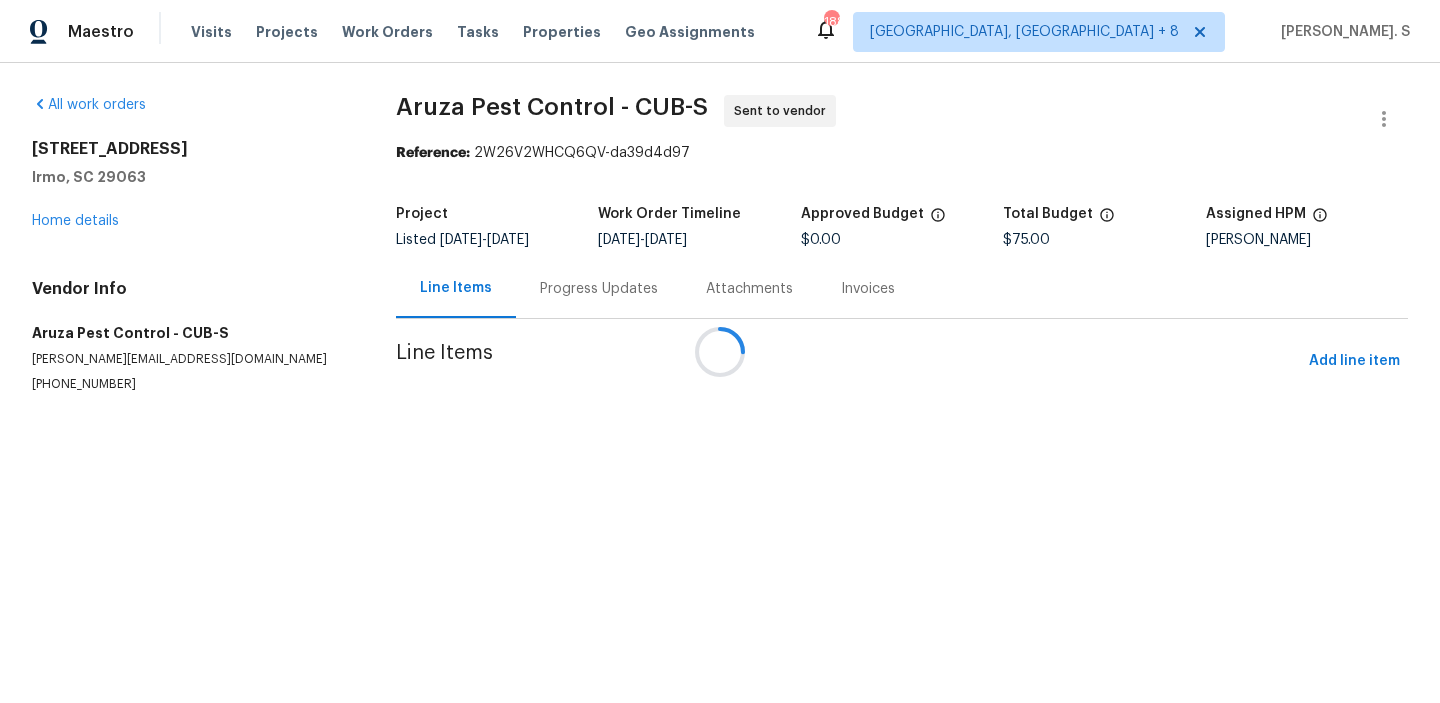 click at bounding box center [720, 351] 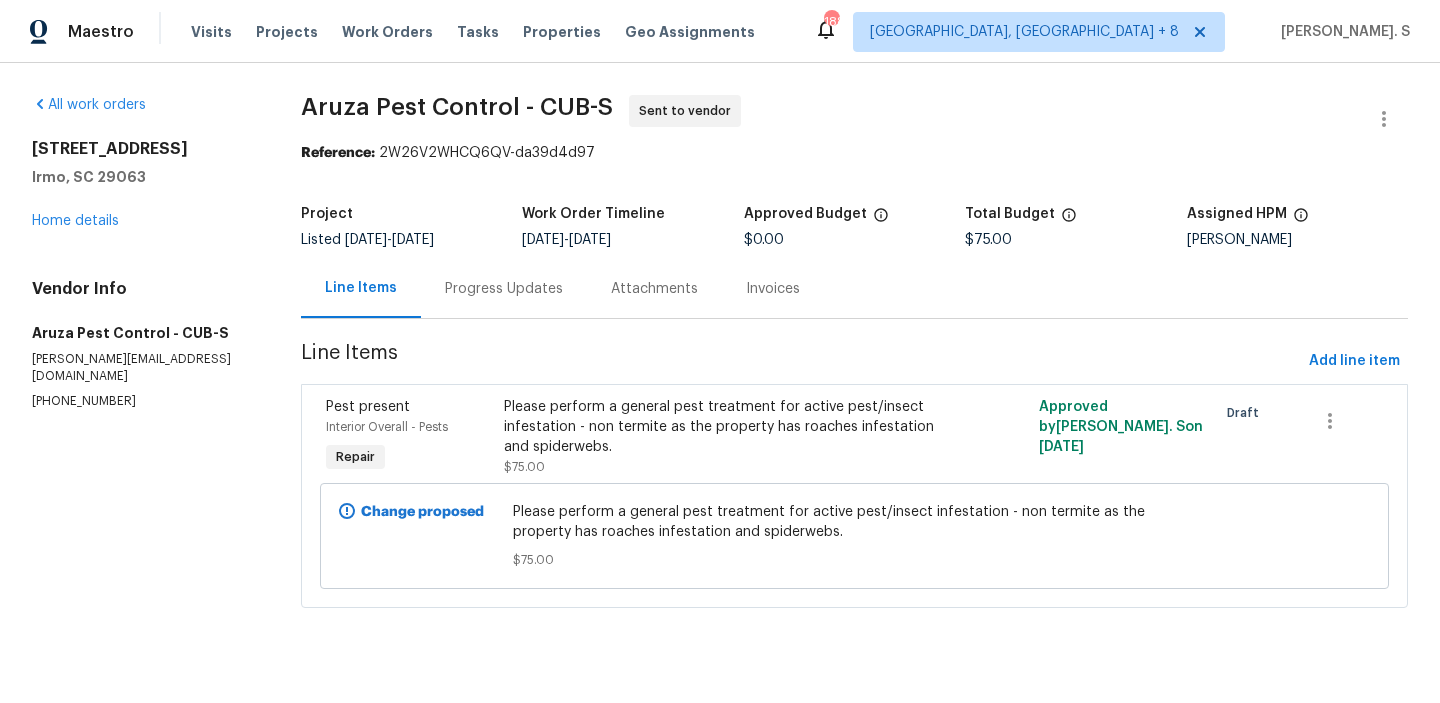 click on "[PHONE_NUMBER]" at bounding box center (142, 401) 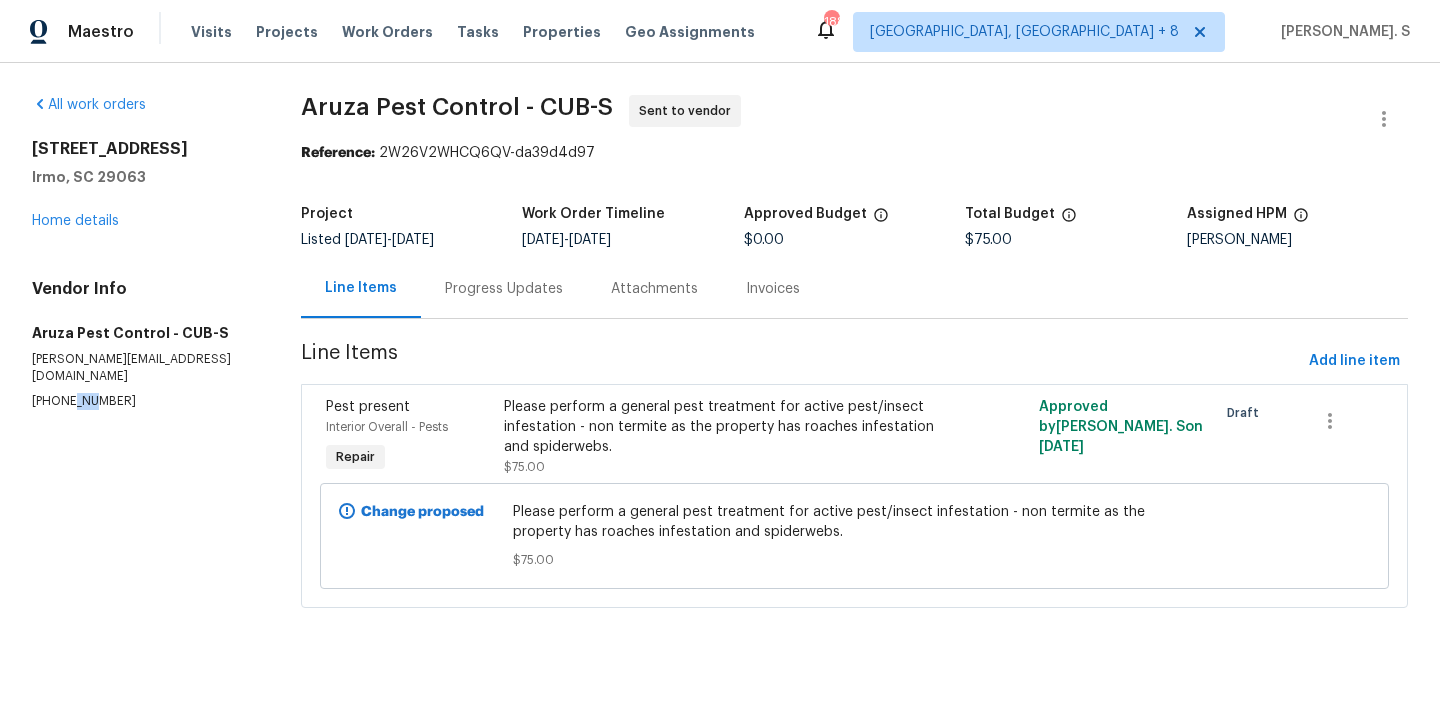 click on "[PHONE_NUMBER]" at bounding box center (142, 401) 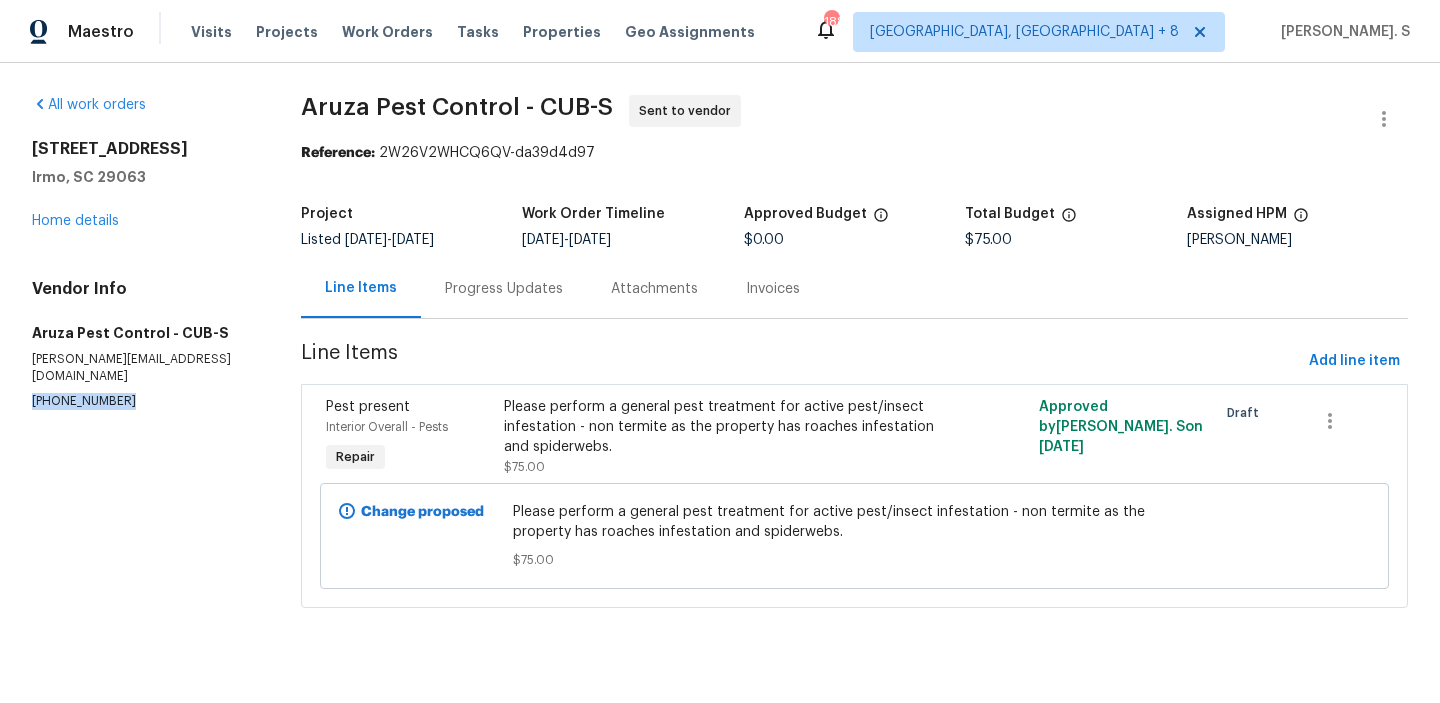 copy on "[PHONE_NUMBER]" 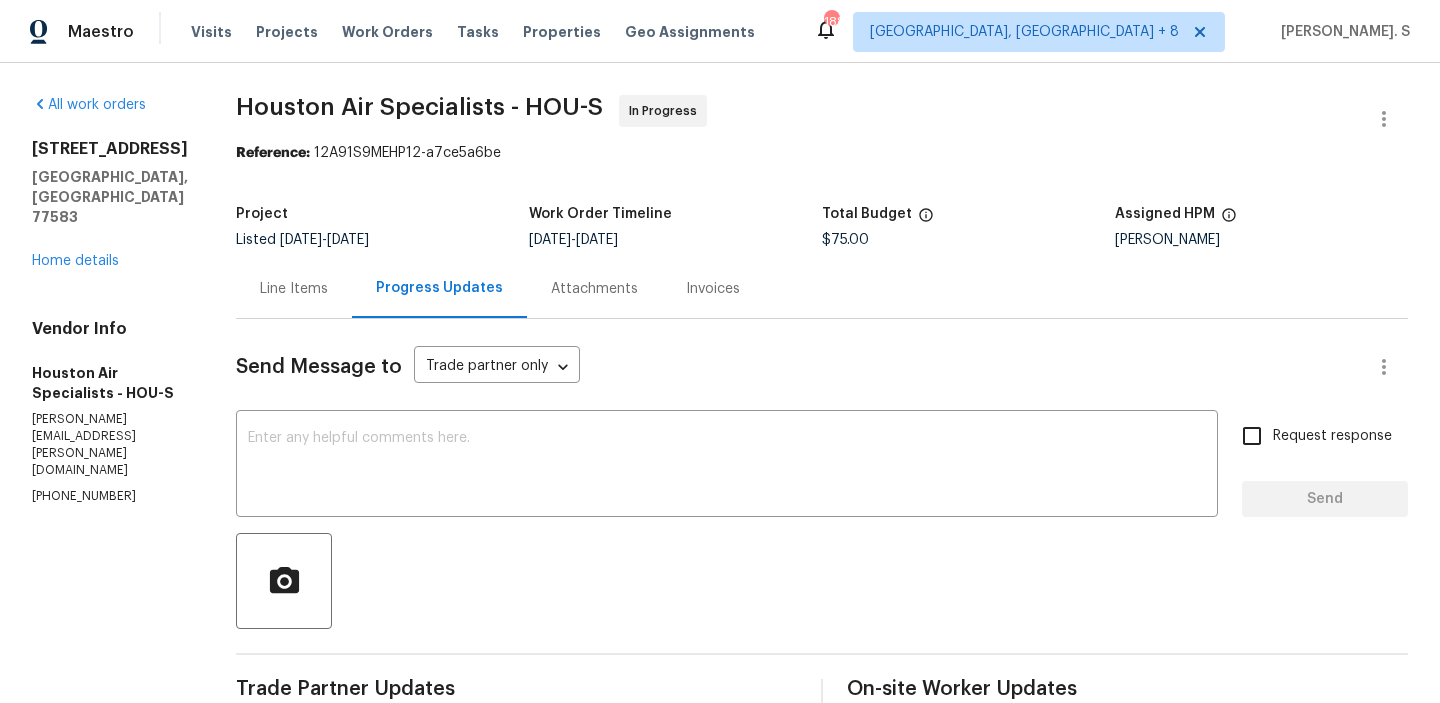 scroll, scrollTop: 0, scrollLeft: 0, axis: both 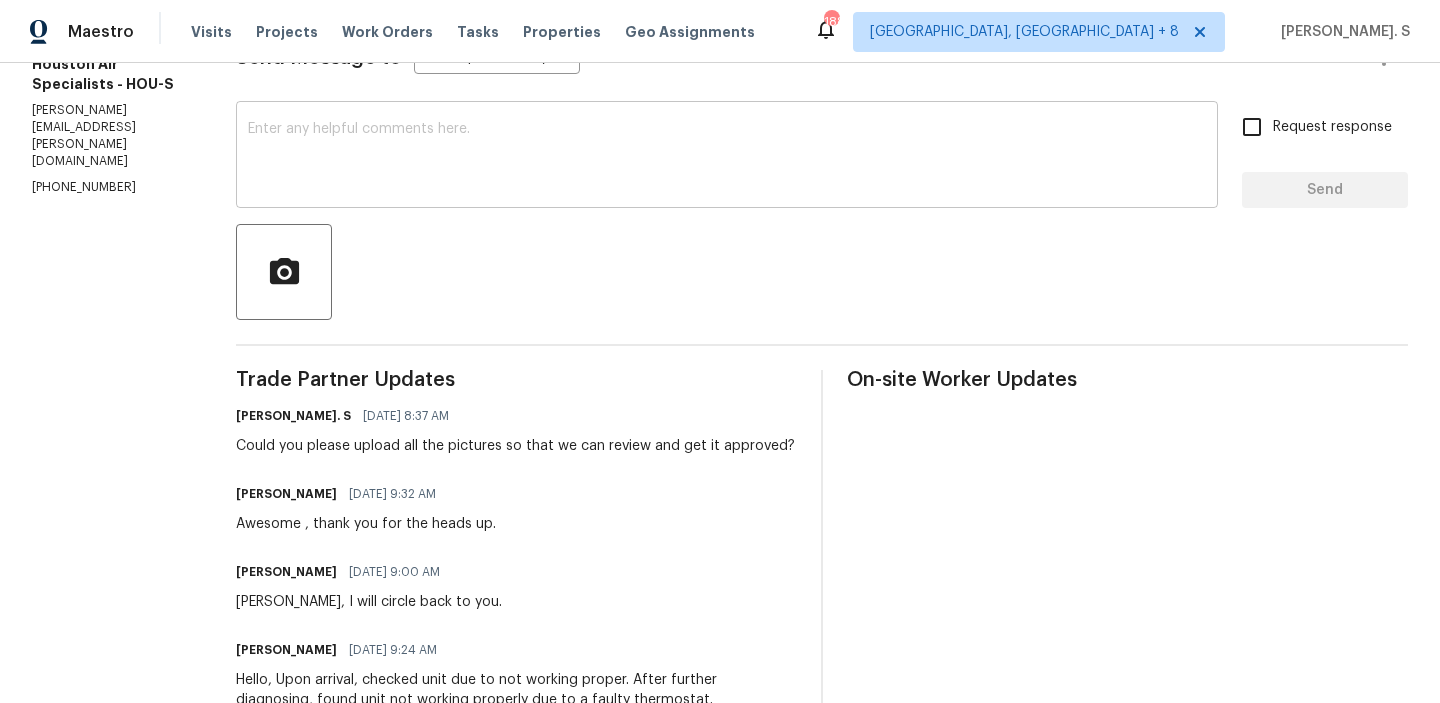 click on "x ​" at bounding box center [727, 157] 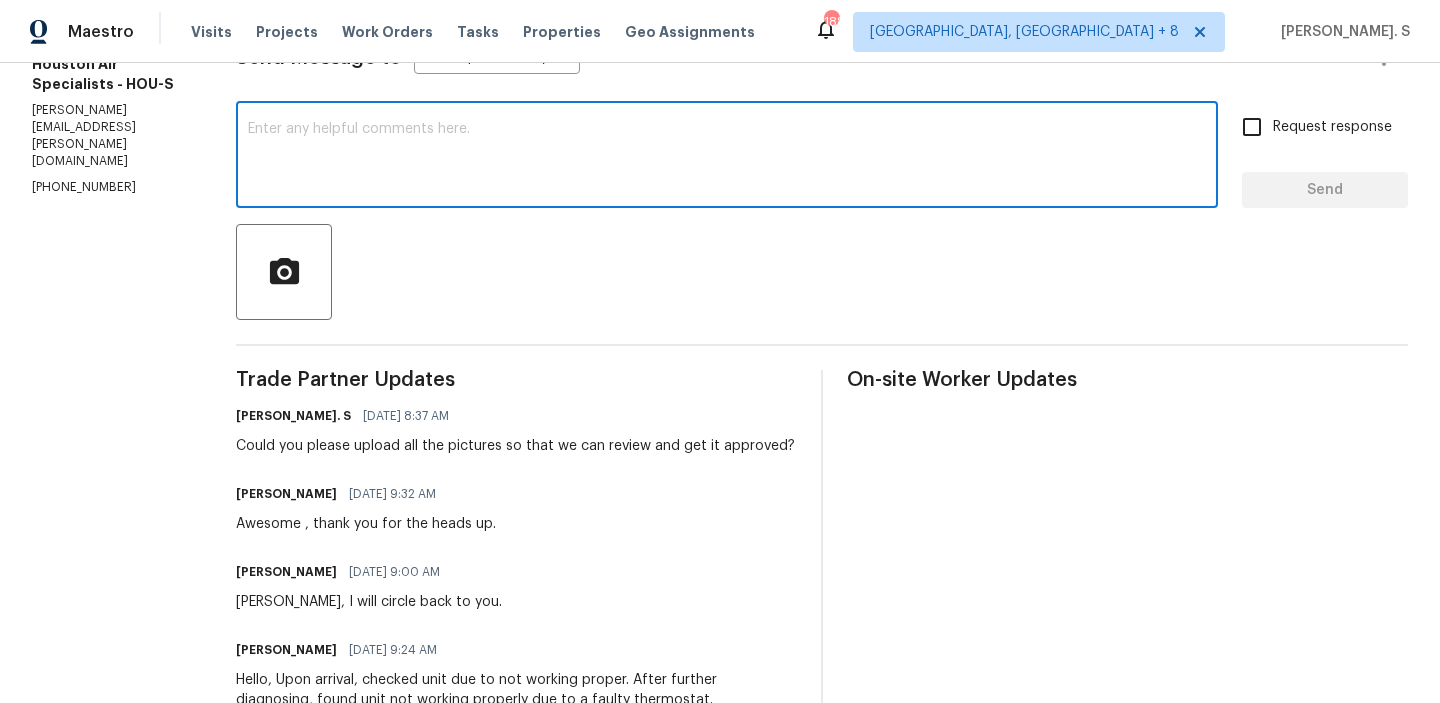 click on "[PERSON_NAME][EMAIL_ADDRESS][PERSON_NAME][DOMAIN_NAME]" at bounding box center [110, 136] 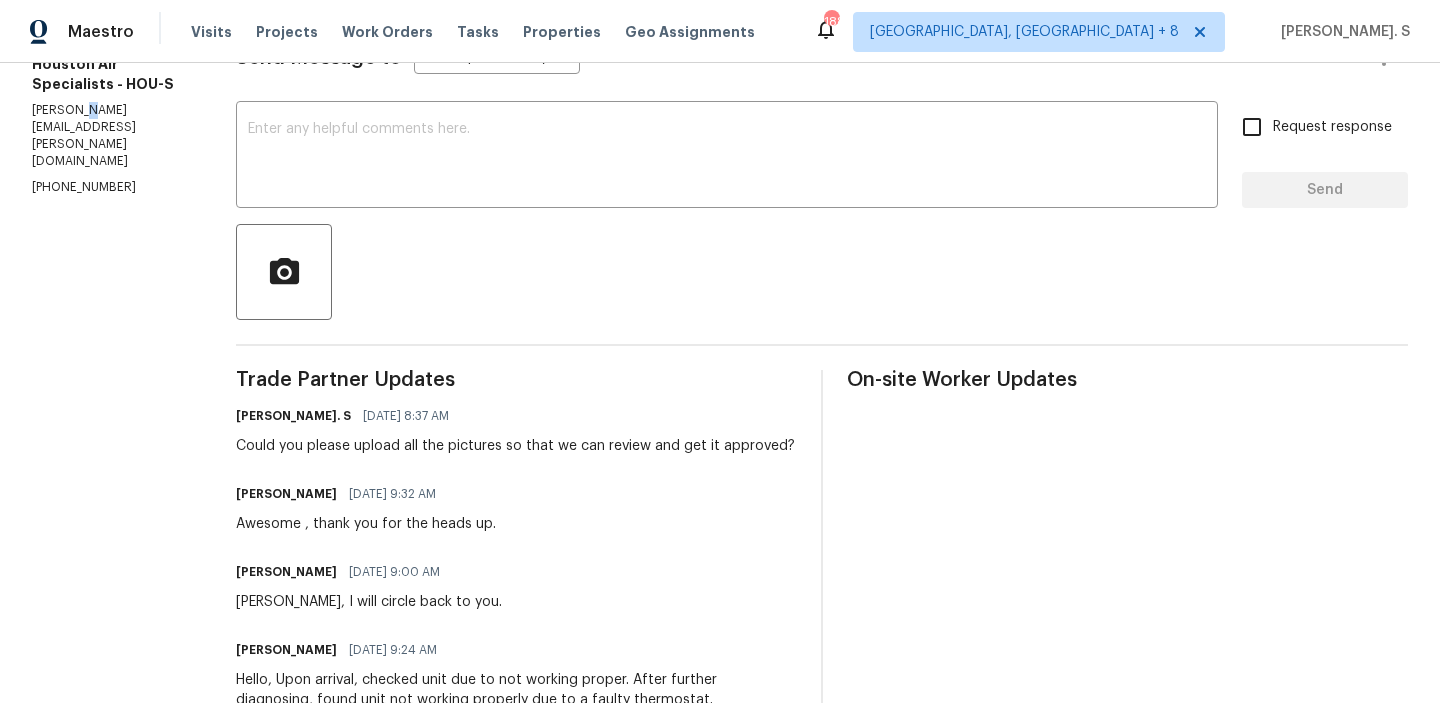 click on "[PERSON_NAME][EMAIL_ADDRESS][PERSON_NAME][DOMAIN_NAME]" at bounding box center (110, 136) 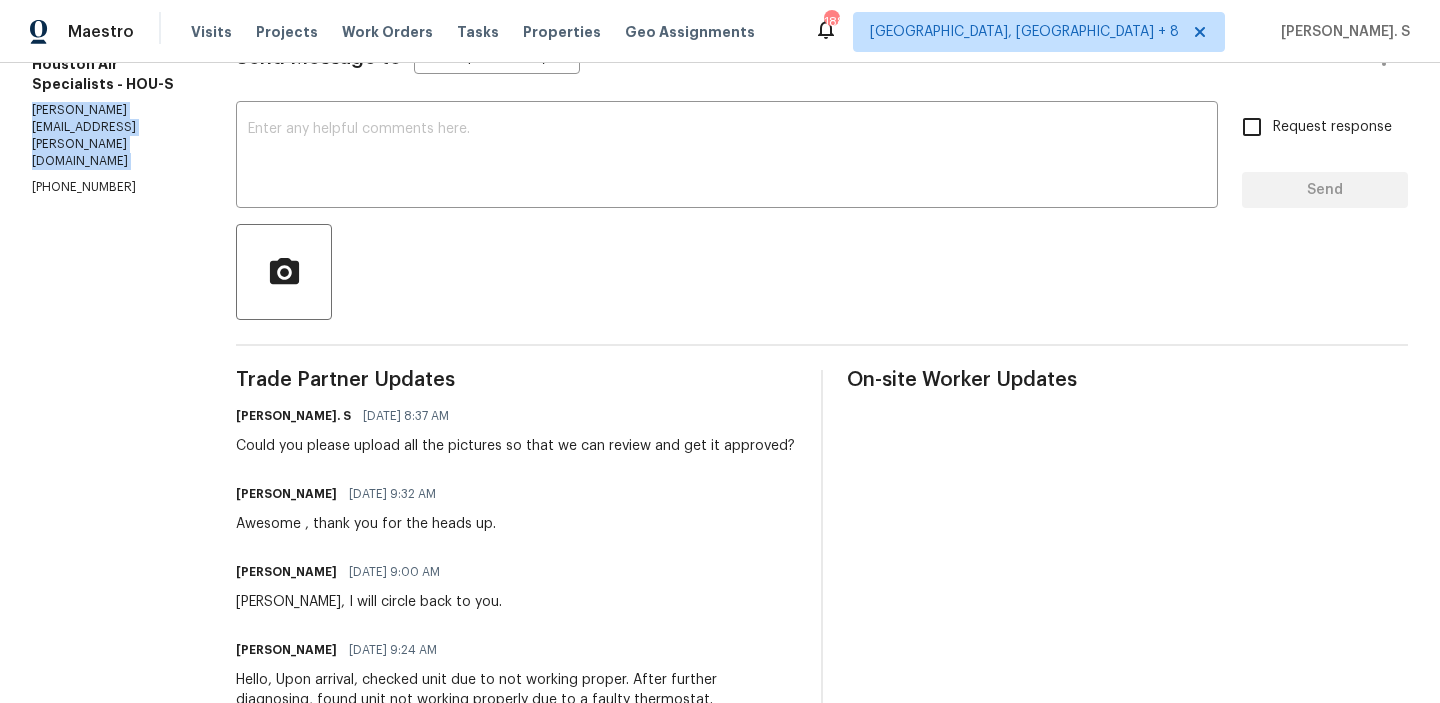 copy on "[PERSON_NAME][EMAIL_ADDRESS][PERSON_NAME][DOMAIN_NAME]" 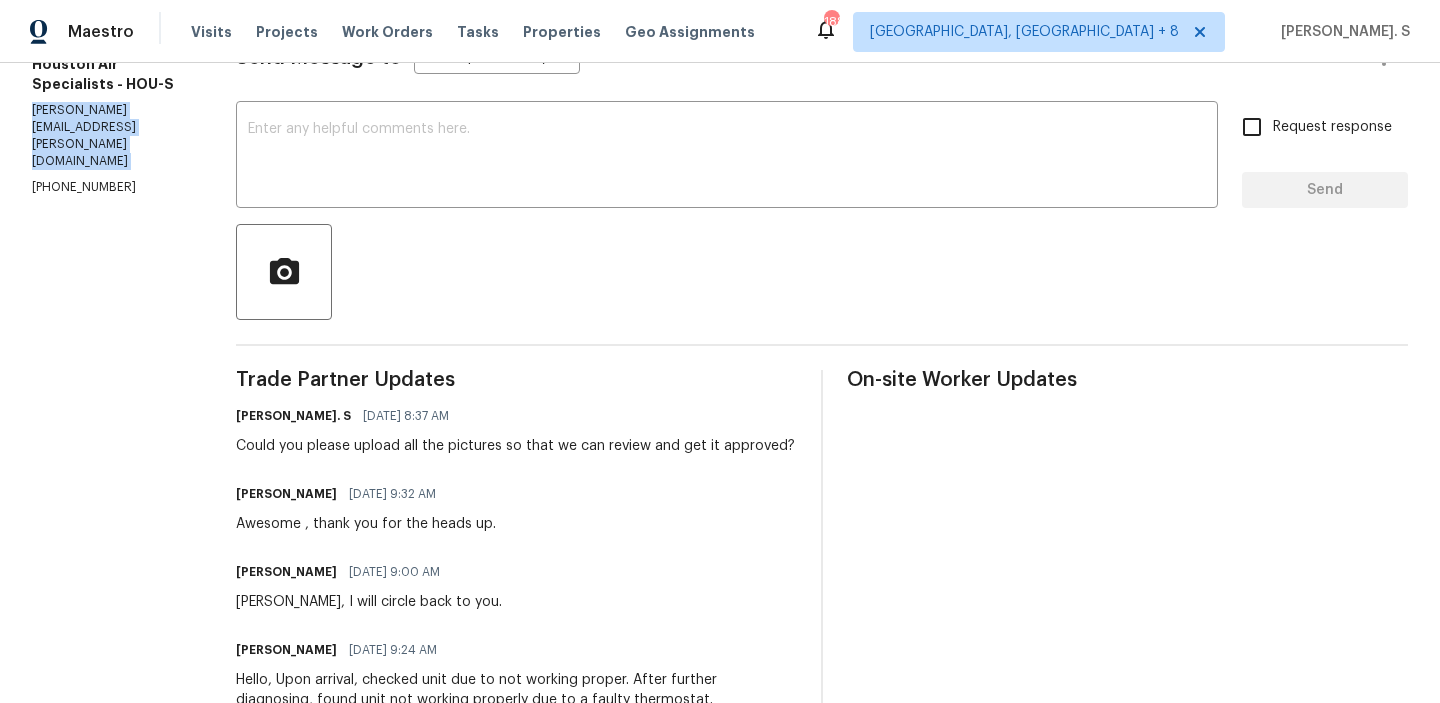 click on "Could you please upload all the pictures so that we can review and get it approved?" at bounding box center (515, 446) 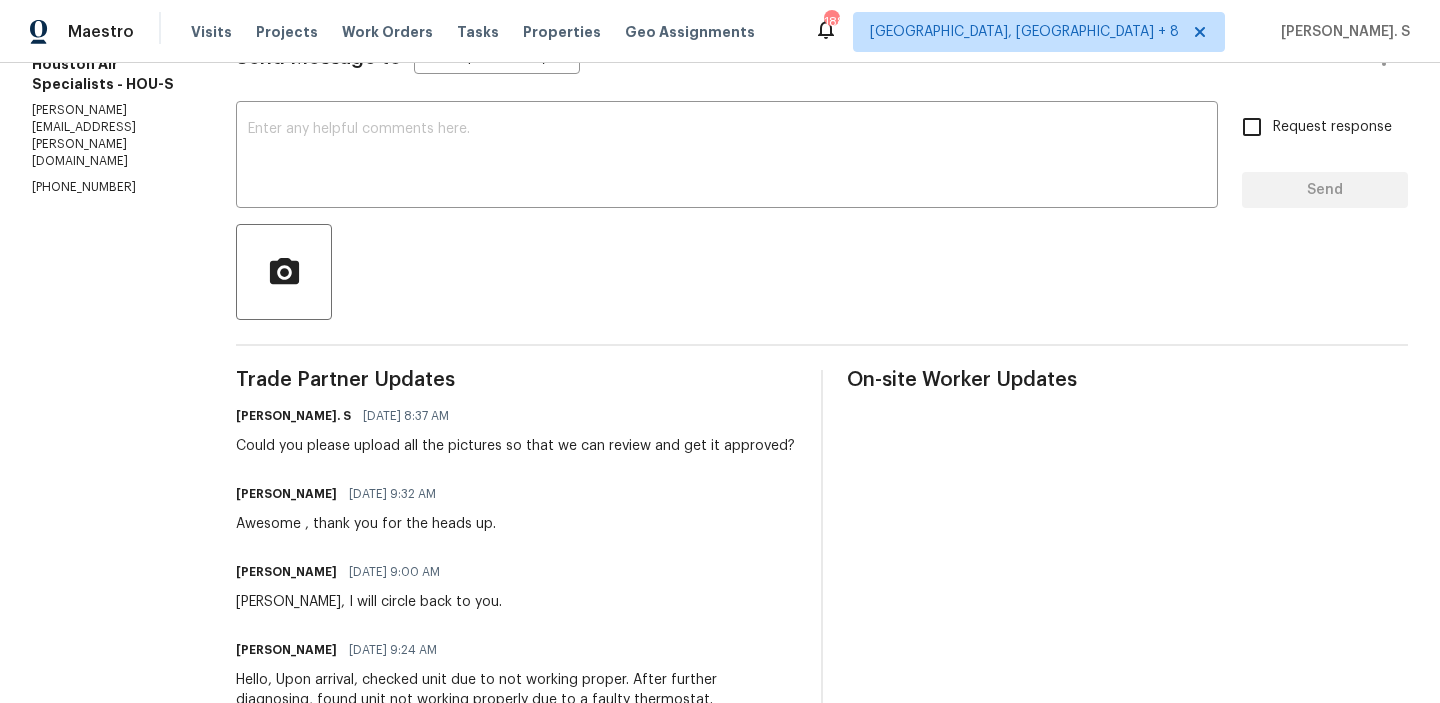 click on "Could you please upload all the pictures so that we can review and get it approved?" at bounding box center [515, 446] 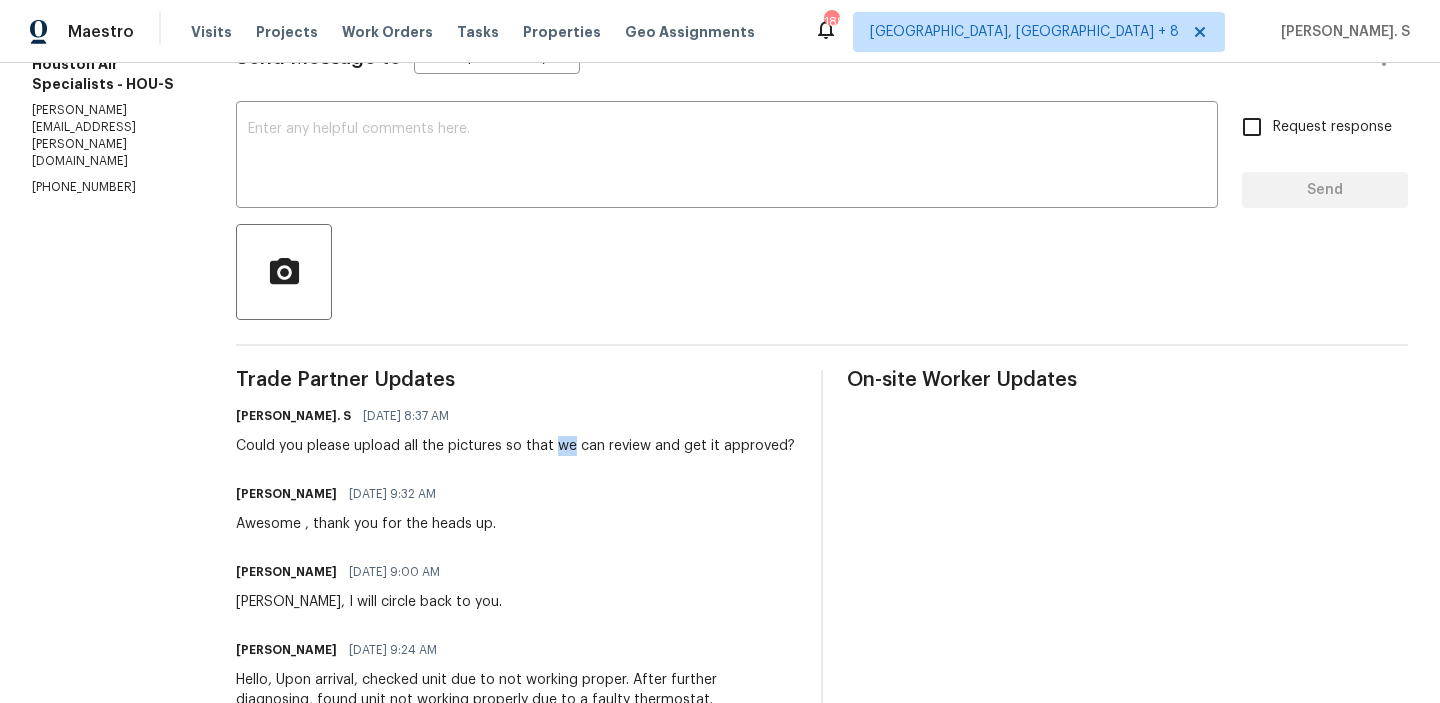 click on "Could you please upload all the pictures so that we can review and get it approved?" at bounding box center [515, 446] 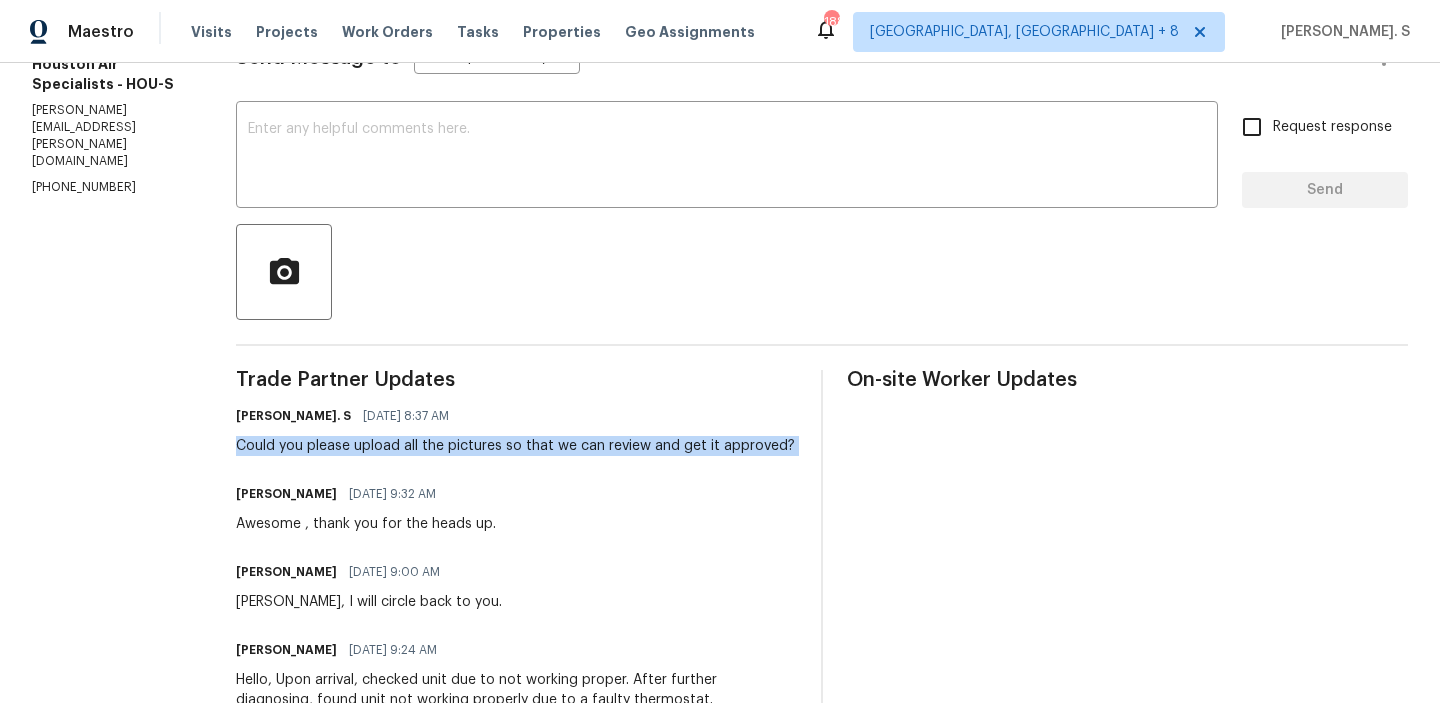 copy on "Could you please upload all the pictures so that we can review and get it approved?" 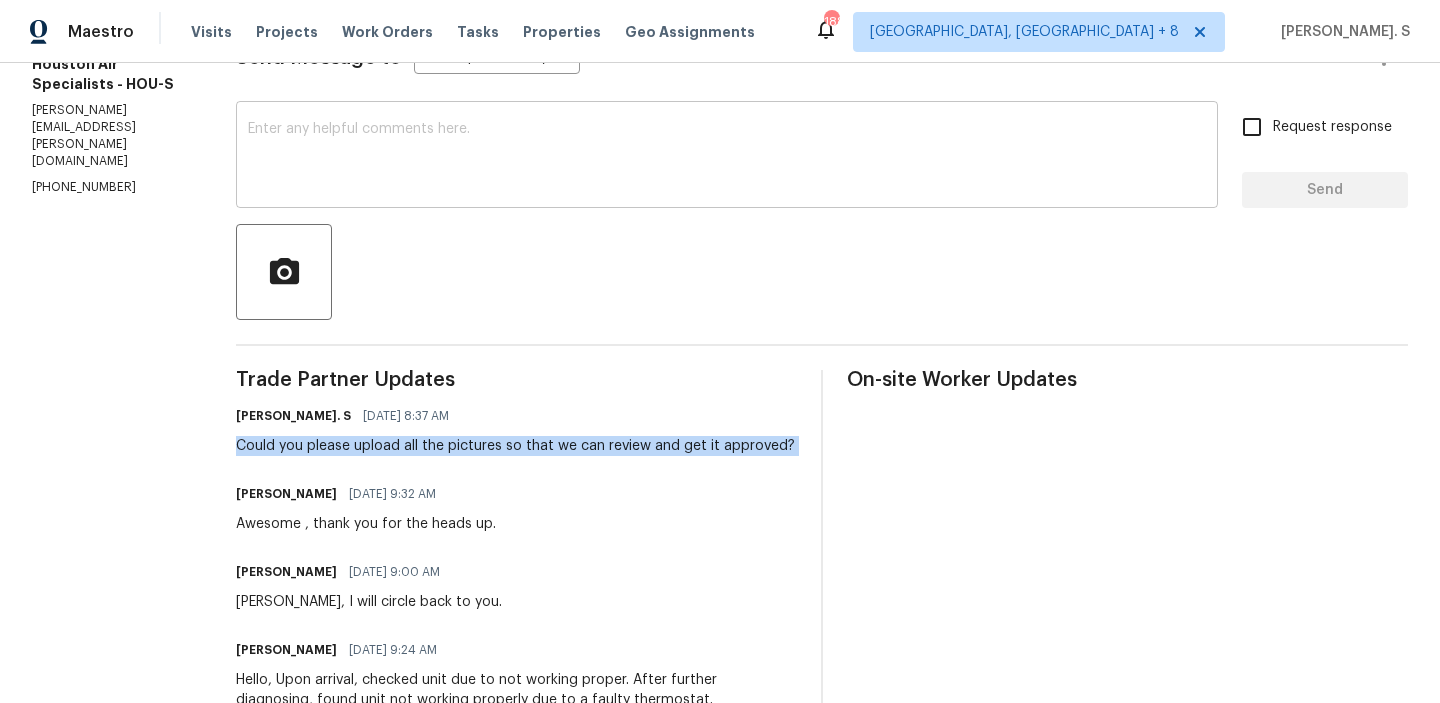 click at bounding box center (727, 157) 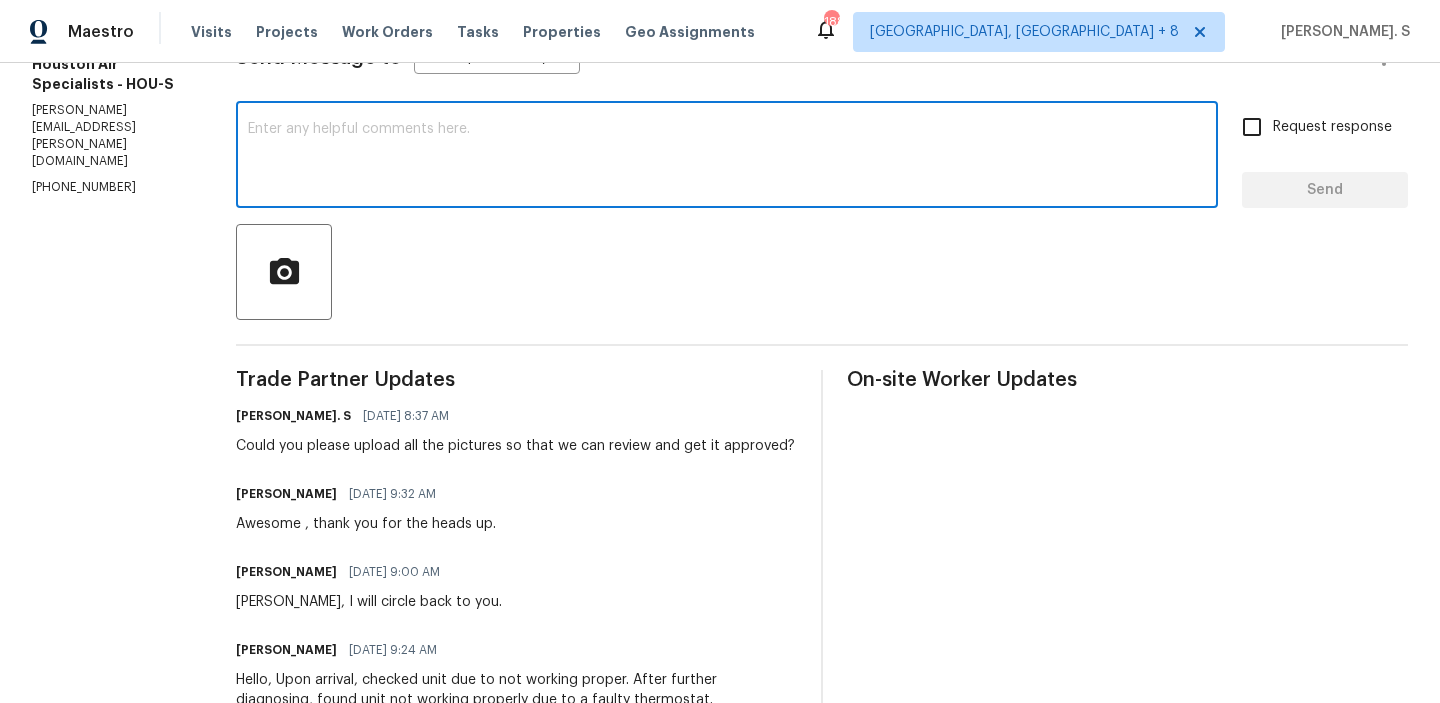 click on "[PHONE_NUMBER]" at bounding box center [110, 187] 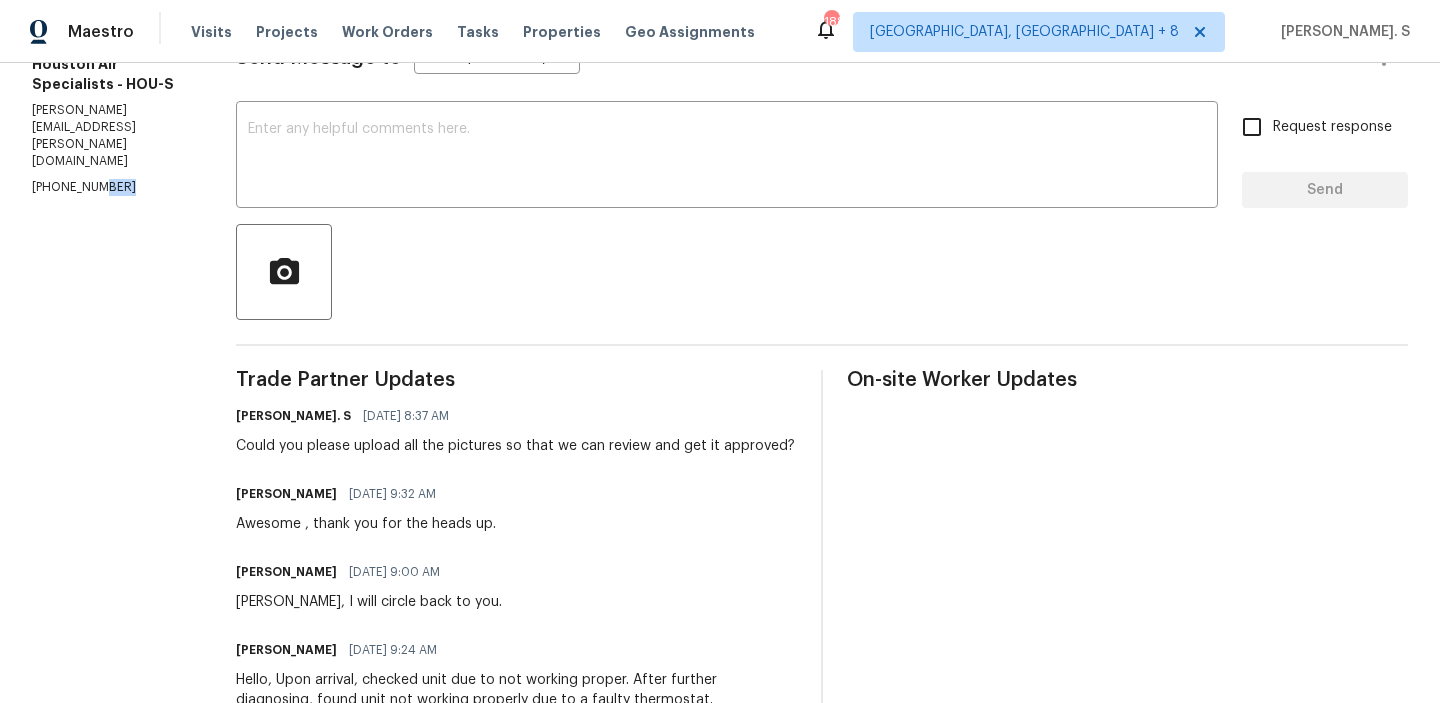 click on "[PHONE_NUMBER]" at bounding box center [110, 187] 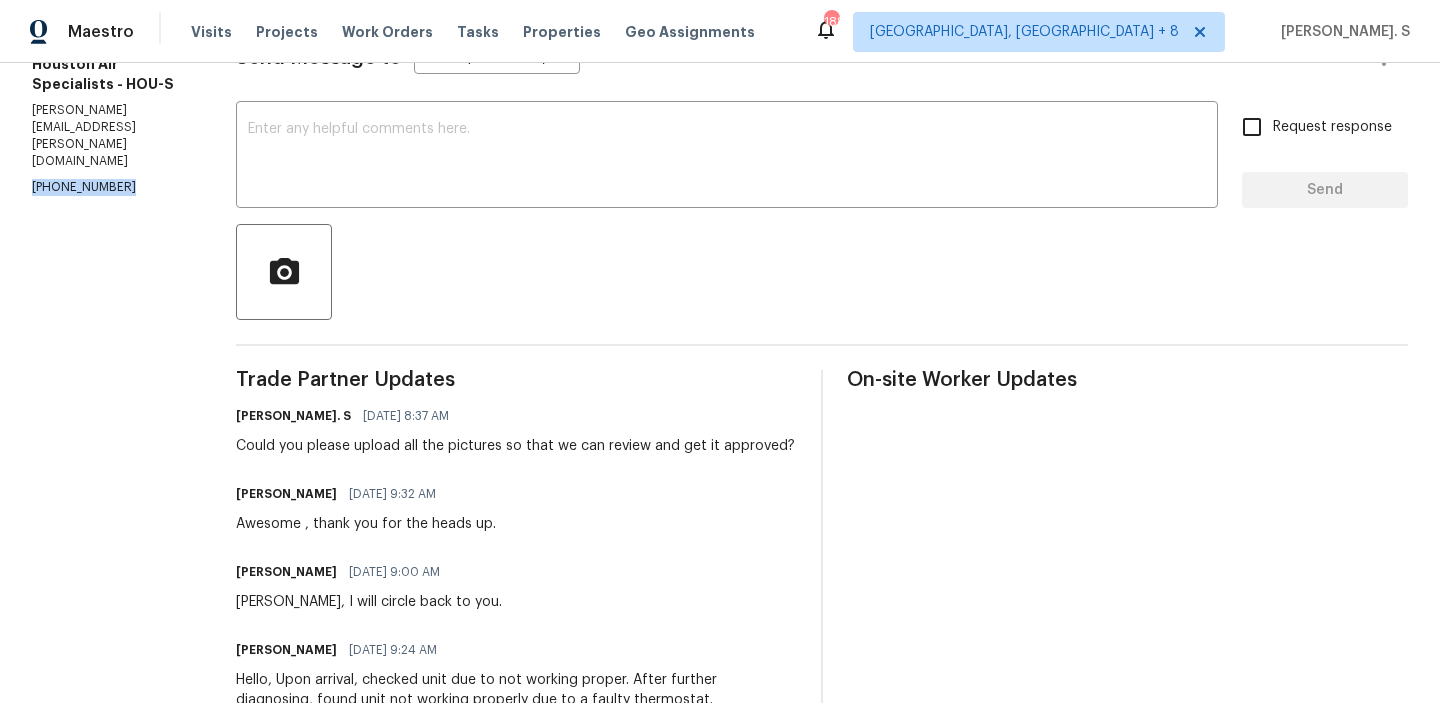 copy on "[PHONE_NUMBER]" 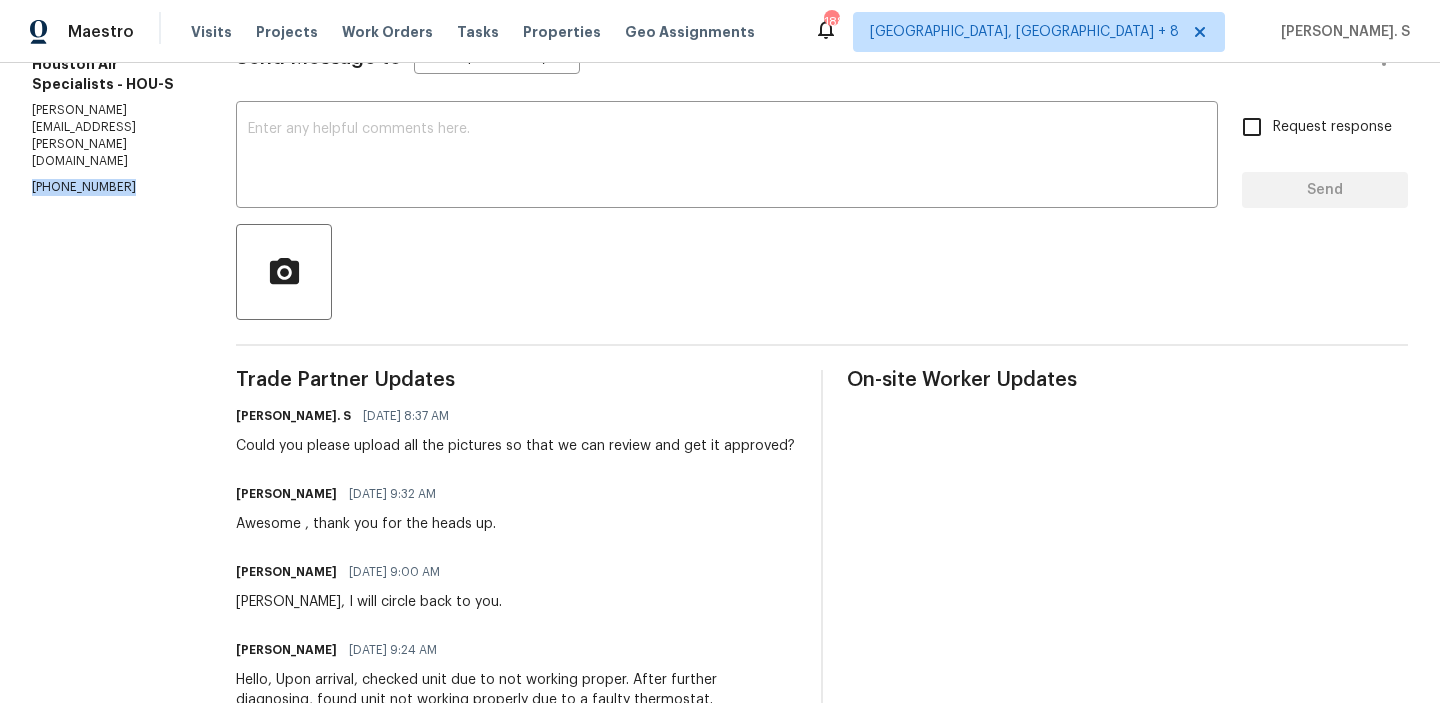 click on "Could you please upload all the pictures so that we can review and get it approved?" at bounding box center (515, 446) 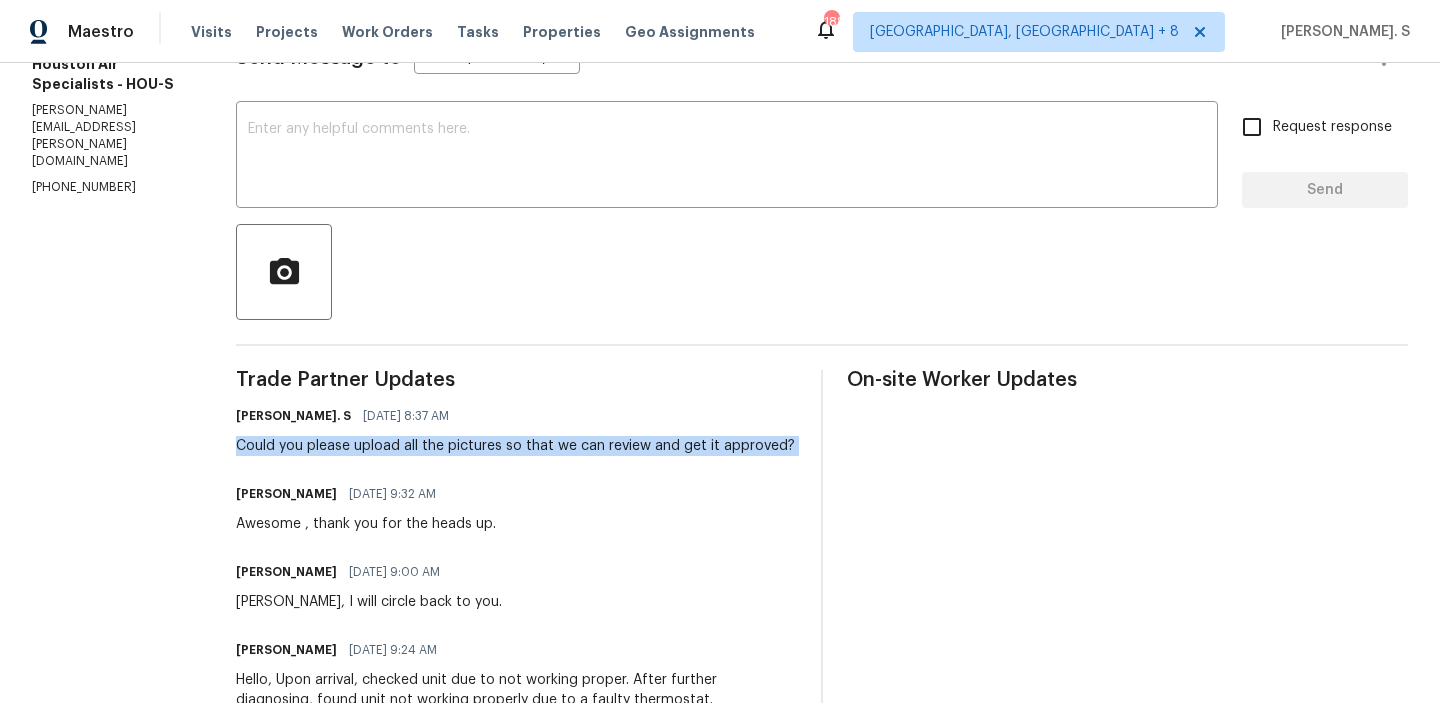 click on "Could you please upload all the pictures so that we can review and get it approved?" at bounding box center [515, 446] 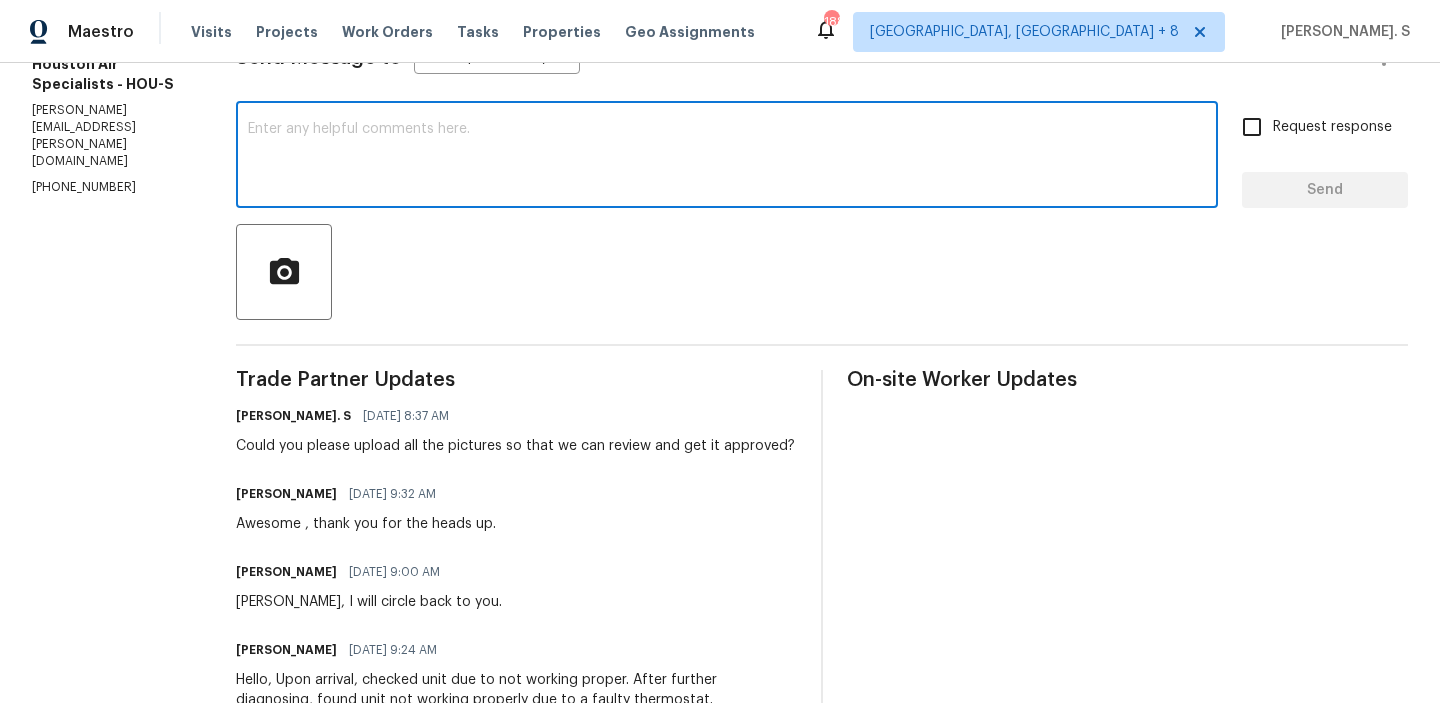 click at bounding box center (727, 157) 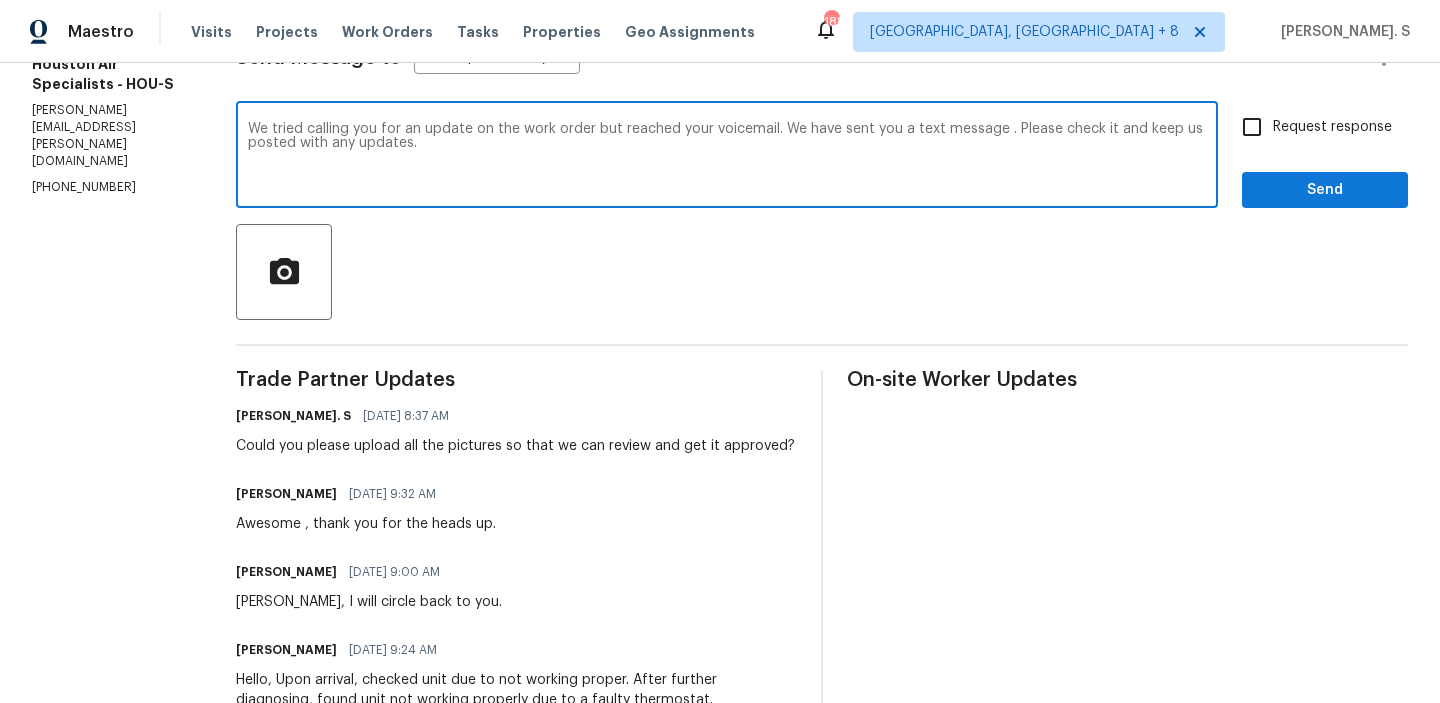 drag, startPoint x: 396, startPoint y: 129, endPoint x: 504, endPoint y: 129, distance: 108 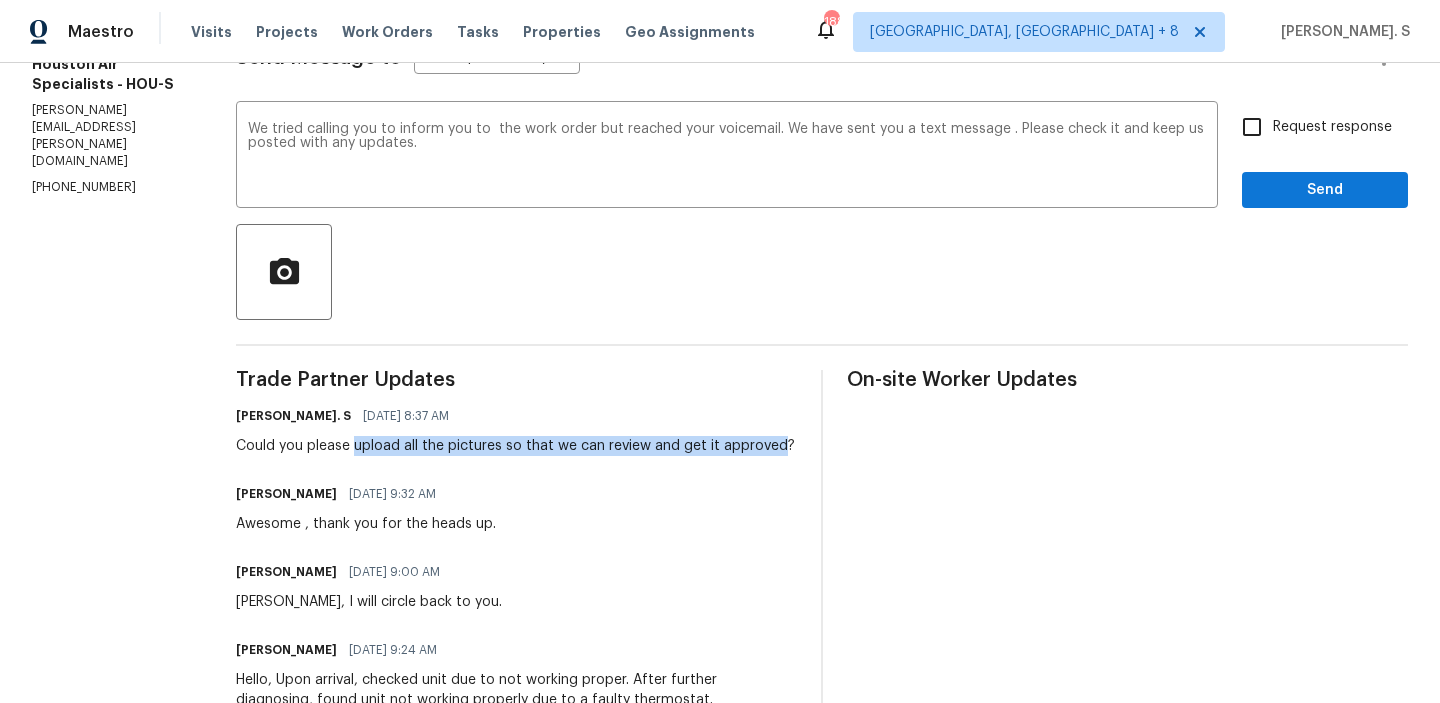 drag, startPoint x: 370, startPoint y: 446, endPoint x: 790, endPoint y: 444, distance: 420.00476 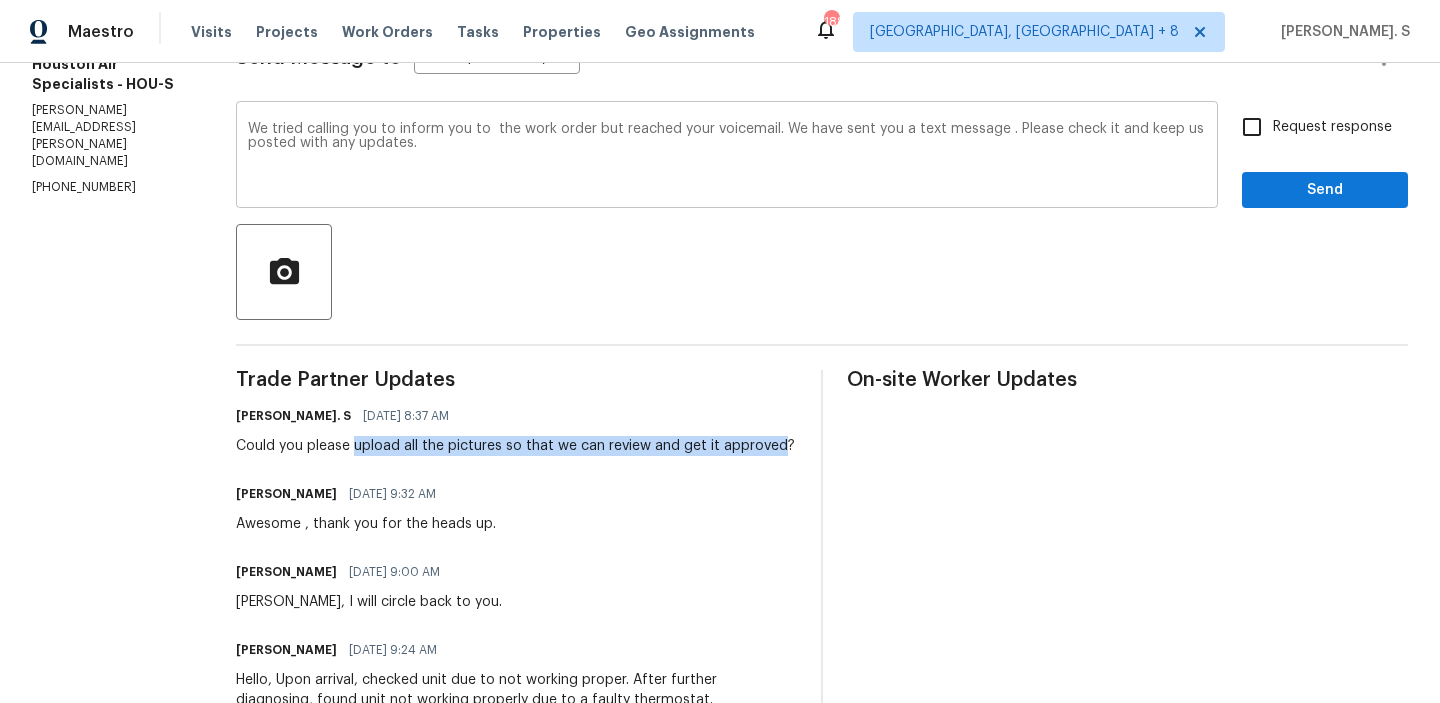 click on "We tried calling you to inform you to  the work order but reached your voicemail. We have sent you a text message . Please check it and keep us posted with any updates." at bounding box center [727, 157] 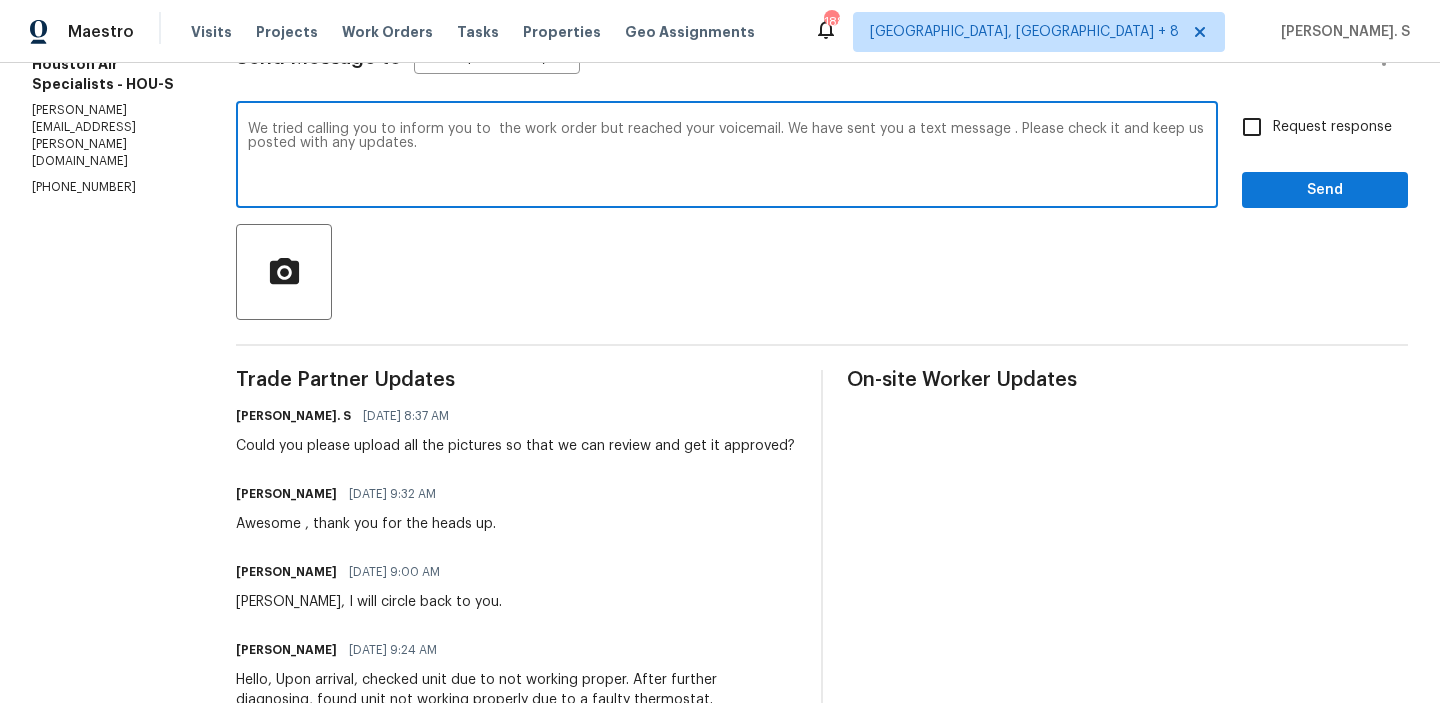 paste on "We tried calling you for an update on the work order but reached your voicemail. We have sent you a text message . Please check it and keep us posted with any updates." 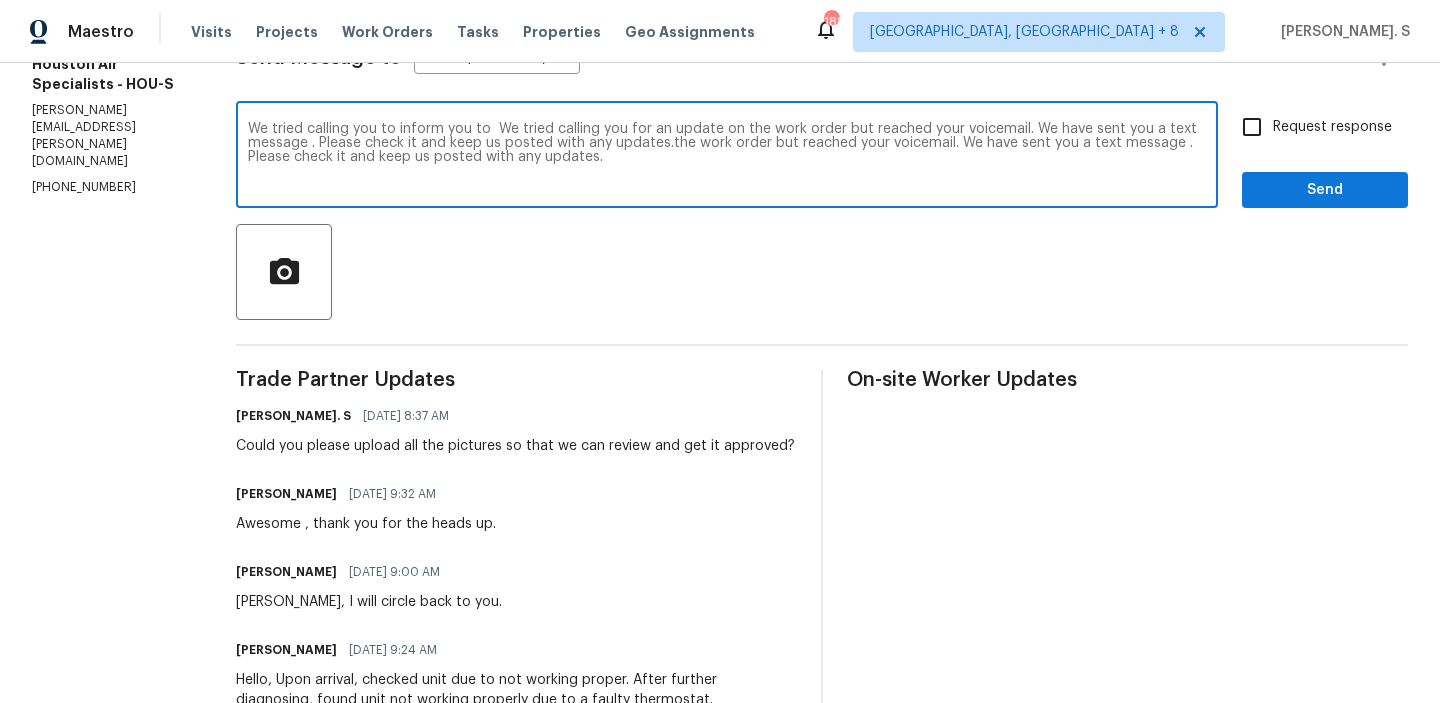 click on "We tried calling you to inform you to  We tried calling you for an update on the work order but reached your voicemail. We have sent you a text message . Please check it and keep us posted with any updates.the work order but reached your voicemail. We have sent you a text message . Please check it and keep us posted with any updates." at bounding box center (727, 157) 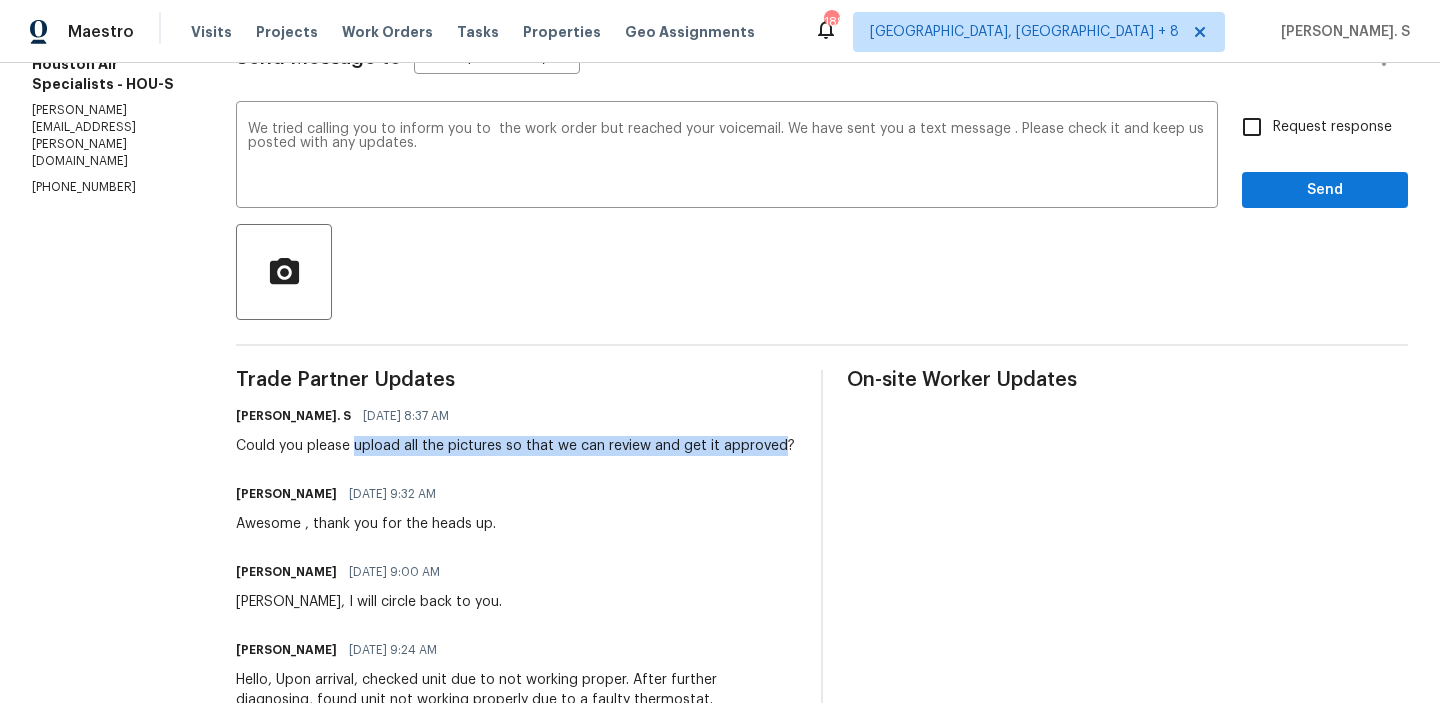 drag, startPoint x: 369, startPoint y: 444, endPoint x: 789, endPoint y: 444, distance: 420 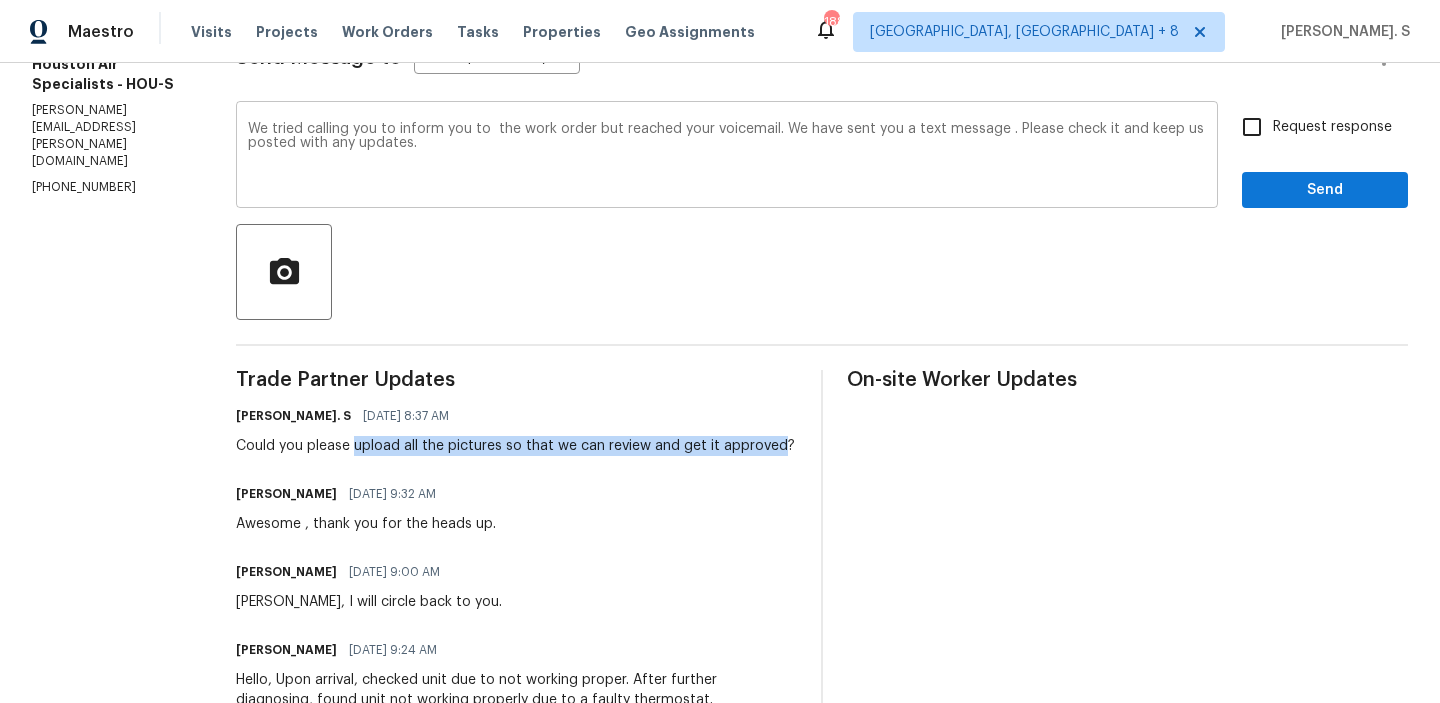 click on "We tried calling you to inform you to  the work order but reached your voicemail. We have sent you a text message . Please check it and keep us posted with any updates." at bounding box center (727, 157) 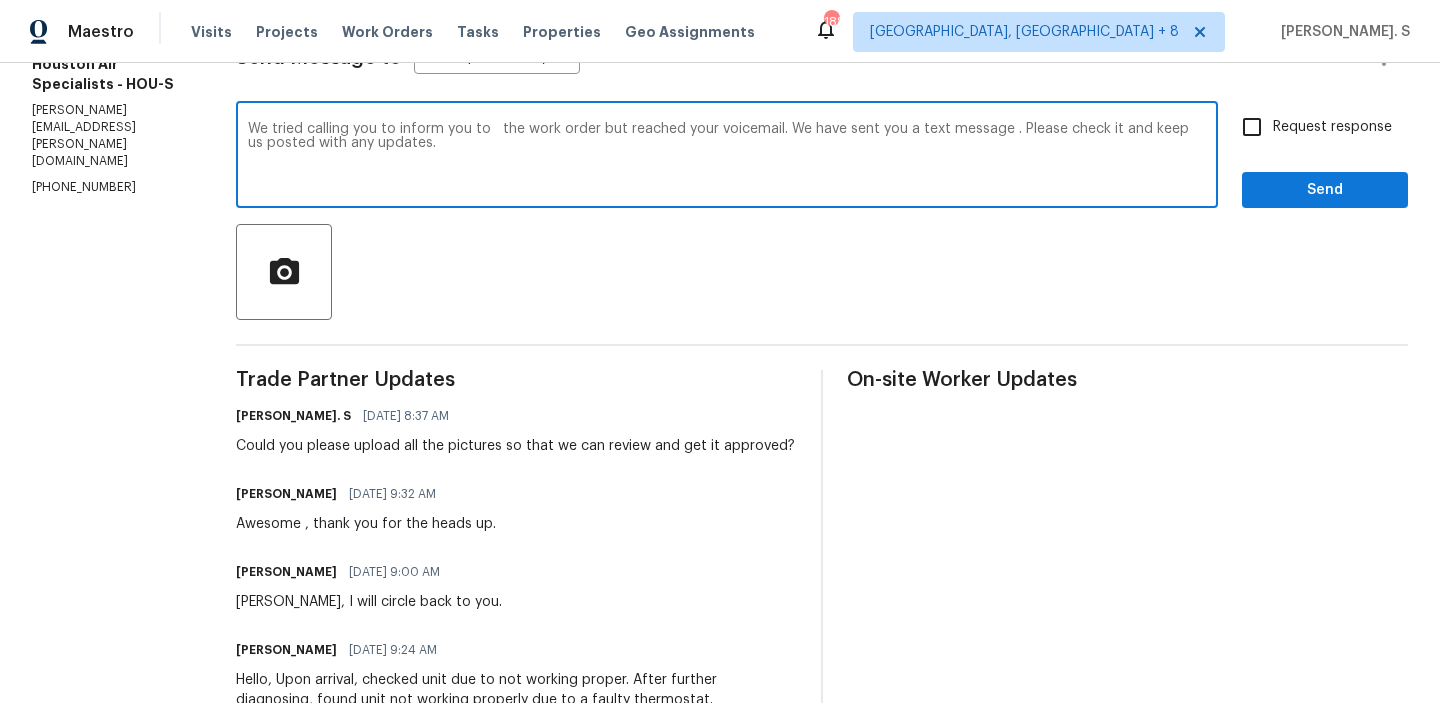paste on "upload all the pictures so that we can review and get it approved" 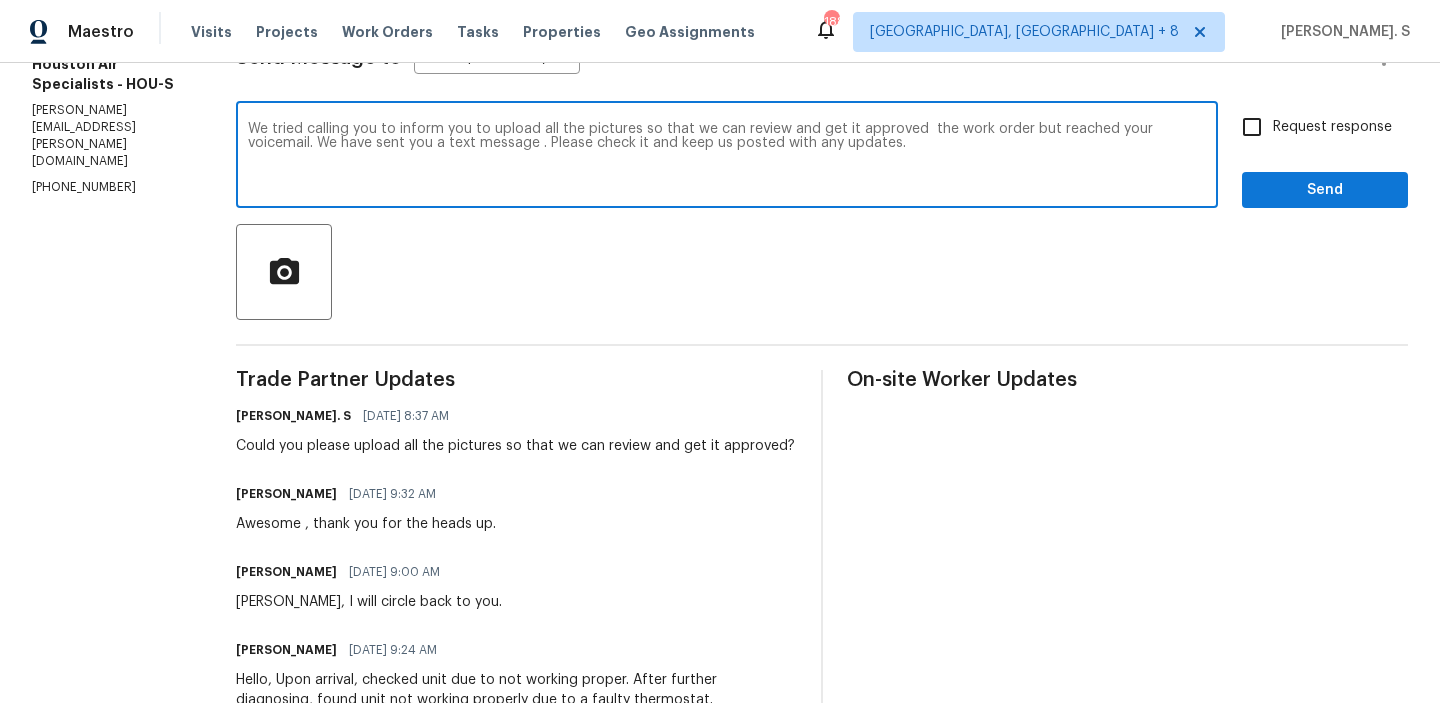 drag, startPoint x: 936, startPoint y: 131, endPoint x: 1055, endPoint y: 130, distance: 119.0042 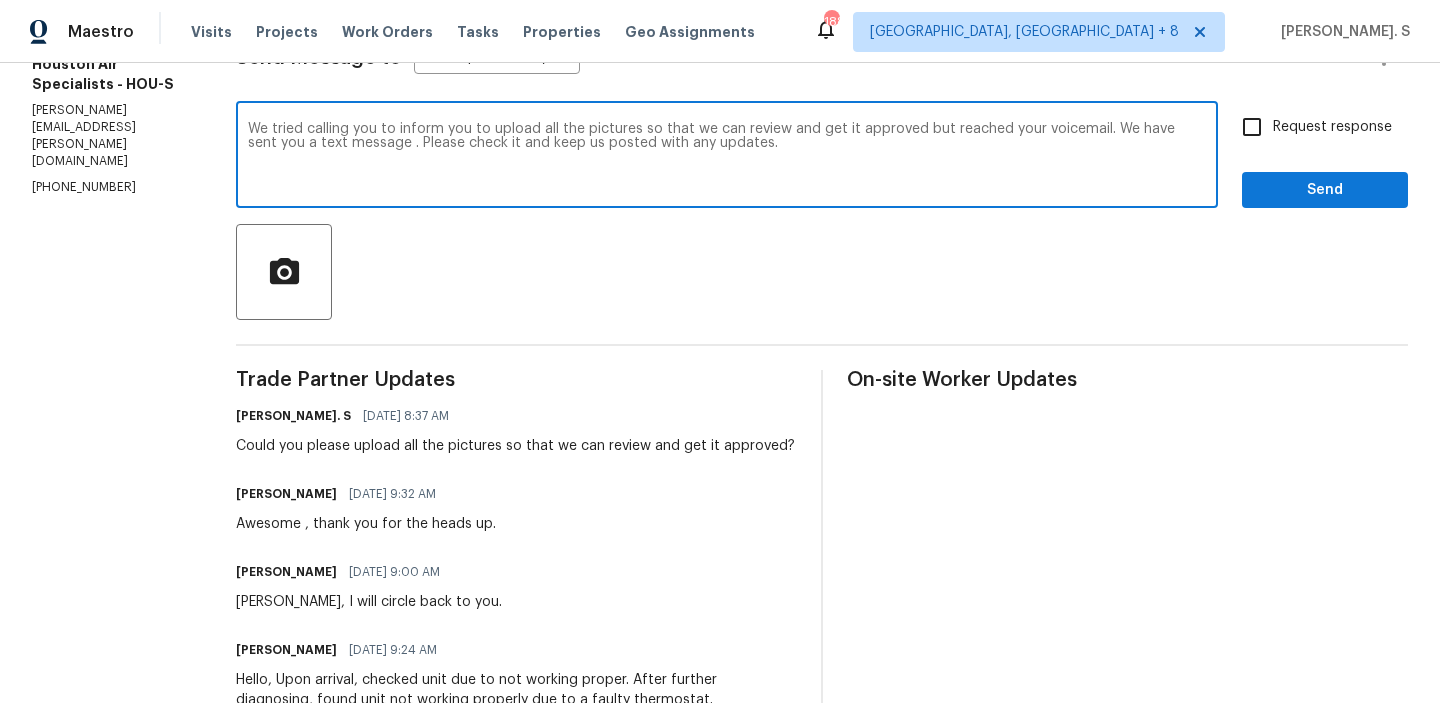 click on "message" at bounding box center [0, 0] 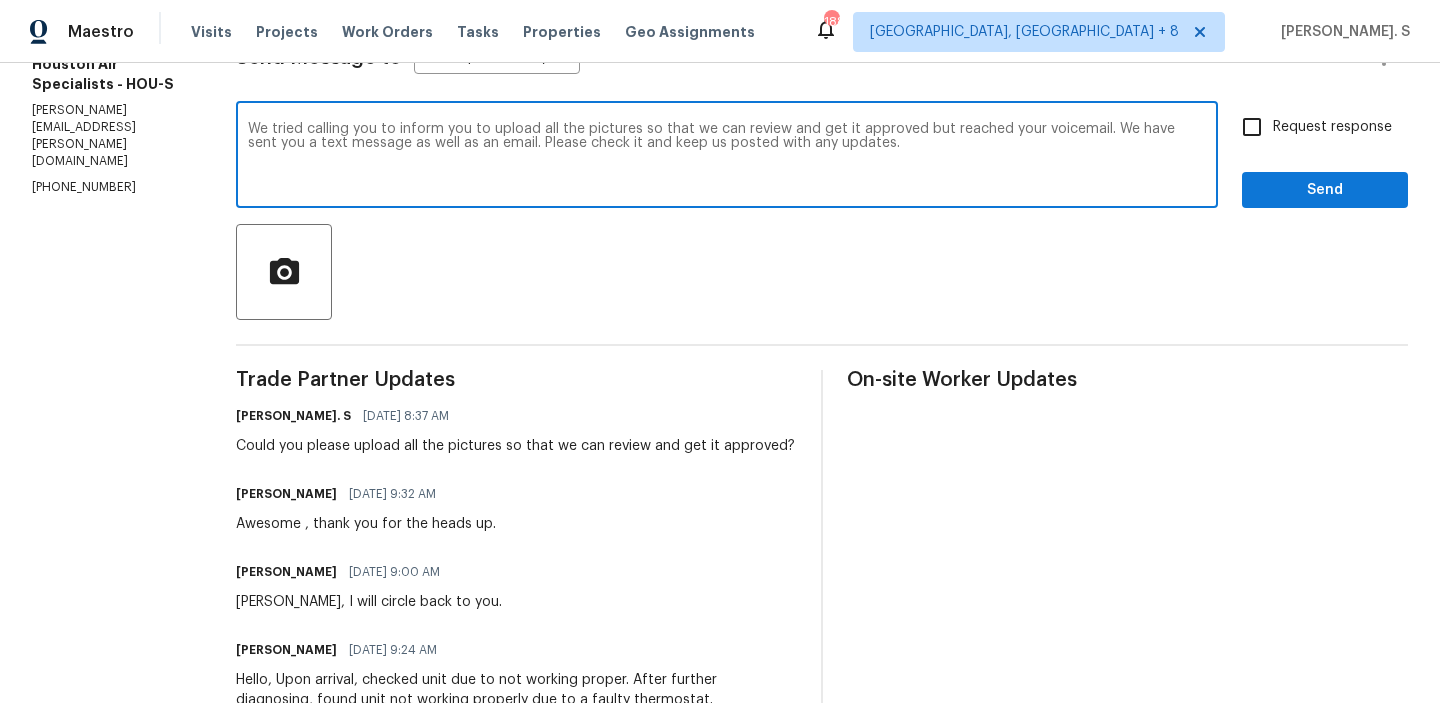 drag, startPoint x: 650, startPoint y: 141, endPoint x: 1004, endPoint y: 141, distance: 354 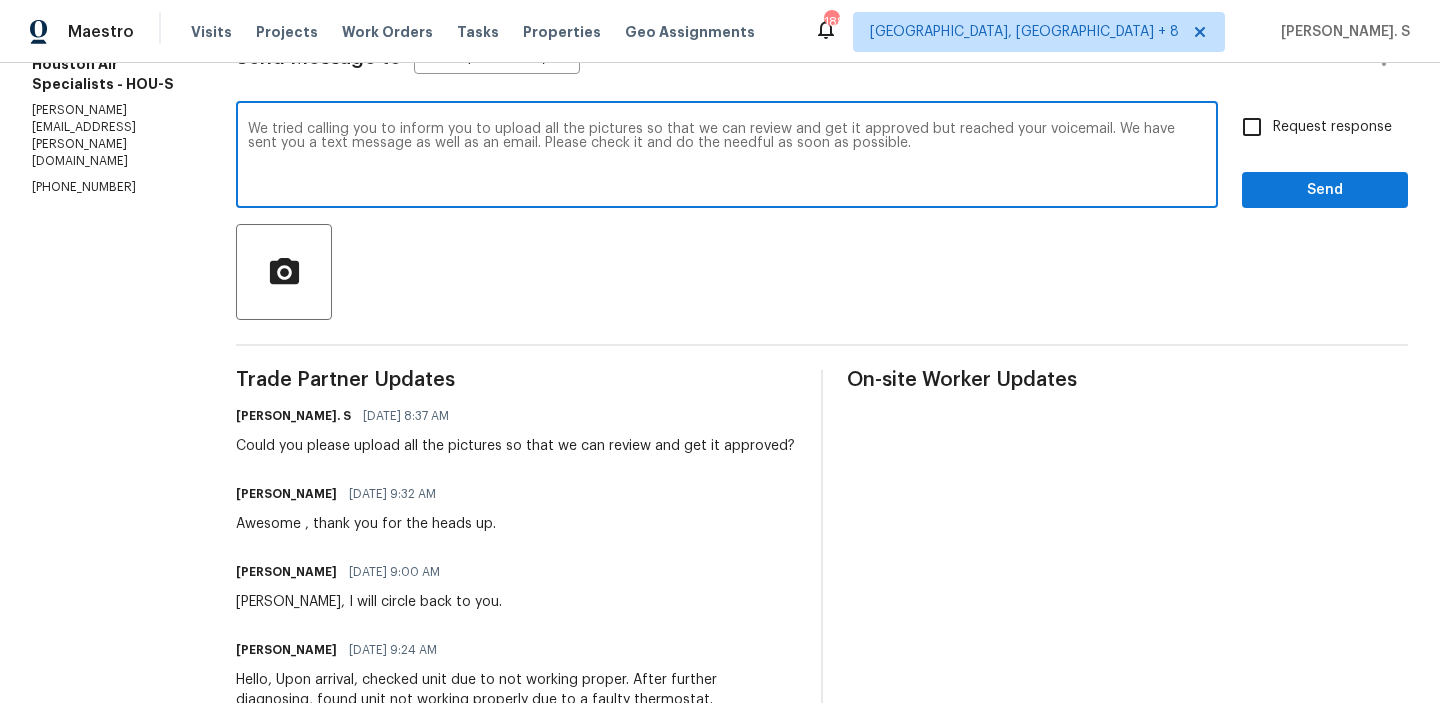 click on "We tried calling you to inform you to upload all the pictures so that we can review and get it approved but reached your voicemail. We have sent you a text message as well as an email. Please check it and do the needful as soon as possible." at bounding box center (727, 157) 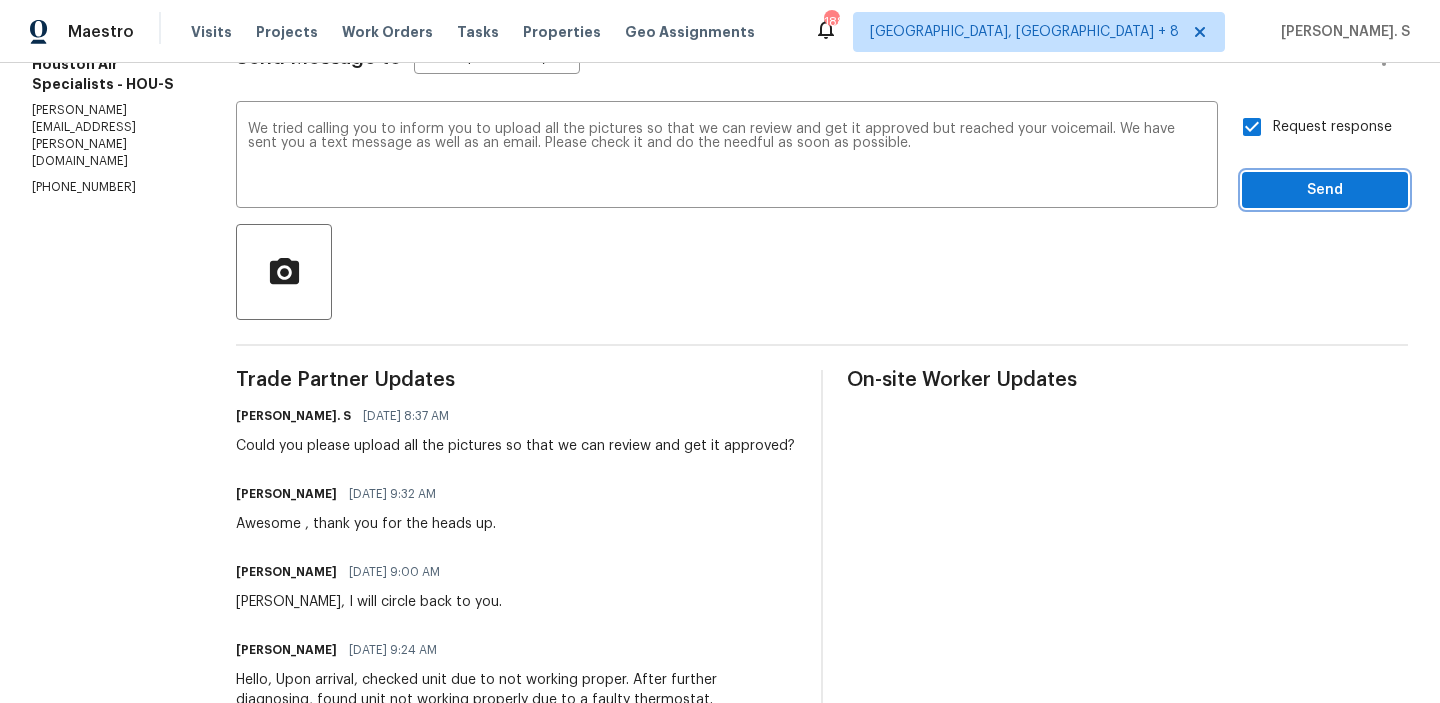 click on "Send" at bounding box center [1325, 190] 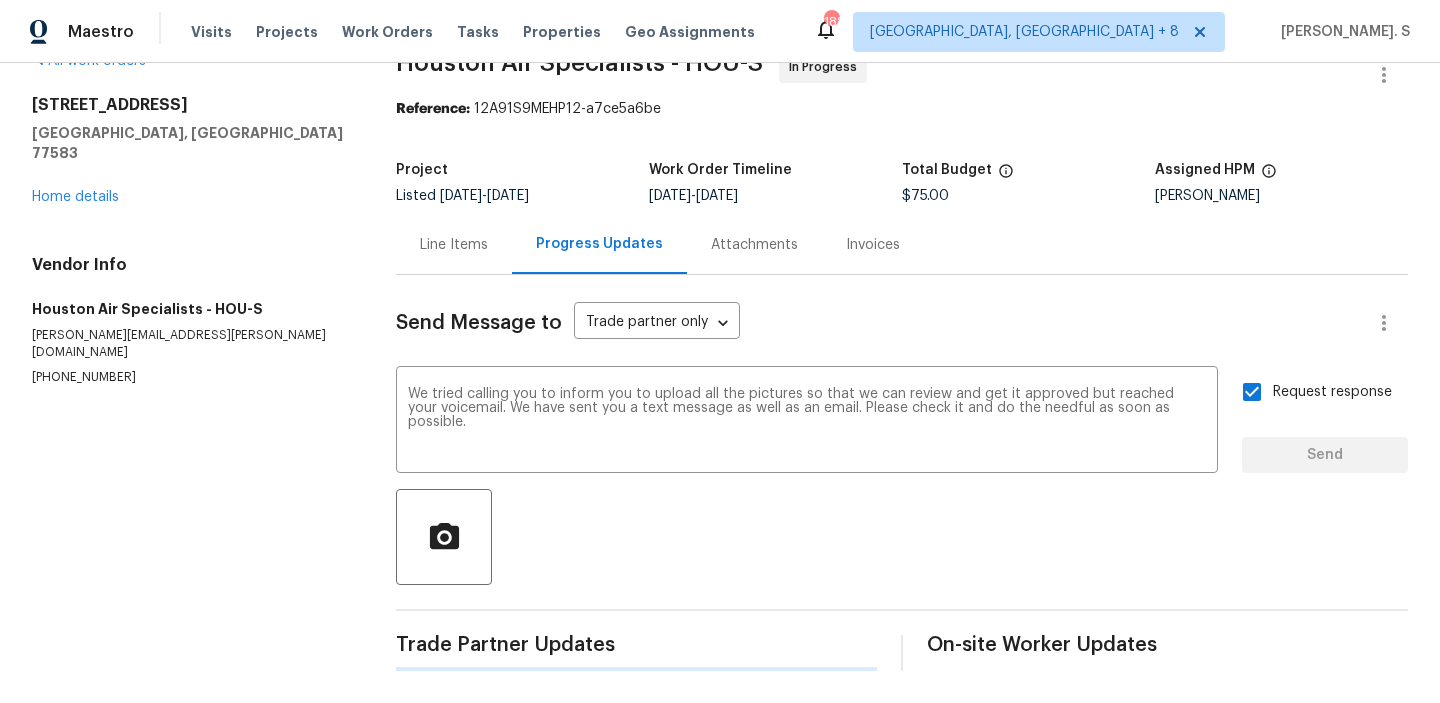 scroll, scrollTop: 44, scrollLeft: 0, axis: vertical 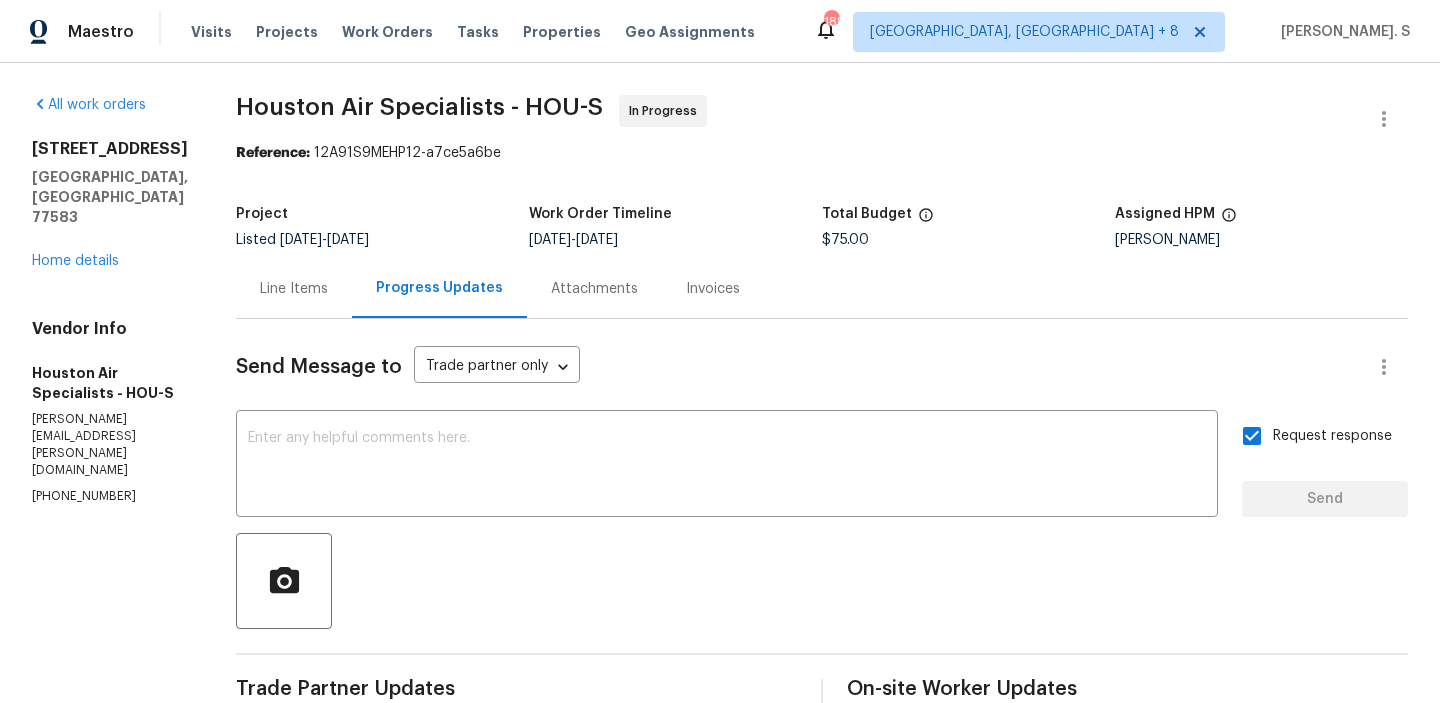 click on "Houston Air Specialists - HOU-S" at bounding box center (419, 107) 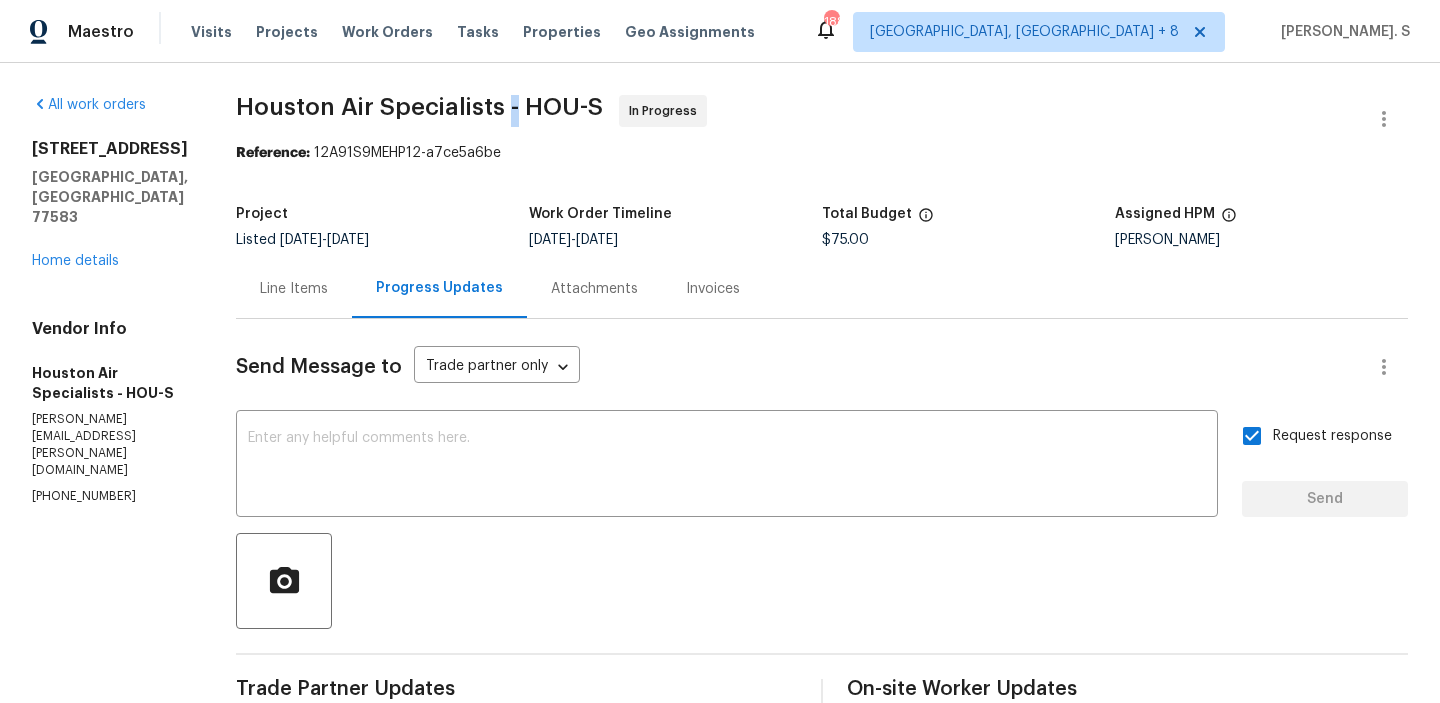 click on "Houston Air Specialists - HOU-S" at bounding box center (419, 107) 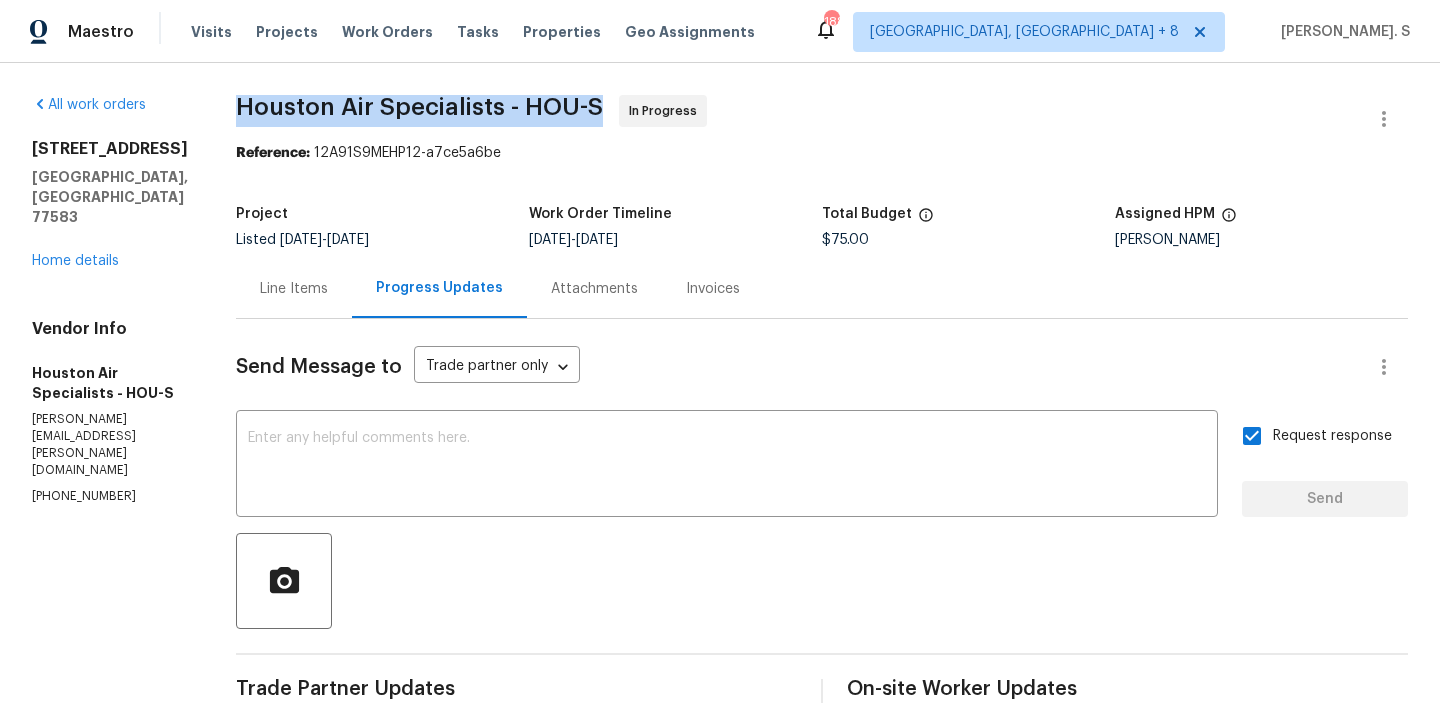 copy on "Houston Air Specialists - HOU-S" 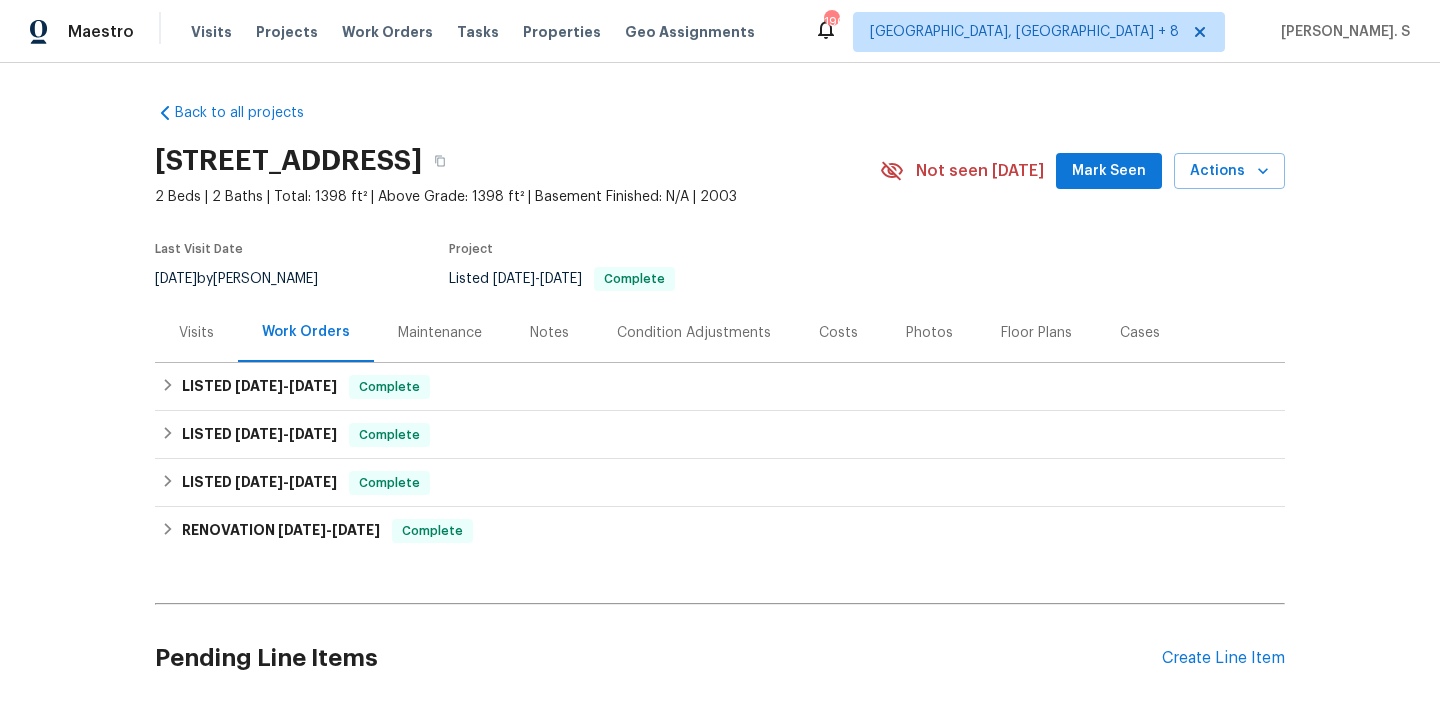 scroll, scrollTop: 0, scrollLeft: 0, axis: both 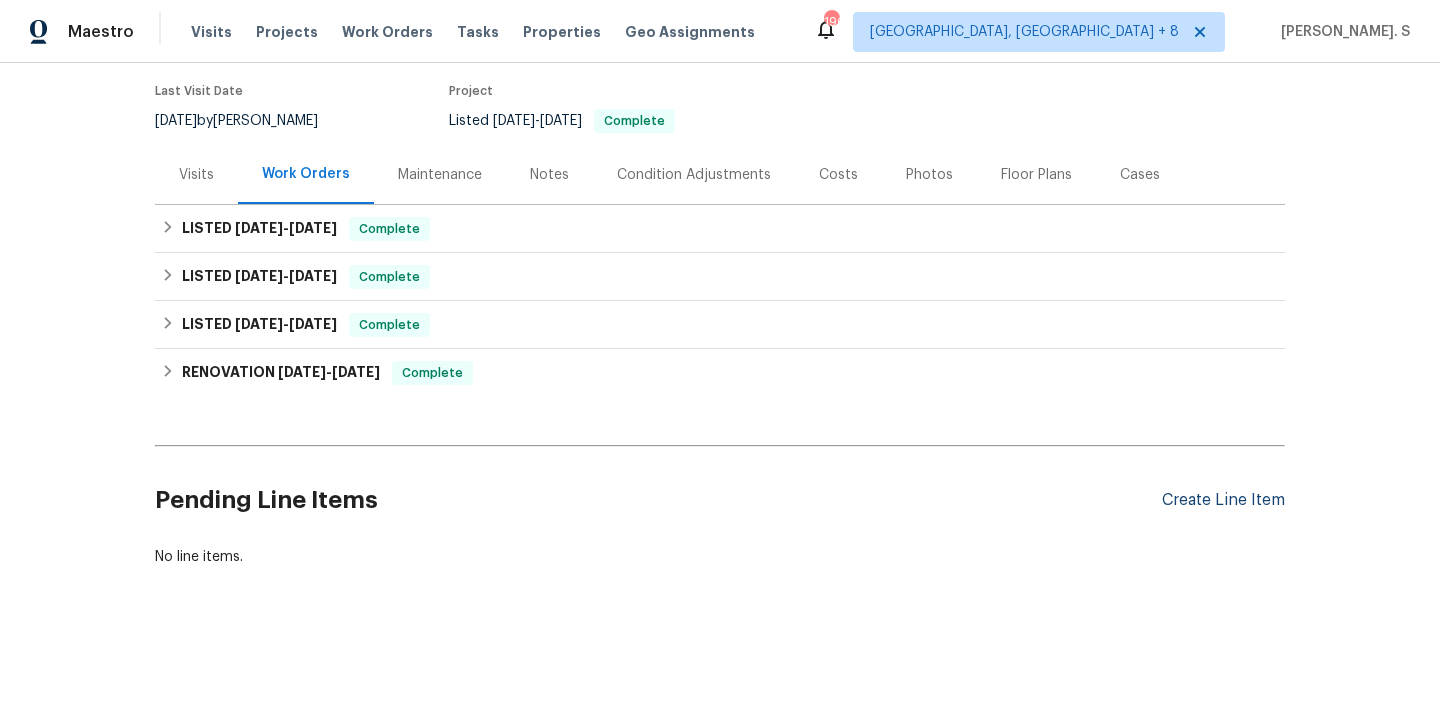 click on "Create Line Item" at bounding box center [1223, 500] 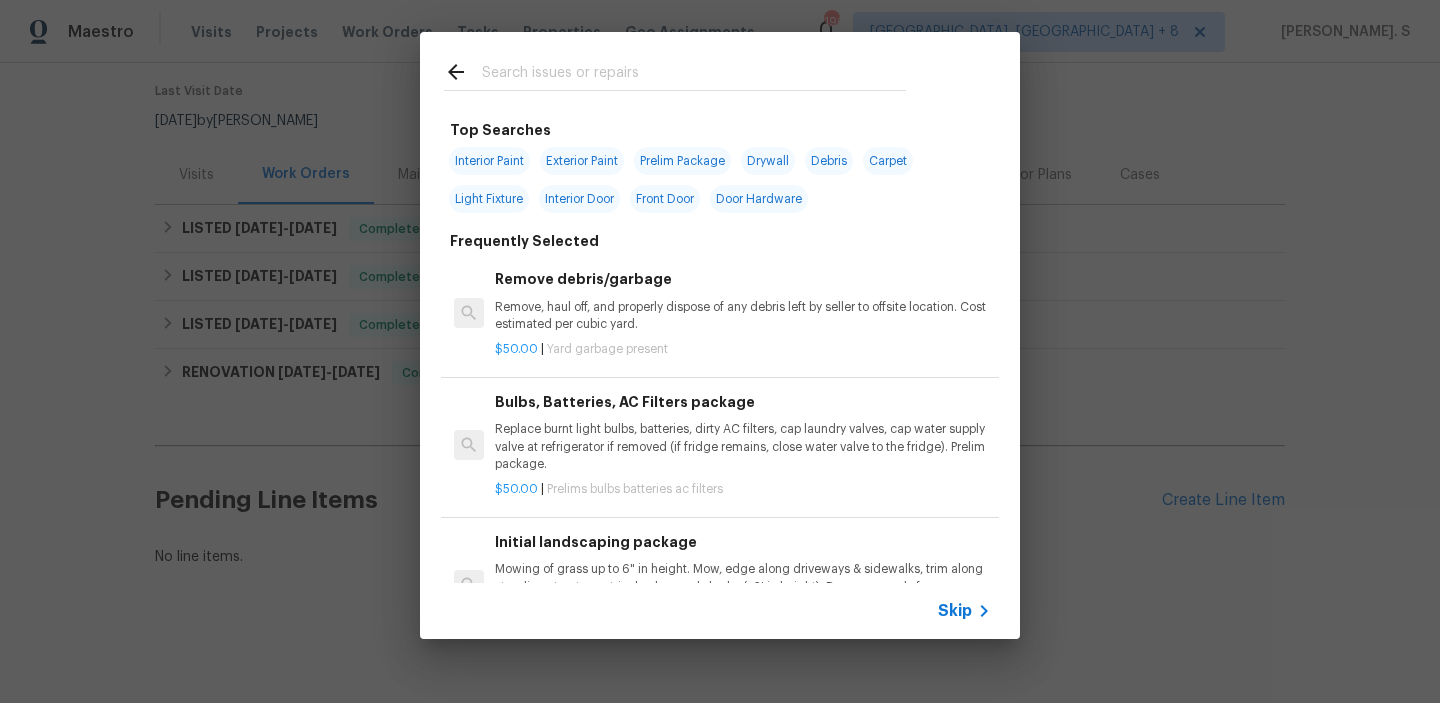click on "Remove debris/garbage Remove, haul off, and properly dispose of any debris left by seller to offsite location. Cost estimated per cubic yard." at bounding box center [743, 300] 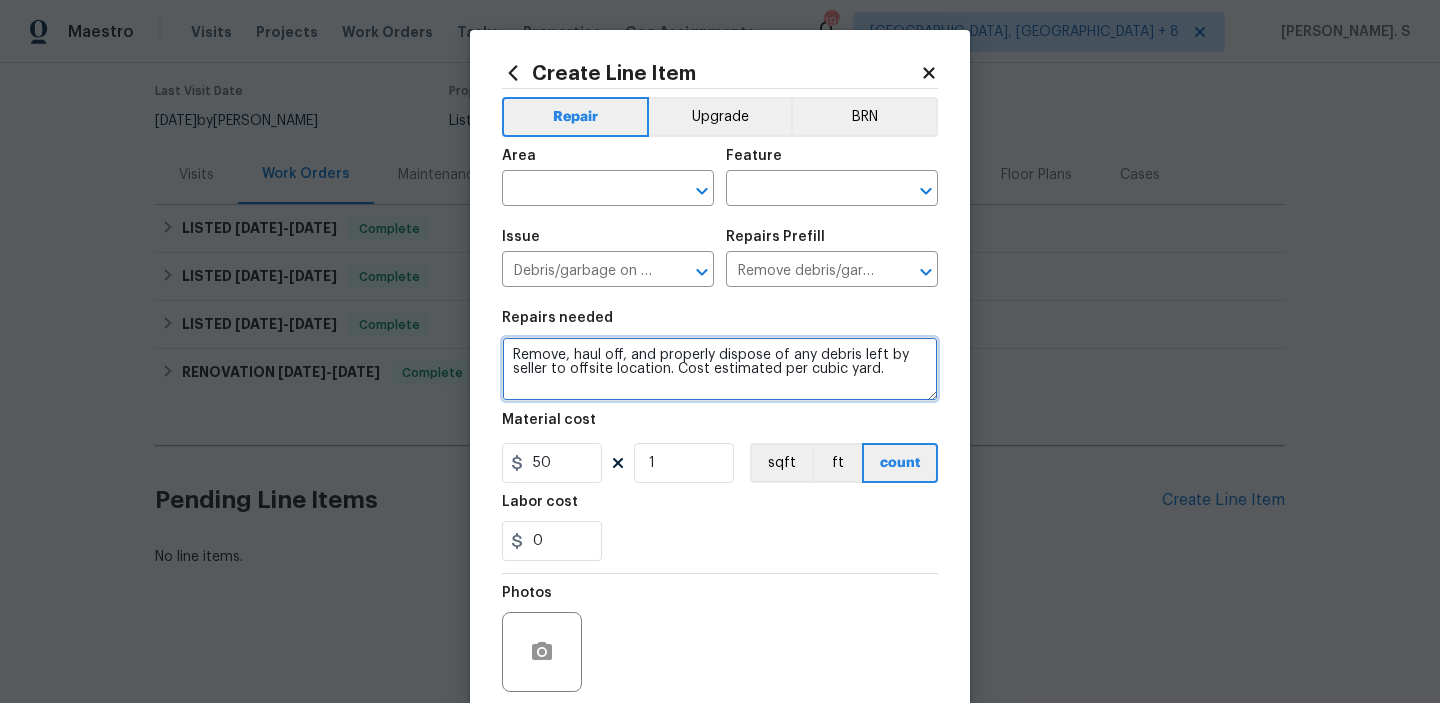 click on "Remove, haul off, and properly dispose of any debris left by seller to offsite location. Cost estimated per cubic yard." at bounding box center (720, 369) 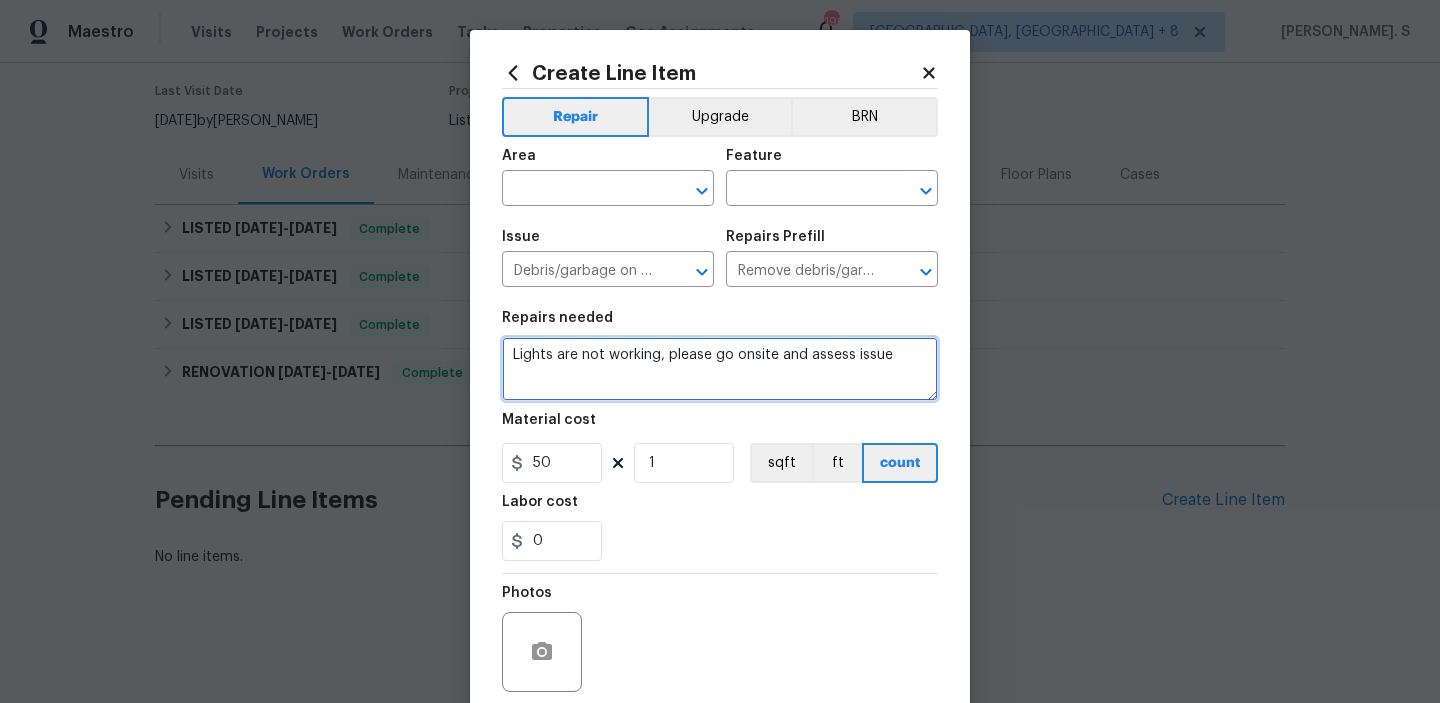 type on "Lights are not working, please go onsite and assess issue" 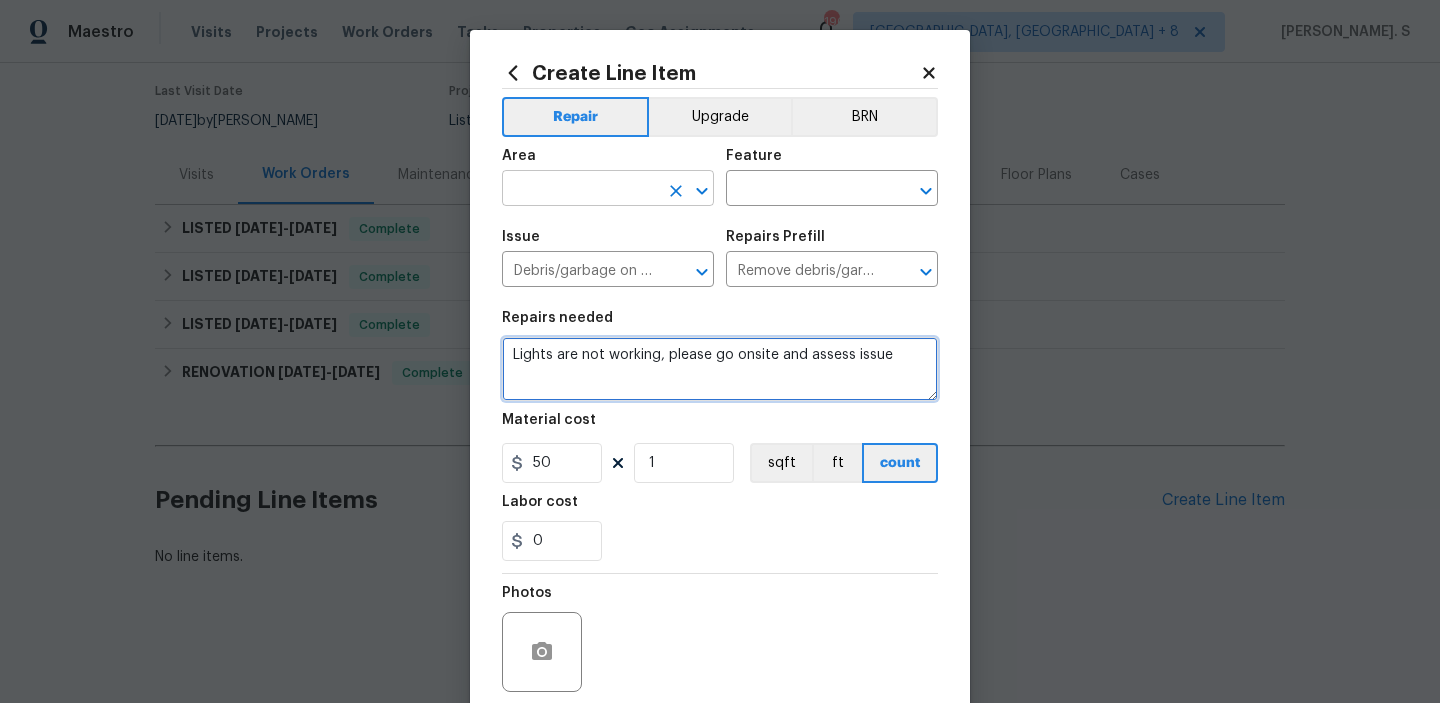 click 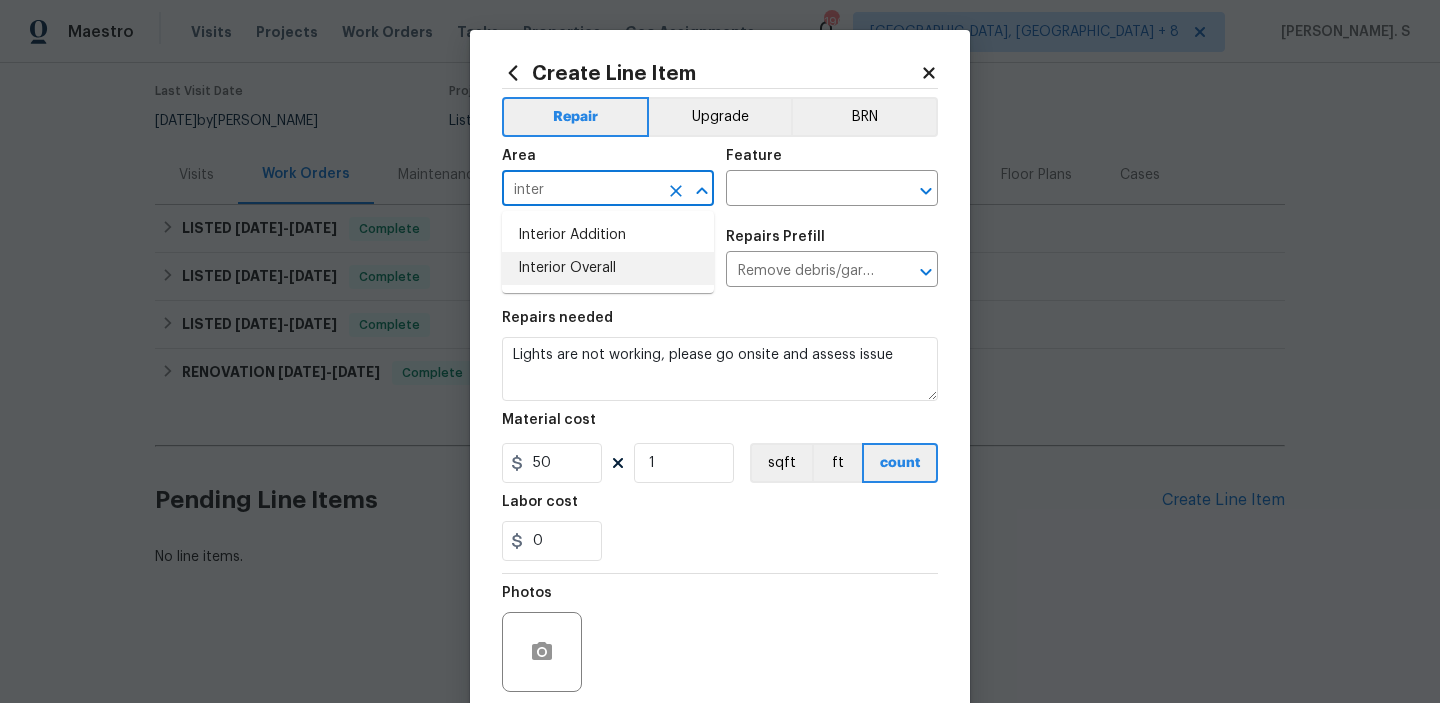 click on "Interior Overall" at bounding box center [608, 268] 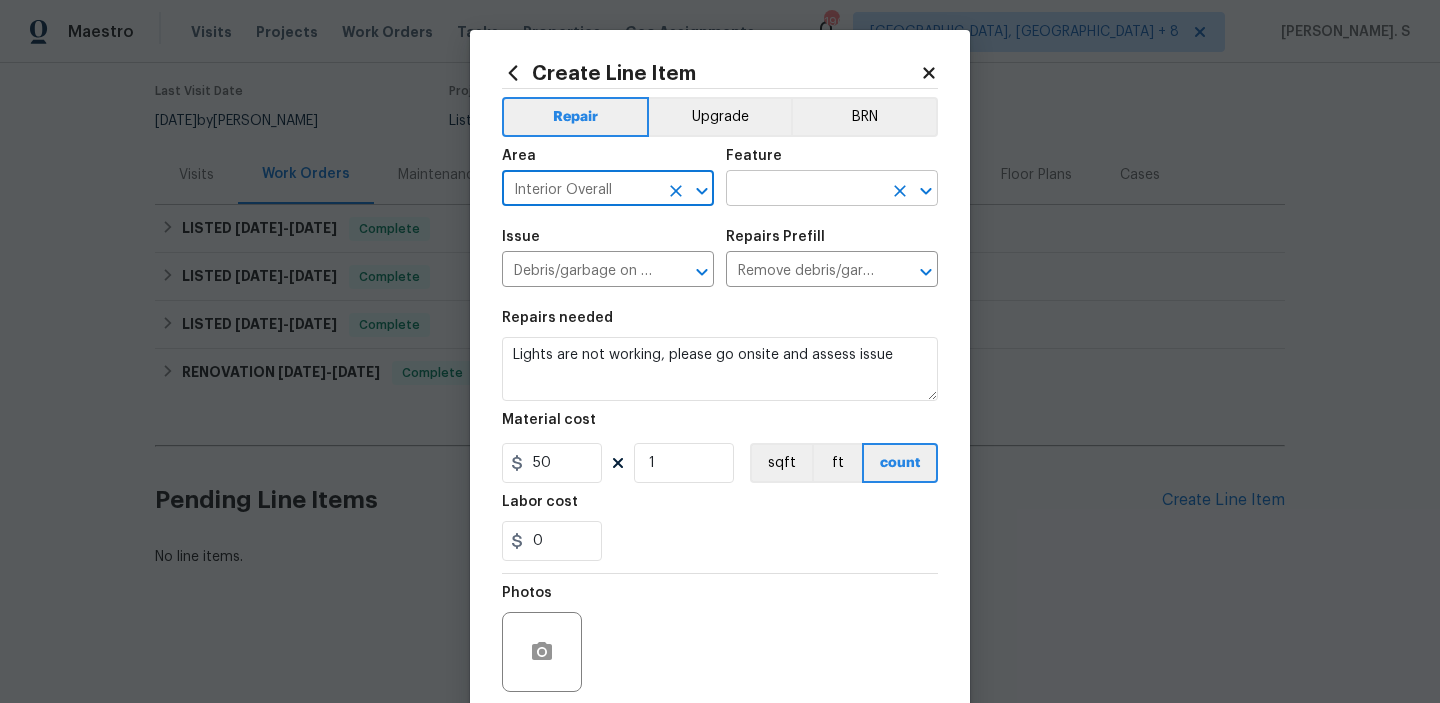 click 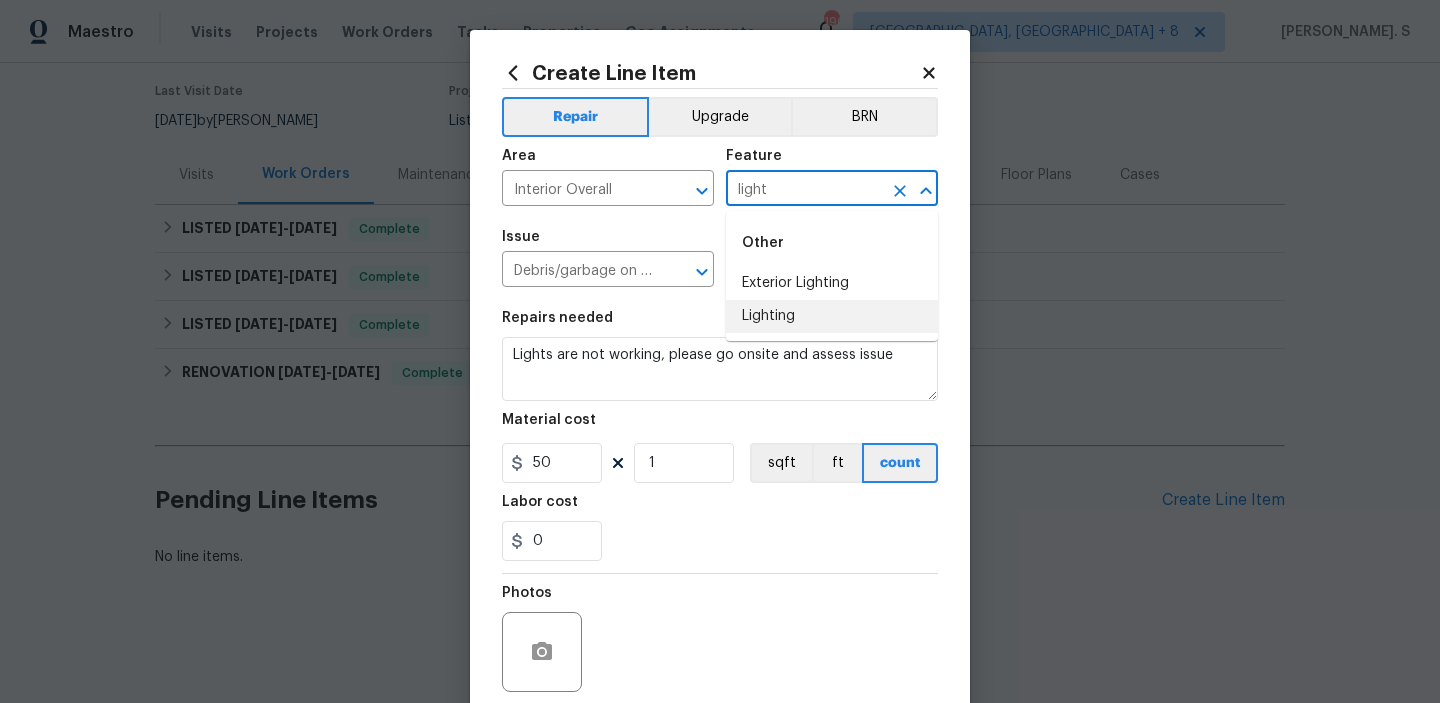 click on "Lighting" at bounding box center (832, 316) 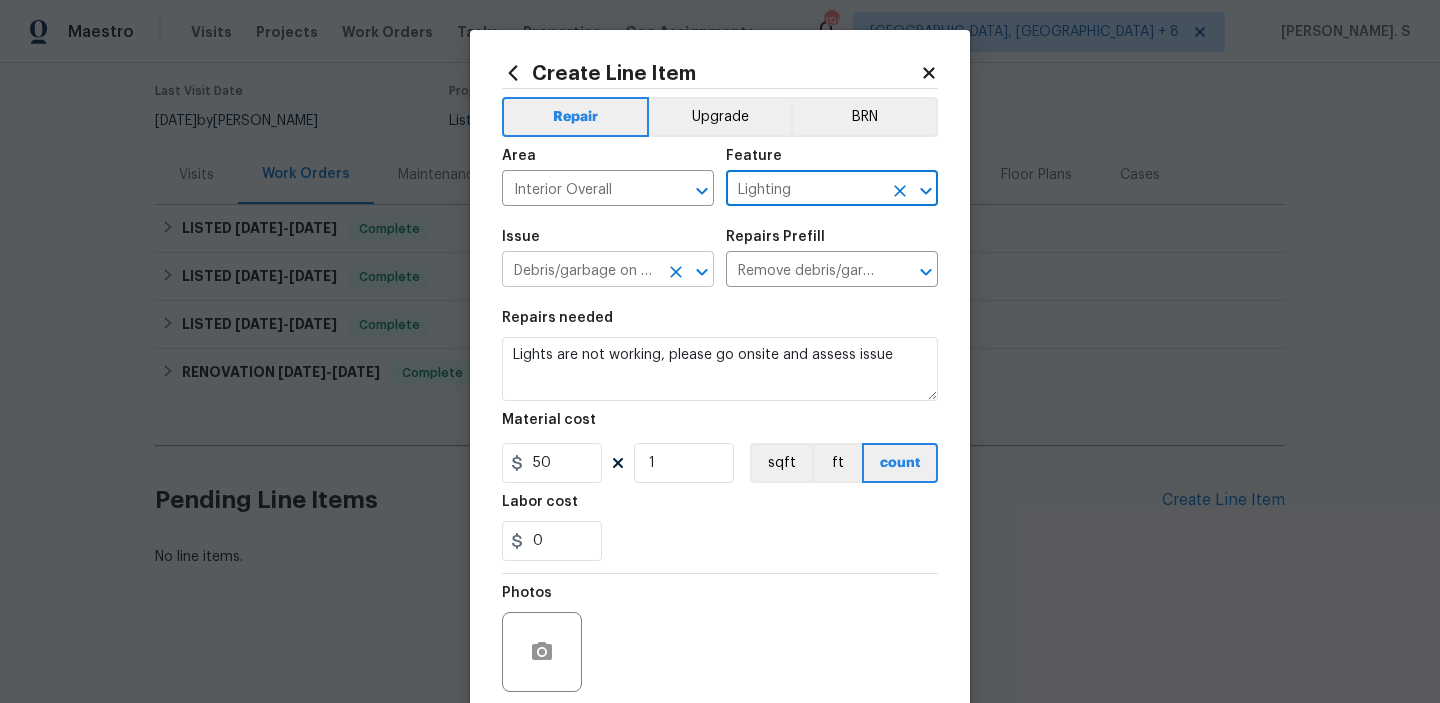click 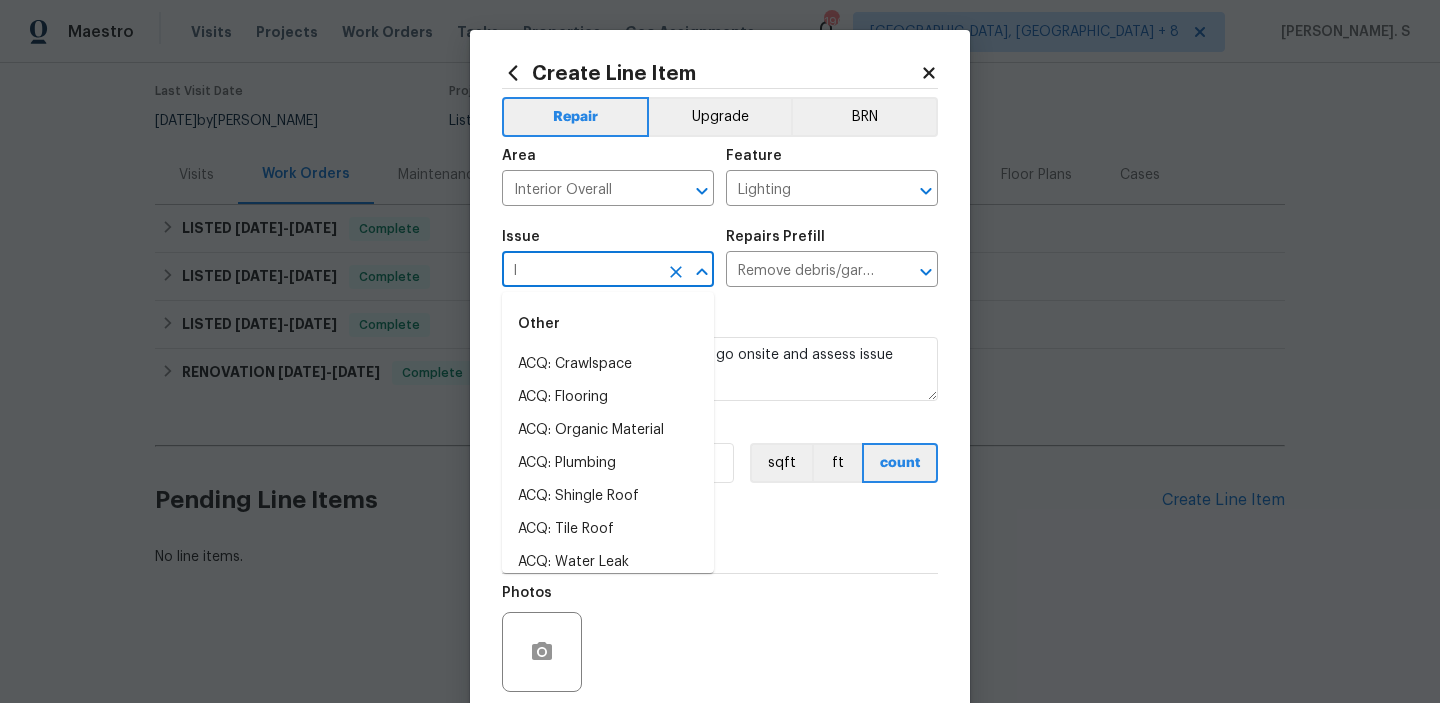 scroll, scrollTop: 0, scrollLeft: 0, axis: both 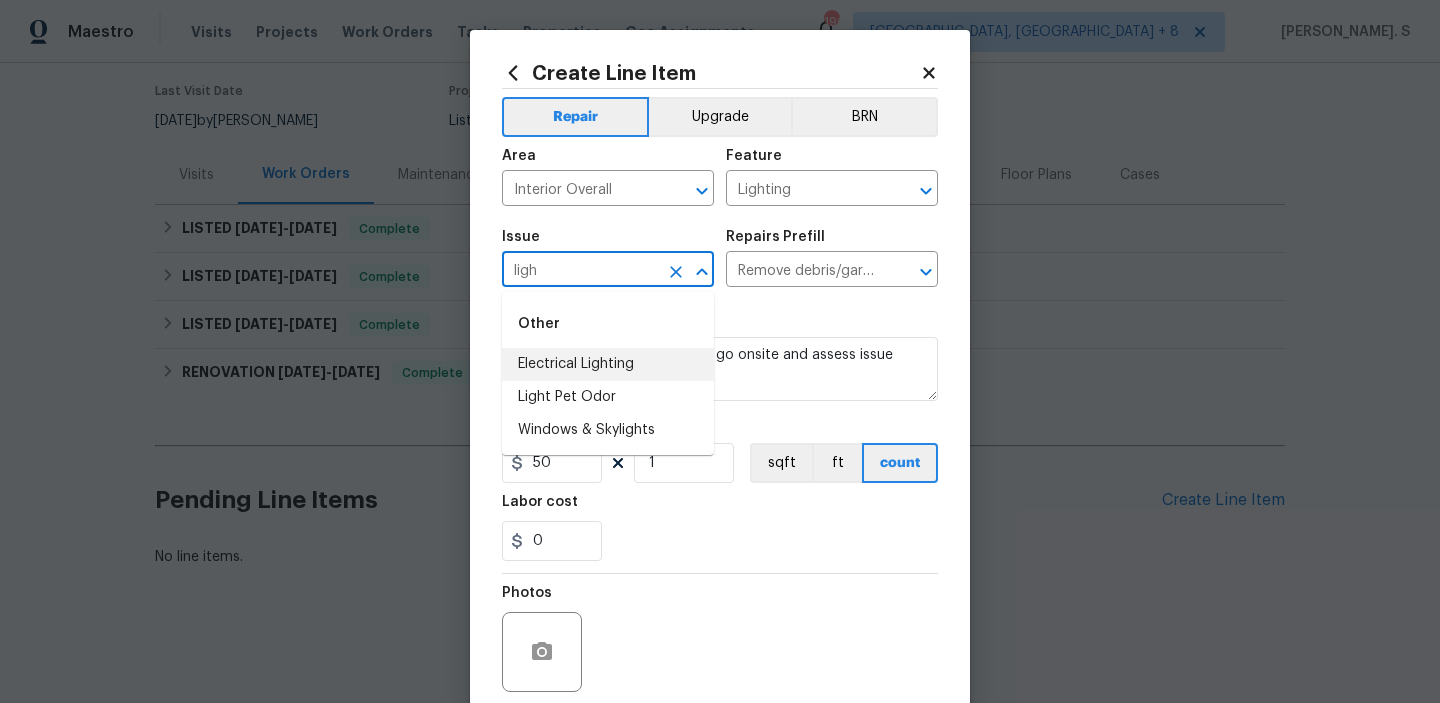 click on "Electrical Lighting" at bounding box center [608, 364] 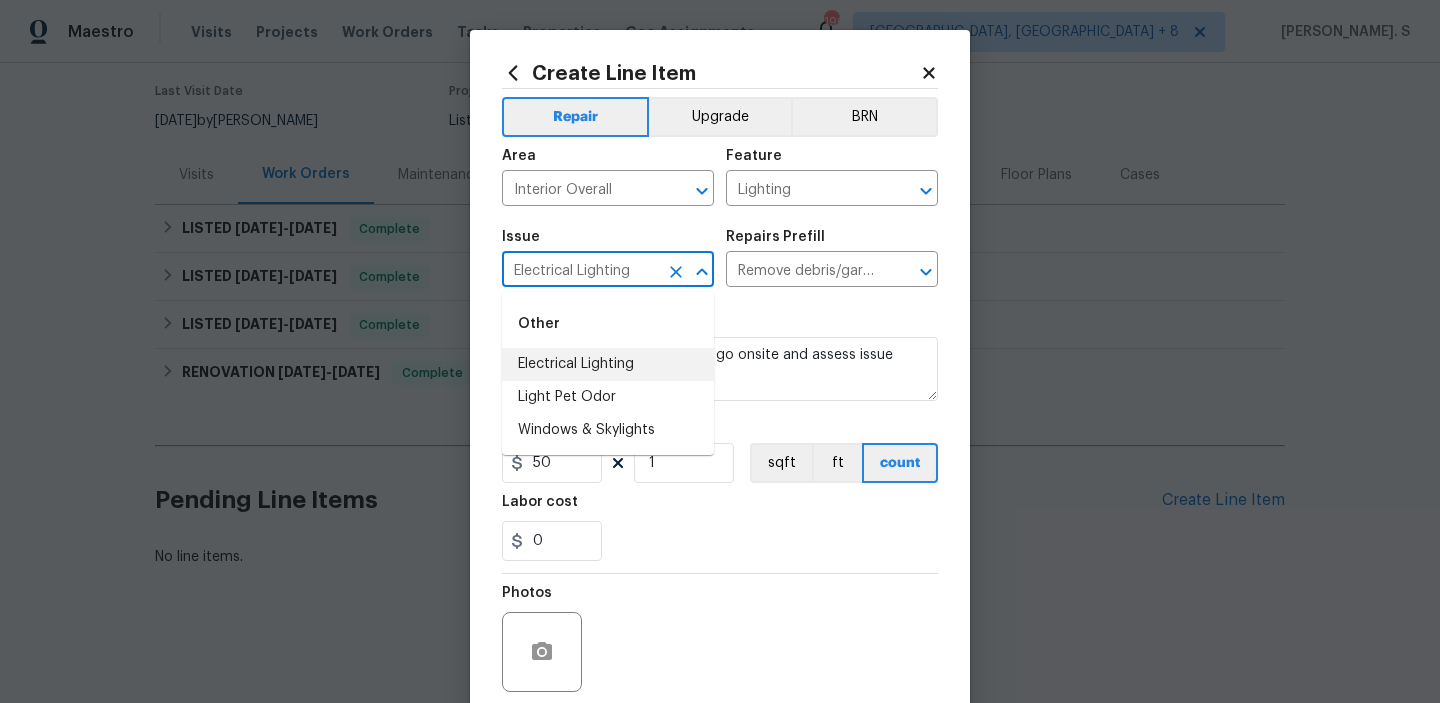 type 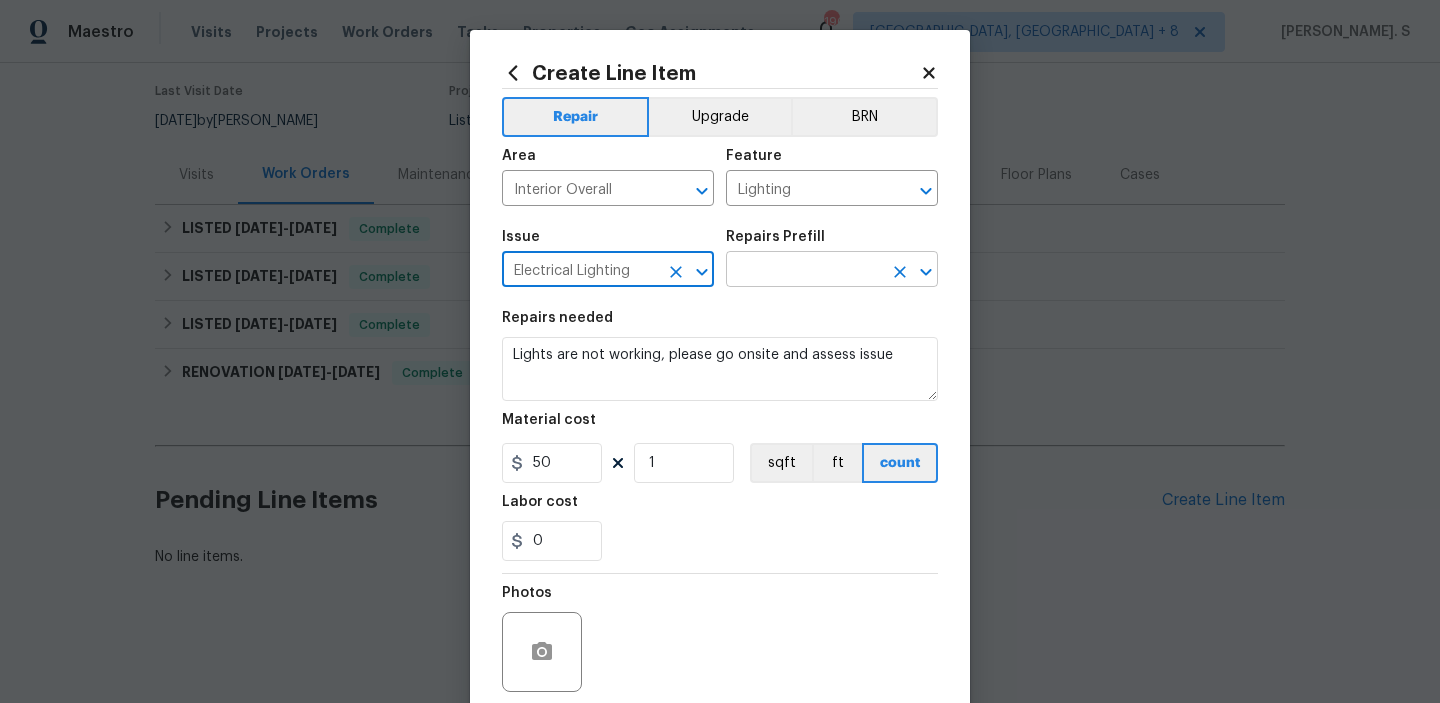 click 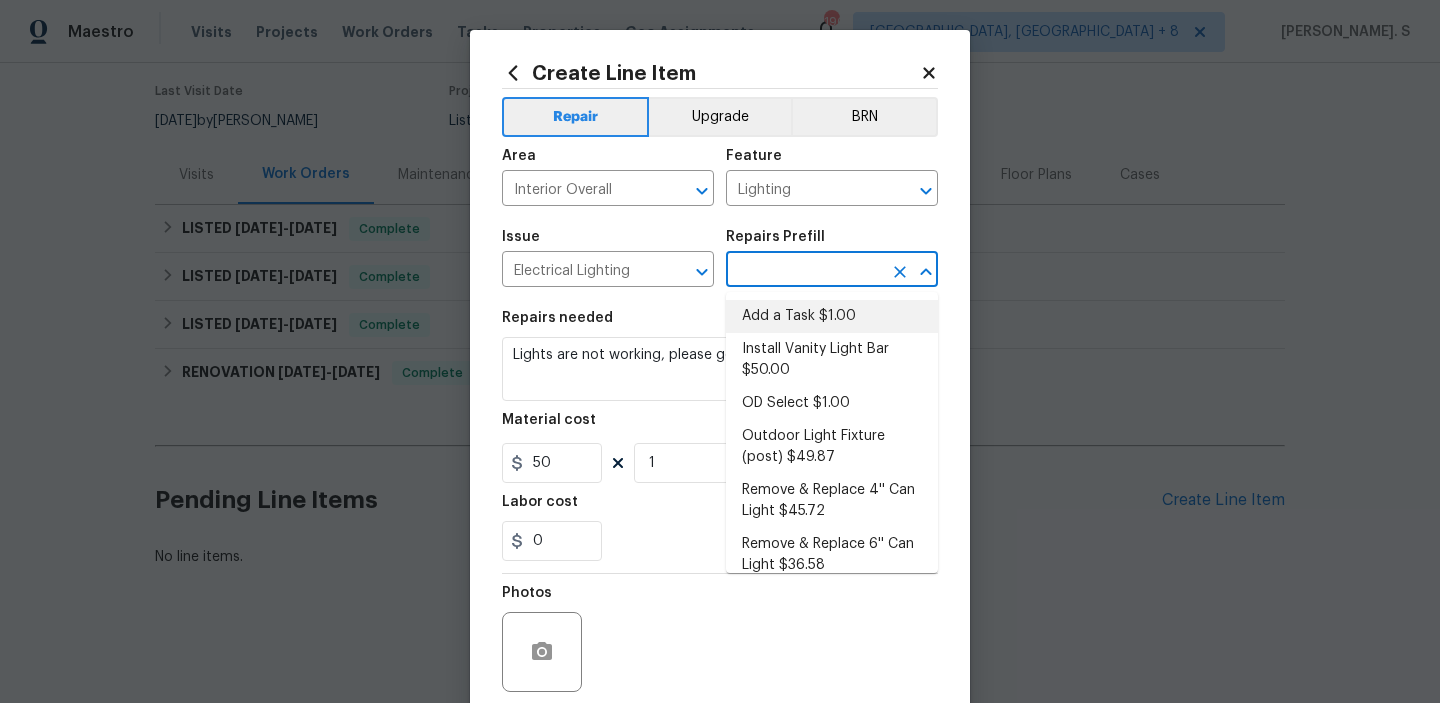 click on "Add a Task $1.00" at bounding box center [832, 316] 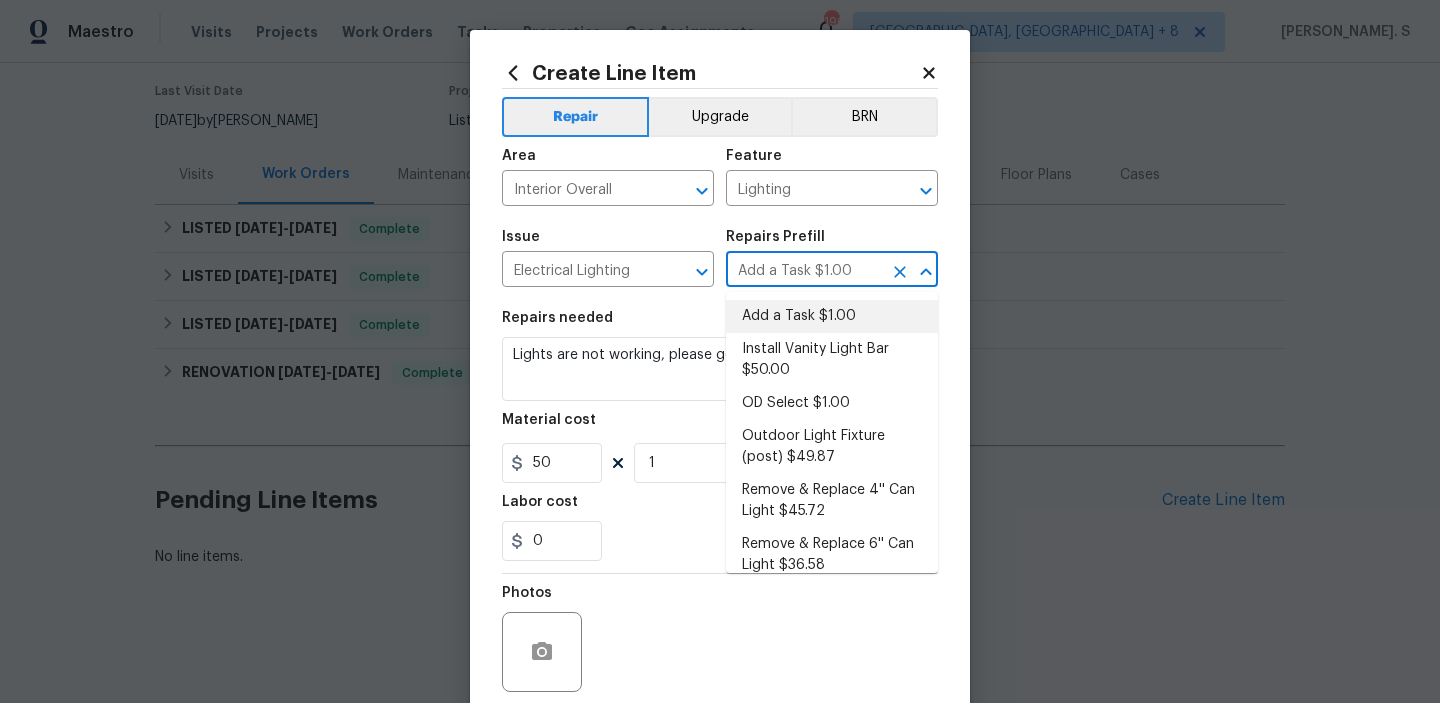 type on "HPM to detail" 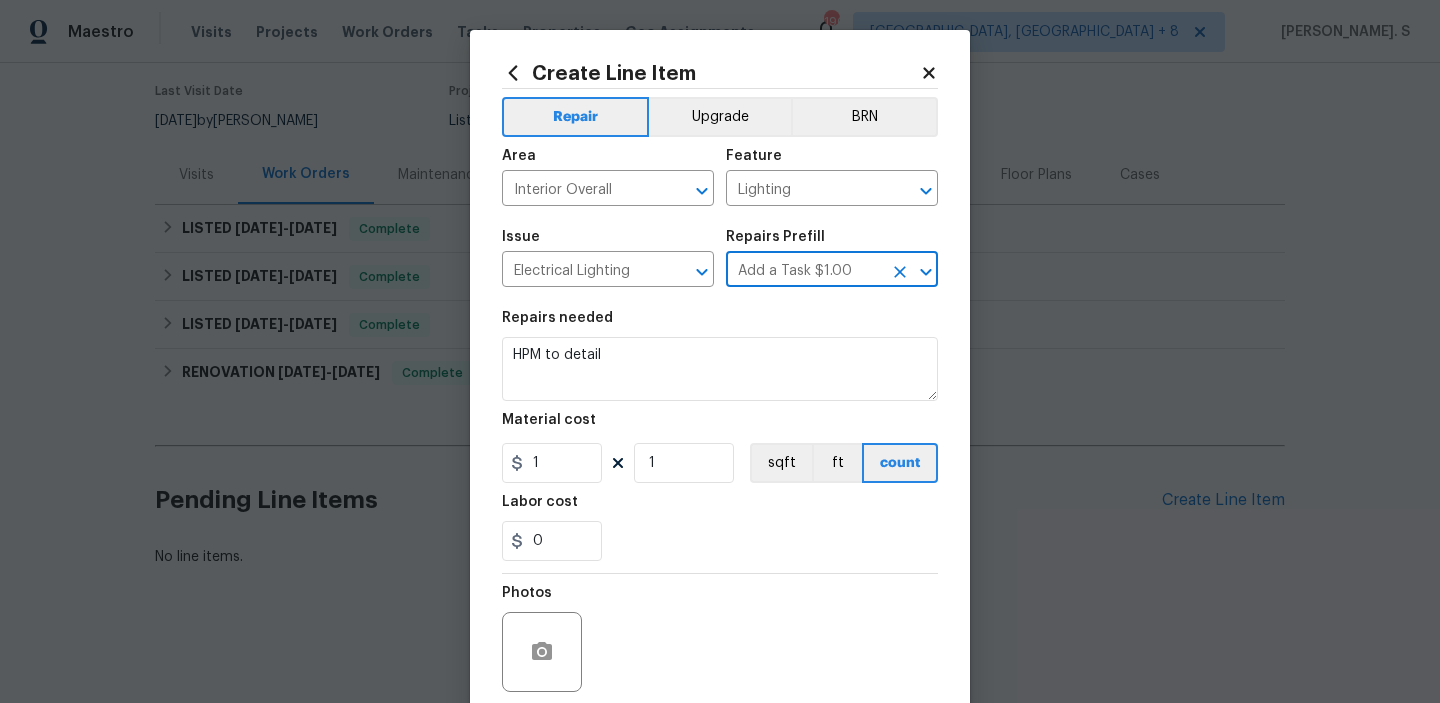 click on "Material cost" at bounding box center (720, 426) 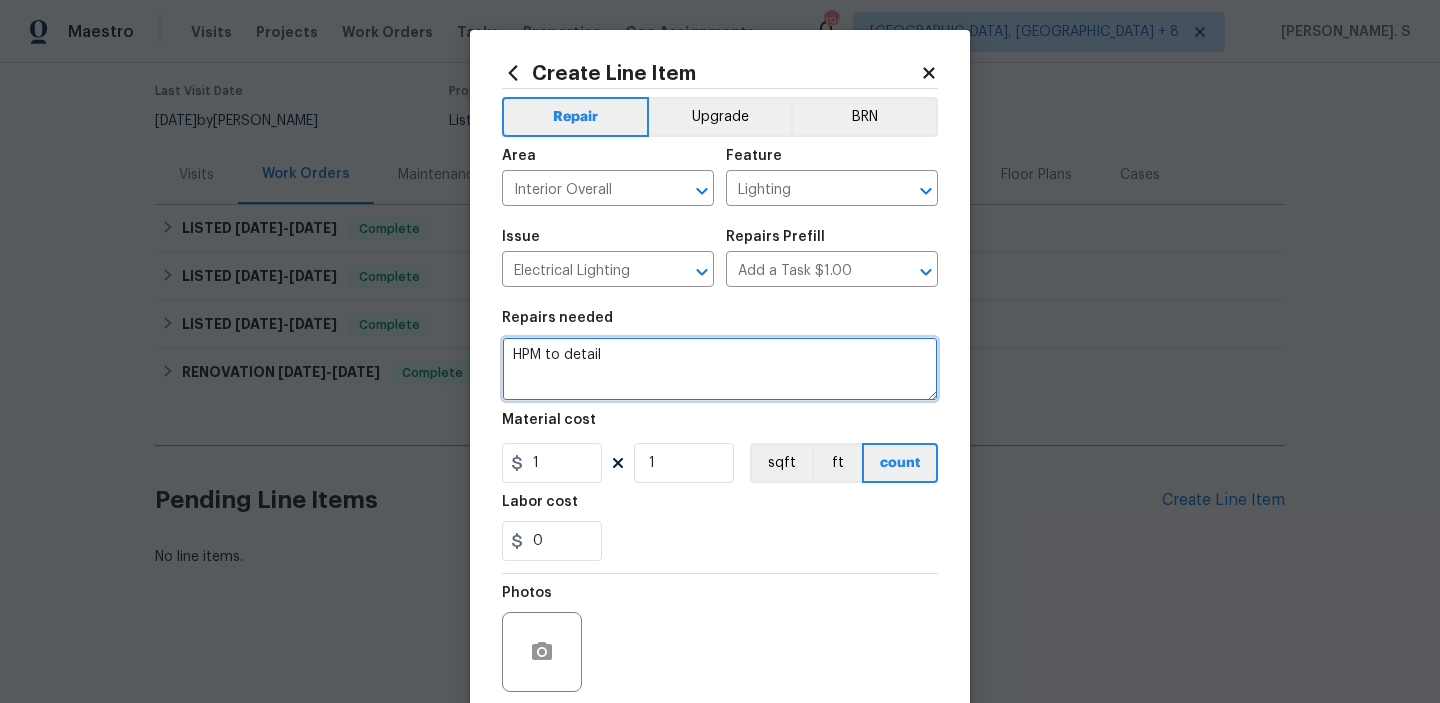 click on "HPM to detail" at bounding box center [720, 369] 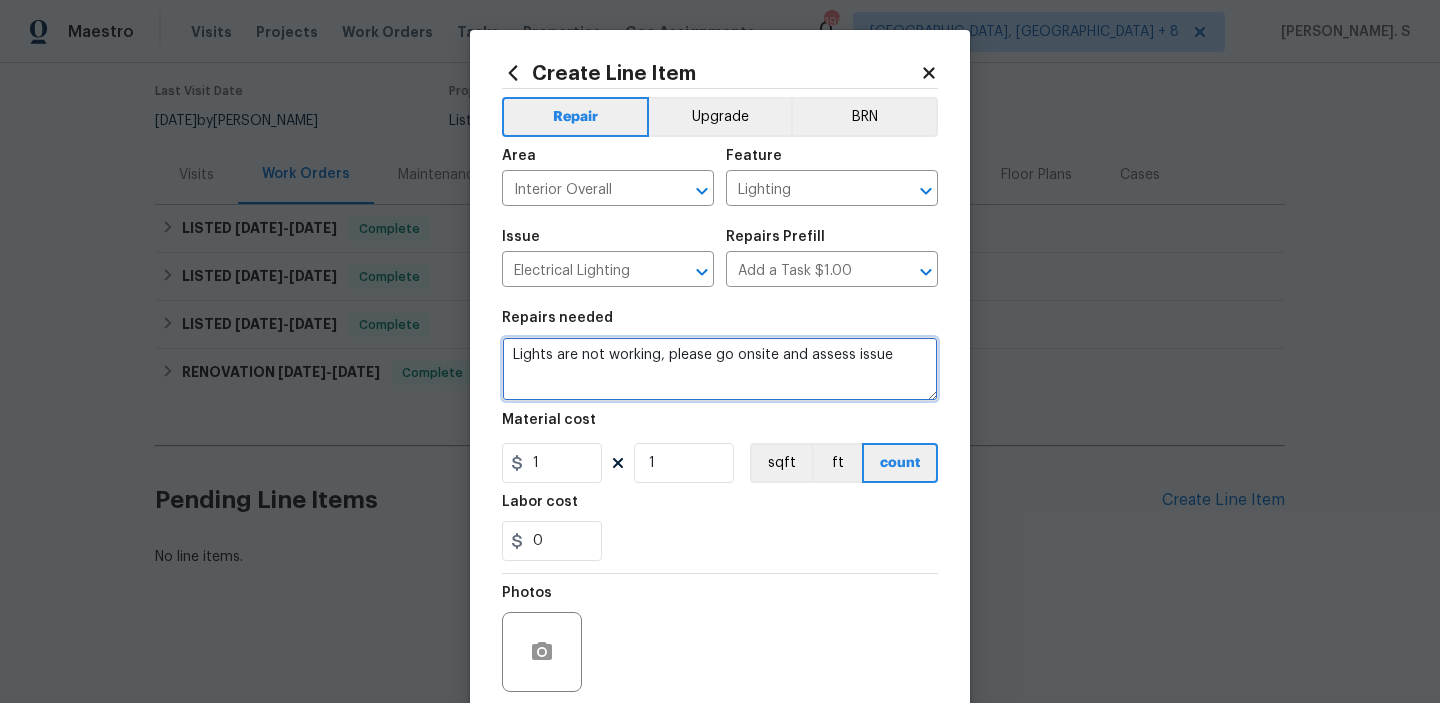 type on "Lights are not working, please go onsite and assess issue" 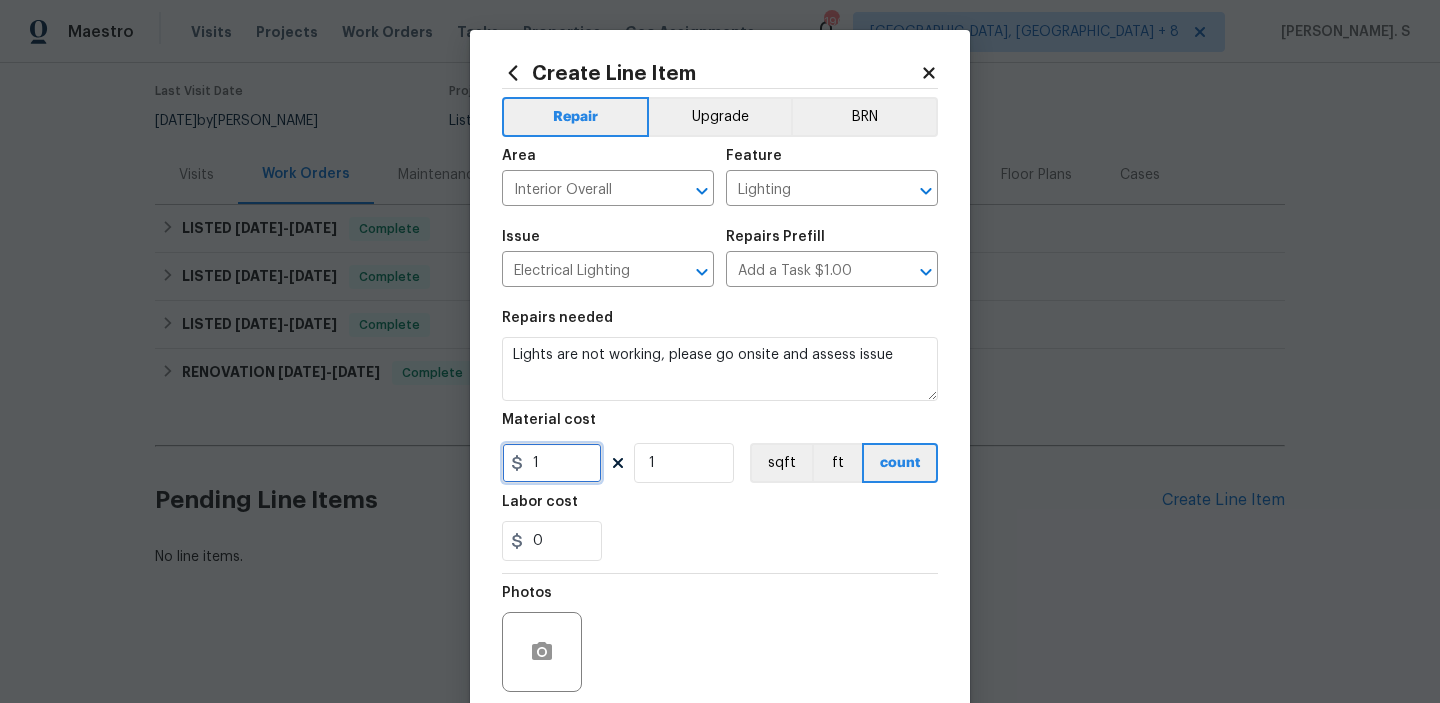 click on "1" at bounding box center (552, 463) 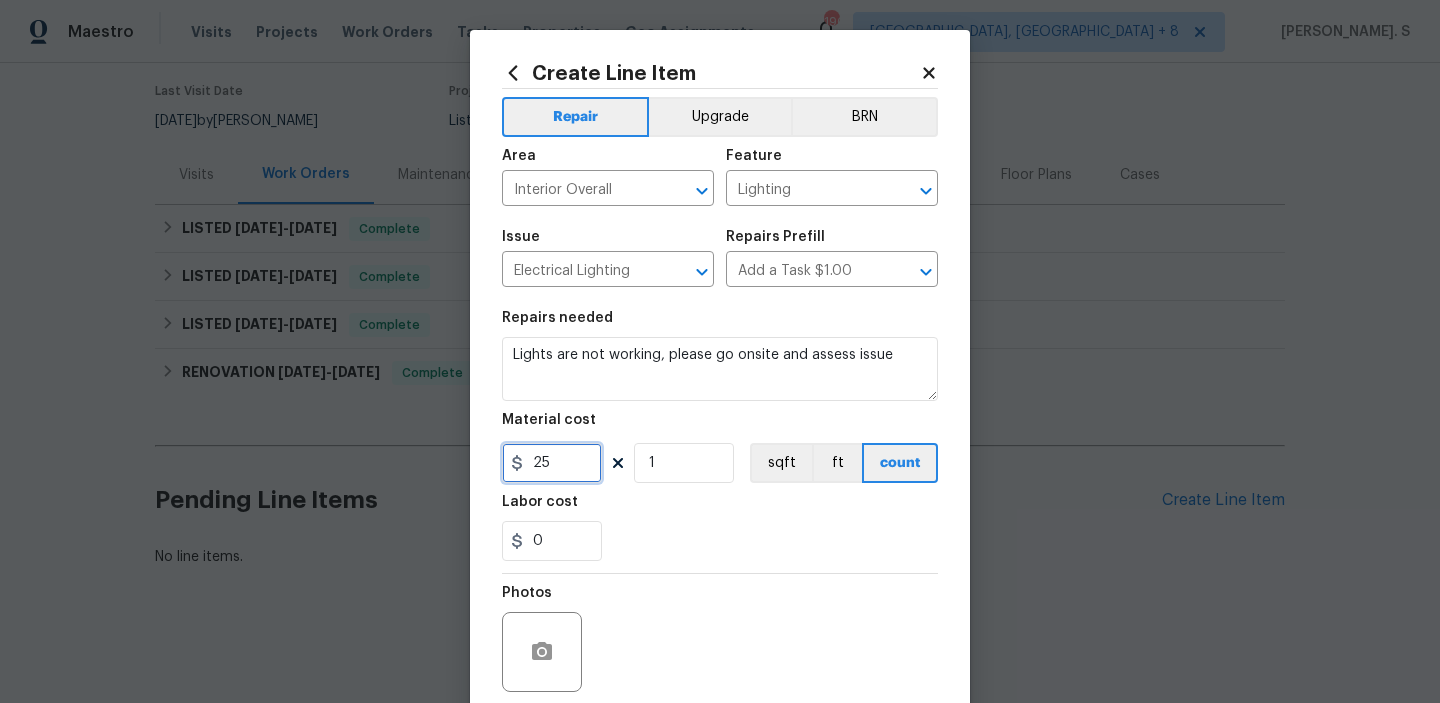 scroll, scrollTop: 159, scrollLeft: 0, axis: vertical 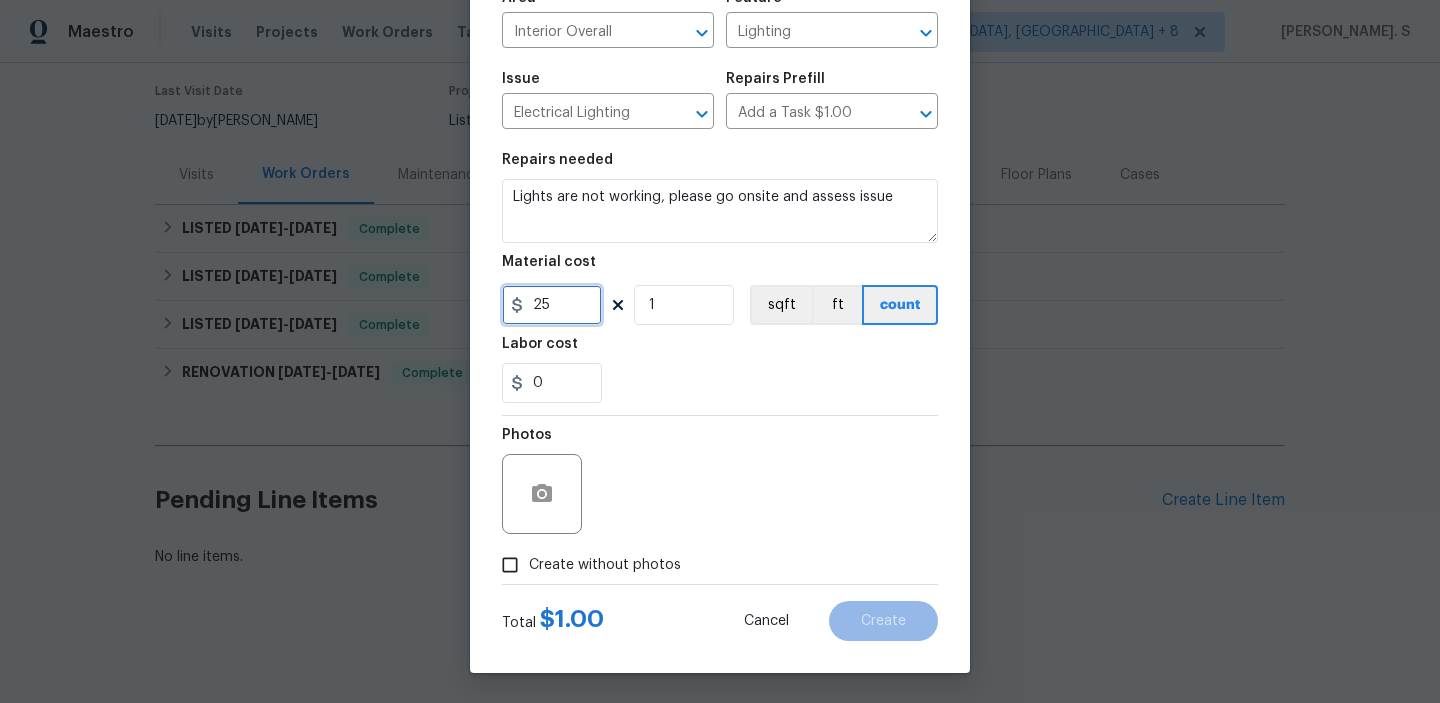 type on "25" 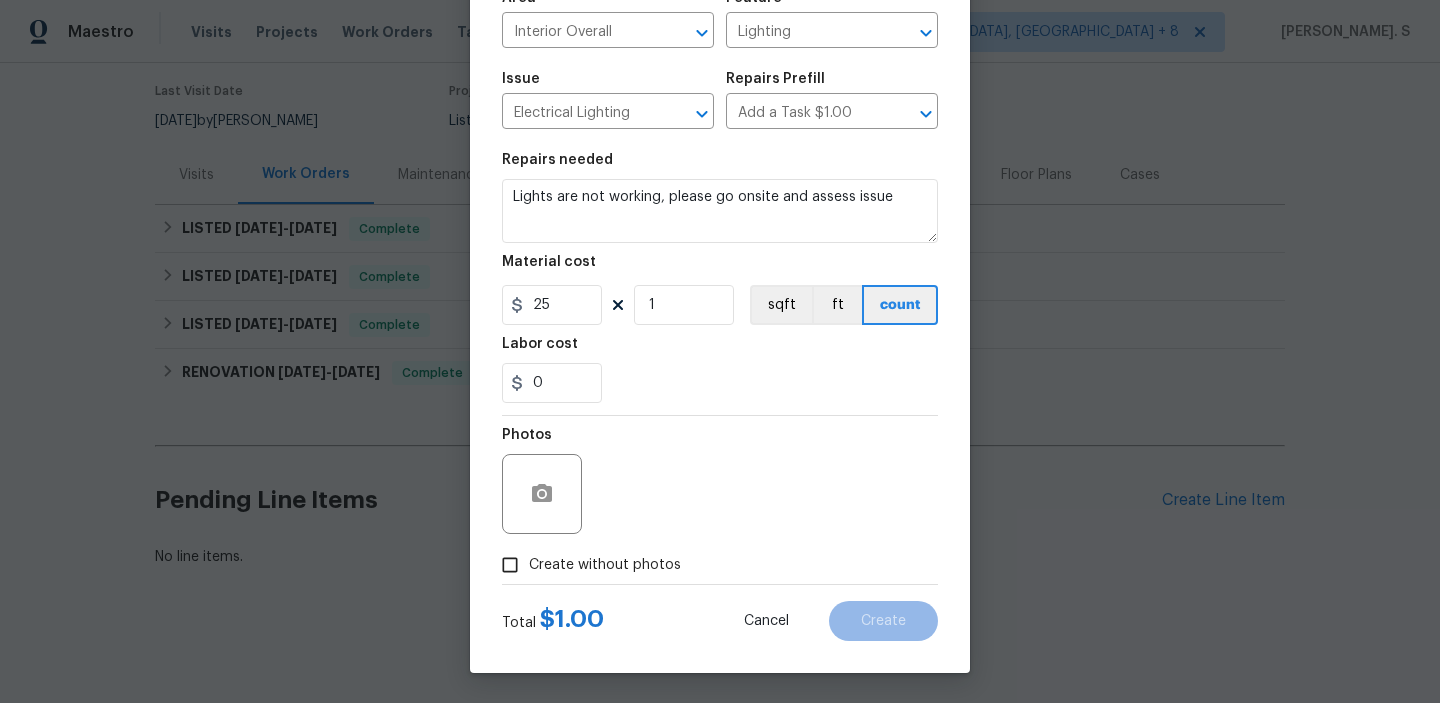 click on "Create without photos" at bounding box center (605, 565) 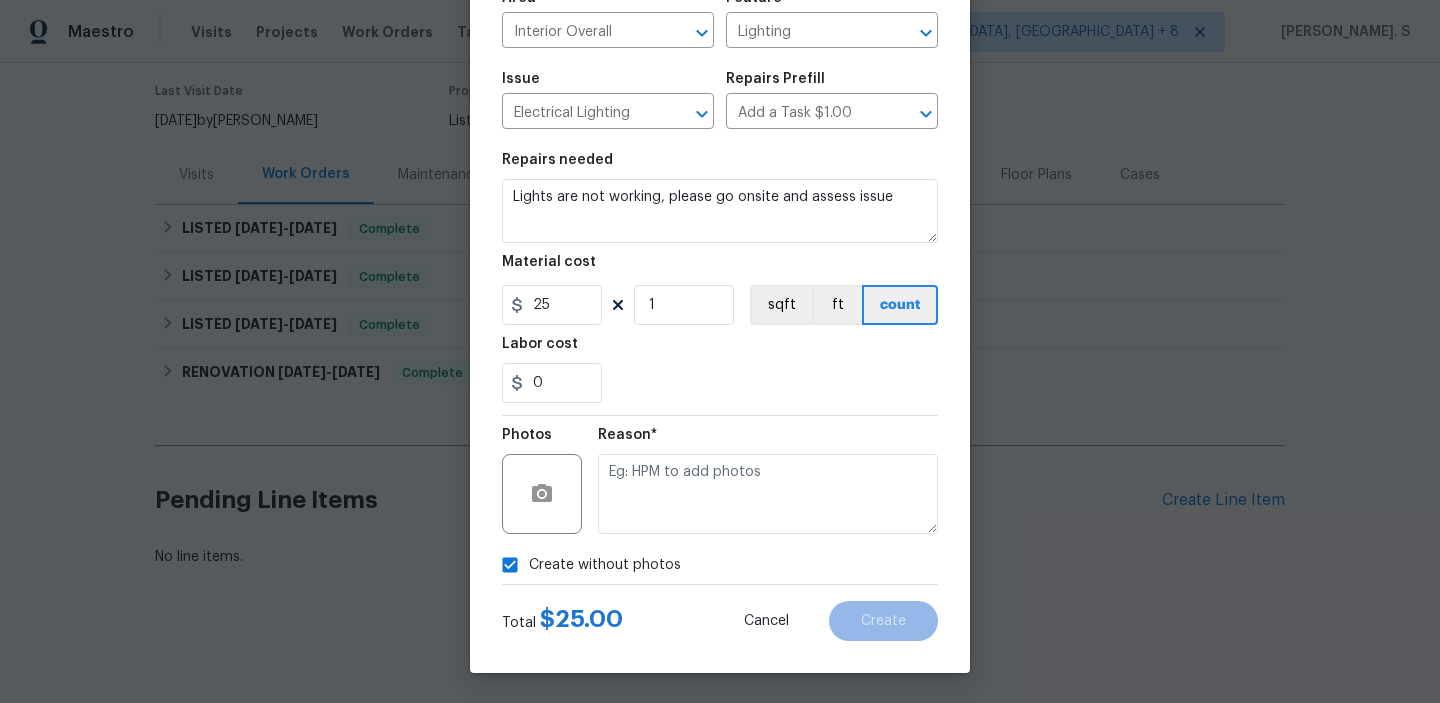 click on "Create without photos" at bounding box center [510, 565] 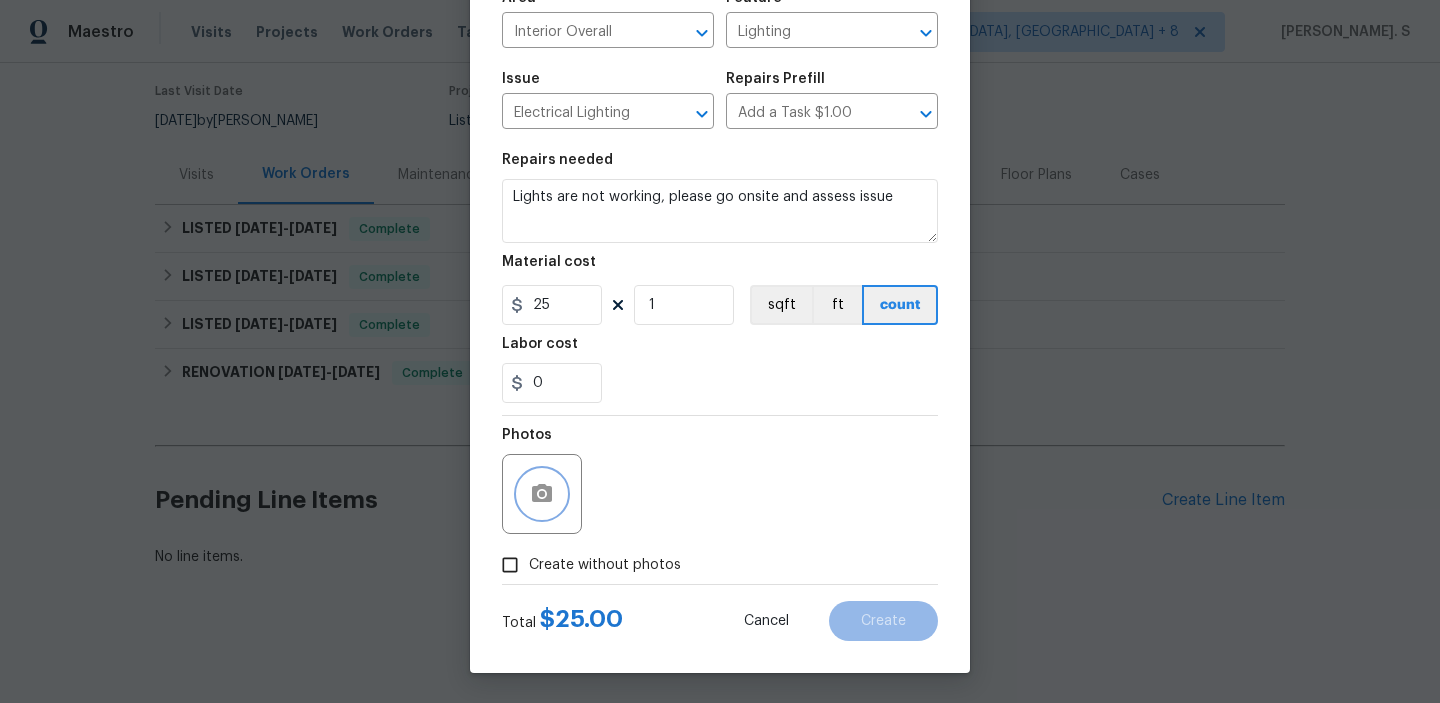 click at bounding box center (542, 494) 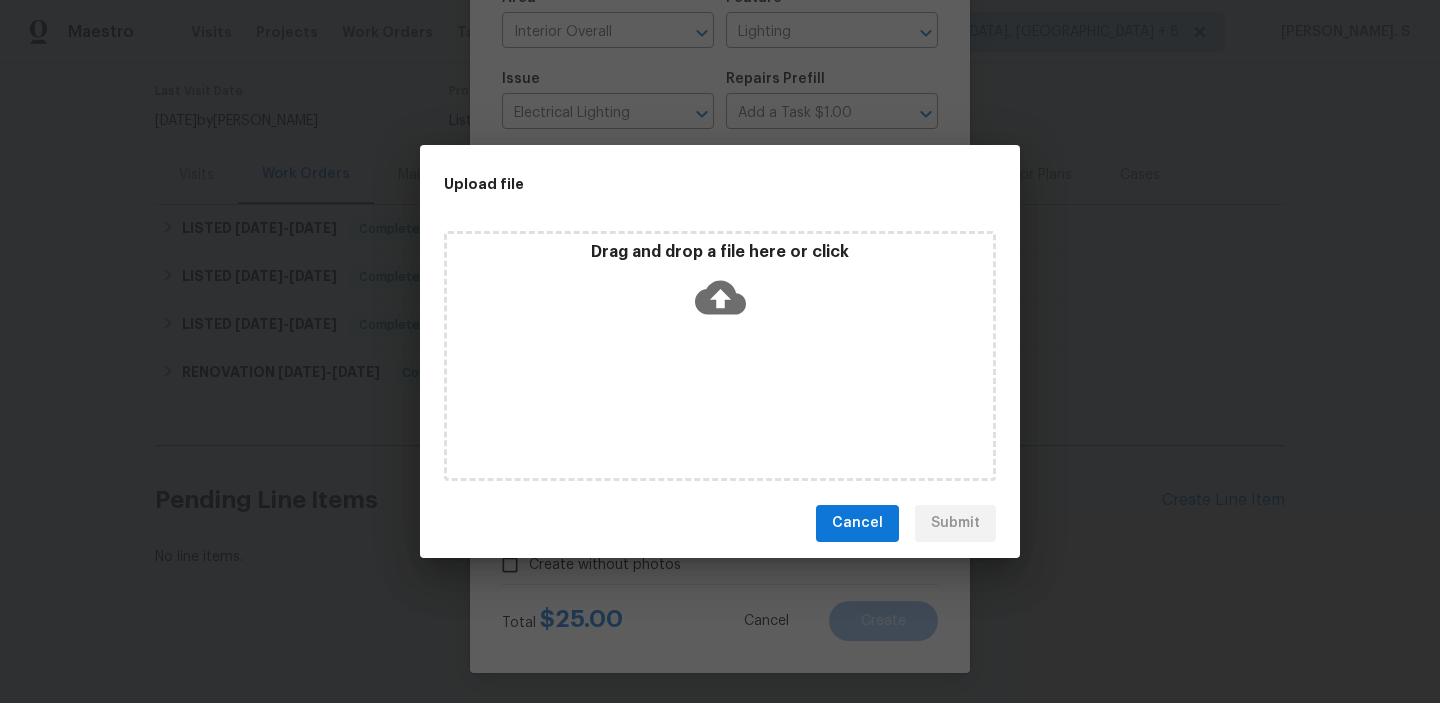 click 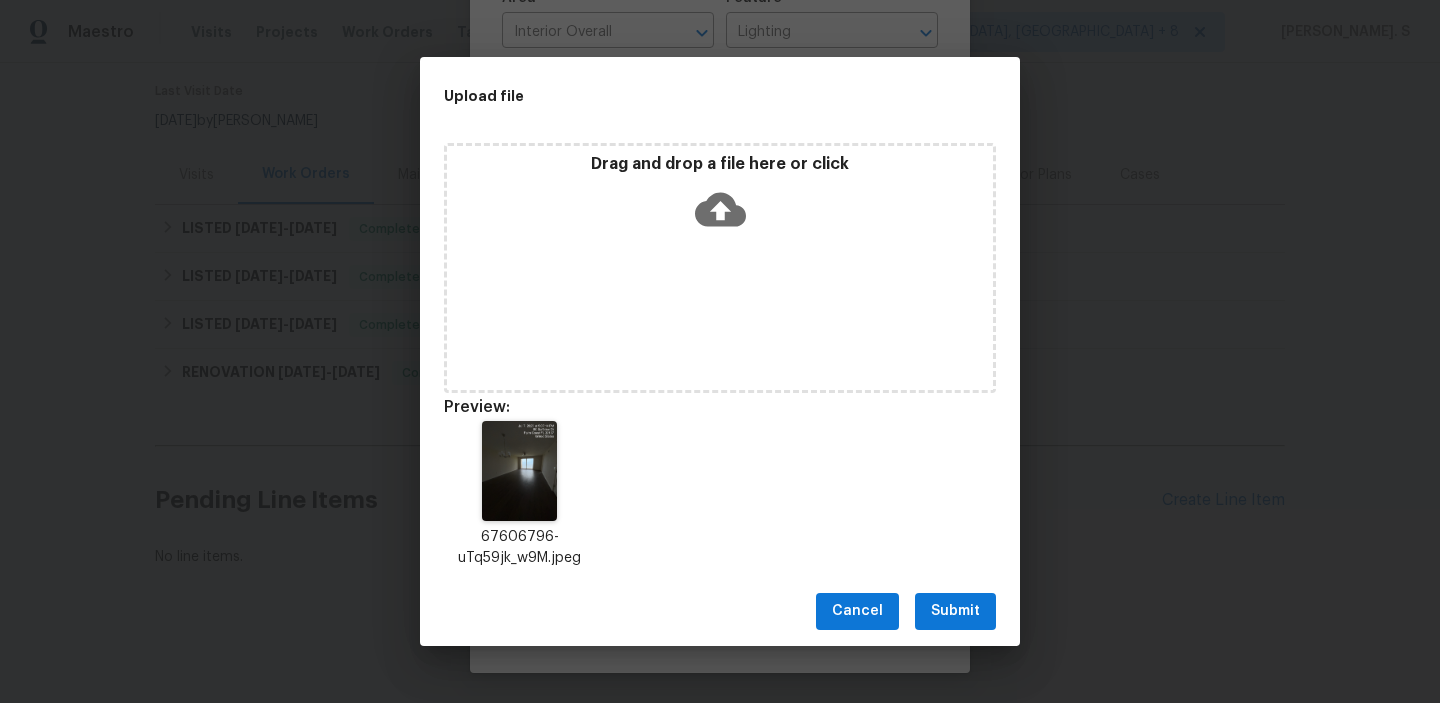 click on "Submit" at bounding box center [955, 611] 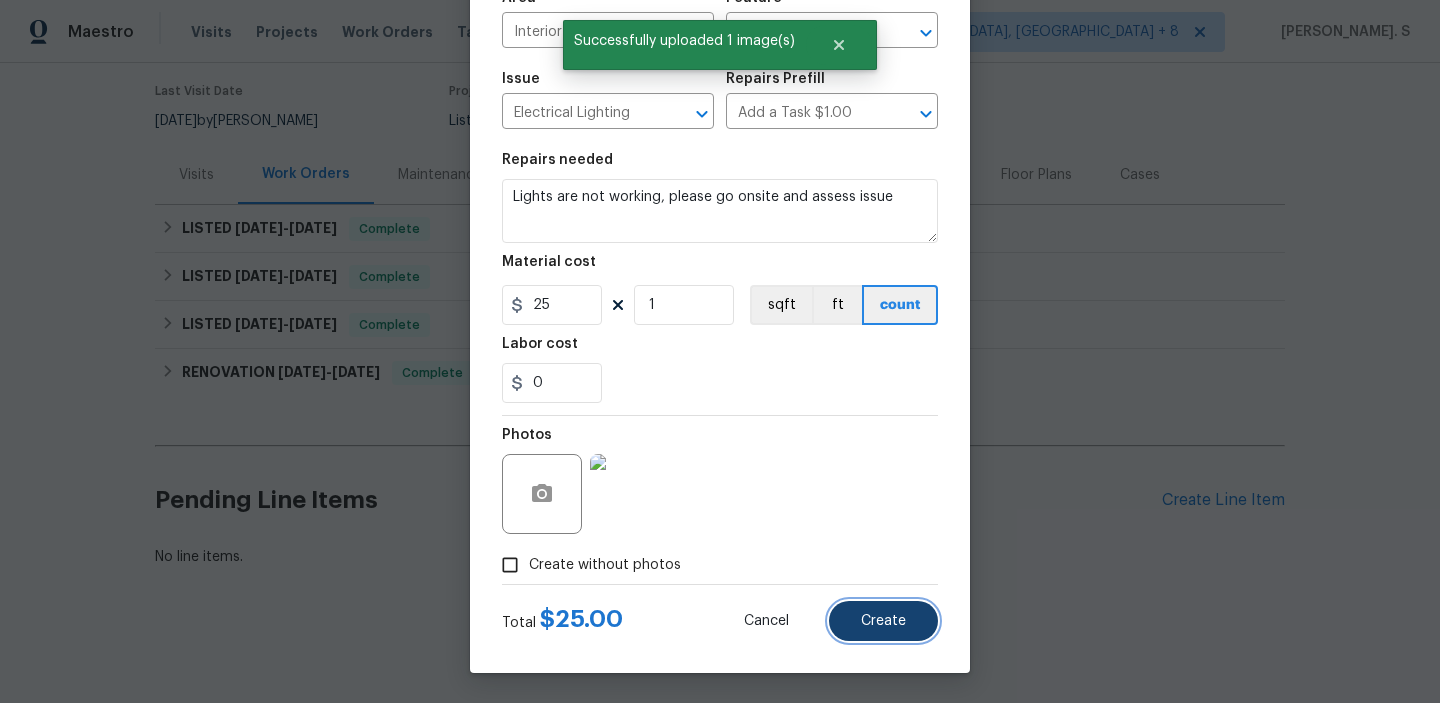 click on "Create" at bounding box center (883, 621) 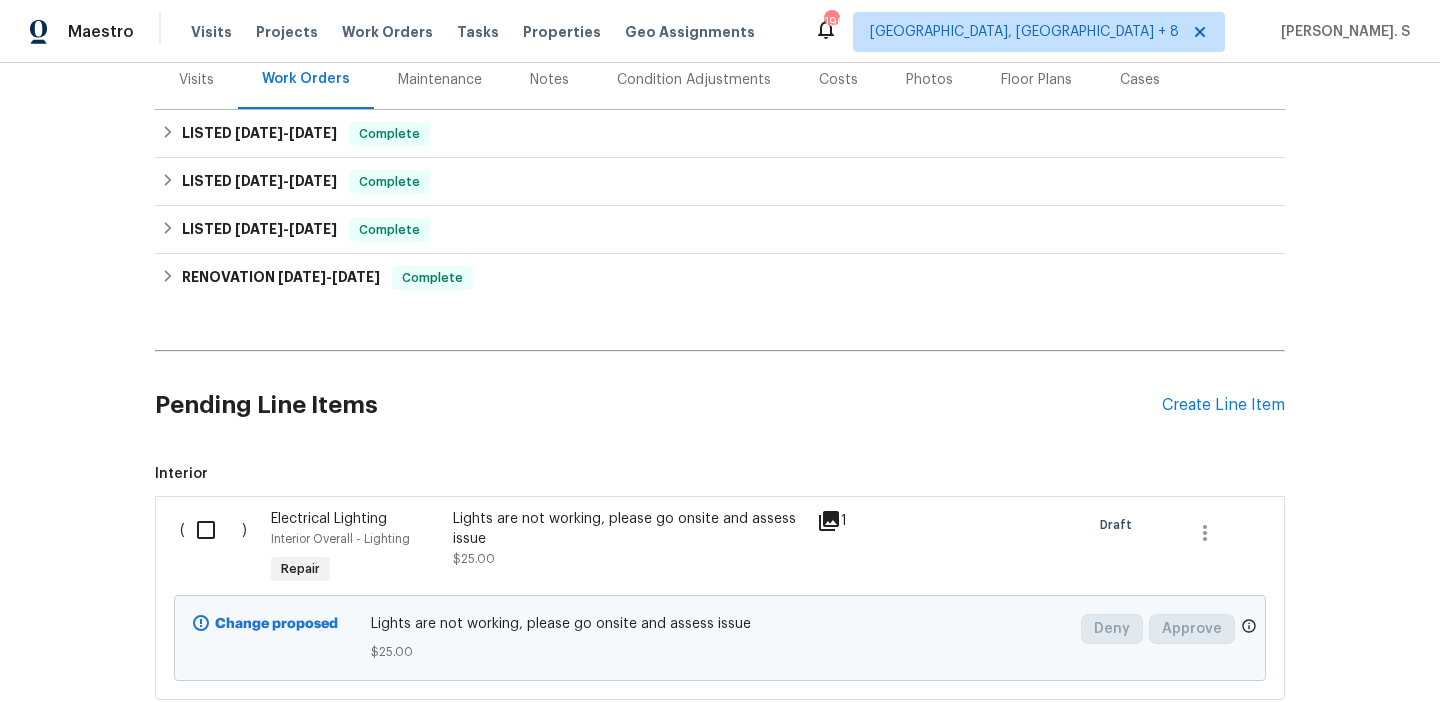 scroll, scrollTop: 342, scrollLeft: 0, axis: vertical 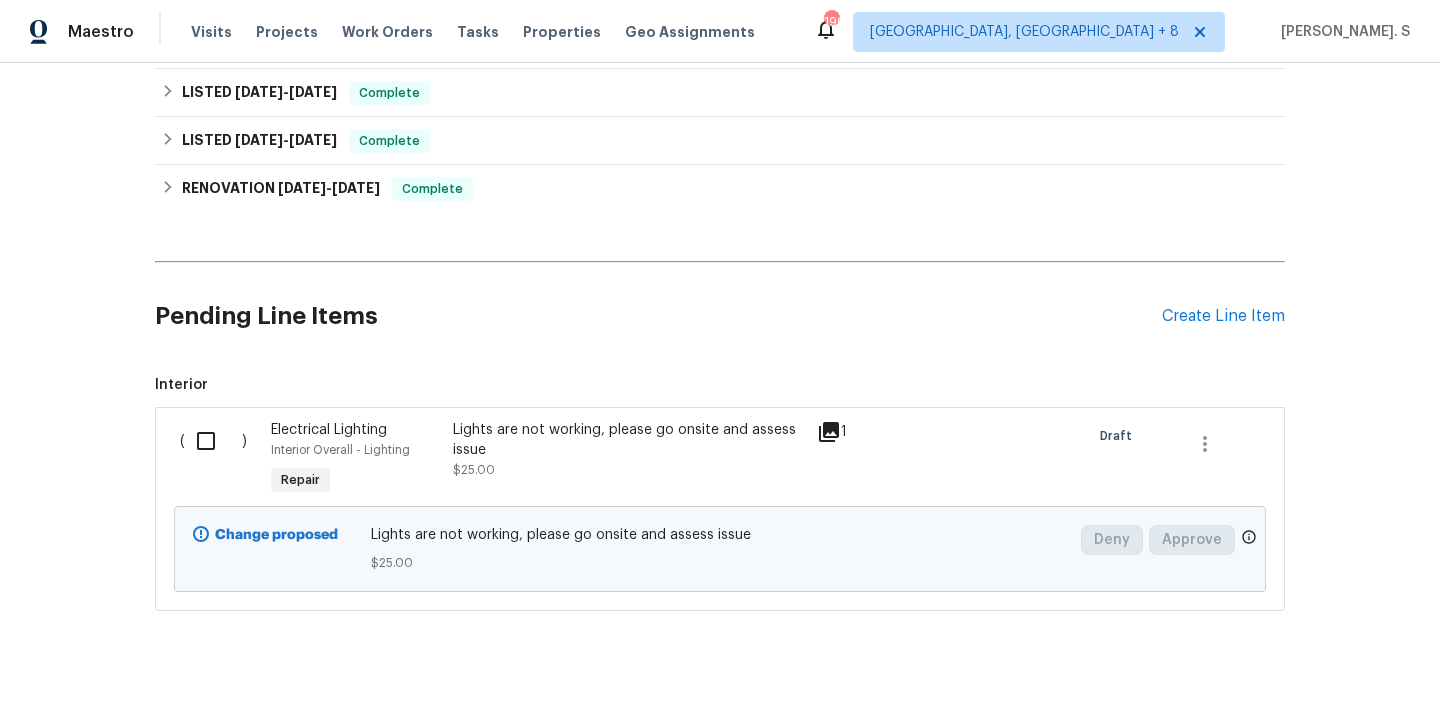 click at bounding box center (213, 441) 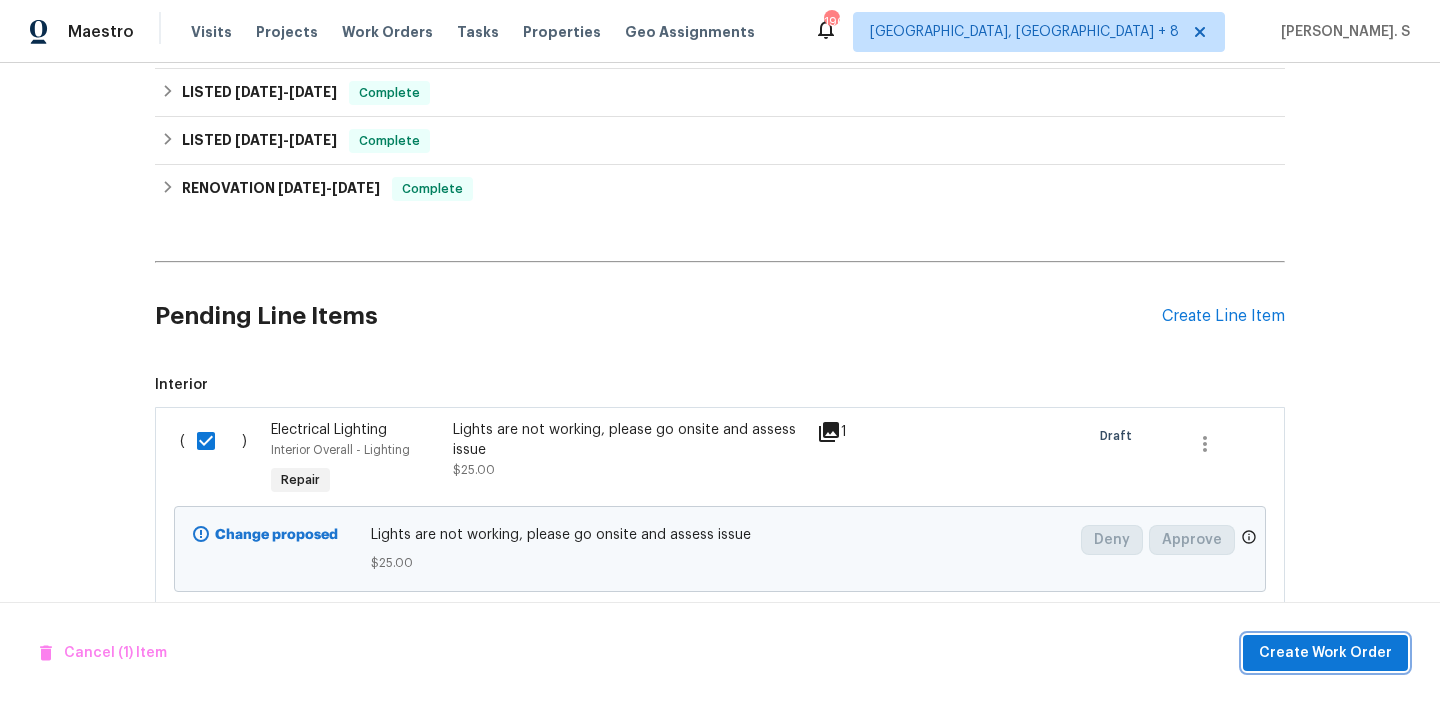 click on "Create Work Order" at bounding box center (1325, 653) 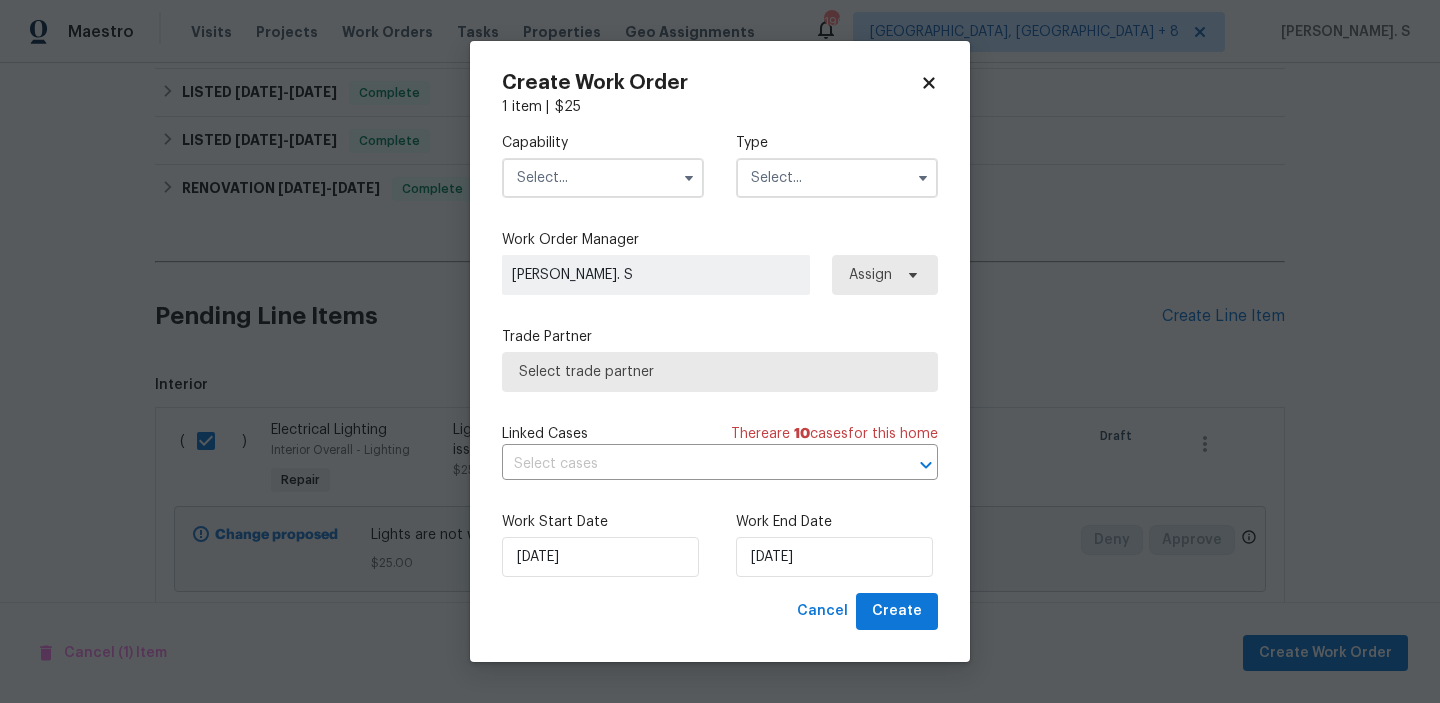 click at bounding box center (603, 178) 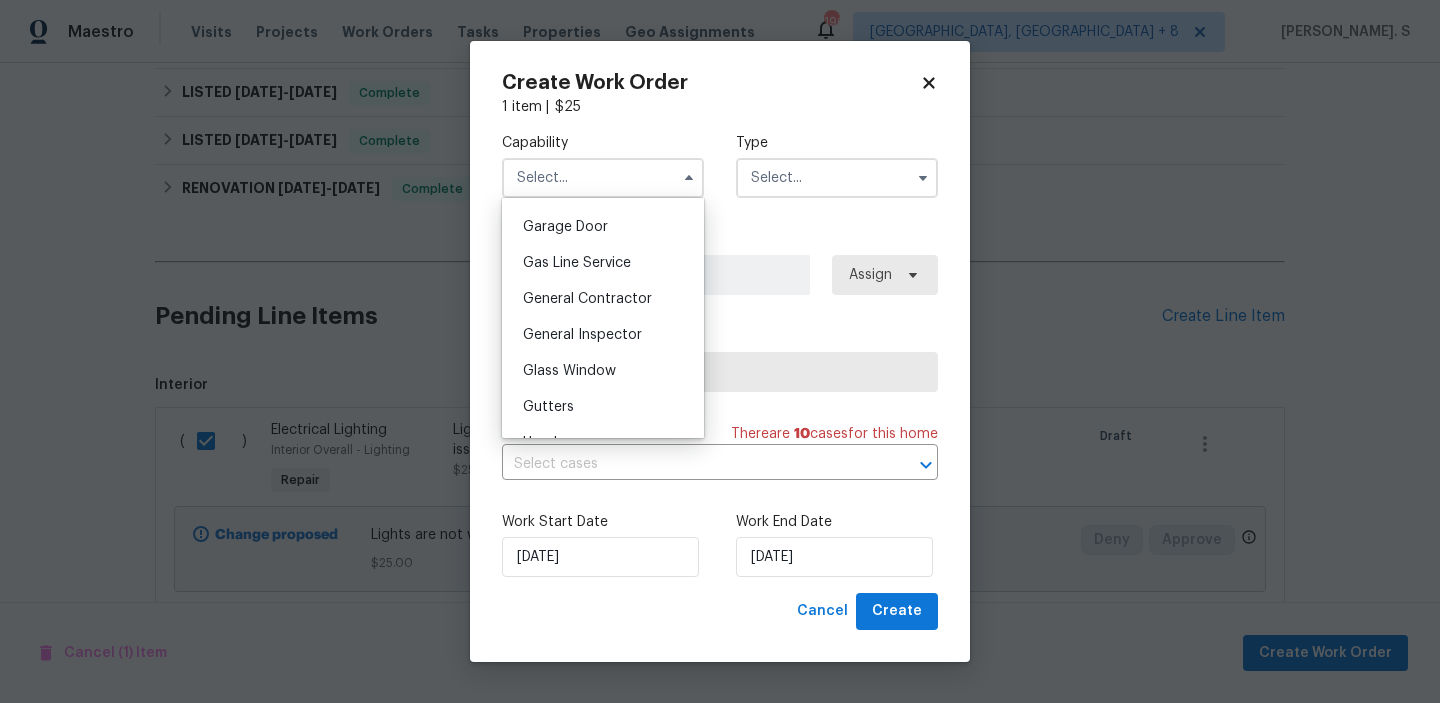 scroll, scrollTop: 883, scrollLeft: 0, axis: vertical 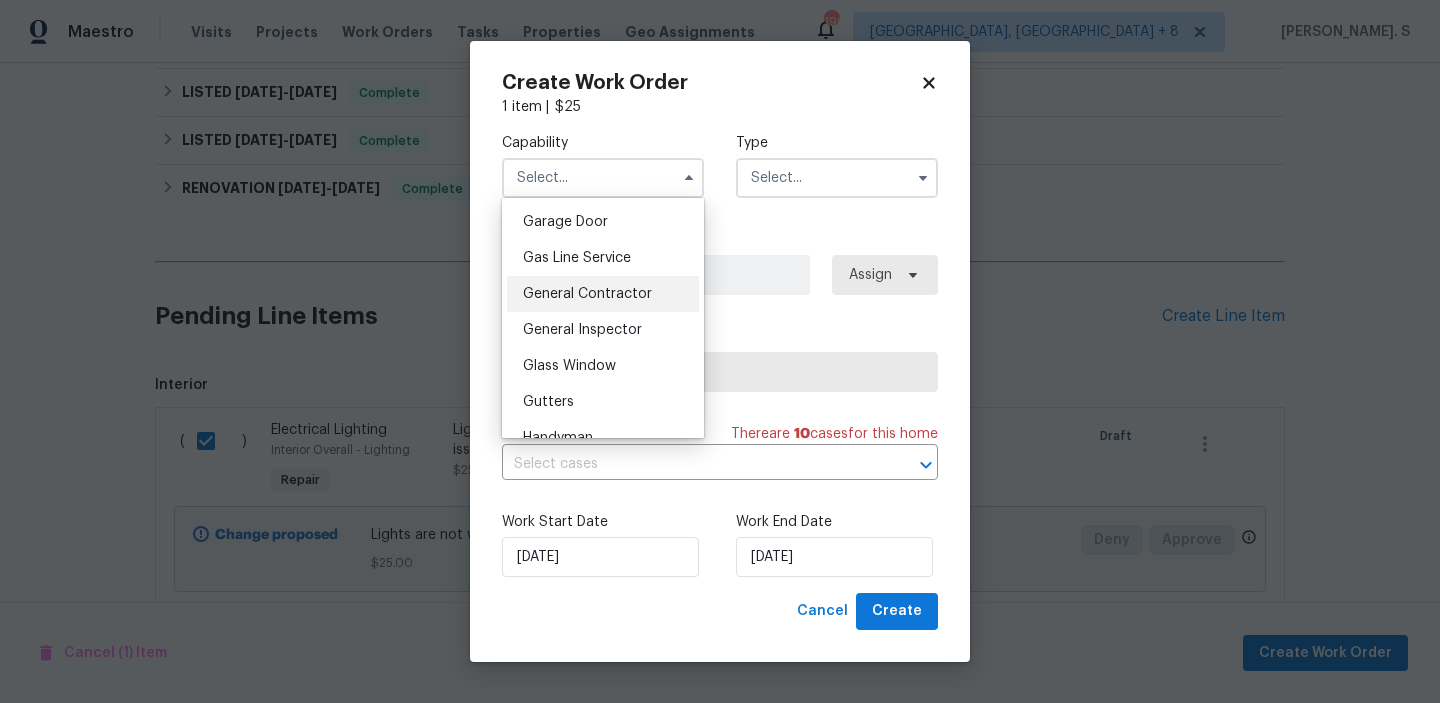 click on "General Contractor" at bounding box center [587, 294] 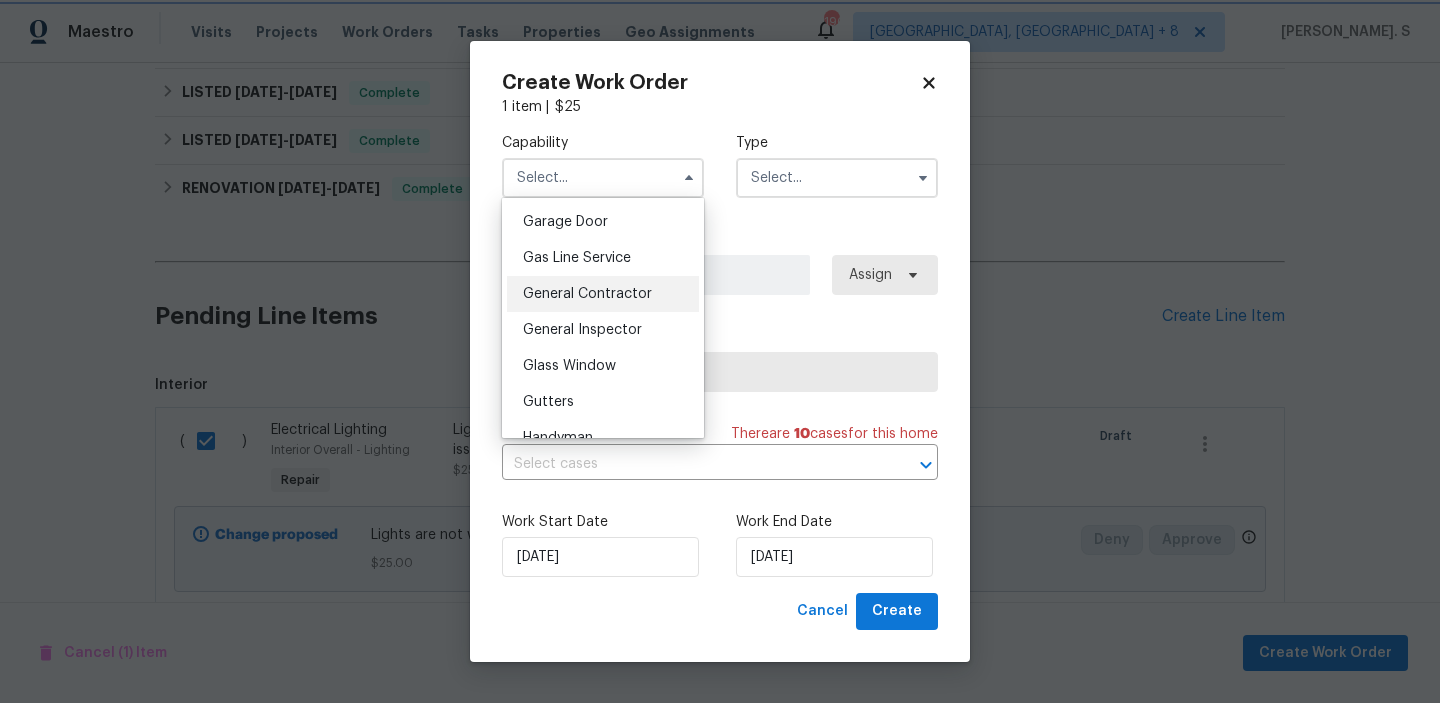 type on "General Contractor" 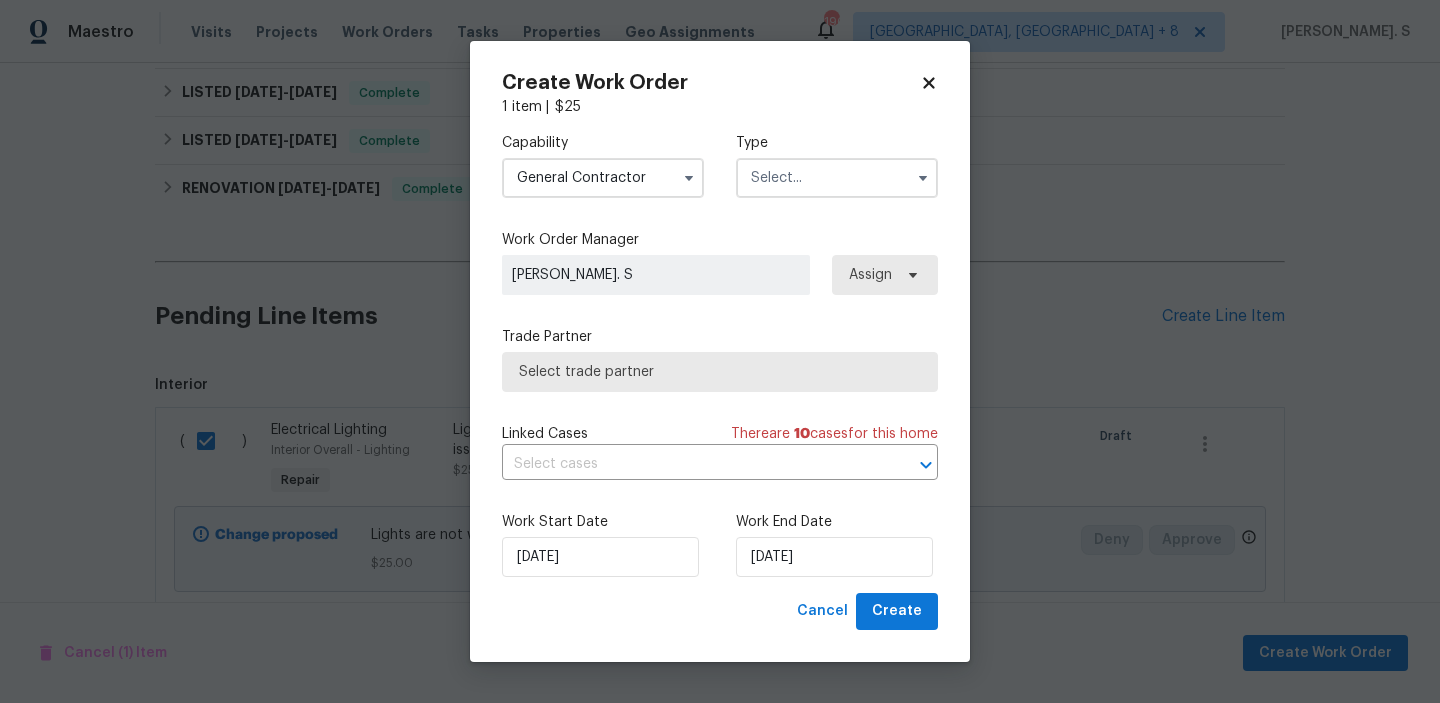 click at bounding box center (837, 178) 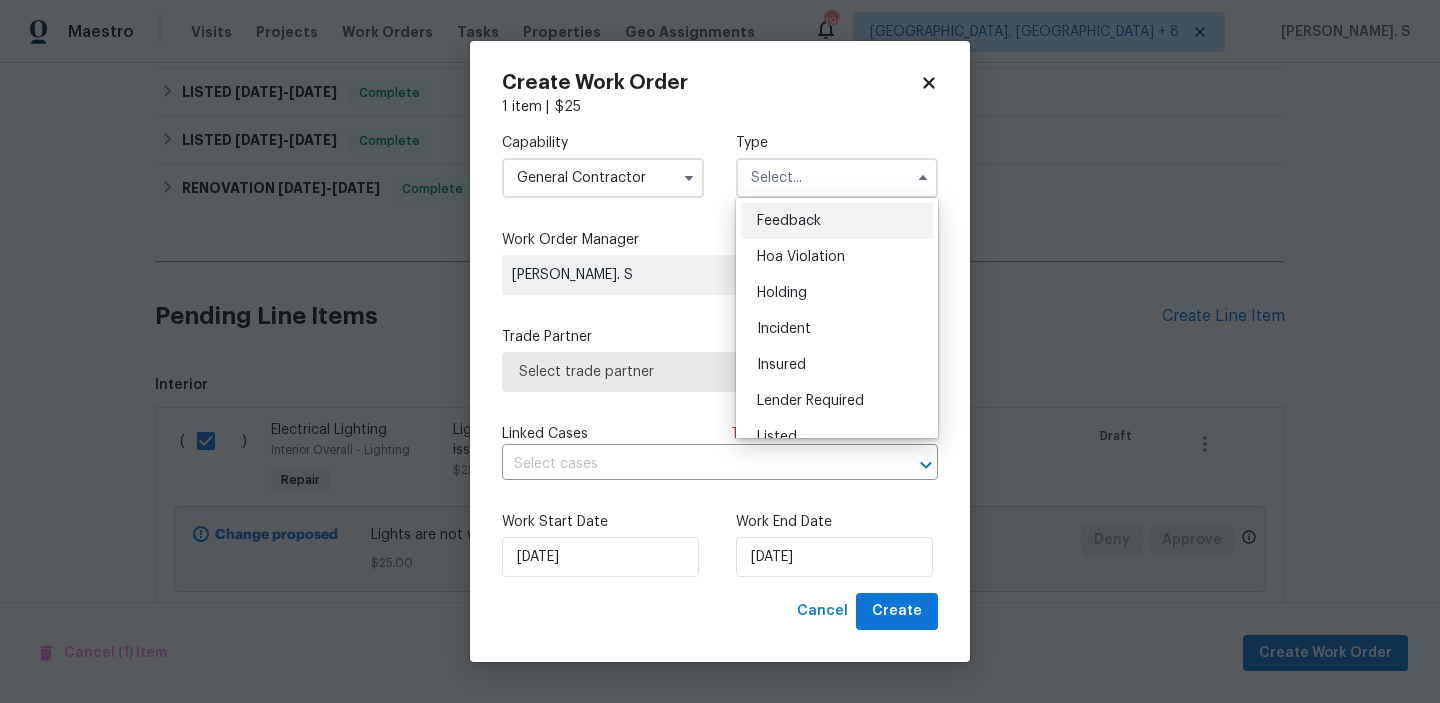 click on "Feedback" at bounding box center [837, 221] 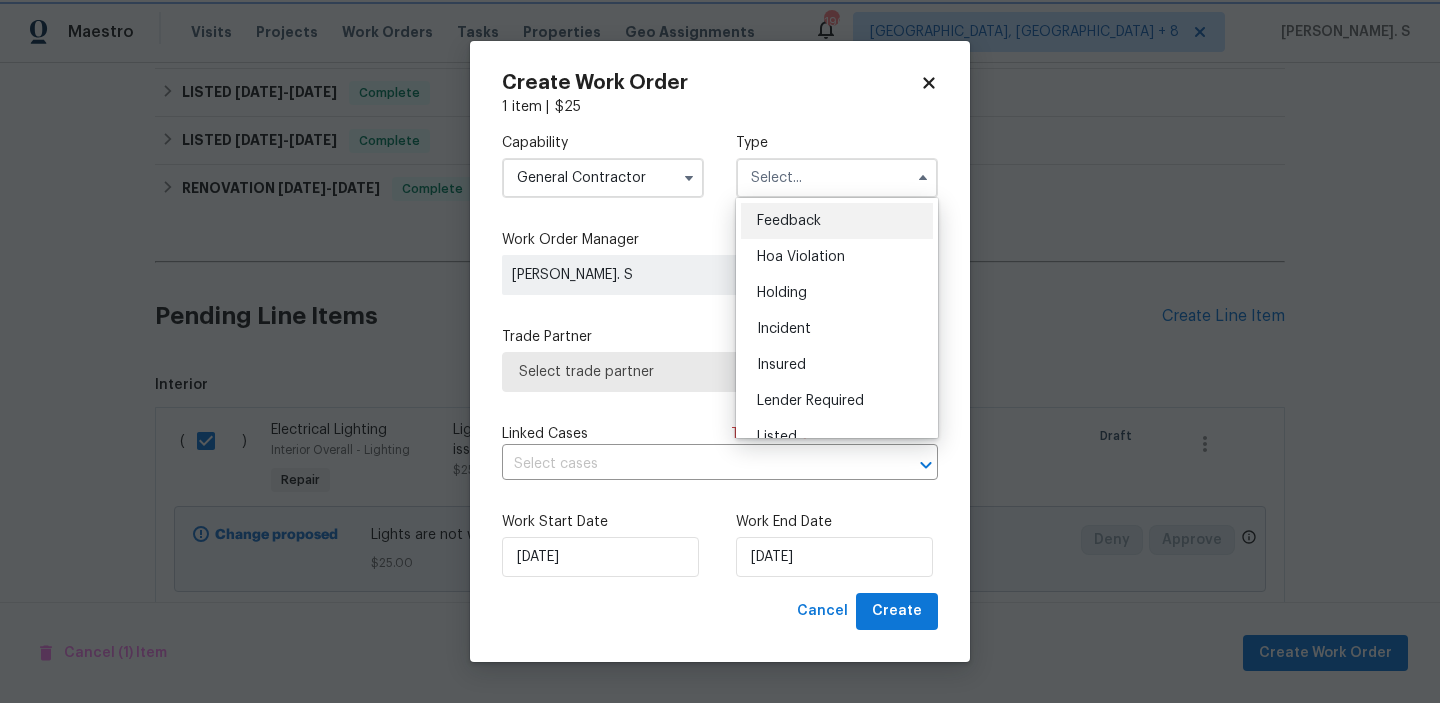 type on "Feedback" 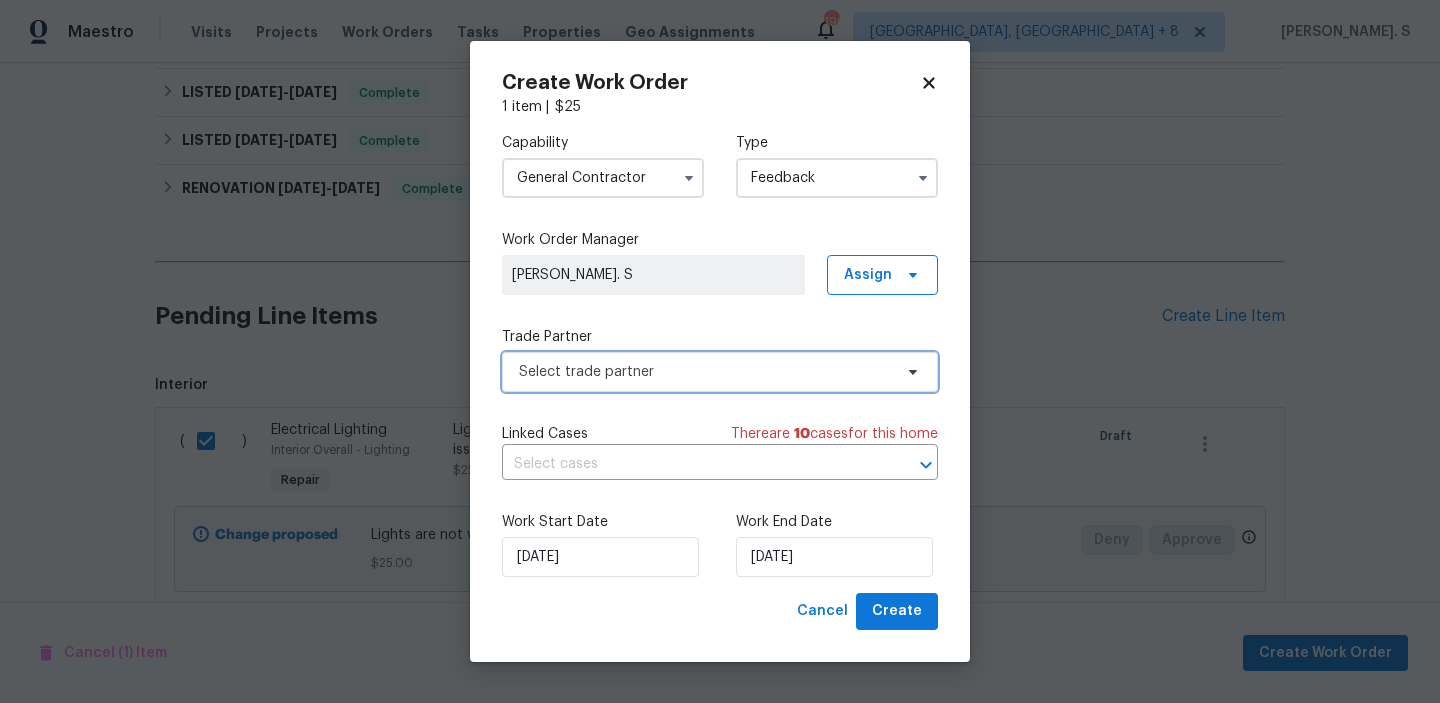 click on "Select trade partner" at bounding box center (705, 372) 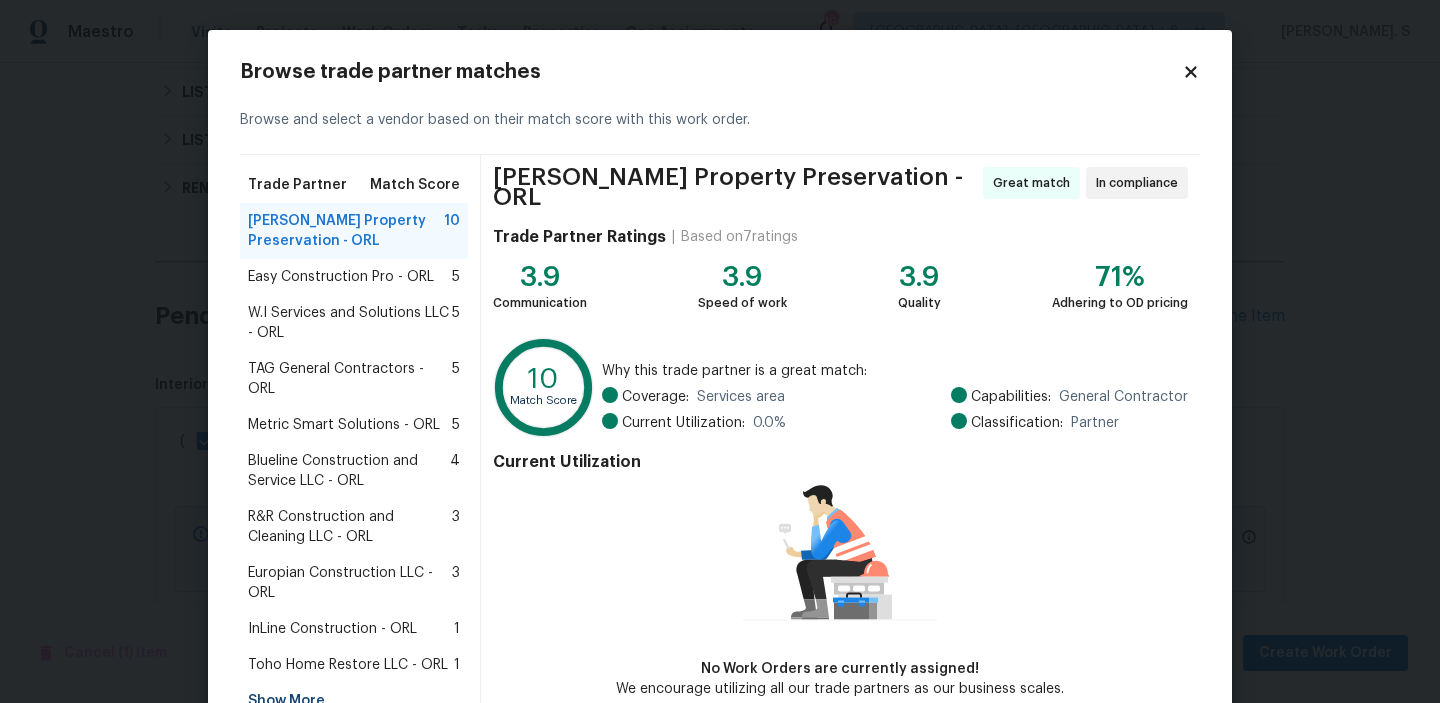 click on "Easy Construction Pro - ORL" at bounding box center [341, 277] 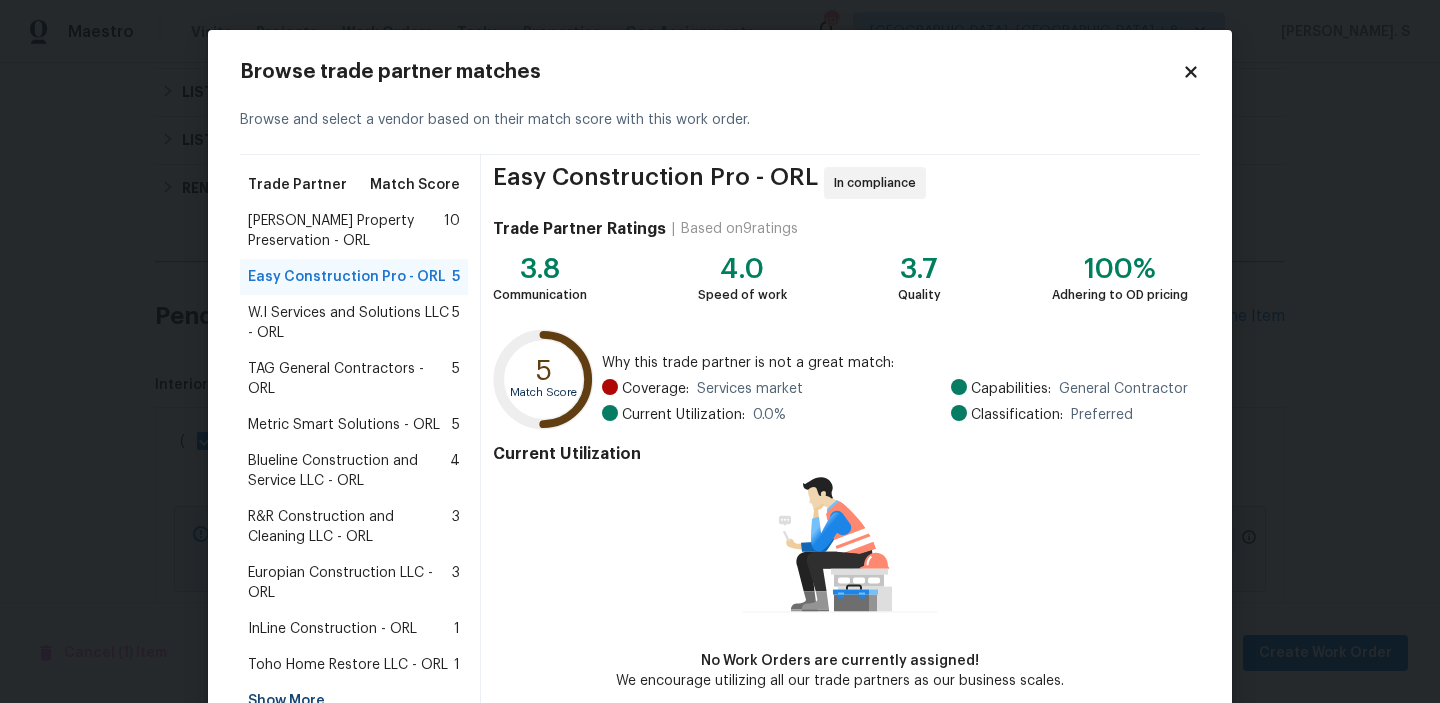 click on "Witt's Property Preservation - ORL" at bounding box center [346, 231] 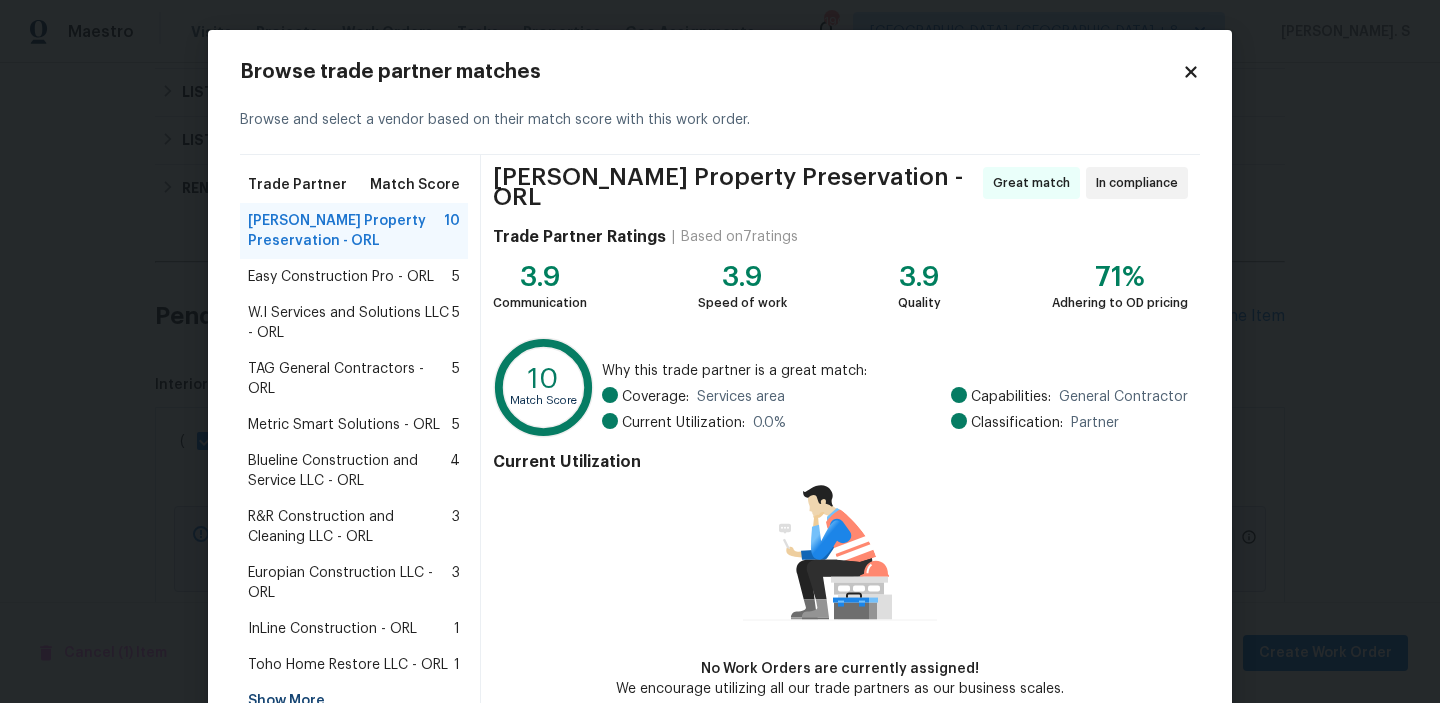 click on "Easy Construction Pro - ORL" at bounding box center [341, 277] 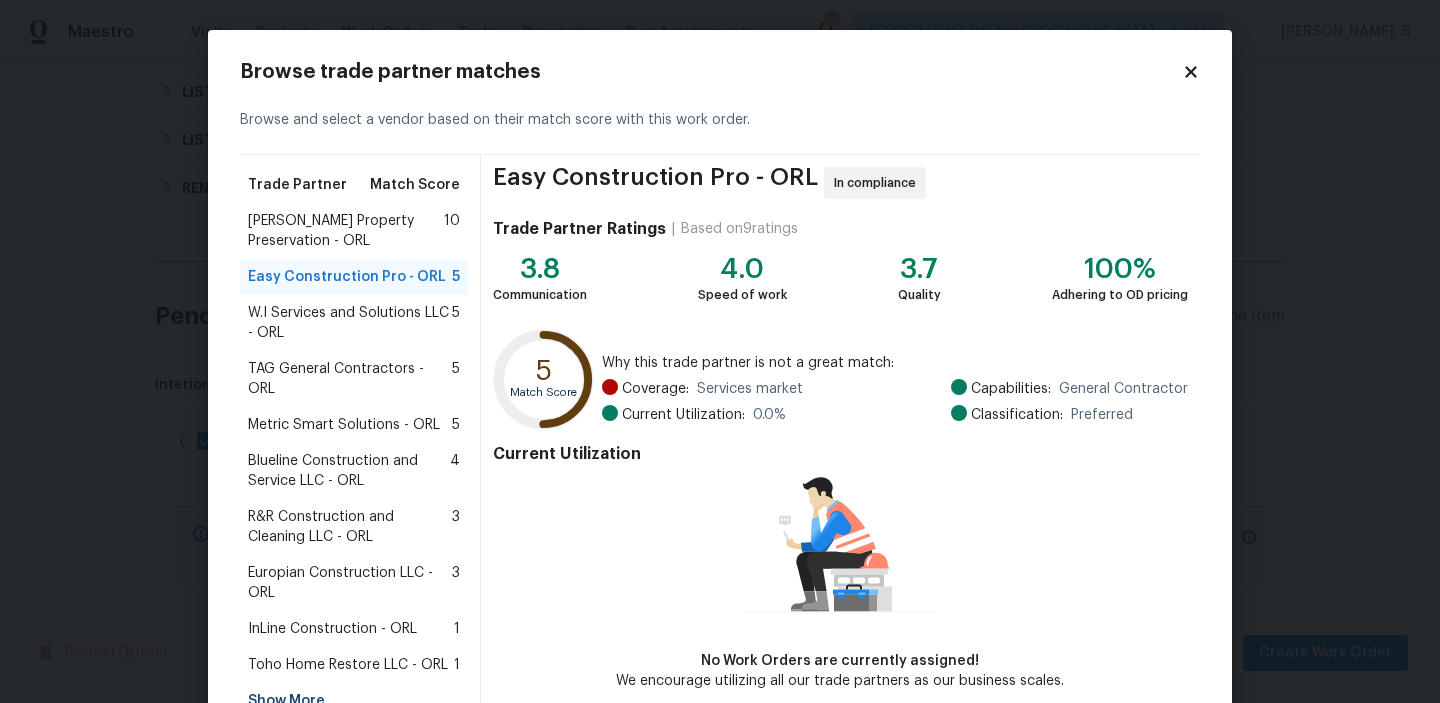 click on "W.I Services and Solutions LLC - ORL 5" at bounding box center [354, 323] 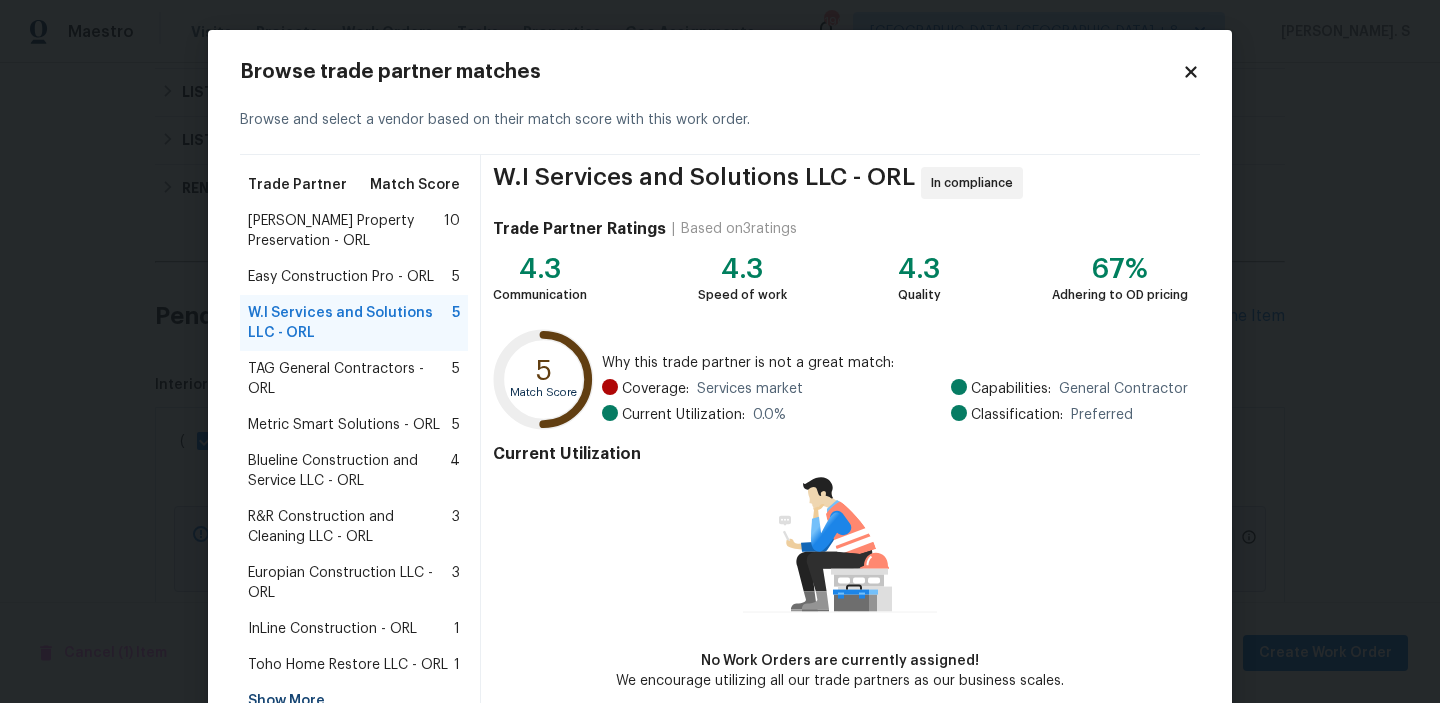 scroll, scrollTop: 106, scrollLeft: 0, axis: vertical 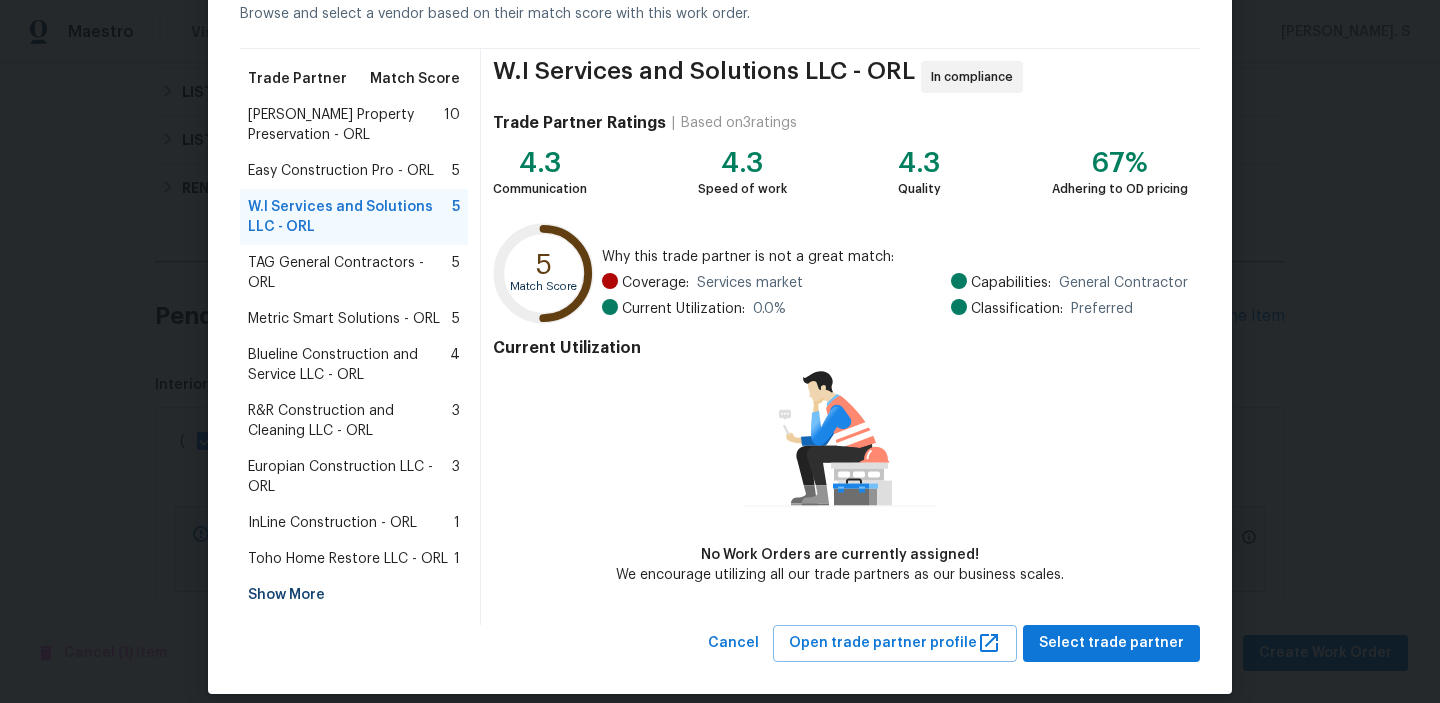 click on "TAG General Contractors - ORL" at bounding box center [350, 273] 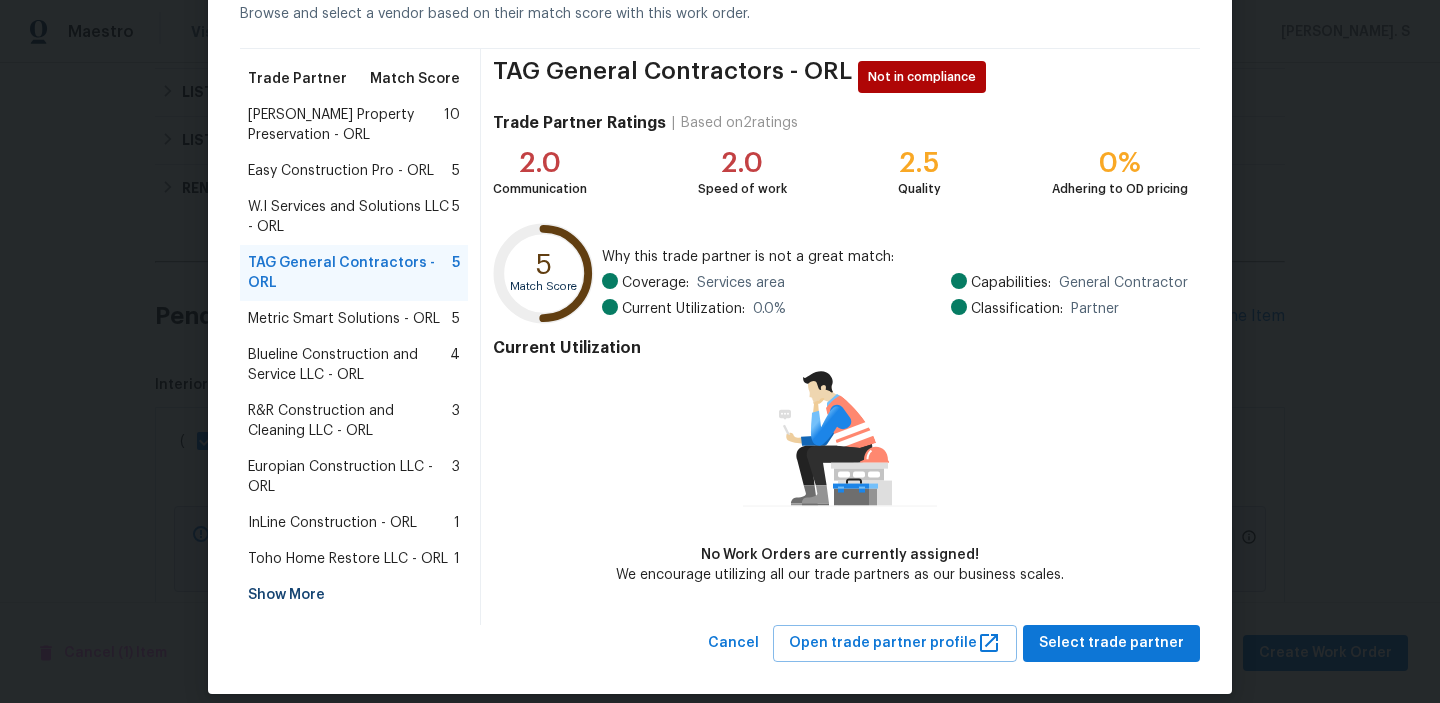 click on "W.I Services and Solutions LLC - ORL 5" at bounding box center [354, 217] 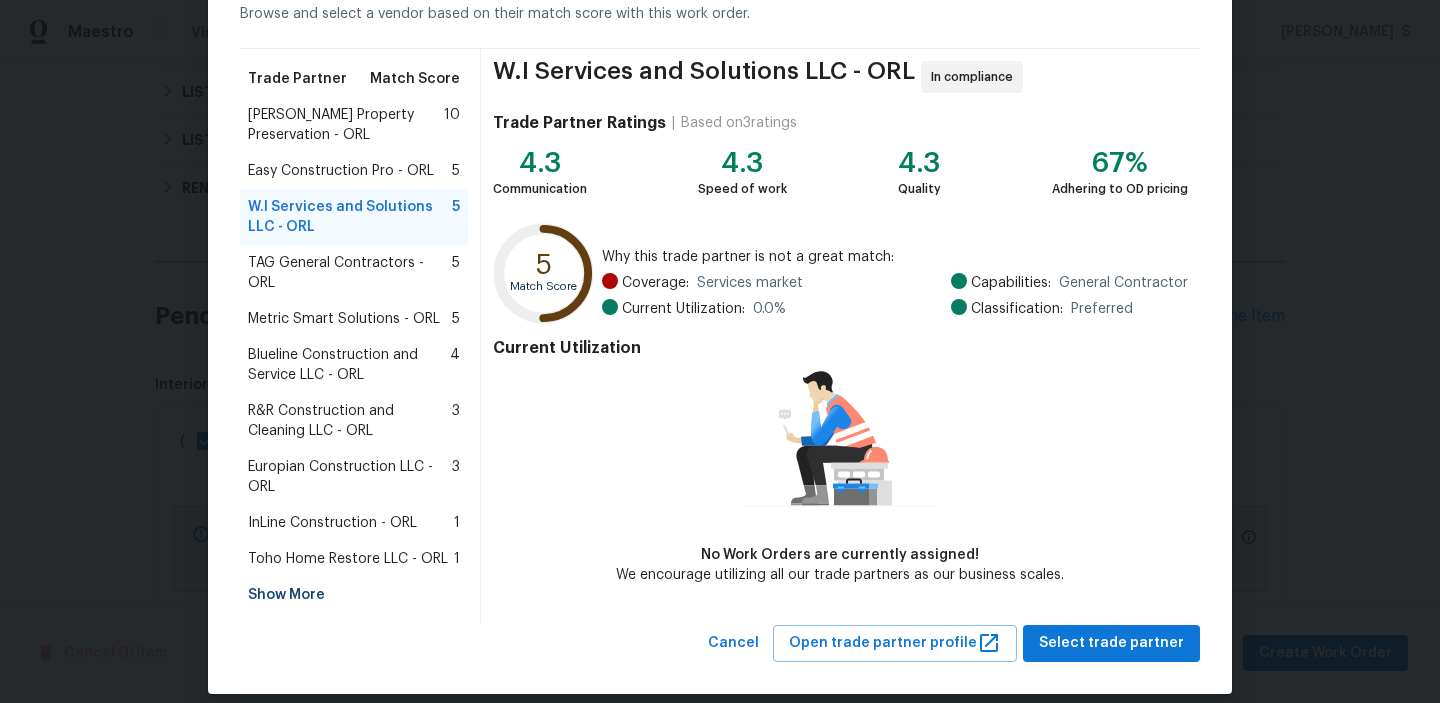 click on "Witt's Property Preservation - ORL" at bounding box center [346, 125] 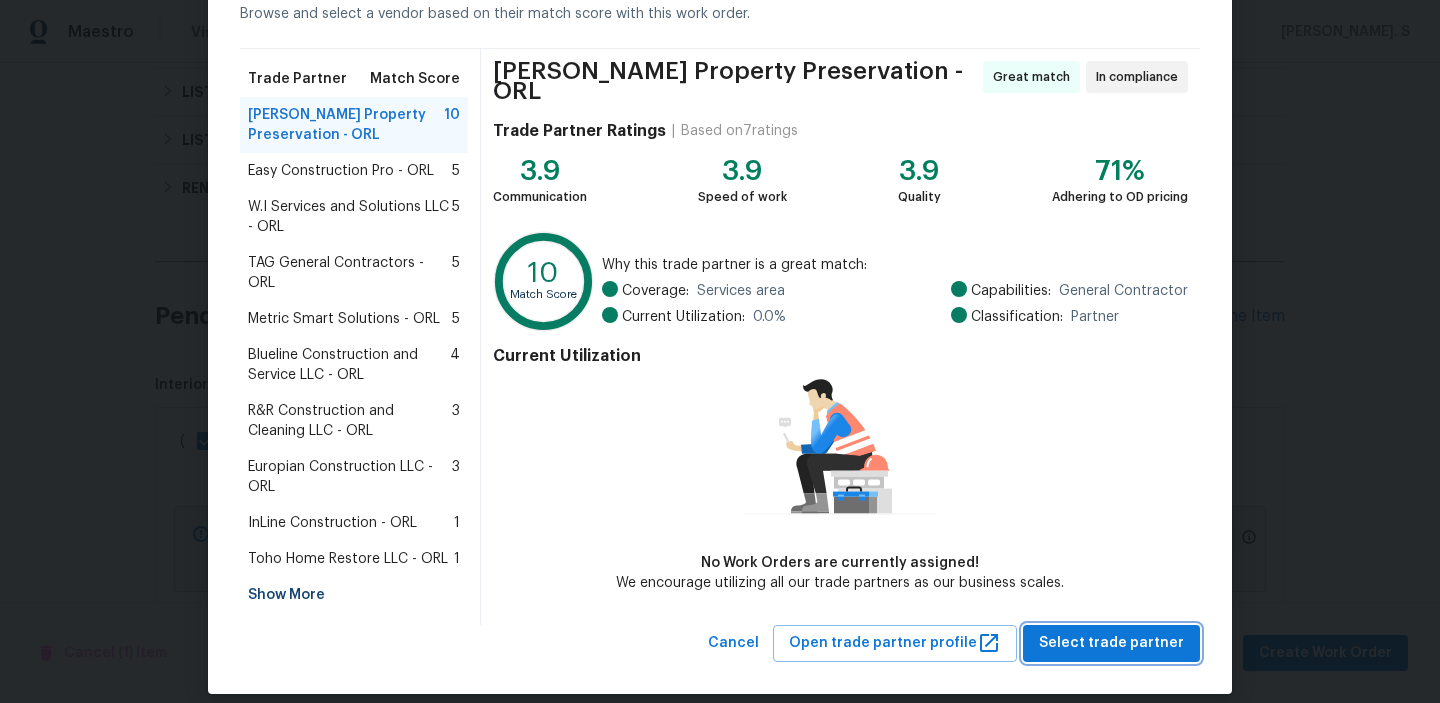 click on "Select trade partner" at bounding box center [1111, 643] 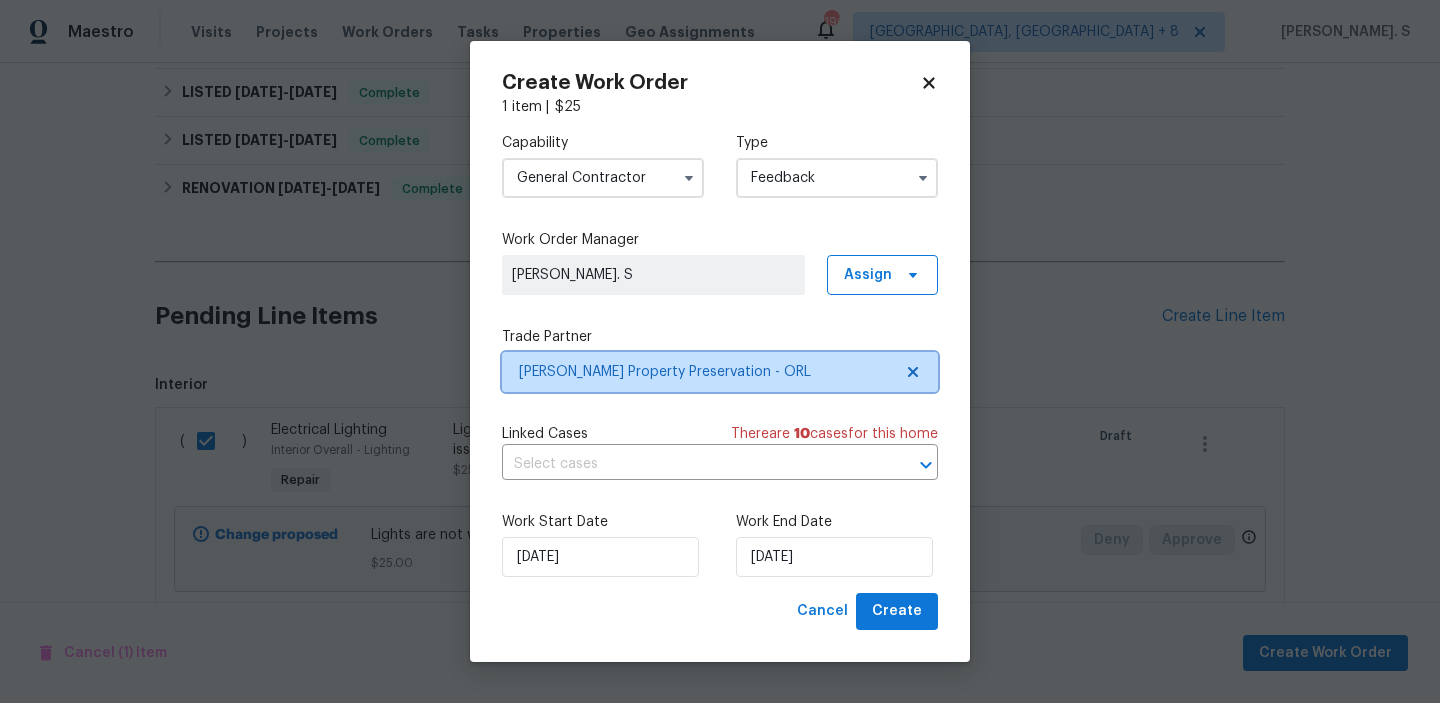 scroll, scrollTop: 0, scrollLeft: 0, axis: both 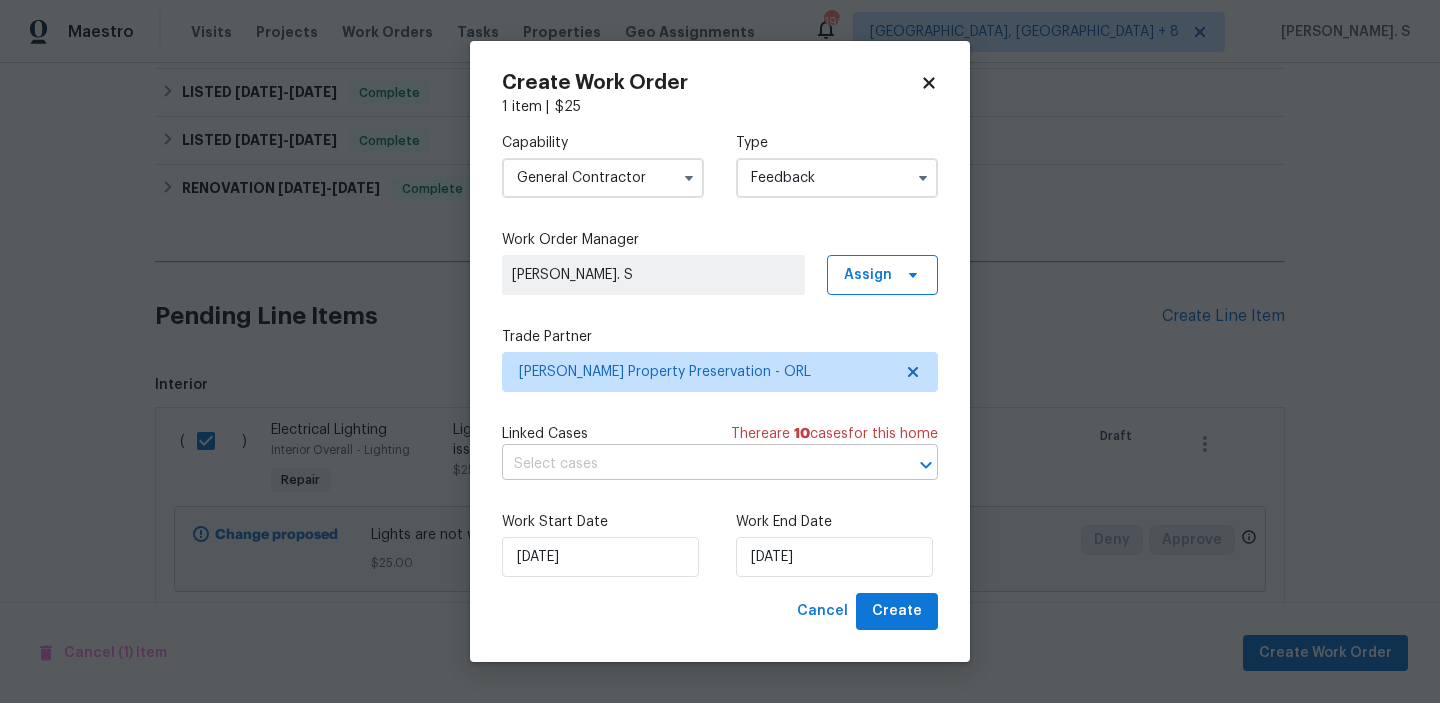 click at bounding box center [692, 464] 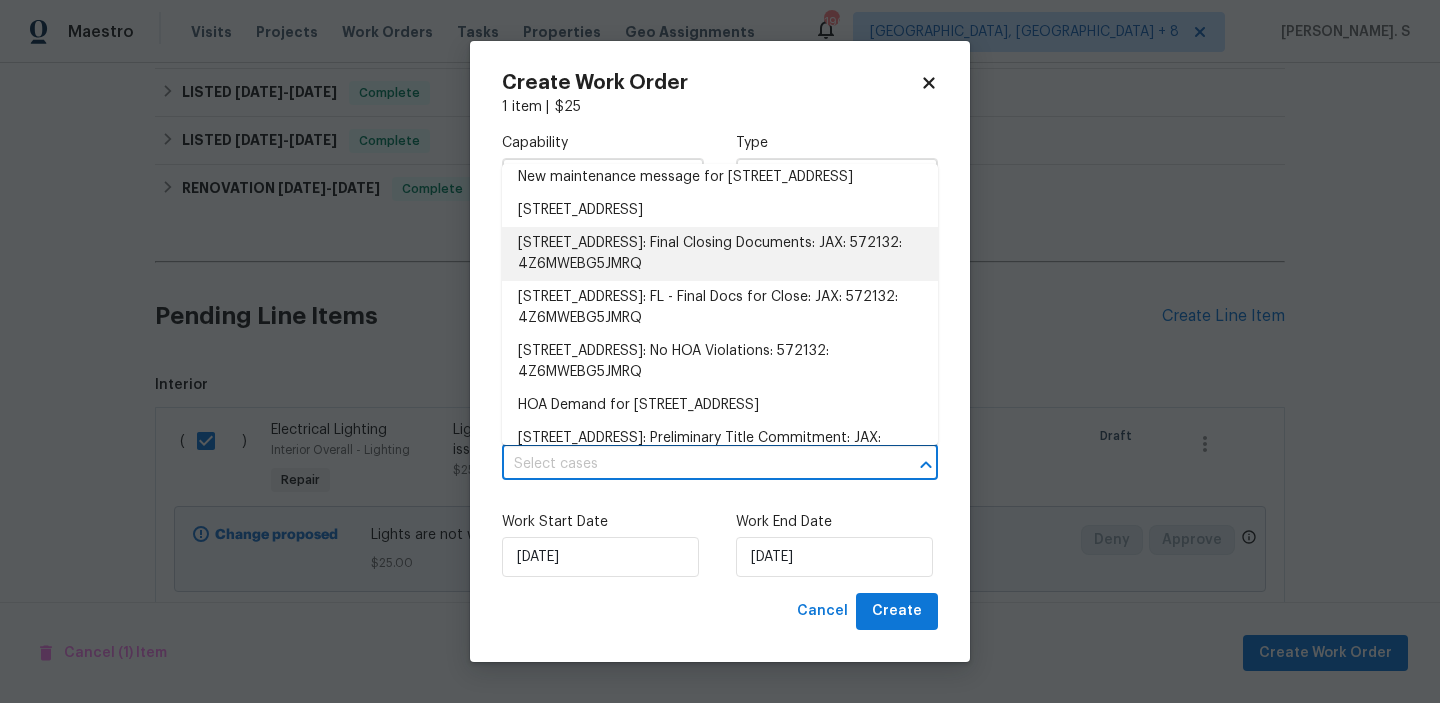 scroll, scrollTop: 84, scrollLeft: 0, axis: vertical 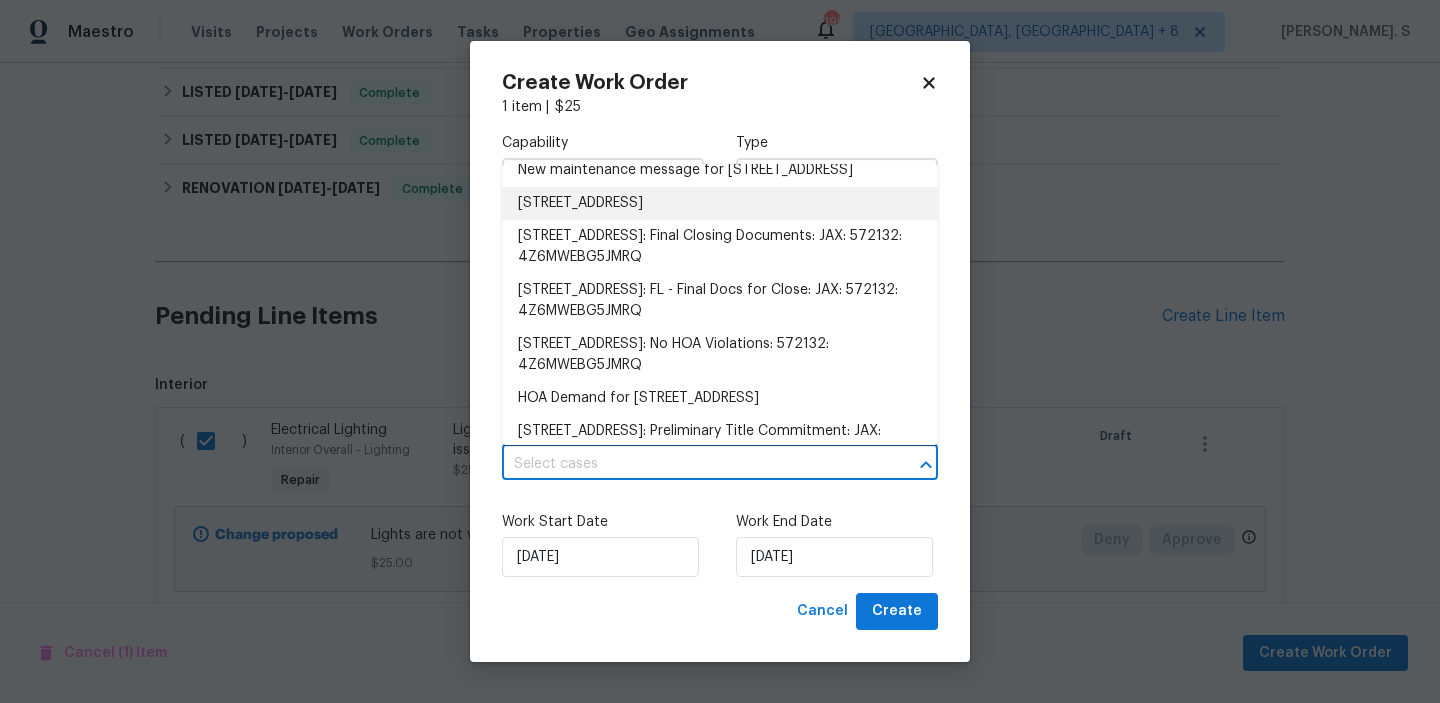 click on "80 Surfview Dr Apt 514, Palm Coast, FL 32137" at bounding box center [720, 203] 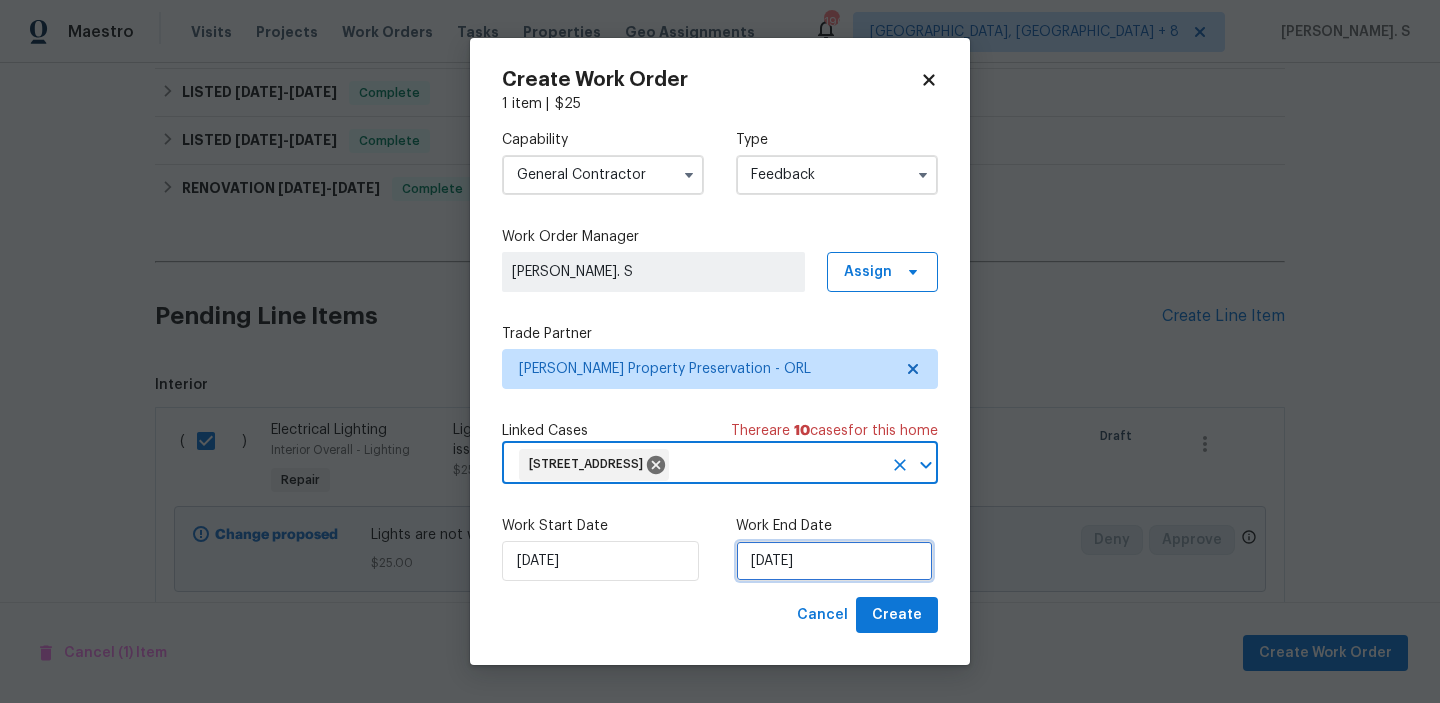 click on "7/10/2025" at bounding box center (834, 561) 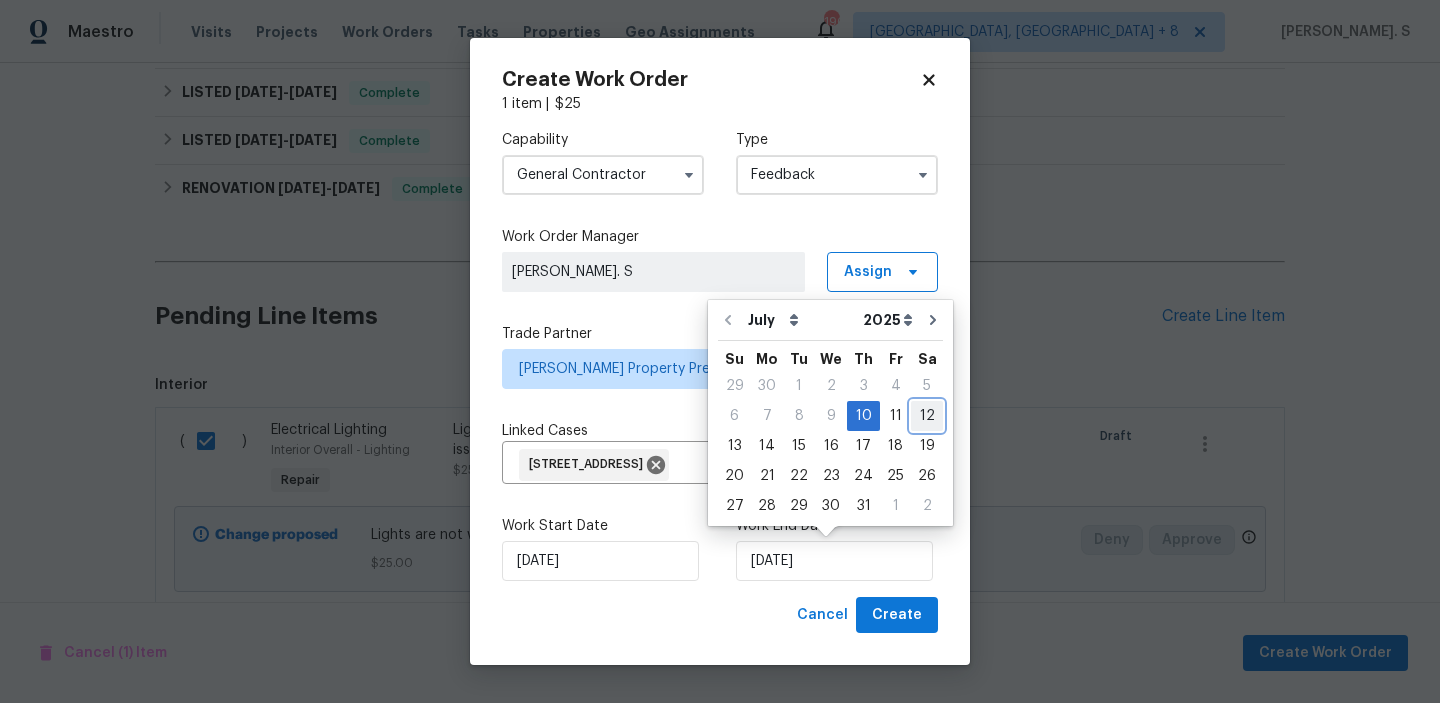 click on "12" at bounding box center (927, 416) 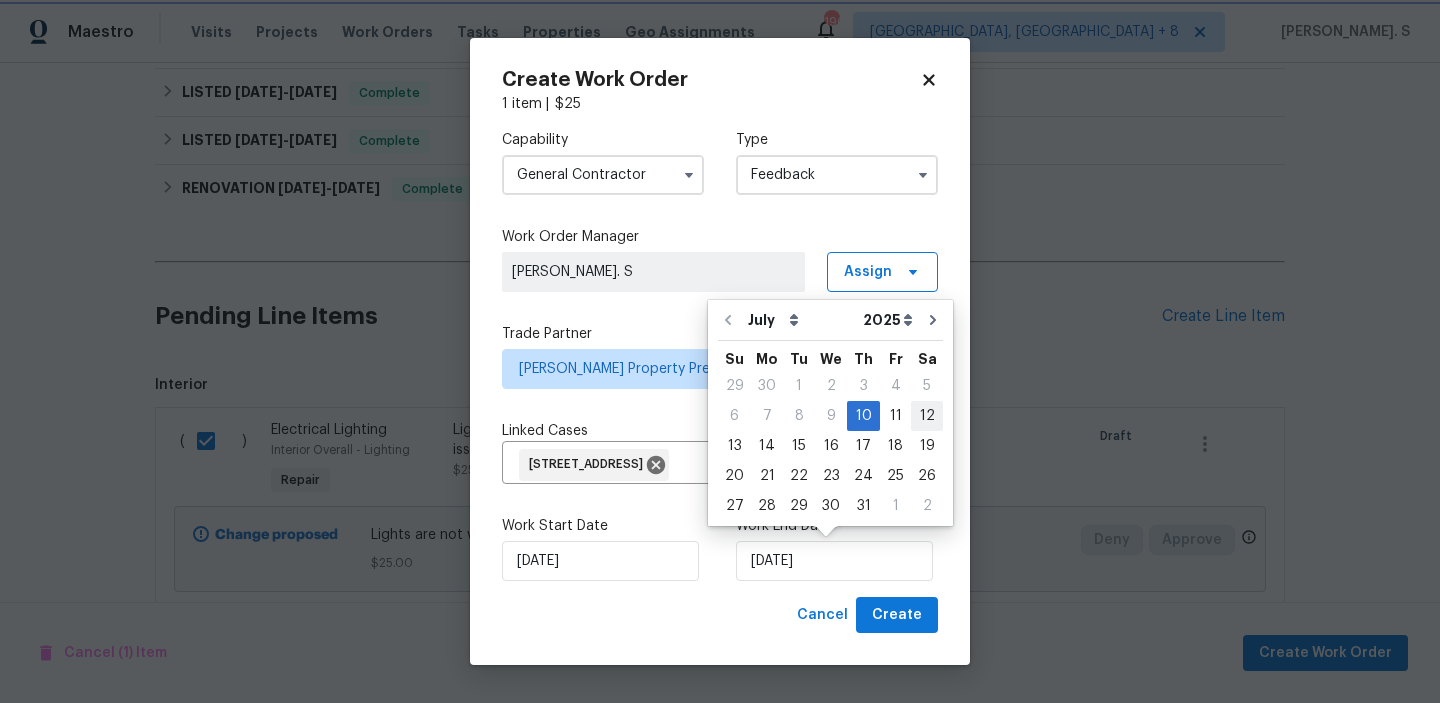type on "[DATE]" 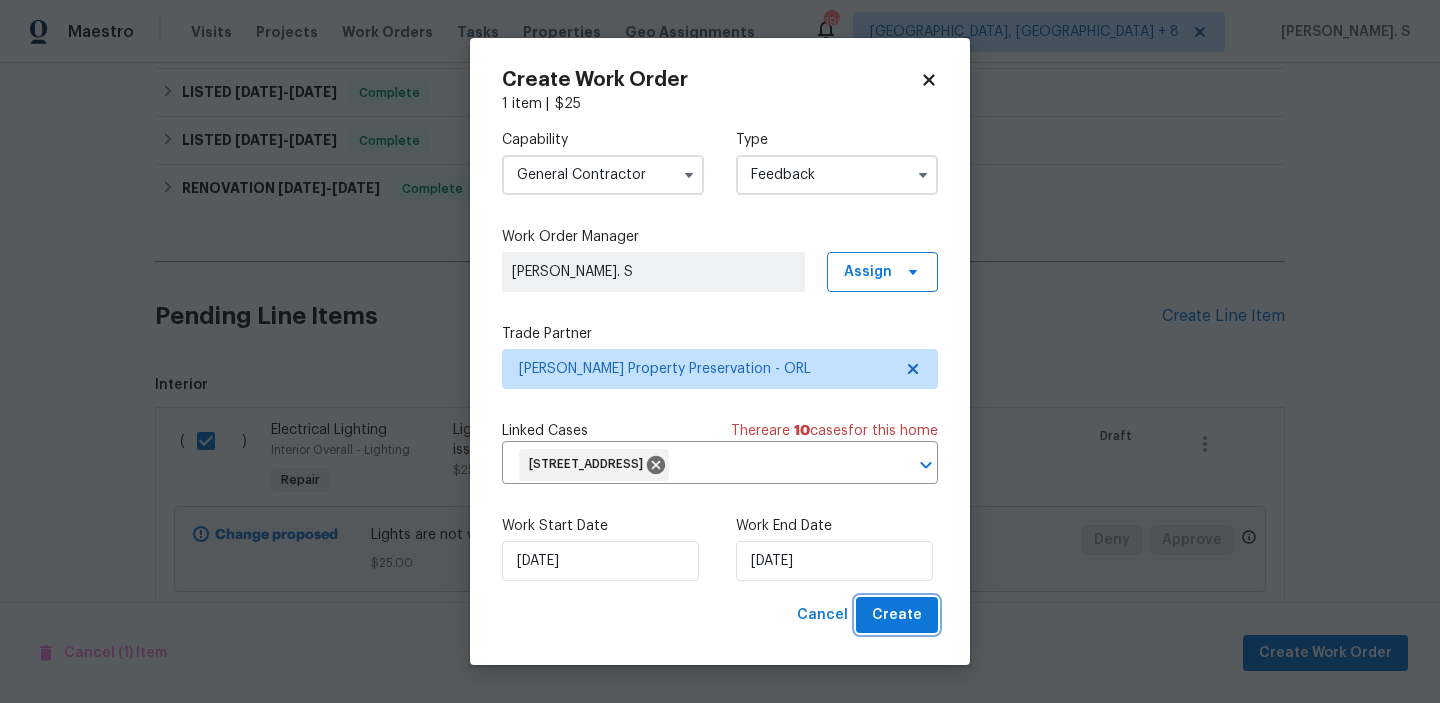 click on "Create" at bounding box center (897, 615) 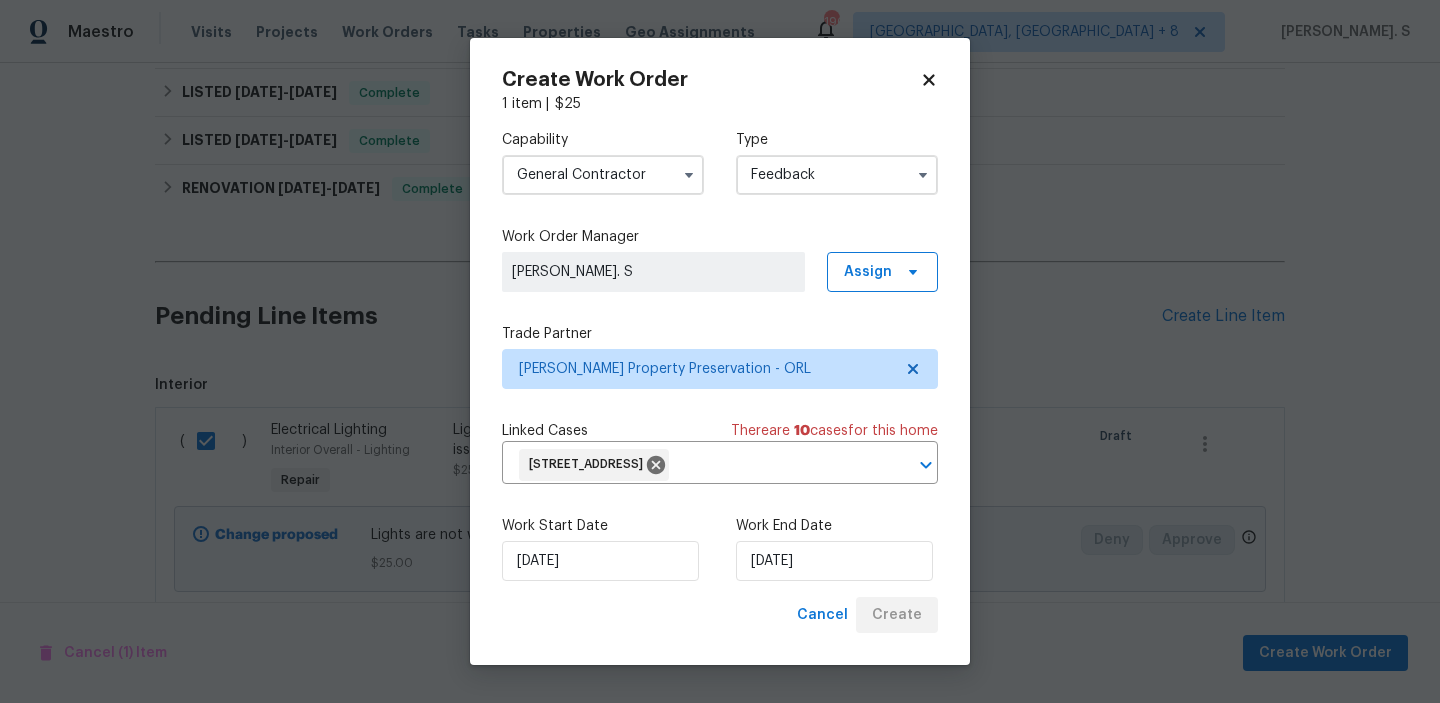 checkbox on "false" 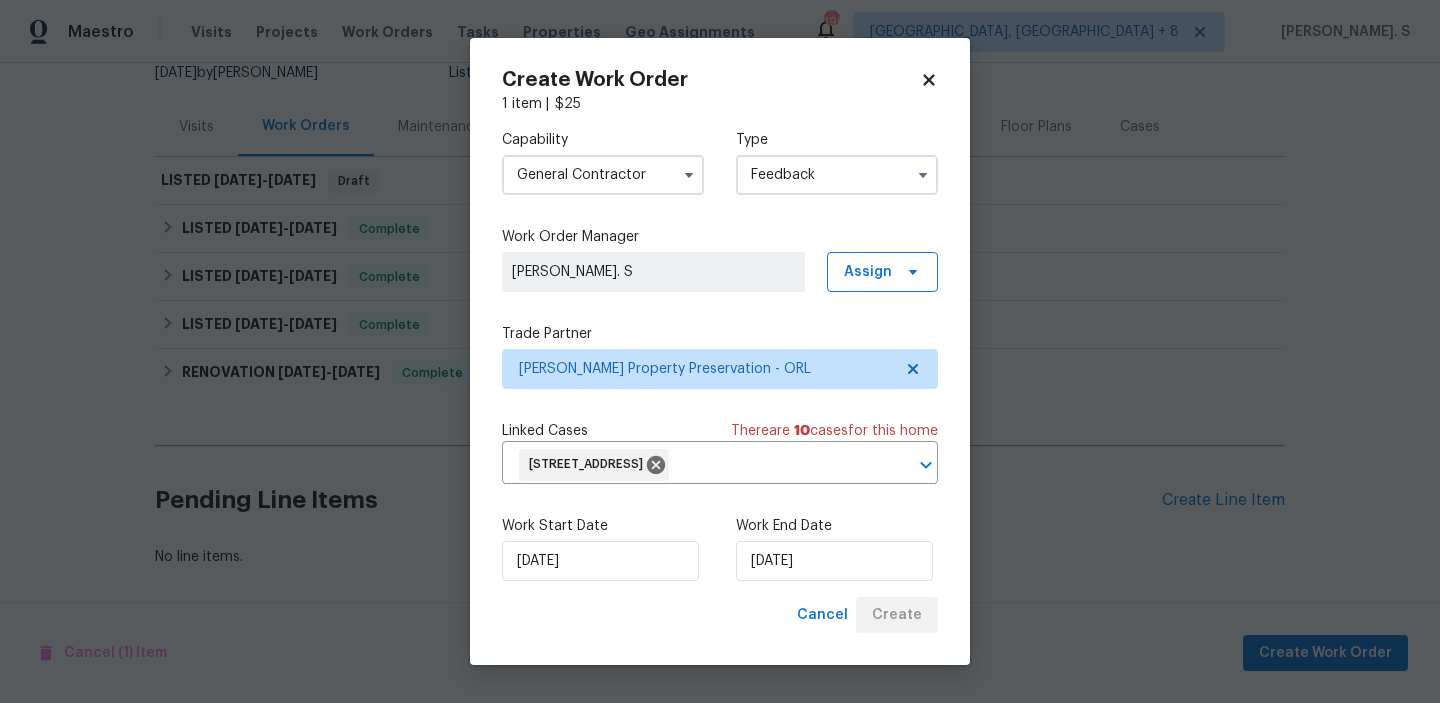 scroll, scrollTop: 206, scrollLeft: 0, axis: vertical 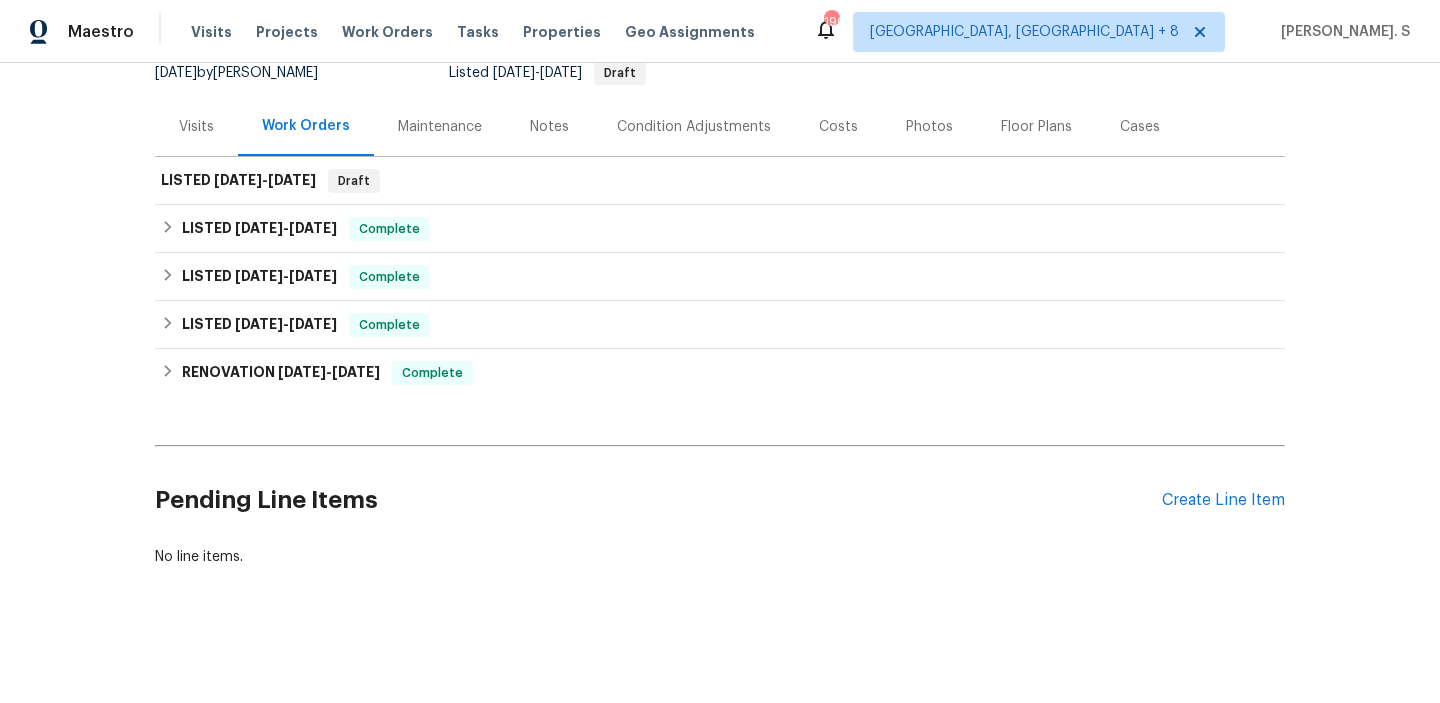click on "Pending Line Items Create Line Item" at bounding box center [720, 500] 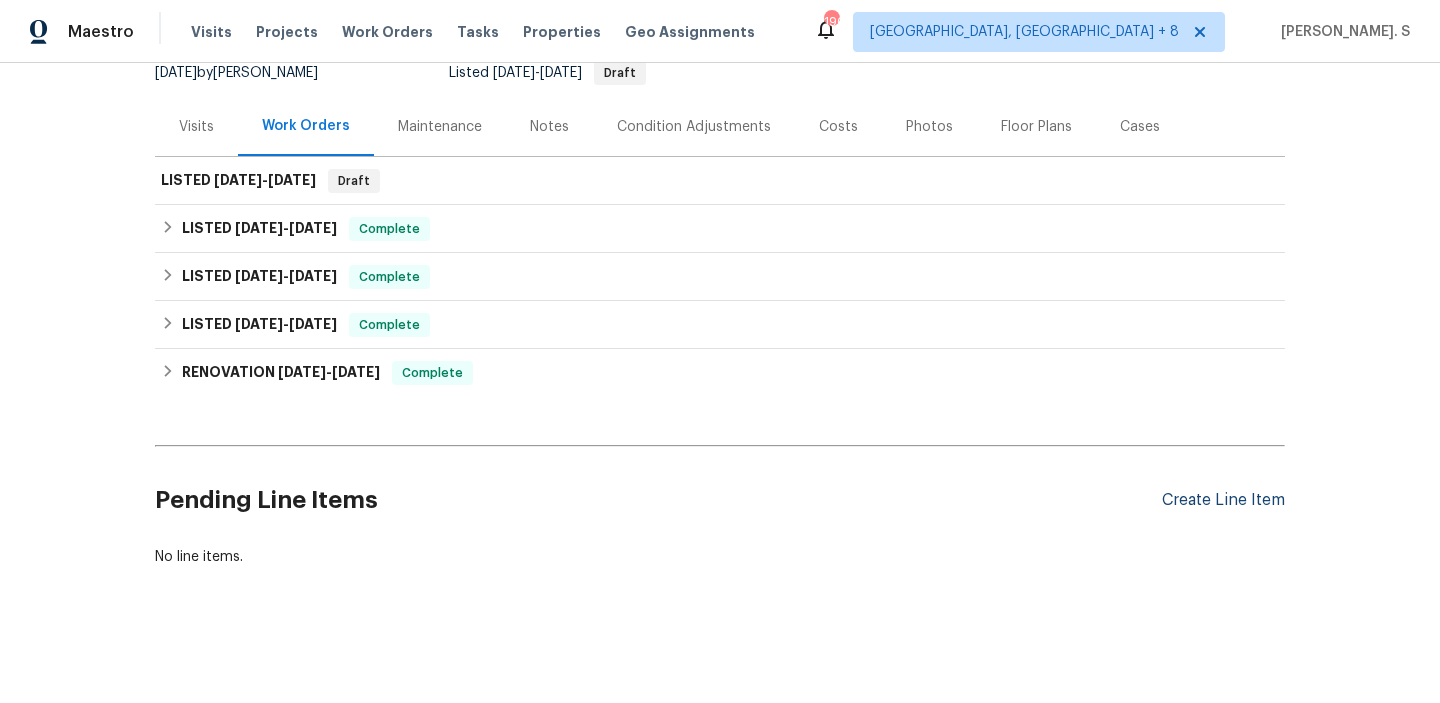 click on "Create Line Item" at bounding box center (1223, 500) 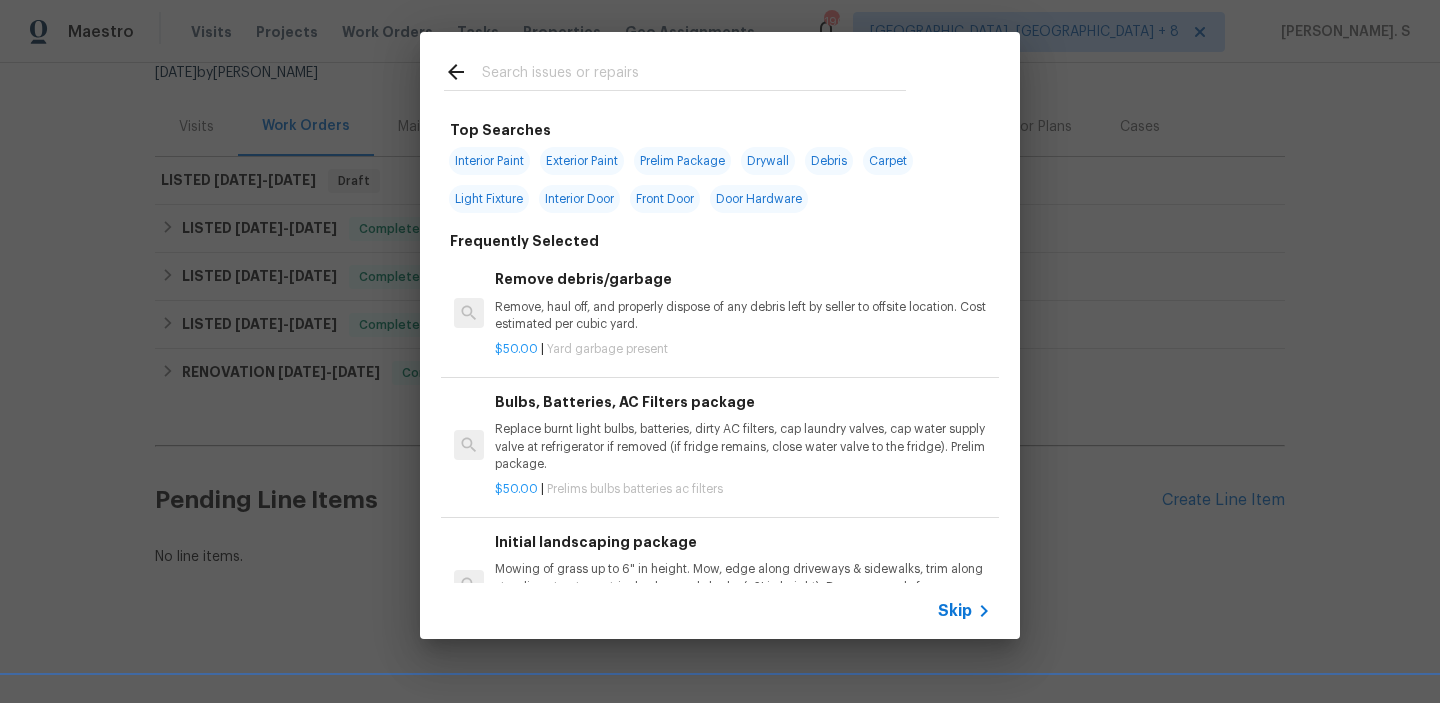 click at bounding box center (675, 71) 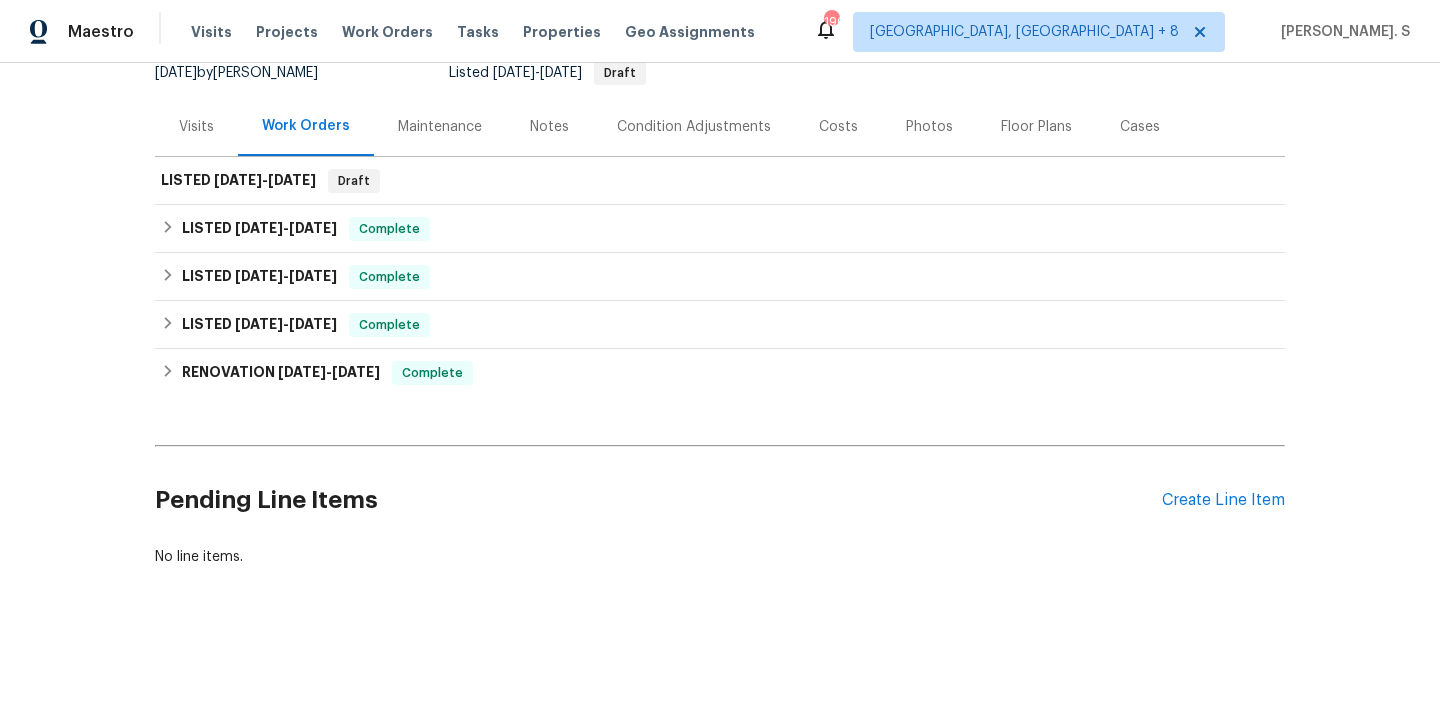 click on "Listed   7/10/2025  -  7/12/2025 Draft" at bounding box center (547, 73) 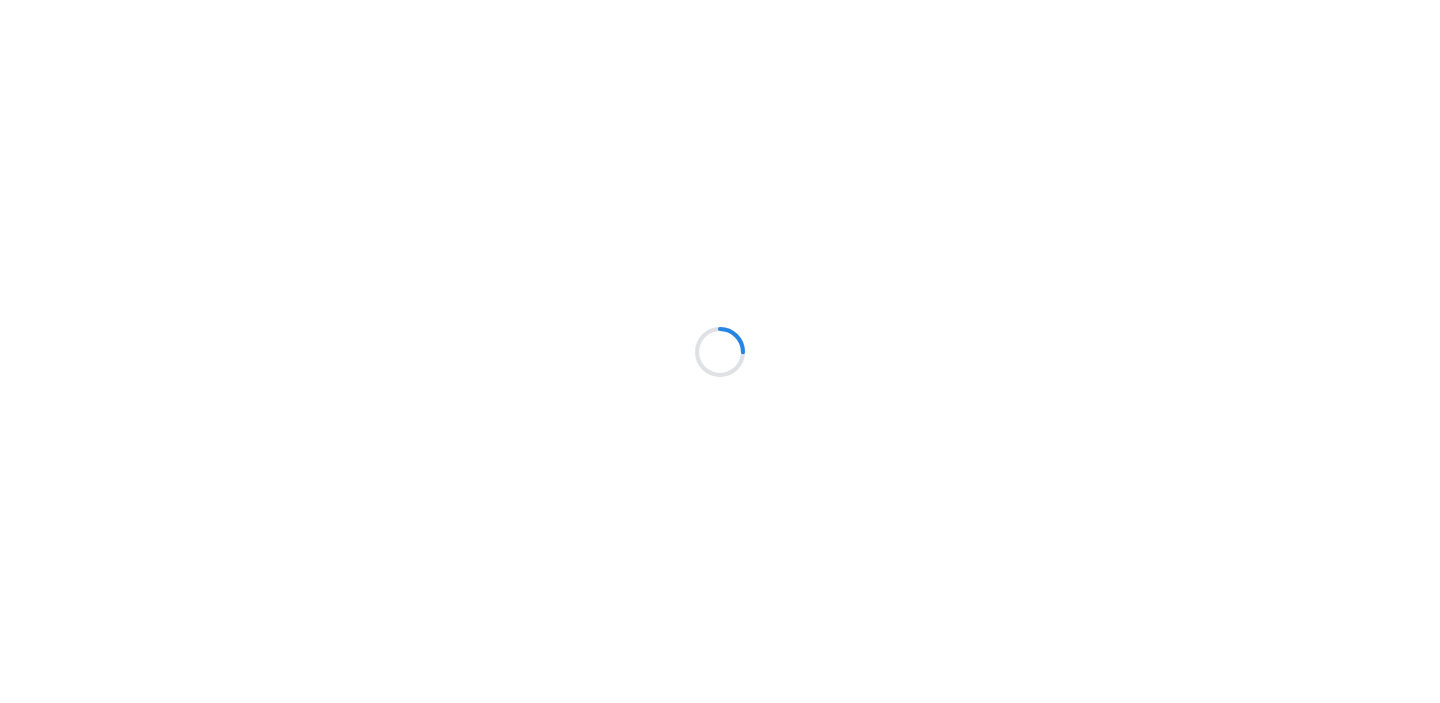 scroll, scrollTop: 0, scrollLeft: 0, axis: both 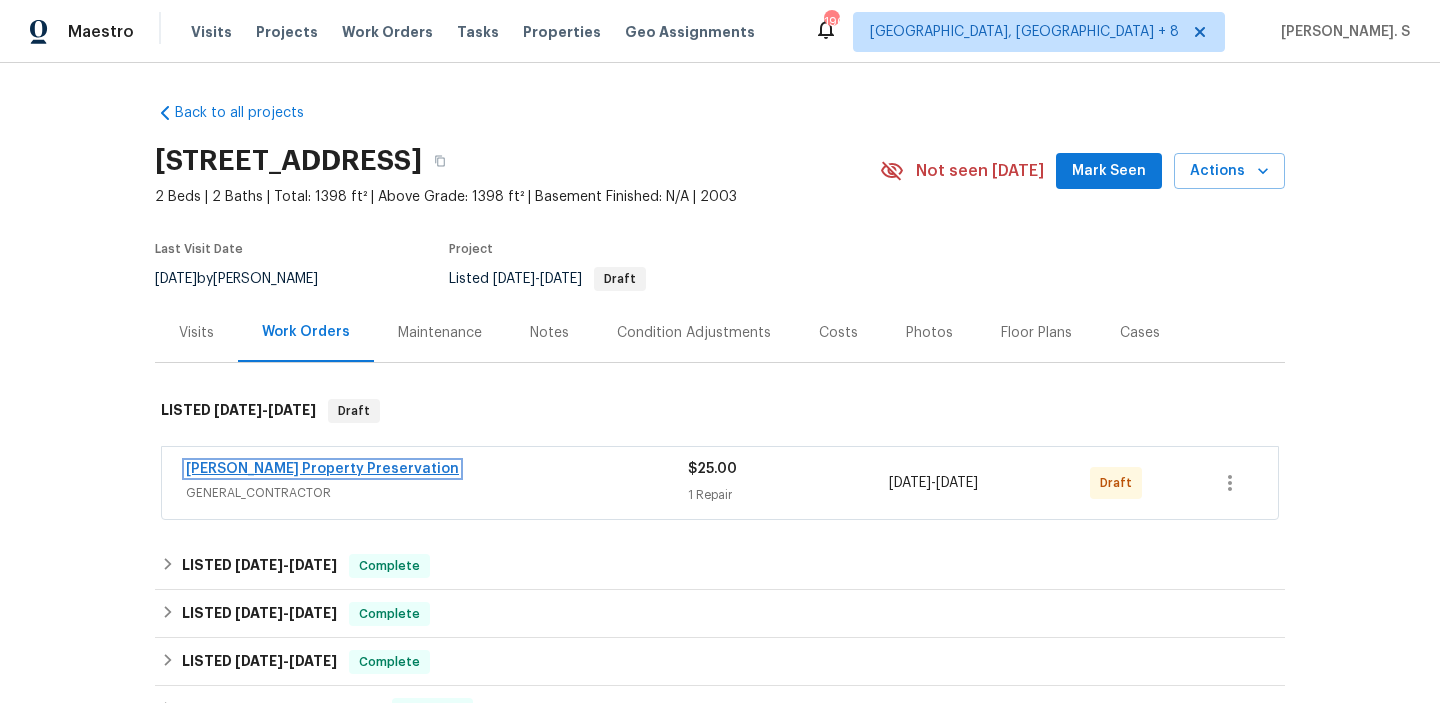 click on "[PERSON_NAME] Property Preservation" at bounding box center (322, 469) 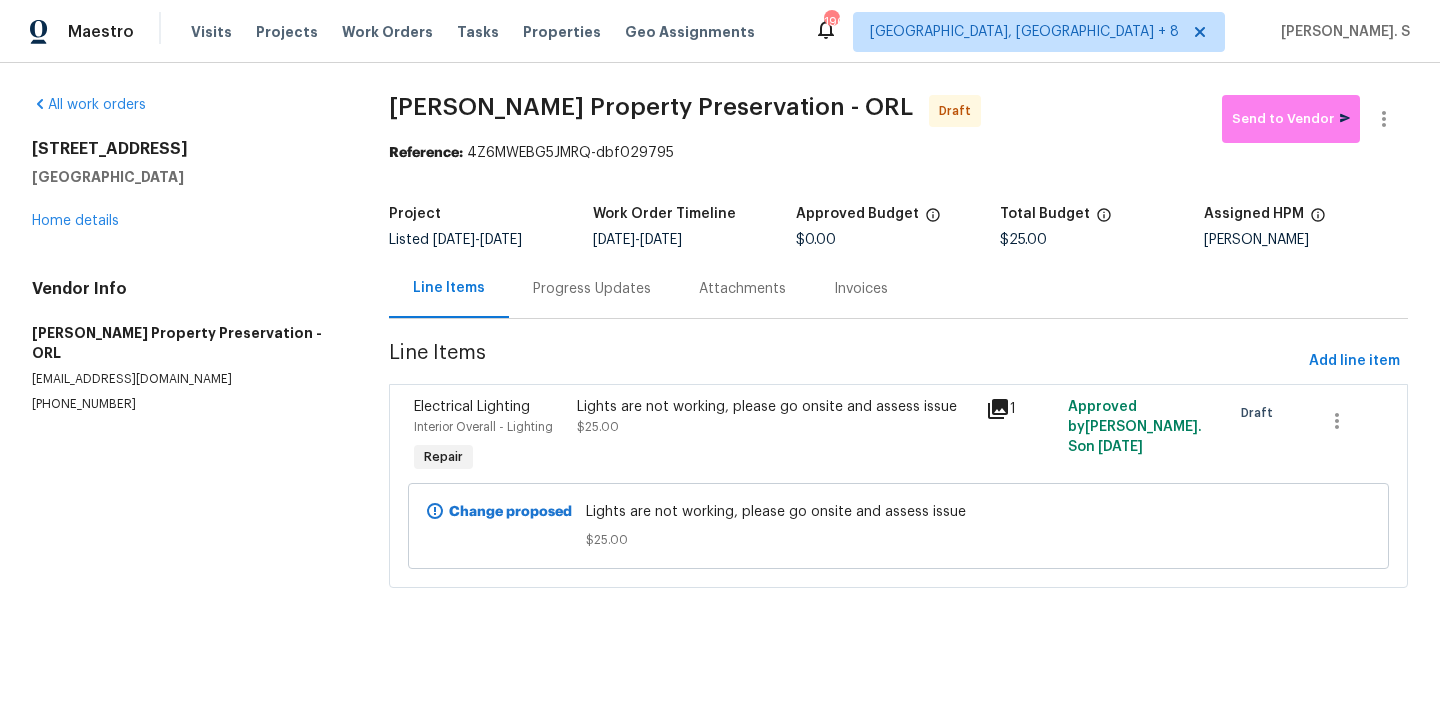 click on "All work orders [STREET_ADDRESS] Home details Vendor Info [PERSON_NAME] Property Preservation - ORL [EMAIL_ADDRESS][DOMAIN_NAME] [PHONE_NUMBER] [PERSON_NAME] Property Preservation - ORL Draft Send to Vendor   Reference:   4Z6MWEBG5JMRQ-dbf029795 Project Listed   [DATE]  -  [DATE] Work Order Timeline [DATE]  -  [DATE] Approved Budget $0.00 Total Budget $25.00 Assigned HPM [PERSON_NAME] Line Items Progress Updates Attachments Invoices Line Items Add line item Electrical Lighting Interior Overall - Lighting Repair Lights are not working, please go onsite and assess issue $25.00   1 Approved by  [PERSON_NAME]. S  on   [DATE] Draft Change proposed Lights are not working, please go onsite and assess issue $25.00" at bounding box center [720, 353] 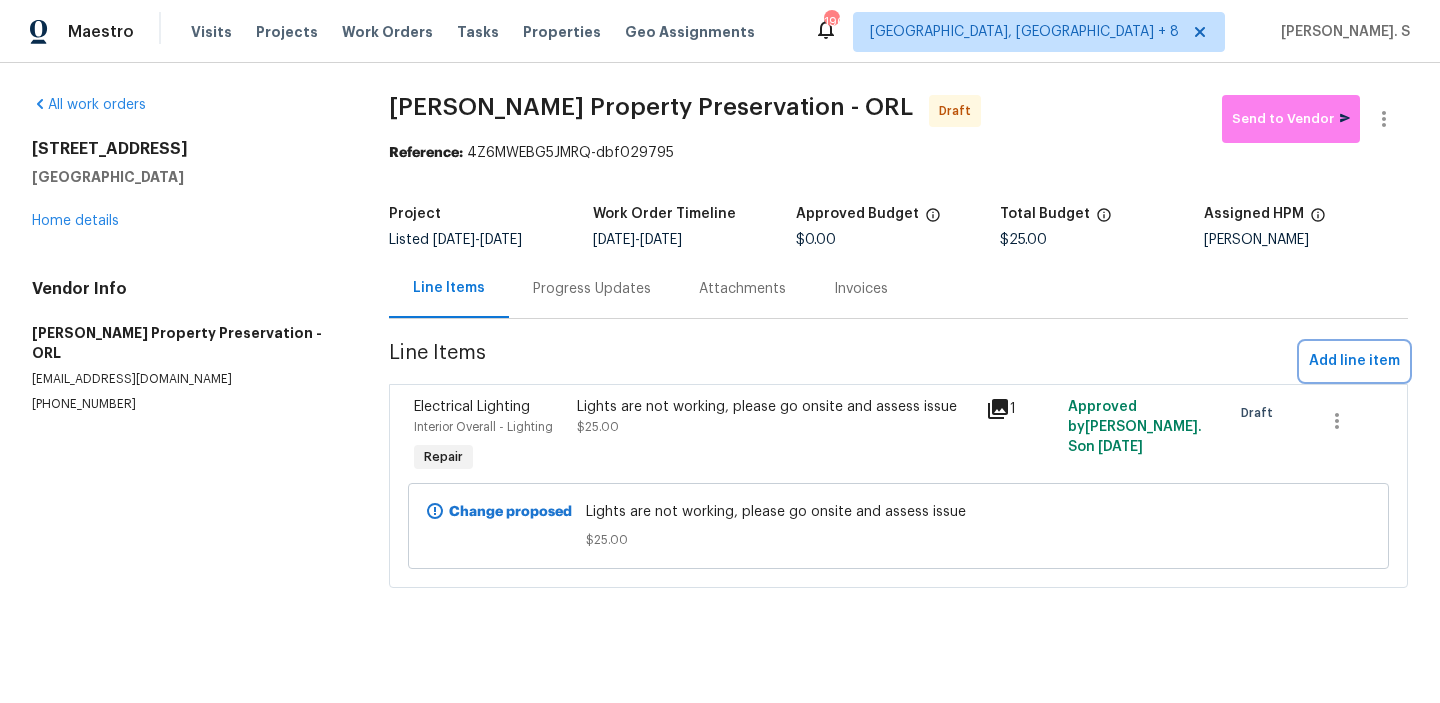 click on "Add line item" at bounding box center (1354, 361) 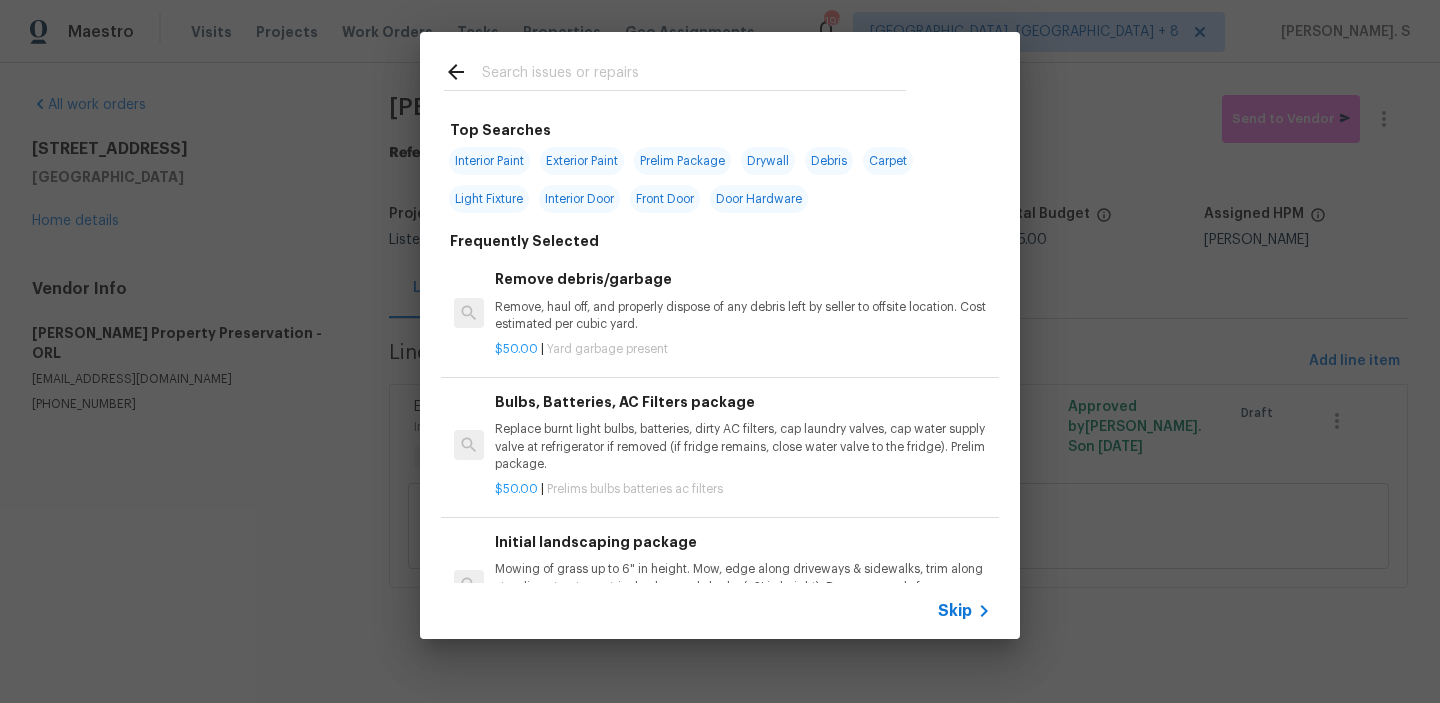 click on "Bulbs, Batteries, AC Filters package Replace burnt light bulbs, batteries, dirty AC filters, cap laundry valves, cap water supply valve at refrigerator if removed (if fridge remains, close water valve to the fridge). Prelim package." at bounding box center [743, 432] 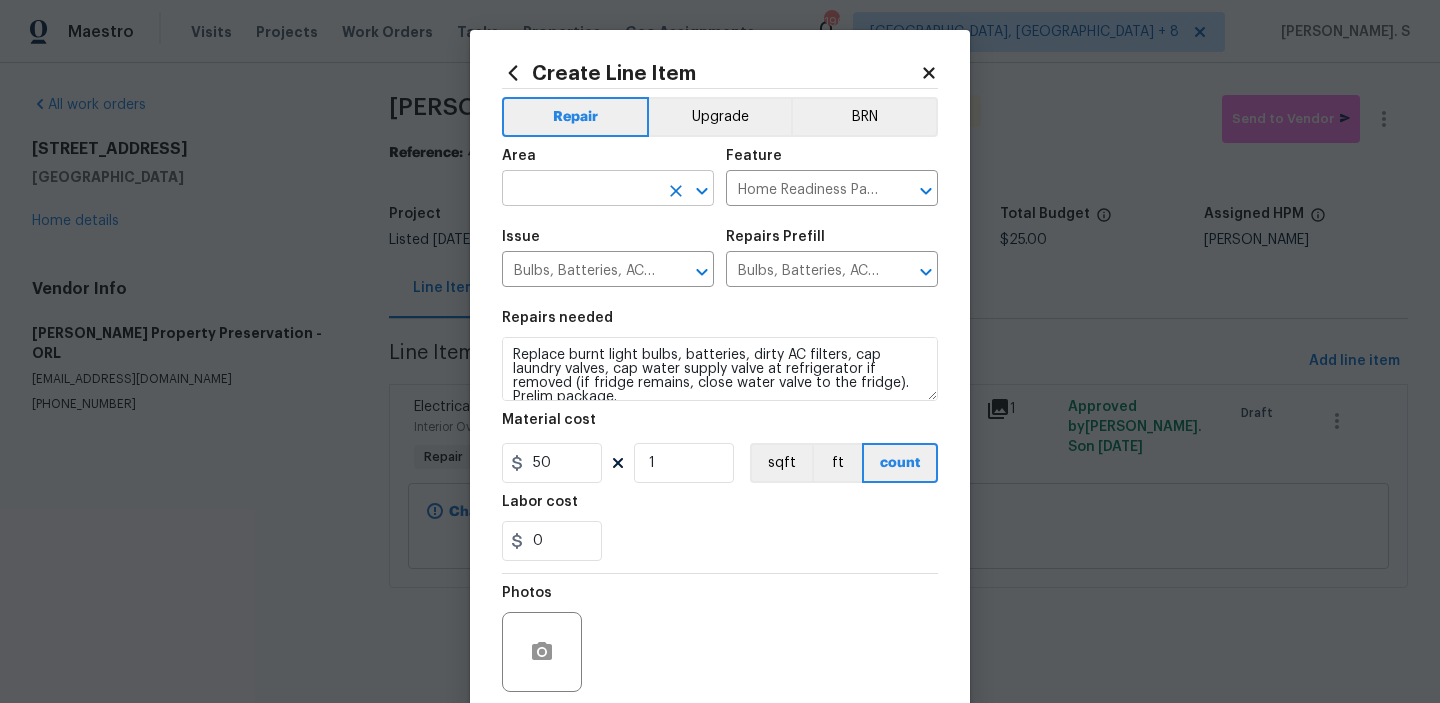 click 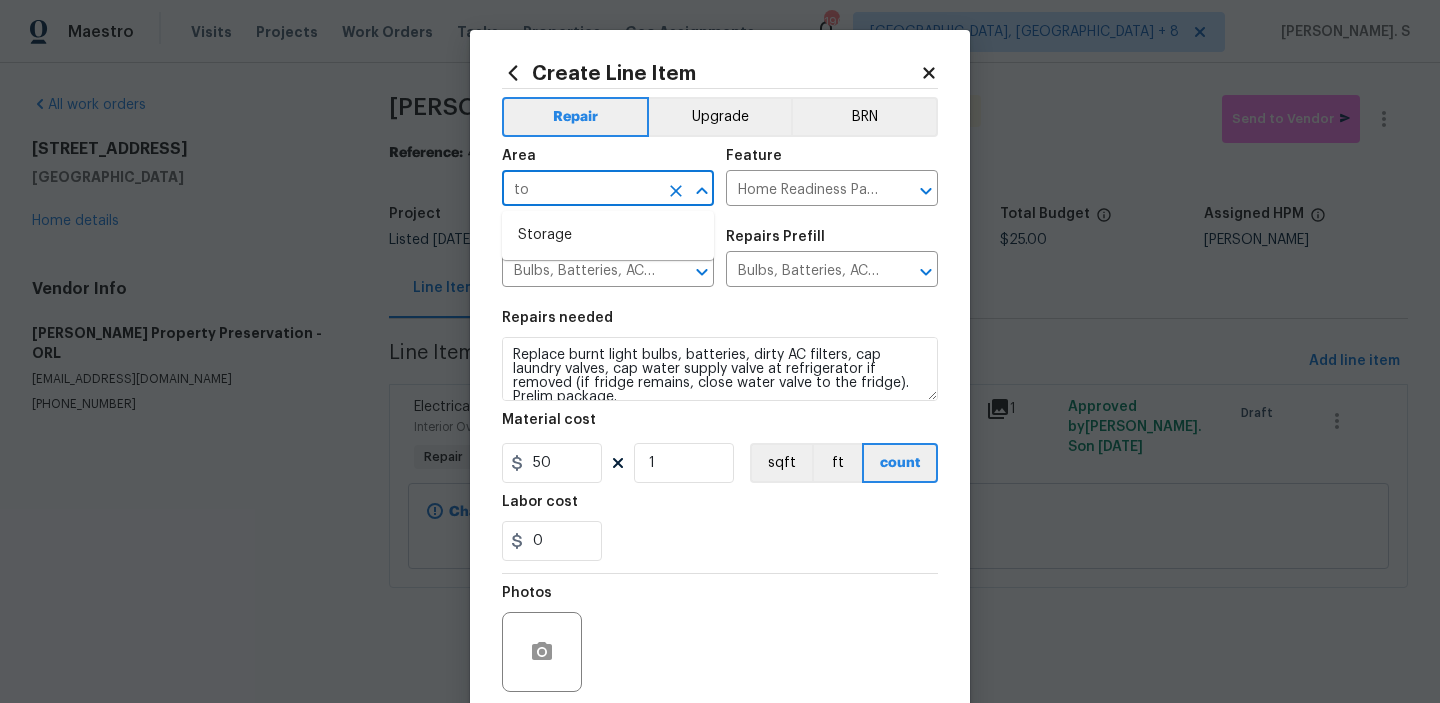 type on "t" 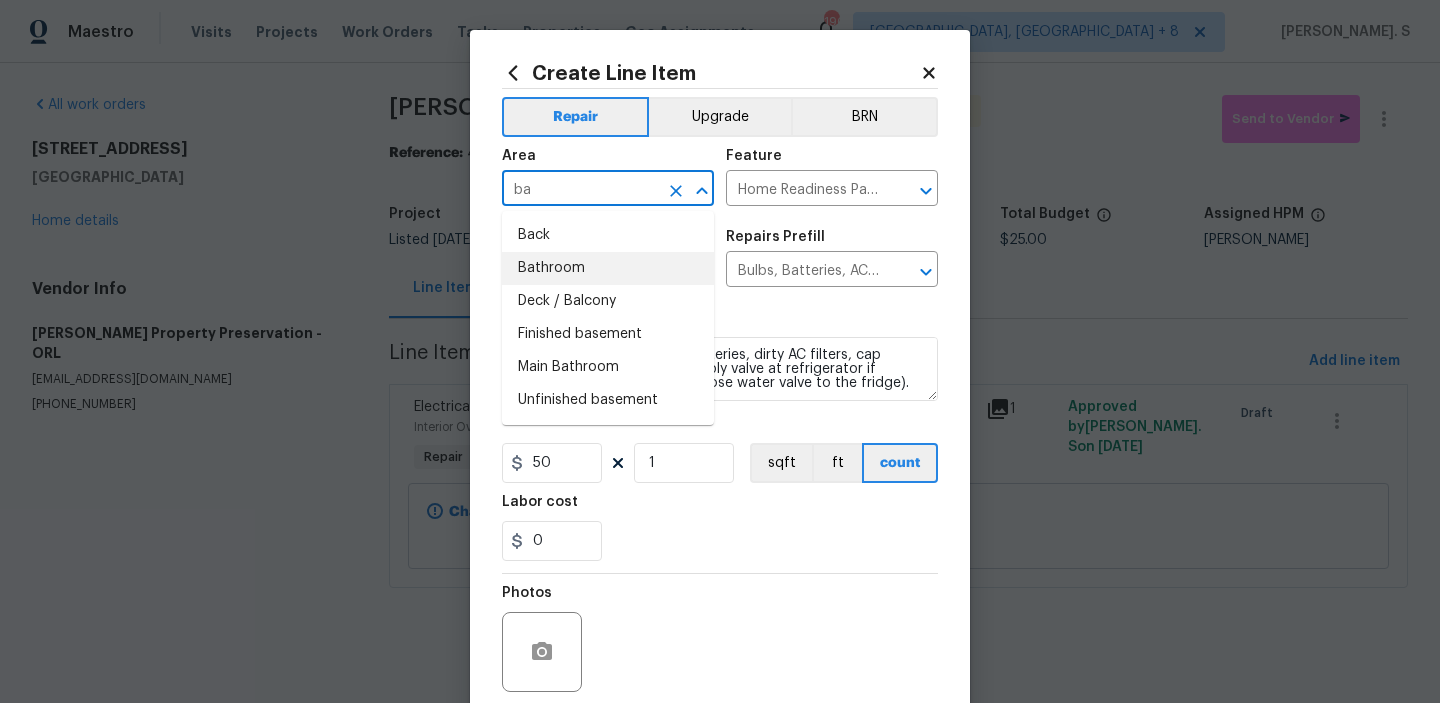 click on "Bathroom" at bounding box center [608, 268] 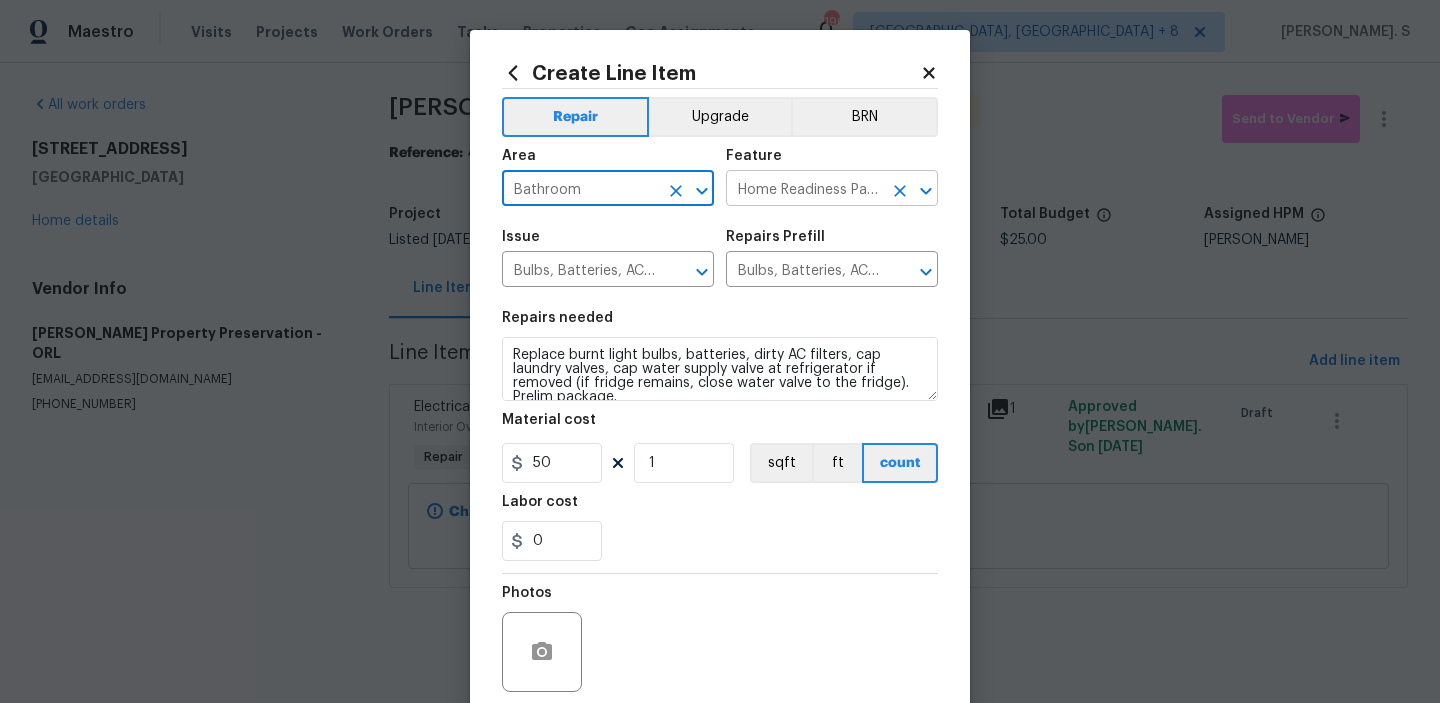 click 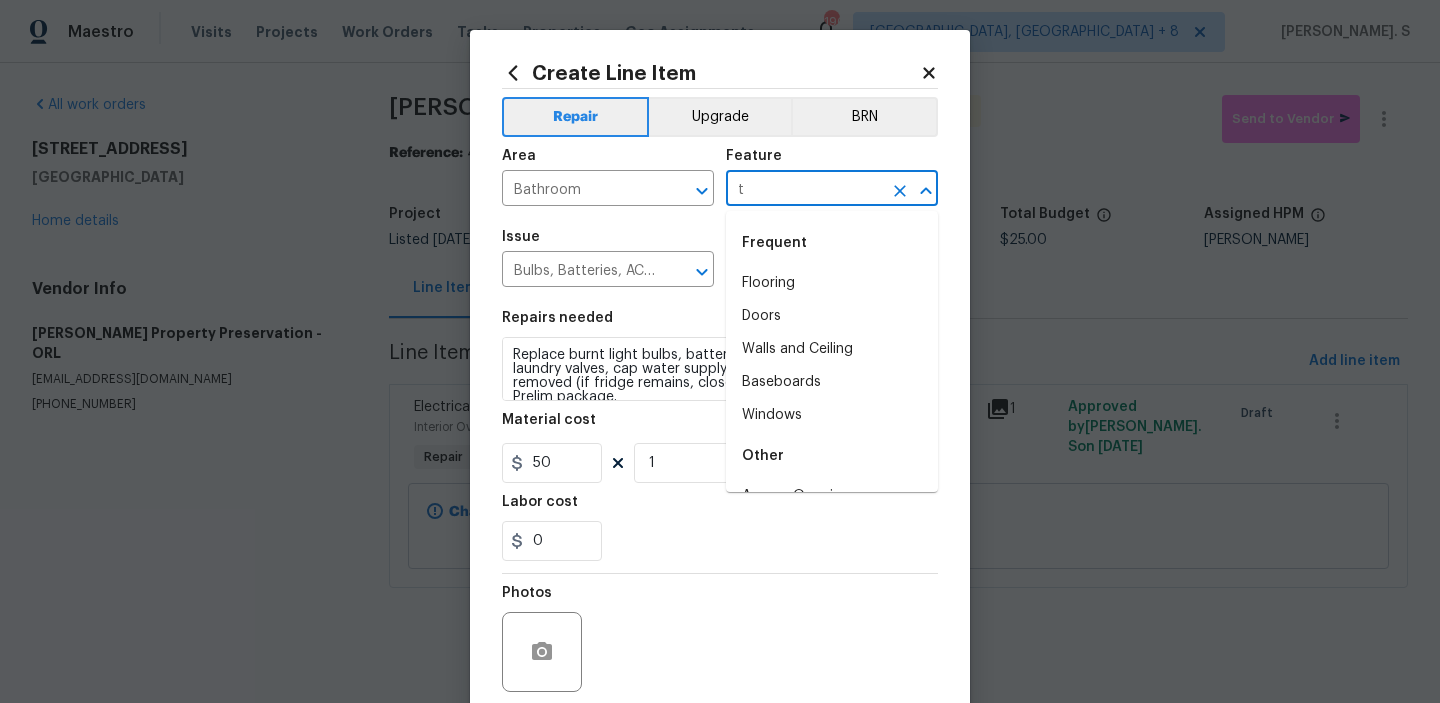 scroll, scrollTop: 0, scrollLeft: 0, axis: both 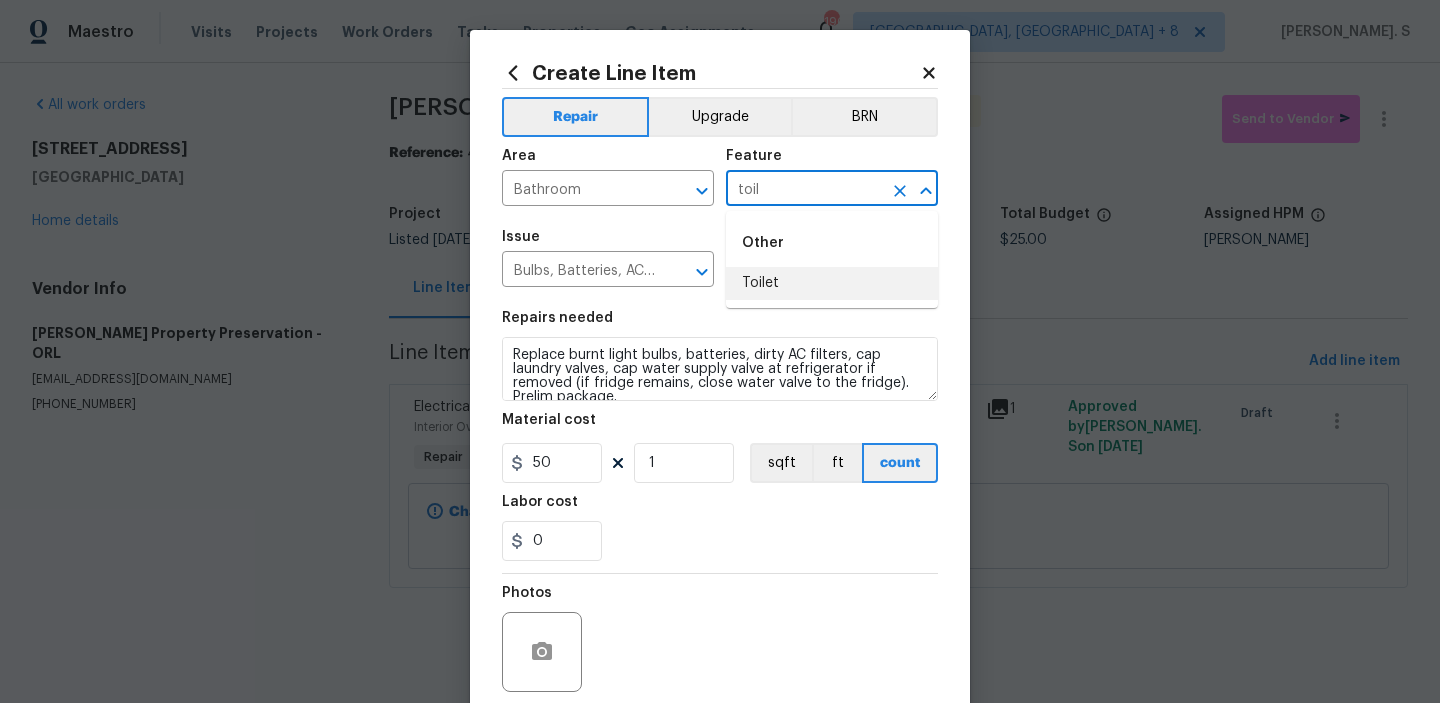 click on "Other Toilet" at bounding box center [832, 259] 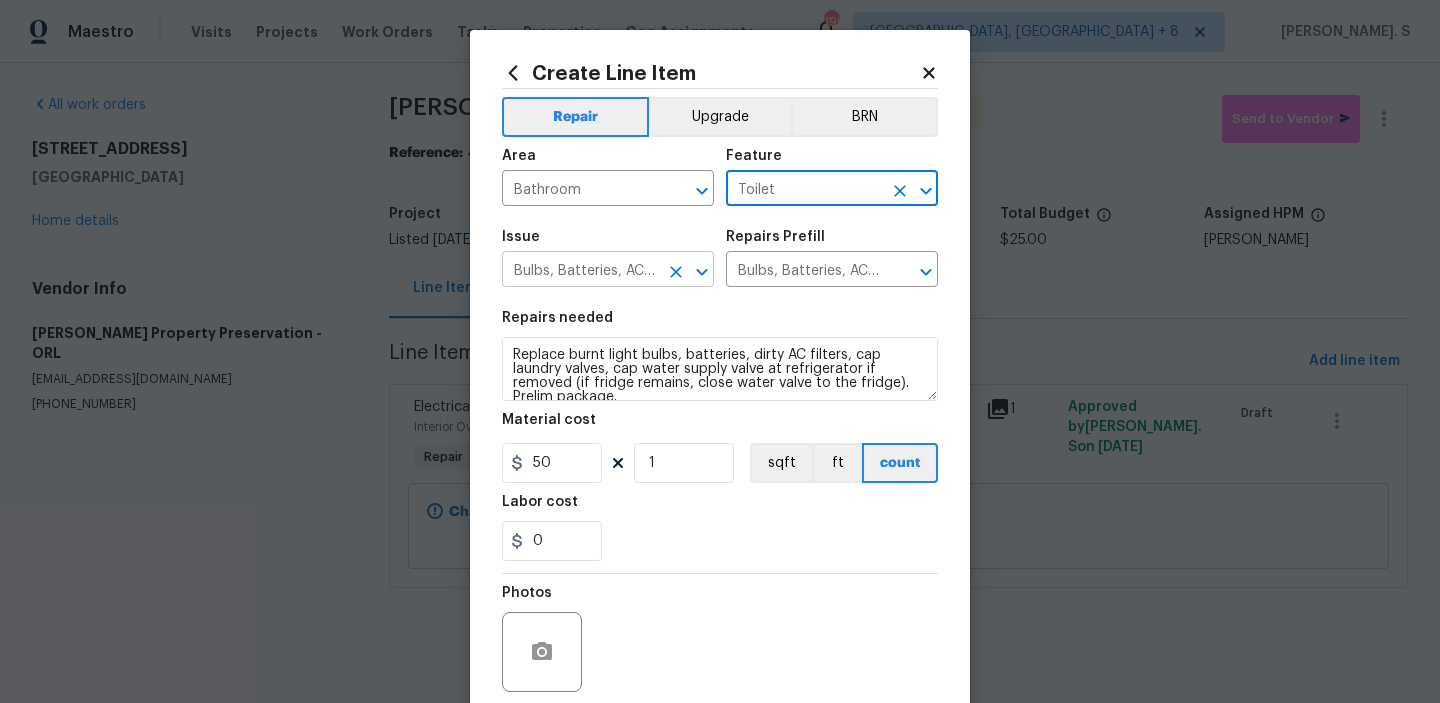 click 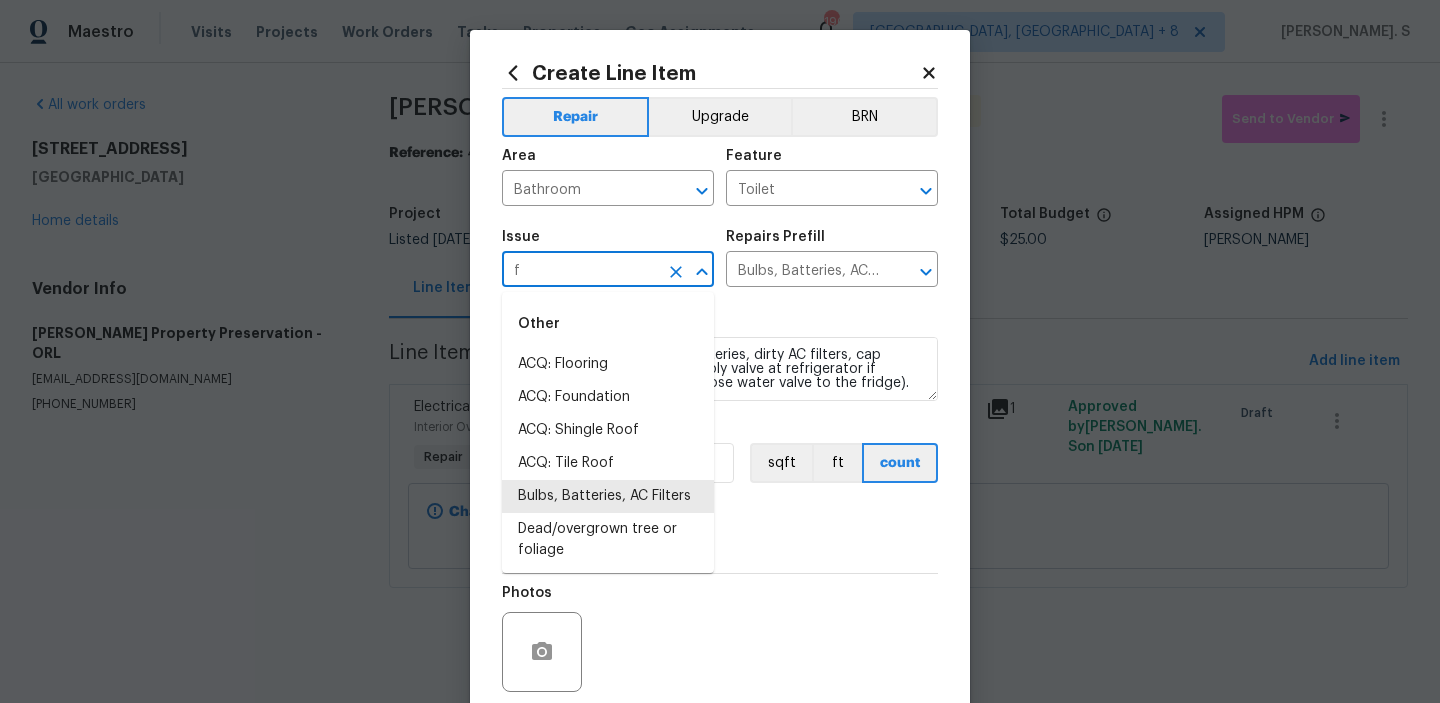 scroll, scrollTop: 0, scrollLeft: 0, axis: both 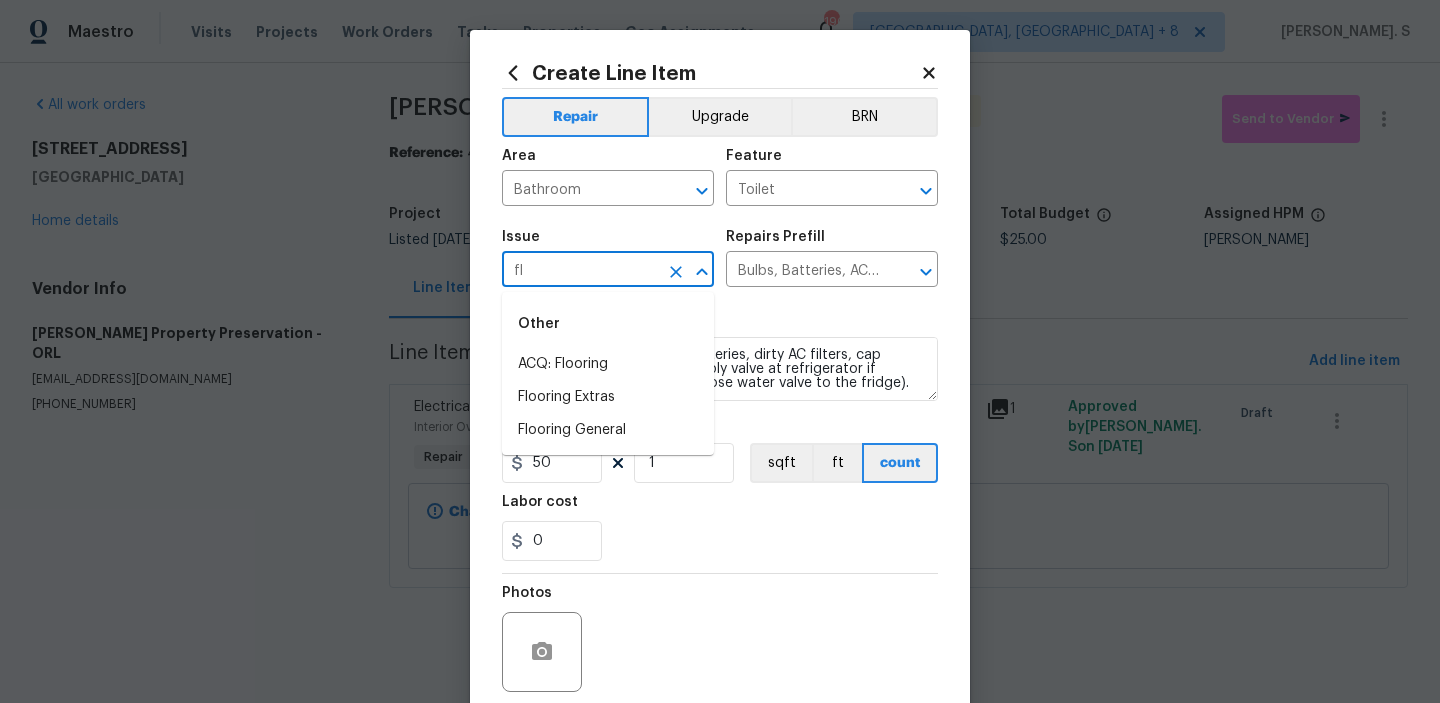 type on "f" 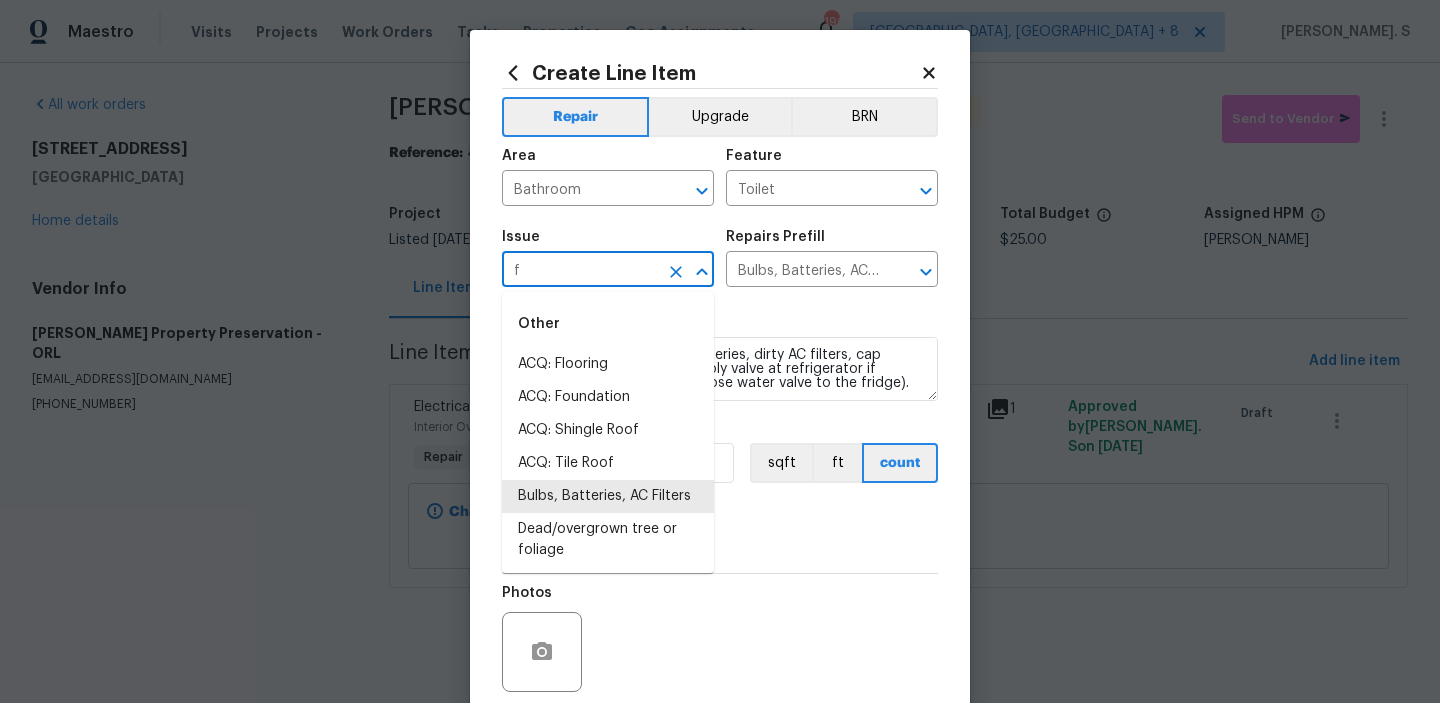type 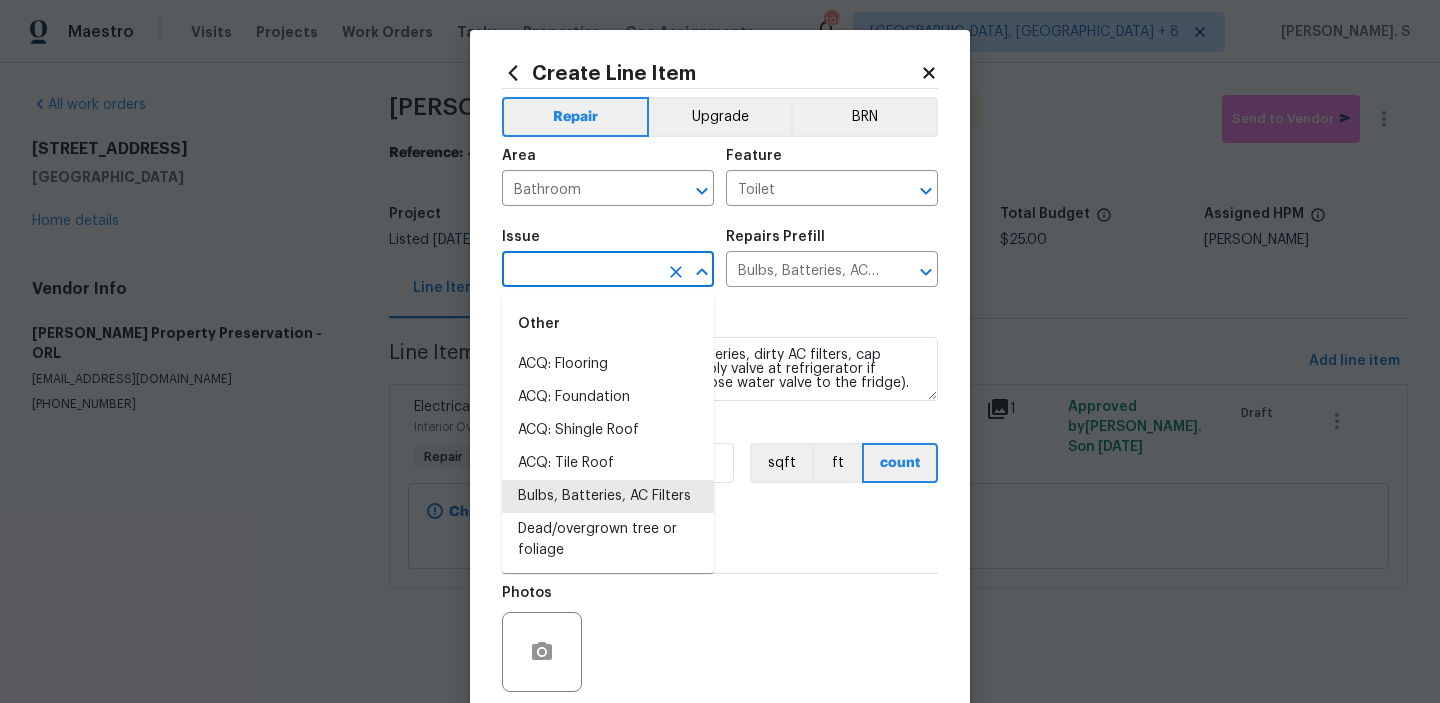 type 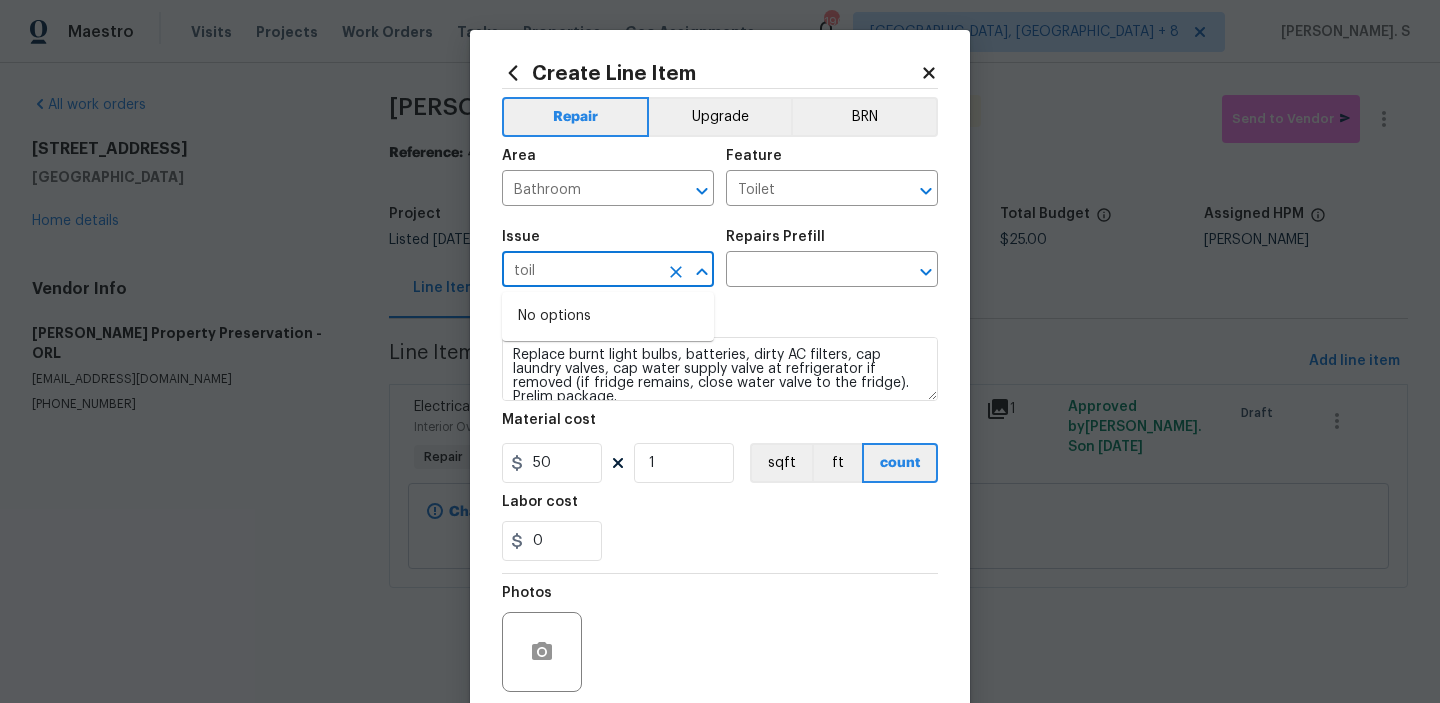 click 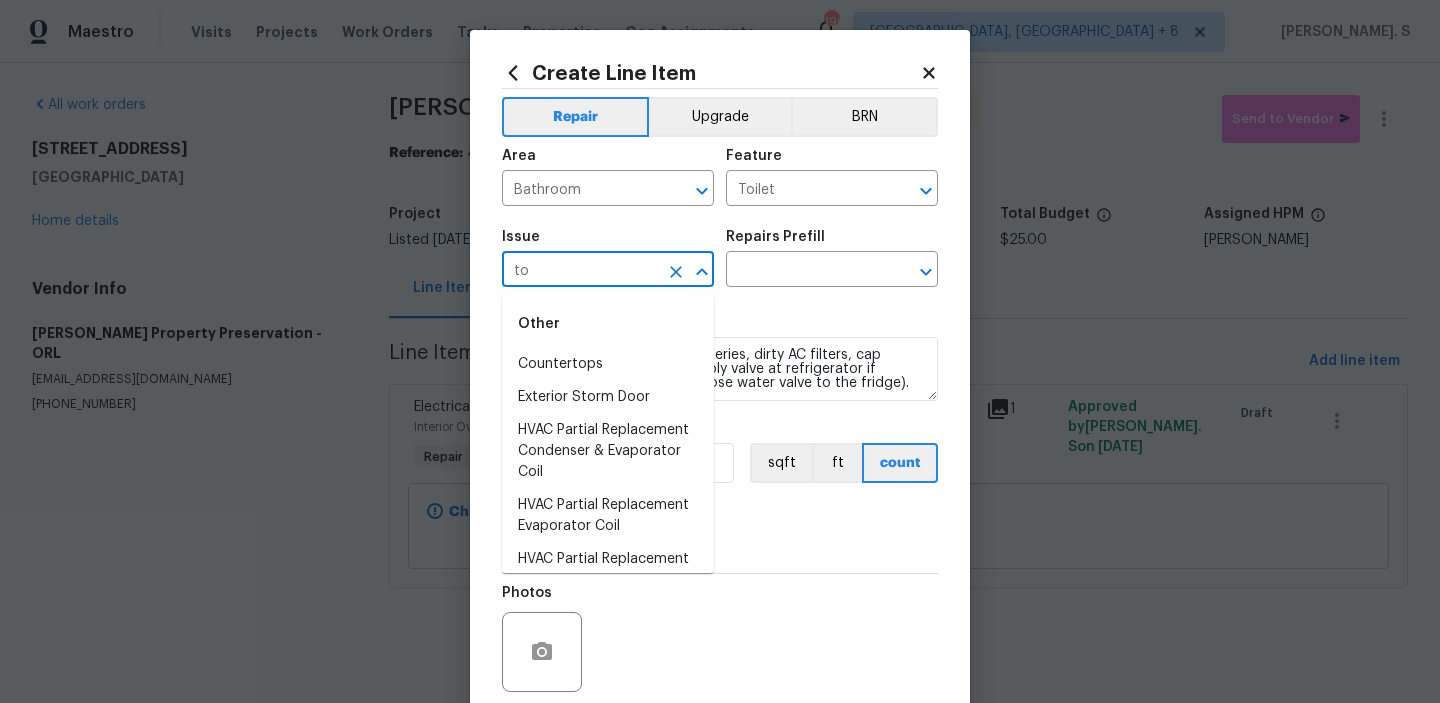 type on "t" 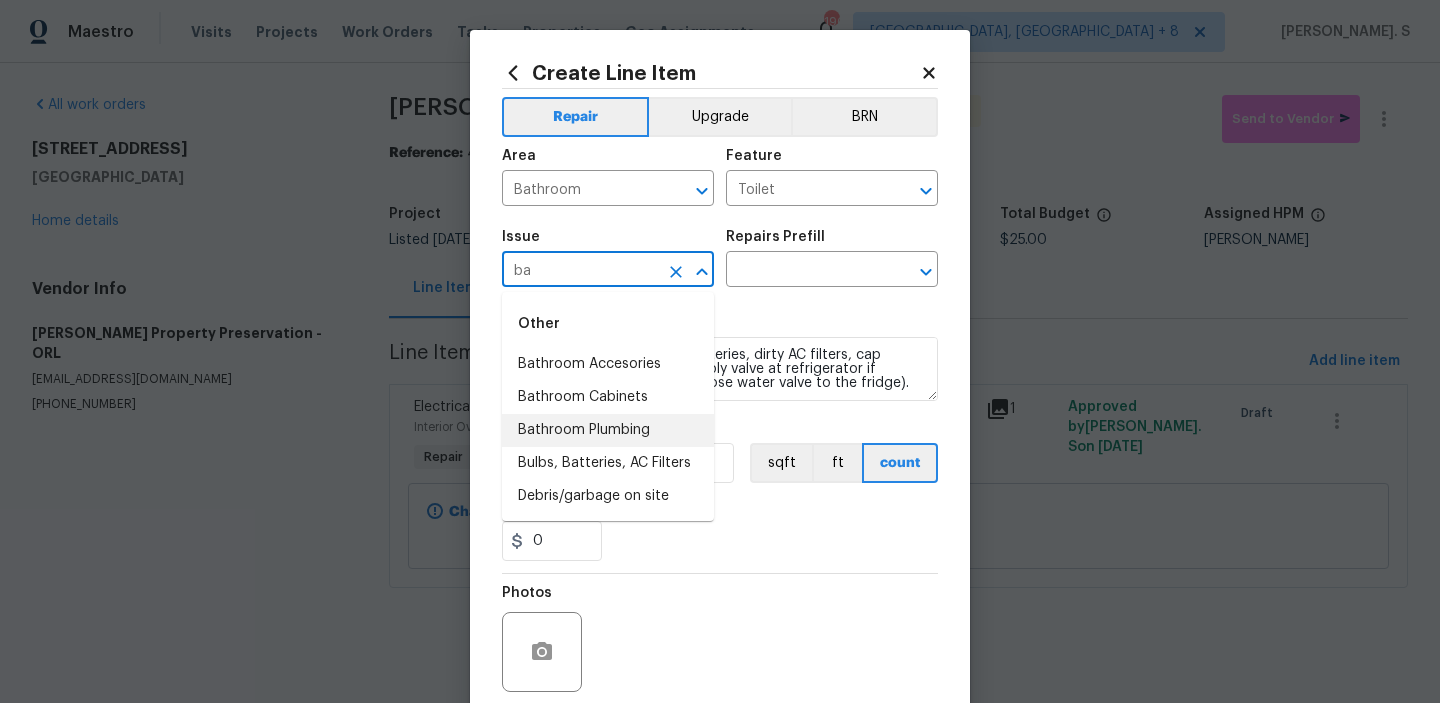 click on "Bathroom Plumbing" at bounding box center [608, 430] 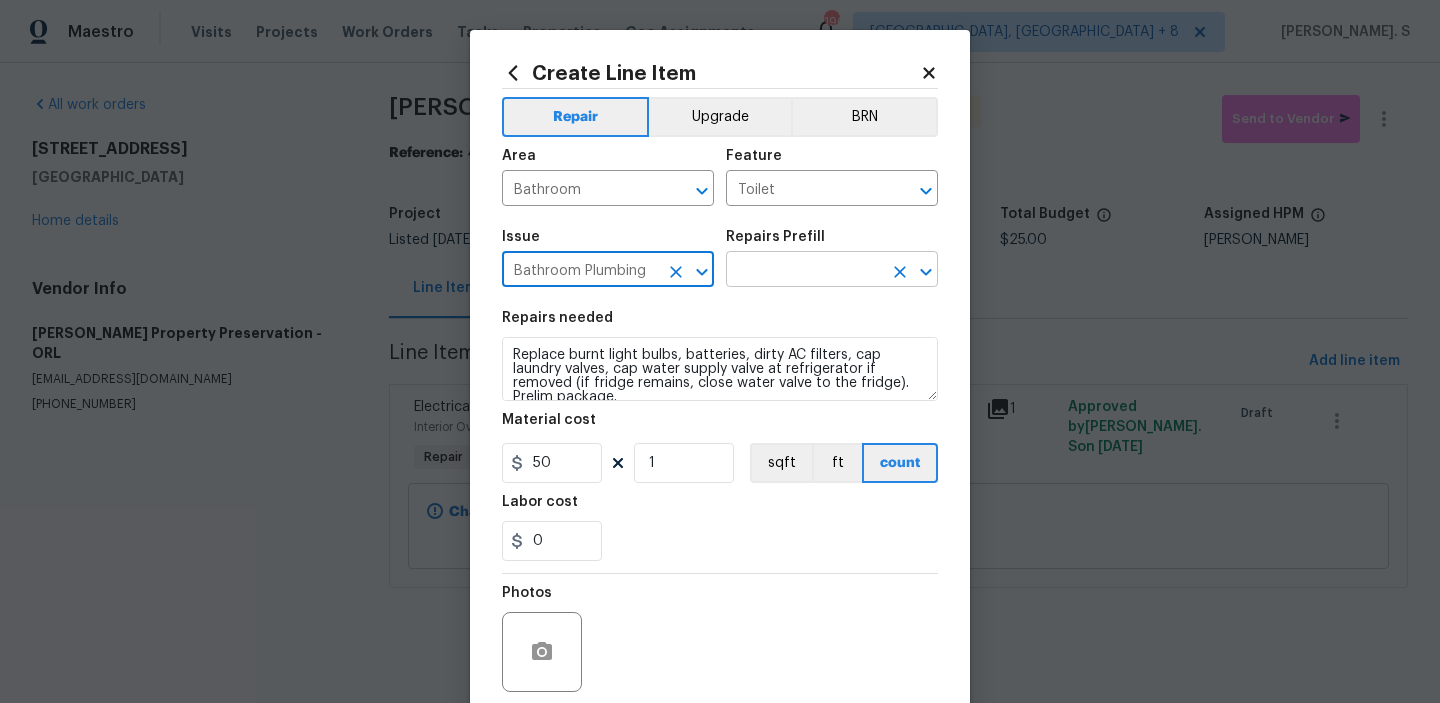 click 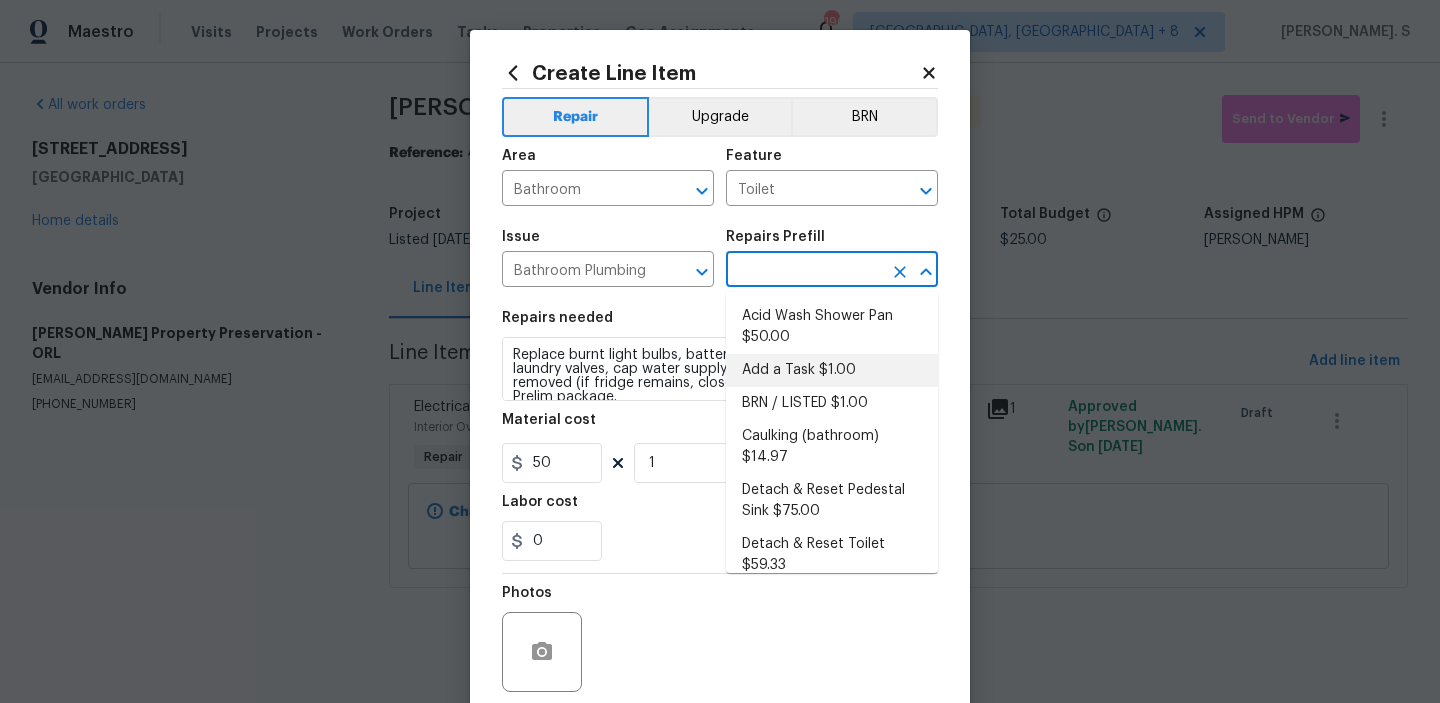 click on "Add a Task $1.00" at bounding box center (832, 370) 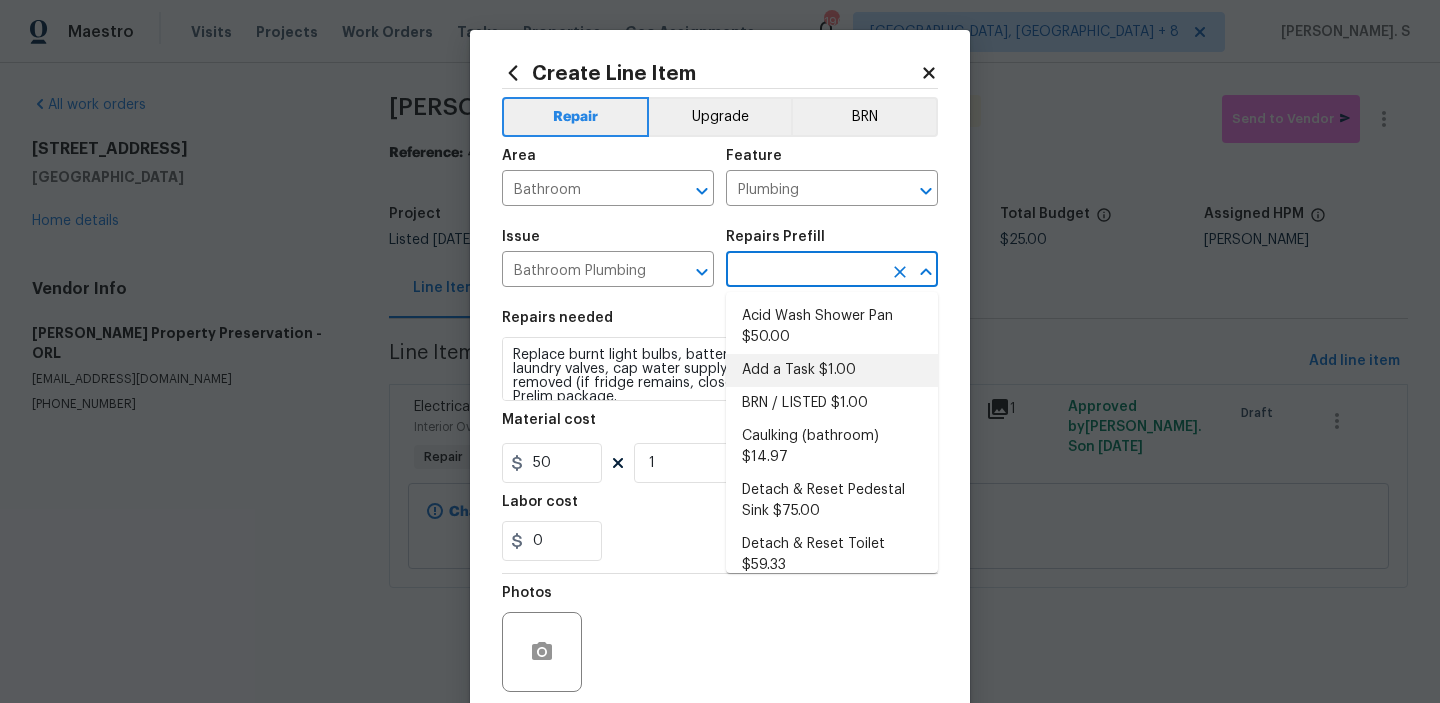 type on "Add a Task $1.00" 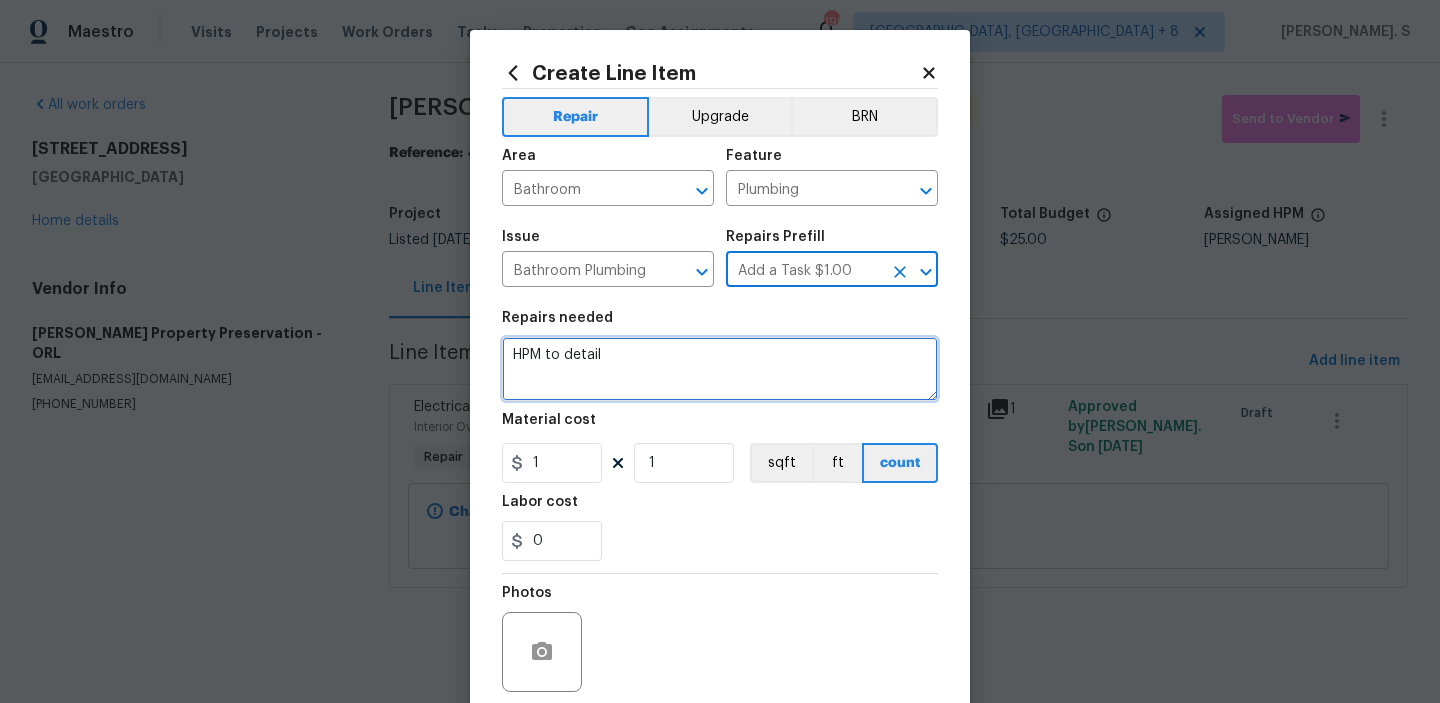 click on "HPM to detail" at bounding box center (720, 369) 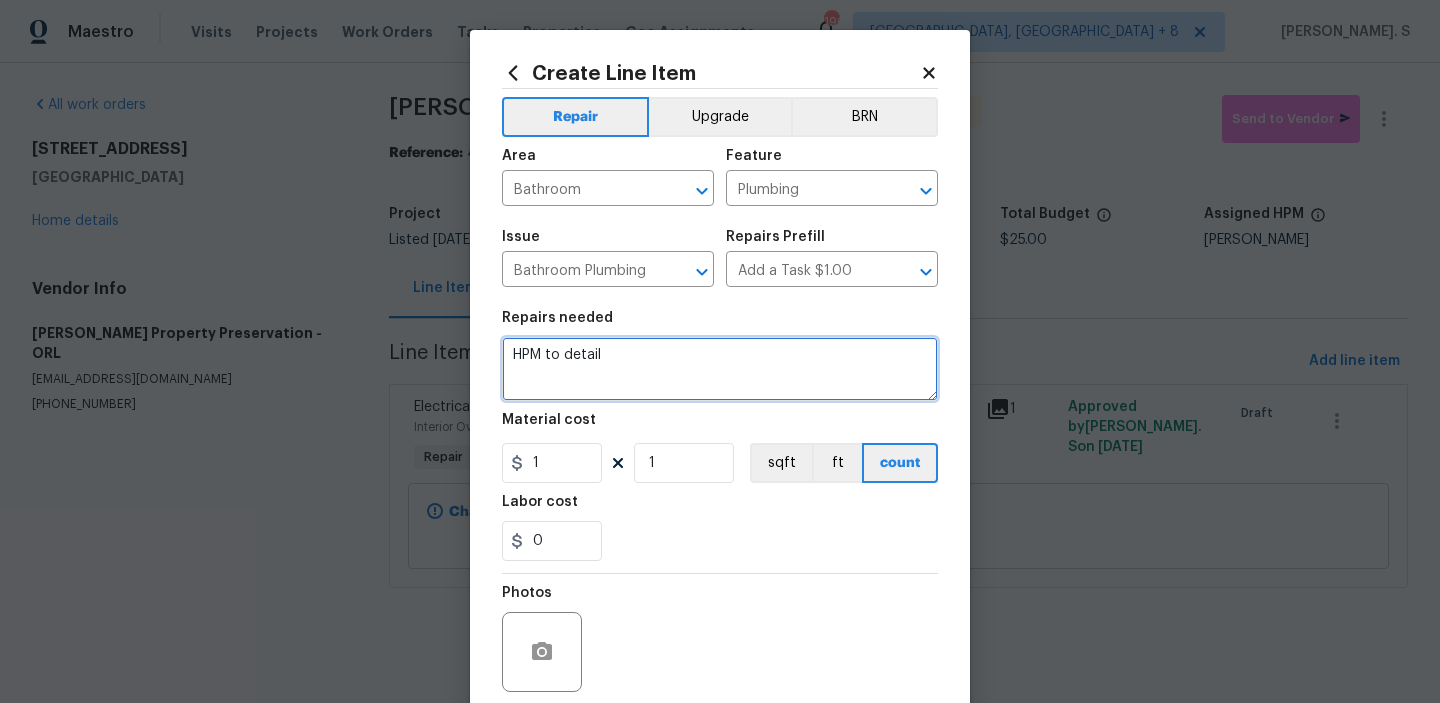 click on "HPM to detail" at bounding box center [720, 369] 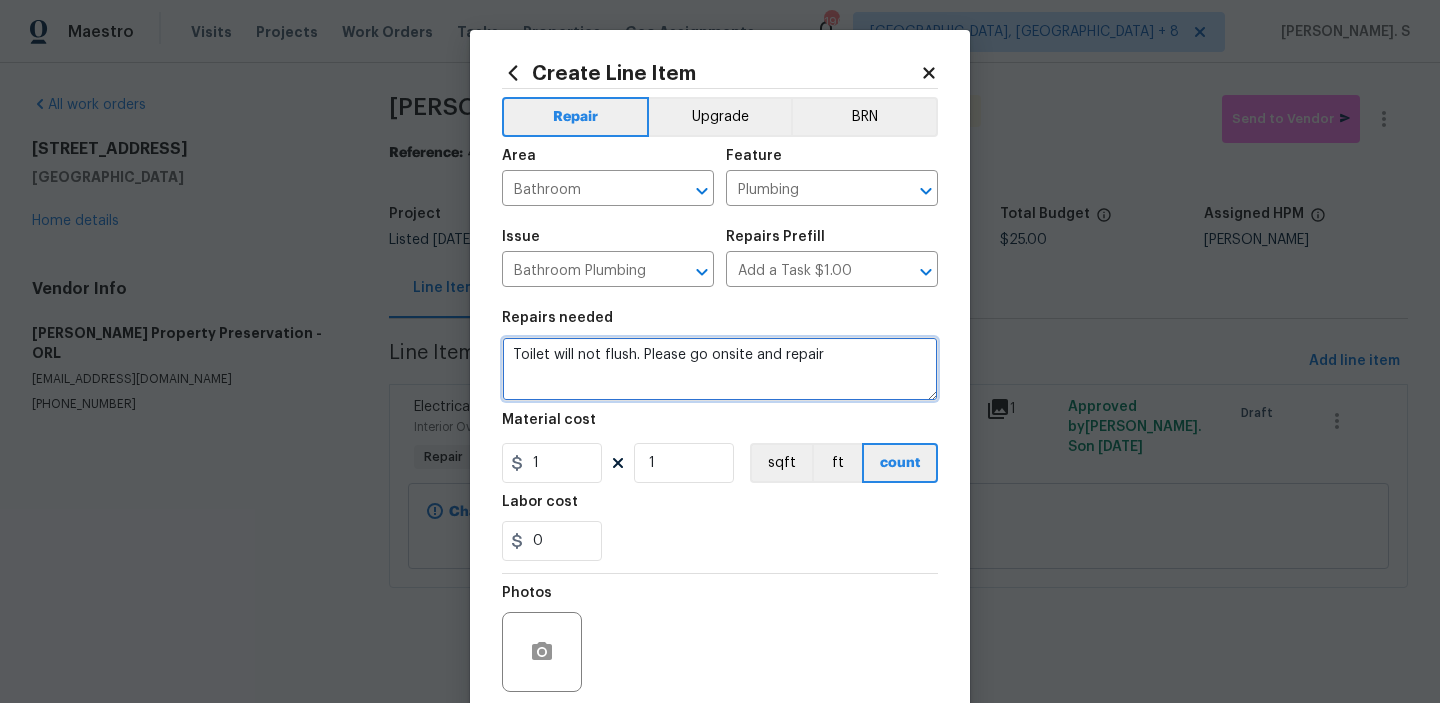 type on "Toilet will not flush. Please go onsite and repair" 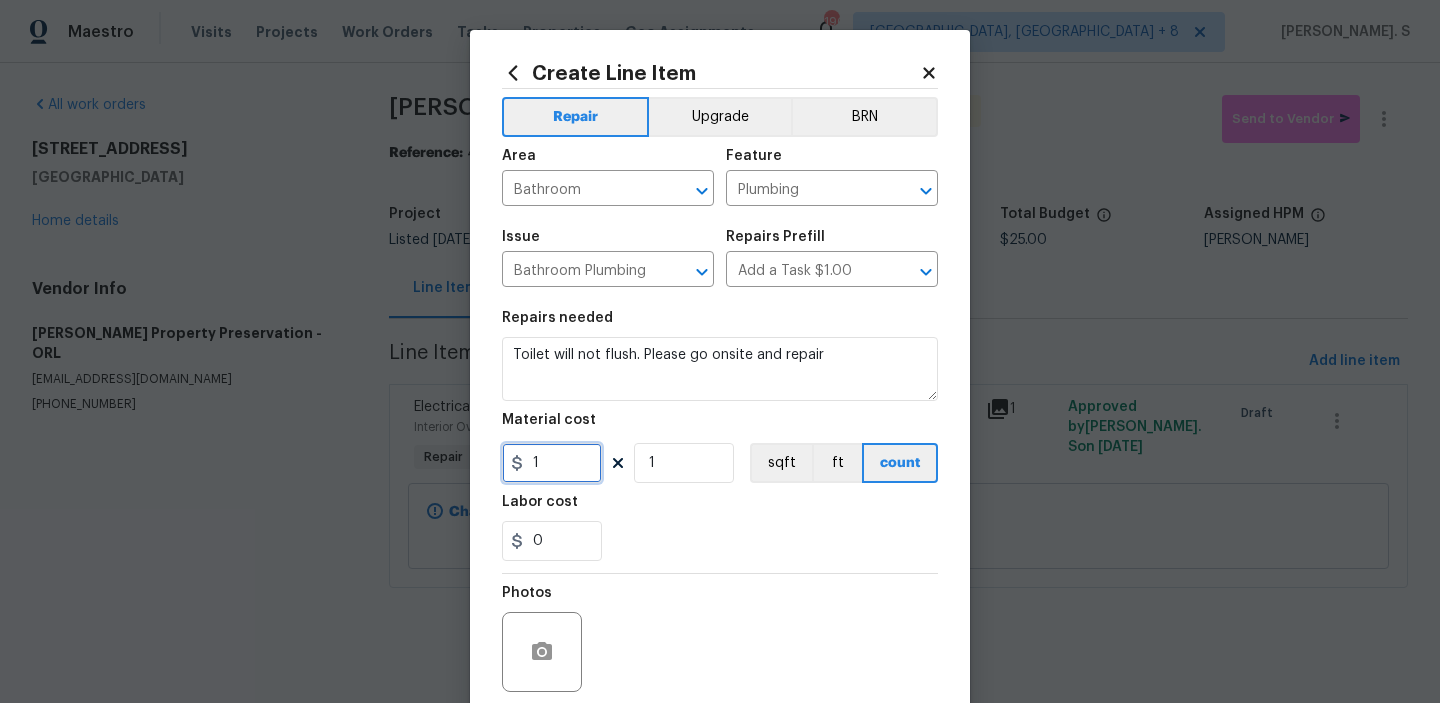 click on "1" at bounding box center (552, 463) 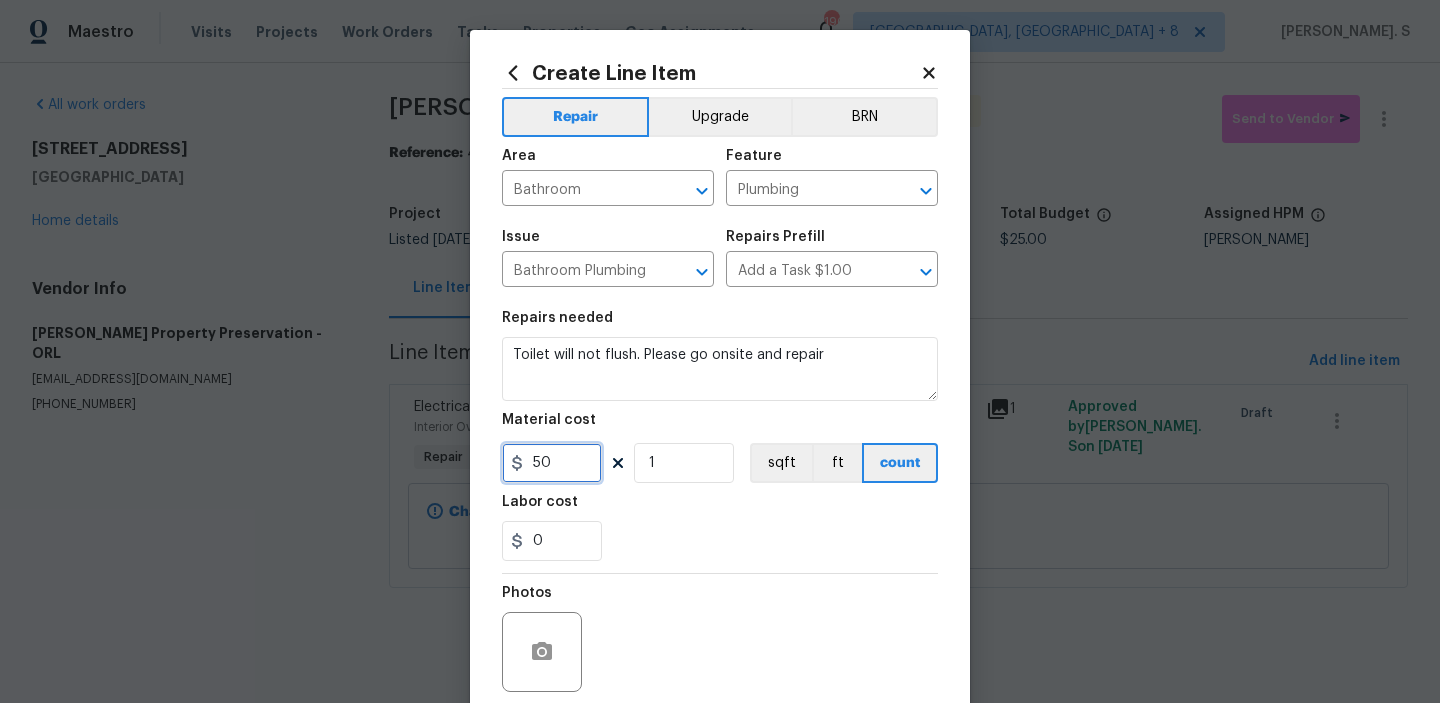 scroll, scrollTop: 159, scrollLeft: 0, axis: vertical 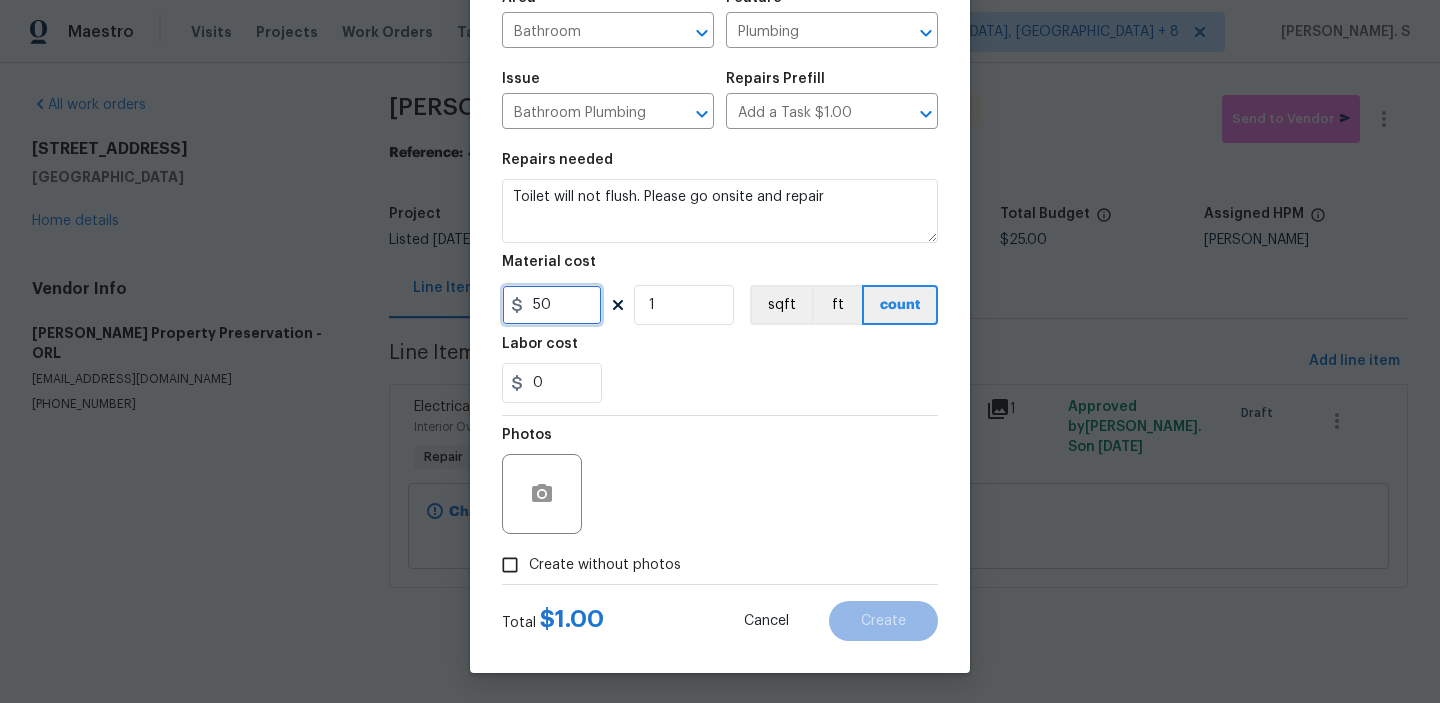 type on "50" 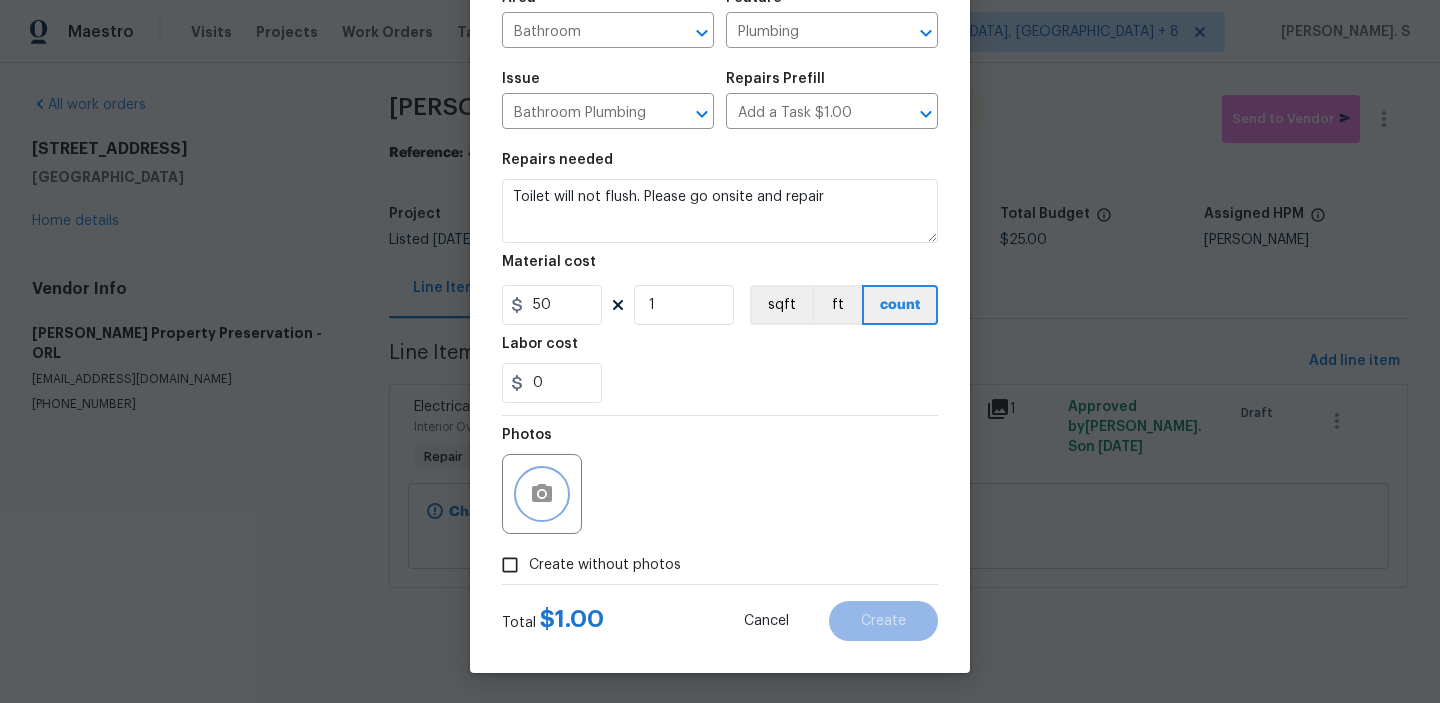 click 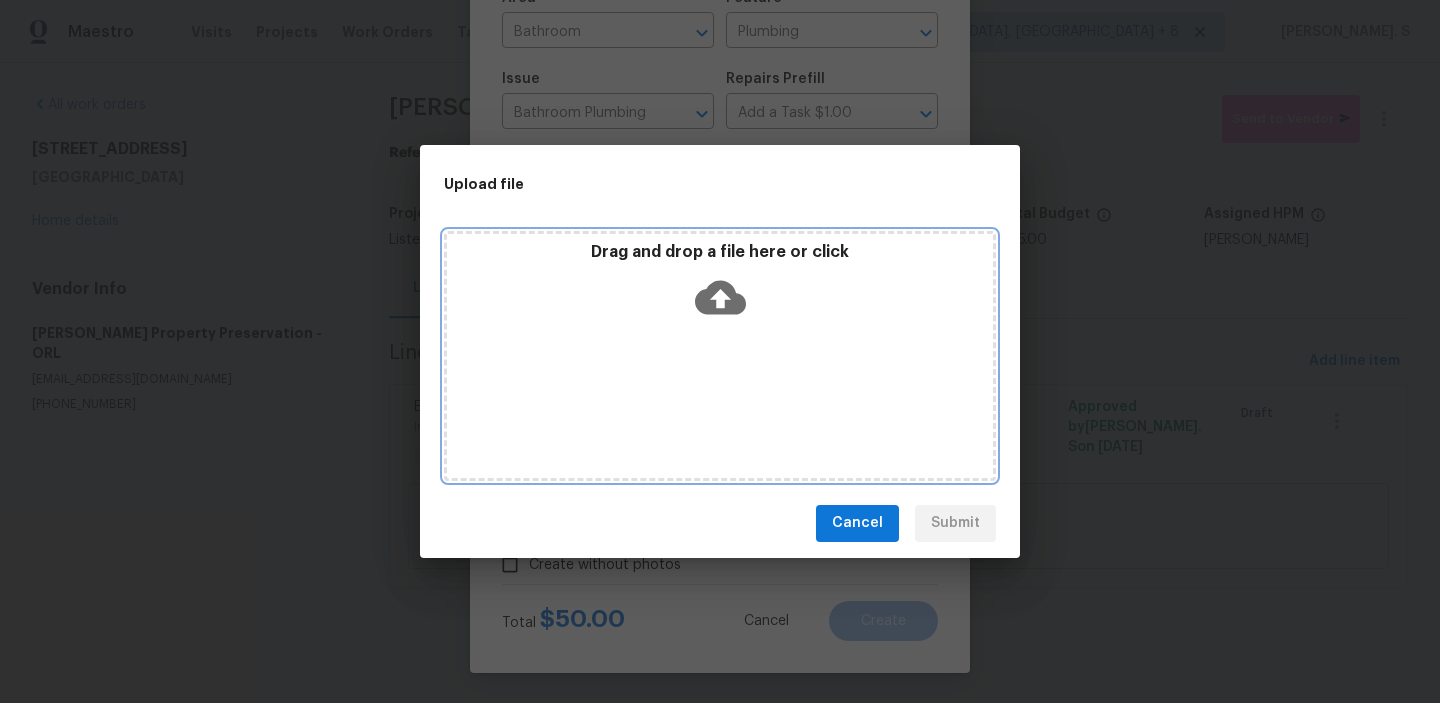 click on "Drag and drop a file here or click" at bounding box center [720, 285] 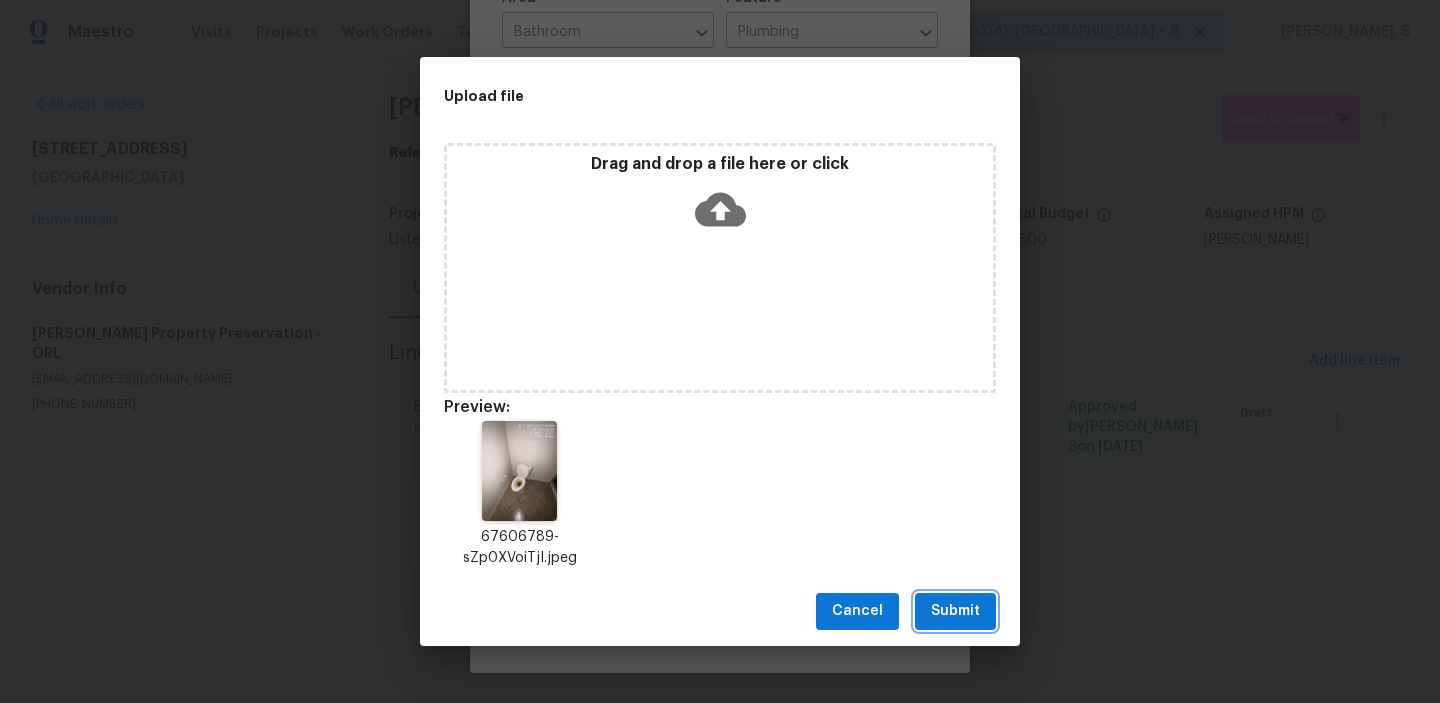 click on "Submit" at bounding box center [955, 611] 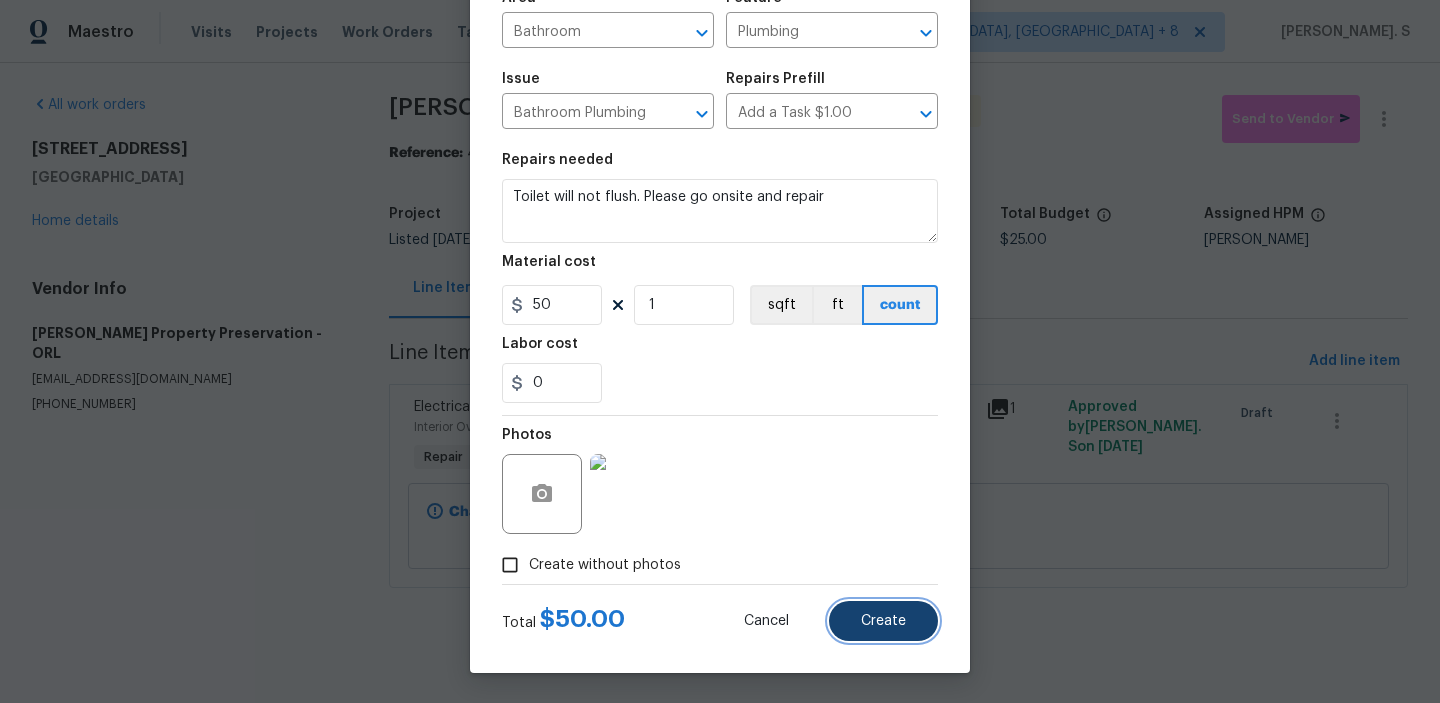 click on "Create" at bounding box center (883, 621) 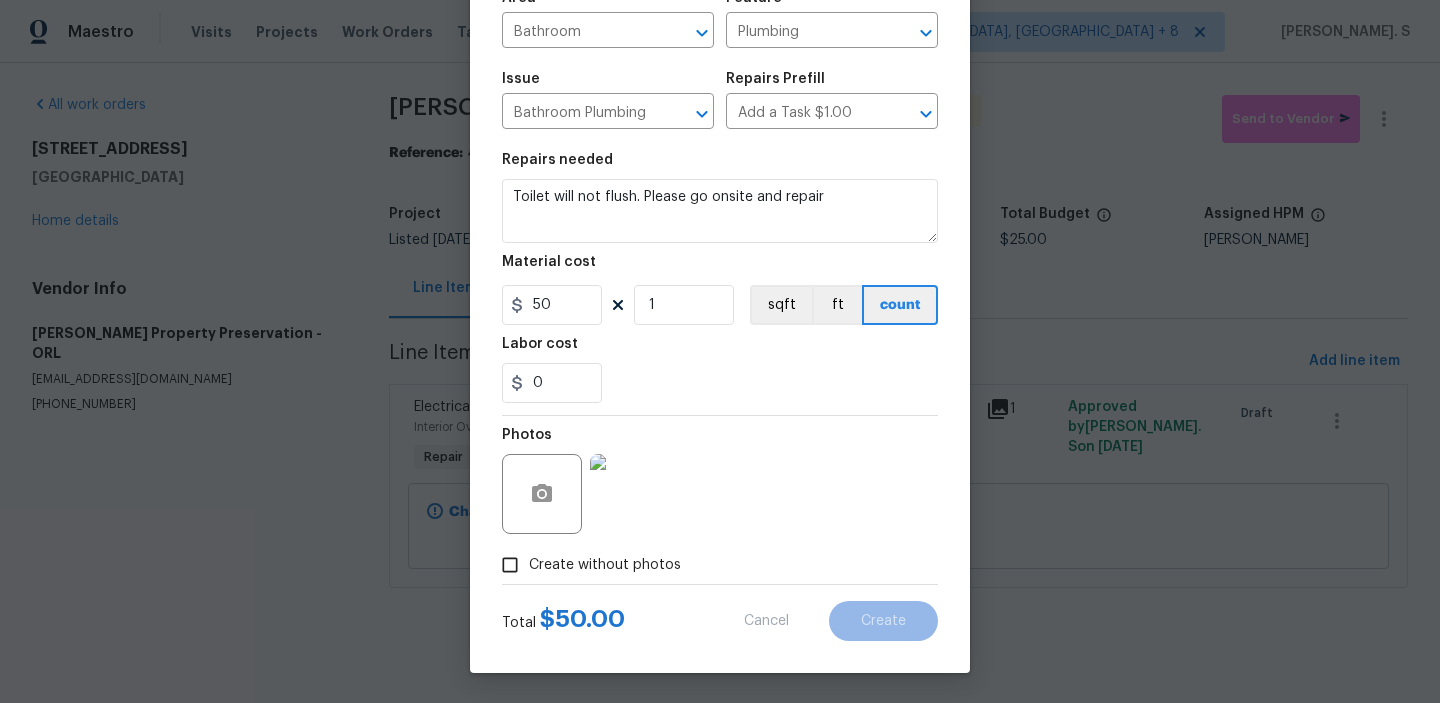type 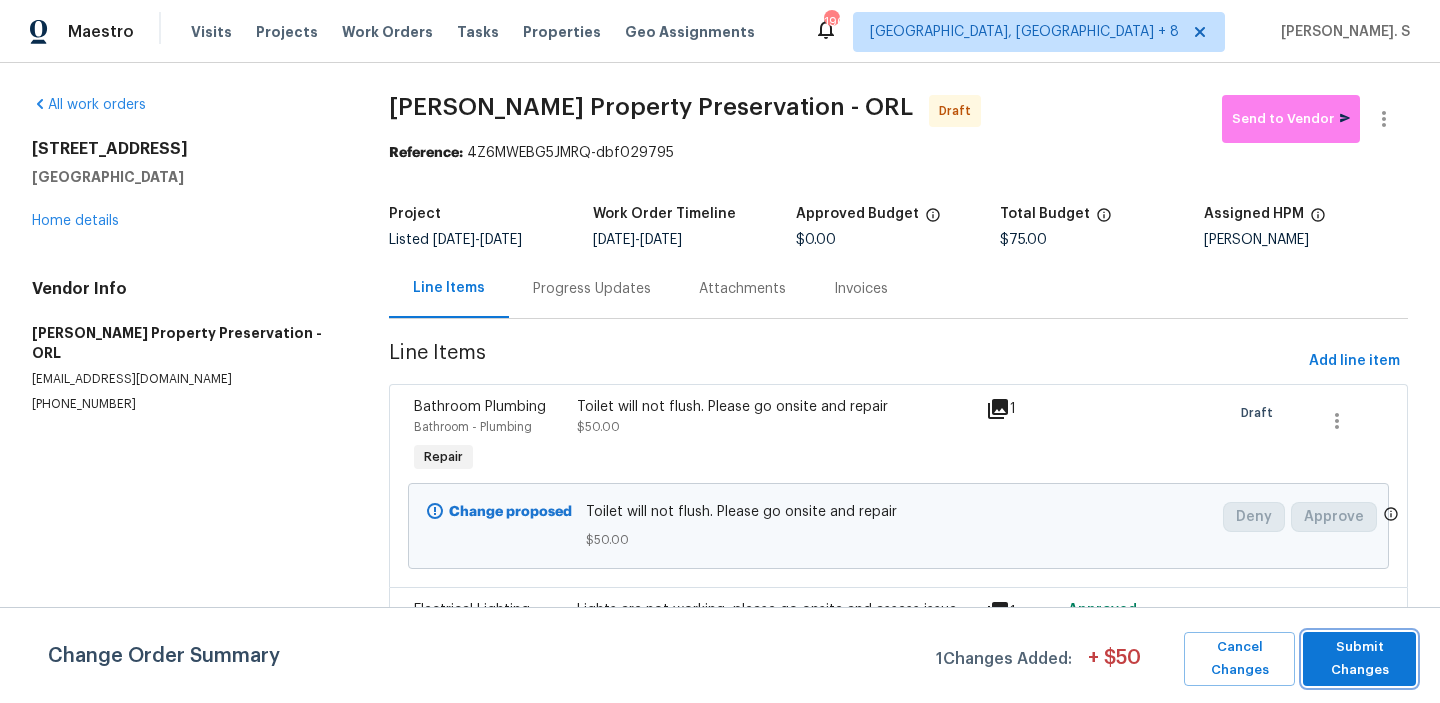 click on "Submit Changes" at bounding box center (1359, 659) 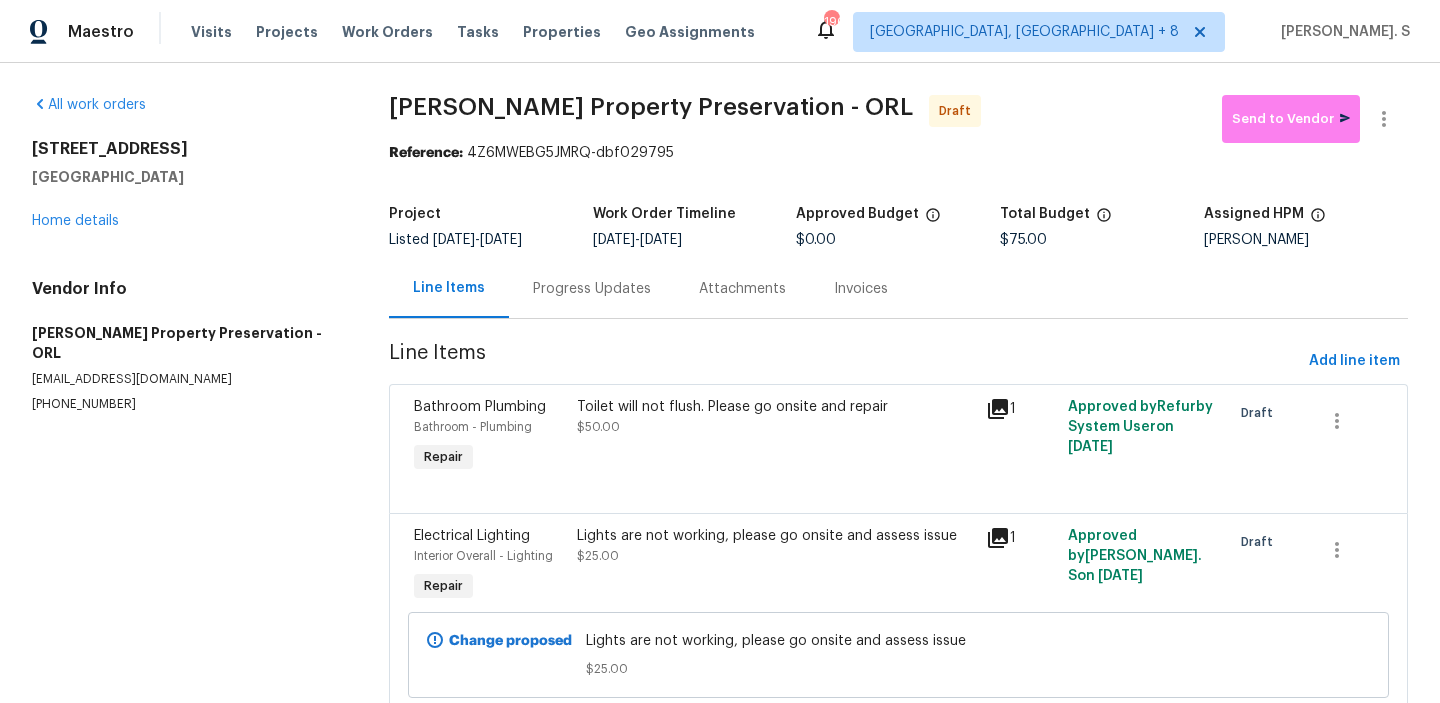 click on "Witt's Property Preservation - ORL Draft Send to Vendor   Reference:   4Z6MWEBG5JMRQ-dbf029795 Project Listed   7/10/2025  -  7/12/2025 Work Order Timeline 7/10/2025  -  7/12/2025 Approved Budget $0.00 Total Budget $75.00 Assigned HPM Carl Biederman Line Items Progress Updates Attachments Invoices Line Items Add line item Bathroom Plumbing Bathroom - Plumbing Repair Toilet will not flush. Please go onsite and repair $50.00   1 Approved by  Refurby System User  on   7/10/2025 Draft Electrical Lighting Interior Overall - Lighting Repair Lights are not working, please go onsite and assess issue $25.00   1 Approved by  Glory Joyce. S  on   7/10/2025 Draft Change proposed Lights are not working, please go onsite and assess issue $25.00" at bounding box center (898, 418) 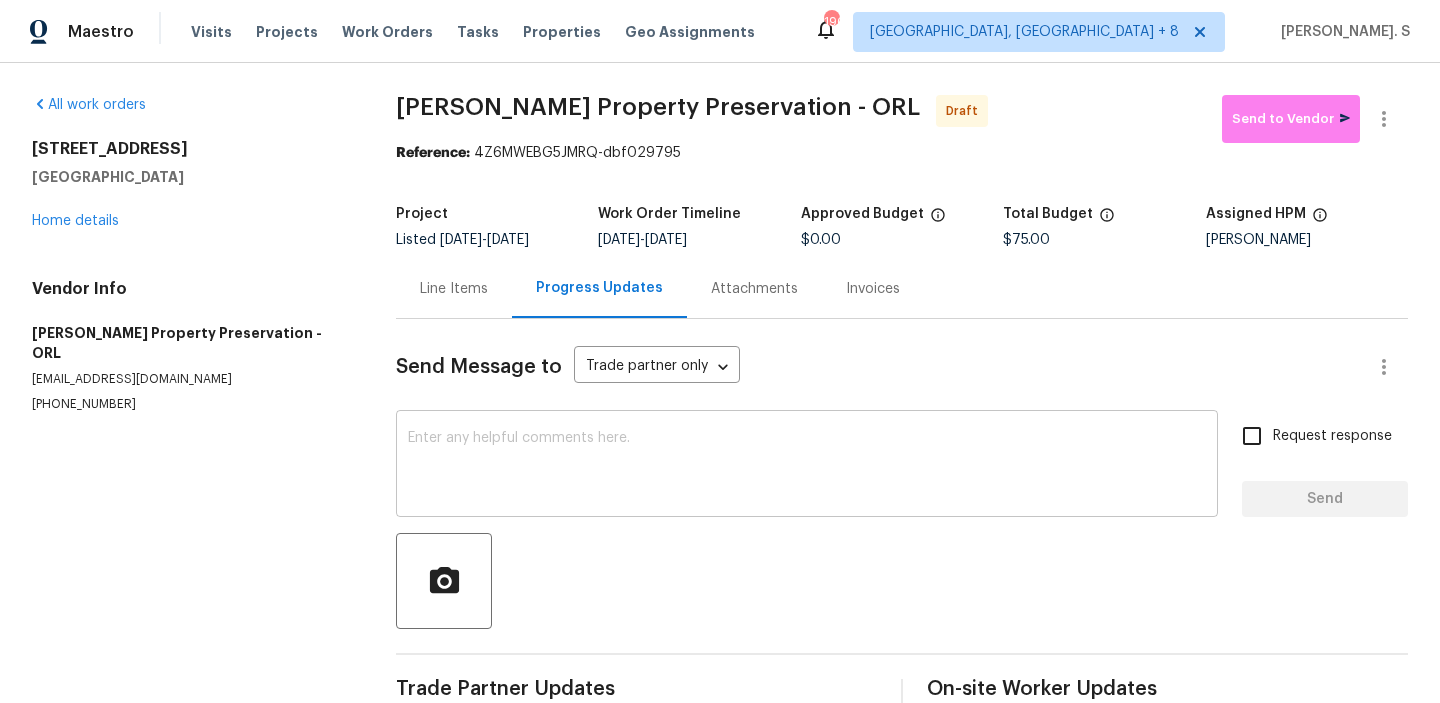 click at bounding box center (807, 466) 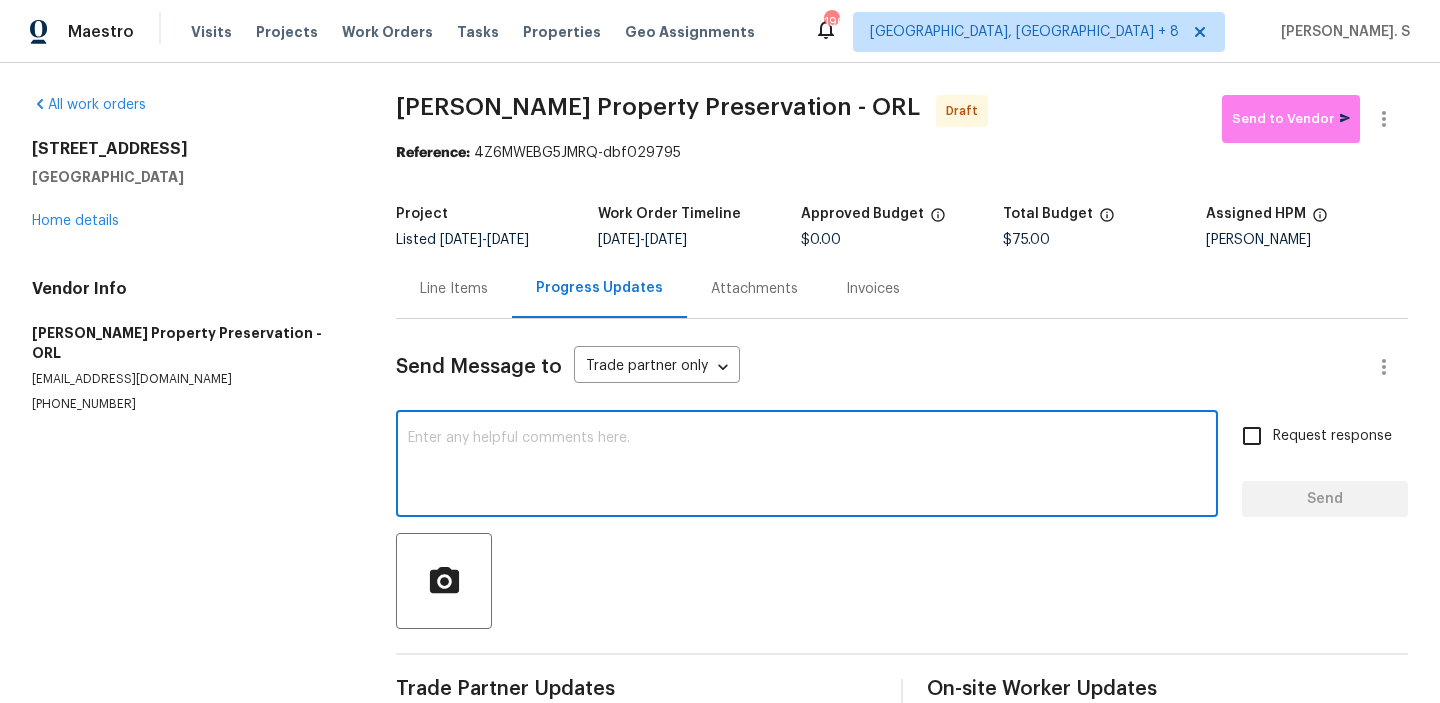 paste on "Hi, this is Glory with Opendoor. I’m confirming you received the WO for the property at (Address). Please review and accept the WO within 24 hours and provide a schedule date. Please disregard the contact information for the HPM included in the WO. Our Centralised LWO Team is responsible for Listed WOs. The team can be reached through the portal or by phone at [PHONE_NUMBER]." 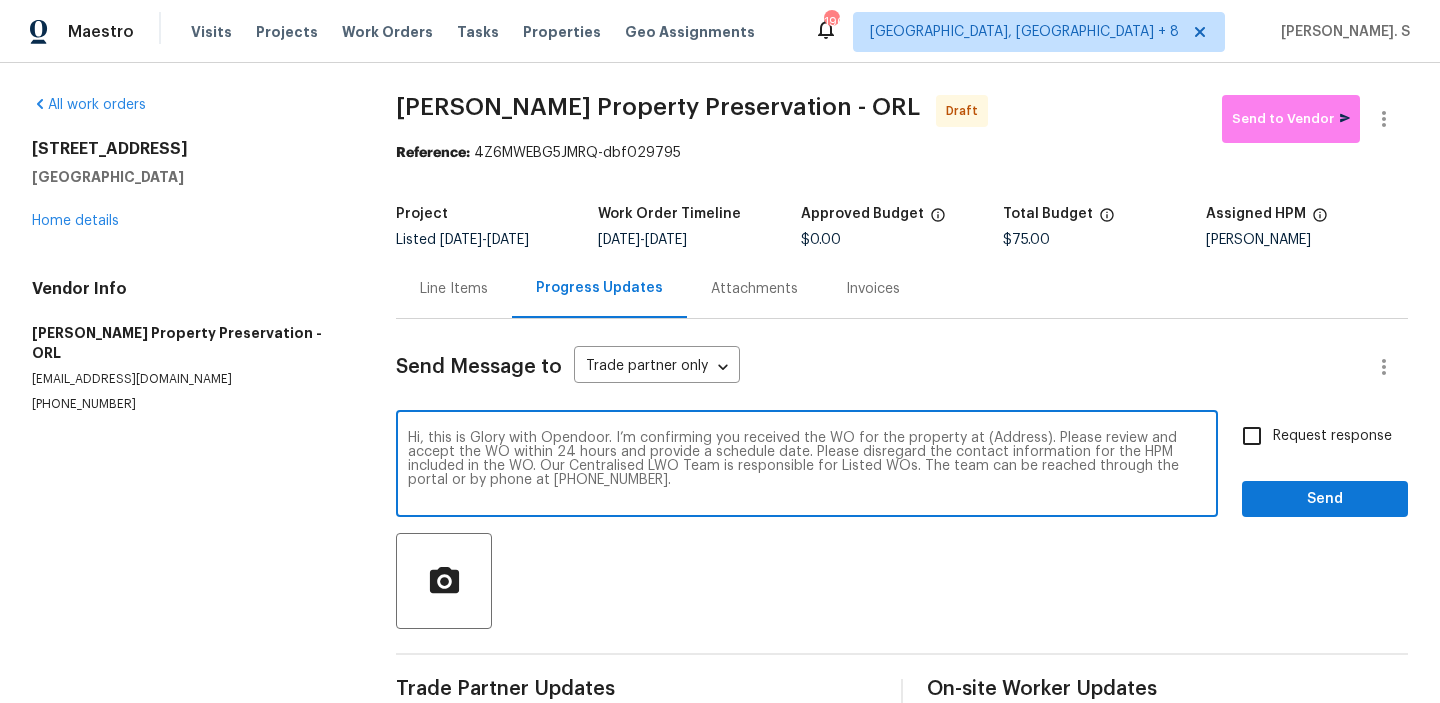 click on "Hi, this is Glory with Opendoor. I’m confirming you received the WO for the property at (Address). Please review and accept the WO within 24 hours and provide a schedule date. Please disregard the contact information for the HPM included in the WO. Our Centralised LWO Team is responsible for Listed WOs. The team can be reached through the portal or by phone at [PHONE_NUMBER].
x ​" at bounding box center (807, 466) 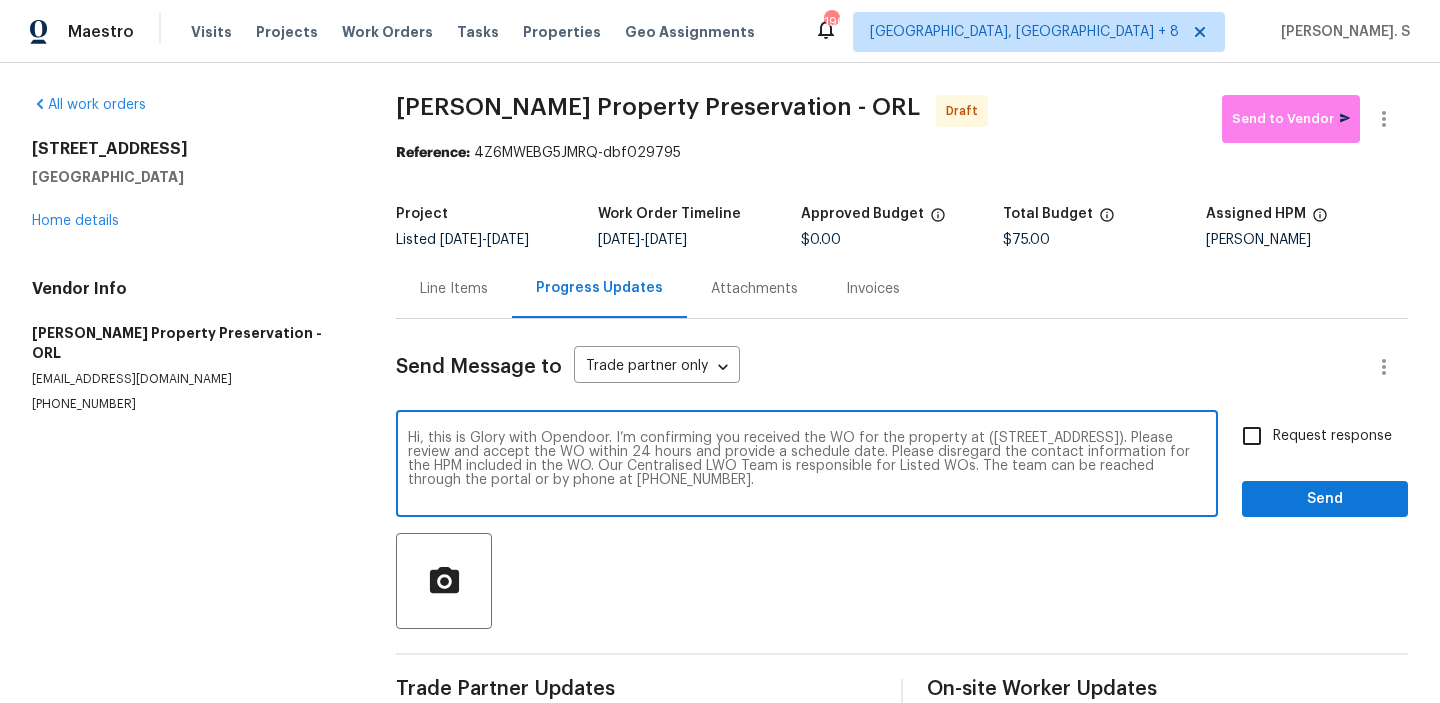 type on "Hi, this is Glory with Opendoor. I’m confirming you received the WO for the property at (80 Surfview Dr Apt 514, Palm Coast, FL 32137). Please review and accept the WO within 24 hours and provide a schedule date. Please disregard the contact information for the HPM included in the WO. Our Centralised LWO Team is responsible for Listed WOs. The team can be reached through the portal or by phone at (480) 478-0155." 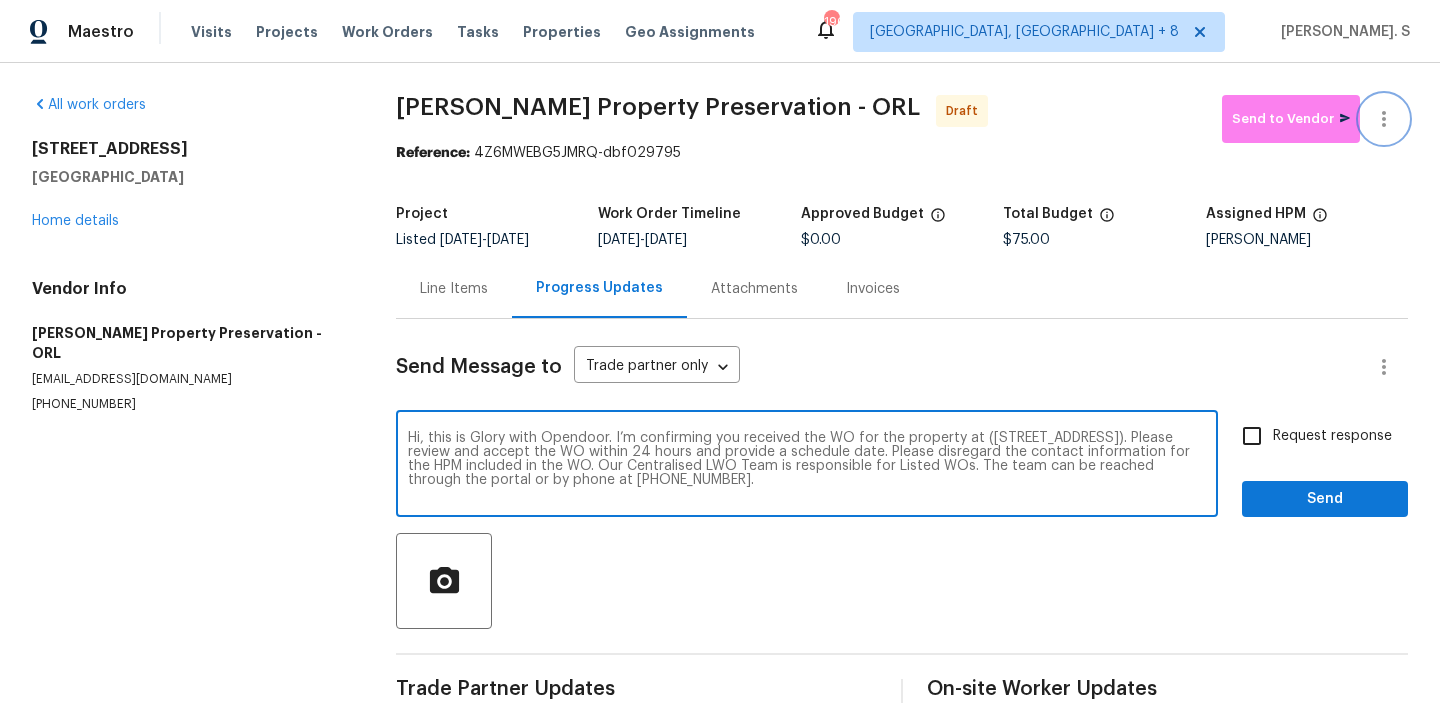 click at bounding box center [1384, 119] 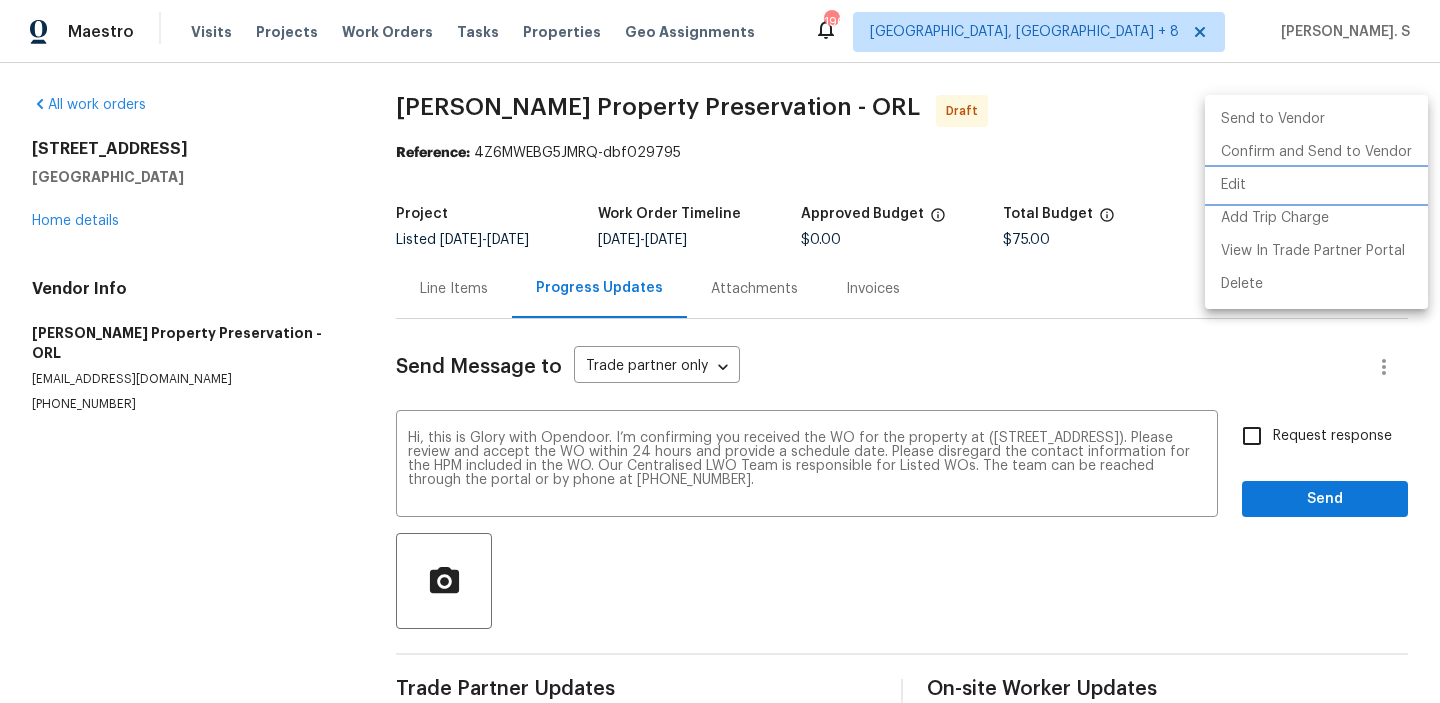 click on "Edit" at bounding box center [1316, 185] 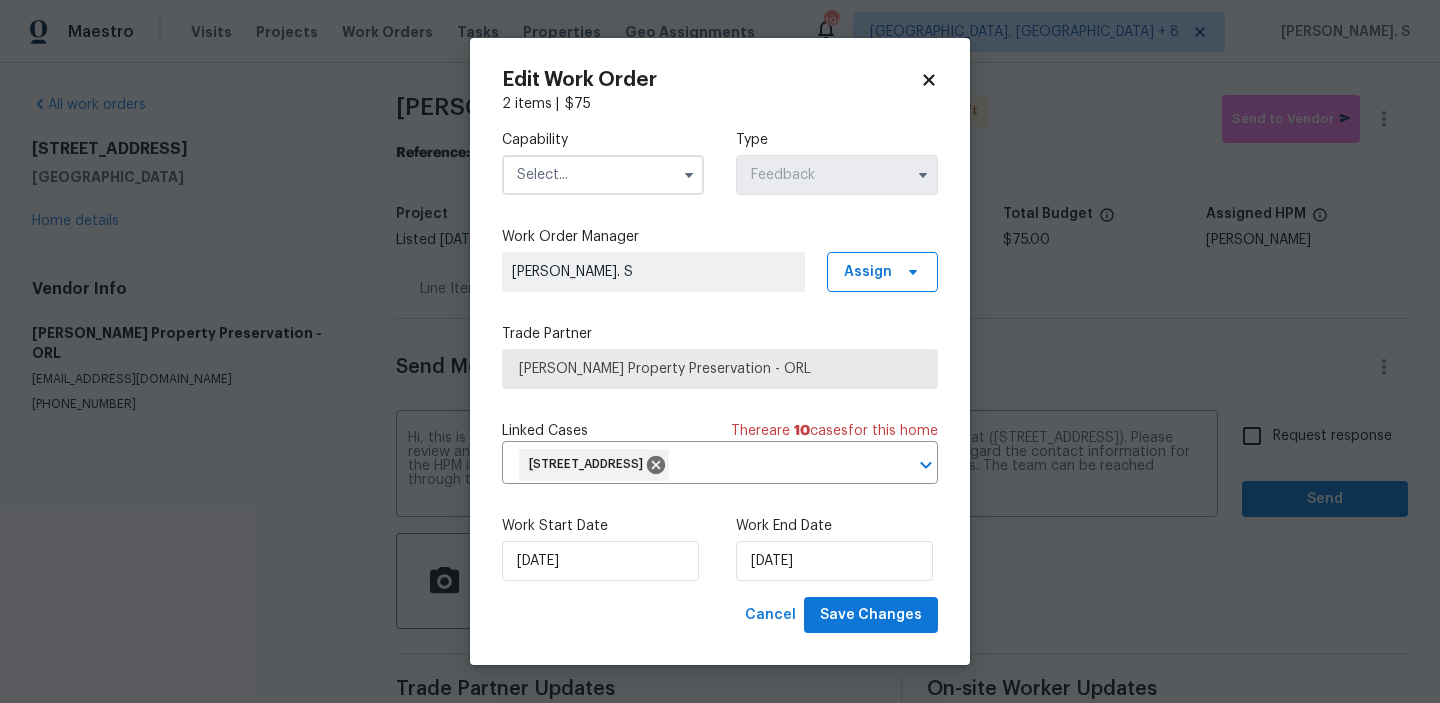 click at bounding box center [603, 175] 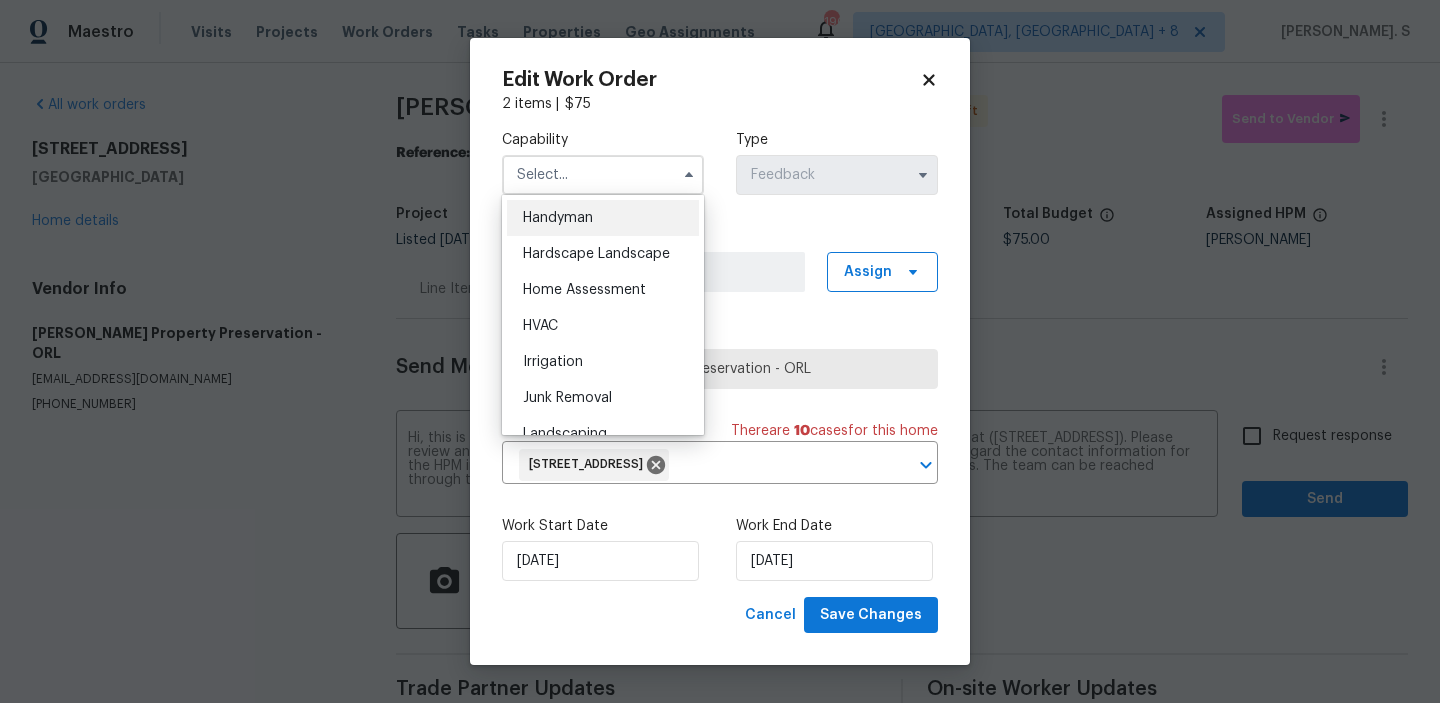 click on "Handyman" at bounding box center (603, 218) 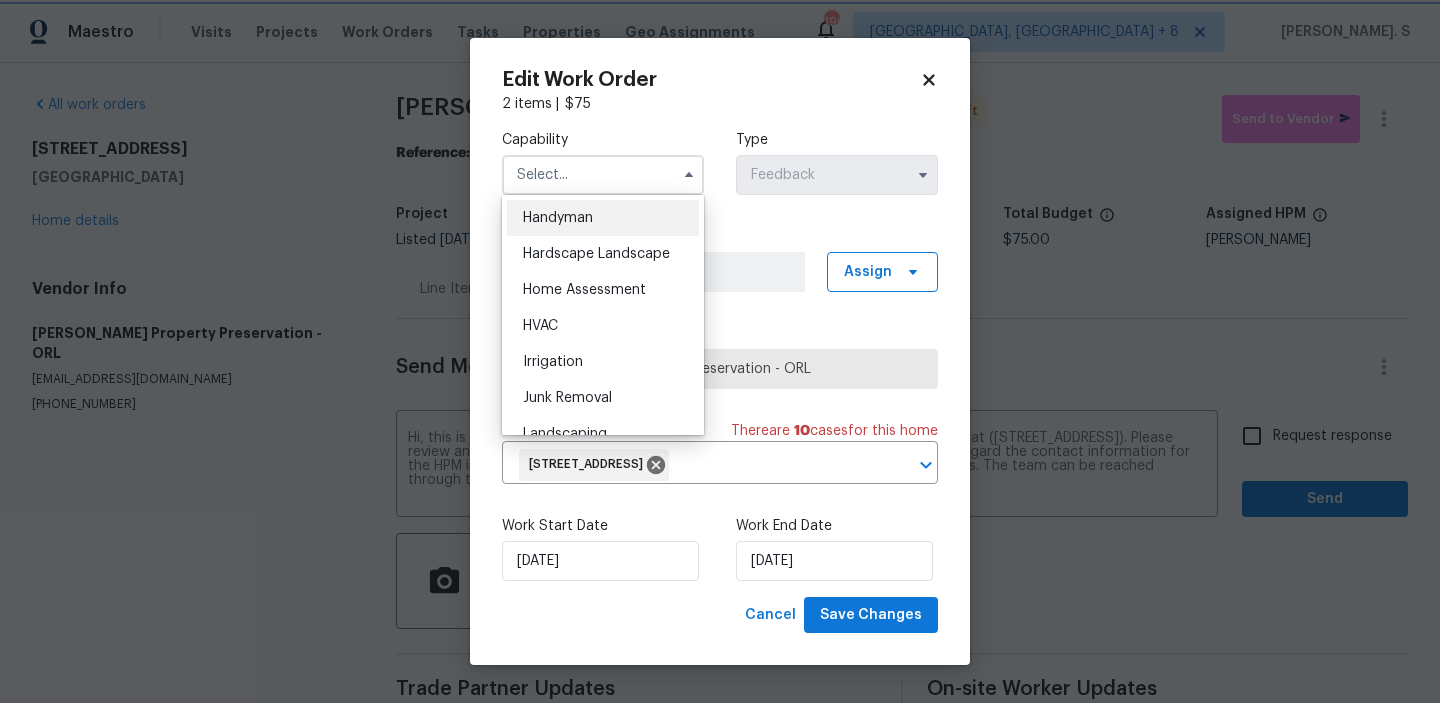 type on "Handyman" 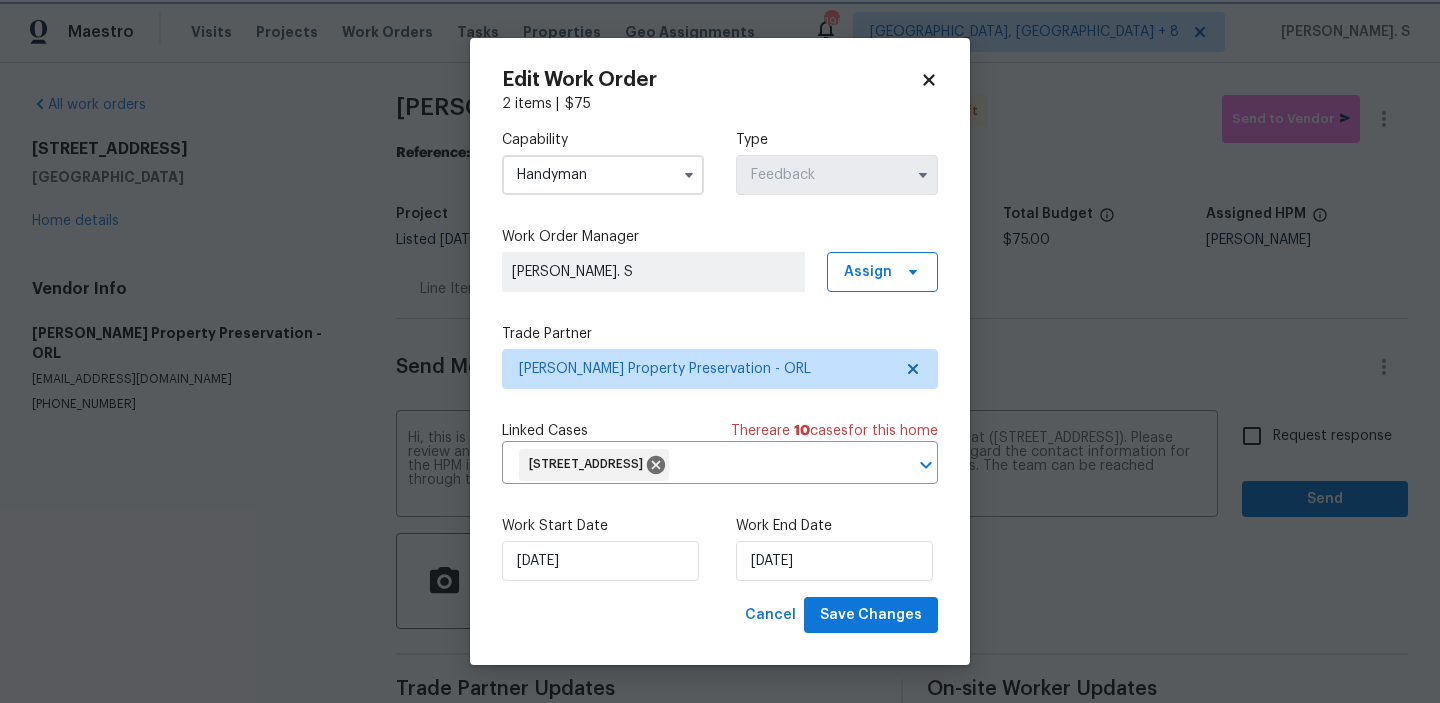 scroll, scrollTop: 1064, scrollLeft: 0, axis: vertical 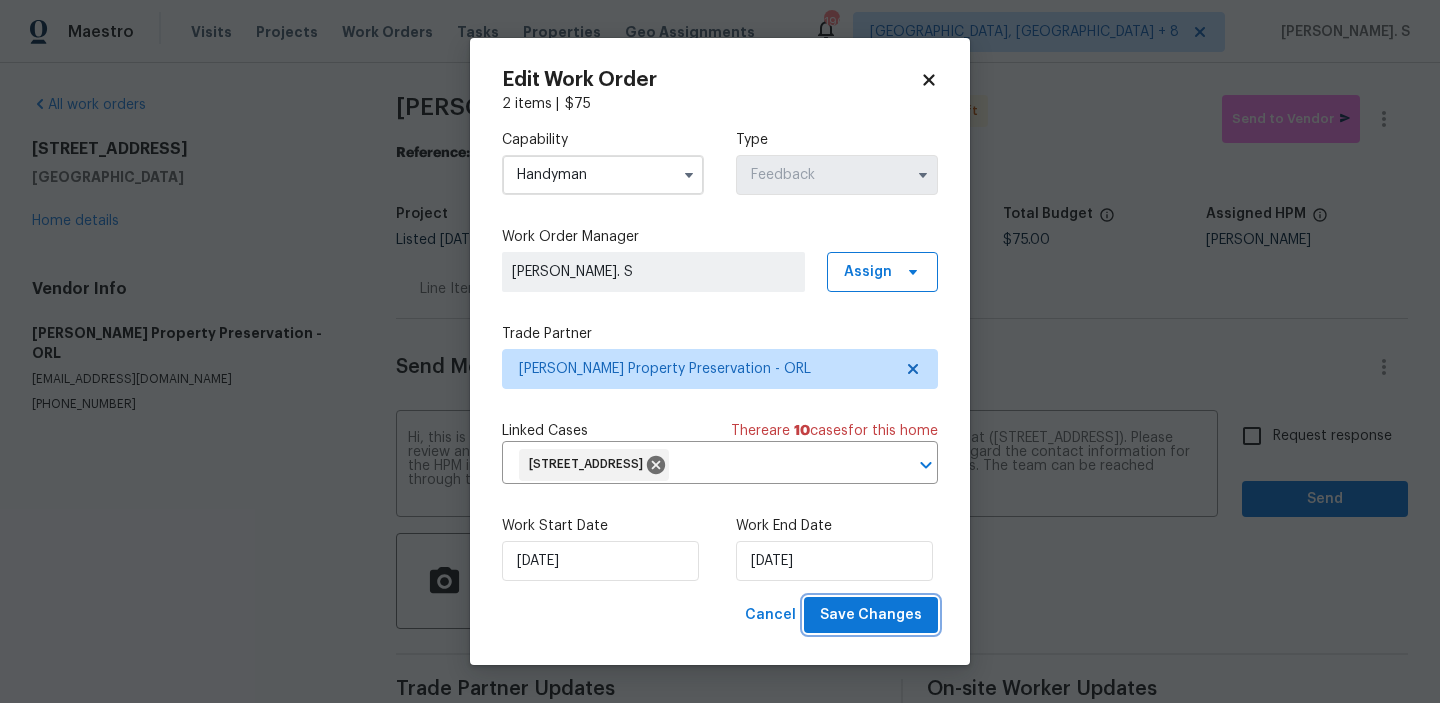 click on "Save Changes" at bounding box center [871, 615] 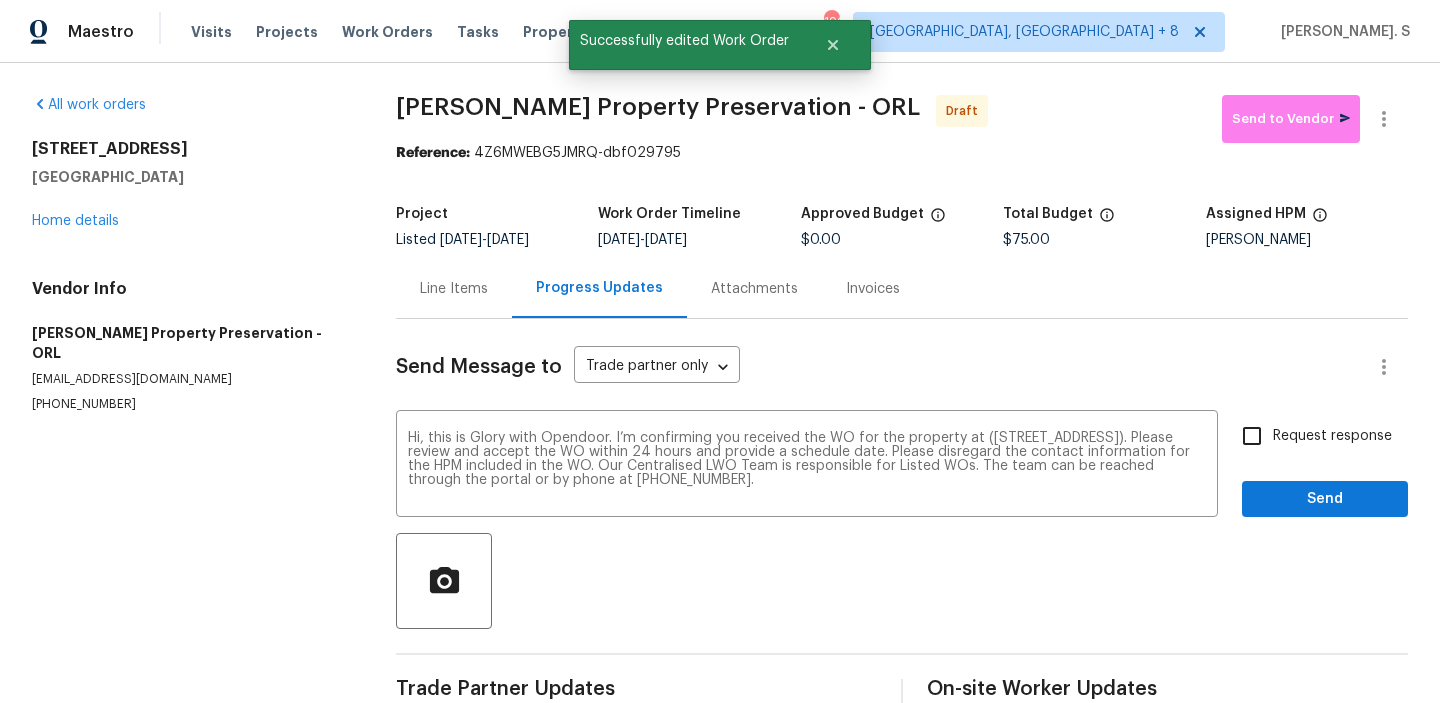 click on "Send Message to Trade partner only Trade partner only ​ Hi, this is Glory with Opendoor. I’m confirming you received the WO for the property at (80 Surfview Dr Apt 514, Palm Coast, FL 32137). Please review and accept the WO within 24 hours and provide a schedule date. Please disregard the contact information for the HPM included in the WO. Our Centralised LWO Team is responsible for Listed WOs. The team can be reached through the portal or by phone at (480) 478-0155.
x ​ Request response Send Trade Partner Updates On-site Worker Updates" at bounding box center [902, 515] 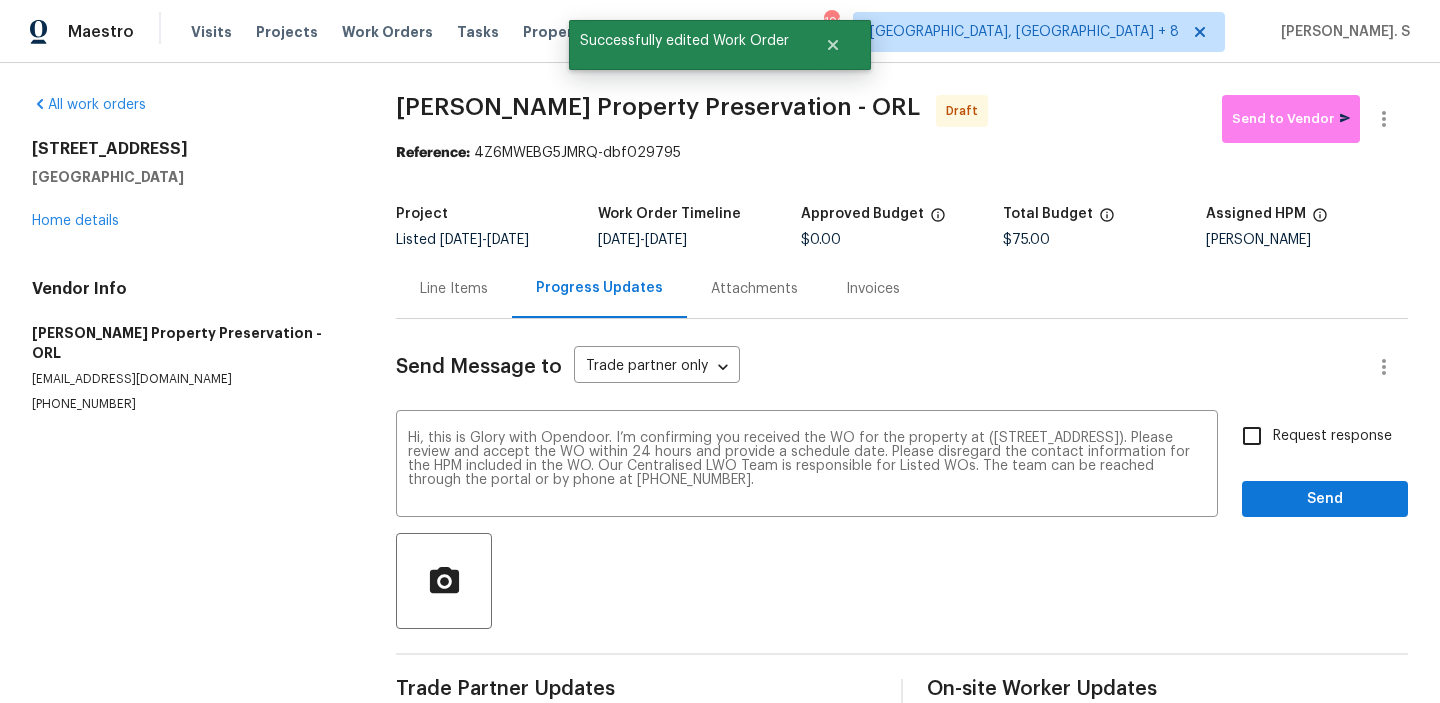 click on "Send Message to Trade partner only Trade partner only ​ Hi, this is Glory with Opendoor. I’m confirming you received the WO for the property at (80 Surfview Dr Apt 514, Palm Coast, FL 32137). Please review and accept the WO within 24 hours and provide a schedule date. Please disregard the contact information for the HPM included in the WO. Our Centralised LWO Team is responsible for Listed WOs. The team can be reached through the portal or by phone at (480) 478-0155.
x ​ Request response Send Trade Partner Updates On-site Worker Updates" at bounding box center (902, 515) 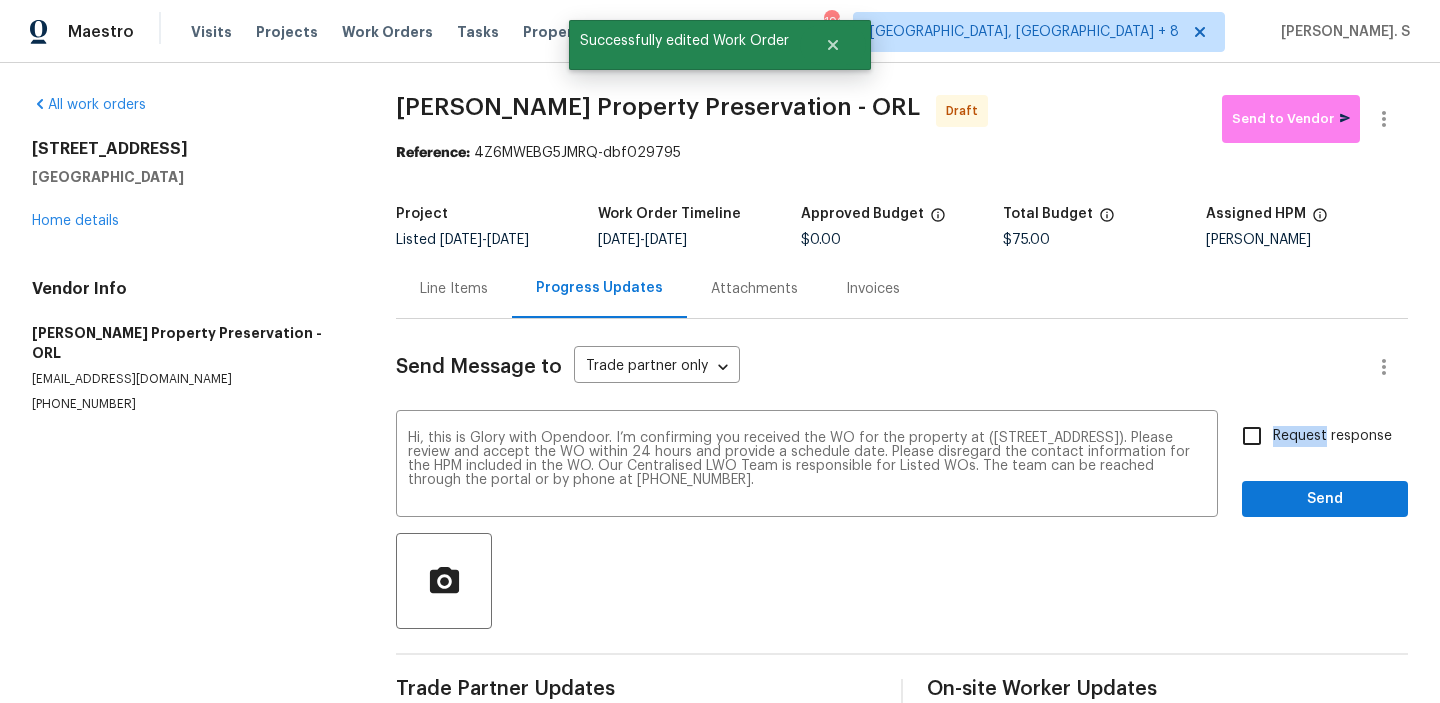 click on "Request response" at bounding box center [1252, 436] 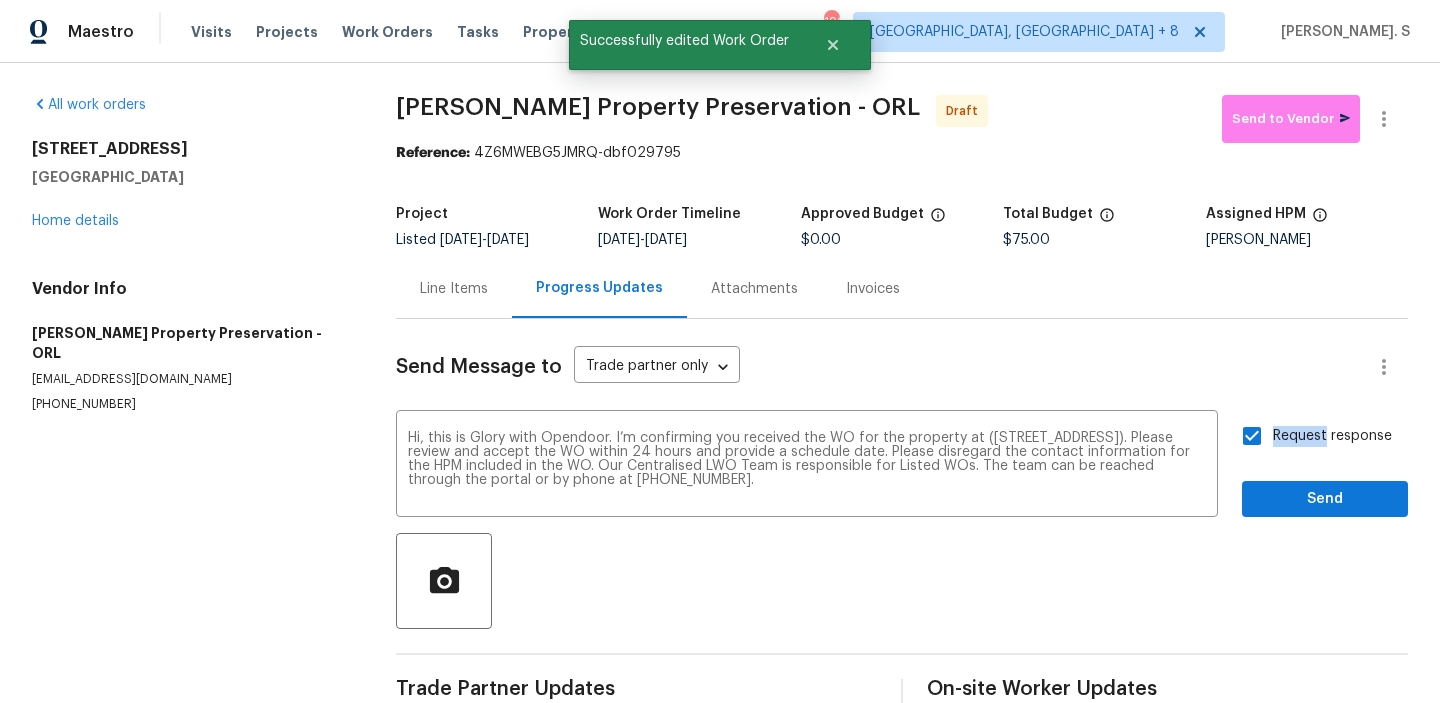 click on "Request response Send" at bounding box center (1325, 466) 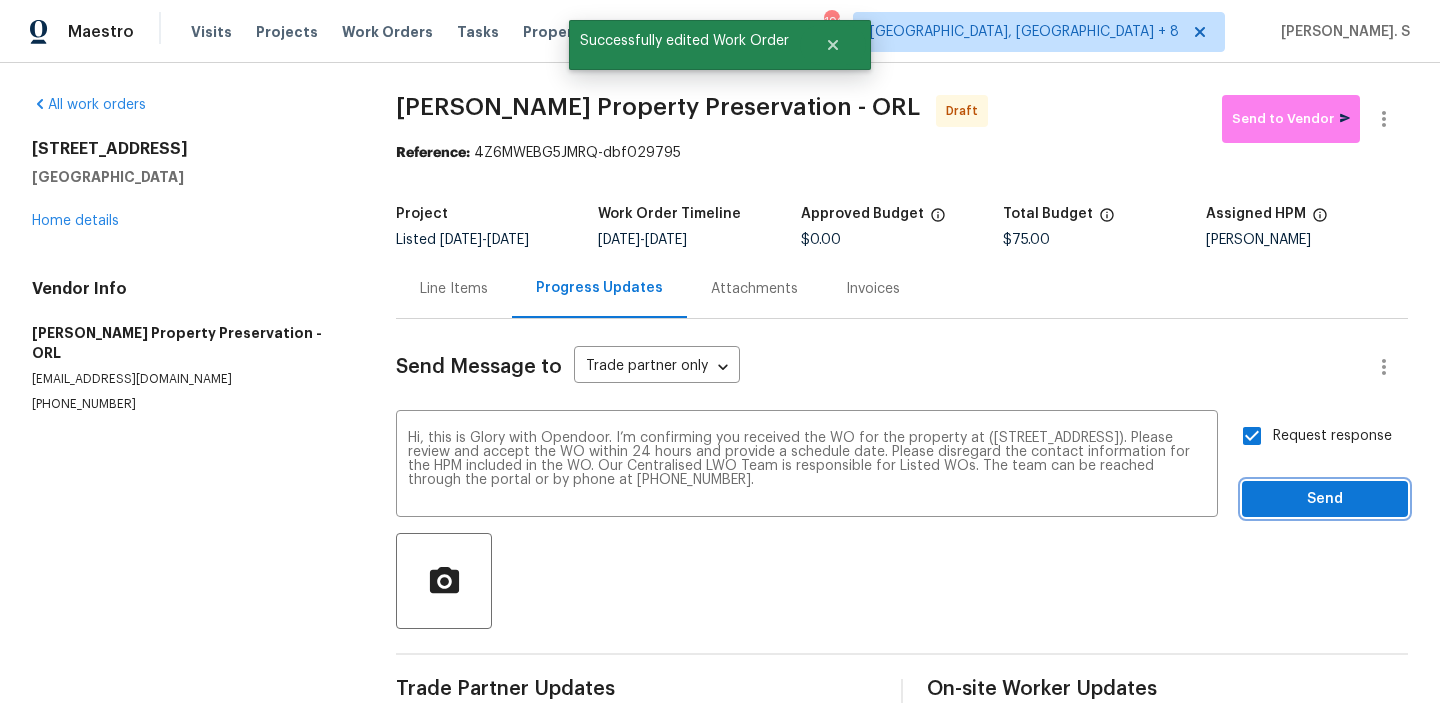 click on "Send" at bounding box center [1325, 499] 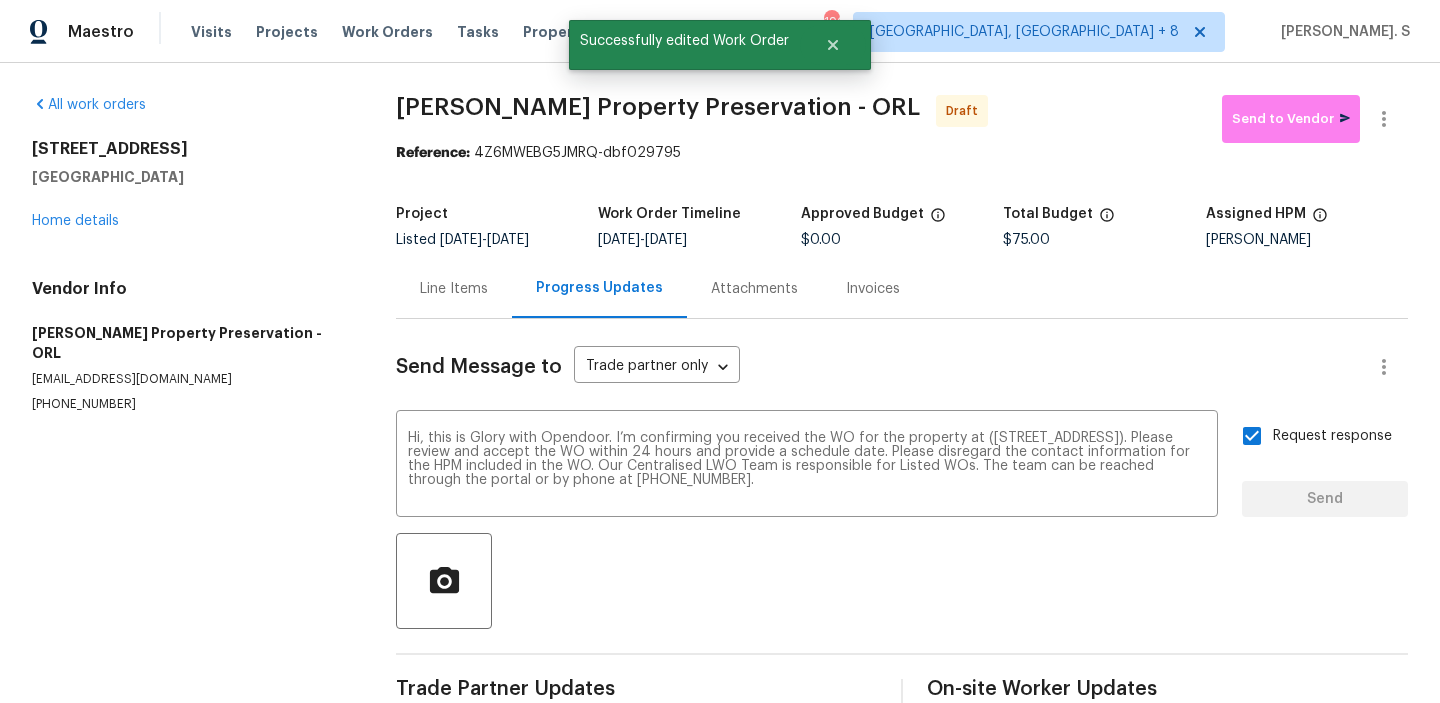 type 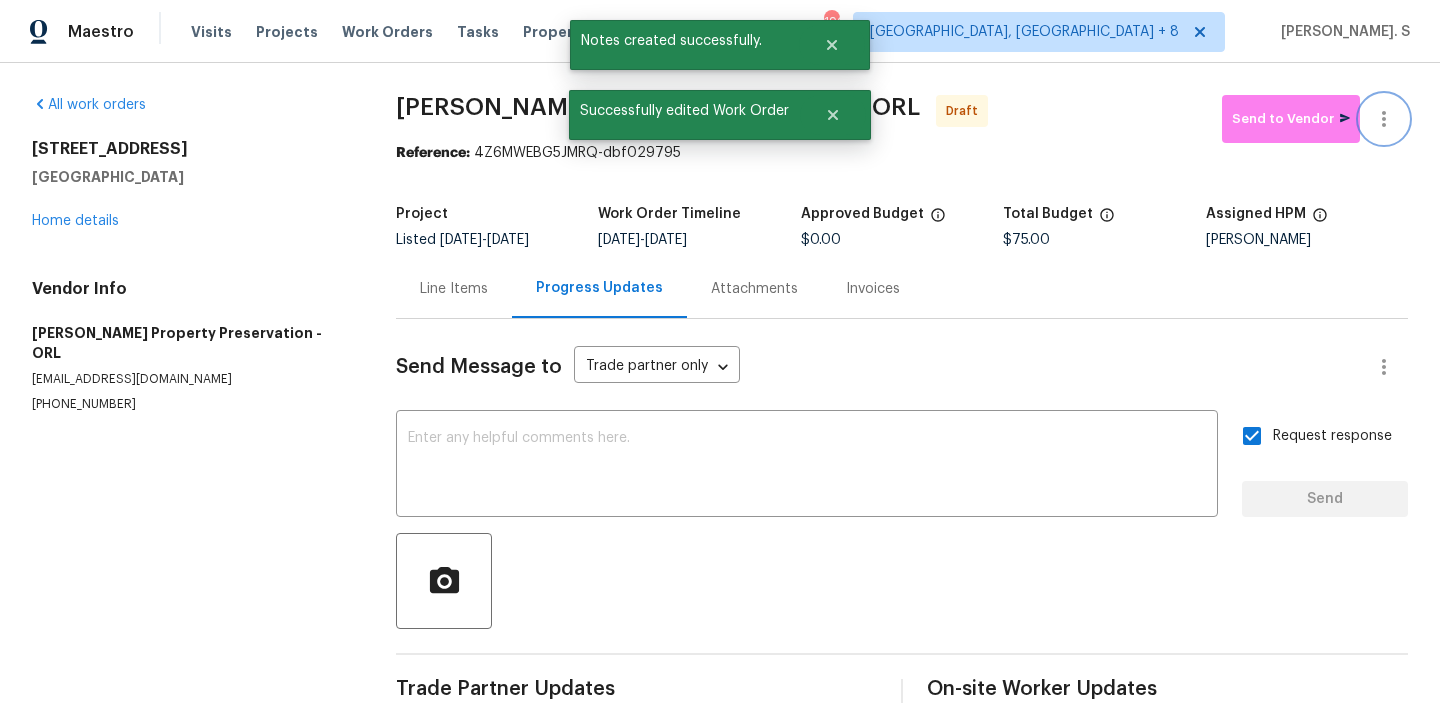 click at bounding box center [1384, 119] 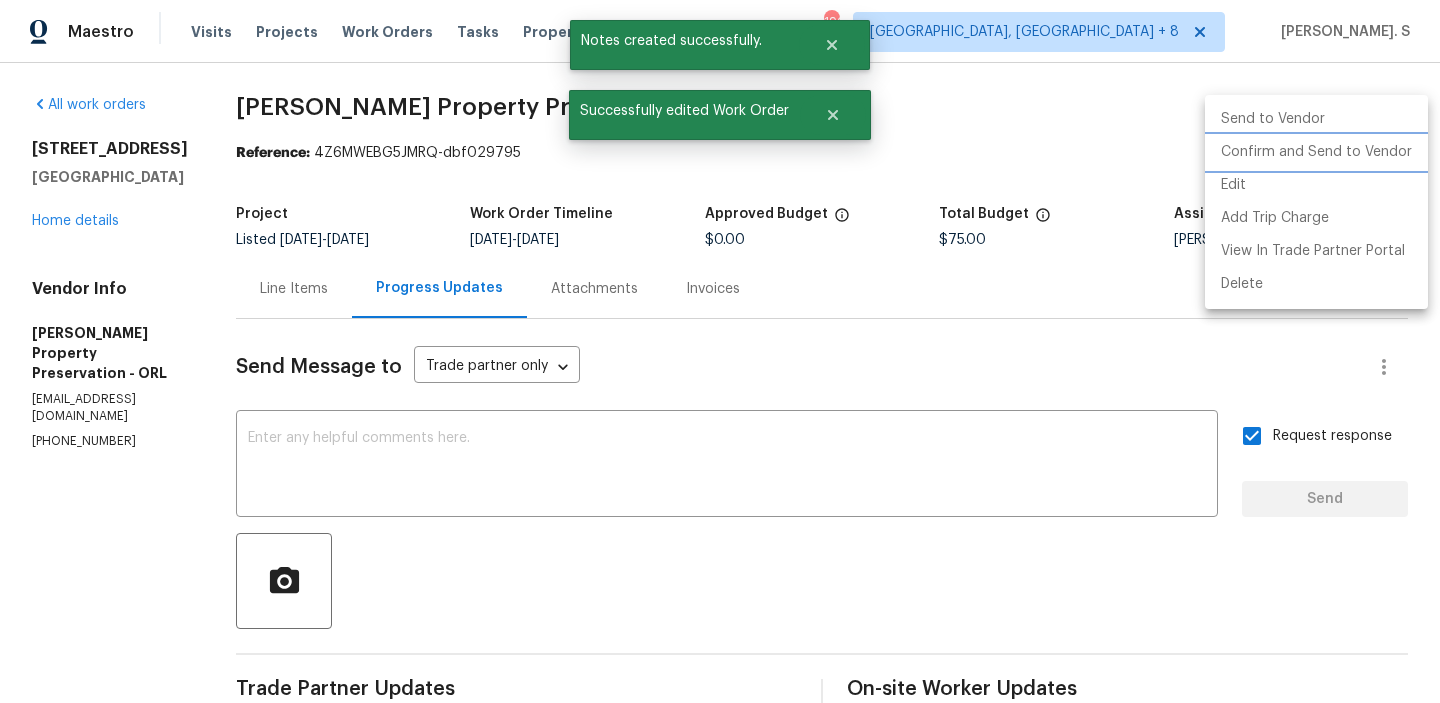 click on "Confirm and Send to Vendor" at bounding box center (1316, 152) 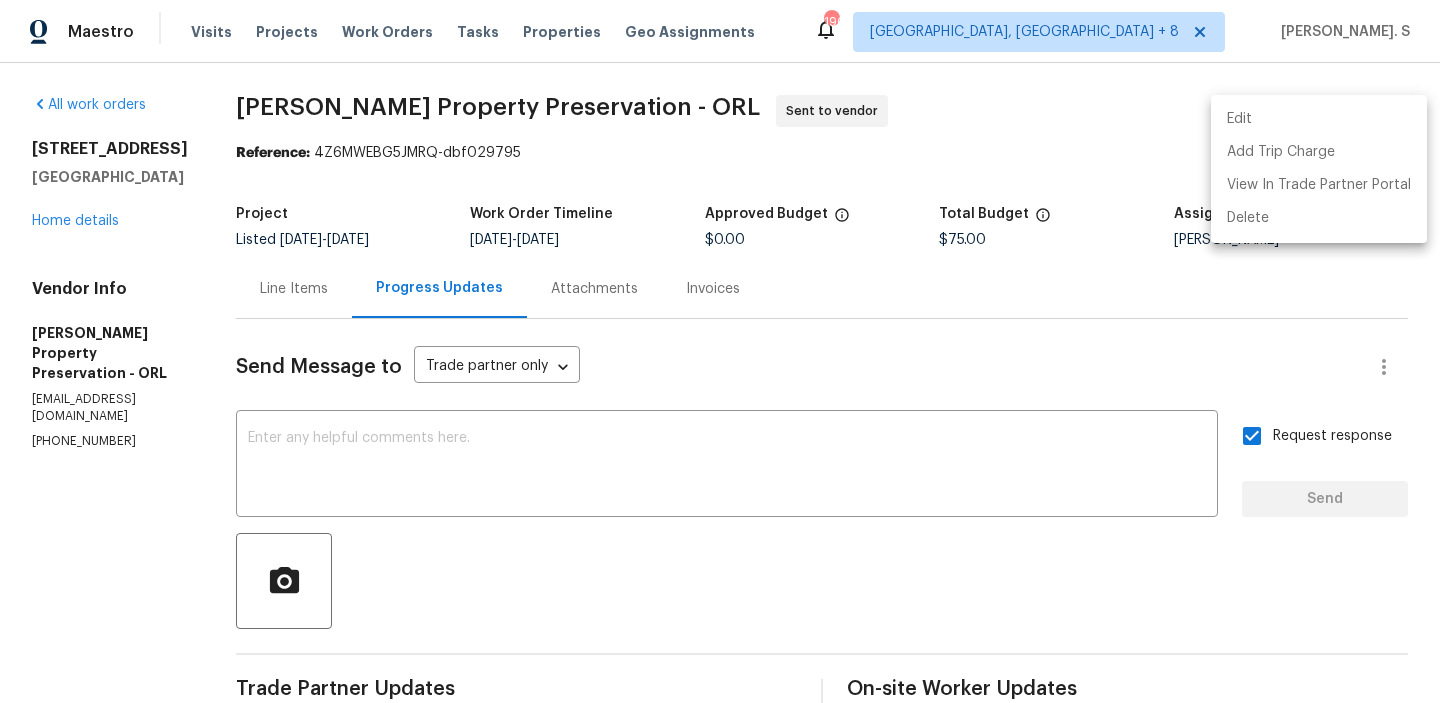 click at bounding box center [720, 351] 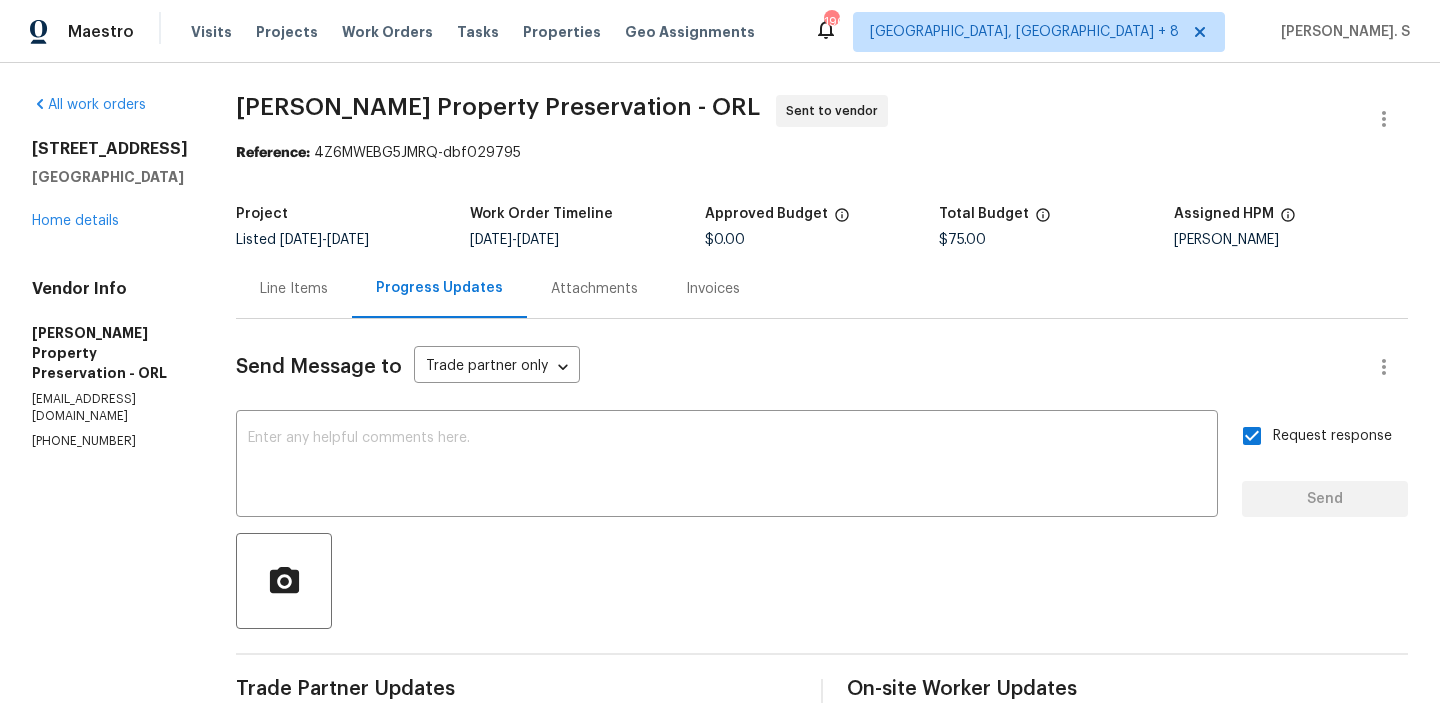 click on "Edit Add Trip Charge View In Trade Partner Portal Delete" at bounding box center [720, 351] 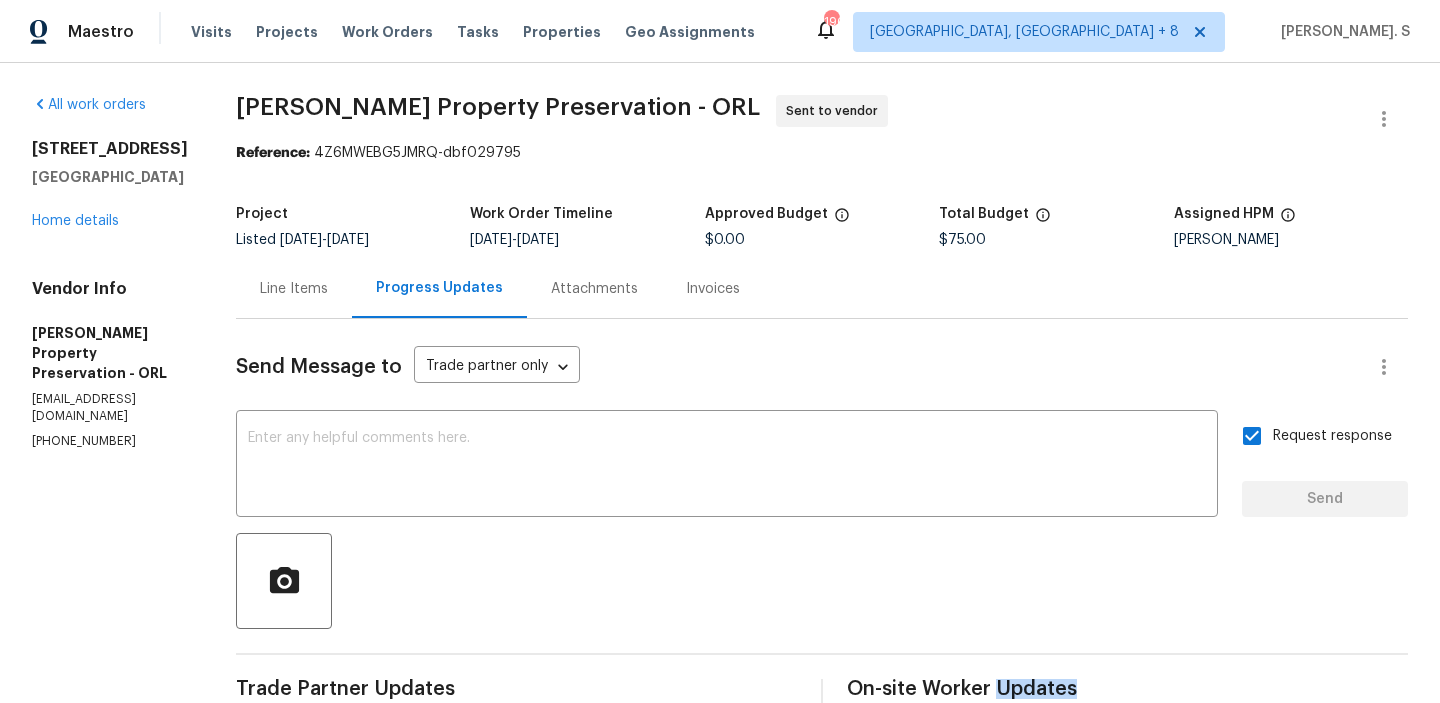 click on "Witt's Property Preservation - ORL" at bounding box center (498, 107) 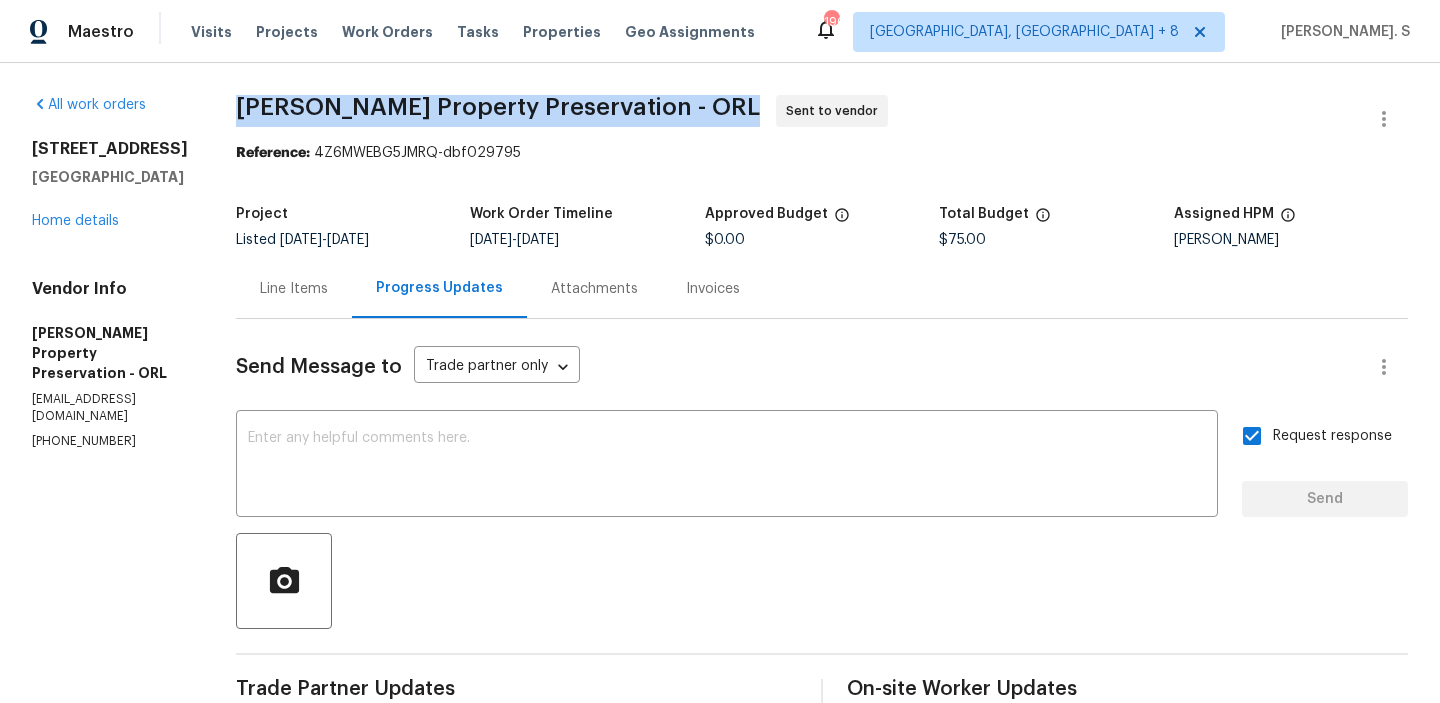 copy on "Witt's Property Preservation - ORL" 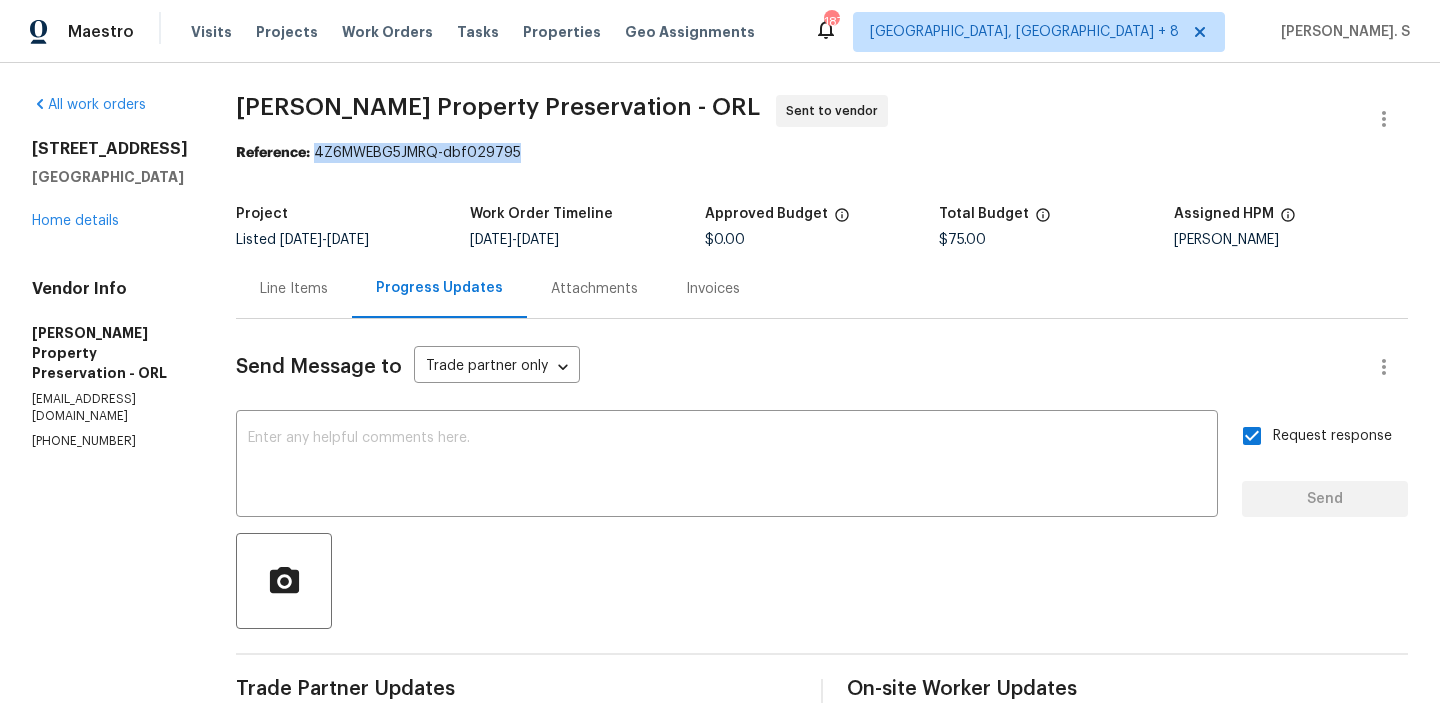 drag, startPoint x: 283, startPoint y: 155, endPoint x: 718, endPoint y: 155, distance: 435 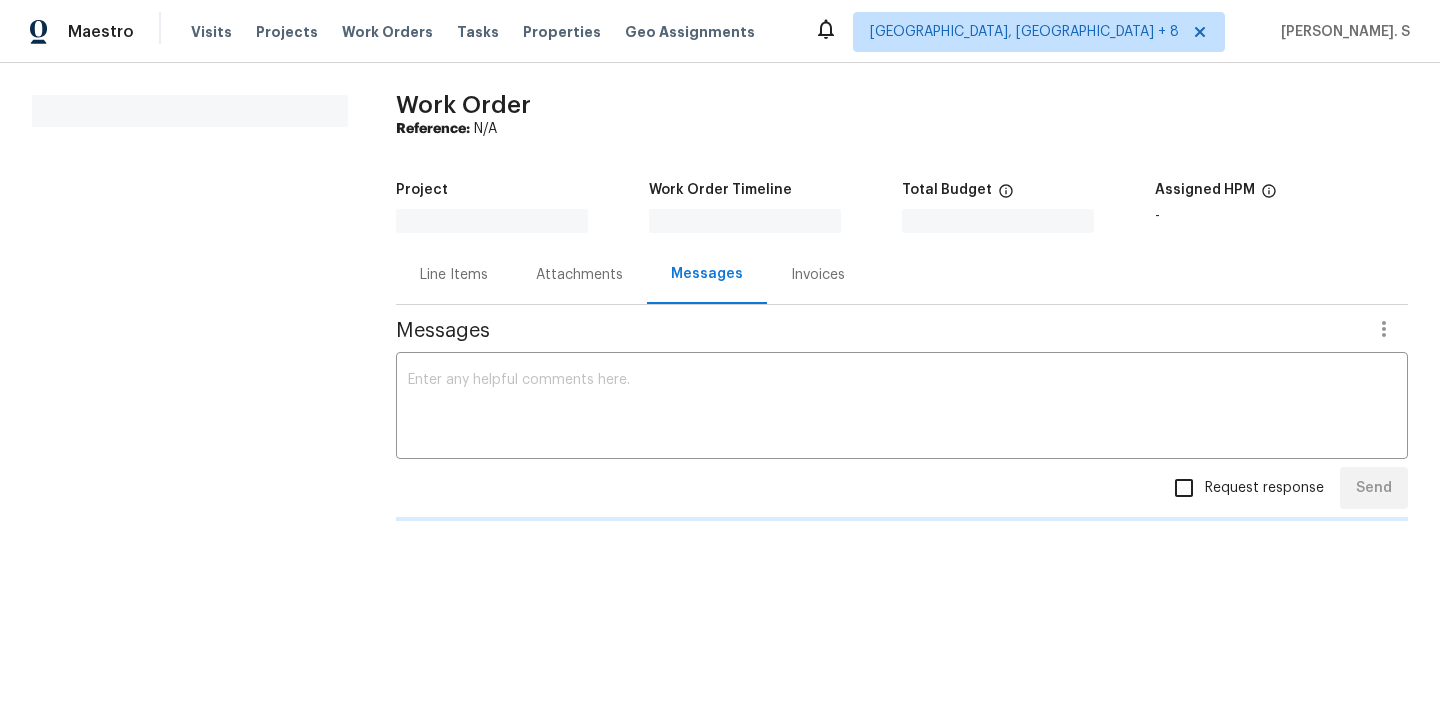 scroll, scrollTop: 0, scrollLeft: 0, axis: both 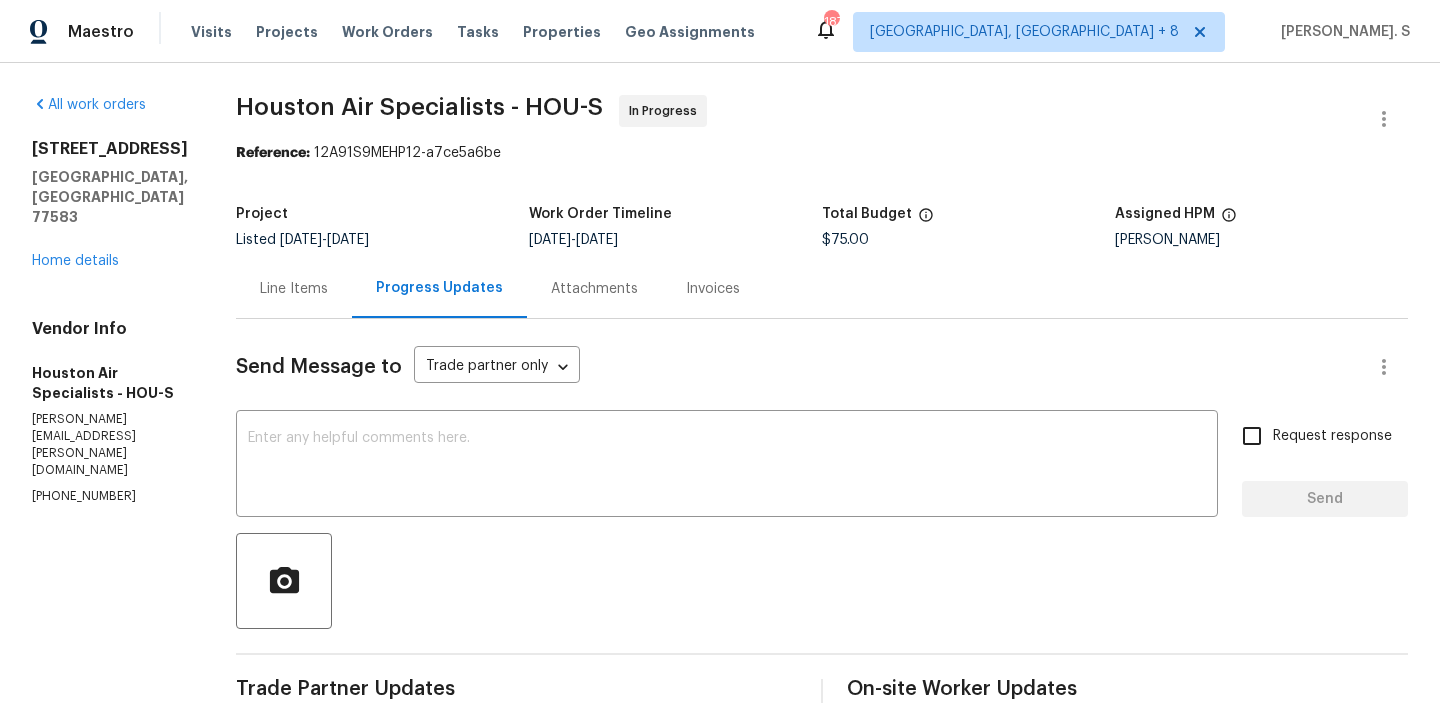click on "Line Items" at bounding box center (294, 289) 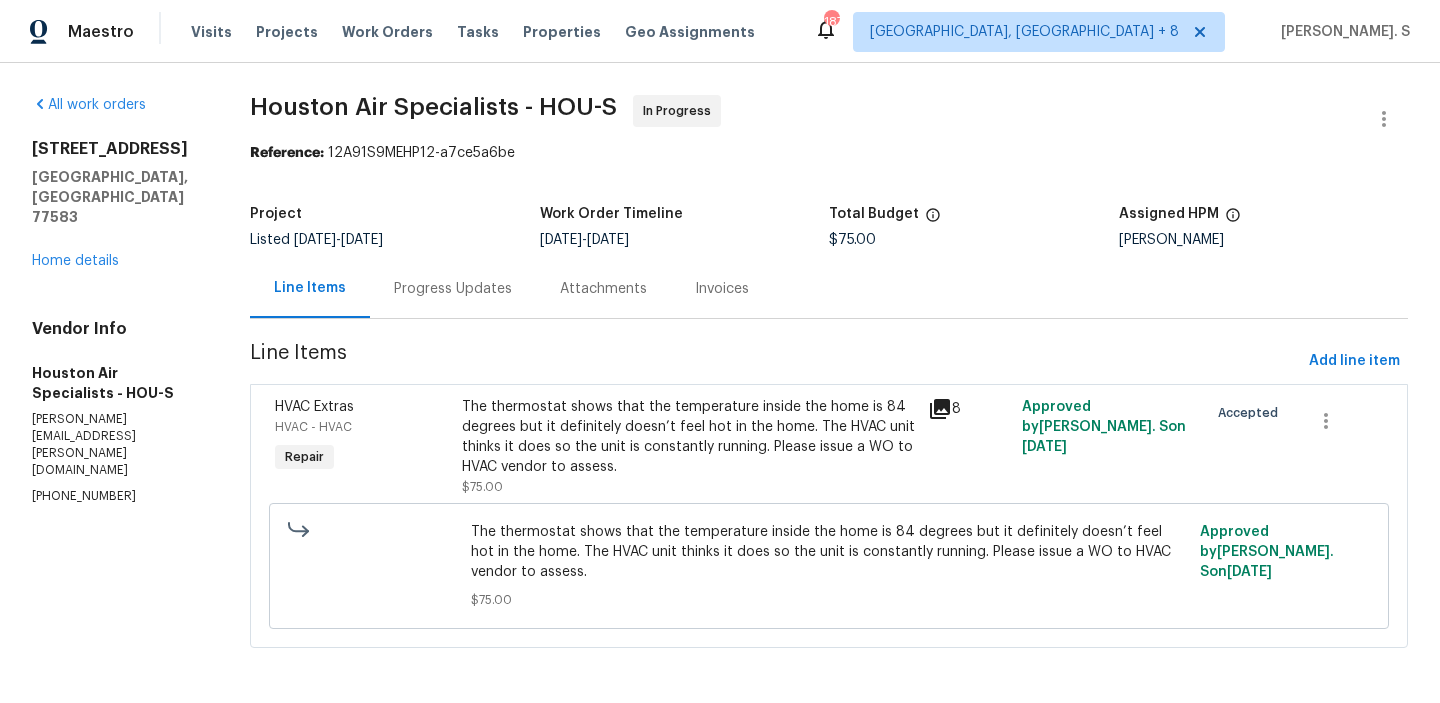 click on "The thermostat shows that the temperature inside the home is 84 degrees but it definitely doesn’t feel hot in the home. The HVAC unit thinks it does so the unit is constantly running. Please issue a WO to HVAC vendor to assess." at bounding box center [689, 437] 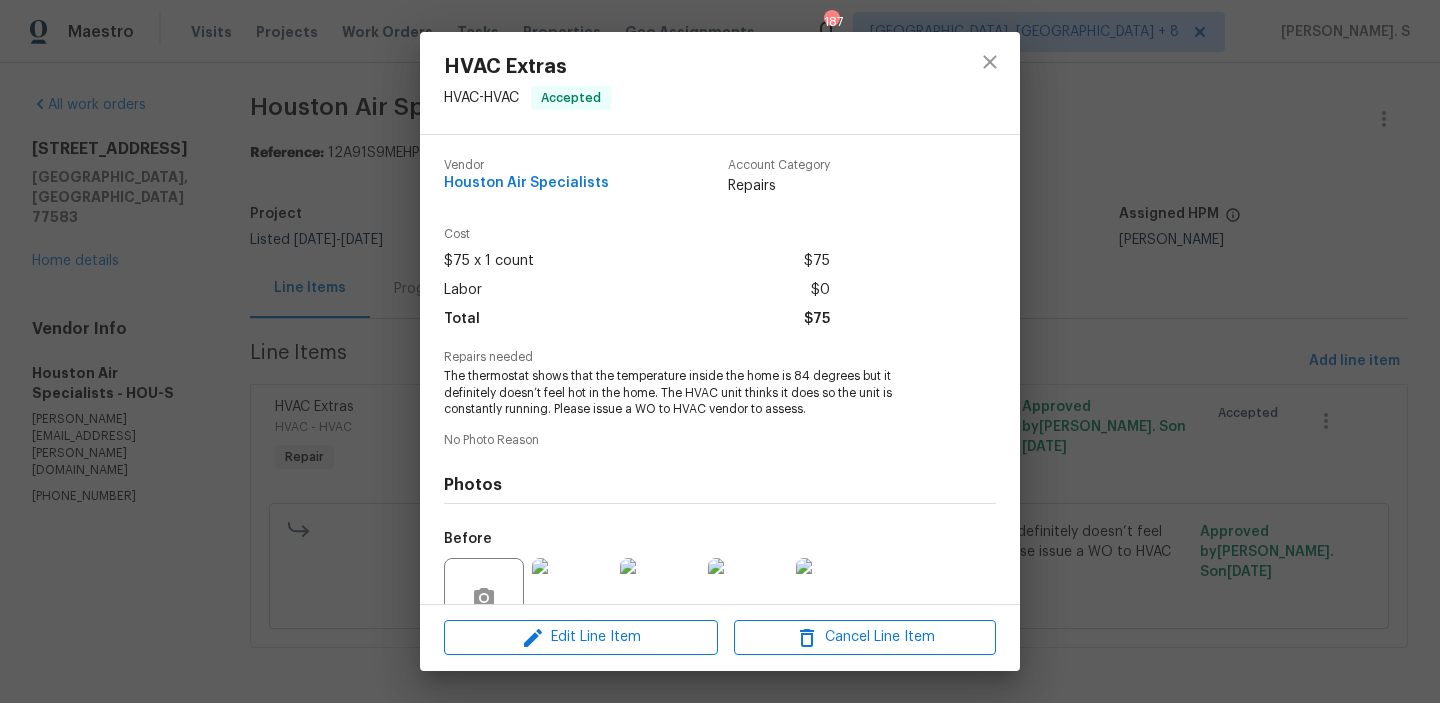 scroll, scrollTop: 184, scrollLeft: 0, axis: vertical 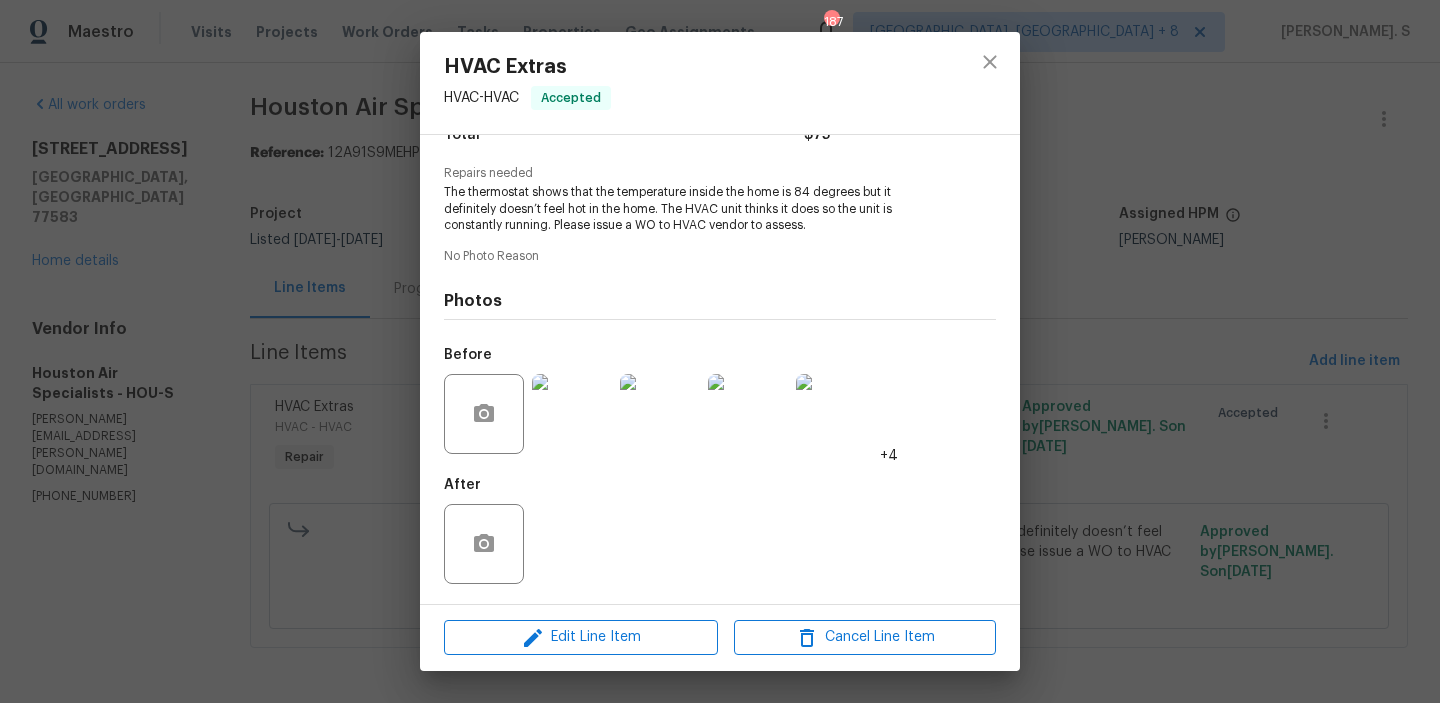 click at bounding box center (990, 83) 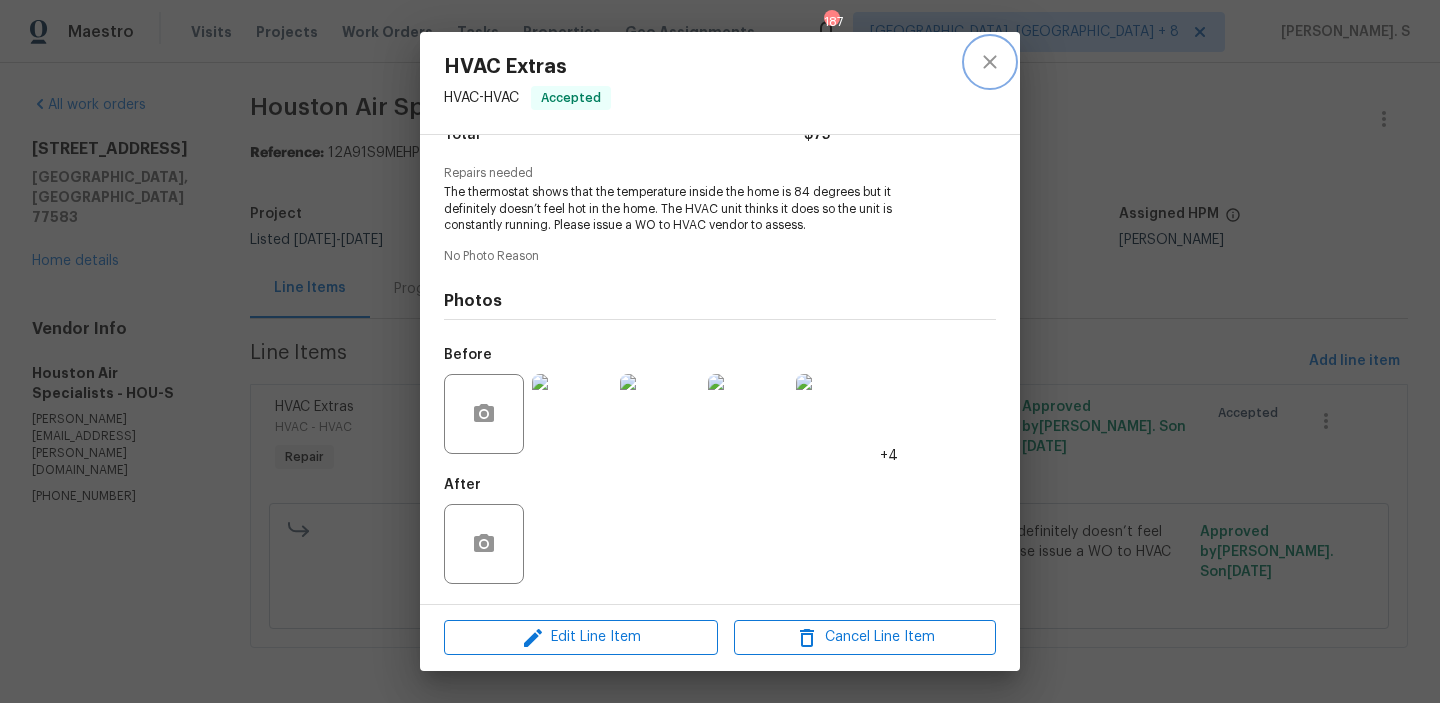 click 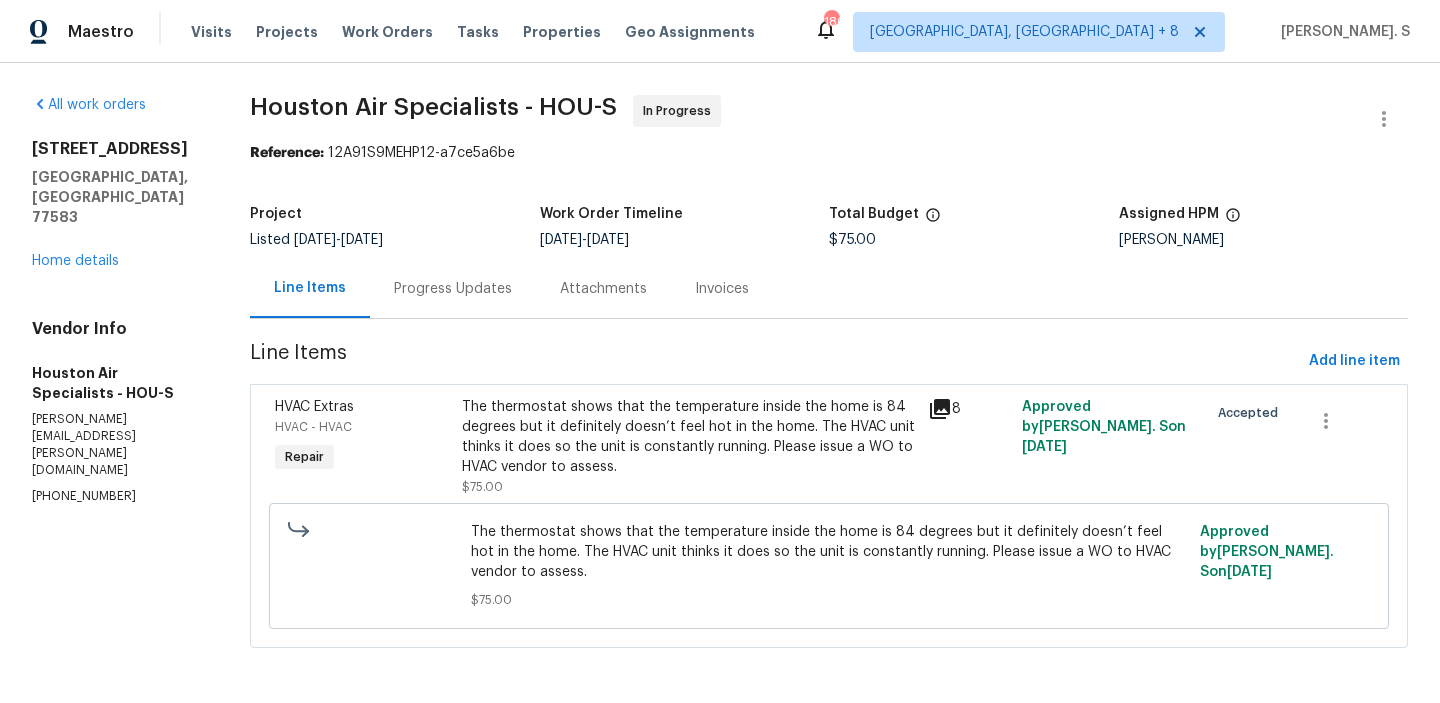 click on "Progress Updates" at bounding box center (453, 288) 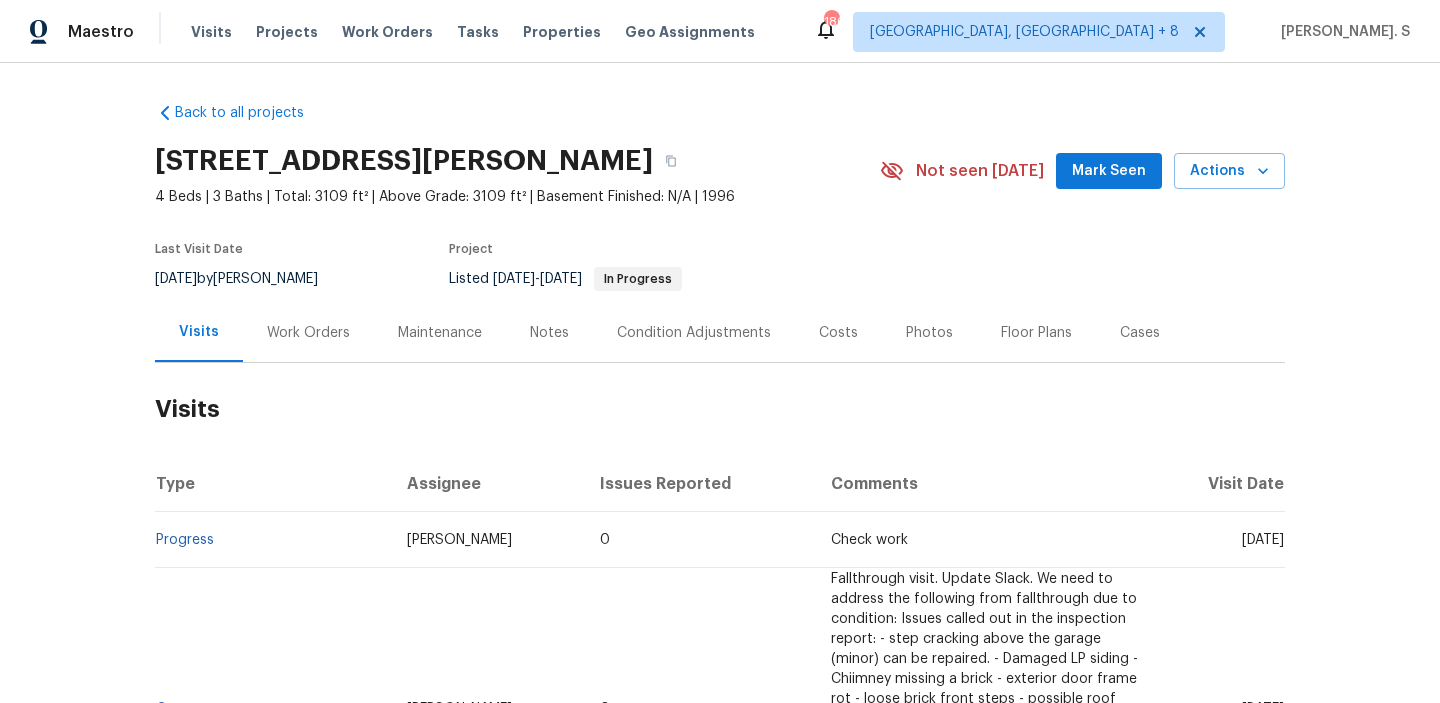 scroll, scrollTop: 0, scrollLeft: 0, axis: both 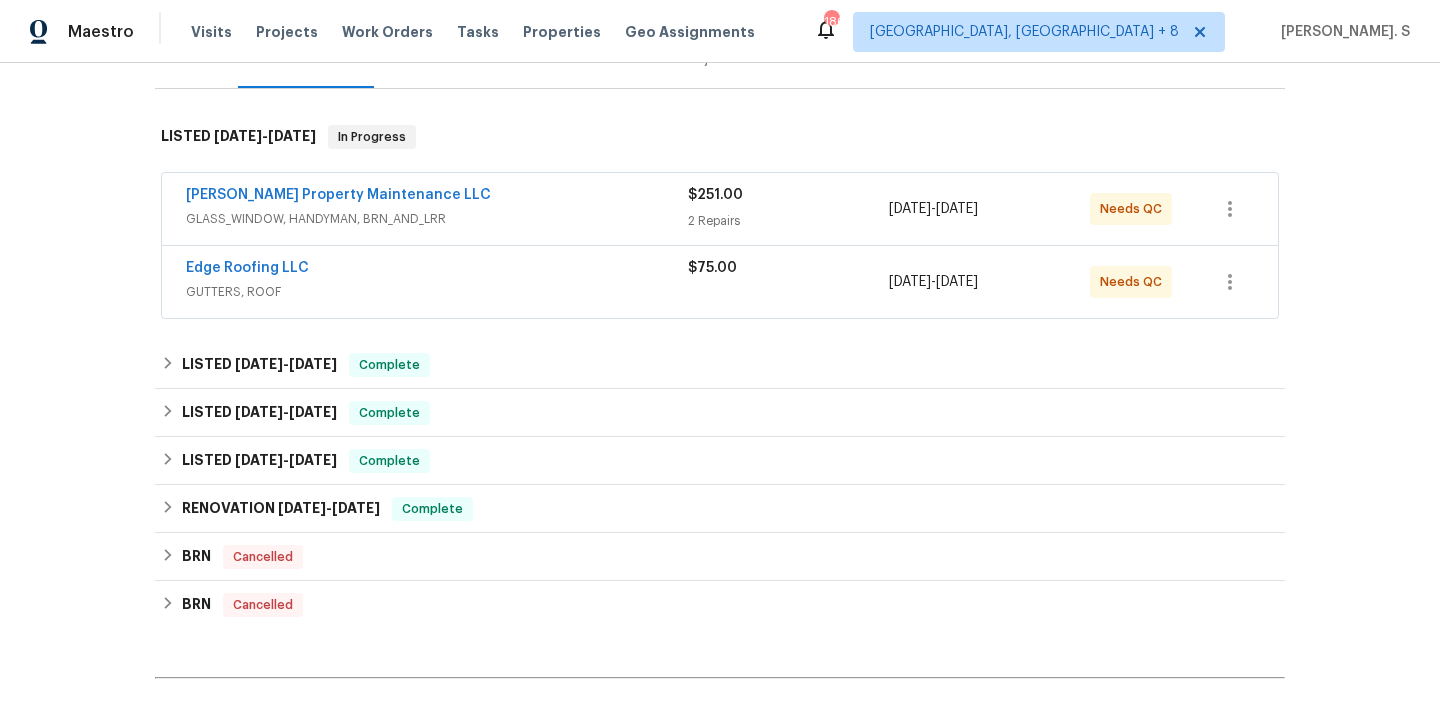 click on "Glen Property Maintenance LLC GLASS_WINDOW, HANDYMAN, BRN_AND_LRR" at bounding box center (437, 209) 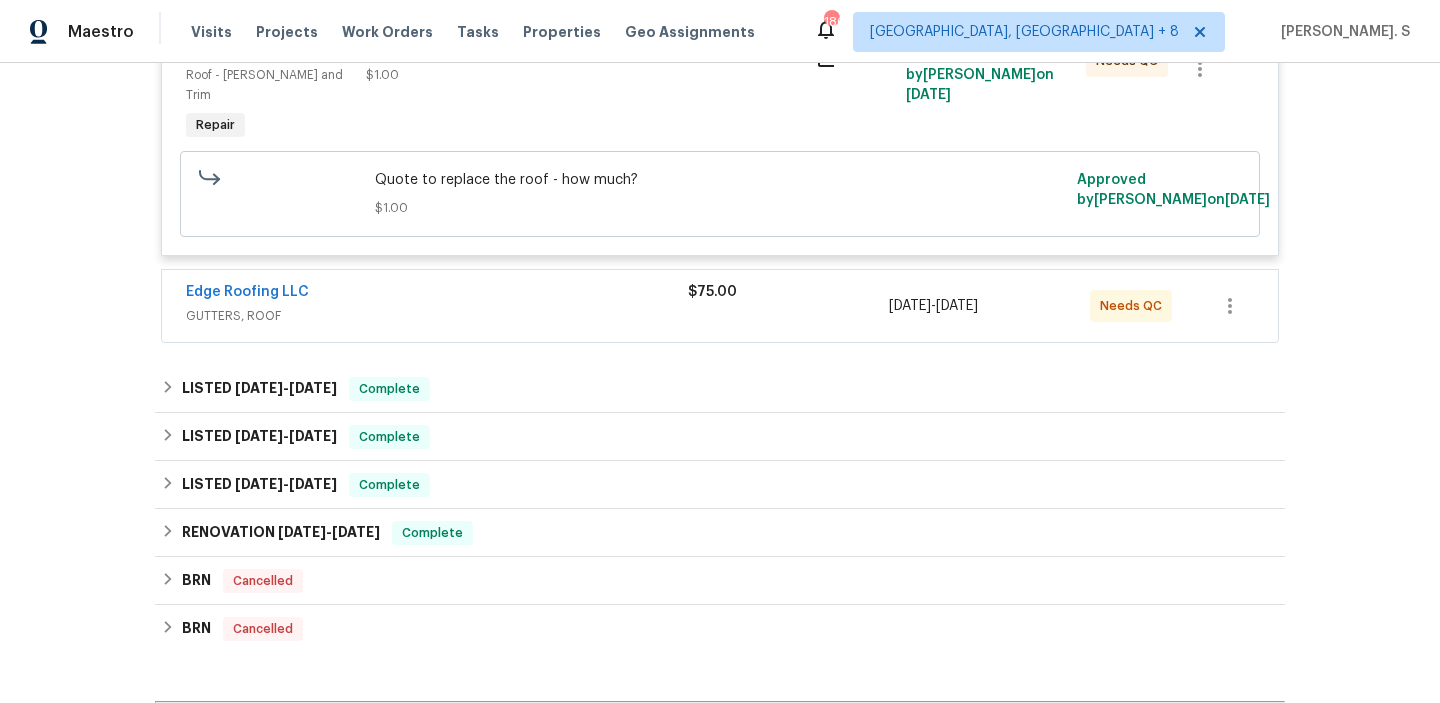 scroll, scrollTop: 1050, scrollLeft: 0, axis: vertical 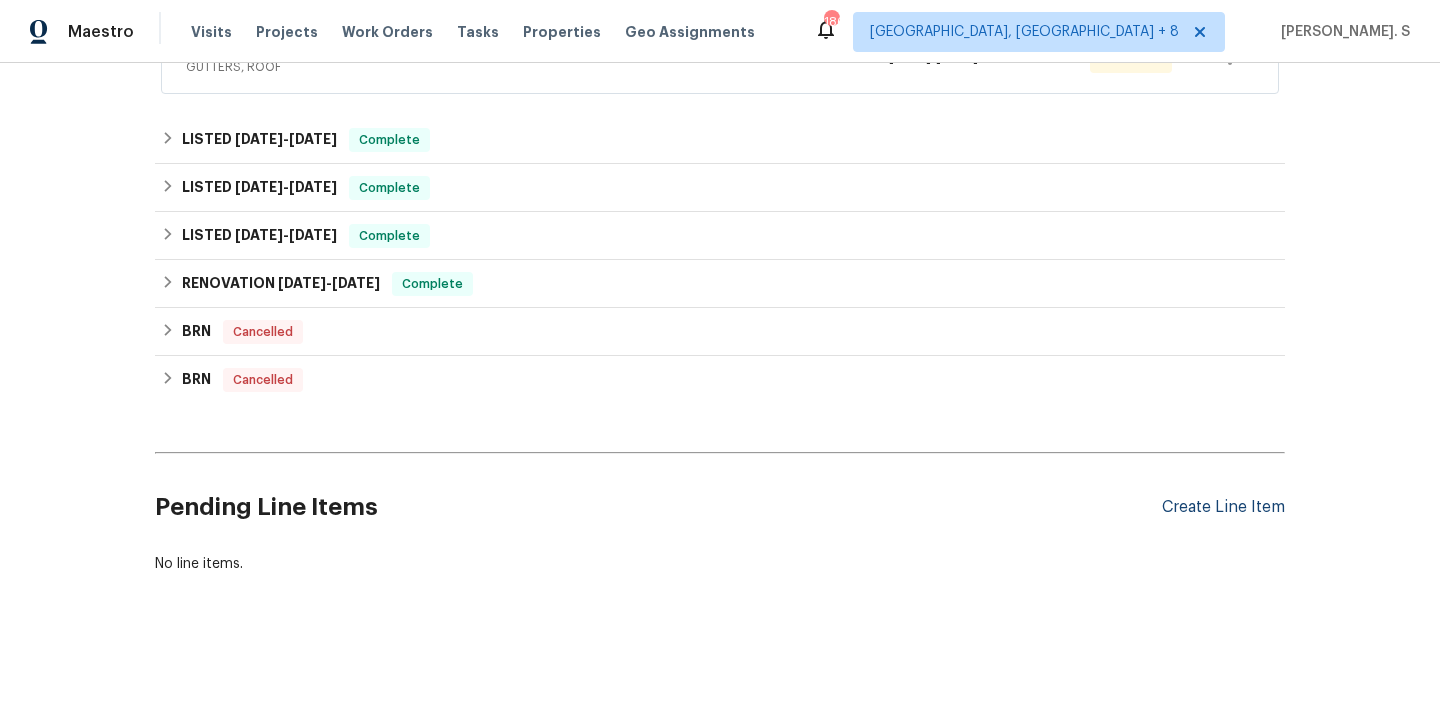click on "Create Line Item" at bounding box center [1223, 507] 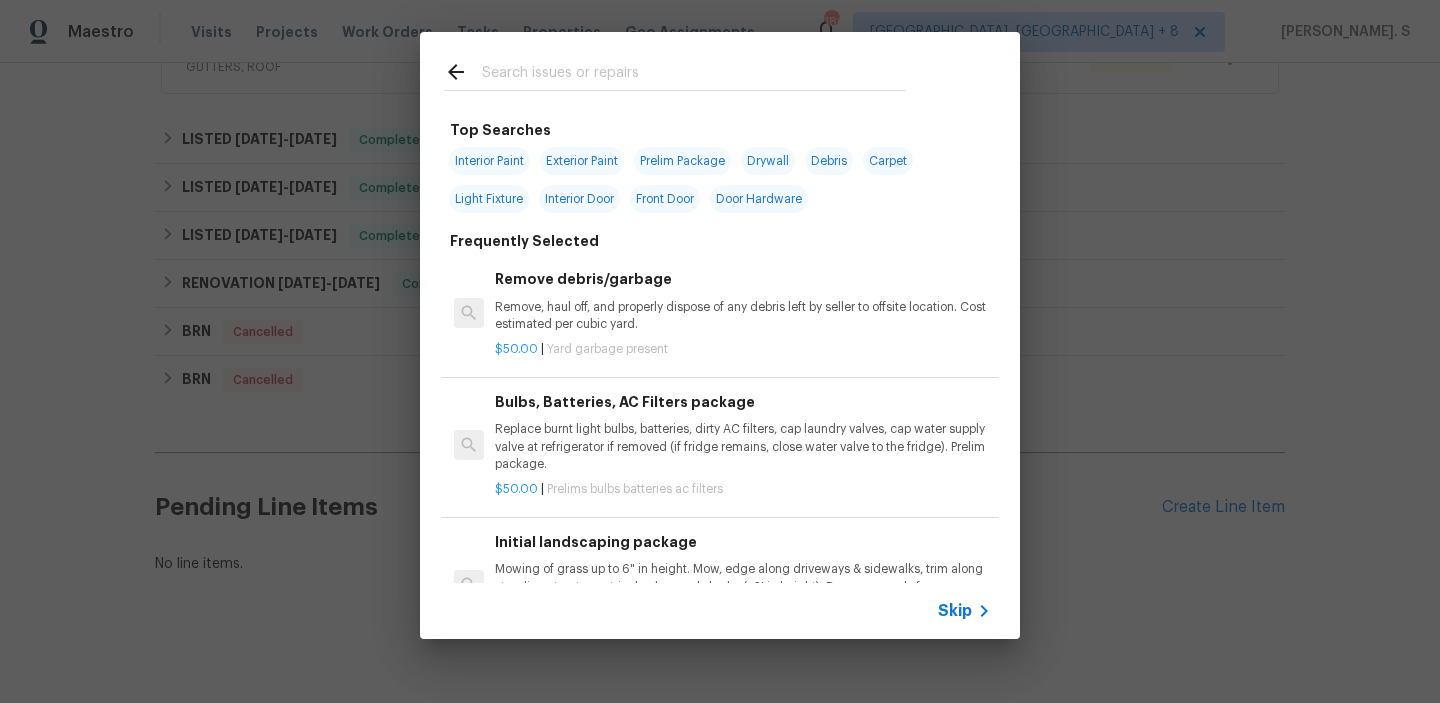 click on "Remove, haul off, and properly dispose of any debris left by seller to offsite location. Cost estimated per cubic yard." at bounding box center (743, 316) 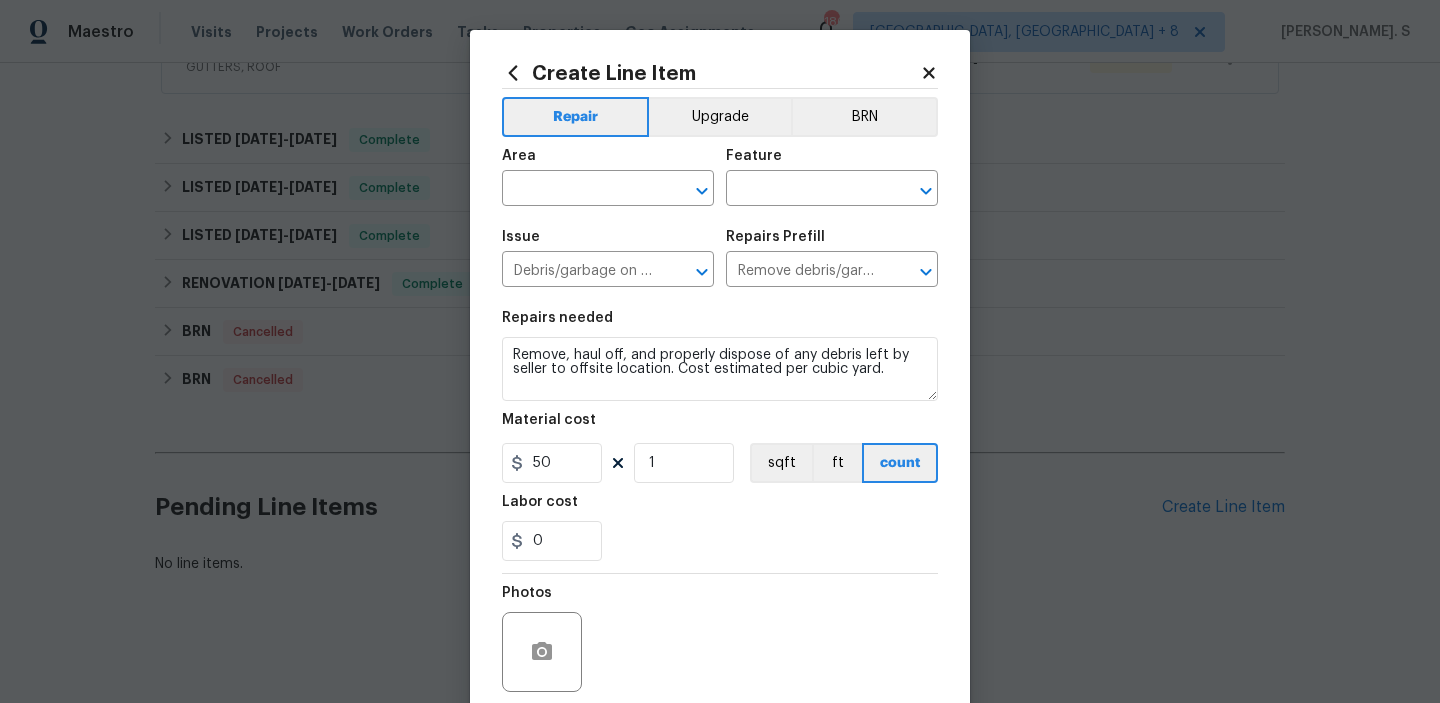 click on "Area ​ Feature ​" at bounding box center [720, 177] 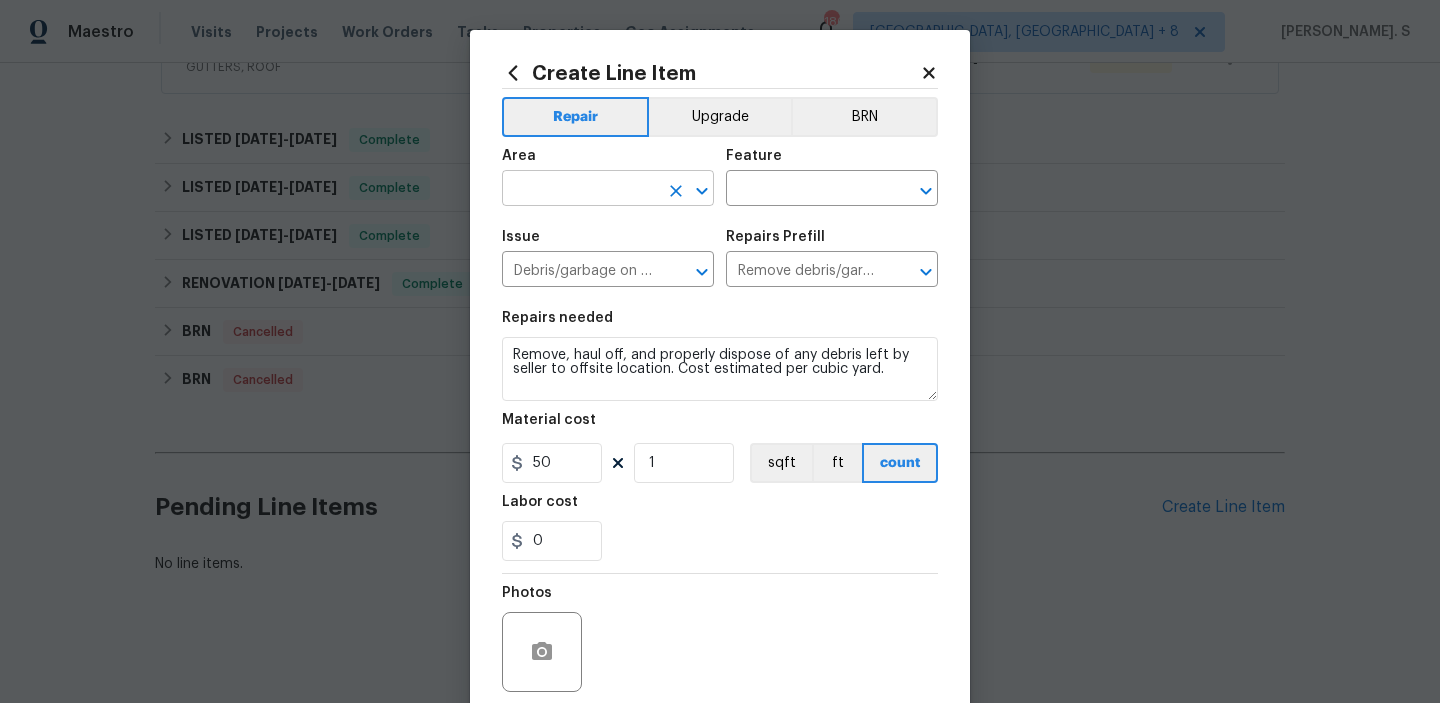 click 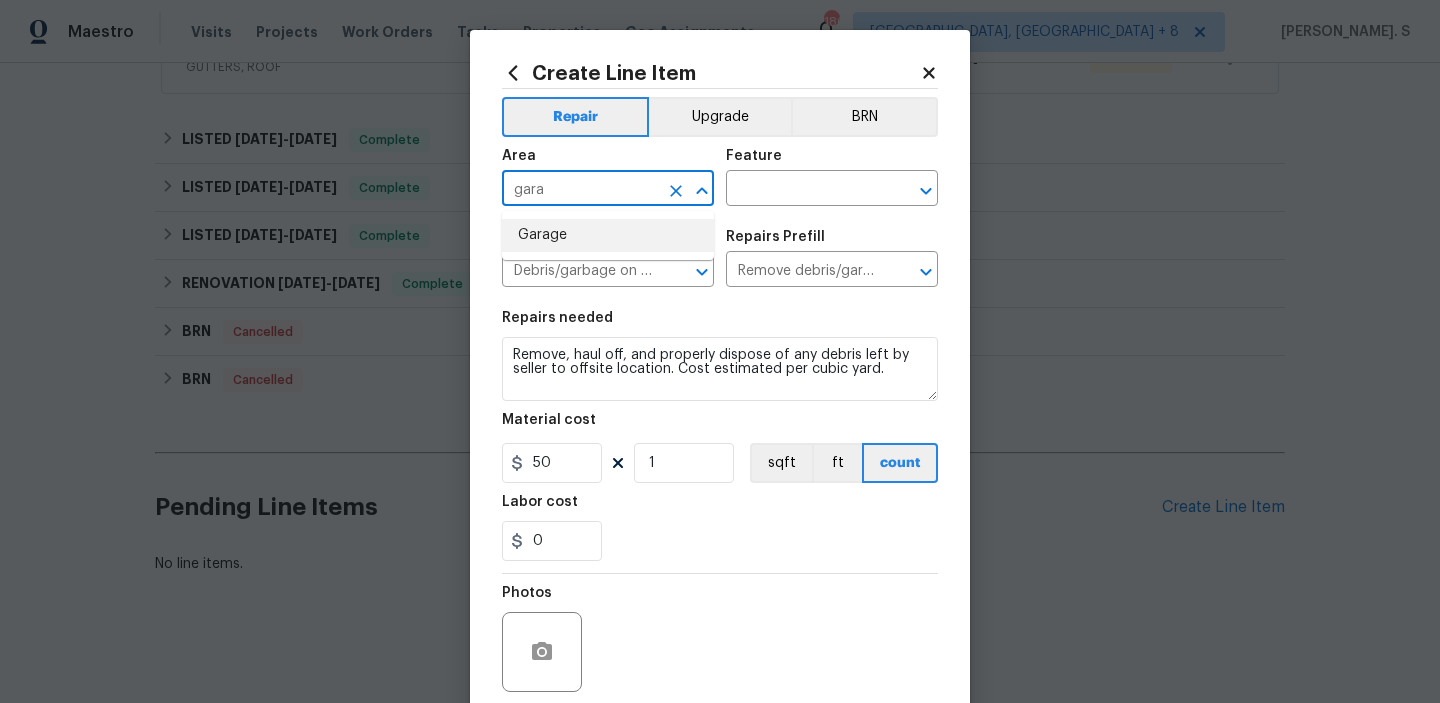 click on "Garage" at bounding box center [608, 235] 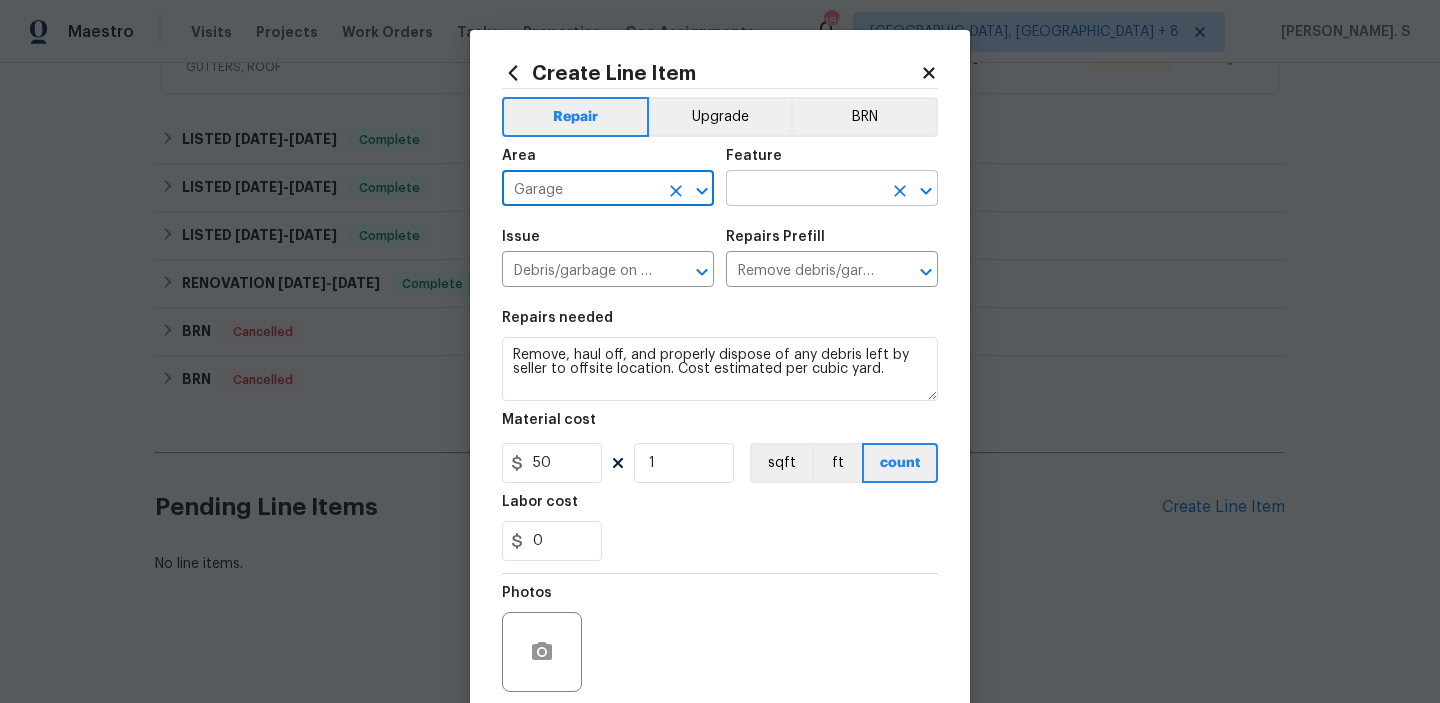 click 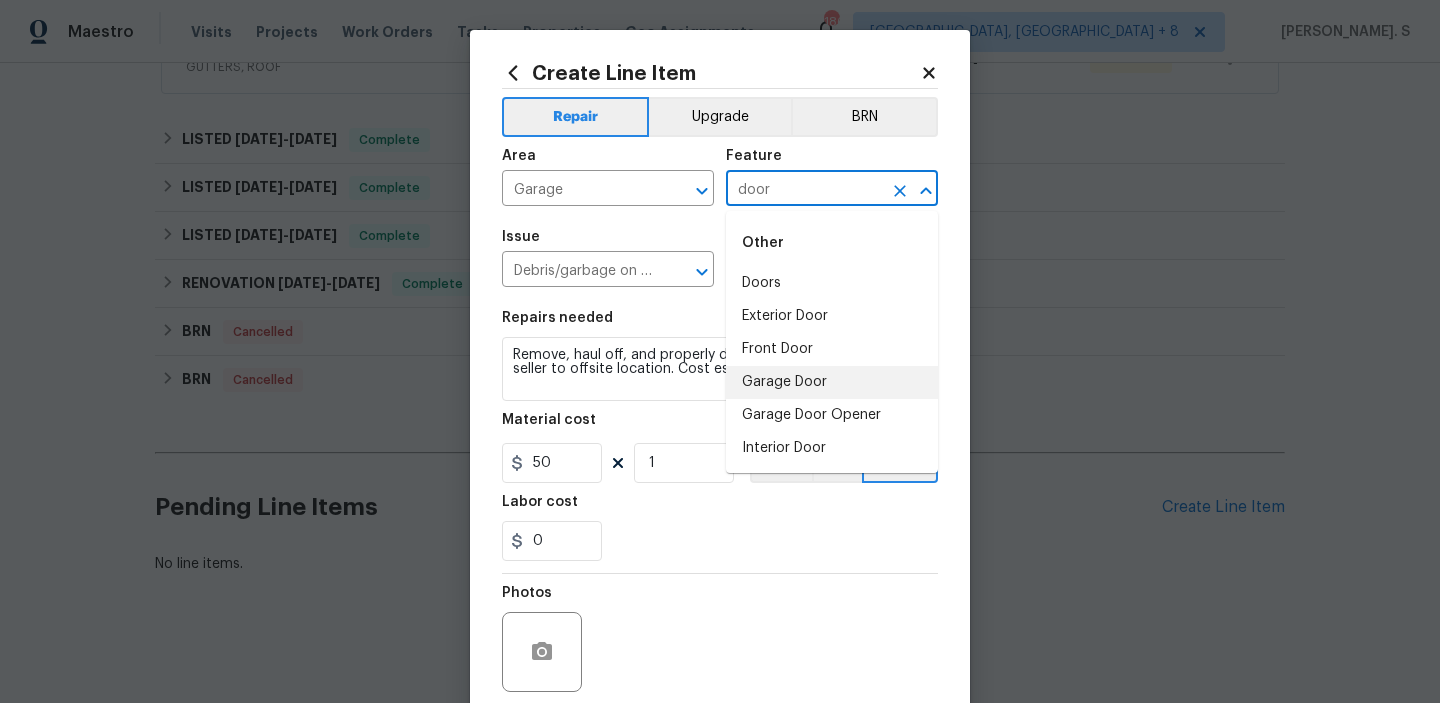 click on "Garage Door" at bounding box center [832, 382] 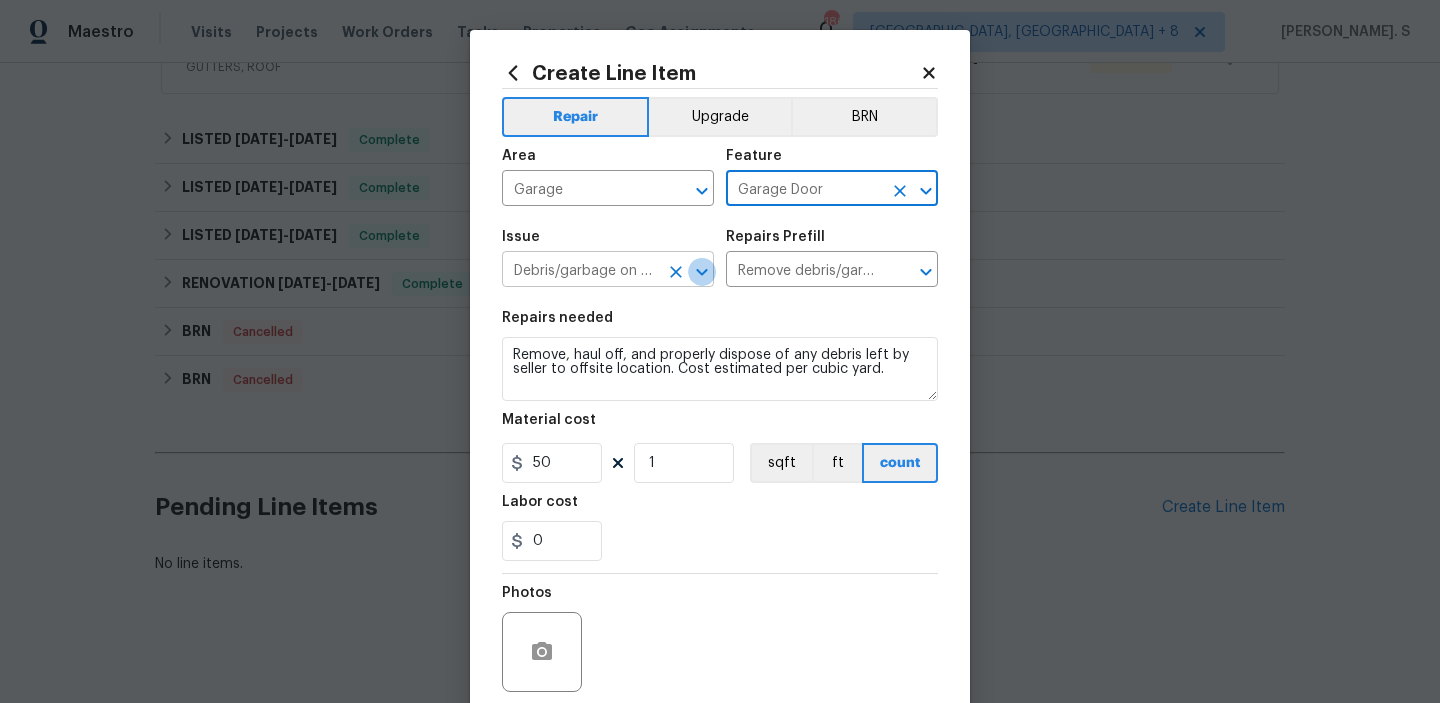 click 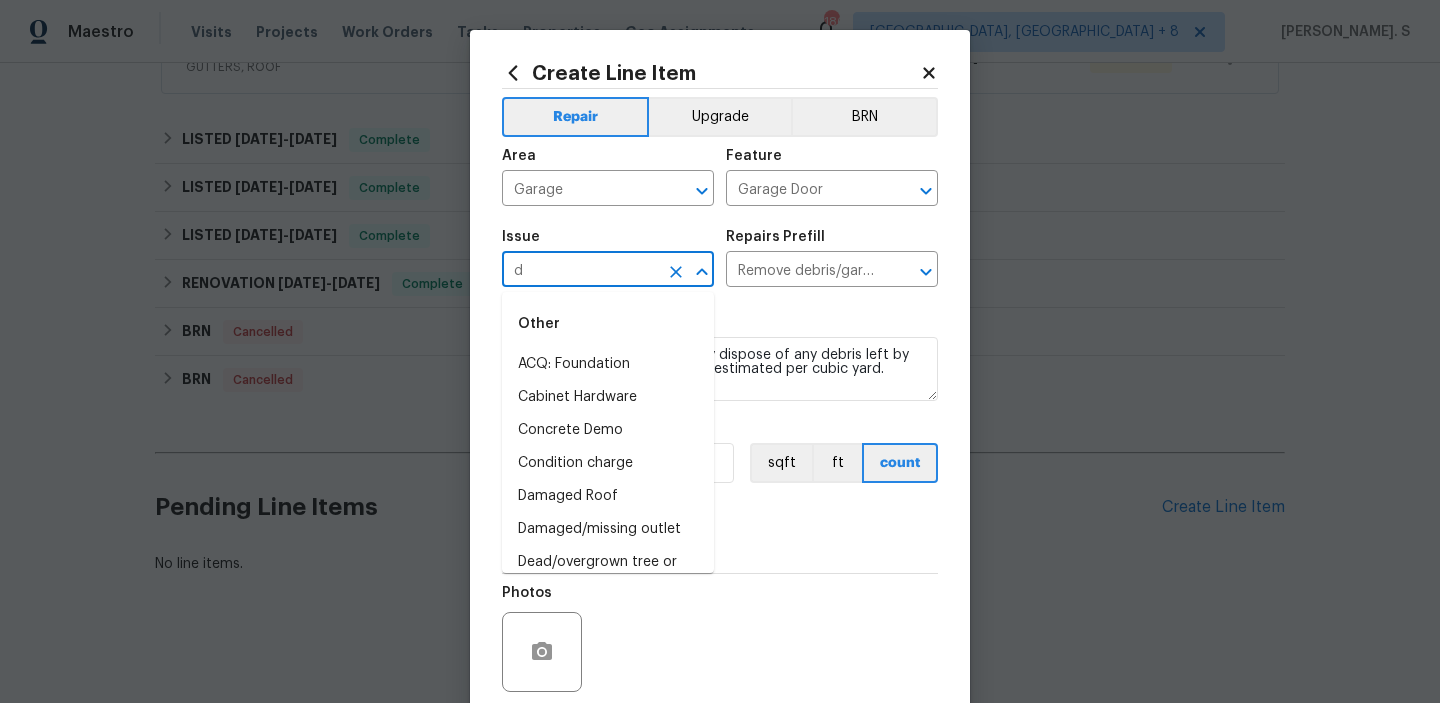 scroll, scrollTop: 0, scrollLeft: 0, axis: both 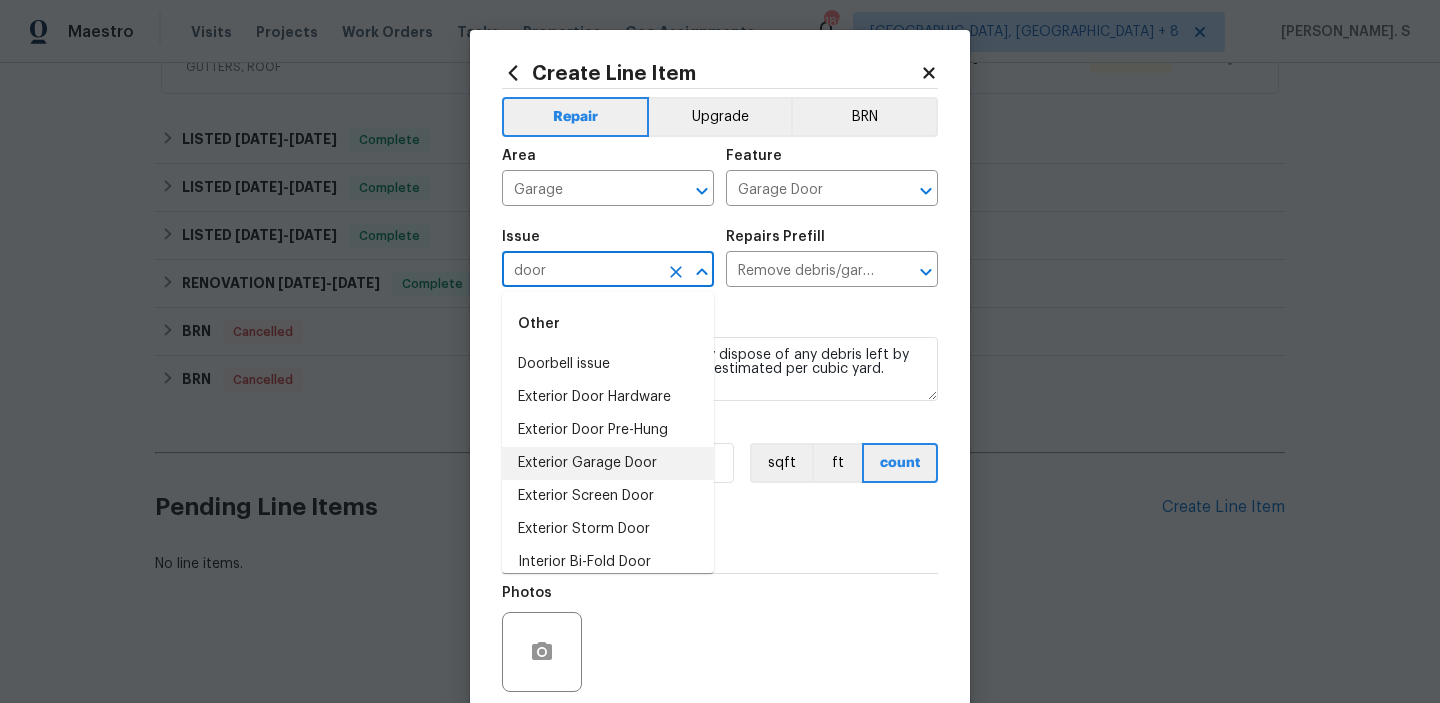 click on "Exterior Garage Door" at bounding box center (608, 463) 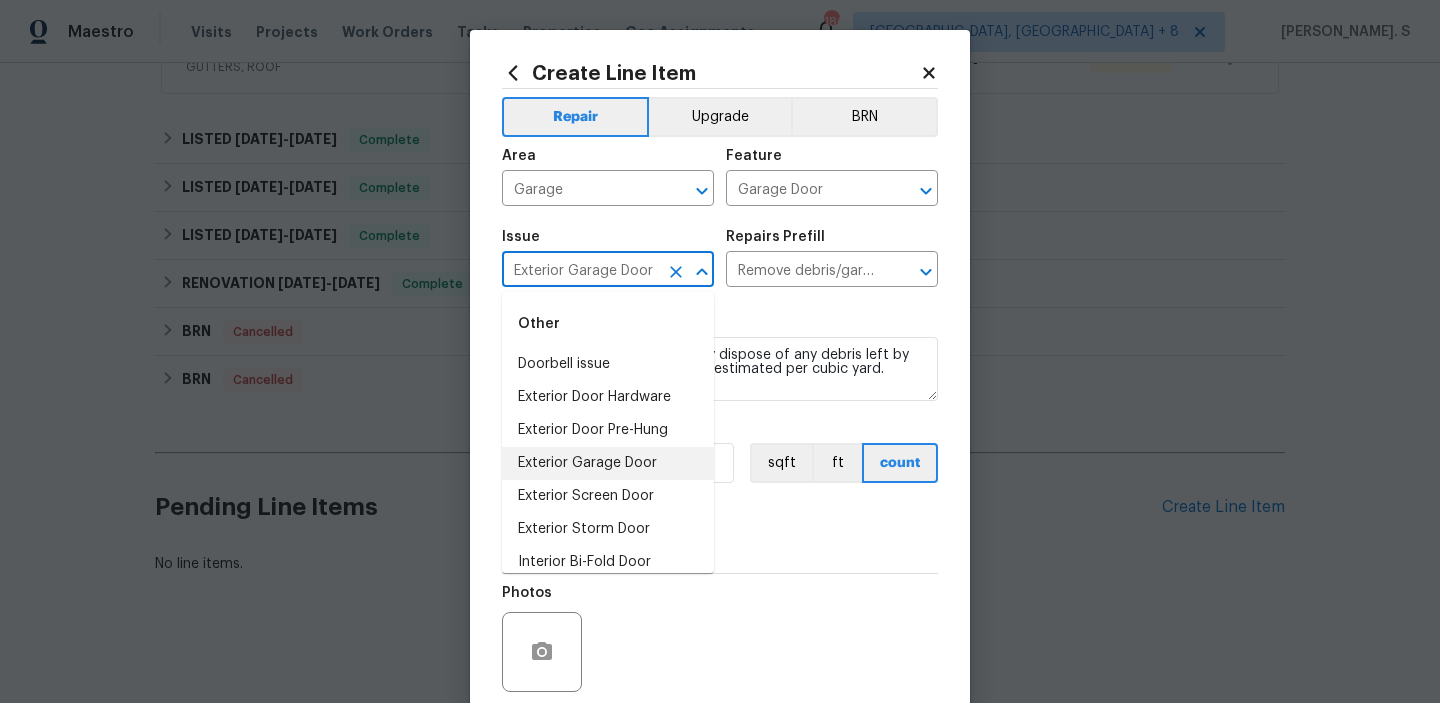 type 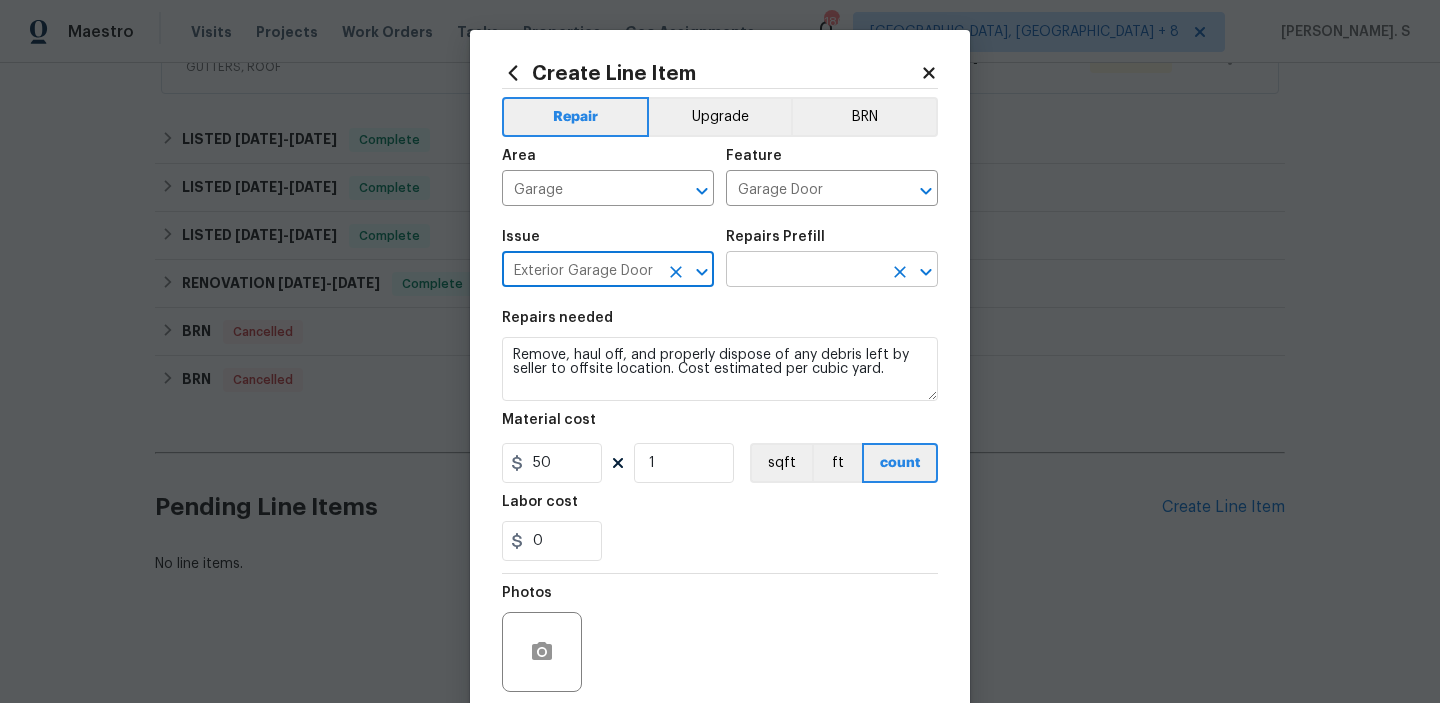 click 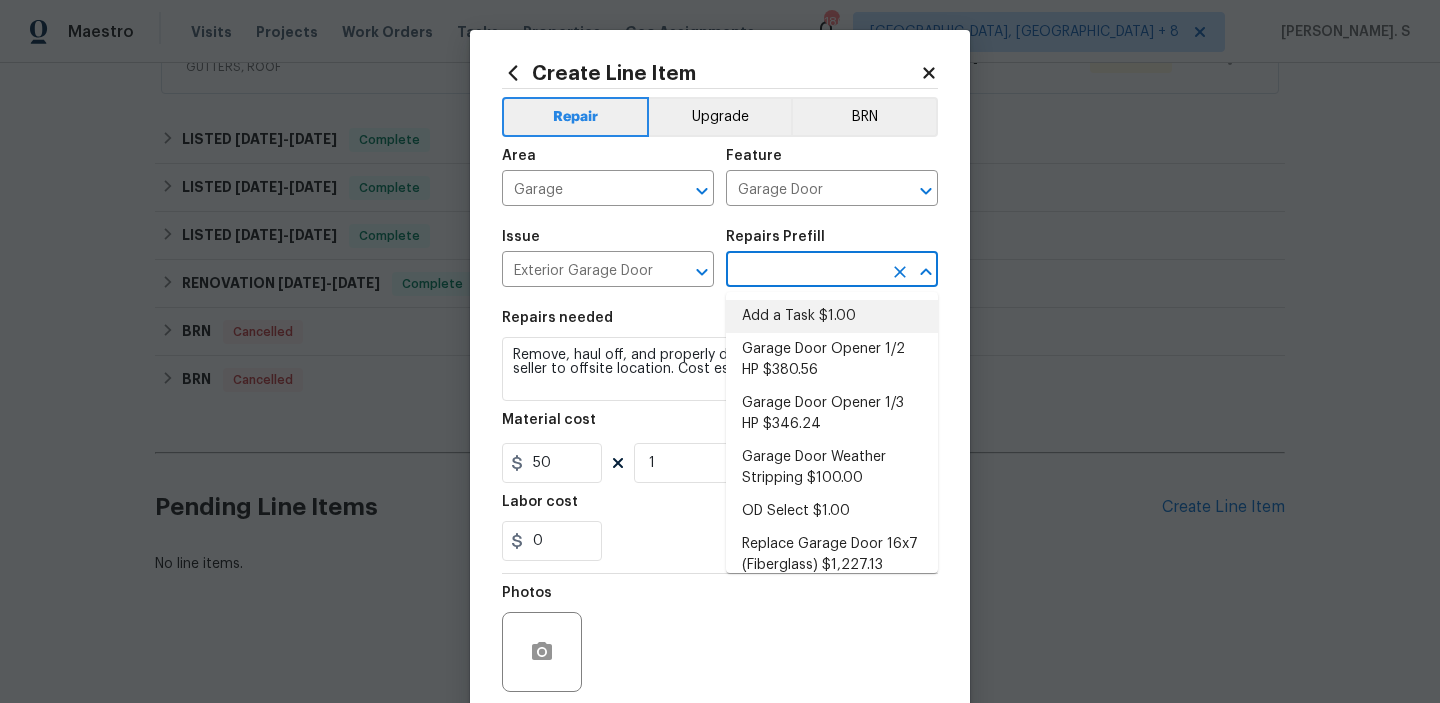 click on "Add a Task $1.00" at bounding box center (832, 316) 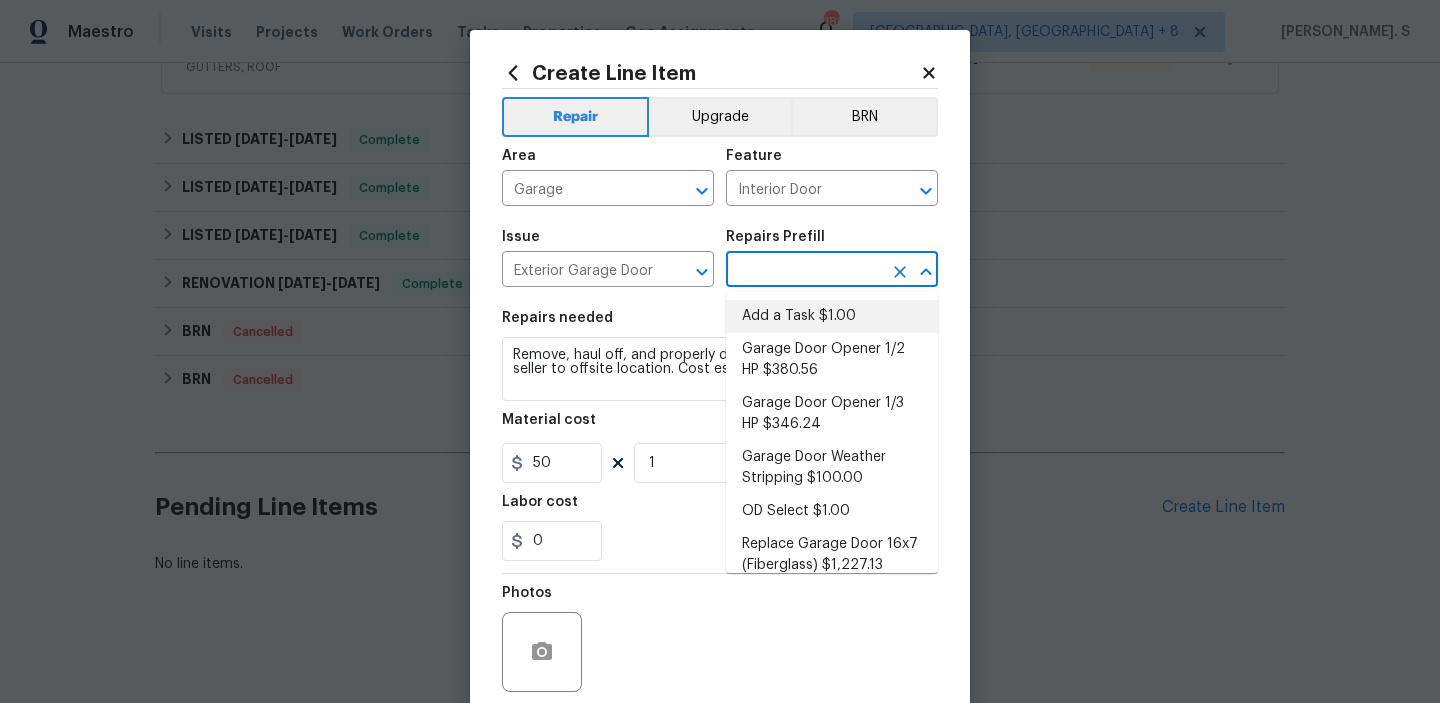type on "Add a Task $1.00" 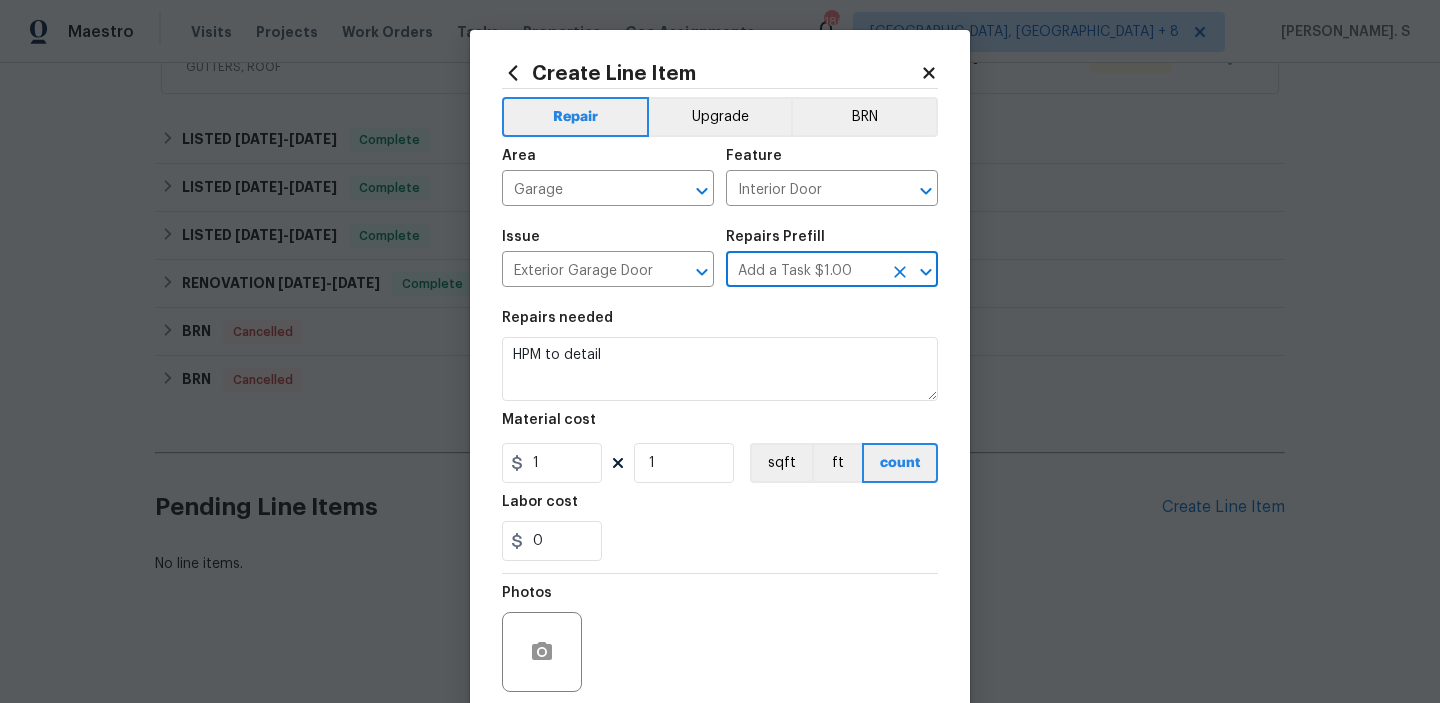 click on "Material cost" at bounding box center (720, 426) 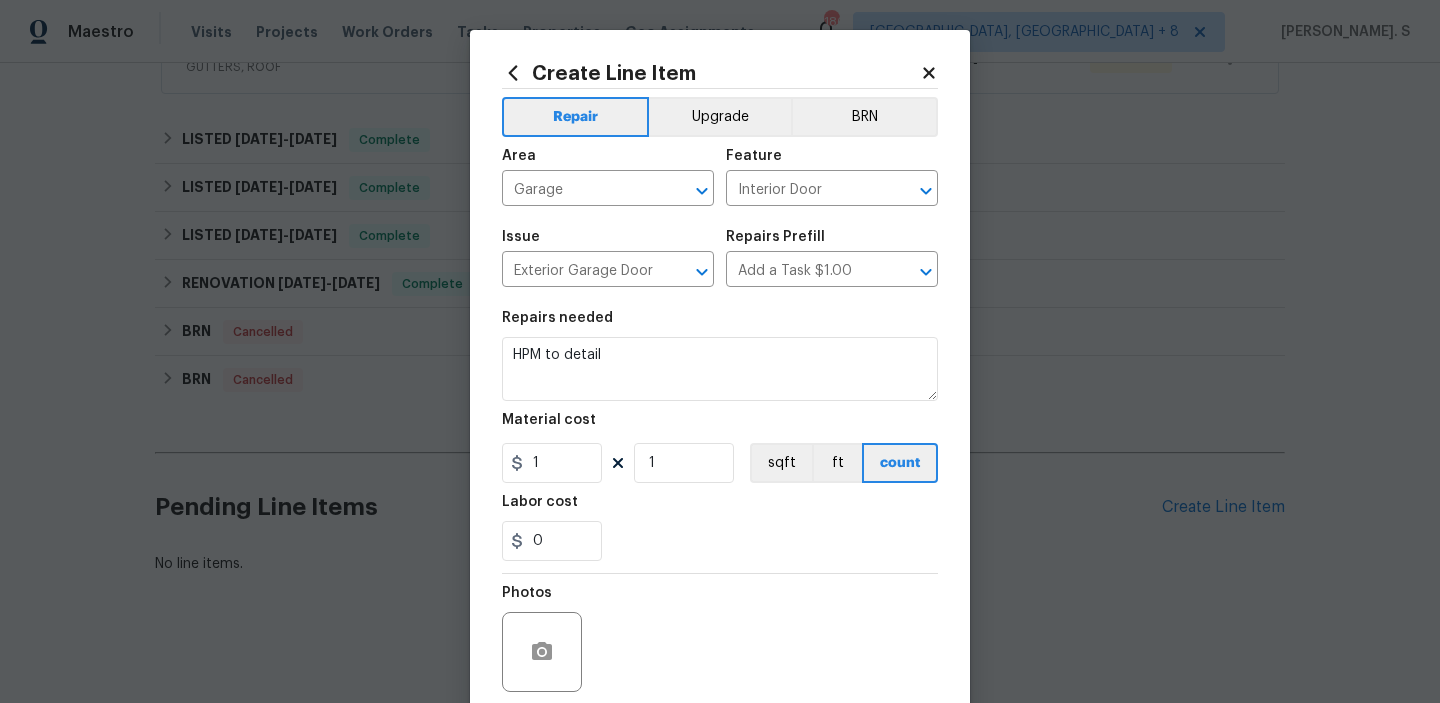 click on "Material cost" at bounding box center (720, 426) 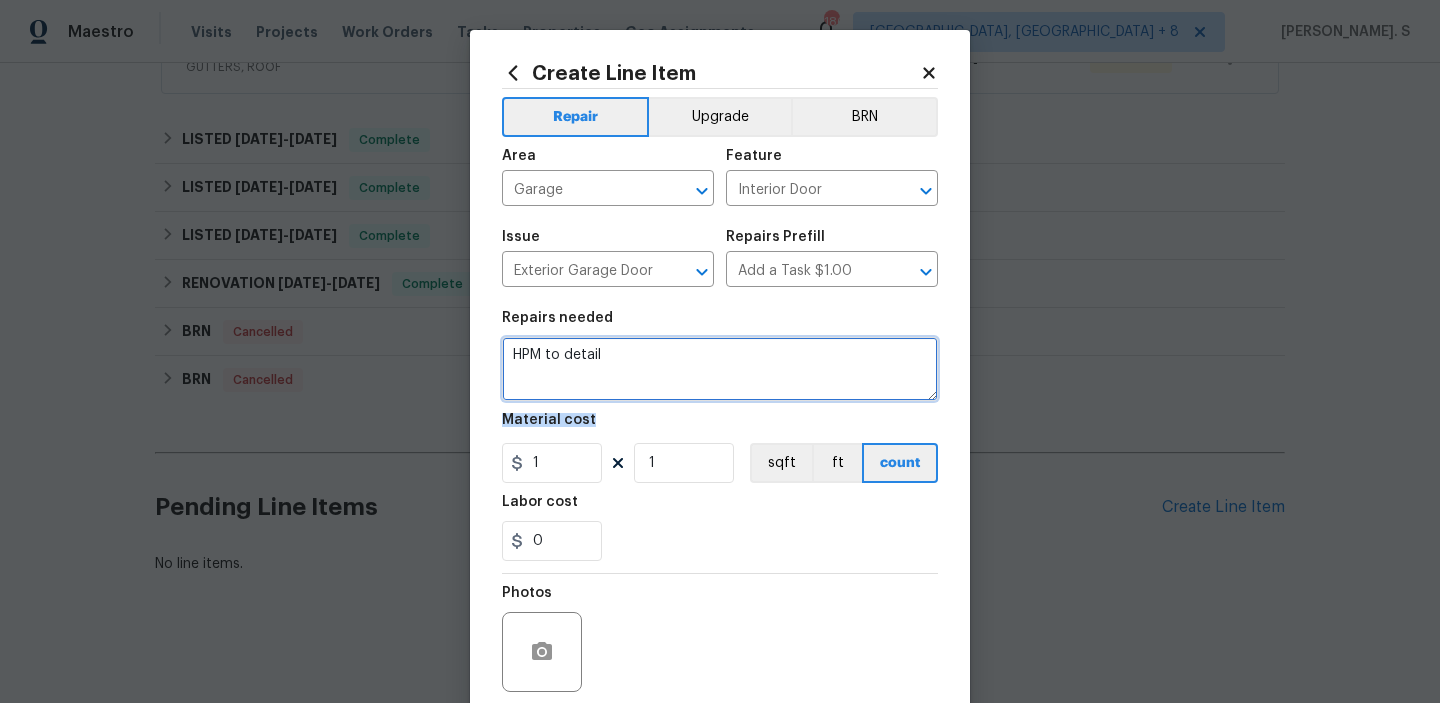 click on "HPM to detail" at bounding box center [720, 369] 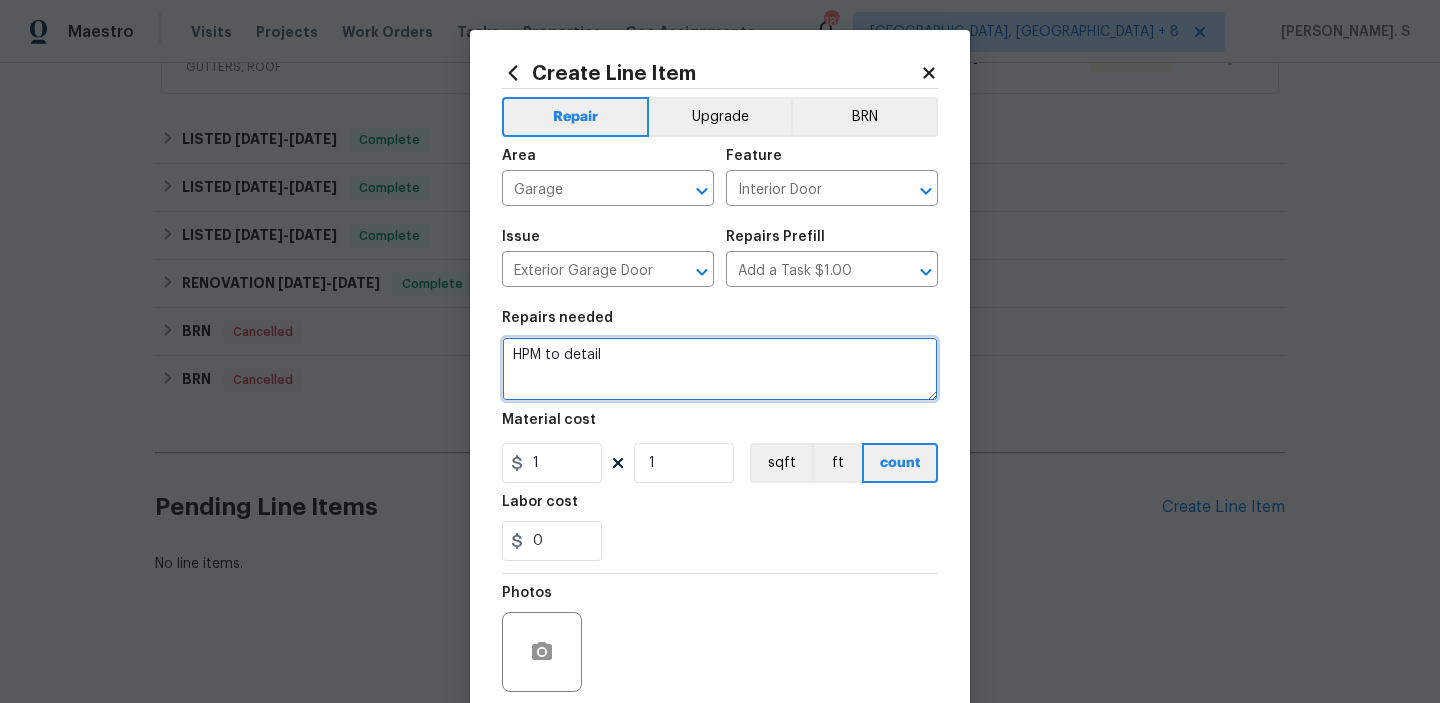 click on "HPM to detail" at bounding box center [720, 369] 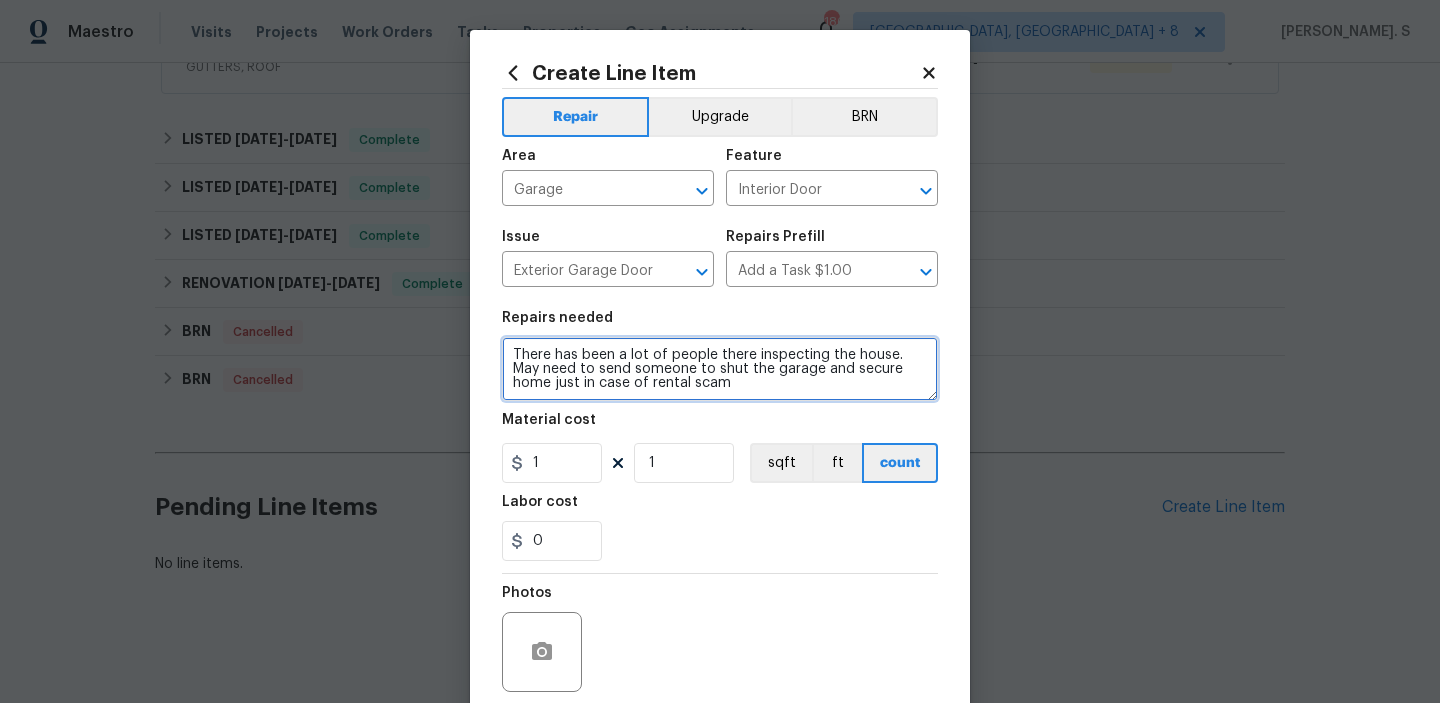 type on "There has been a lot of people there inspecting the house. May need to send someone to shut the garage and secure home just in case of rental scam" 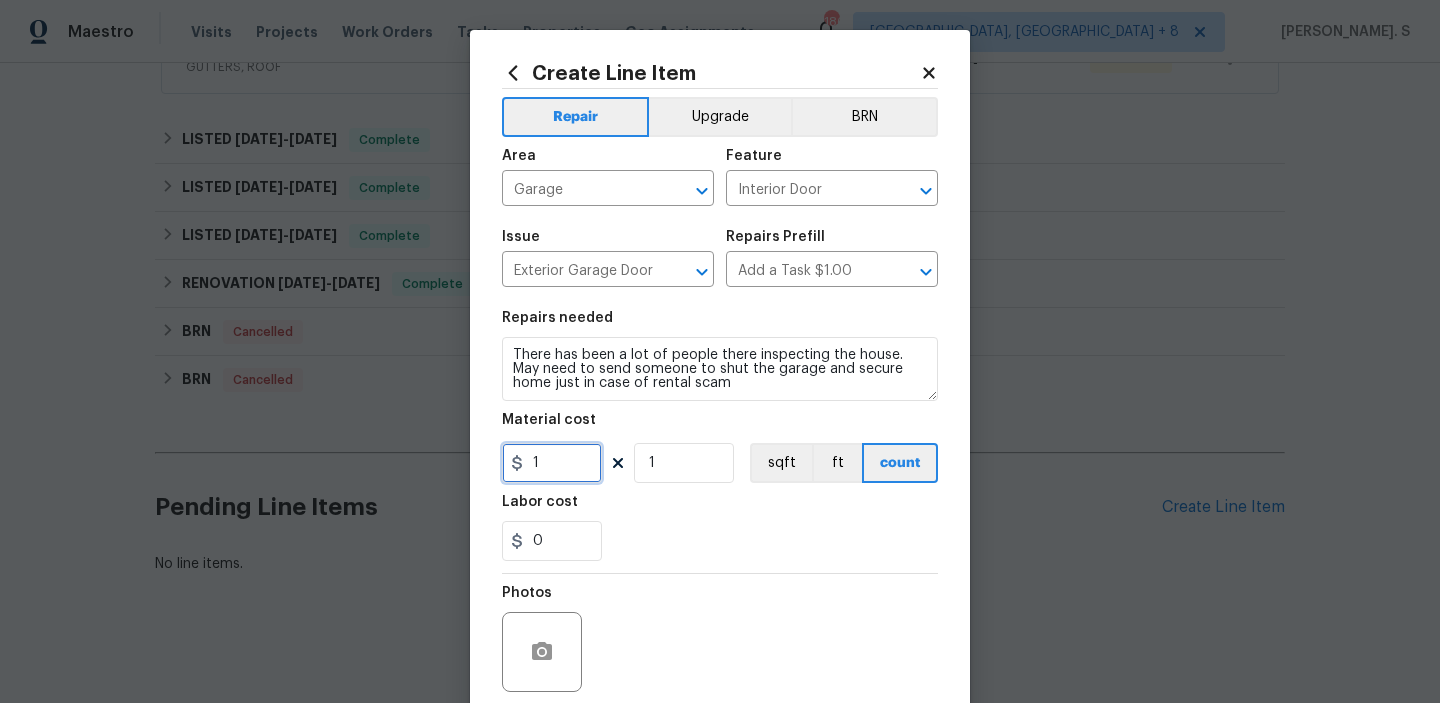 click on "1" at bounding box center (552, 463) 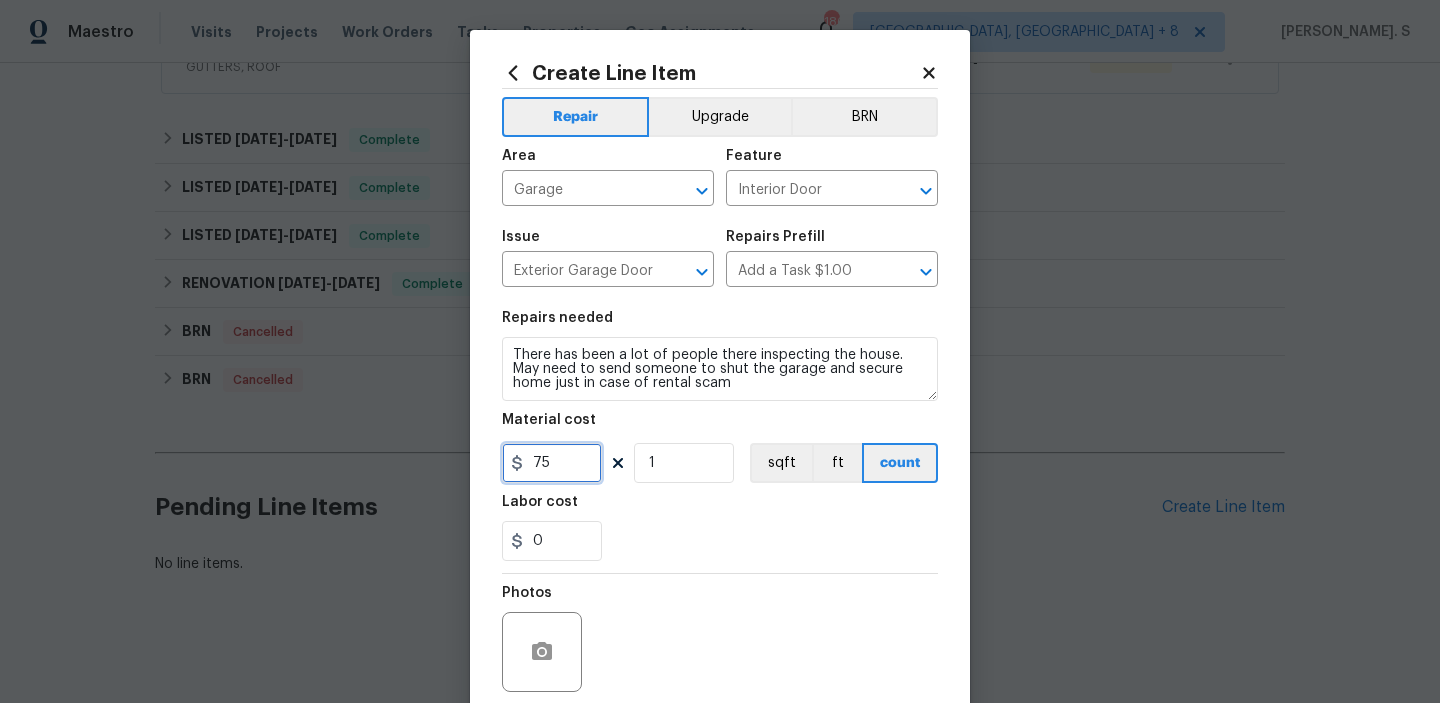 scroll, scrollTop: 159, scrollLeft: 0, axis: vertical 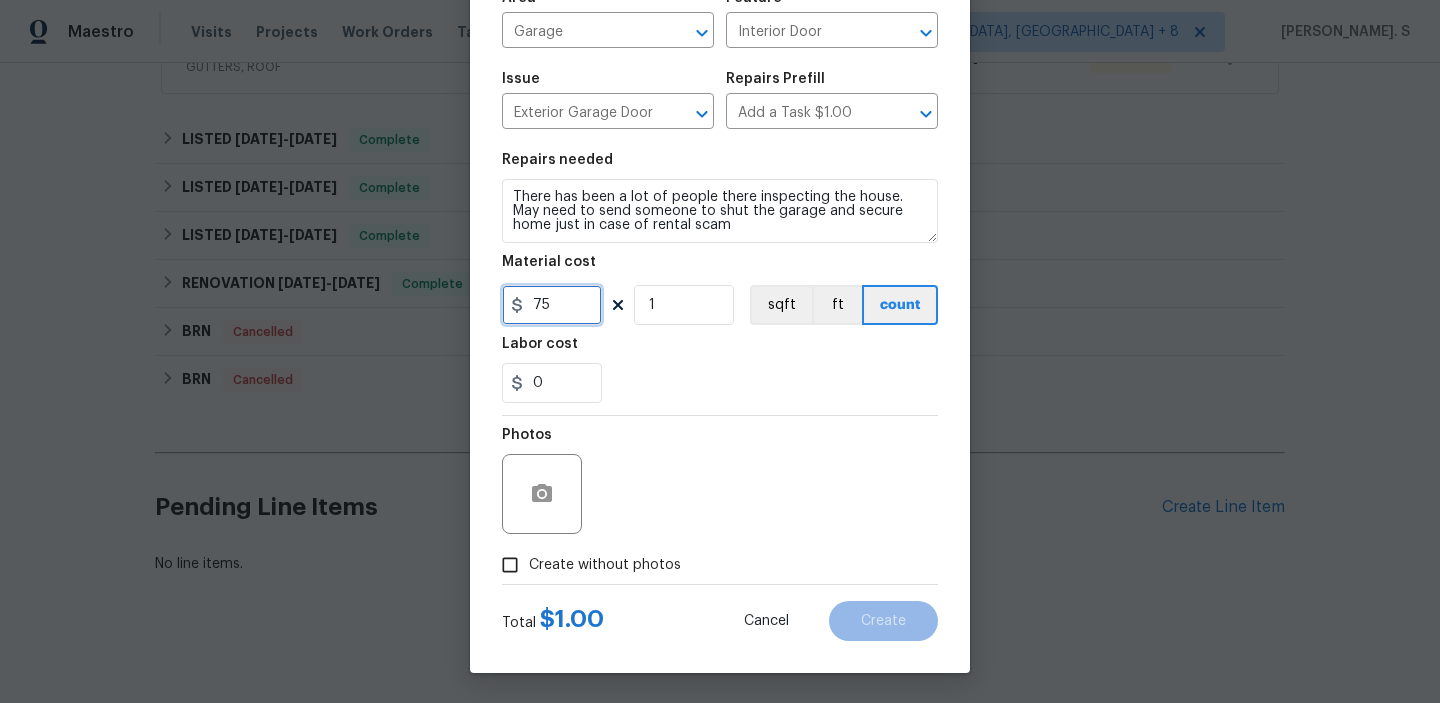 type on "75" 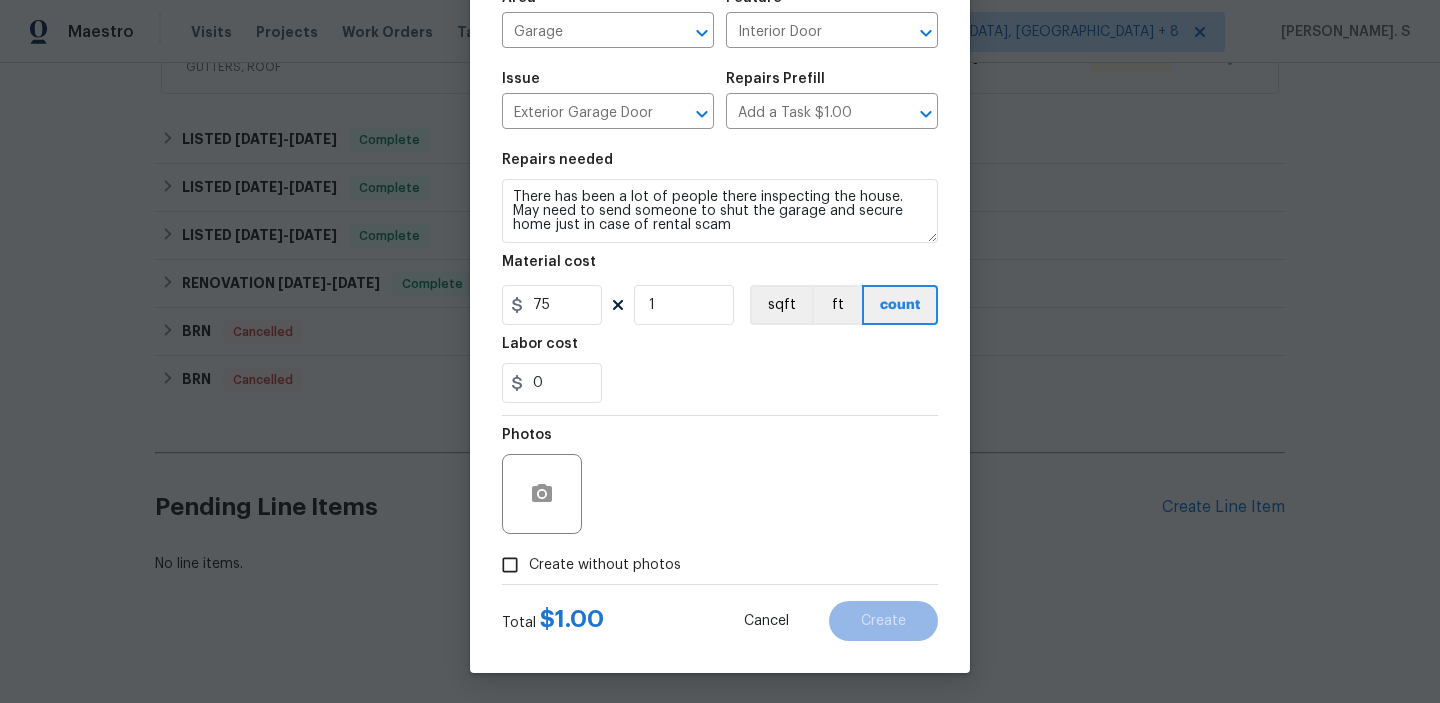 click on "Create without photos" at bounding box center [605, 565] 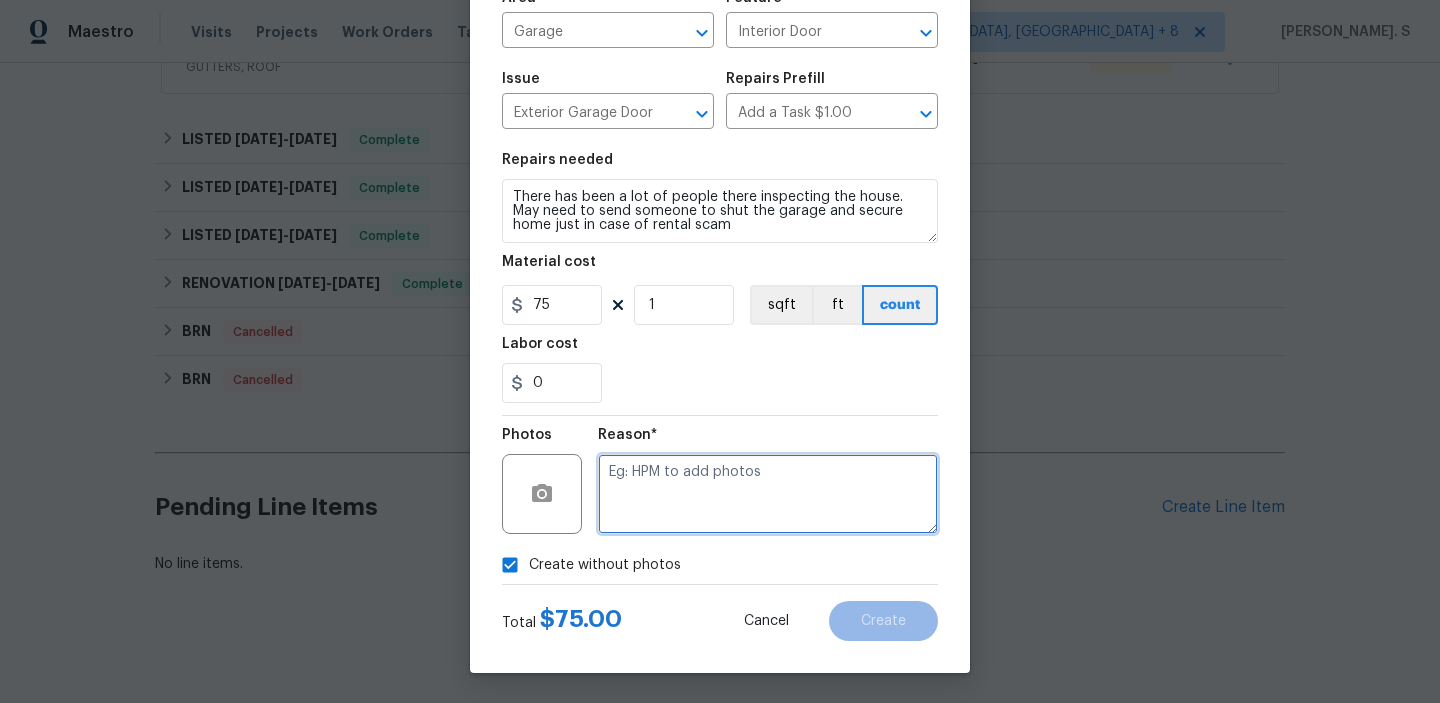 click at bounding box center (768, 494) 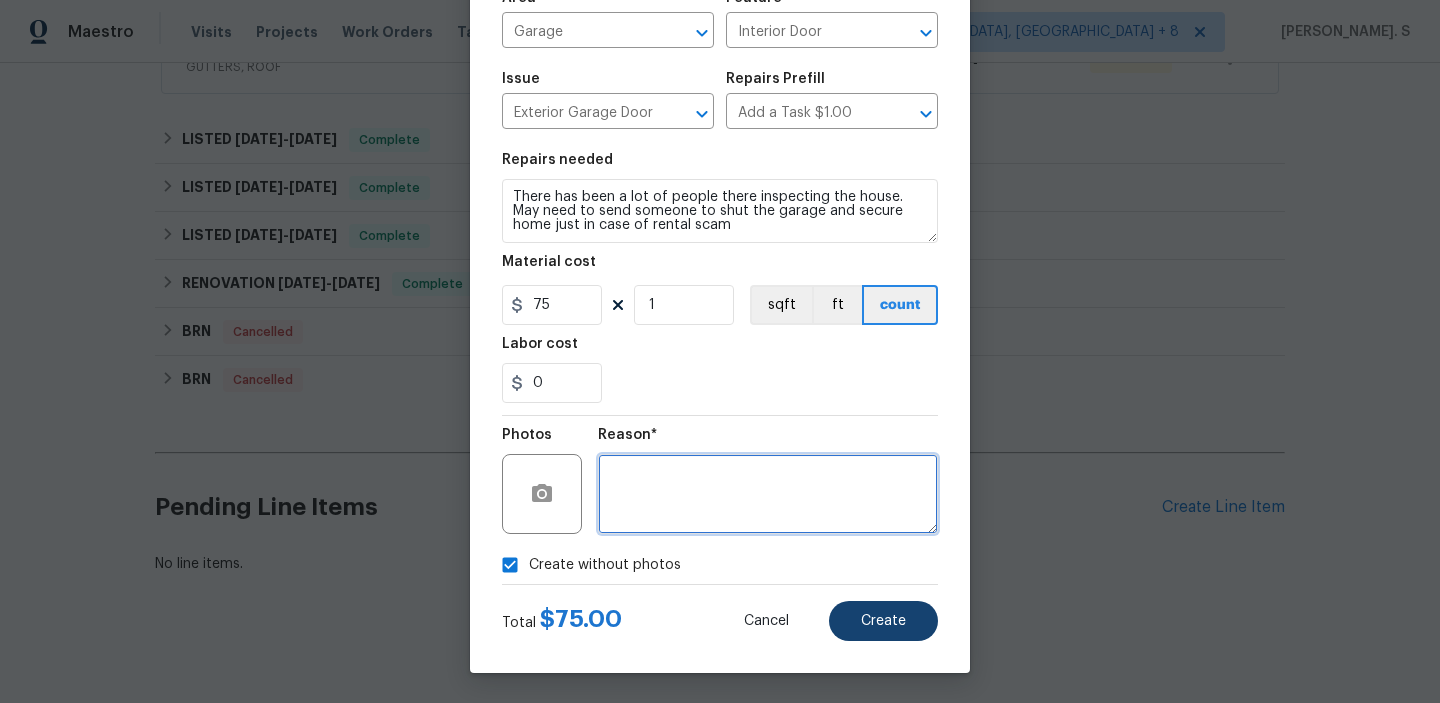 type 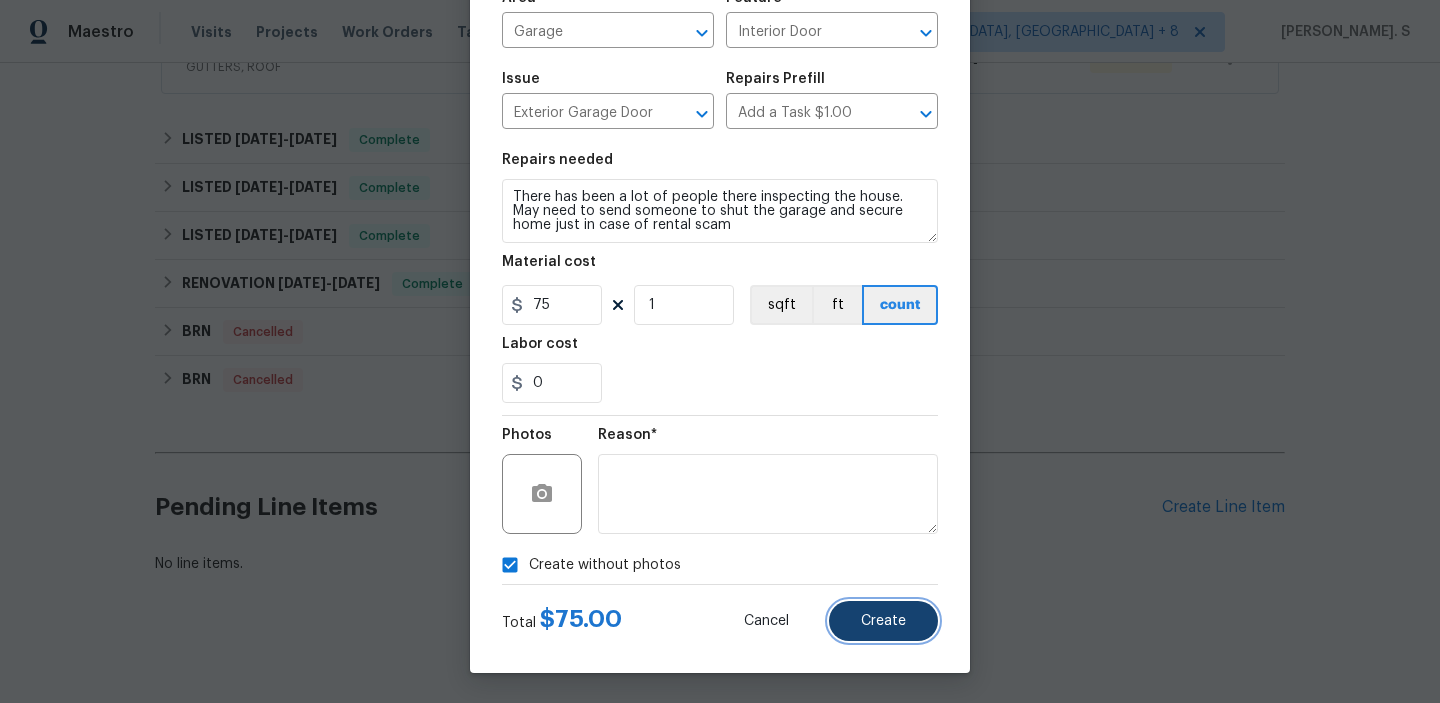 click on "Create" at bounding box center [883, 621] 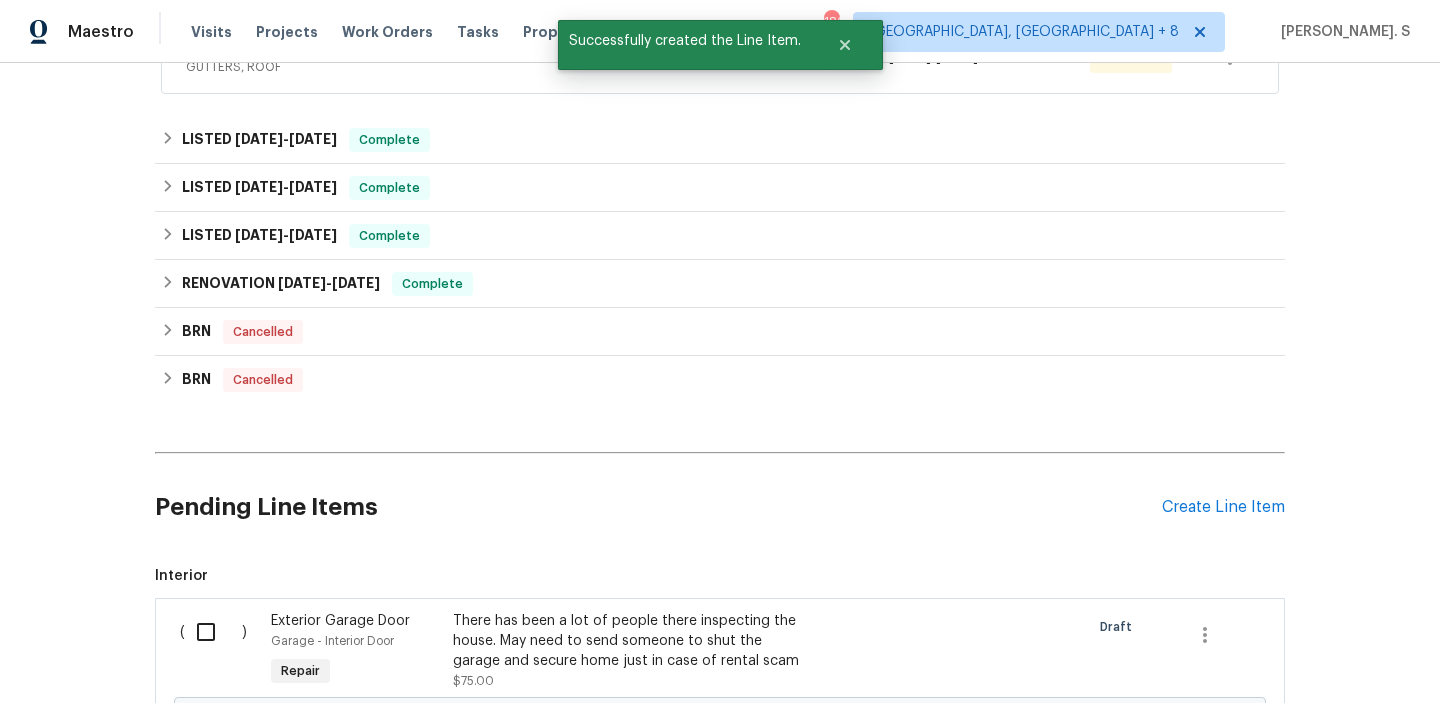 click at bounding box center (213, 632) 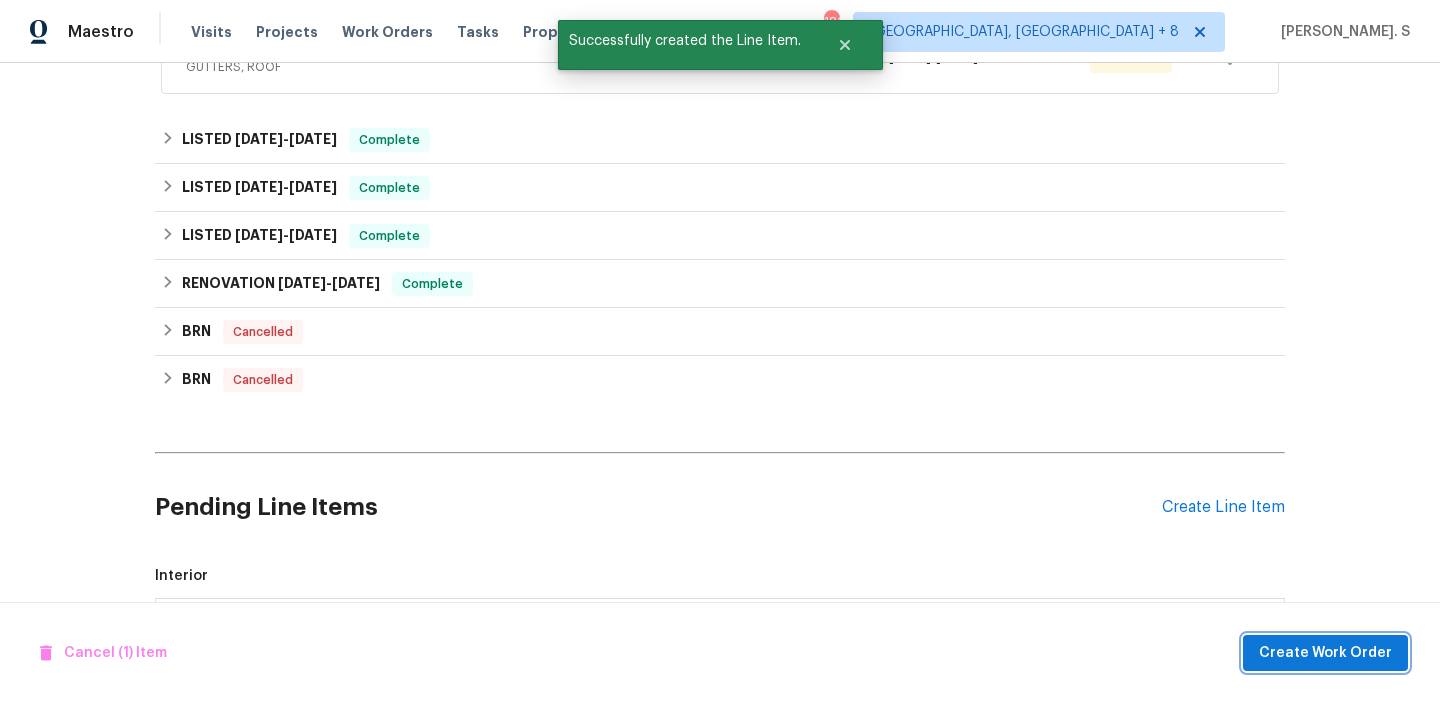 click on "Create Work Order" at bounding box center [1325, 653] 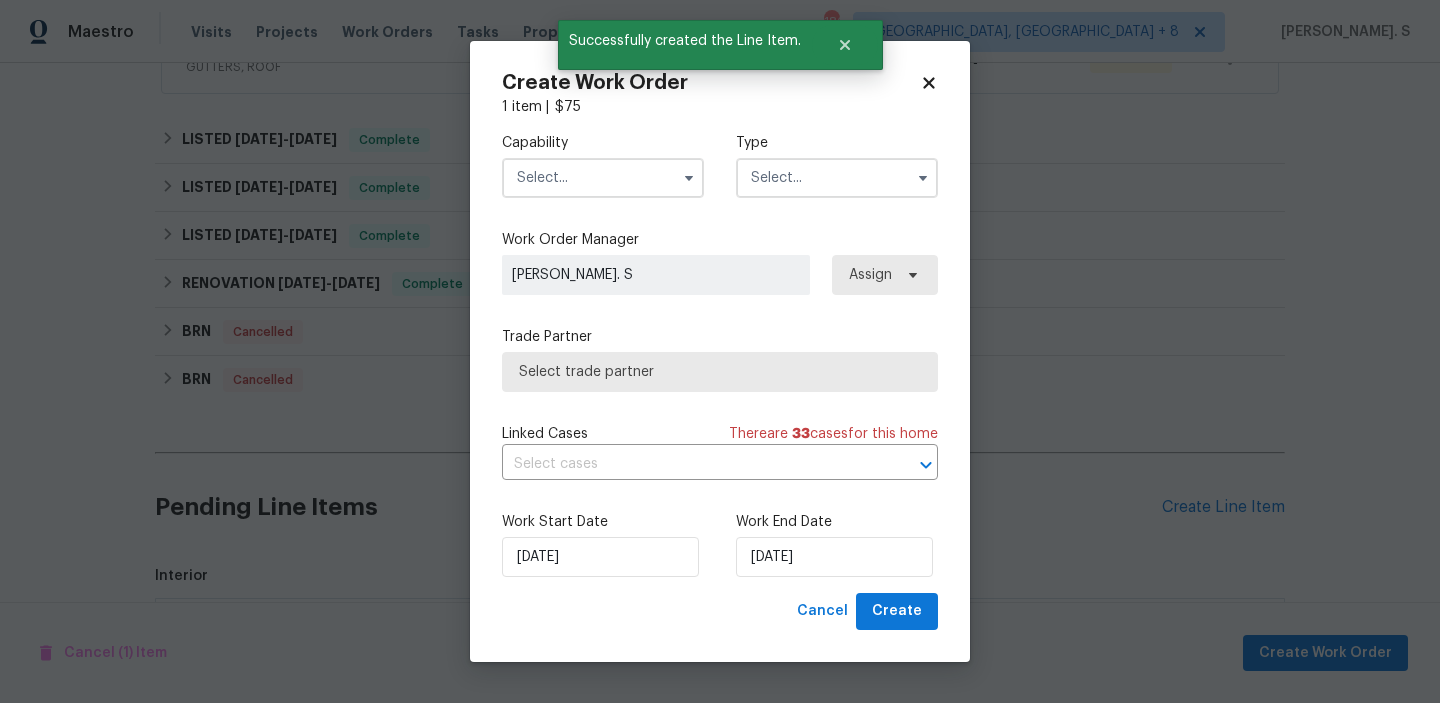 click on "Capability" at bounding box center [603, 165] 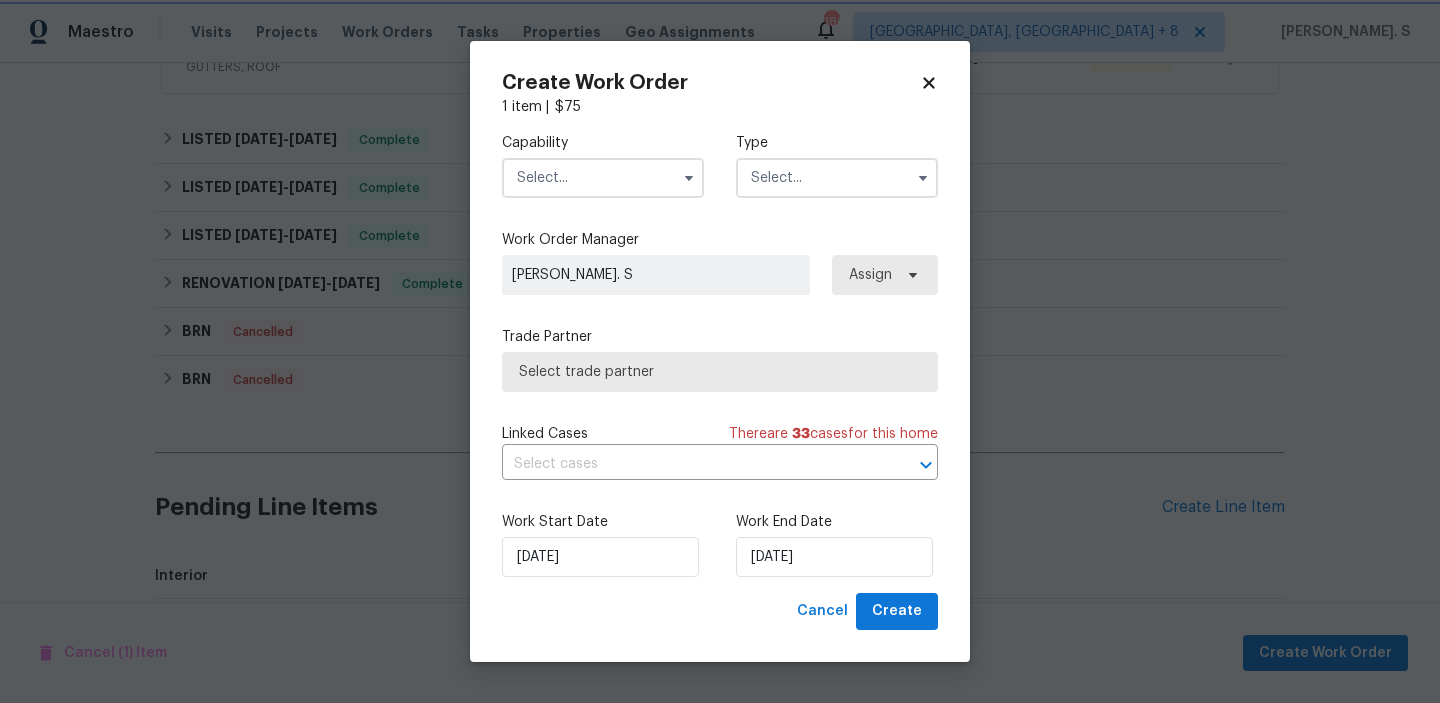 click on "Capability" at bounding box center [603, 165] 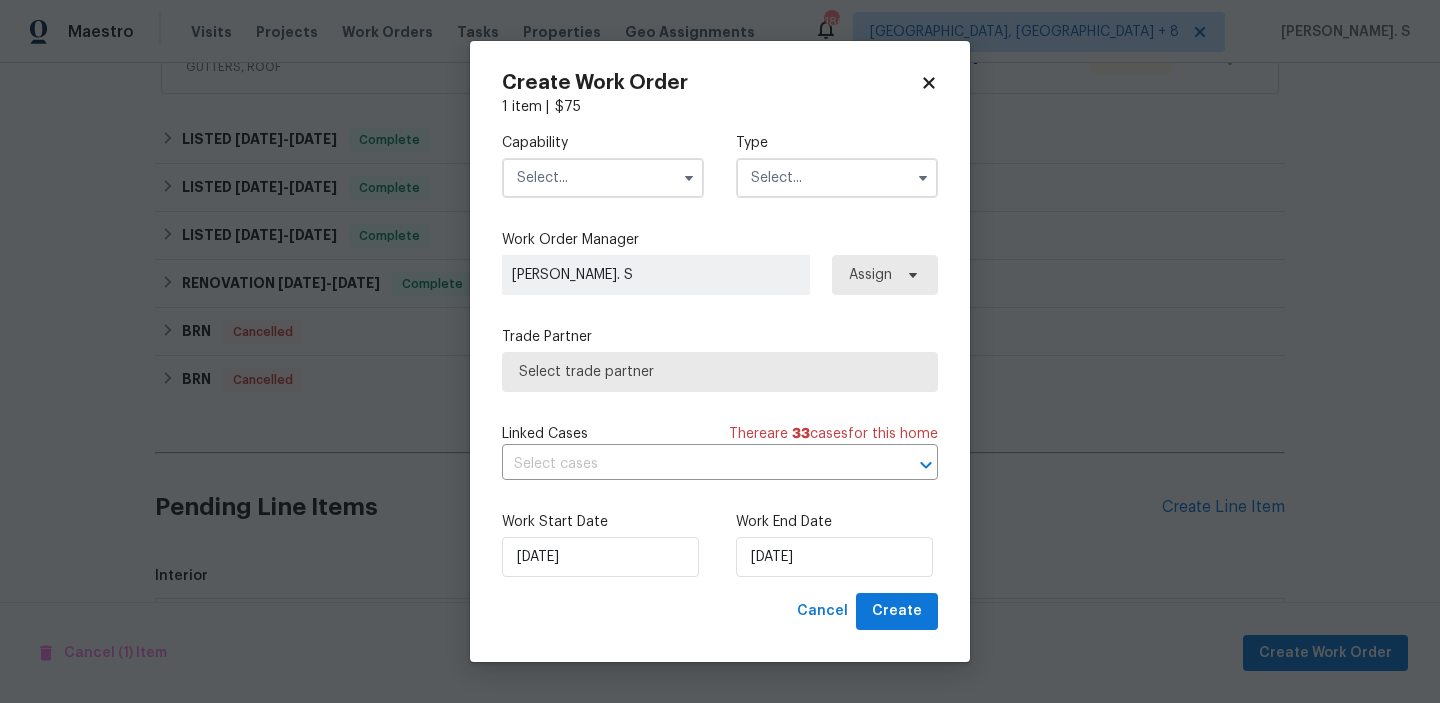 click at bounding box center [603, 178] 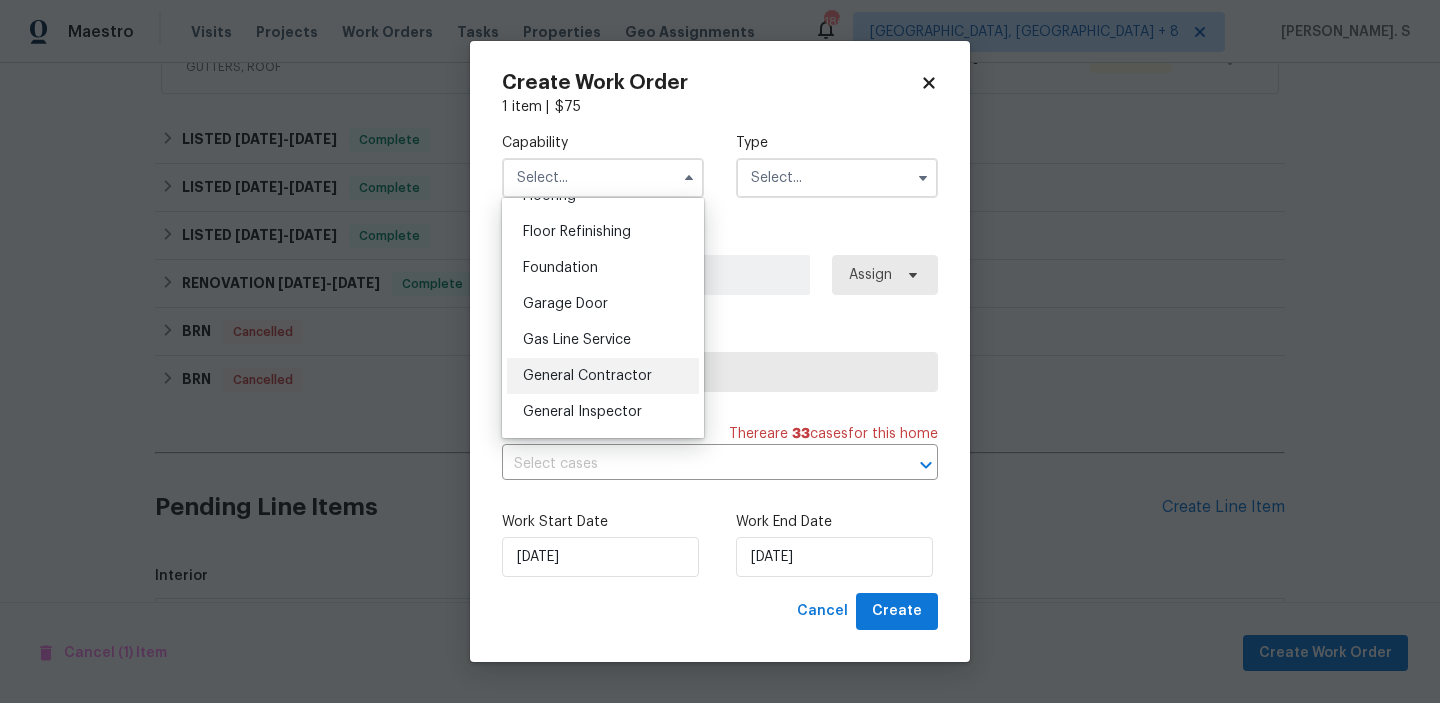 scroll, scrollTop: 827, scrollLeft: 0, axis: vertical 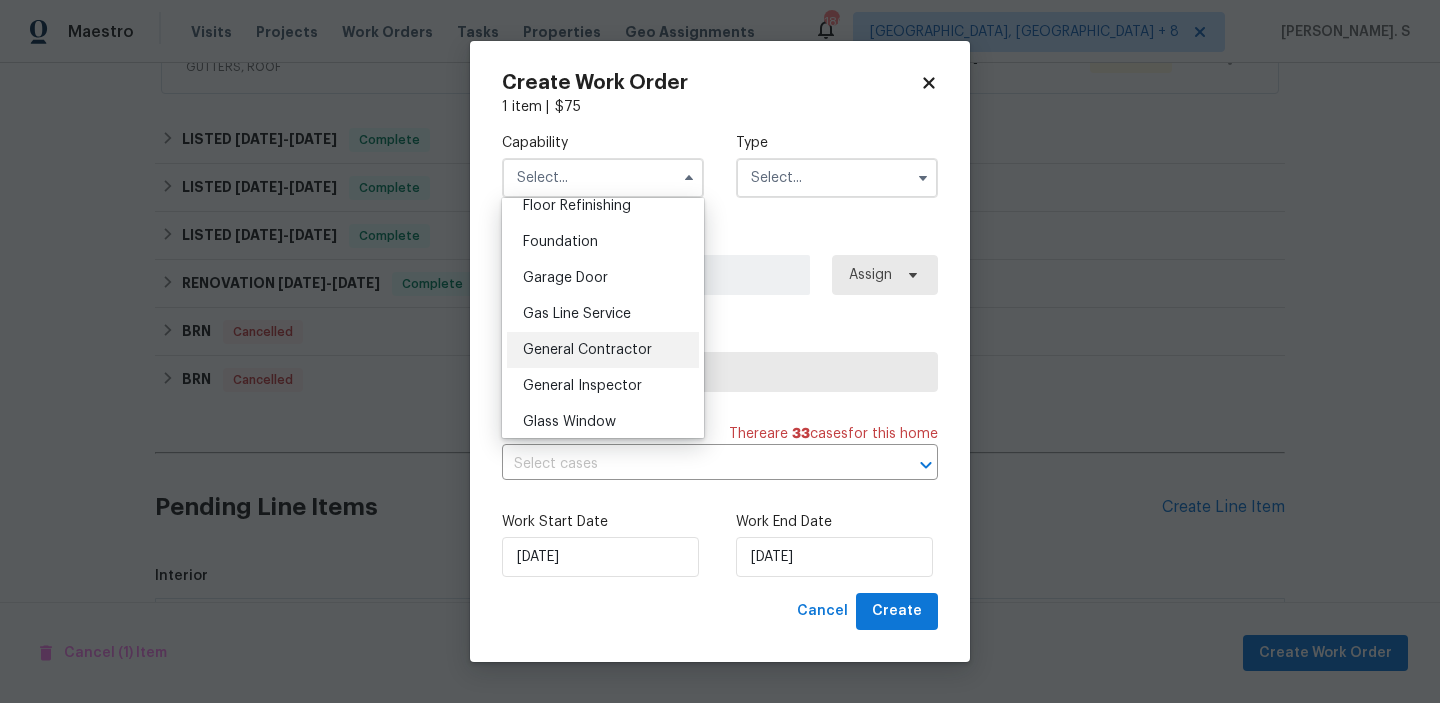 click on "General Contractor" at bounding box center [587, 350] 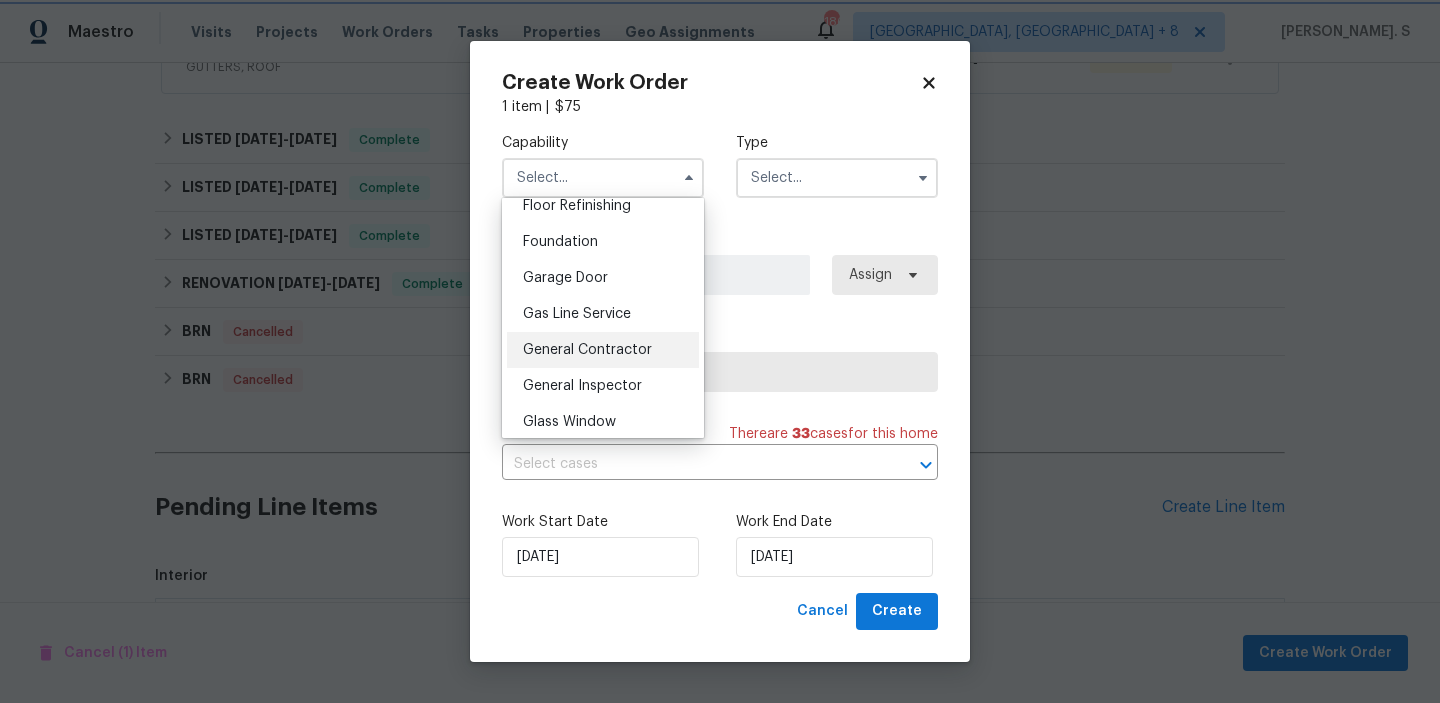 type on "General Contractor" 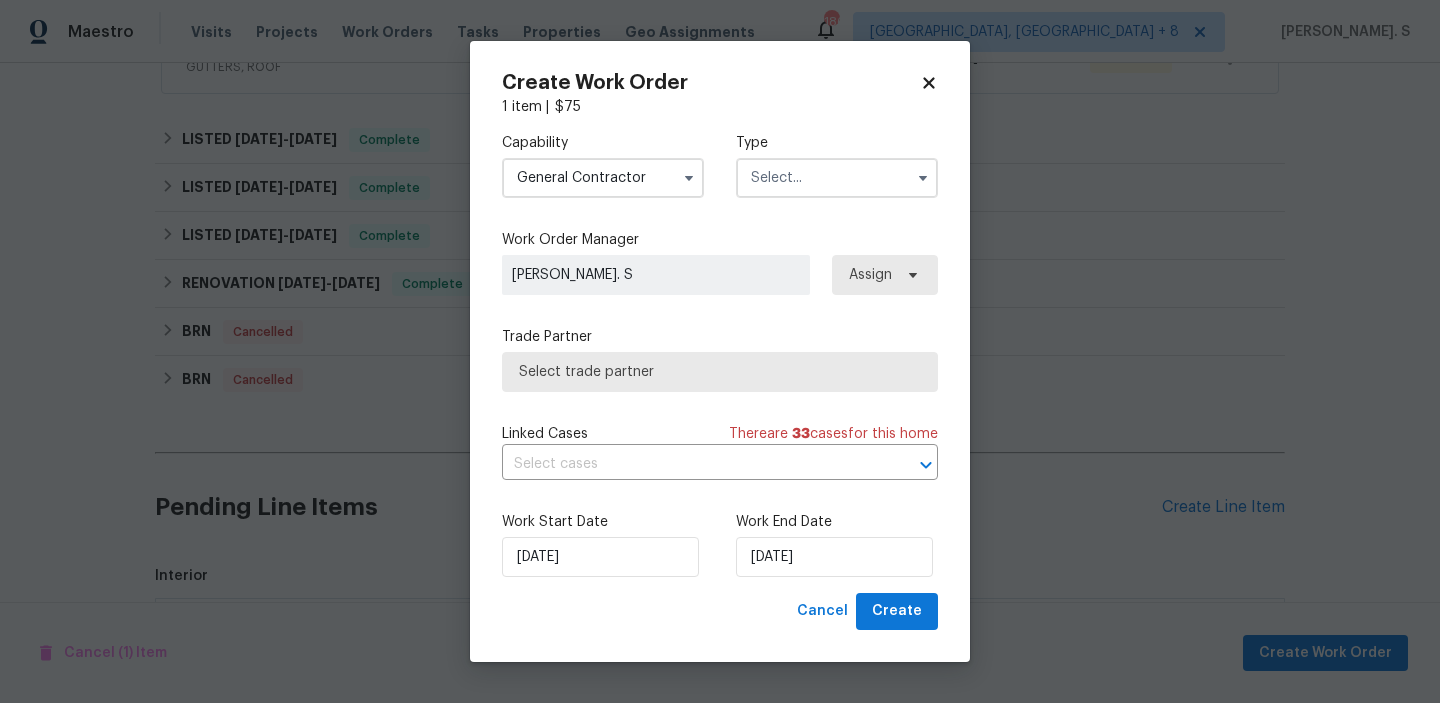 click at bounding box center (837, 178) 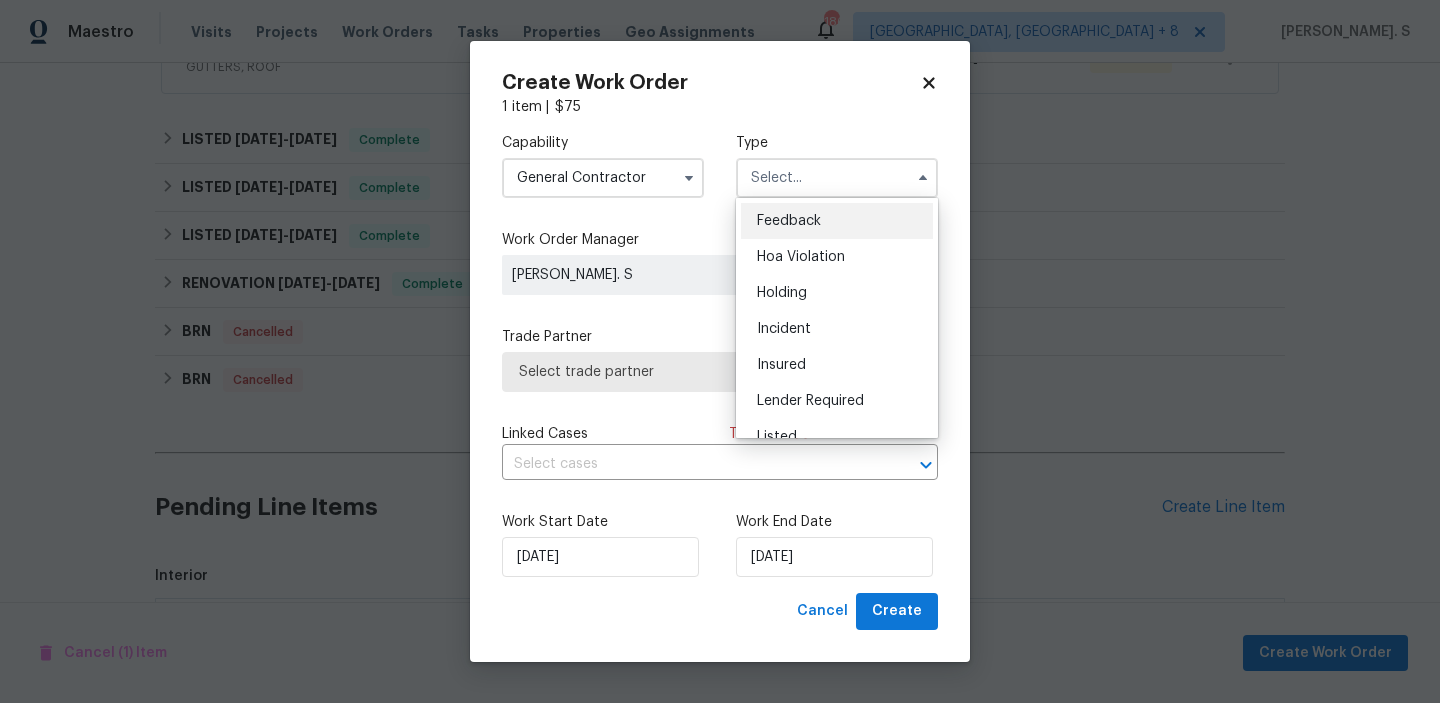 click on "Feedback" at bounding box center [837, 221] 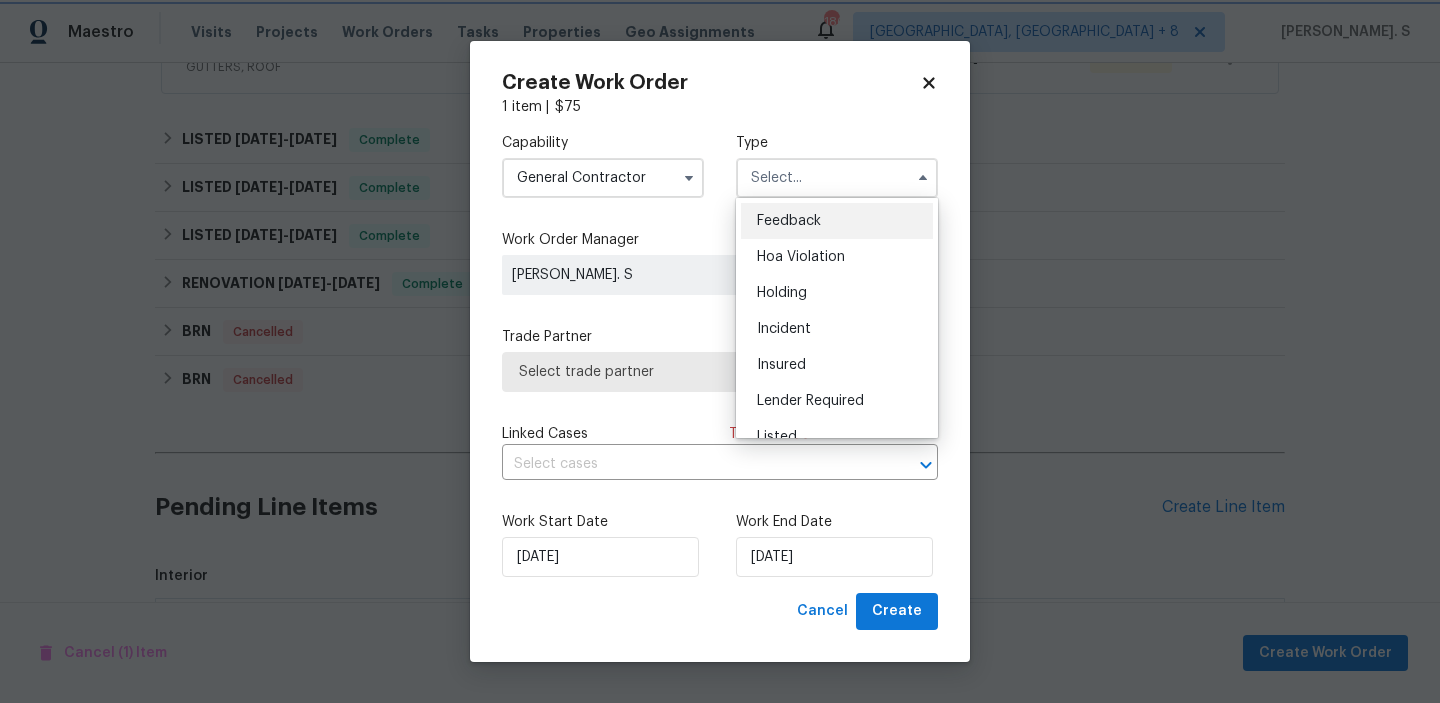 type on "Feedback" 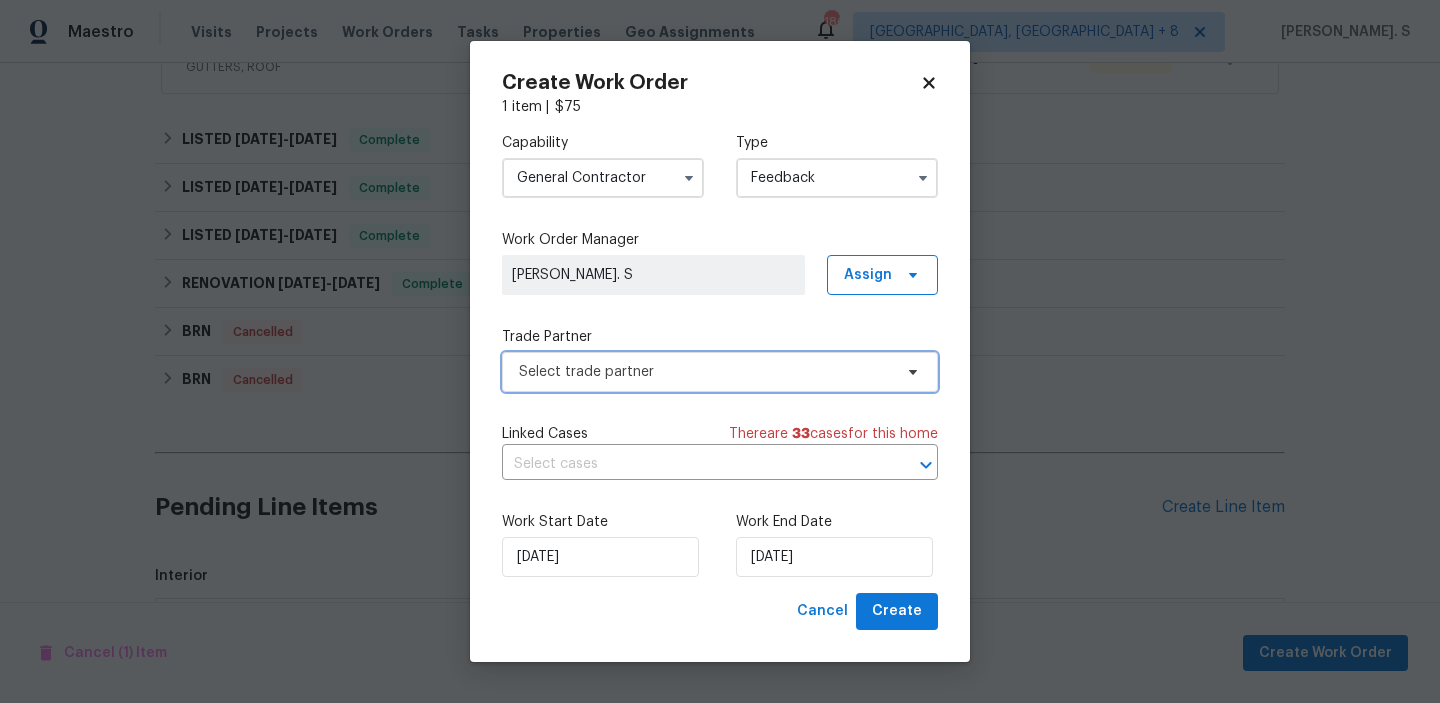 click on "Select trade partner" at bounding box center [705, 372] 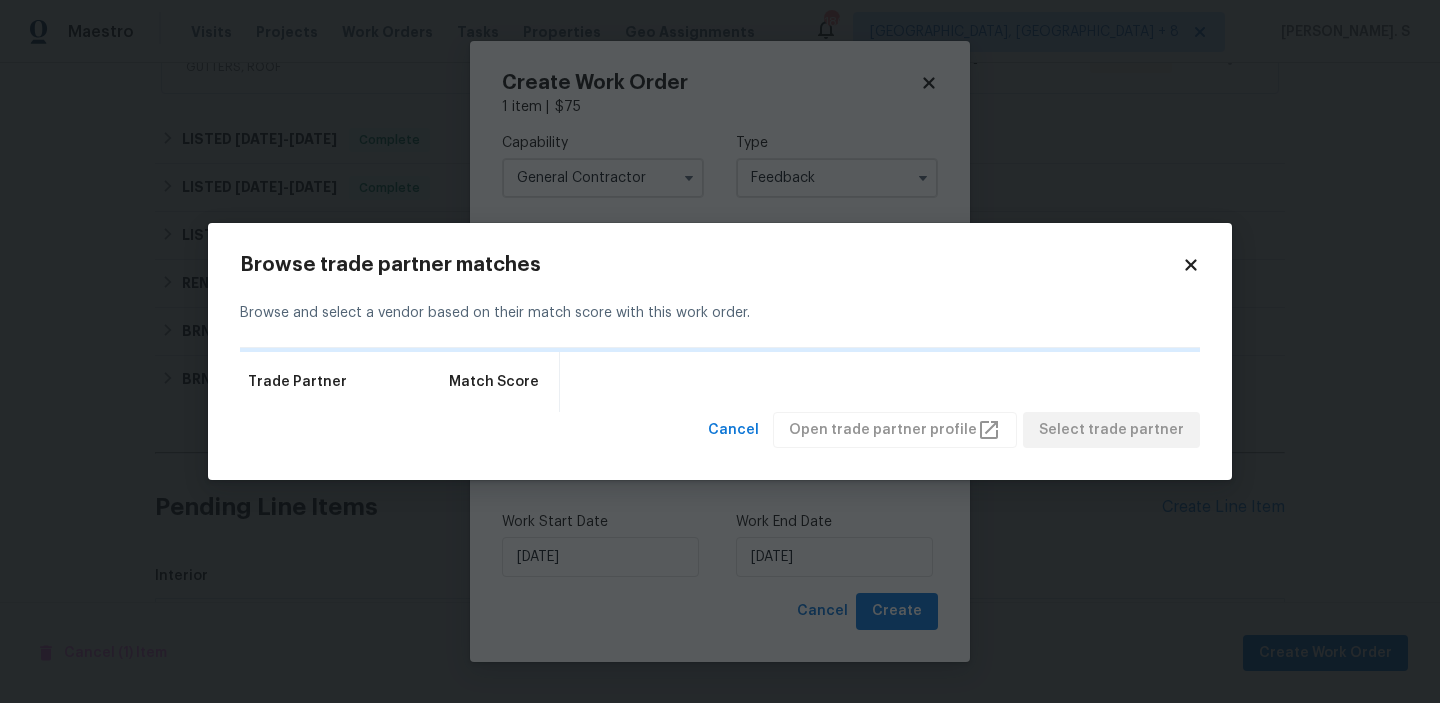 click on "Browse trade partner matches Browse and select a vendor based on their match score with this work order. Trade Partner Match Score Cancel Open trade partner profile Select trade partner" at bounding box center (720, 352) 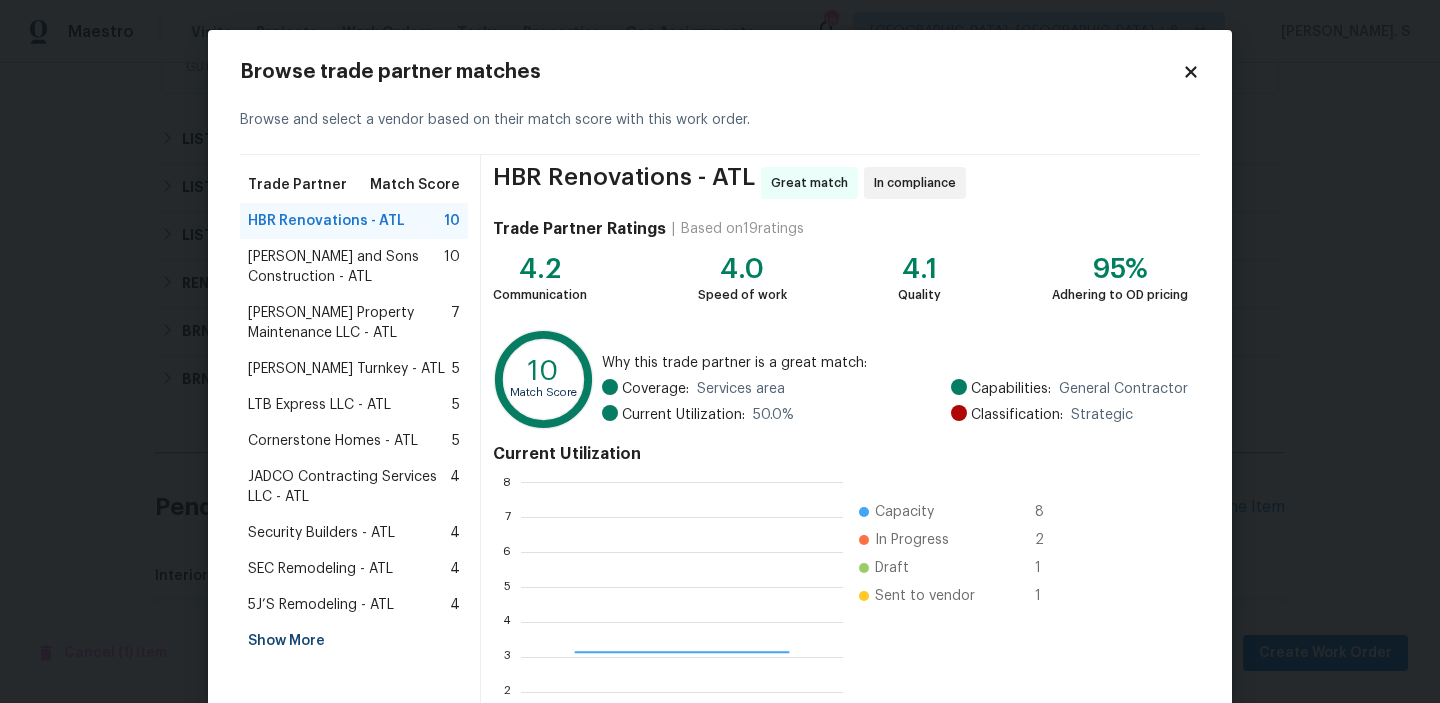 scroll, scrollTop: 2, scrollLeft: 2, axis: both 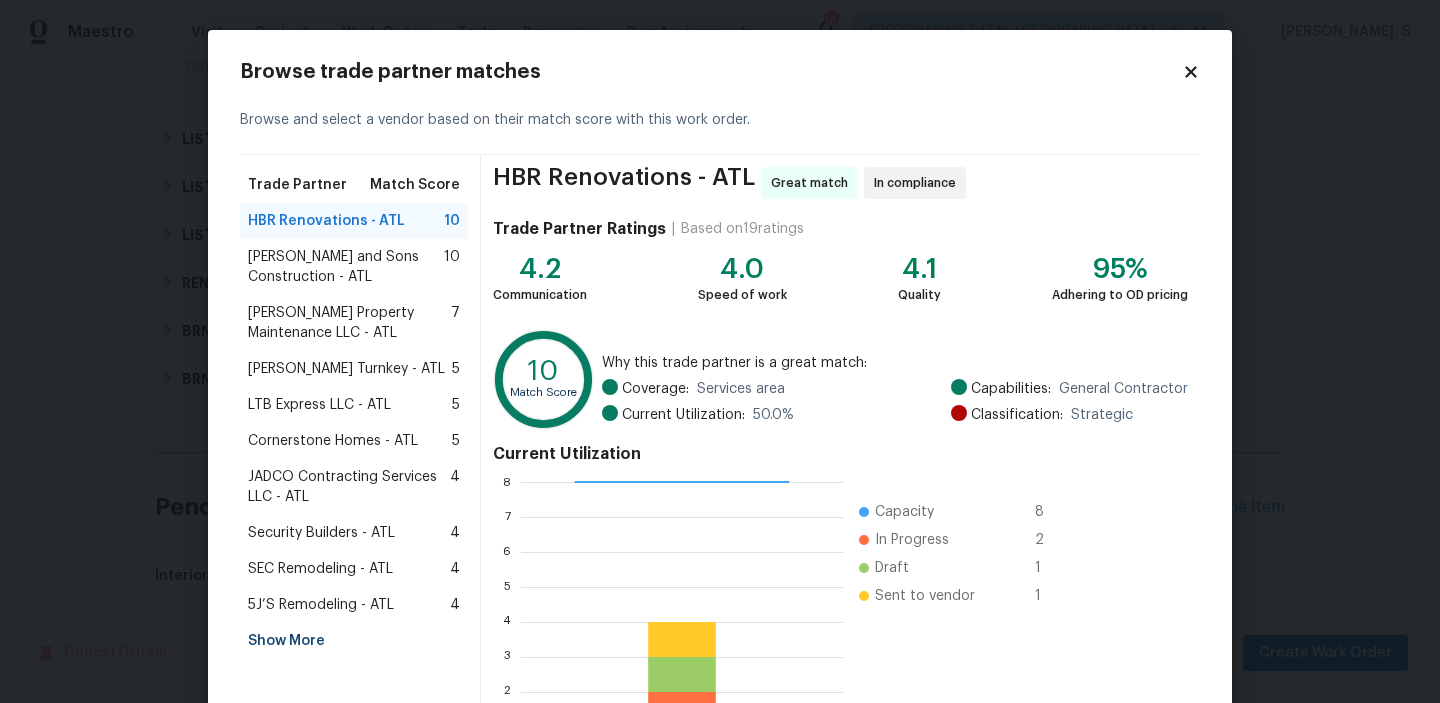 click on "Glen Property Maintenance LLC - ATL" at bounding box center [349, 323] 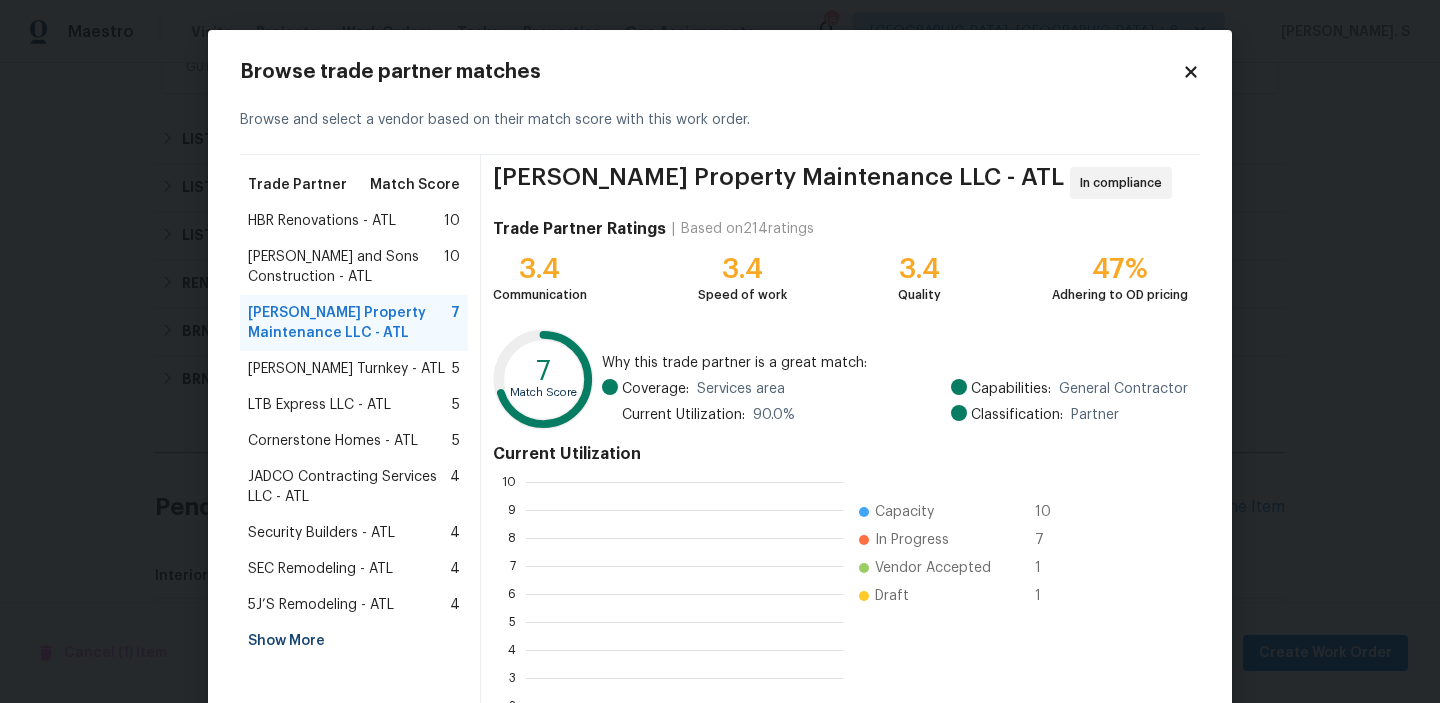 scroll, scrollTop: 179, scrollLeft: 0, axis: vertical 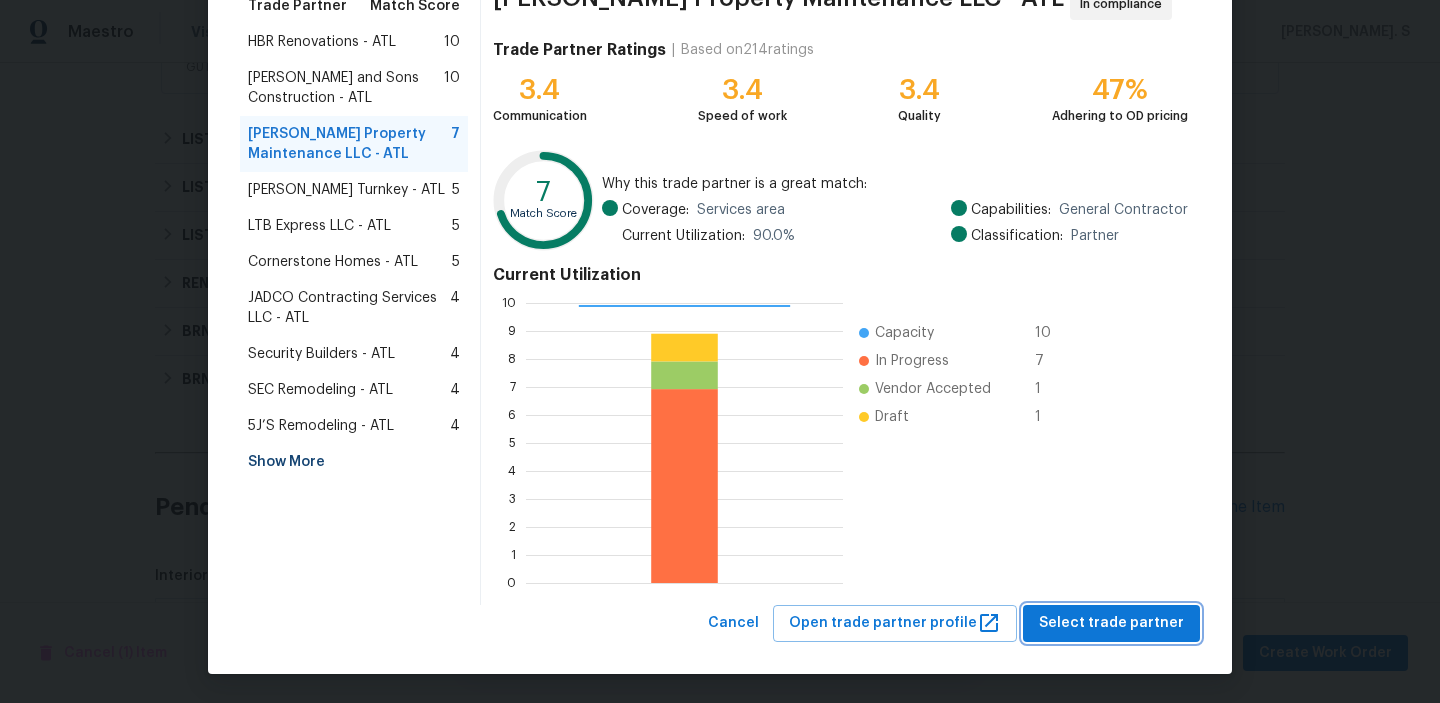 click on "Select trade partner" at bounding box center (1111, 623) 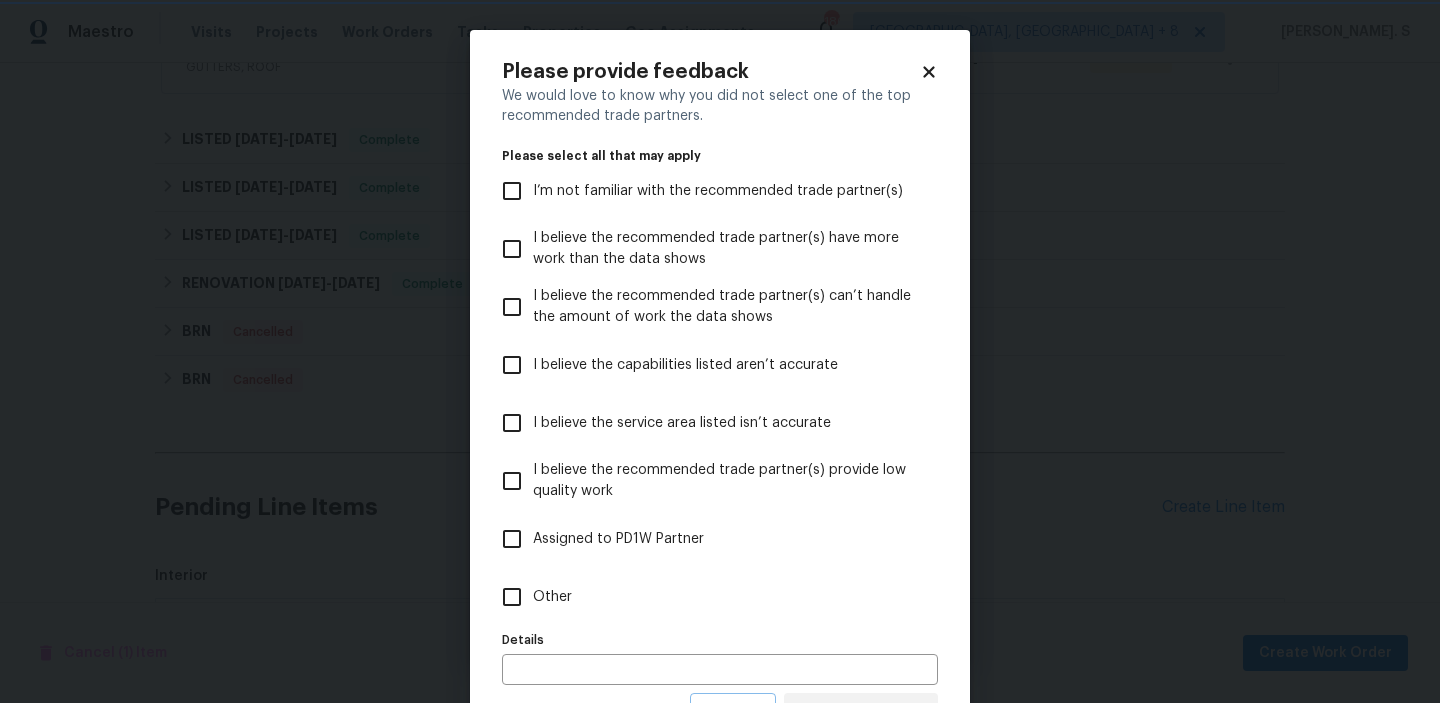 scroll, scrollTop: 0, scrollLeft: 0, axis: both 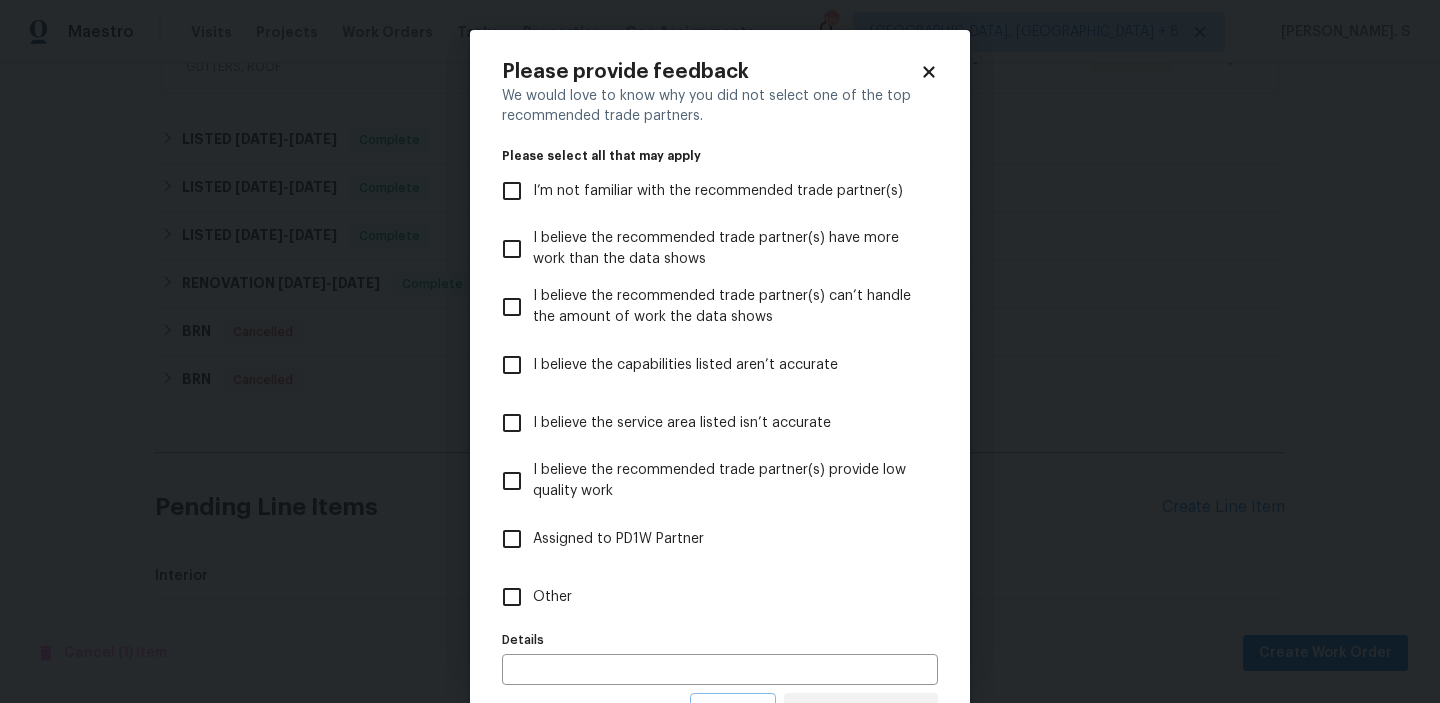click on "Other" at bounding box center (706, 597) 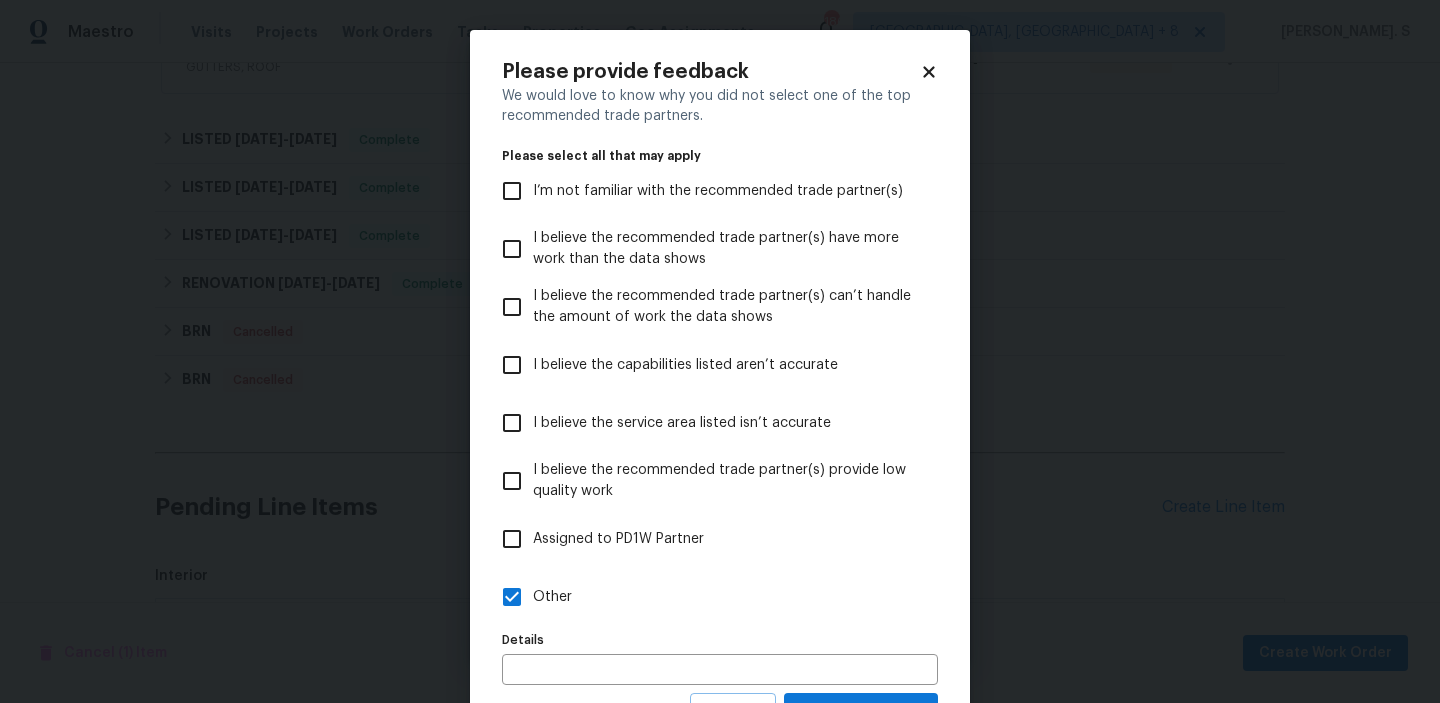 scroll, scrollTop: 89, scrollLeft: 0, axis: vertical 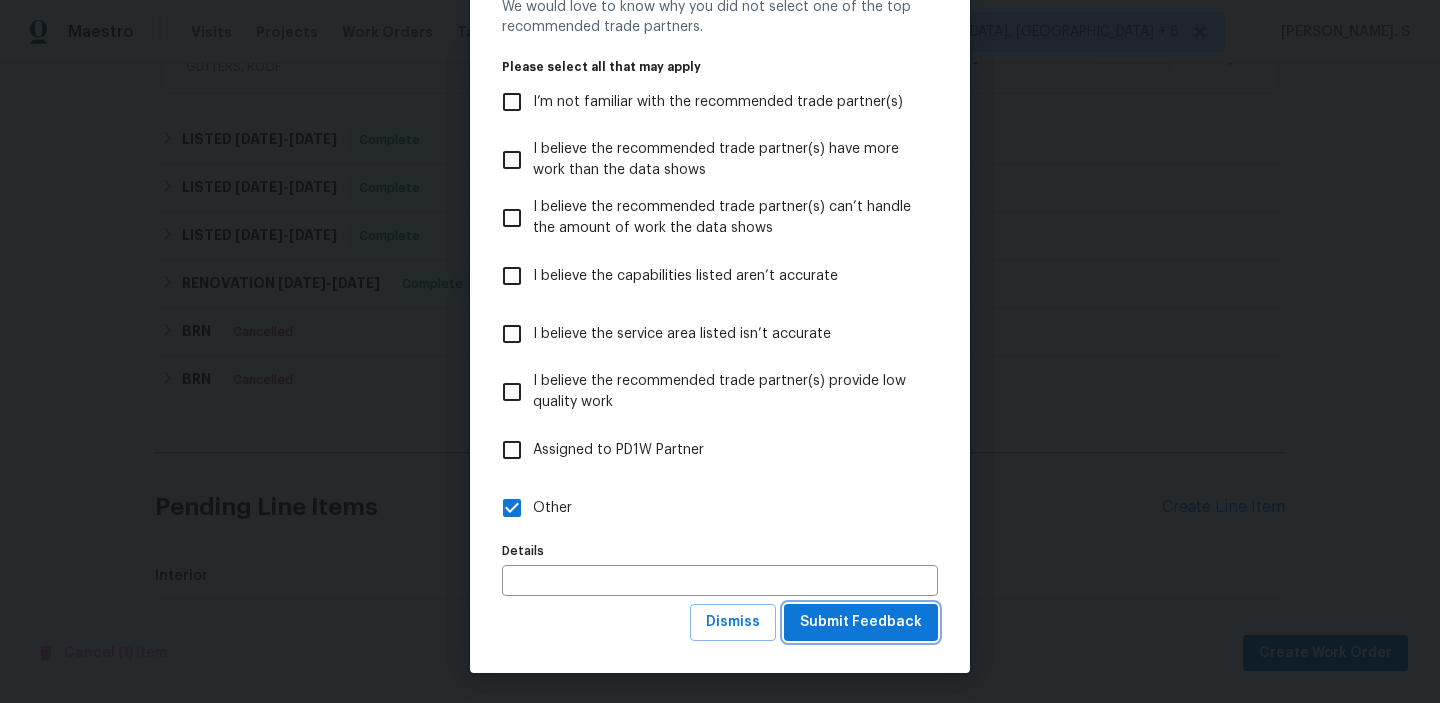 click on "Submit Feedback" at bounding box center (861, 622) 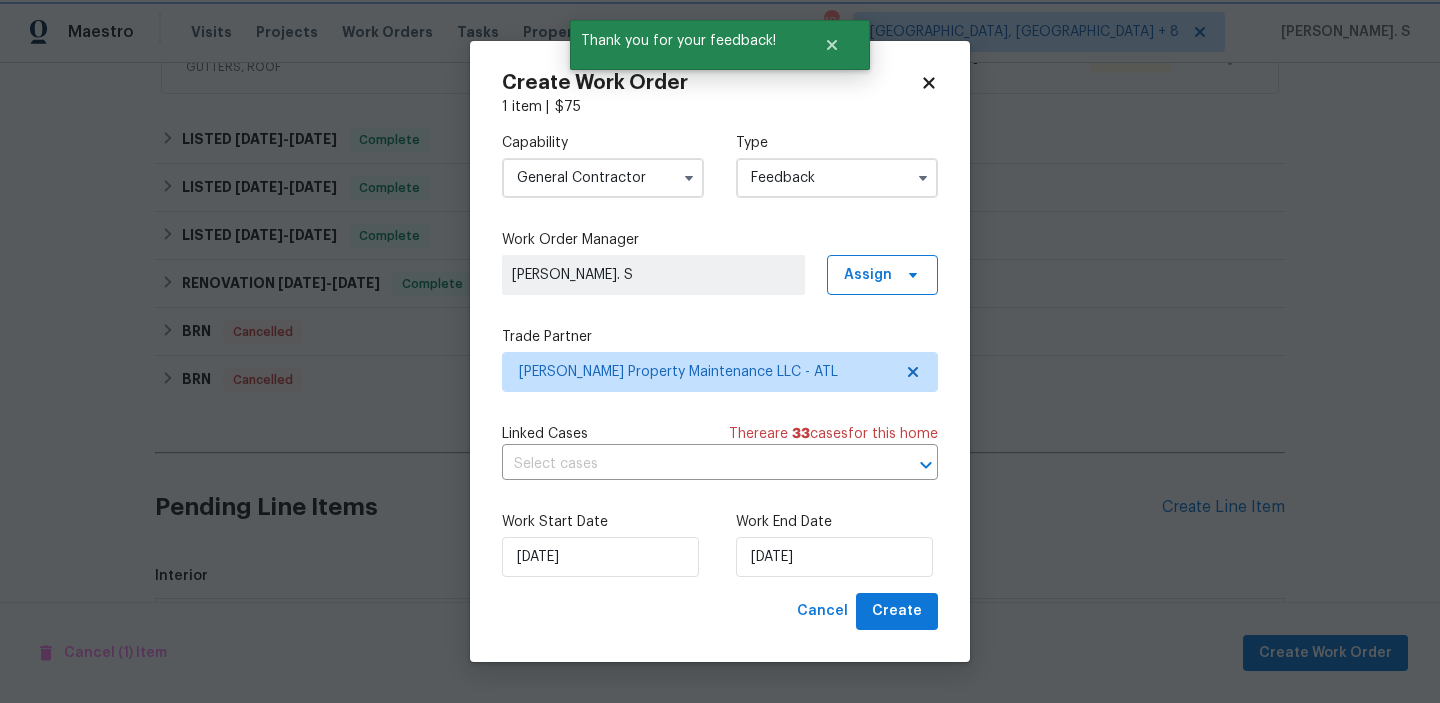 scroll, scrollTop: 0, scrollLeft: 0, axis: both 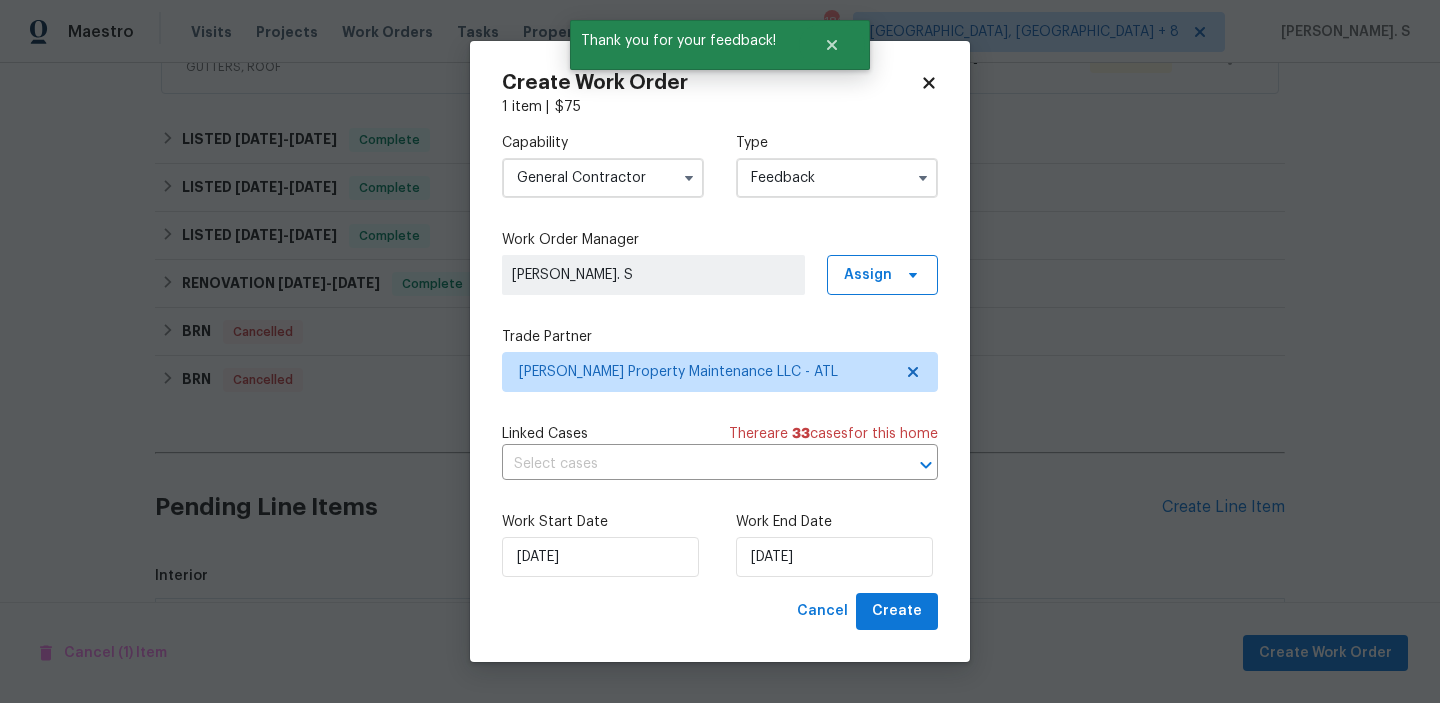click on "Capability   General Contractor Type   Feedback Work Order Manager   Glory Joyce. S Assign Trade Partner   Glen Property Maintenance LLC - ATL Linked Cases There  are   33  case s  for this home   ​ Work Start Date   7/10/2025 Work End Date   7/10/2025" at bounding box center [720, 355] 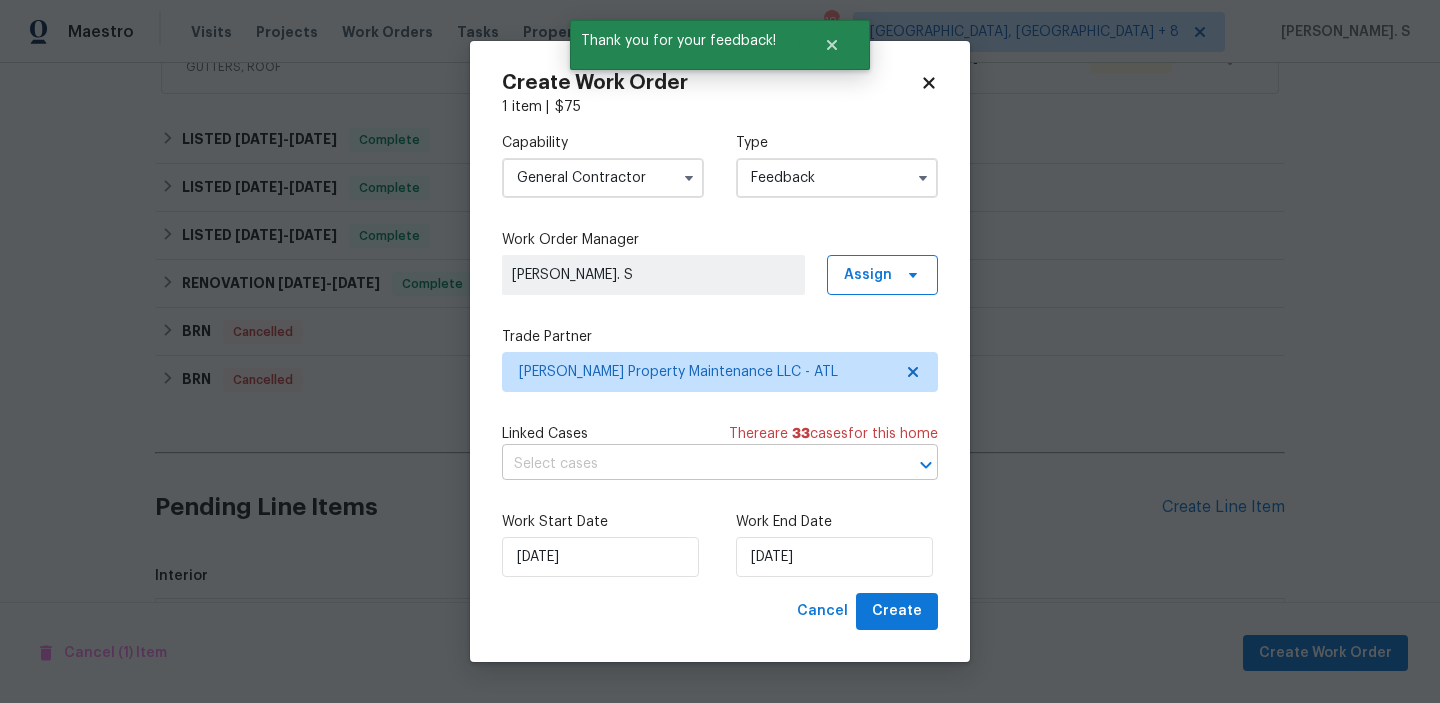 click at bounding box center [692, 464] 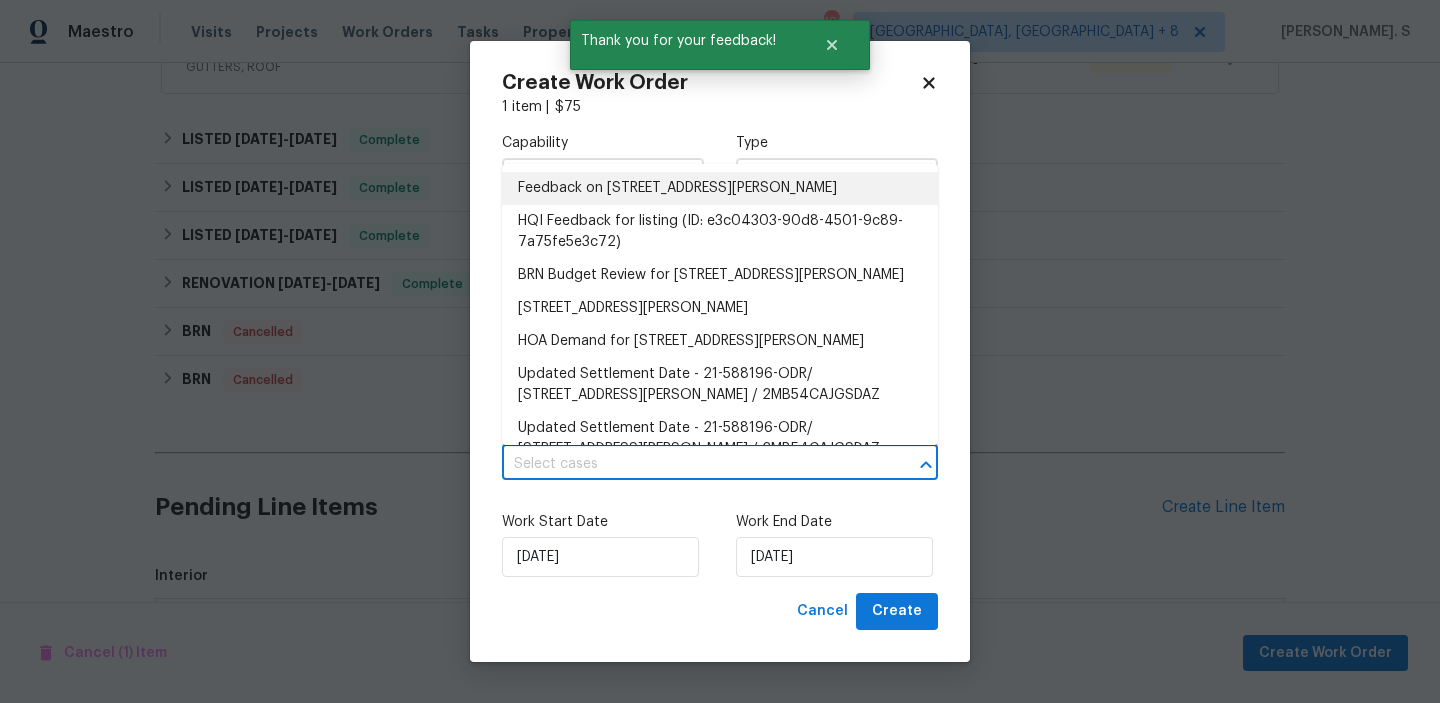 click on "Feedback on 3083 Milledge Gate Ct SE, Marietta, GA 30067" at bounding box center (720, 188) 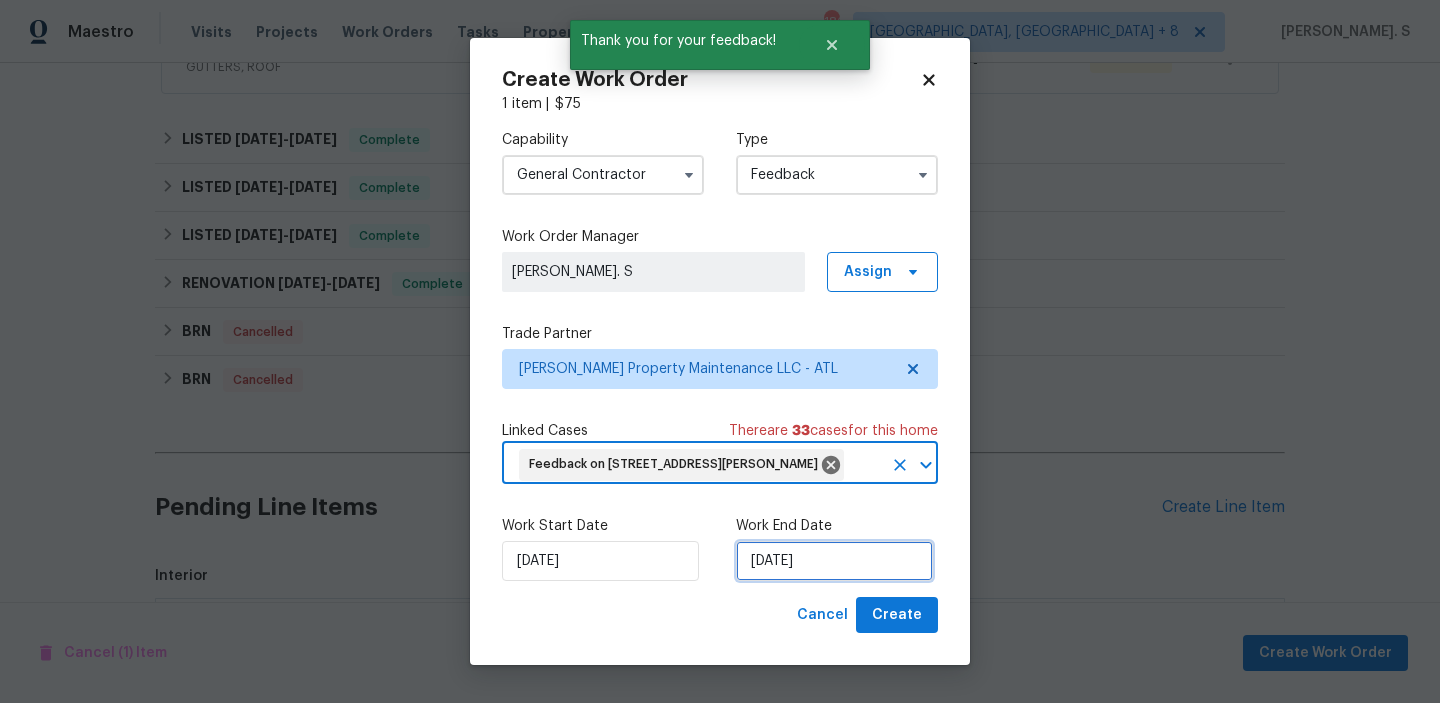 click on "[DATE]" at bounding box center [834, 561] 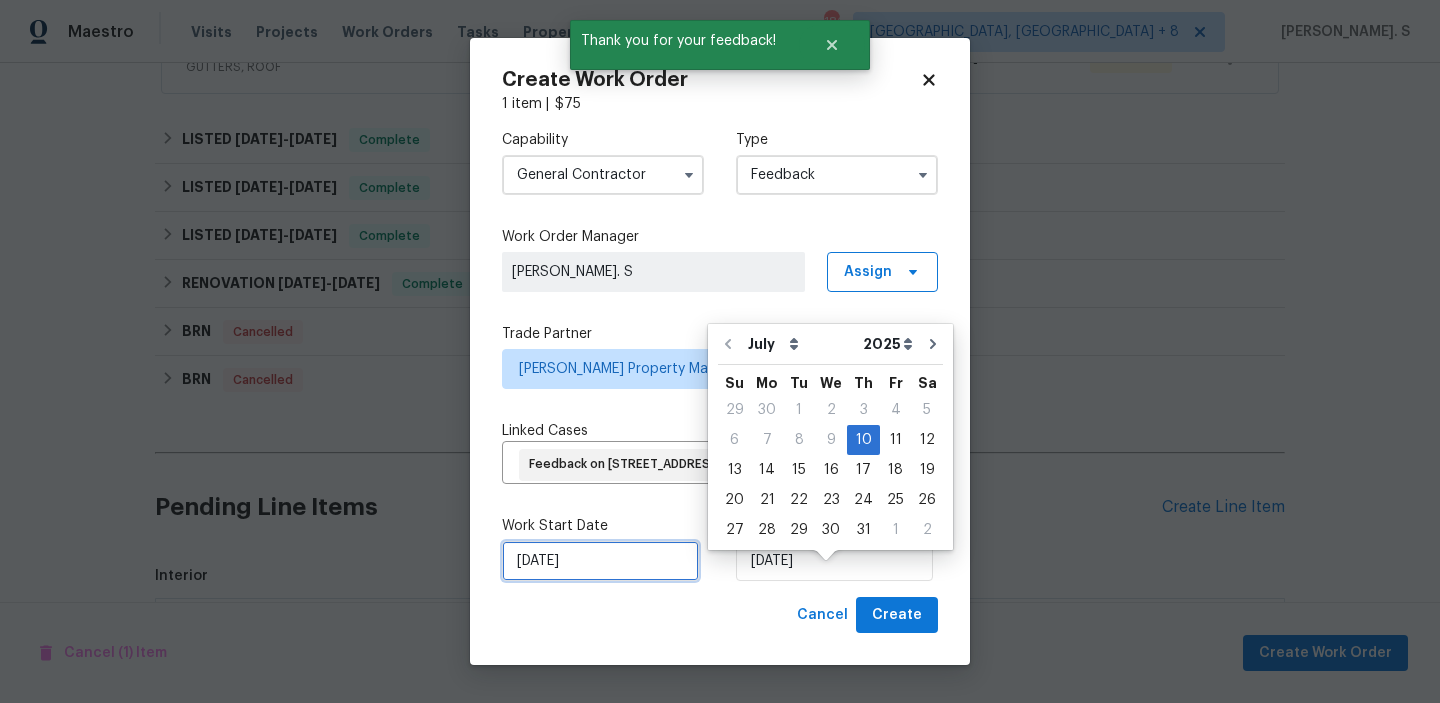 click on "[DATE]" at bounding box center (600, 561) 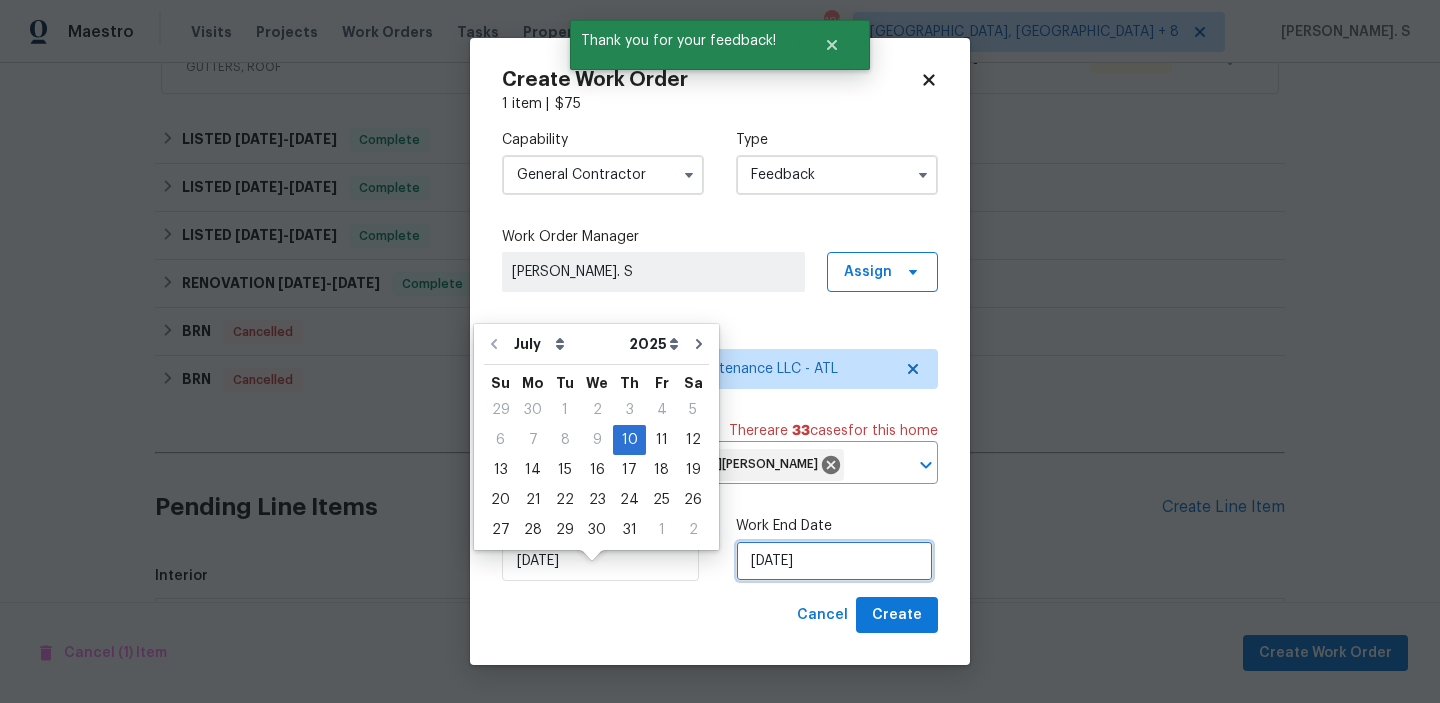 click on "[DATE]" at bounding box center (834, 561) 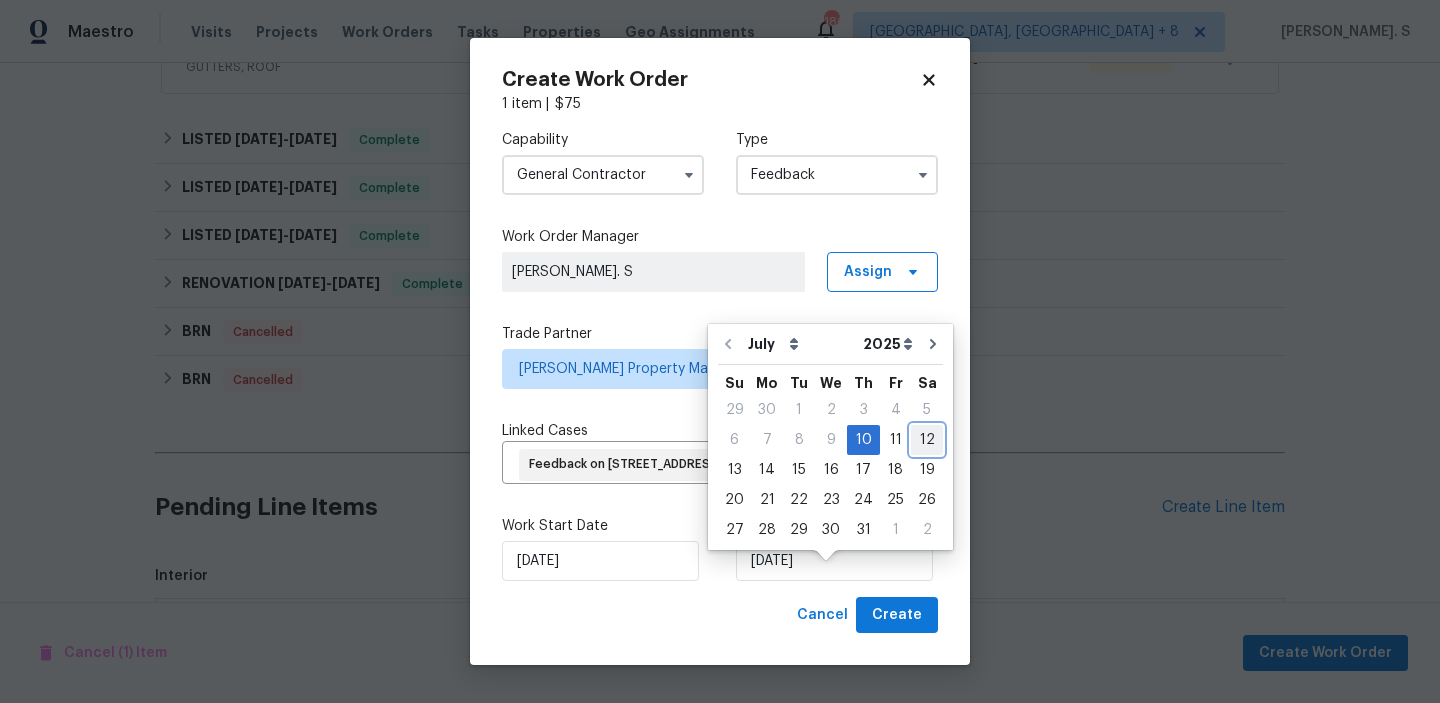 click on "12" at bounding box center (927, 440) 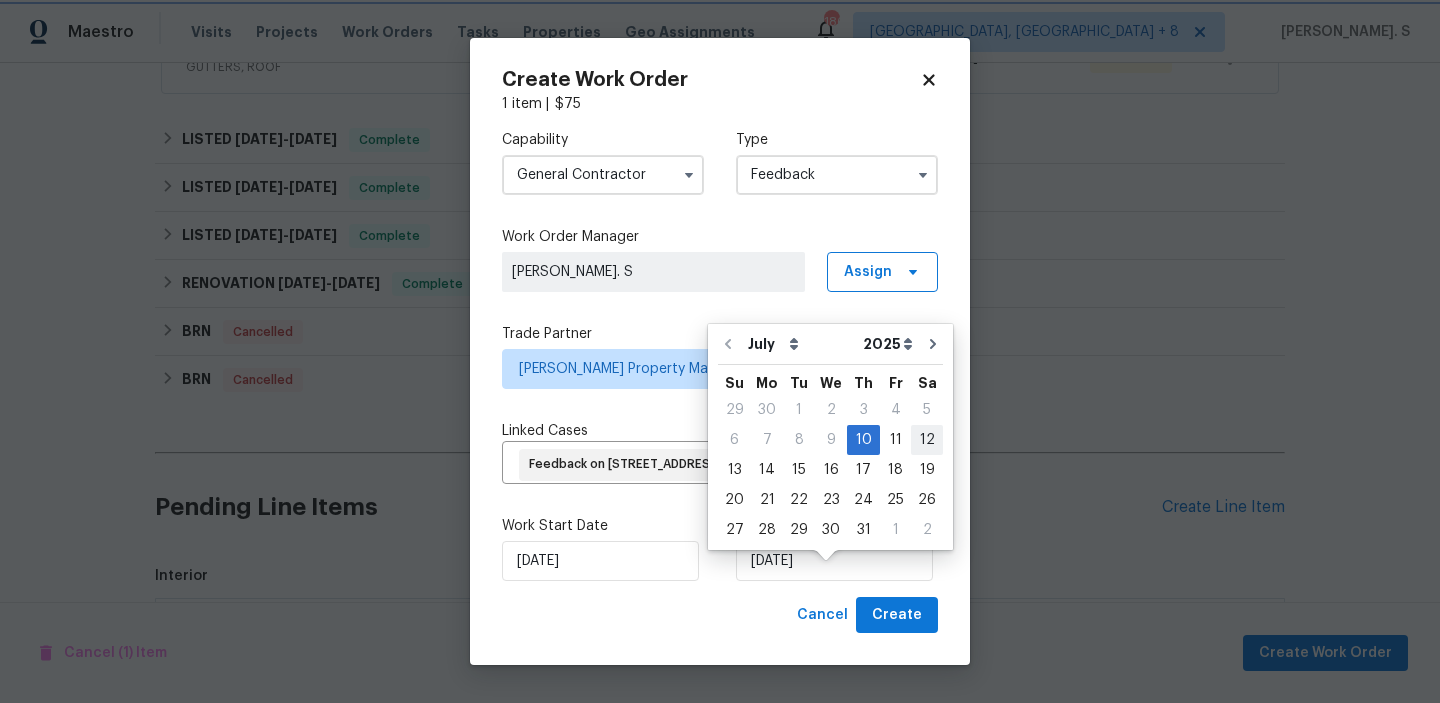 type on "[DATE]" 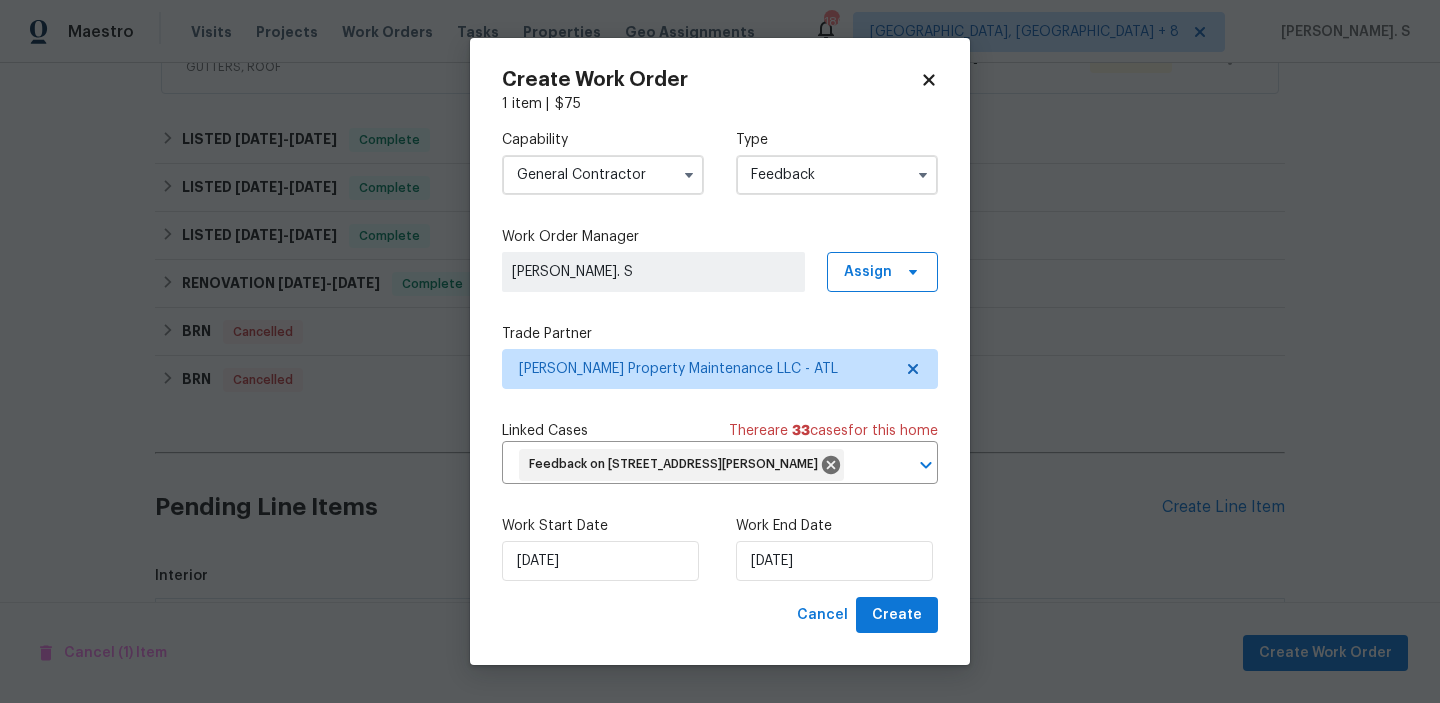 click on "Work Start Date   7/10/2025 Work End Date   7/12/2025" at bounding box center (720, 548) 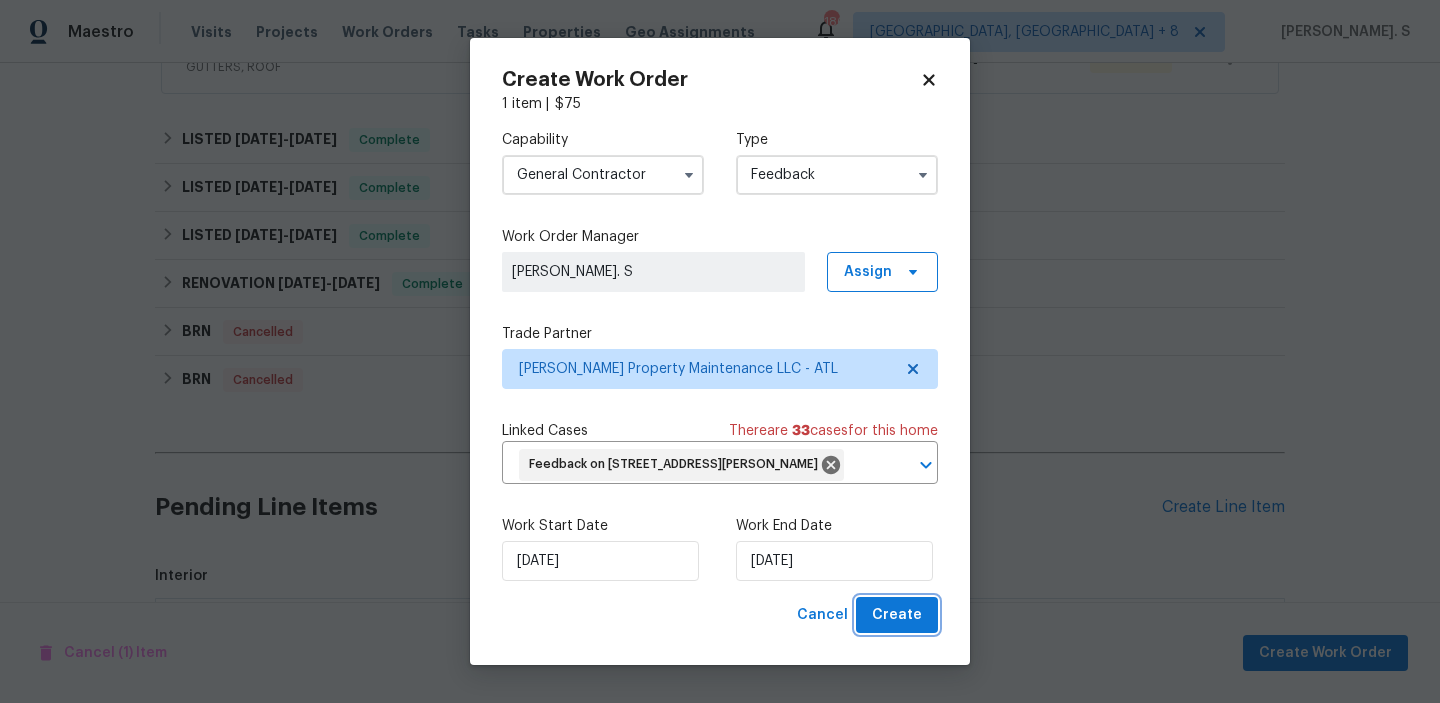 click on "Create" at bounding box center (897, 615) 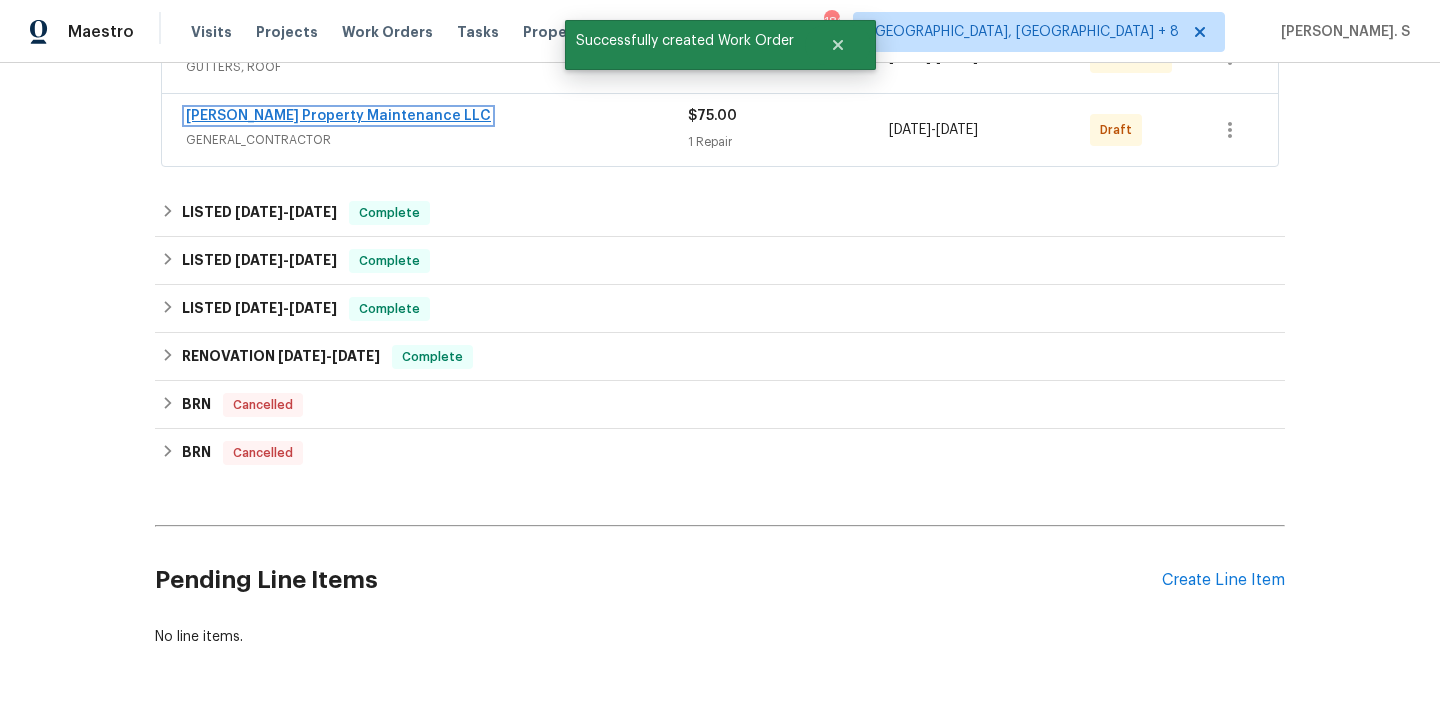 click on "Glen Property Maintenance LLC" at bounding box center (338, 116) 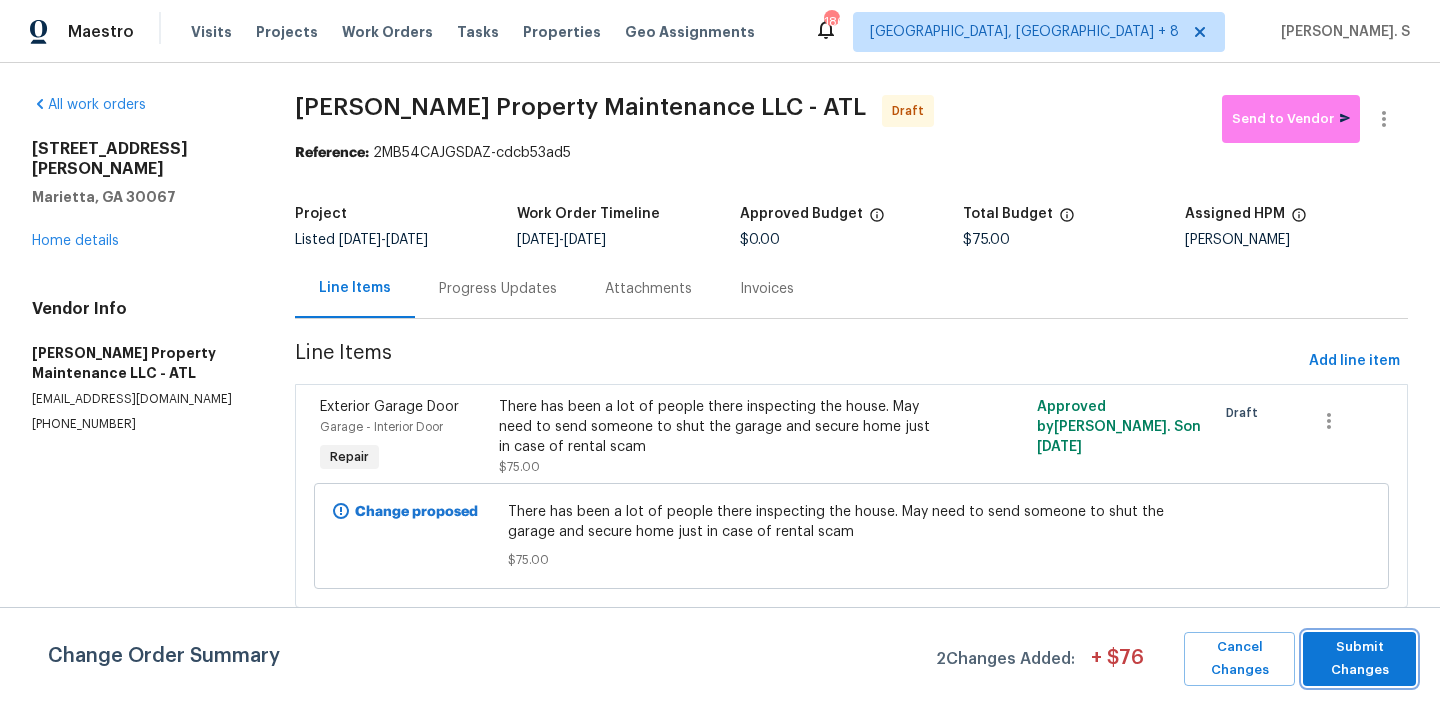 click on "Submit Changes" at bounding box center [1359, 659] 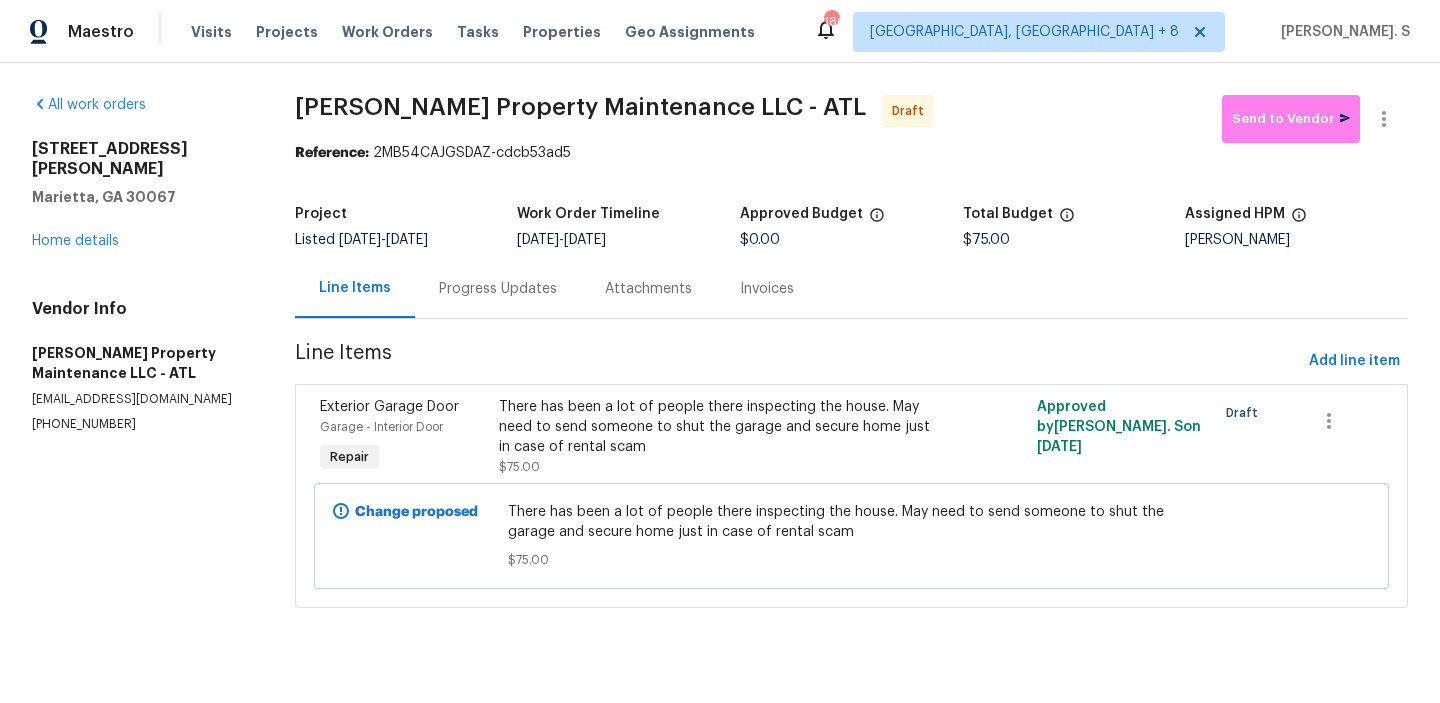 click on "Progress Updates" at bounding box center [498, 288] 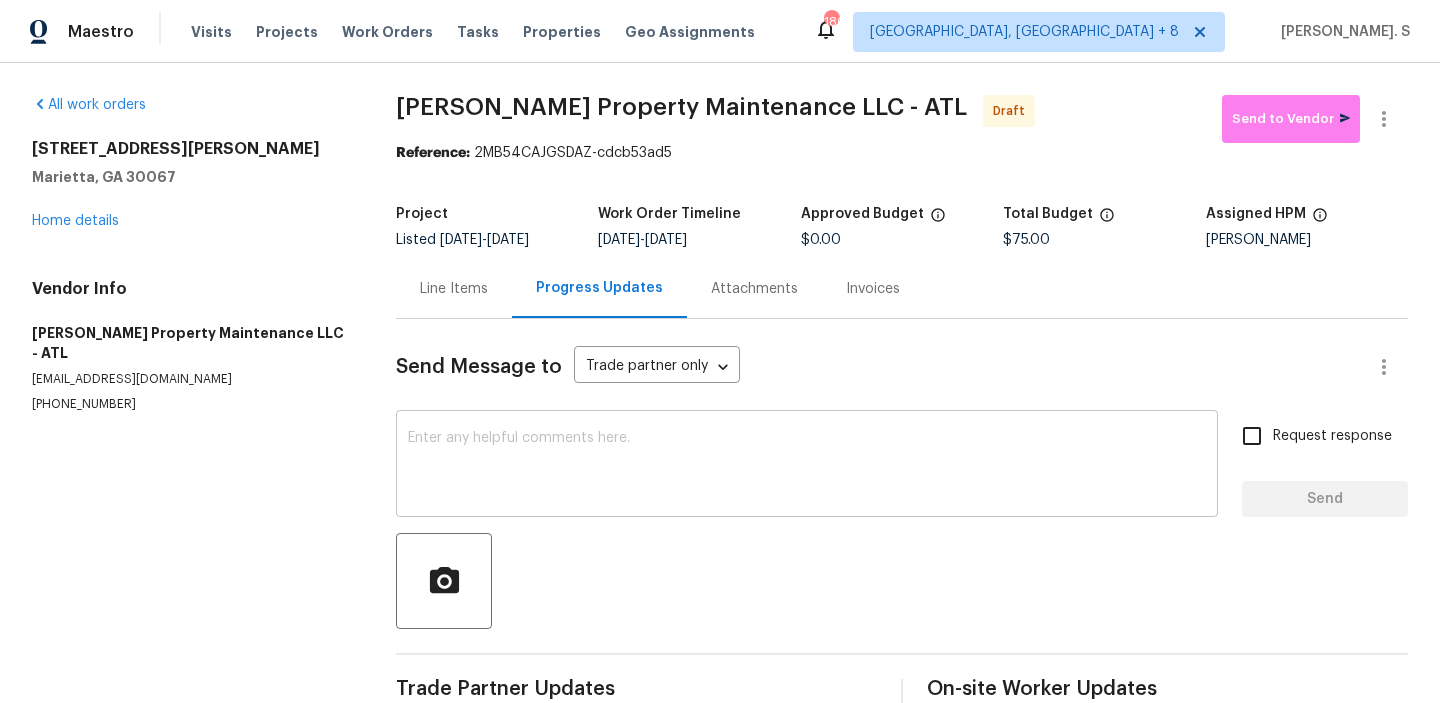 click at bounding box center (807, 466) 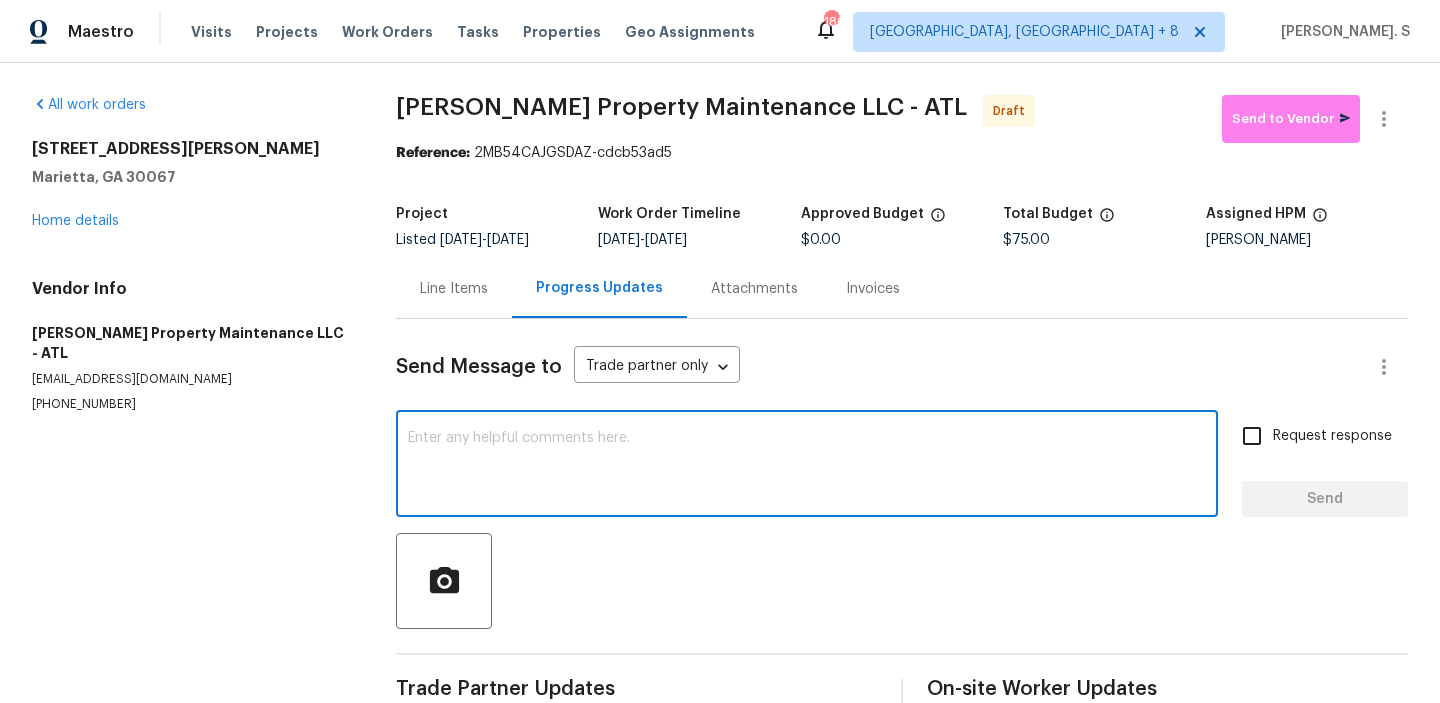 paste on "Hi, this is Glory with Opendoor. I’m confirming you received the WO for the property at (Address). Please review and accept the WO within 24 hours and provide a schedule date. Please disregard the contact information for the HPM included in the WO. Our Centralised LWO Team is responsible for Listed WOs. The team can be reached through the portal or by phone at [PHONE_NUMBER]." 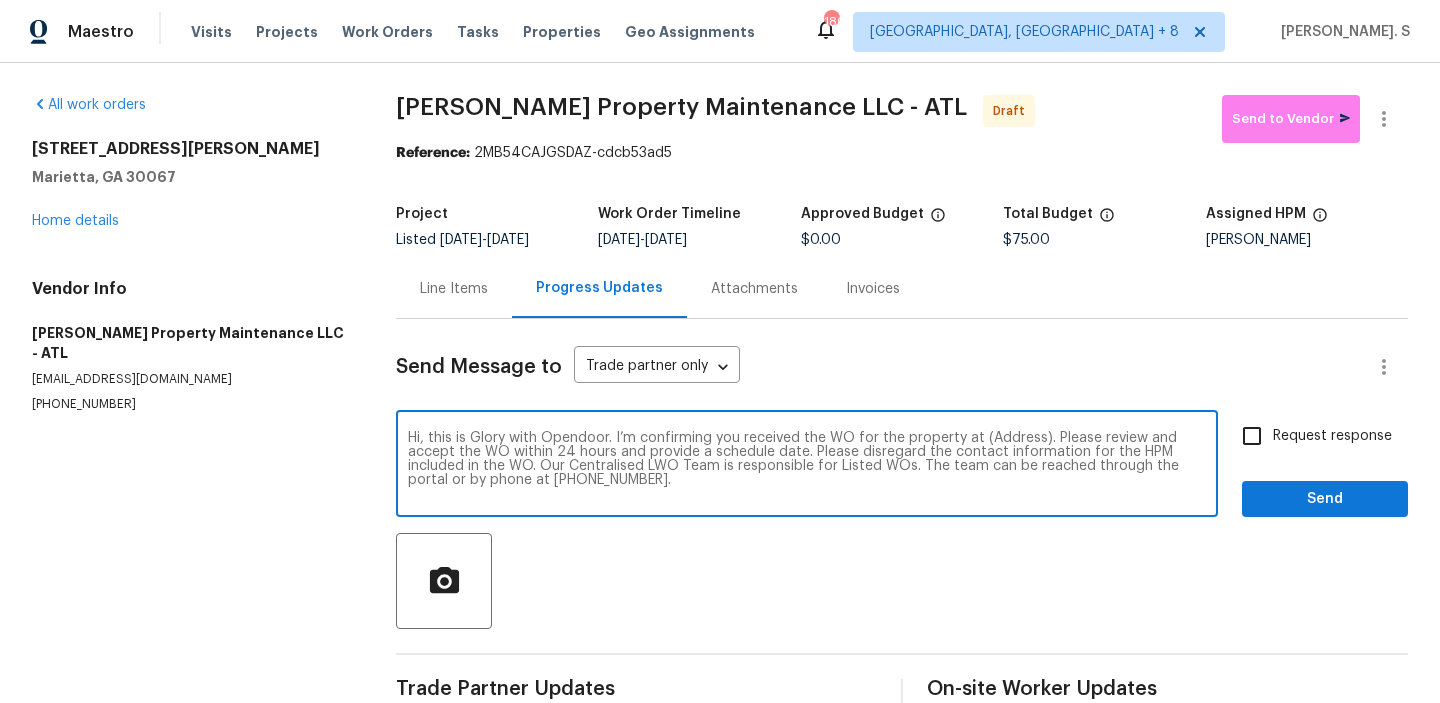 click on "Hi, this is Glory with Opendoor. I’m confirming you received the WO for the property at (Address). Please review and accept the WO within 24 hours and provide a schedule date. Please disregard the contact information for the HPM included in the WO. Our Centralised LWO Team is responsible for Listed WOs. The team can be reached through the portal or by phone at (480) 478-0155.
x ​" at bounding box center (807, 466) 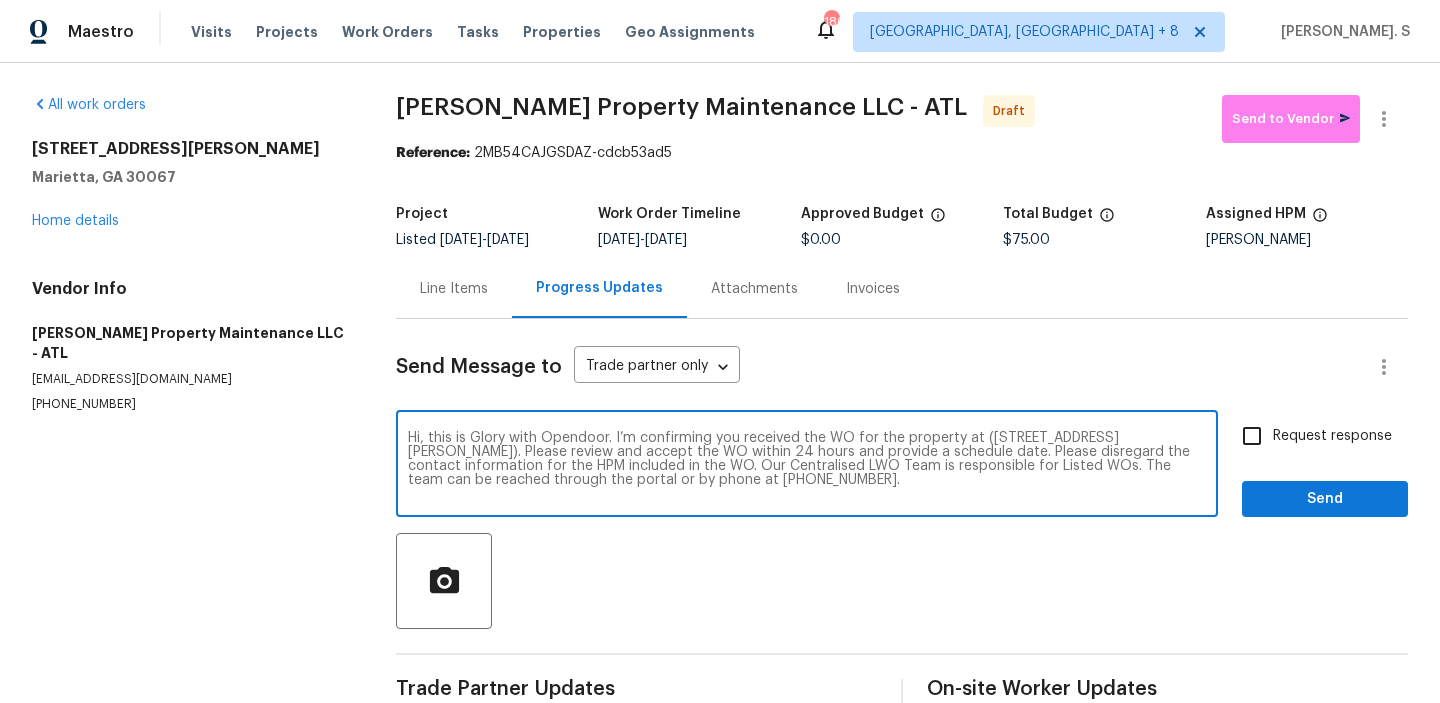 type on "Hi, this is Glory with Opendoor. I’m confirming you received the WO for the property at (3083 Milledge Gate Ct SE, Marietta, GA 30067). Please review and accept the WO within 24 hours and provide a schedule date. Please disregard the contact information for the HPM included in the WO. Our Centralised LWO Team is responsible for Listed WOs. The team can be reached through the portal or by phone at (480) 478-0155." 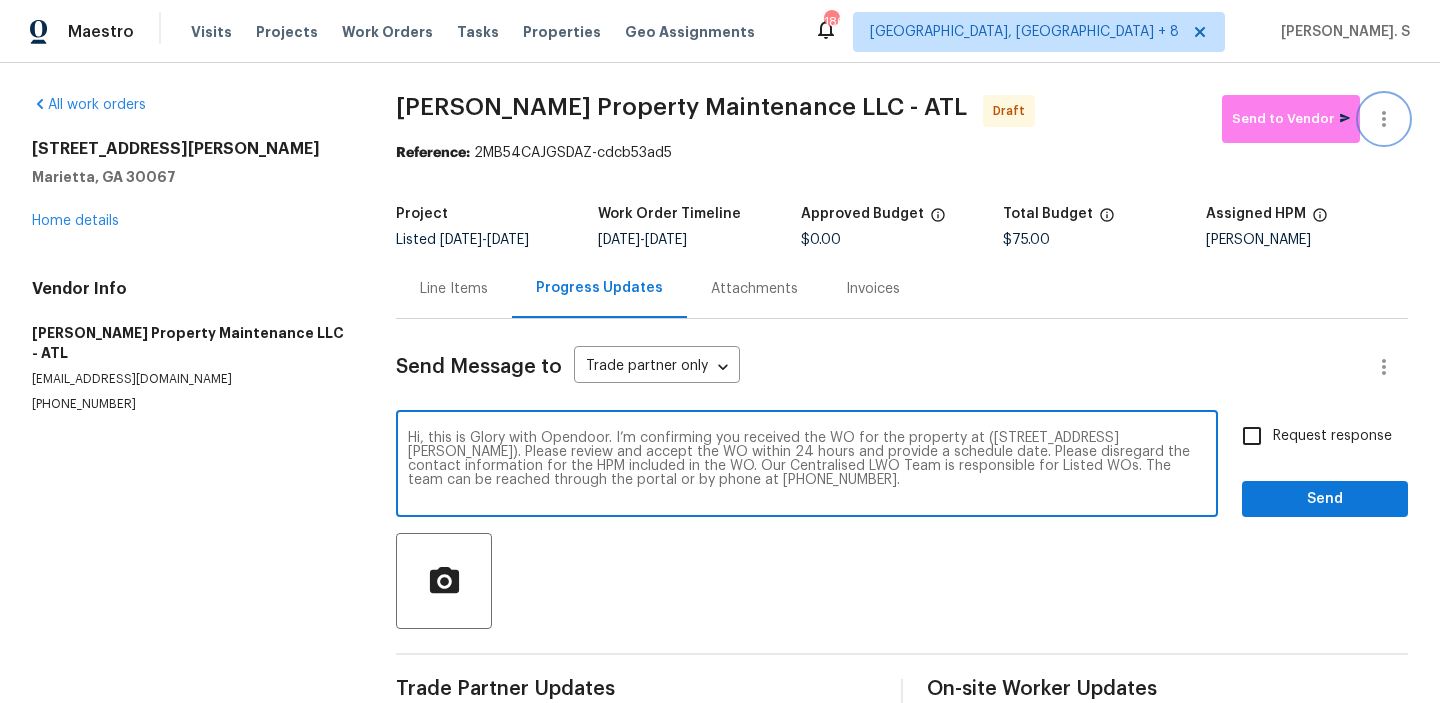 click at bounding box center (1384, 119) 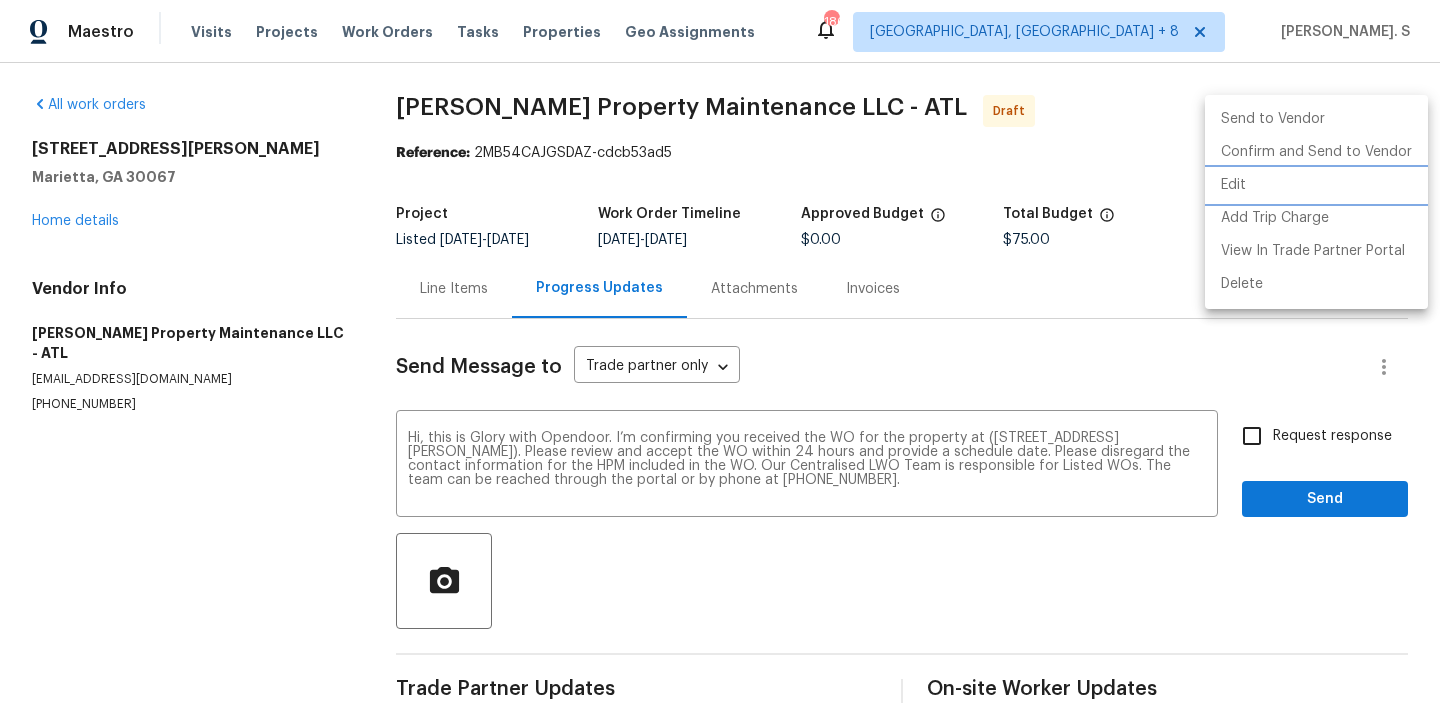 click on "Edit" at bounding box center [1316, 185] 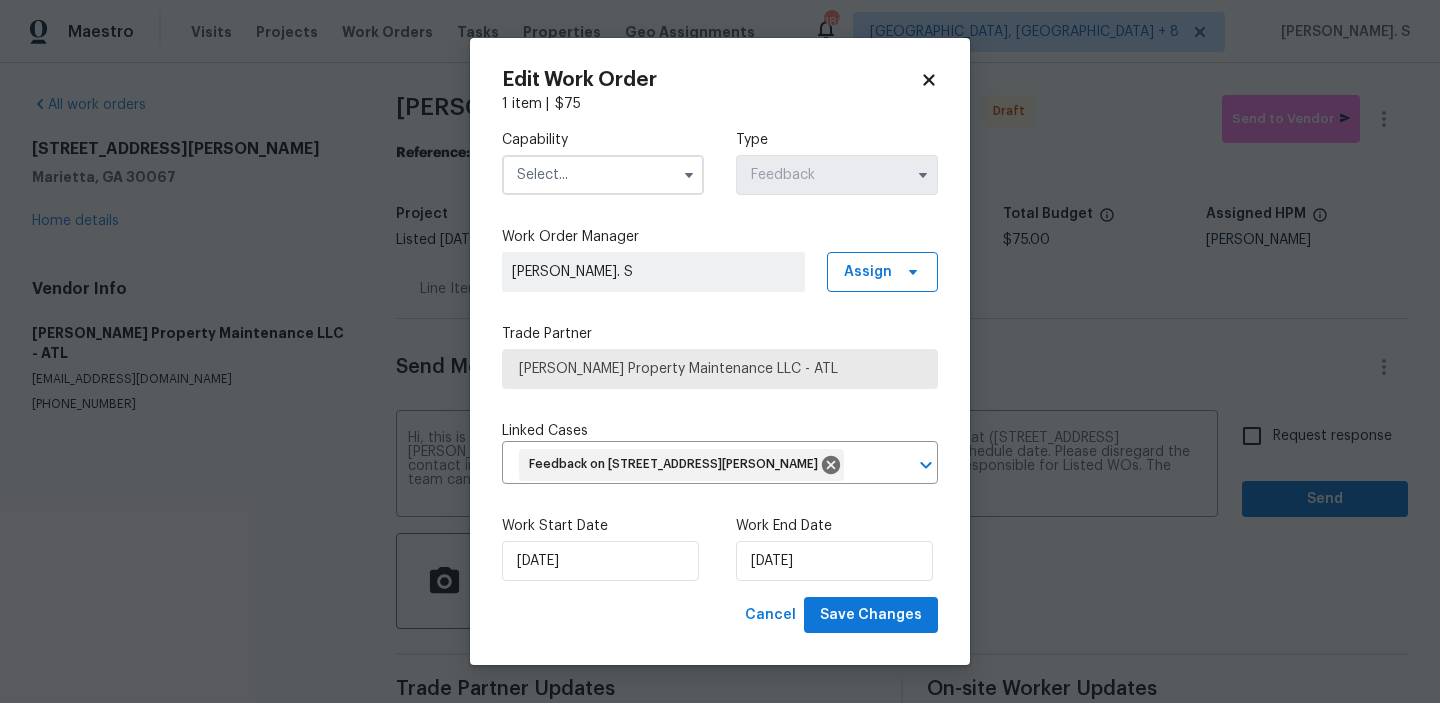 click at bounding box center [603, 175] 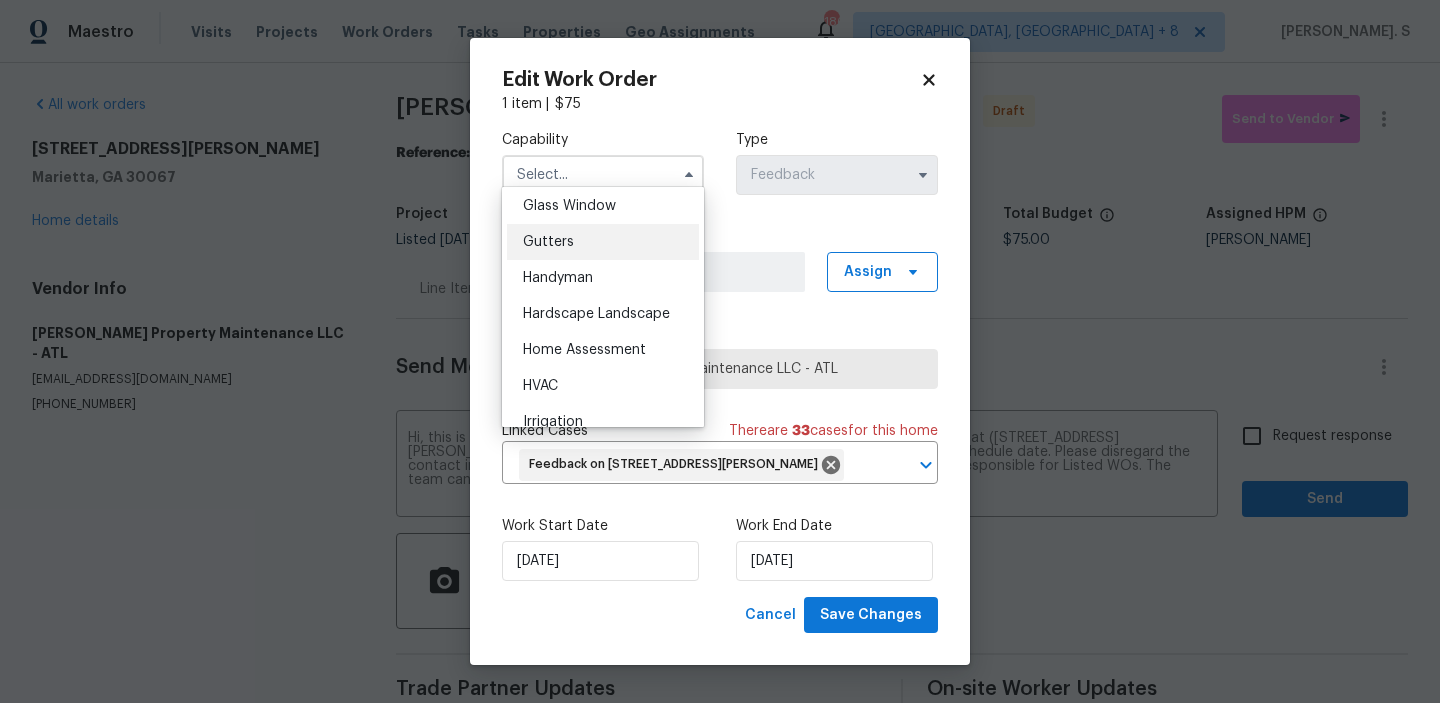 scroll, scrollTop: 1027, scrollLeft: 0, axis: vertical 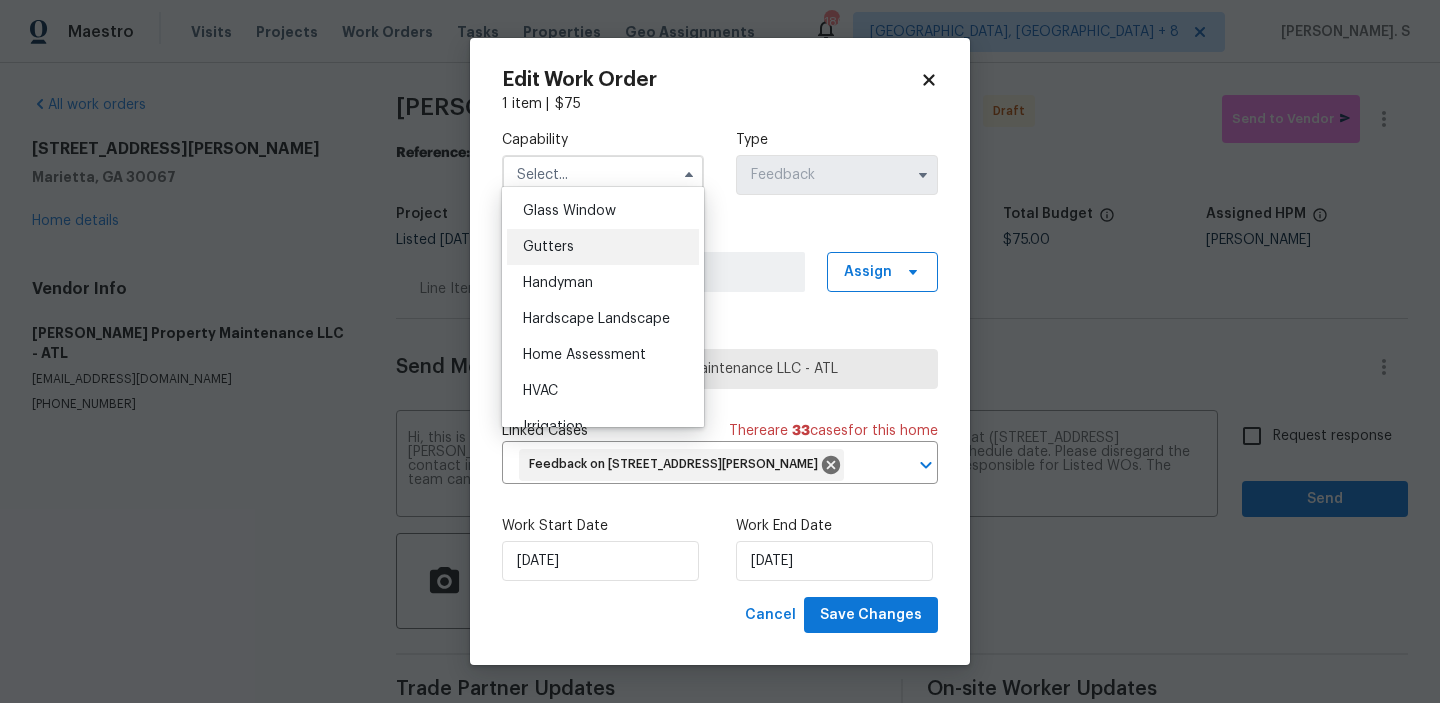 click on "Gutters" at bounding box center (603, 247) 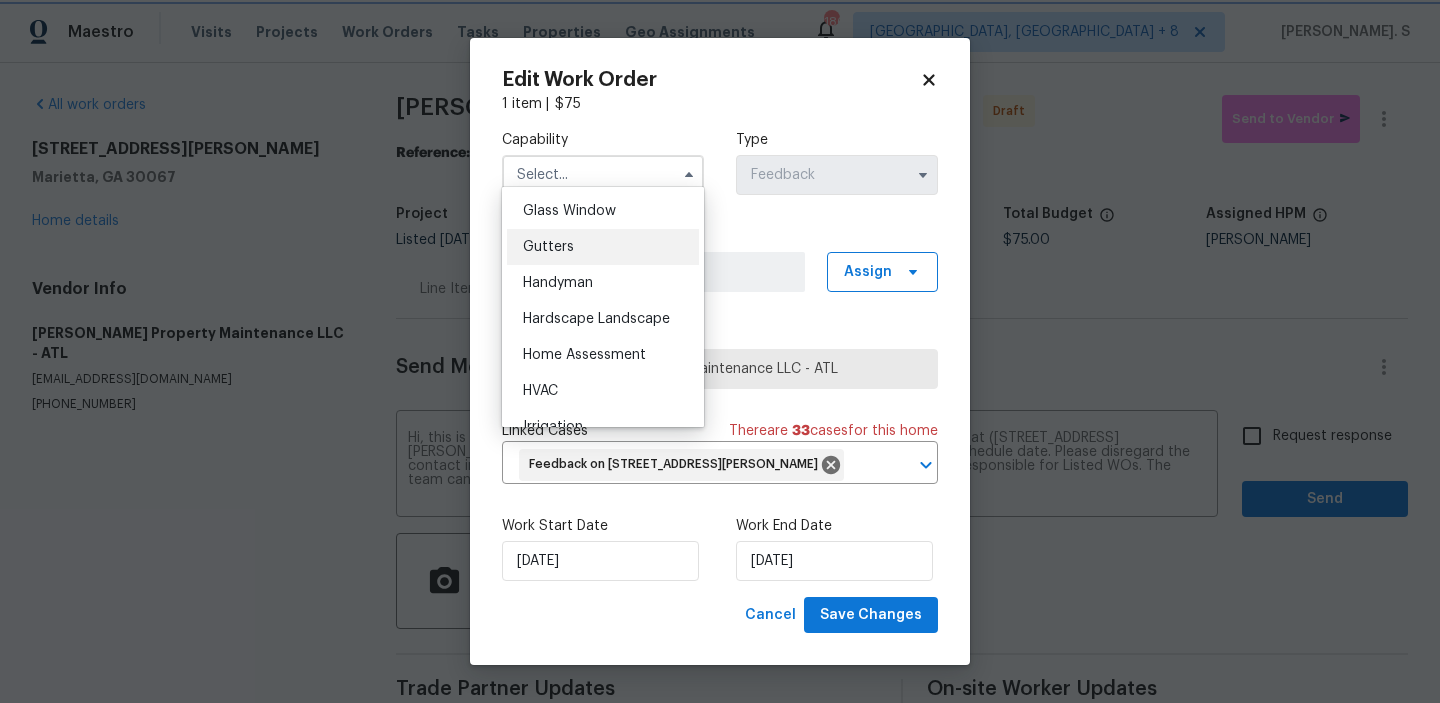 type on "Gutters" 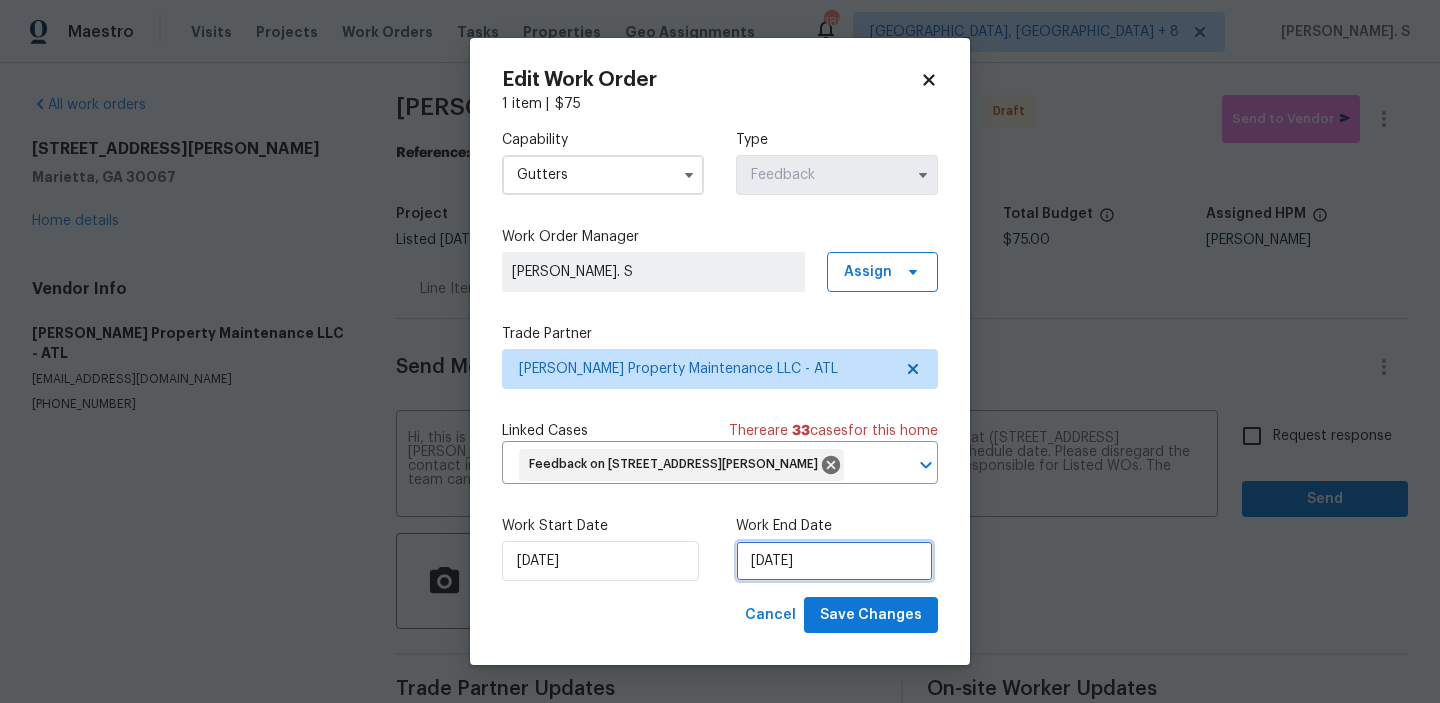 click on "[DATE]" at bounding box center [834, 561] 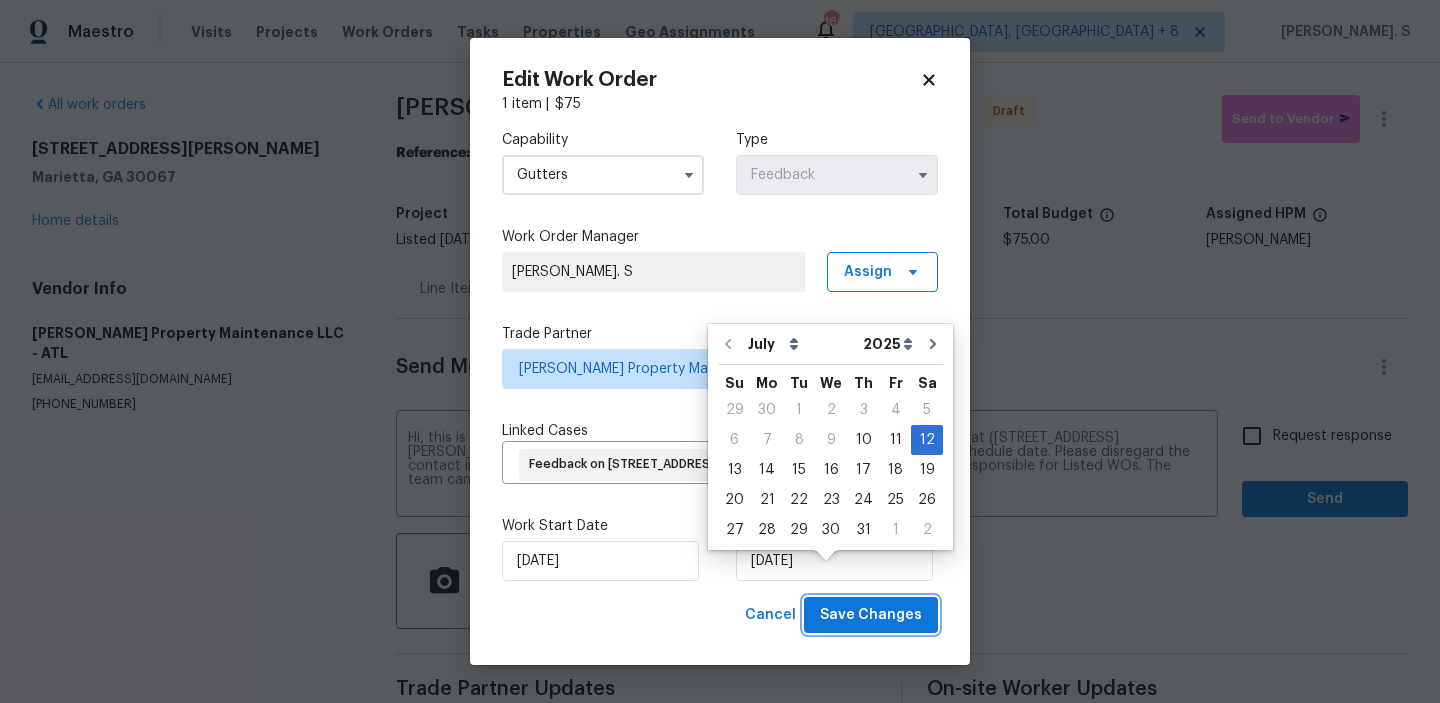 click on "Save Changes" at bounding box center (871, 615) 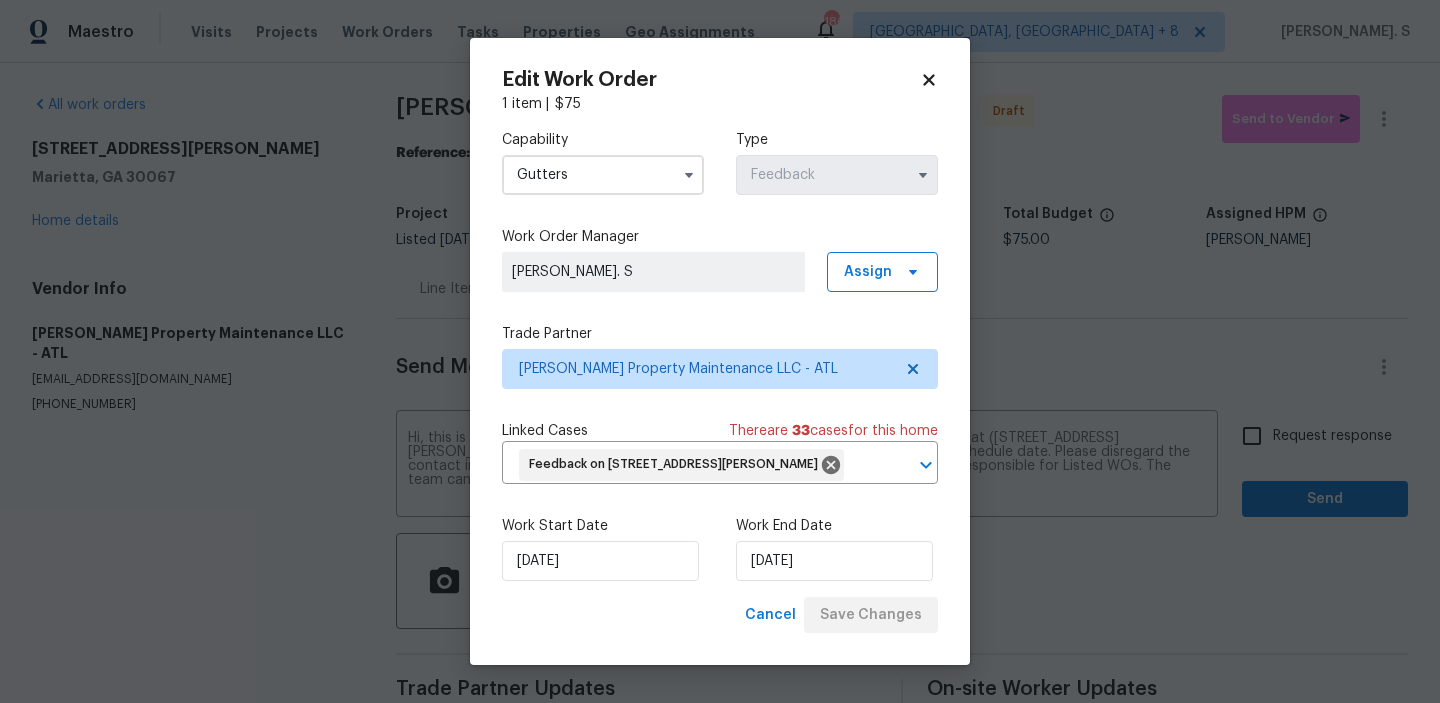 click on "Edit Work Order 1 item | $ 75 Capability   Gutters Type   Feedback Work Order Manager   Glory Joyce. S Assign Trade Partner   Glen Property Maintenance LLC - ATL Linked Cases There  are   33  case s  for this home   Feedback on 3083 Milledge Gate Ct SE, Marietta, GA 30067 ​ Work Start Date   7/10/2025 Work End Date   7/12/2025 Cancel Save Changes" at bounding box center (720, 352) 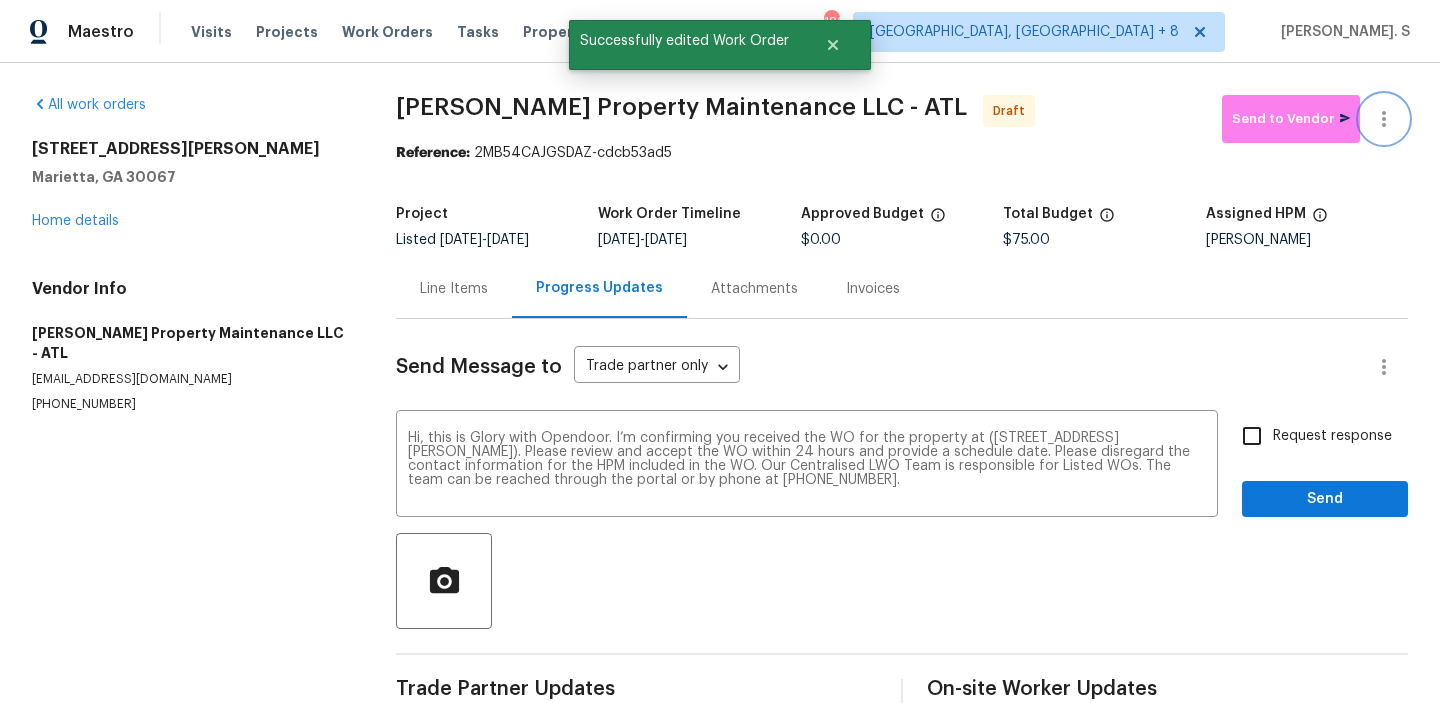 click at bounding box center (1384, 119) 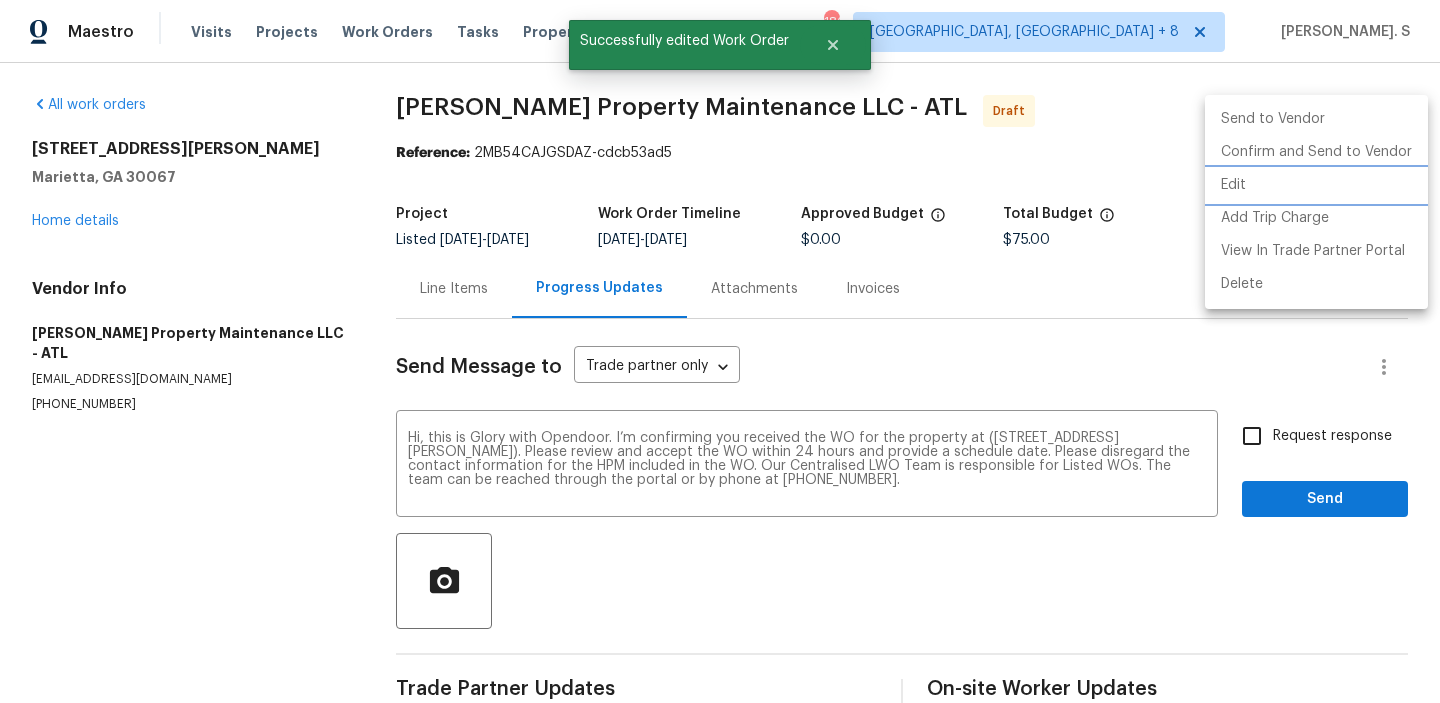 click on "Edit" at bounding box center (1316, 185) 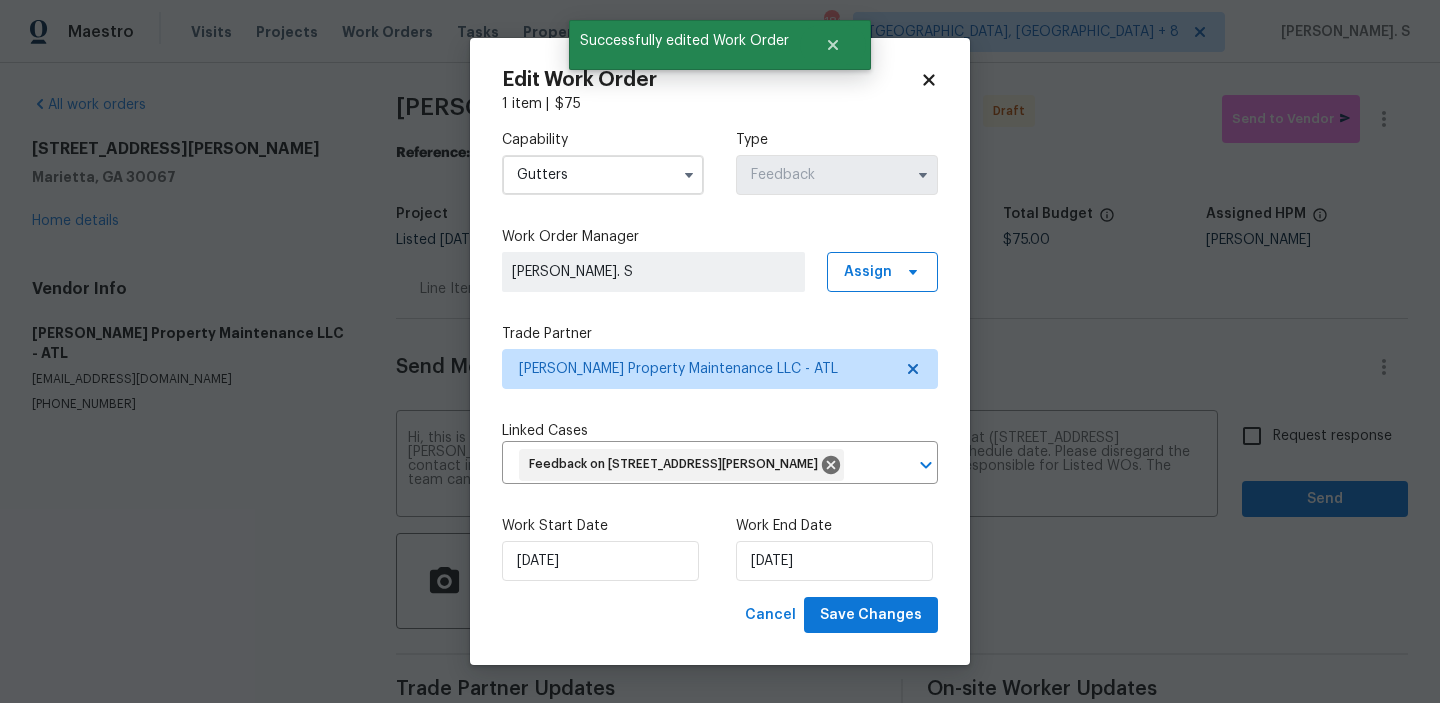 click on "Gutters" at bounding box center (603, 175) 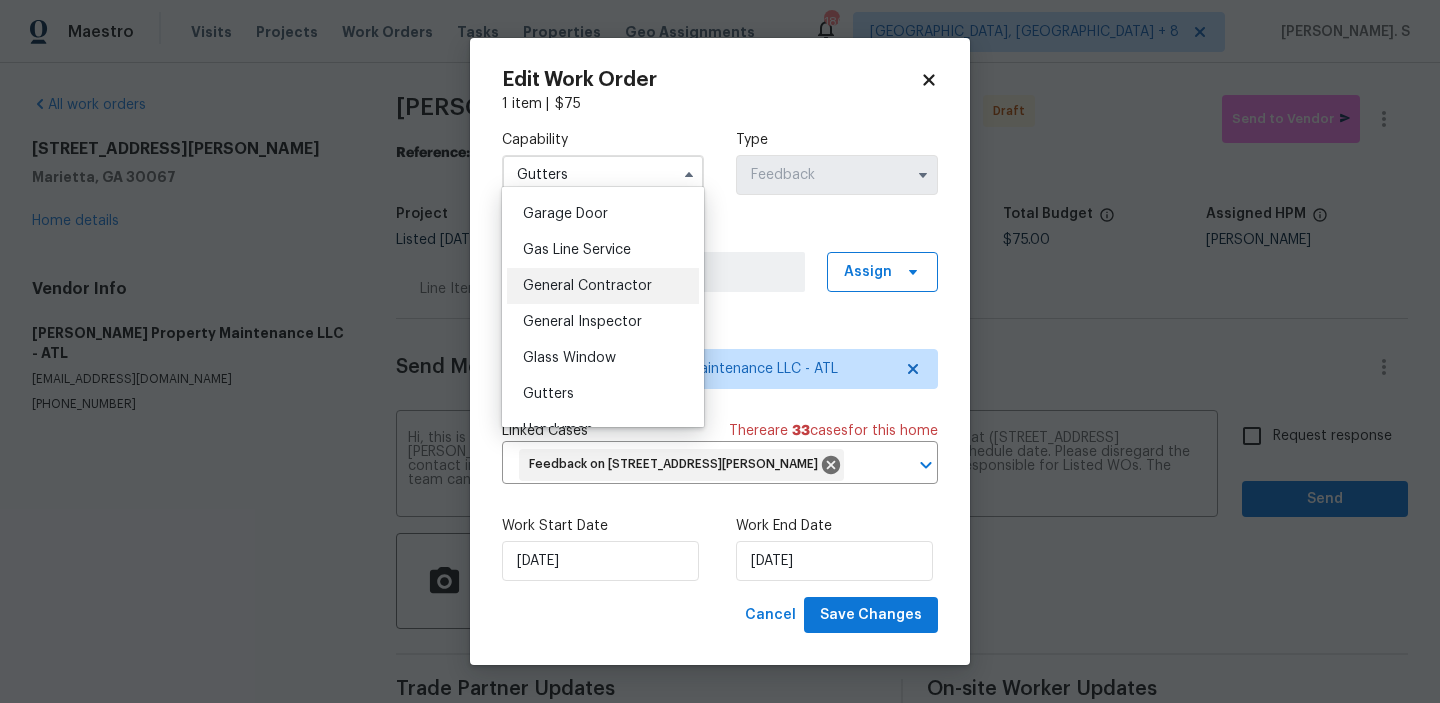 scroll, scrollTop: 952, scrollLeft: 0, axis: vertical 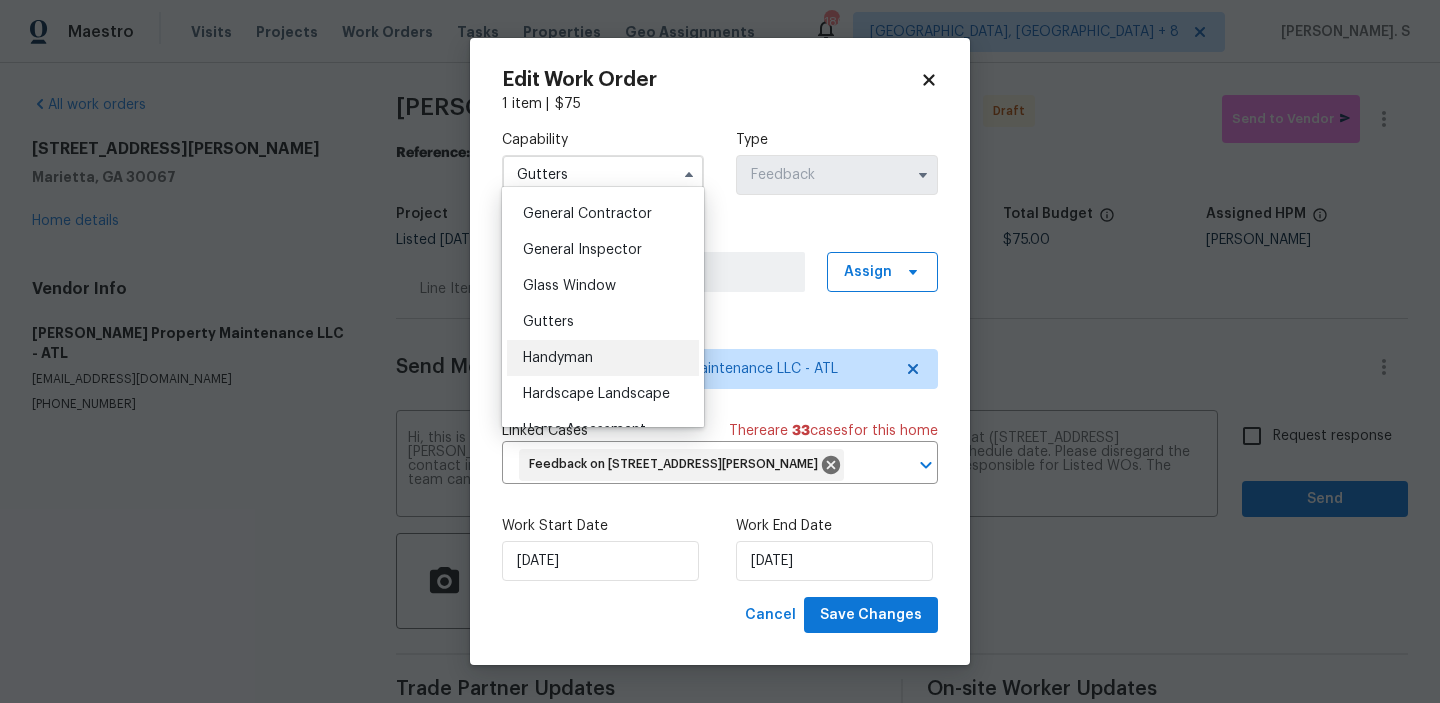 click on "Handyman" at bounding box center (603, 358) 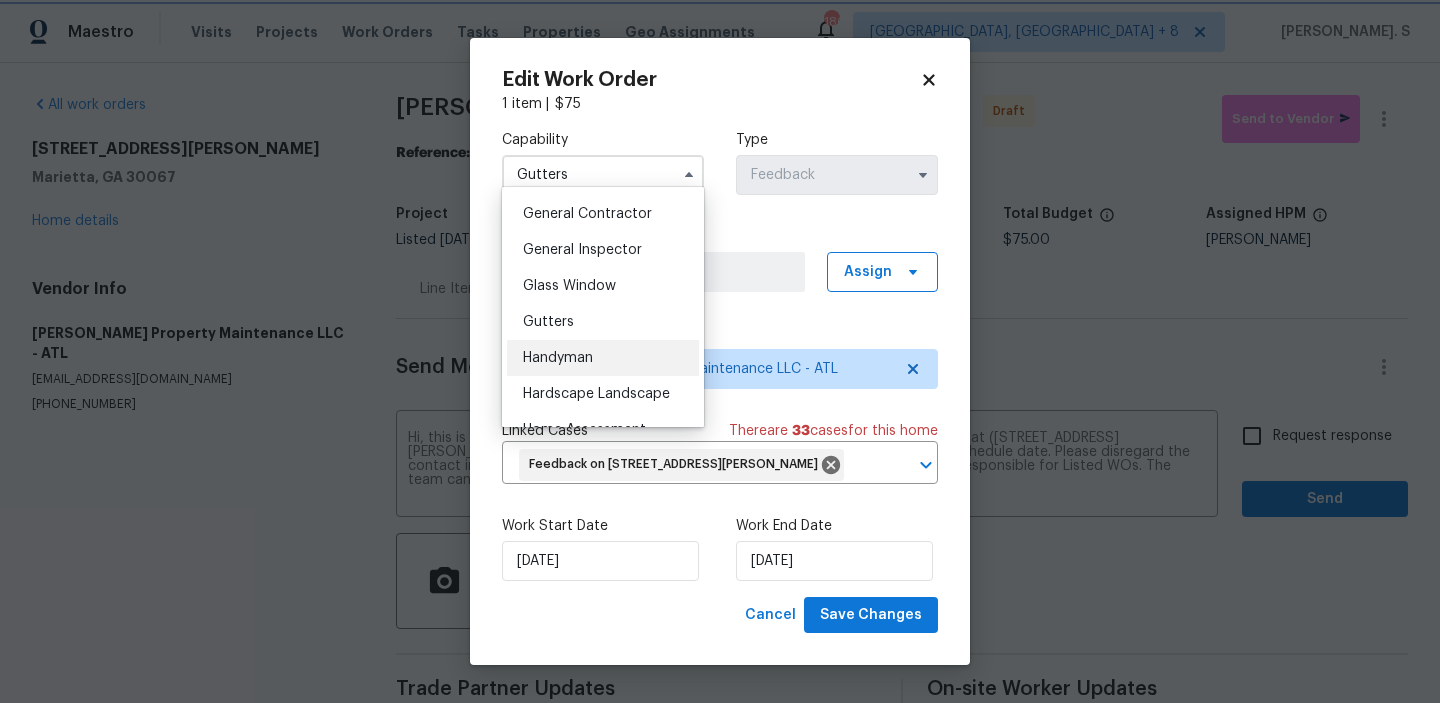 type on "Handyman" 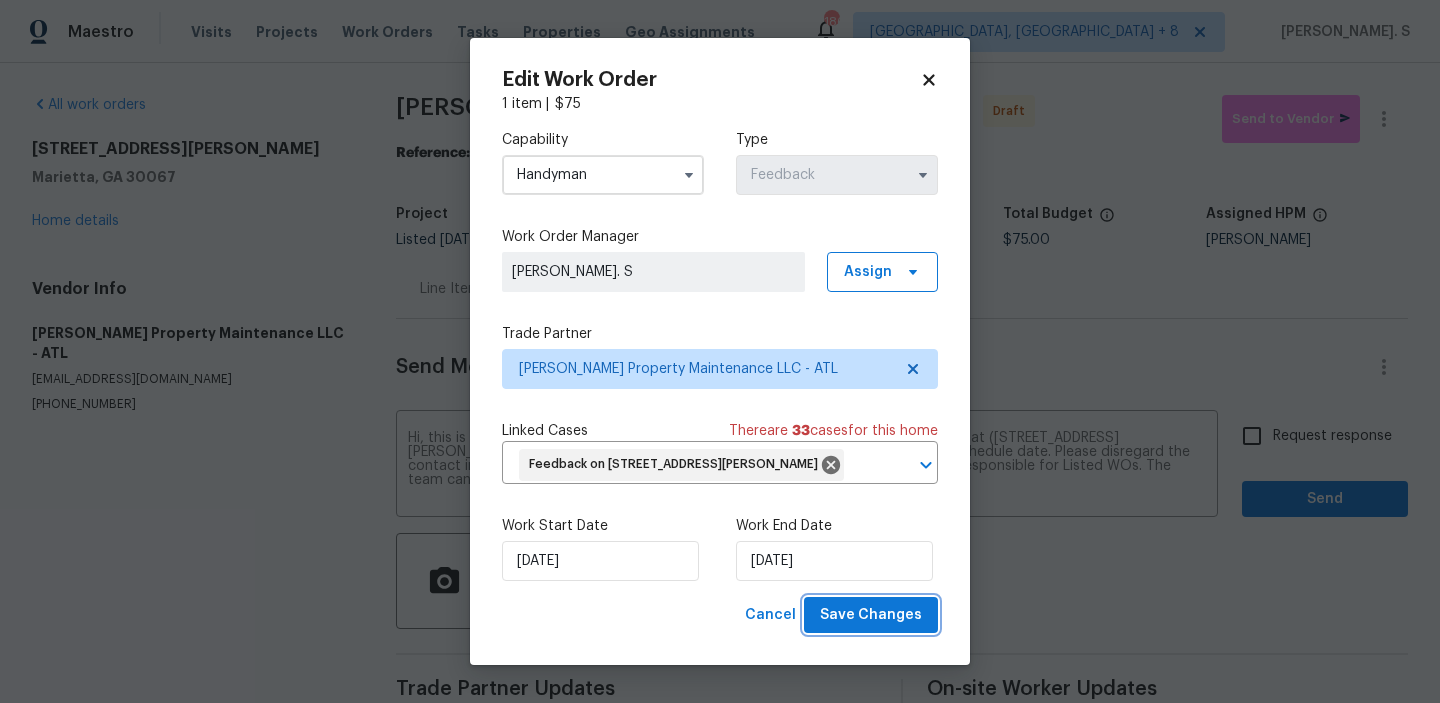 click on "Save Changes" at bounding box center (871, 615) 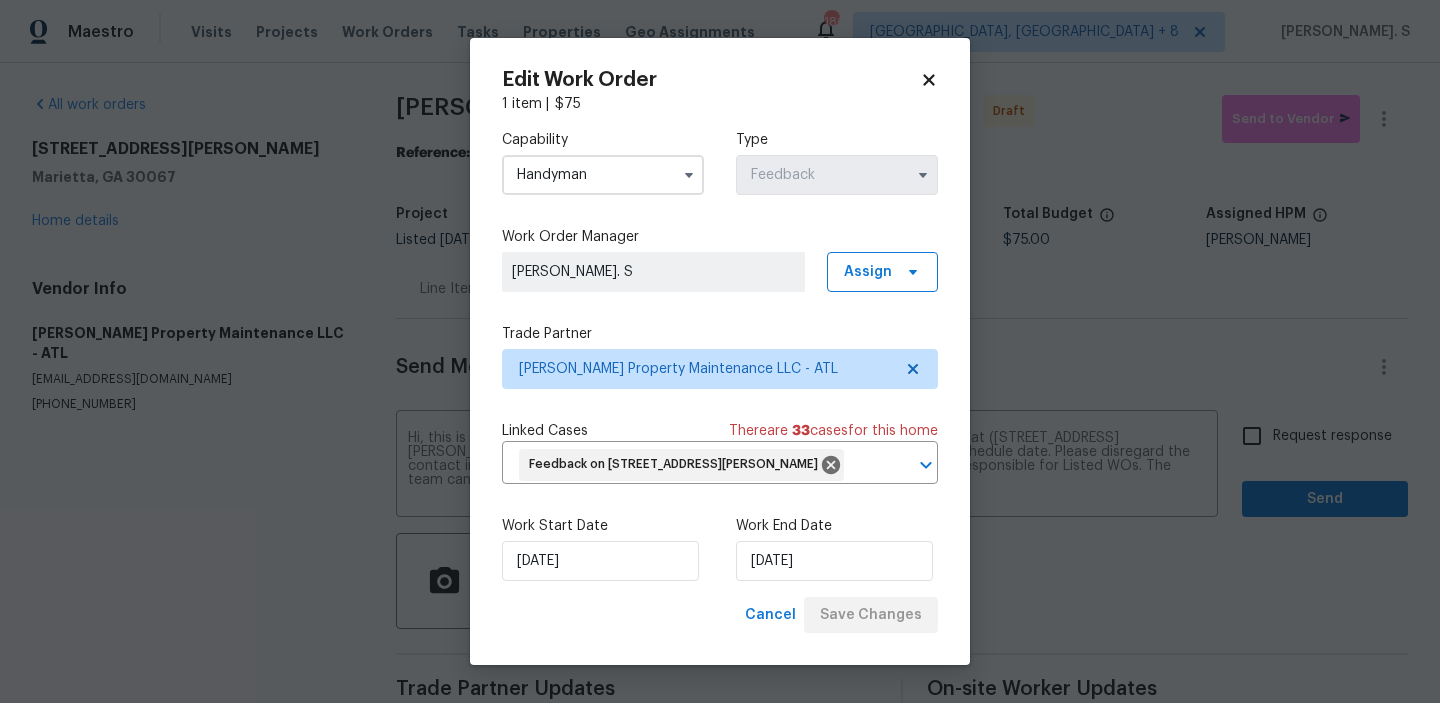 click on "Maestro Visits Projects Work Orders Tasks Properties Geo Assignments 186 Albuquerque, NM + 8 Glory Joyce. S All work orders 3083 Milledge Gate Ct SE Marietta, GA 30067 Home details Vendor Info Glen Property Maintenance LLC - ATL glenproperty23@yahoo.com (770) 235-8482 Glen Property Maintenance LLC - ATL Draft Send to Vendor   Reference:   2MB54CAJGSDAZ-cdcb53ad5 Project Listed   6/13/2025  -  7/12/2025 Work Order Timeline 7/10/2025  -  7/12/2025 Approved Budget $0.00 Total Budget $75.00 Assigned HPM Tyler Payne Line Items Progress Updates Attachments Invoices Send Message to Trade partner only Trade partner only ​ x ​ Request response Send Trade Partner Updates On-site Worker Updates
Edit Work Order 1 item | $ 75 Capability   Handyman Type   Feedback Work Order Manager   Glory Joyce. S Assign Trade Partner   Glen Property Maintenance LLC - ATL Linked Cases There  are   33  case s  for this home   Feedback on 3083 Milledge Gate Ct SE, Marietta, GA 30067 ​ Work Start Date   7/10/2025 Work End Date" at bounding box center (720, 351) 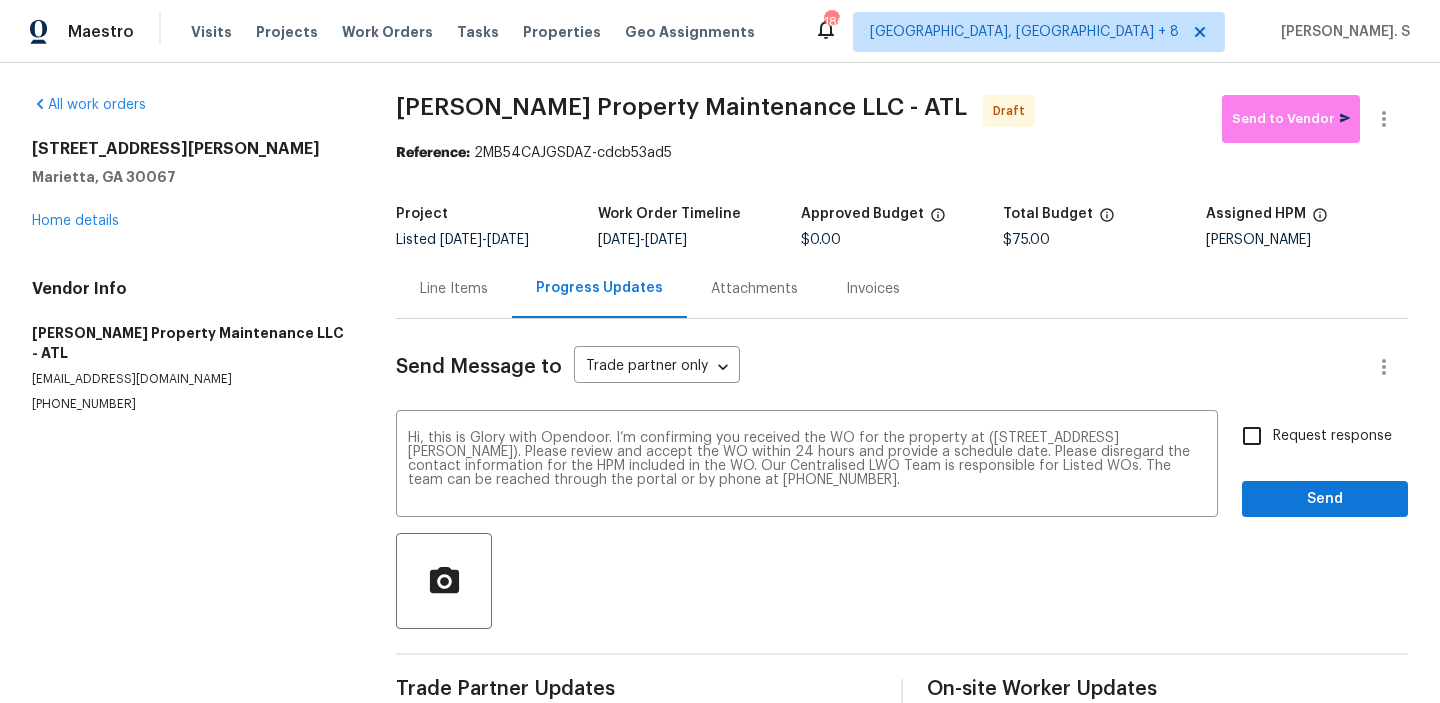 click on "Request response" at bounding box center [1332, 436] 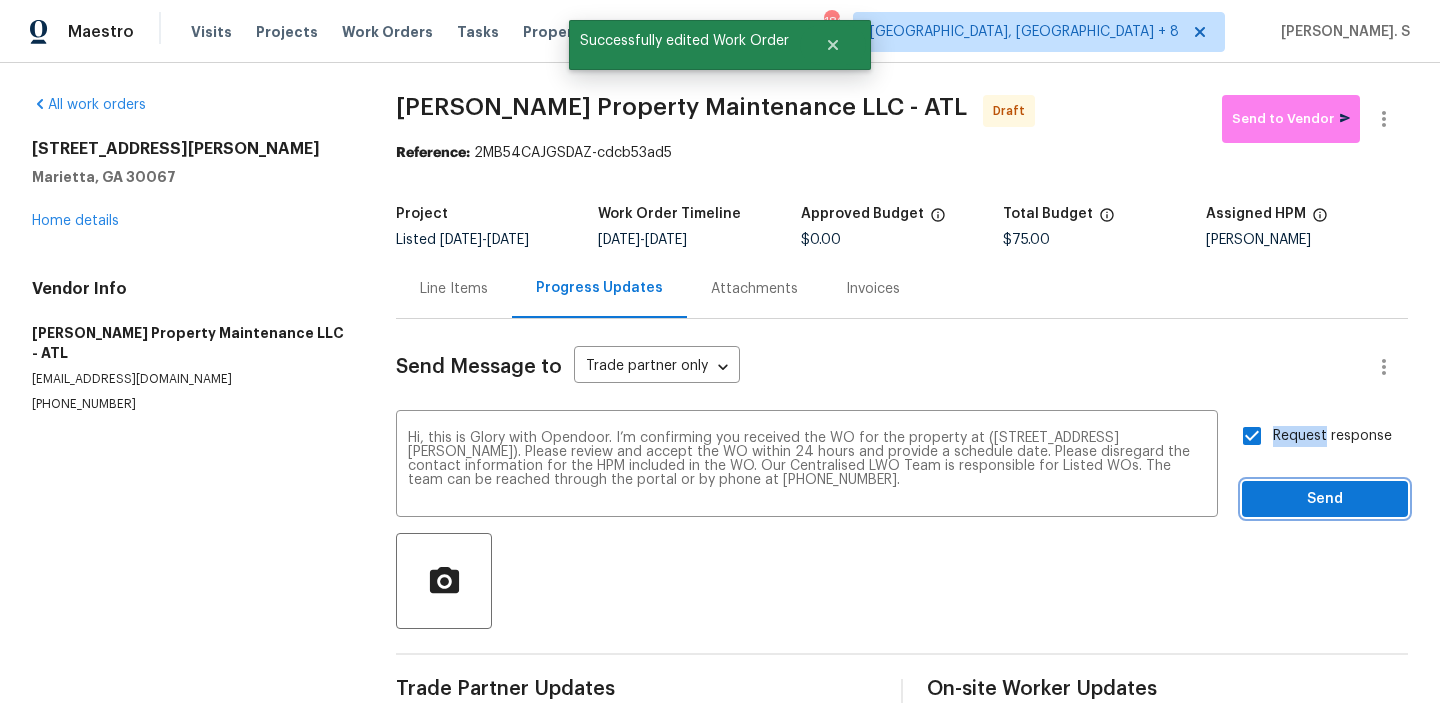 click on "Send" at bounding box center (1325, 499) 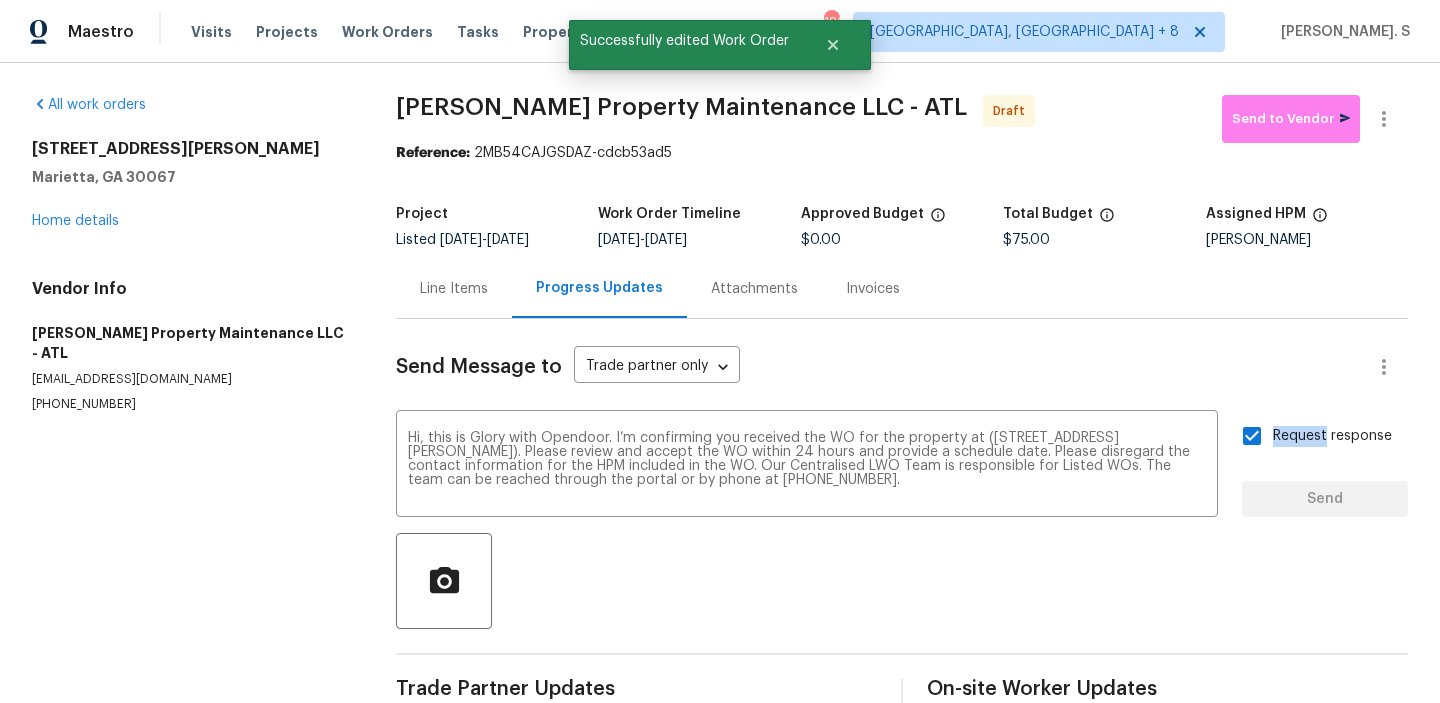 type 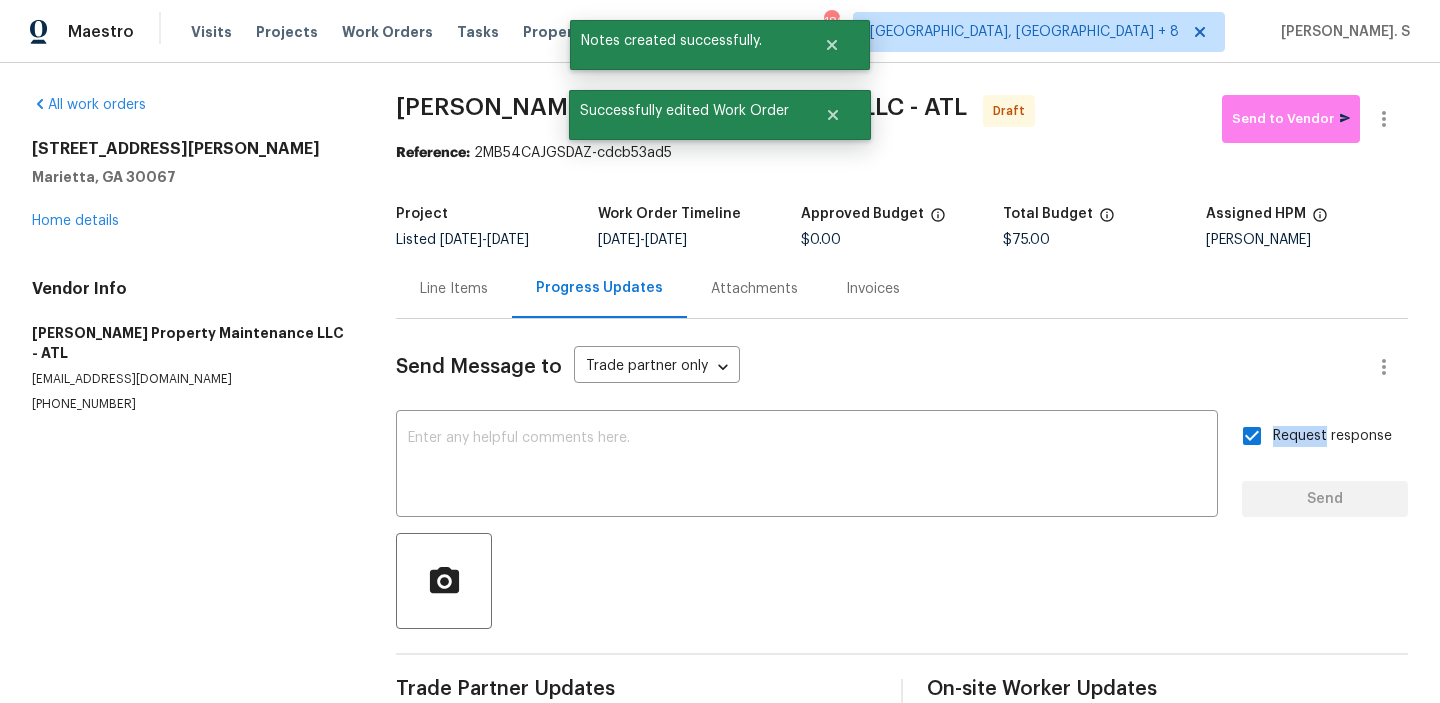 click at bounding box center (1384, 119) 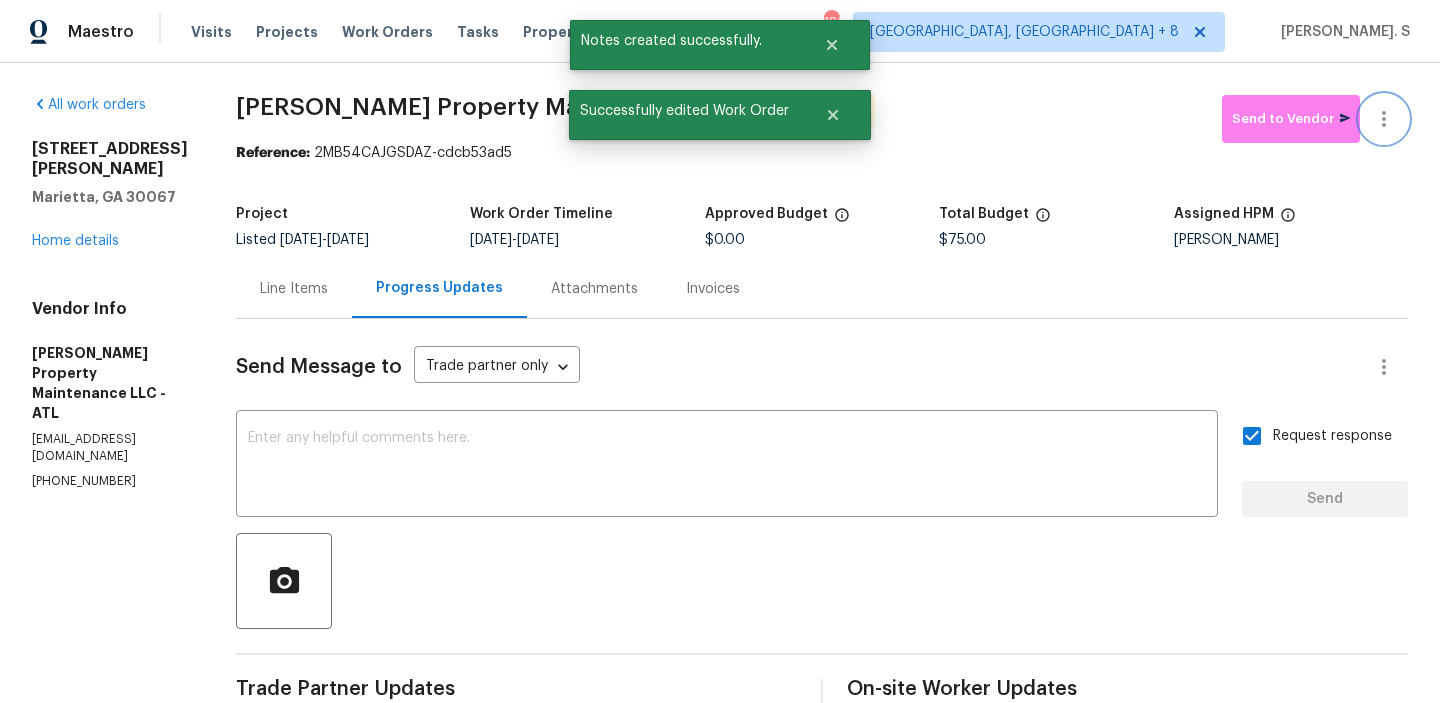click 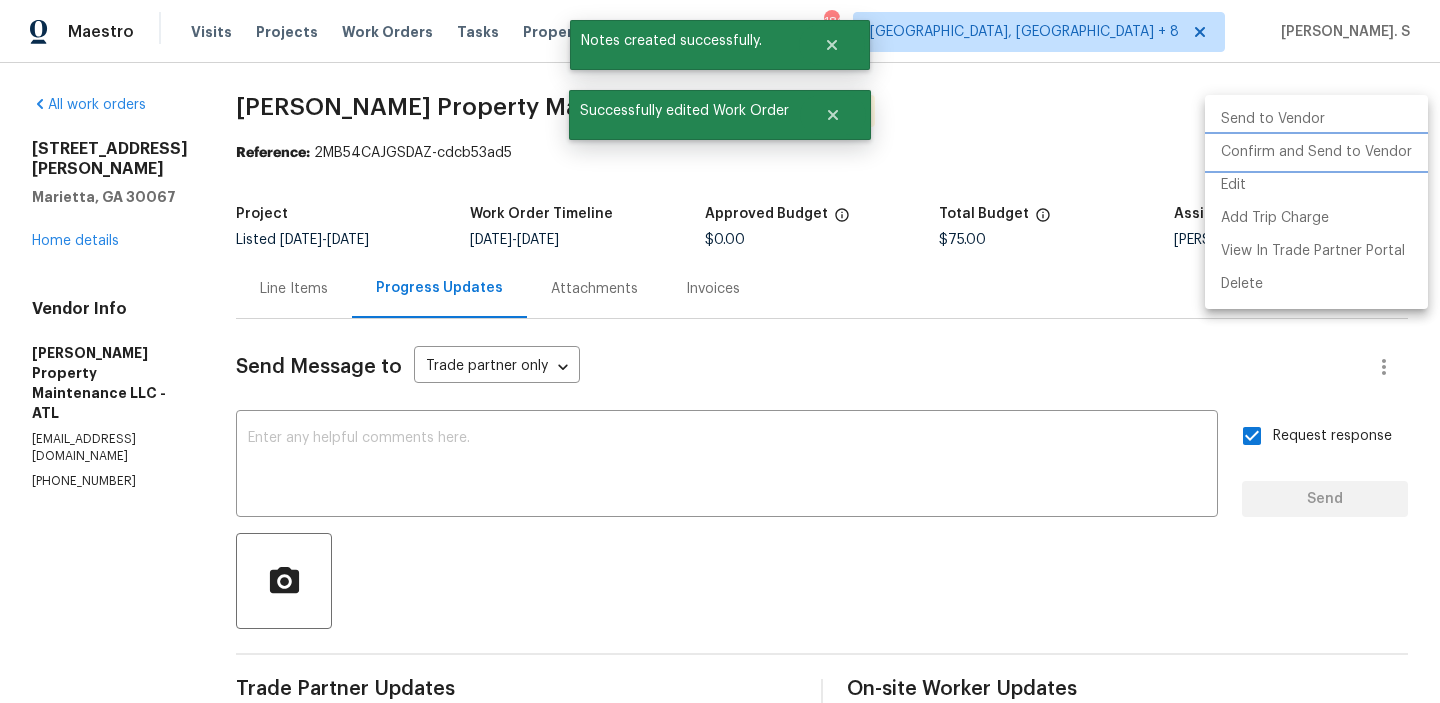 click on "Confirm and Send to Vendor" at bounding box center [1316, 152] 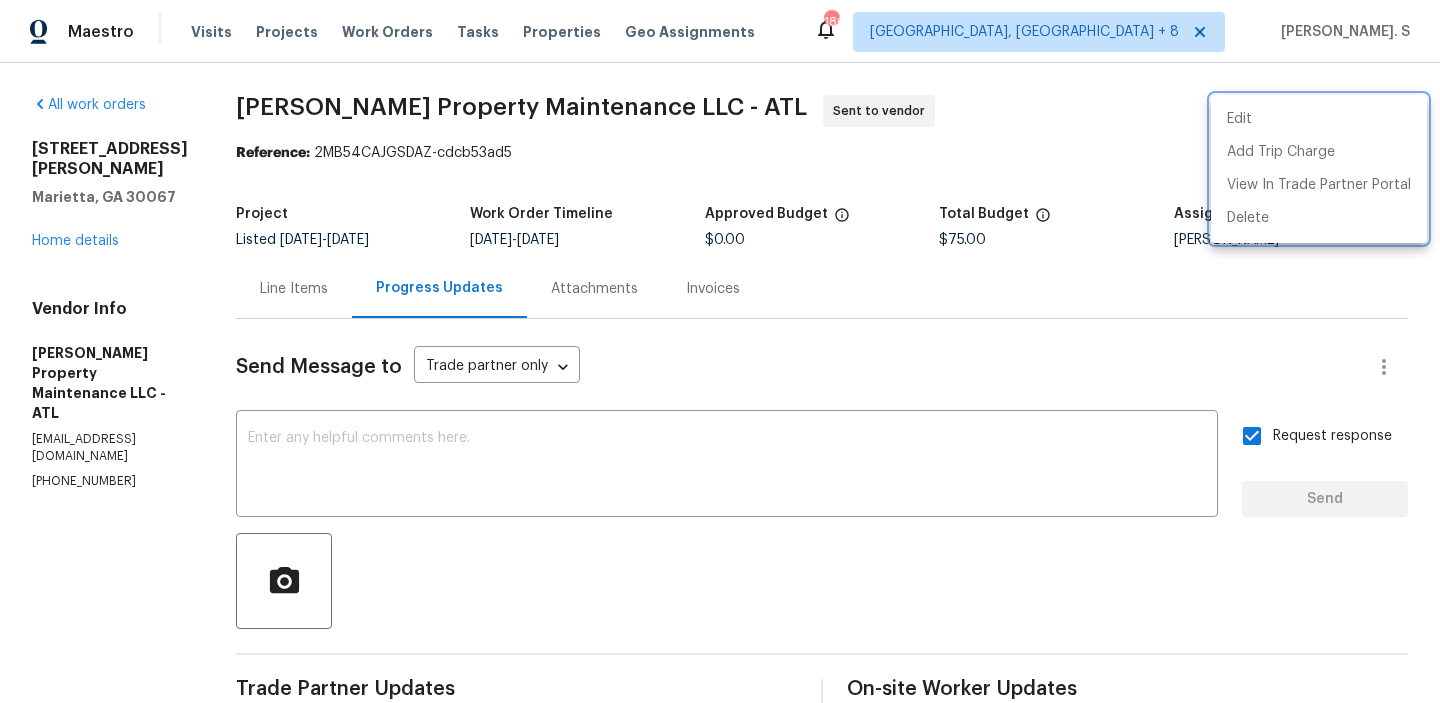 click at bounding box center (720, 351) 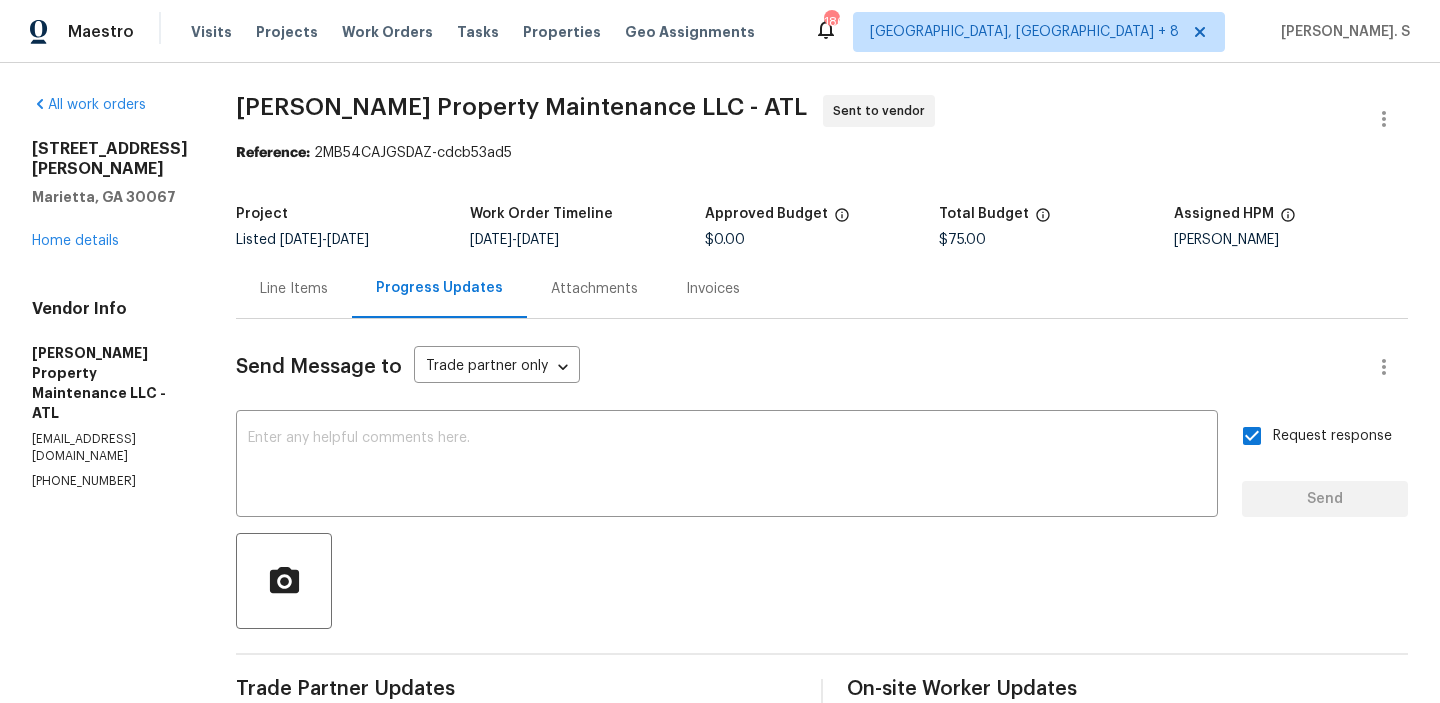 click on "Edit Add Trip Charge View In Trade Partner Portal Delete" at bounding box center [720, 351] 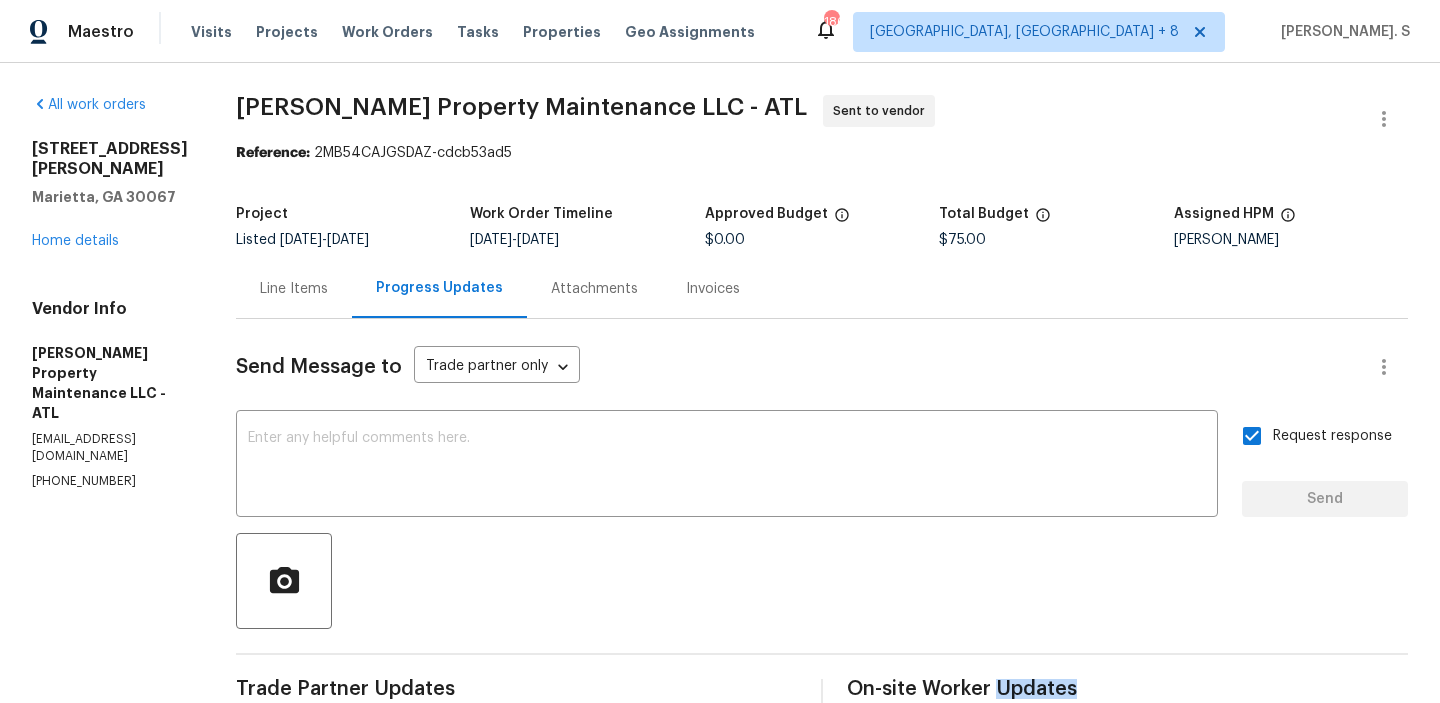 click on "Glen Property Maintenance LLC - ATL Sent to vendor" at bounding box center [798, 119] 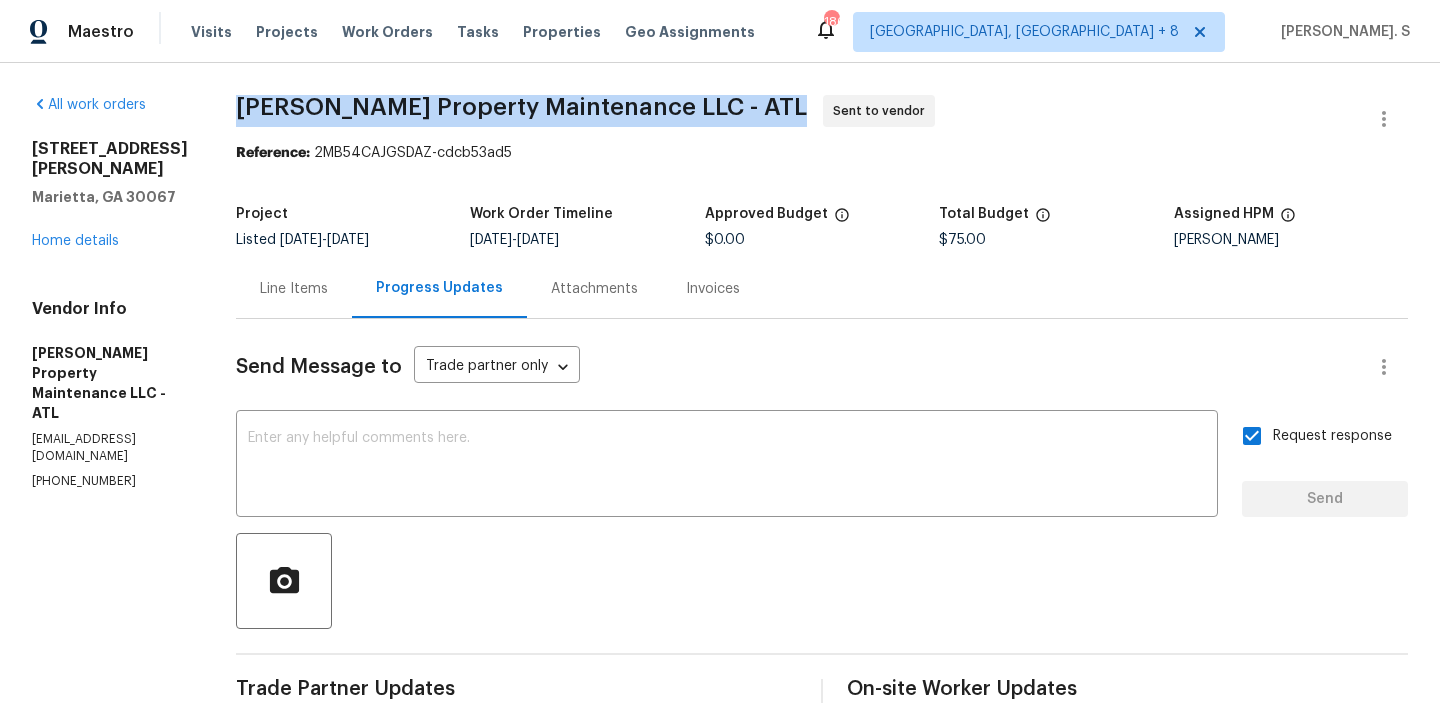 copy on "Glen Property Maintenance LLC - ATL" 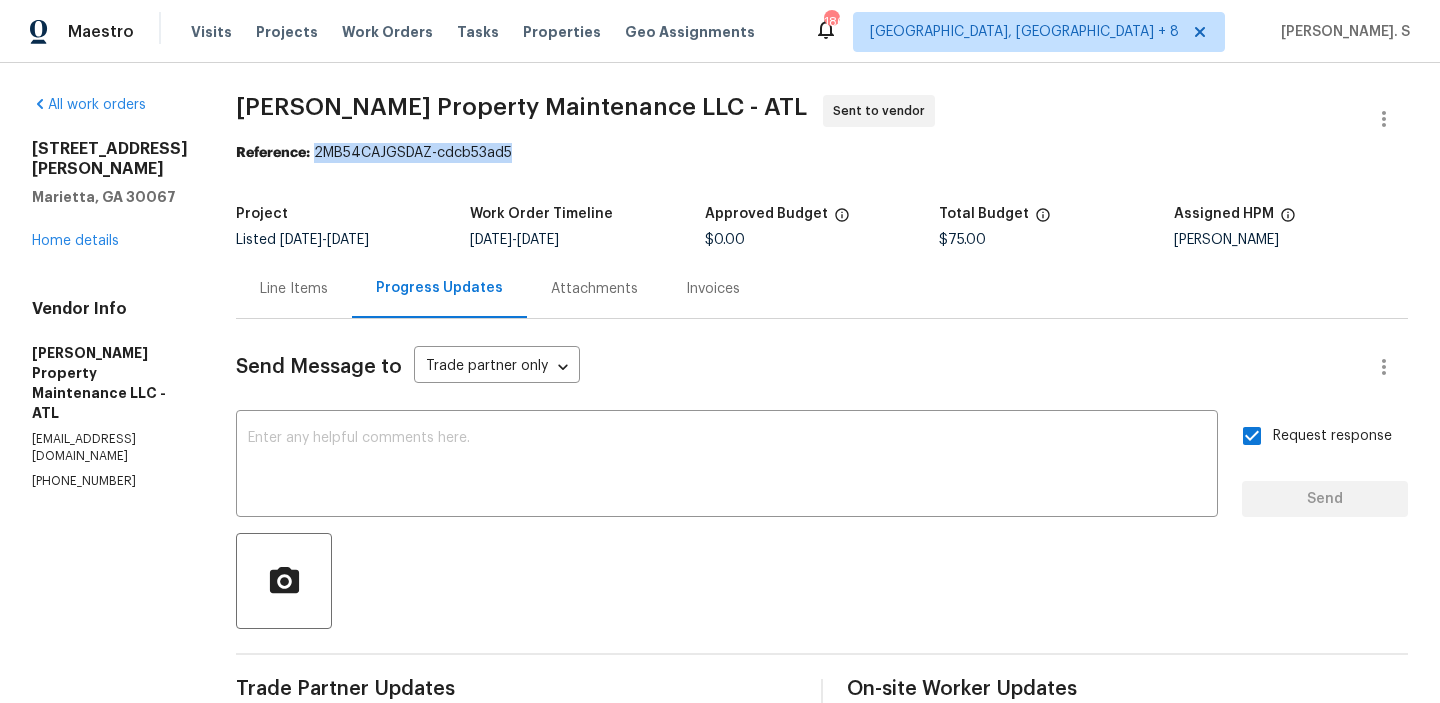 drag, startPoint x: 349, startPoint y: 156, endPoint x: 668, endPoint y: 156, distance: 319 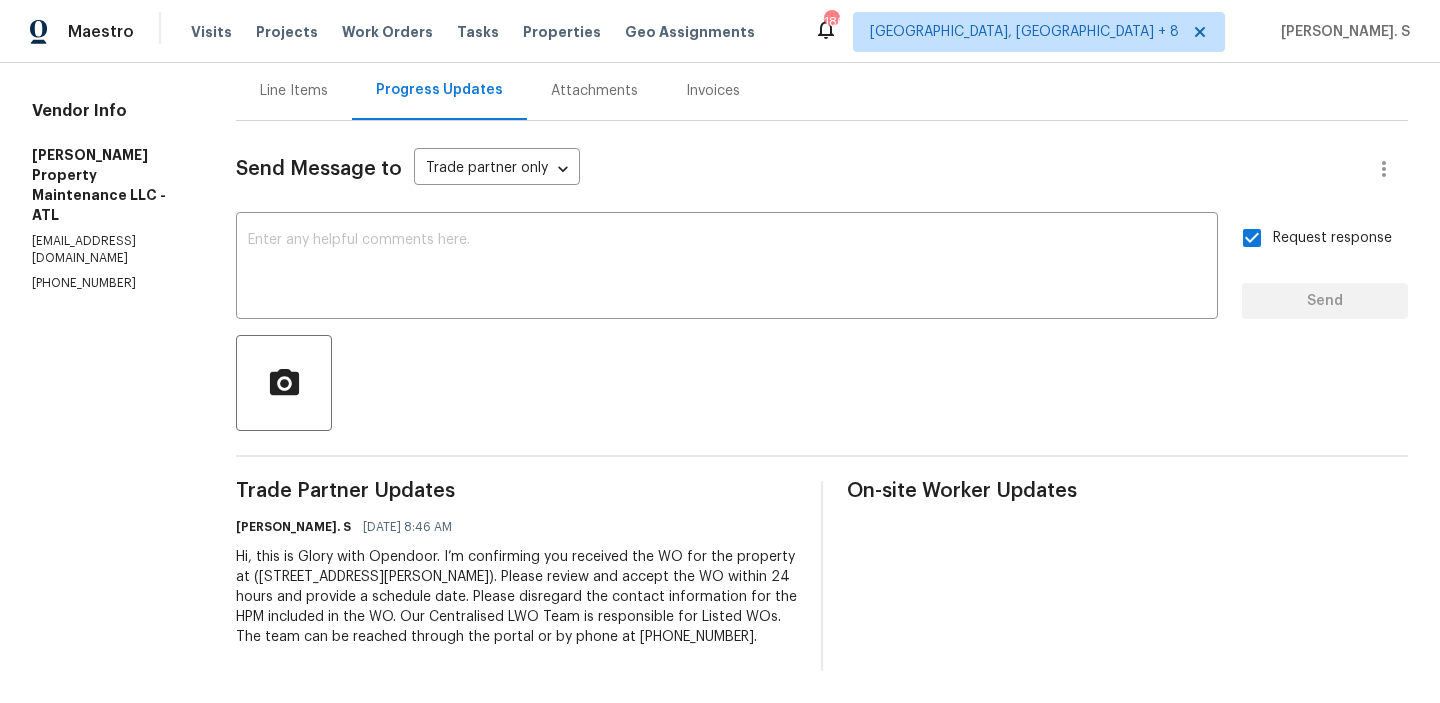 scroll, scrollTop: 0, scrollLeft: 0, axis: both 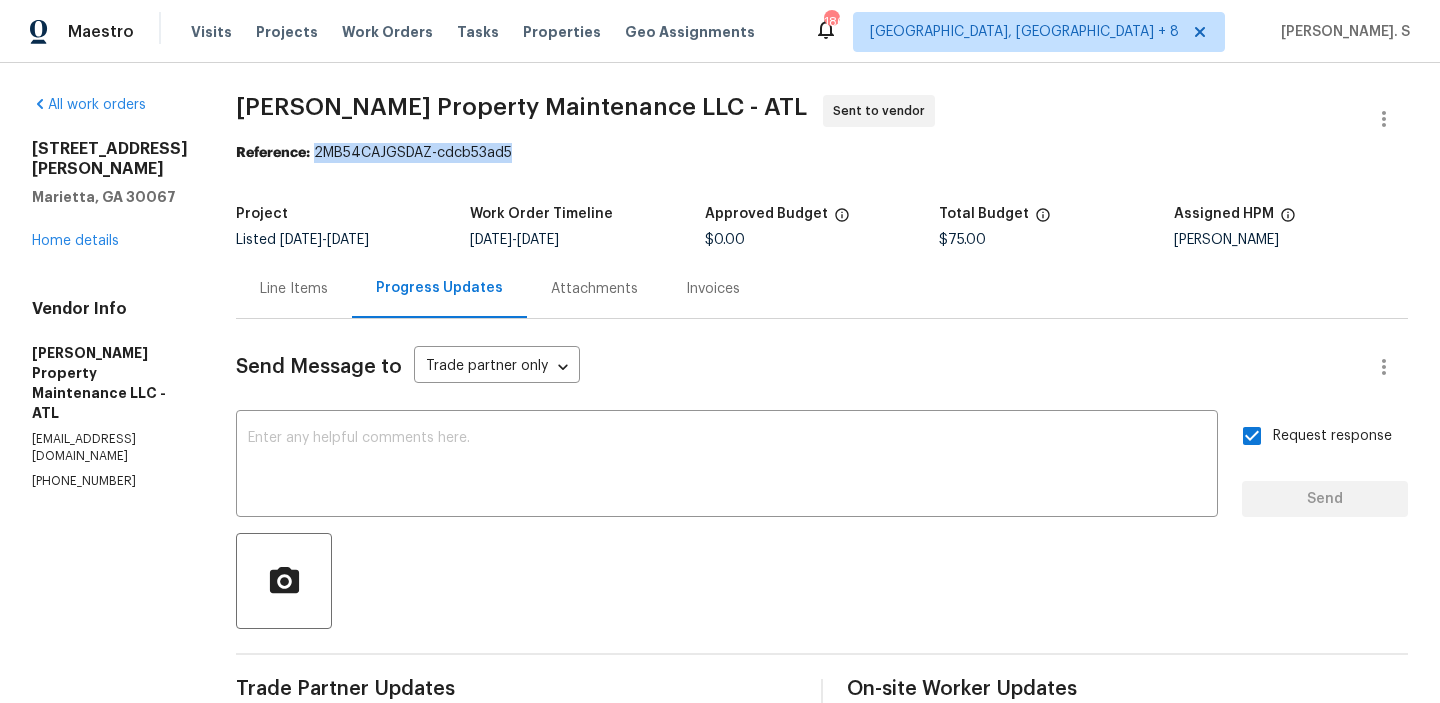 click on "Line Items" at bounding box center (294, 288) 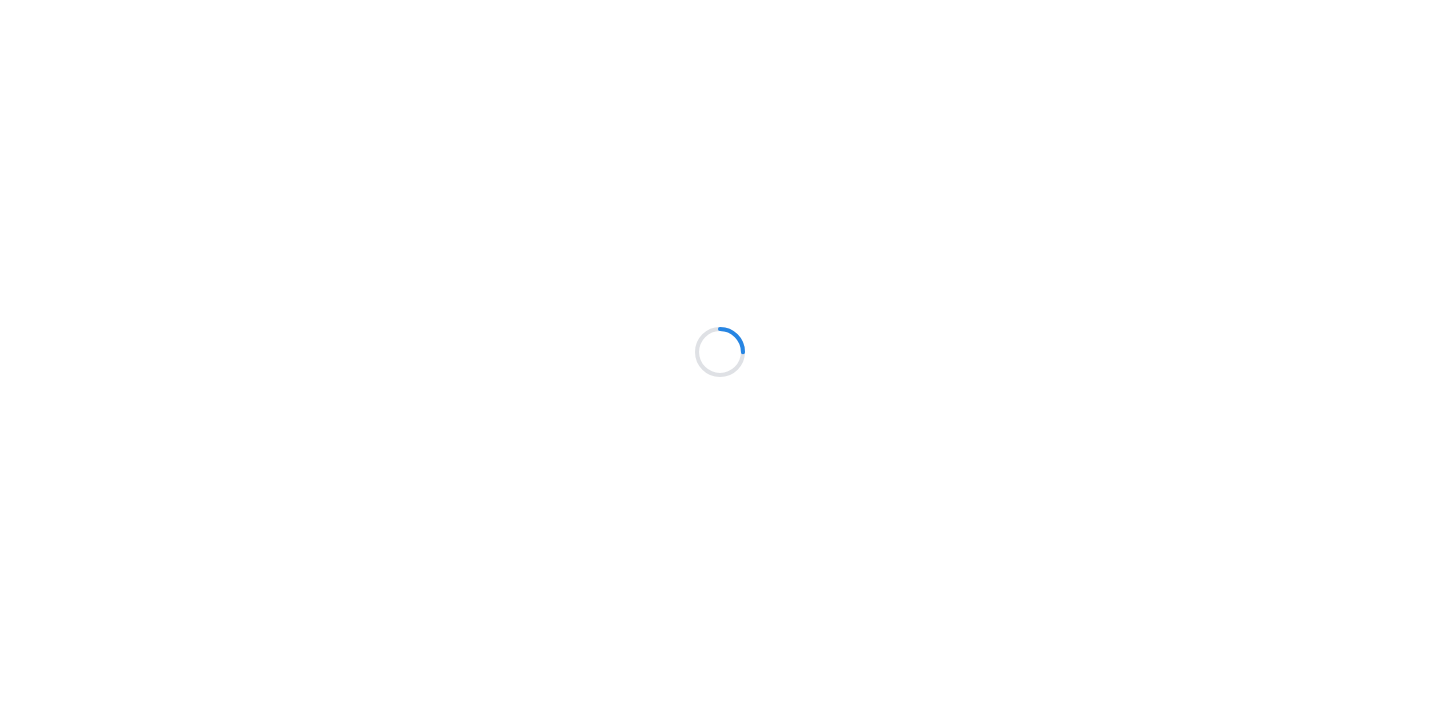 scroll, scrollTop: 0, scrollLeft: 0, axis: both 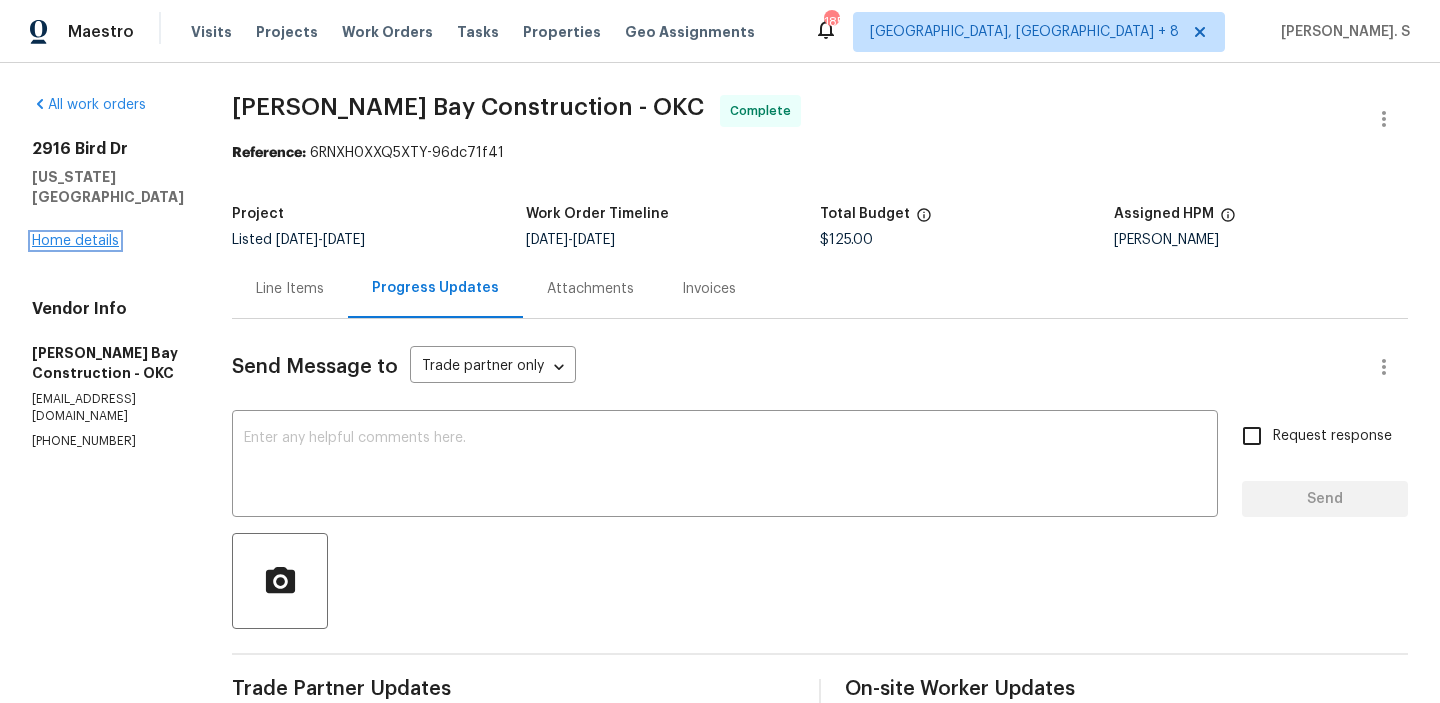 click on "Home details" at bounding box center [75, 241] 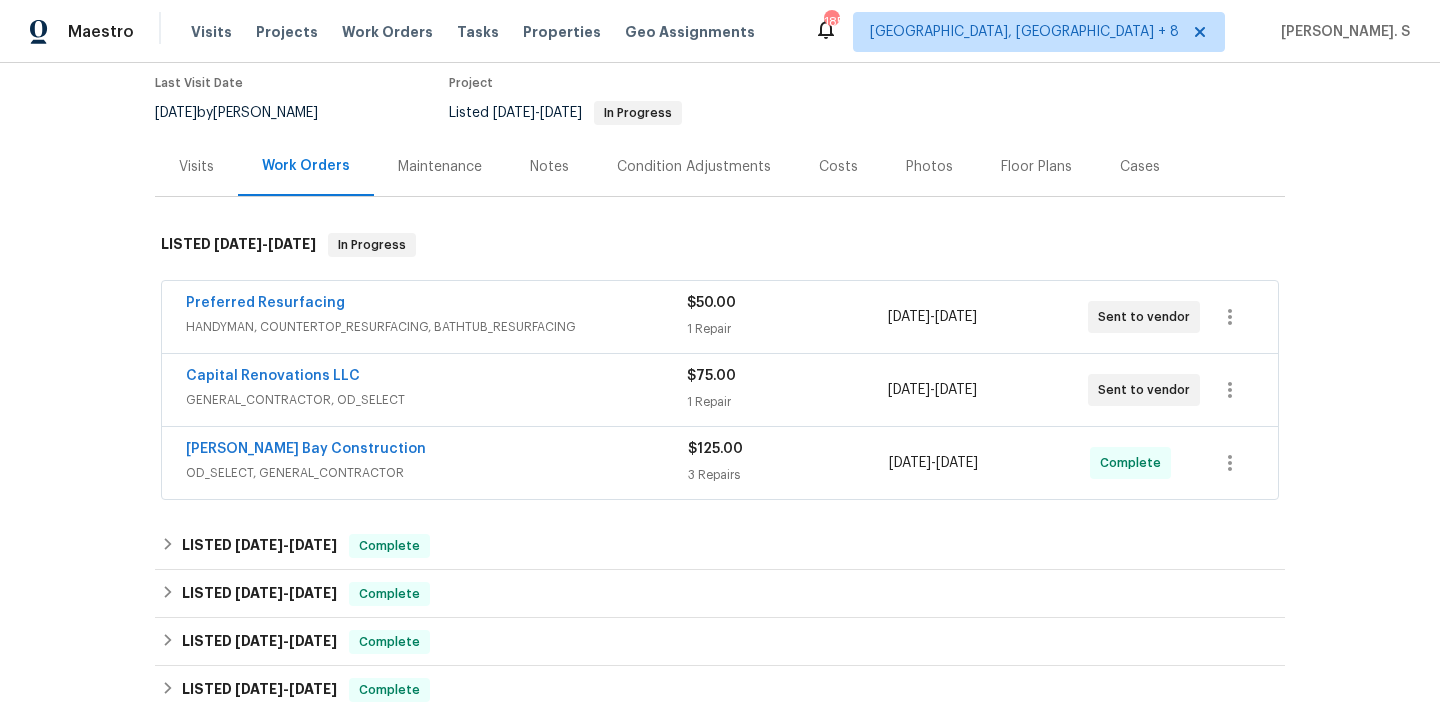 scroll, scrollTop: 222, scrollLeft: 0, axis: vertical 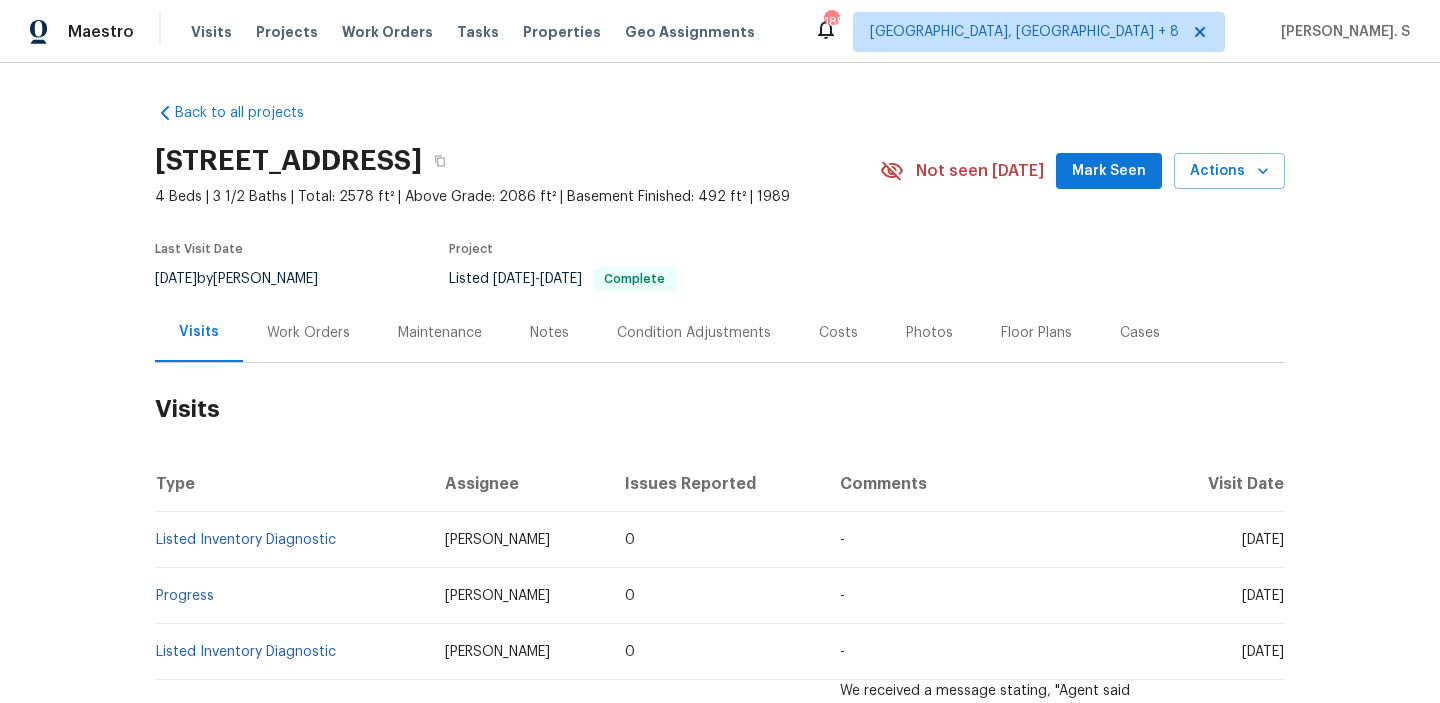 click on "Work Orders" at bounding box center (308, 333) 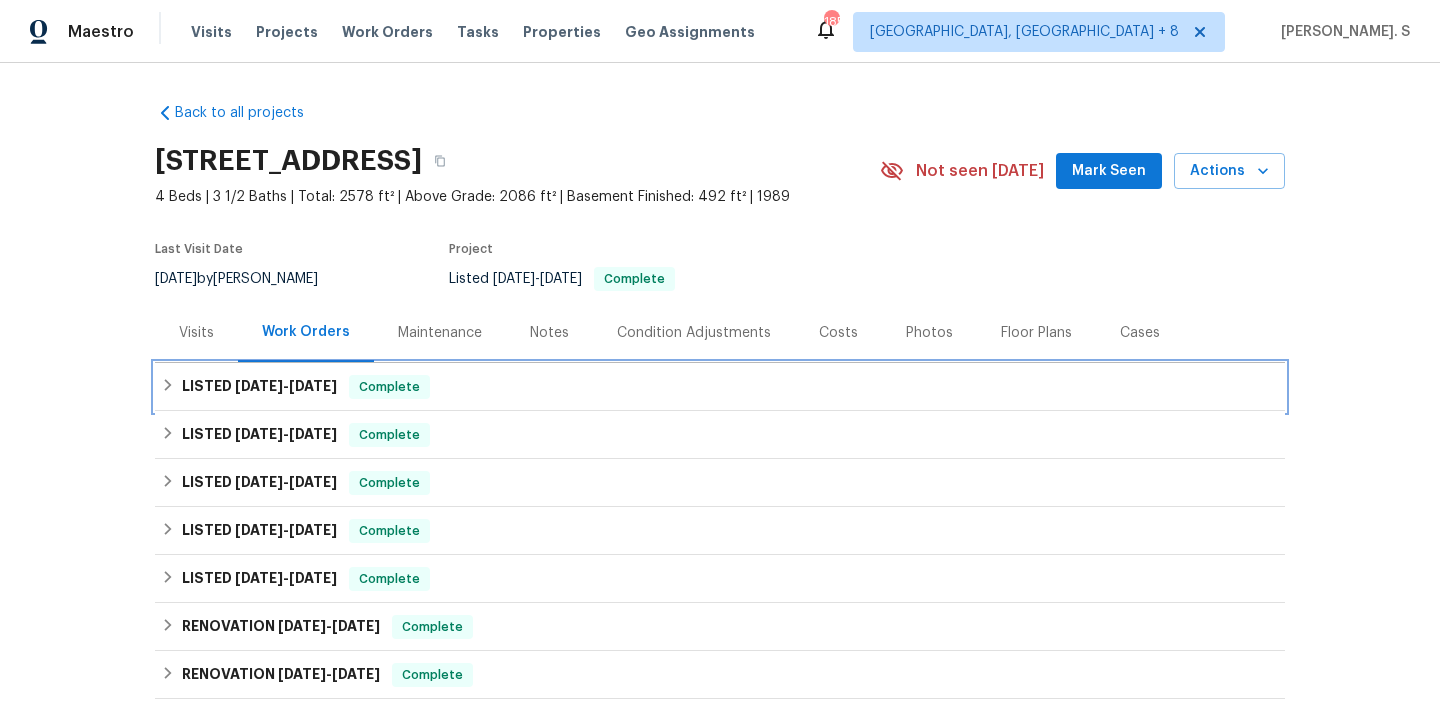 click on "Complete" at bounding box center [389, 387] 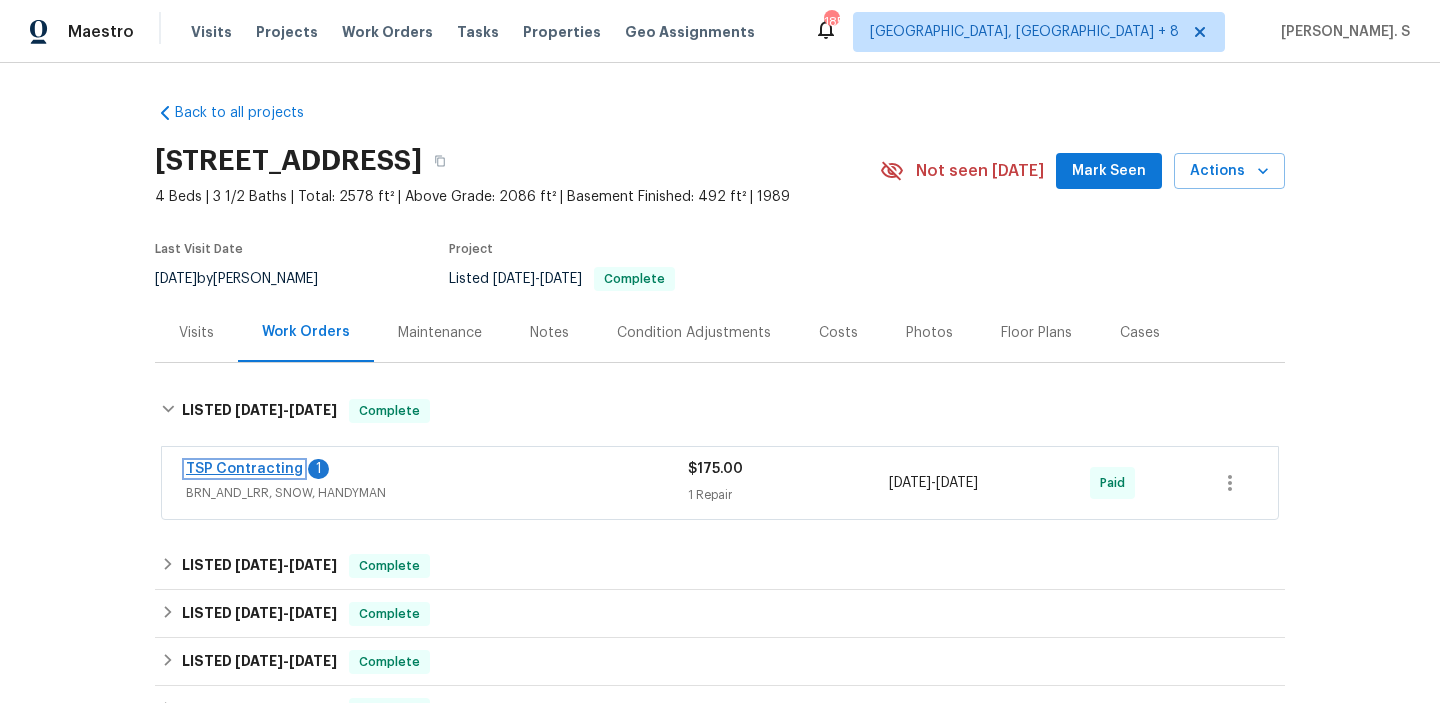 click on "TSP Contracting" at bounding box center (244, 469) 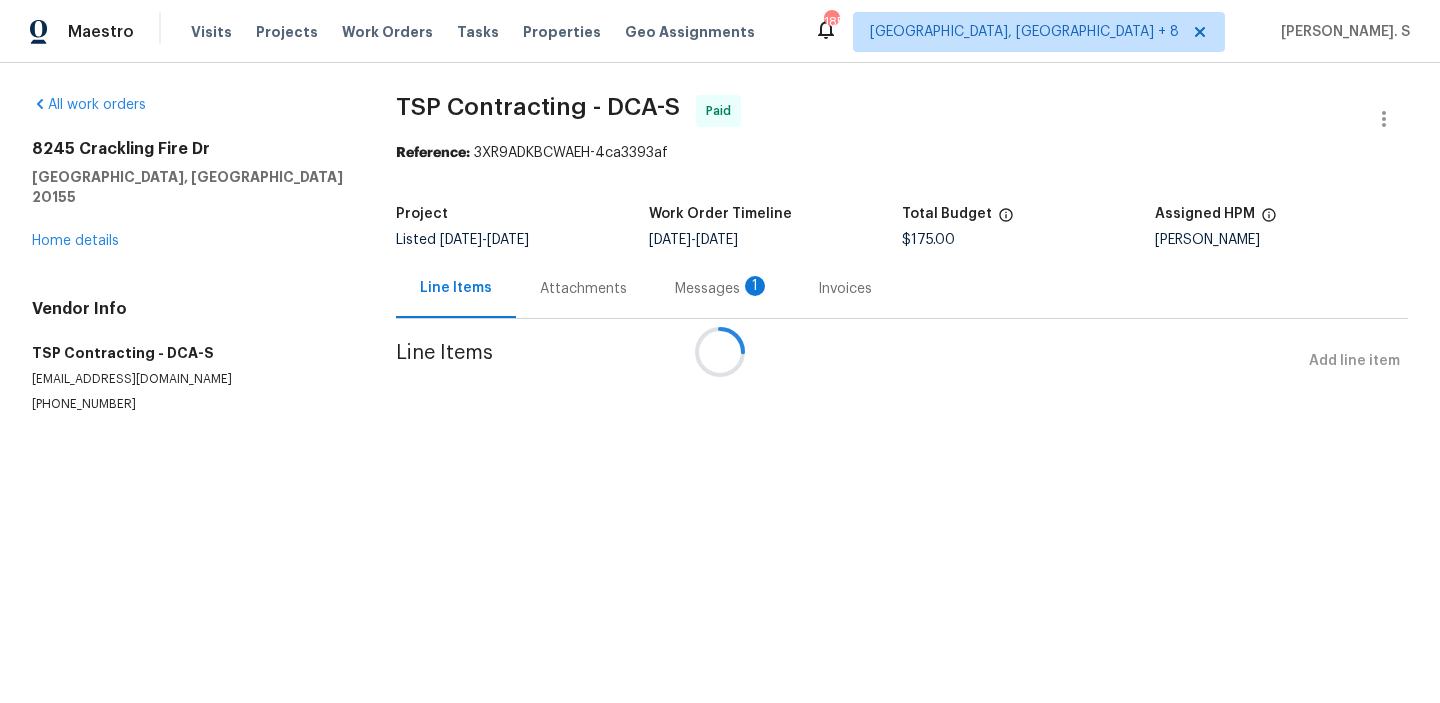click on "Attachments" at bounding box center [583, 288] 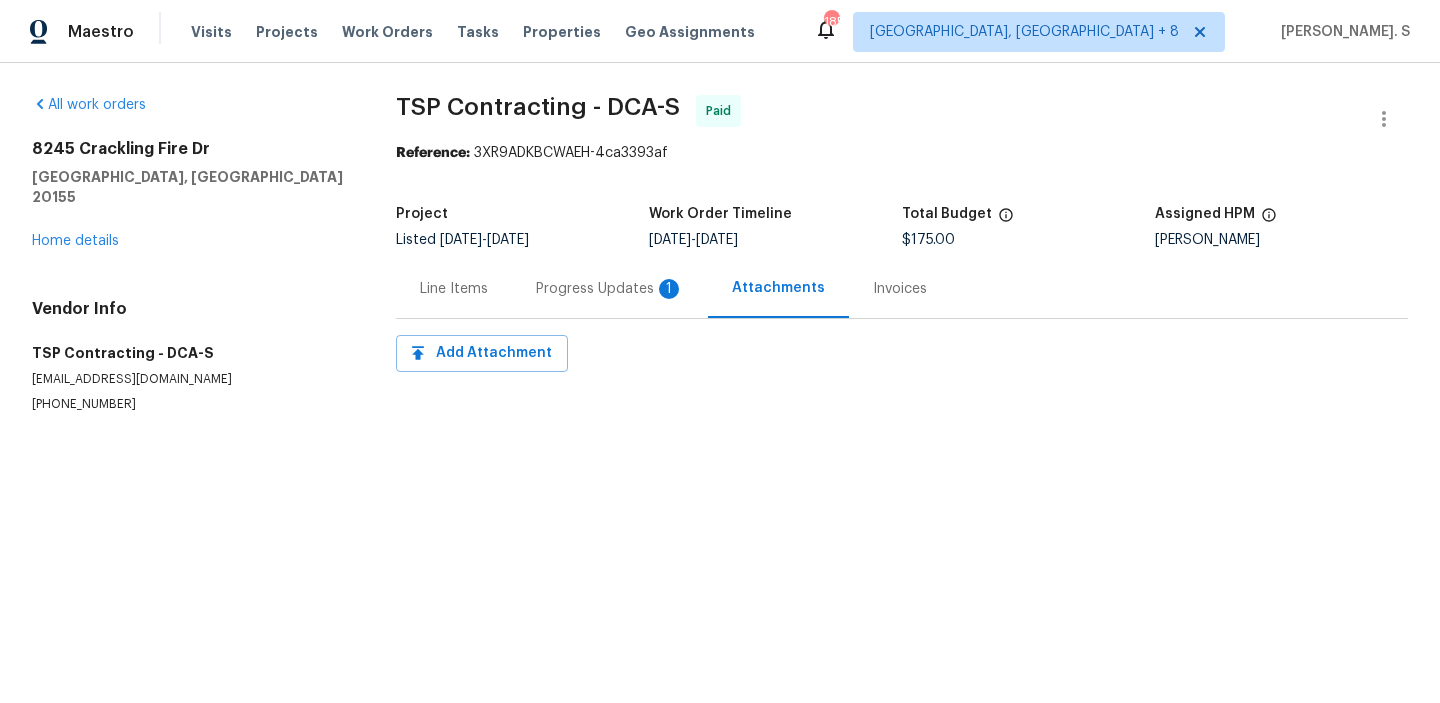 click on "Progress Updates 1" at bounding box center [610, 288] 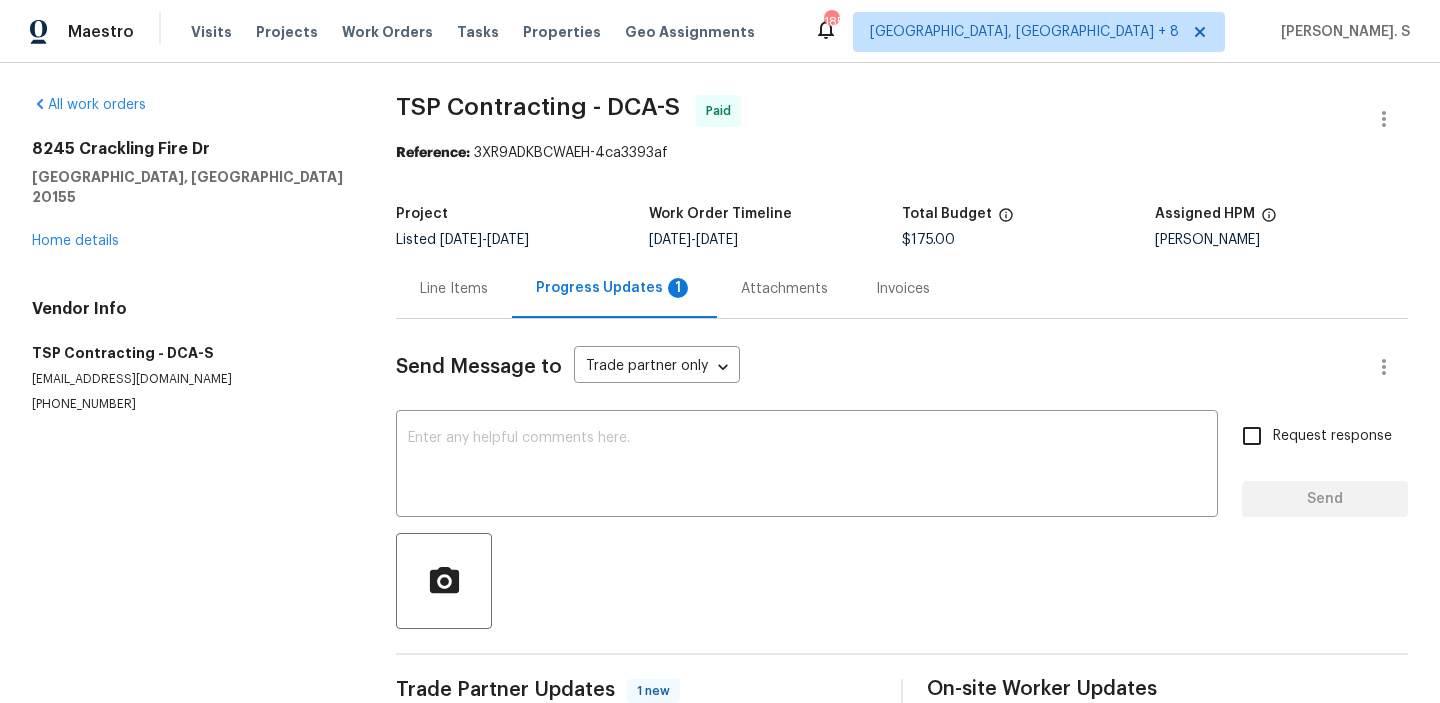 click on "Progress Updates 1" at bounding box center [614, 288] 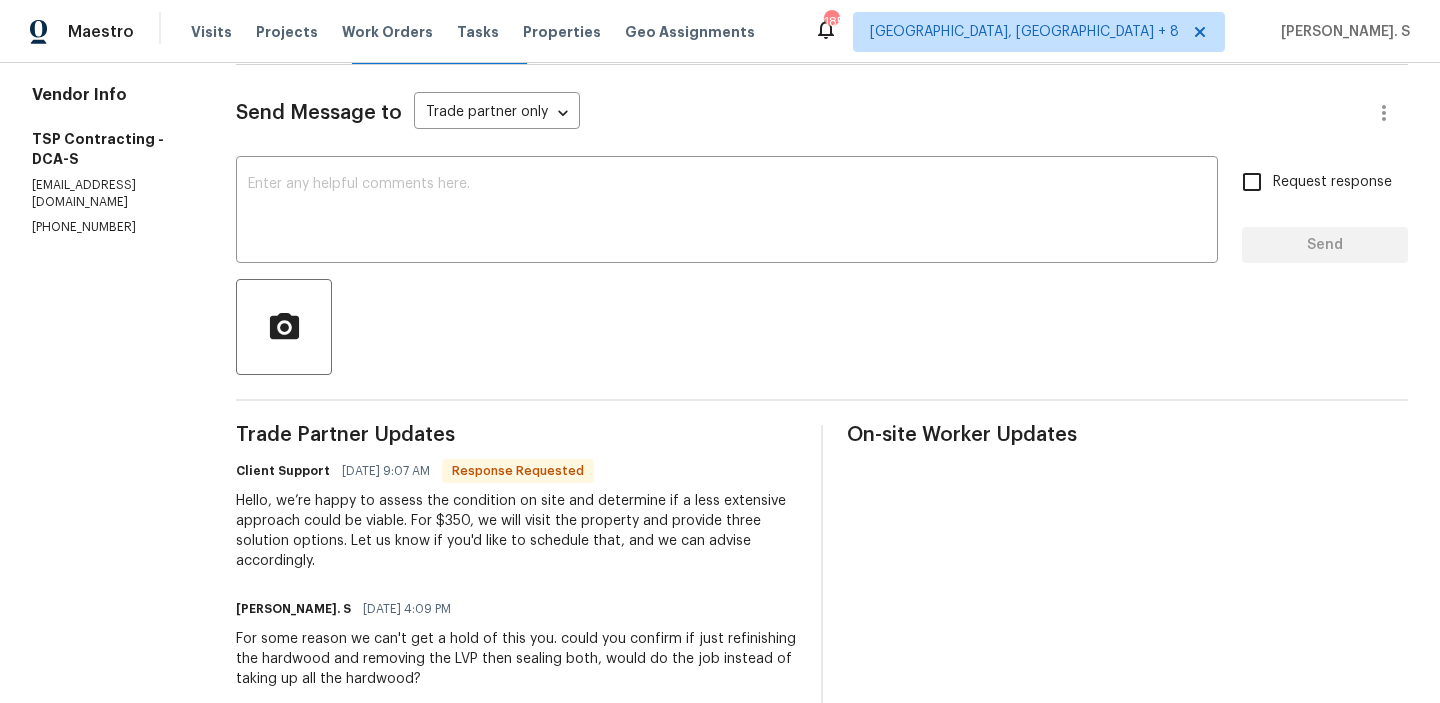 scroll, scrollTop: 275, scrollLeft: 0, axis: vertical 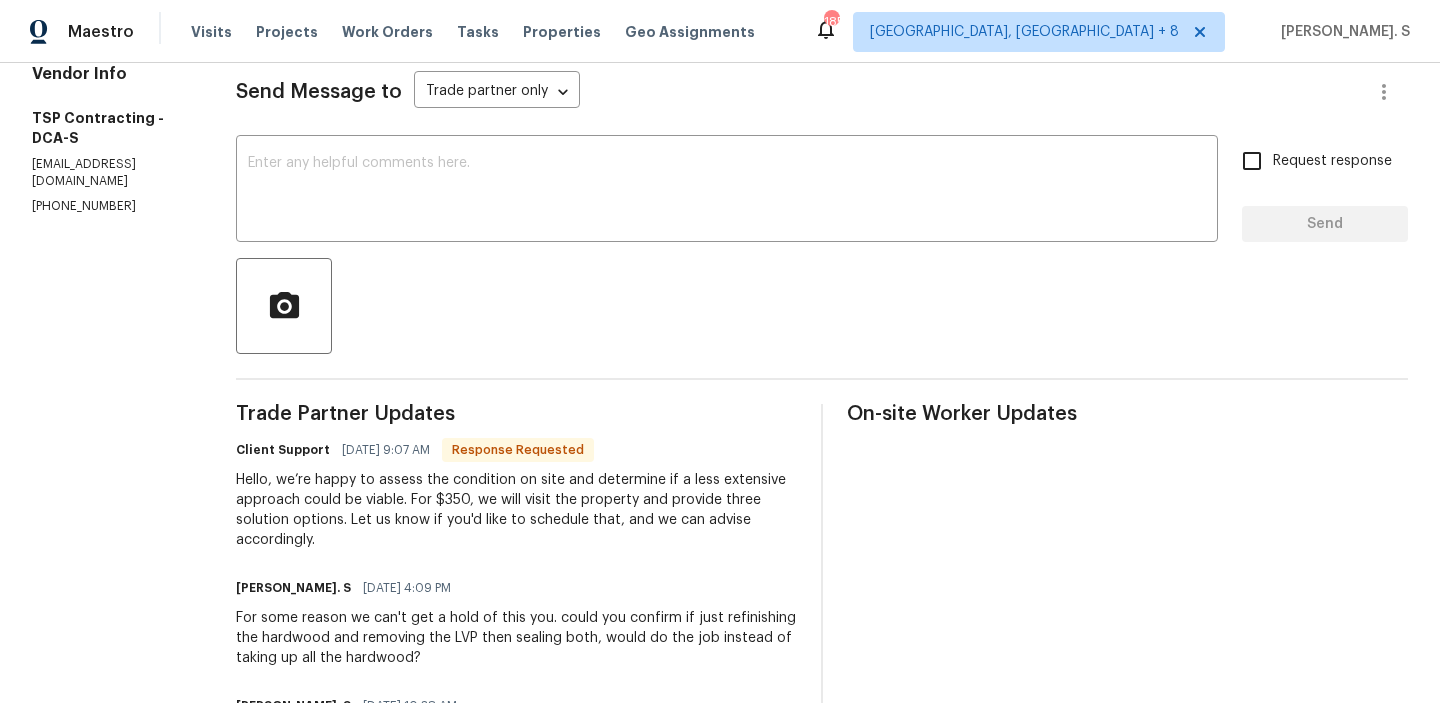 click on "Hello,  we’re happy to assess the condition on site and determine if a less extensive approach could be viable. For $350, we will visit the property and provide three solution options.
Let us know if you'd like to schedule that, and we can advise accordingly." at bounding box center [516, 510] 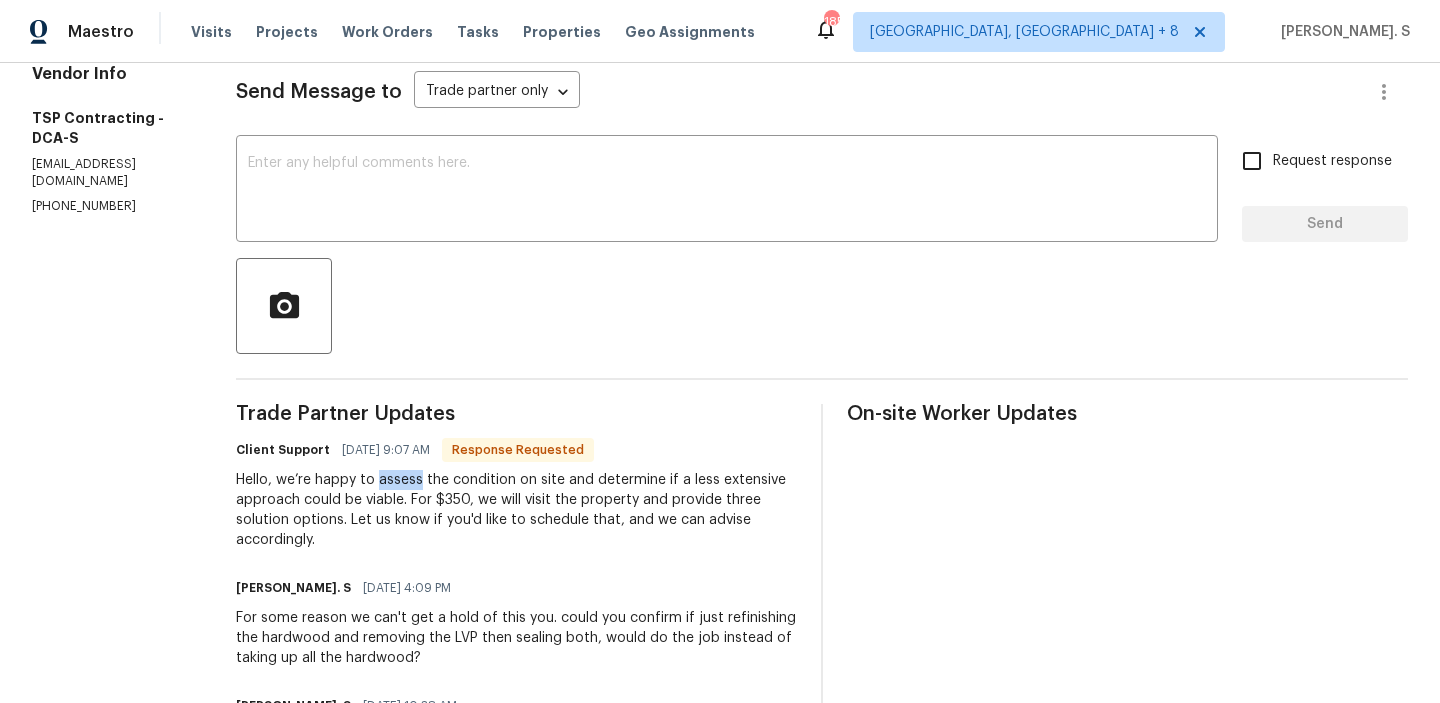 click on "Hello,  we’re happy to assess the condition on site and determine if a less extensive approach could be viable. For $350, we will visit the property and provide three solution options.
Let us know if you'd like to schedule that, and we can advise accordingly." at bounding box center [516, 510] 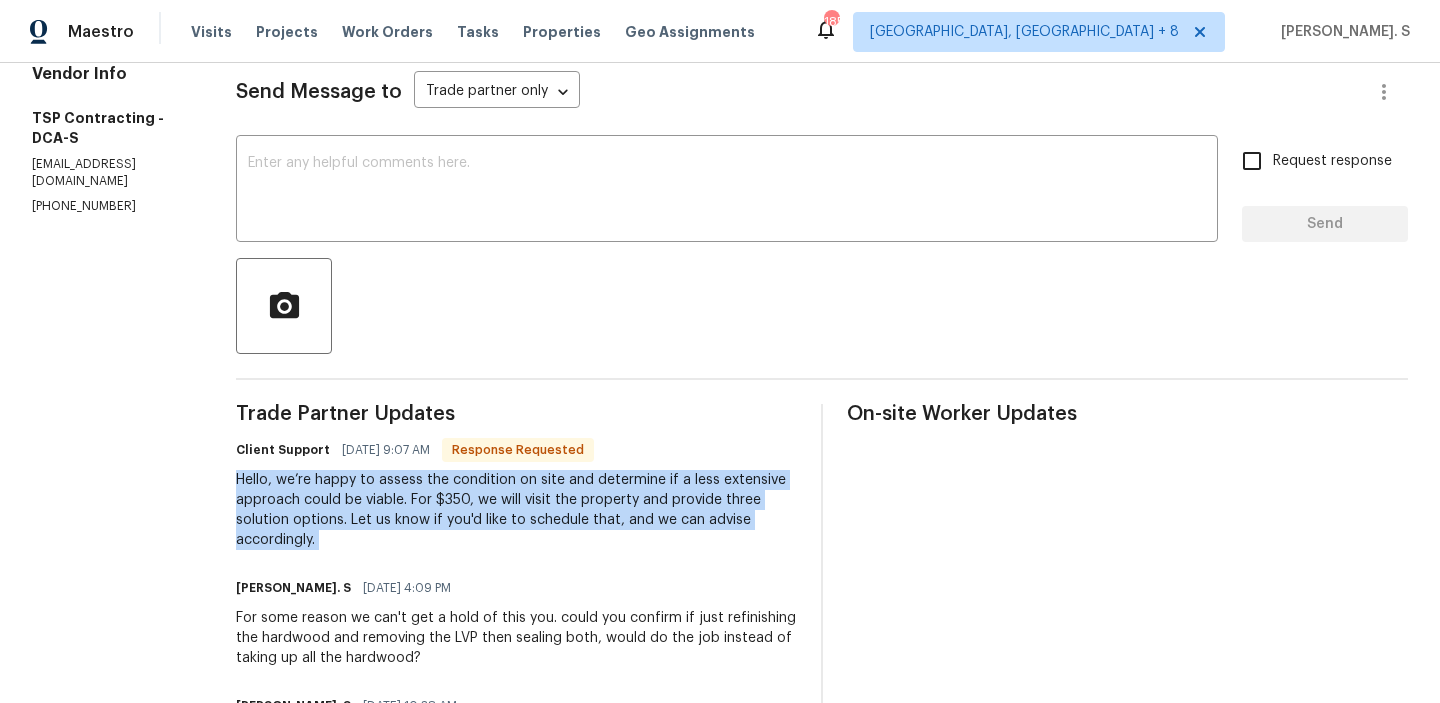 click on "Hello,  we’re happy to assess the condition on site and determine if a less extensive approach could be viable. For $350, we will visit the property and provide three solution options.
Let us know if you'd like to schedule that, and we can advise accordingly." at bounding box center (516, 510) 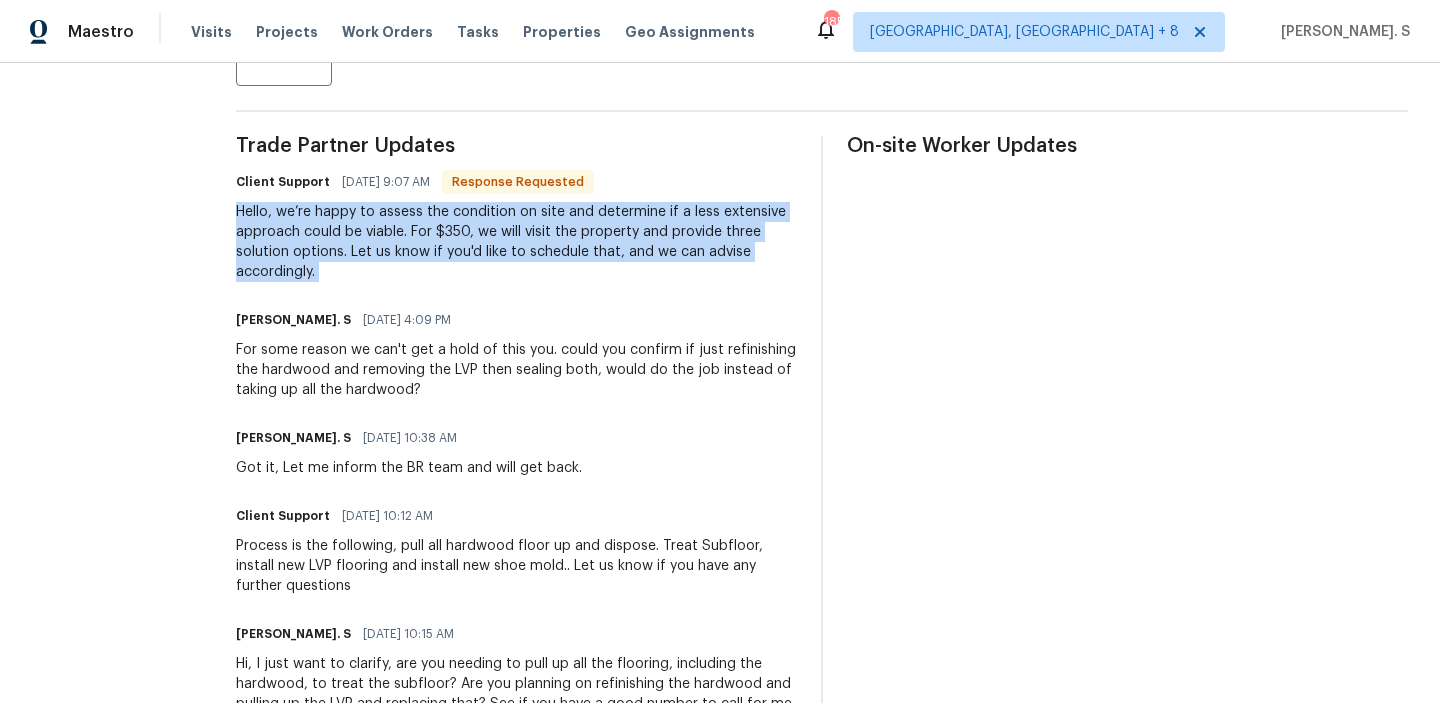 scroll, scrollTop: 558, scrollLeft: 0, axis: vertical 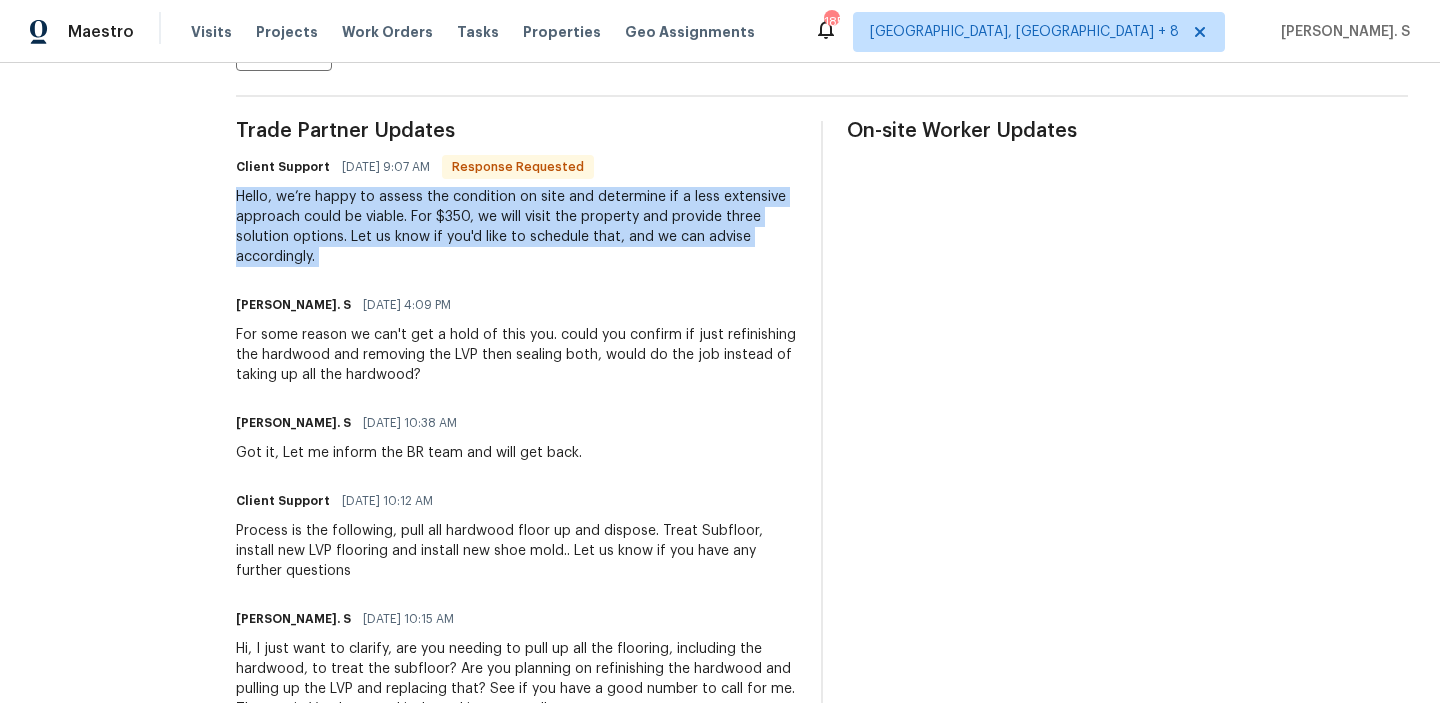 click on "Got it, Let me inform the BR team and will get back." at bounding box center [409, 453] 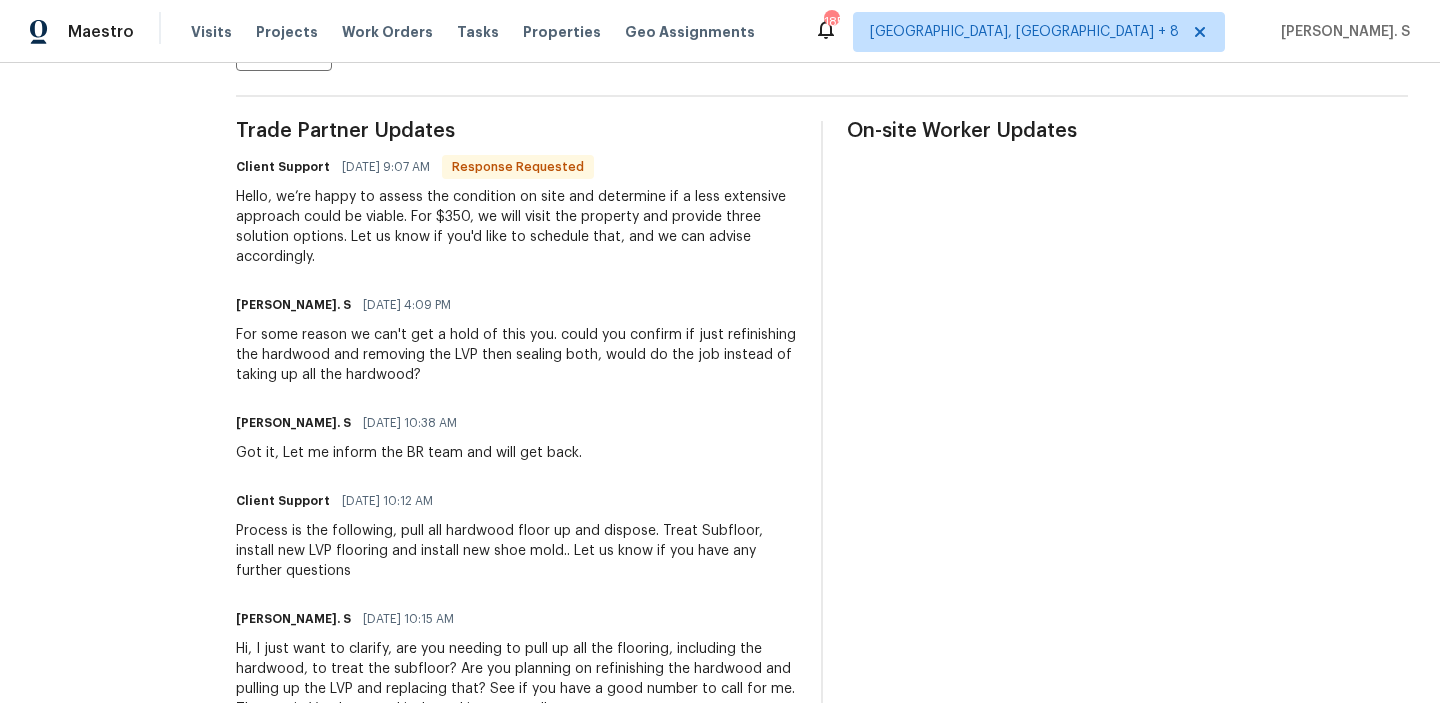 click on "Got it, Let me inform the BR team and will get back." at bounding box center (409, 453) 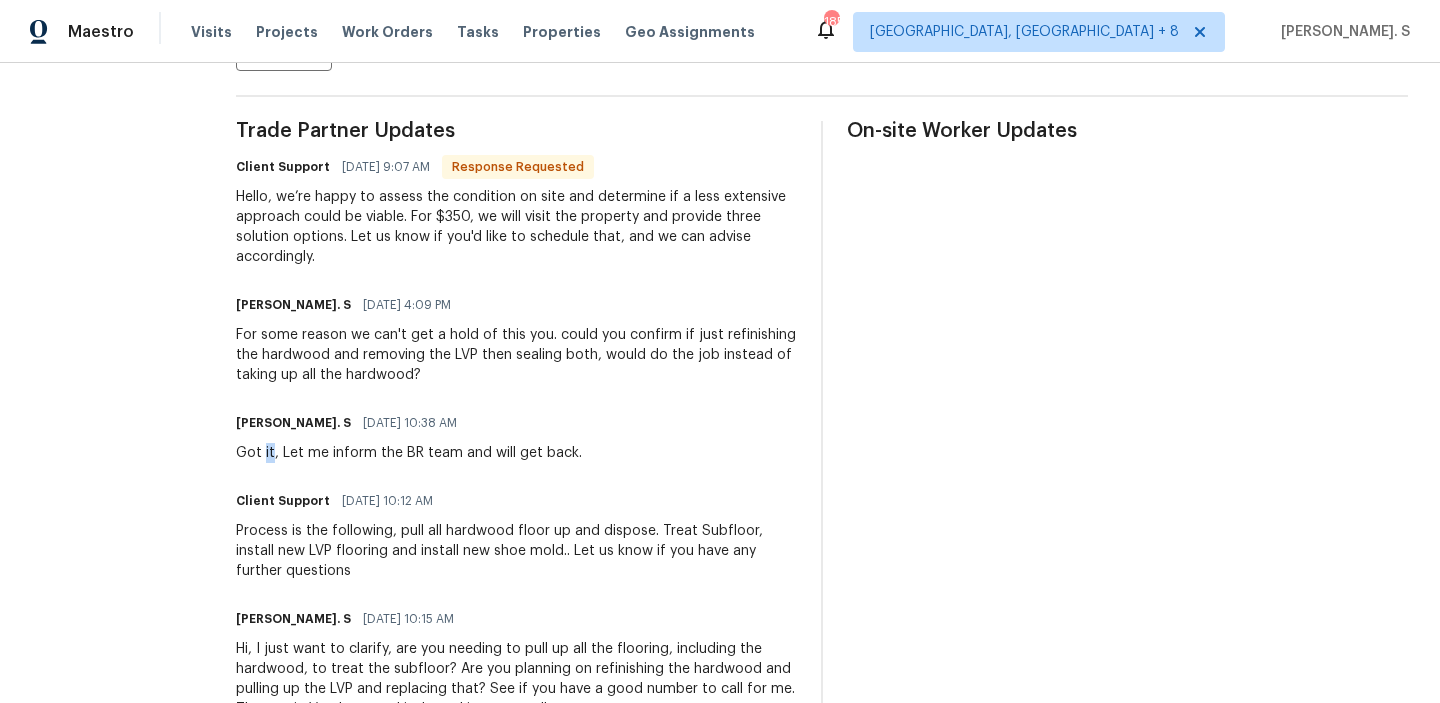 click on "Got it, Let me inform the BR team and will get back." at bounding box center (409, 453) 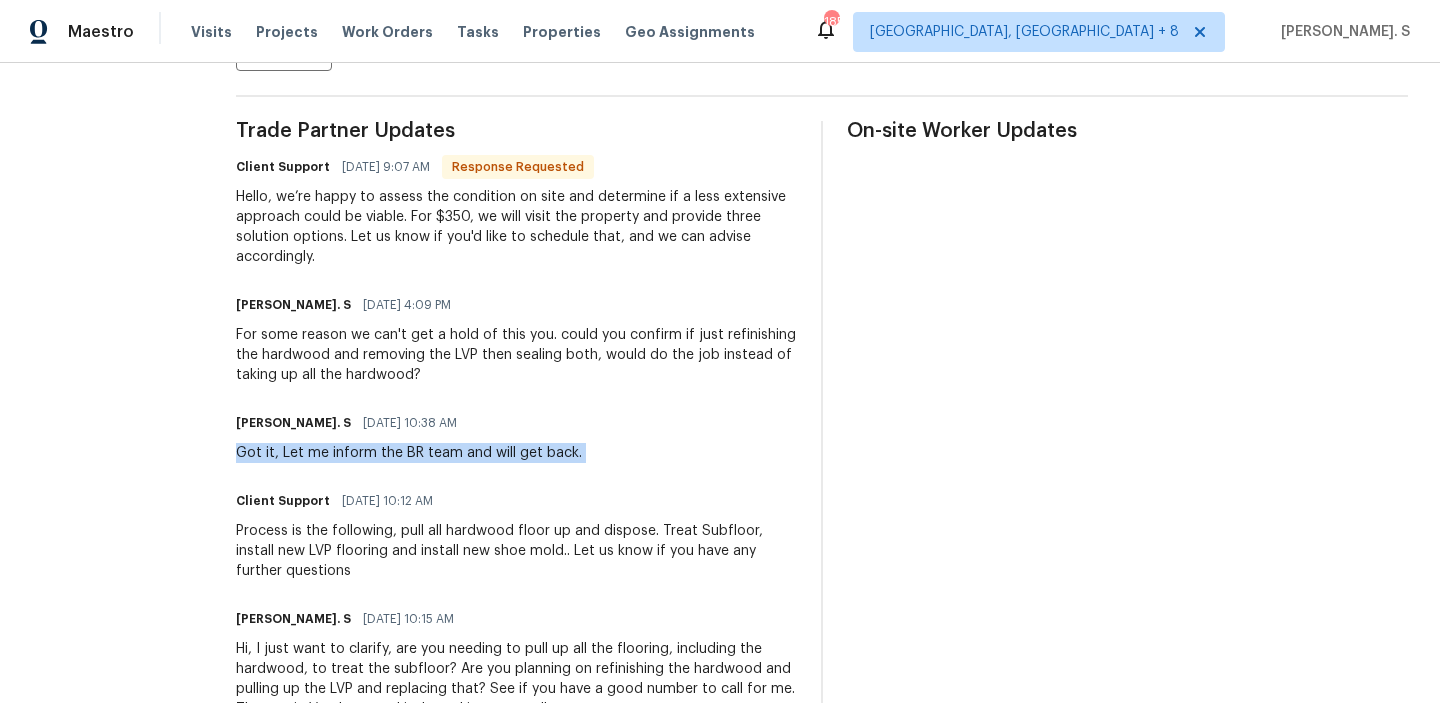 copy on "Got it, Let me inform the BR team and will get back." 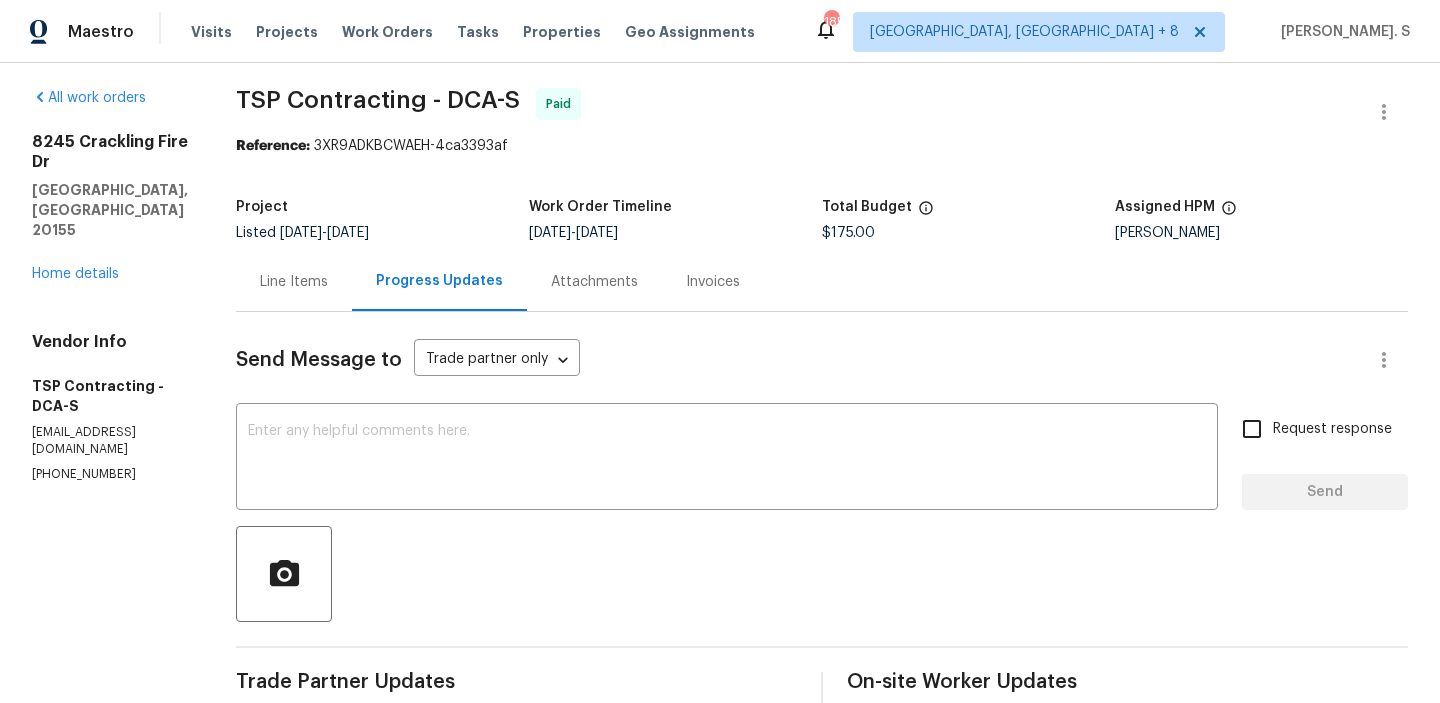 scroll, scrollTop: 0, scrollLeft: 0, axis: both 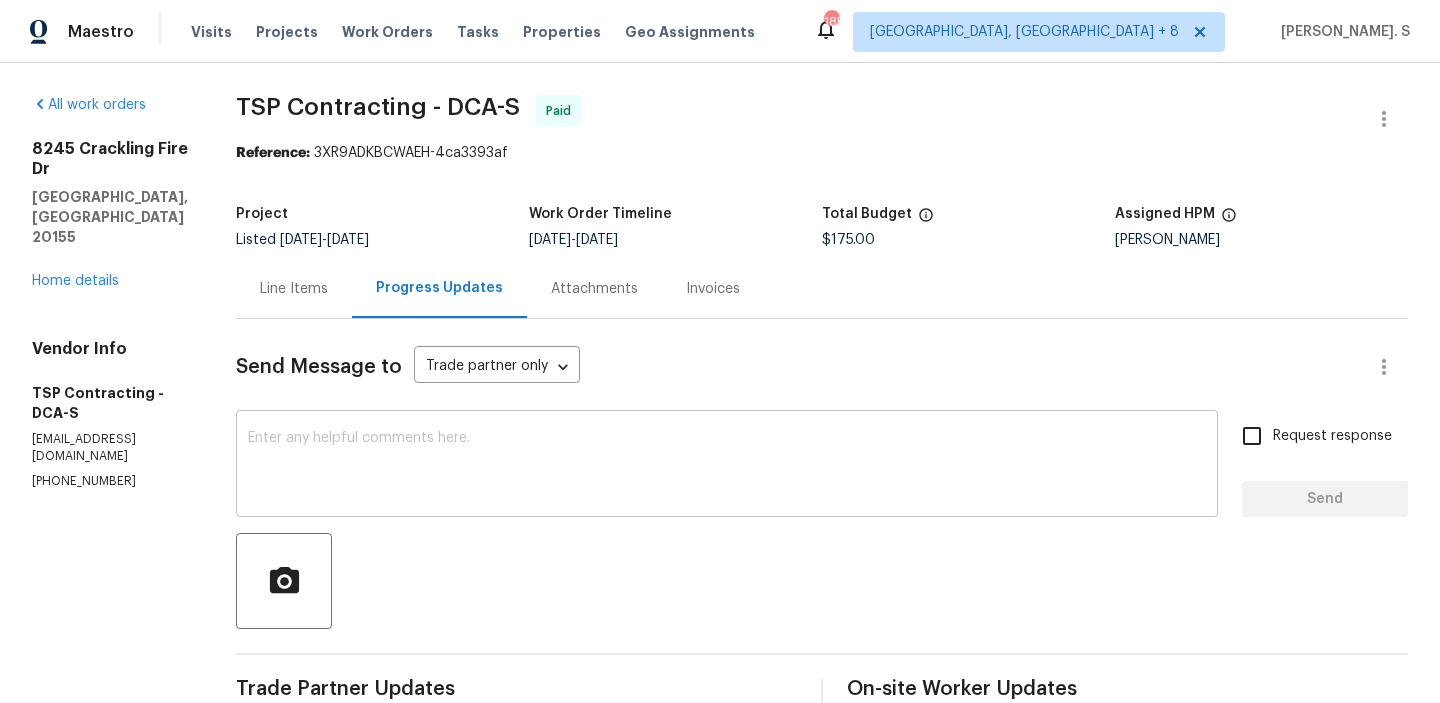 click at bounding box center [727, 466] 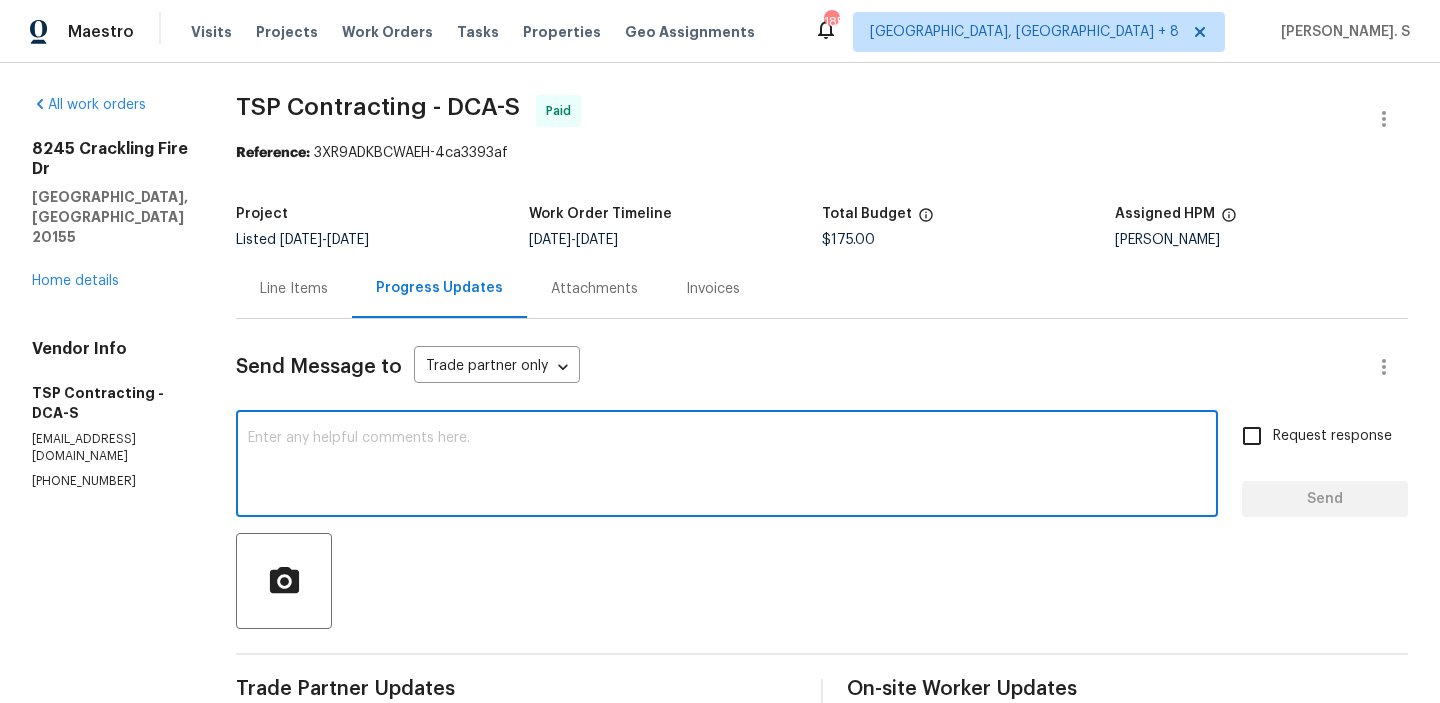paste on "Got it, Let me inform the BR team and will get back." 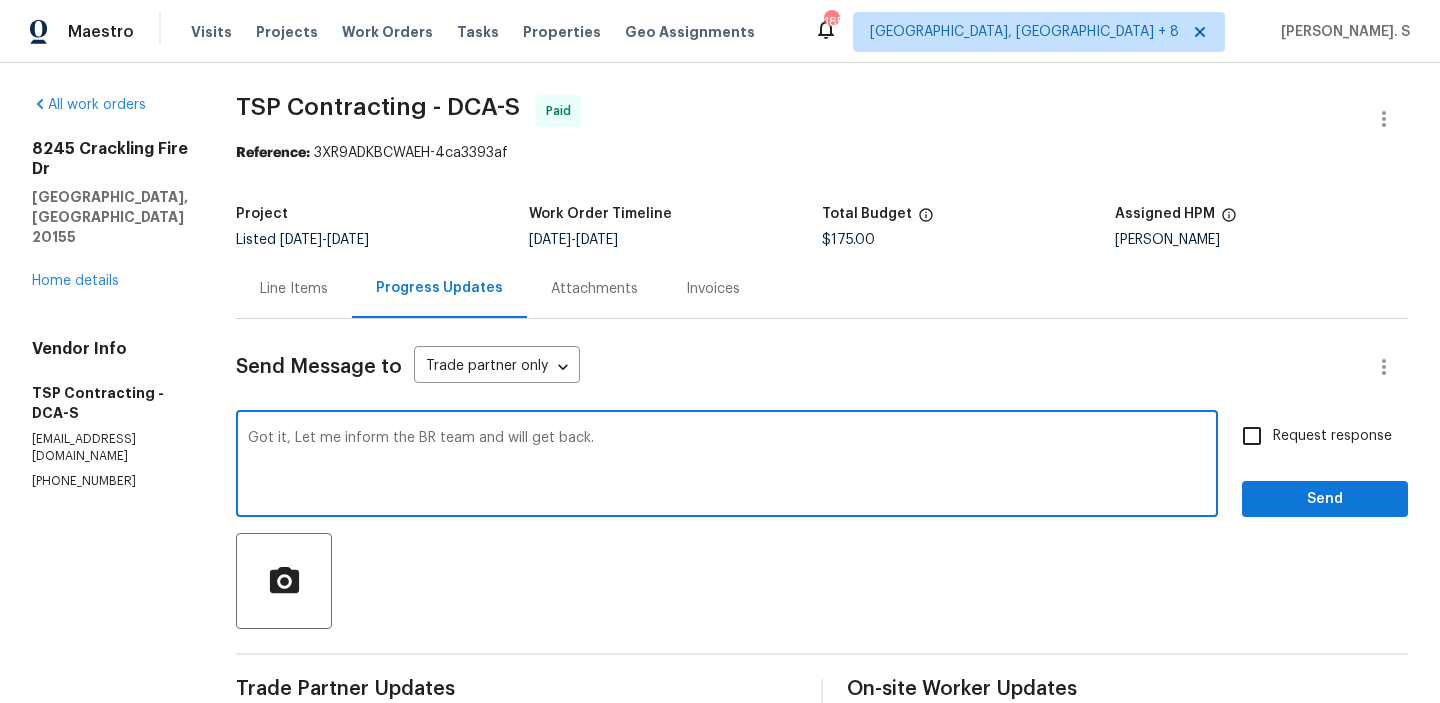 type on "Got it, Let me inform the BR team and will get back." 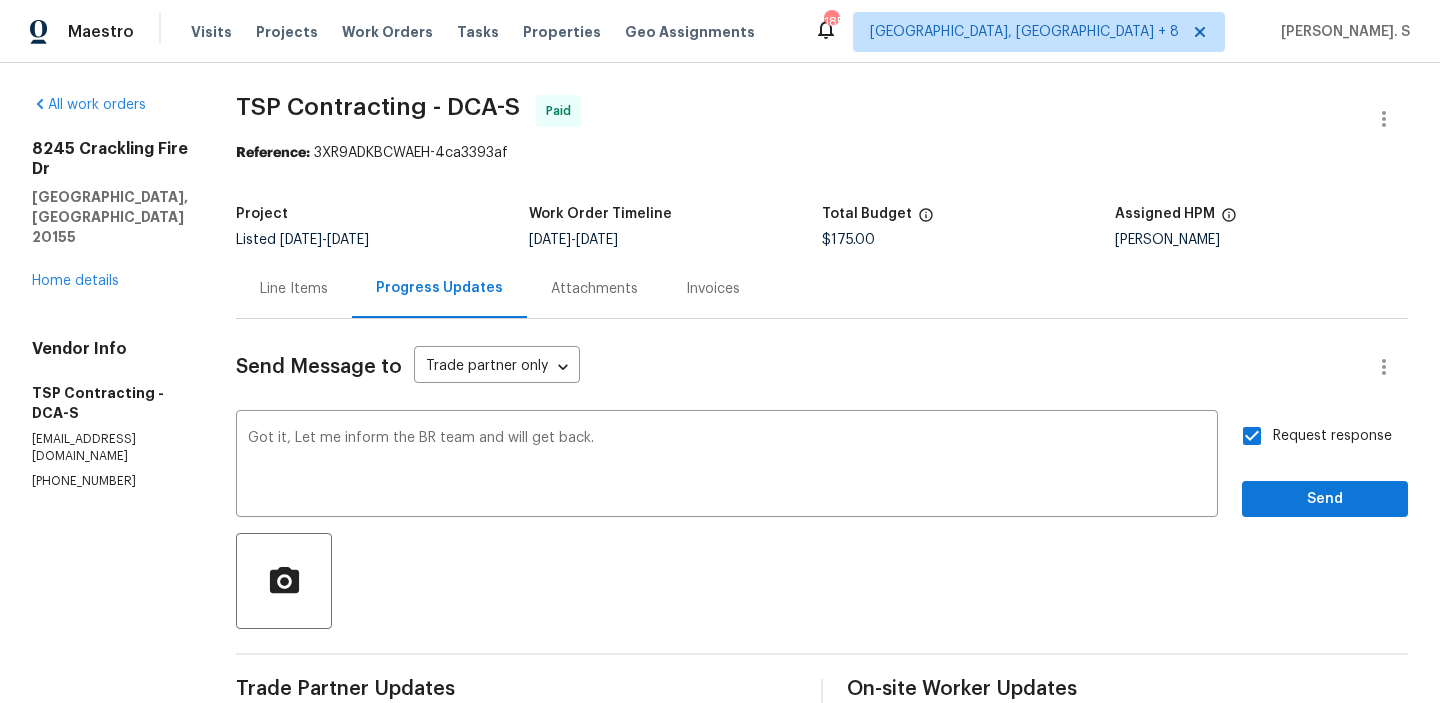 click on "Send Message to Trade partner only Trade partner only ​ Got it, Let me inform the BR team and will get back.
x ​ Request response Send Trade Partner Updates Client Support 07/10/2025 9:07 AM Response Requested Hello,  we’re happy to assess the condition on site and determine if a less extensive approach could be viable. For $350, we will visit the property and provide three solution options.
Let us know if you'd like to schedule that, and we can advise accordingly. Glory Joyce. S 07/09/2025 4:09 PM For some reason we can't get a hold of this you.  could you confirm if just refinishing the hardwood and removing the LVP then sealing both, would do the job instead of taking up all the hardwood? Glory Joyce. S 07/09/2025 10:38 AM Got it, Let me inform the BR team and will get back. Client Support 07/09/2025 10:12 AM Process is the following, pull all hardwood floor up and dispose.  Treat Subfloor, install new LVP flooring and install new shoe mold..  Let us know if you have any further questions" at bounding box center (822, 2141) 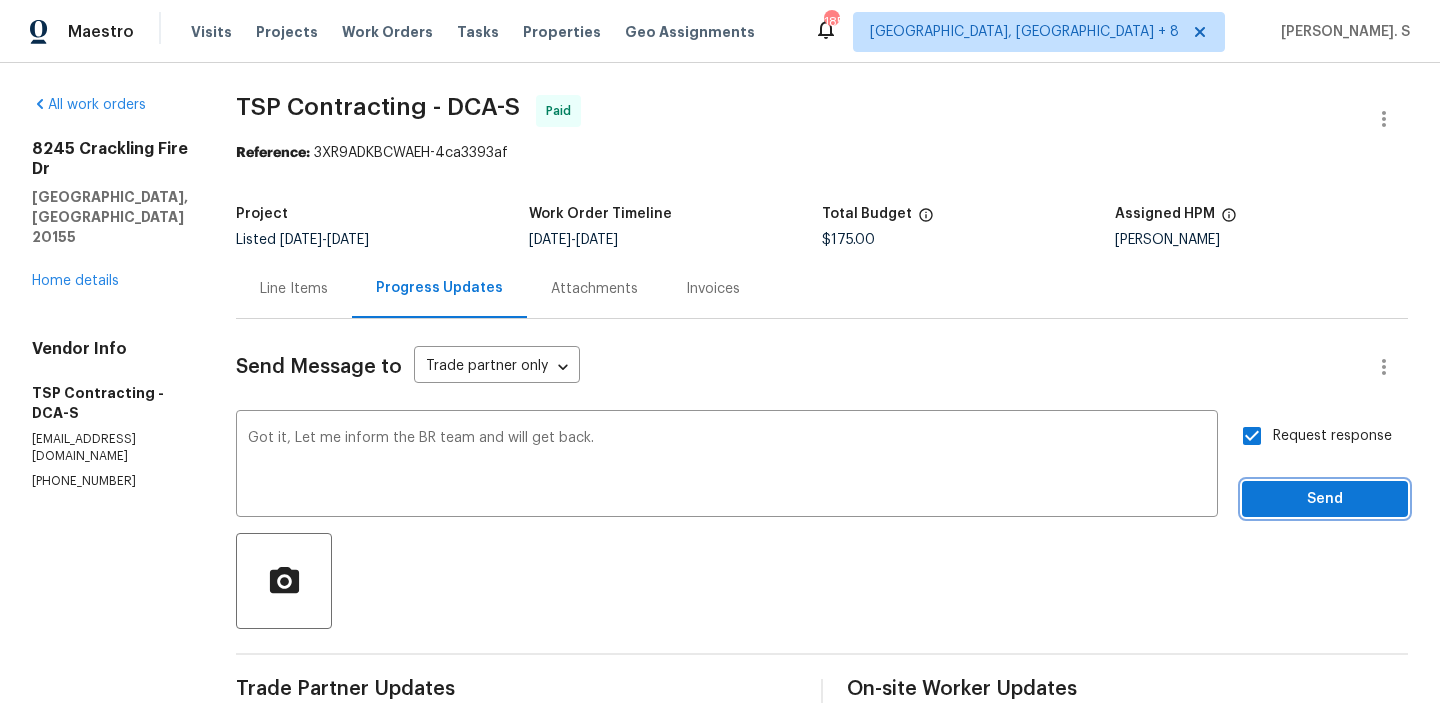 click on "Send" at bounding box center (1325, 499) 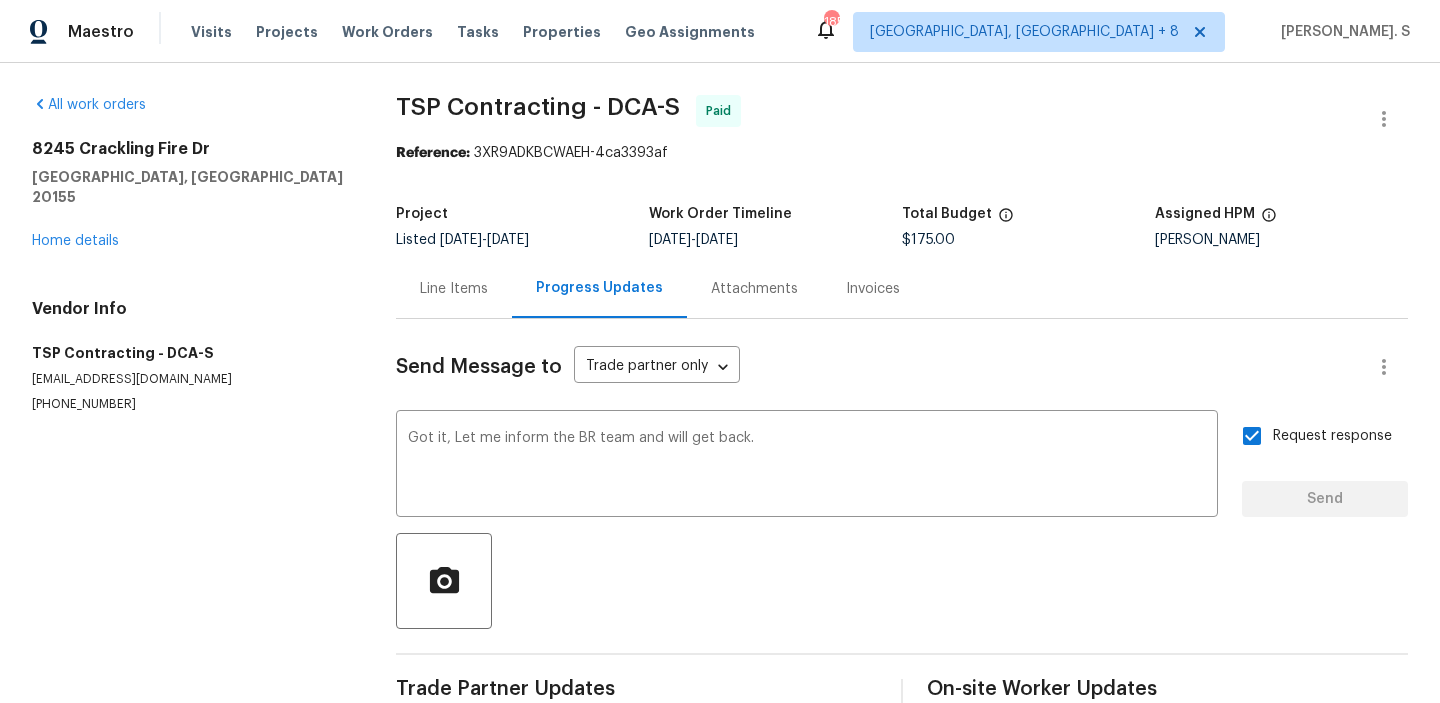 type 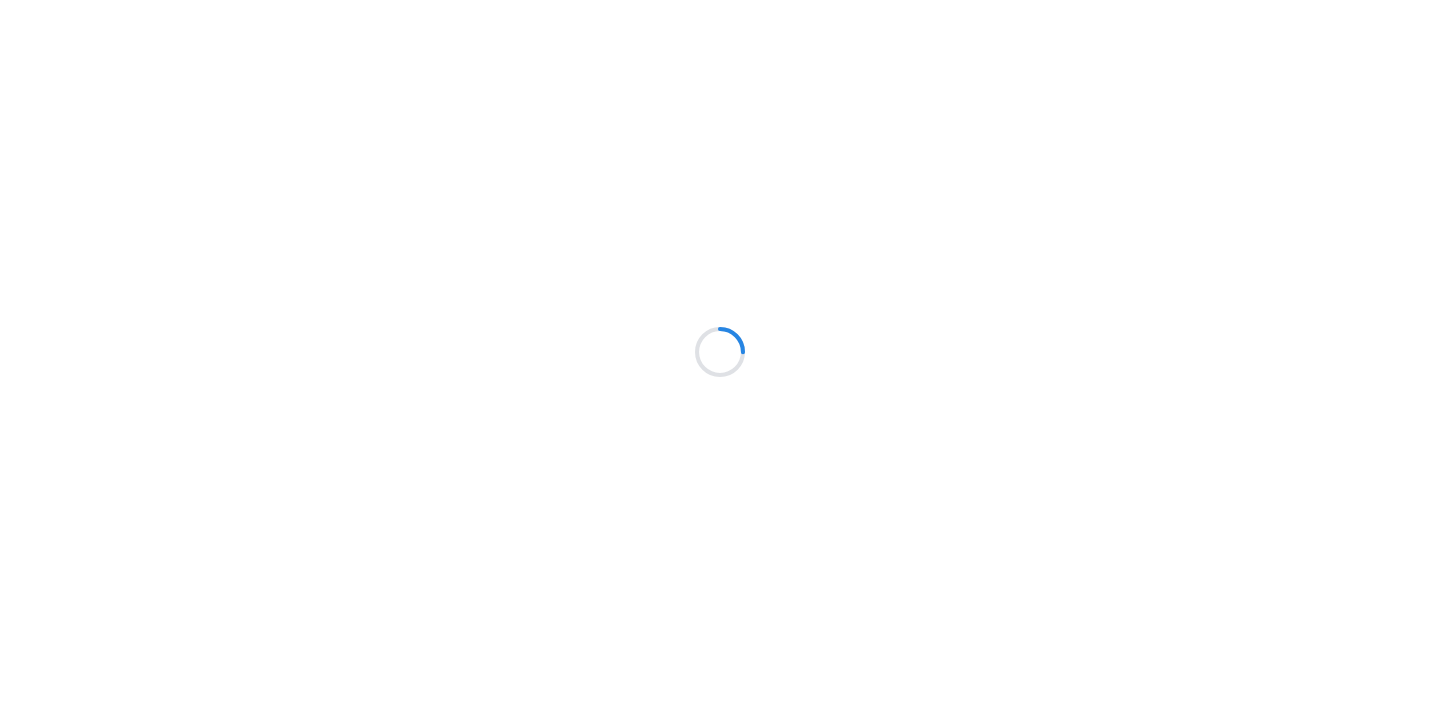 scroll, scrollTop: 0, scrollLeft: 0, axis: both 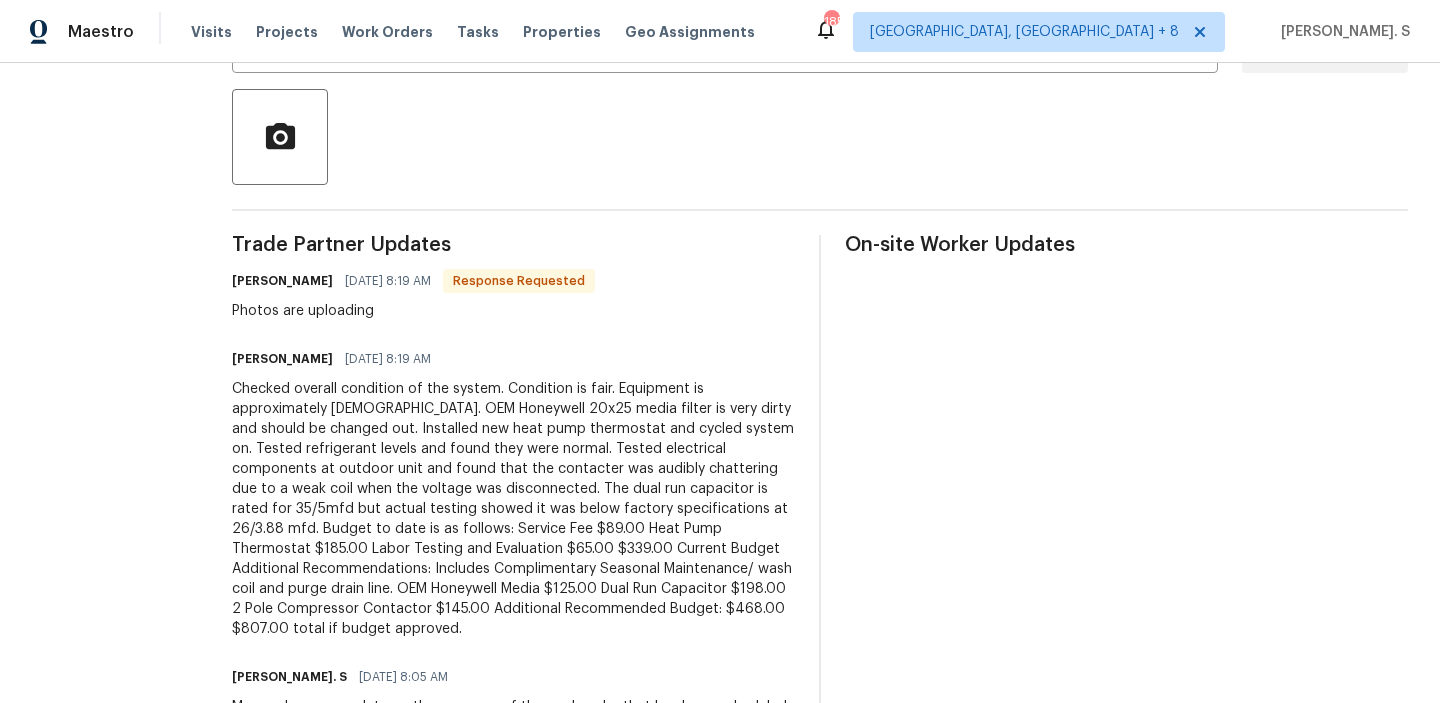 click on "Checked overall condition of the system.
Condition is fair. Equipment is approximately [DEMOGRAPHIC_DATA]. OEM Honeywell 20x25 media filter is very dirty and should be changed out.
Installed new heat pump thermostat and cycled system on.
Tested refrigerant levels and found they were normal.
Tested electrical components at outdoor unit and found that the contacter was audibly chattering due to a weak coil when the voltage was disconnected.
The dual run capacitor is rated for 35/5mfd but actual testing showed it was below factory specifications at 26/3.88 mfd.
Budget to date is as follows:
Service Fee $89.00
Heat Pump Thermostat $185.00
Labor Testing and Evaluation $65.00
$339.00 Current Budget
Additional Recommendations:
Includes Complimentary Seasonal Maintenance/ wash coil and purge drain line.
OEM Honeywell Media $125.00
Dual Run Capacitor $198.00
2 Pole Compressor Contactor $145.00
Additional Recommended Budget:
$468.00
$807.00 total if budget approved." at bounding box center [513, 509] 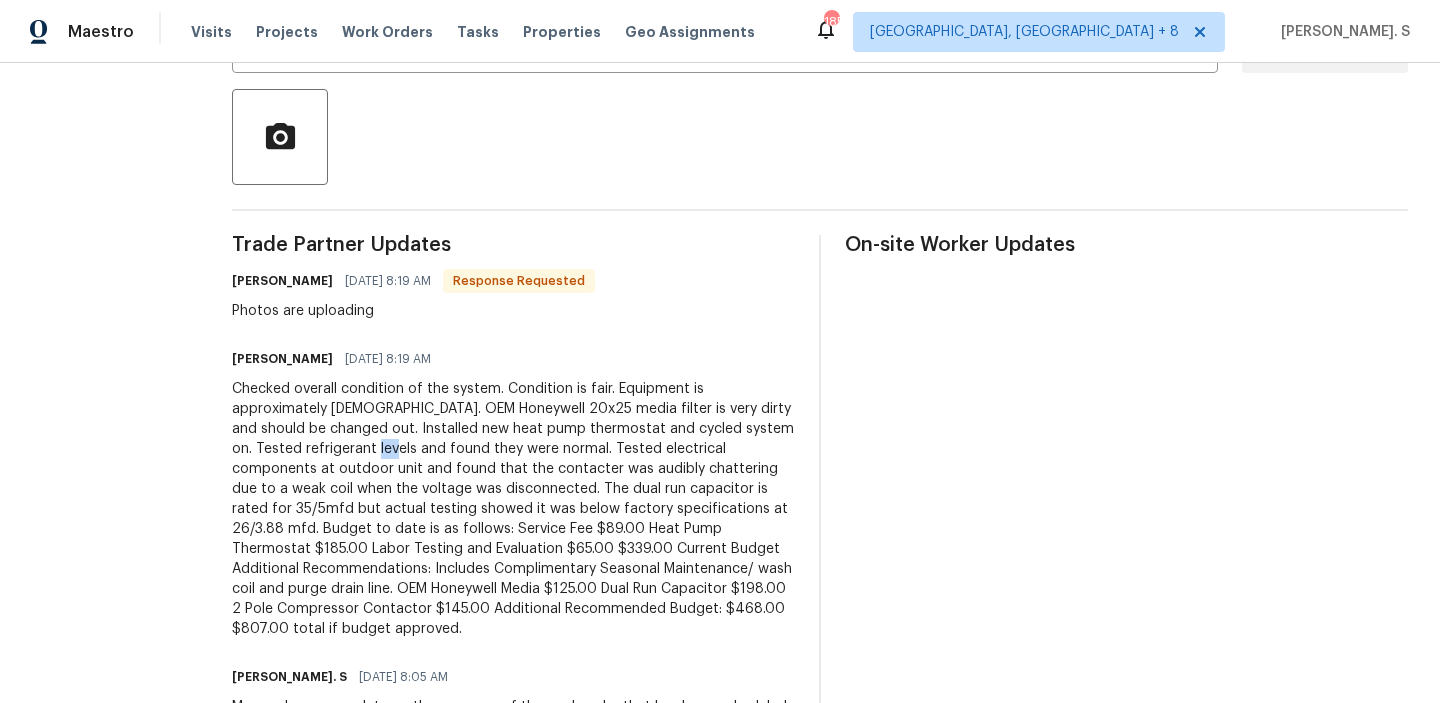 click on "Checked overall condition of the system.
Condition is fair. Equipment is approximately [DEMOGRAPHIC_DATA]. OEM Honeywell 20x25 media filter is very dirty and should be changed out.
Installed new heat pump thermostat and cycled system on.
Tested refrigerant levels and found they were normal.
Tested electrical components at outdoor unit and found that the contacter was audibly chattering due to a weak coil when the voltage was disconnected.
The dual run capacitor is rated for 35/5mfd but actual testing showed it was below factory specifications at 26/3.88 mfd.
Budget to date is as follows:
Service Fee $89.00
Heat Pump Thermostat $185.00
Labor Testing and Evaluation $65.00
$339.00 Current Budget
Additional Recommendations:
Includes Complimentary Seasonal Maintenance/ wash coil and purge drain line.
OEM Honeywell Media $125.00
Dual Run Capacitor $198.00
2 Pole Compressor Contactor $145.00
Additional Recommended Budget:
$468.00
$807.00 total if budget approved." at bounding box center (513, 509) 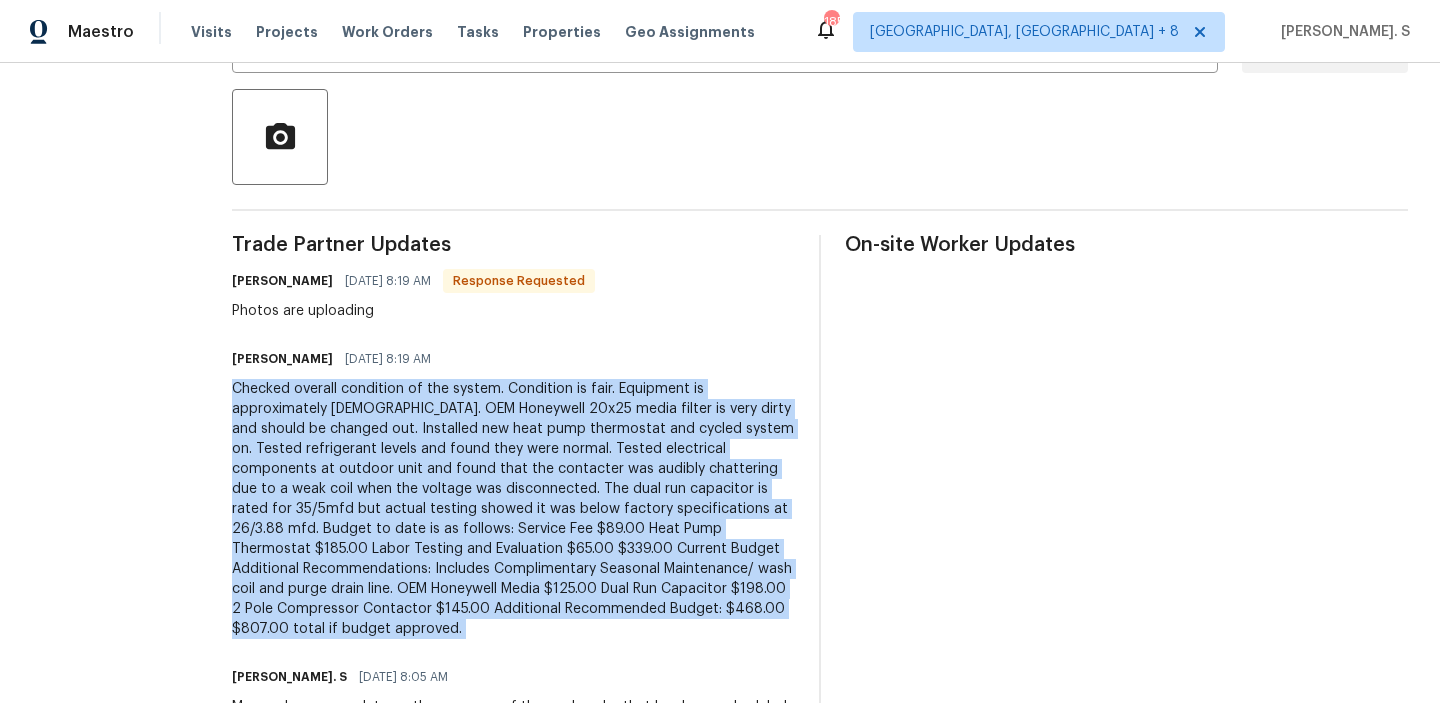 click on "Checked overall condition of the system.
Condition is fair. Equipment is approximately [DEMOGRAPHIC_DATA]. OEM Honeywell 20x25 media filter is very dirty and should be changed out.
Installed new heat pump thermostat and cycled system on.
Tested refrigerant levels and found they were normal.
Tested electrical components at outdoor unit and found that the contacter was audibly chattering due to a weak coil when the voltage was disconnected.
The dual run capacitor is rated for 35/5mfd but actual testing showed it was below factory specifications at 26/3.88 mfd.
Budget to date is as follows:
Service Fee $89.00
Heat Pump Thermostat $185.00
Labor Testing and Evaluation $65.00
$339.00 Current Budget
Additional Recommendations:
Includes Complimentary Seasonal Maintenance/ wash coil and purge drain line.
OEM Honeywell Media $125.00
Dual Run Capacitor $198.00
2 Pole Compressor Contactor $145.00
Additional Recommended Budget:
$468.00
$807.00 total if budget approved." at bounding box center (513, 509) 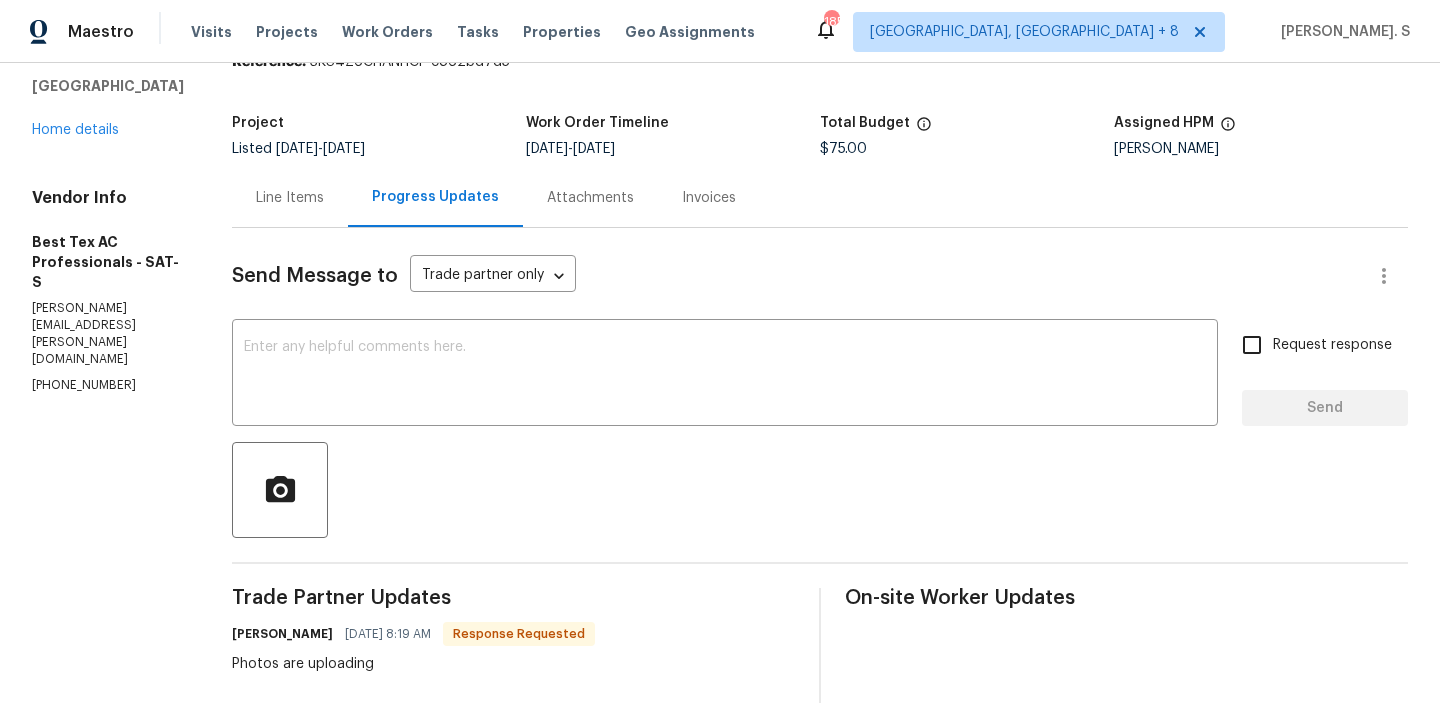 scroll, scrollTop: 21, scrollLeft: 0, axis: vertical 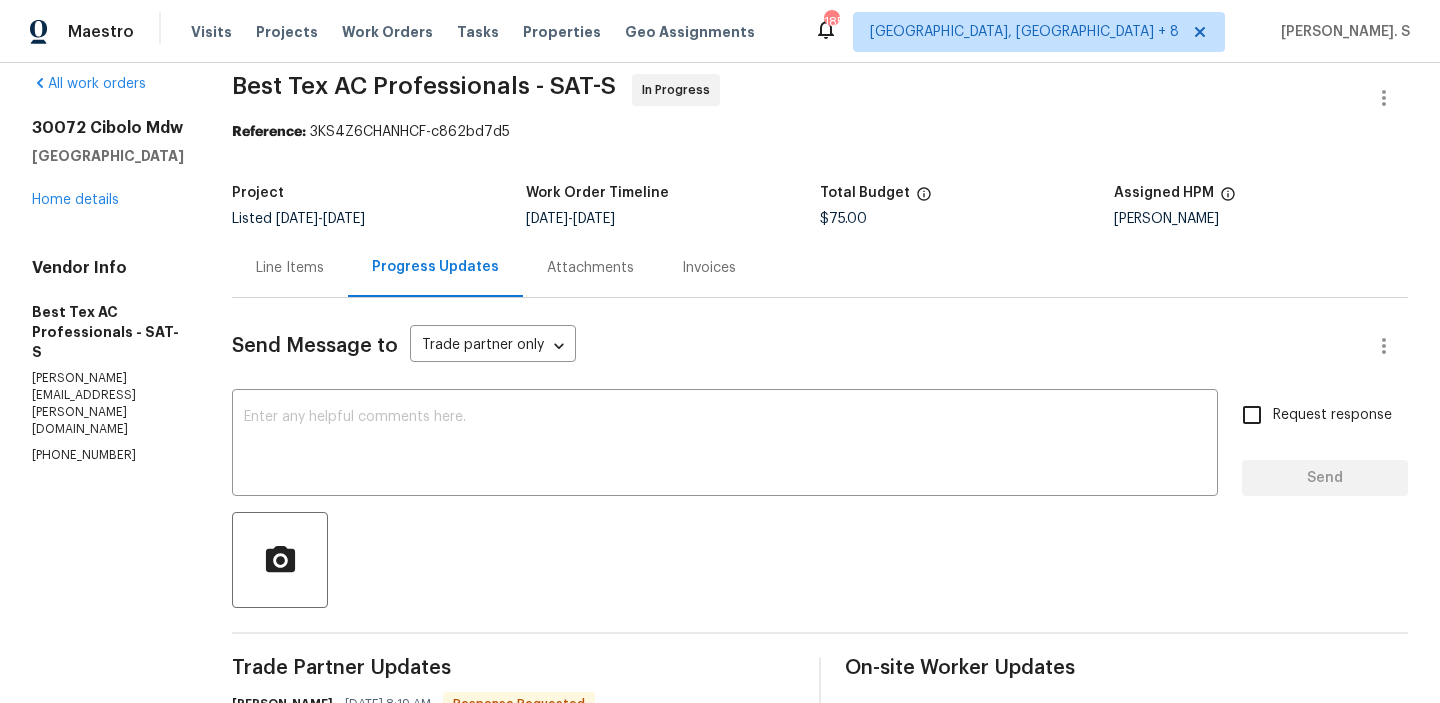 click on "Best Tex AC Professionals - SAT-S In Progress" at bounding box center [796, 98] 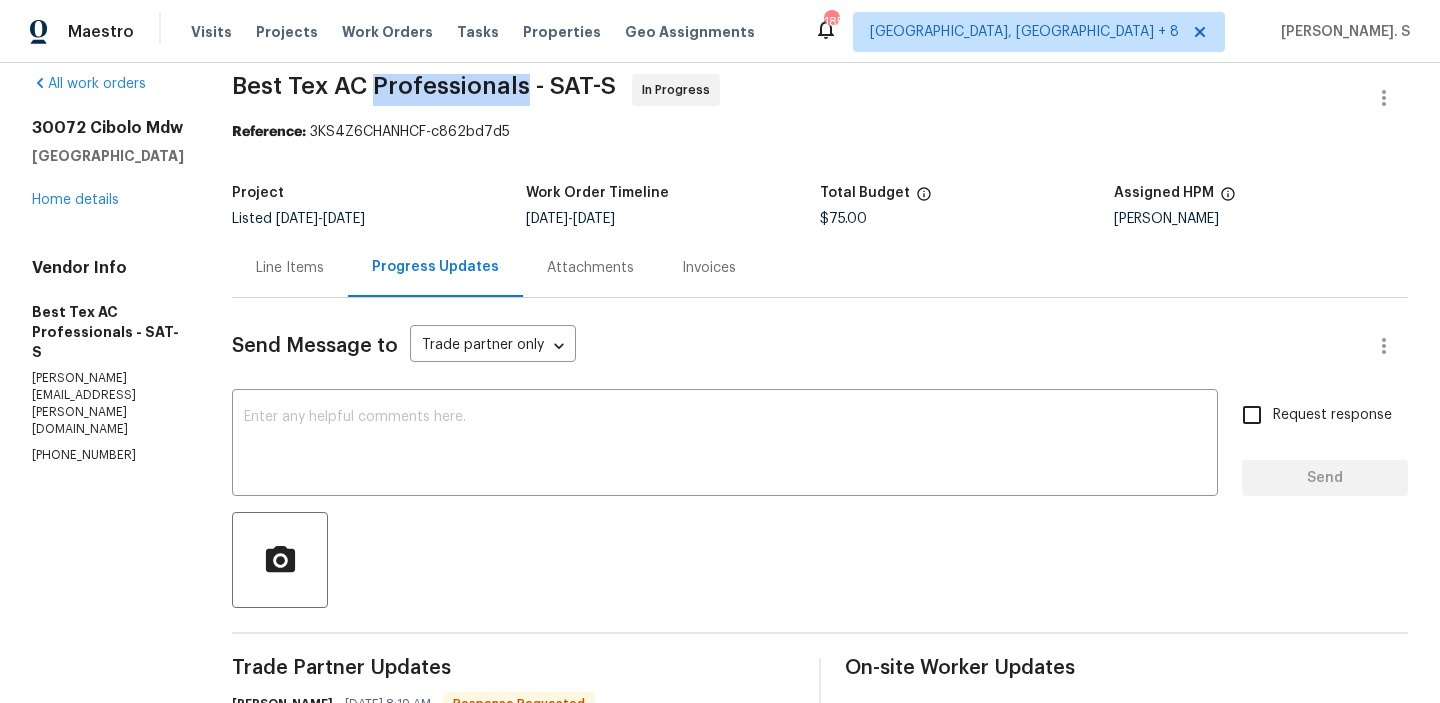 click on "Best Tex AC Professionals - SAT-S In Progress" at bounding box center (796, 98) 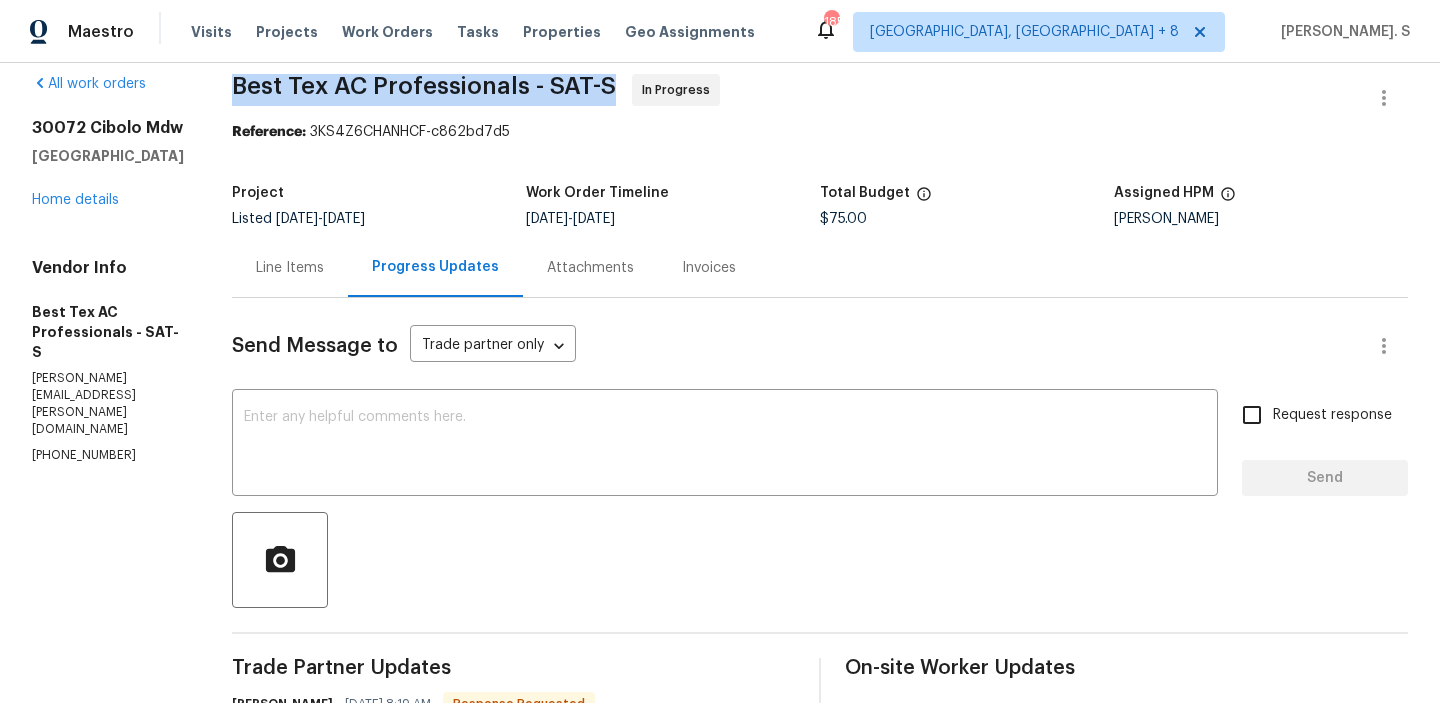 click on "Best Tex AC Professionals - SAT-S In Progress" at bounding box center [796, 98] 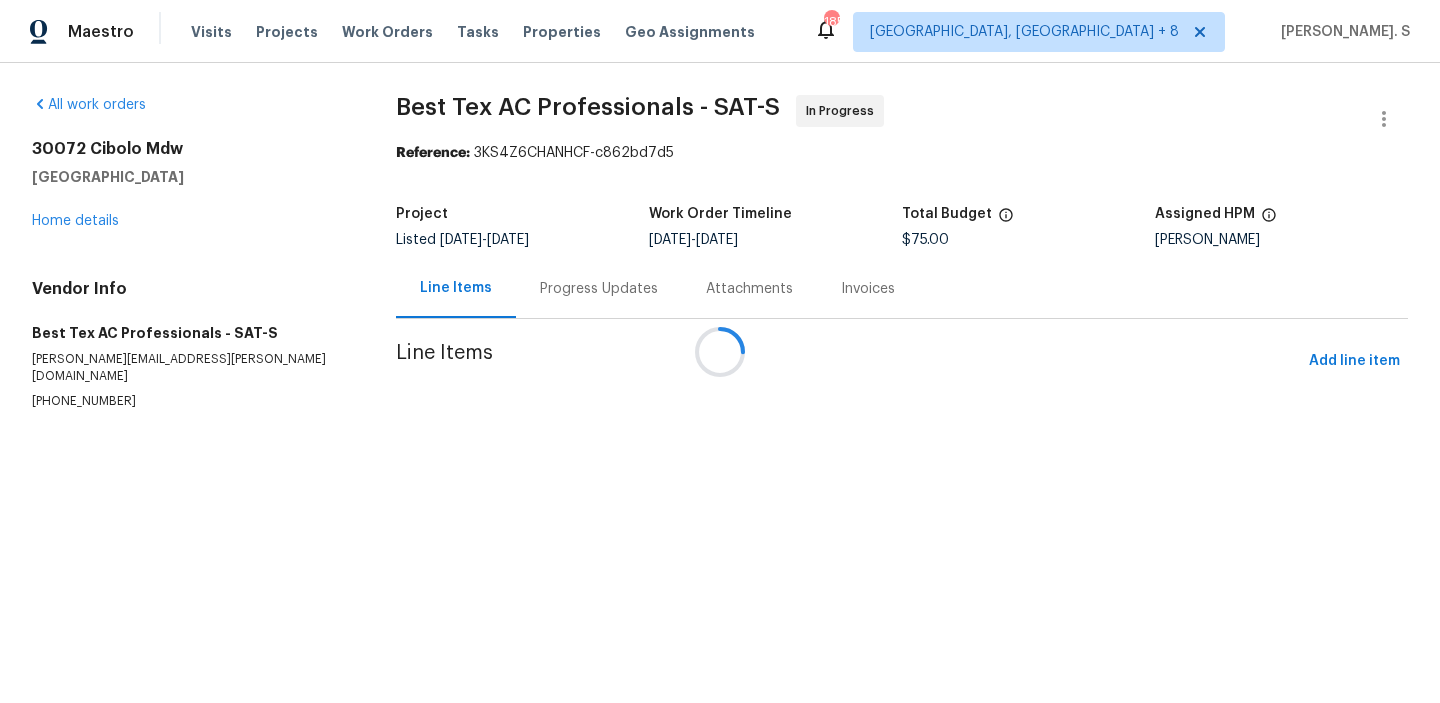 scroll, scrollTop: 0, scrollLeft: 0, axis: both 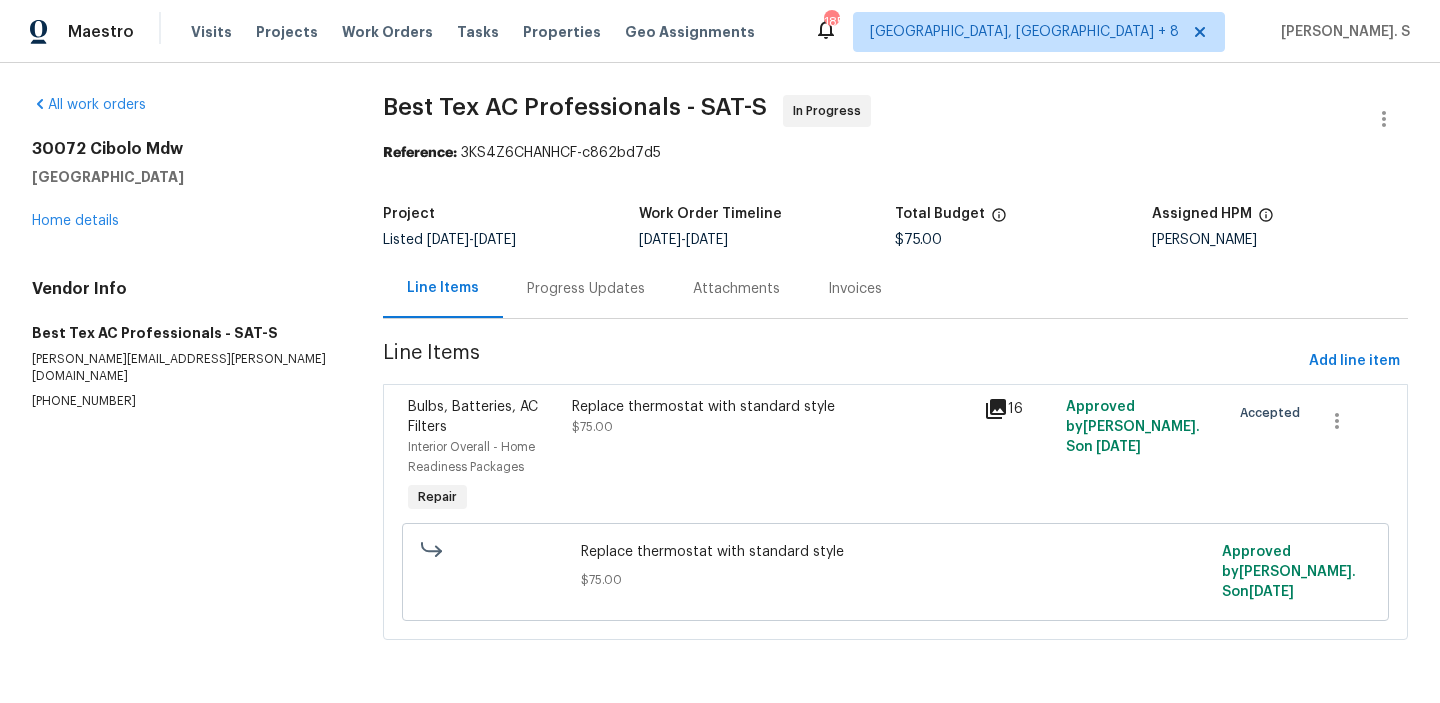 click on "Replace thermostat with standard style" at bounding box center (895, 552) 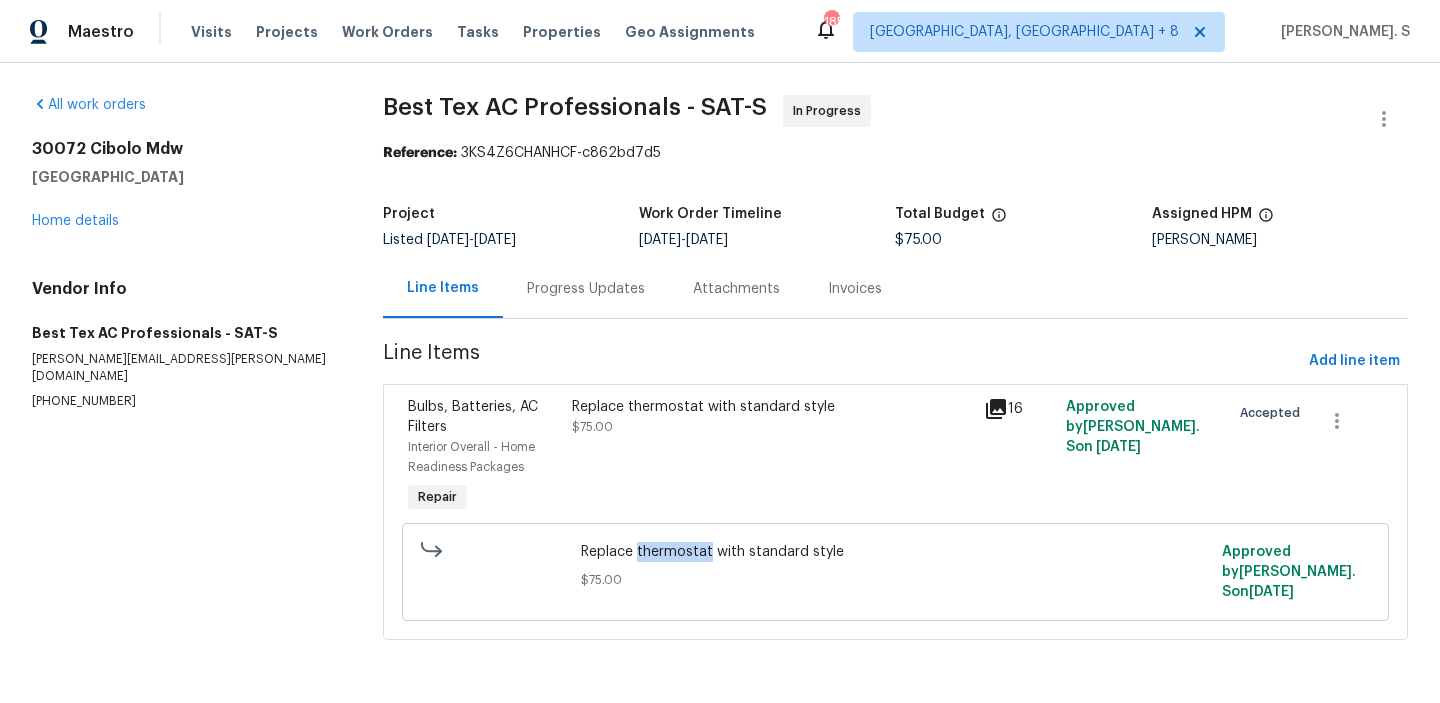 click on "Replace thermostat with standard style" at bounding box center (895, 552) 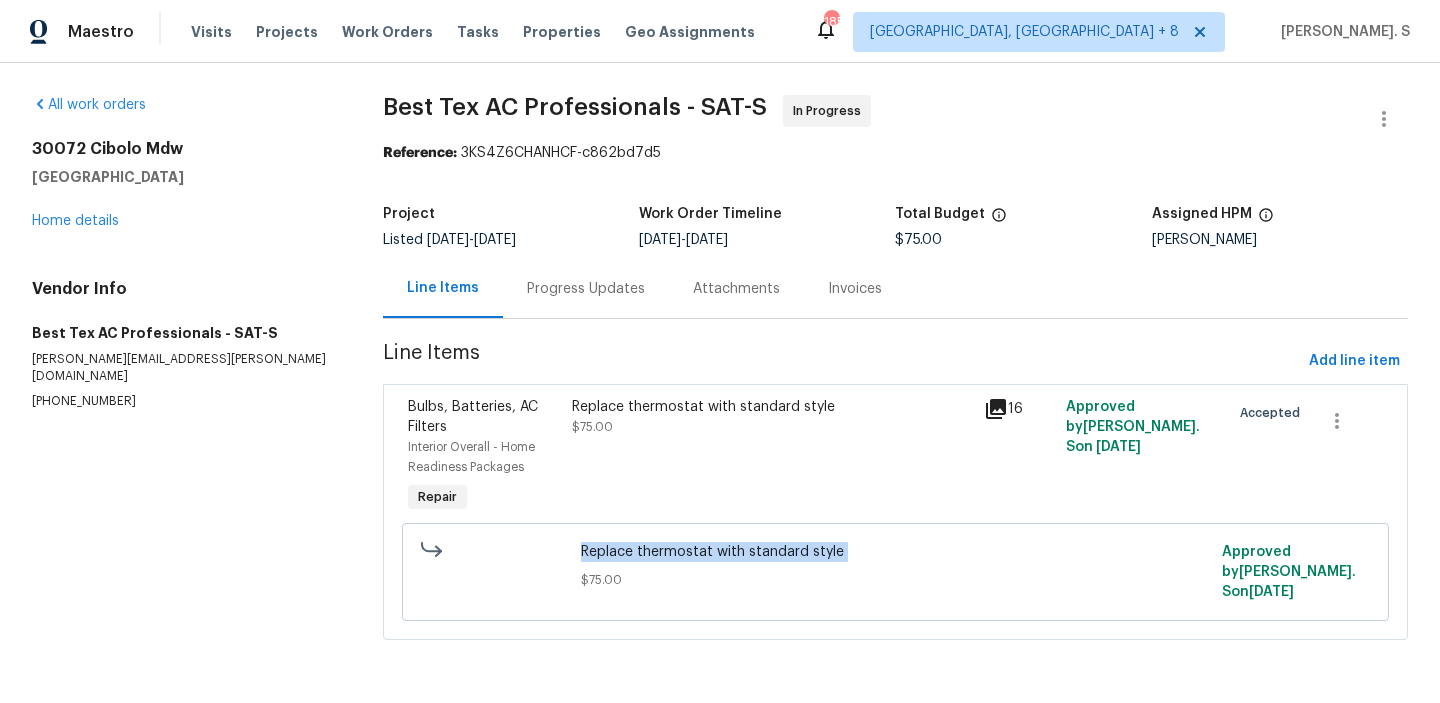 click on "Replace thermostat with standard style" at bounding box center (895, 552) 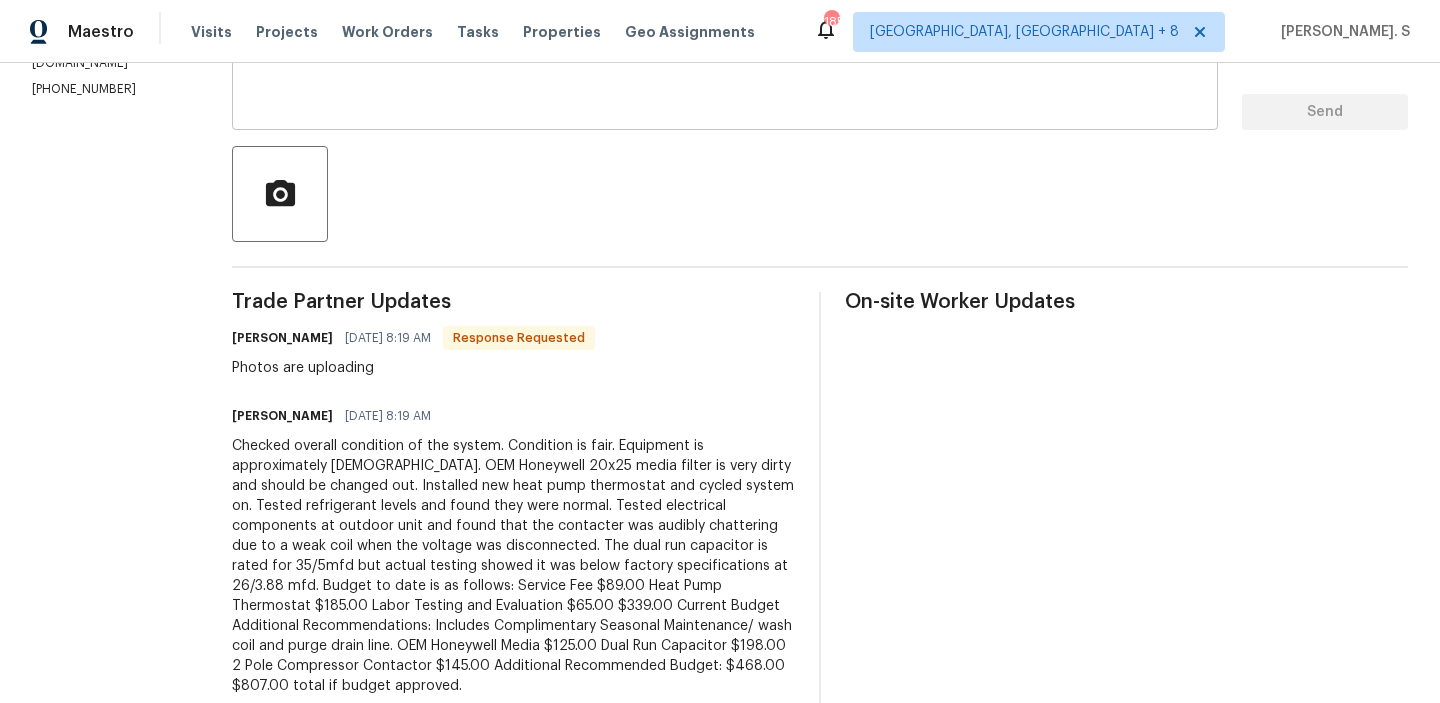 scroll, scrollTop: 224, scrollLeft: 0, axis: vertical 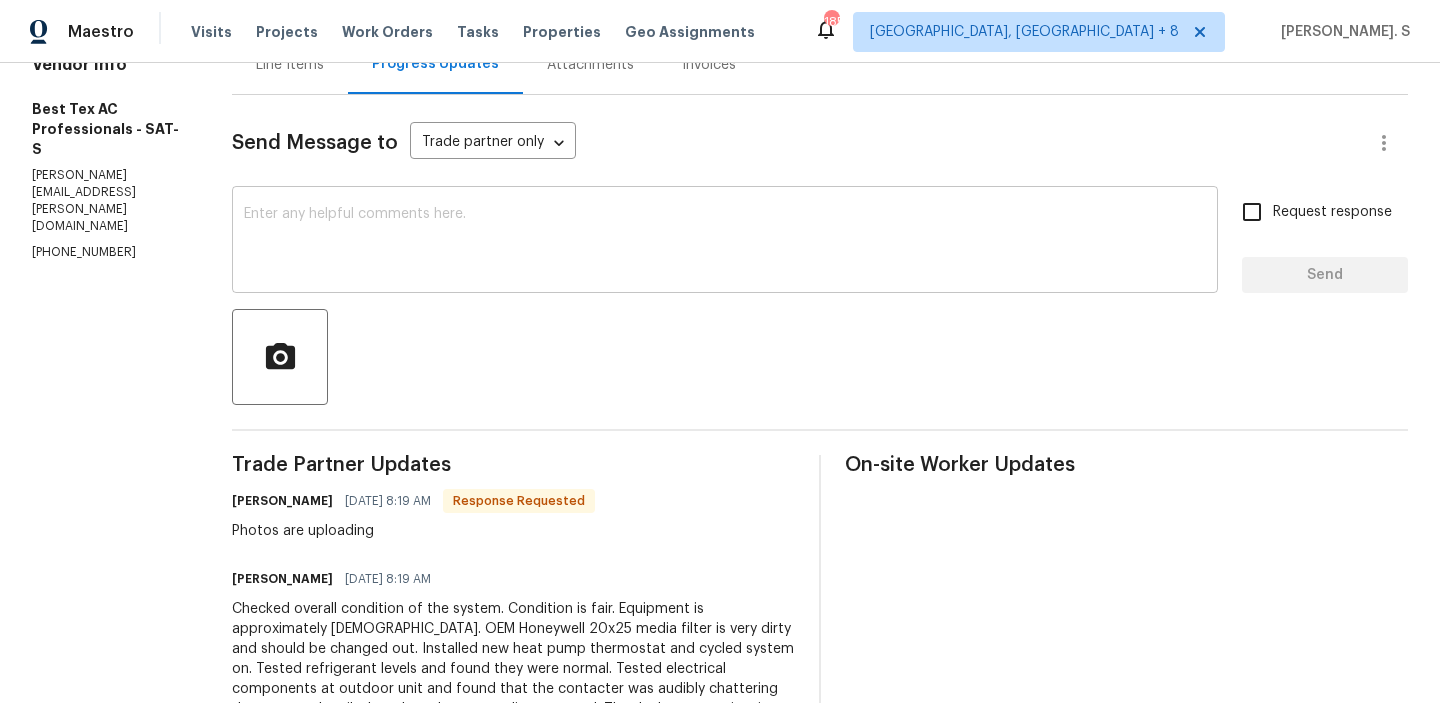 click at bounding box center (725, 242) 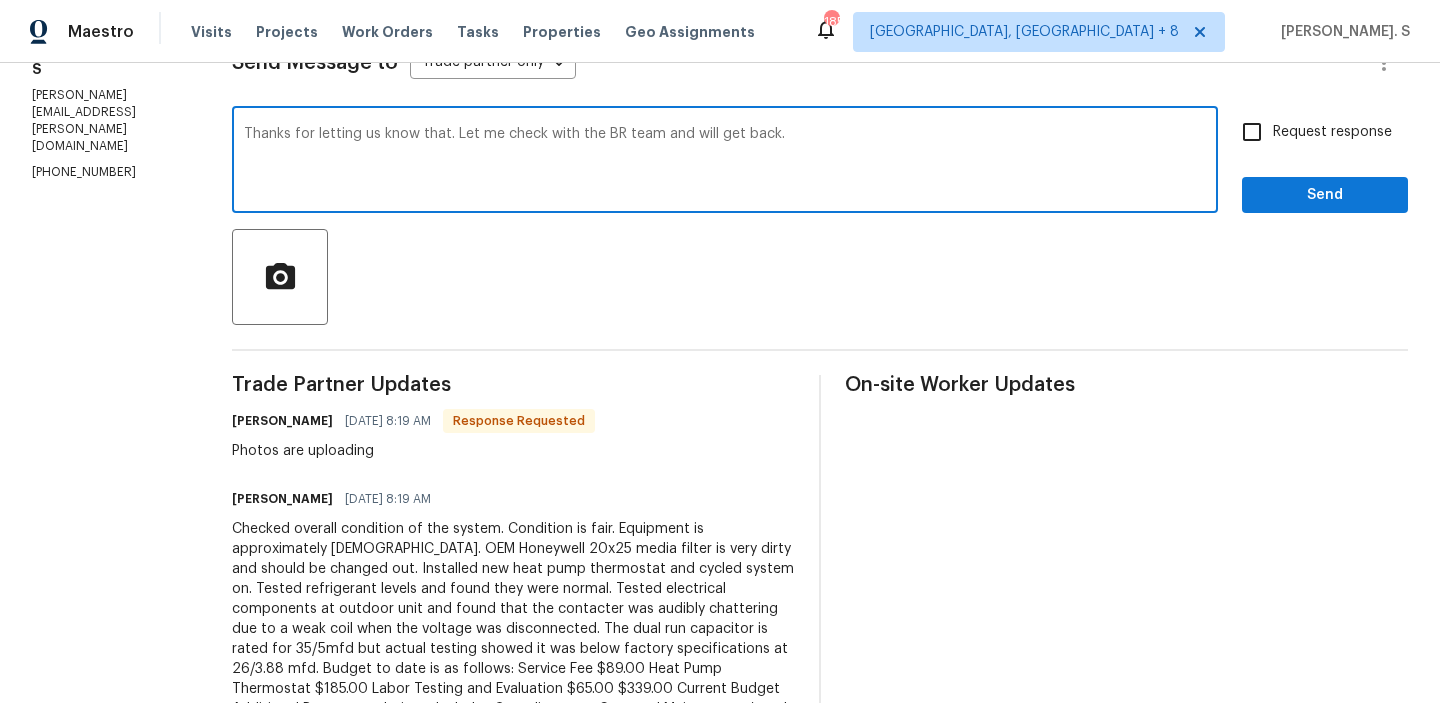 scroll, scrollTop: 367, scrollLeft: 0, axis: vertical 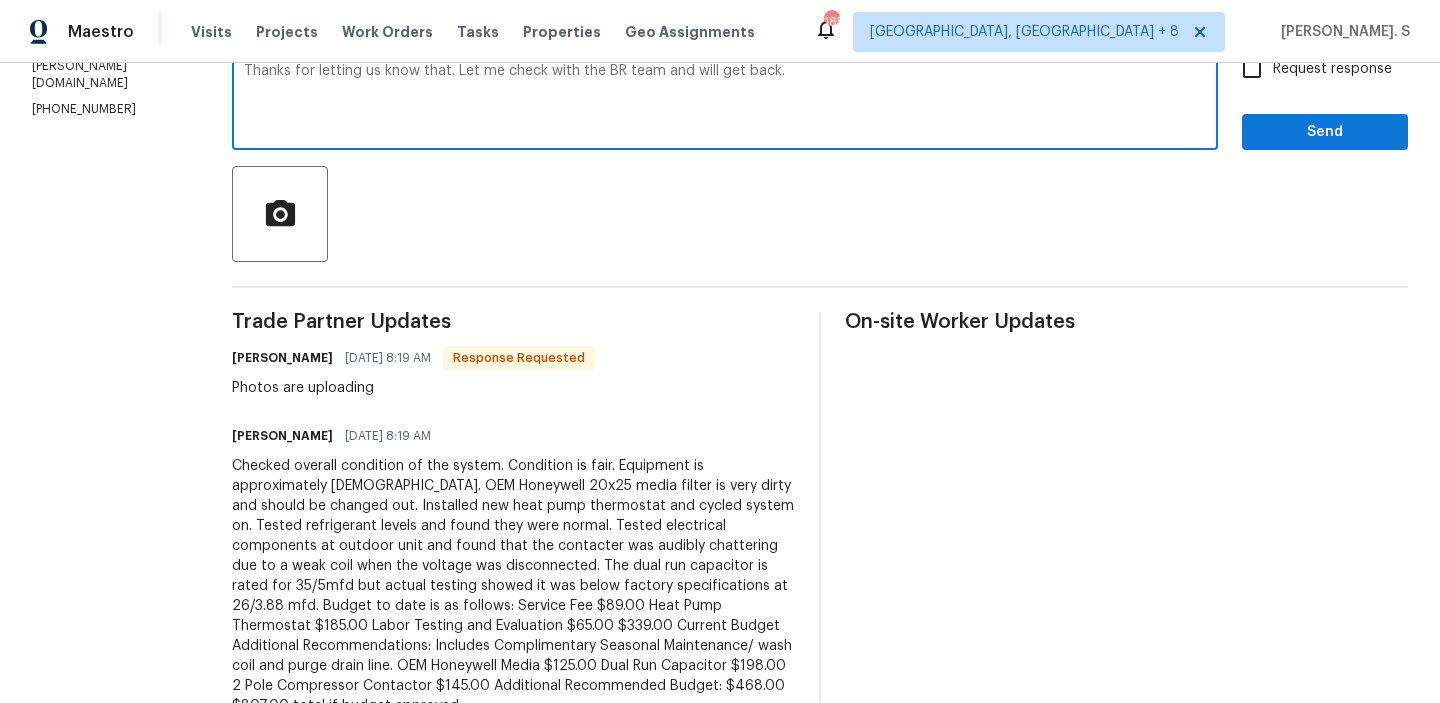 type on "Thanks for letting us know that. Let me check with the BR team and will get back." 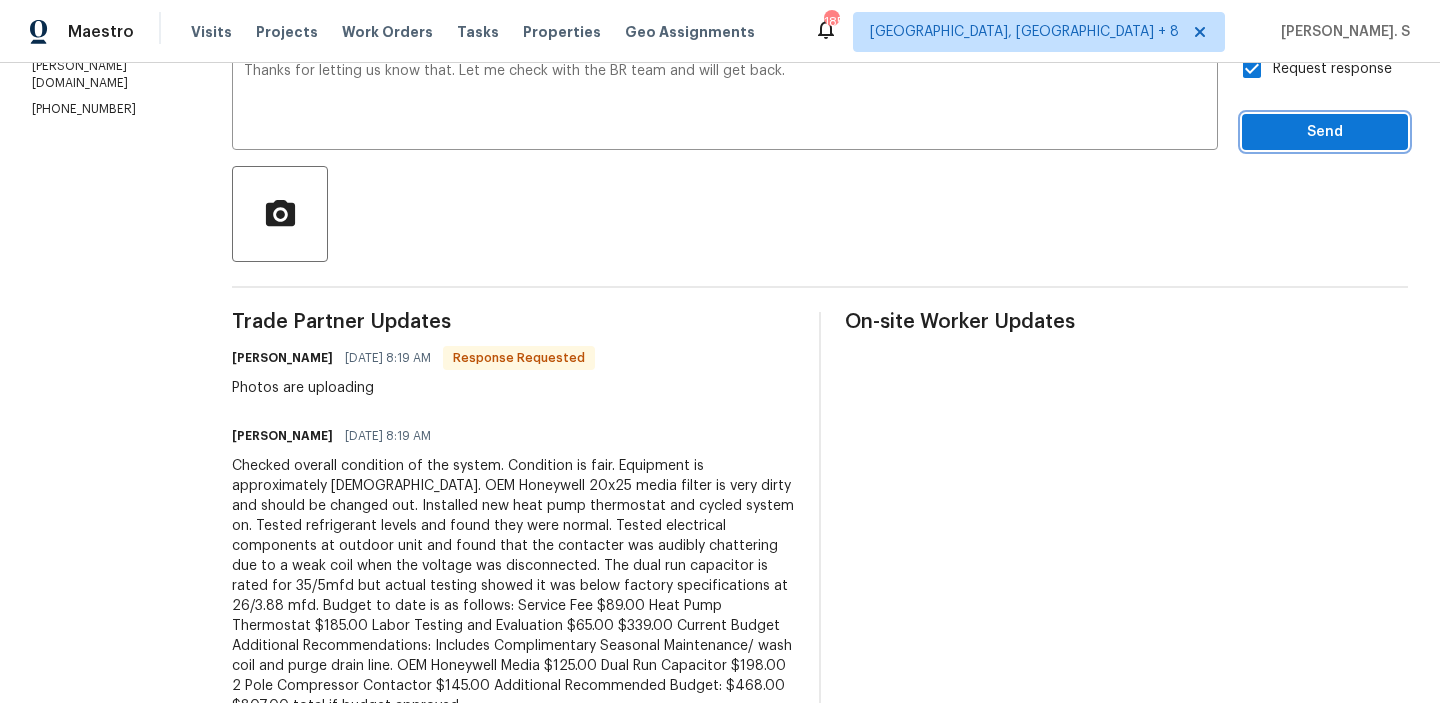 click on "Send" at bounding box center [1325, 132] 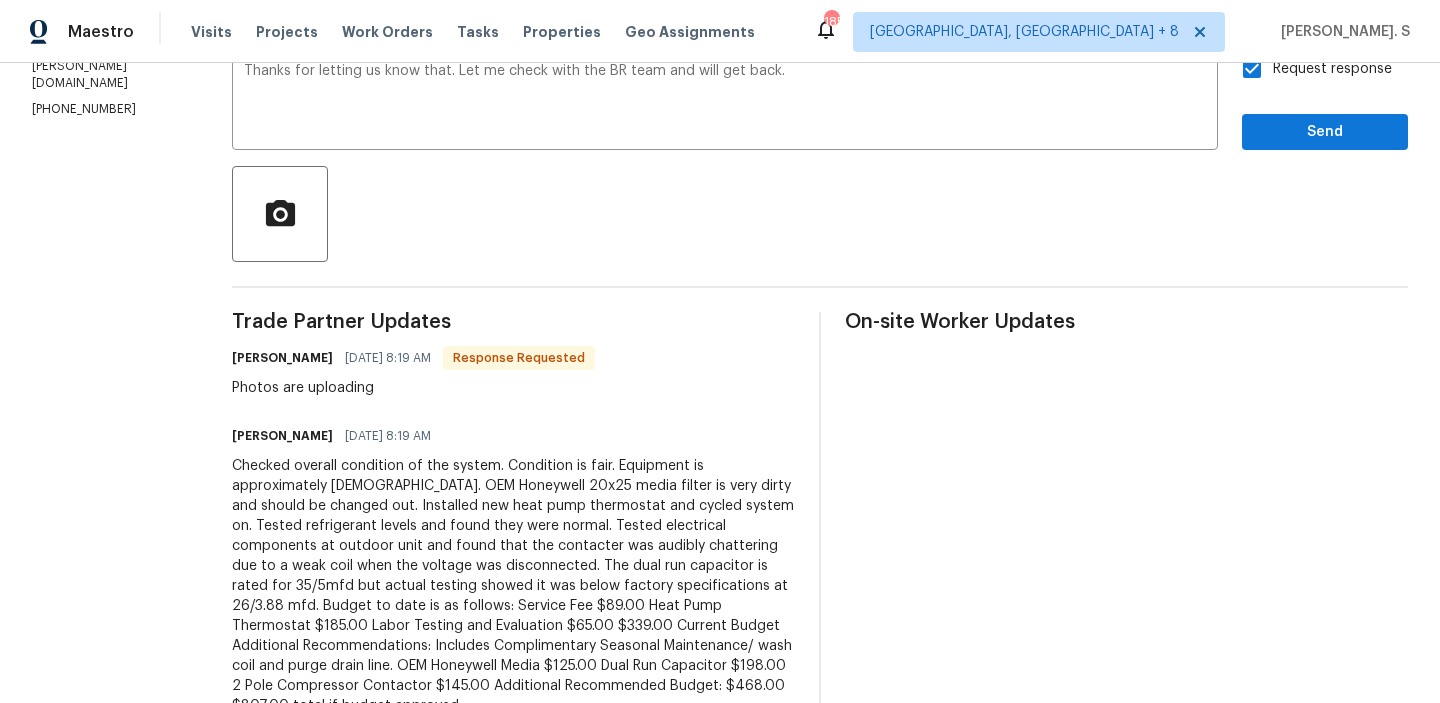 scroll, scrollTop: 44, scrollLeft: 0, axis: vertical 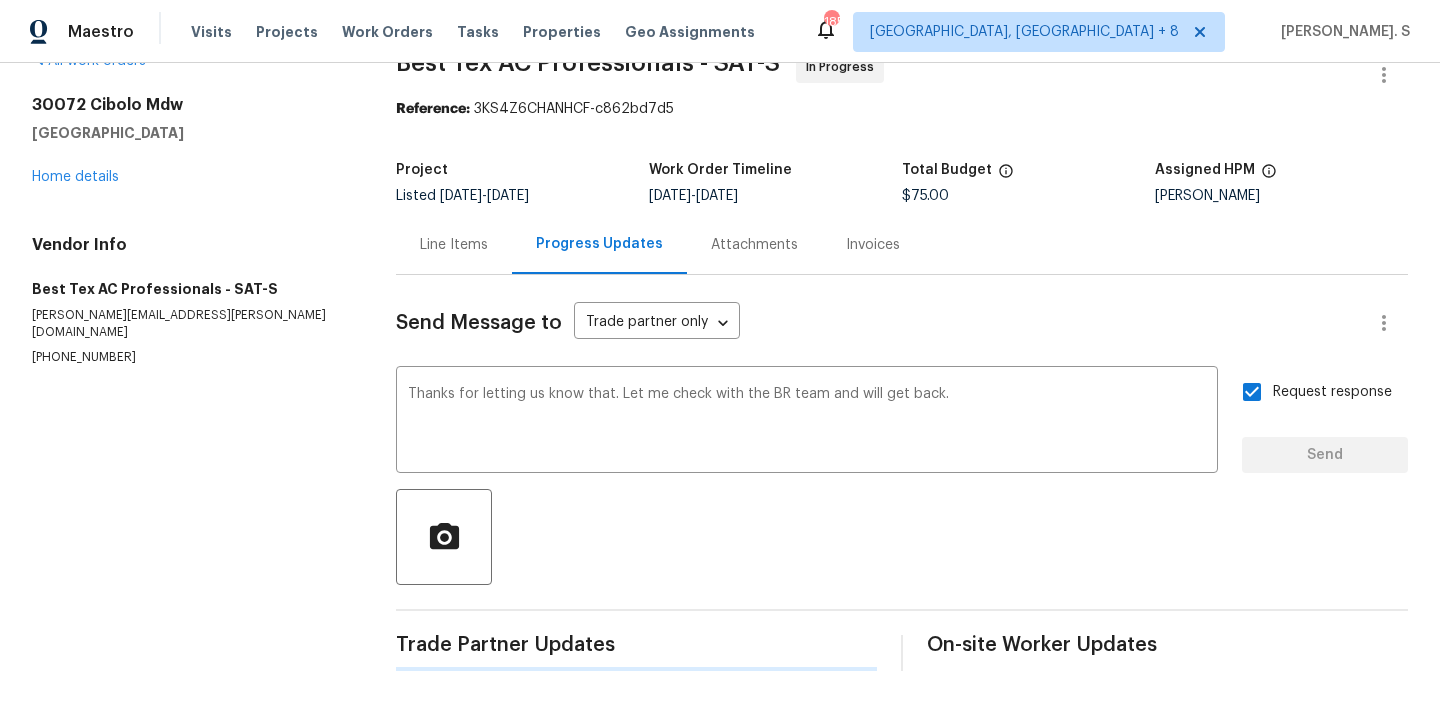 type 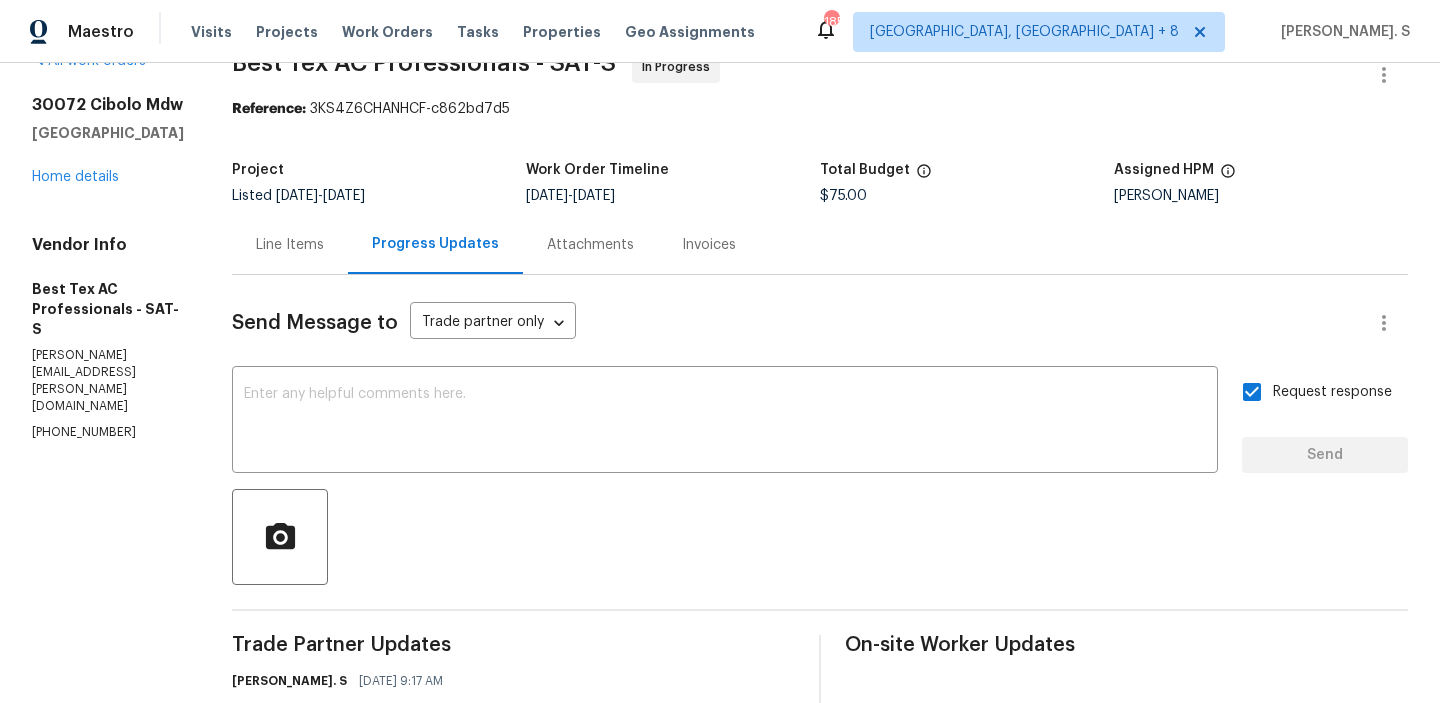 scroll, scrollTop: 367, scrollLeft: 0, axis: vertical 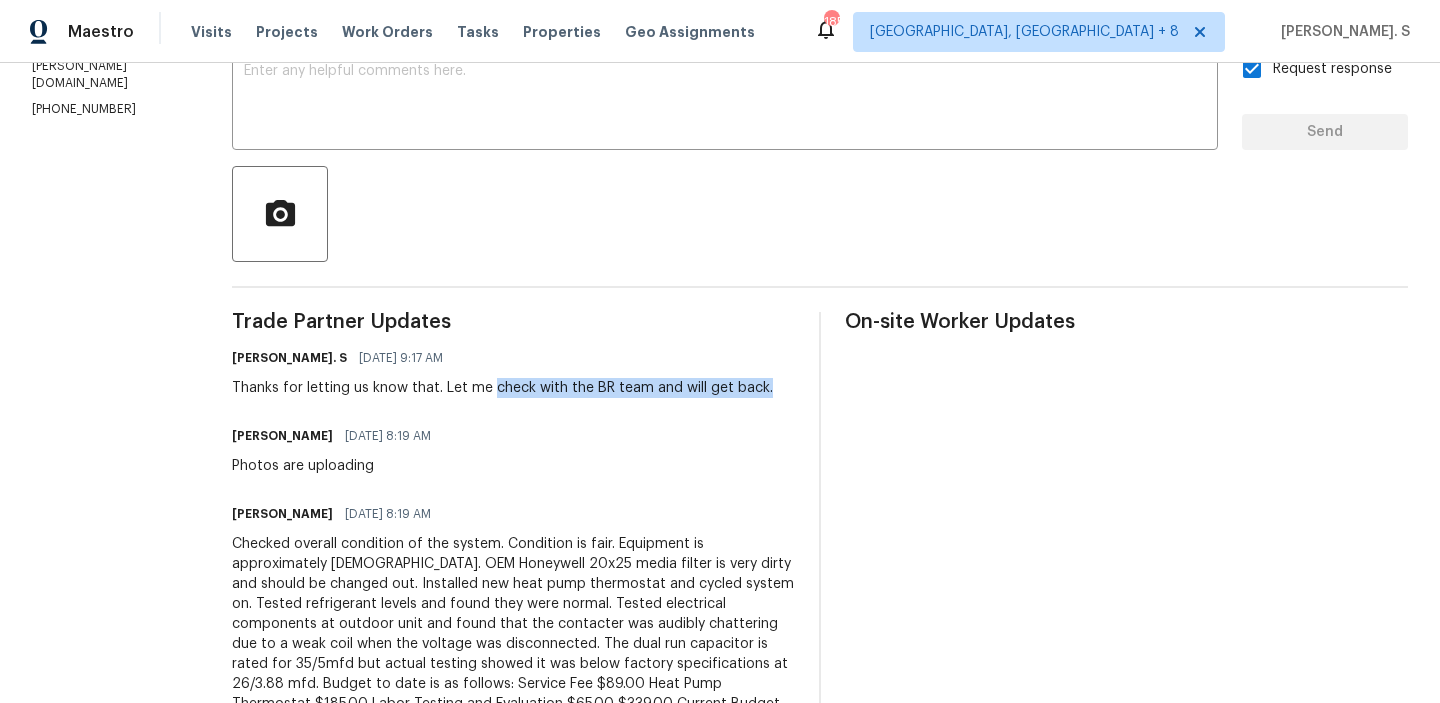 drag, startPoint x: 522, startPoint y: 387, endPoint x: 810, endPoint y: 387, distance: 288 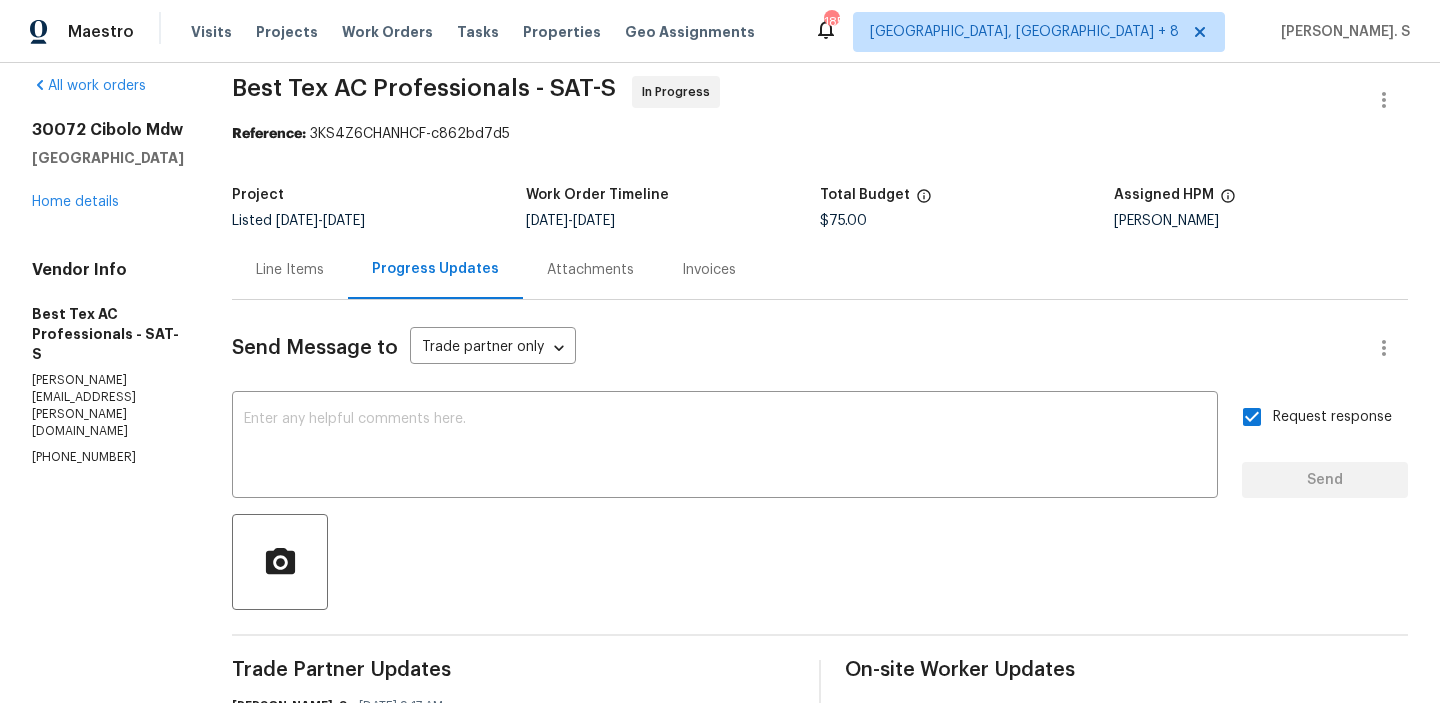 scroll, scrollTop: 0, scrollLeft: 0, axis: both 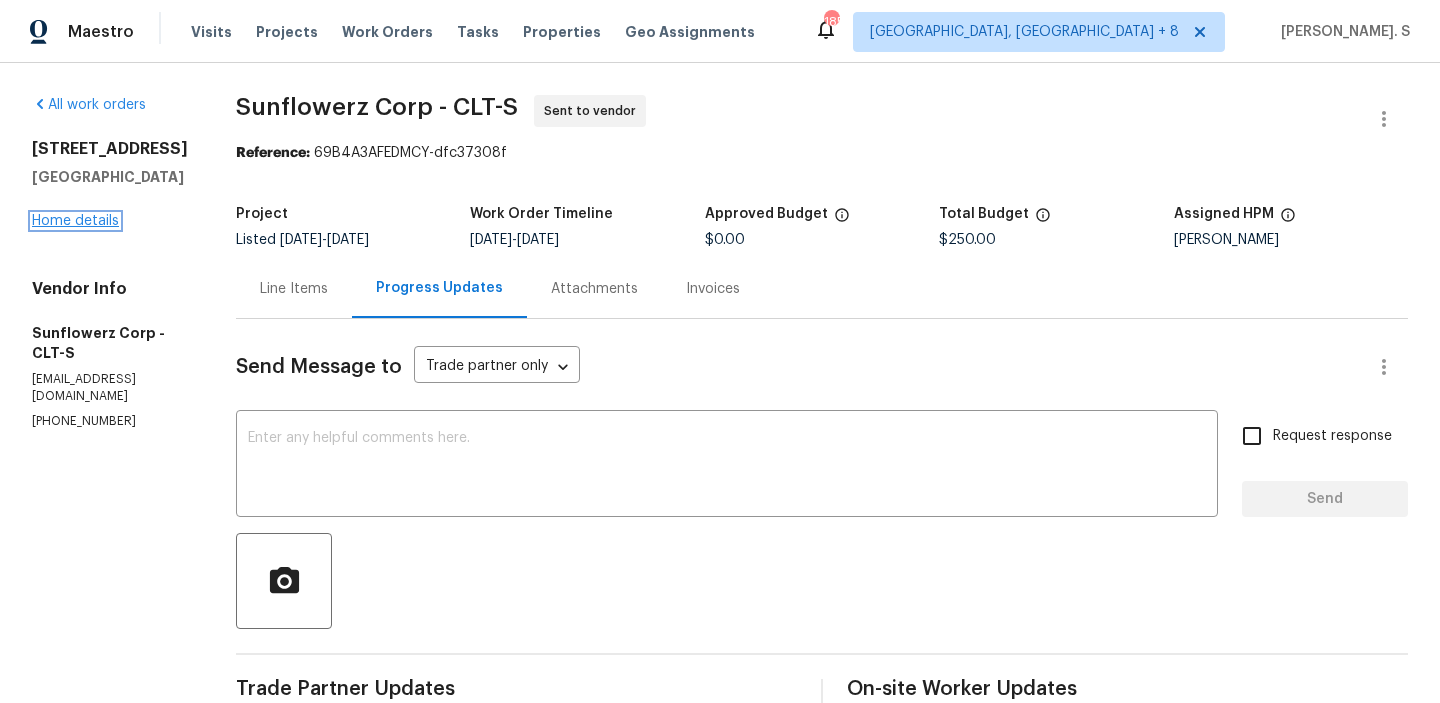 click on "Home details" at bounding box center [75, 221] 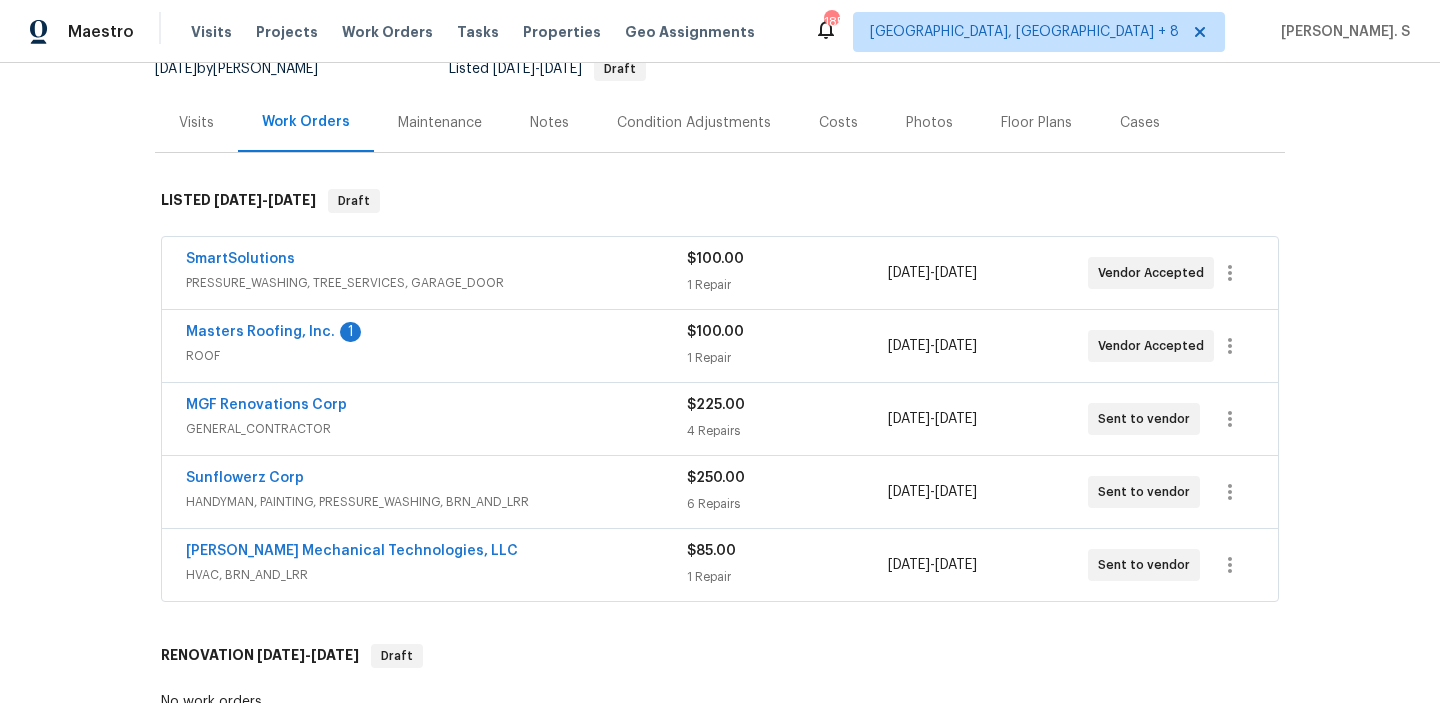 scroll, scrollTop: 218, scrollLeft: 0, axis: vertical 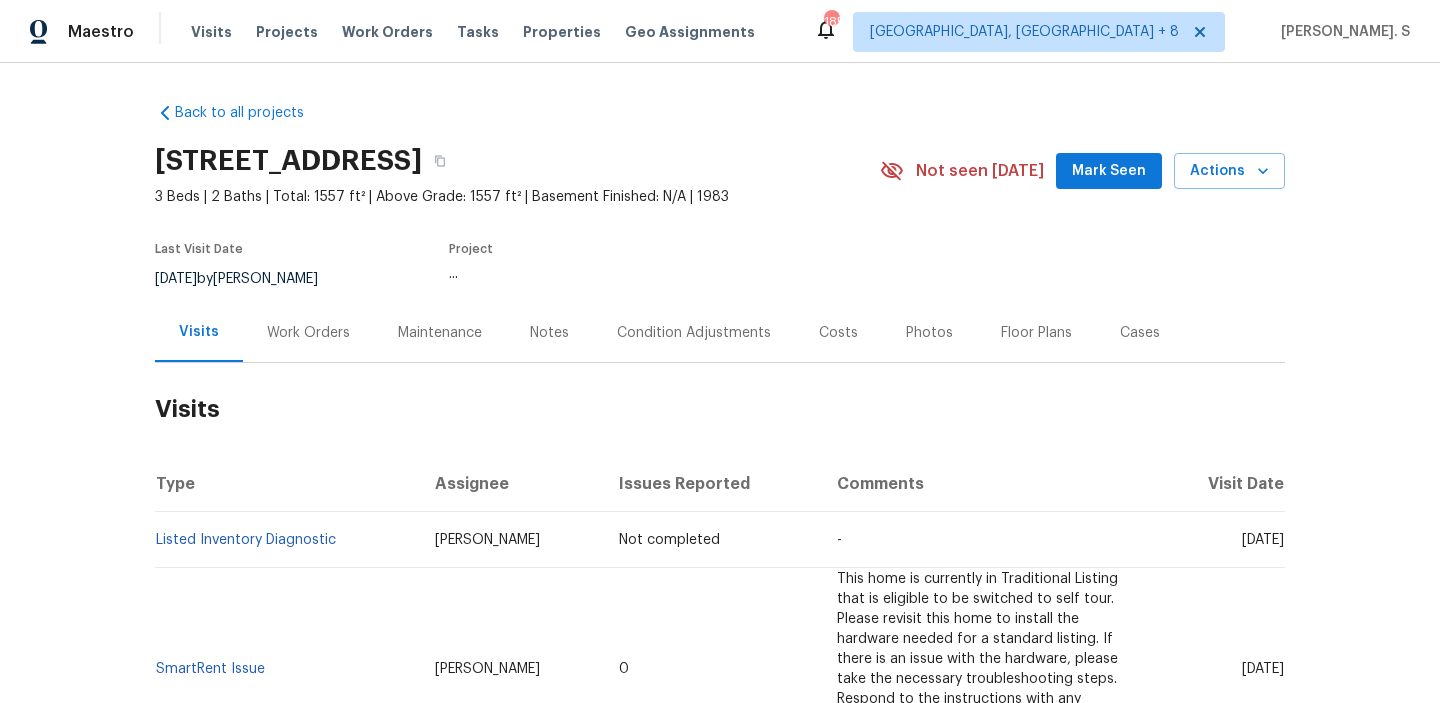 click on "Work Orders" at bounding box center [308, 333] 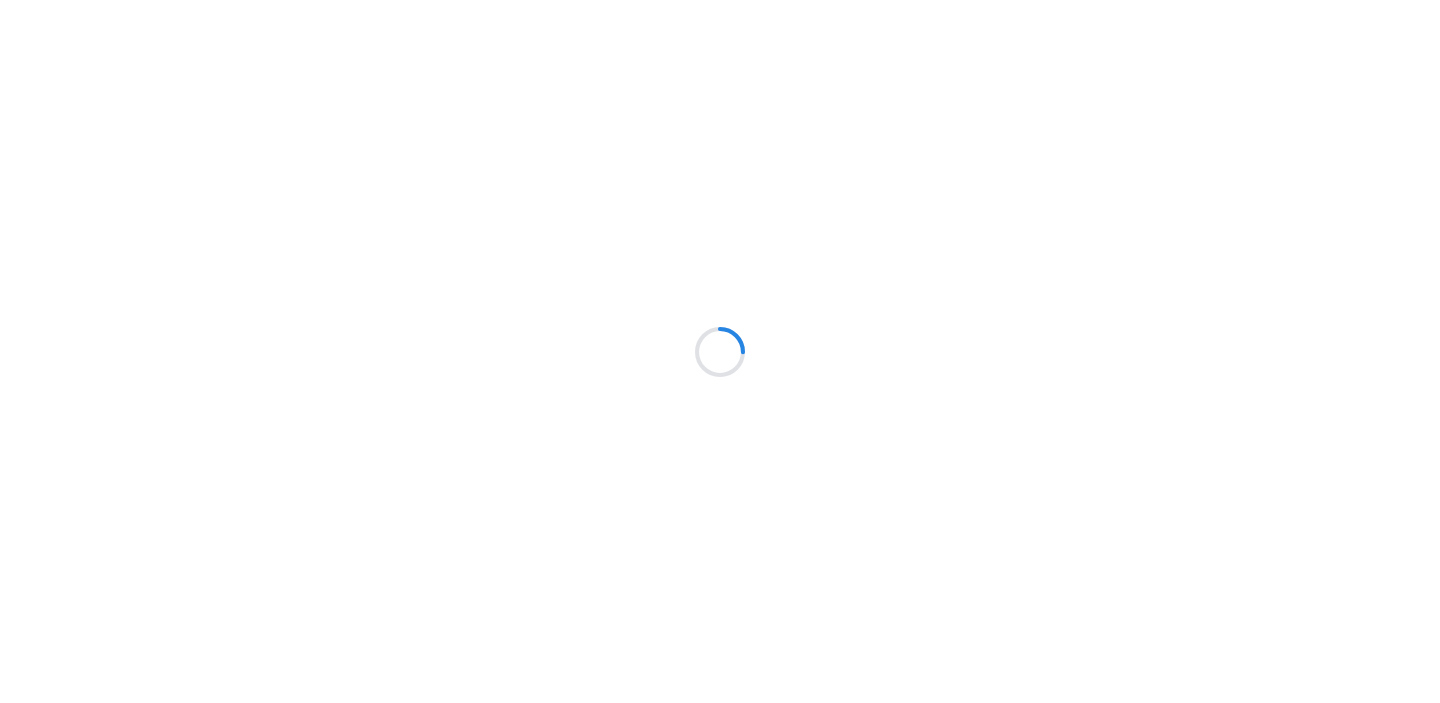 scroll, scrollTop: 0, scrollLeft: 0, axis: both 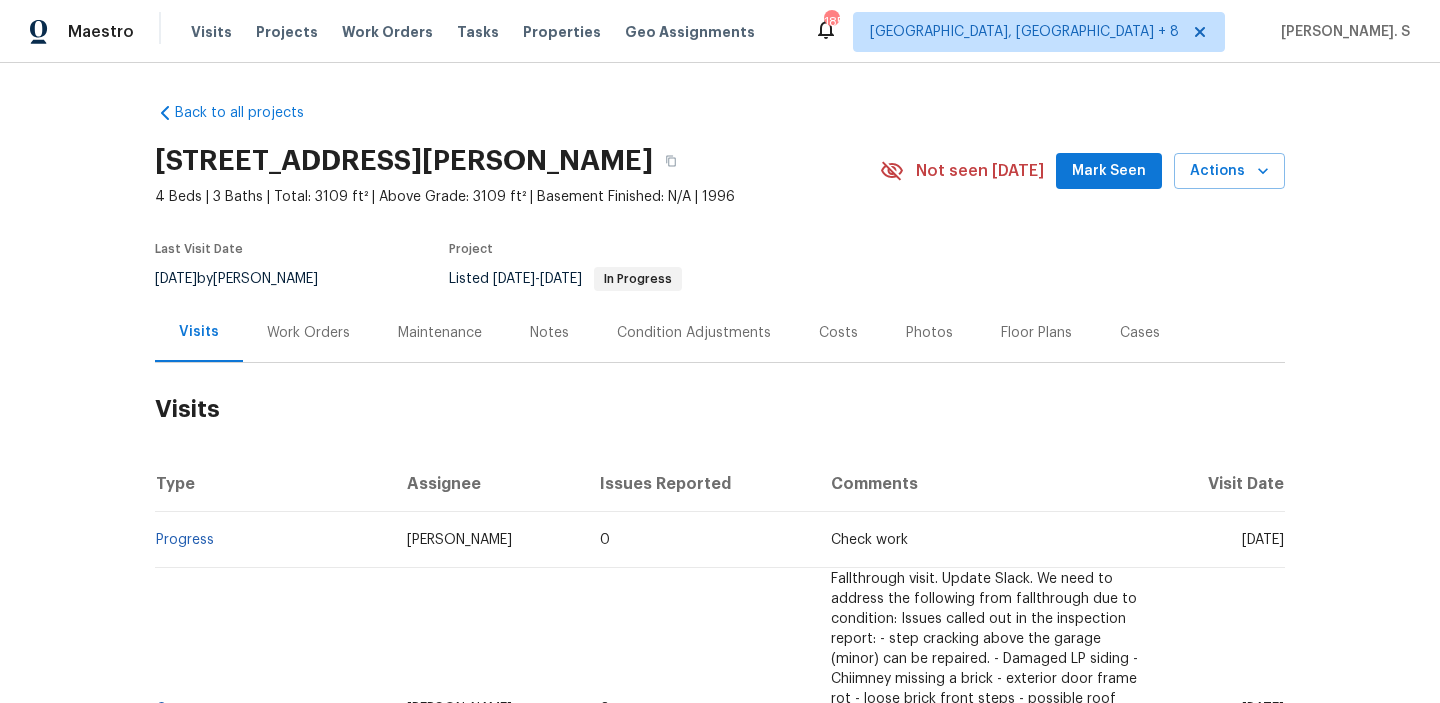 click on "Work Orders" at bounding box center (308, 332) 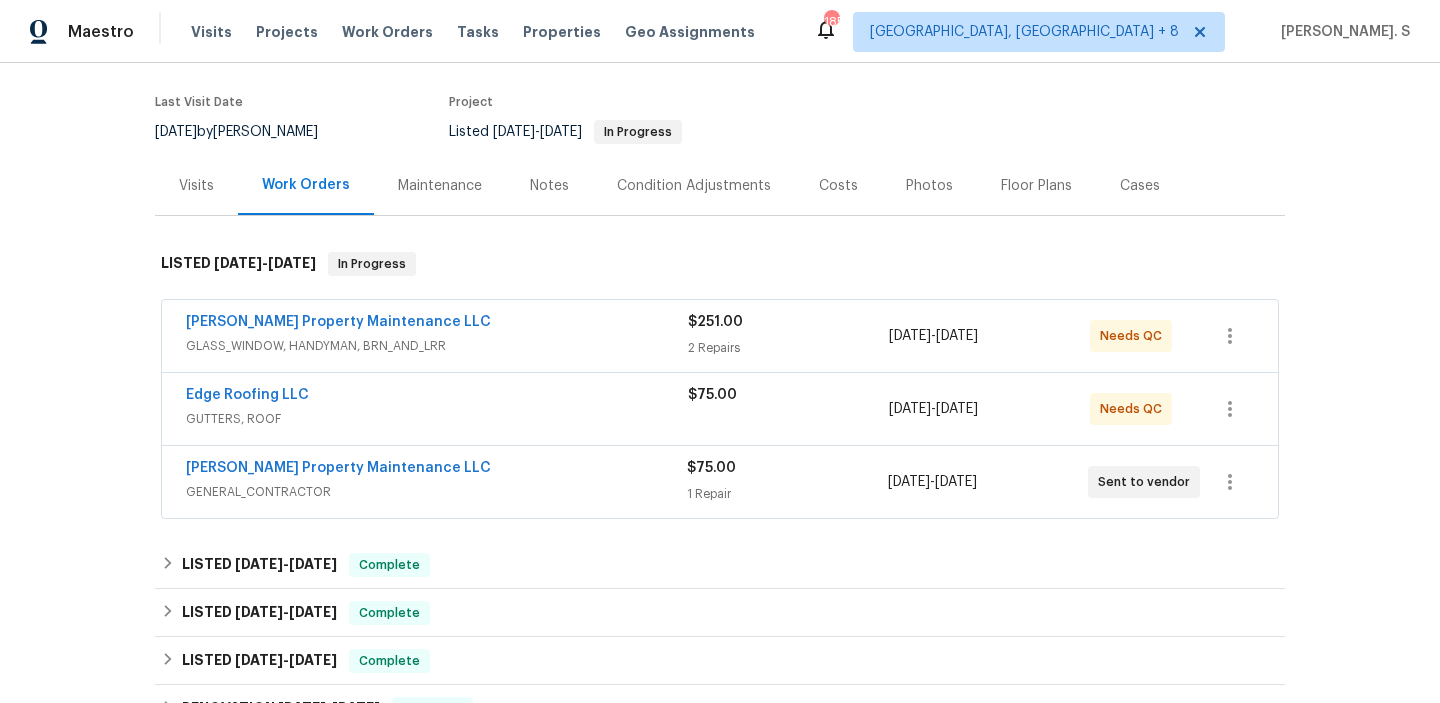 scroll, scrollTop: 148, scrollLeft: 0, axis: vertical 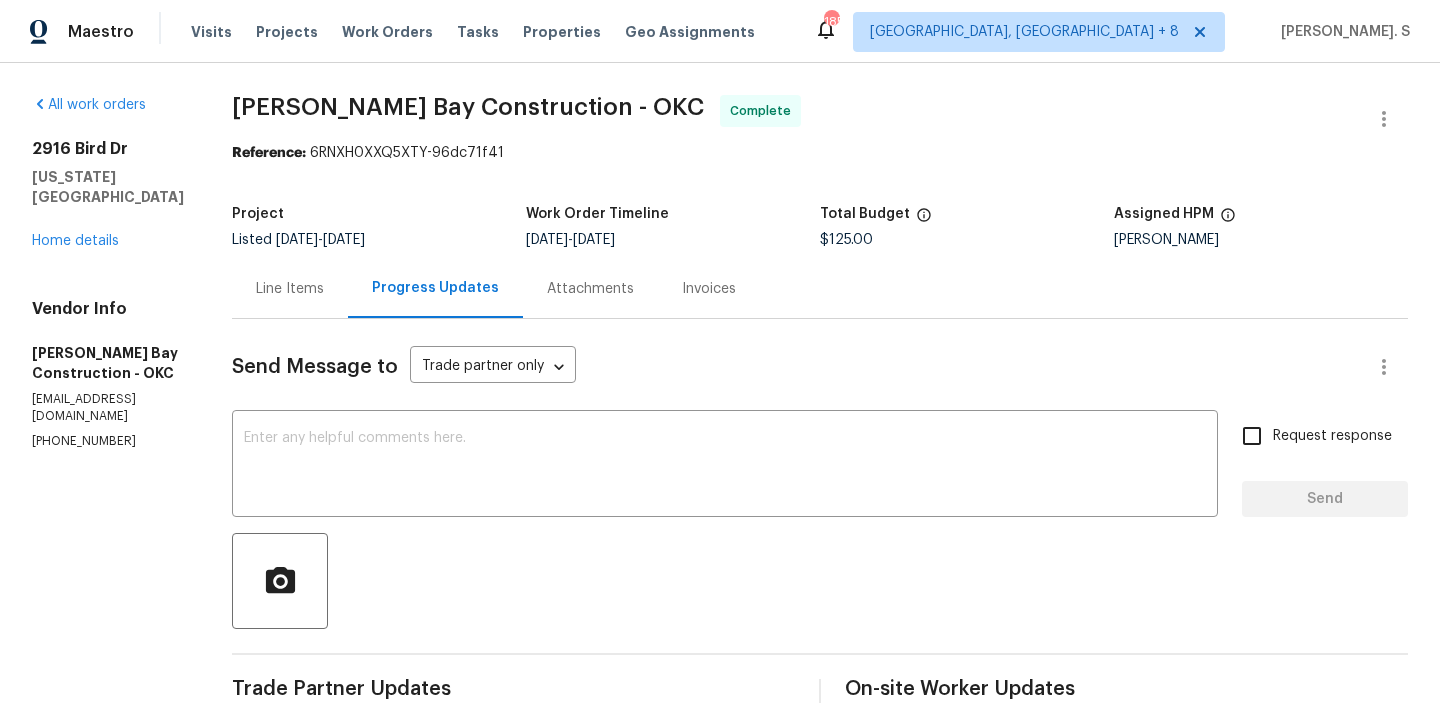click on "[STREET_ADDRESS][US_STATE] Home details" at bounding box center (108, 195) 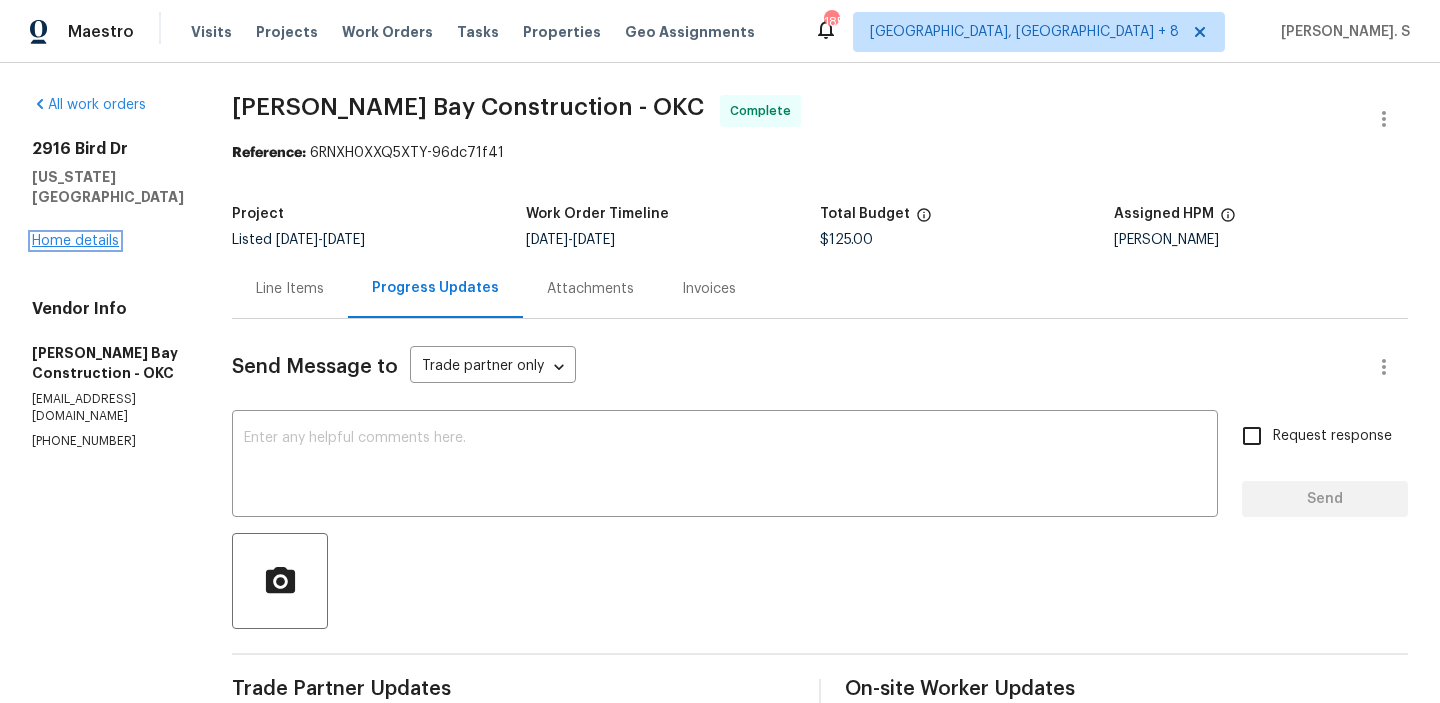 click on "Home details" at bounding box center [75, 241] 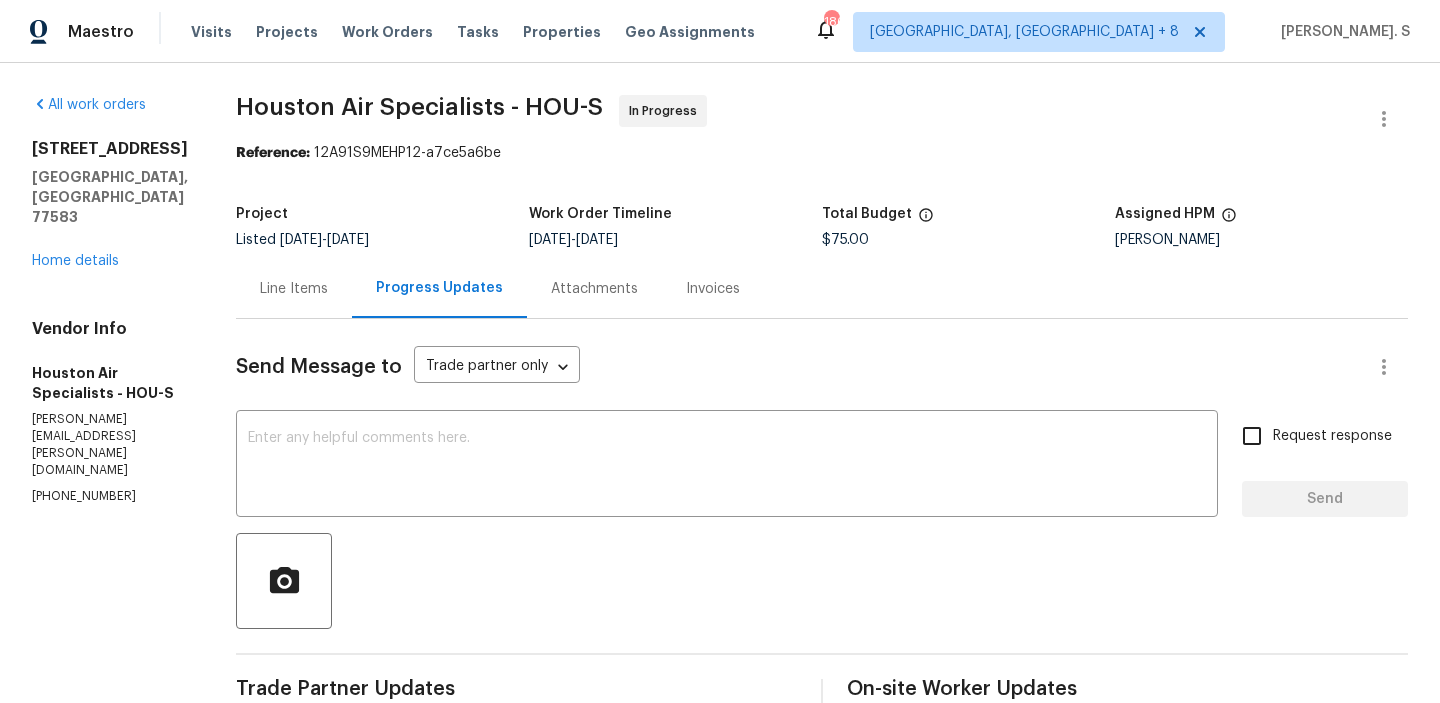 scroll, scrollTop: 0, scrollLeft: 0, axis: both 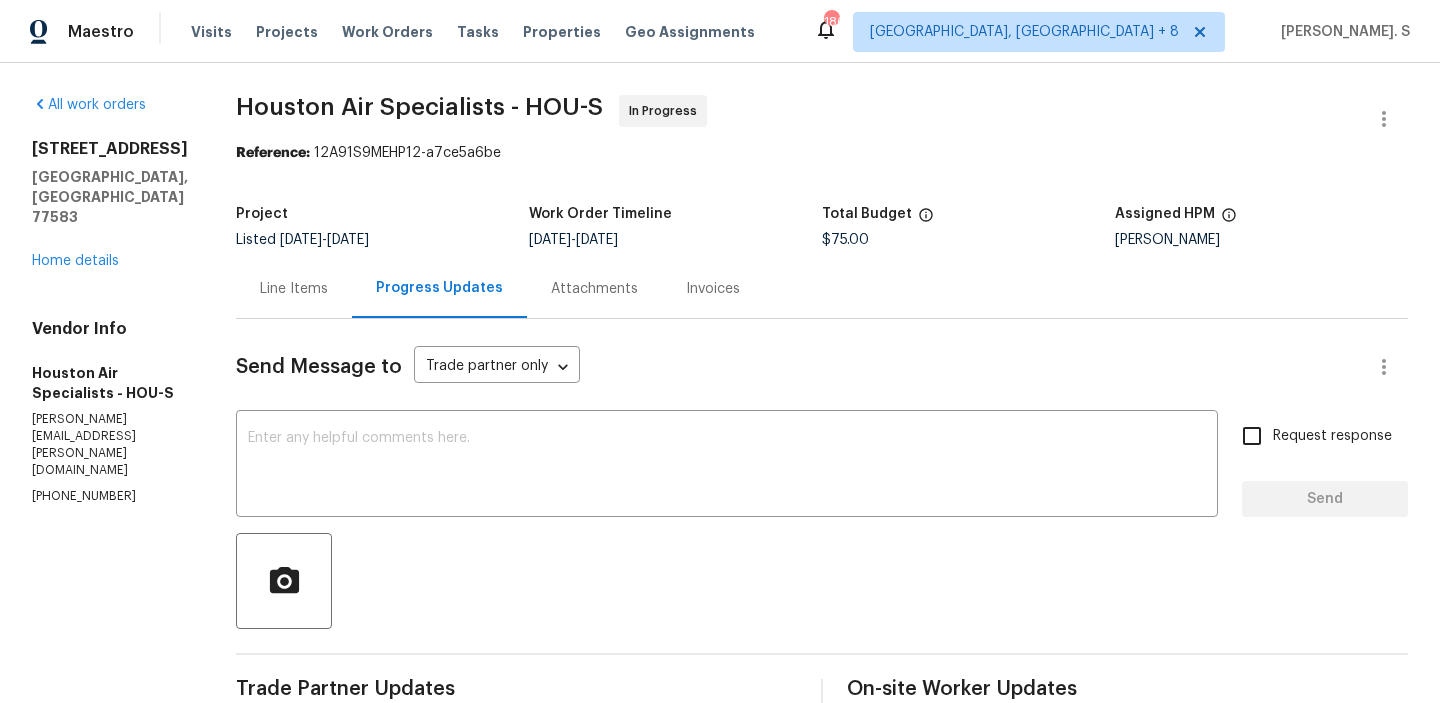 click on "Line Items" at bounding box center (294, 288) 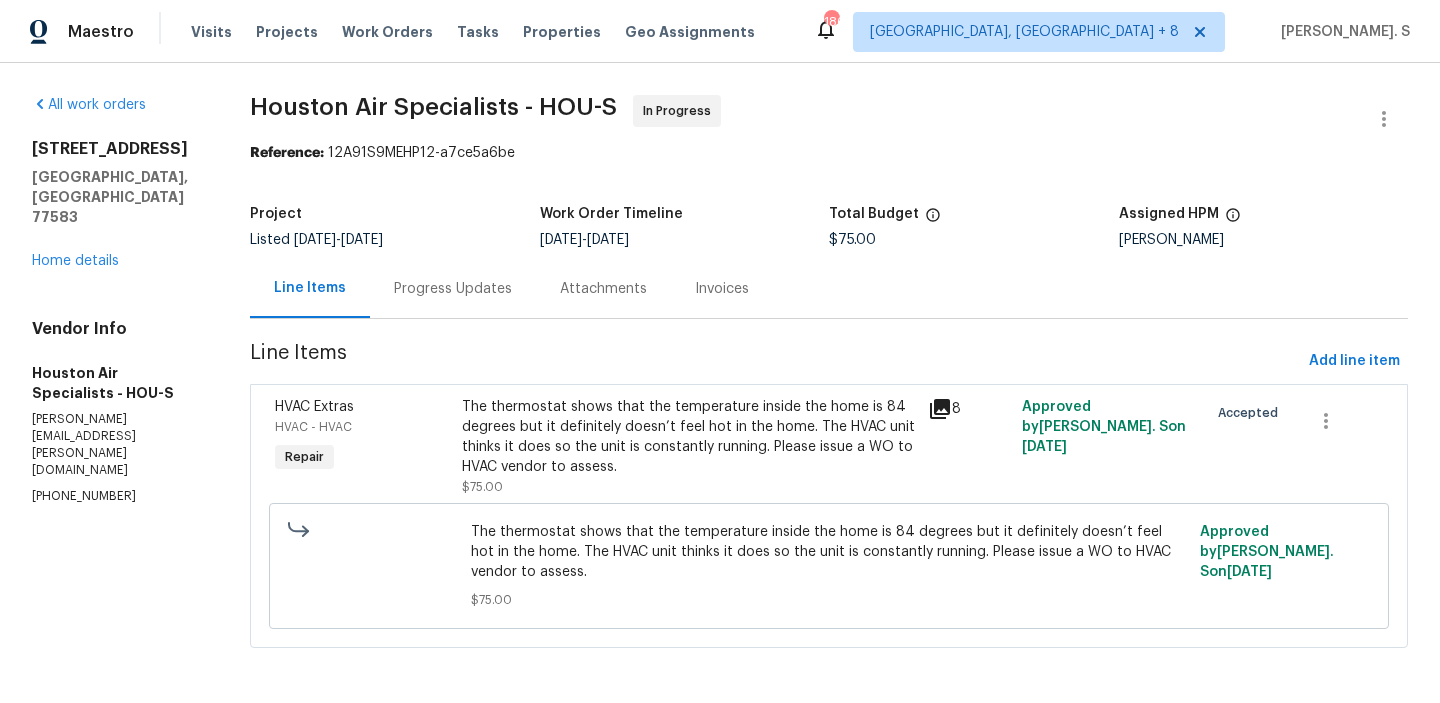 click on "The thermostat shows that the temperature inside the home is 84 degrees but it definitely doesn’t feel hot in the home. The HVAC unit thinks it does so the unit is constantly running. Please issue a WO to HVAC vendor to assess." at bounding box center [689, 437] 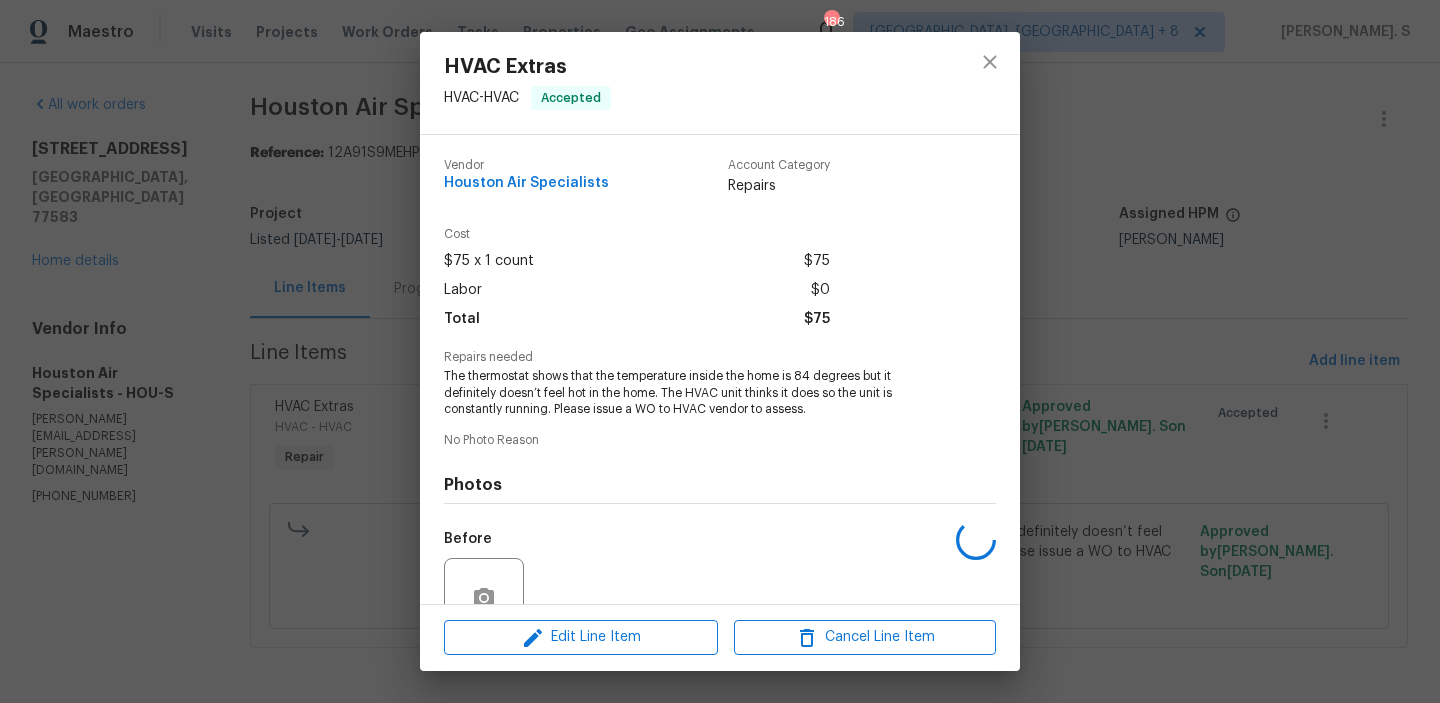 scroll, scrollTop: 184, scrollLeft: 0, axis: vertical 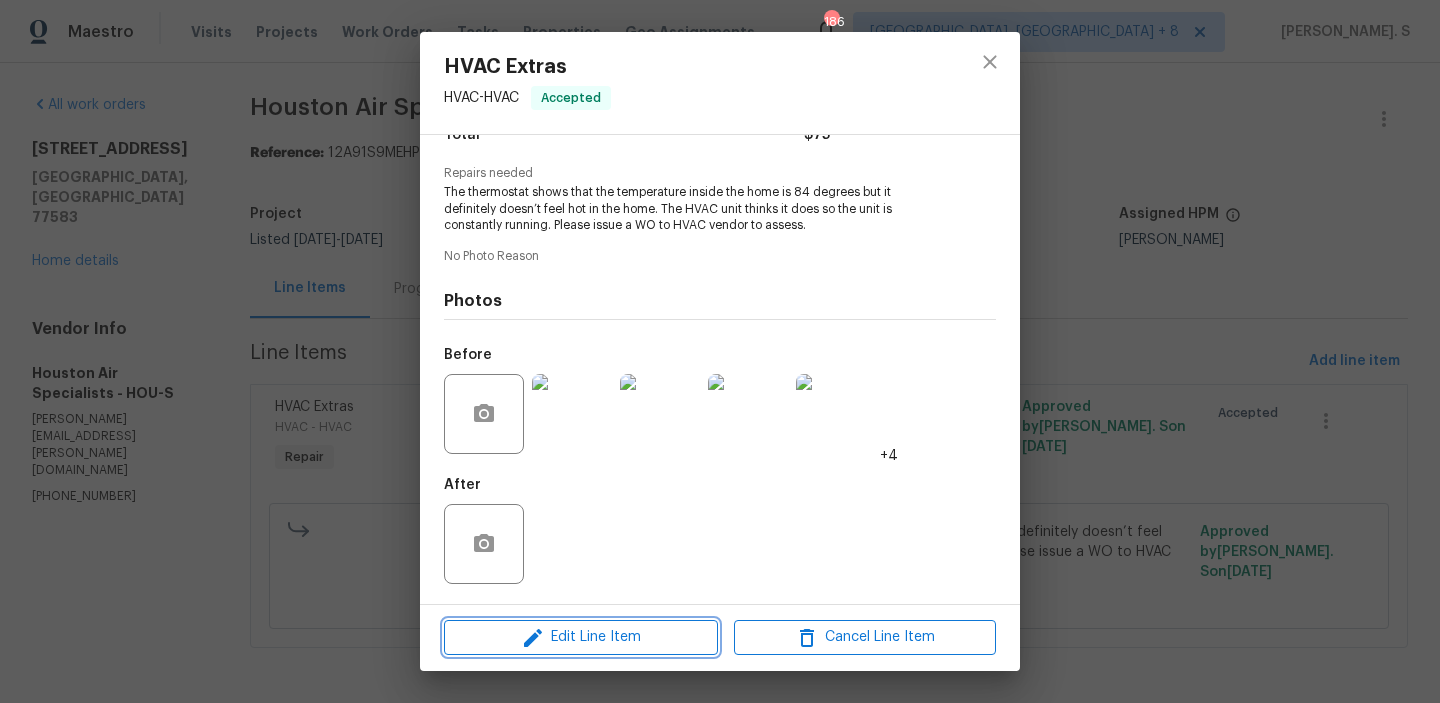 click on "Edit Line Item" at bounding box center (581, 637) 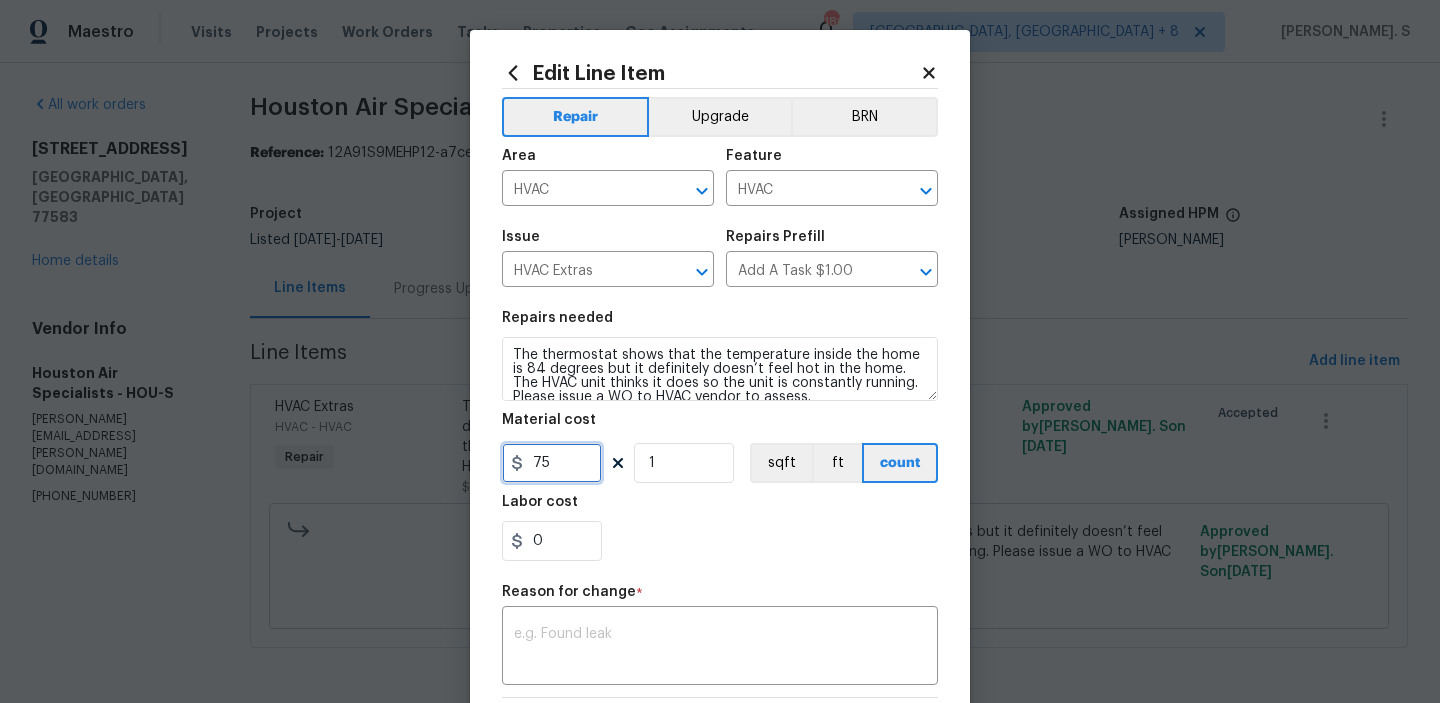 click on "75" at bounding box center (552, 463) 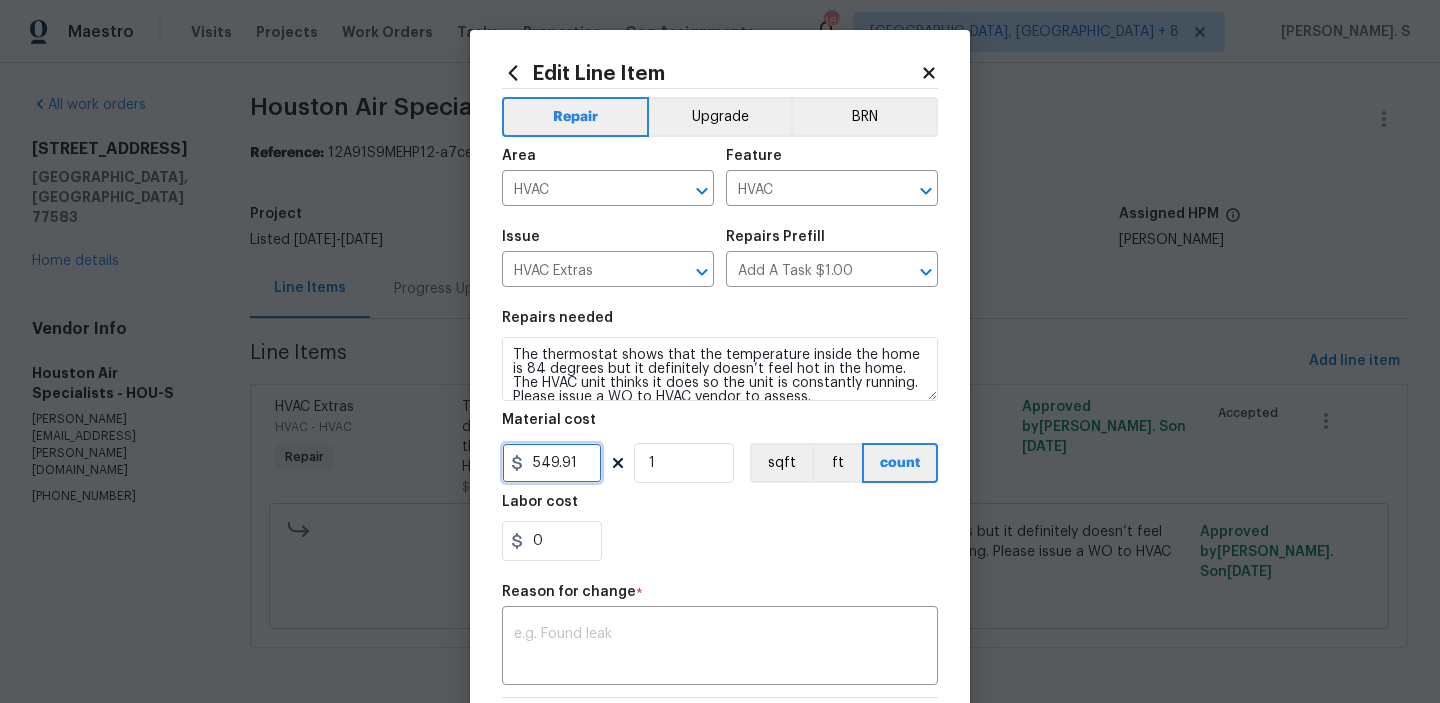 scroll, scrollTop: 143, scrollLeft: 0, axis: vertical 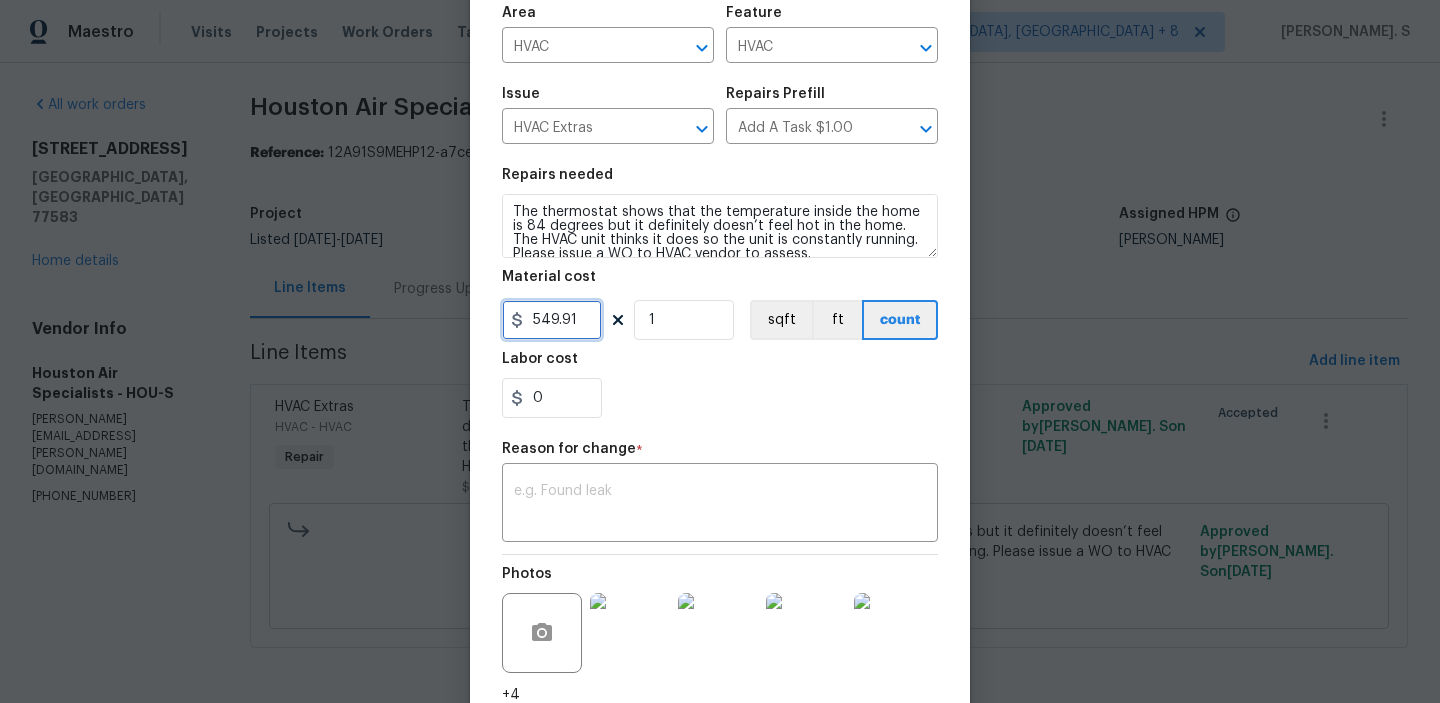 type on "549.91" 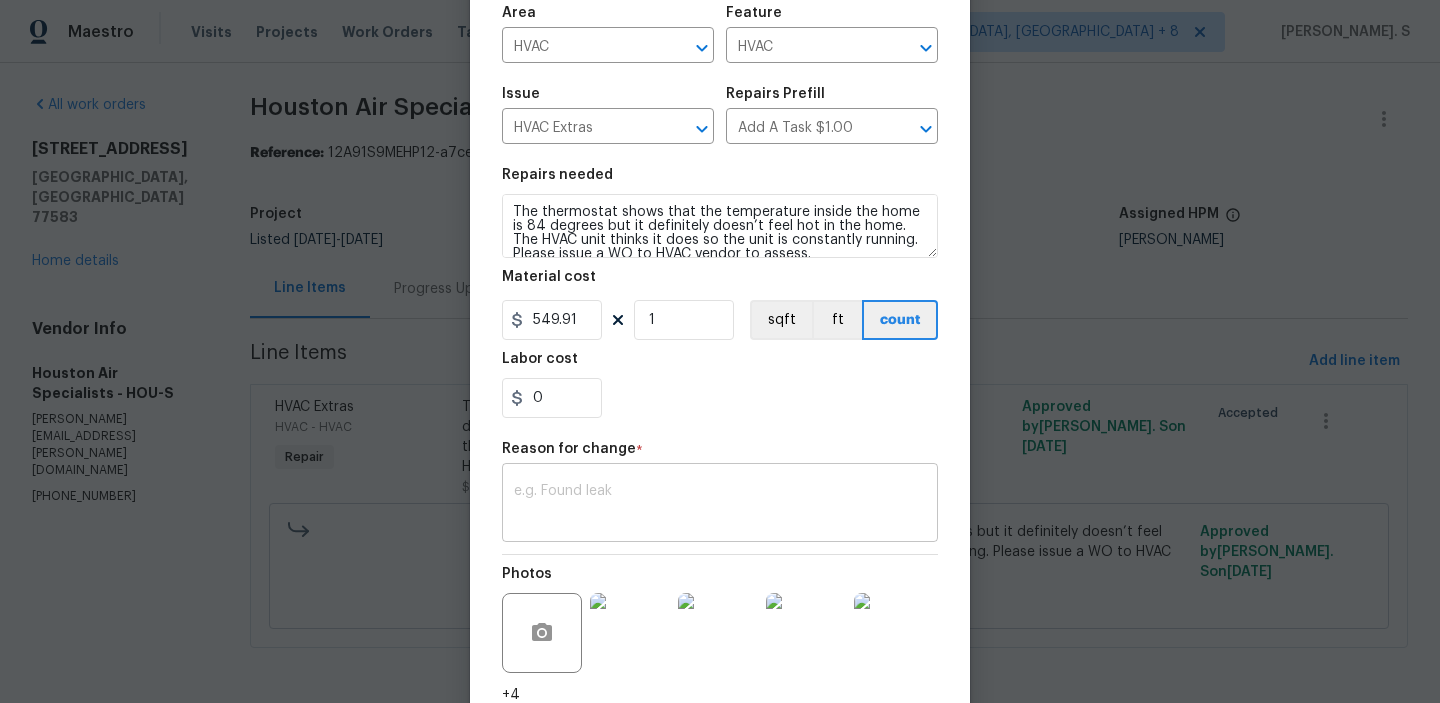 click at bounding box center (720, 505) 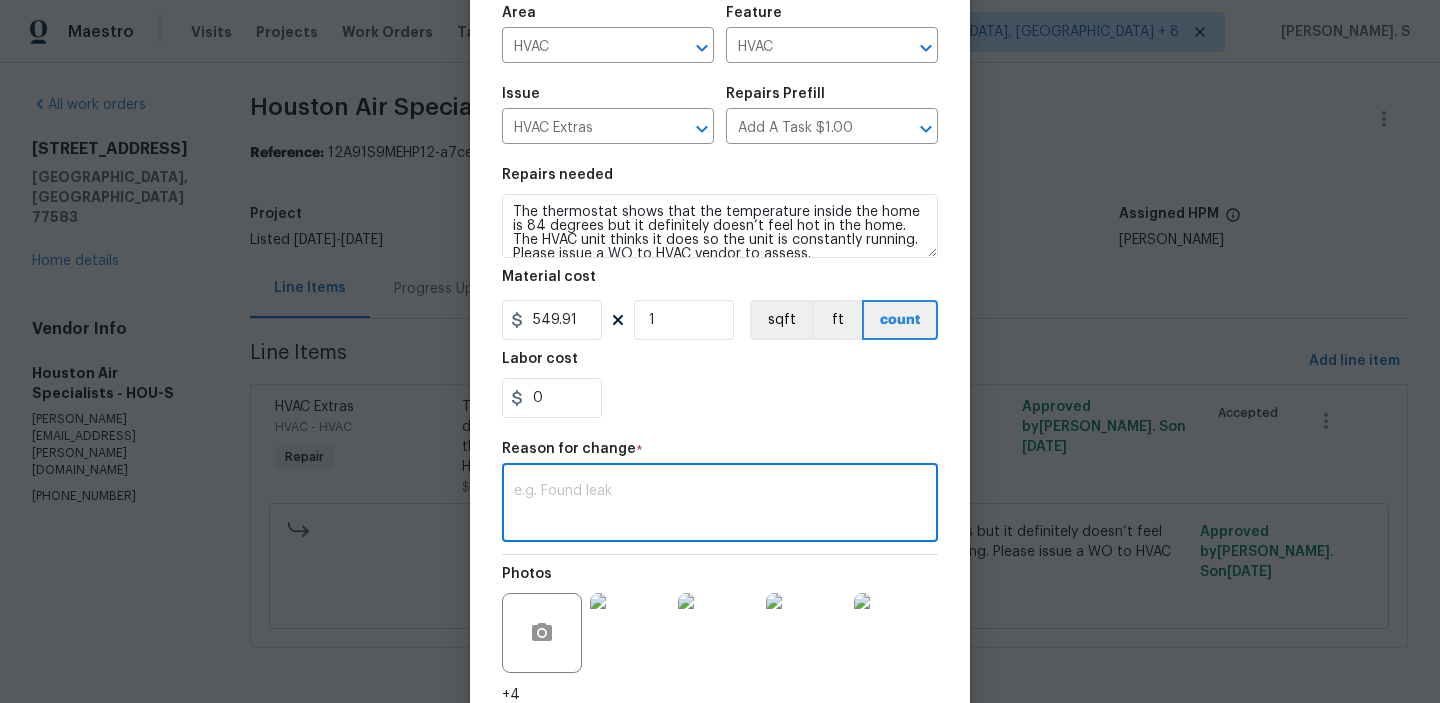 paste on "(GJ) Updated cost per BR team approval." 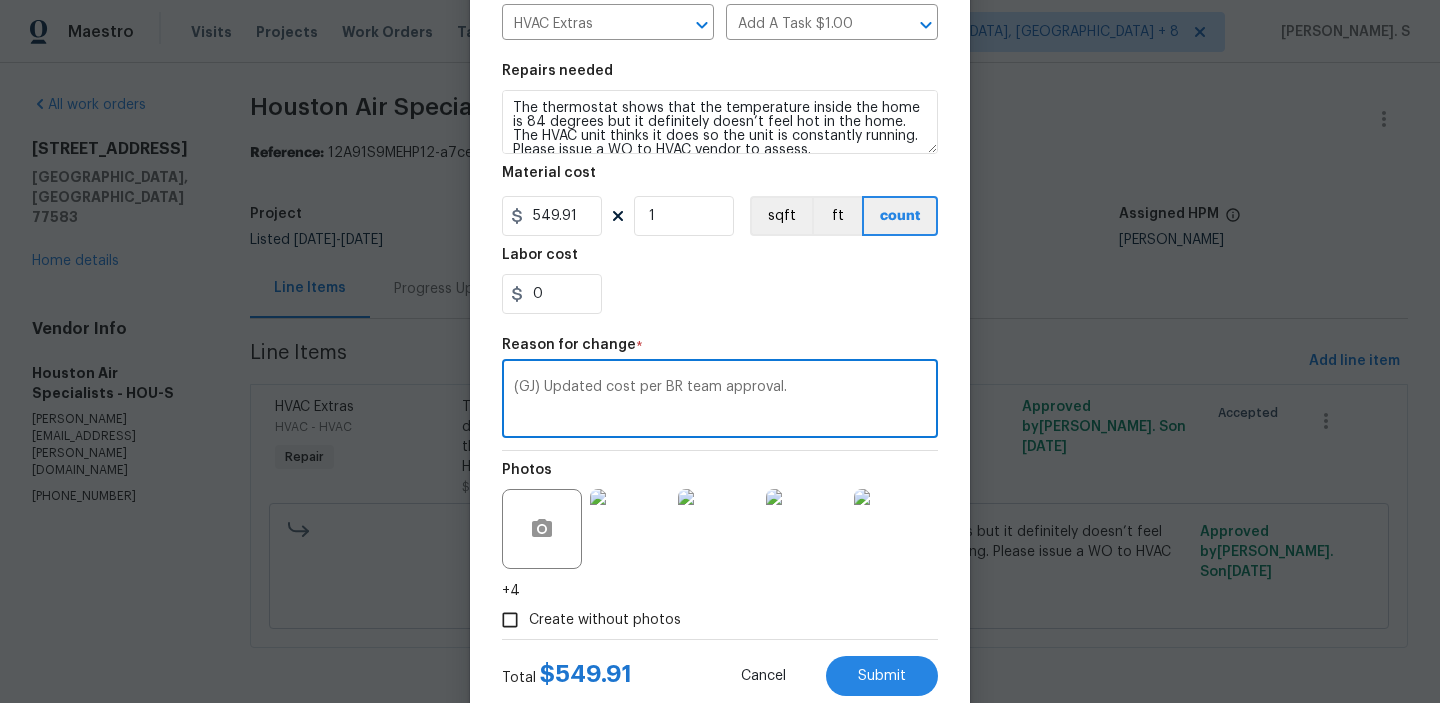 scroll, scrollTop: 303, scrollLeft: 0, axis: vertical 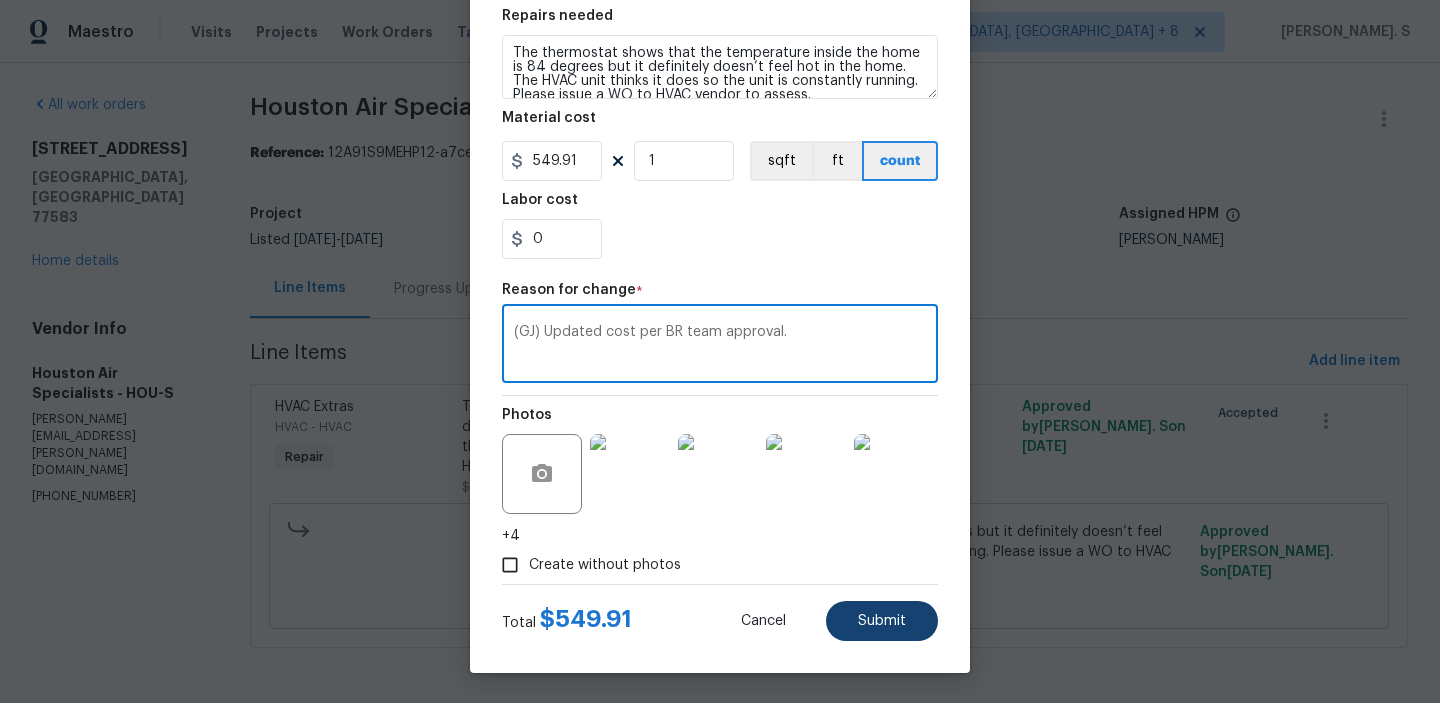 type on "(GJ) Updated cost per BR team approval." 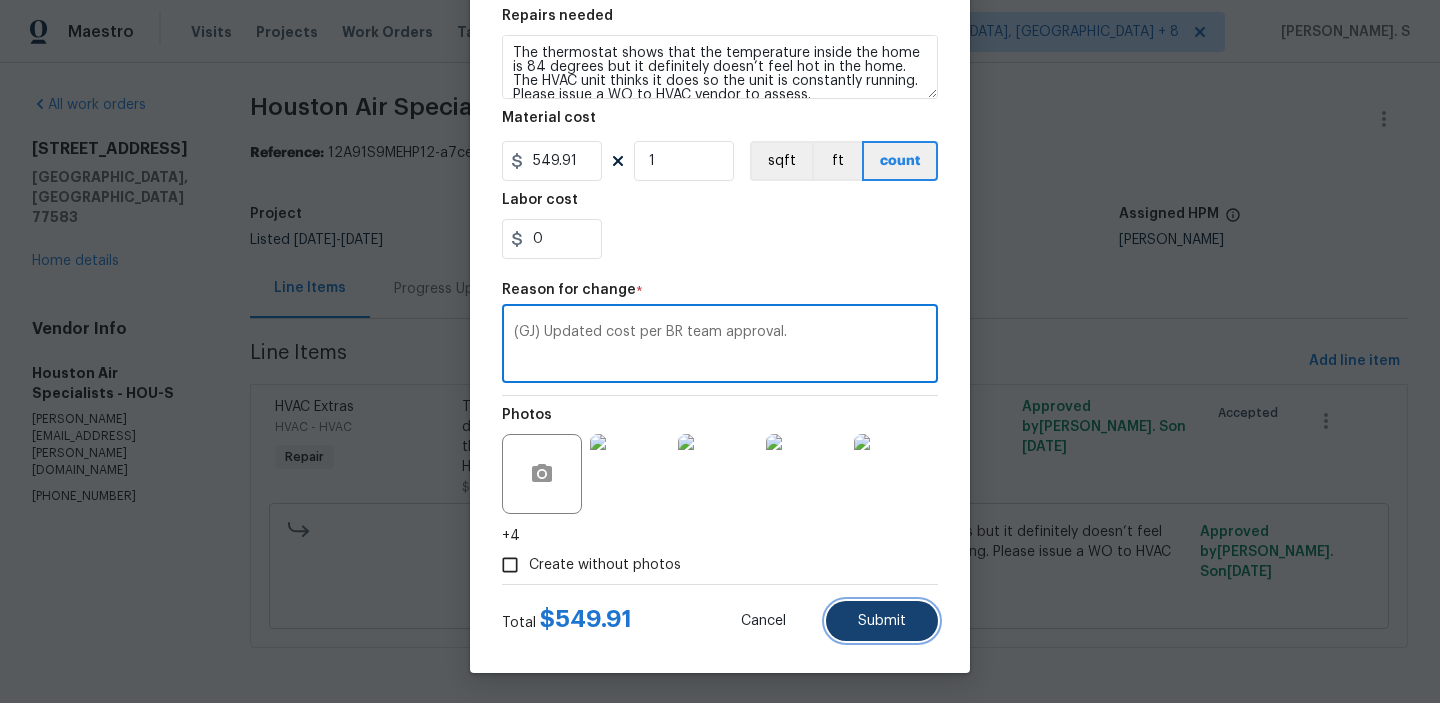 click on "Submit" at bounding box center [882, 621] 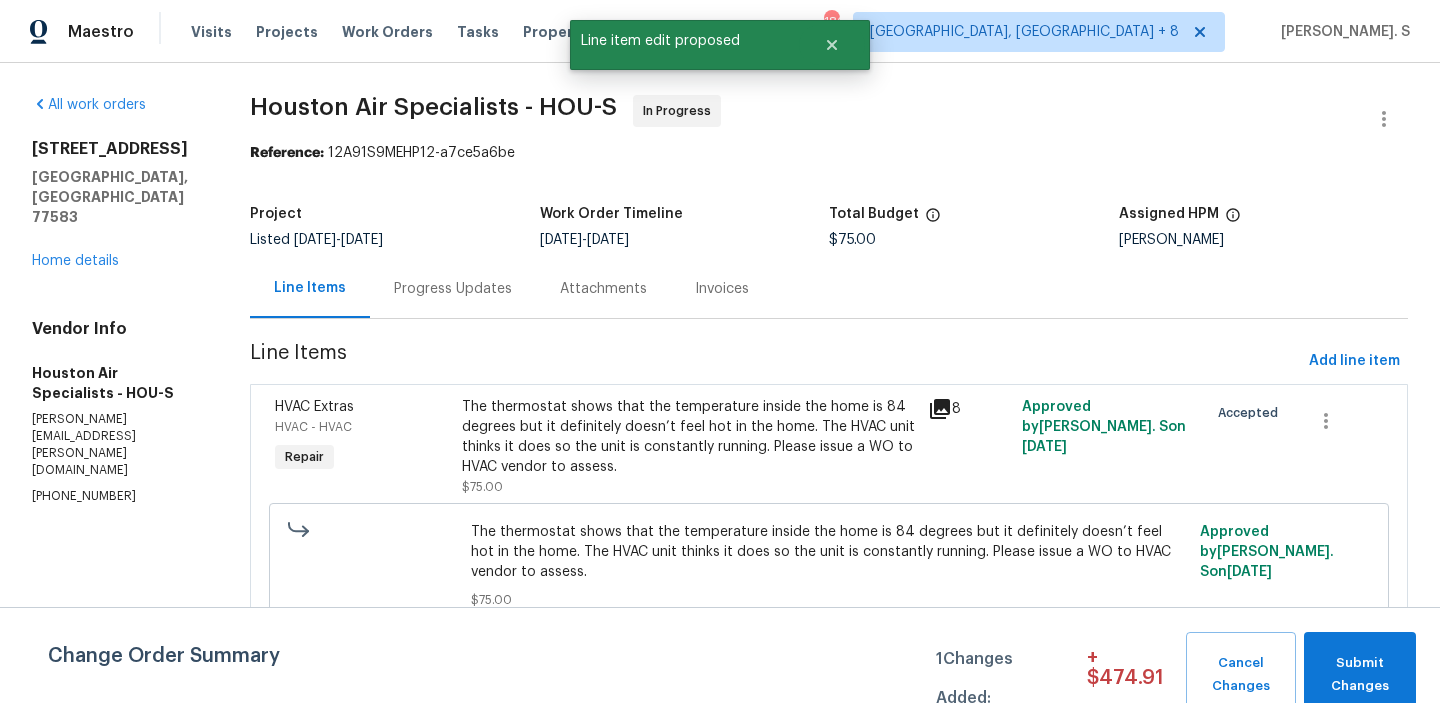 scroll, scrollTop: 0, scrollLeft: 0, axis: both 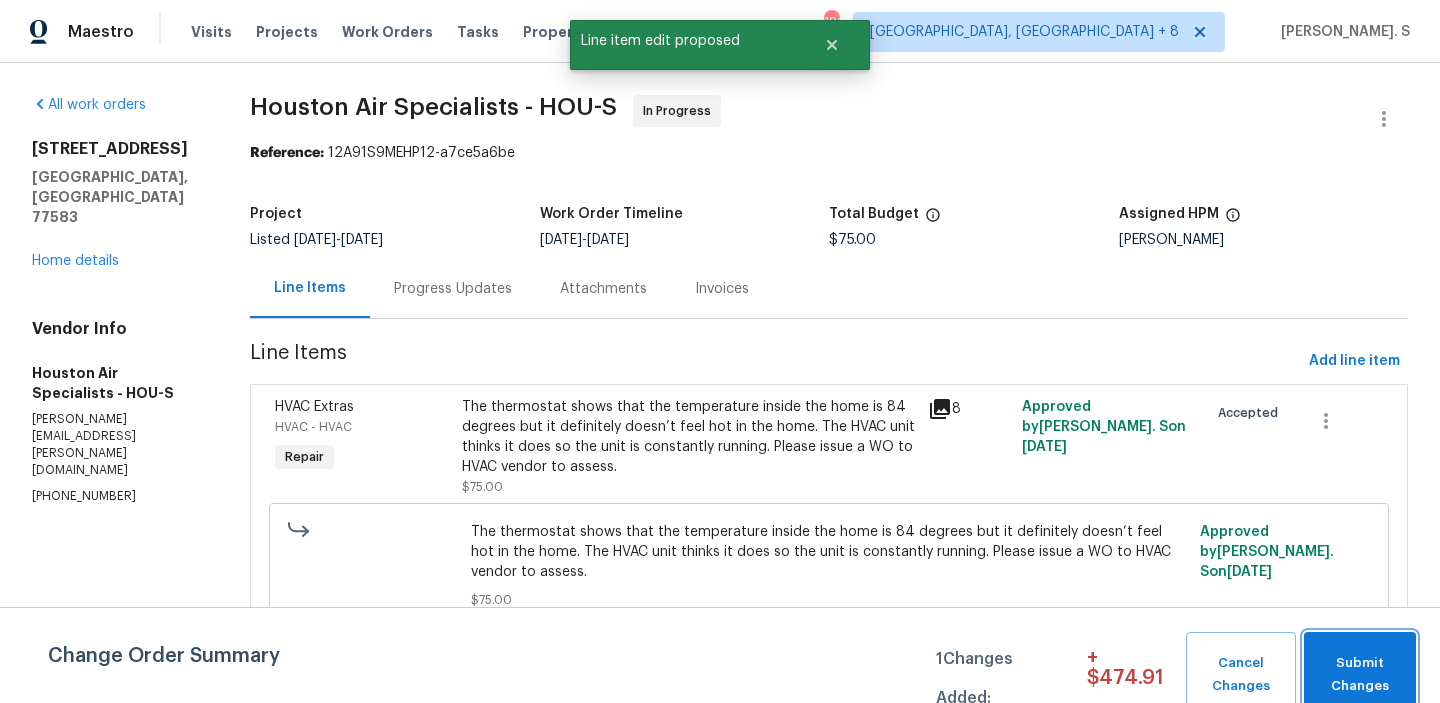 click on "Submit Changes" at bounding box center (1360, 675) 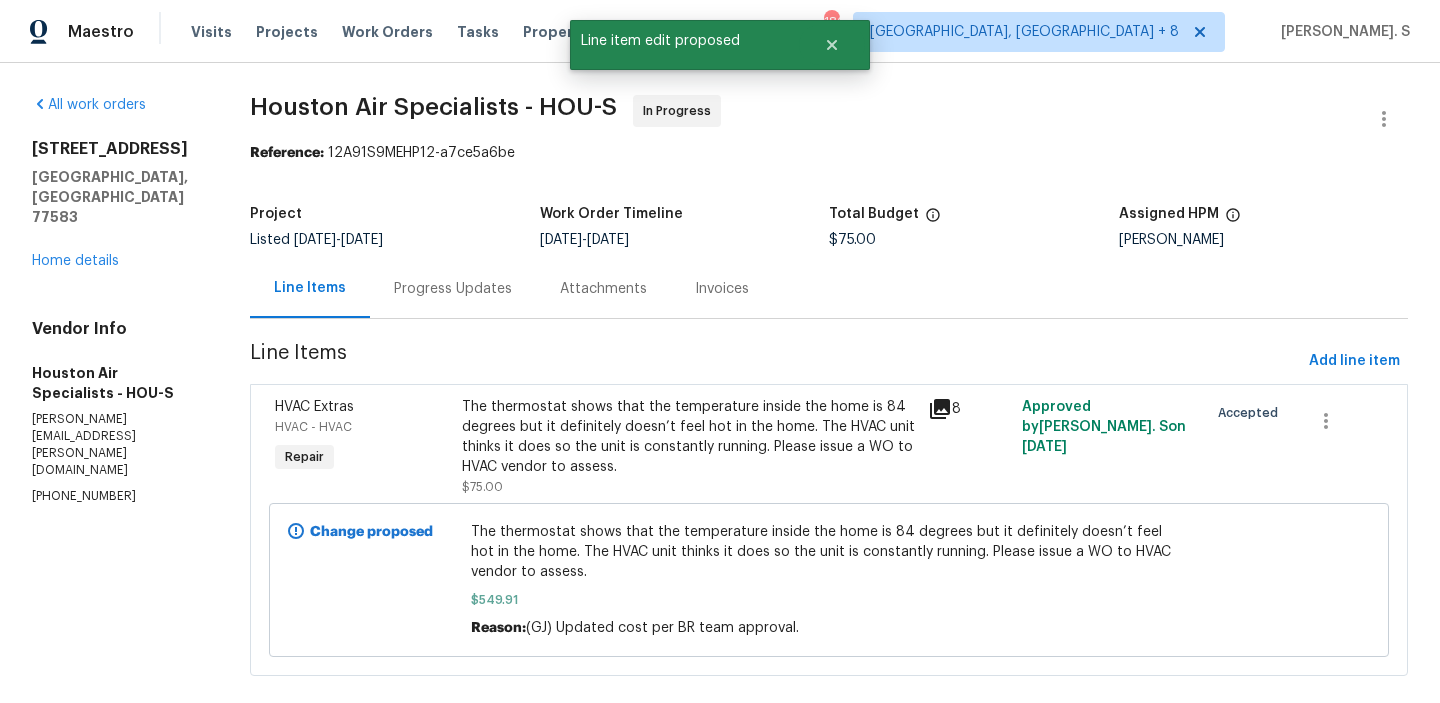 click on "Progress Updates" at bounding box center [453, 288] 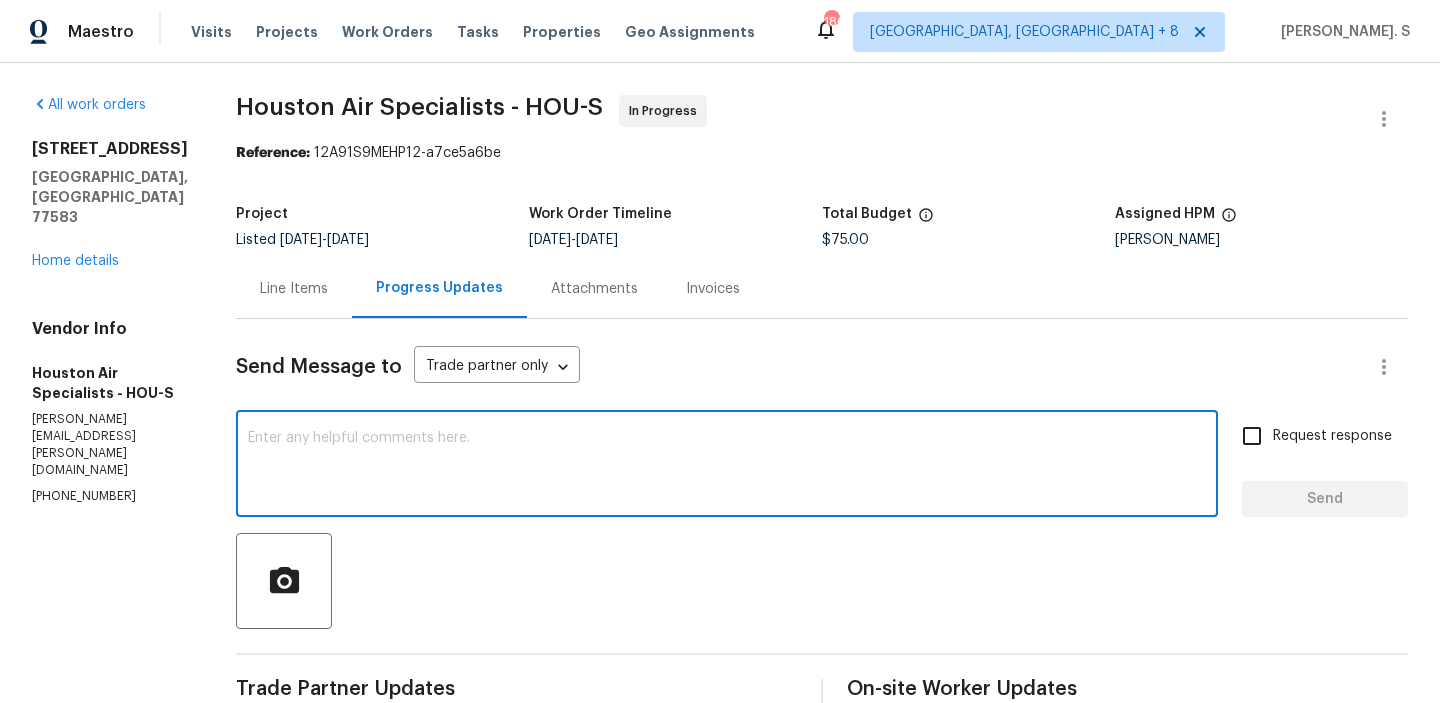 click at bounding box center (727, 466) 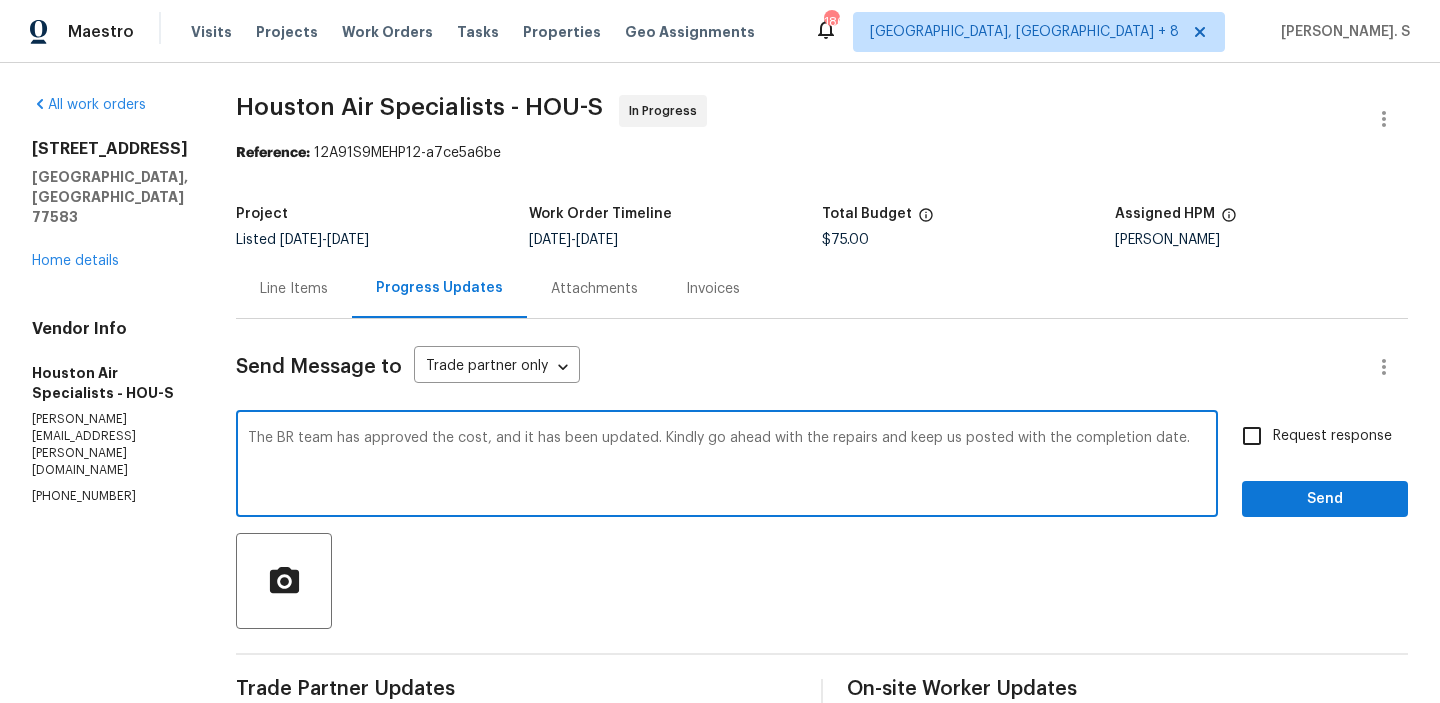 click on "The BR team has approved the cost, and it has been updated. Kindly go ahead with the repairs and keep us posted with the completion date." at bounding box center [727, 466] 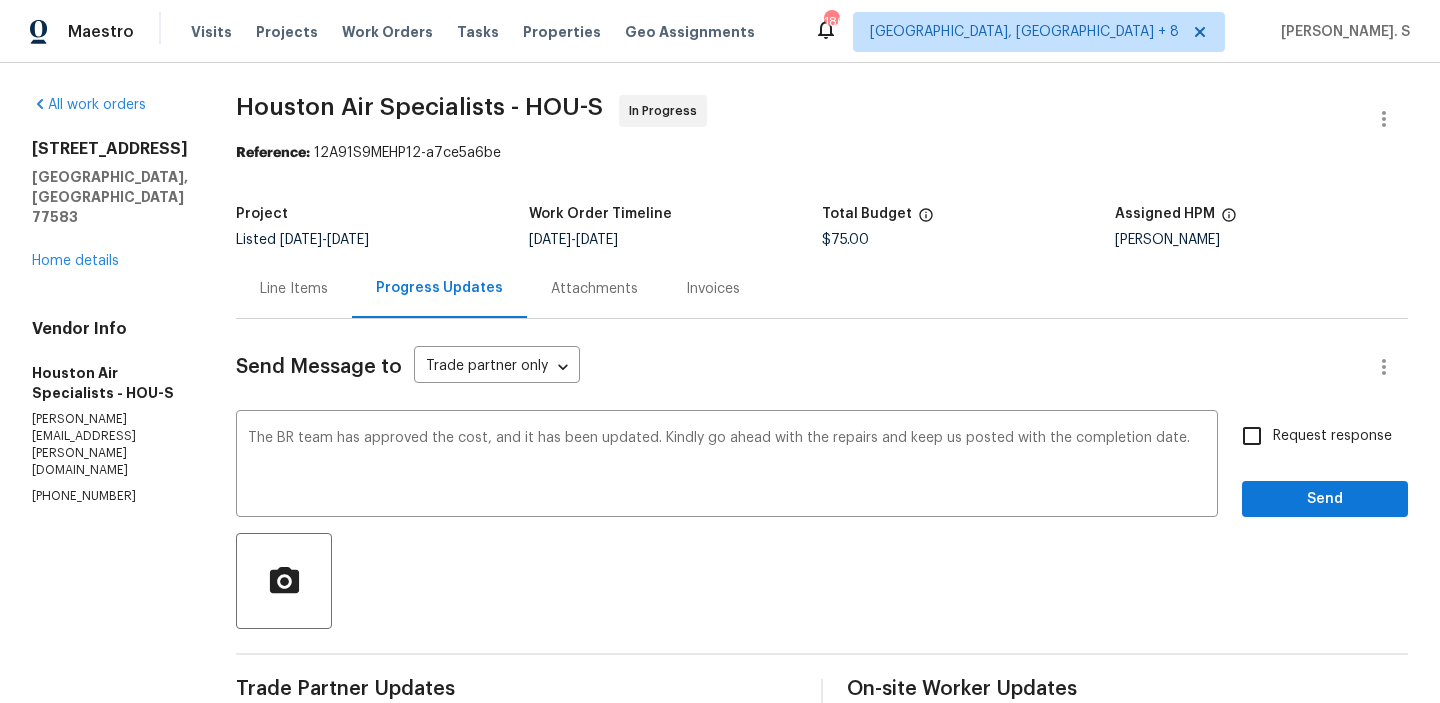 click on "Request response" at bounding box center (1332, 436) 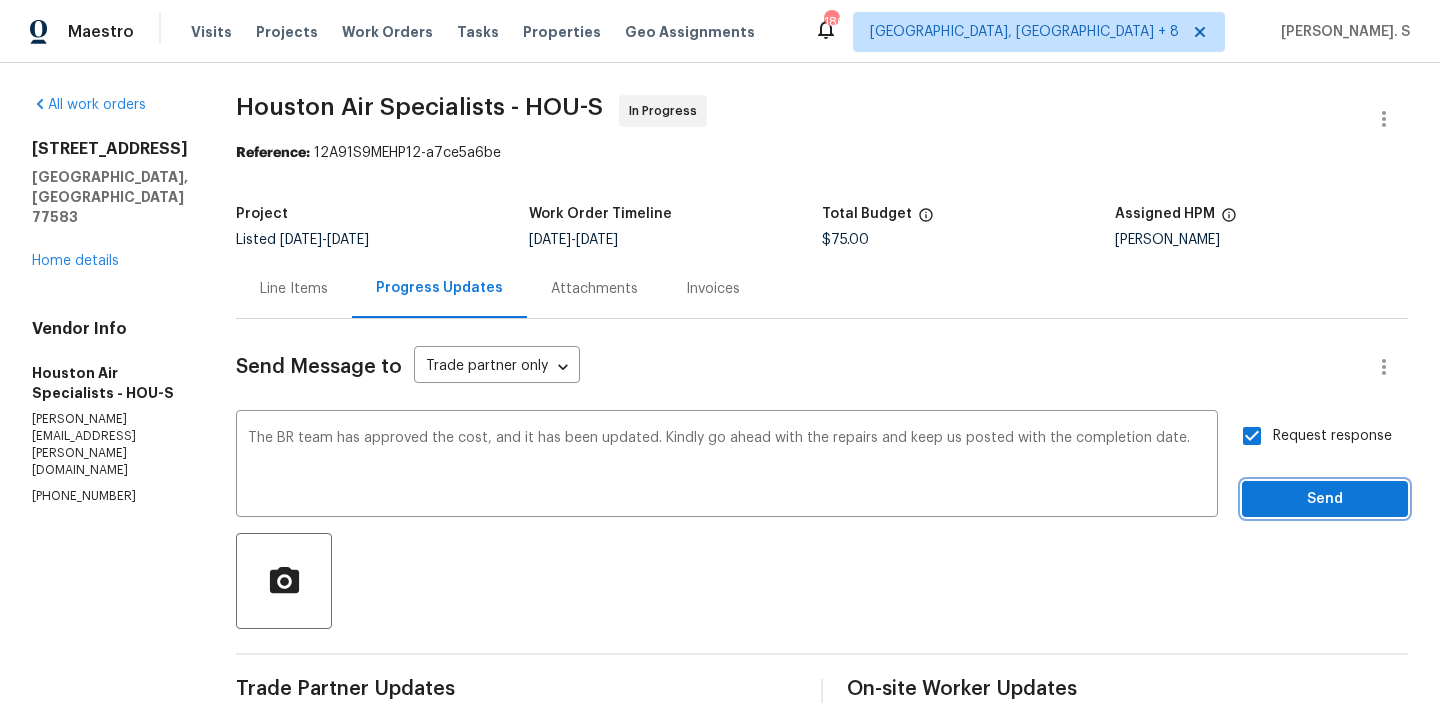 click on "Send" at bounding box center [1325, 499] 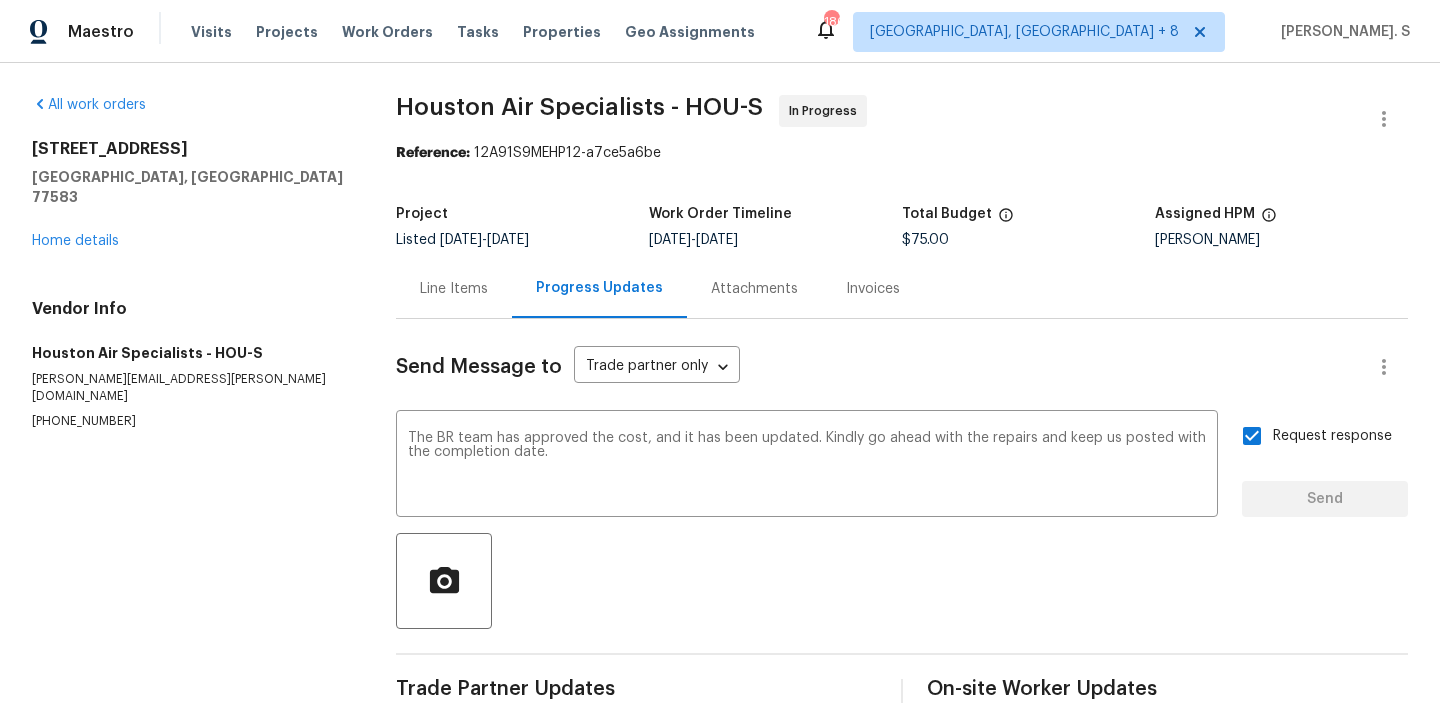 type 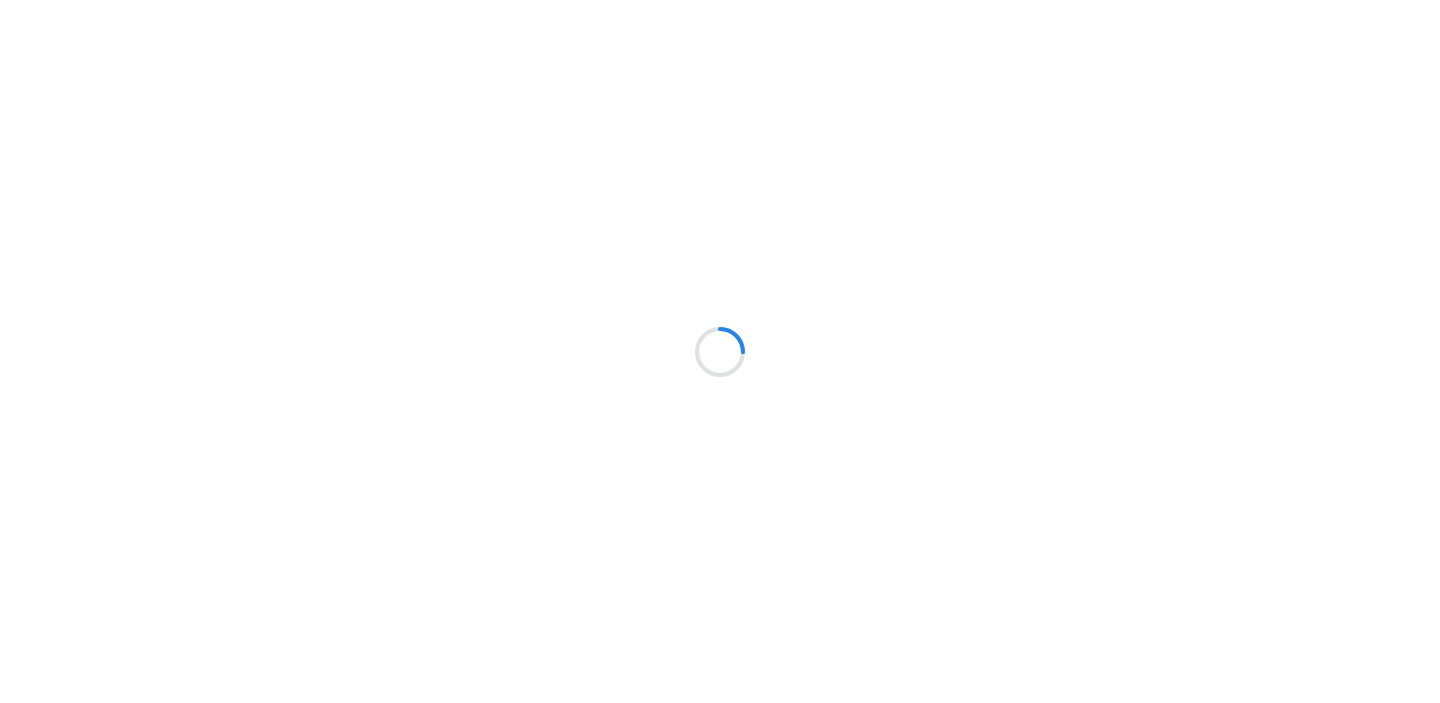 scroll, scrollTop: 0, scrollLeft: 0, axis: both 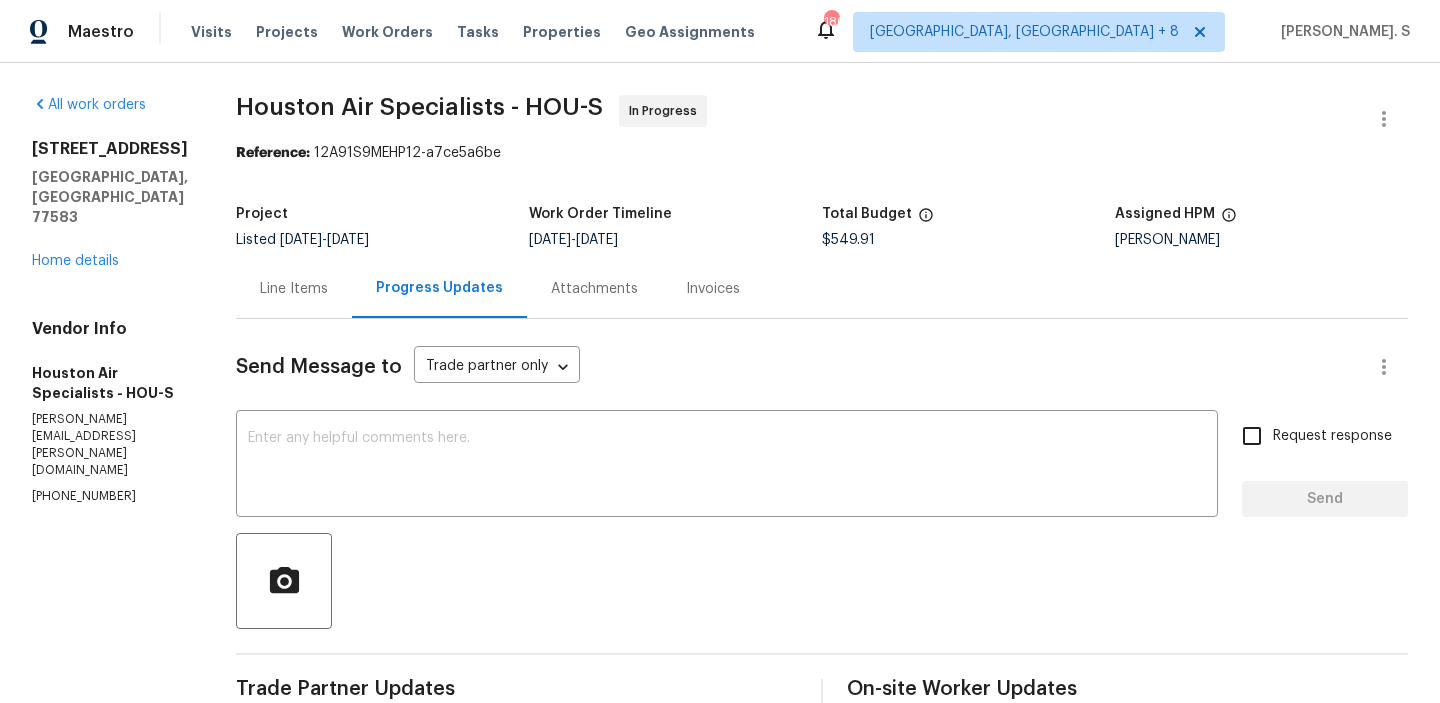 click on "Line Items" at bounding box center [294, 289] 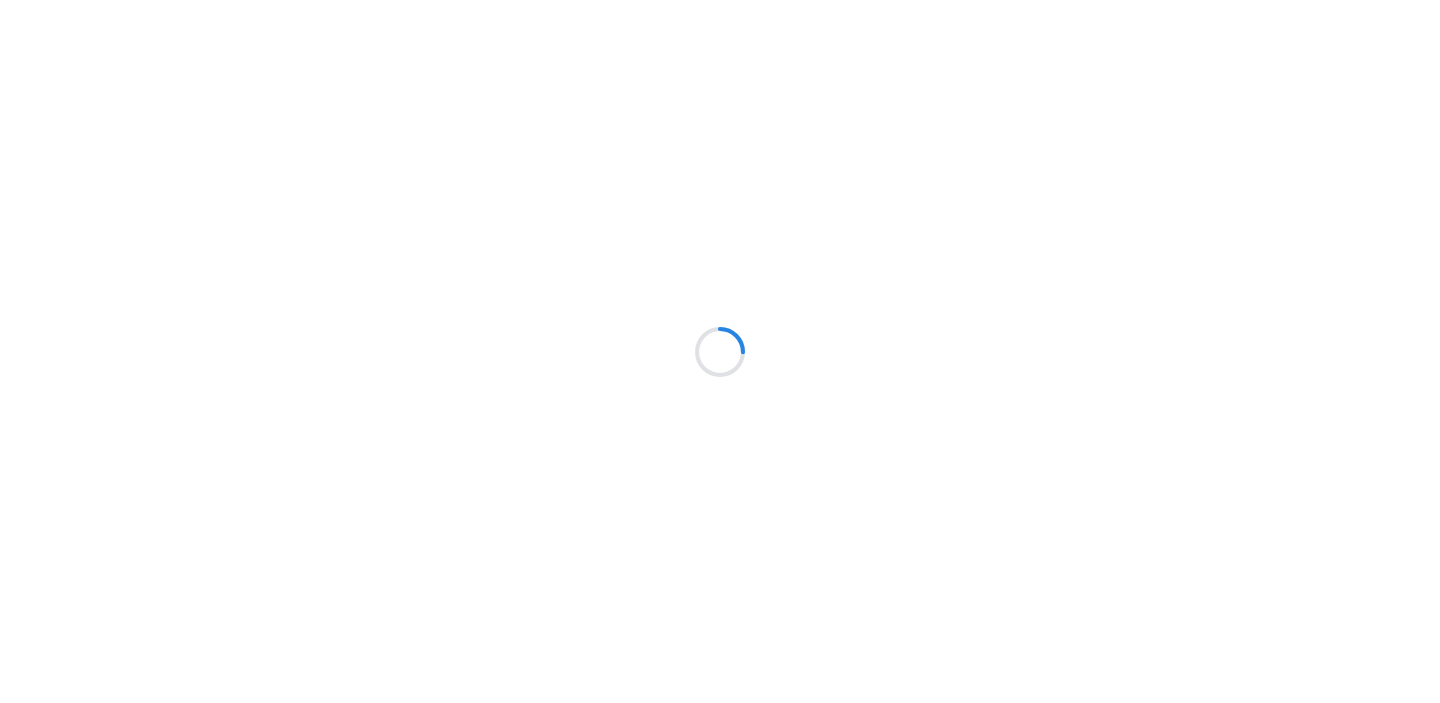 scroll, scrollTop: 0, scrollLeft: 0, axis: both 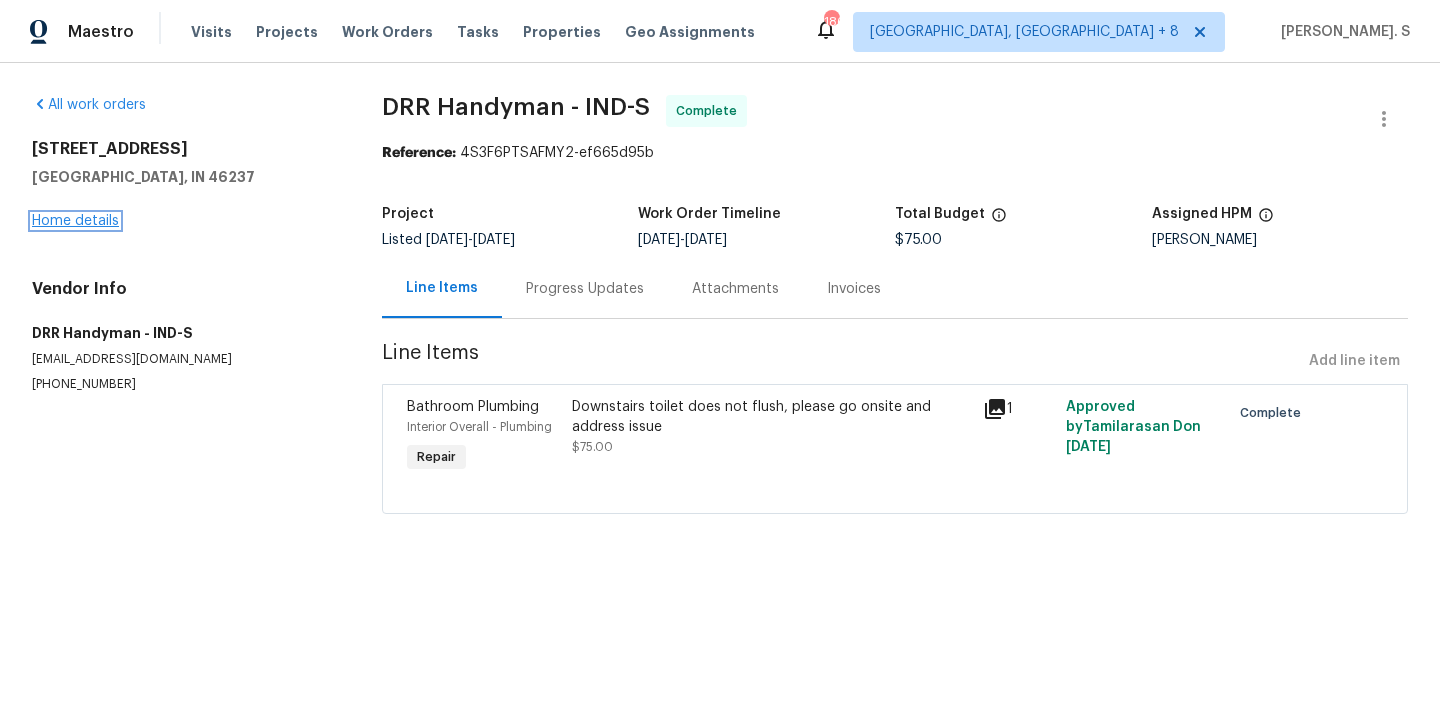 click on "Home details" at bounding box center (75, 221) 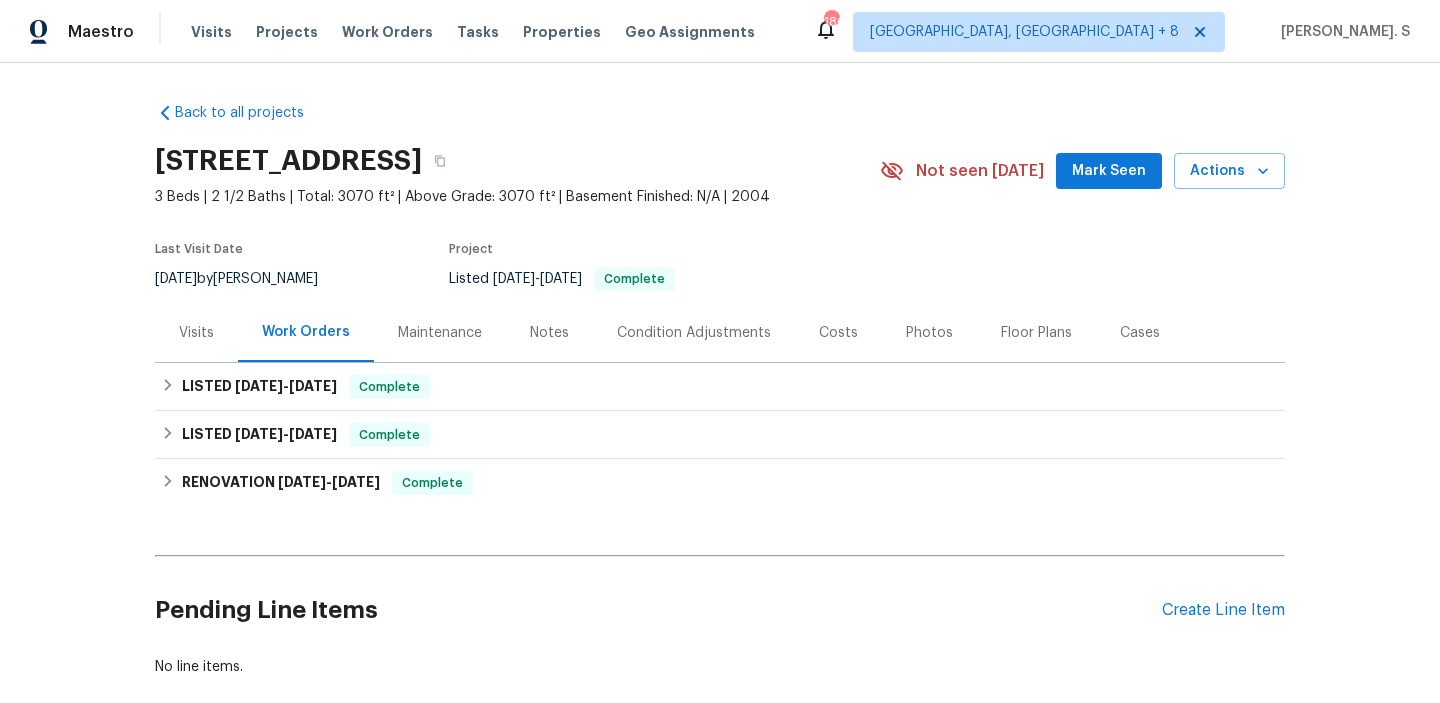 scroll, scrollTop: 110, scrollLeft: 0, axis: vertical 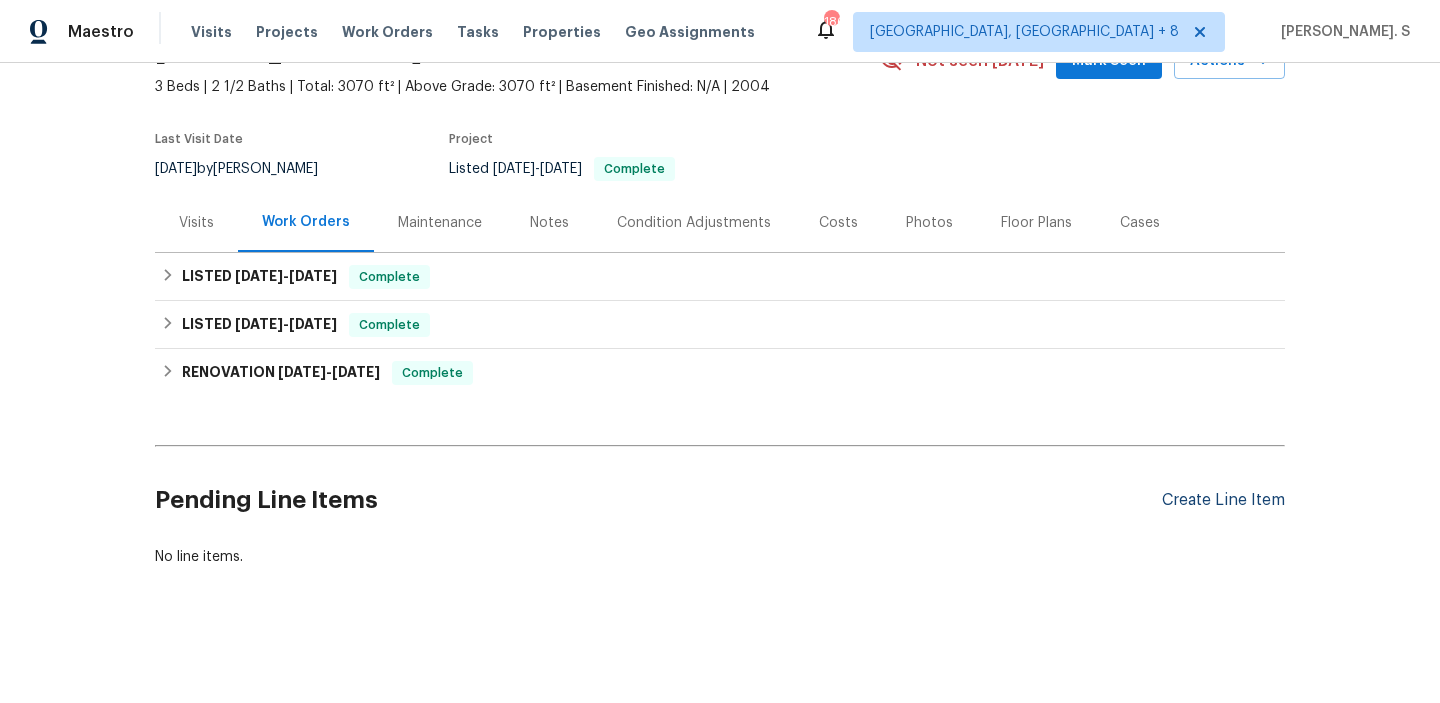 click on "Create Line Item" at bounding box center (1223, 500) 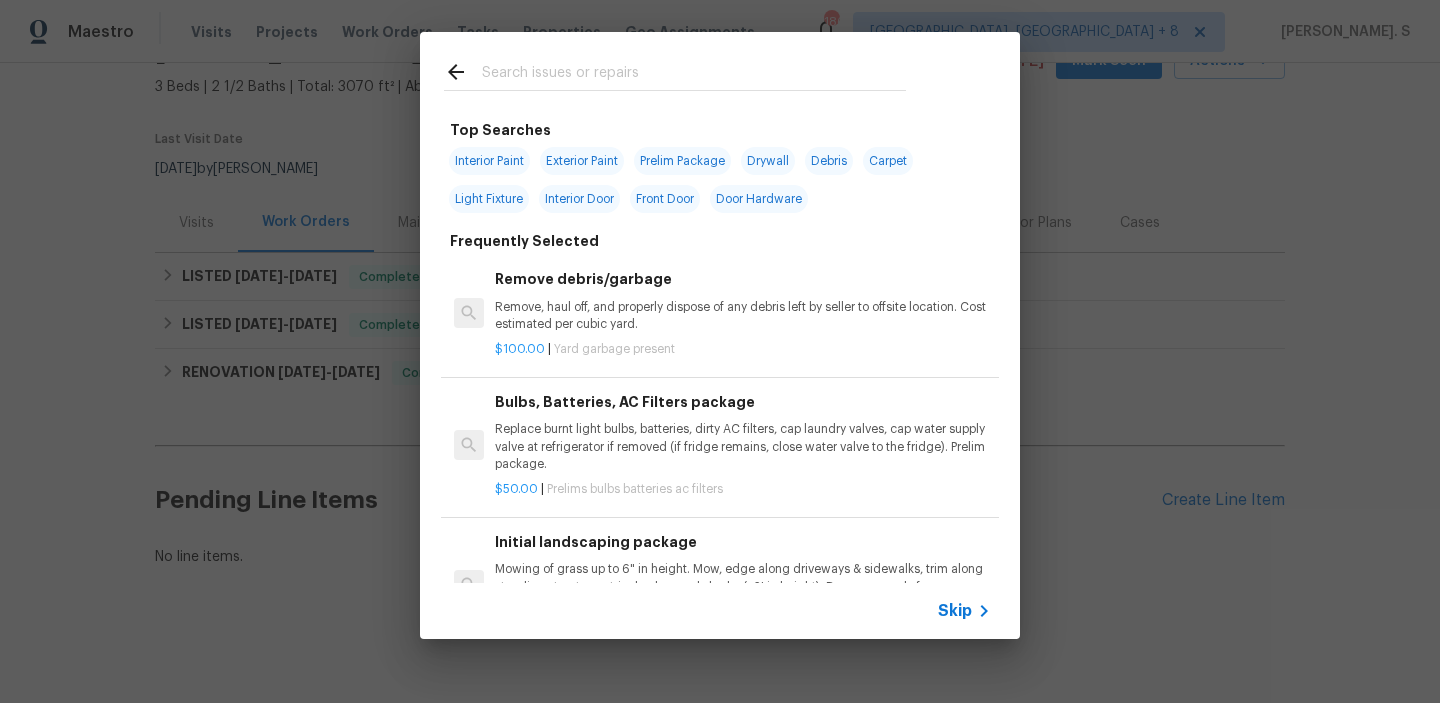 click on "Remove debris/garbage Remove, haul off, and properly dispose of any debris left by seller to offsite location. Cost estimated per cubic yard." at bounding box center (743, 300) 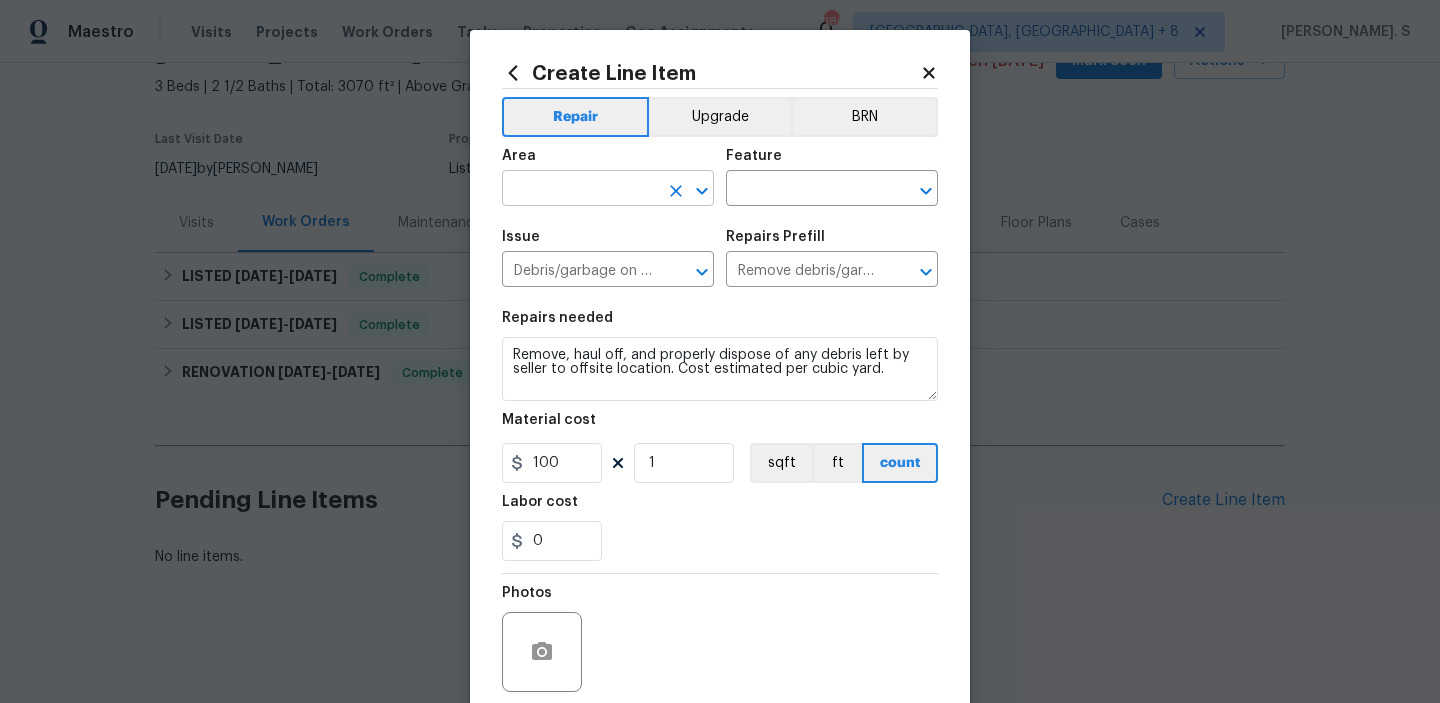 click 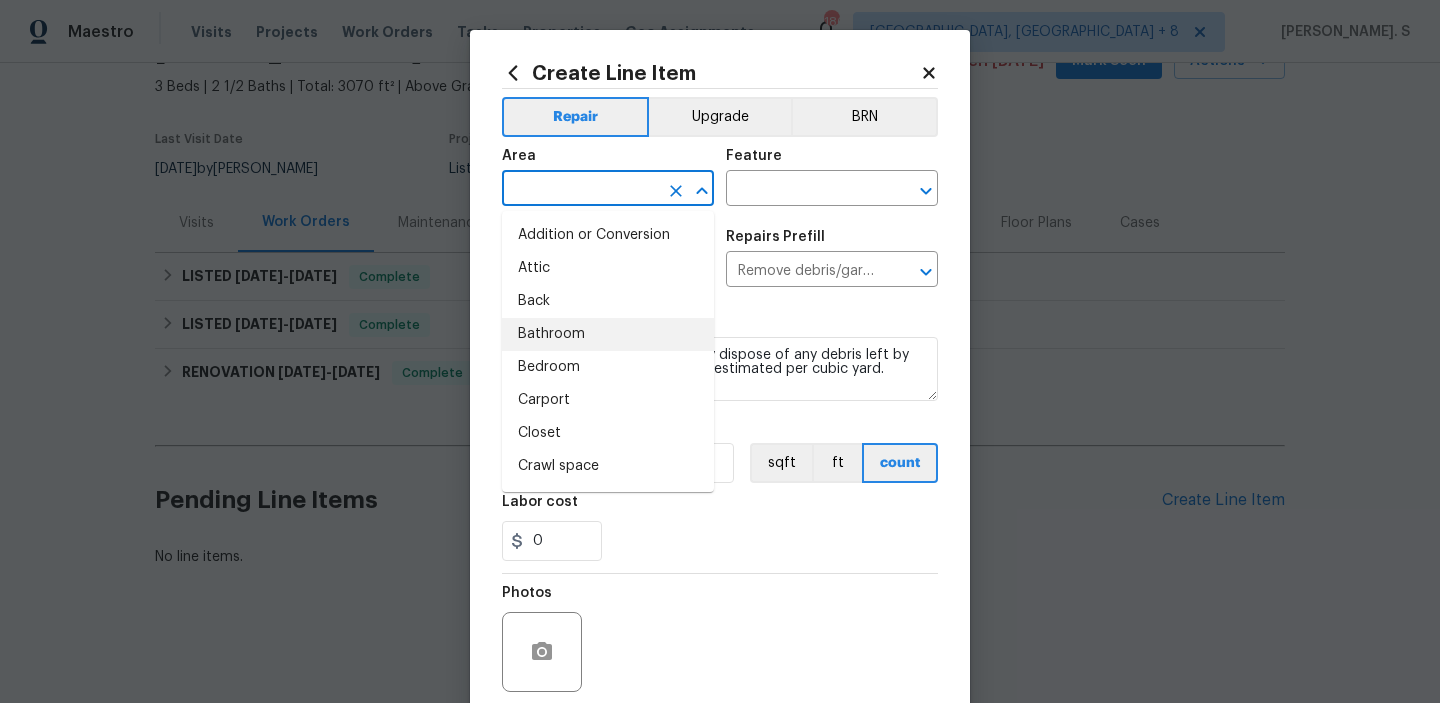 click on "Bathroom" at bounding box center [608, 334] 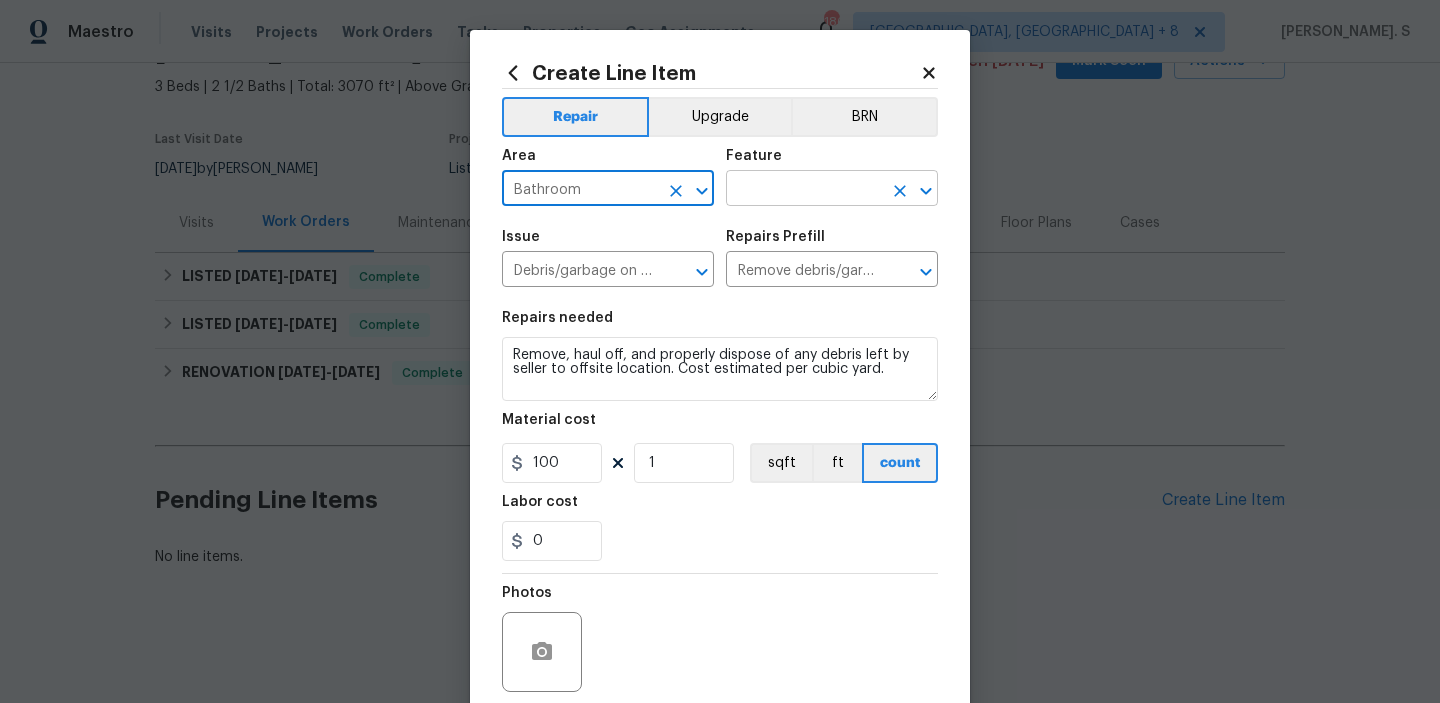 click 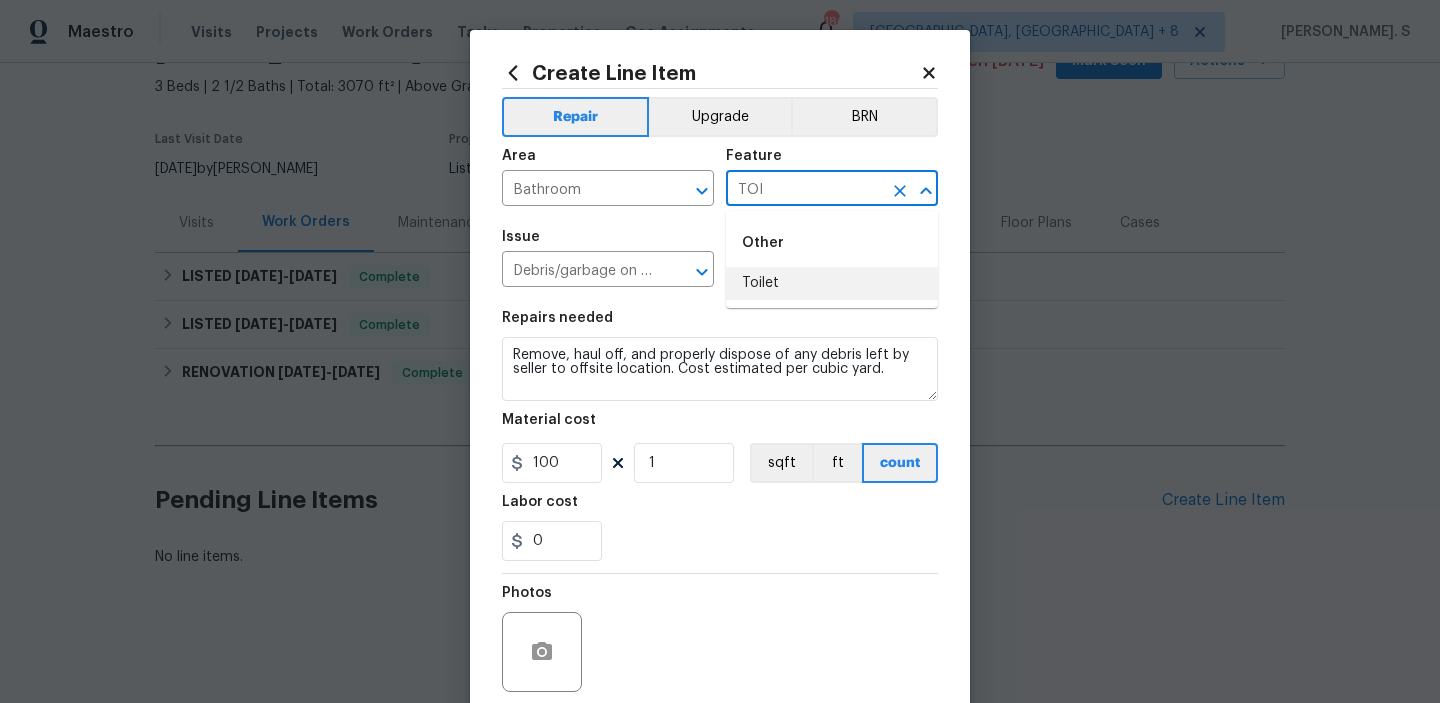 click on "Toilet" at bounding box center (832, 283) 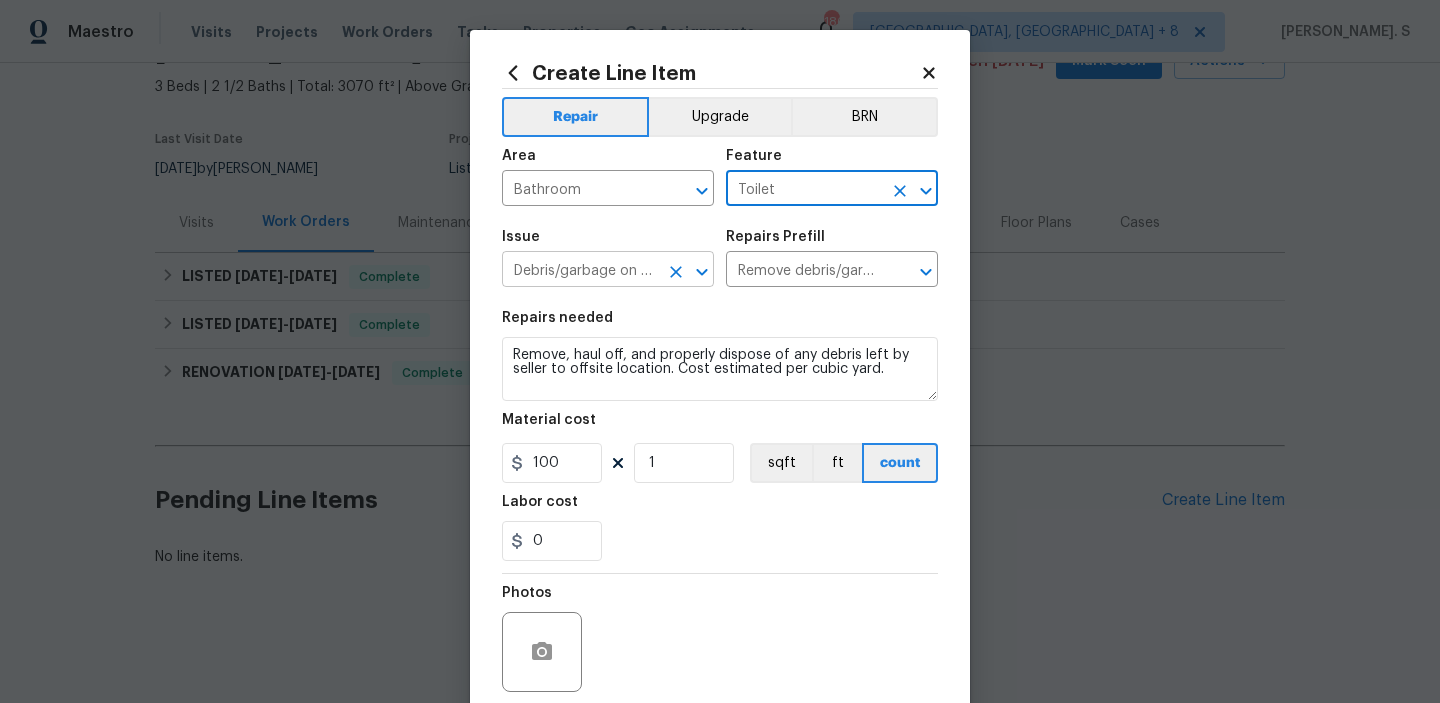 click 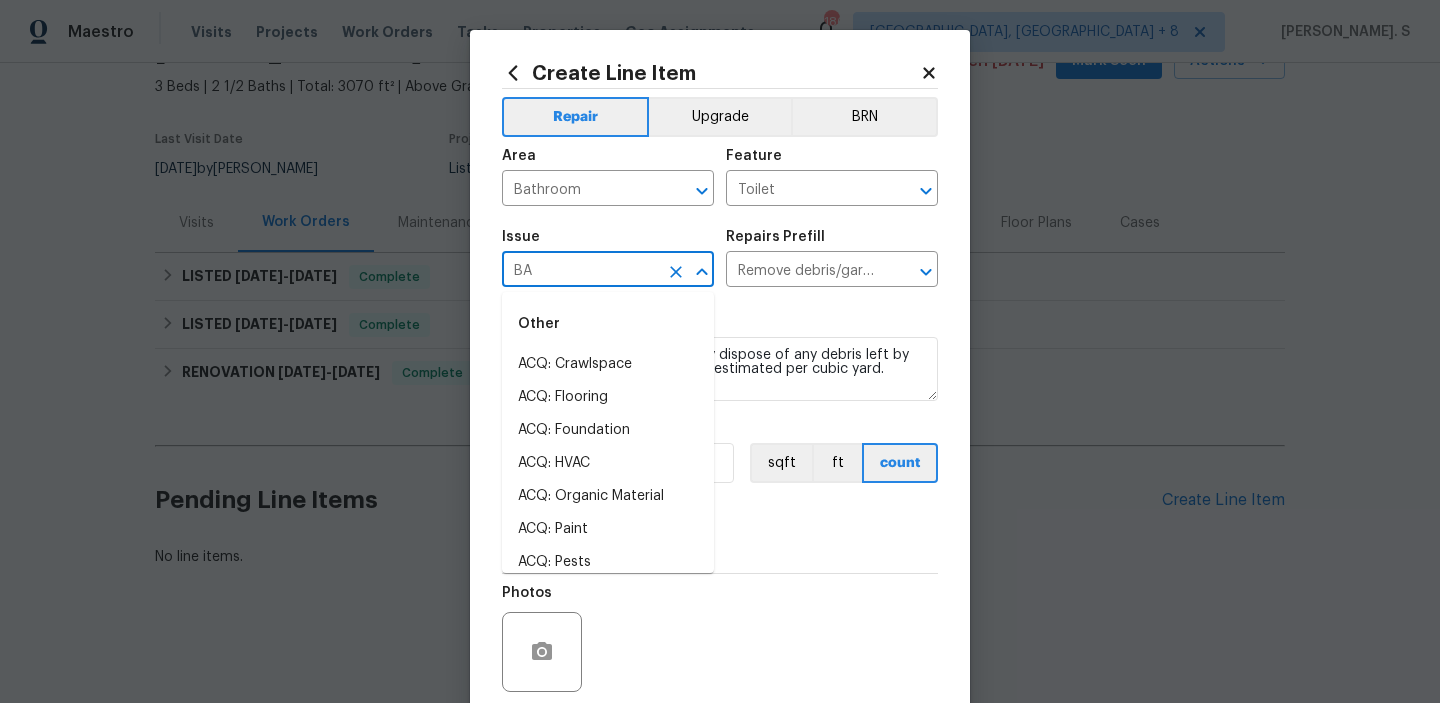 scroll, scrollTop: 0, scrollLeft: 0, axis: both 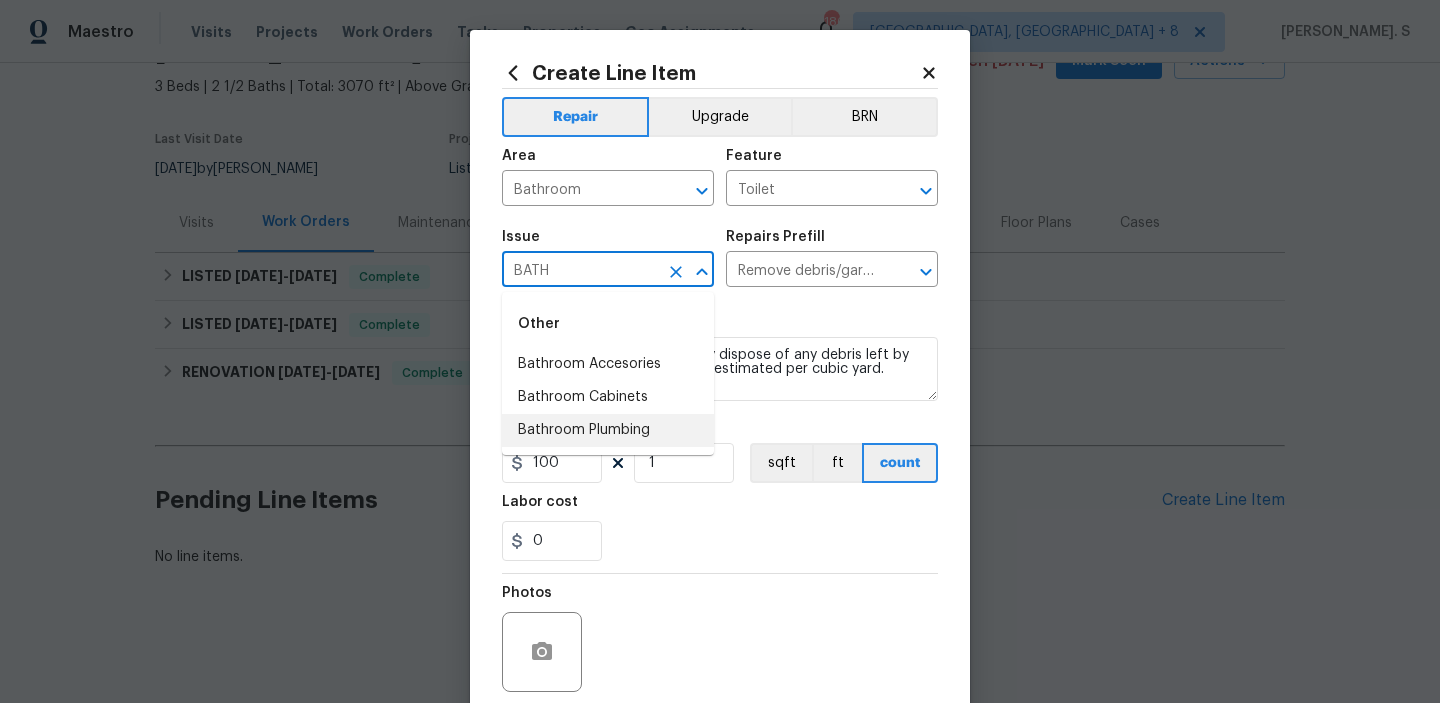 click on "Bathroom Plumbing" at bounding box center (608, 430) 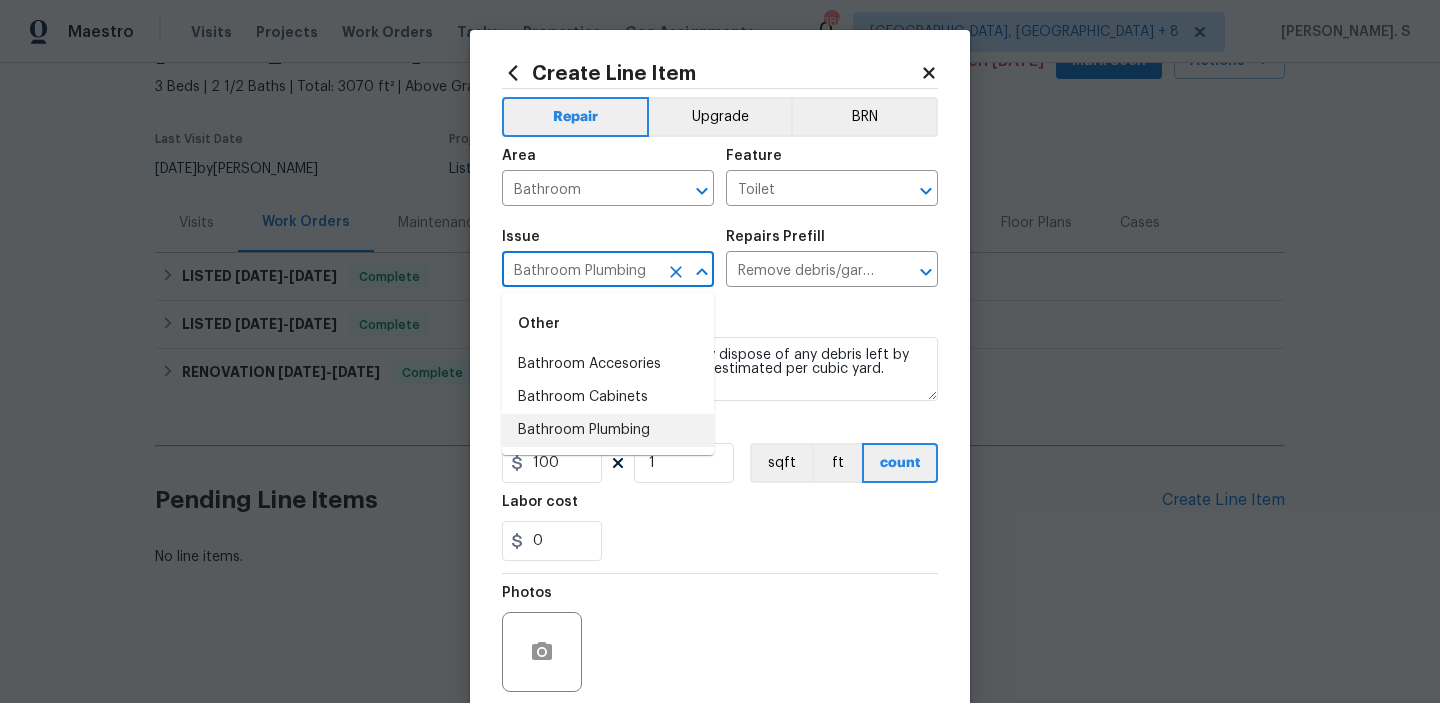 type 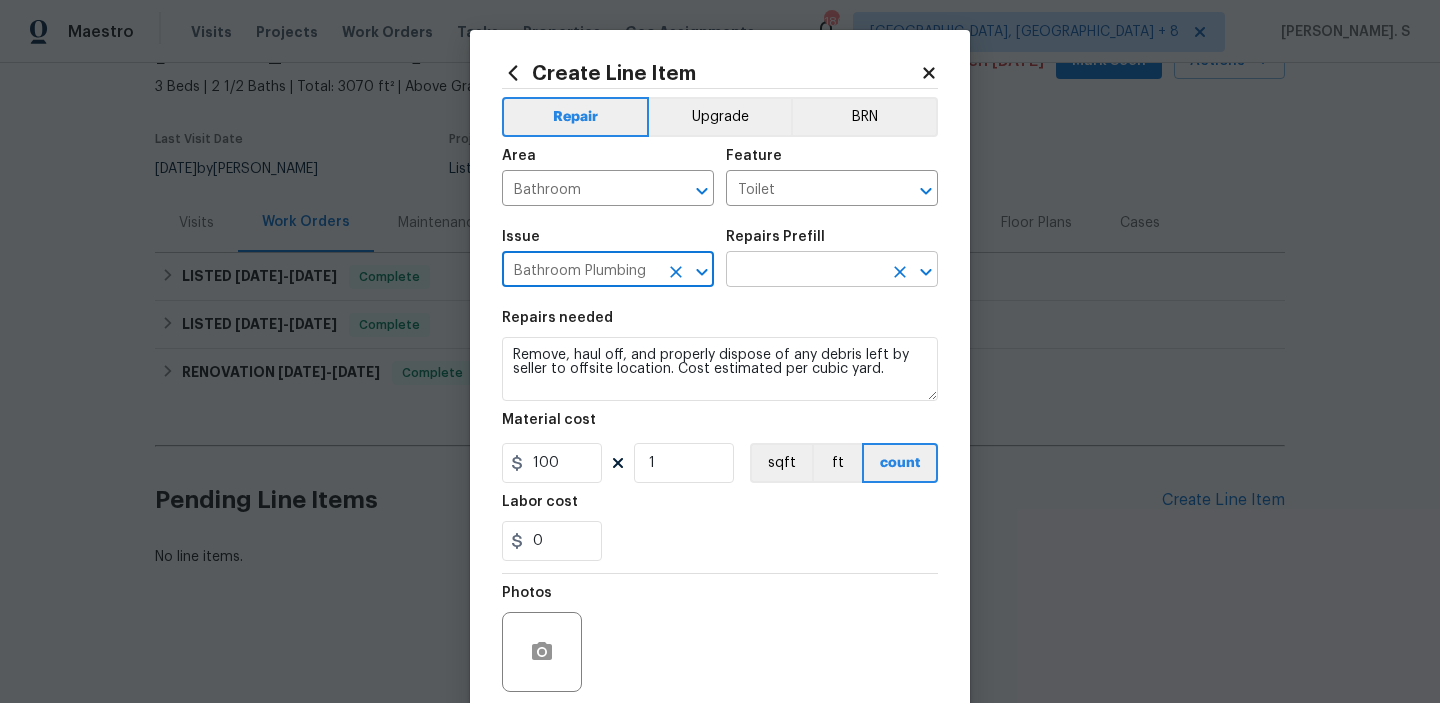 click 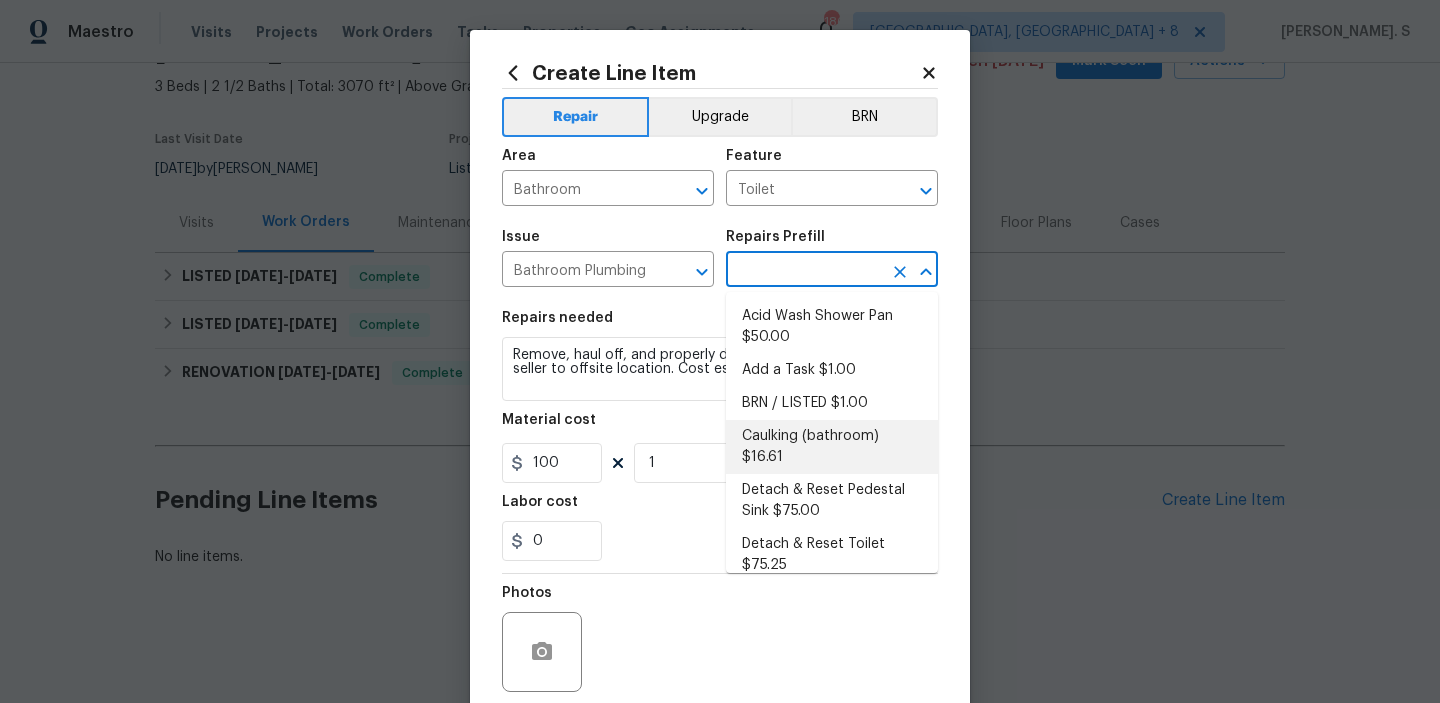 click on "Caulking (bathroom) $16.61" at bounding box center (832, 447) 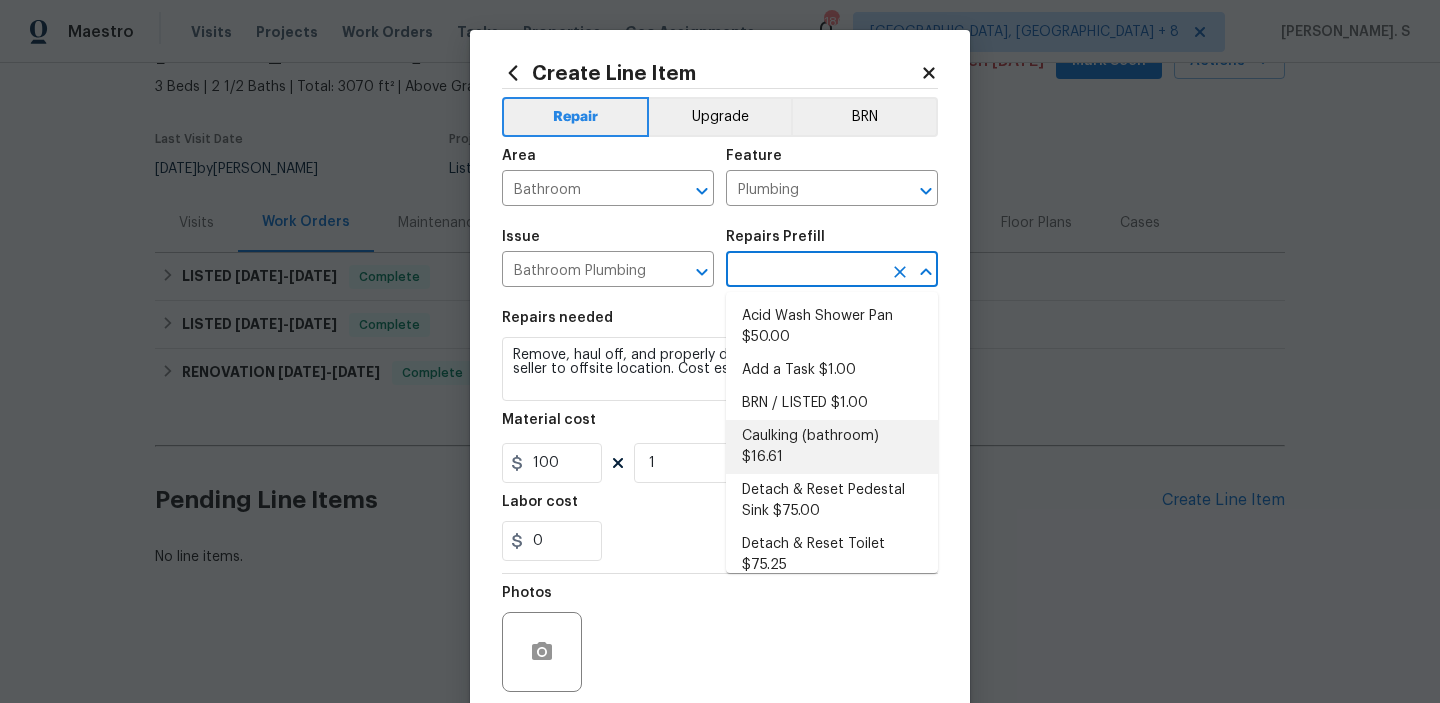 type on "Caulking (bathroom) $16.61" 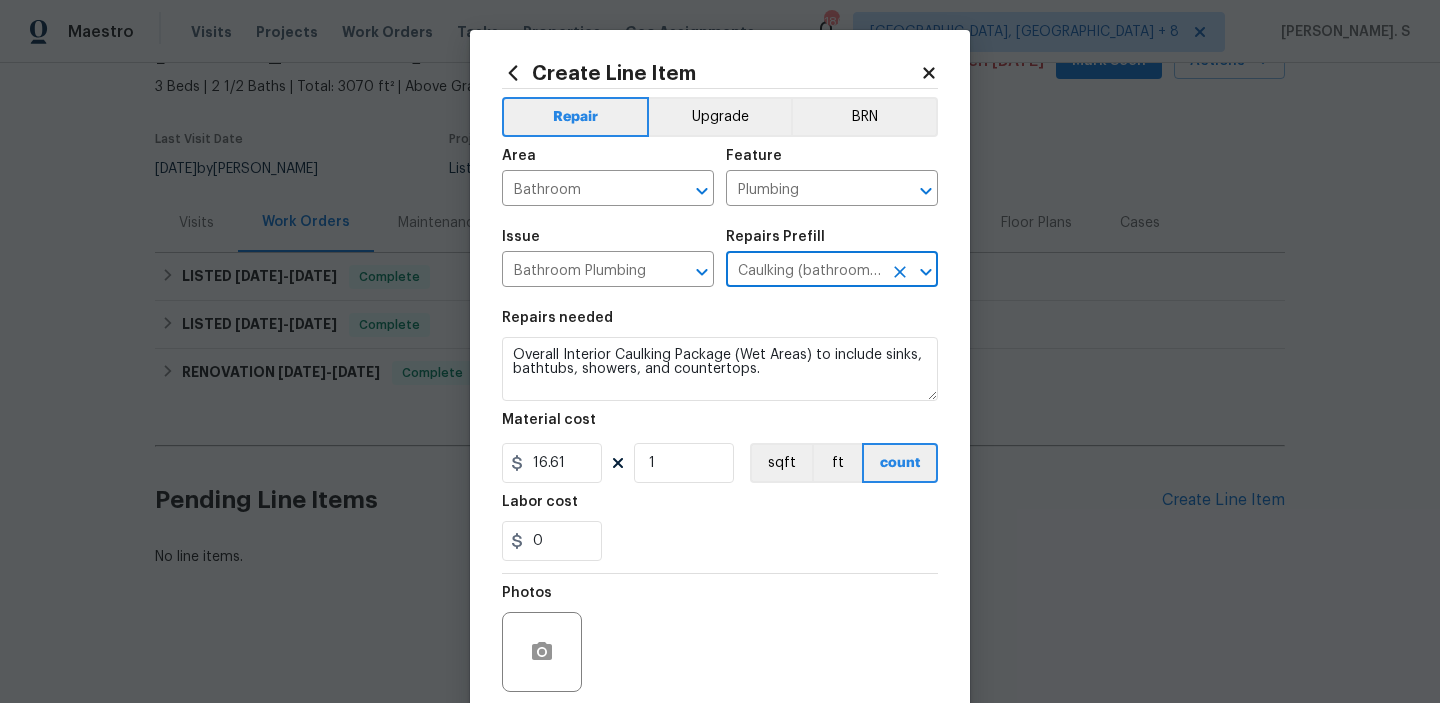 click on "Material cost" at bounding box center (720, 426) 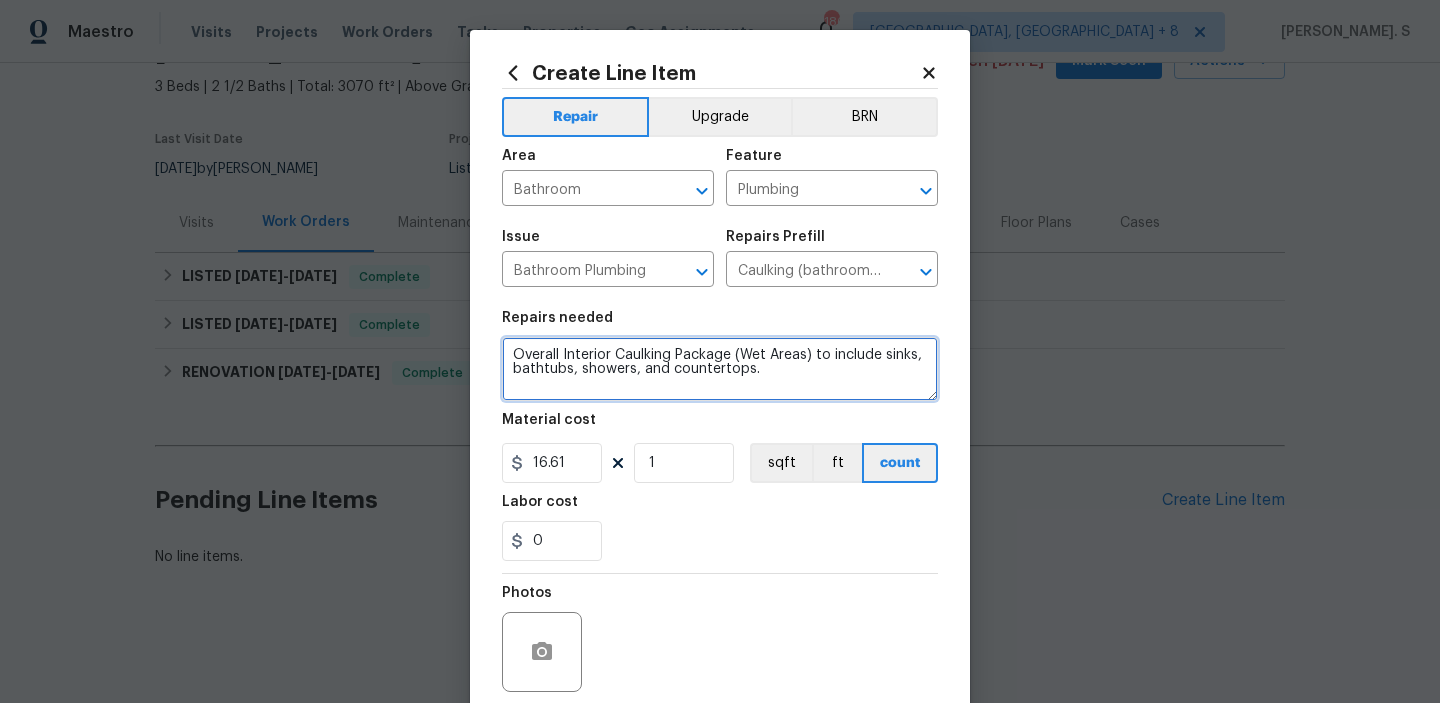 click on "Overall Interior Caulking Package (Wet Areas) to include sinks, bathtubs, showers, and countertops." at bounding box center (720, 369) 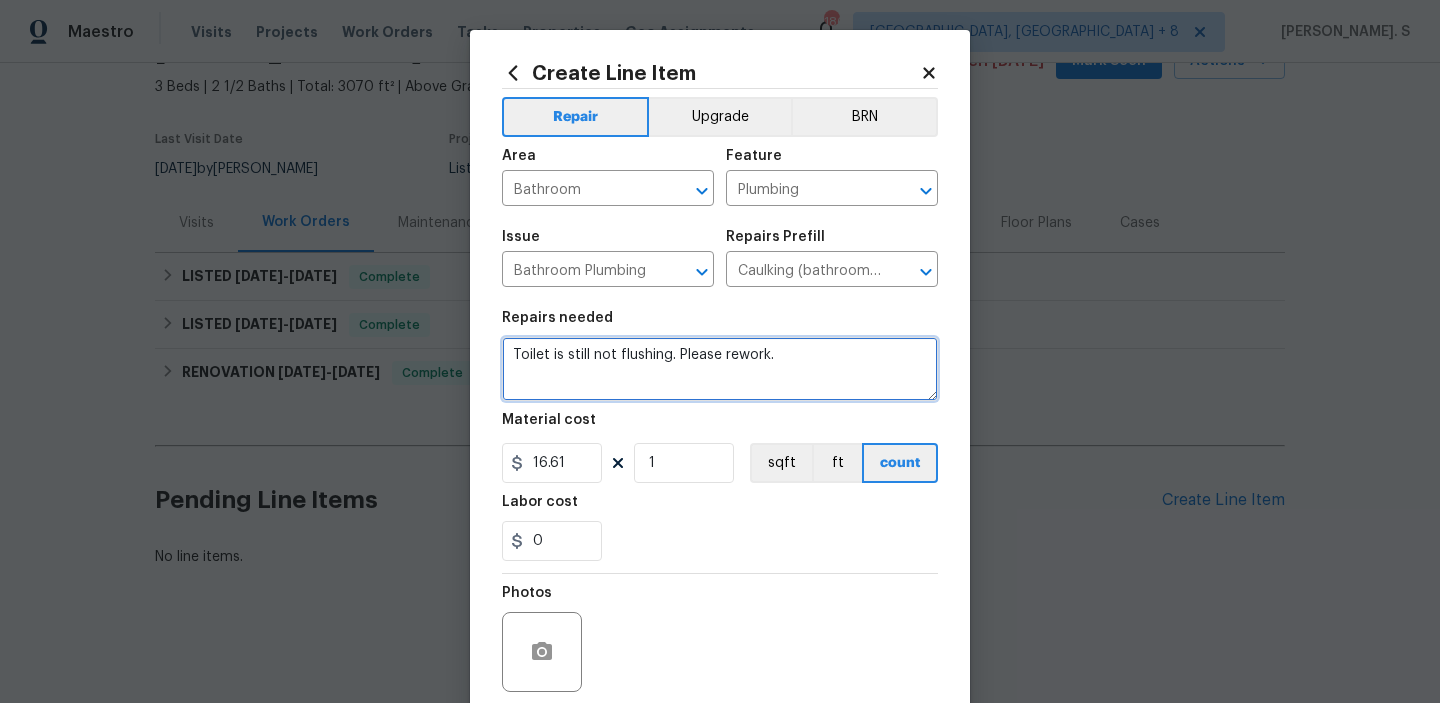 click on "Toilet is still not flushing. Please rework." at bounding box center [720, 369] 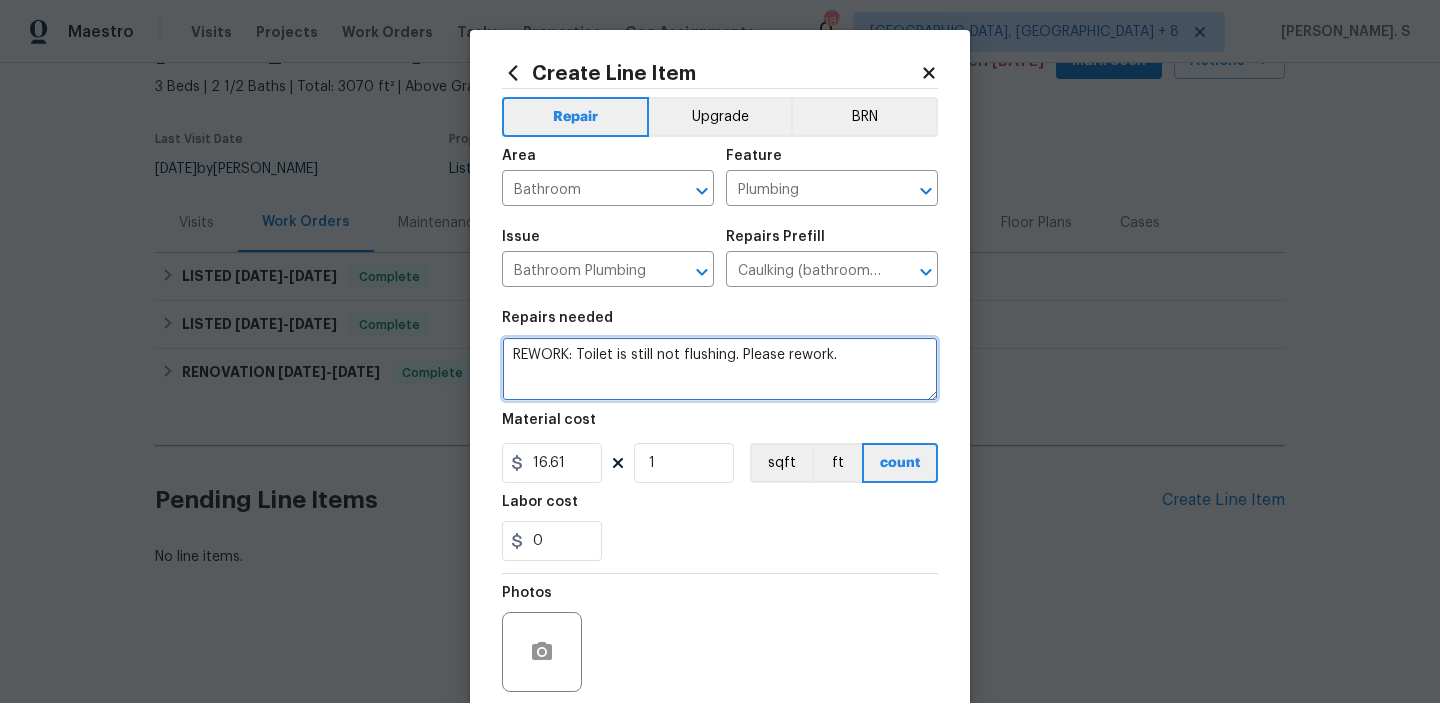type on "REWORK: Toilet is still not flushing. Please rework." 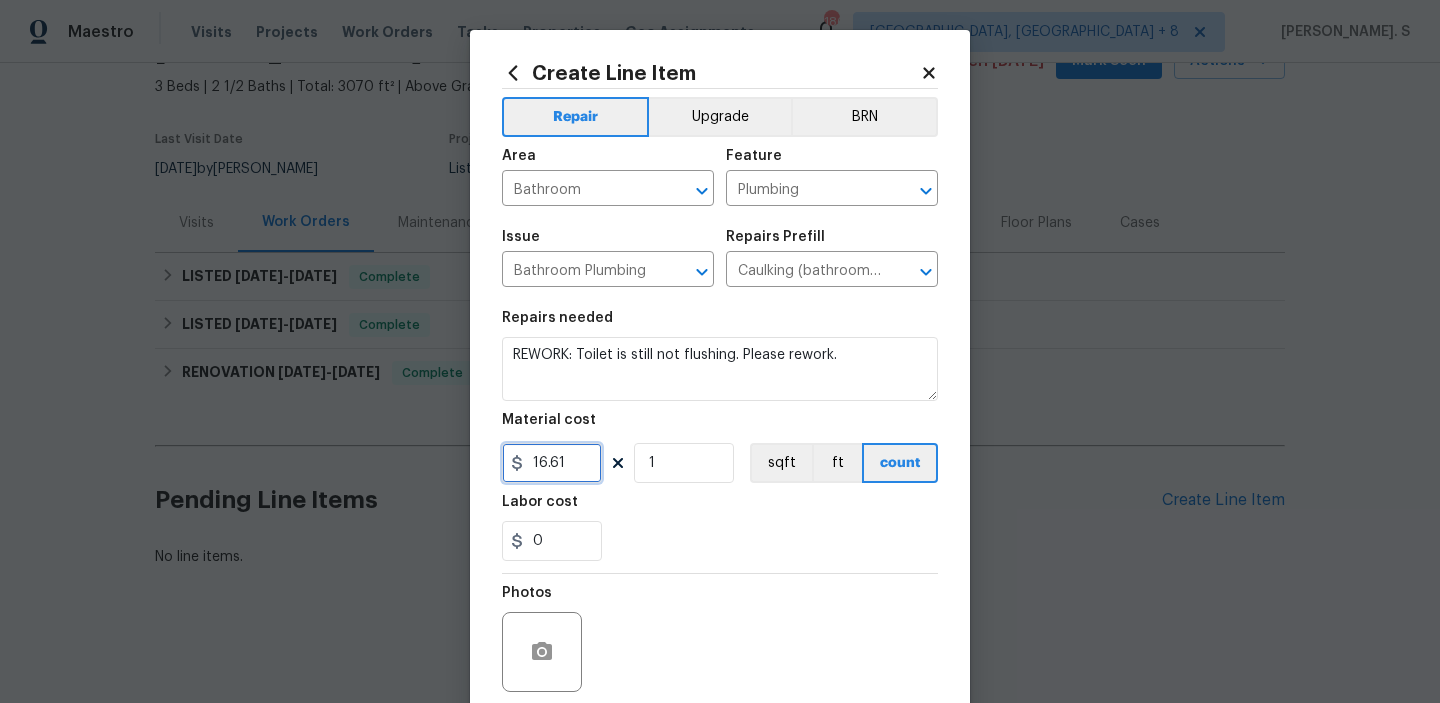 click on "16.61" at bounding box center [552, 463] 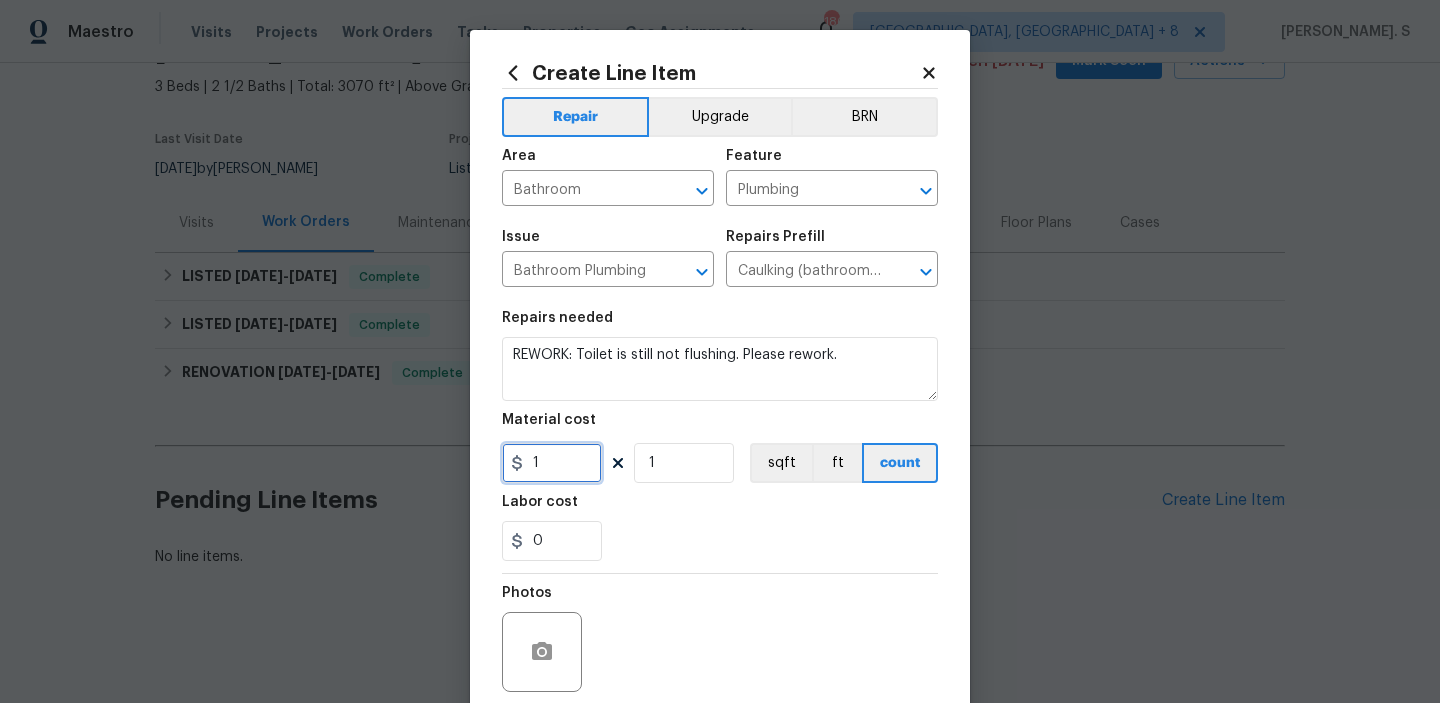 scroll, scrollTop: 159, scrollLeft: 0, axis: vertical 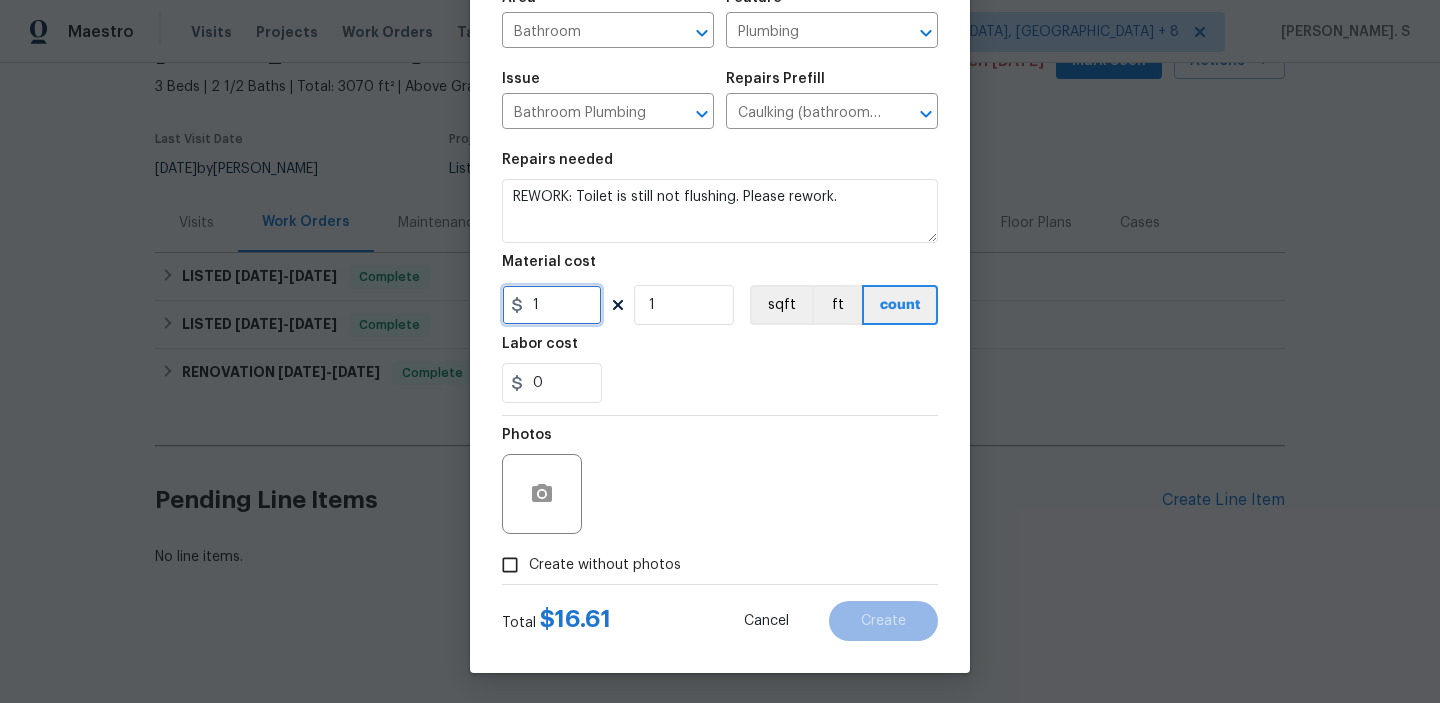 type on "1" 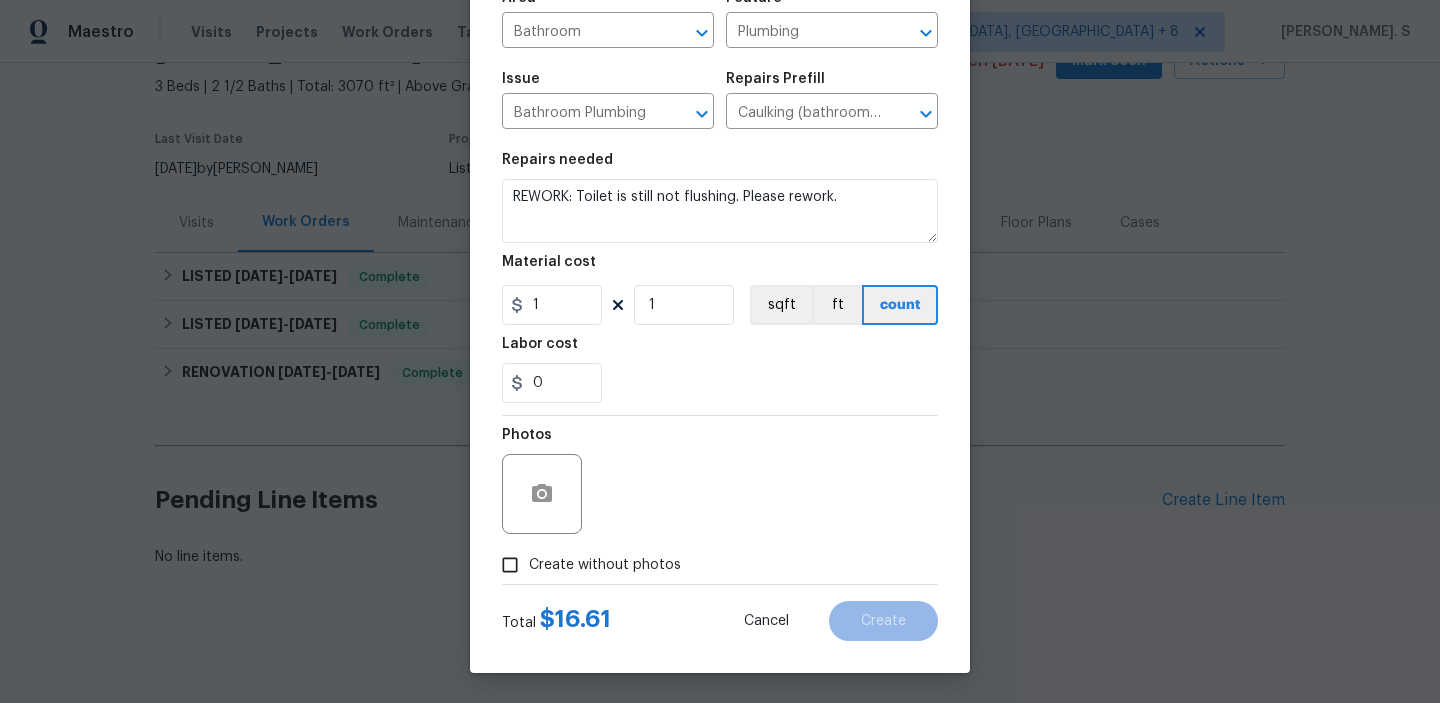 click on "Create without photos" at bounding box center [586, 565] 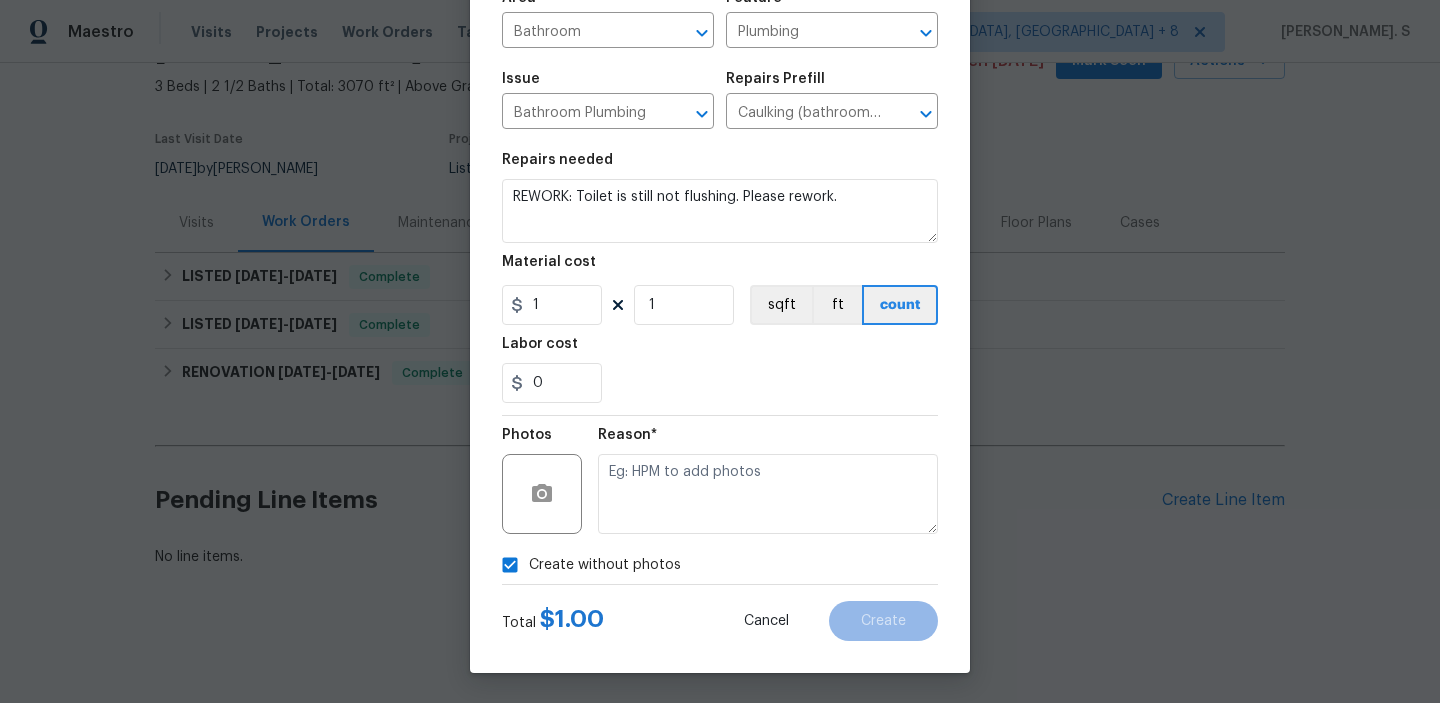 click on "Create without photos" at bounding box center [605, 565] 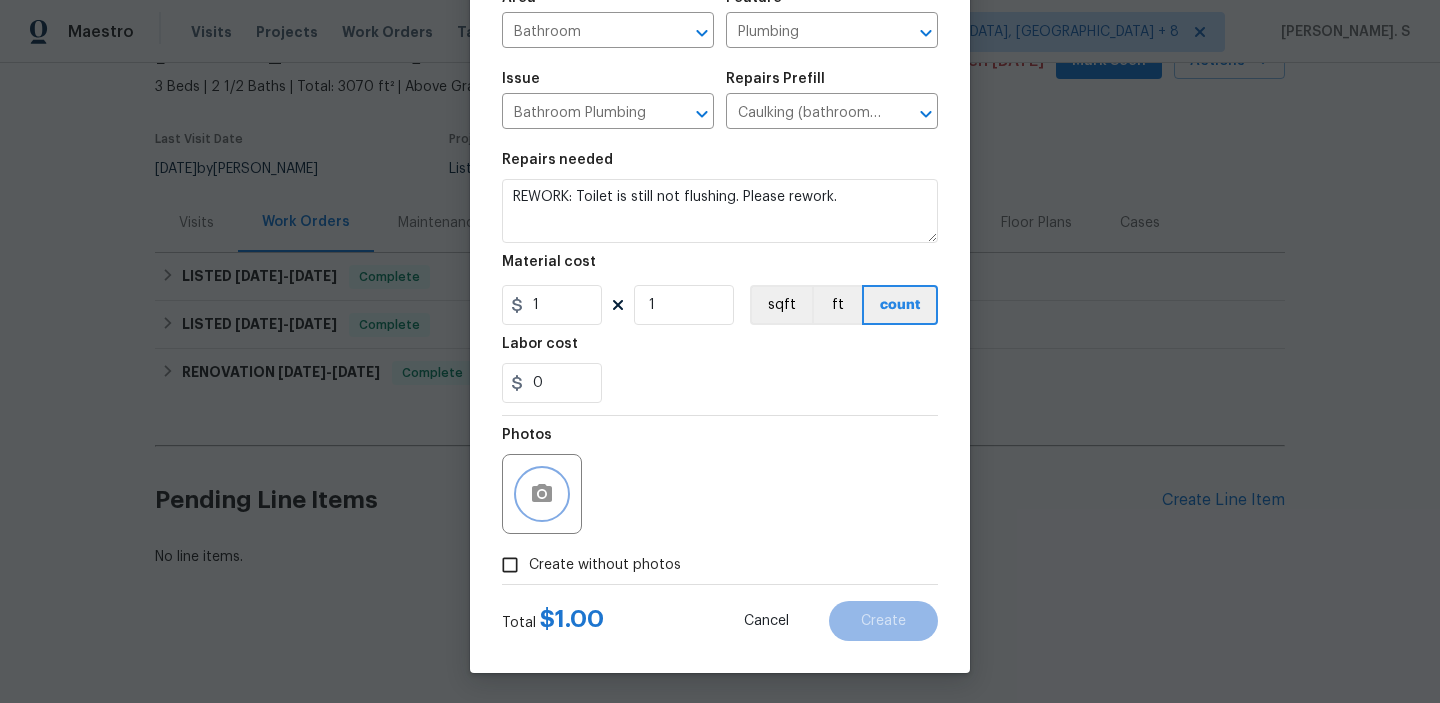 click 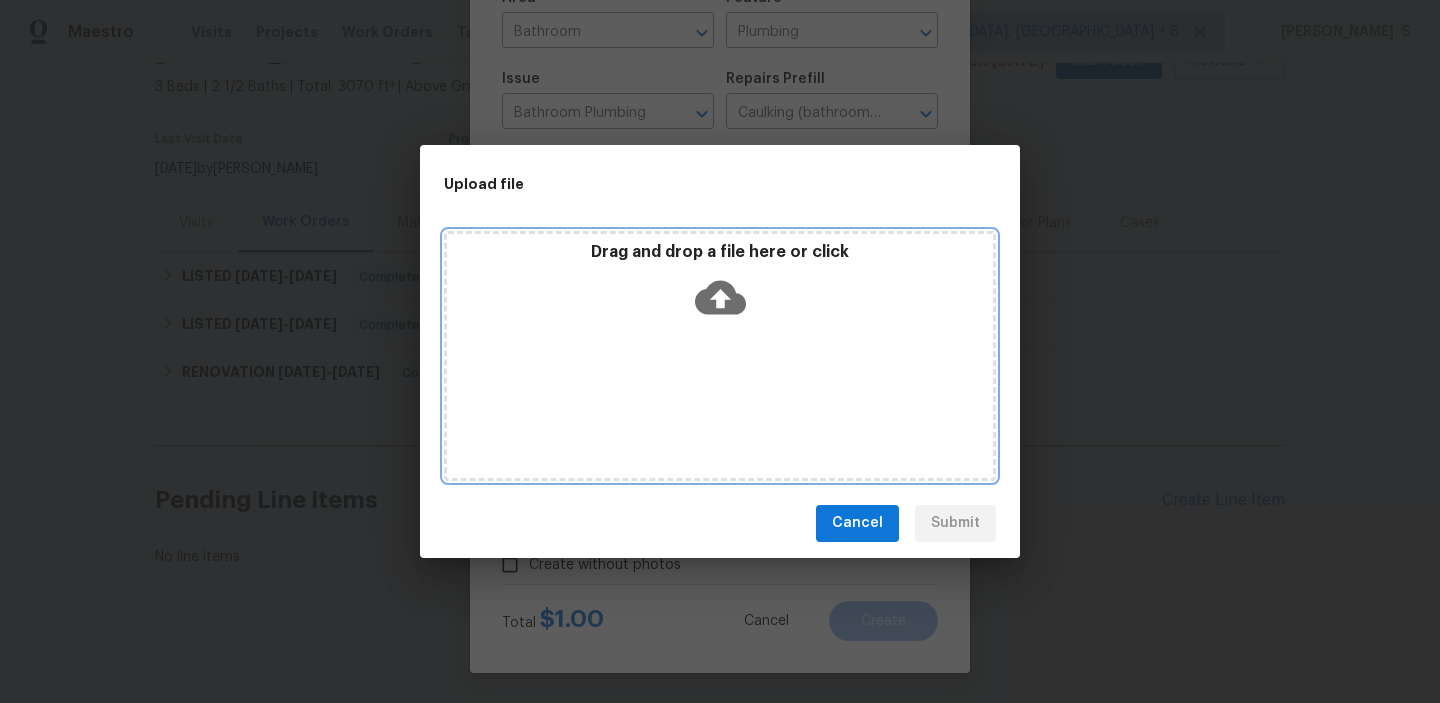 click 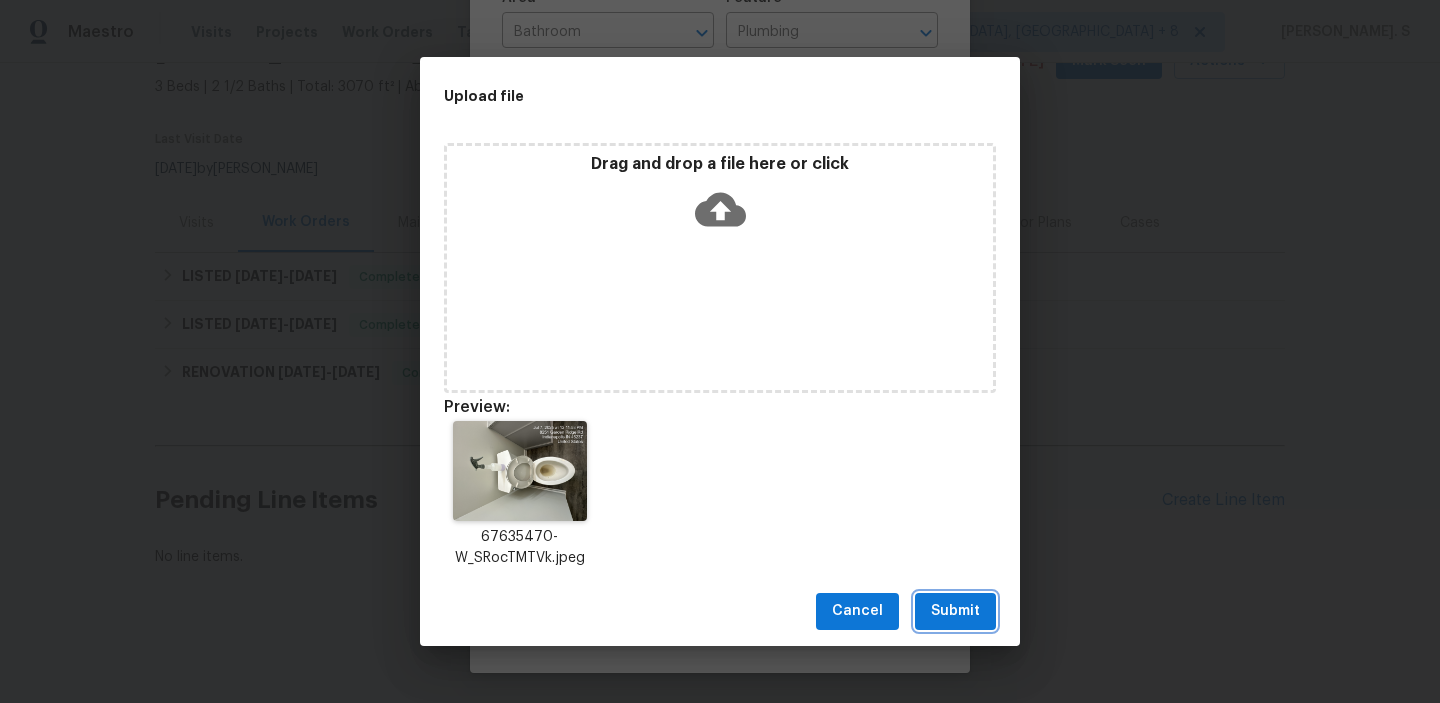 click on "Submit" at bounding box center (955, 611) 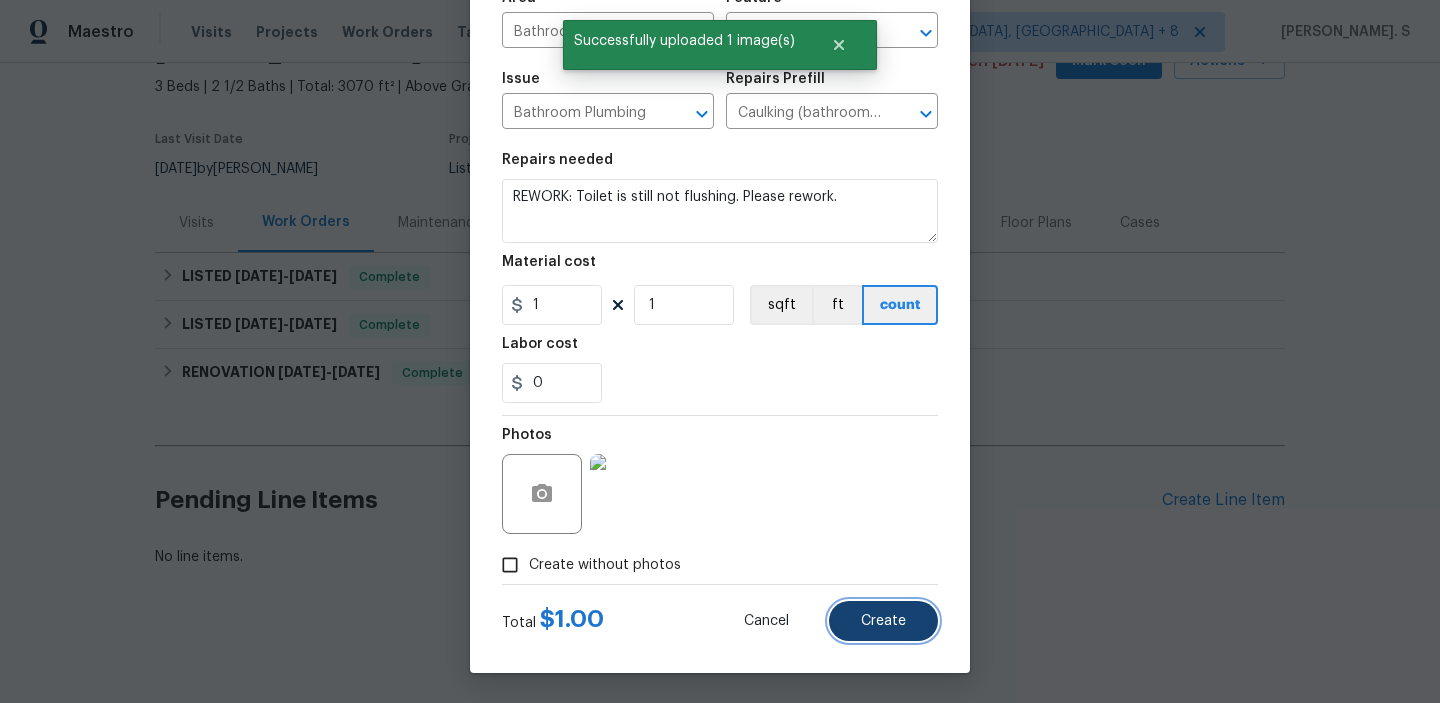 click on "Create" at bounding box center [883, 621] 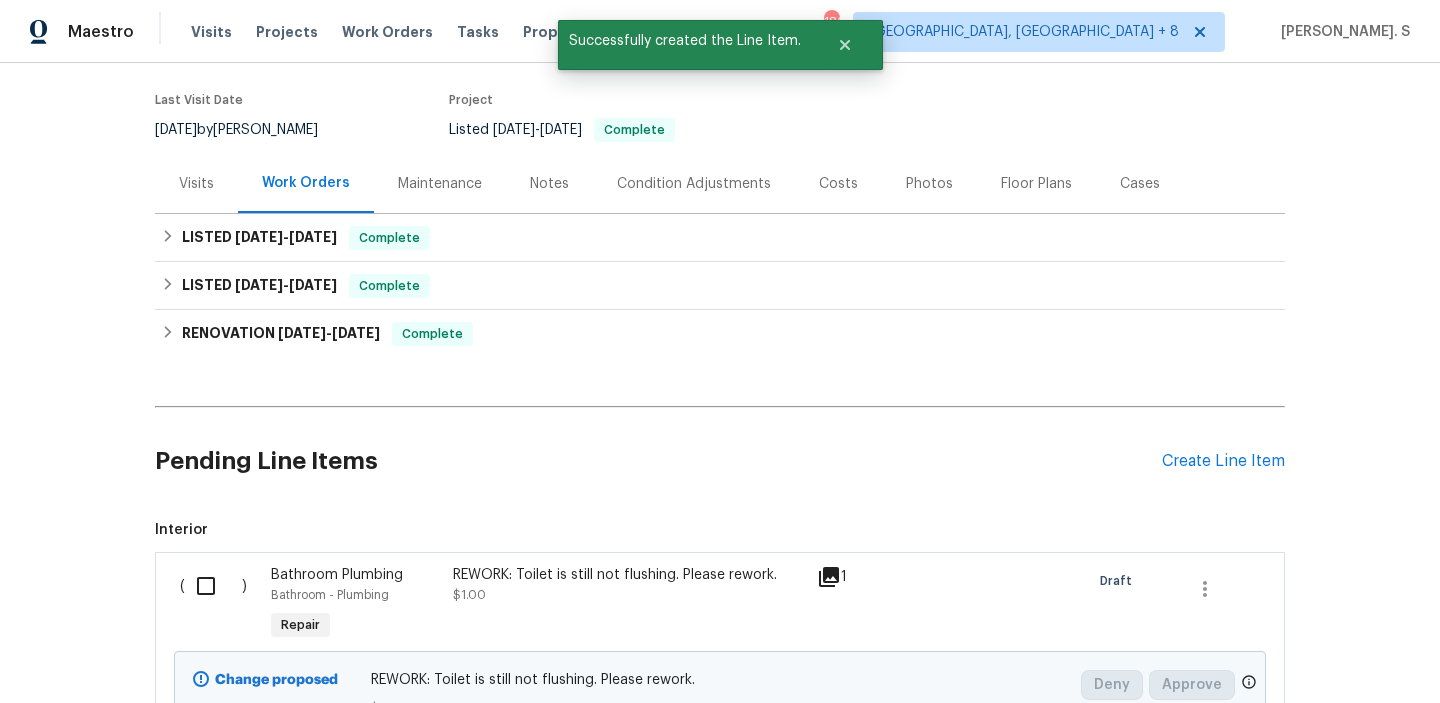 scroll, scrollTop: 338, scrollLeft: 0, axis: vertical 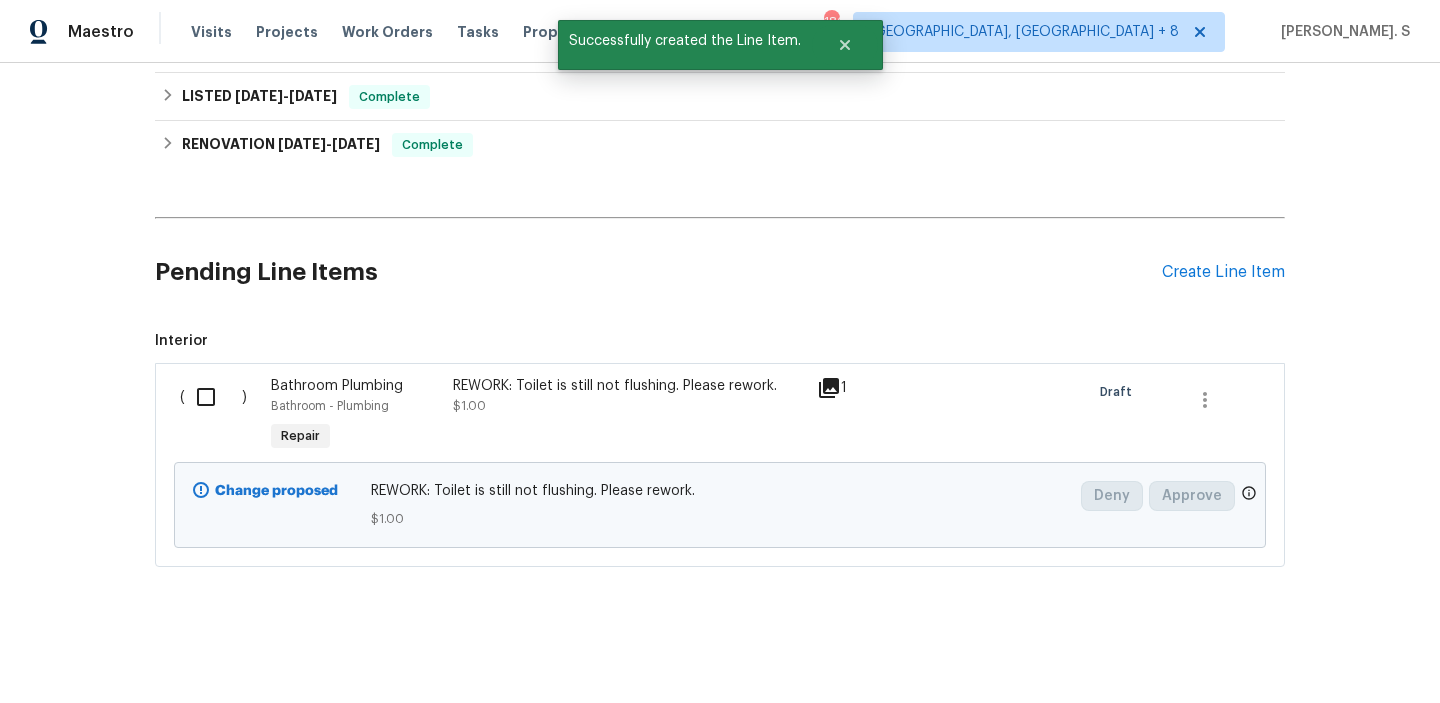 click at bounding box center [213, 397] 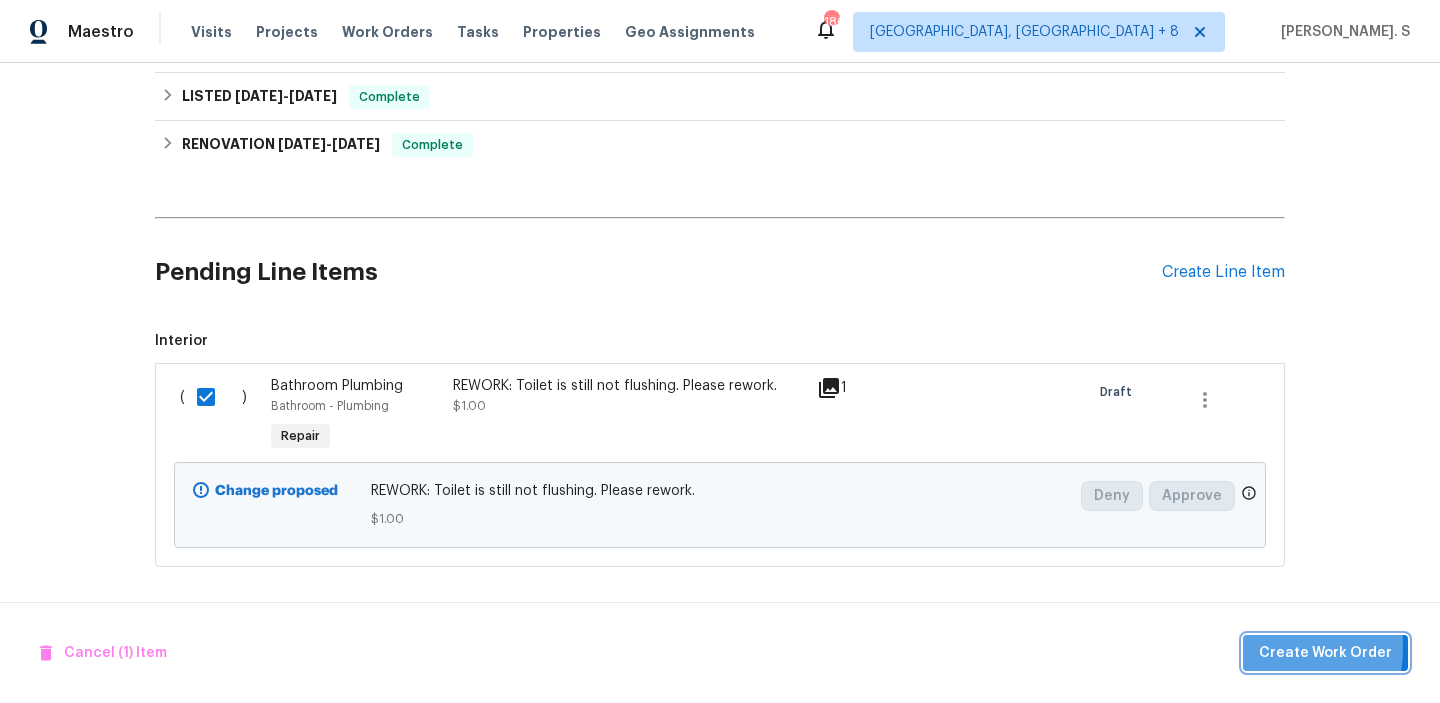 click on "Create Work Order" at bounding box center (1325, 653) 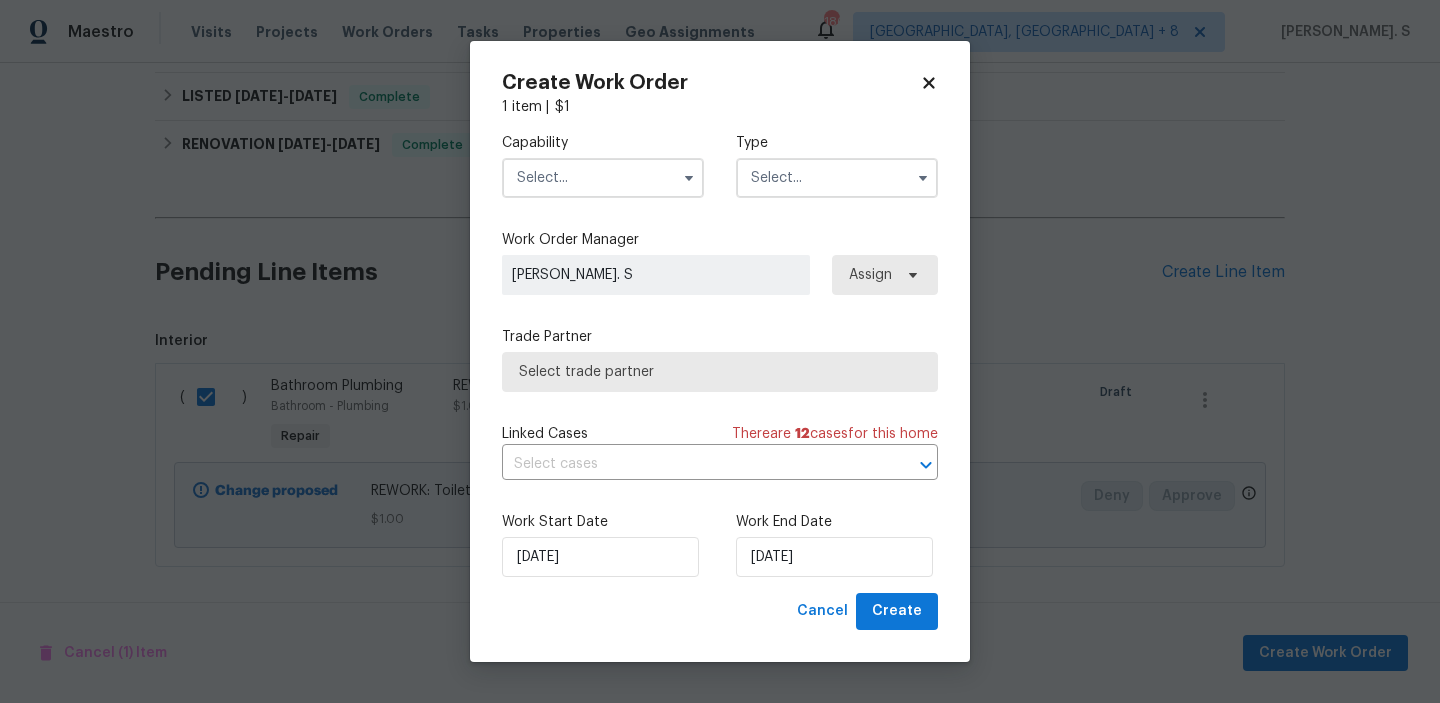 click at bounding box center (603, 178) 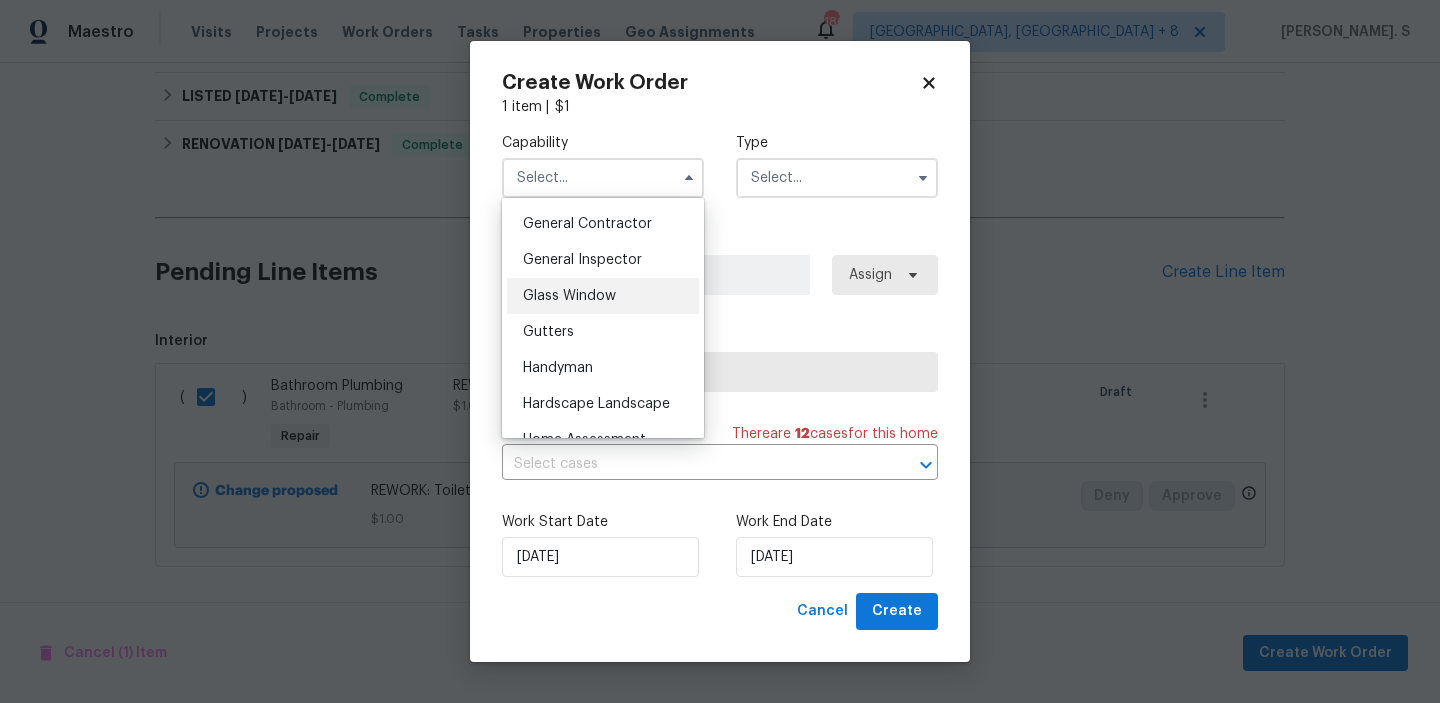 scroll, scrollTop: 1001, scrollLeft: 0, axis: vertical 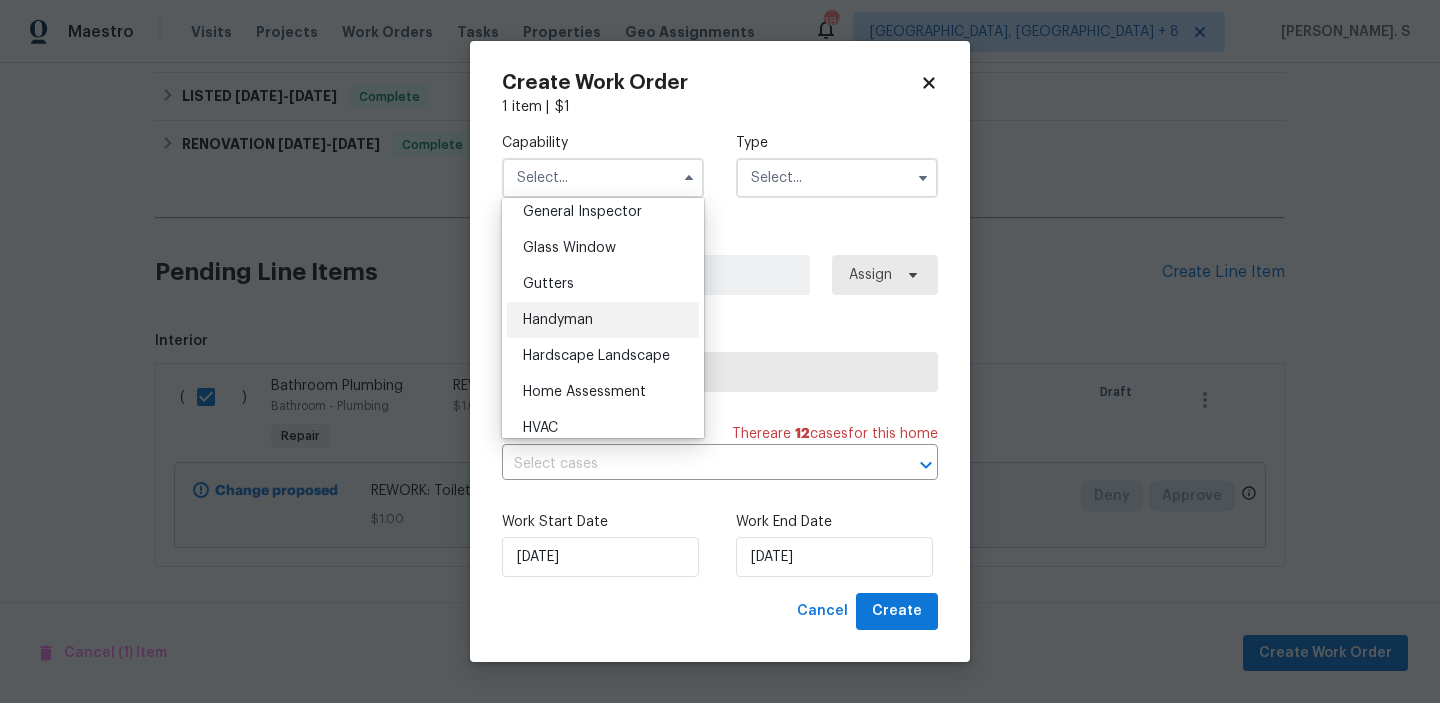 click on "Handyman" at bounding box center (603, 320) 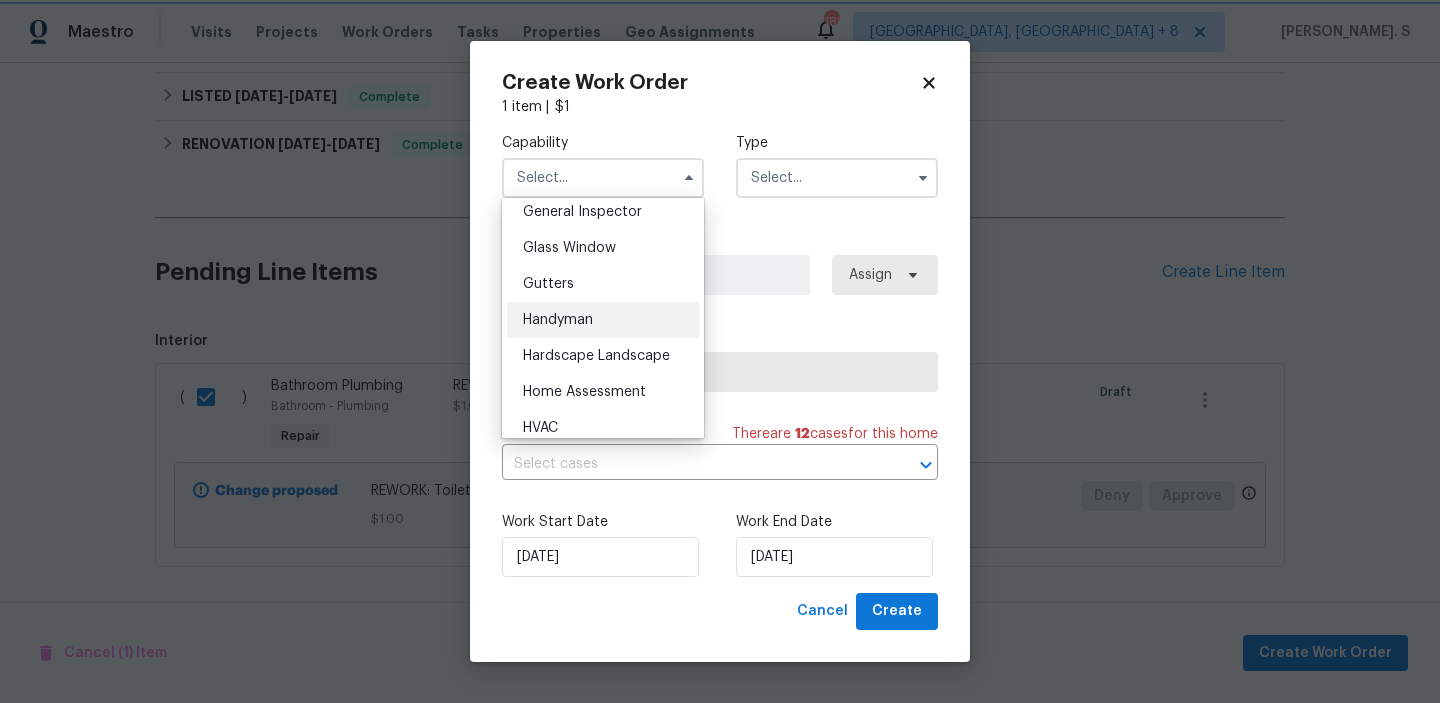 type on "Handyman" 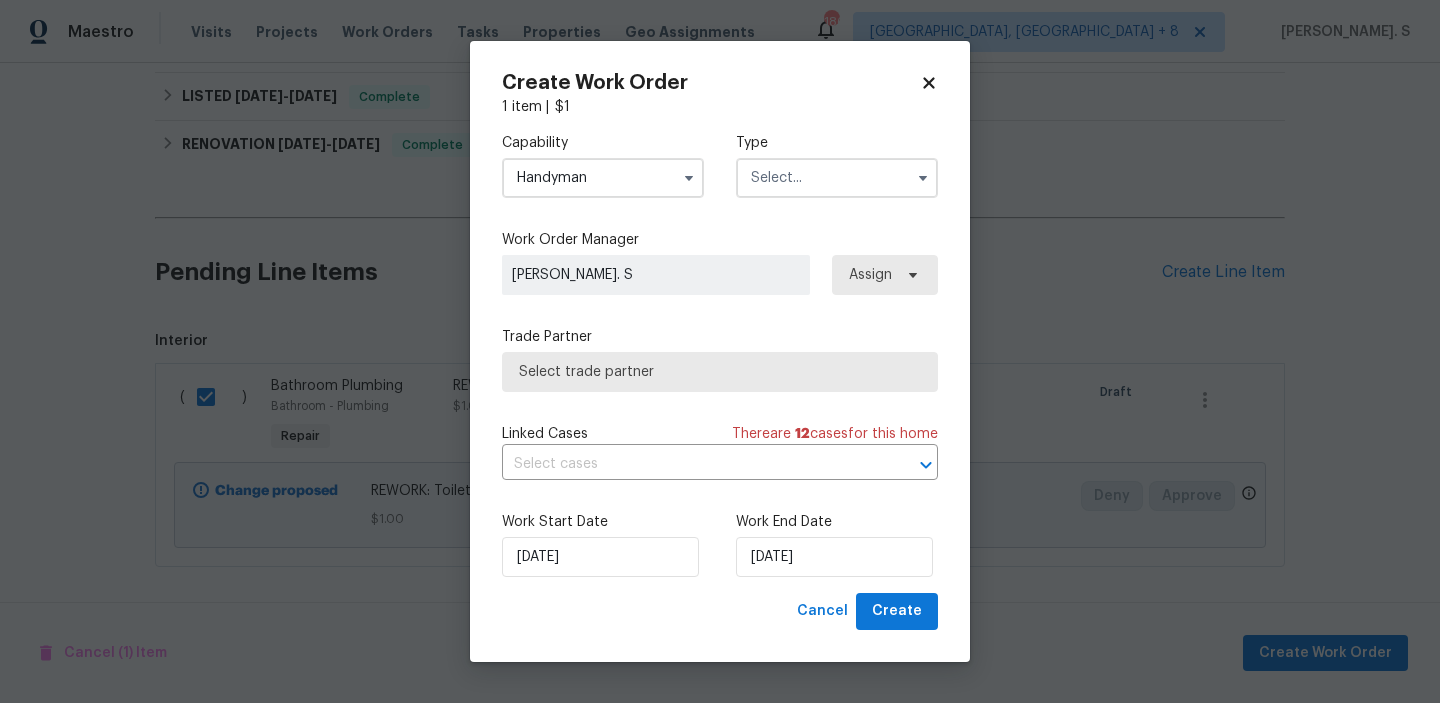click at bounding box center [837, 178] 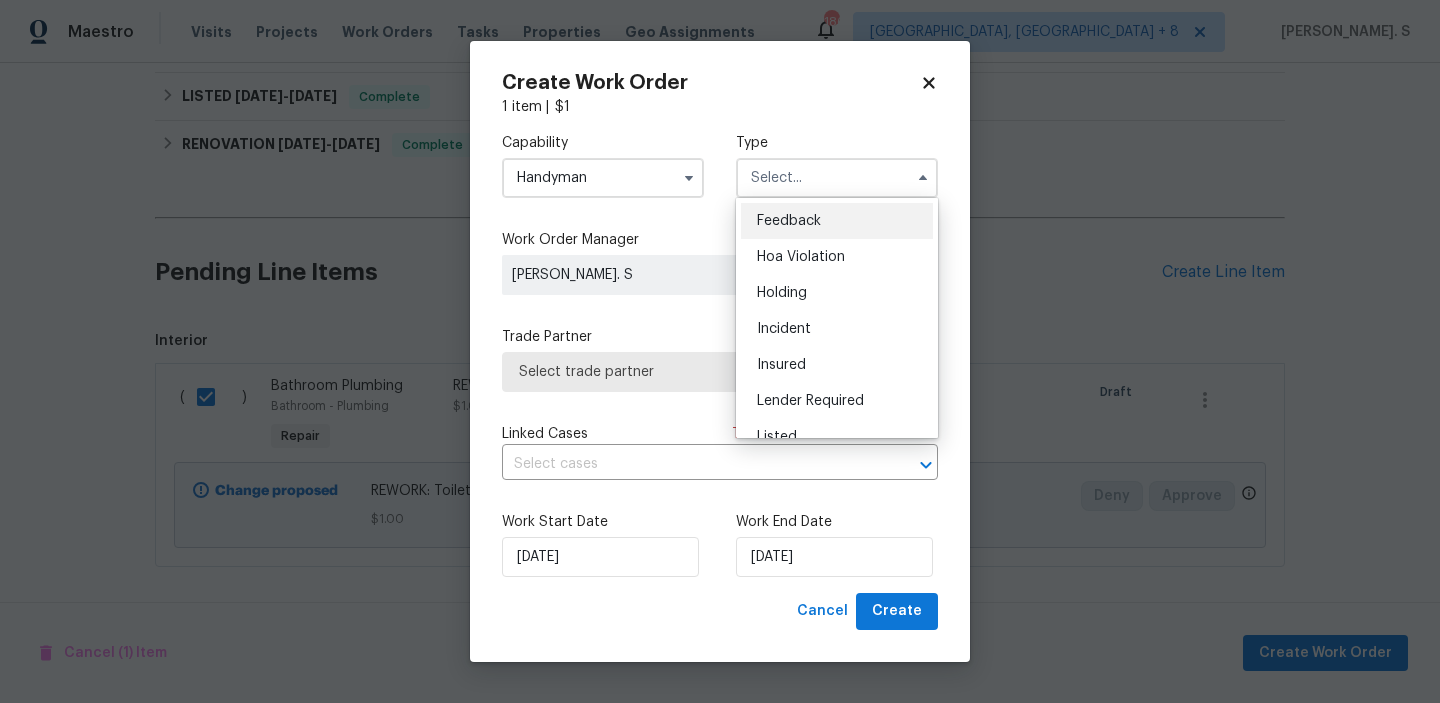click on "Feedback" at bounding box center [837, 221] 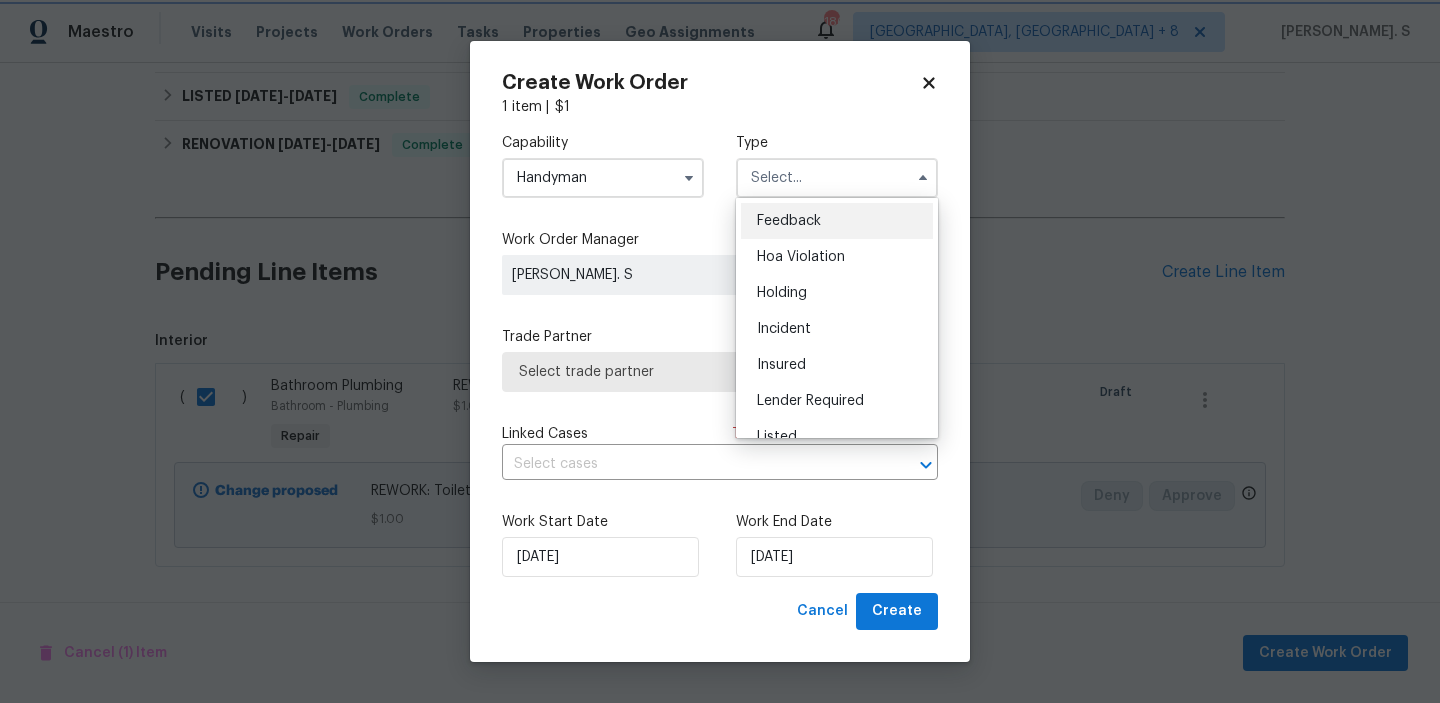 type on "Feedback" 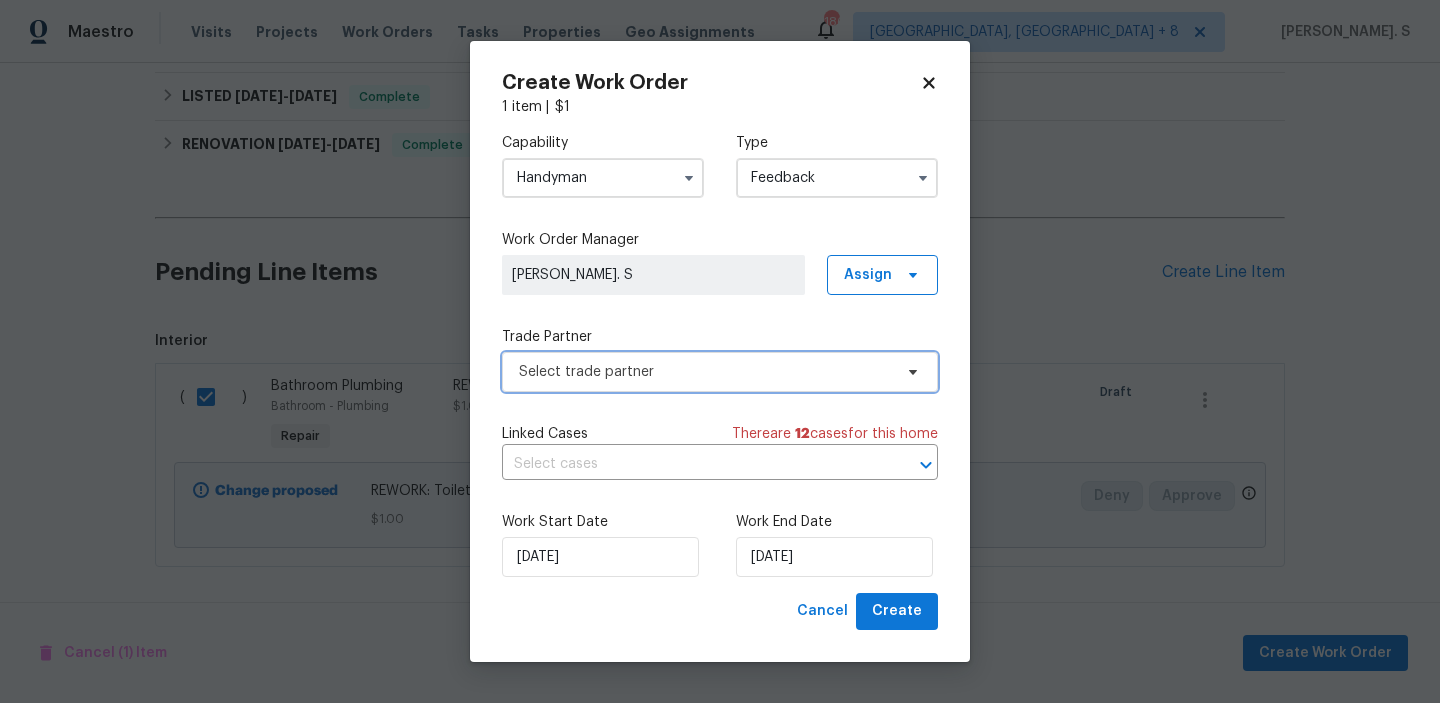 click on "Select trade partner" at bounding box center [705, 372] 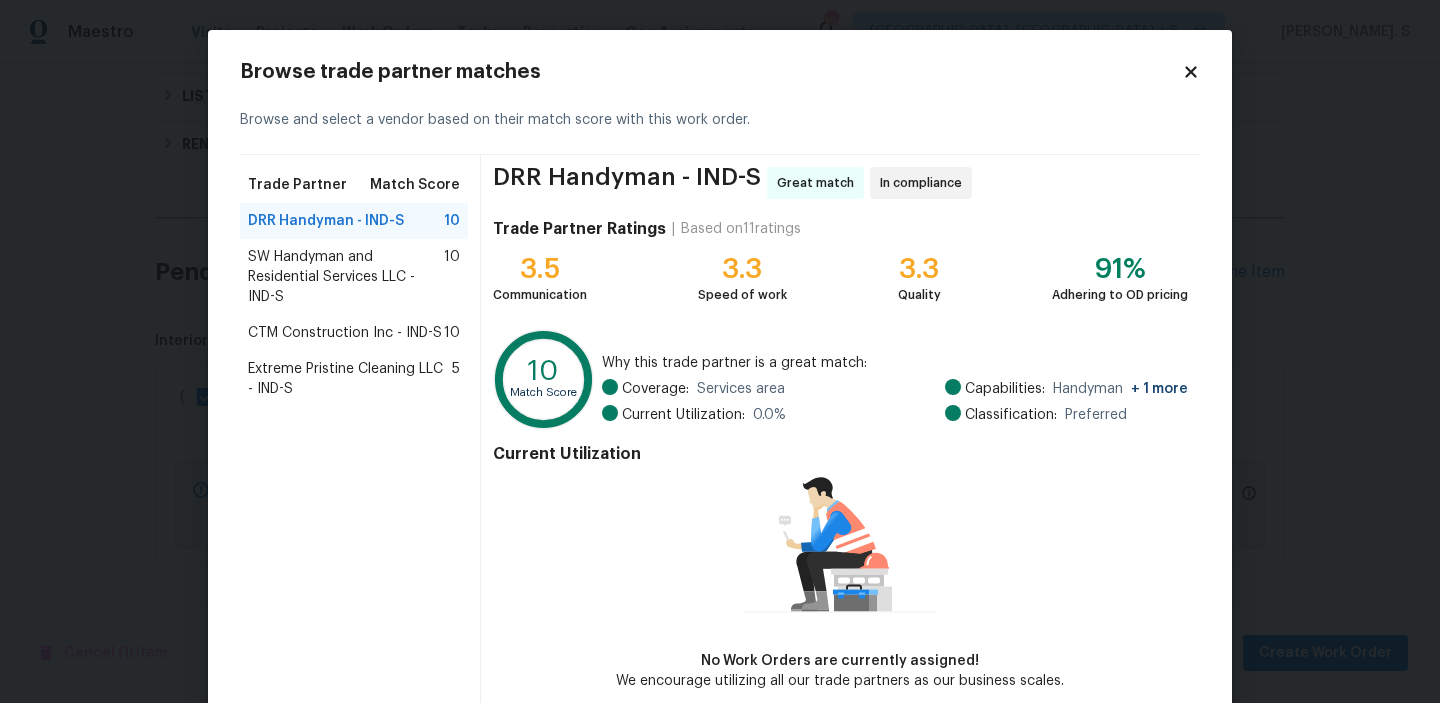 scroll, scrollTop: 97, scrollLeft: 0, axis: vertical 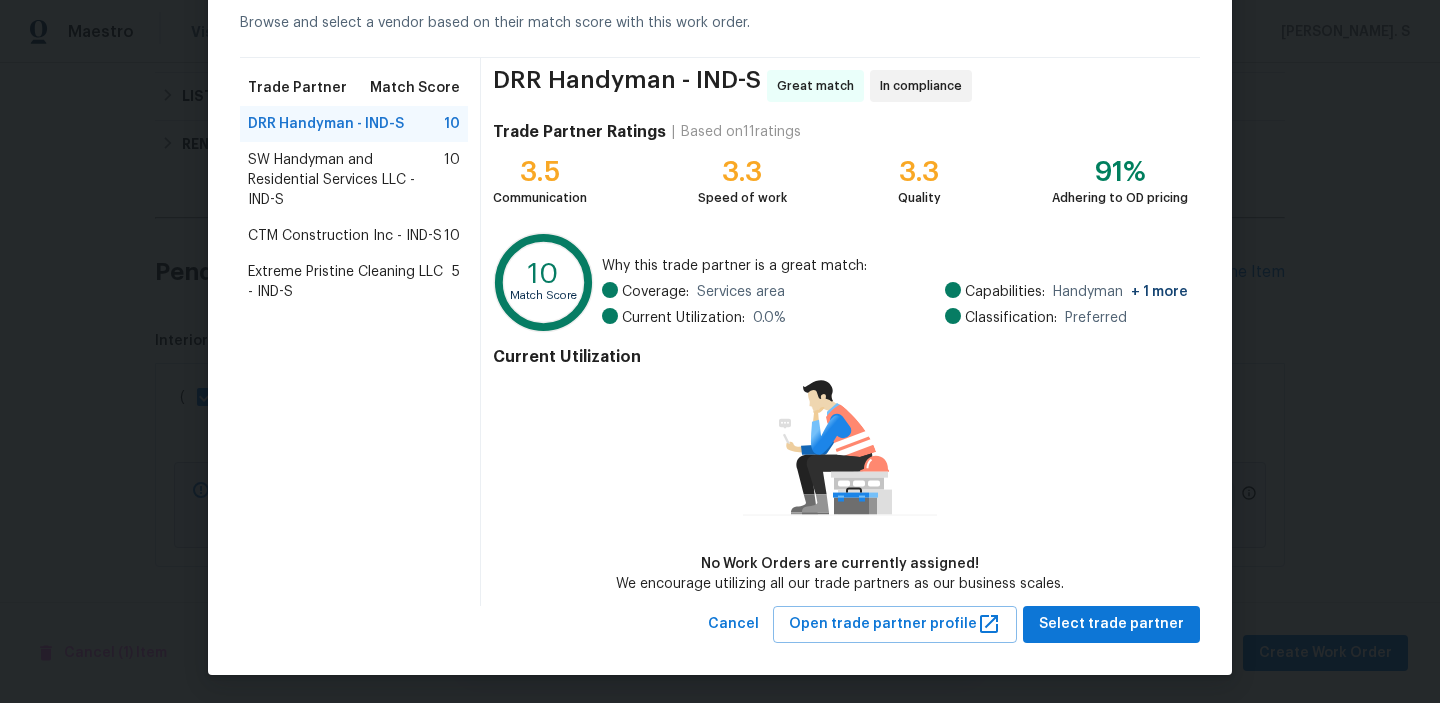 click on "Browse trade partner matches Browse and select a vendor based on their match score with this work order. Trade Partner Match Score DRR Handyman - IND-S 10 SW Handyman and Residential Services LLC - IND-S 10 CTM Construction Inc - IND-S 10 Extreme Pristine Cleaning LLC - IND-S 5 DRR Handyman - IND-S Great match In compliance Trade Partner Ratings    |    Based on  11  ratings 3.5 Communication 3.3 Speed of work 3.3 Quality 91% Adhering to OD pricing 10 Match Score Why this trade partner is a great match: Coverage: Services area Current Utilization: 0.0 % Capabilities: Handyman + 1 more Classification: Preferred Current Utilization No Work Orders are currently assigned! We encourage utilizing all our trade partners as our business scales. Cancel Open trade partner profile Select trade partner" at bounding box center (720, 304) 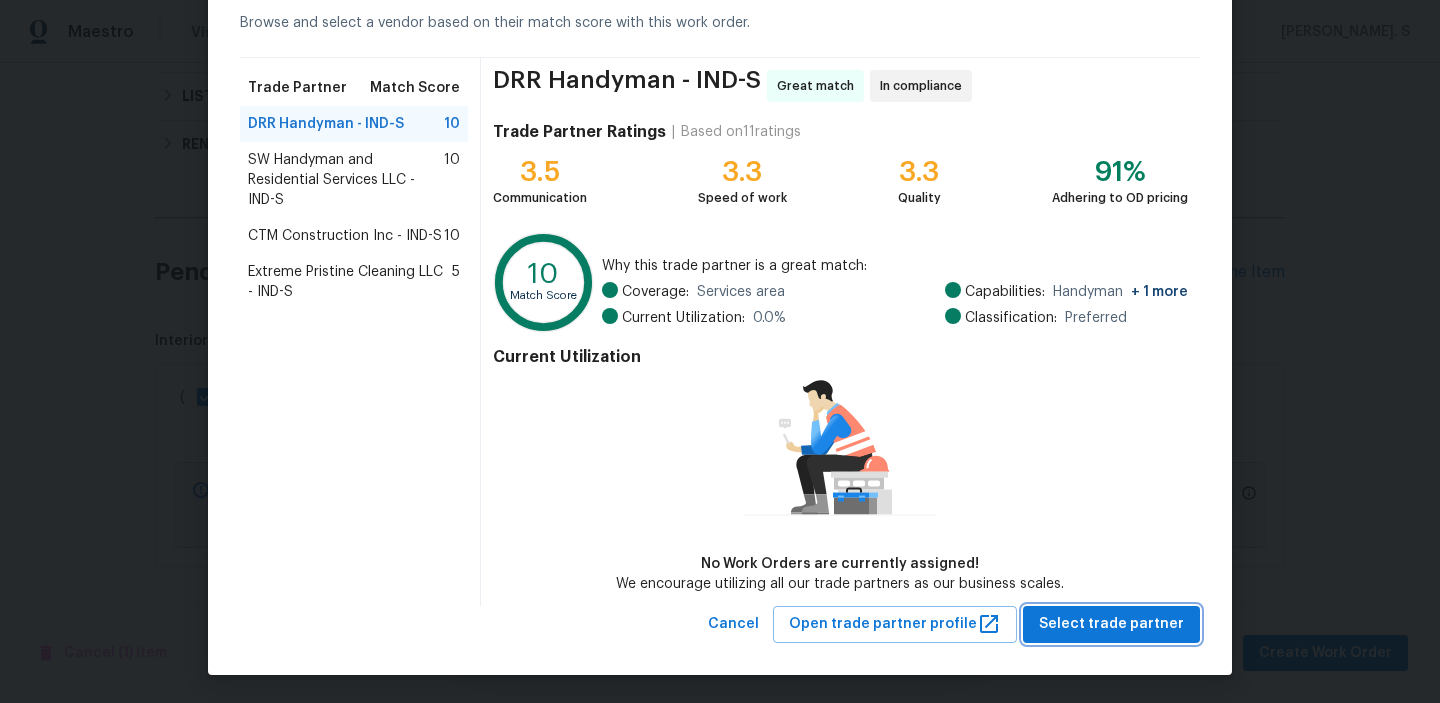 click on "Select trade partner" at bounding box center [1111, 624] 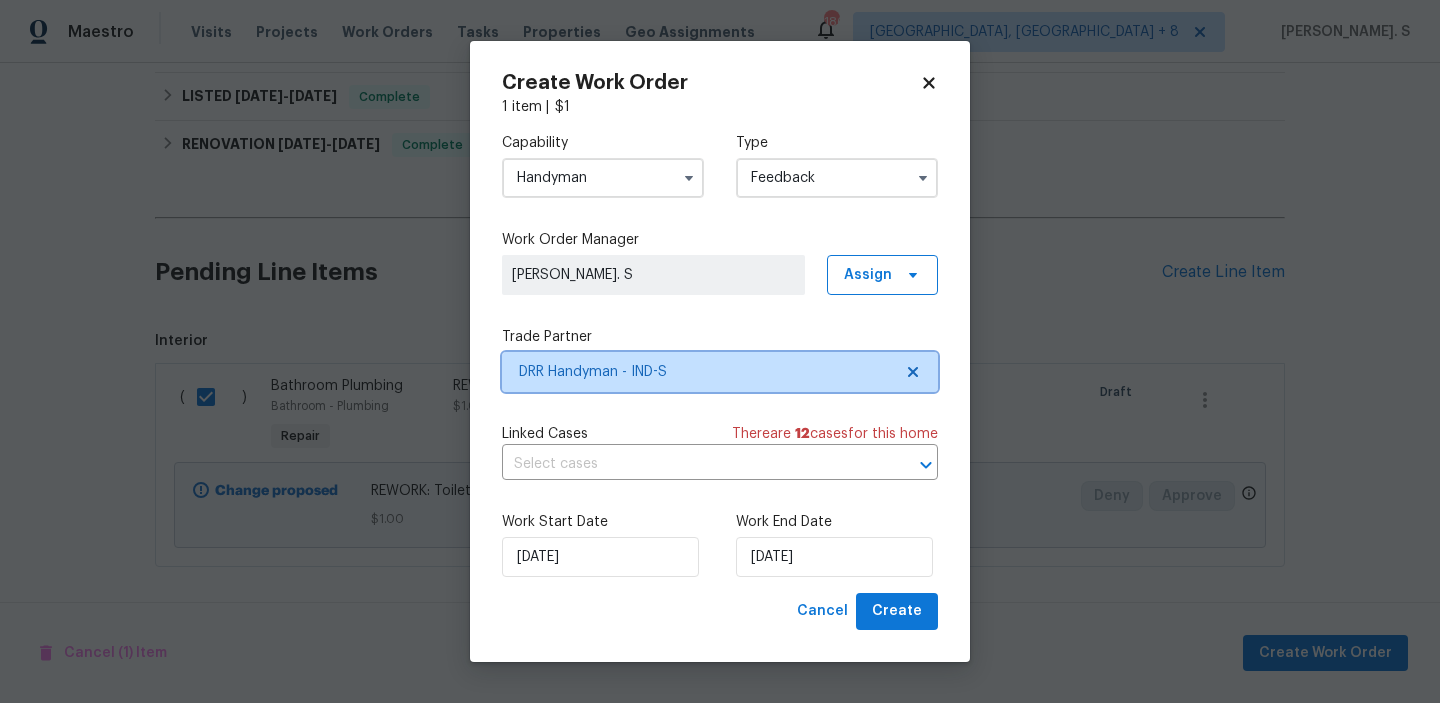 scroll, scrollTop: 0, scrollLeft: 0, axis: both 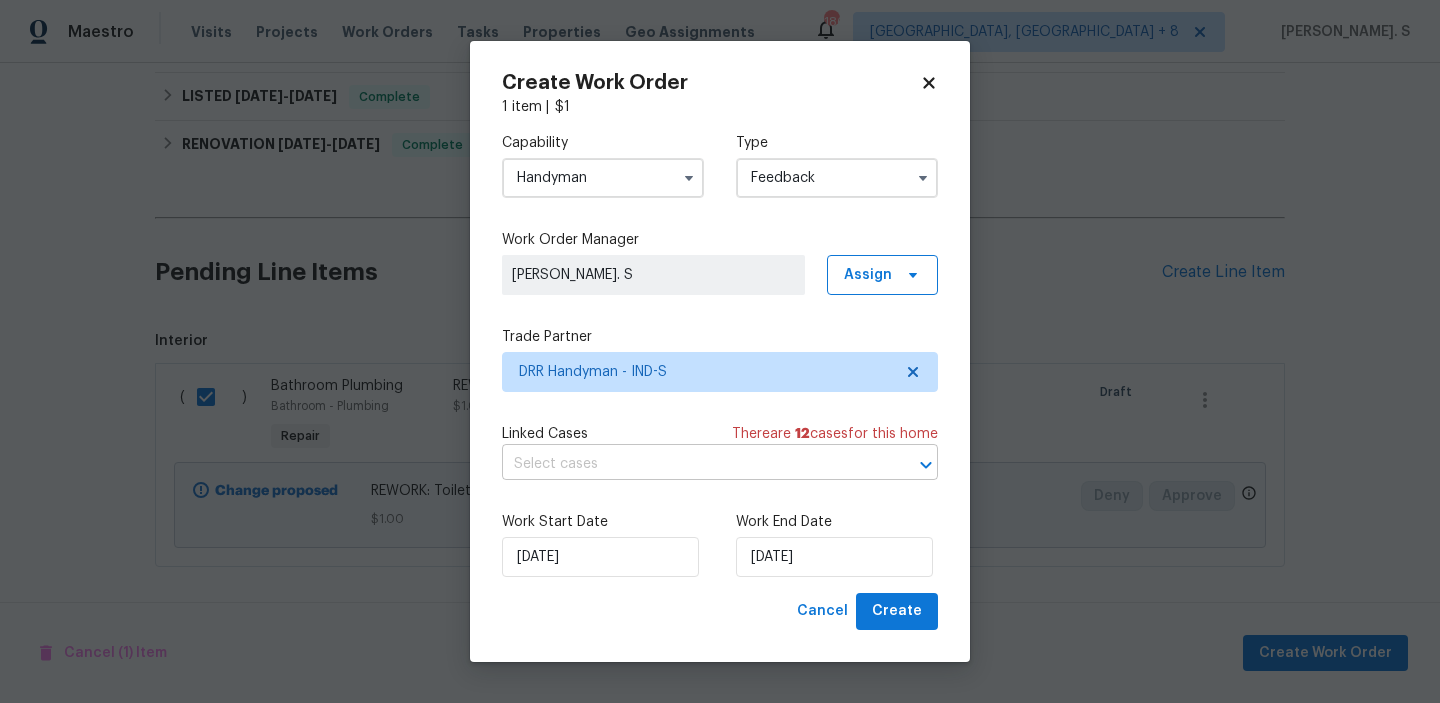 click at bounding box center [692, 464] 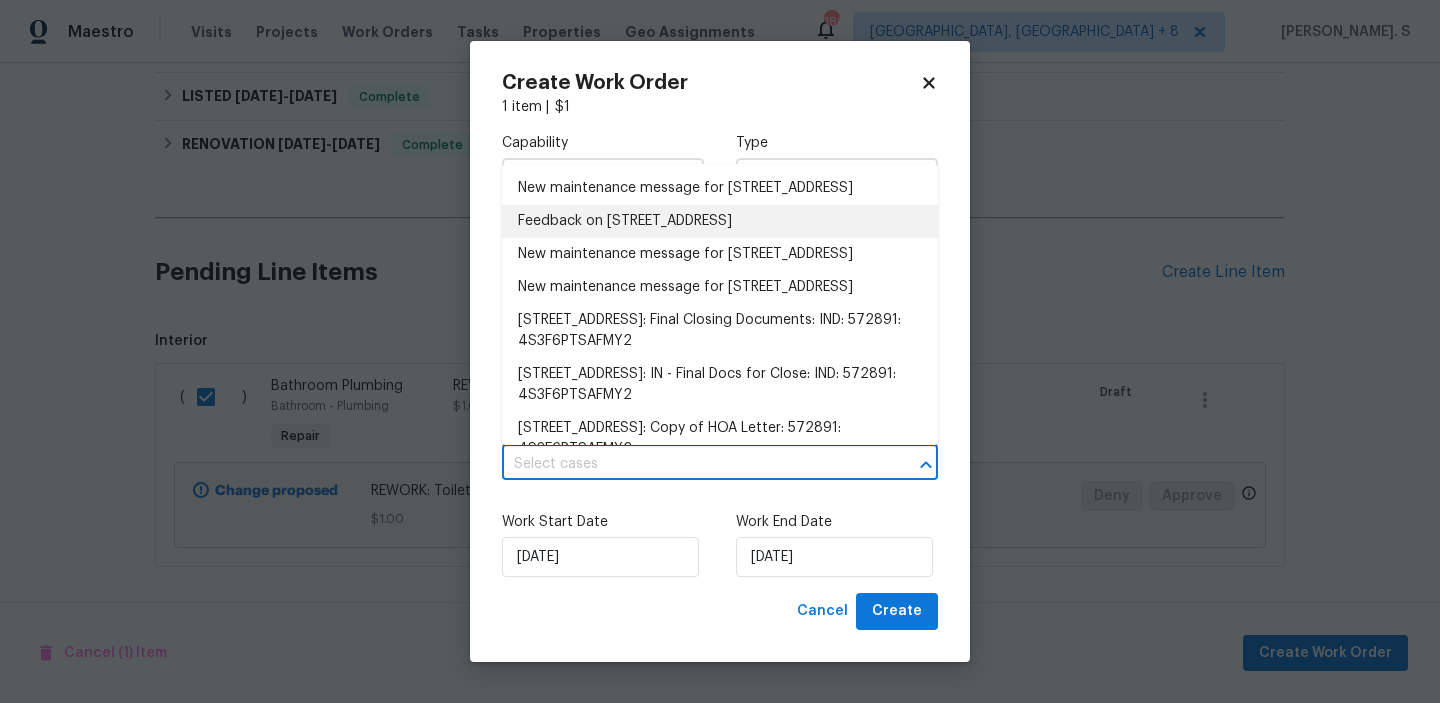 click on "Feedback on [STREET_ADDRESS]" at bounding box center (720, 221) 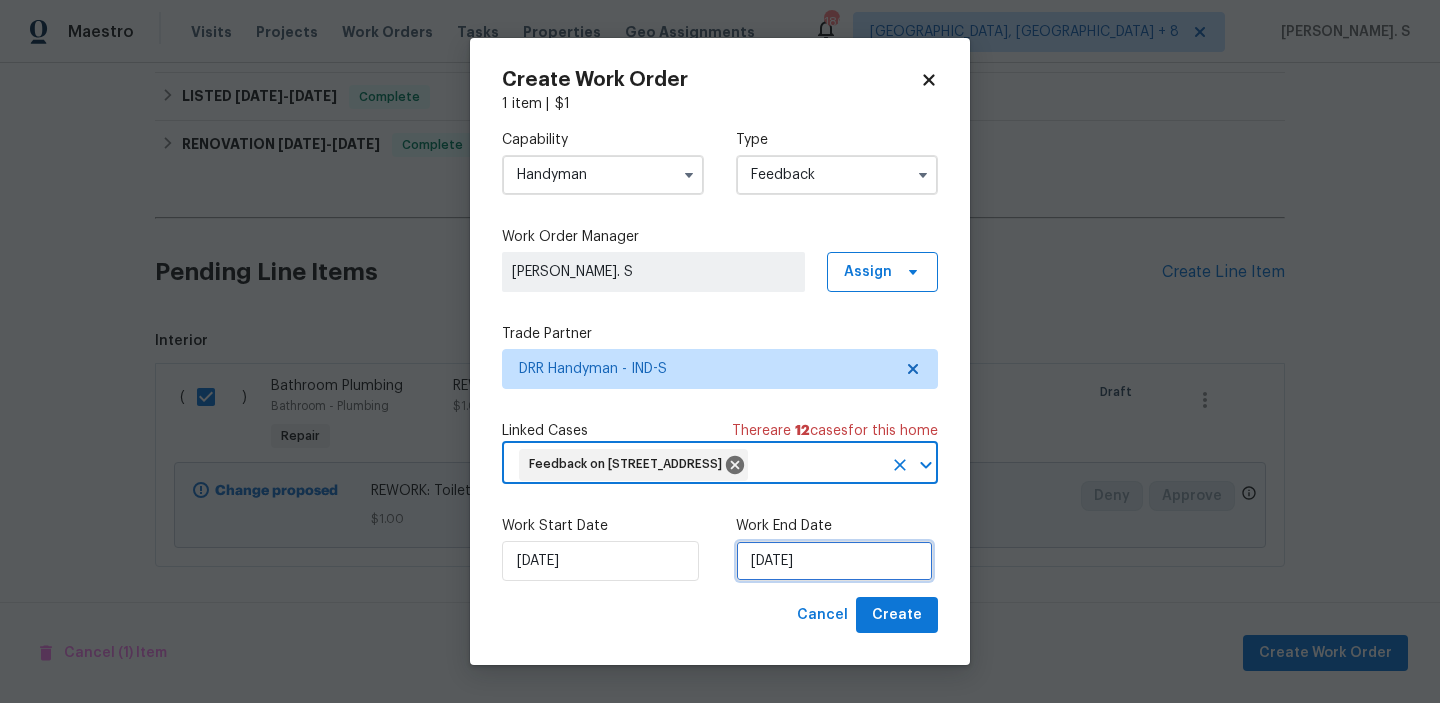 click on "[DATE]" at bounding box center [834, 561] 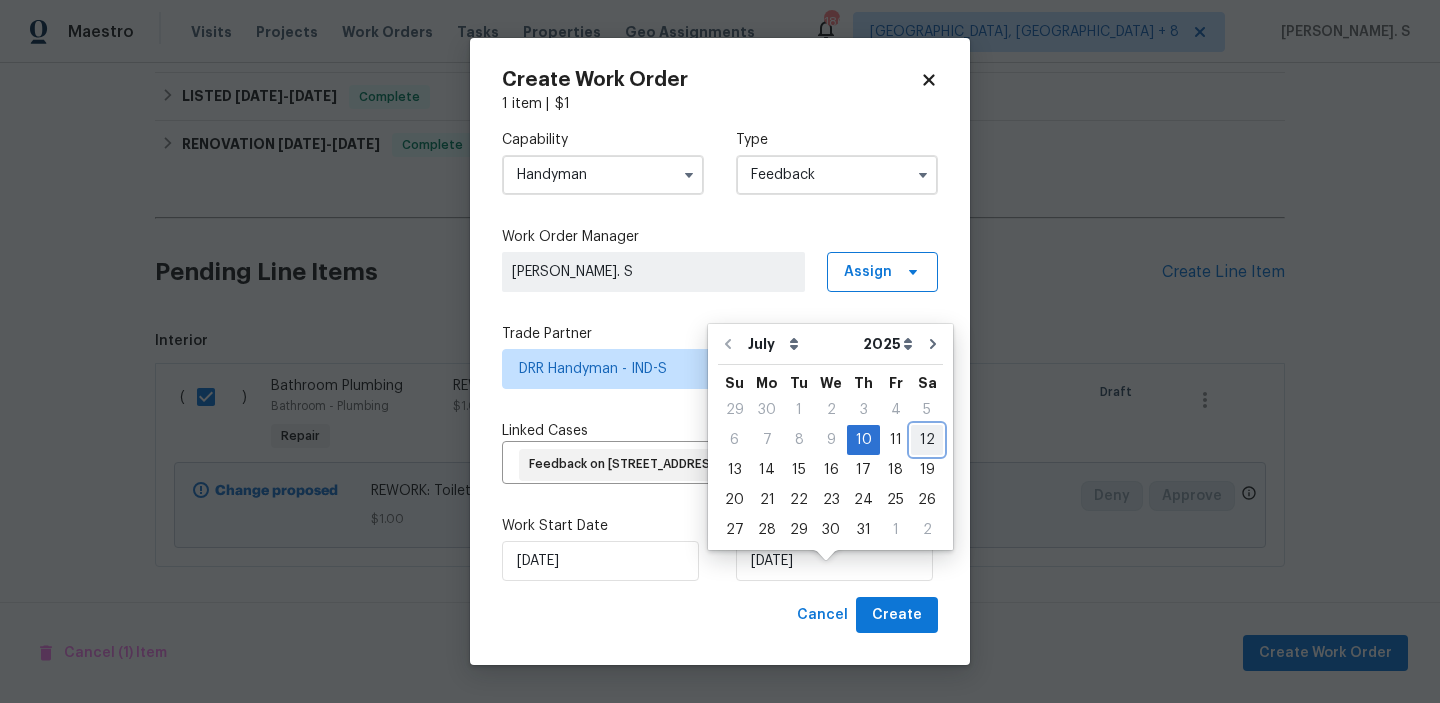click on "12" at bounding box center (927, 440) 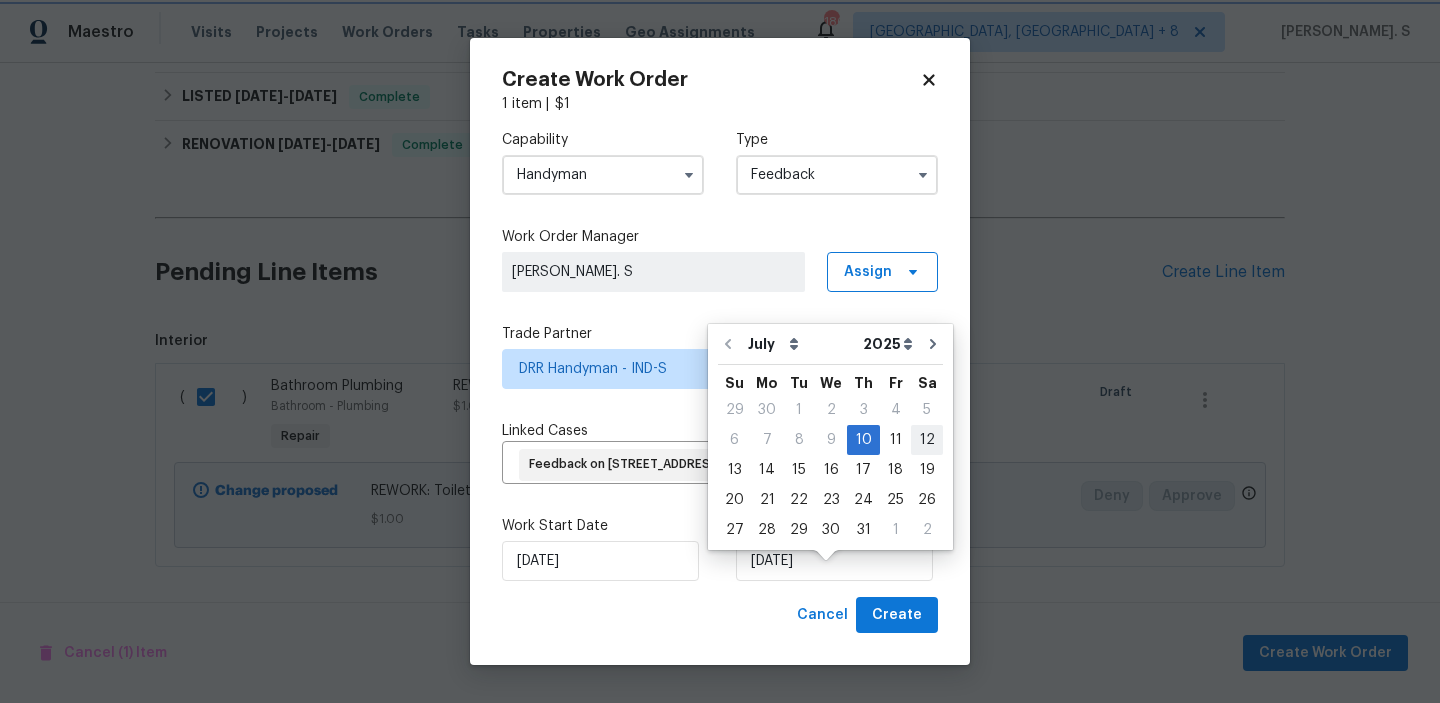 type on "[DATE]" 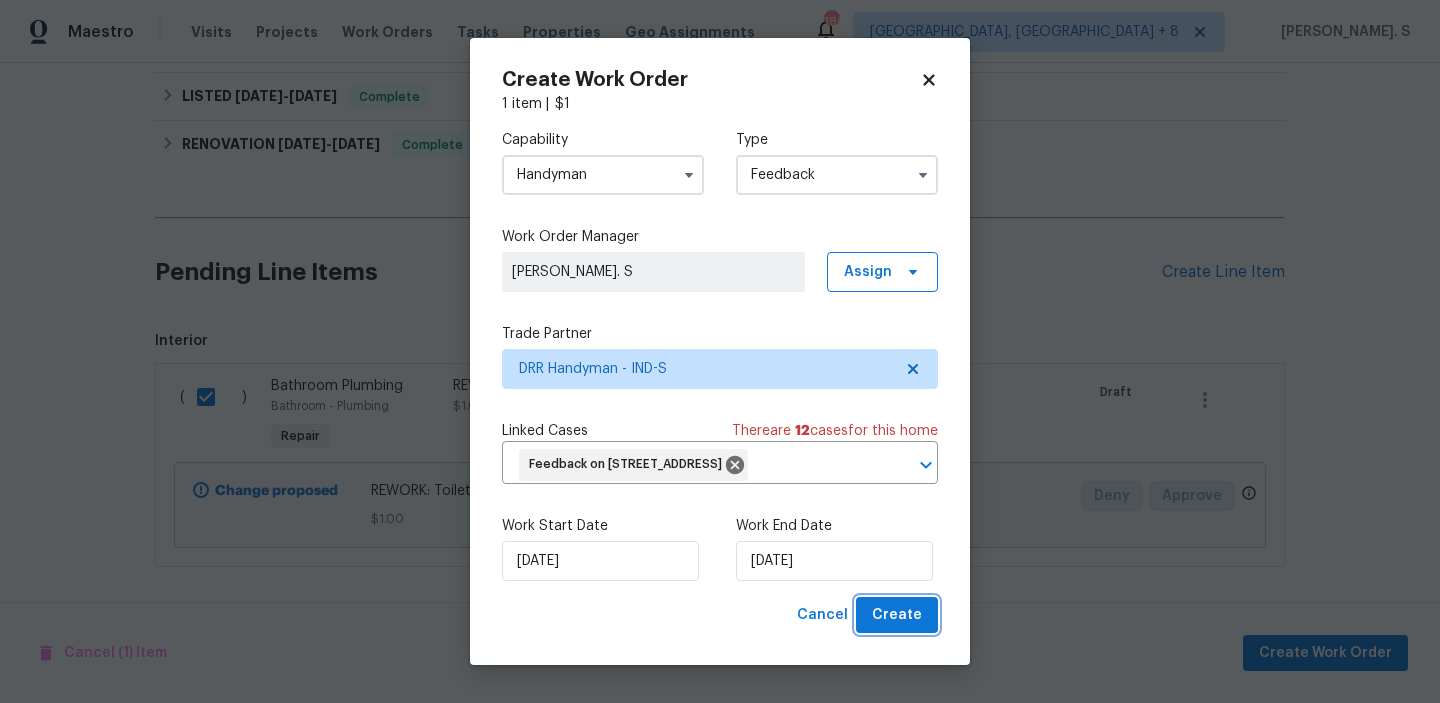 click on "Create" at bounding box center [897, 615] 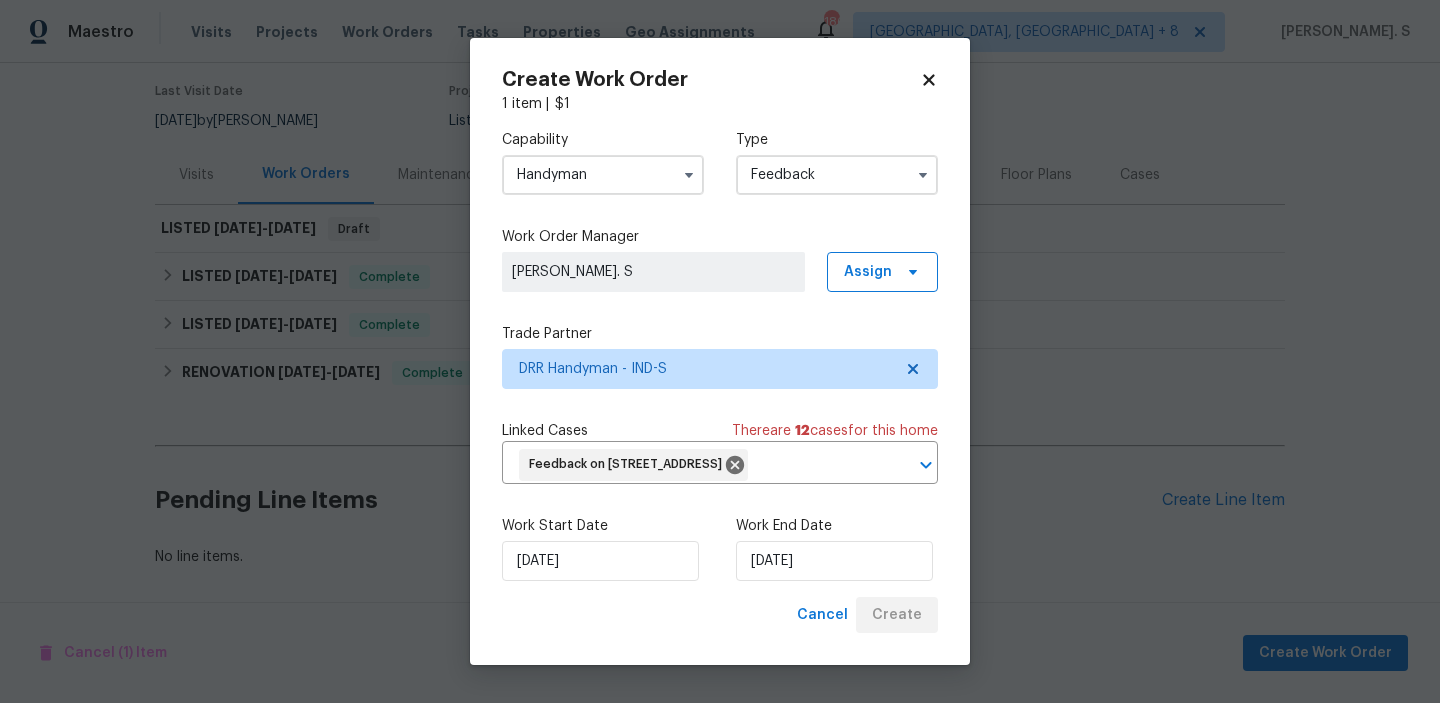 scroll, scrollTop: 158, scrollLeft: 0, axis: vertical 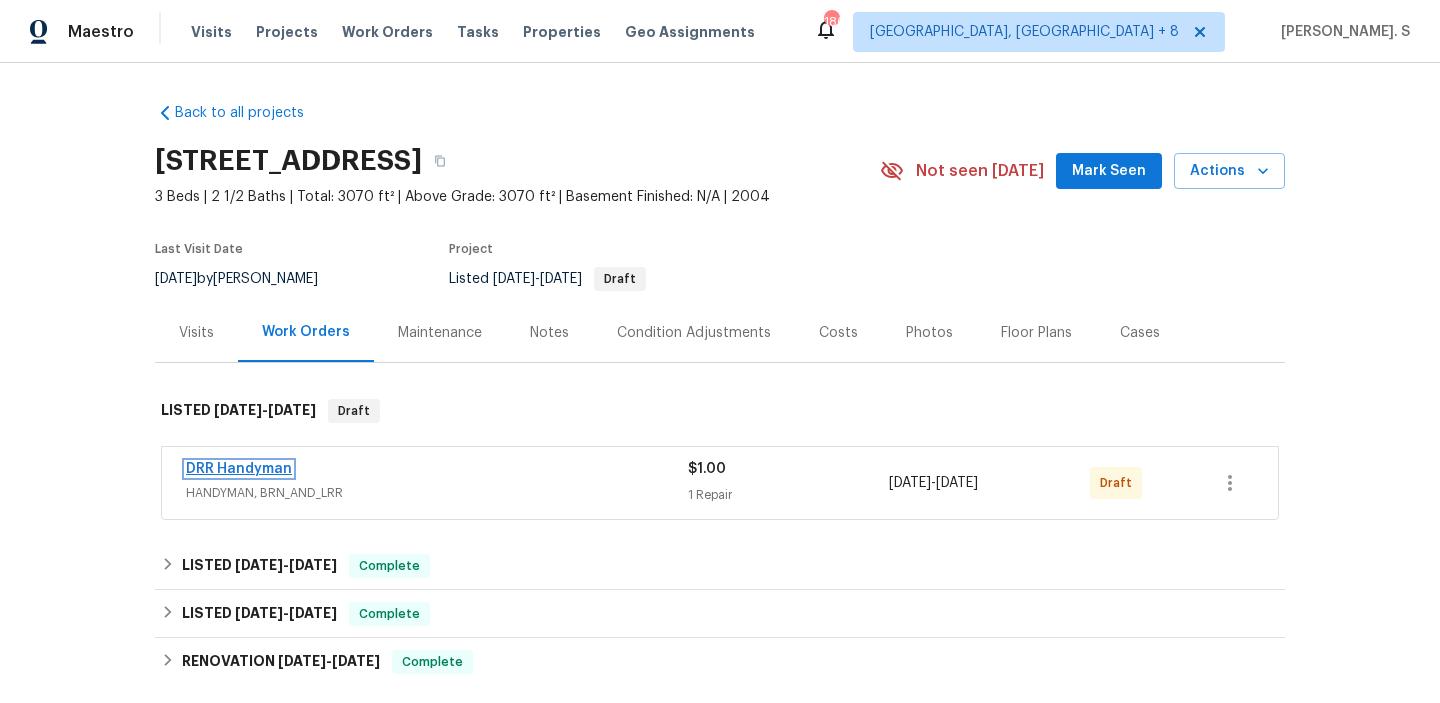 click on "DRR Handyman" at bounding box center [239, 469] 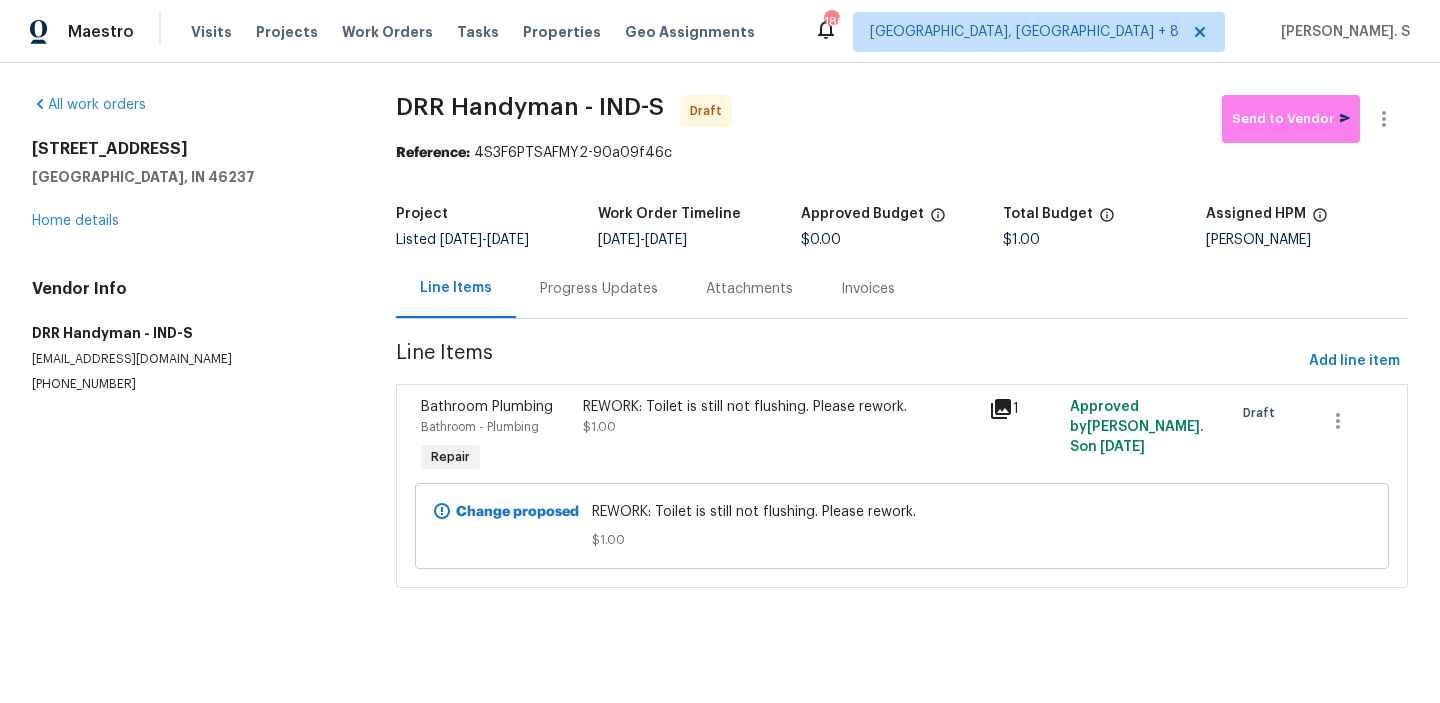 click on "Progress Updates" at bounding box center [599, 289] 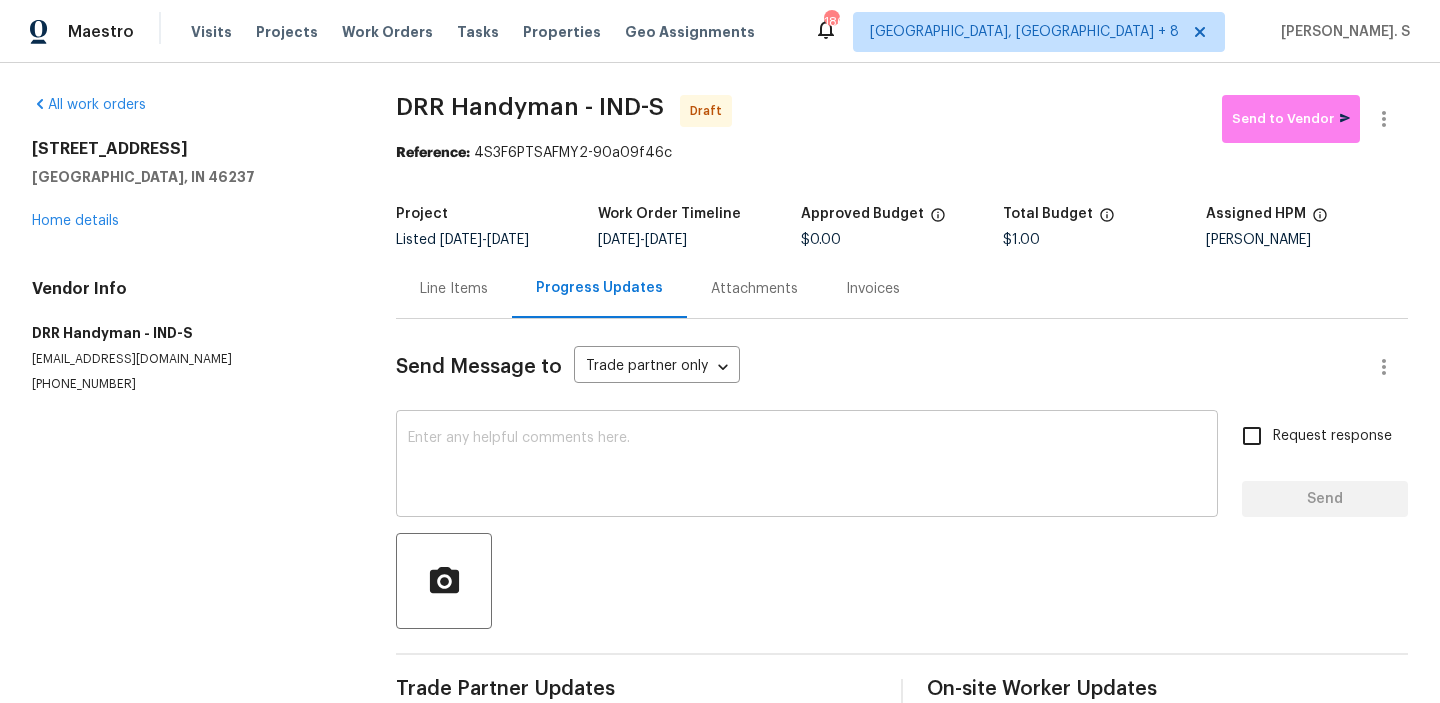 click at bounding box center (807, 466) 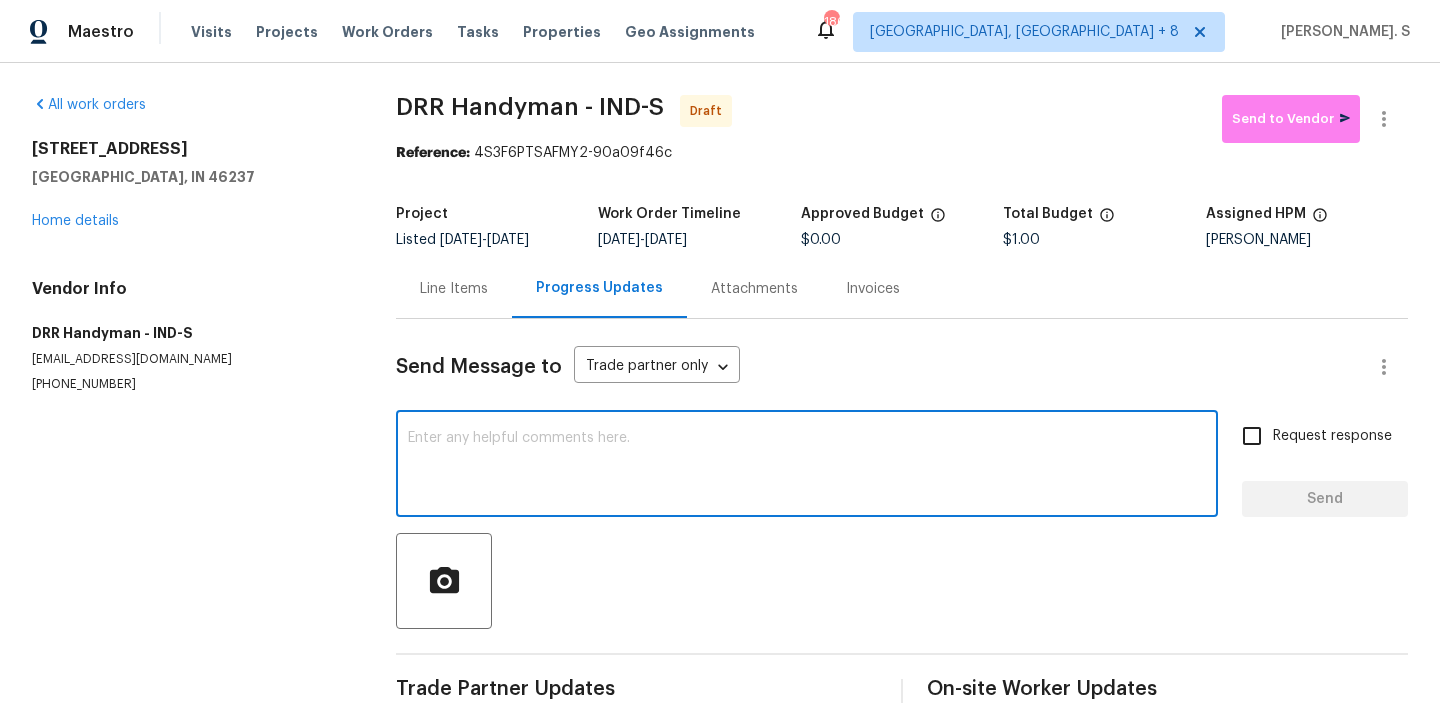 paste on "Hi, this is Glory with Opendoor. I’m confirming you received the WO for the property at (Address). Please review and accept the WO within 24 hours and provide a schedule date. Please disregard the contact information for the HPM included in the WO. Our Centralised LWO Team is responsible for Listed WOs. The team can be reached through the portal or by phone at [PHONE_NUMBER]." 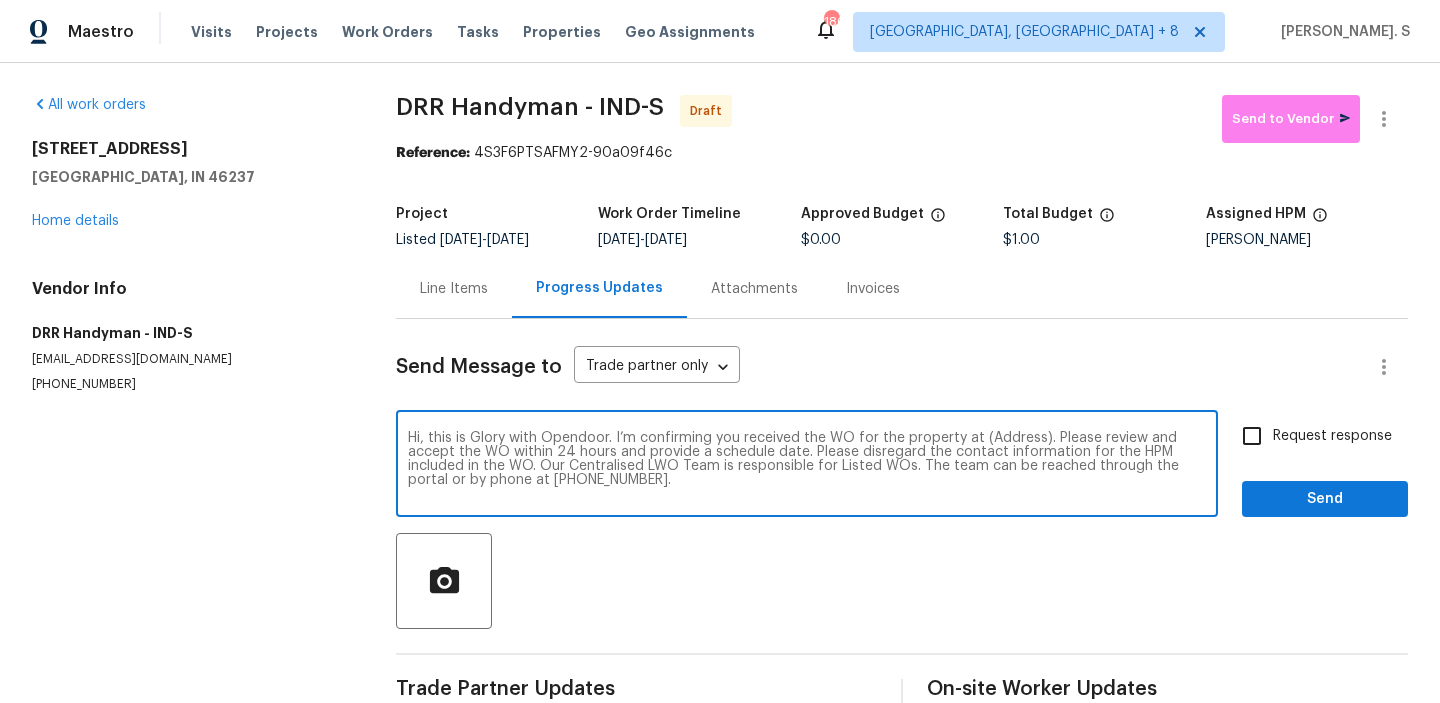 click on "Hi, this is Glory with Opendoor. I’m confirming you received the WO for the property at (Address). Please review and accept the WO within 24 hours and provide a schedule date. Please disregard the contact information for the HPM included in the WO. Our Centralised LWO Team is responsible for Listed WOs. The team can be reached through the portal or by phone at [PHONE_NUMBER]." at bounding box center (807, 466) 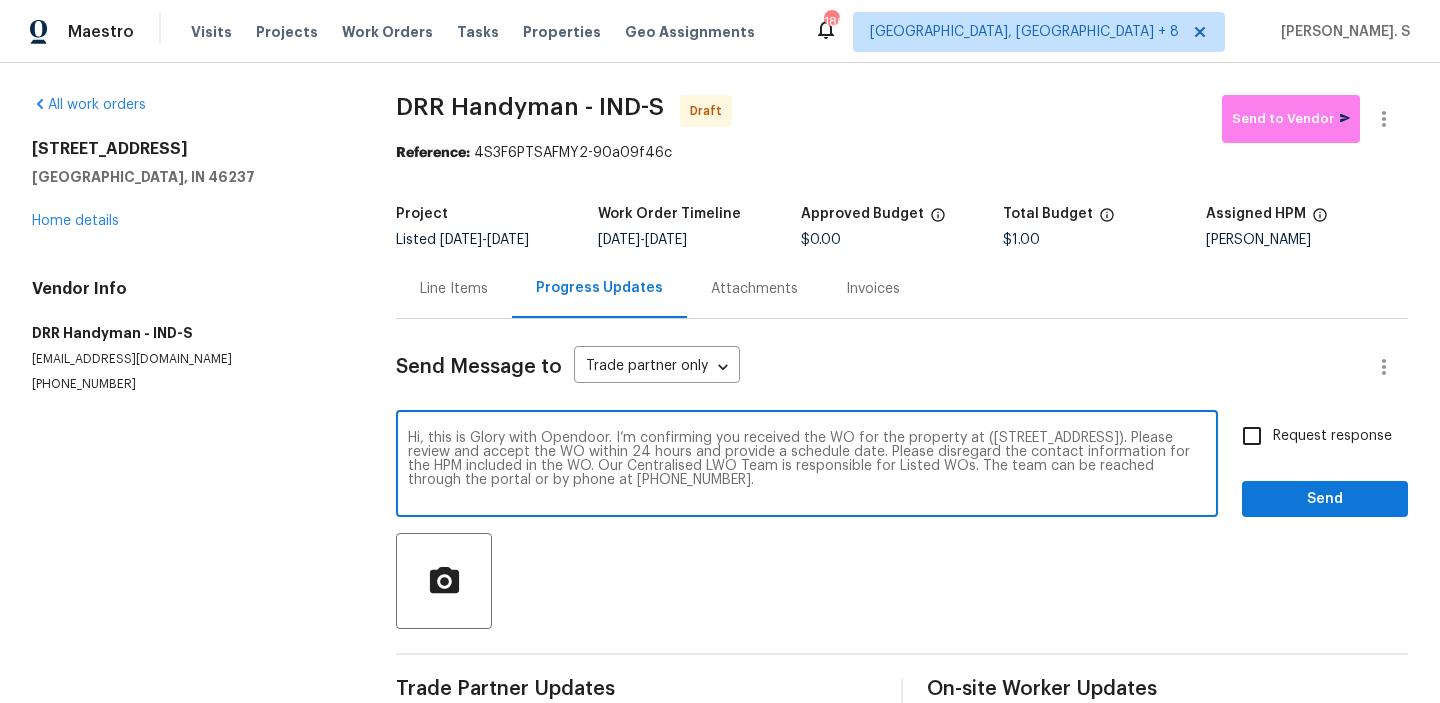 type on "Hi, this is Glory with Opendoor. I’m confirming you received the WO for the property at ([STREET_ADDRESS]). Please review and accept the WO within 24 hours and provide a schedule date. Please disregard the contact information for the HPM included in the WO. Our Centralised LWO Team is responsible for Listed WOs. The team can be reached through the portal or by phone at [PHONE_NUMBER]." 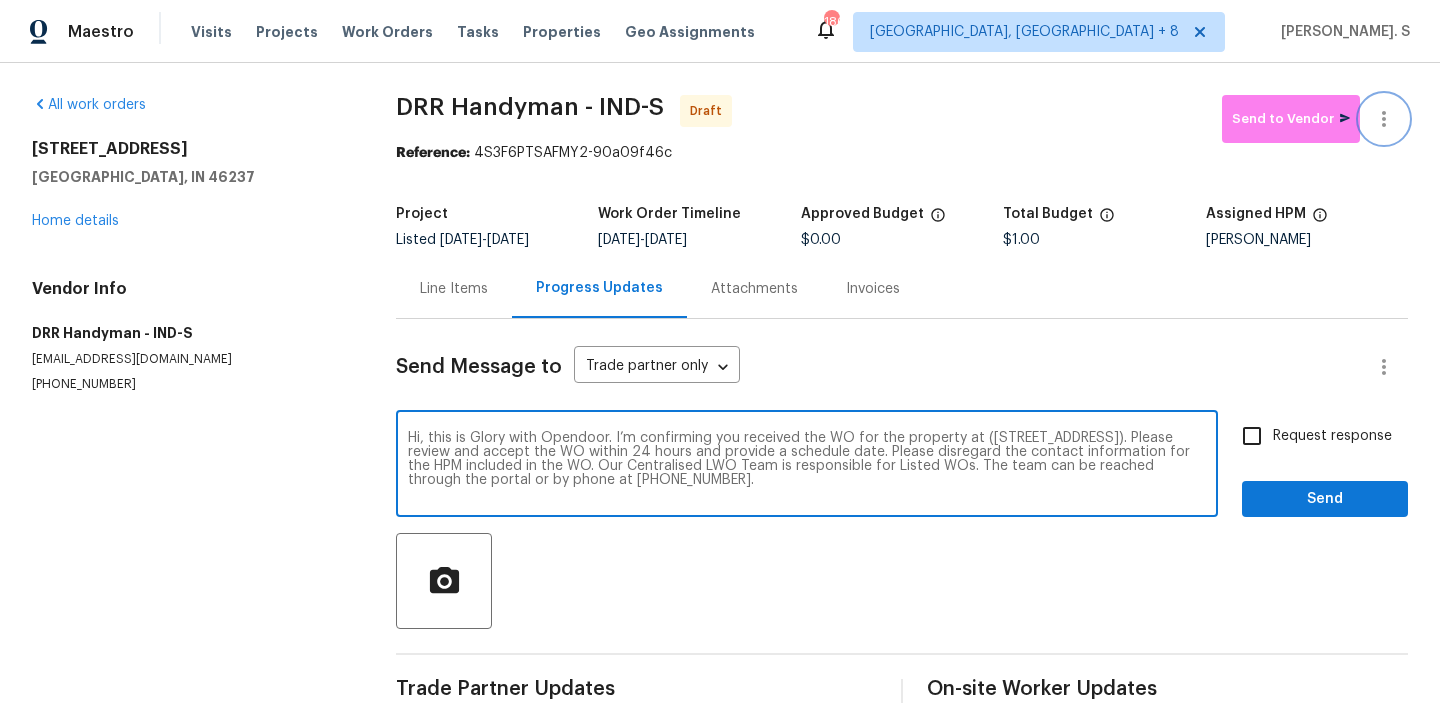 click 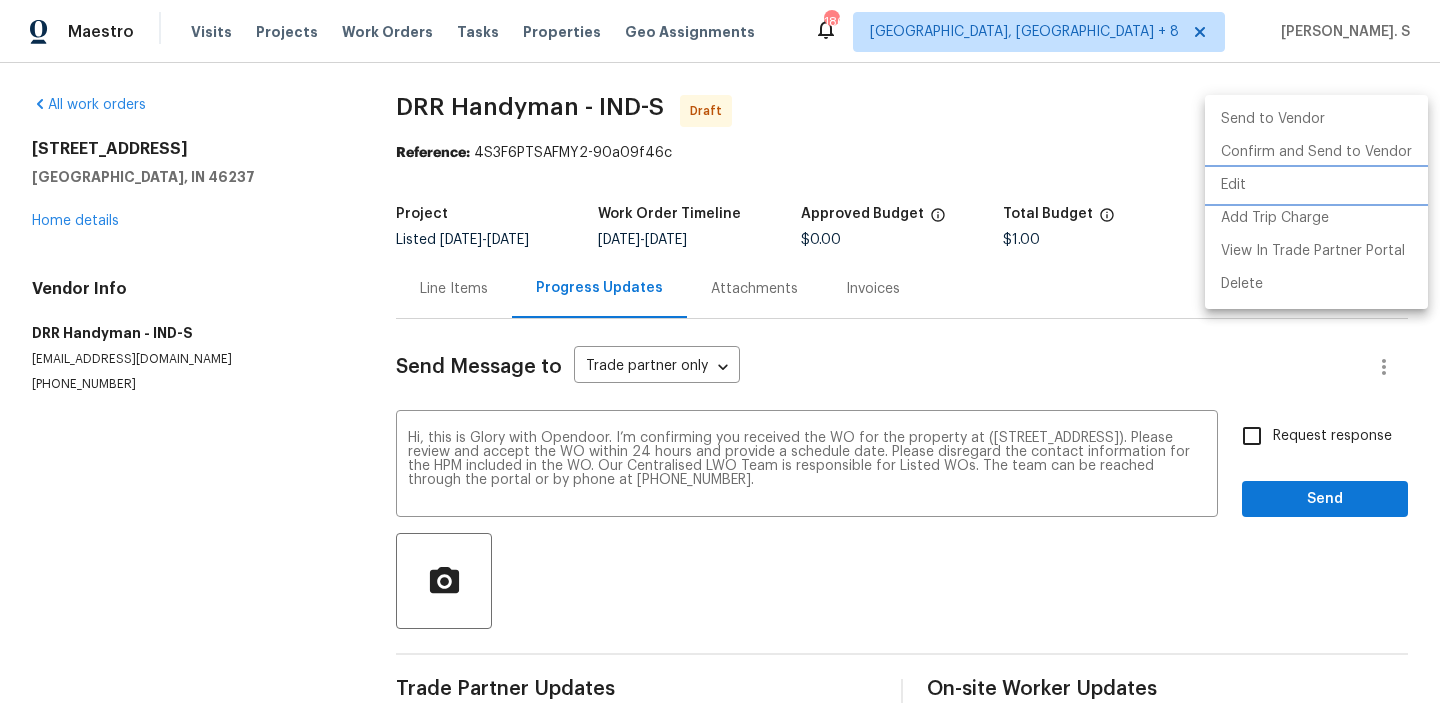 click on "Edit" at bounding box center [1316, 185] 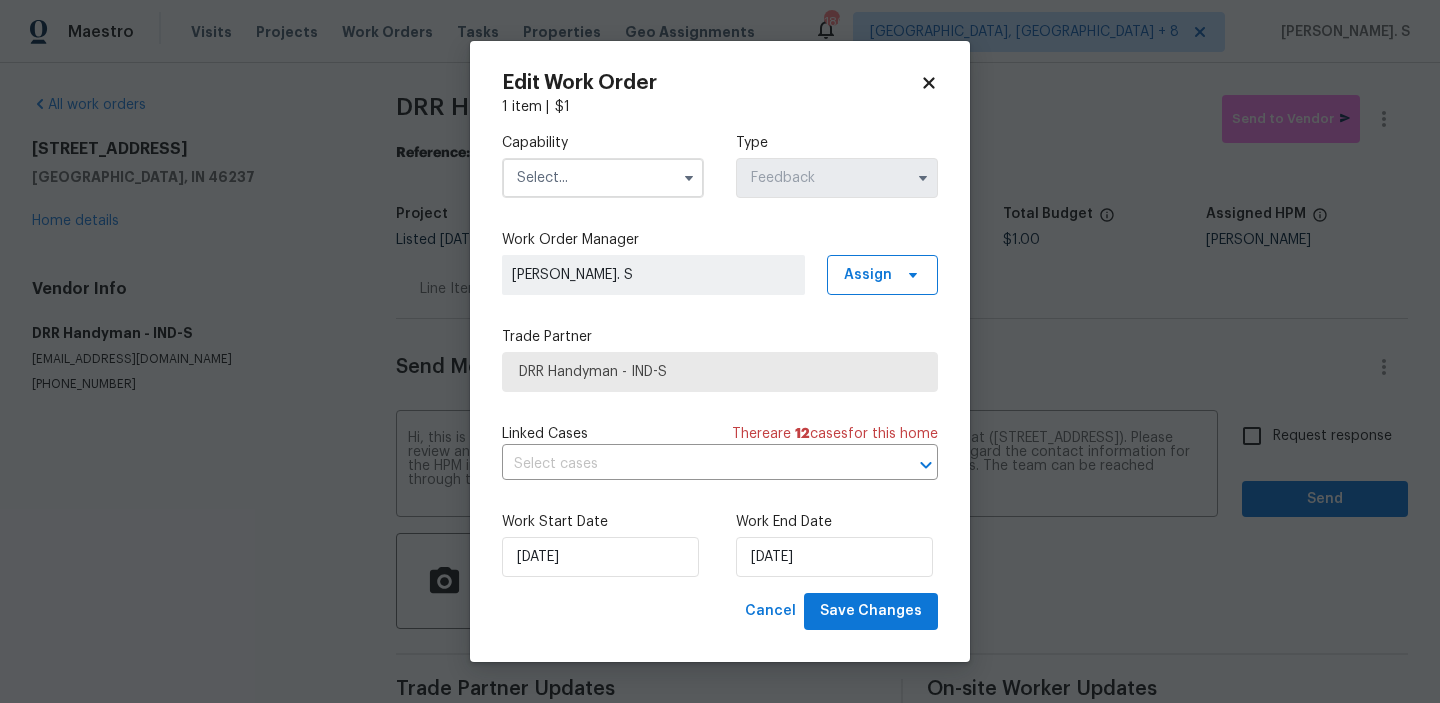 click at bounding box center (603, 178) 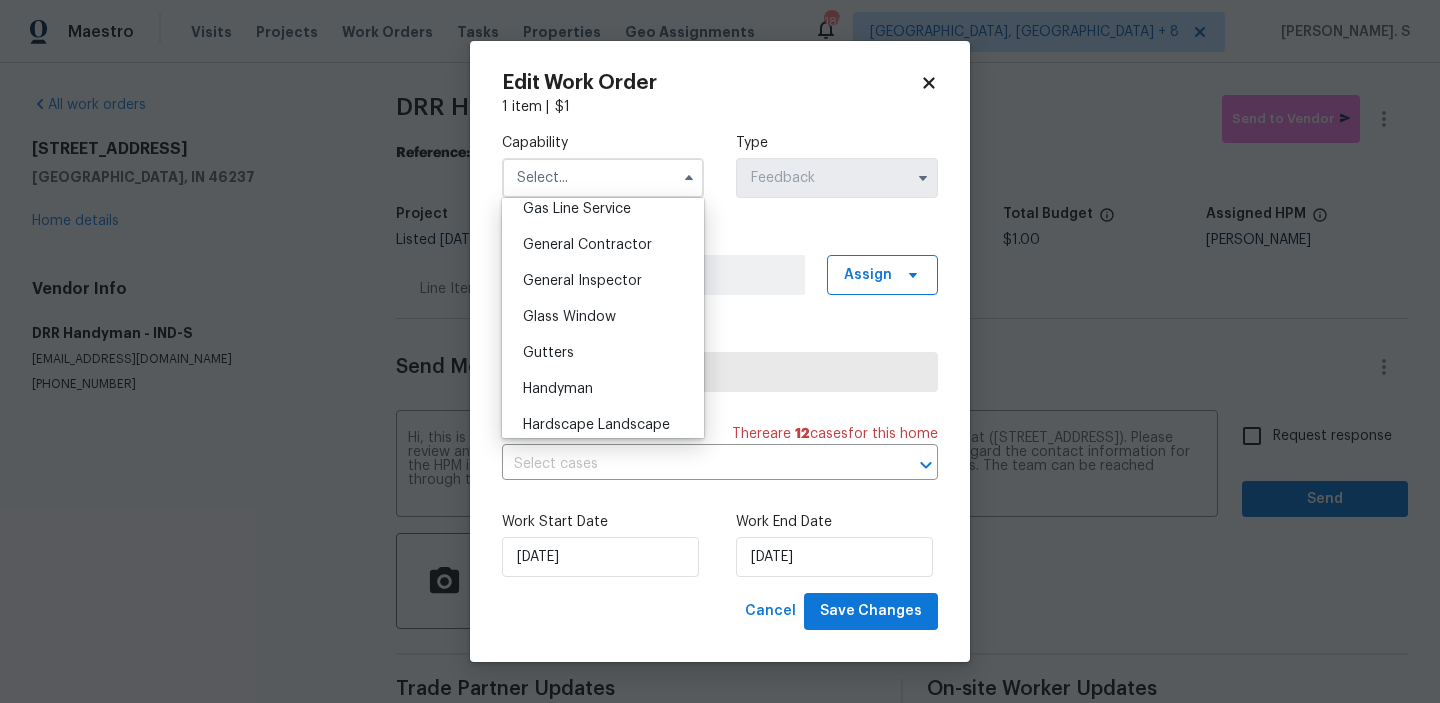scroll, scrollTop: 1045, scrollLeft: 0, axis: vertical 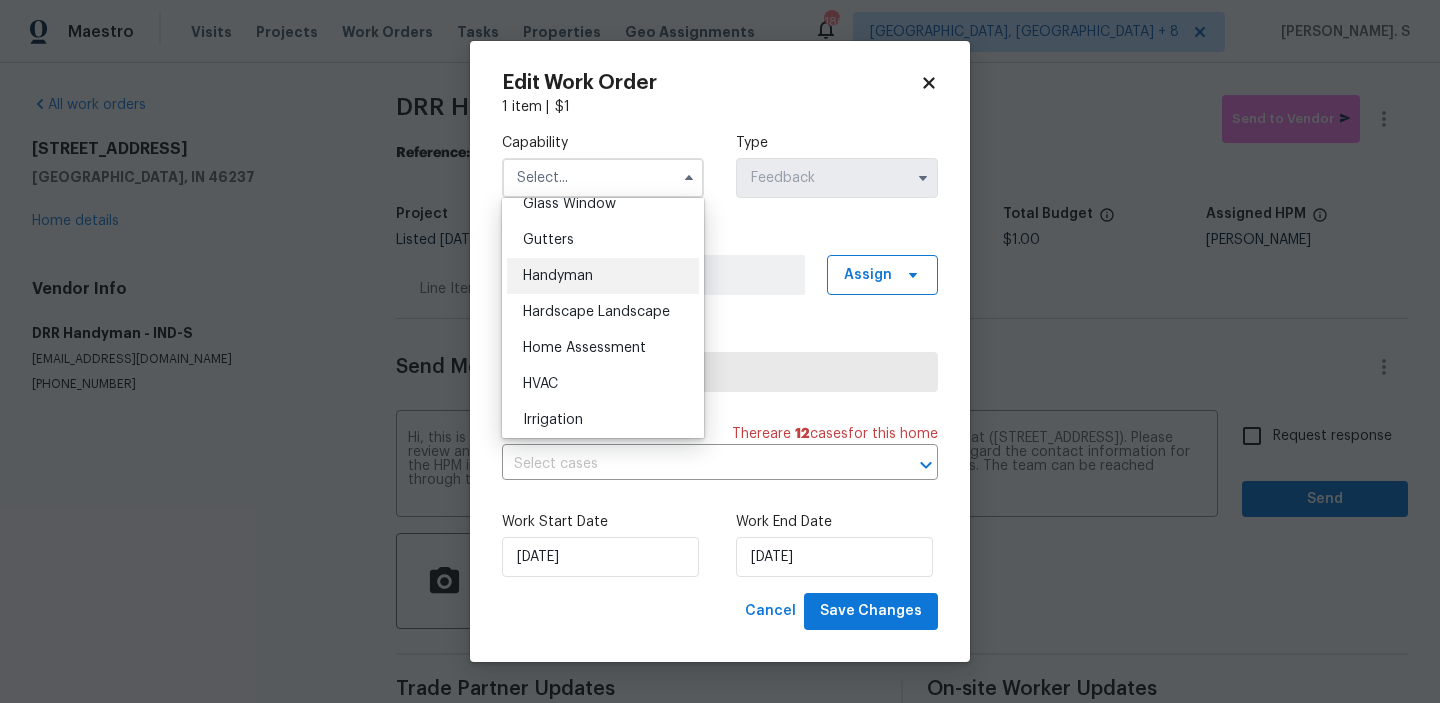 click on "Handyman" at bounding box center (603, 276) 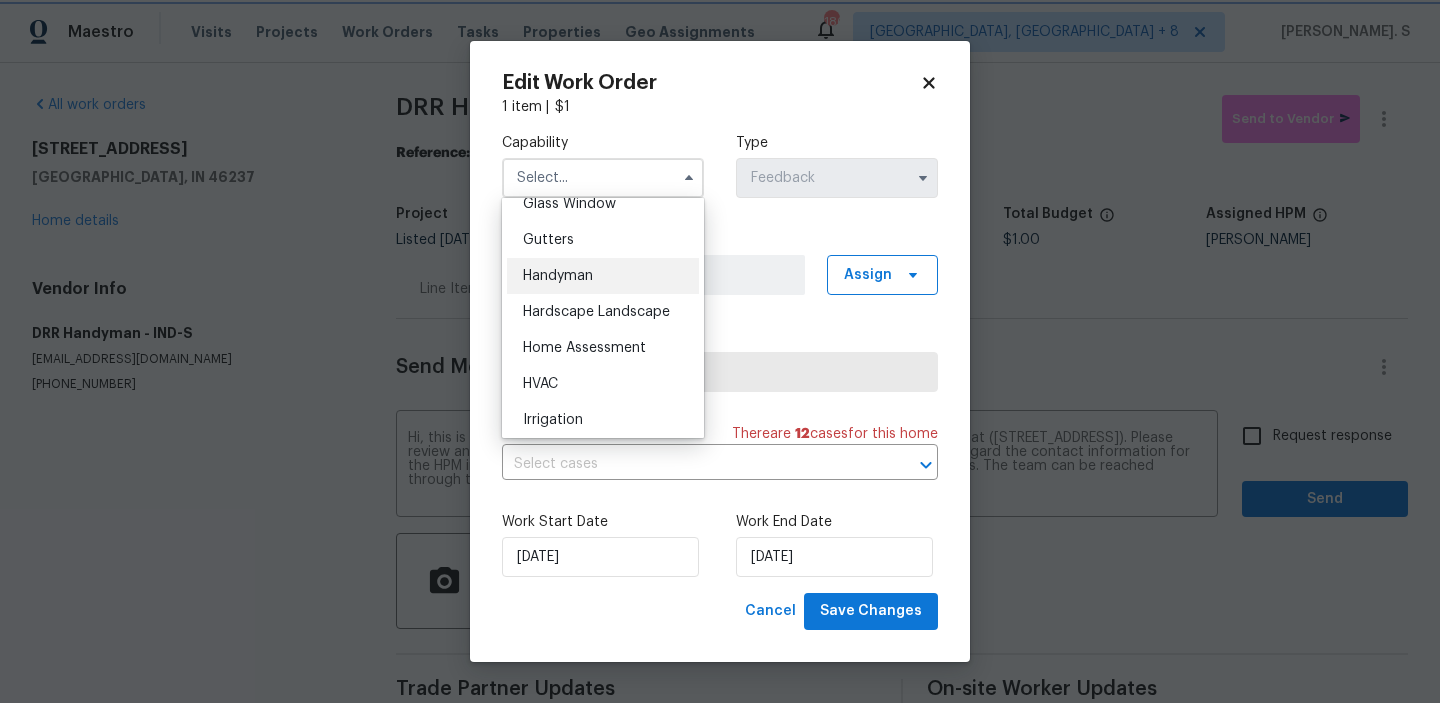 type on "Handyman" 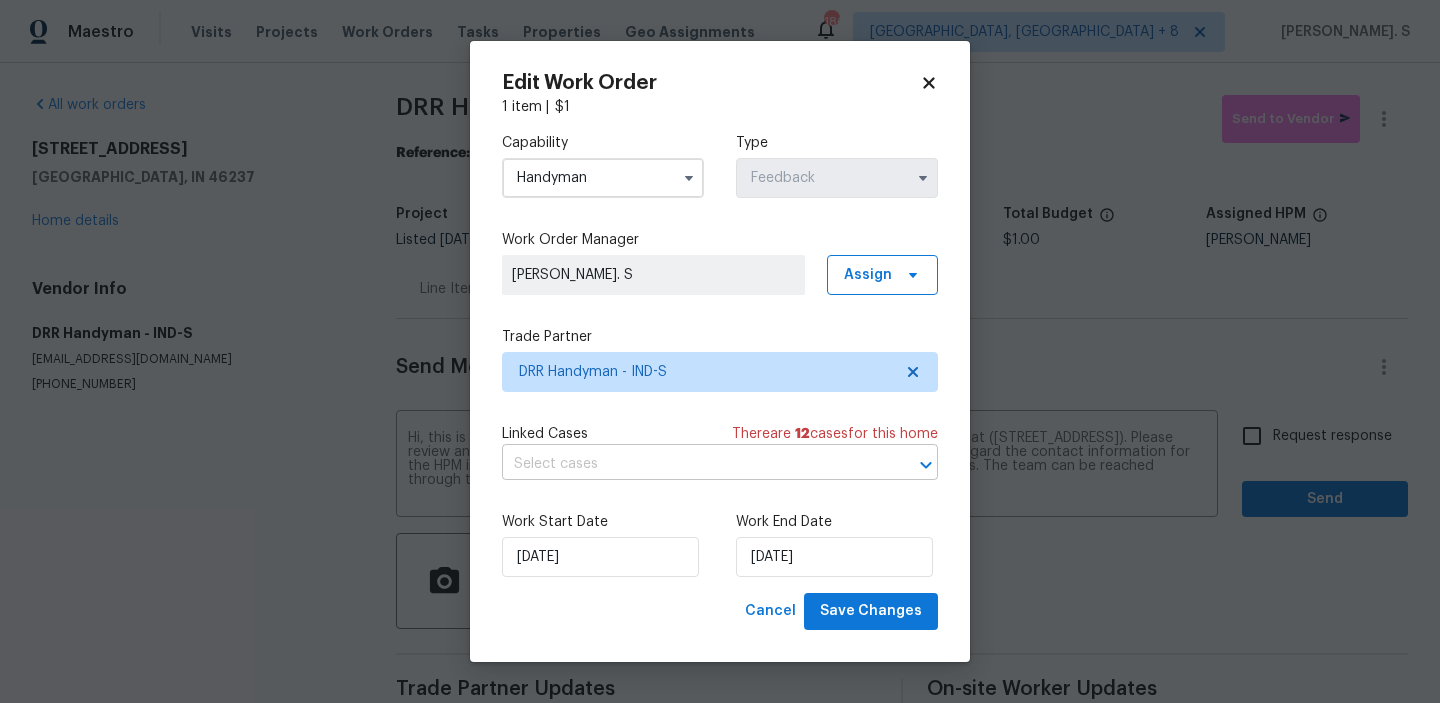 click at bounding box center (692, 464) 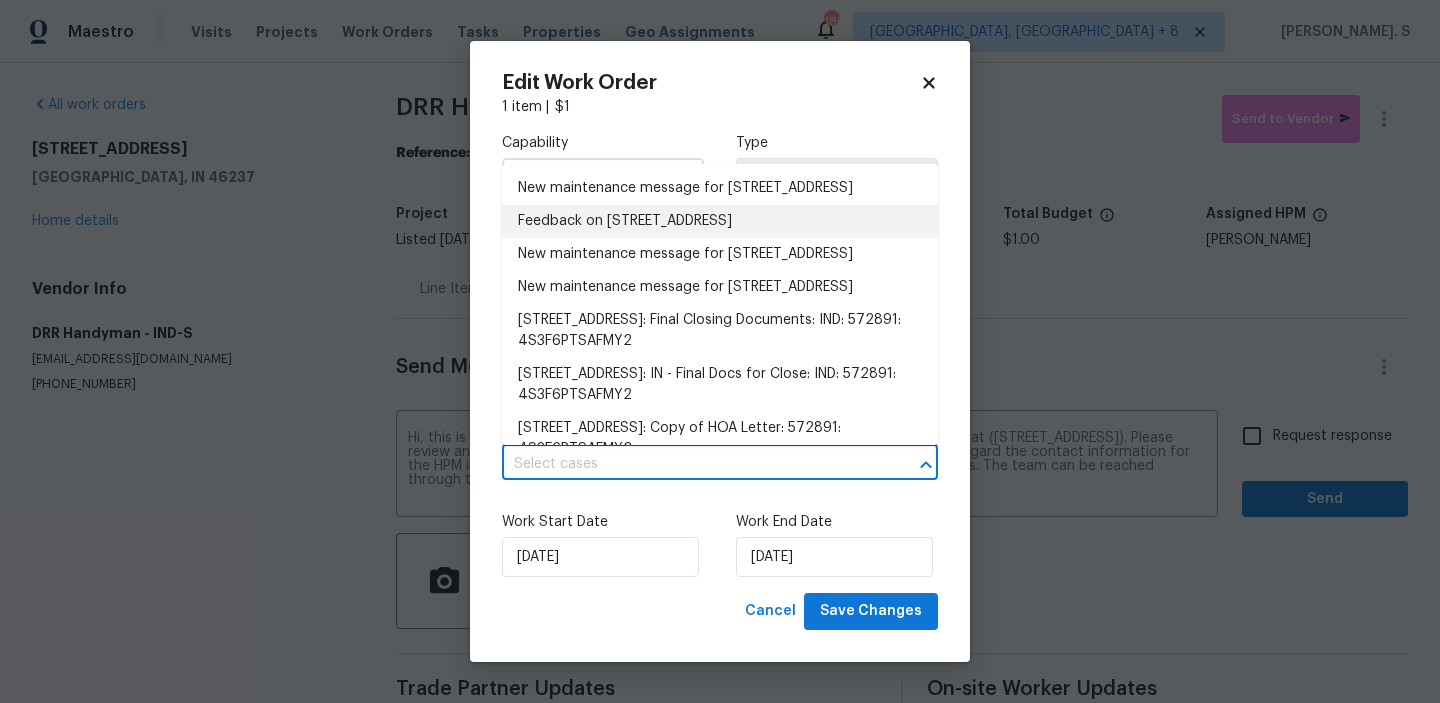 click on "Feedback on [STREET_ADDRESS]" at bounding box center (720, 221) 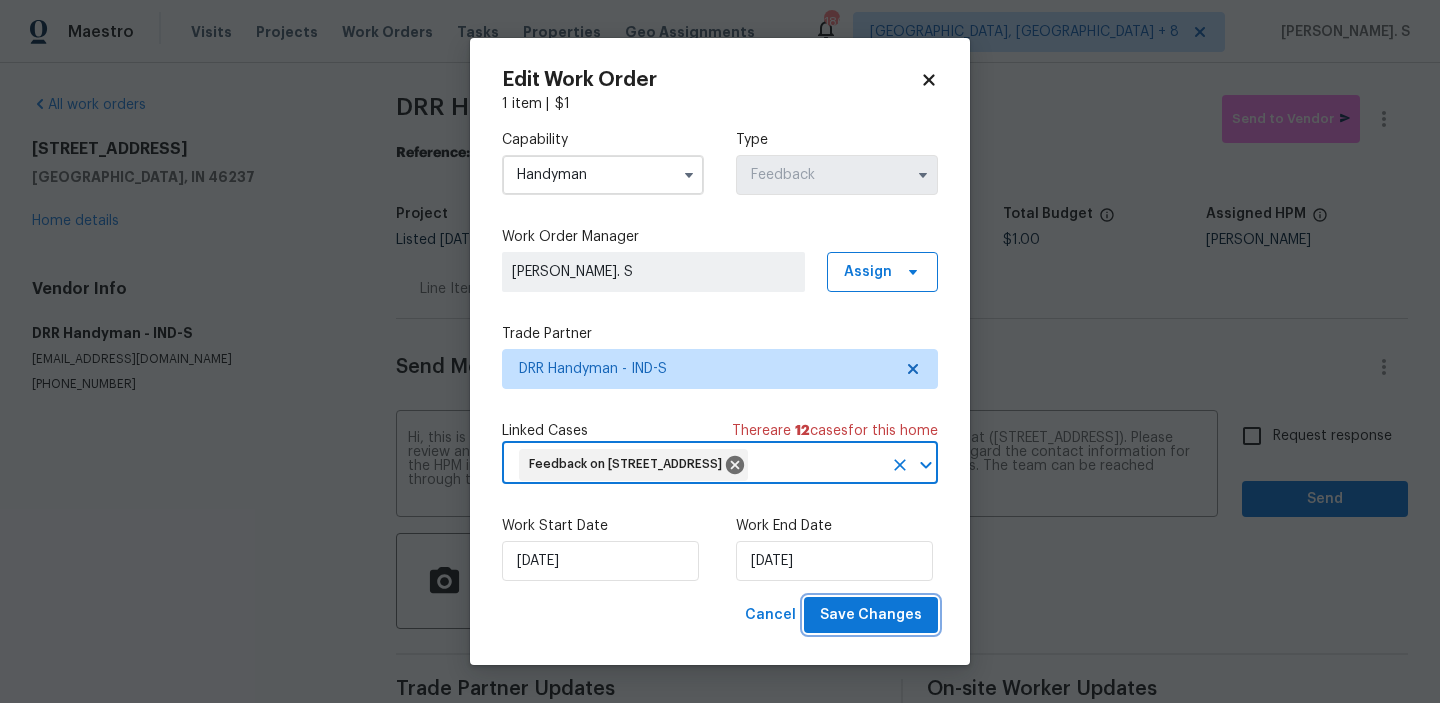click on "Save Changes" at bounding box center [871, 615] 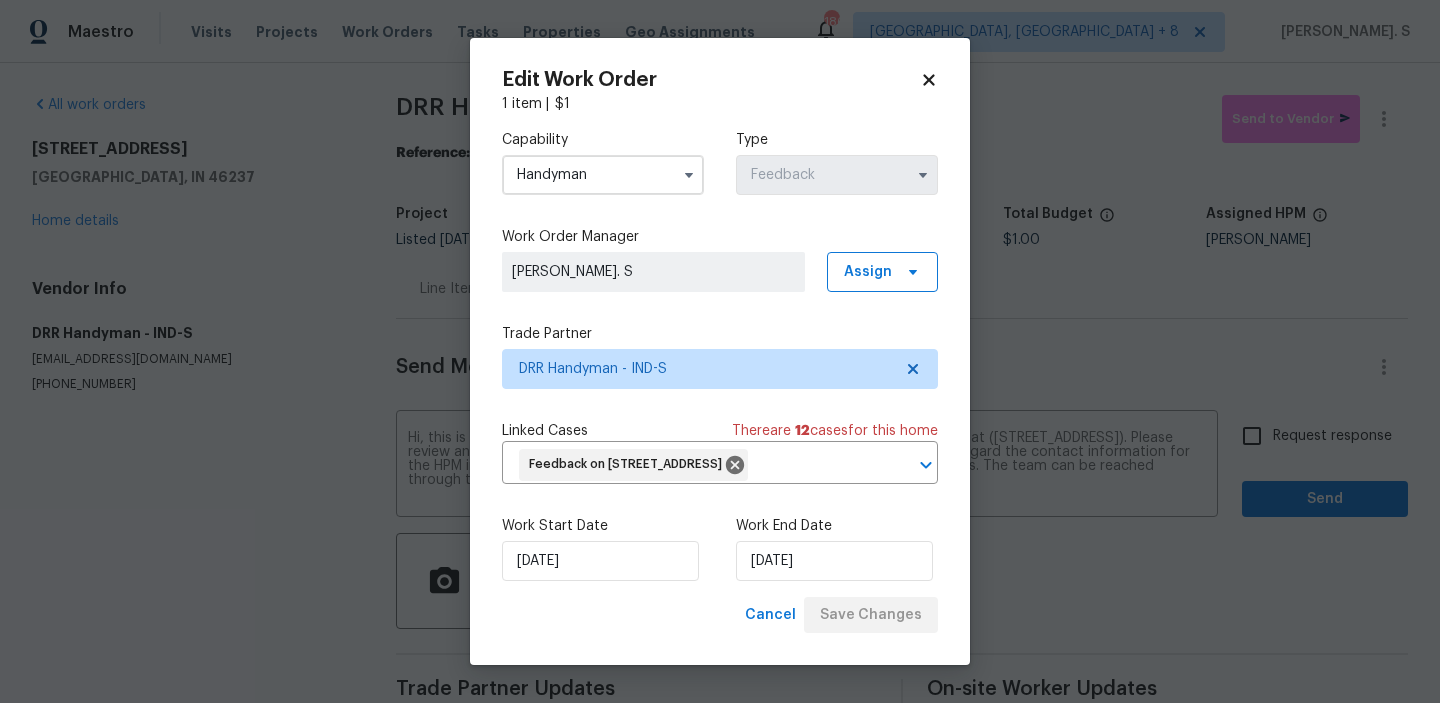 click on "Maestro Visits Projects Work Orders Tasks Properties Geo Assignments 186 [GEOGRAPHIC_DATA], [GEOGRAPHIC_DATA] + 8 Glory [PERSON_NAME]. S All work orders [STREET_ADDRESS] Home details Vendor Info DRR Handyman - IND-S [EMAIL_ADDRESS][DOMAIN_NAME] [PHONE_NUMBER] DRR Handyman - IND-S Draft Send to Vendor   Reference:   4S3F6PTSAFMY2-90a09f46c Project Listed   [DATE]  -  [DATE] Work Order Timeline [DATE]  -  [DATE] Approved Budget $0.00 Total Budget $1.00 Assigned HPM [PERSON_NAME] Line Items Progress Updates Attachments Invoices Send Message to Trade partner only Trade partner only ​ Hi, this is Glory with Opendoor. I’m confirming you received the WO for the property at ([STREET_ADDRESS]). Please review and accept the WO within 24 hours and provide a schedule date. Please disregard the contact information for the HPM included in the WO. Our Centralised LWO Team is responsible for Listed WOs. The team can be reached through the portal or by phone at [PHONE_NUMBER].
x ​ Send" at bounding box center (720, 351) 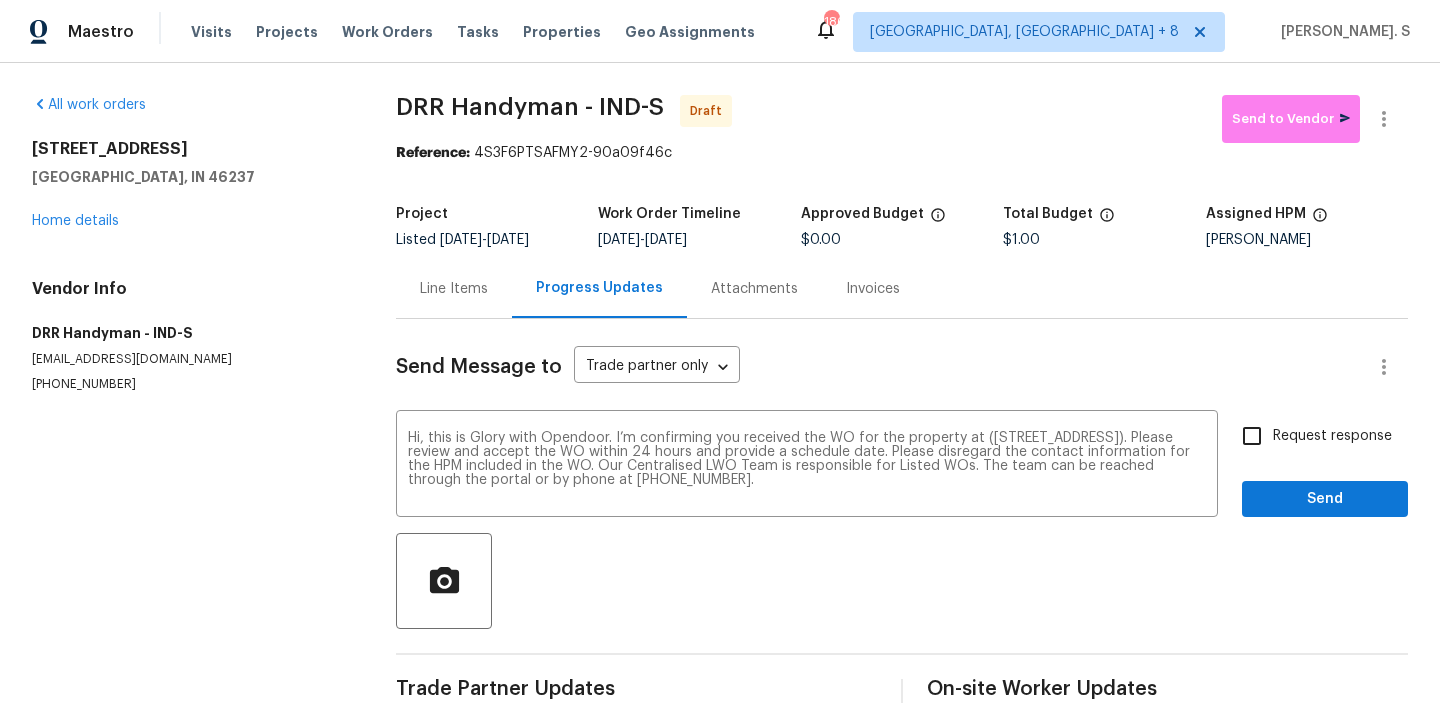 click on "Request response" at bounding box center [1332, 436] 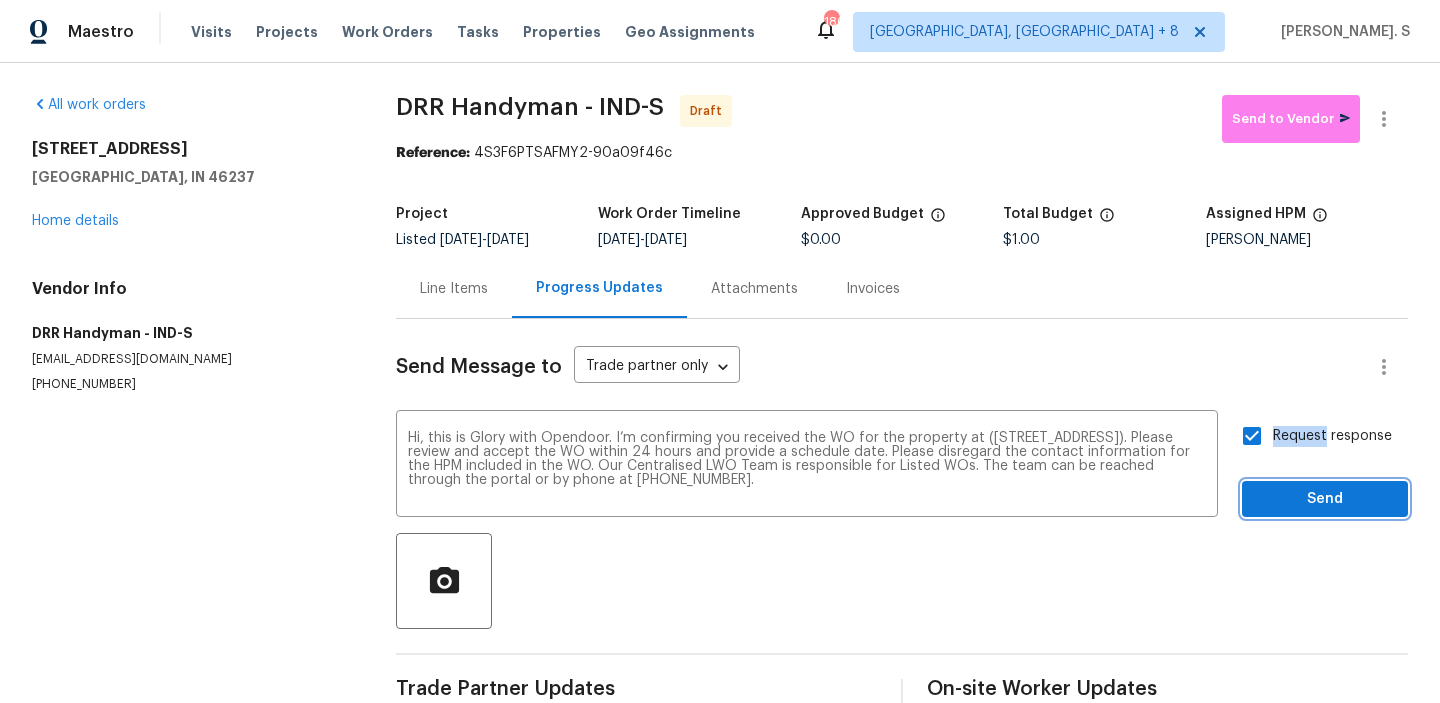 click on "Send" at bounding box center [1325, 499] 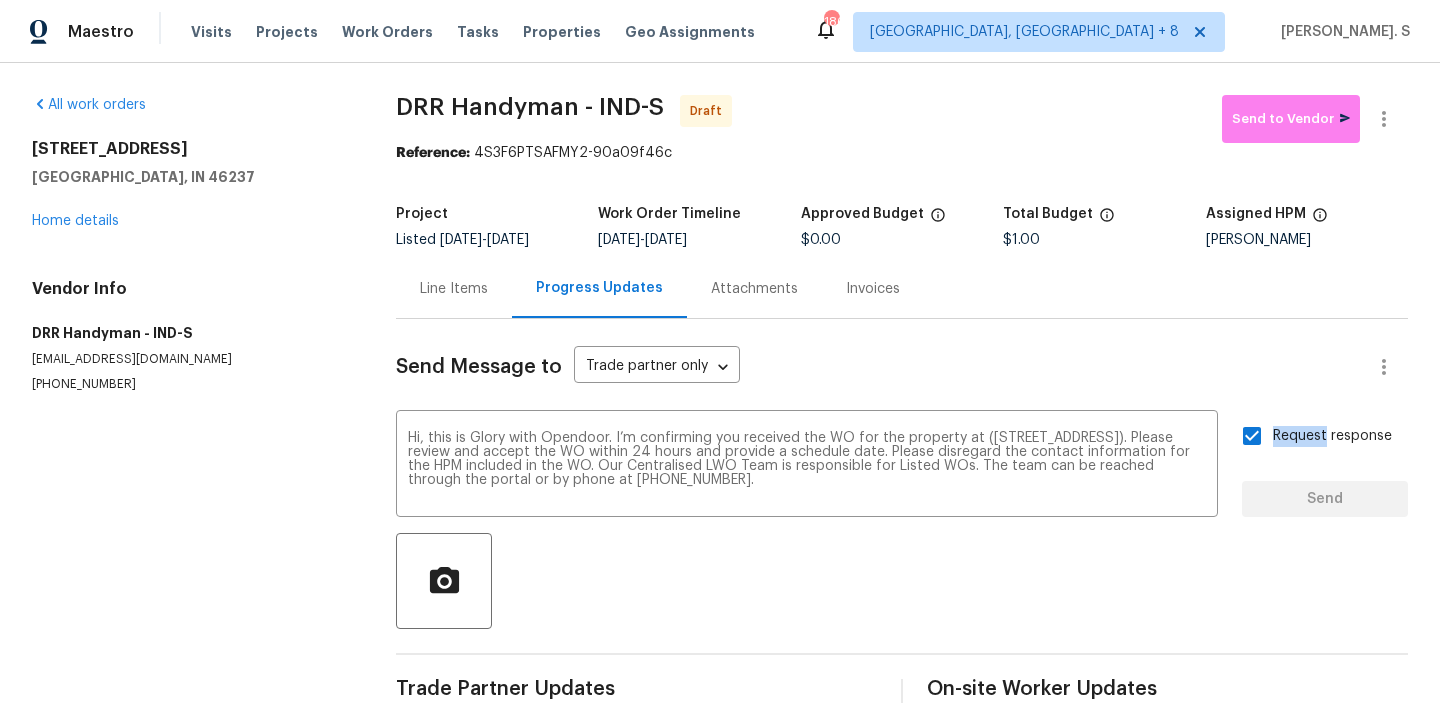 type 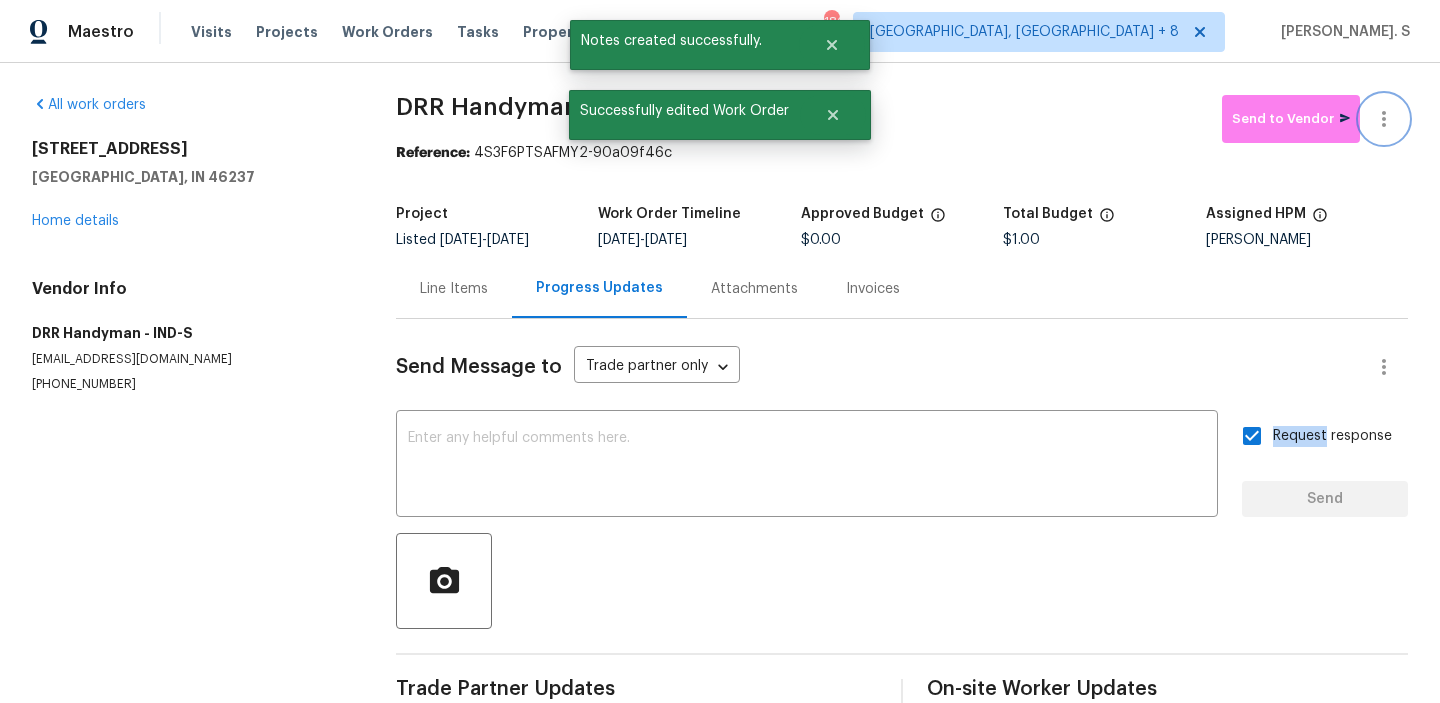 click 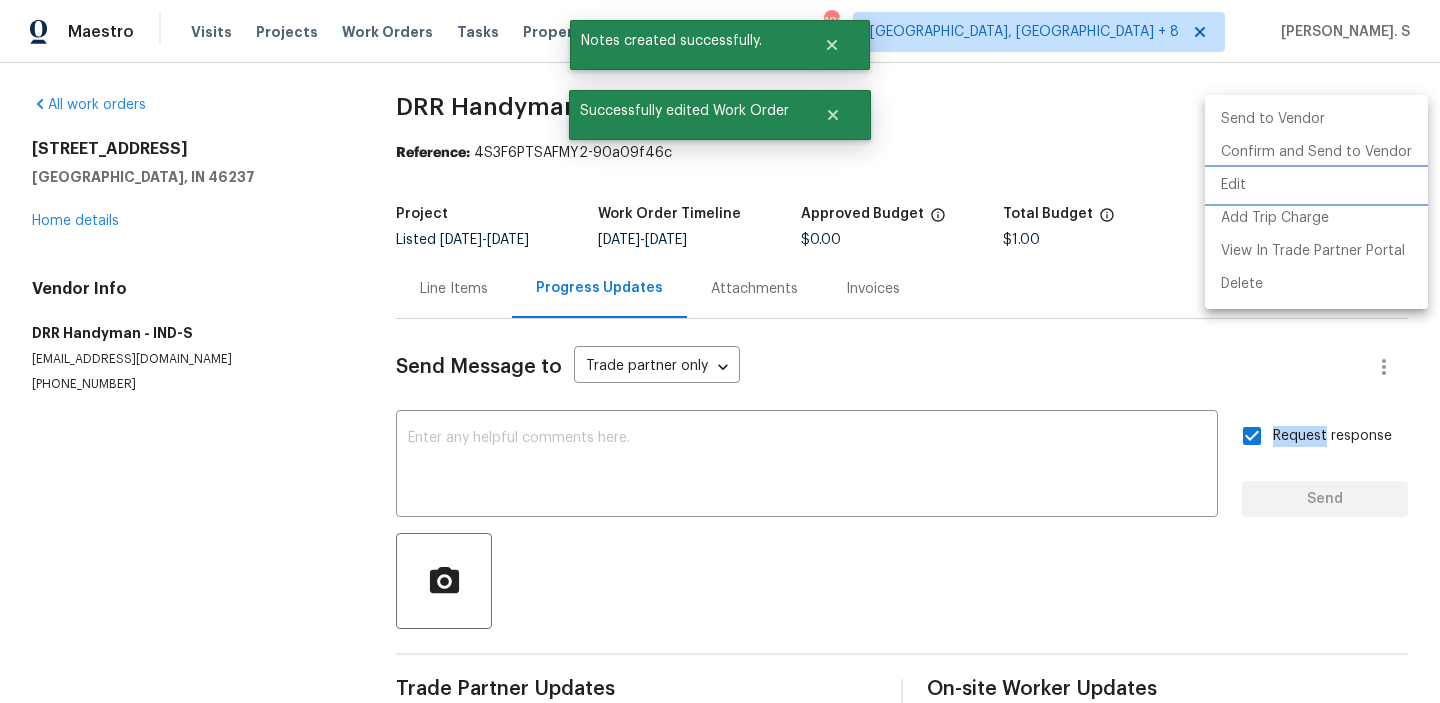 click on "Edit" at bounding box center [1316, 185] 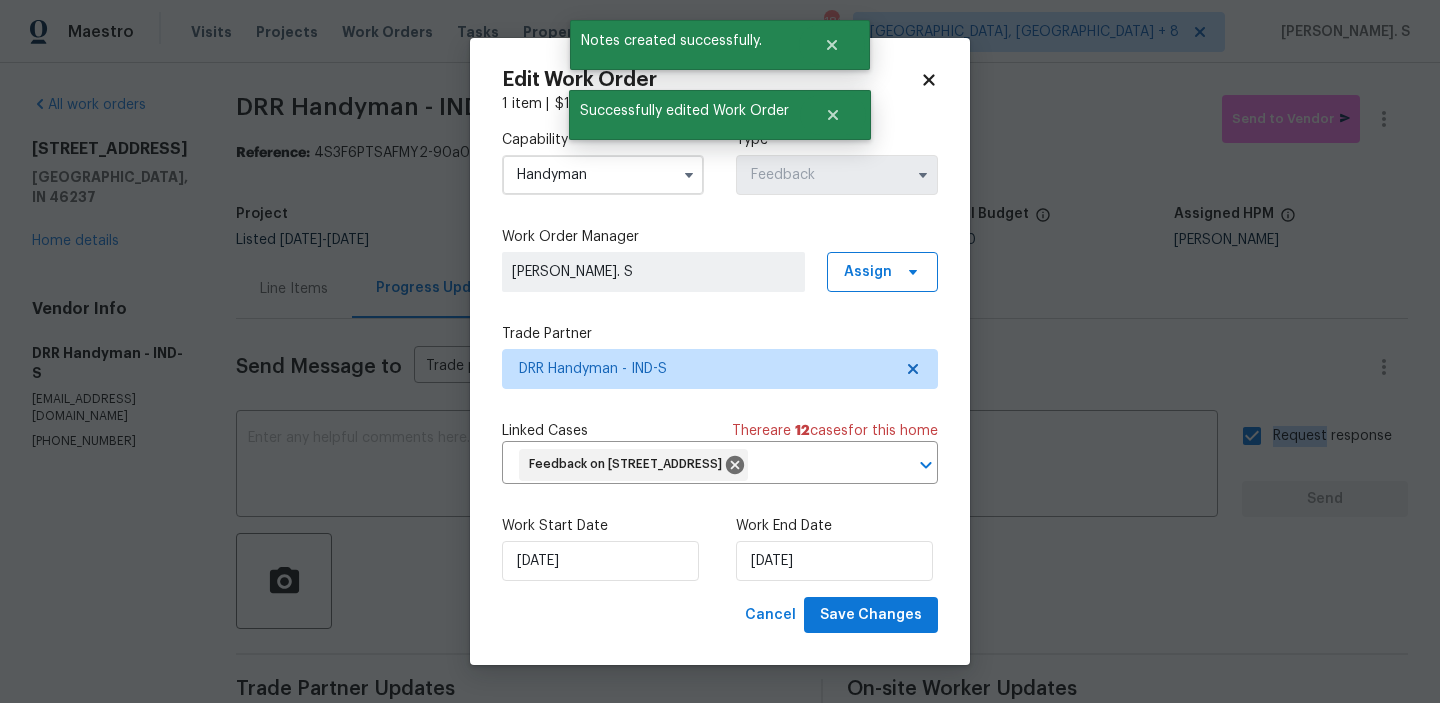 click 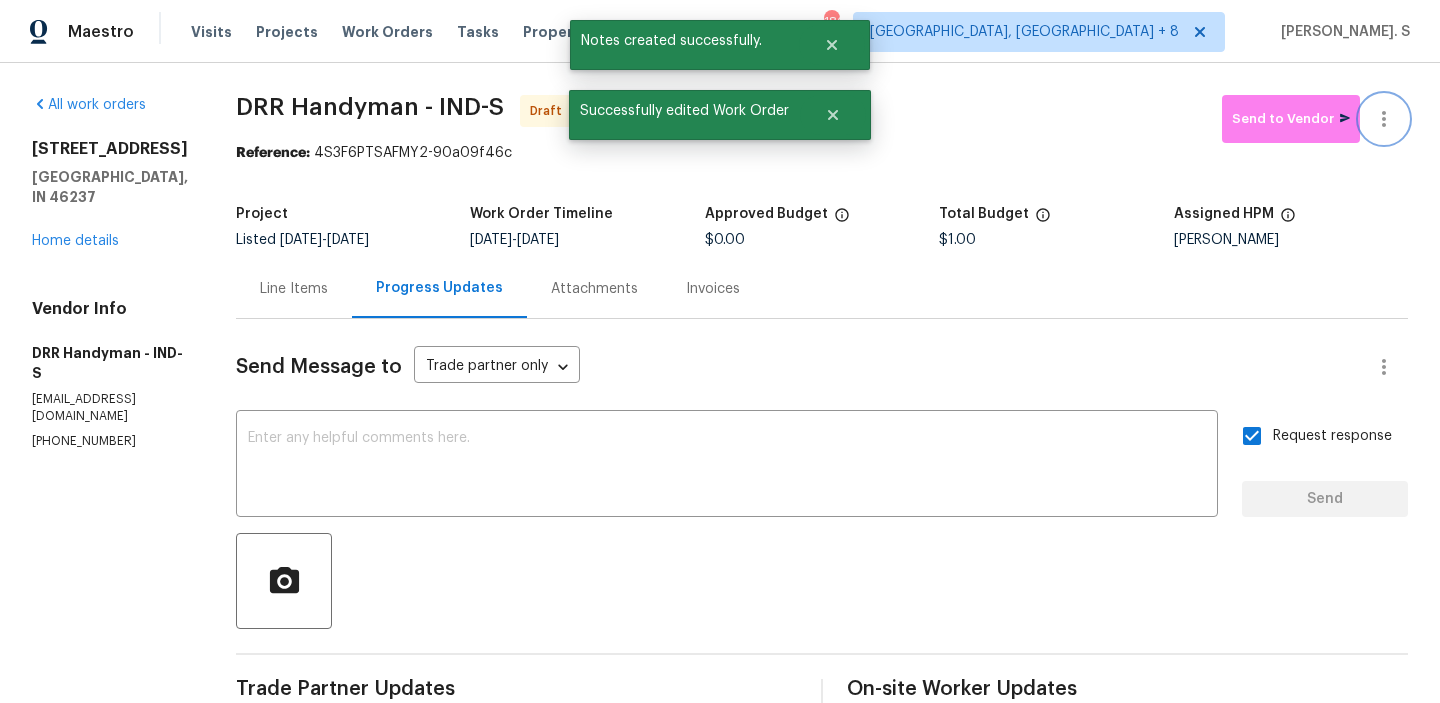 click at bounding box center (1384, 119) 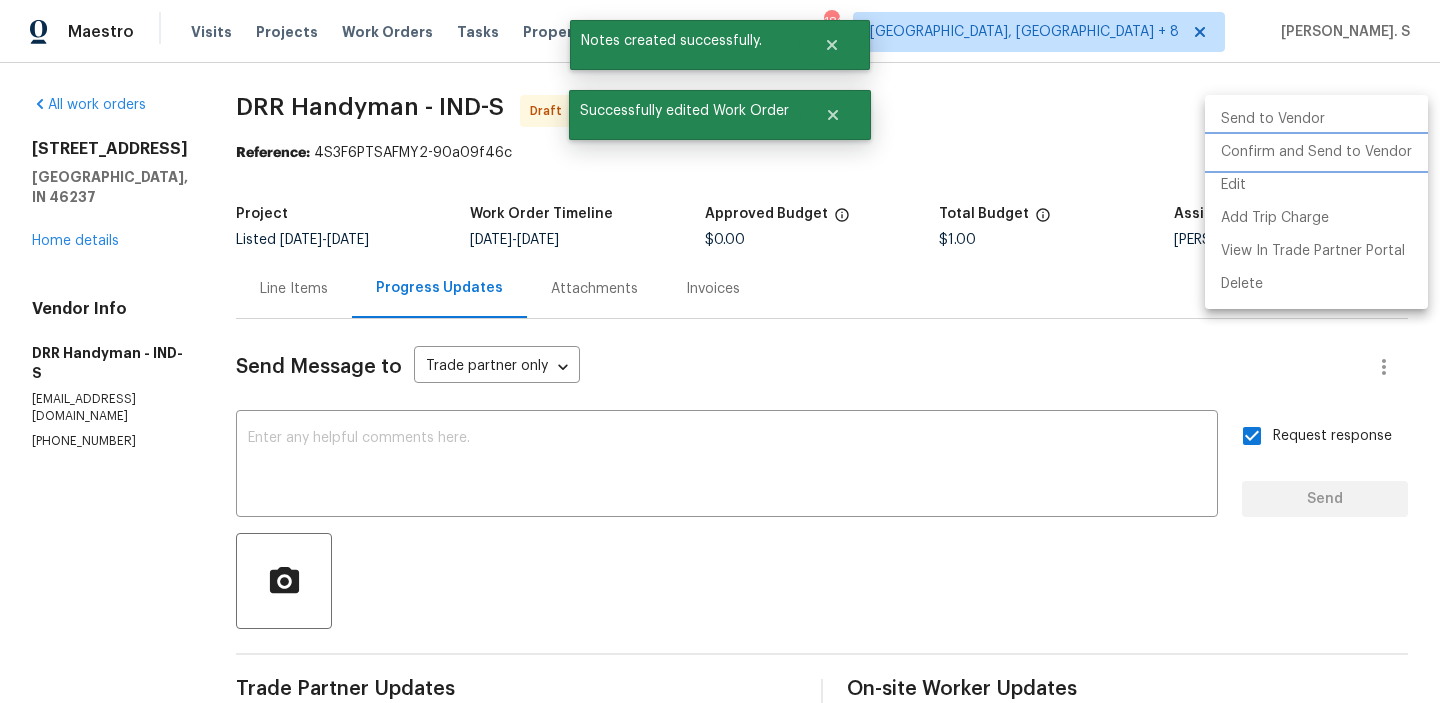 click on "Confirm and Send to Vendor" at bounding box center (1316, 152) 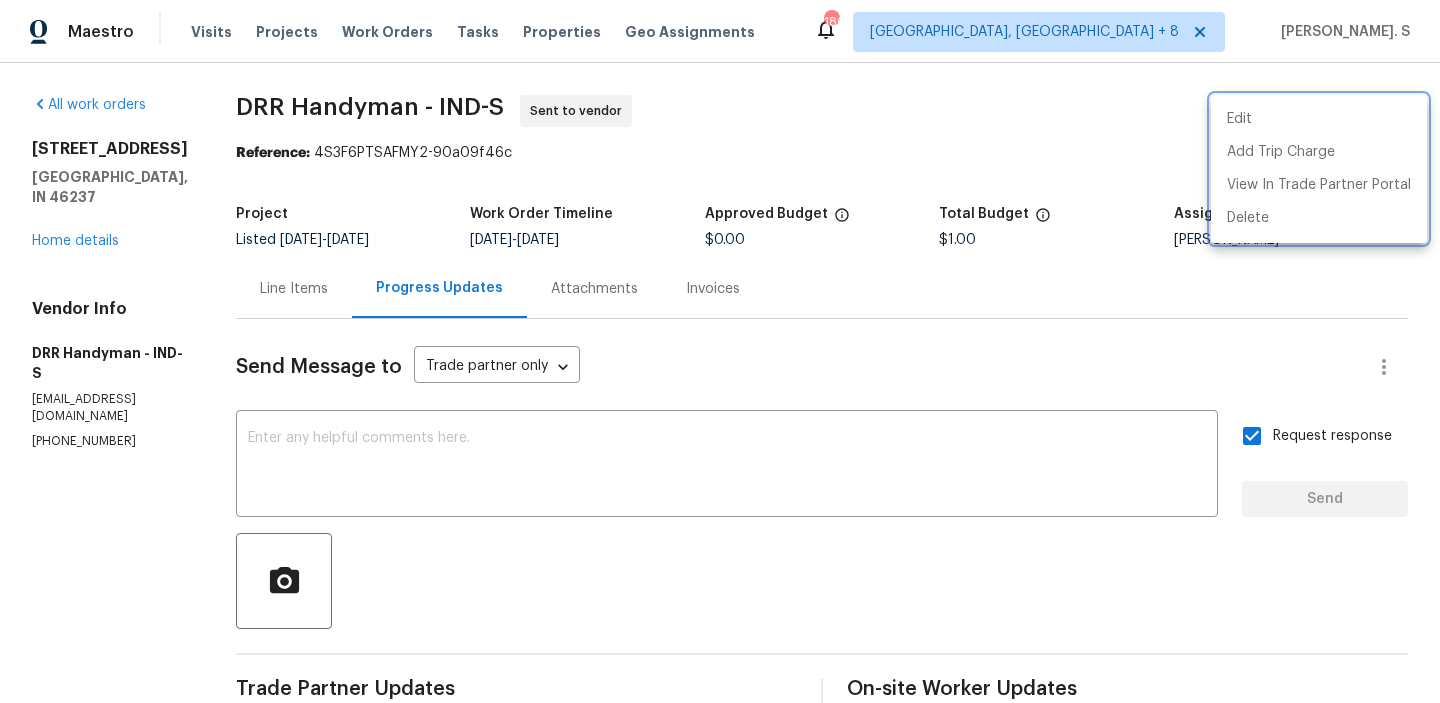 click at bounding box center (720, 351) 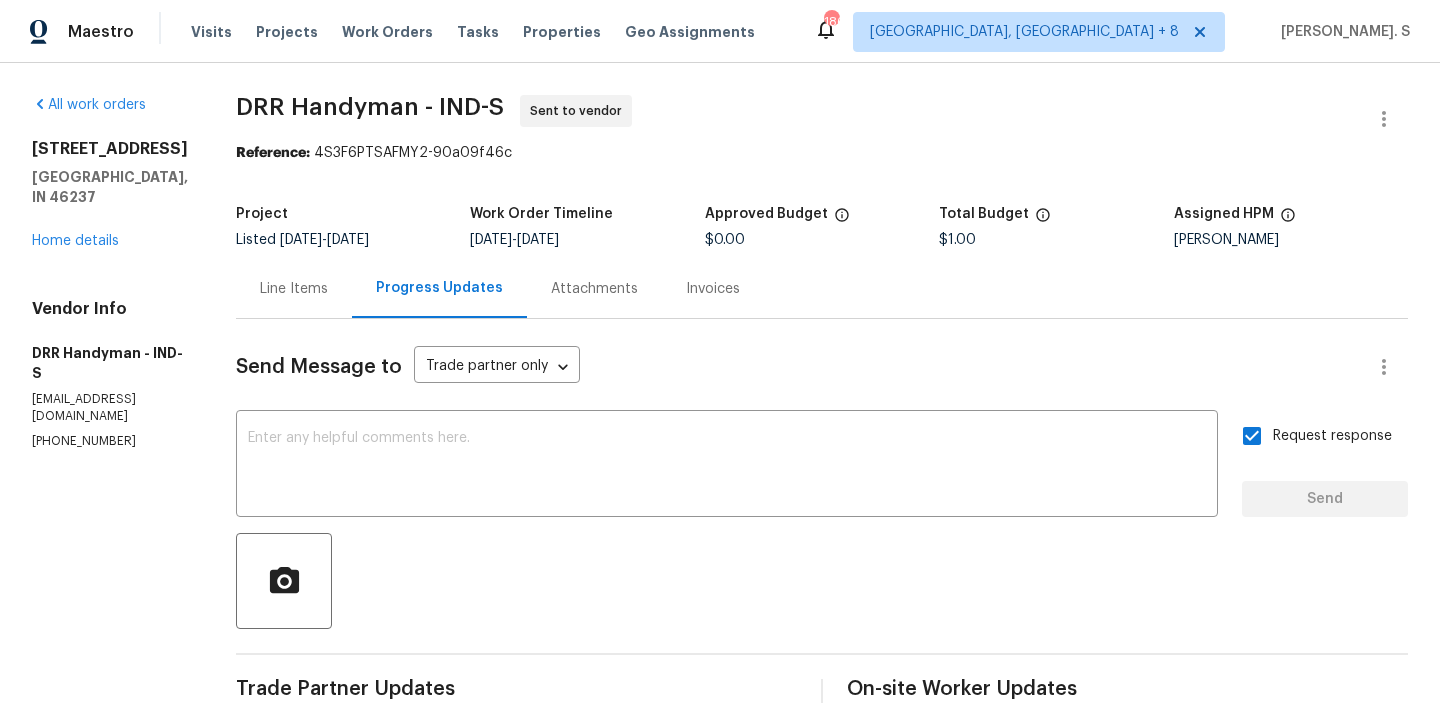 click on "Edit Add Trip Charge View In Trade Partner Portal Delete" at bounding box center [720, 351] 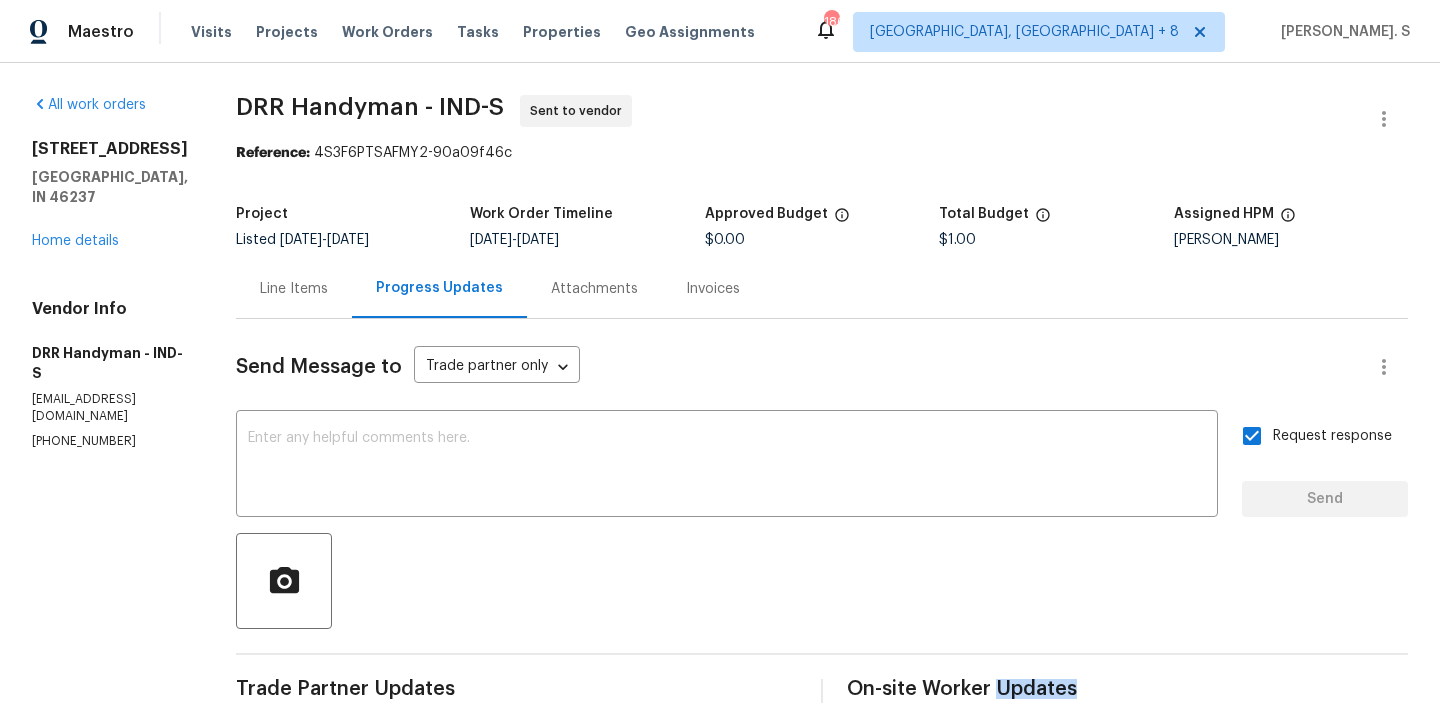 click on "DRR Handyman - IND-S Sent to vendor" at bounding box center (798, 119) 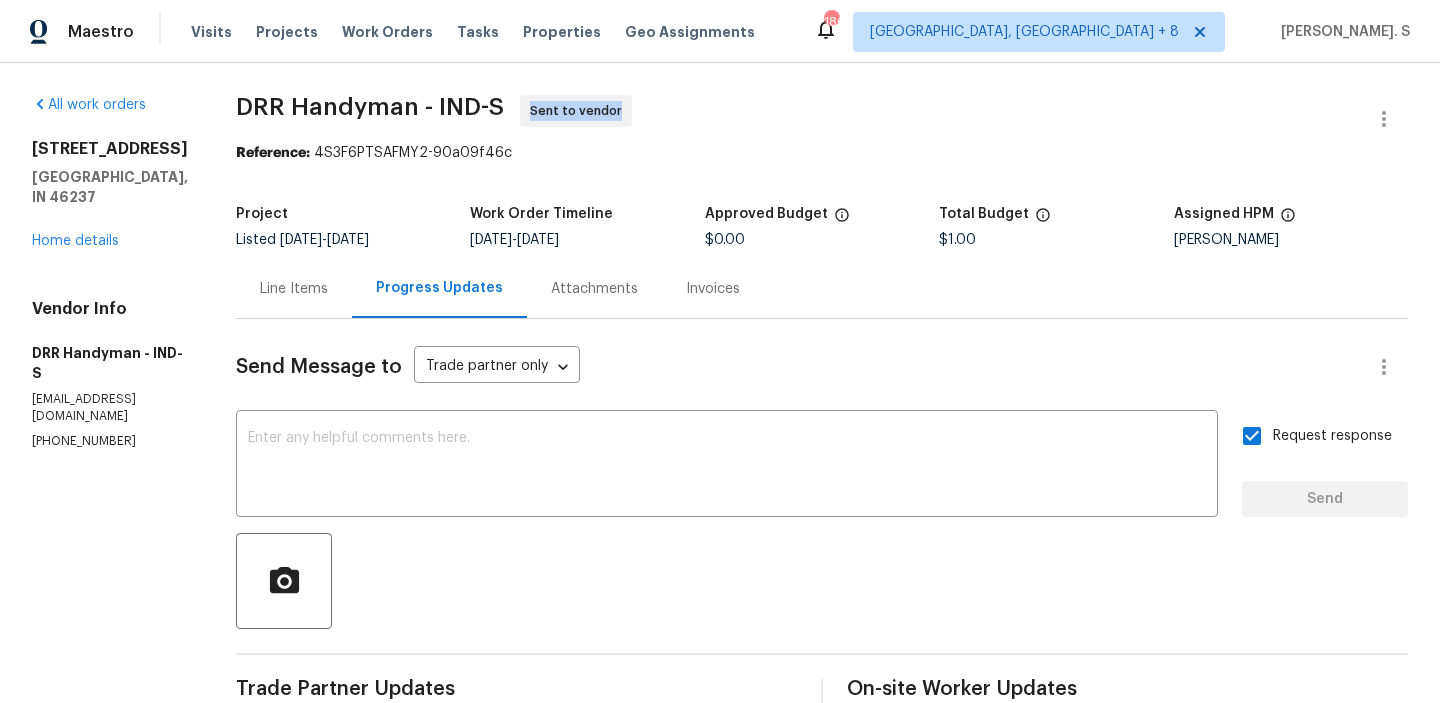 click on "DRR Handyman - IND-S" at bounding box center (370, 107) 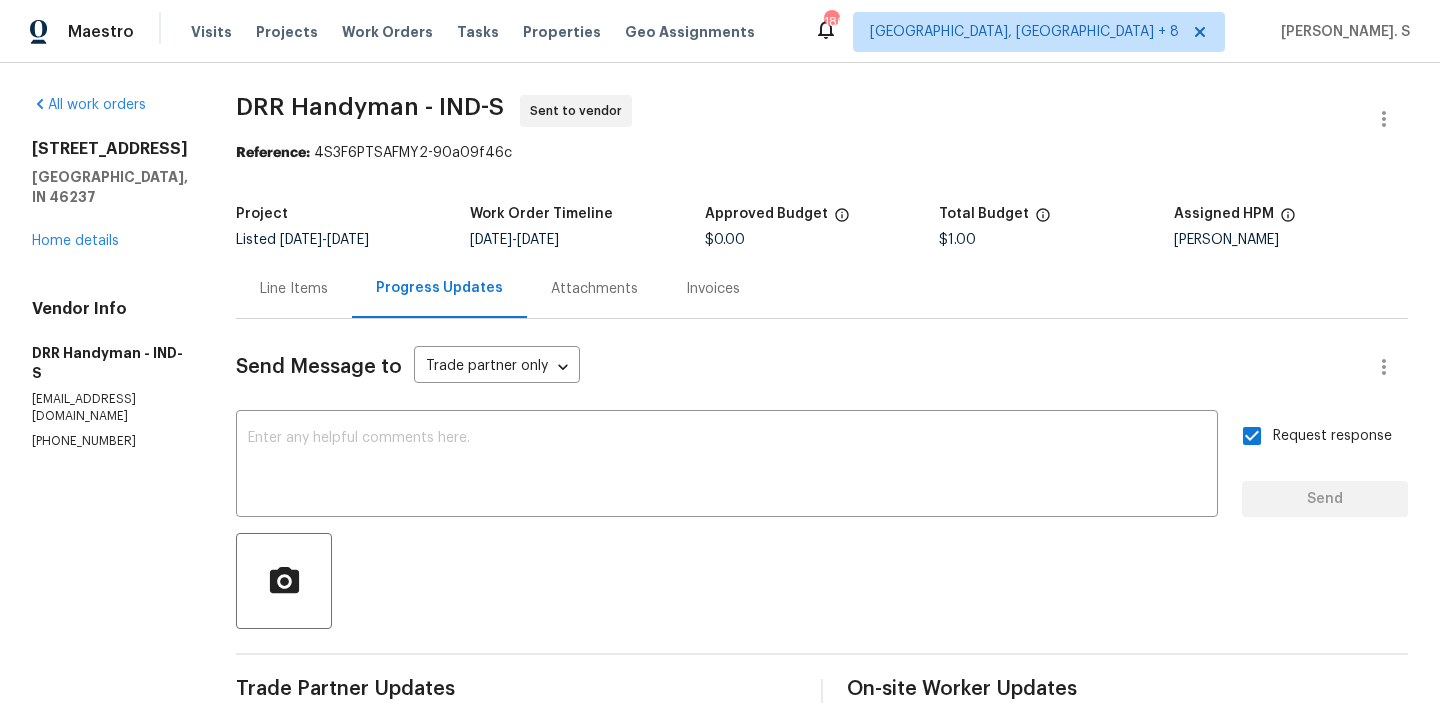 click on "DRR Handyman - IND-S" at bounding box center [370, 107] 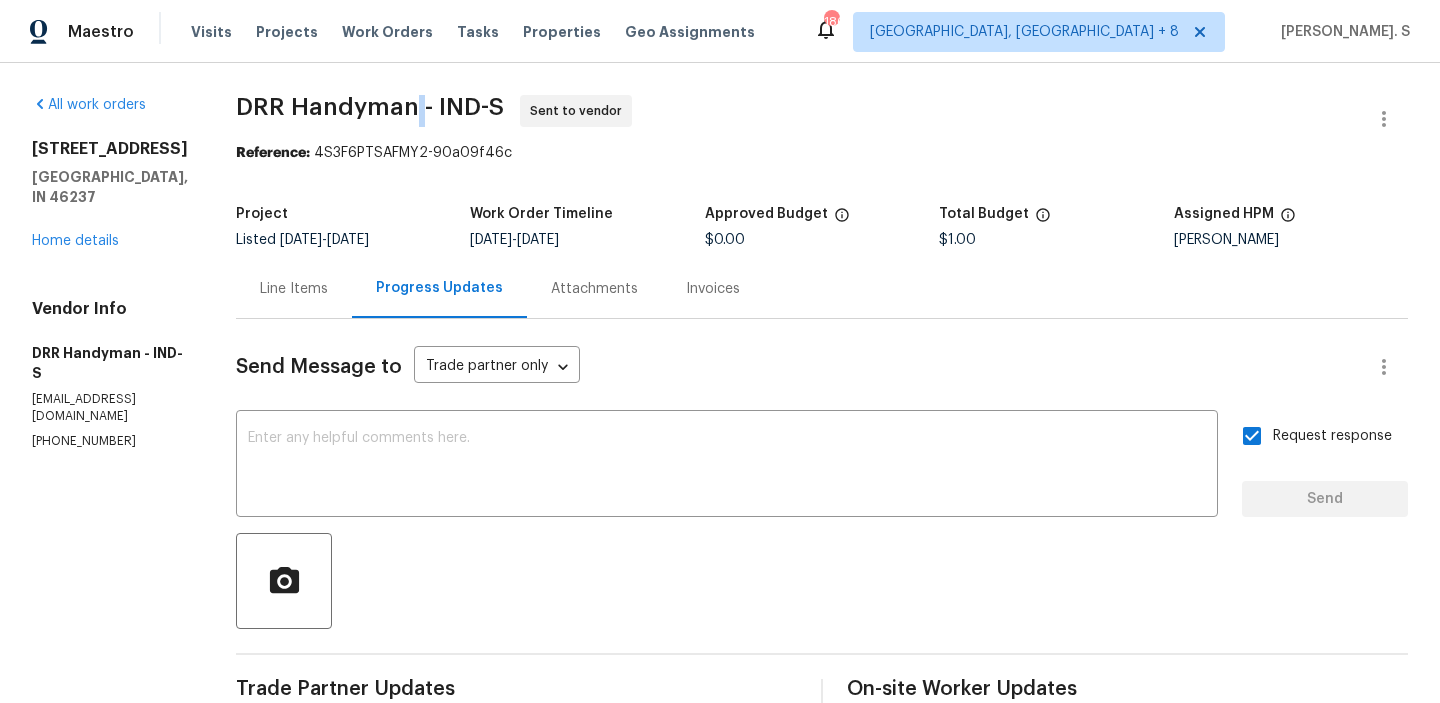 click on "DRR Handyman - IND-S" at bounding box center [370, 107] 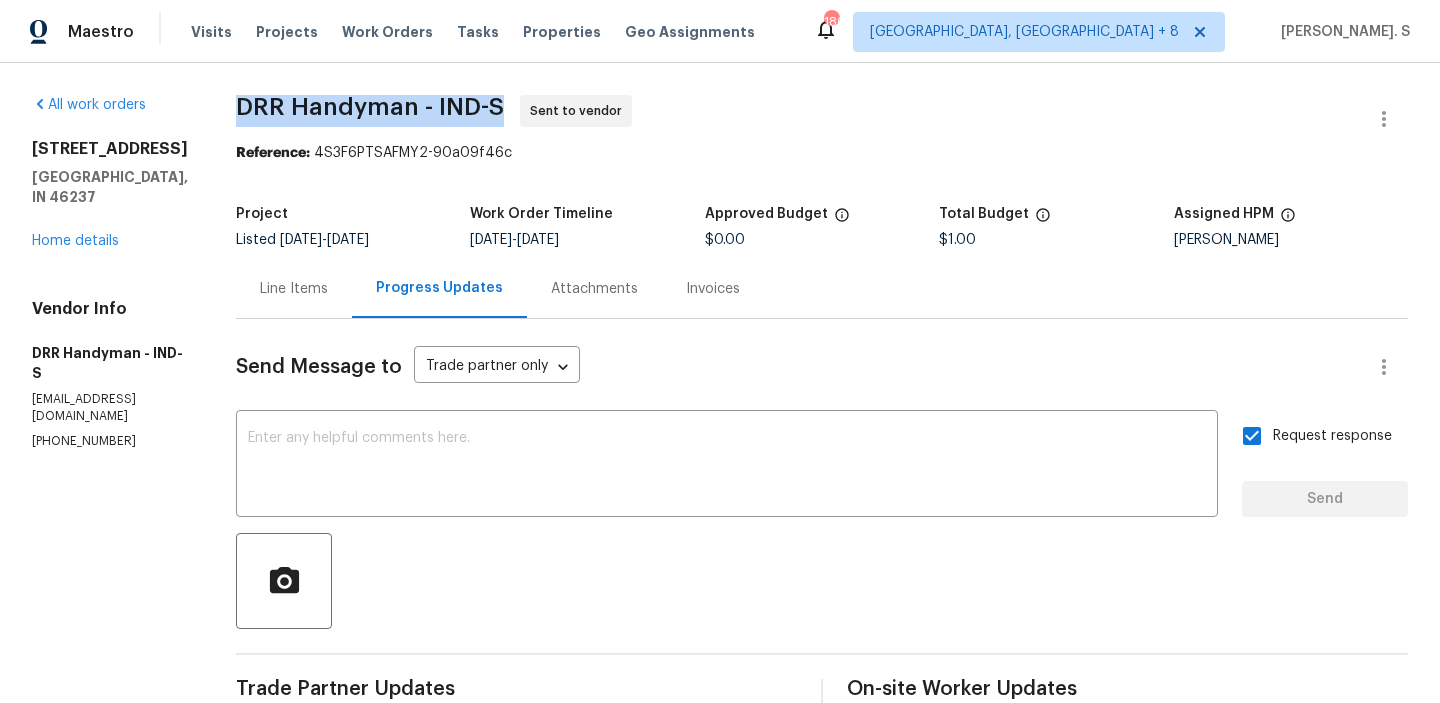 click on "DRR Handyman - IND-S" at bounding box center [370, 107] 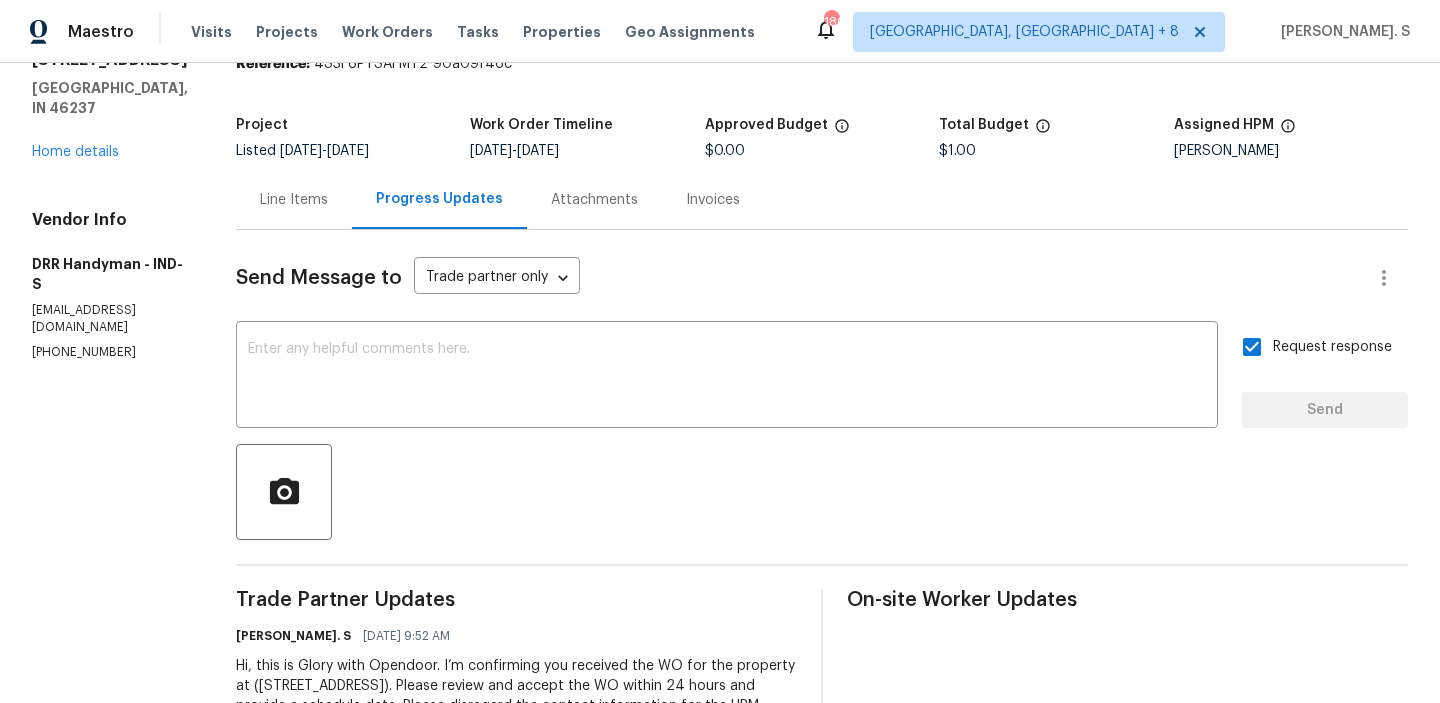 scroll, scrollTop: 0, scrollLeft: 0, axis: both 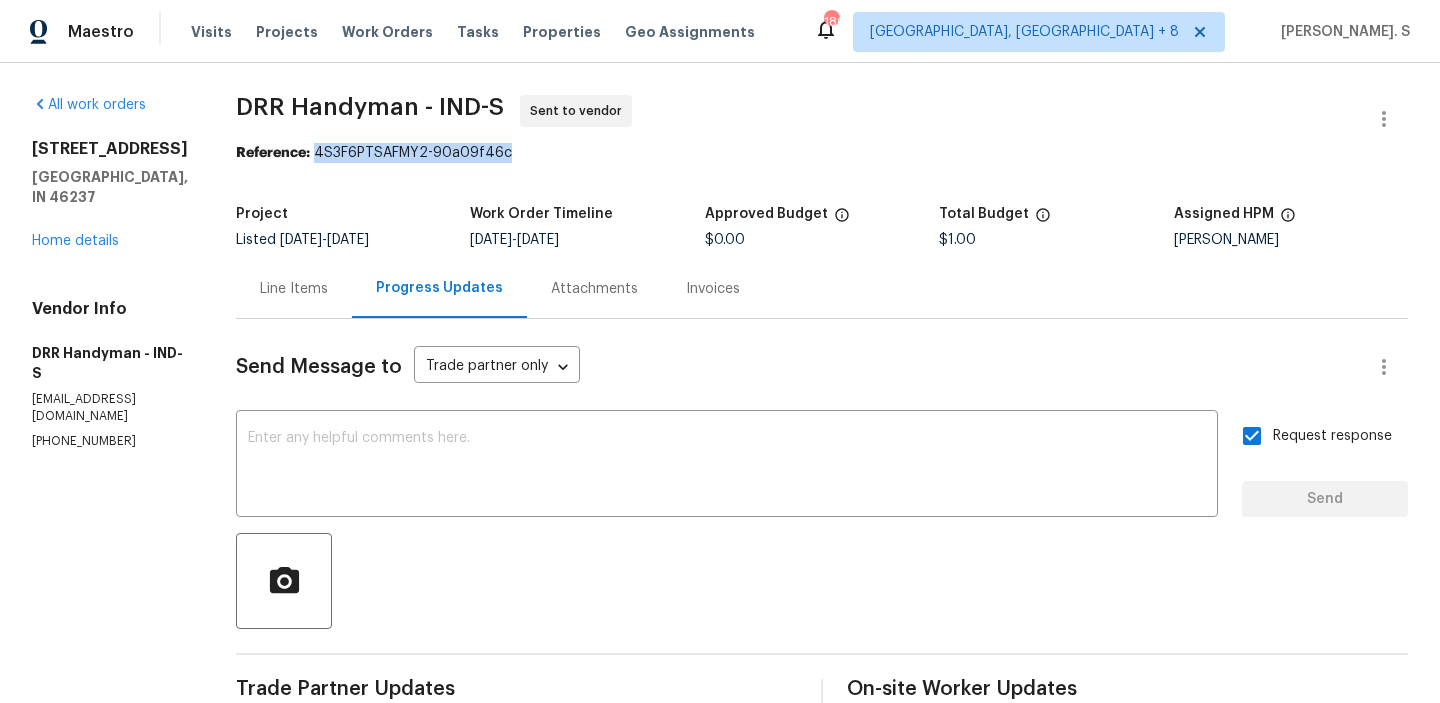 drag, startPoint x: 285, startPoint y: 157, endPoint x: 614, endPoint y: 161, distance: 329.02432 